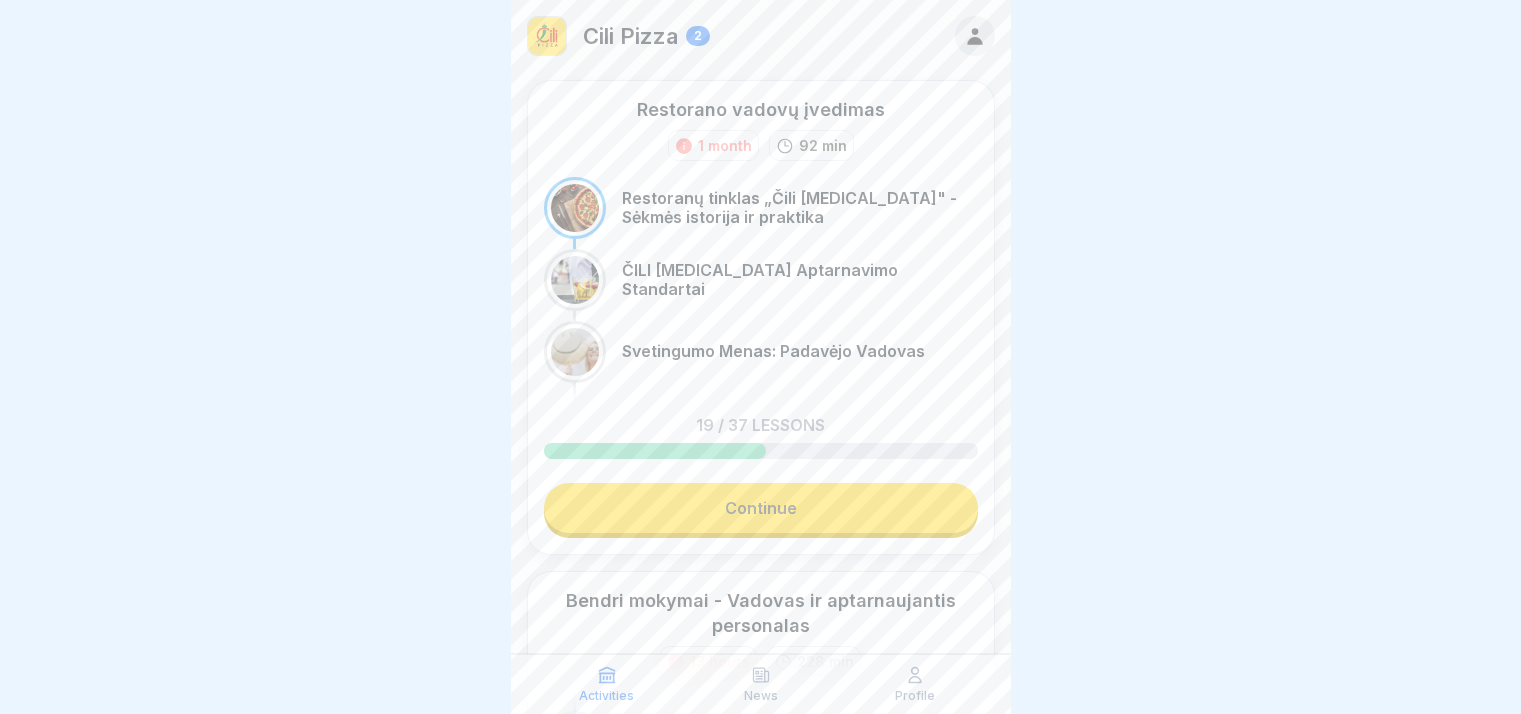 scroll, scrollTop: 0, scrollLeft: 0, axis: both 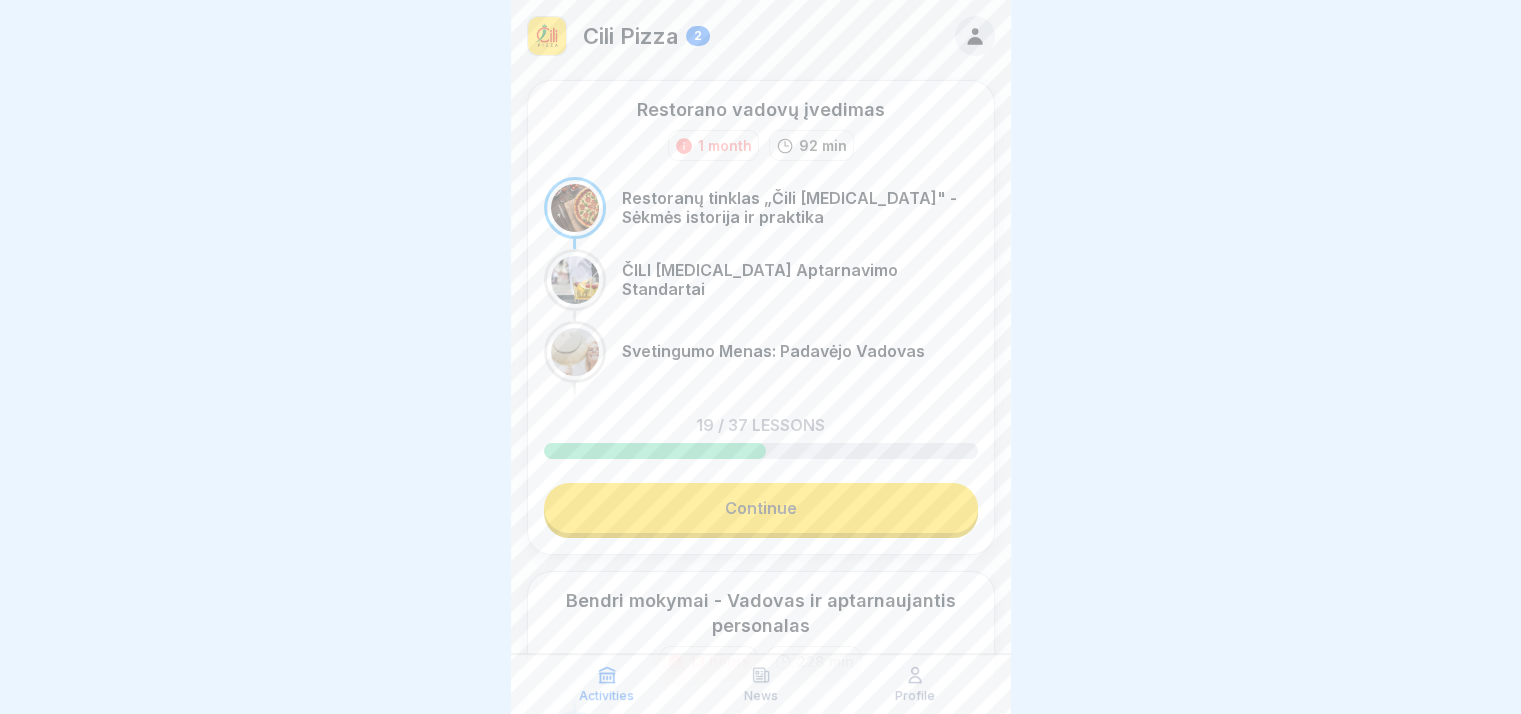 click on "Continue" at bounding box center [761, 508] 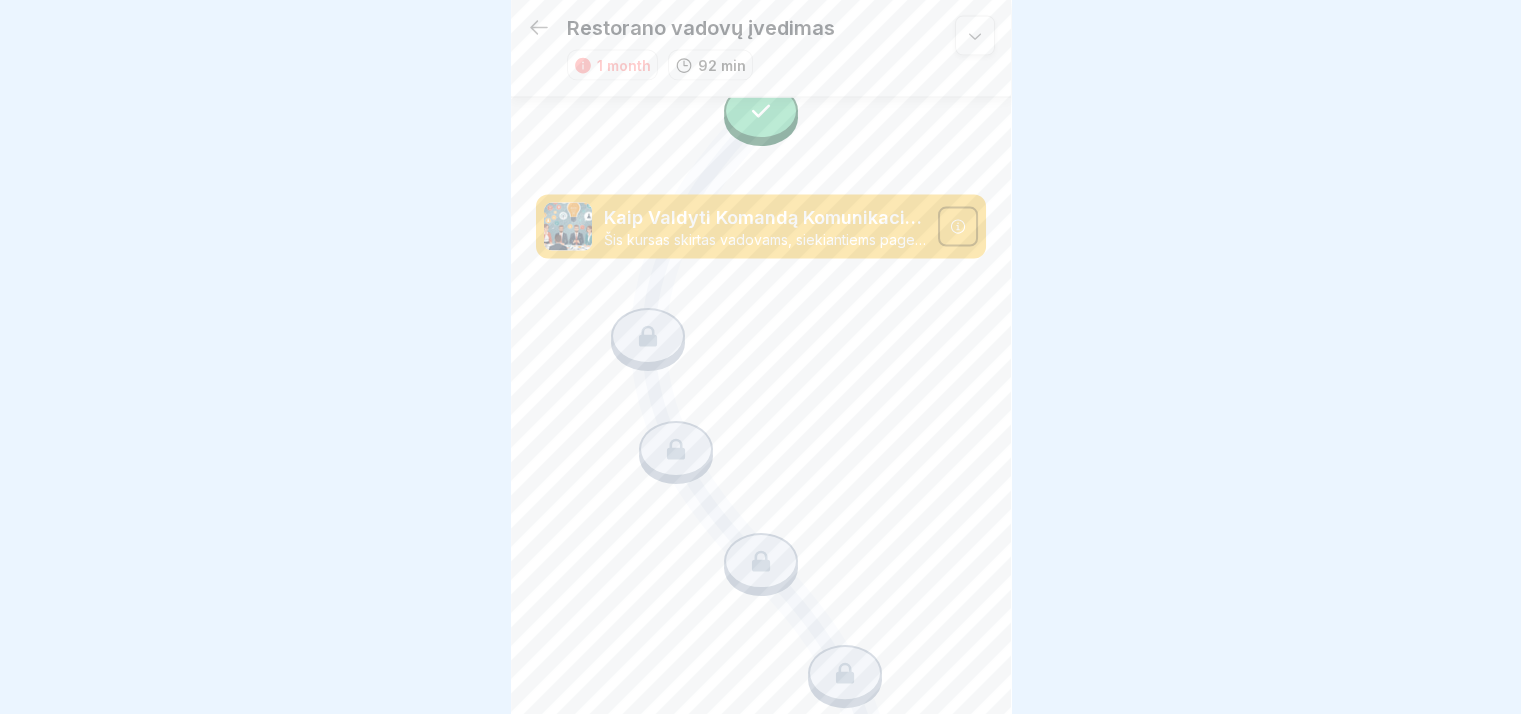 scroll, scrollTop: 4261, scrollLeft: 0, axis: vertical 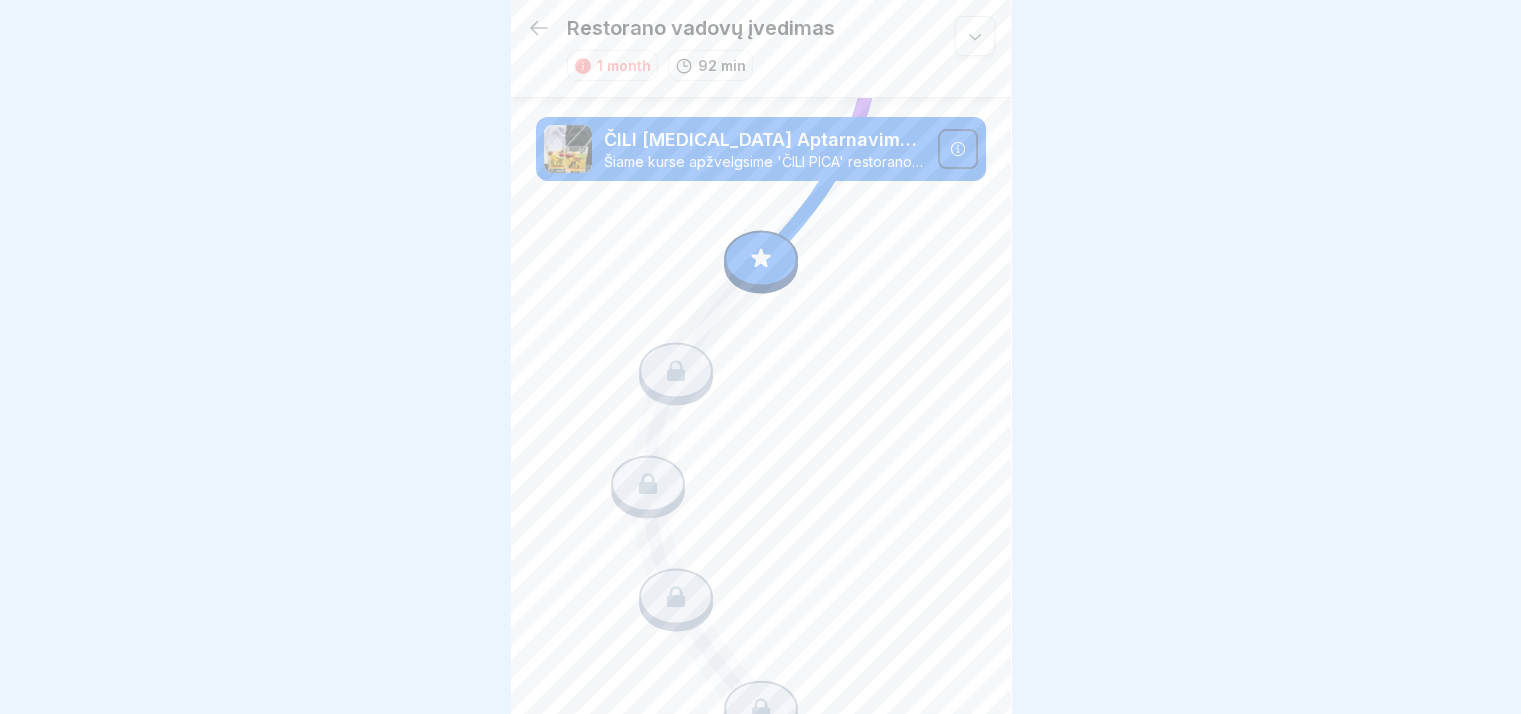 click 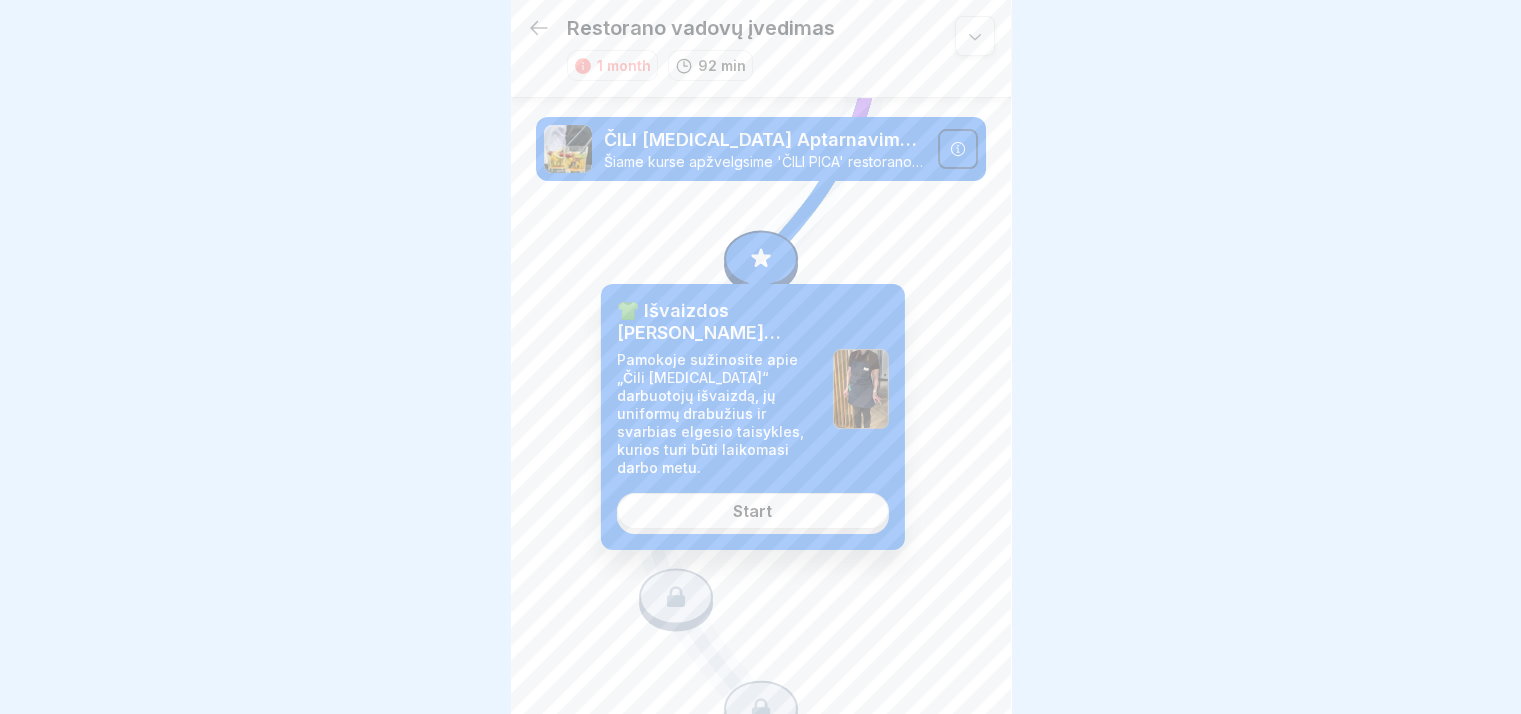 click on "Start" at bounding box center [752, 511] 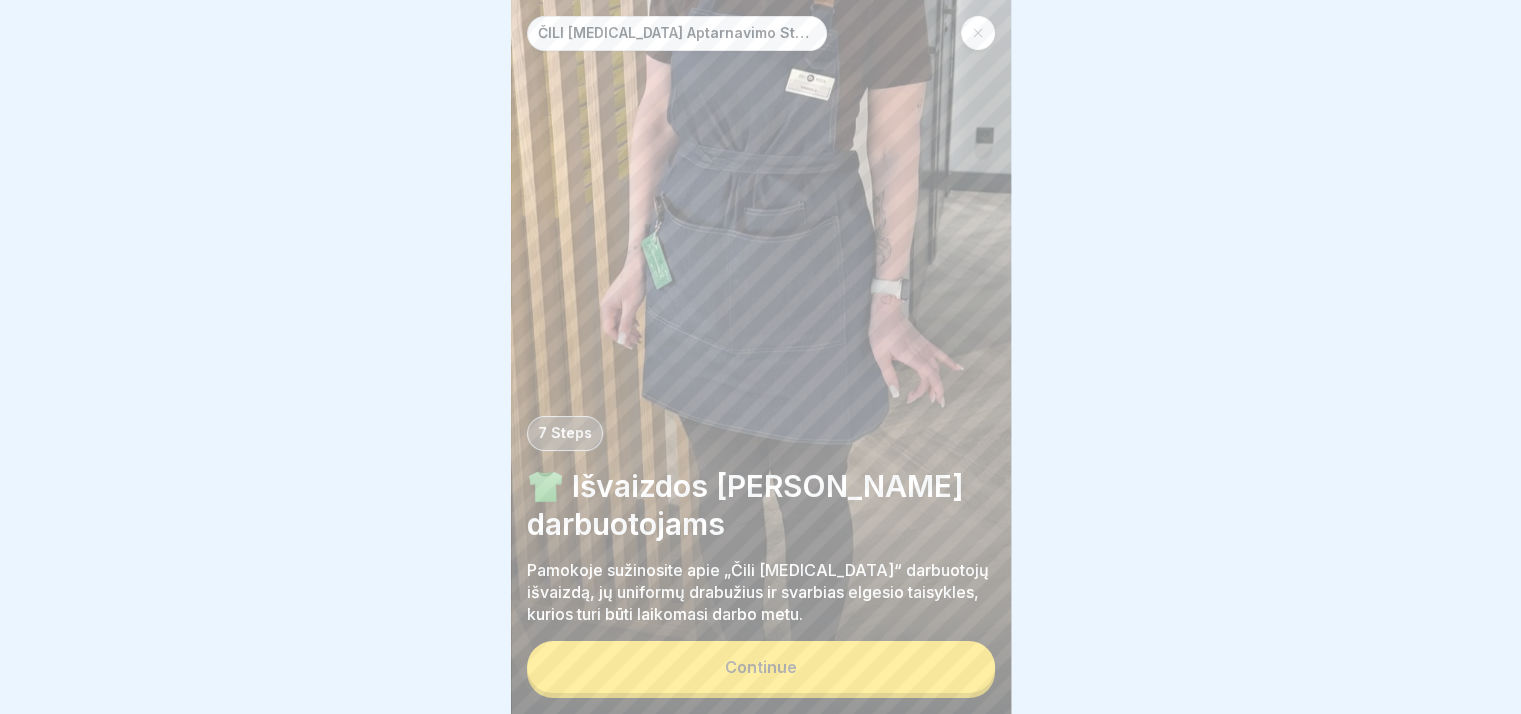 scroll, scrollTop: 0, scrollLeft: 0, axis: both 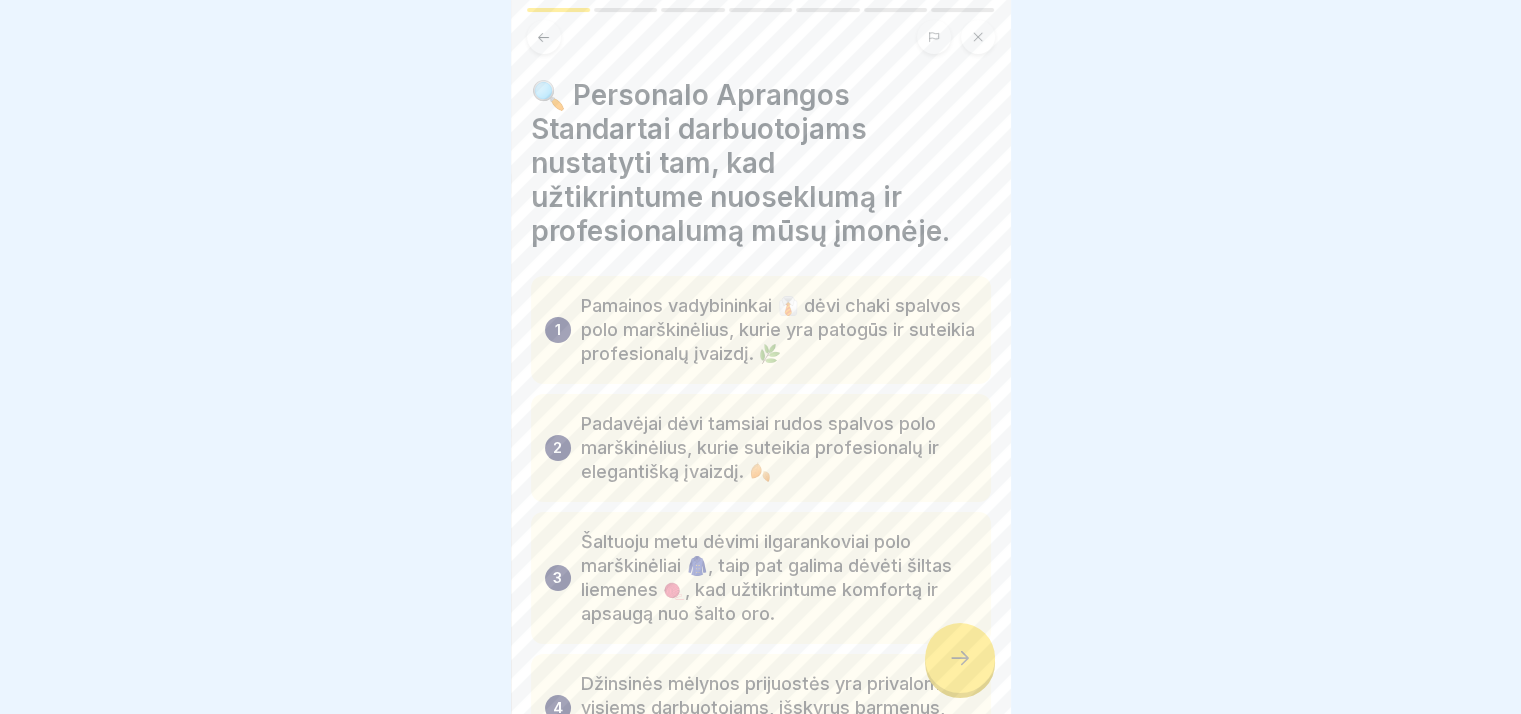 click at bounding box center (960, 658) 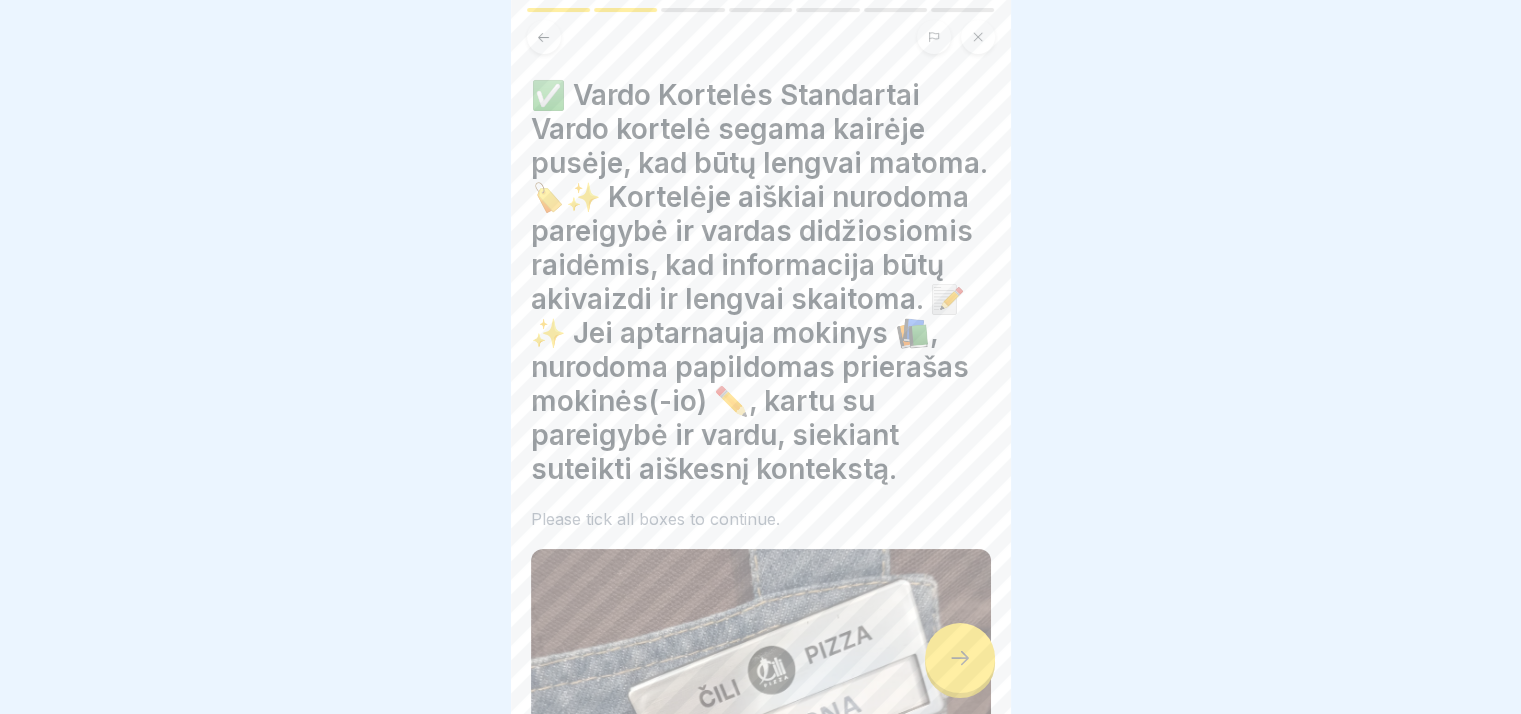 click at bounding box center (960, 658) 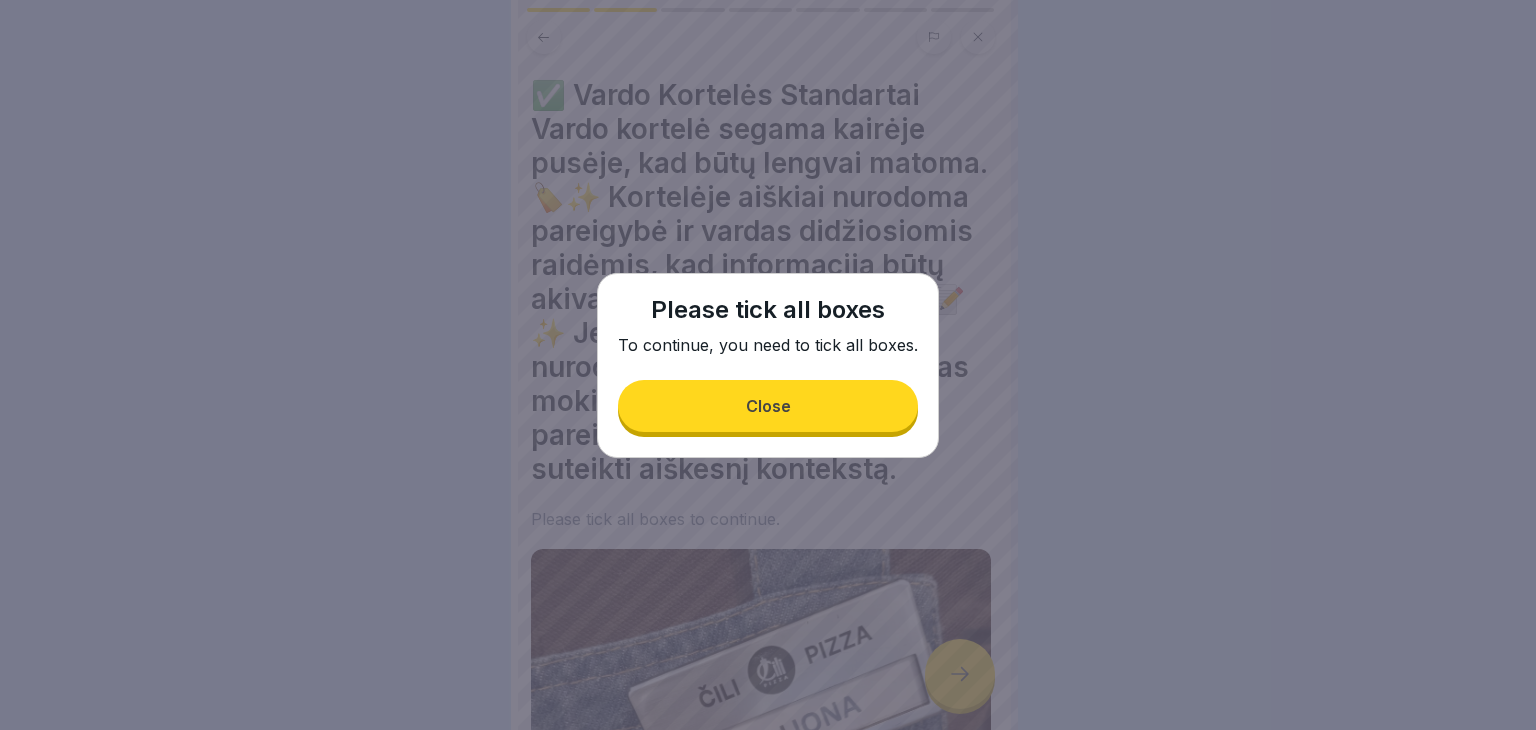click on "Close" at bounding box center (768, 406) 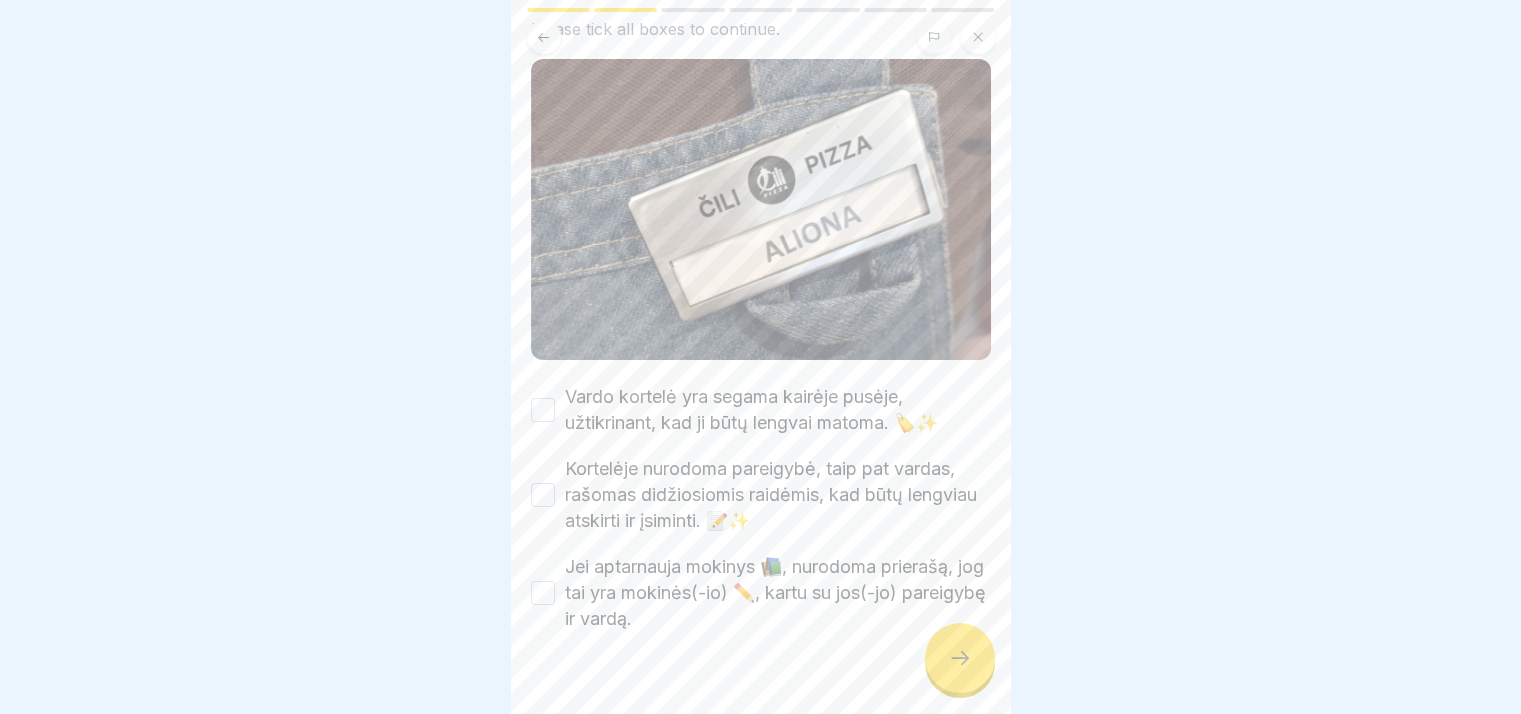 scroll, scrollTop: 551, scrollLeft: 0, axis: vertical 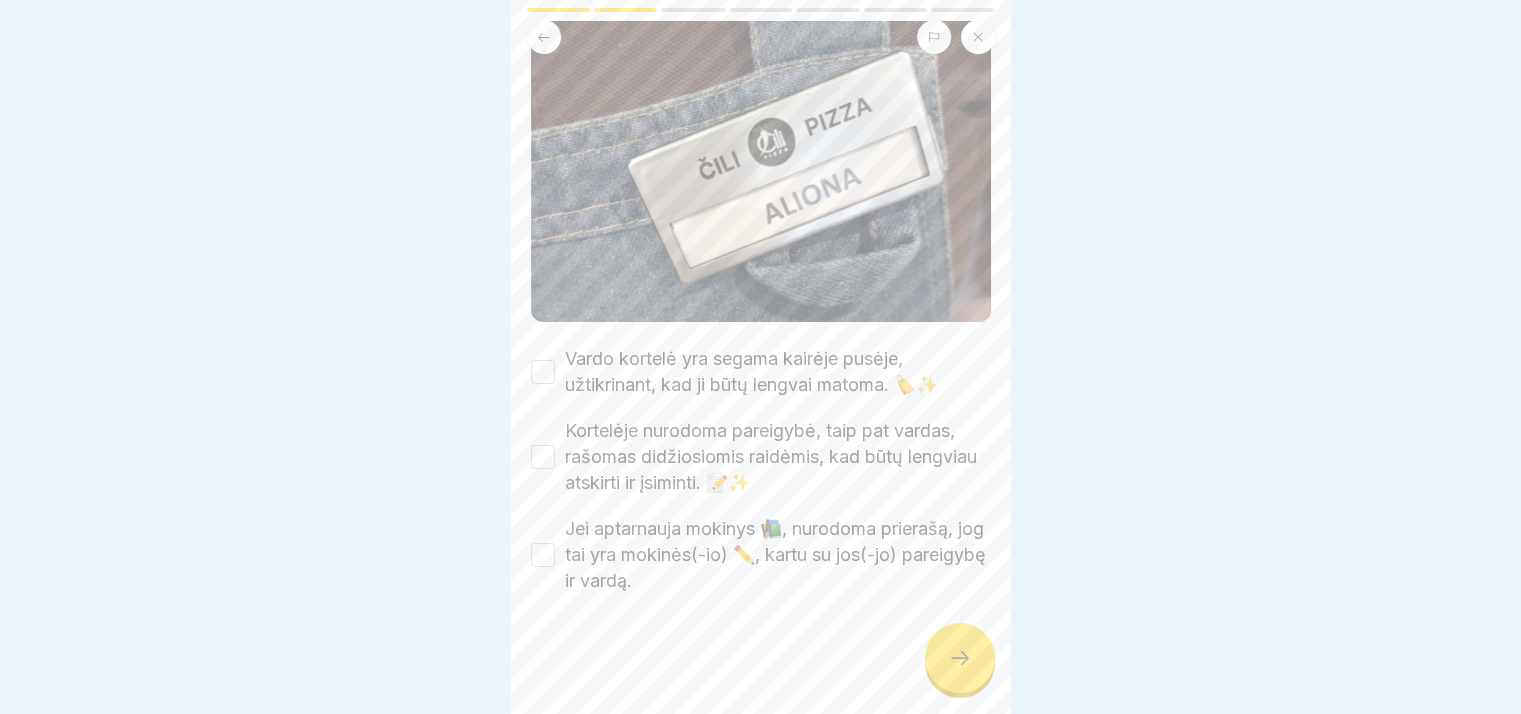 click on "Vardo kortelė yra segama kairėje pusėje, užtikrinant, kad ji būtų lengvai matoma. 🏷️✨" at bounding box center [778, 372] 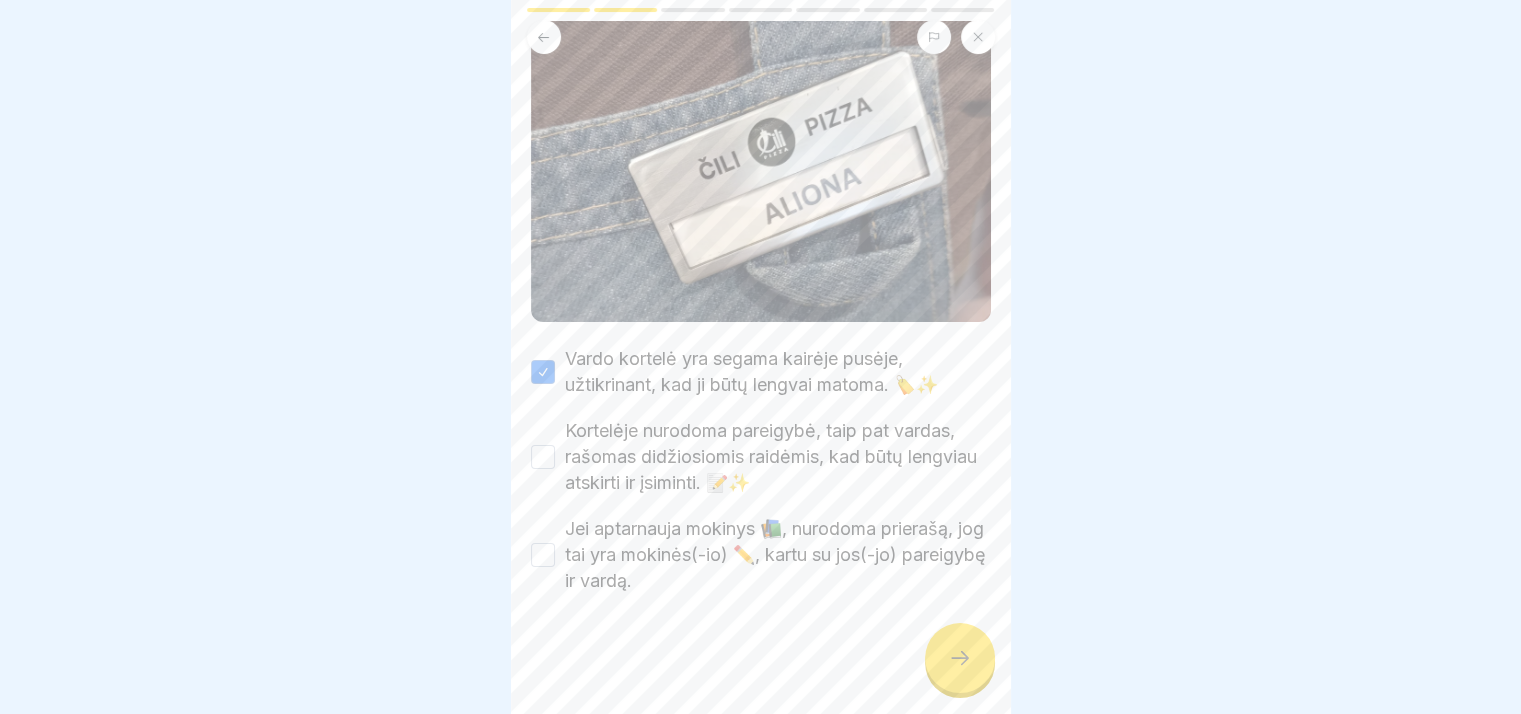 click on "Kortelėje nurodoma pareigybė, taip pat vardas, rašomas didžiosiomis raidėmis, kad būtų lengviau atskirti ir įsiminti. 📝✨" at bounding box center [778, 457] 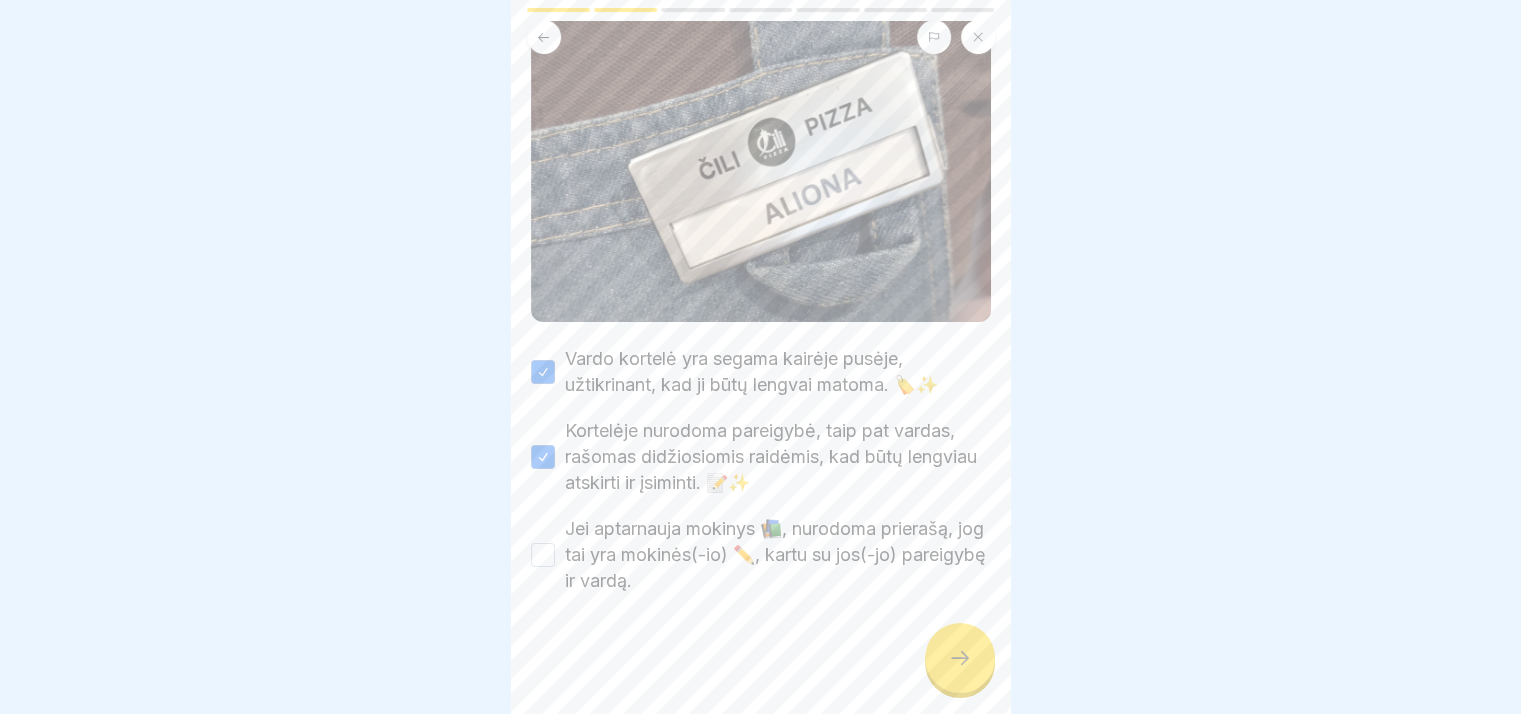 click on "Jei aptarnauja mokinys 📚, nurodoma prierašą, jog tai yra mokinės(-io) ✏️, kartu su jos(-jo) pareigybę ir vardą." at bounding box center [778, 555] 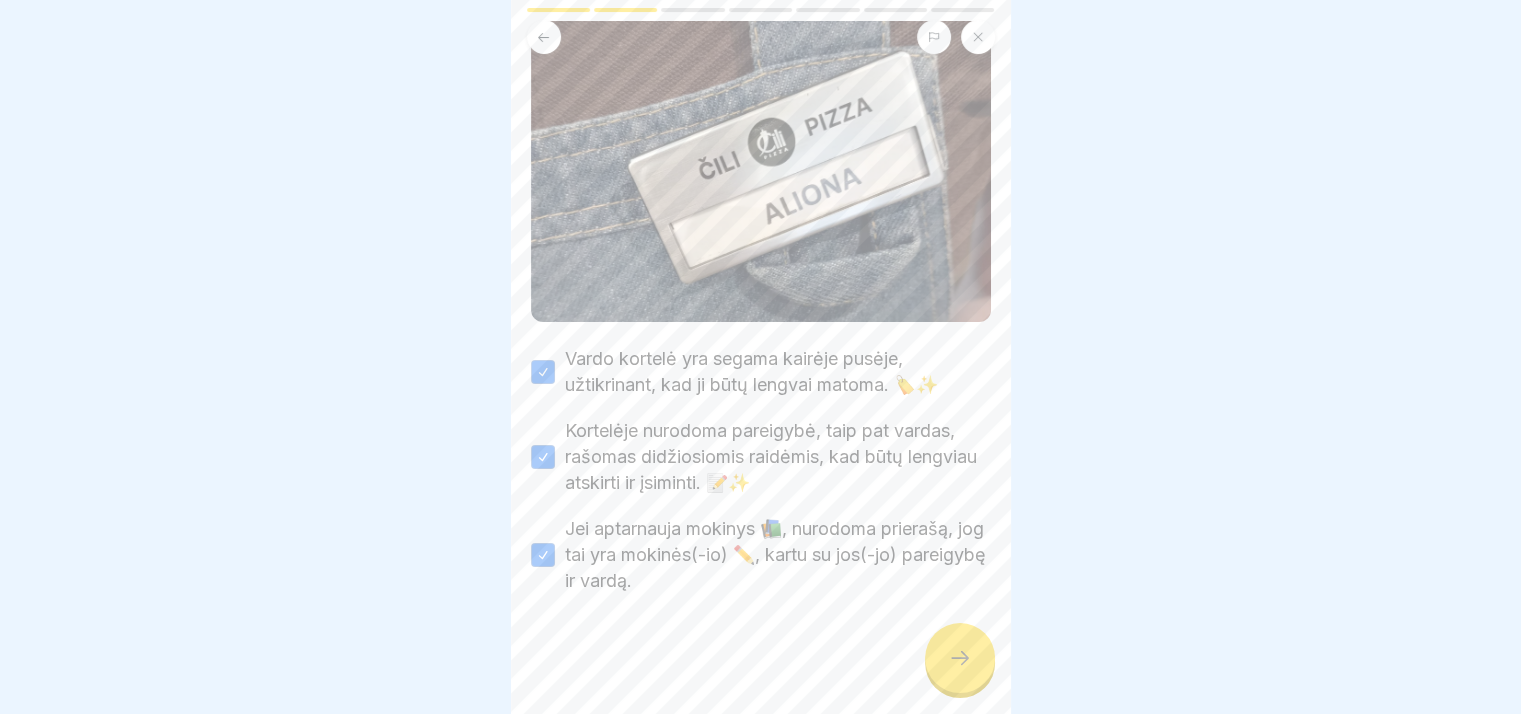 click at bounding box center (960, 658) 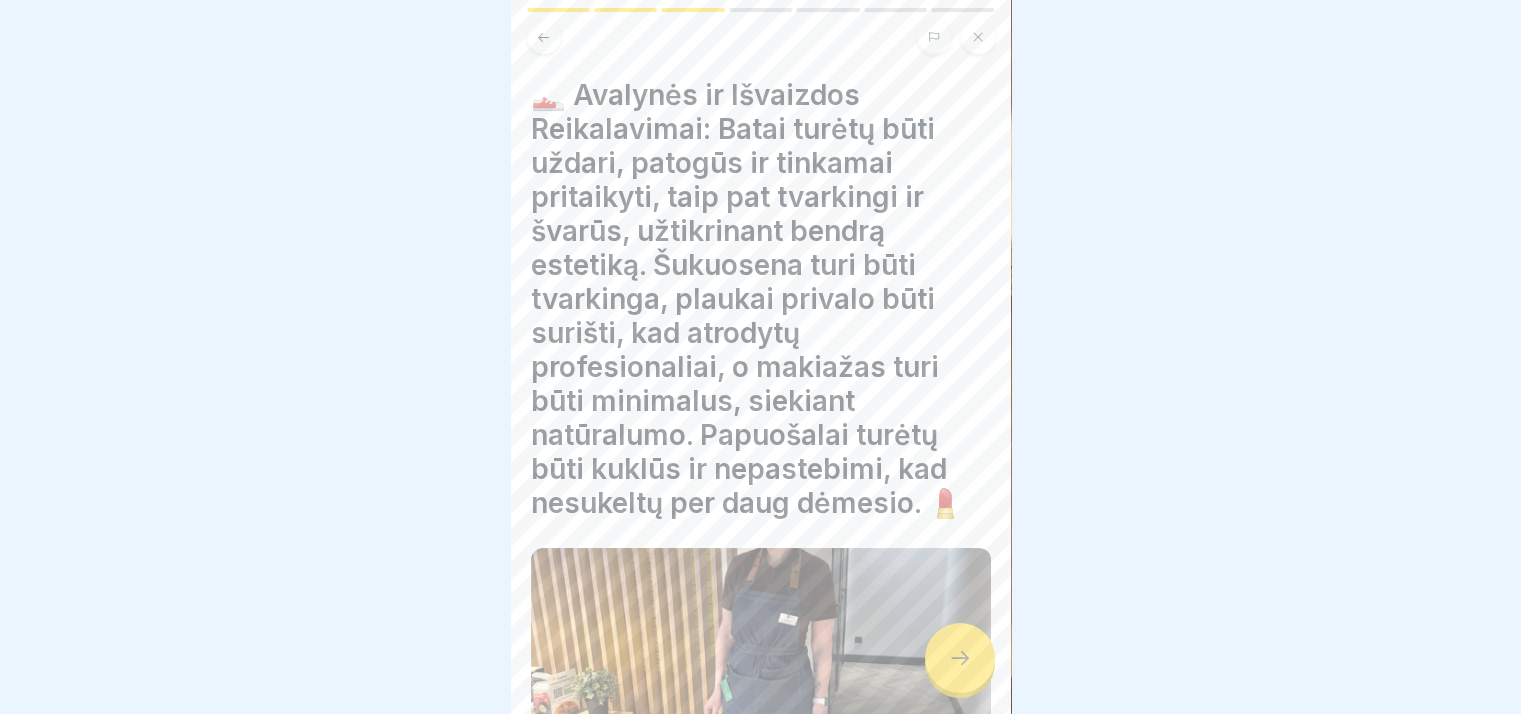 scroll, scrollTop: 595, scrollLeft: 0, axis: vertical 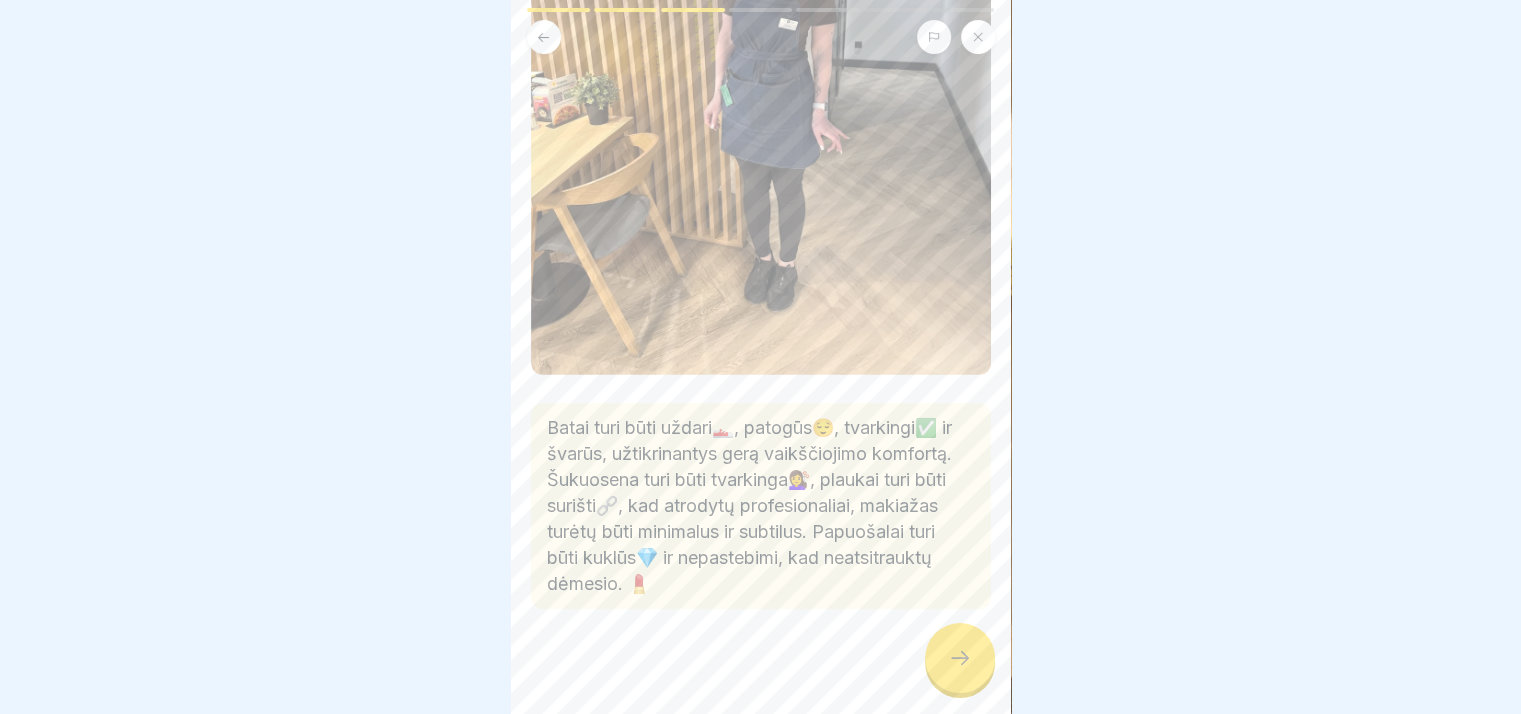 click at bounding box center [960, 658] 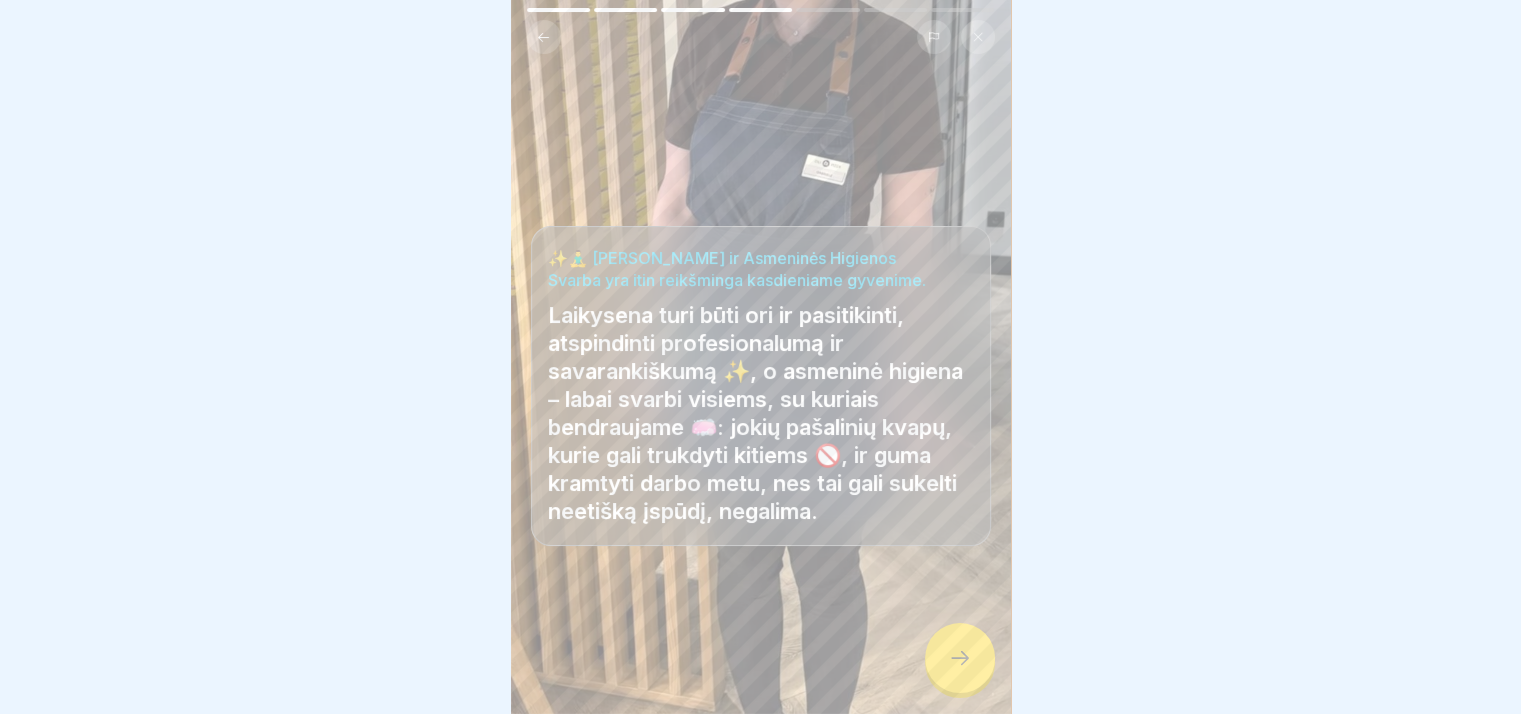 click 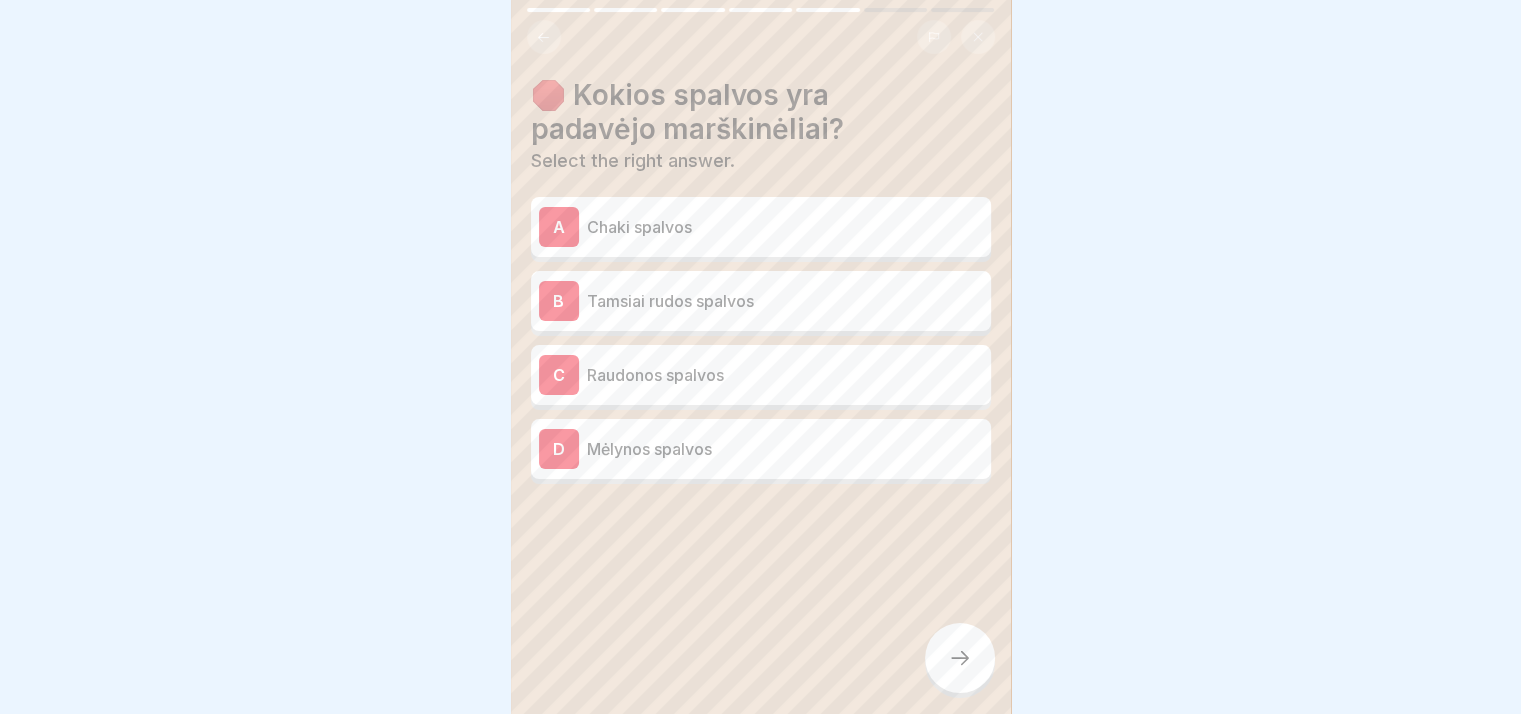 click on "Tamsiai rudos spalvos" at bounding box center (785, 301) 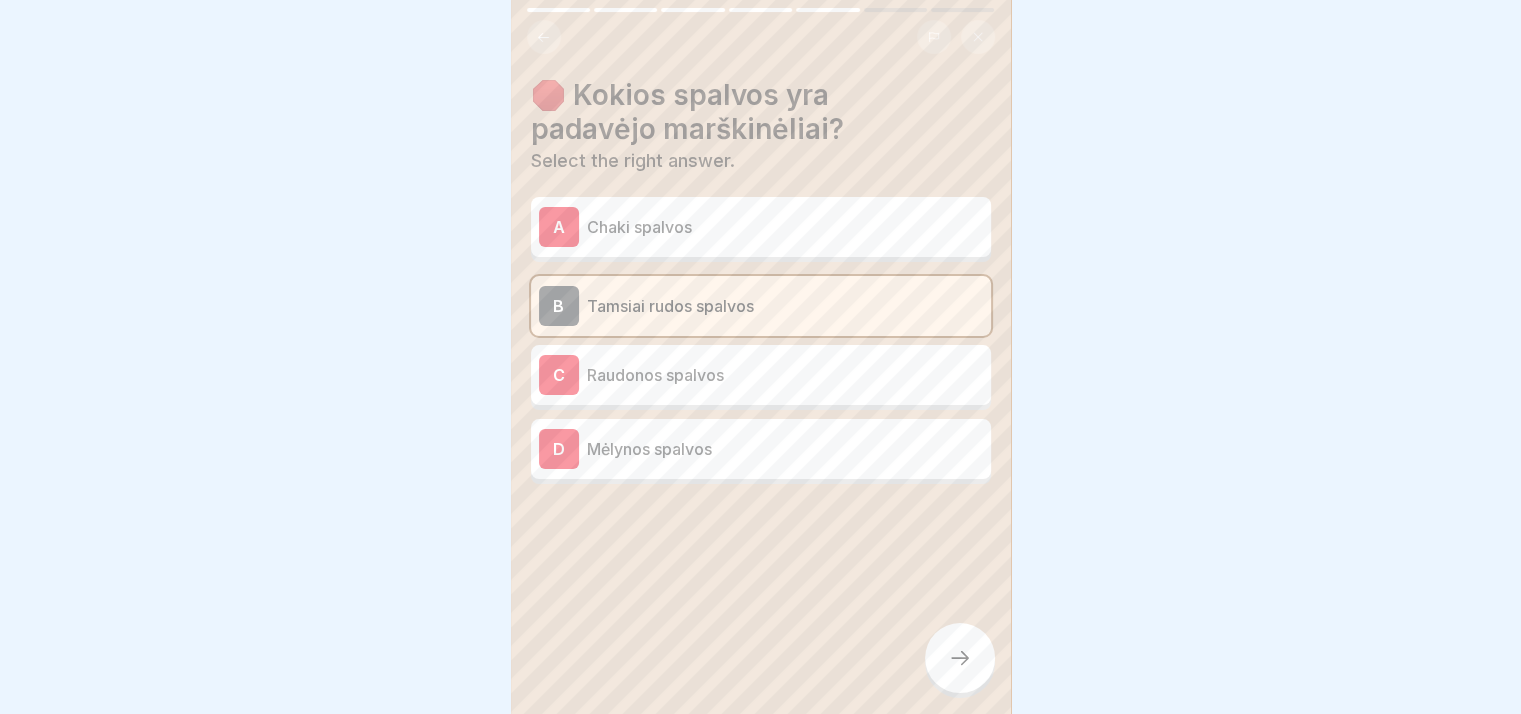 click 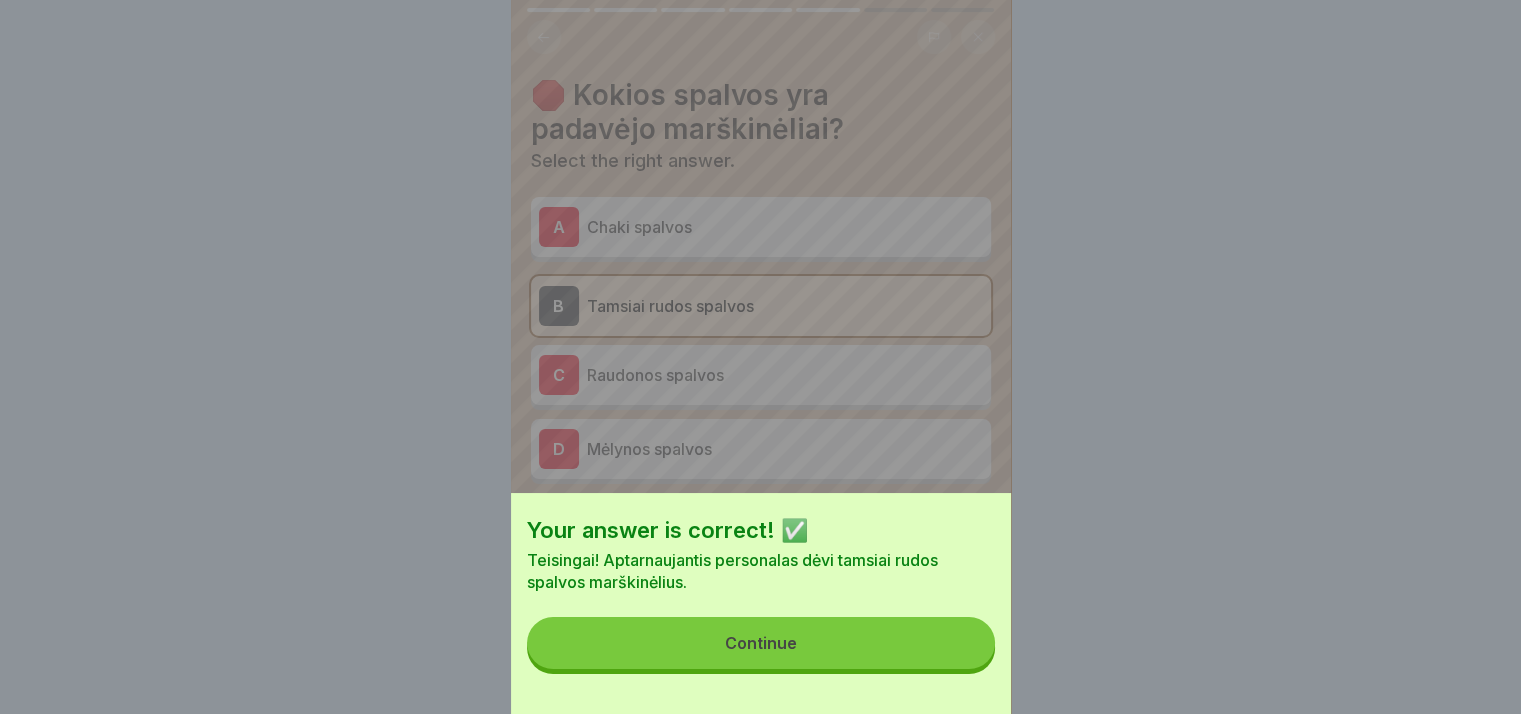 click on "Continue" at bounding box center (761, 643) 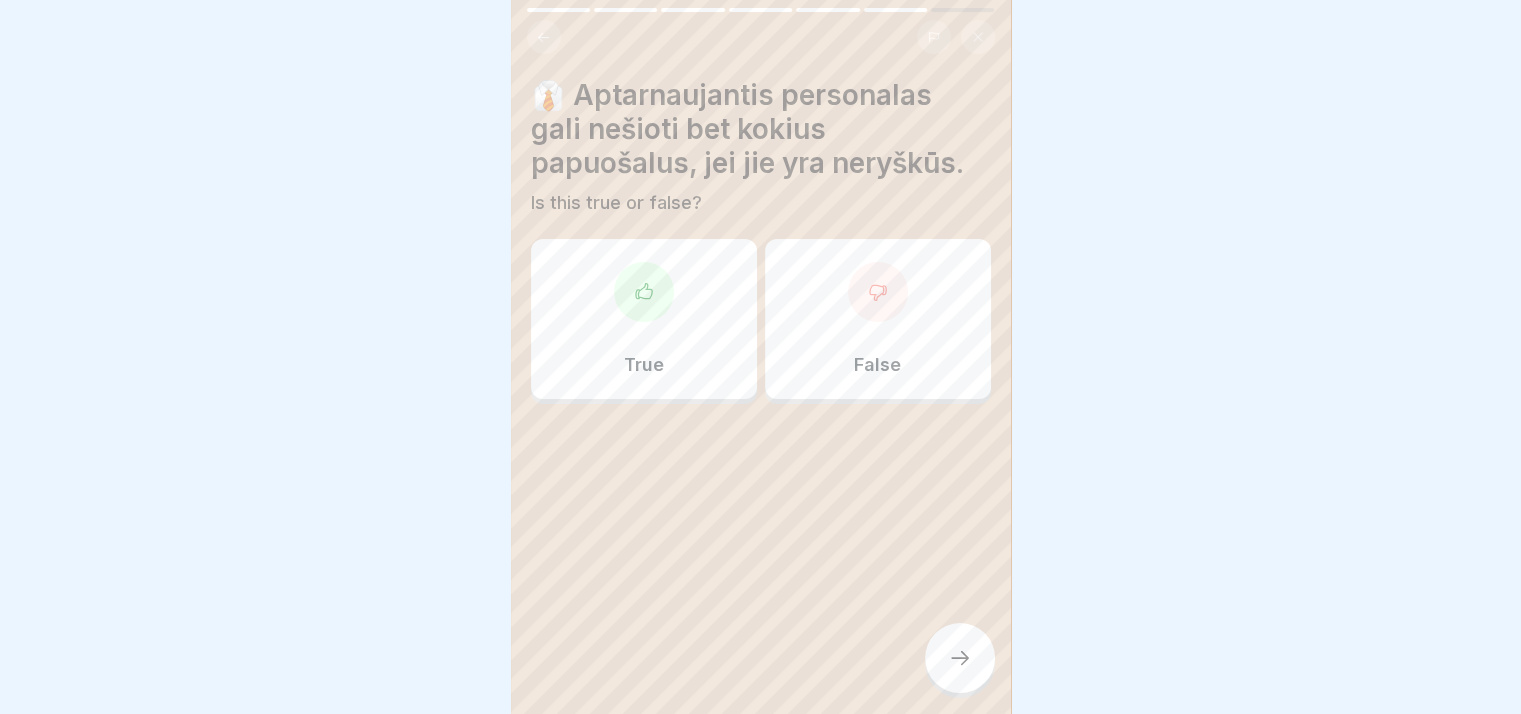 click on "False" at bounding box center [878, 319] 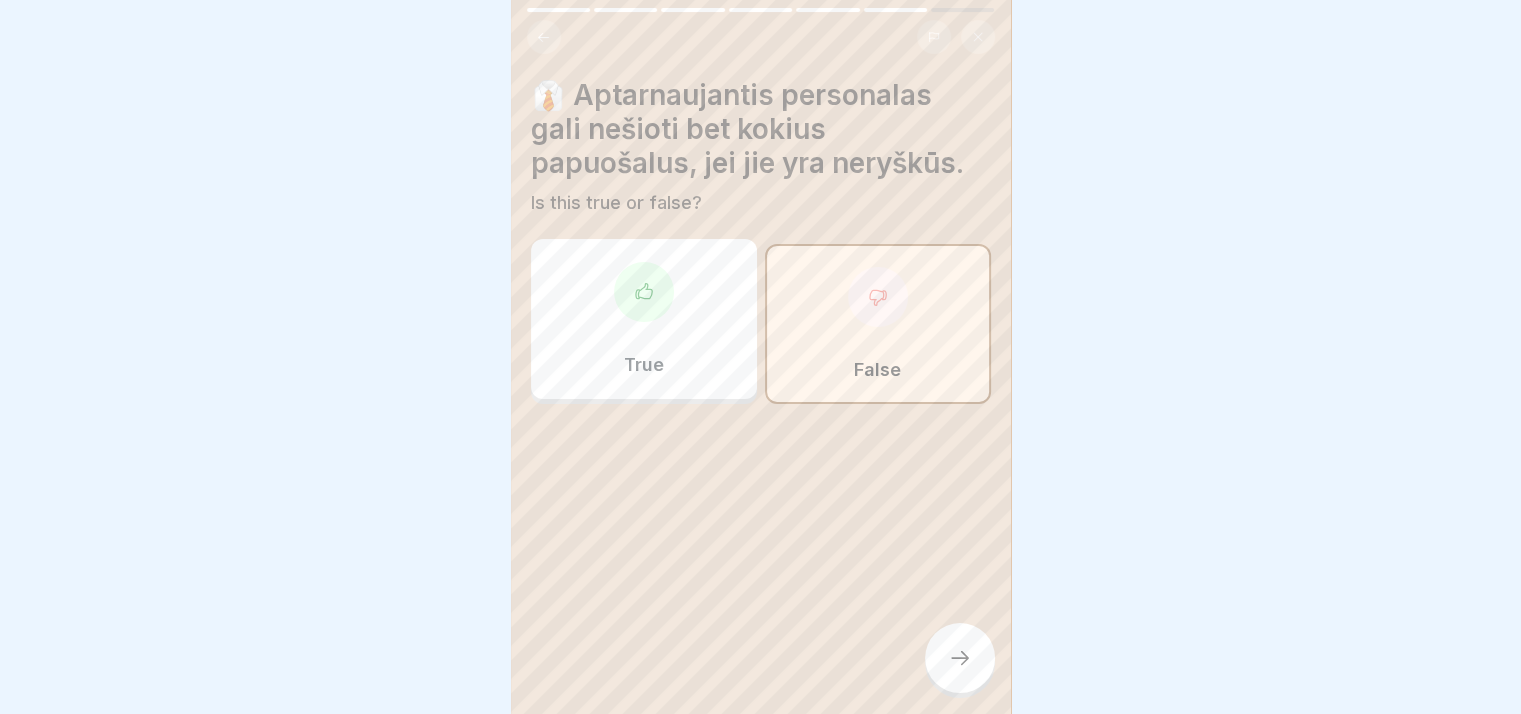 click on "True" at bounding box center [644, 319] 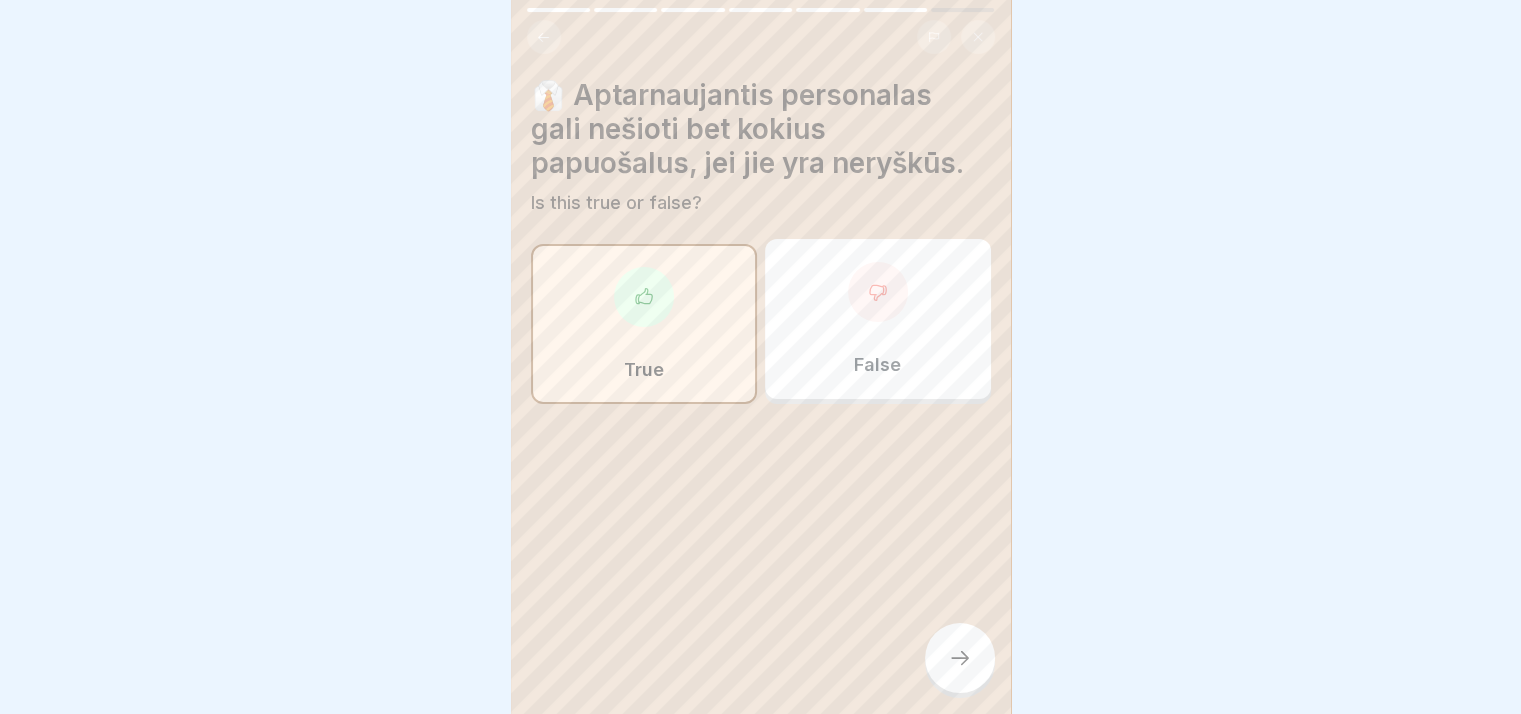click at bounding box center [960, 658] 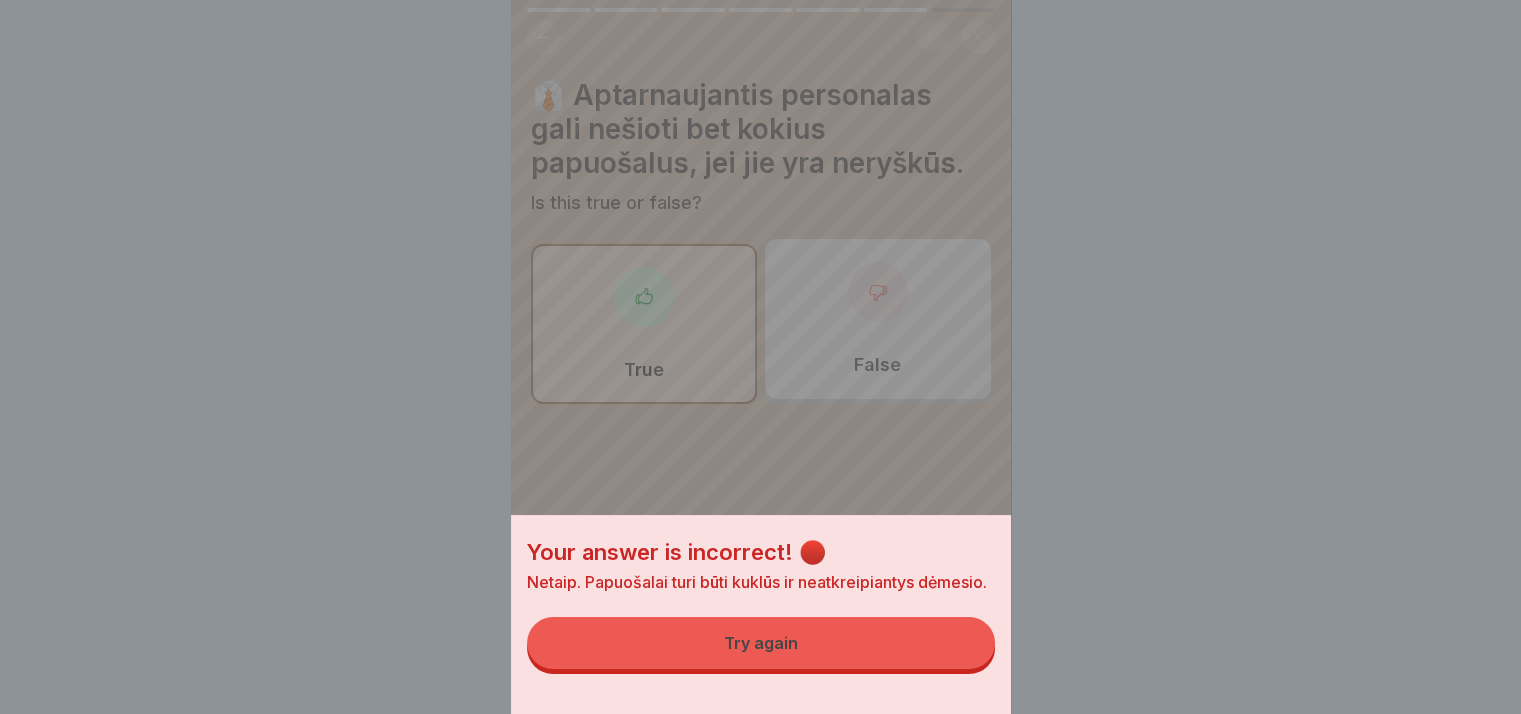 click on "Try again" at bounding box center (761, 643) 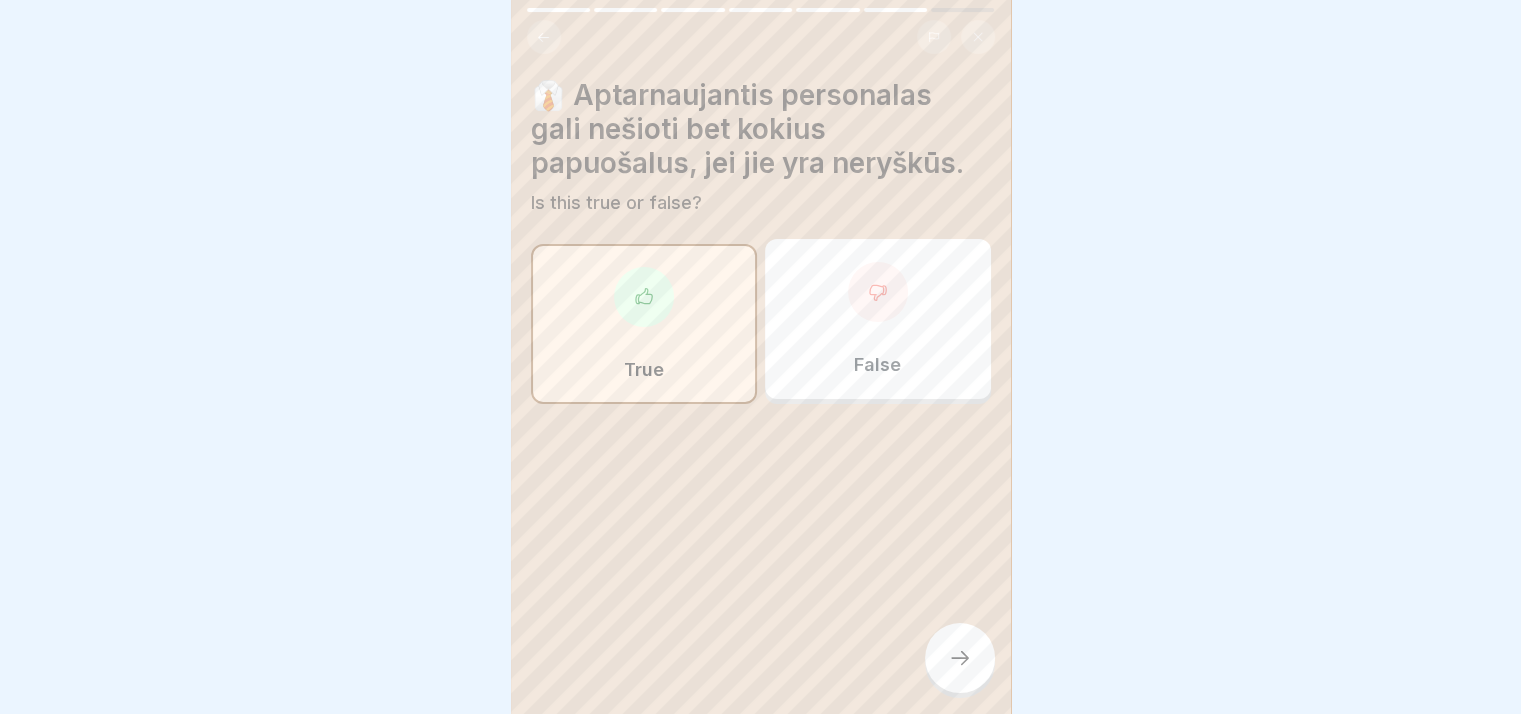click on "False" at bounding box center [878, 319] 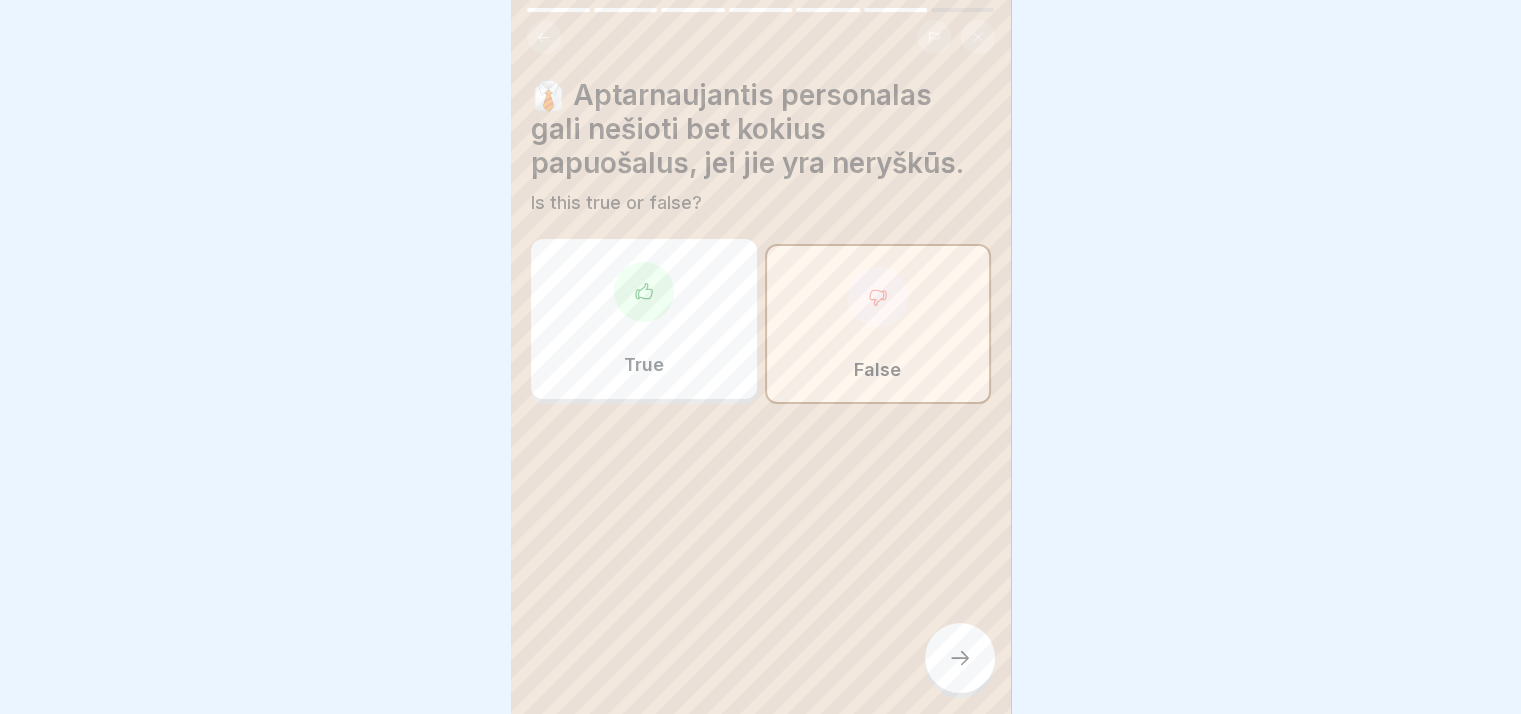 click 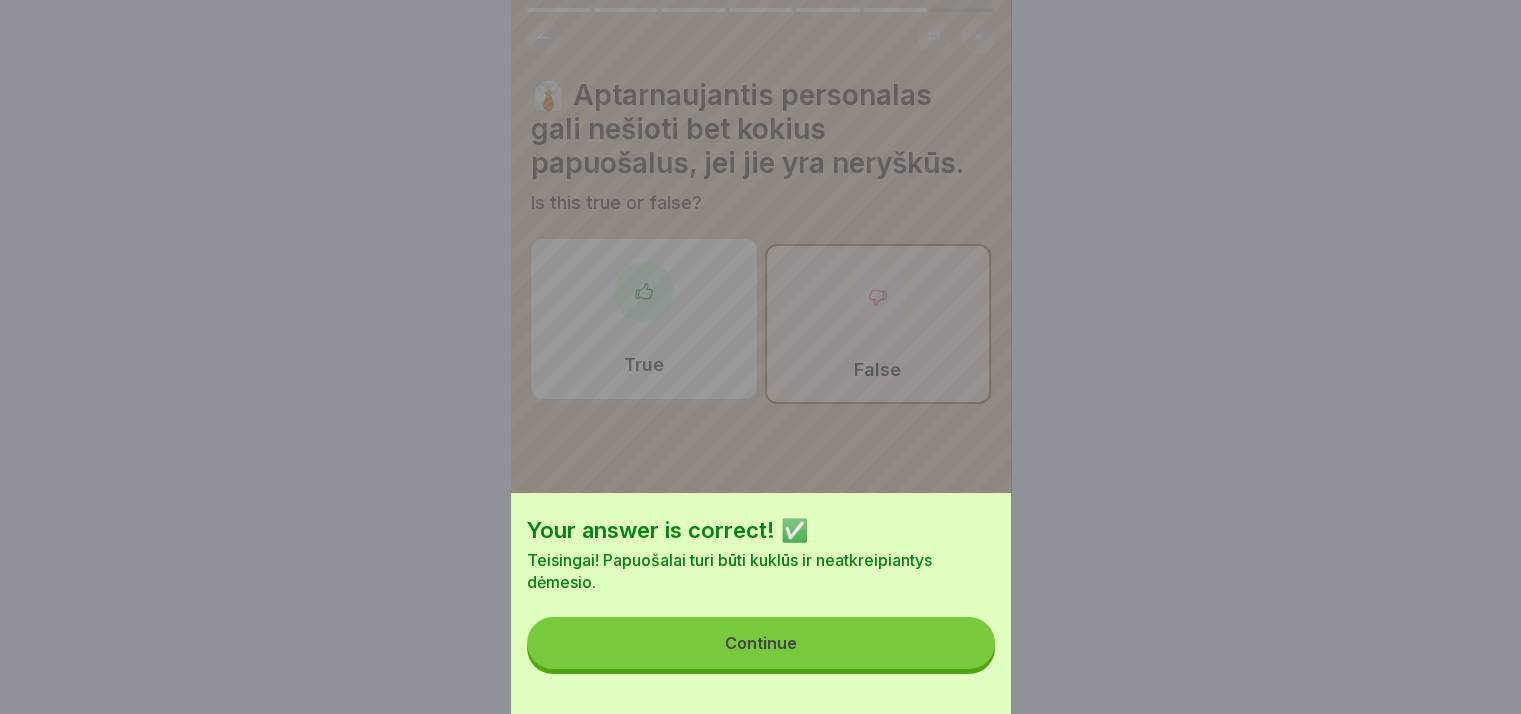 click on "Continue" at bounding box center [761, 643] 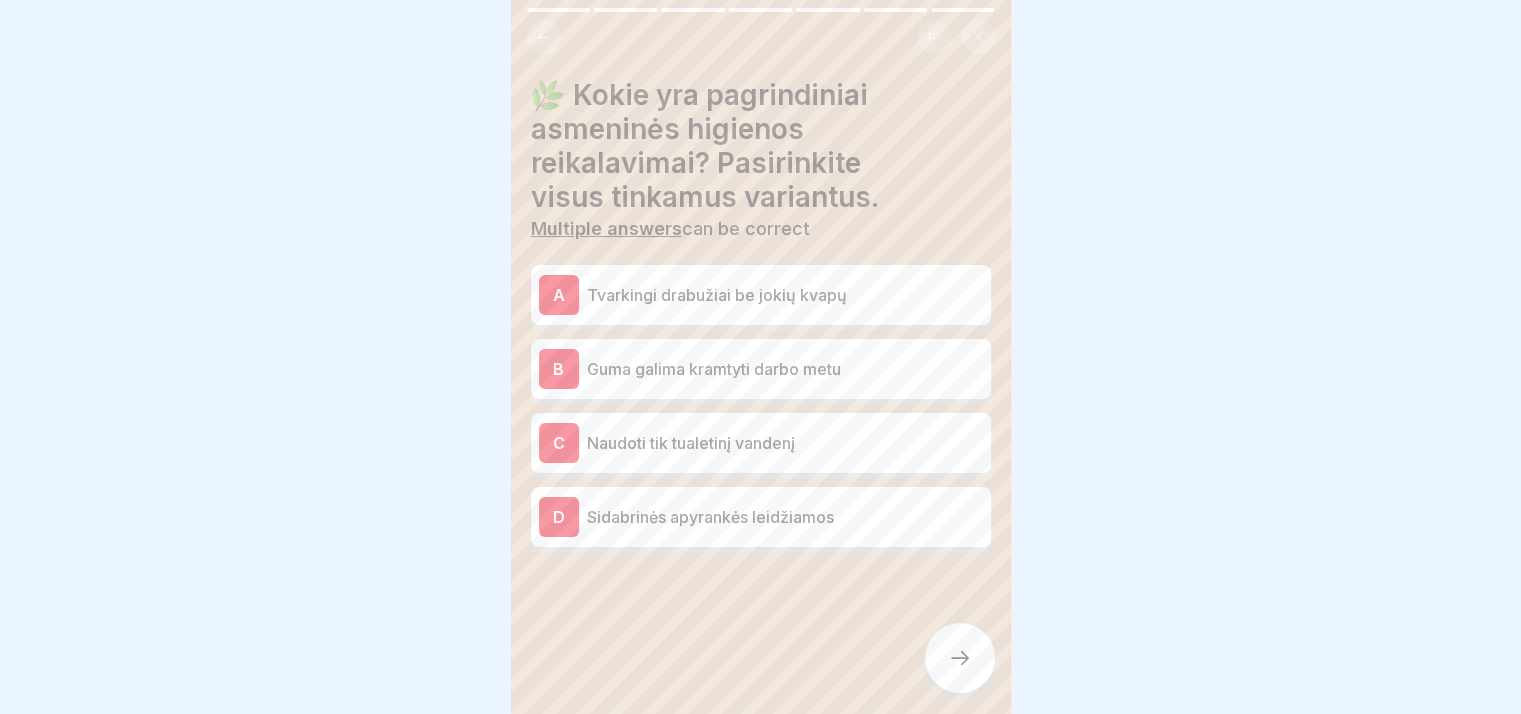 click on "A Tvarkingi drabužiai be jokių kvapų" at bounding box center [761, 295] 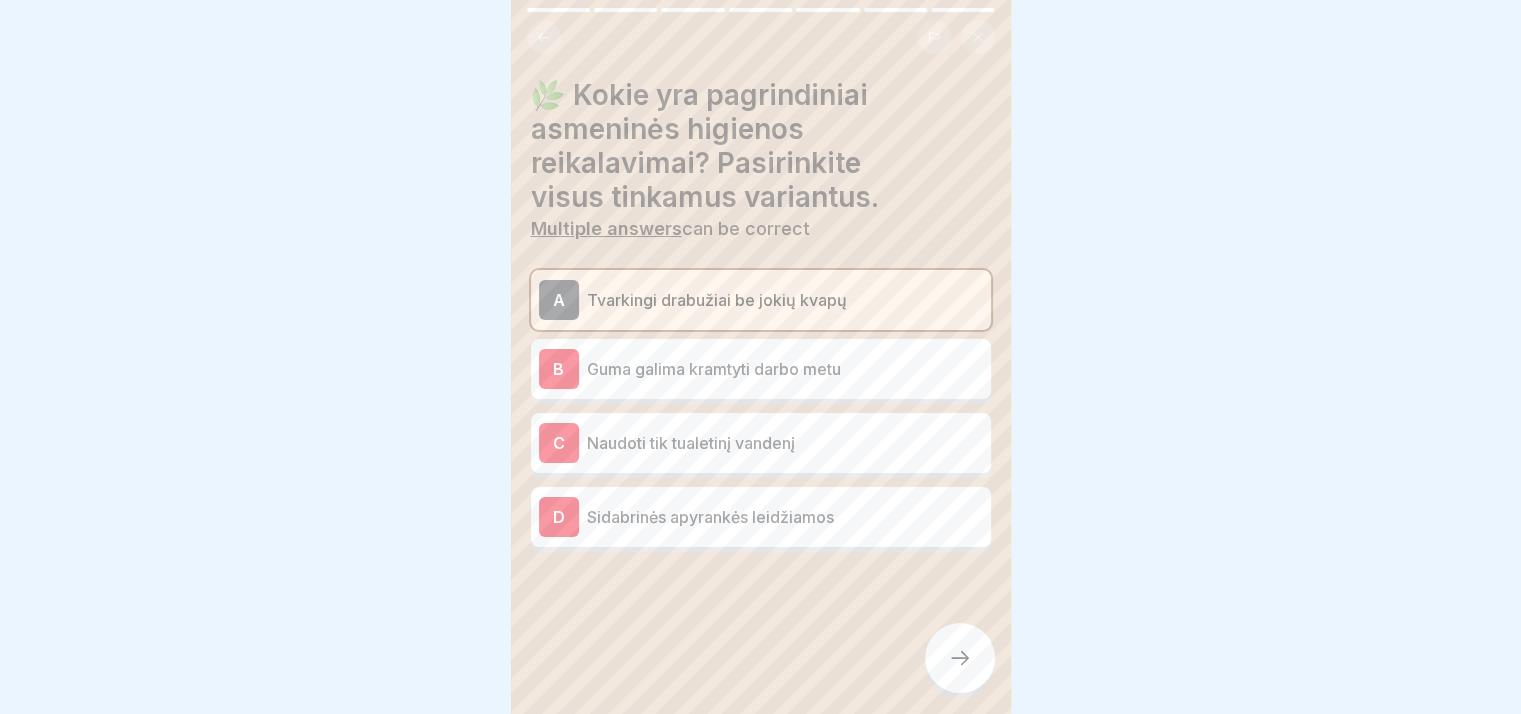 click on "C Naudoti tik tualetinį vandenį" at bounding box center (761, 443) 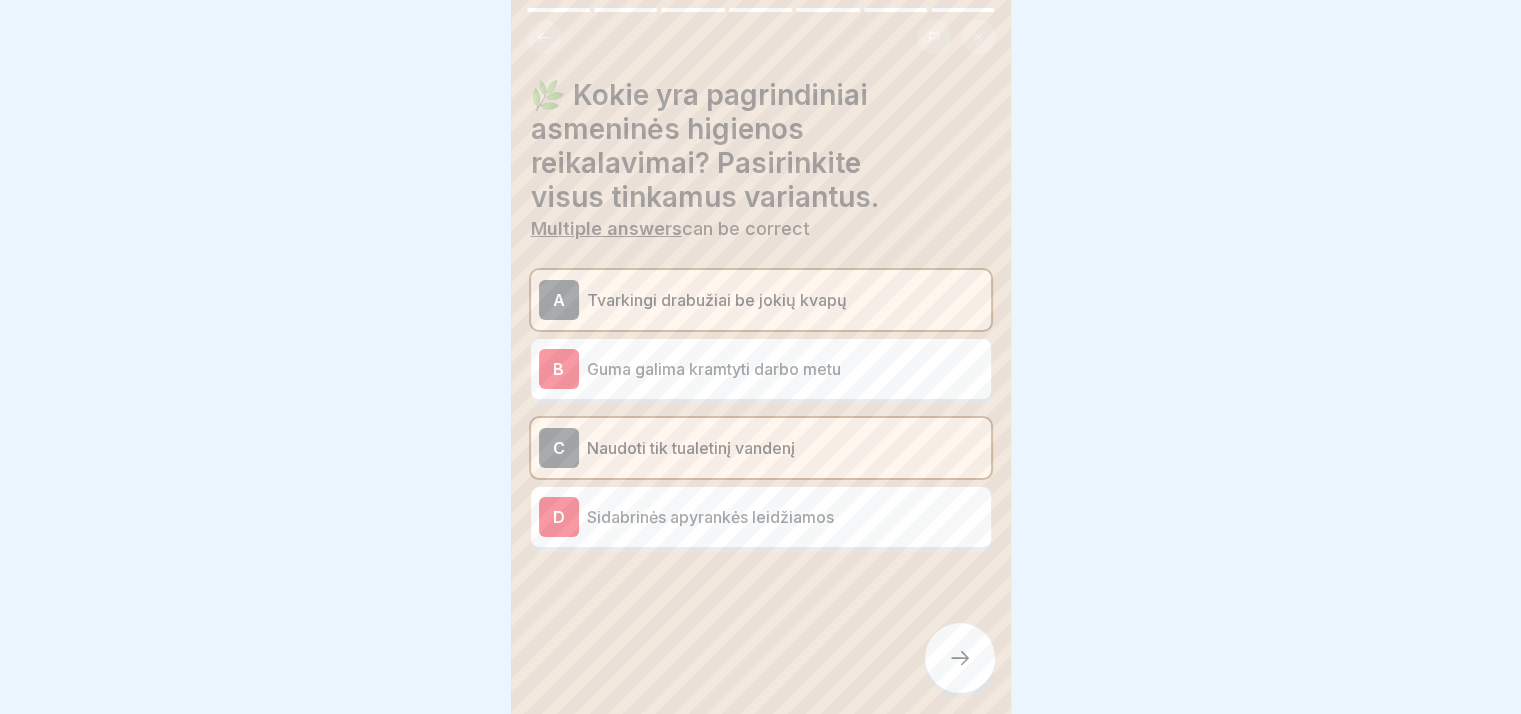 click at bounding box center (960, 658) 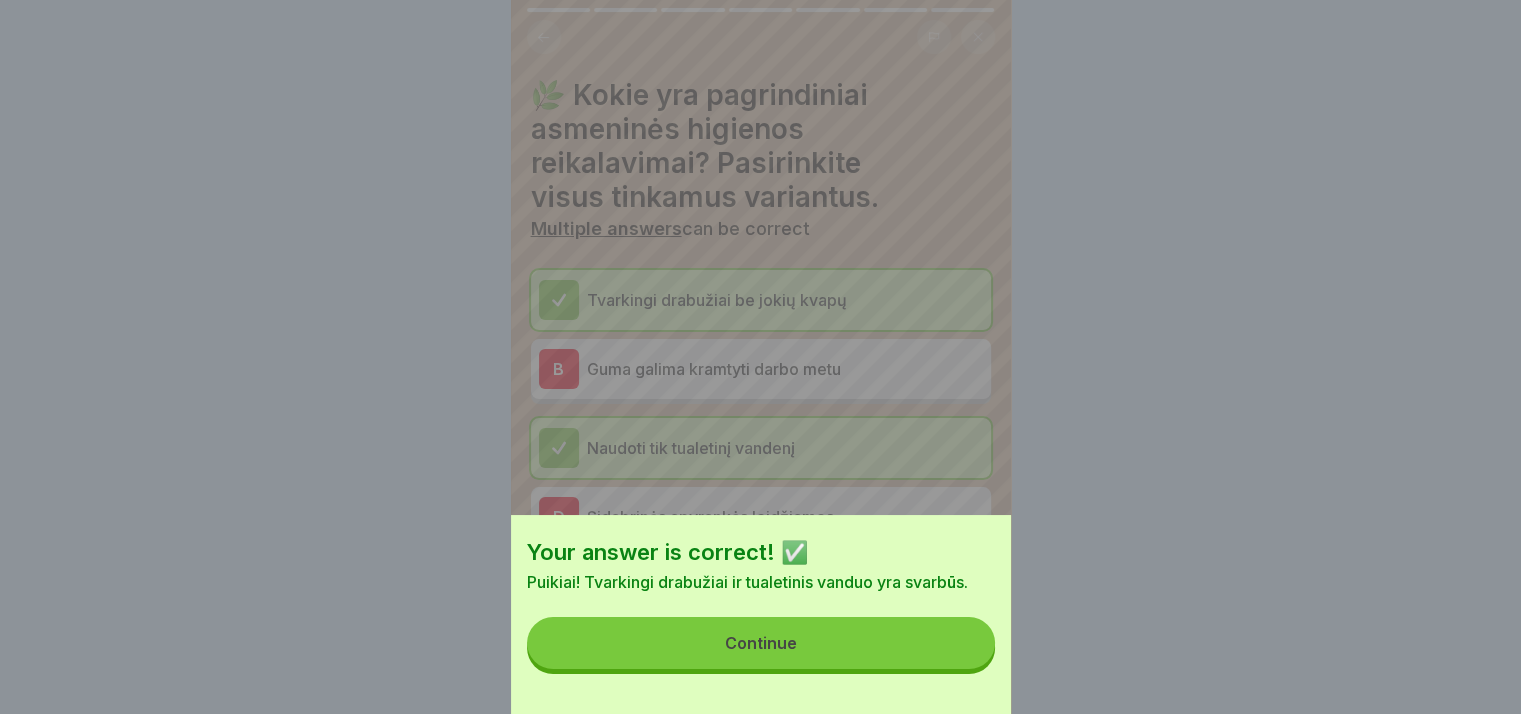 click on "Continue" at bounding box center [761, 643] 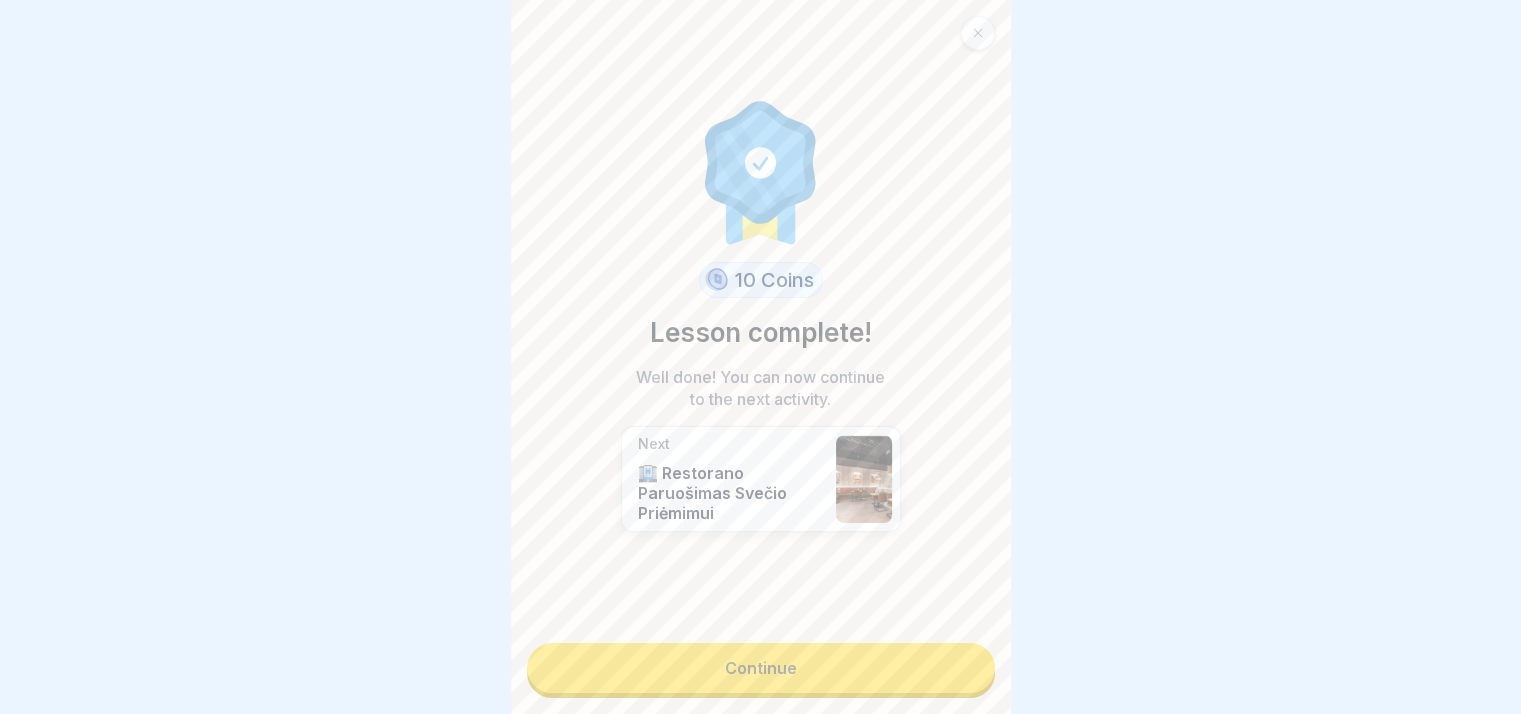 click on "Continue" at bounding box center [761, 668] 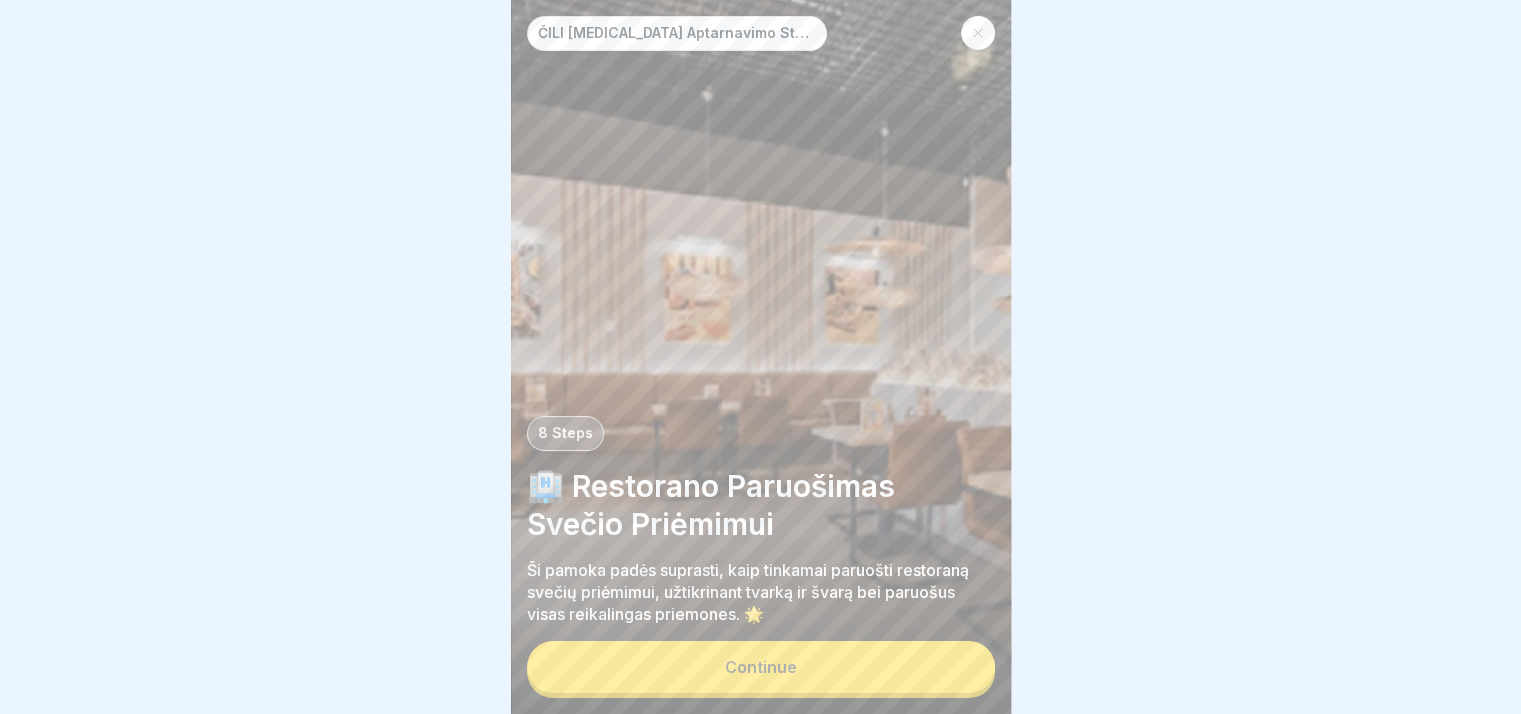 click on "Continue" at bounding box center [761, 669] 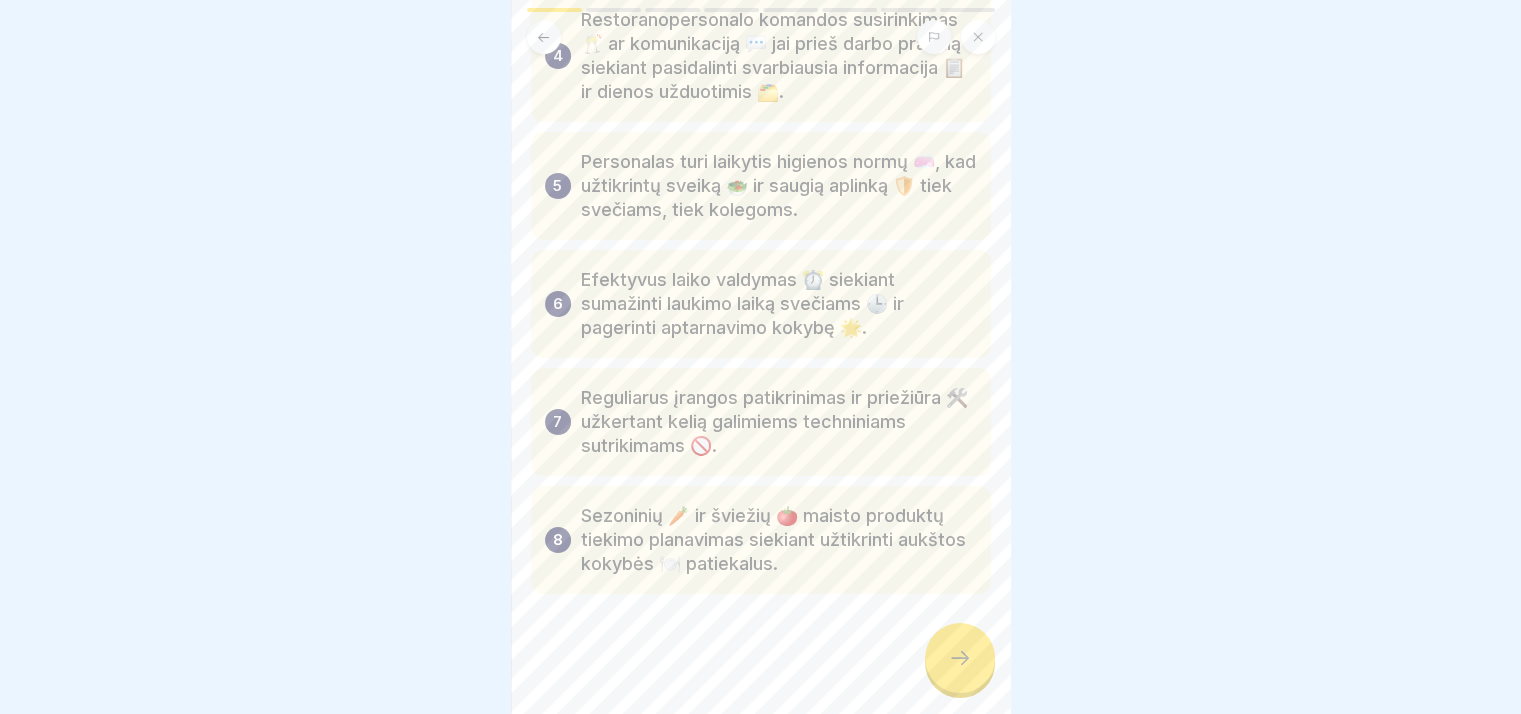 scroll, scrollTop: 745, scrollLeft: 0, axis: vertical 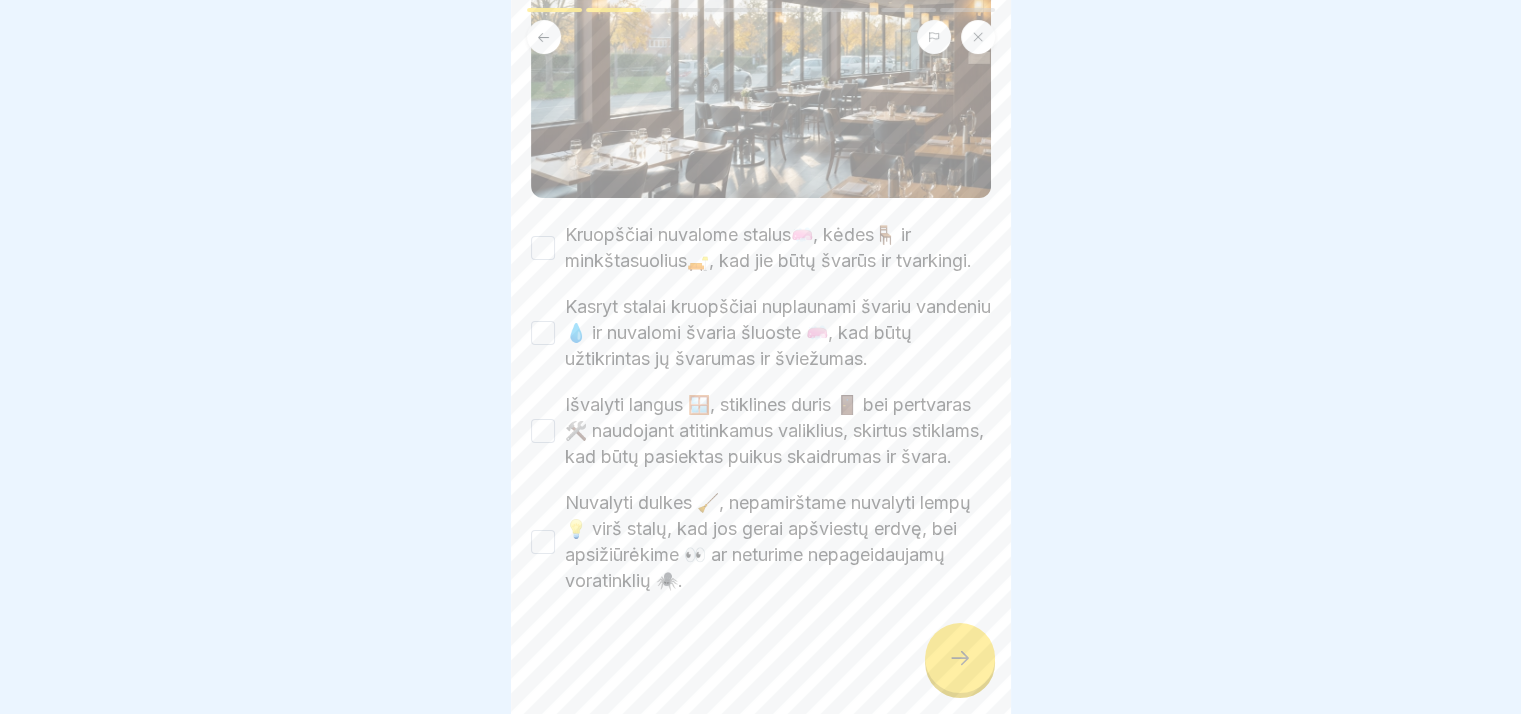 click on "Kruopščiai nuvalome stalus🧼, kėdes🪑 ir minkštasuolius🛋️, kad jie būtų švarūs ir tvarkingi." at bounding box center [778, 248] 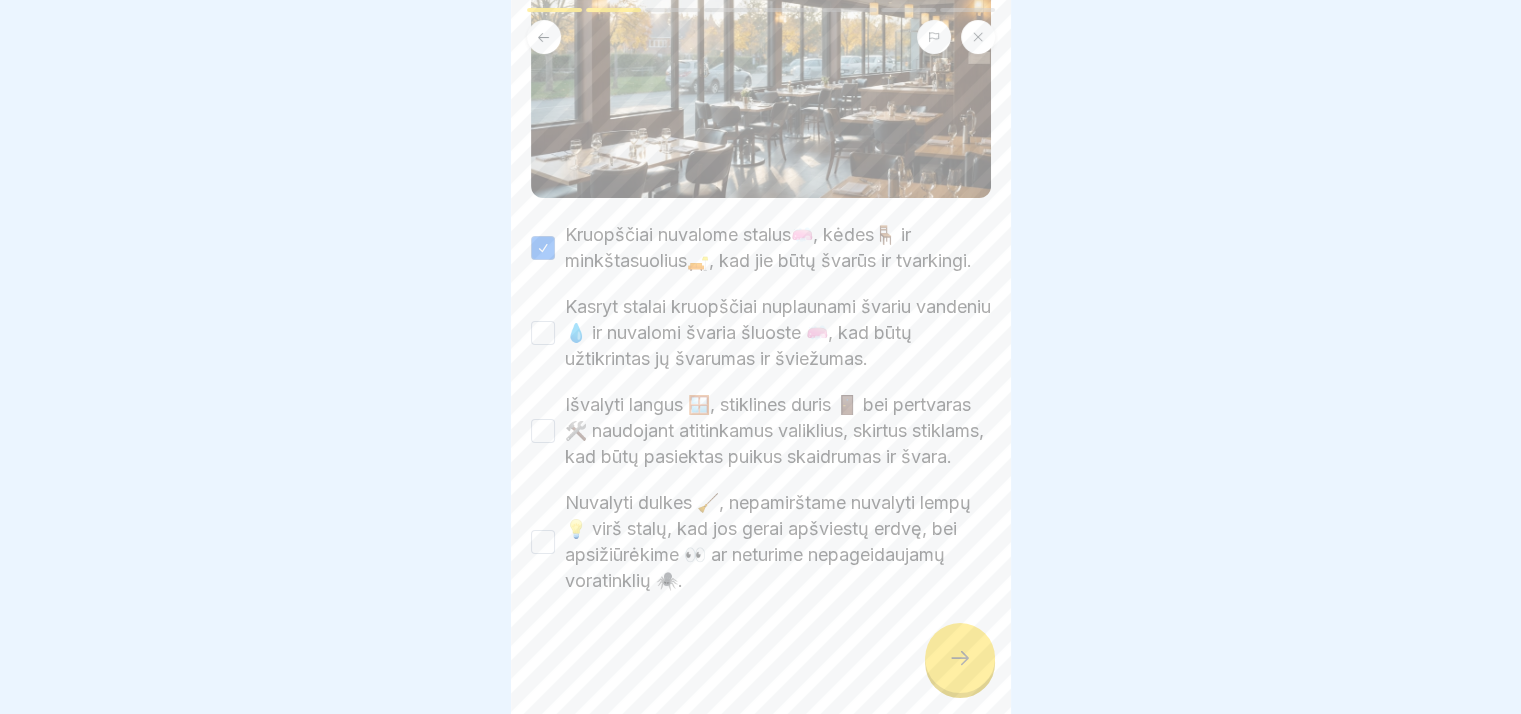 click on "Kasryt stalai kruopščiai nuplaunami švariu vandeniu 💧 ir nuvalomi švaria šluoste 🧼, kad būtų užtikrintas jų švarumas ir šviežumas." at bounding box center [778, 333] 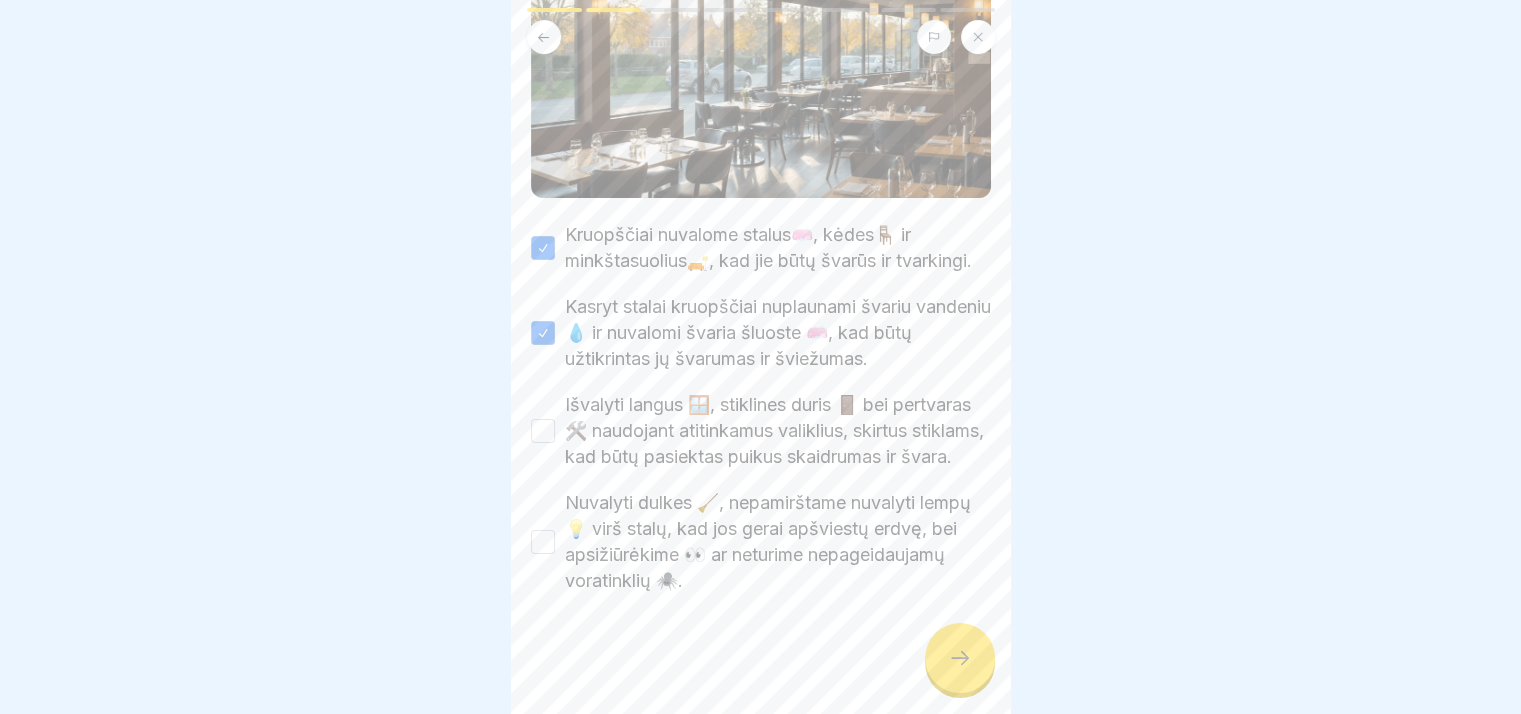 click on "Išvalyti langus 🪟, stiklines duris 🚪 bei pertvaras 🛠️ naudojant atitinkamus valiklius, skirtus stiklams, kad būtų pasiektas puikus skaidrumas ir švara." at bounding box center (778, 431) 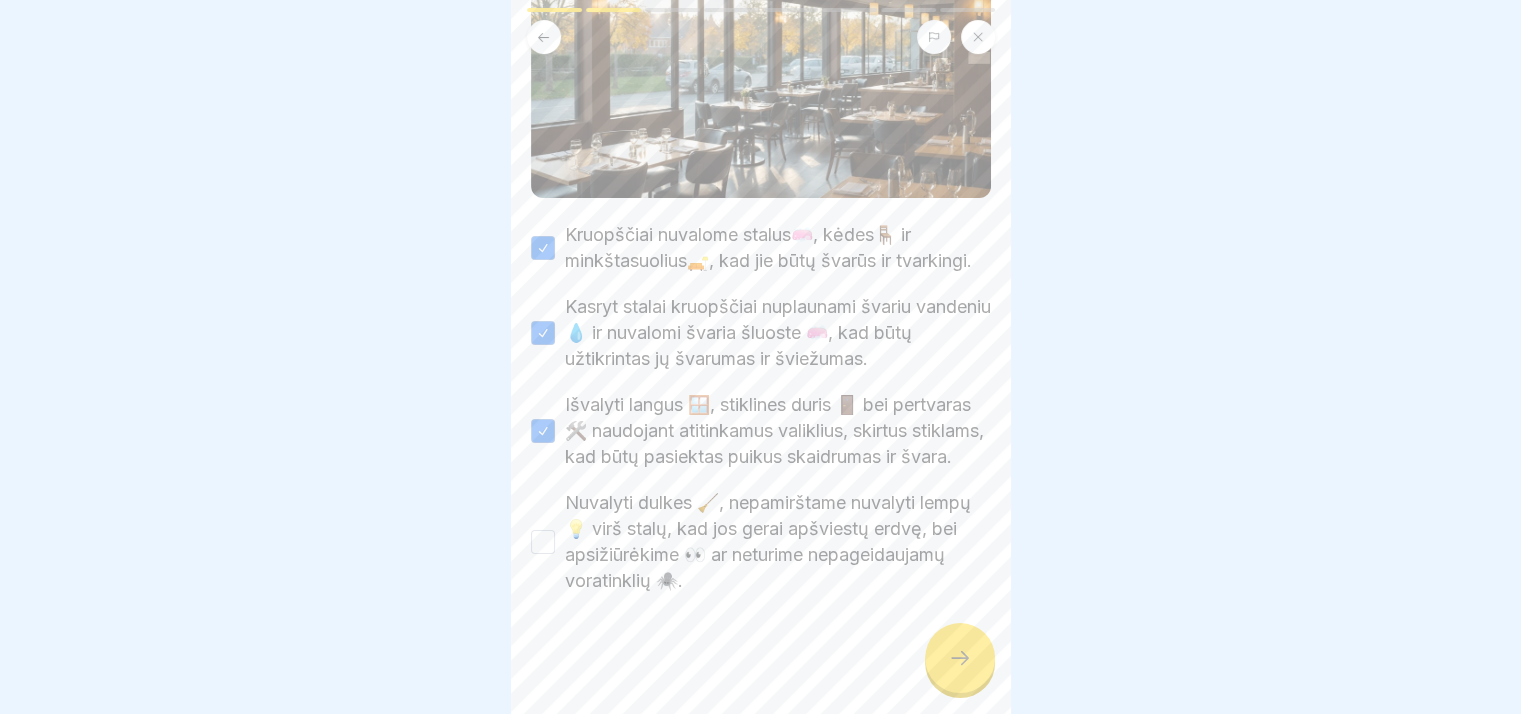 click on "Nuvalyti dulkes 🧹, nepamirštame nuvalyti lempų 💡 virš stalų, kad jos gerai apšviestų erdvę, bei apsižiūrėkime 👀 ar neturime nepageidaujamų voratinklių 🕷️." at bounding box center (778, 542) 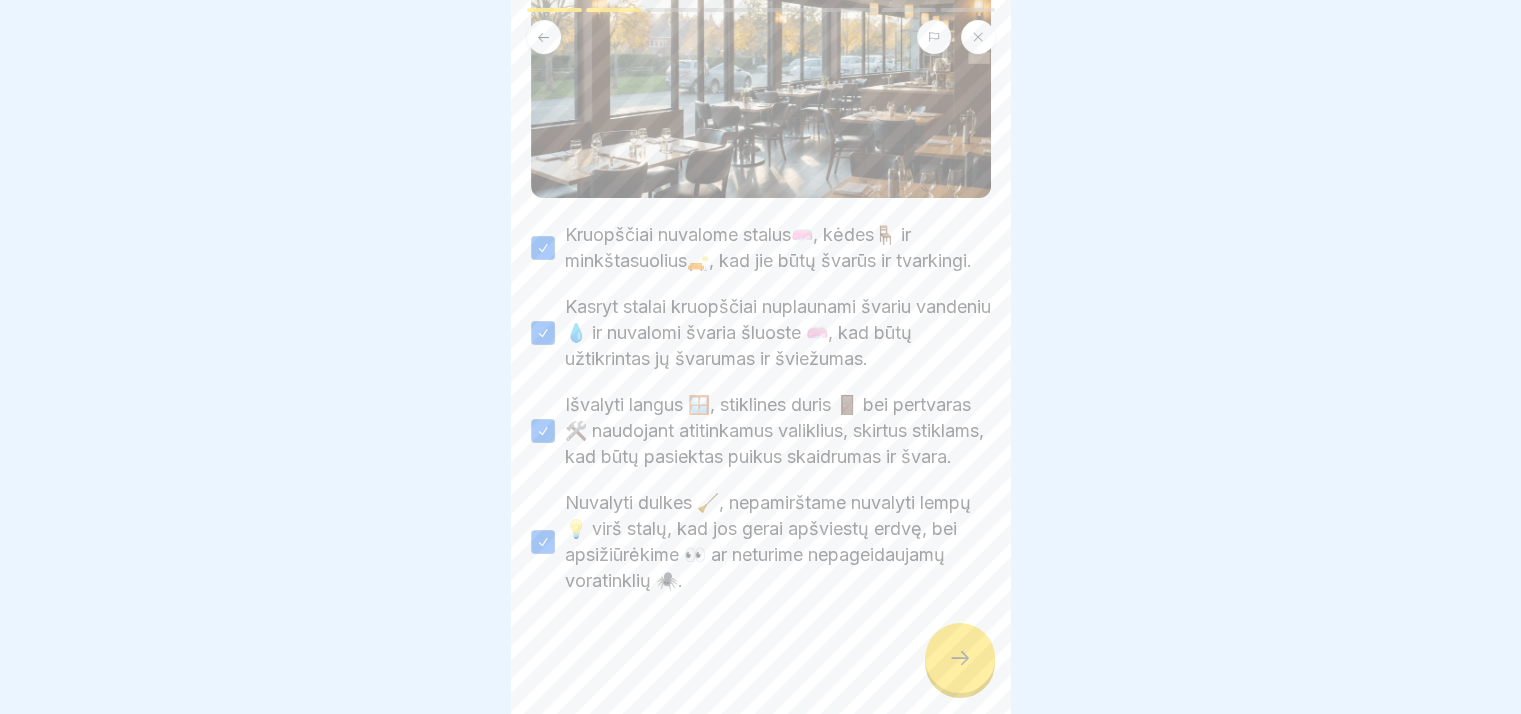 click at bounding box center (960, 658) 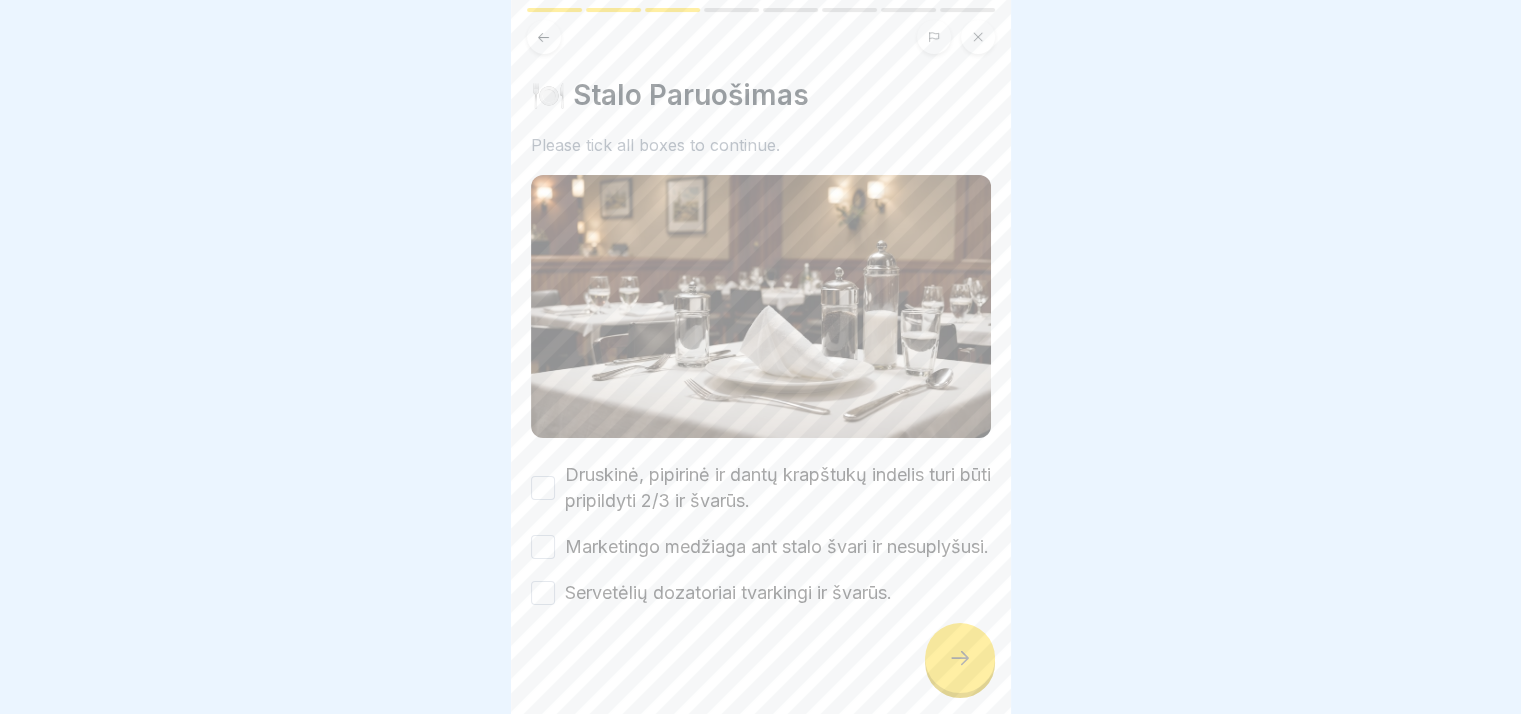 click on "Druskinė, pipirinė ir dantų krapštukų indelis turi būti pripildyti 2/3 ir švarūs." at bounding box center [778, 488] 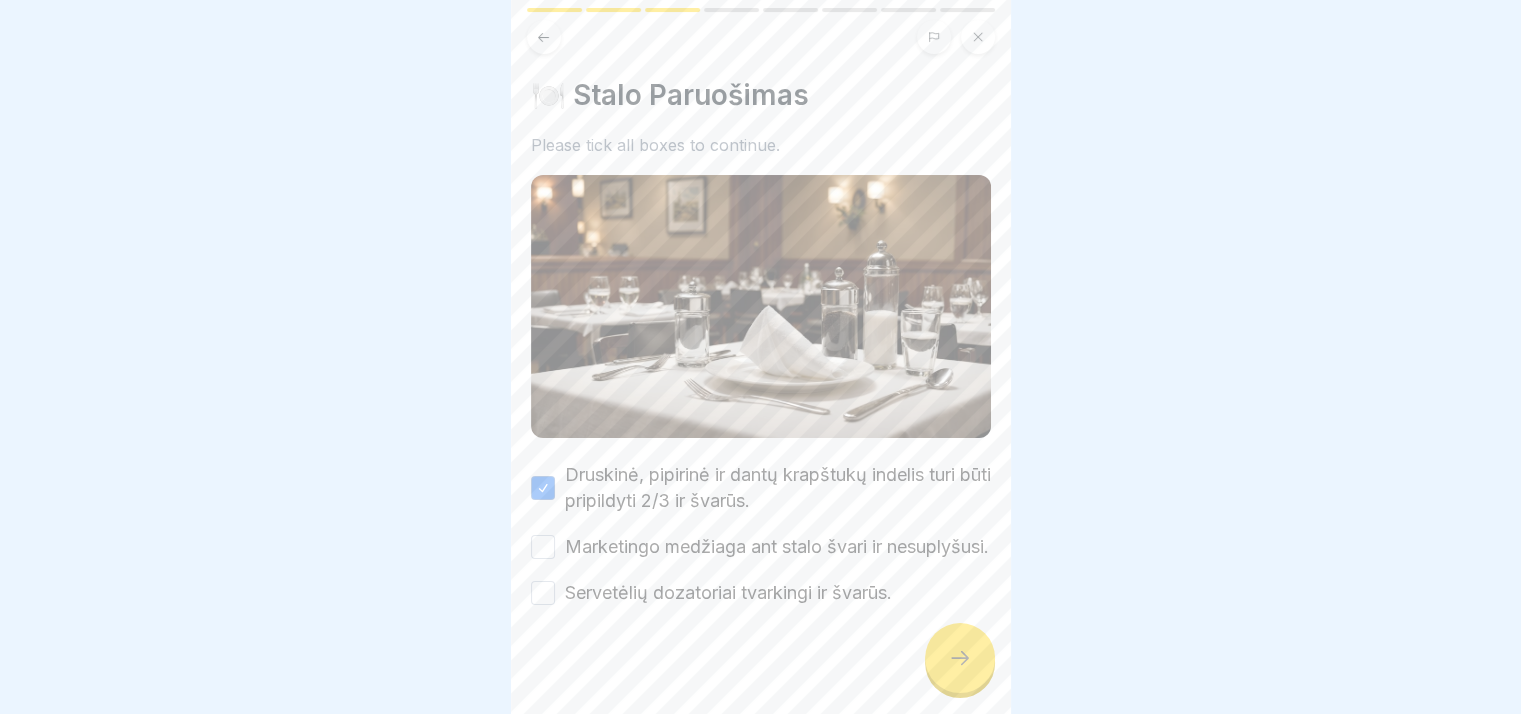 click on "Druskinė, pipirinė ir dantų krapštukų indelis turi būti pripildyti 2/3 ir švarūs. Marketingo medžiaga ant stalo švari ir nesuplyšusi. Servetėlių dozatoriai tvarkingi ir švarūs." at bounding box center (761, 534) 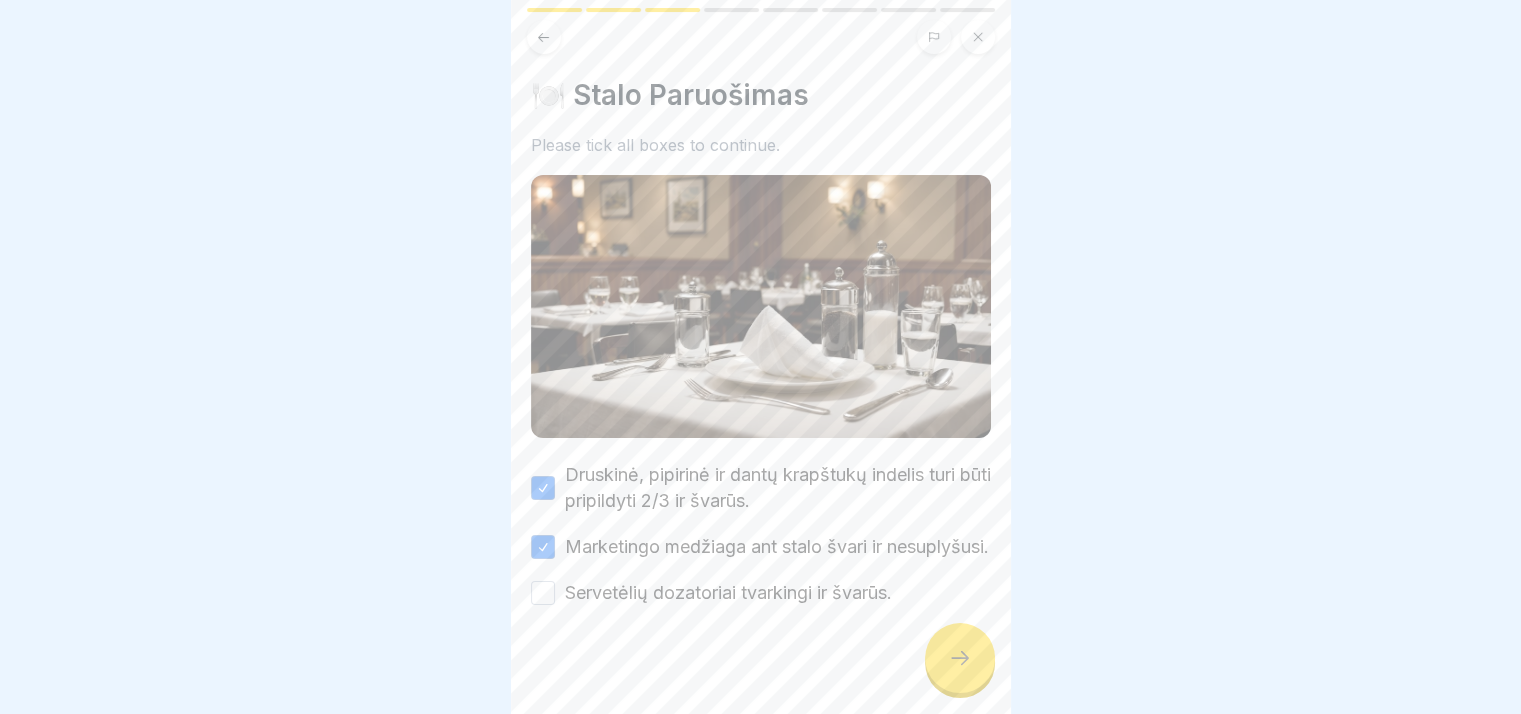 click on "Servetėlių dozatoriai tvarkingi ir švarūs." at bounding box center [728, 593] 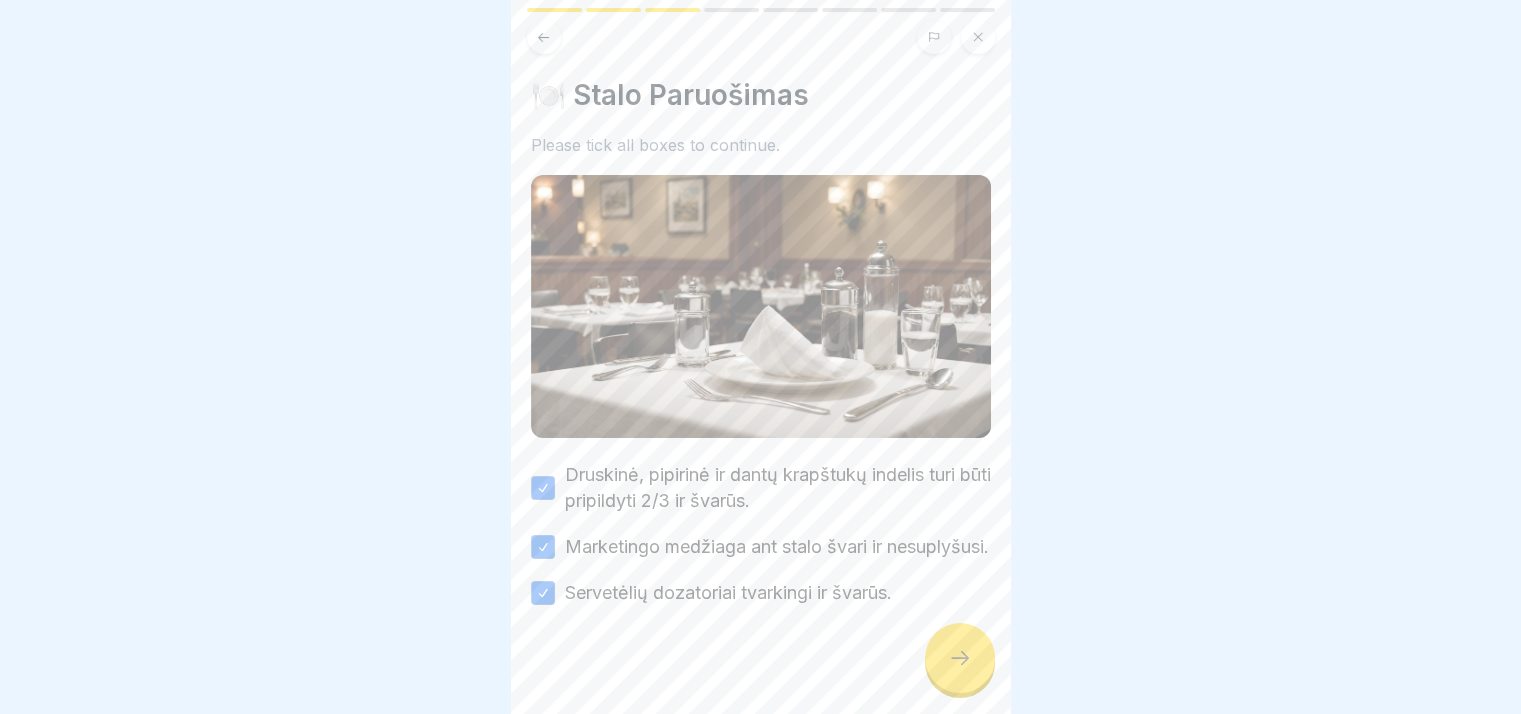 click at bounding box center [960, 658] 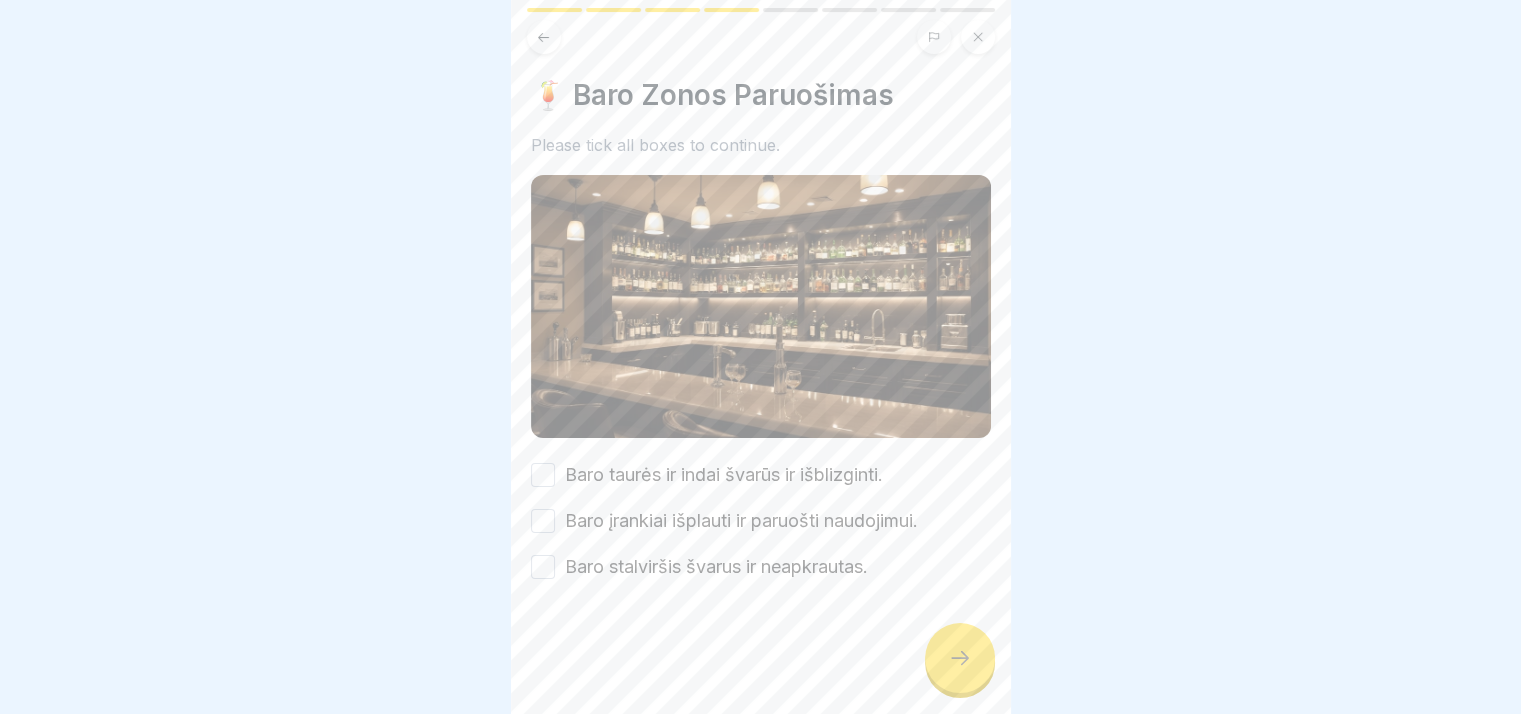 click on "Baro taurės ir indai švarūs ir išblizginti." at bounding box center [724, 475] 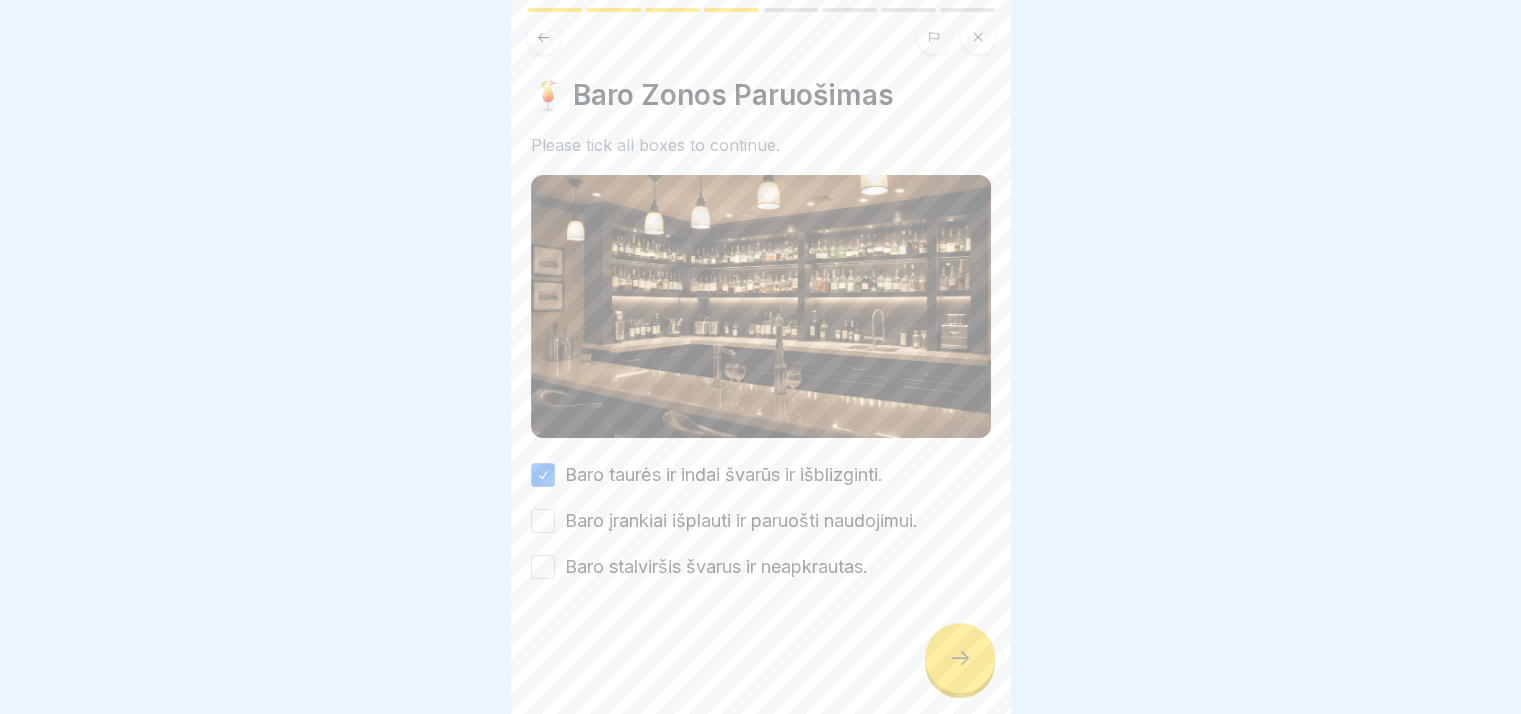 click on "Baro įrankiai išplauti ir paruošti naudojimui." at bounding box center (741, 521) 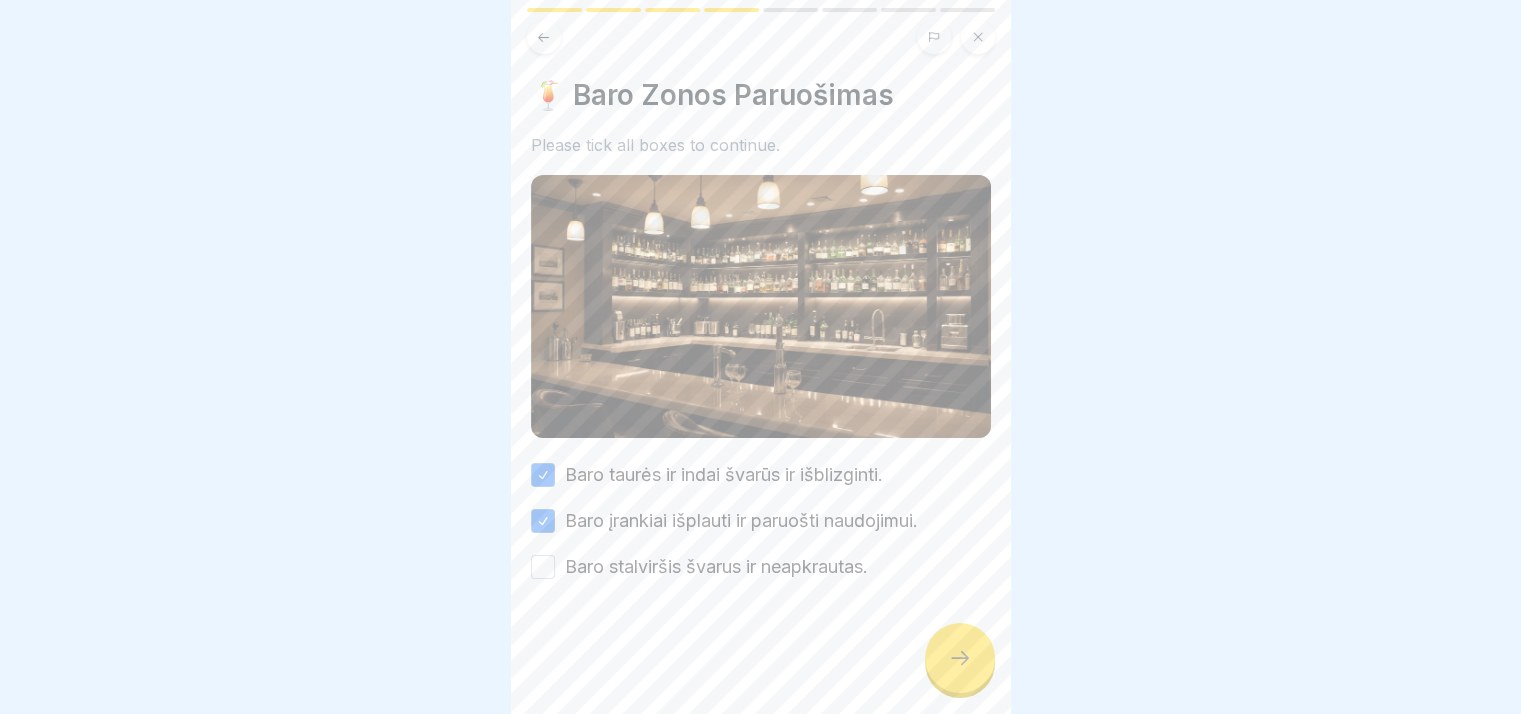 click on "Baro stalviršis švarus ir neapkrautas." at bounding box center [716, 567] 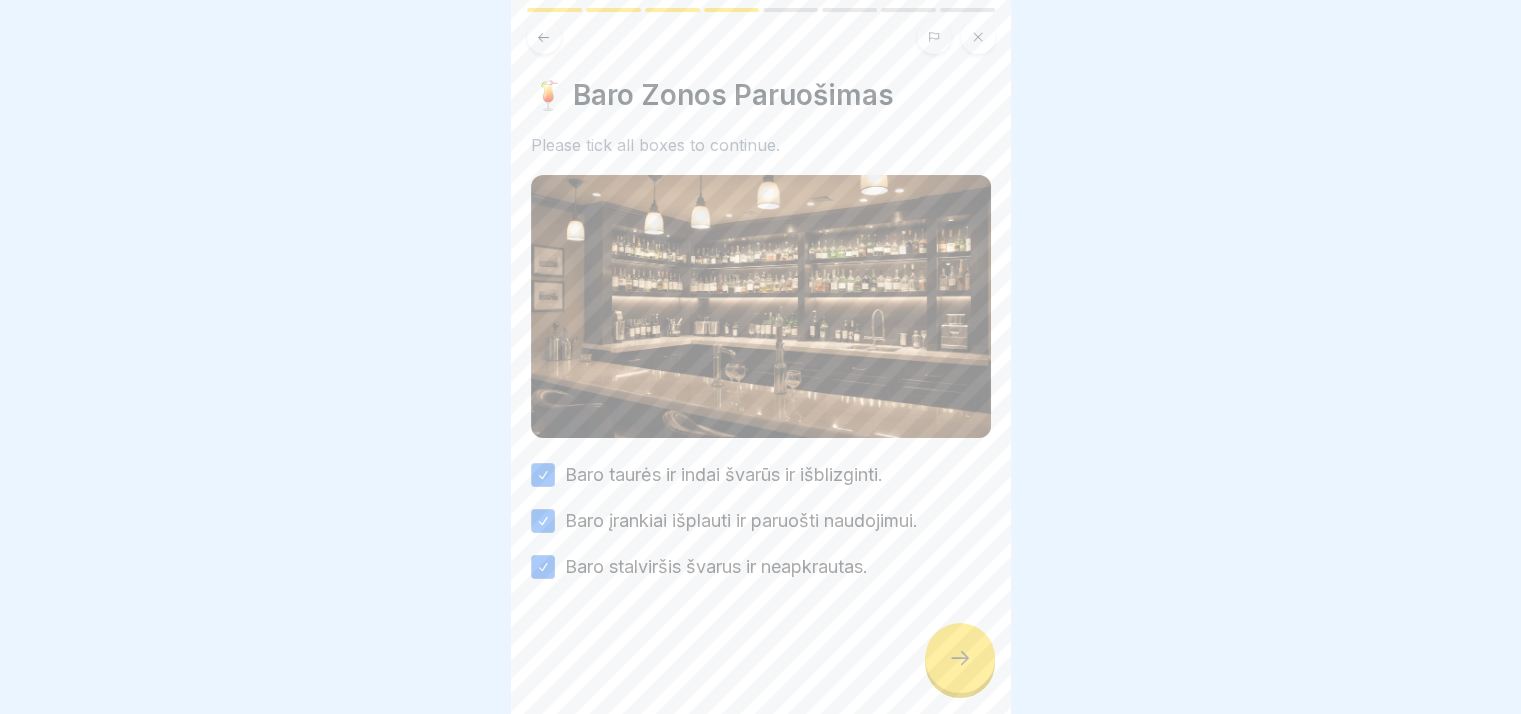 click at bounding box center [960, 658] 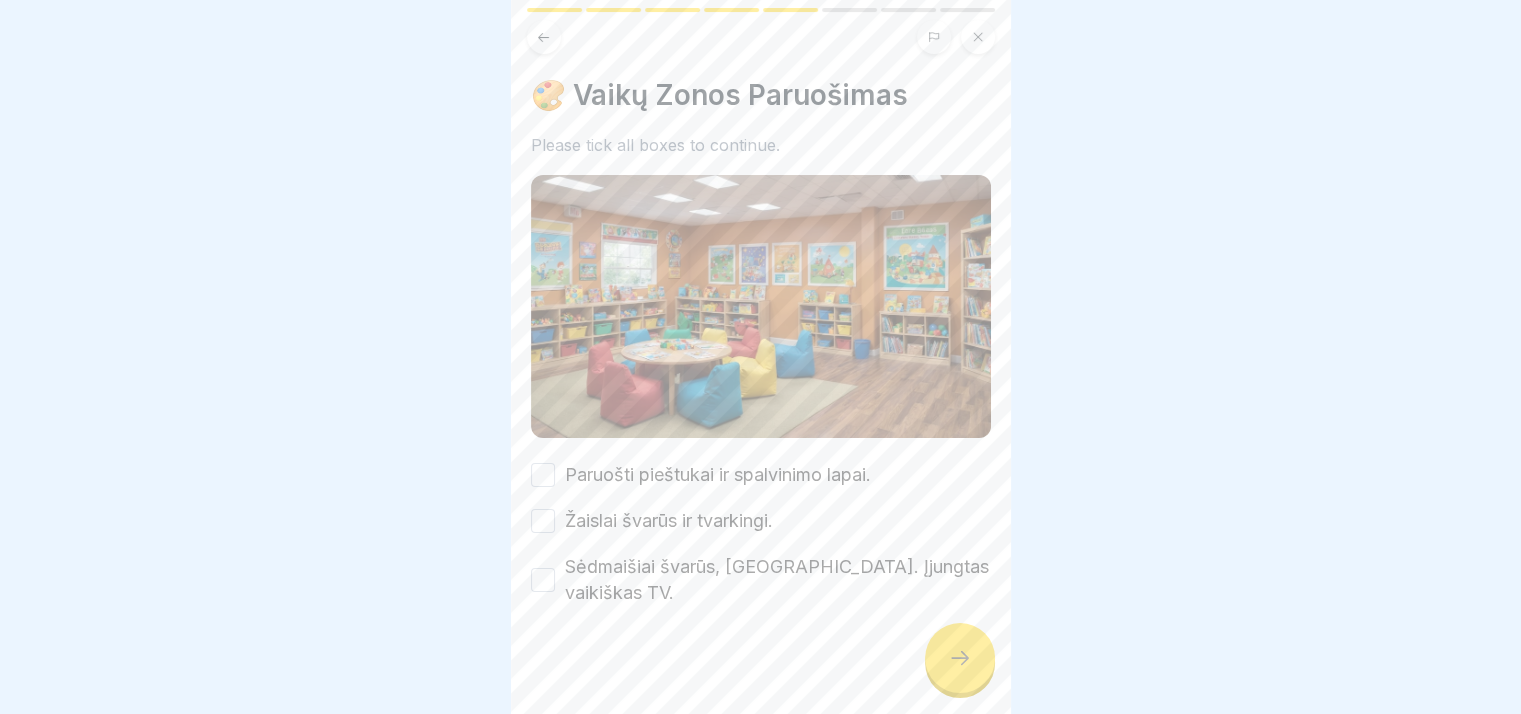 click on "🎨 Vaikų Zonos Paruošimas Please tick all boxes to continue. Paruošti pieštukai ir spalvinimo lapai. Žaislai švarūs ir tvarkingi. Sėdmaišiai švarūs, nesuplyšę. Įjungtas vaikiškas TV." at bounding box center (761, 342) 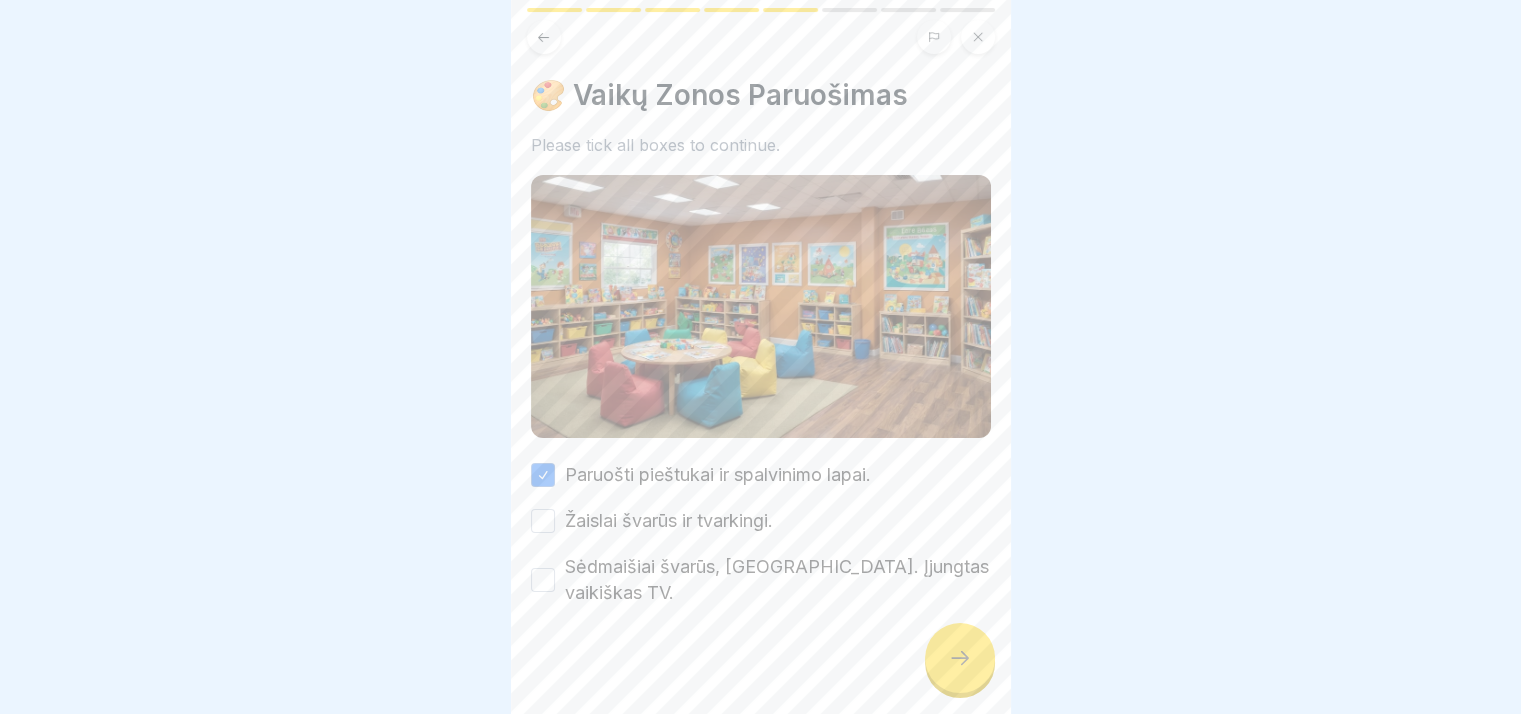 click on "Žaislai švarūs ir tvarkingi." at bounding box center [669, 521] 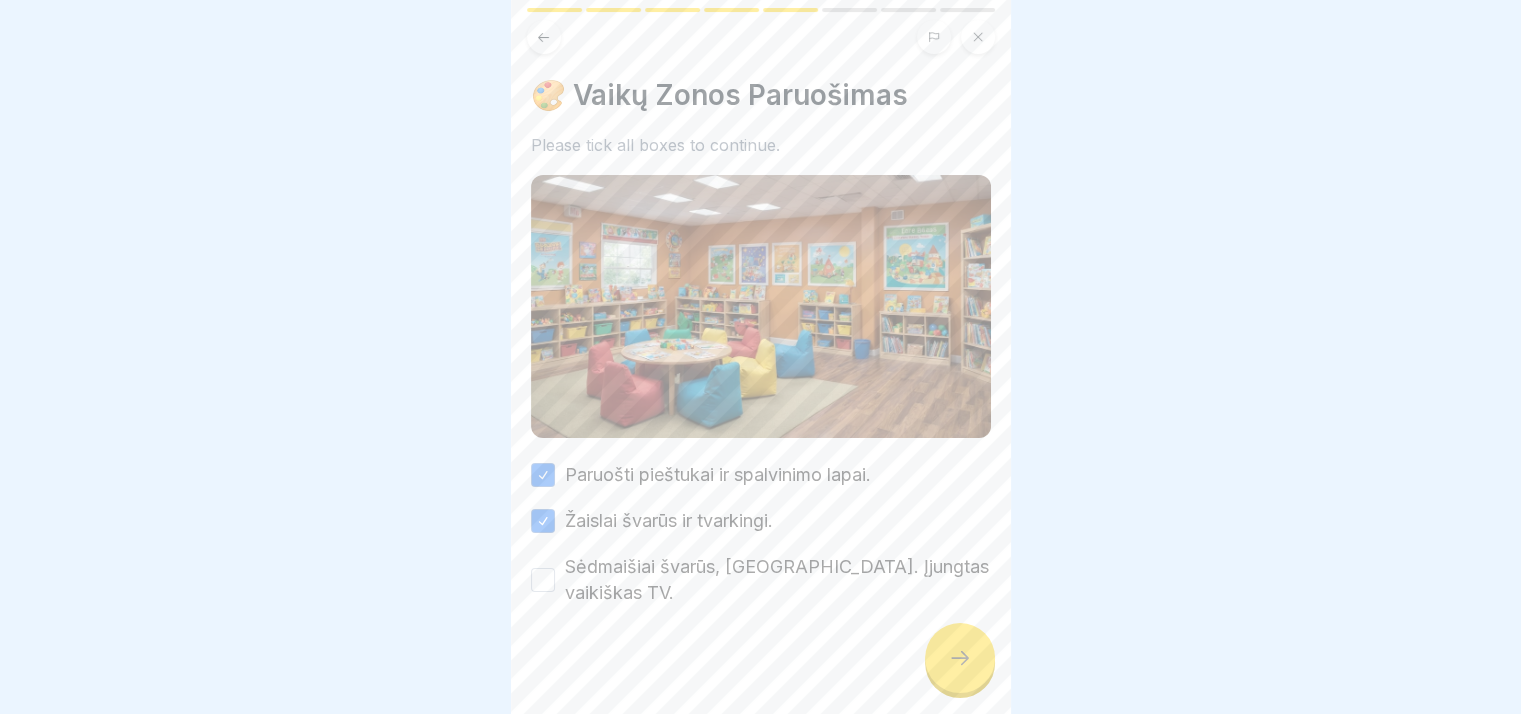 click on "Paruošti pieštukai ir spalvinimo lapai. Žaislai švarūs ir tvarkingi. Sėdmaišiai švarūs, nesuplyšę. Įjungtas vaikiškas TV." at bounding box center (761, 534) 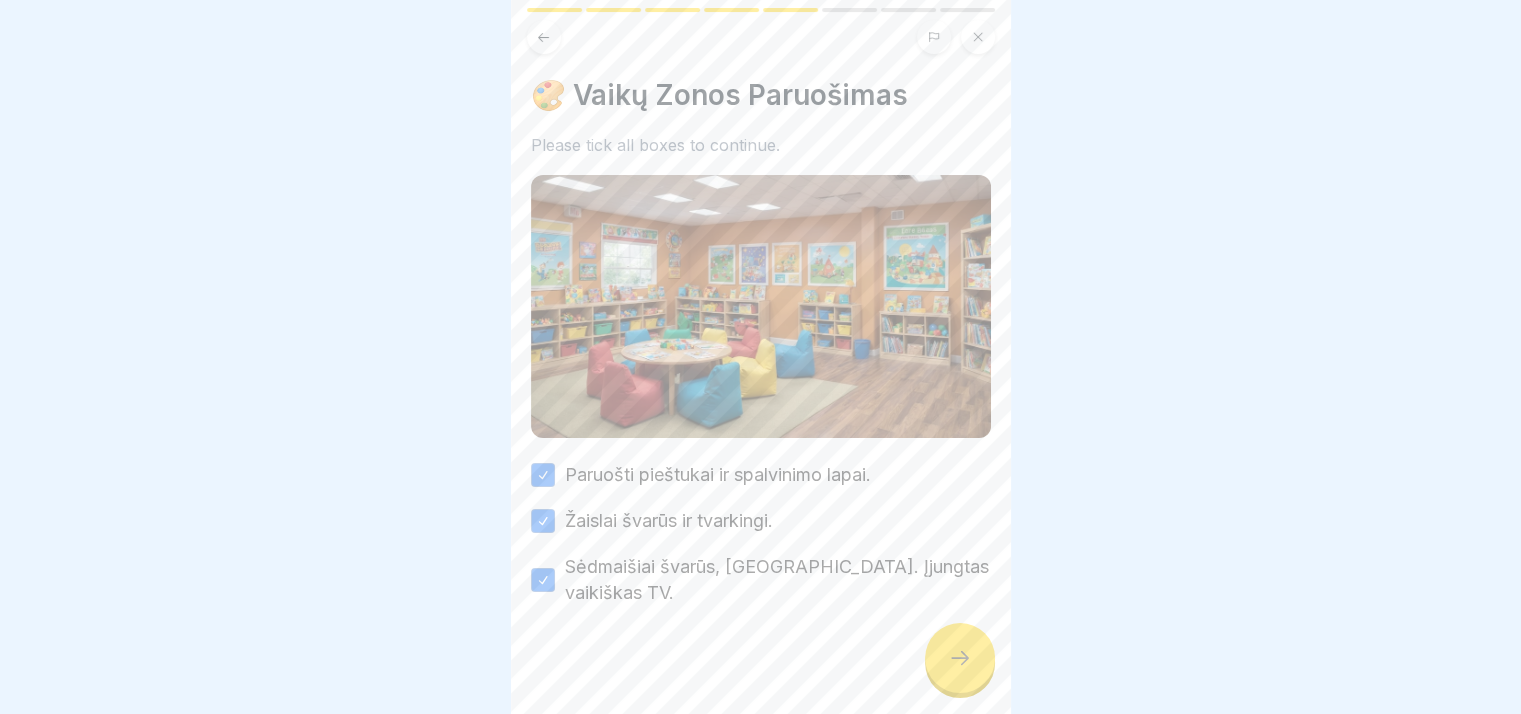 click at bounding box center [960, 658] 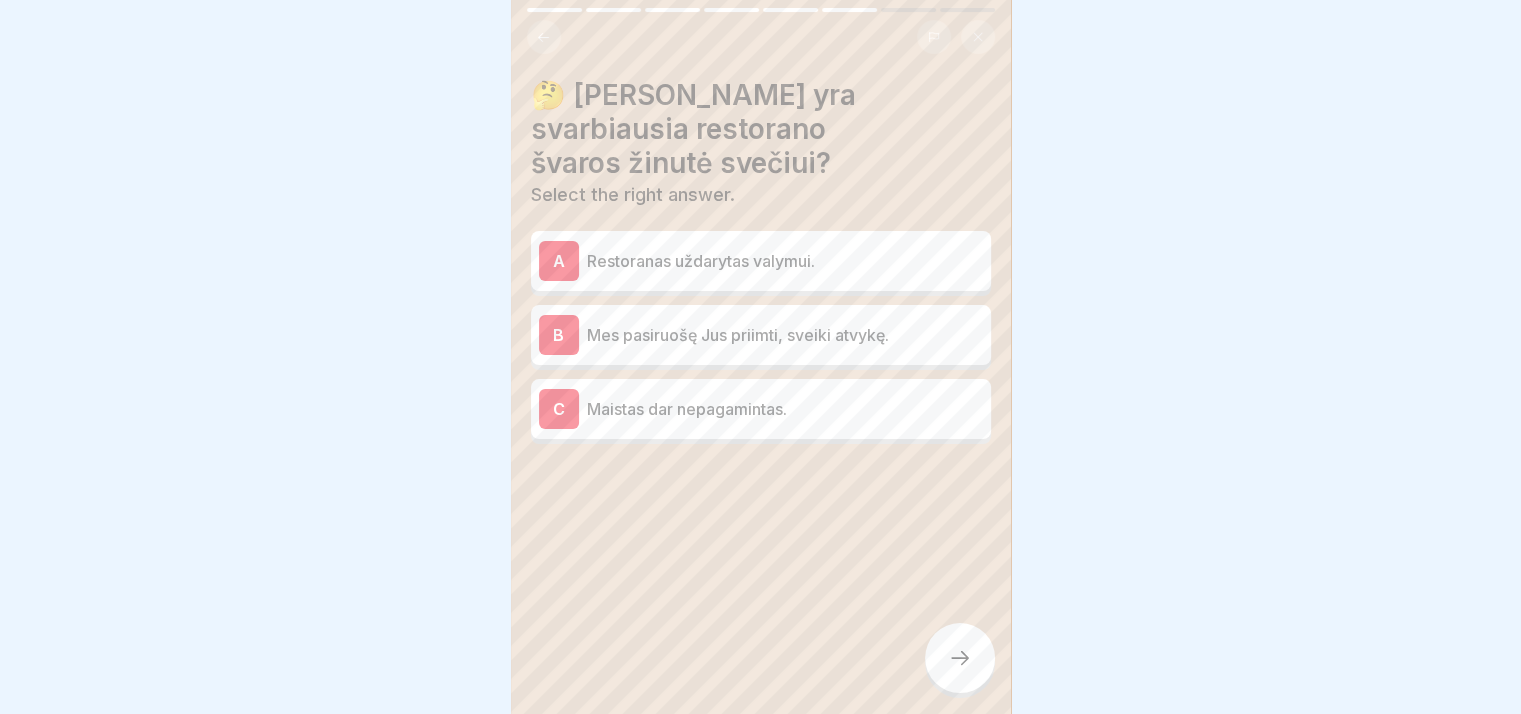 click on "B Mes pasiruošę Jus priimti, sveiki atvykę." at bounding box center [761, 335] 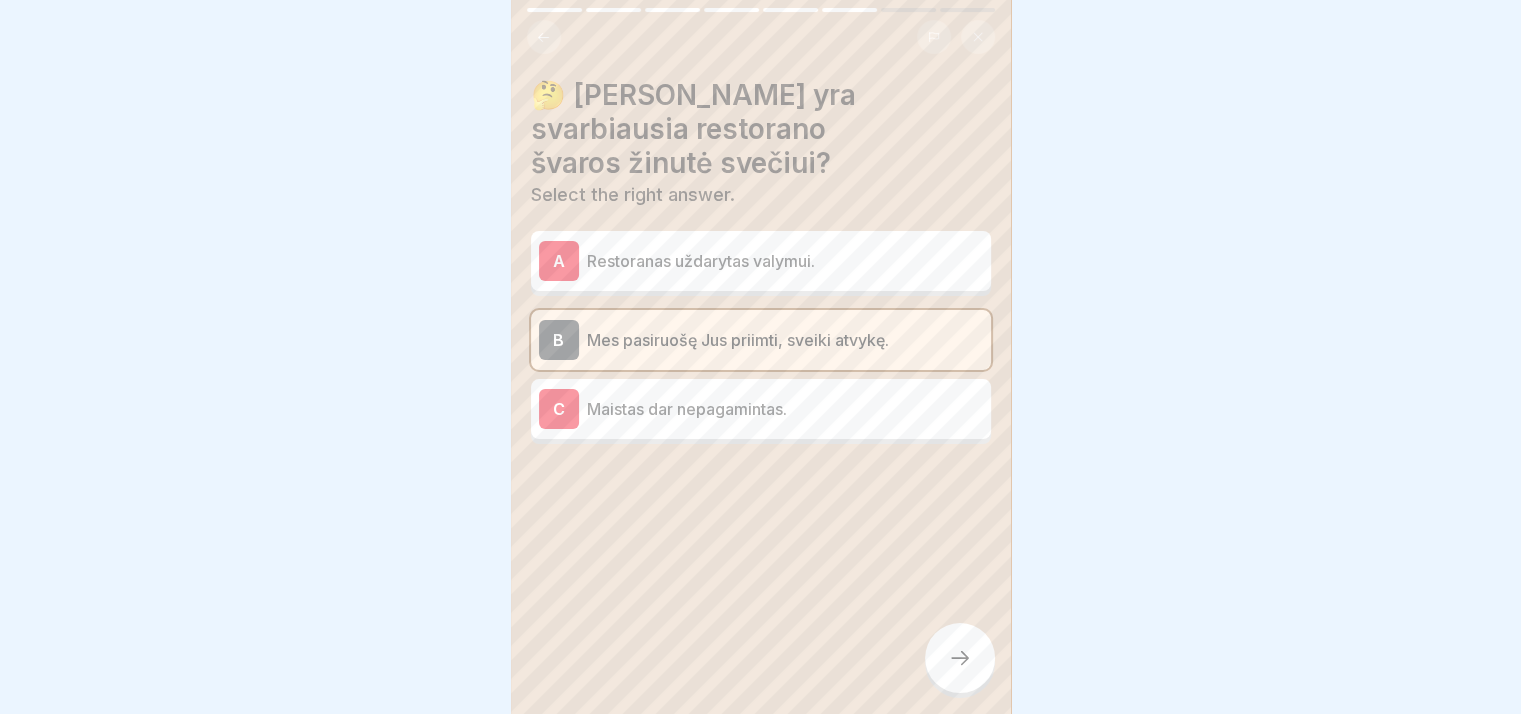 click at bounding box center (960, 658) 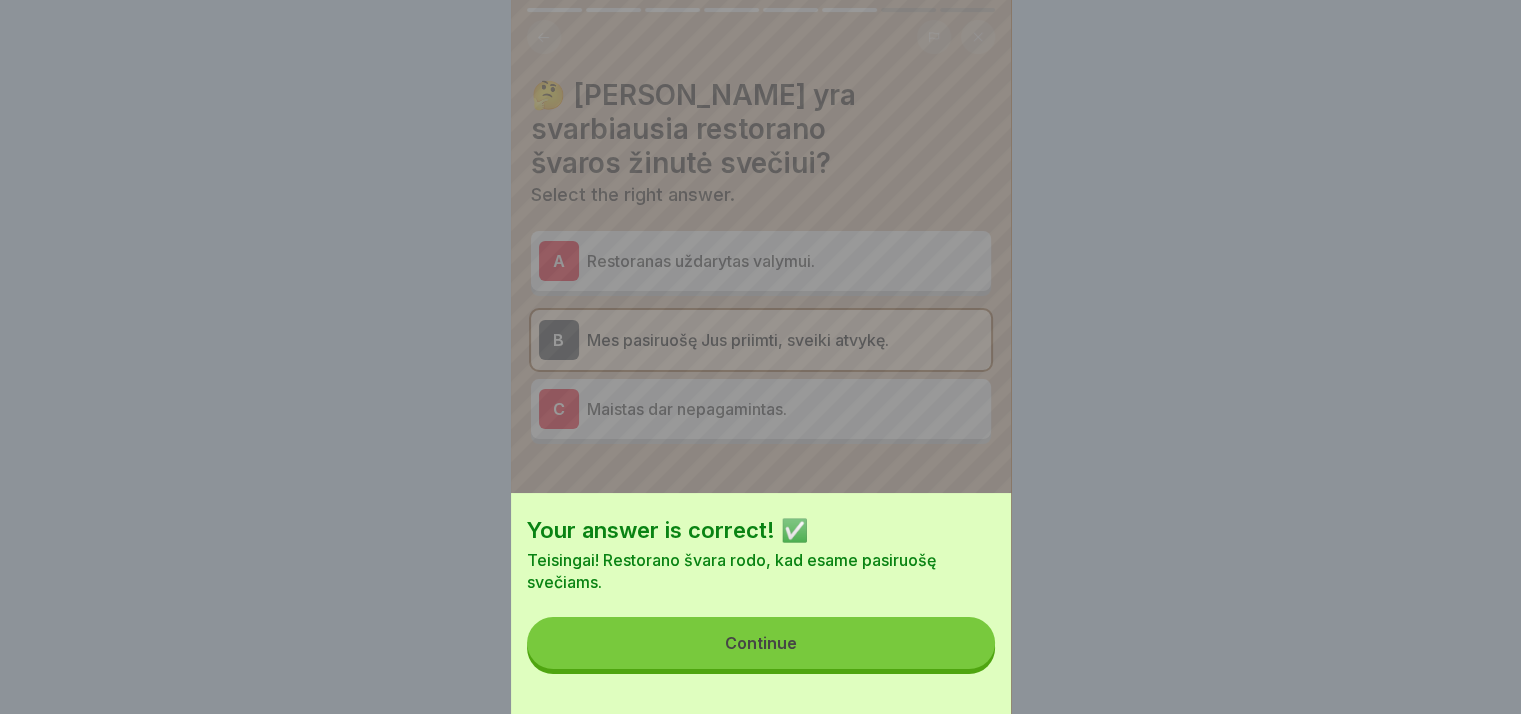 click on "Continue" at bounding box center [761, 643] 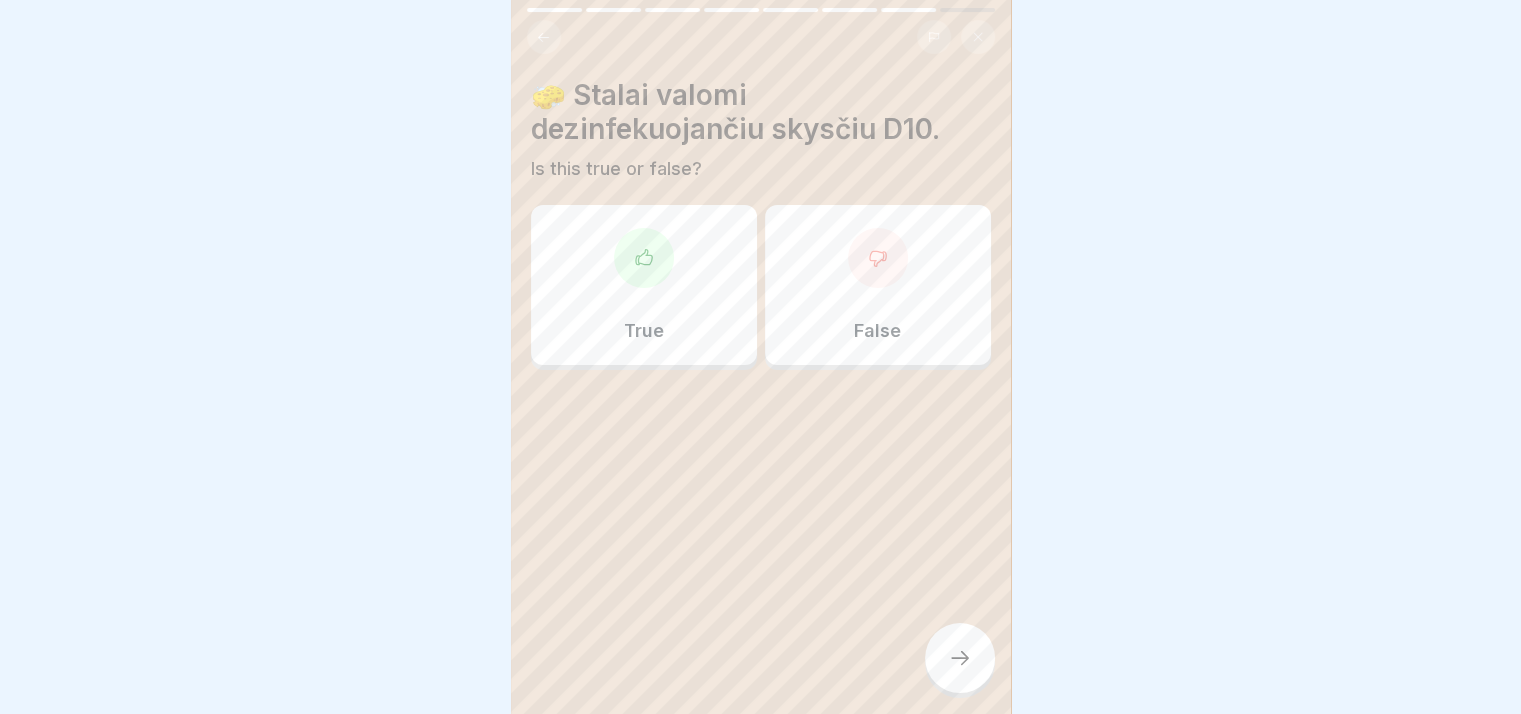 click on "True" at bounding box center (644, 285) 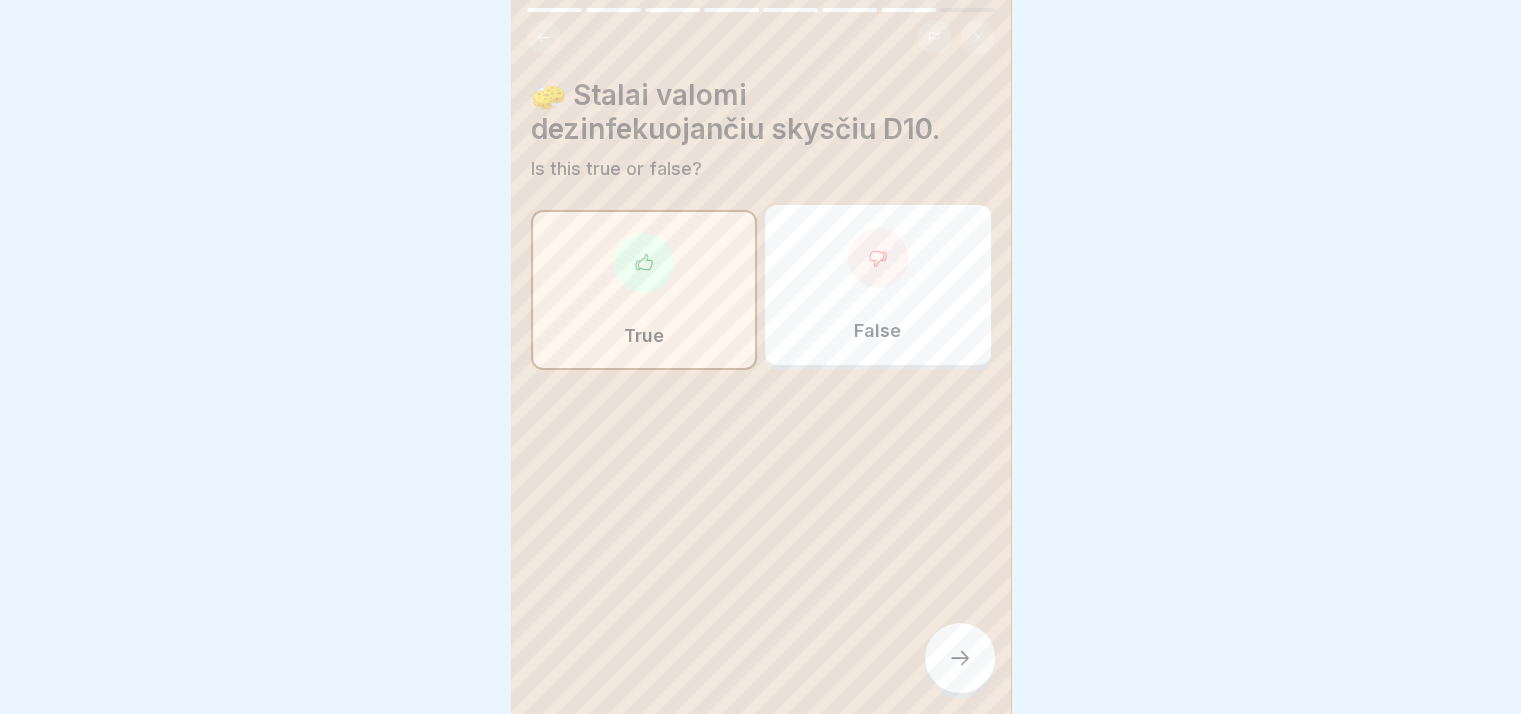 click 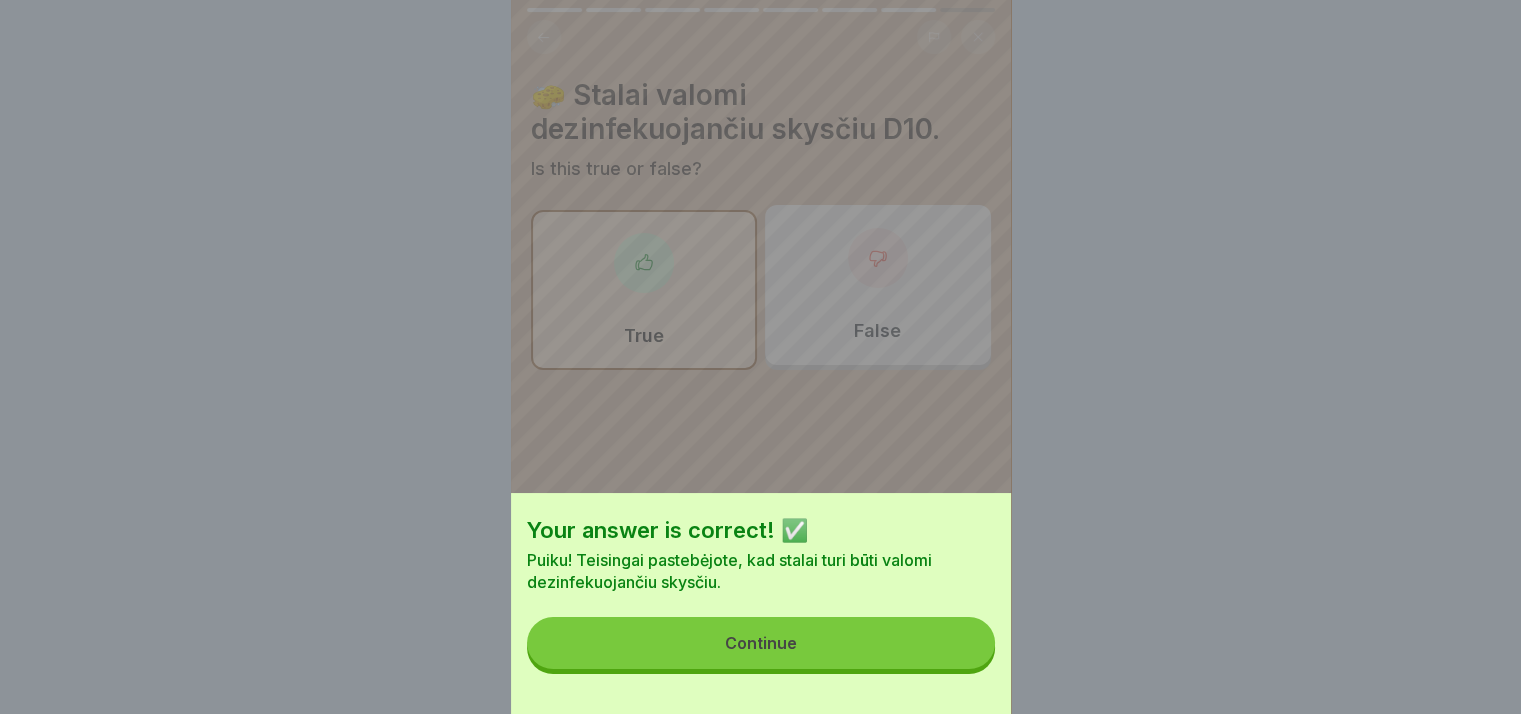 click on "Continue" at bounding box center [761, 643] 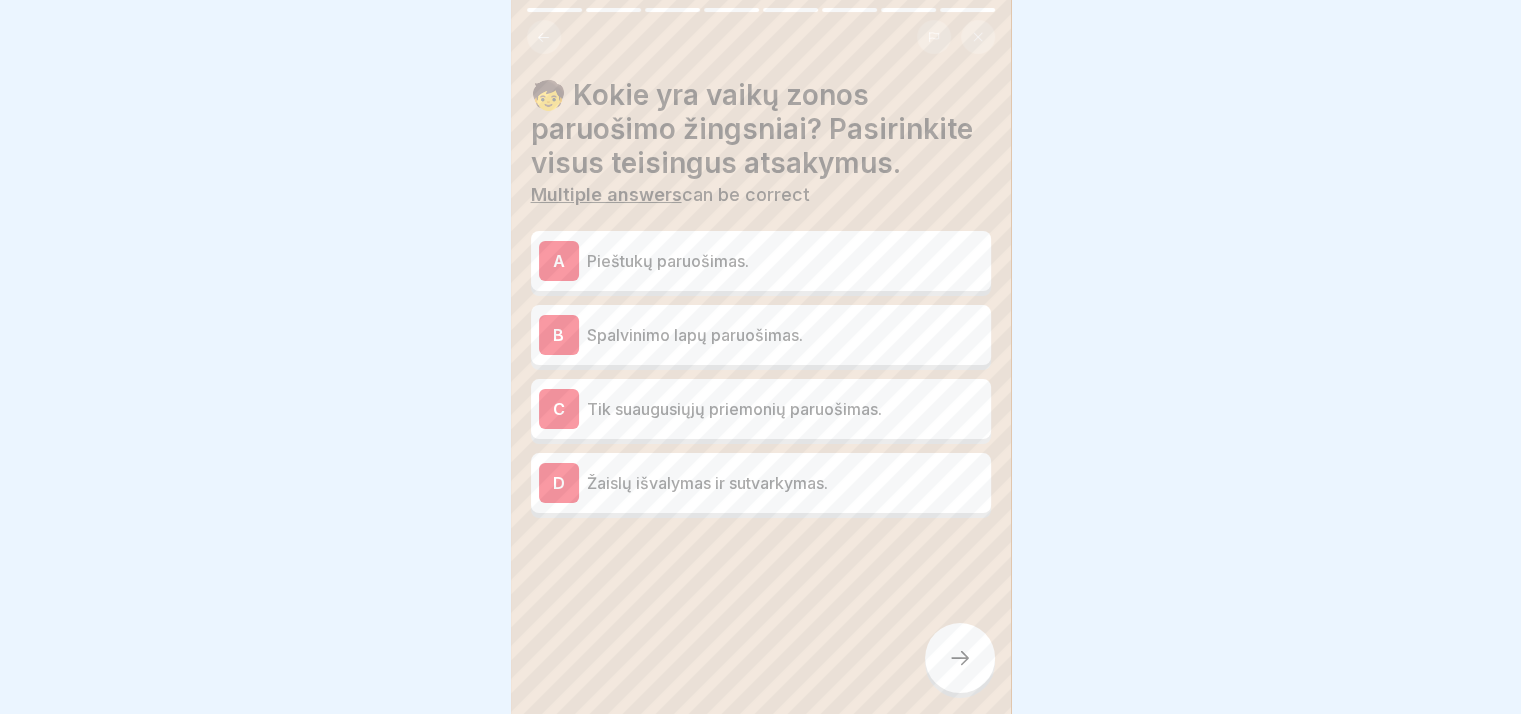 click on "Pieštukų paruošimas." at bounding box center [785, 261] 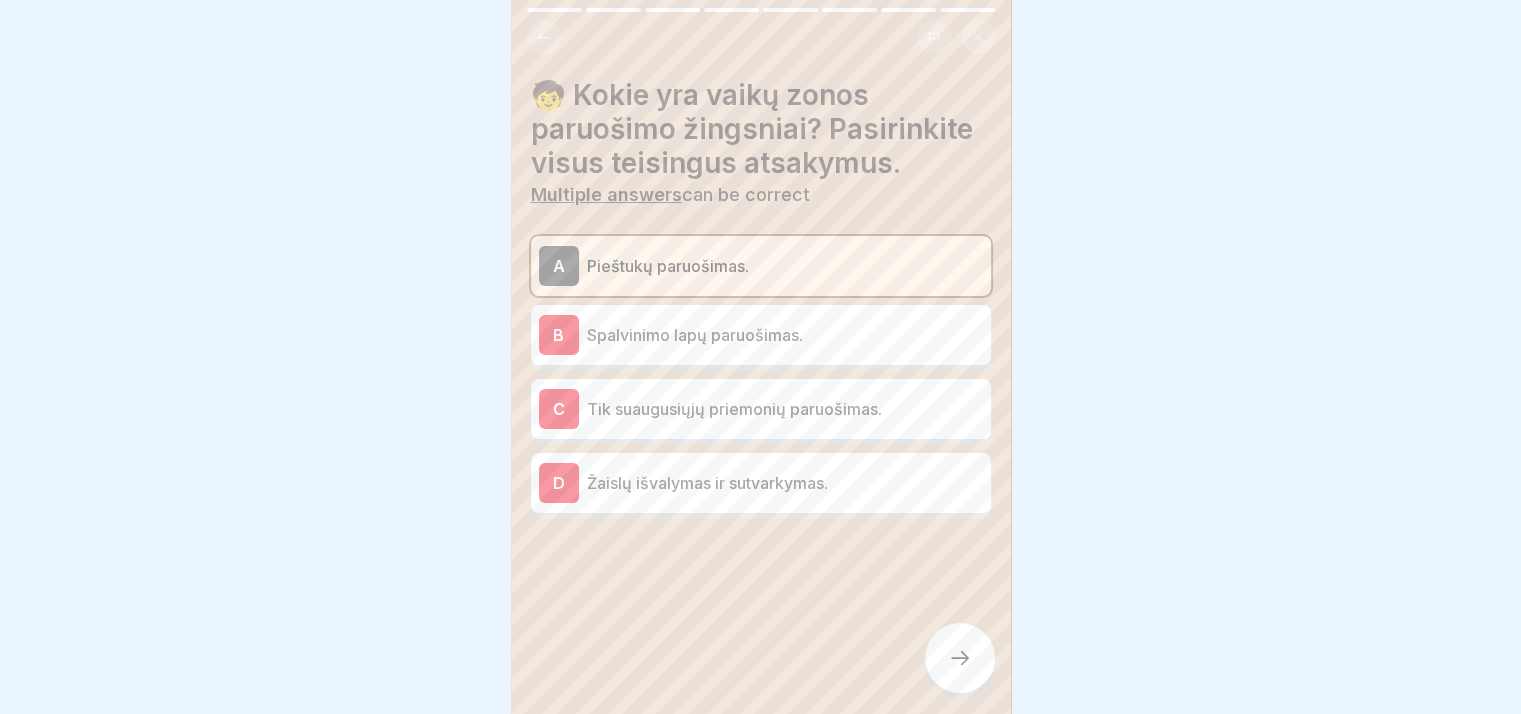 click on "Spalvinimo lapų paruošimas." at bounding box center (785, 335) 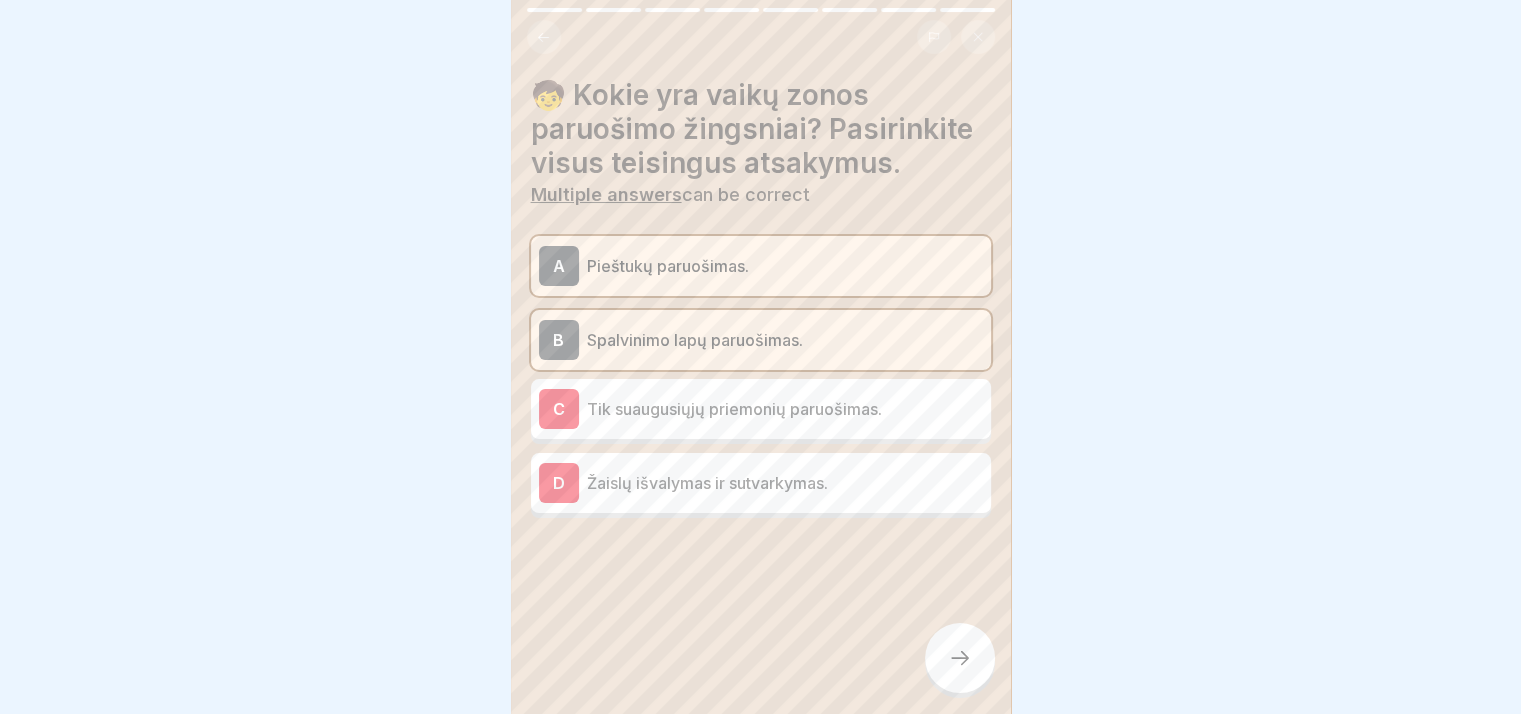 click on "Žaislų išvalymas ir sutvarkymas." at bounding box center (785, 483) 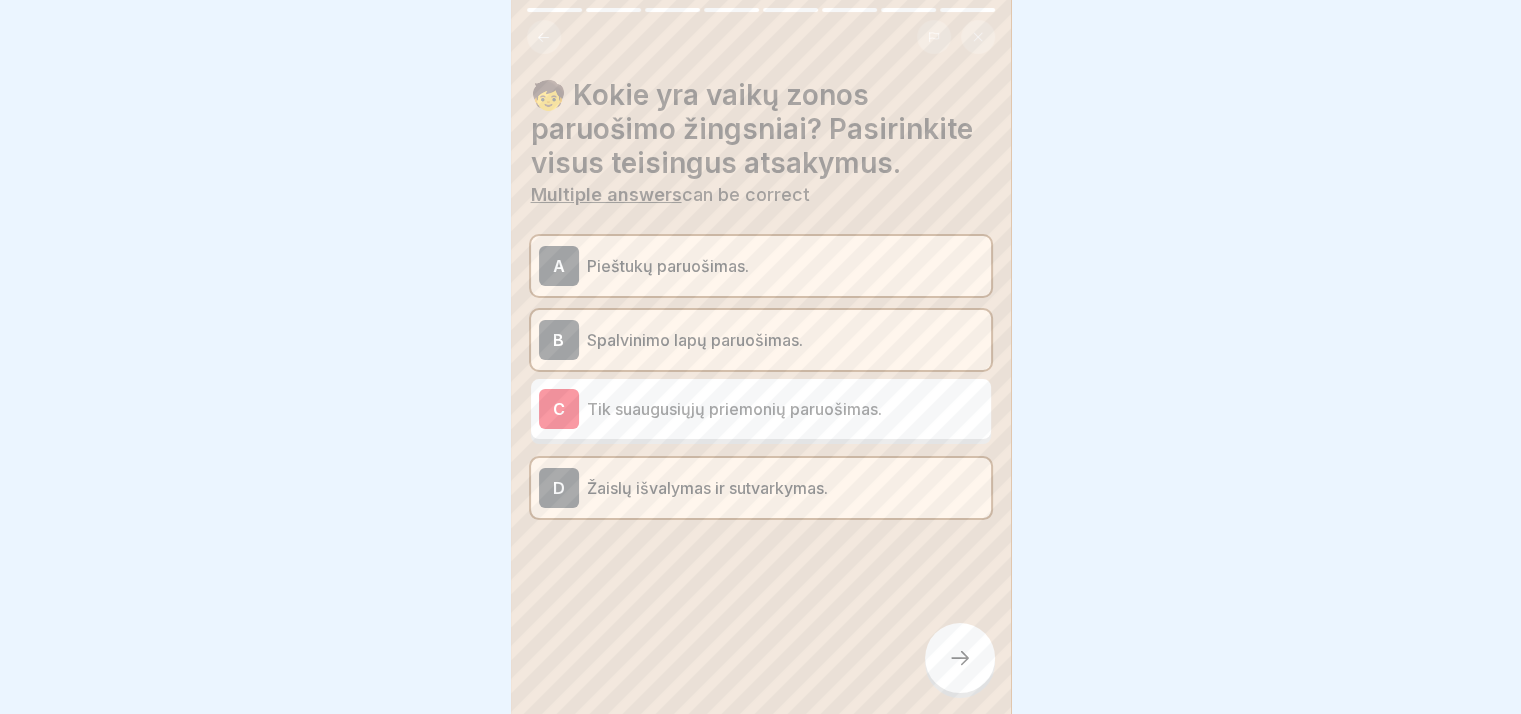 click 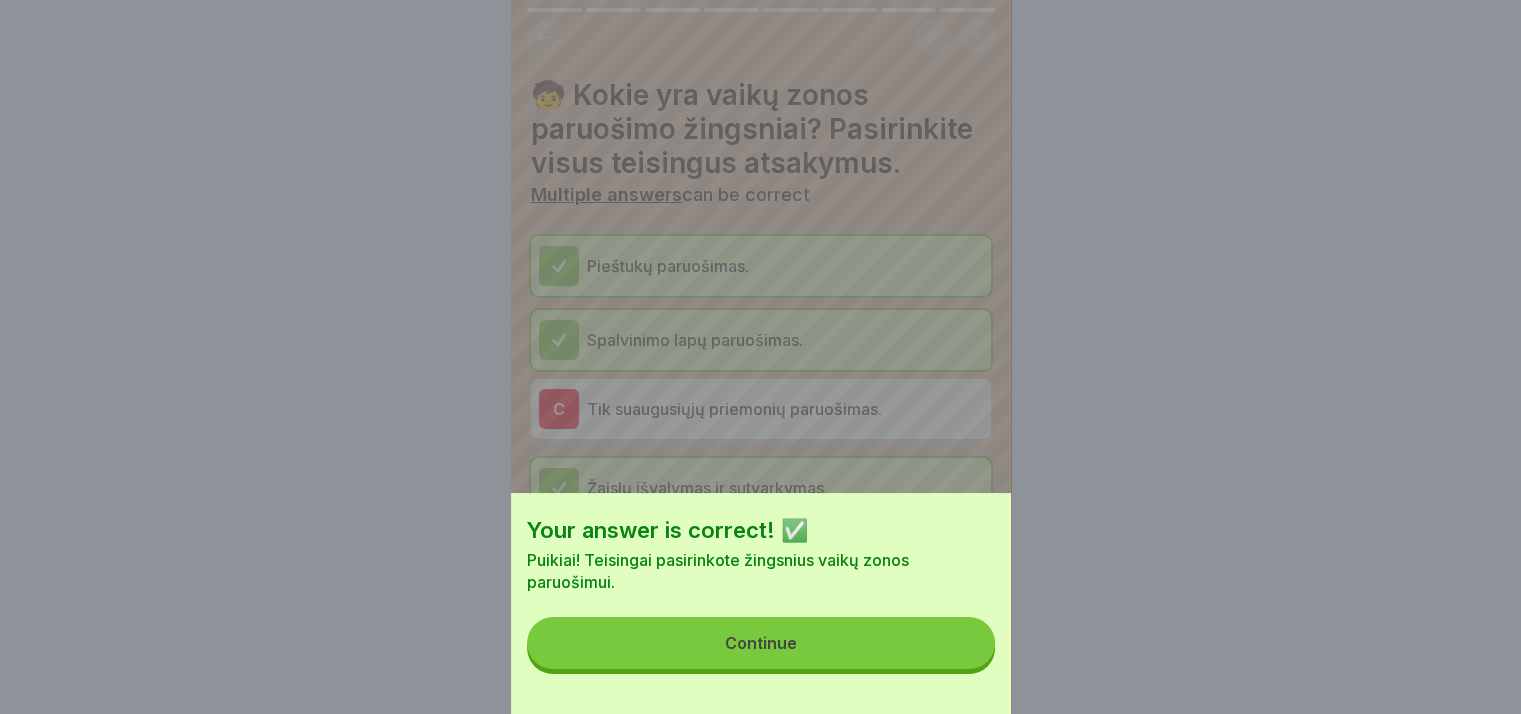 click on "Continue" at bounding box center (761, 643) 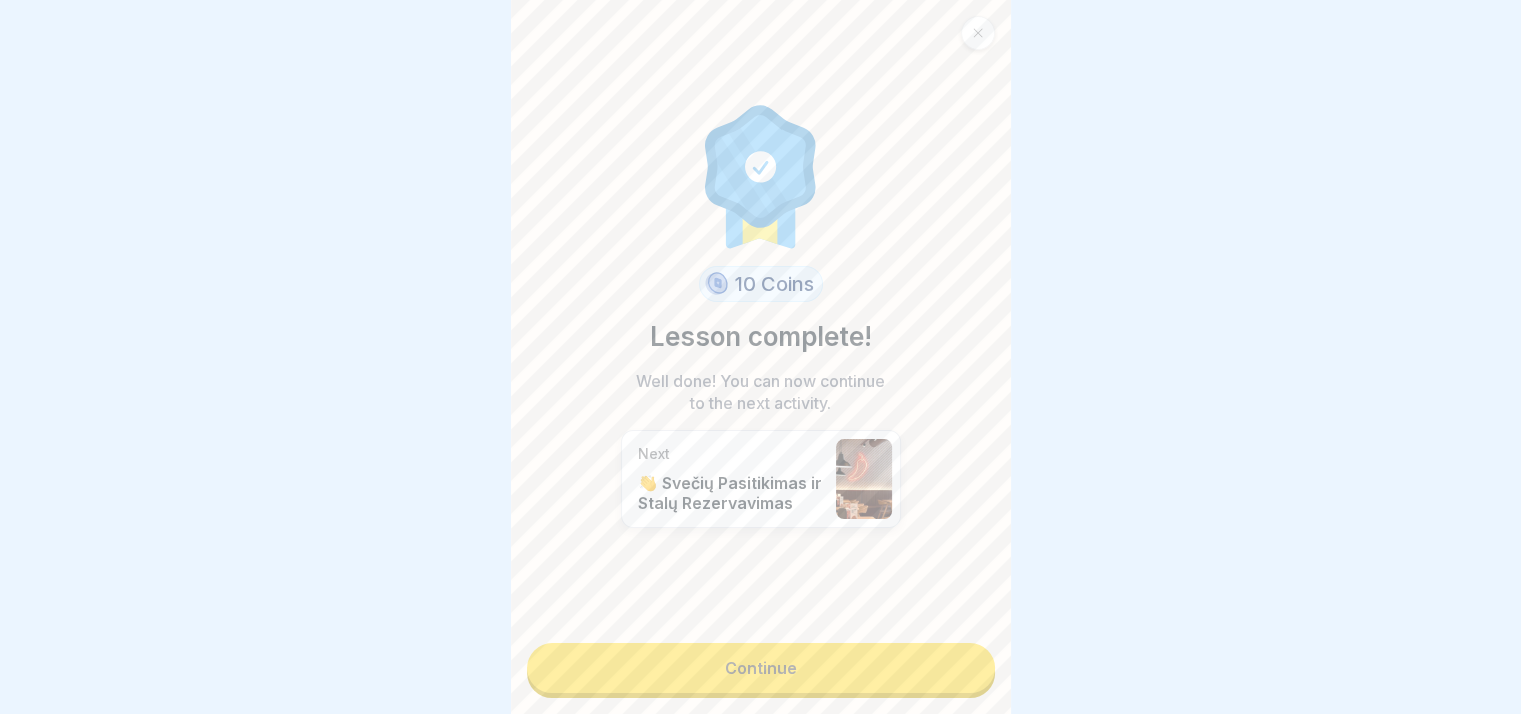 click on "Continue" at bounding box center [761, 668] 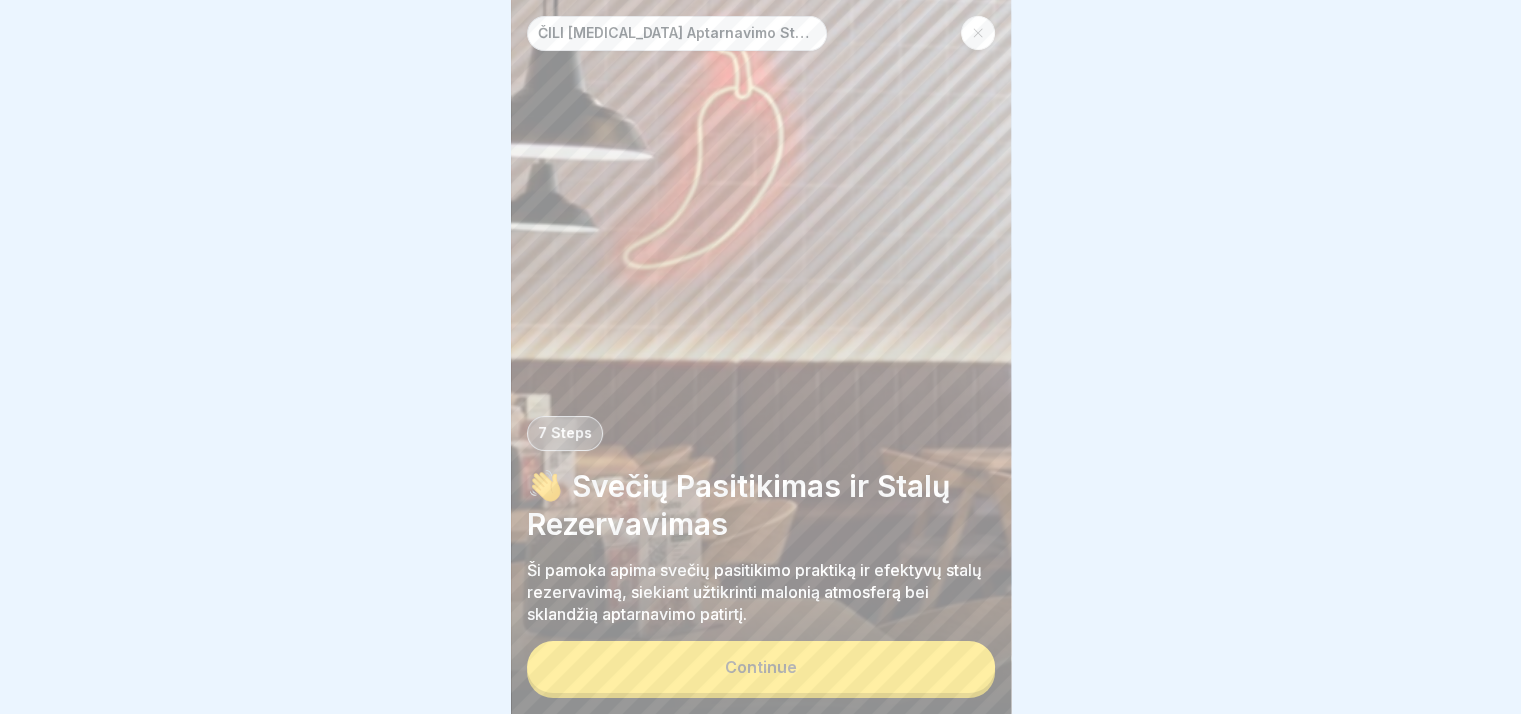 click on "Continue" at bounding box center (761, 667) 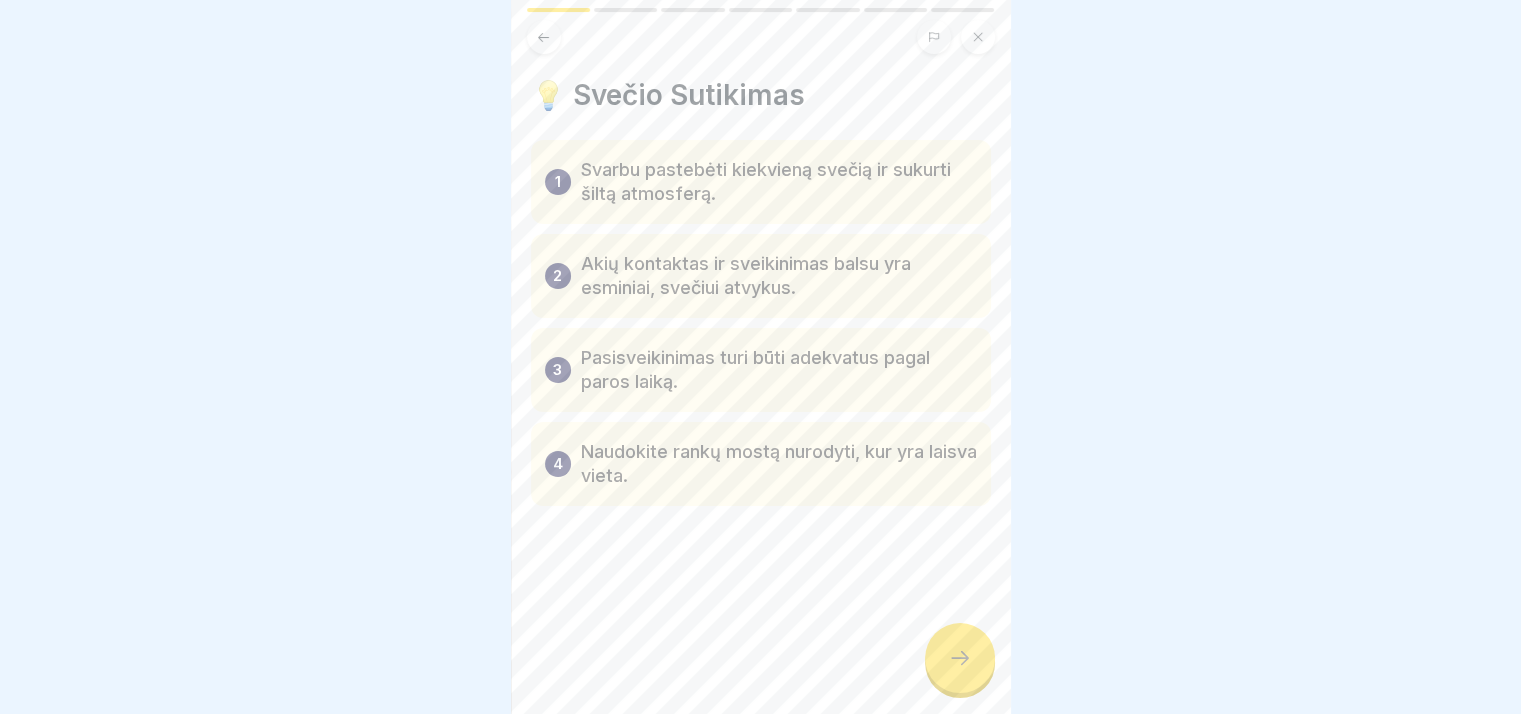click 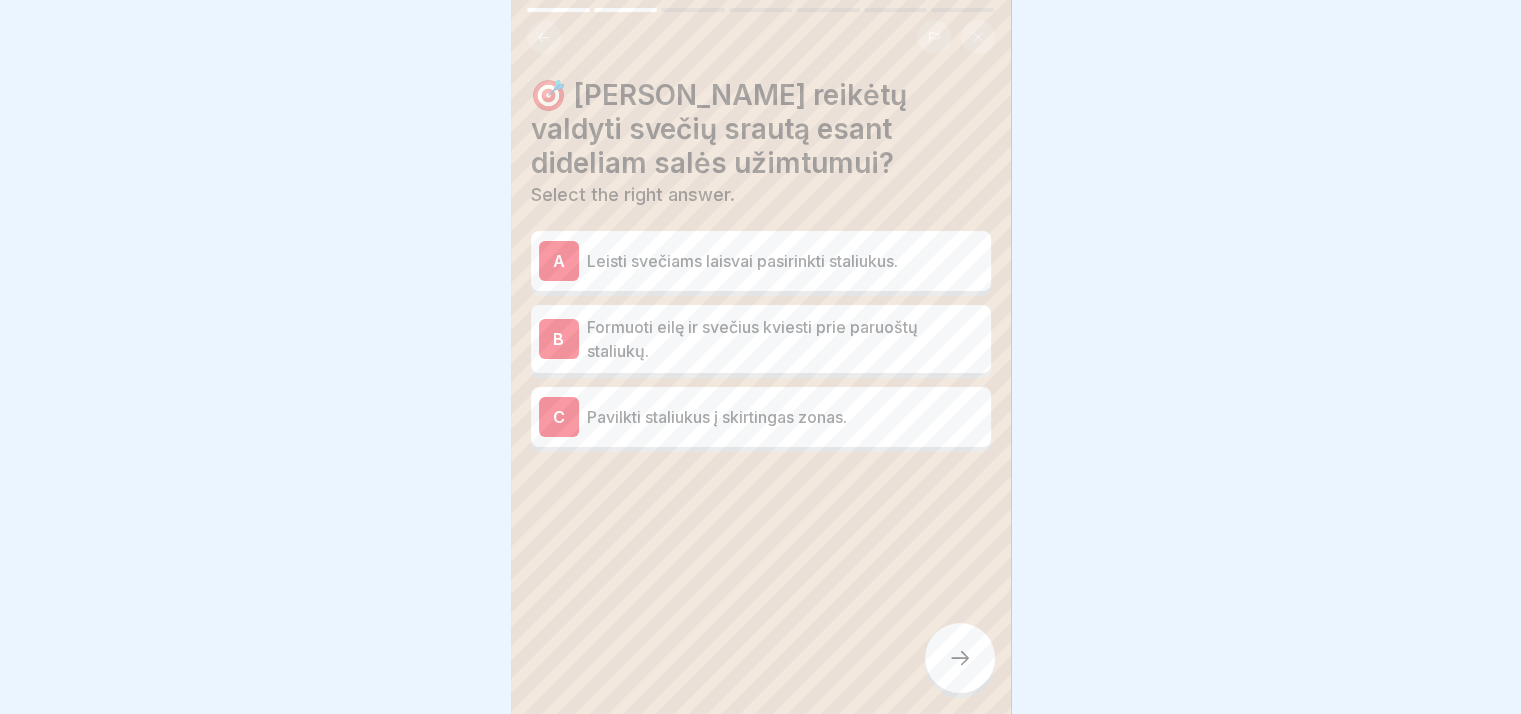click 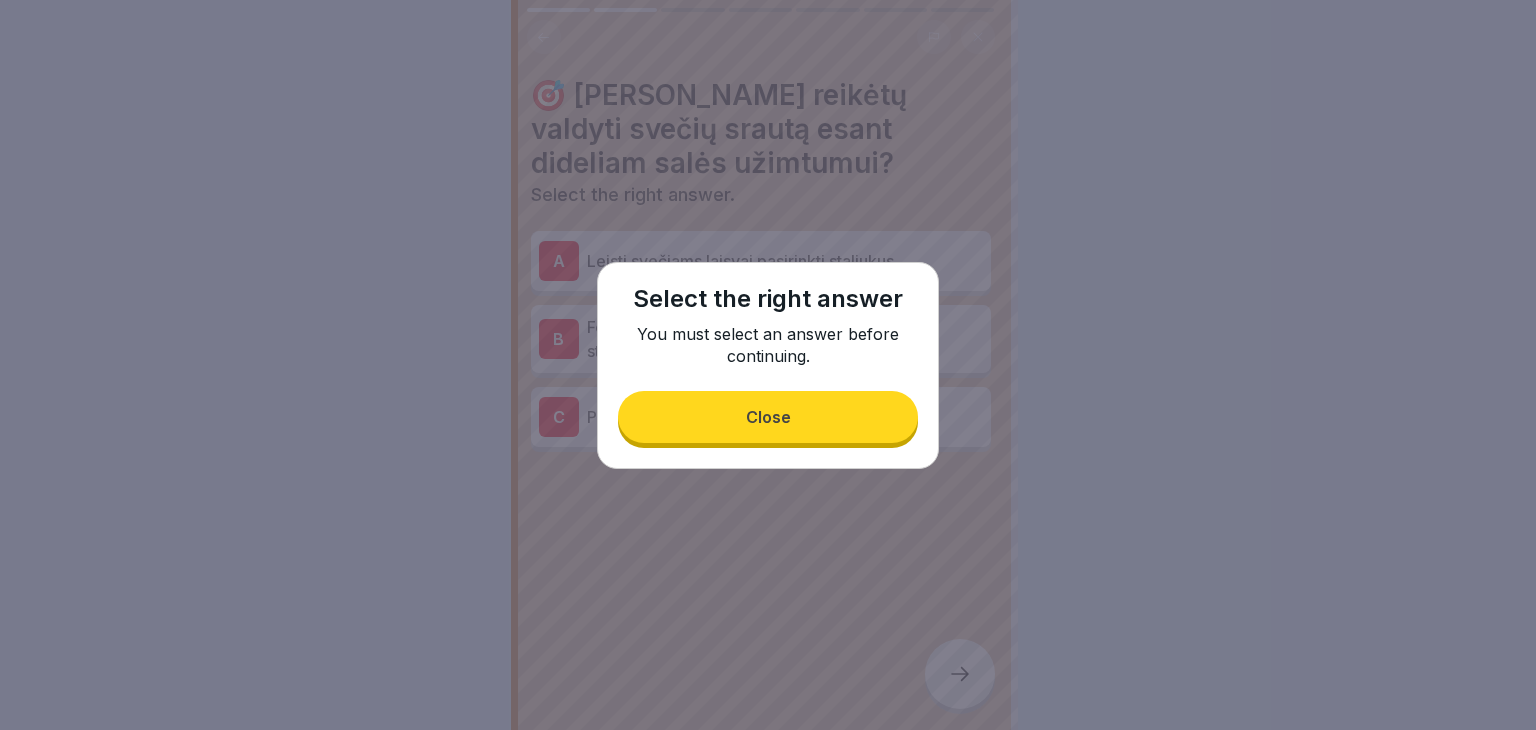 click on "Close" at bounding box center [768, 417] 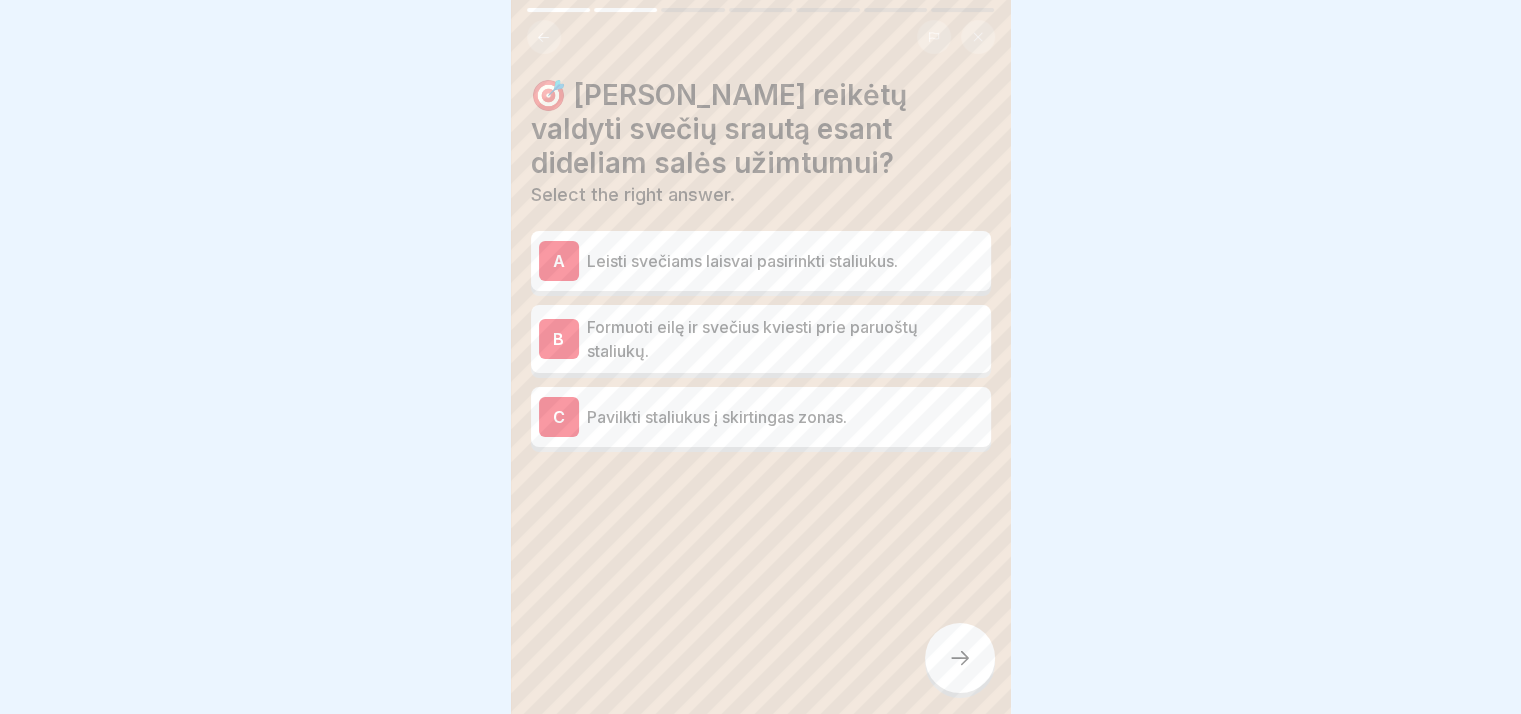 click on "B Formuoti eilę ir svečius kviesti prie paruoštų staliukų." at bounding box center [761, 339] 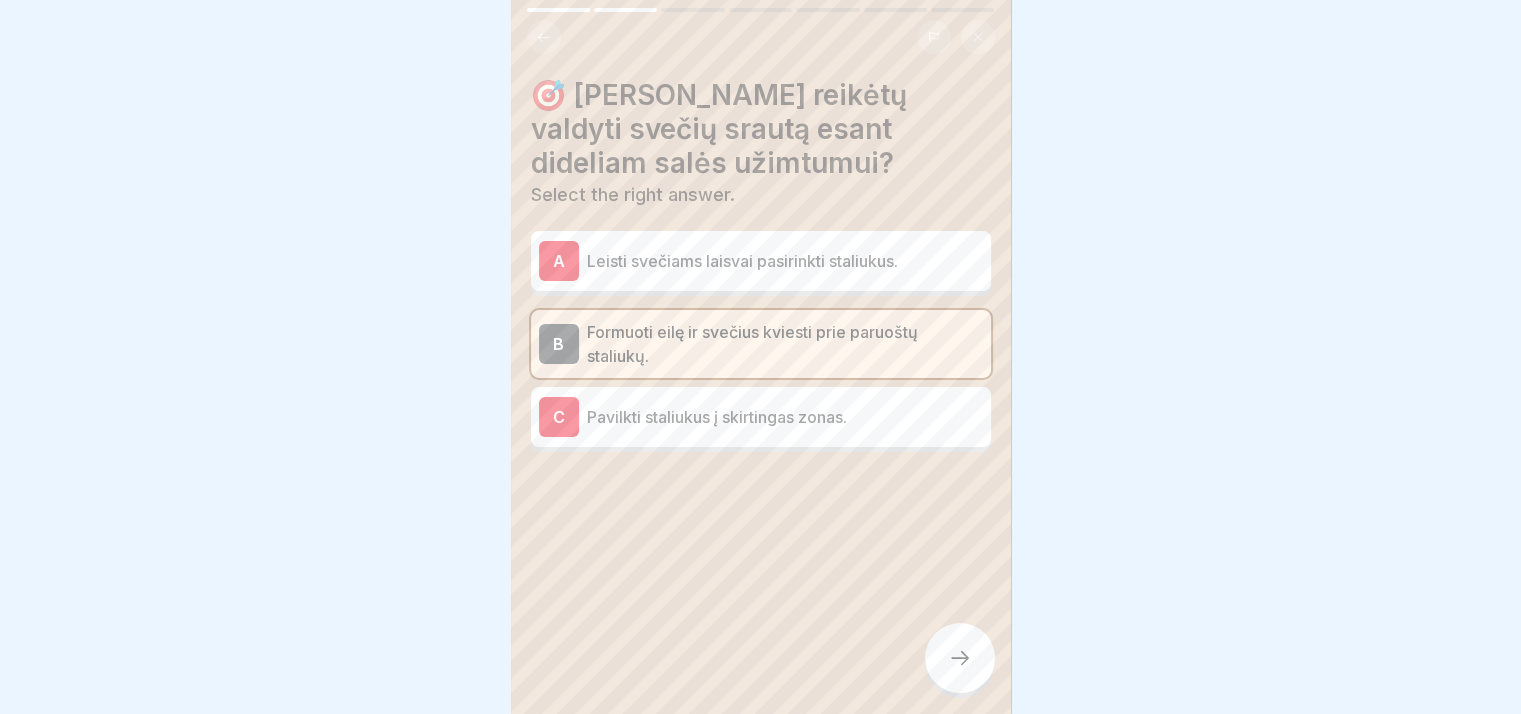 click at bounding box center [960, 658] 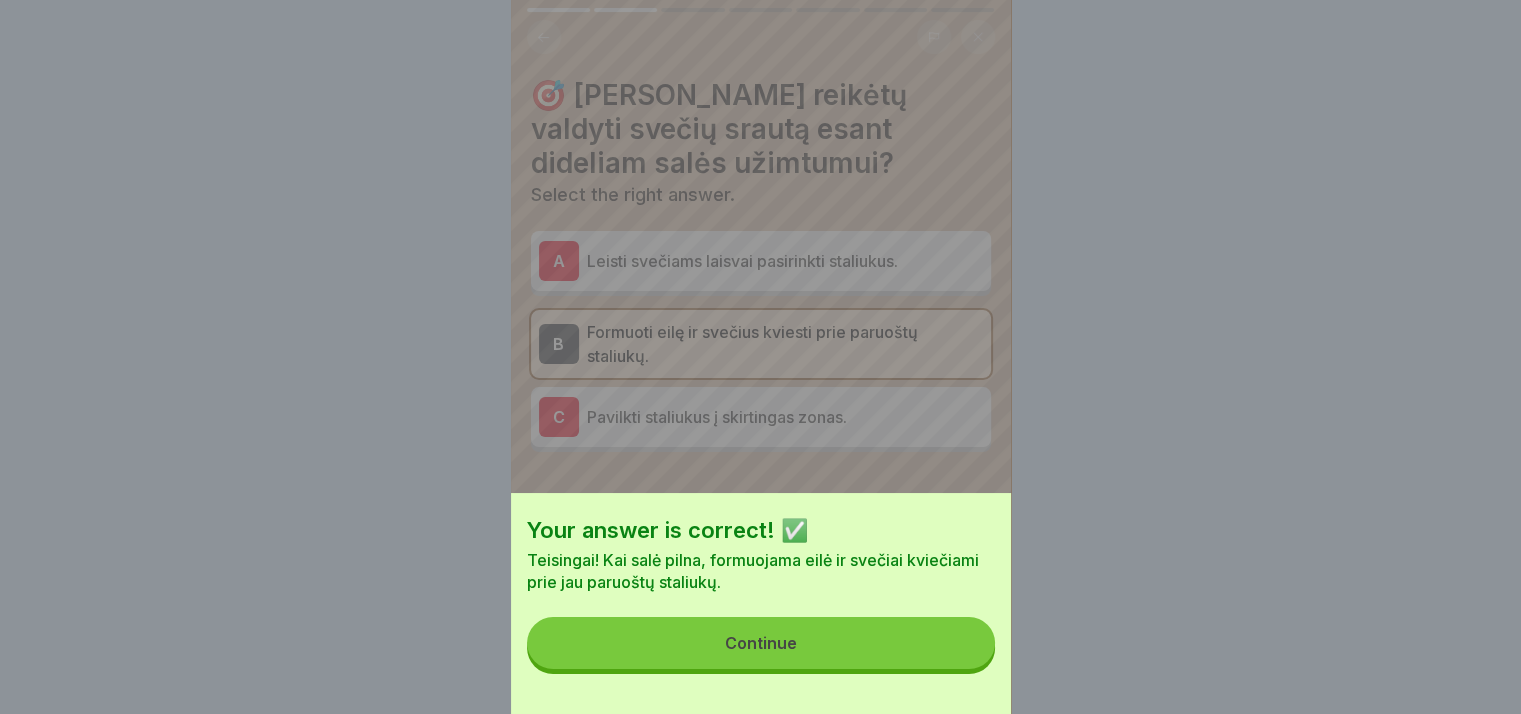 click on "Continue" at bounding box center [761, 643] 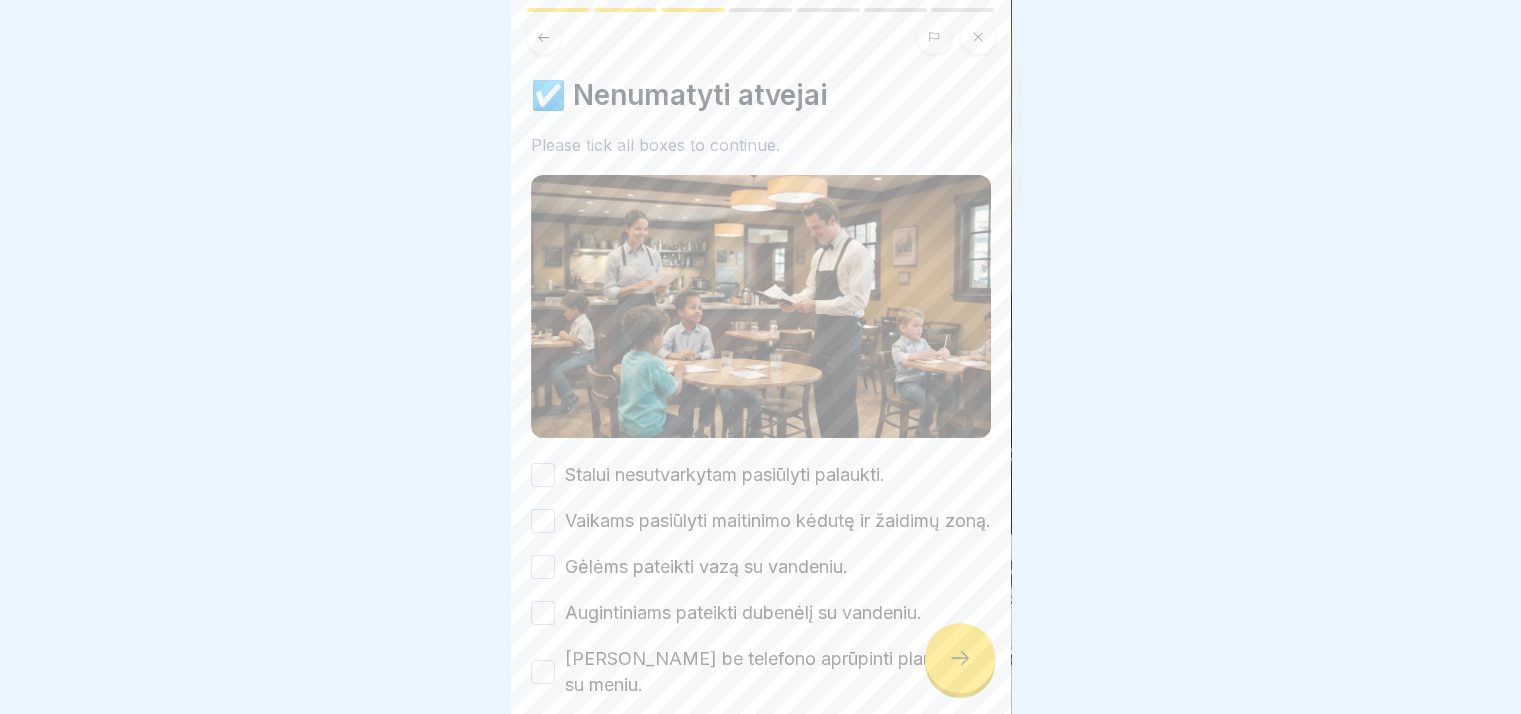 click on "Stalui nesutvarkytam pasiūlyti palaukti." at bounding box center [725, 475] 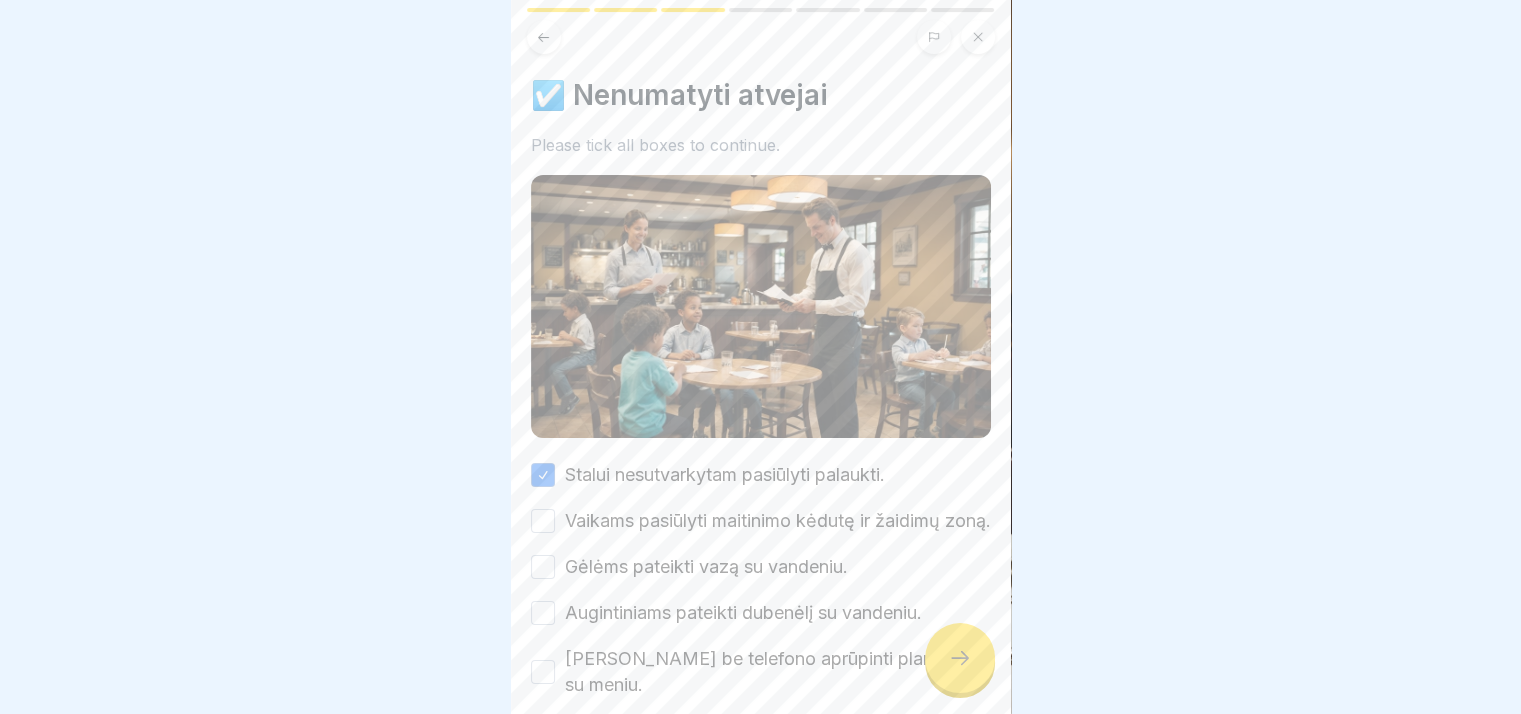 click on "Vaikams pasiūlyti maitinimo kėdutę ir žaidimų zoną." at bounding box center (778, 521) 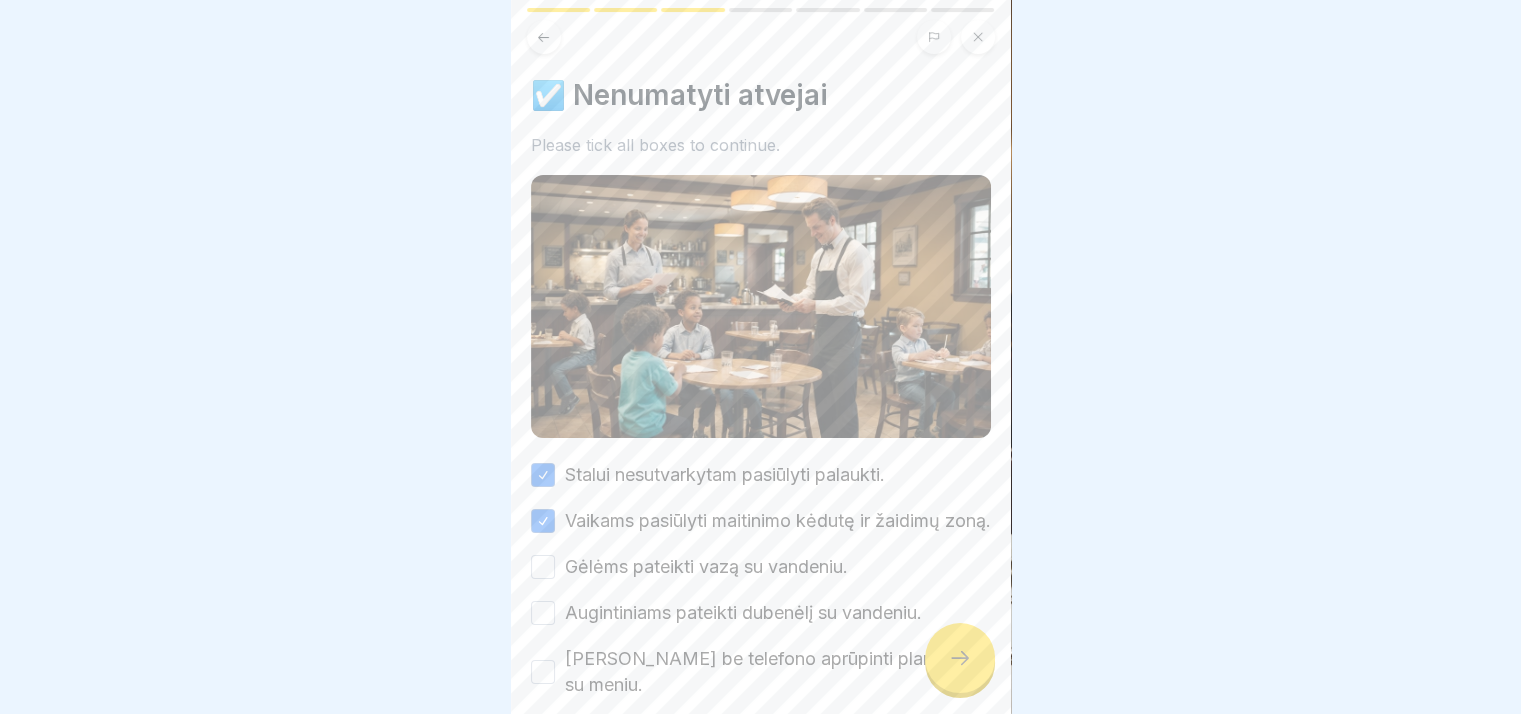 click on "Stalui nesutvarkytam pasiūlyti palaukti. Vaikams pasiūlyti maitinimo kėdutę ir žaidimų zoną. Gėlėms pateikti vazą su vandeniu. Augintiniams pateikti dubenėlį su vandeniu. Svečius be telefono aprūpinti planšete su meniu. Turėti žvakutės svečių gimtadieniams." at bounding box center (761, 603) 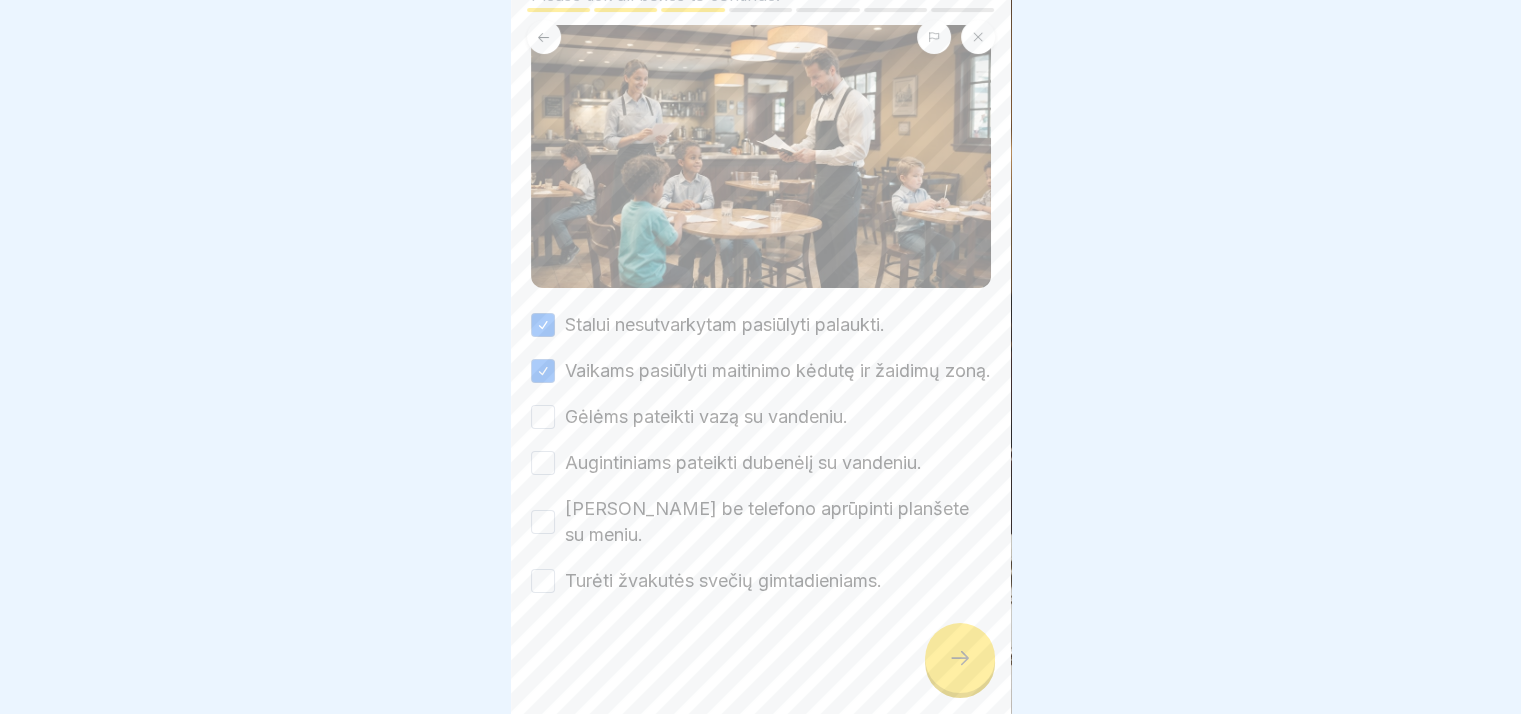 scroll, scrollTop: 166, scrollLeft: 0, axis: vertical 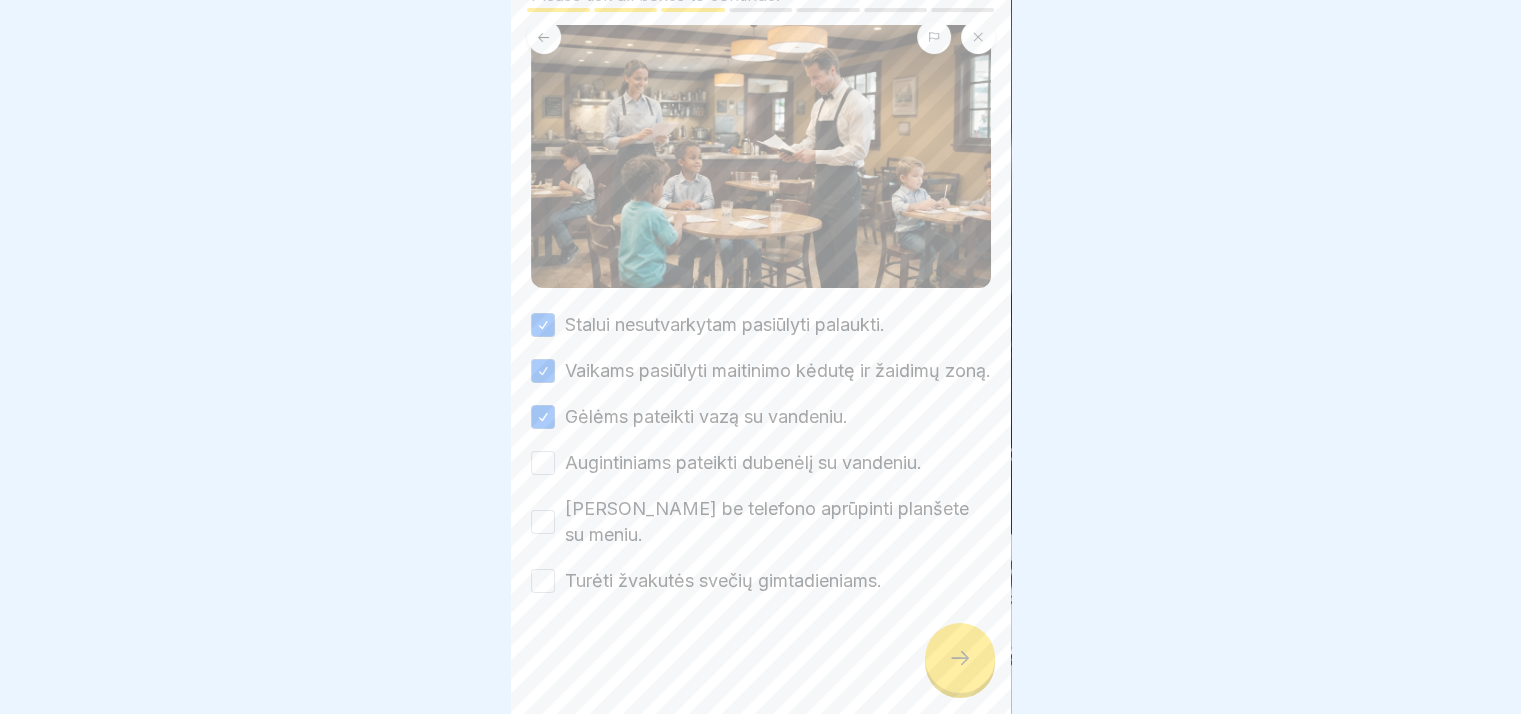 drag, startPoint x: 548, startPoint y: 469, endPoint x: 545, endPoint y: 492, distance: 23.194826 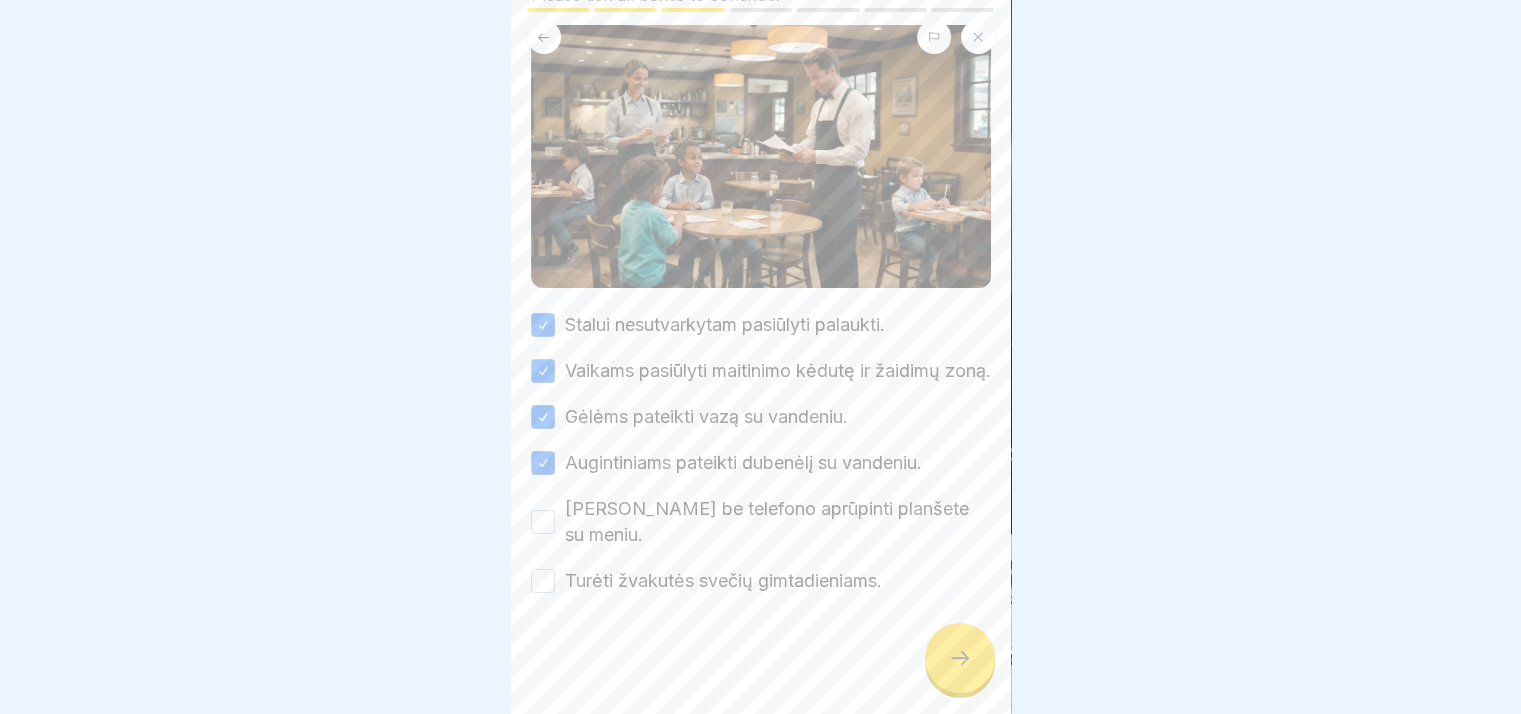 click on "[PERSON_NAME] be telefono aprūpinti planšete su meniu." at bounding box center [543, 522] 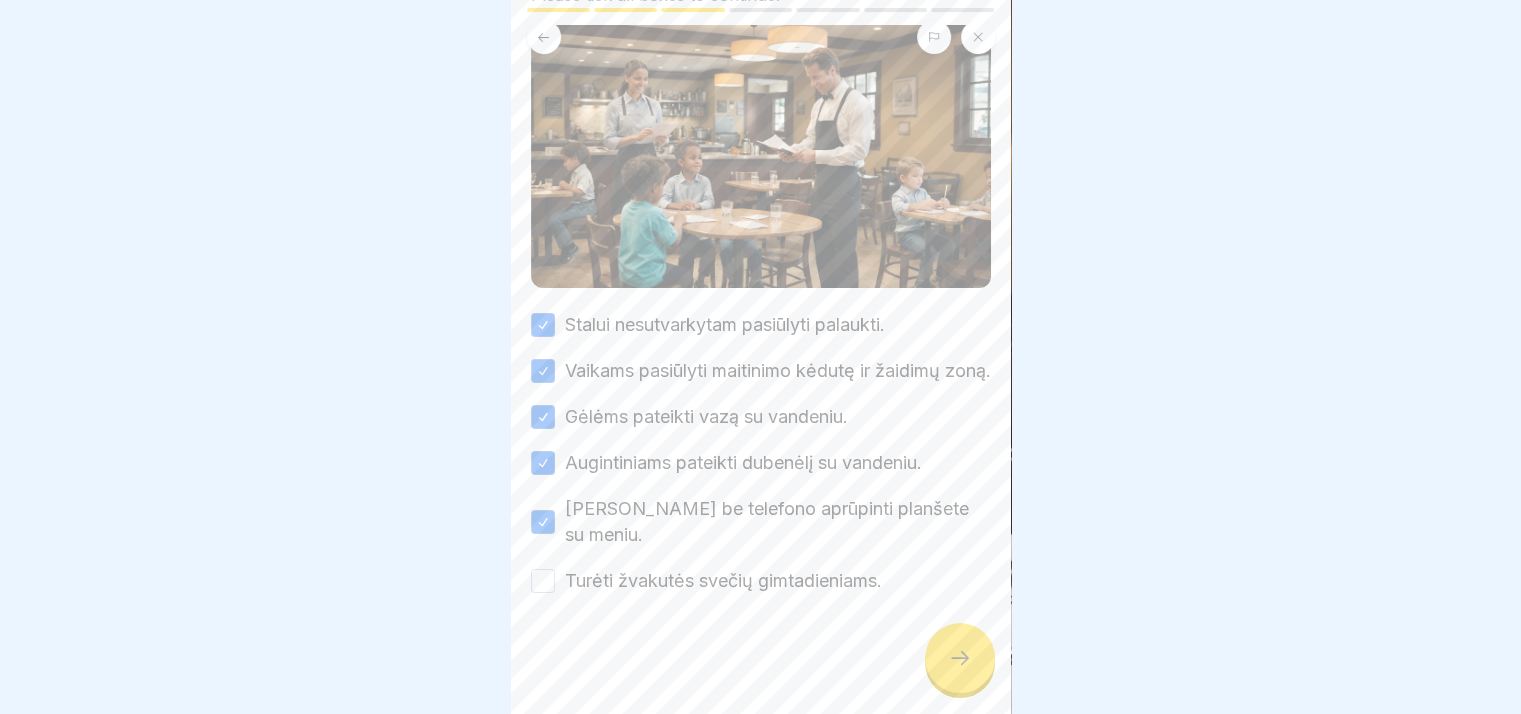 click on "Turėti žvakutės svečių gimtadieniams." at bounding box center [543, 581] 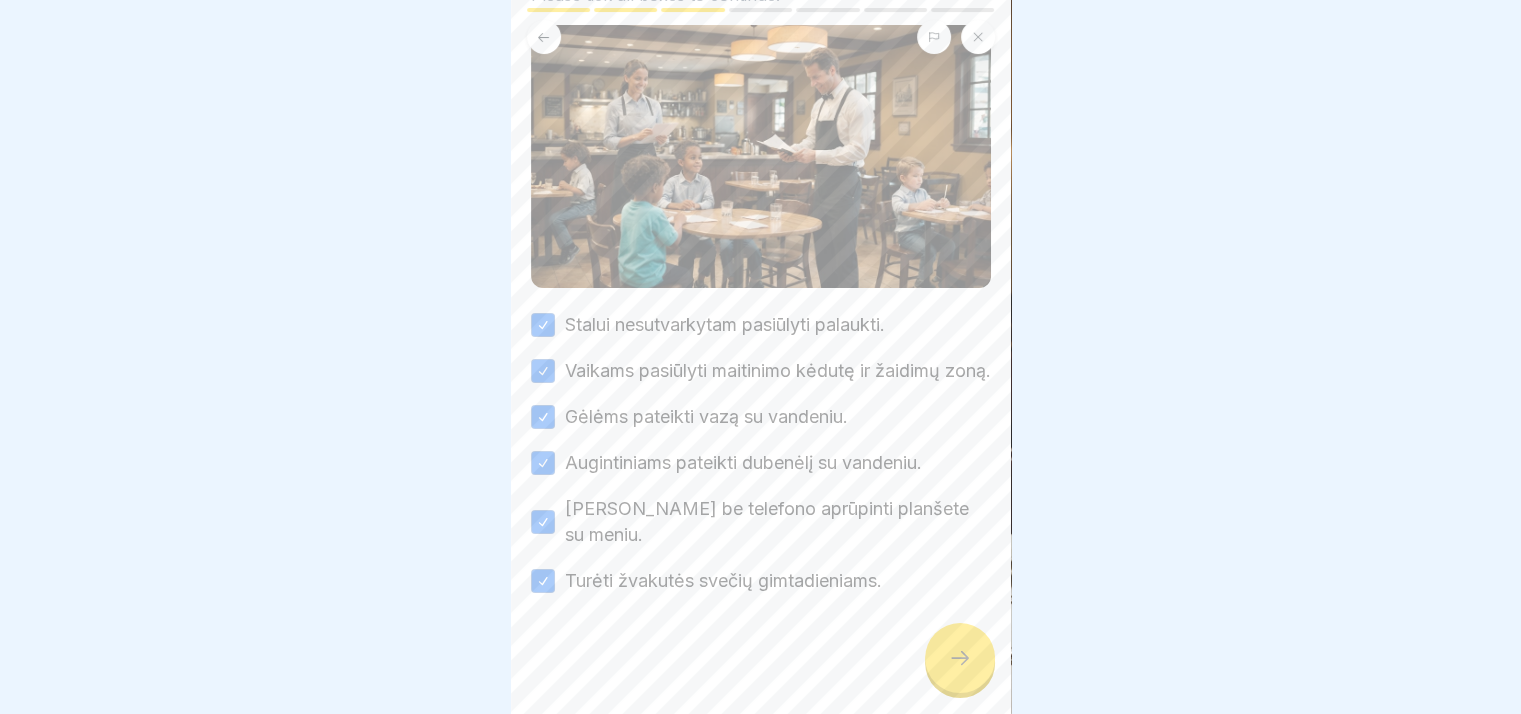 click 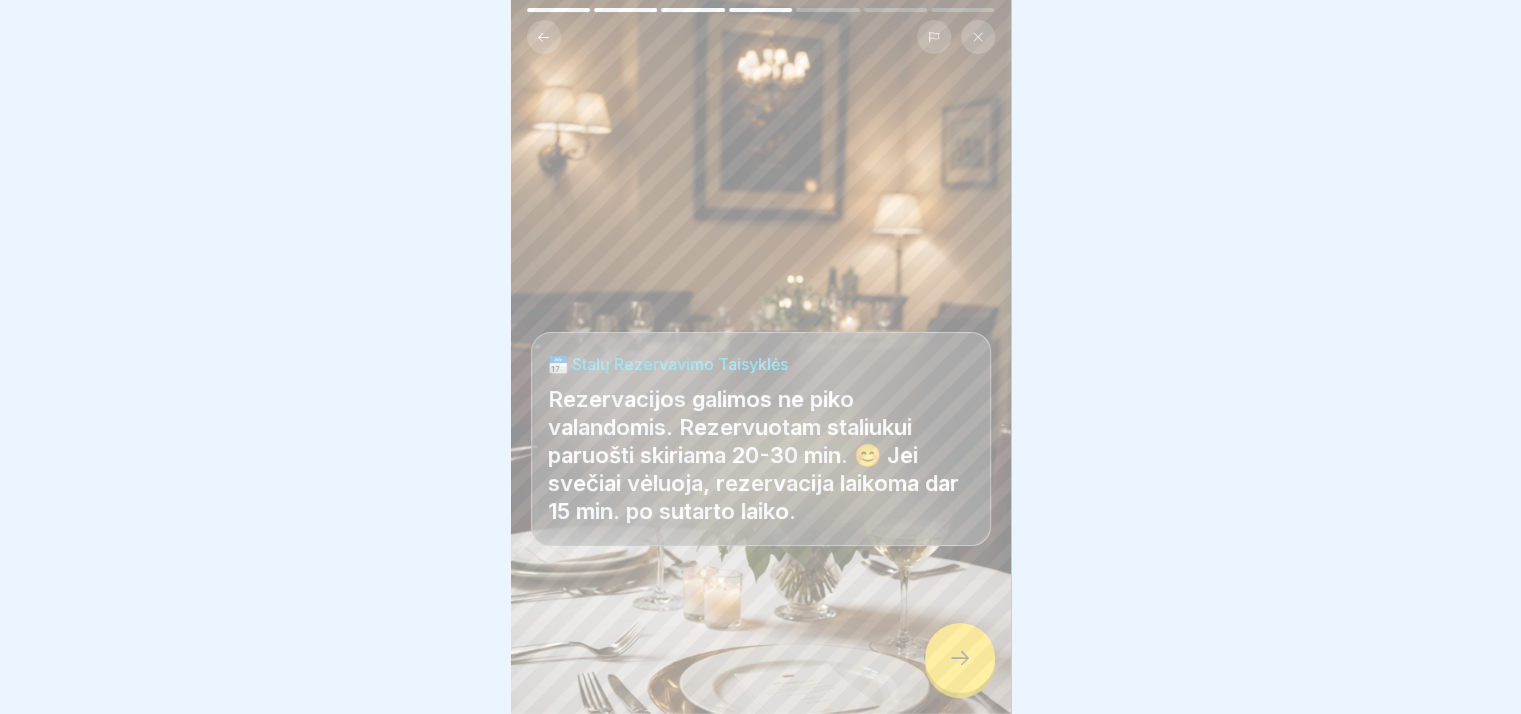 click 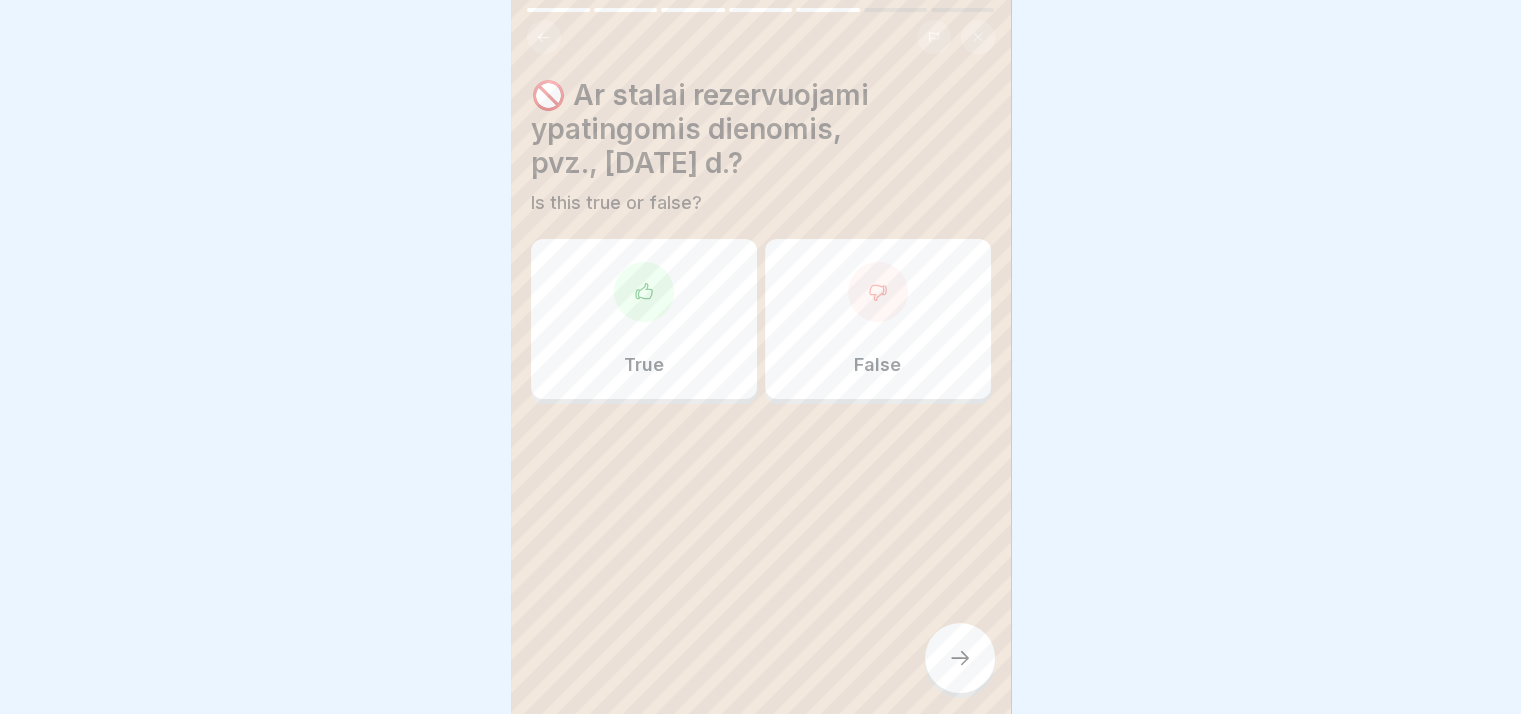 click on "False" at bounding box center [878, 319] 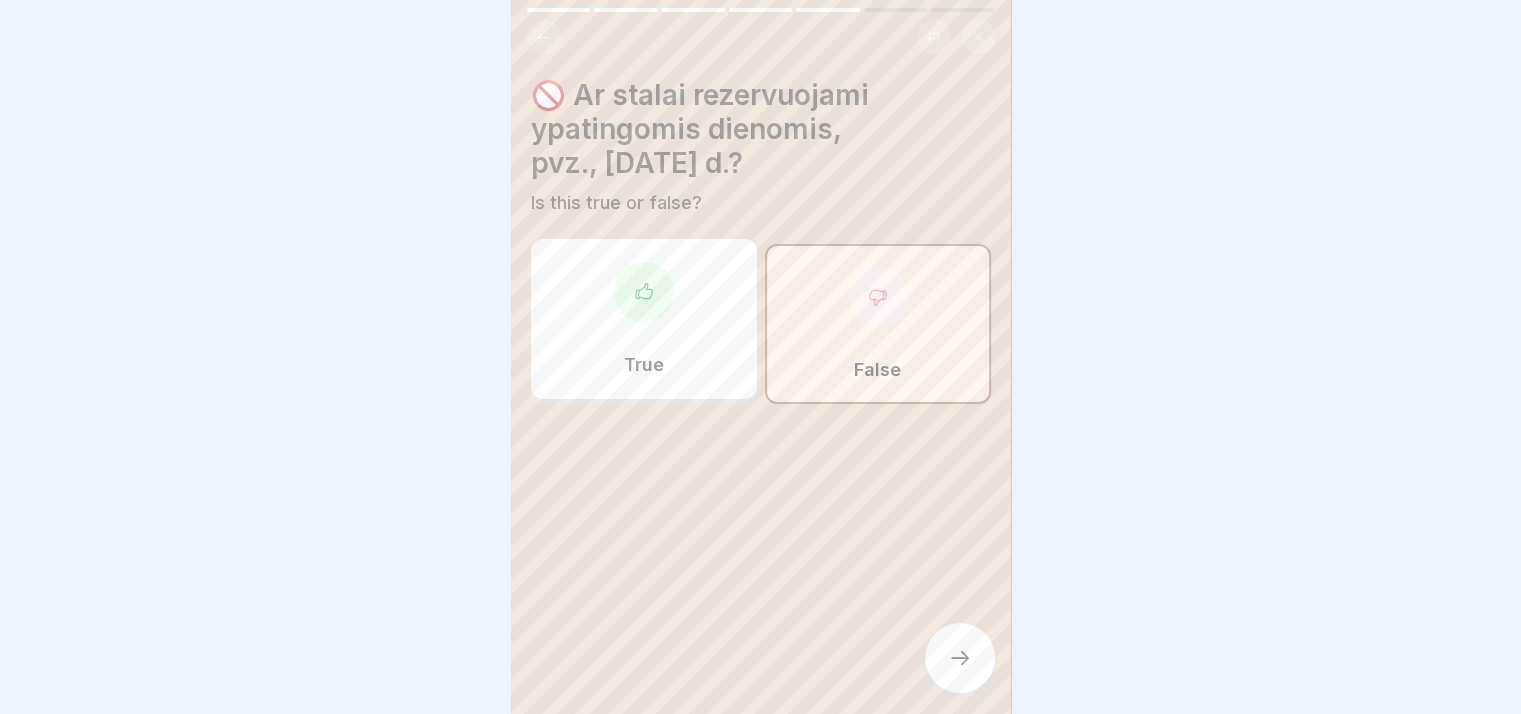 click 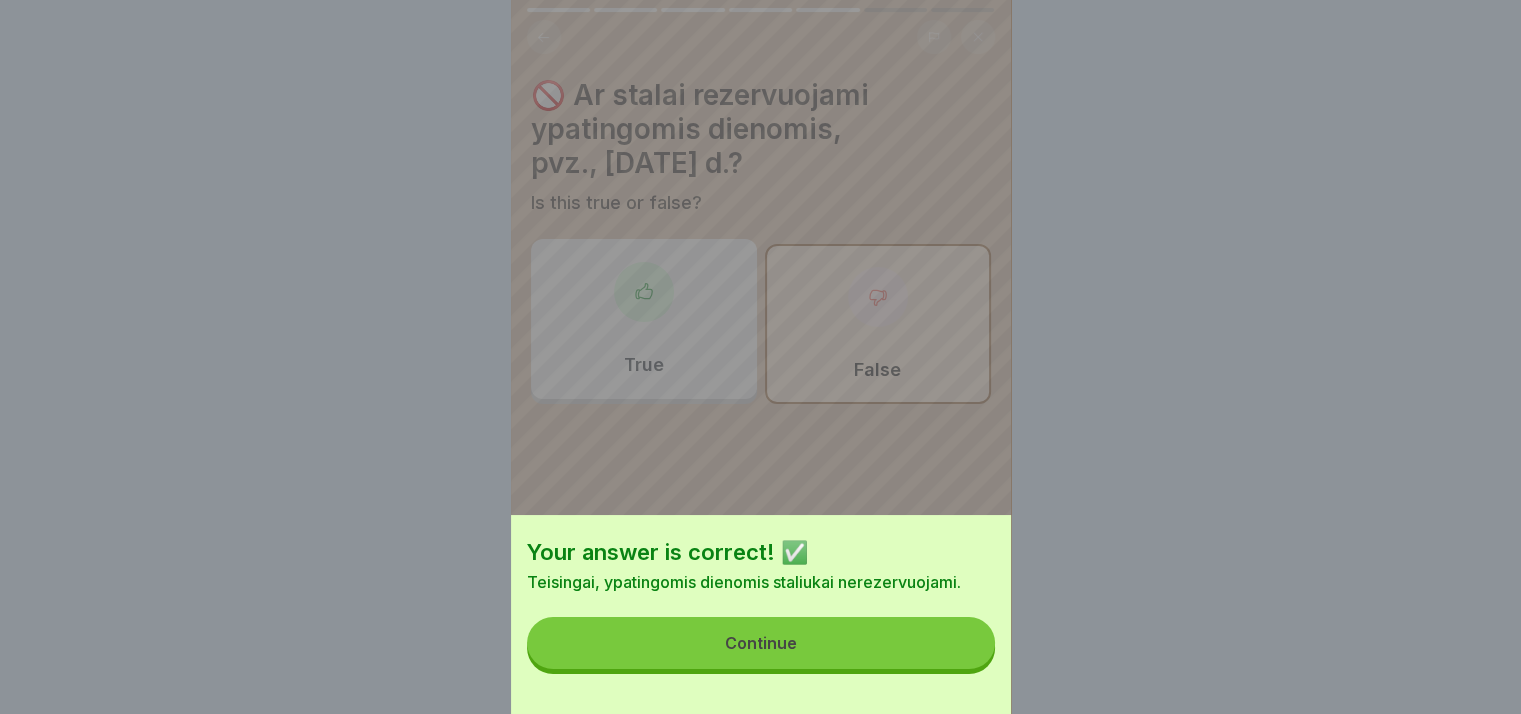 click on "Continue" at bounding box center [761, 643] 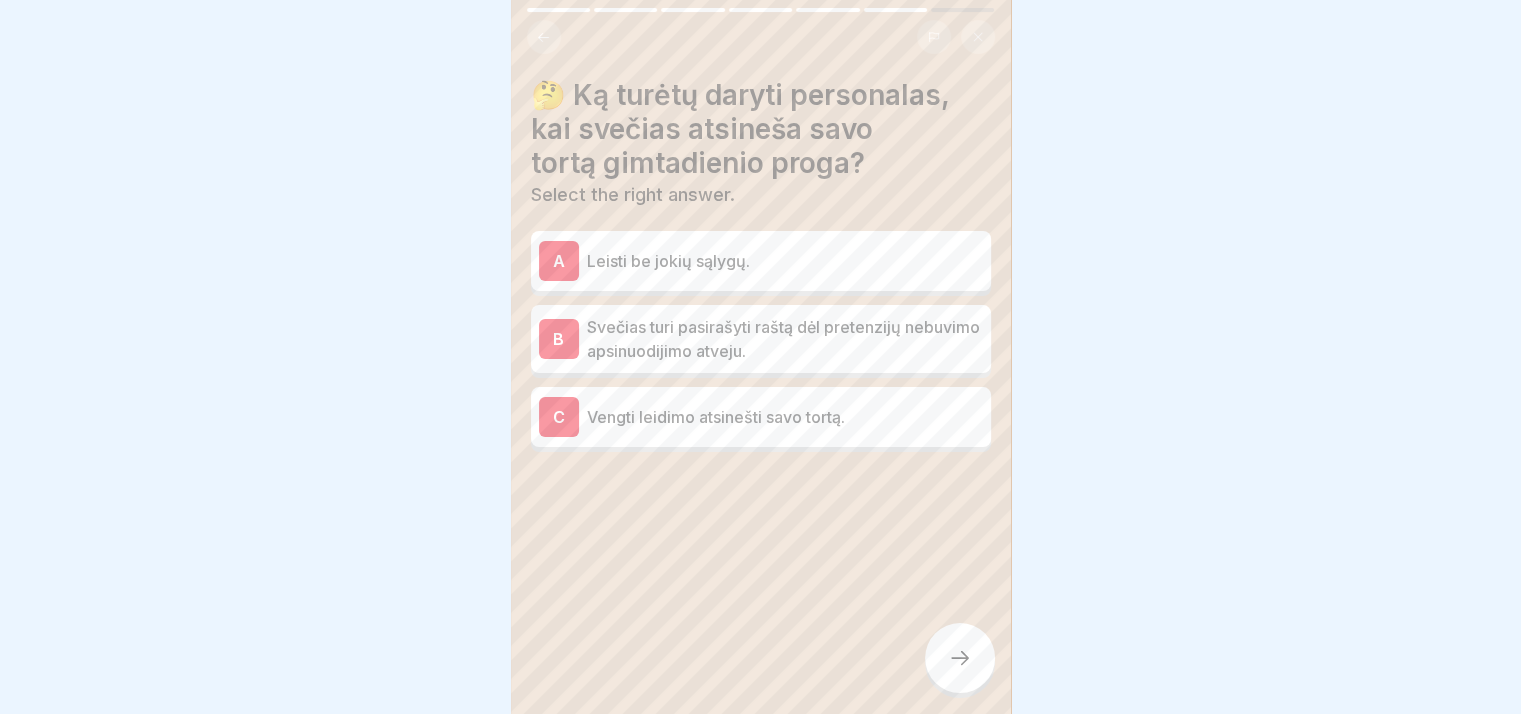 click on "Svečias turi pasirašyti raštą dėl pretenzijų nebuvimo apsinuodijimo atveju." at bounding box center (785, 339) 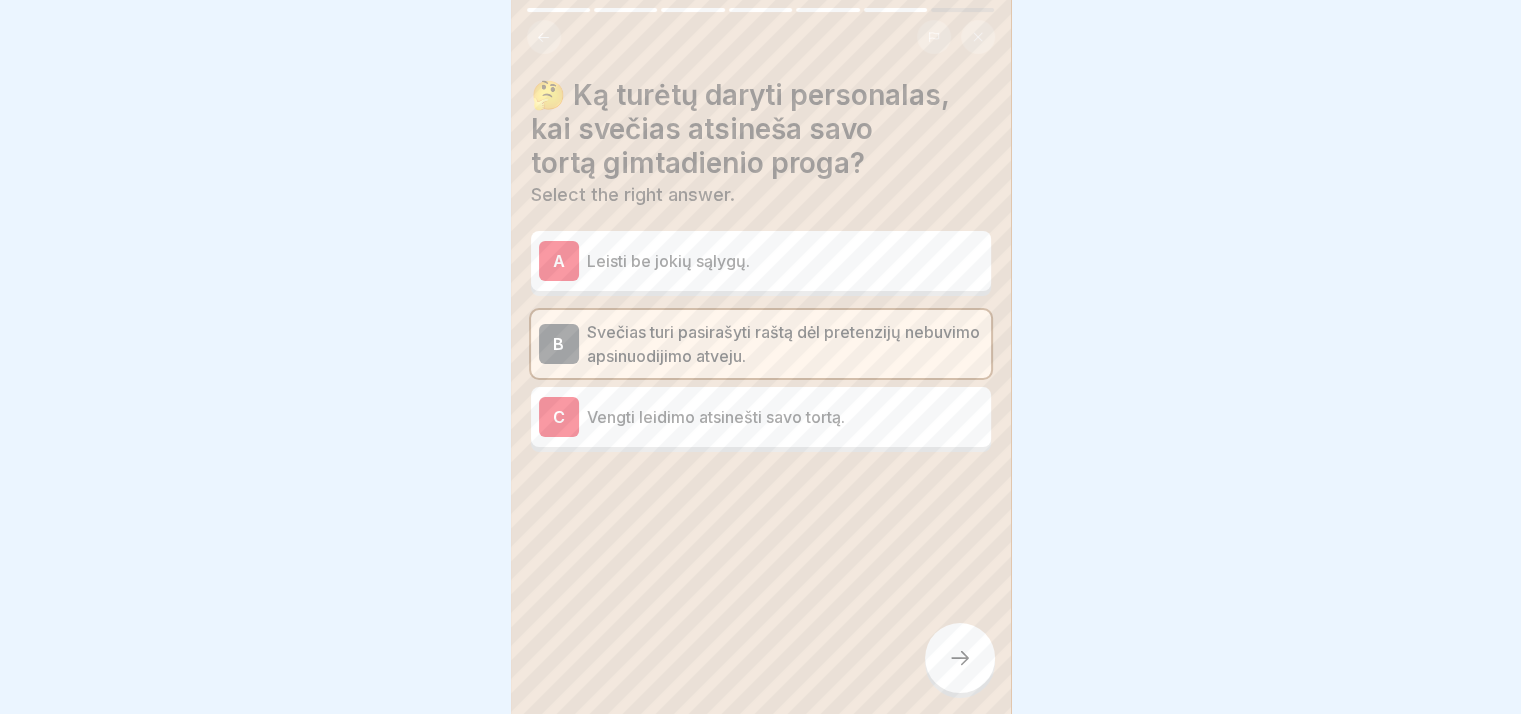 click 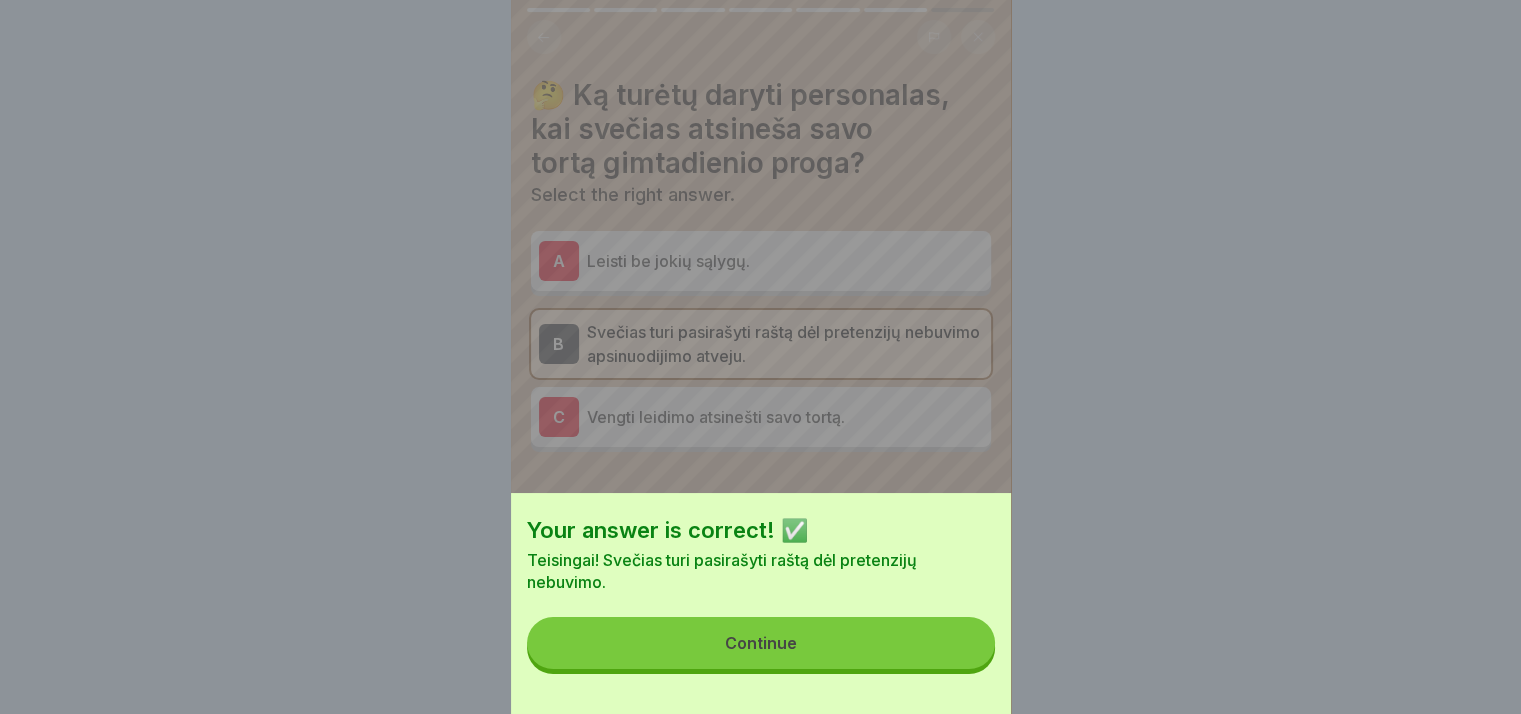 click on "Continue" at bounding box center [761, 643] 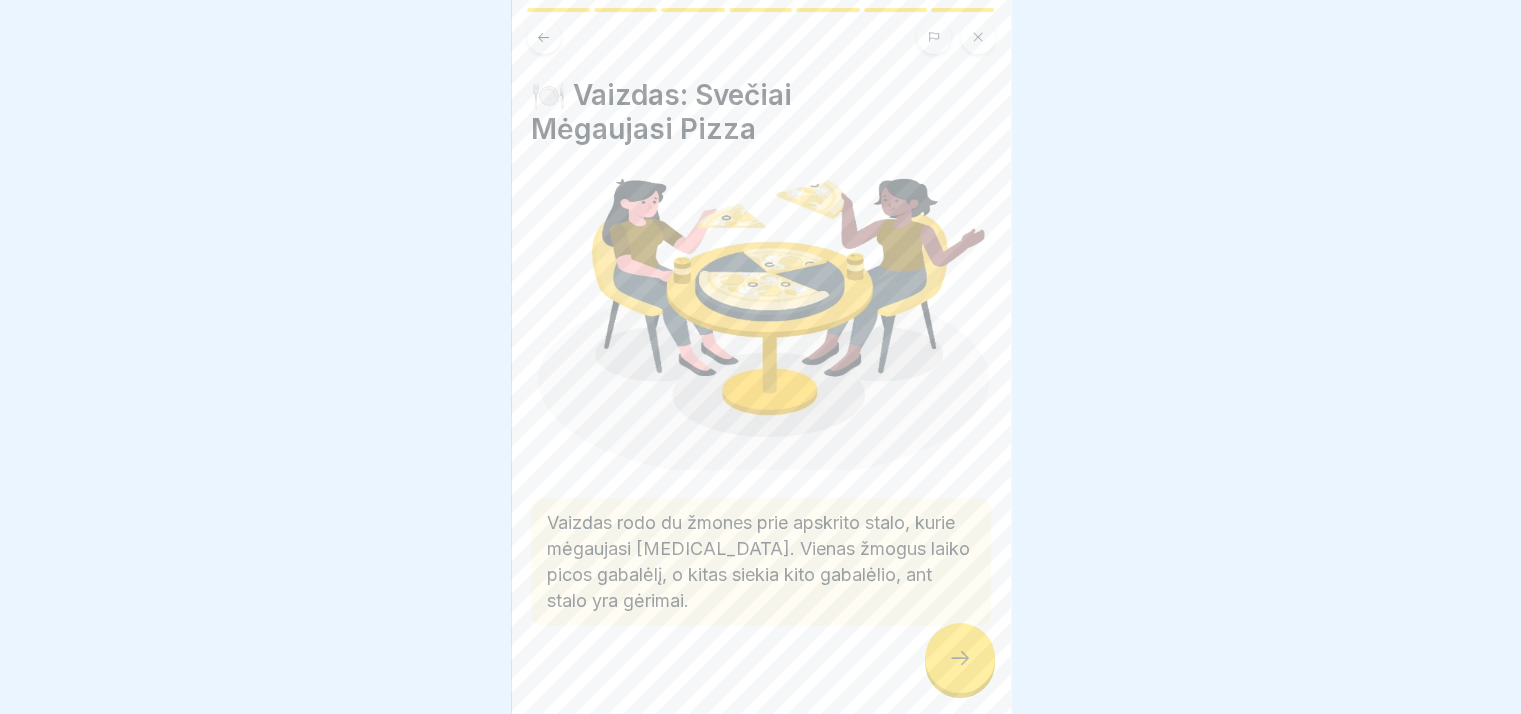 click 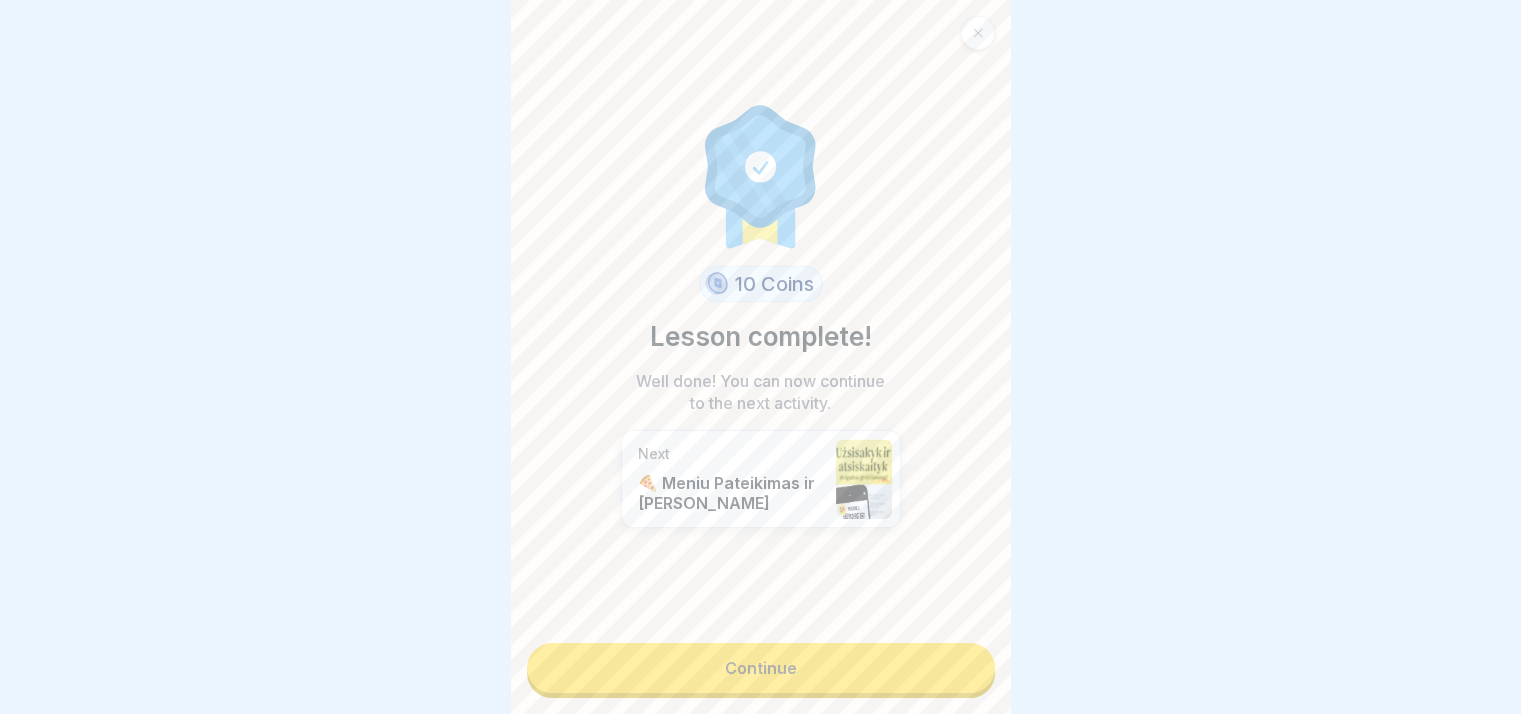 click on "Continue" at bounding box center (761, 668) 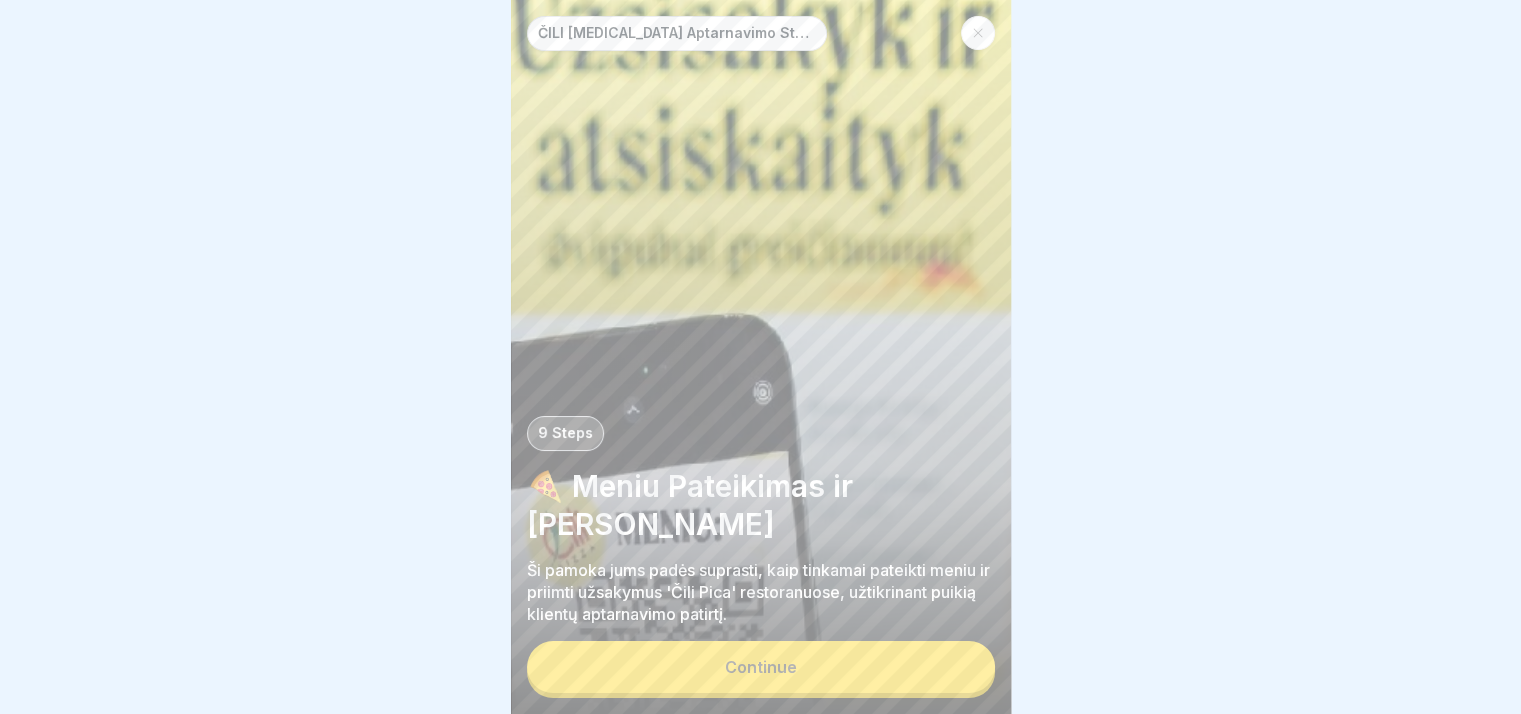 click on "Continue" at bounding box center (761, 667) 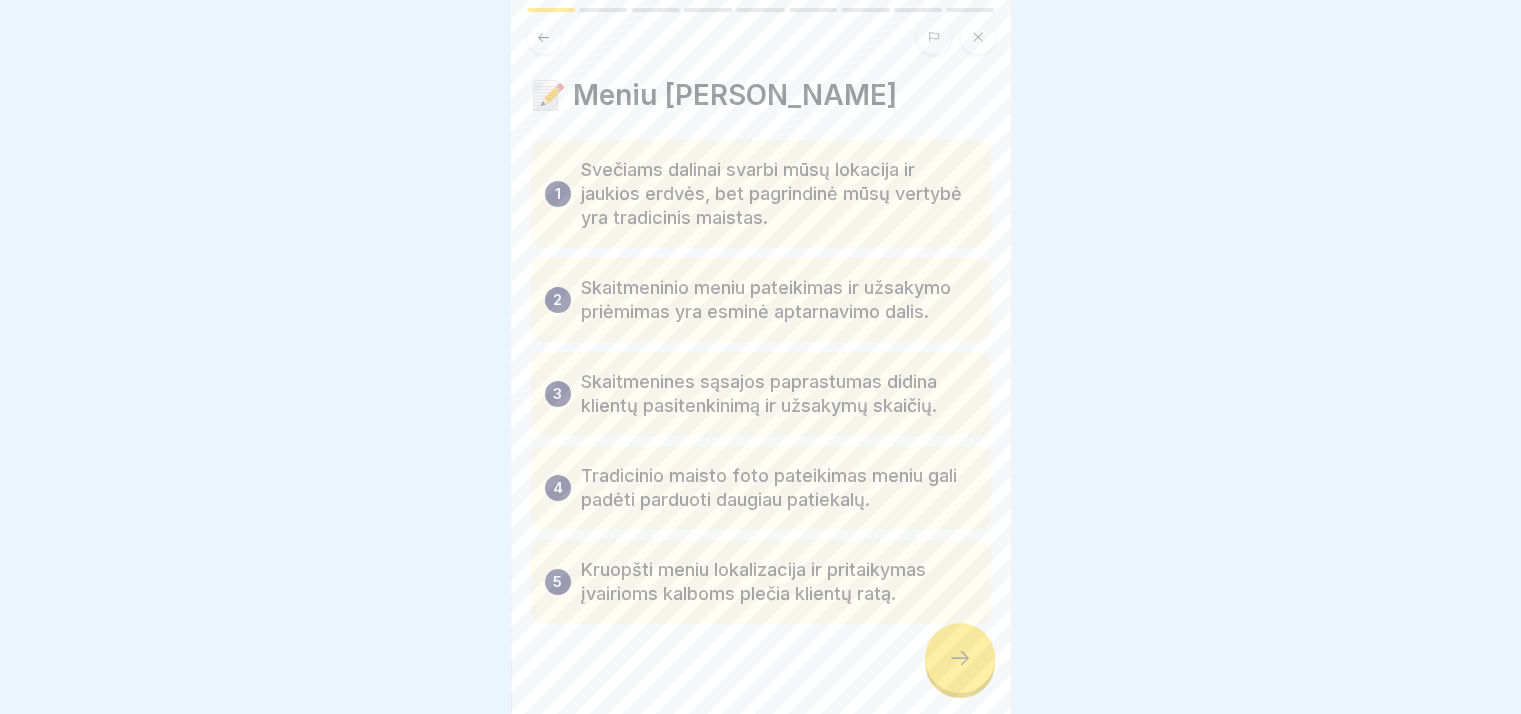 click 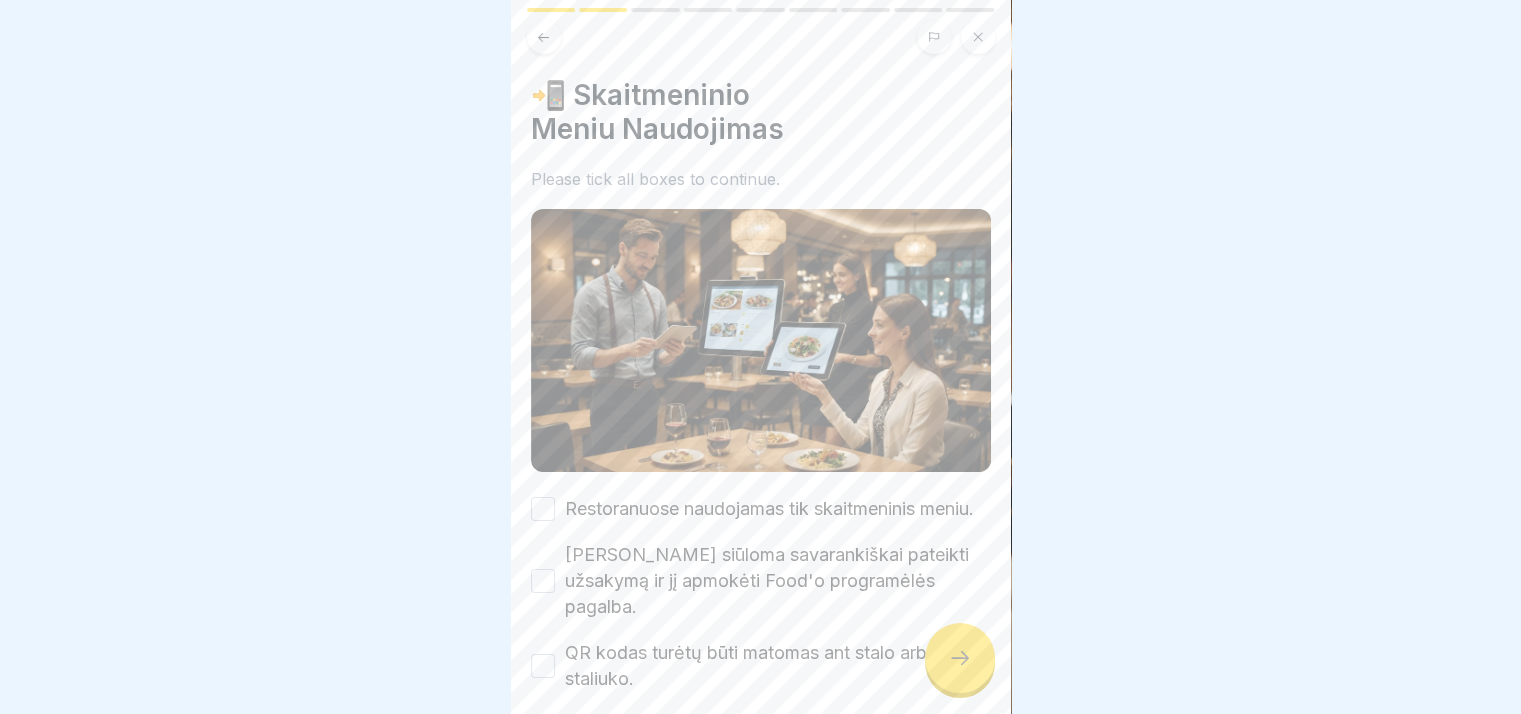 click on "[PERSON_NAME] siūloma savarankiškai pateikti užsakymą ir jį apmokėti Food'o programėlės pagalba." at bounding box center [778, 581] 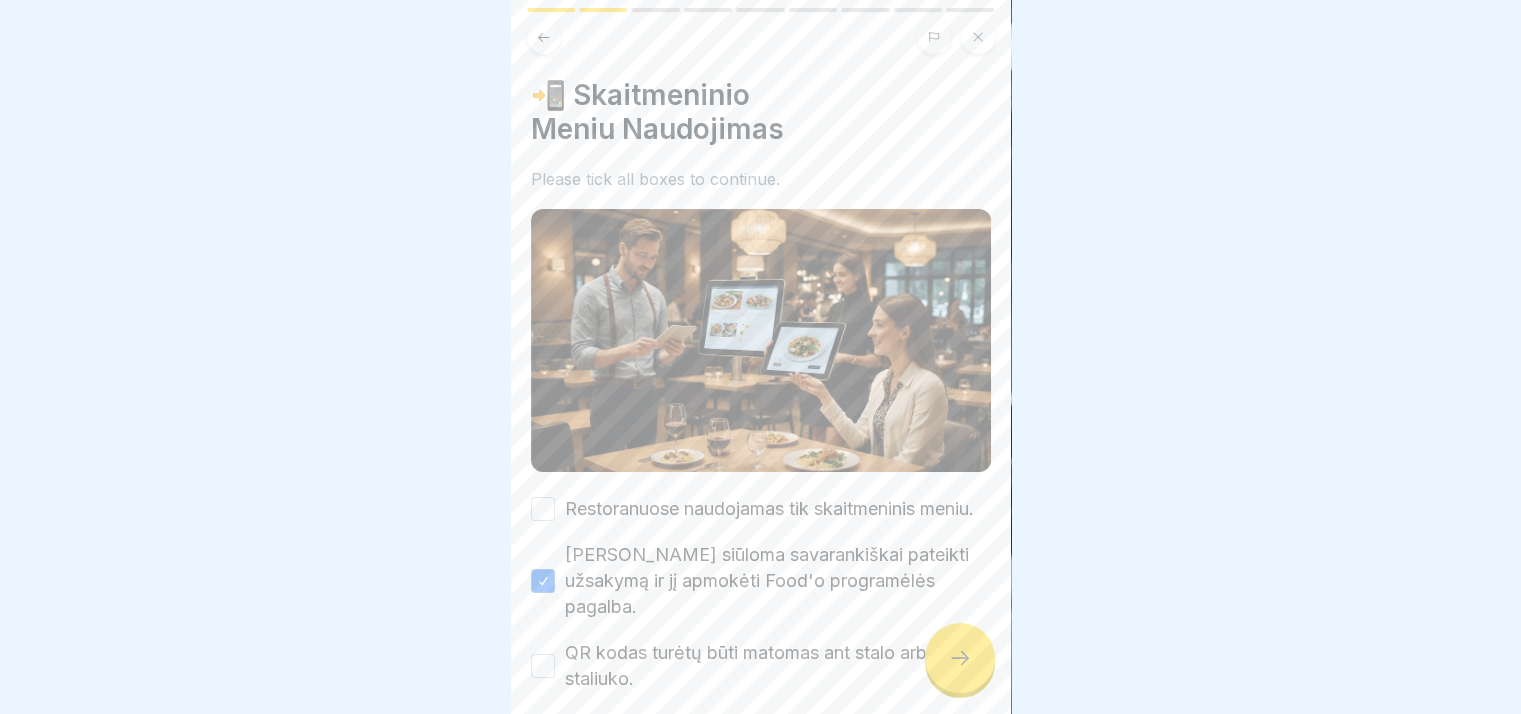 click on "QR kodas turėtų būti matomas ant stalo arba staliuko." at bounding box center [778, 666] 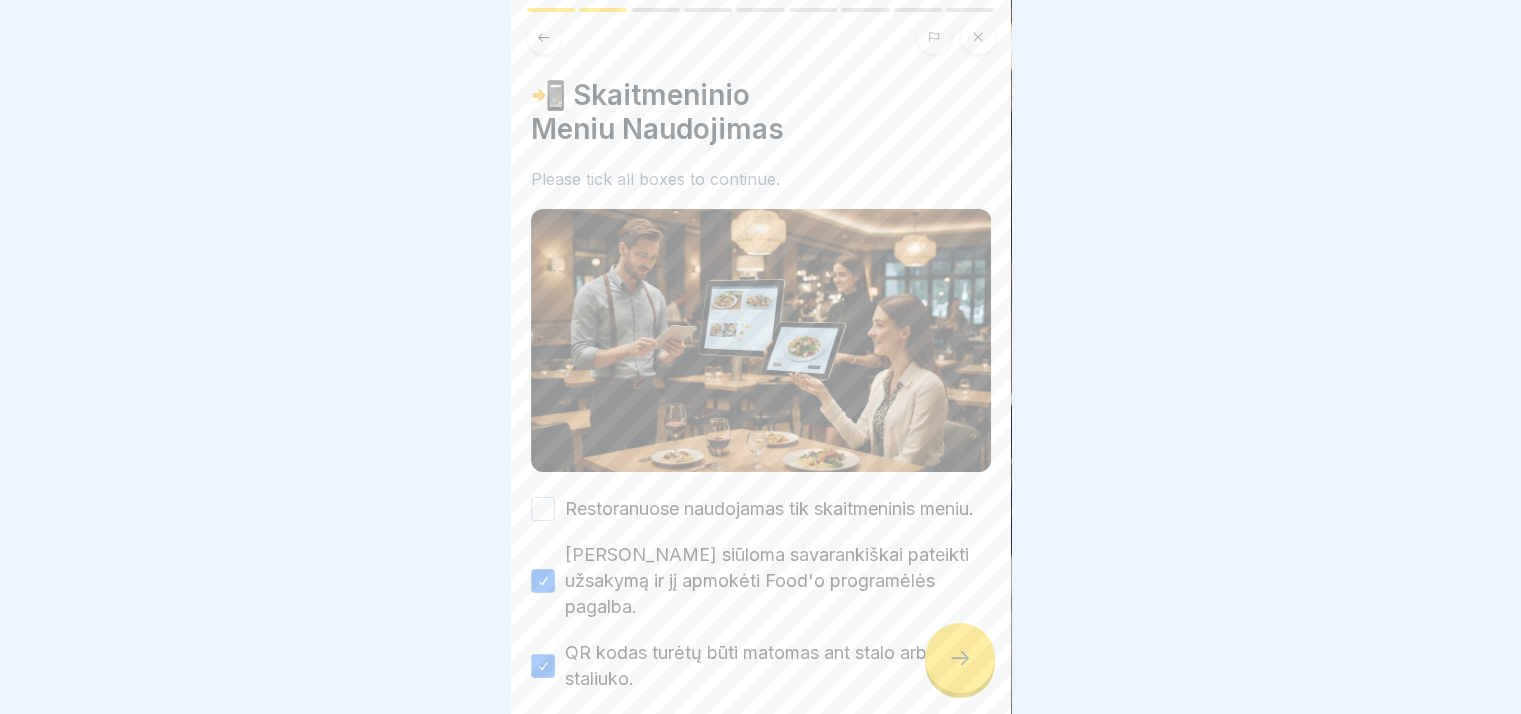 click on "Restoranuose naudojamas tik skaitmeninis meniu." at bounding box center [769, 509] 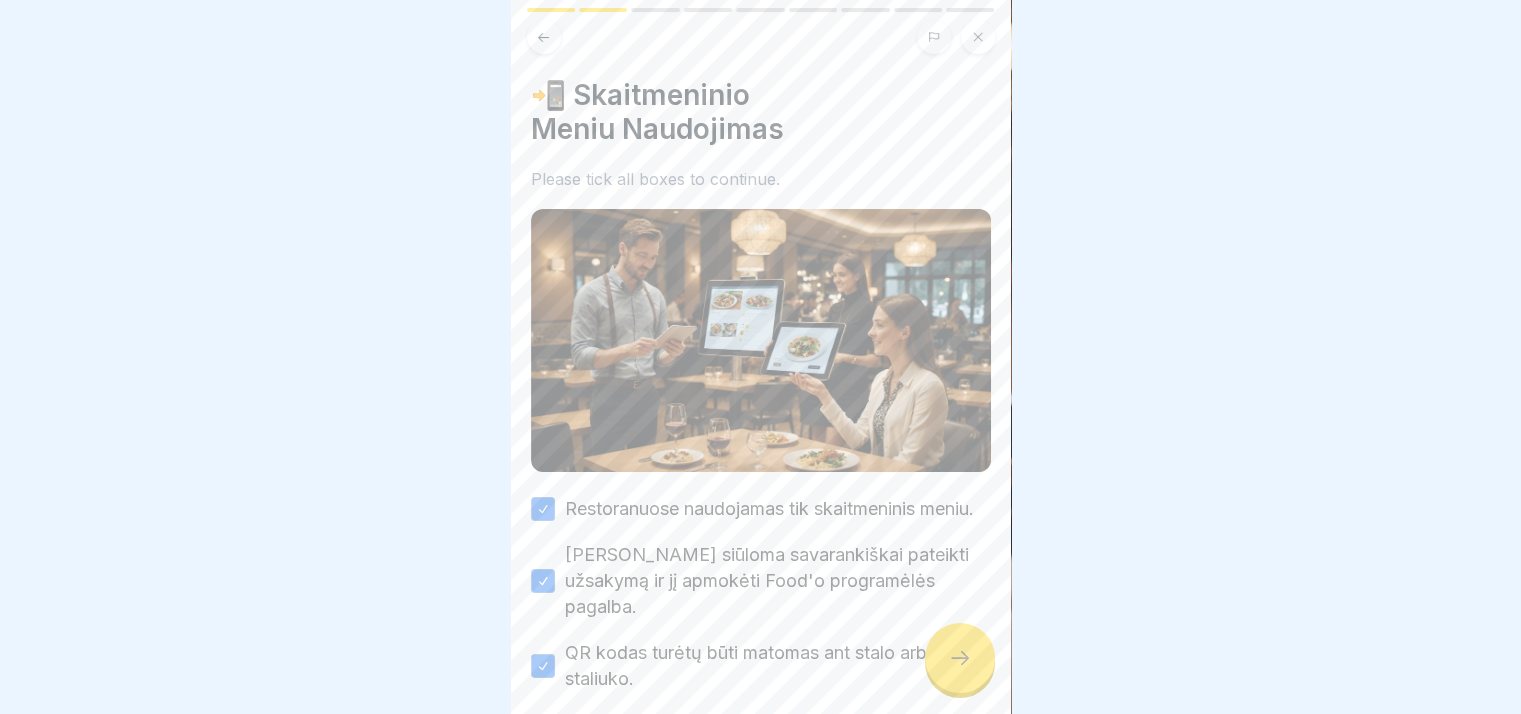 click at bounding box center (960, 658) 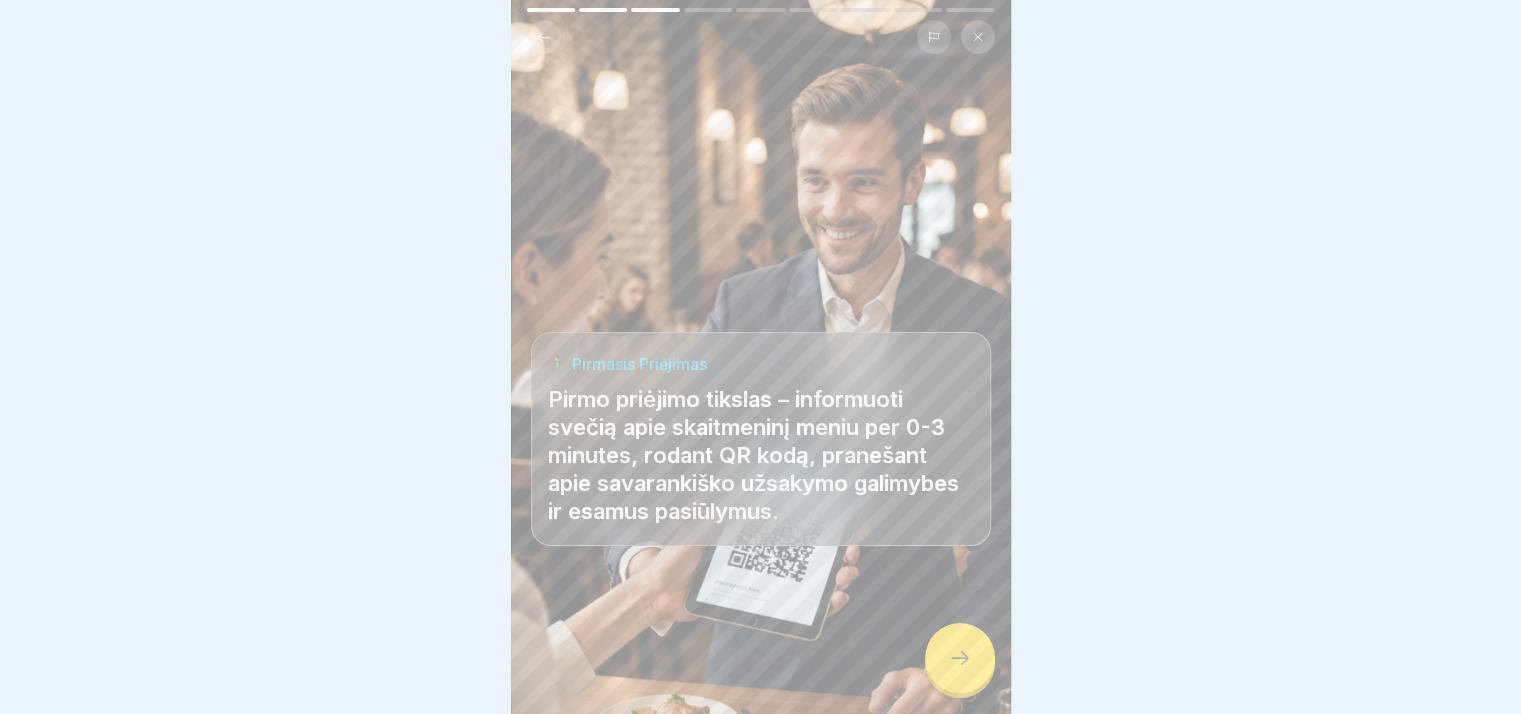 click at bounding box center (960, 658) 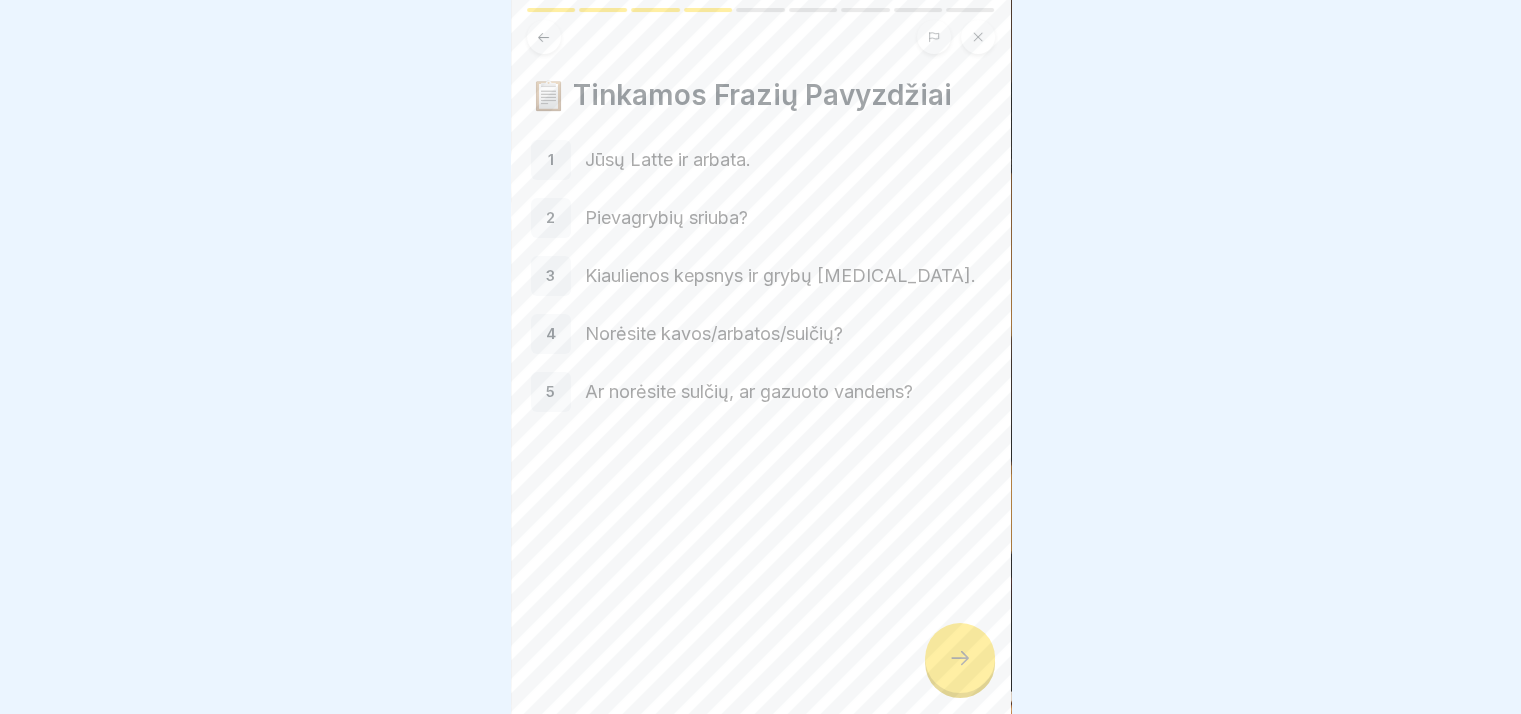 click at bounding box center (960, 658) 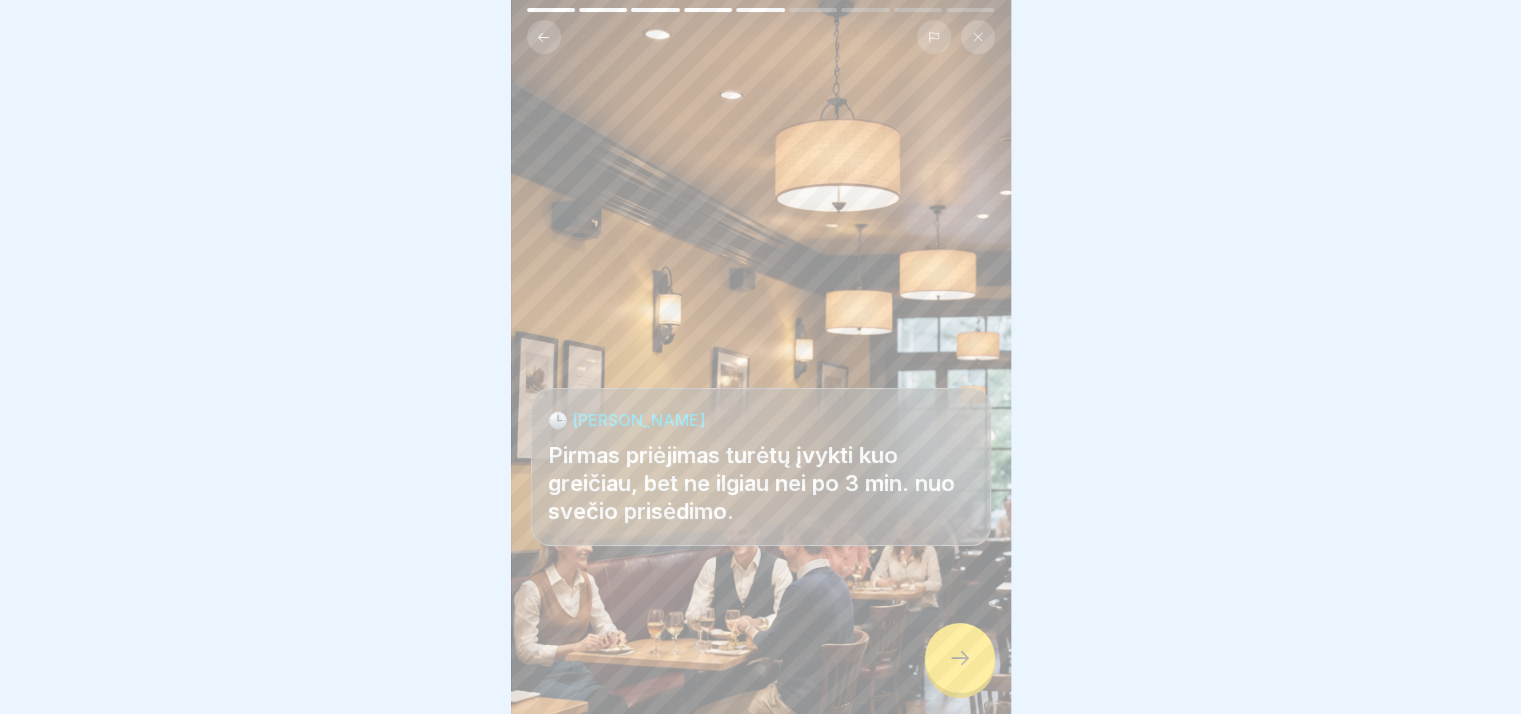 click at bounding box center (960, 658) 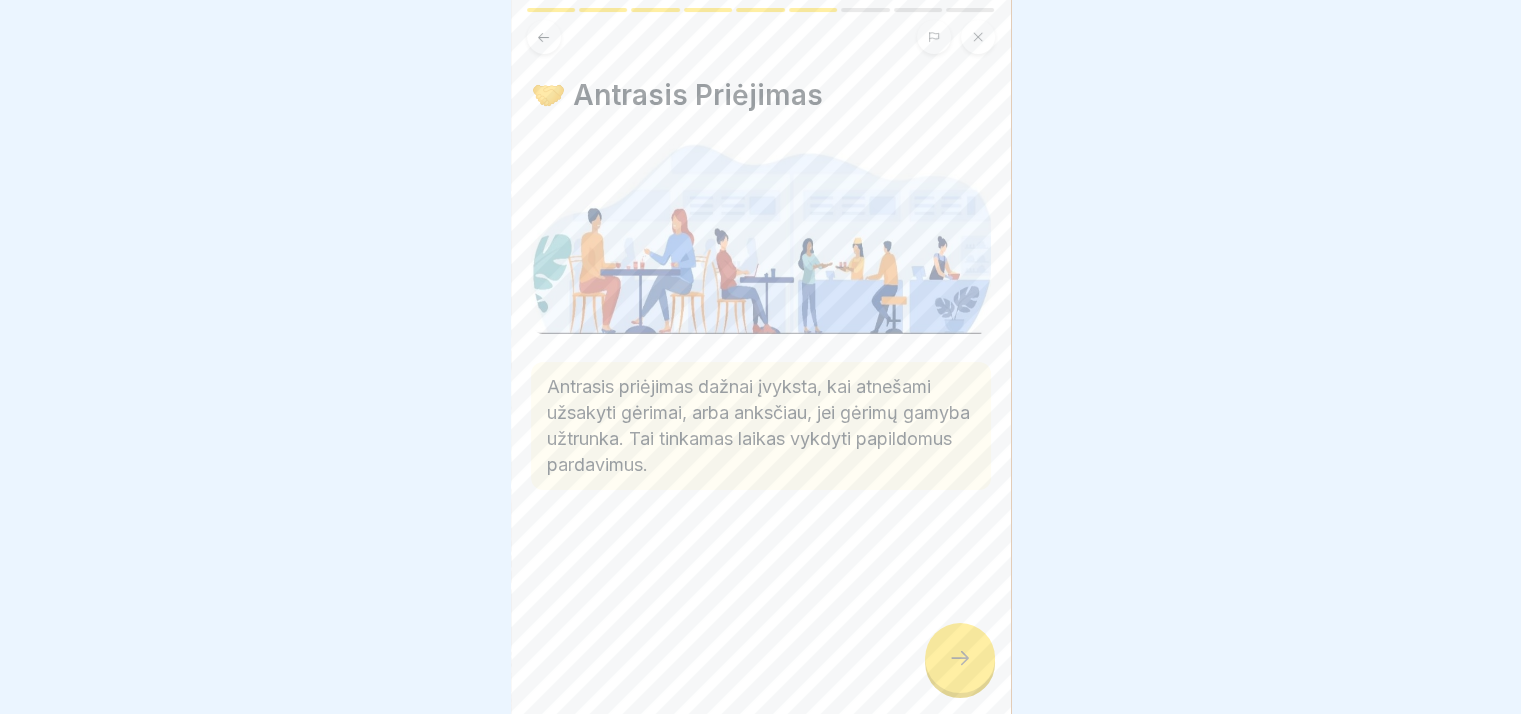 click at bounding box center [960, 658] 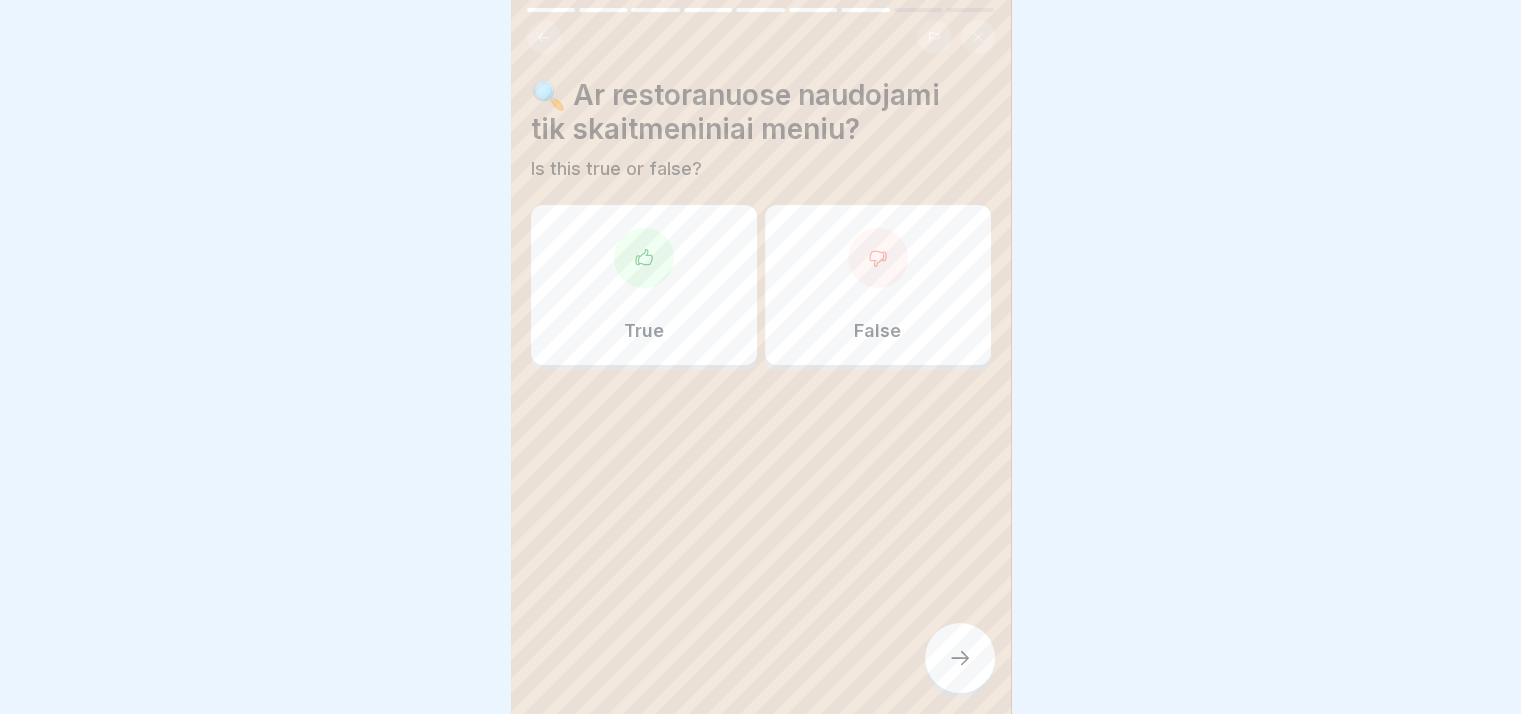 click on "True" at bounding box center [644, 285] 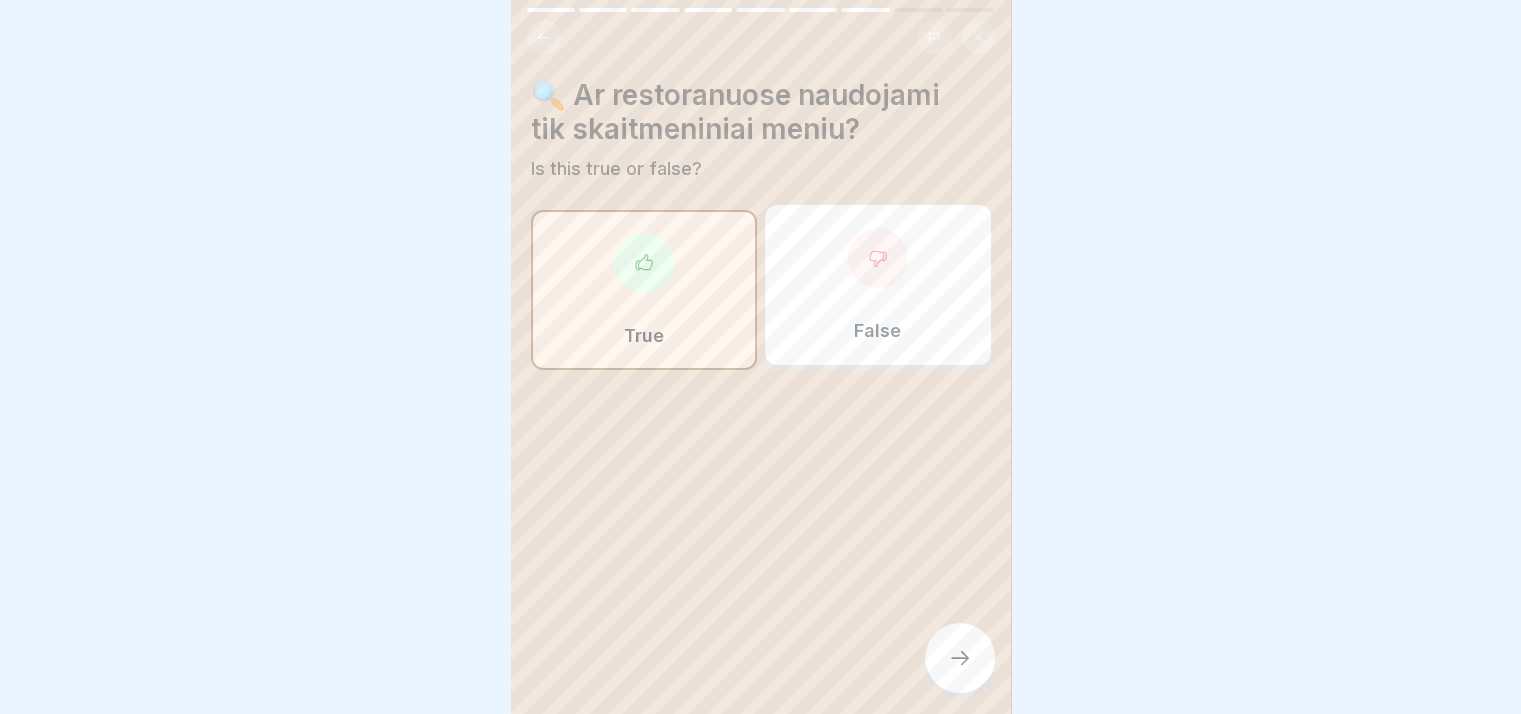 click 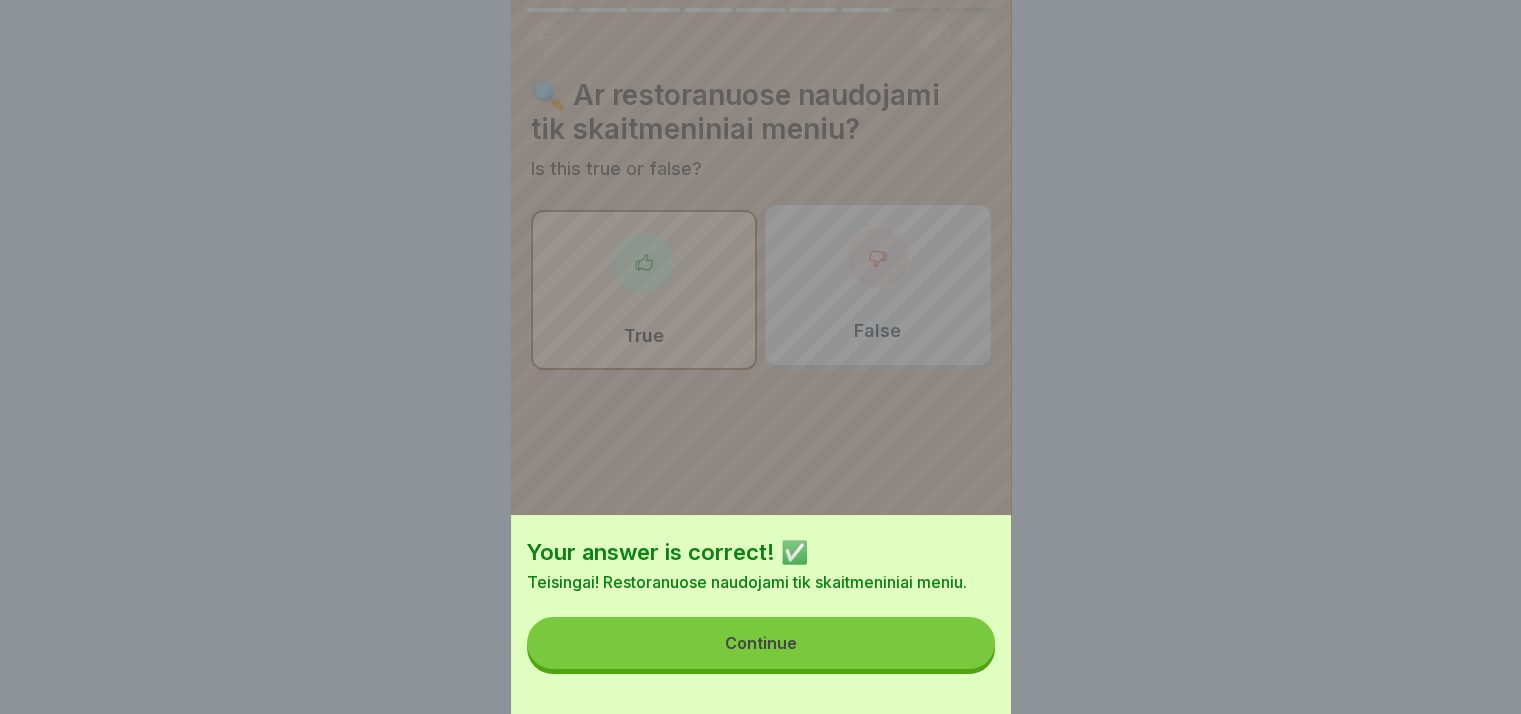 click on "Continue" at bounding box center [761, 643] 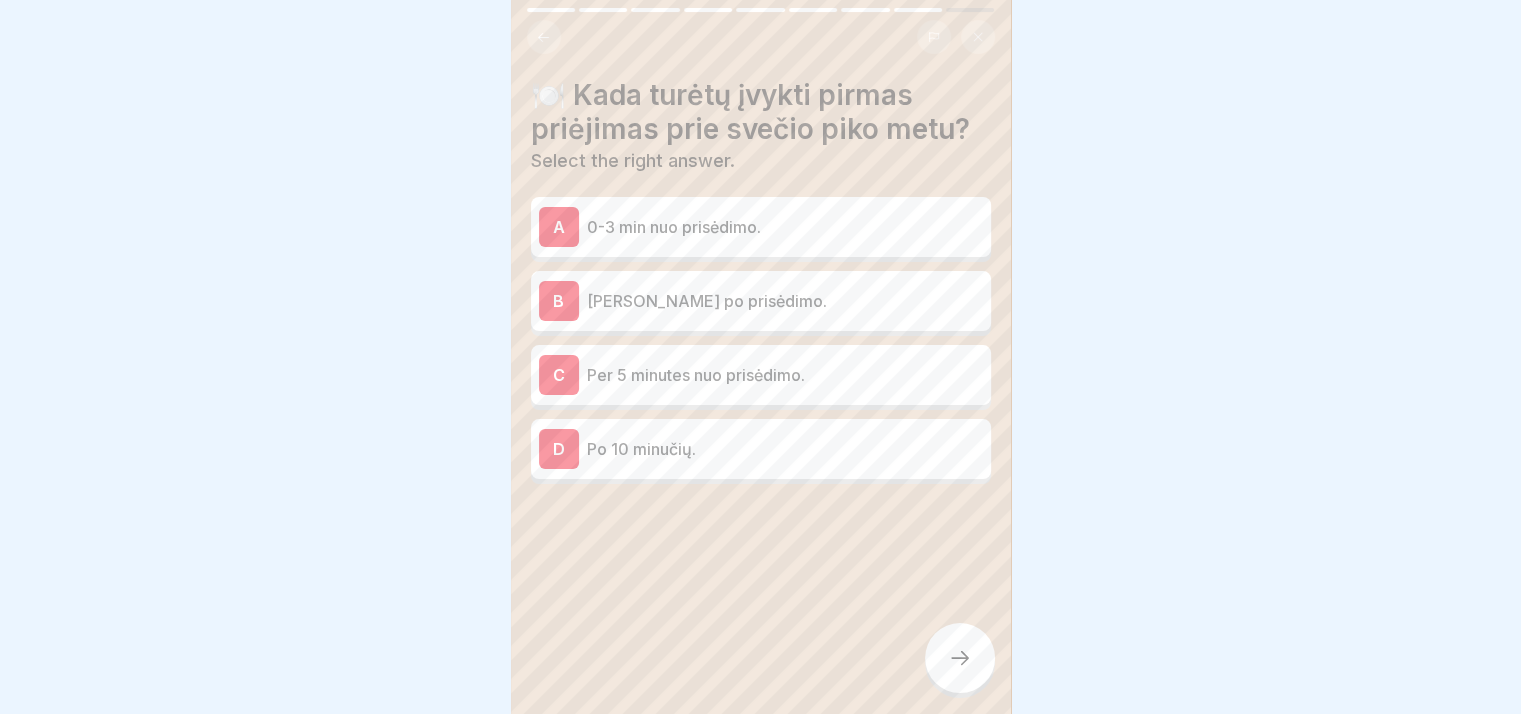 click on "0-3 min nuo prisėdimo." at bounding box center (785, 227) 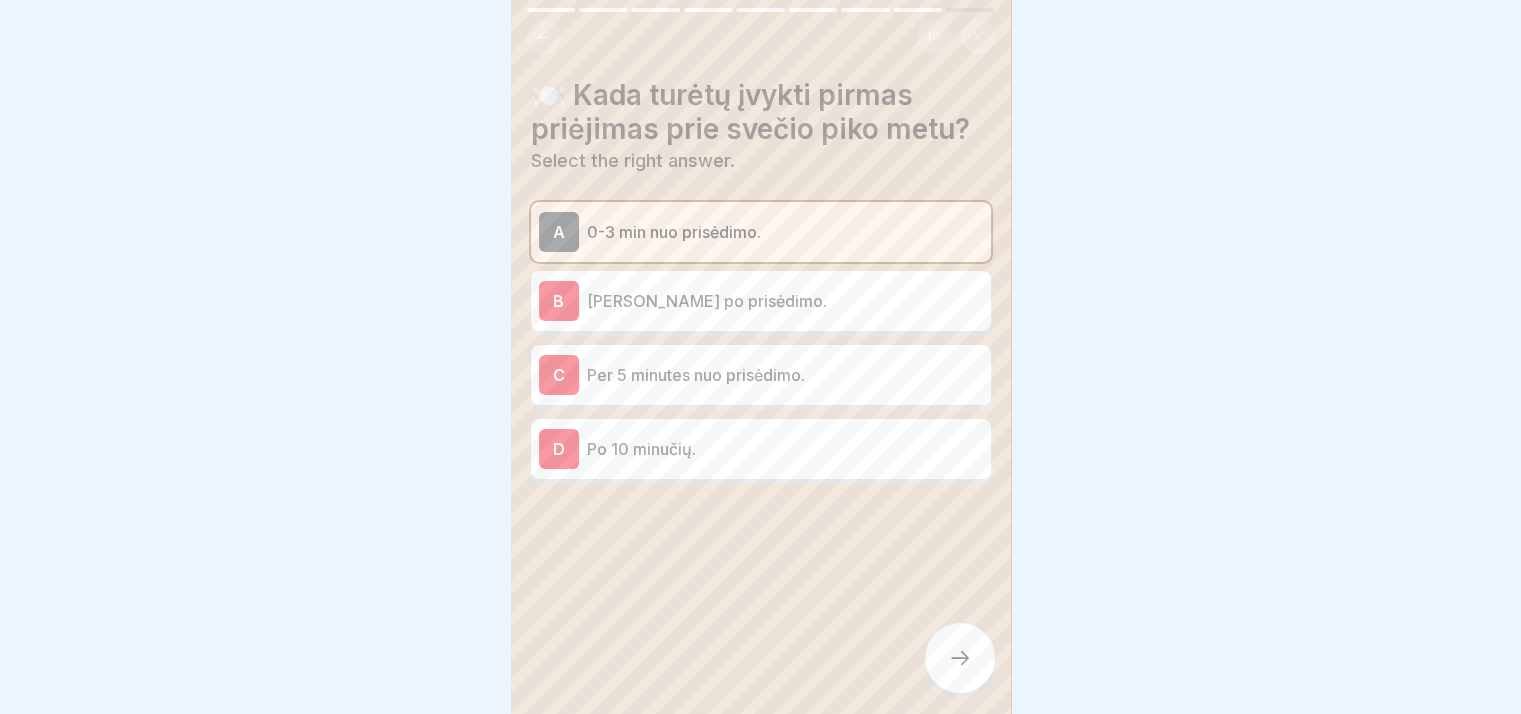 click 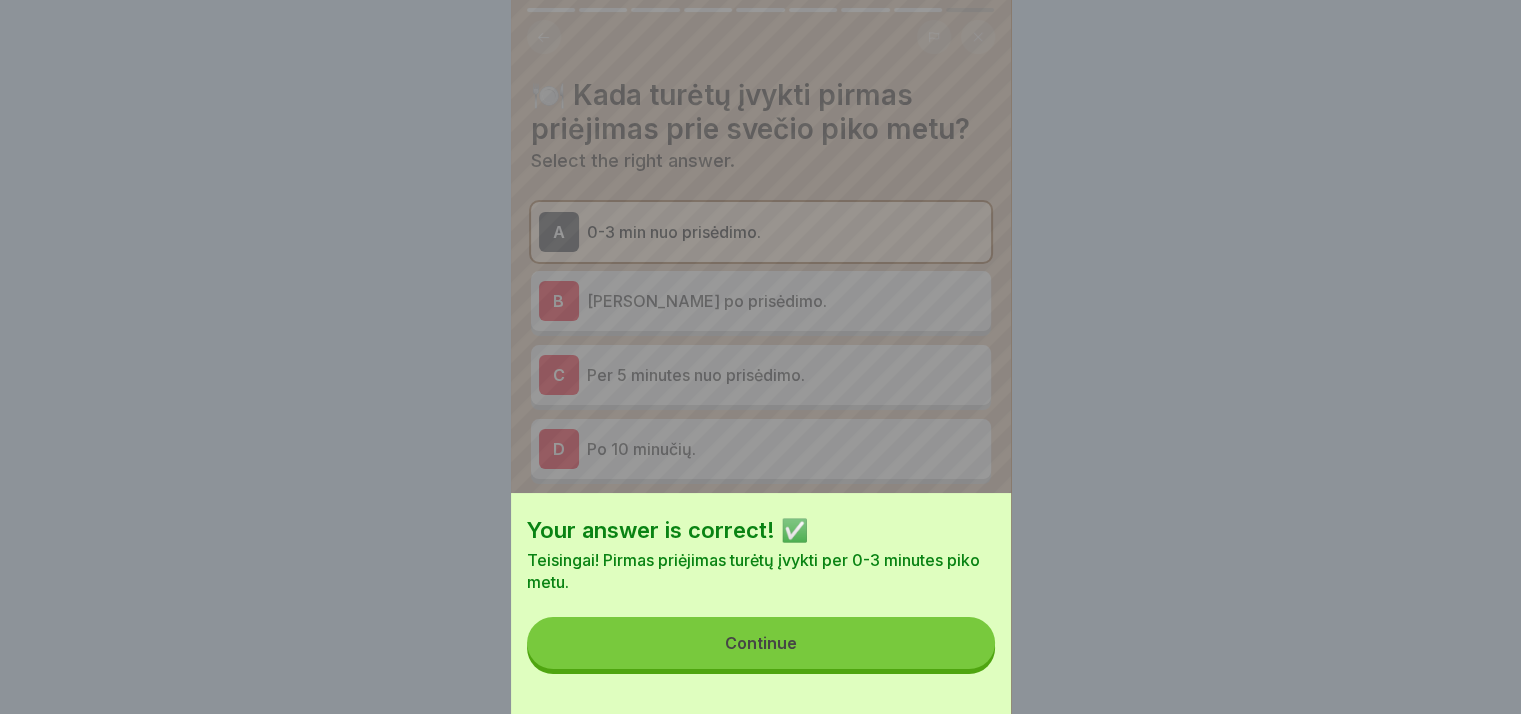 click on "Continue" at bounding box center (761, 643) 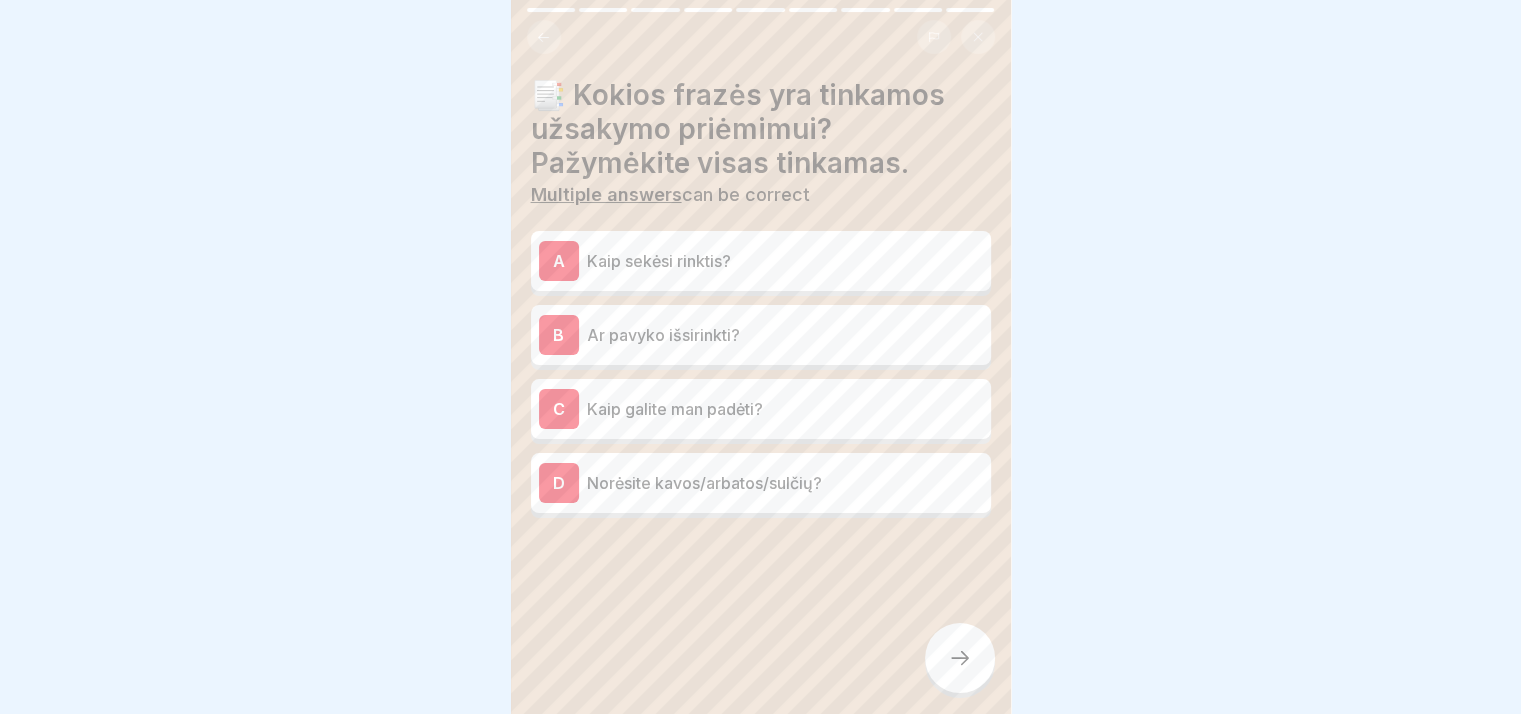 click on "Norėsite kavos/arbatos/sulčių?" at bounding box center [785, 483] 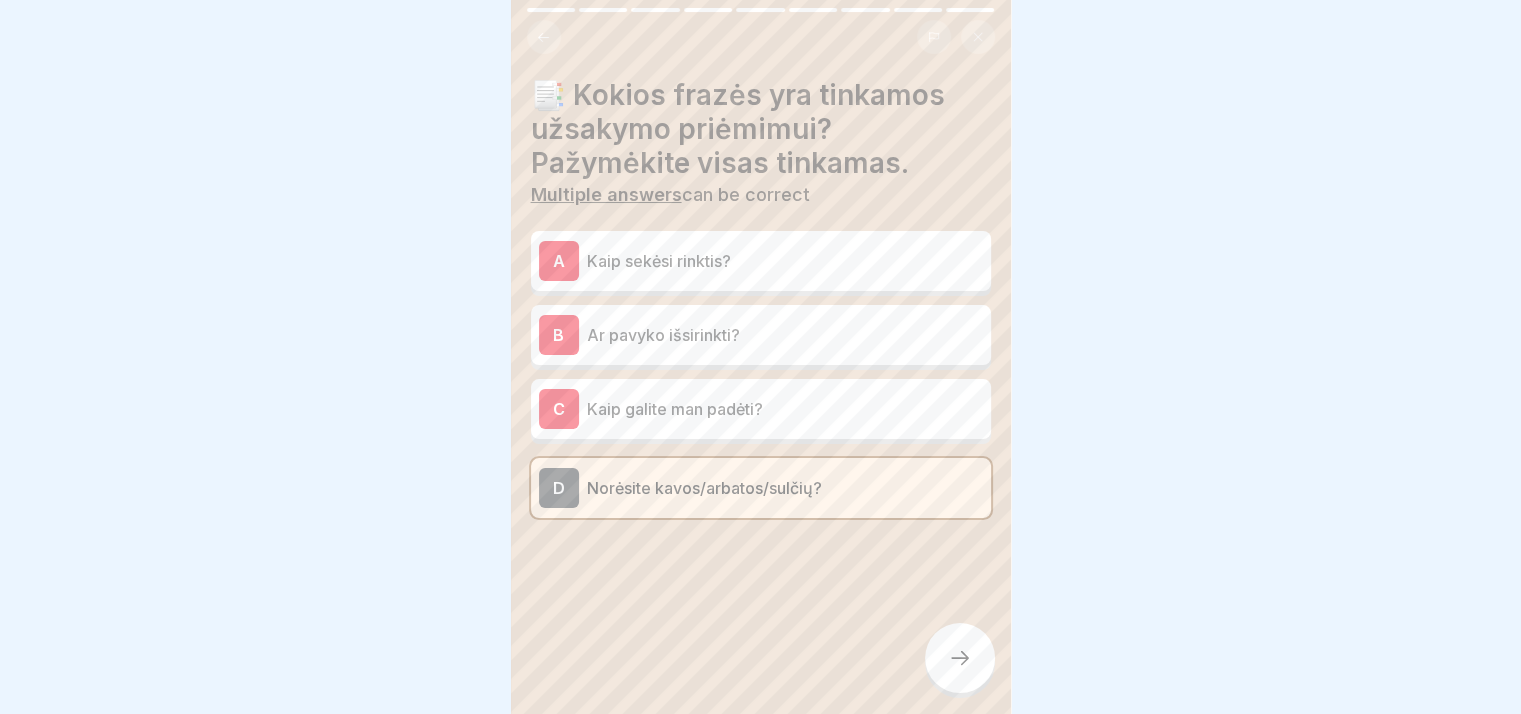 click on "B Ar pavyko išsirinkti?" at bounding box center (761, 335) 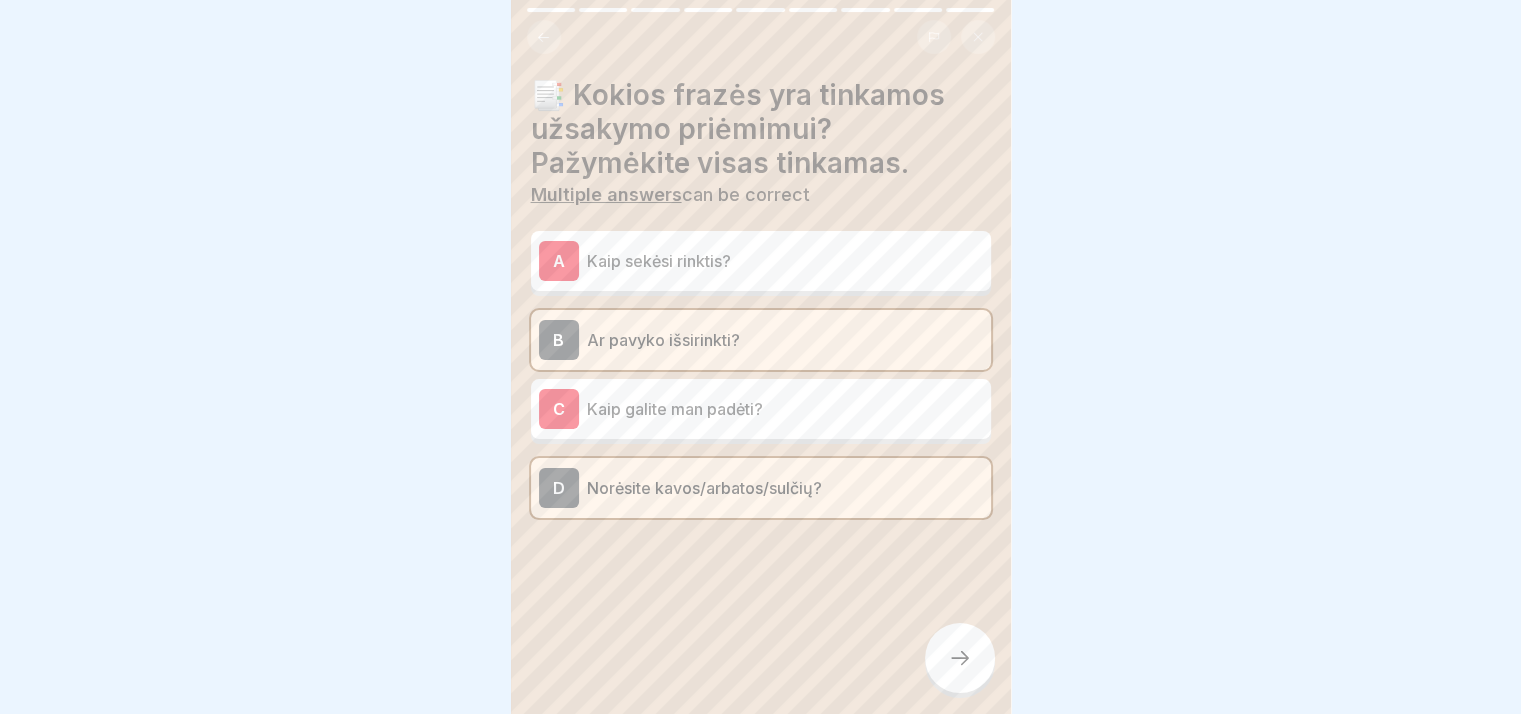 click on "A Kaip sekėsi rinktis?" at bounding box center [761, 261] 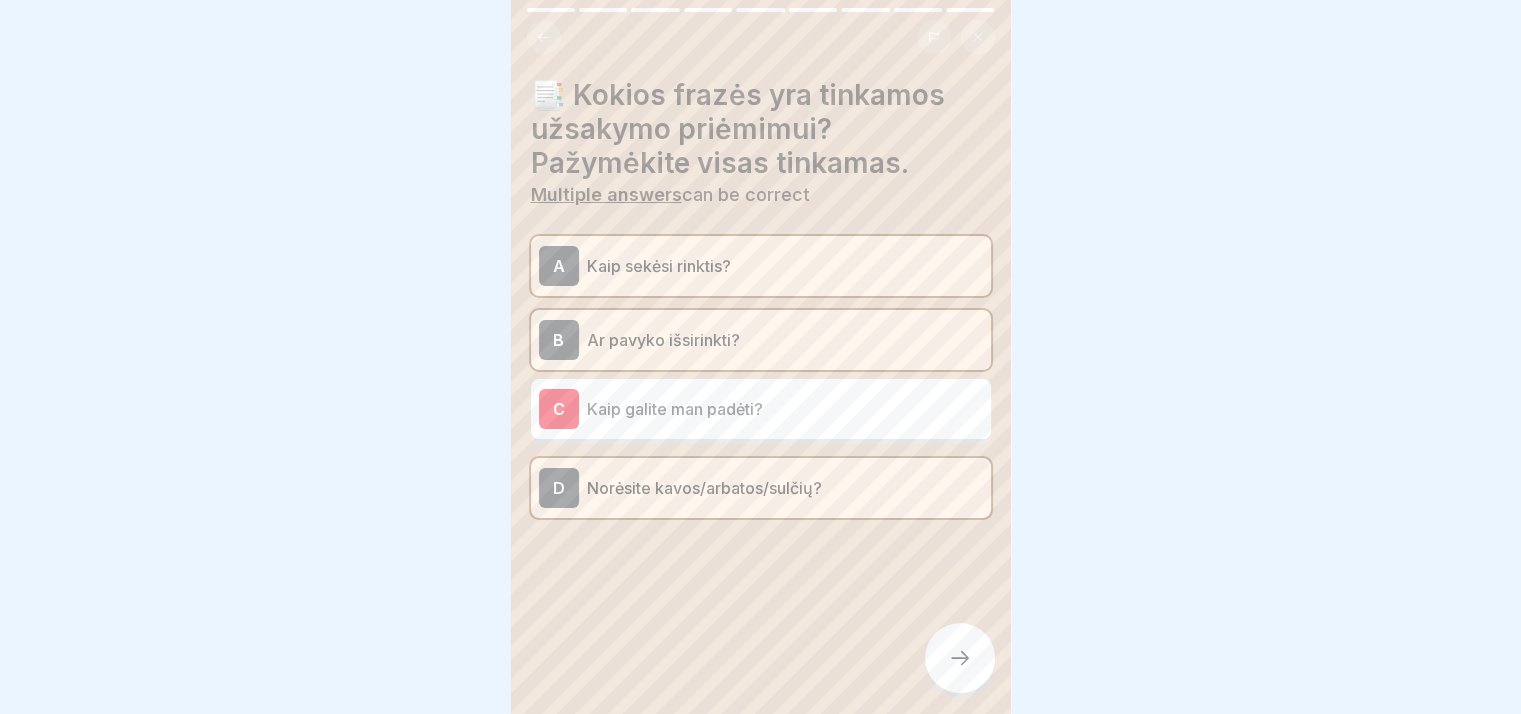 click at bounding box center [960, 658] 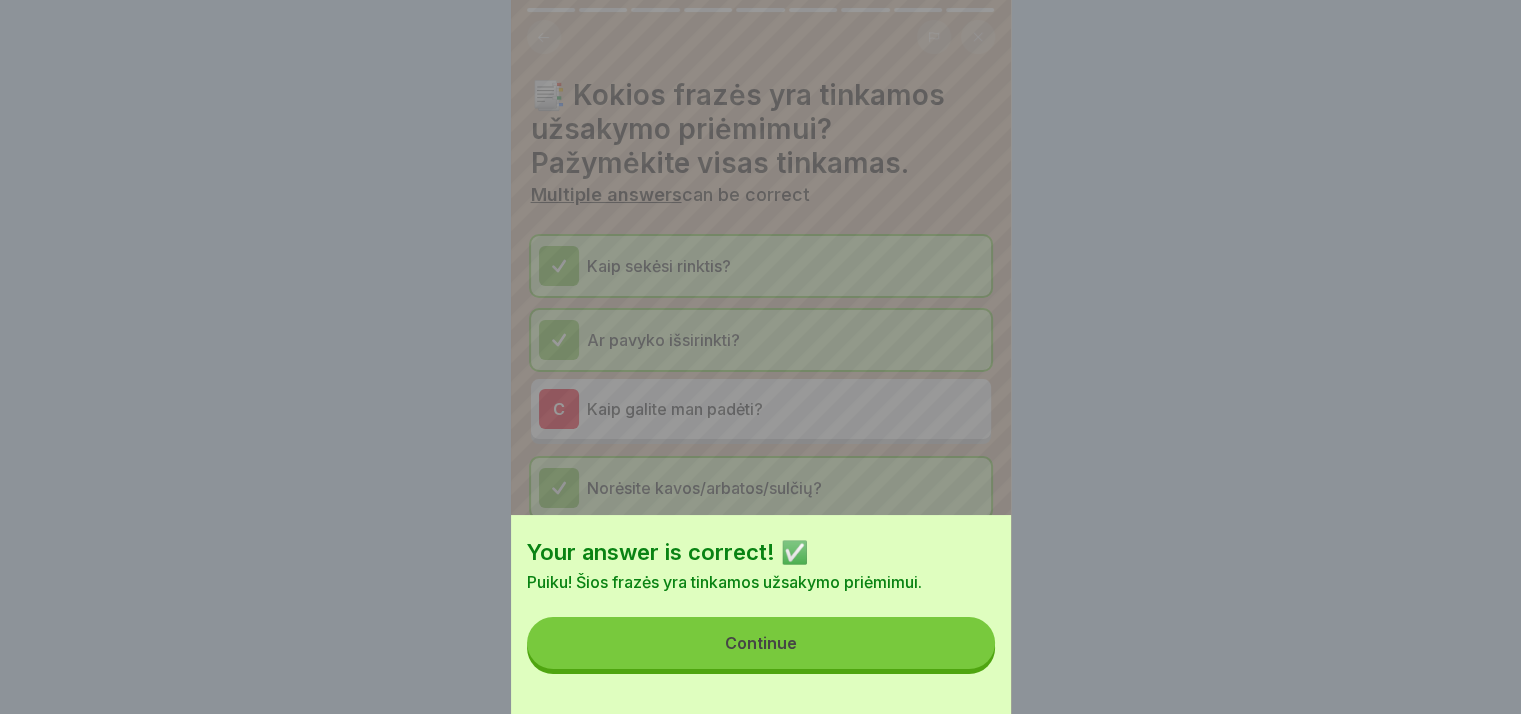 click on "Continue" at bounding box center [761, 643] 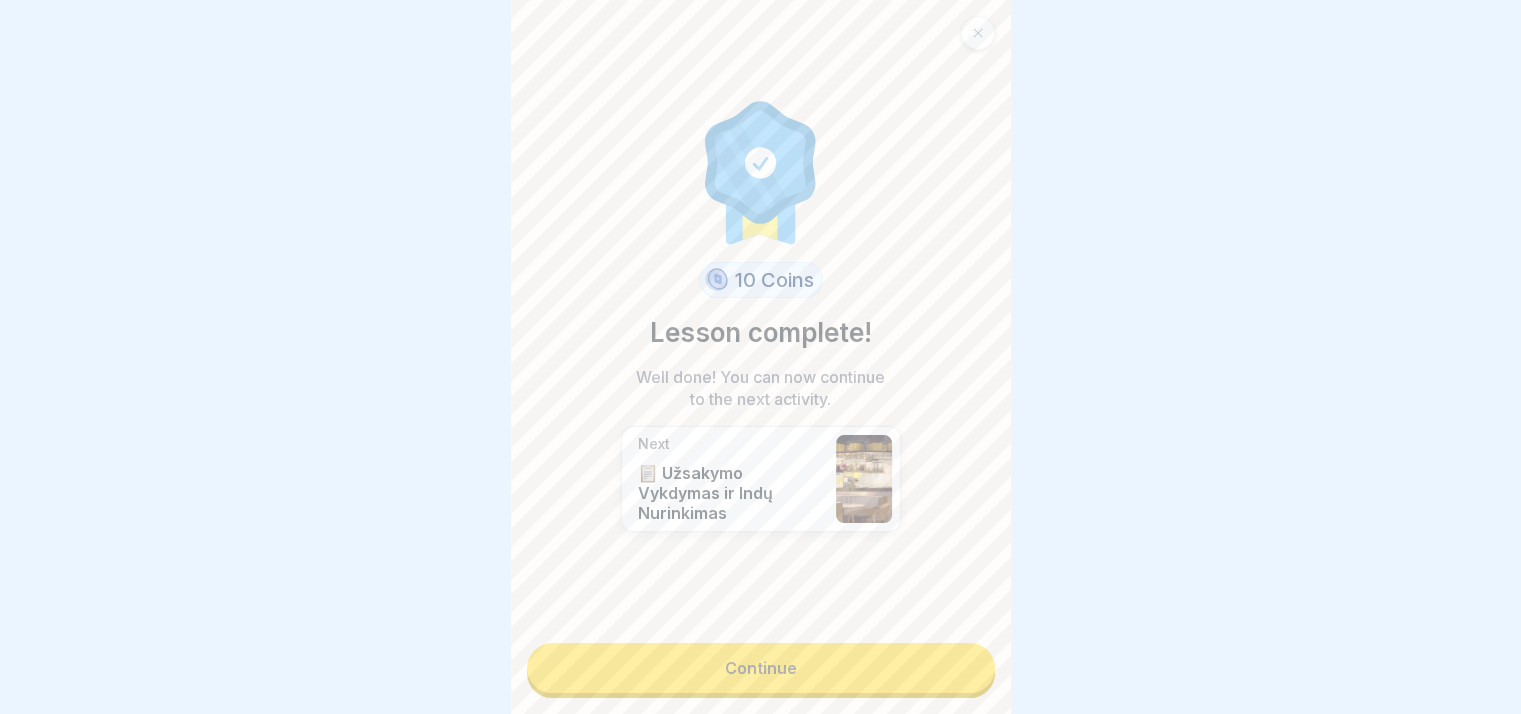 click on "Continue" at bounding box center [761, 668] 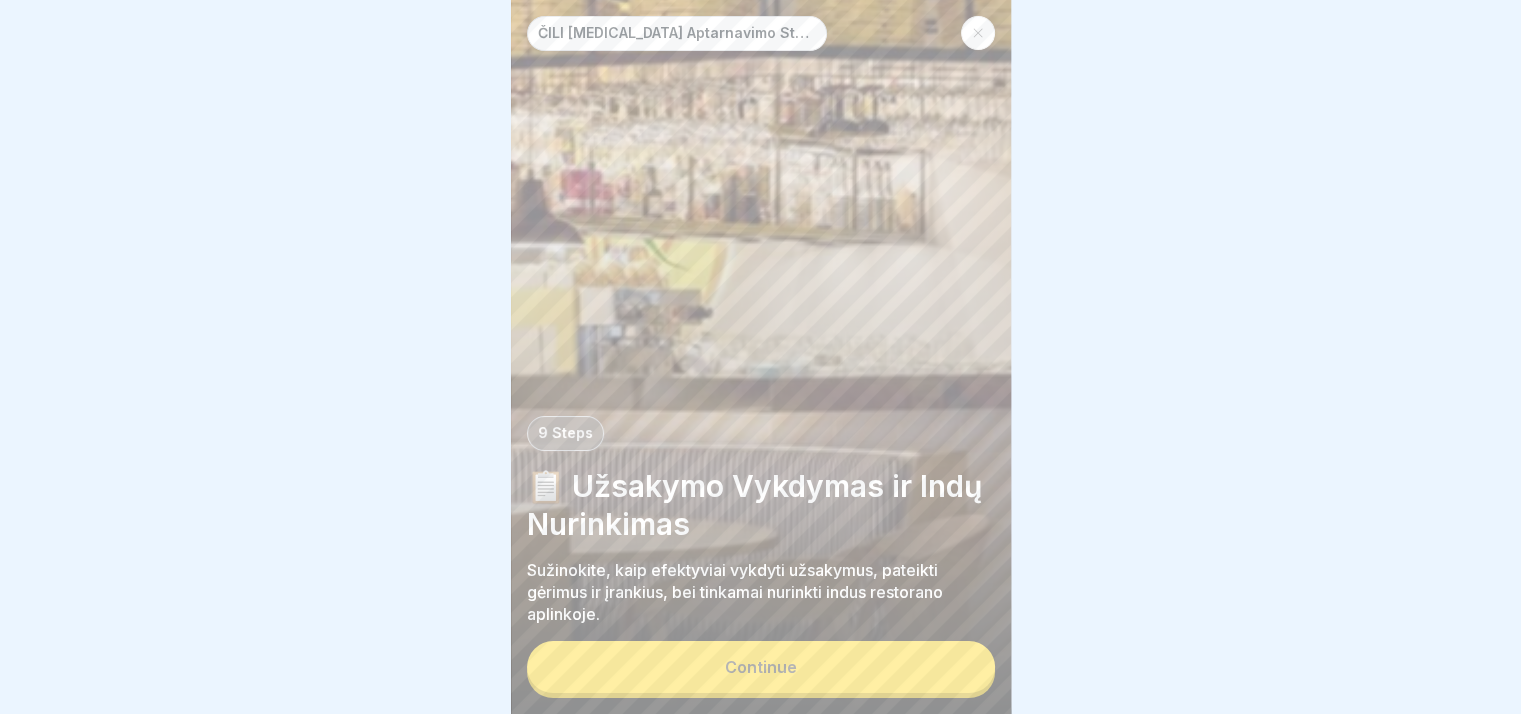 click on "ČILI [MEDICAL_DATA] Aptarnavimo Standartai 9 Steps 📋 Užsakymo Vykdymas ir Indų Nurinkimas Sužinokite, kaip efektyviai vykdyti užsakymus, pateikti gėrimus ir įrankius, bei tinkamai nurinkti indus restorano aplinkoje. Continue" at bounding box center [761, 357] 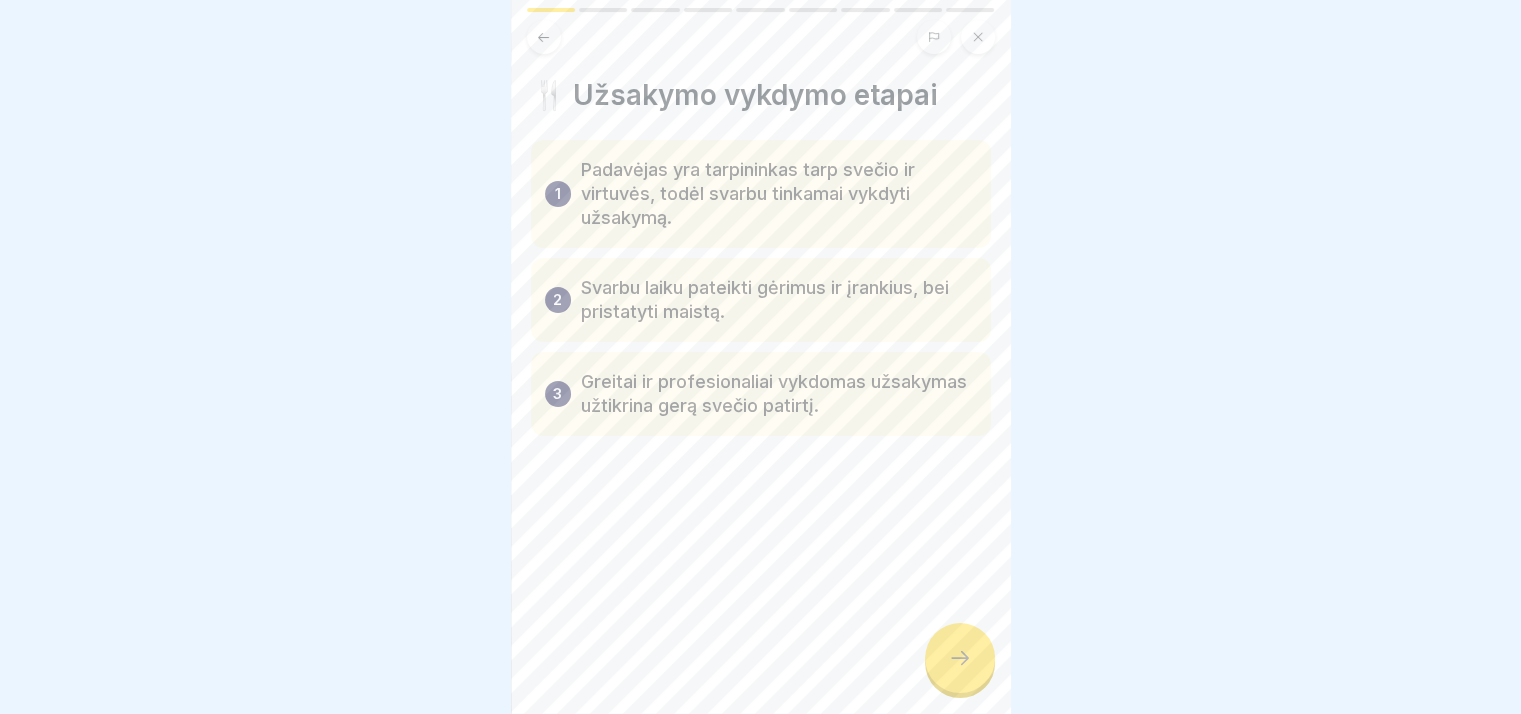 click at bounding box center (960, 658) 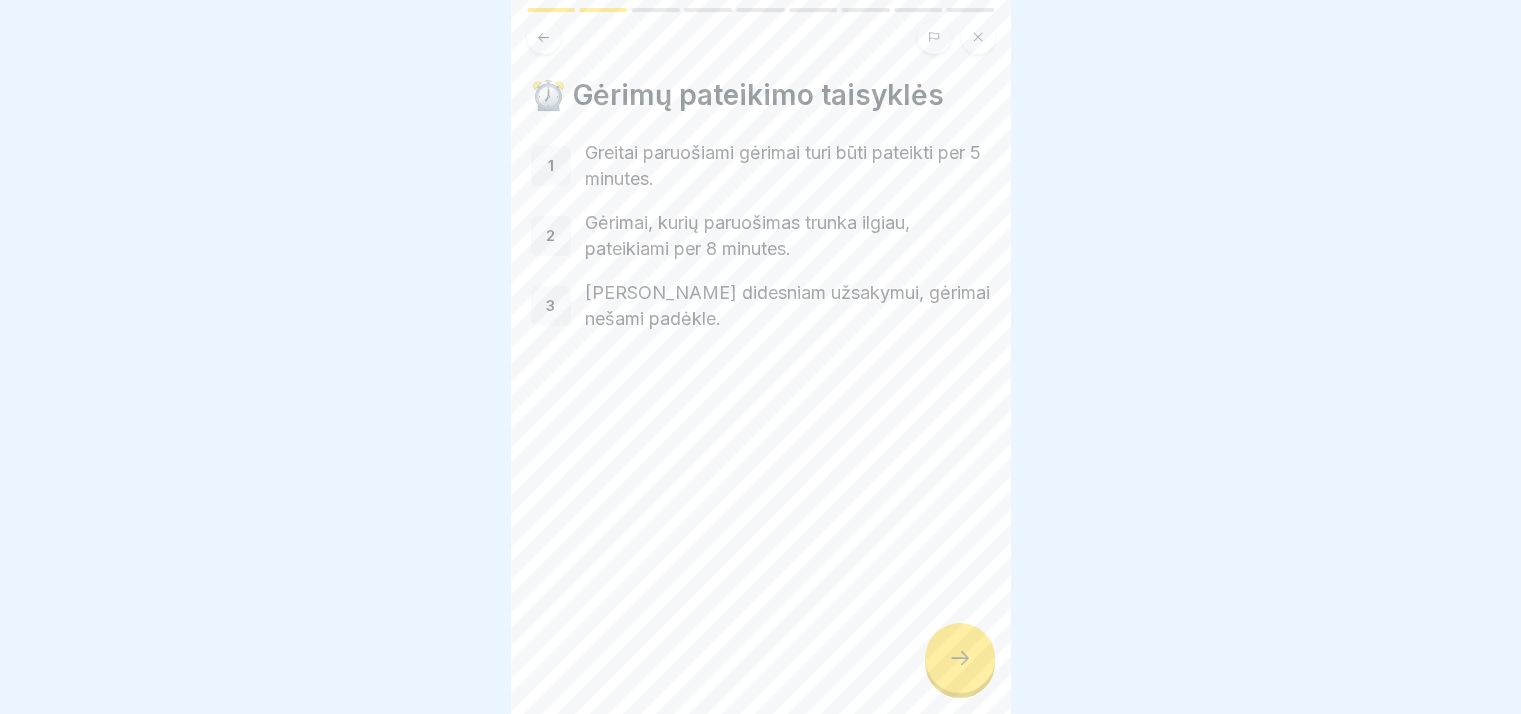 click at bounding box center [960, 658] 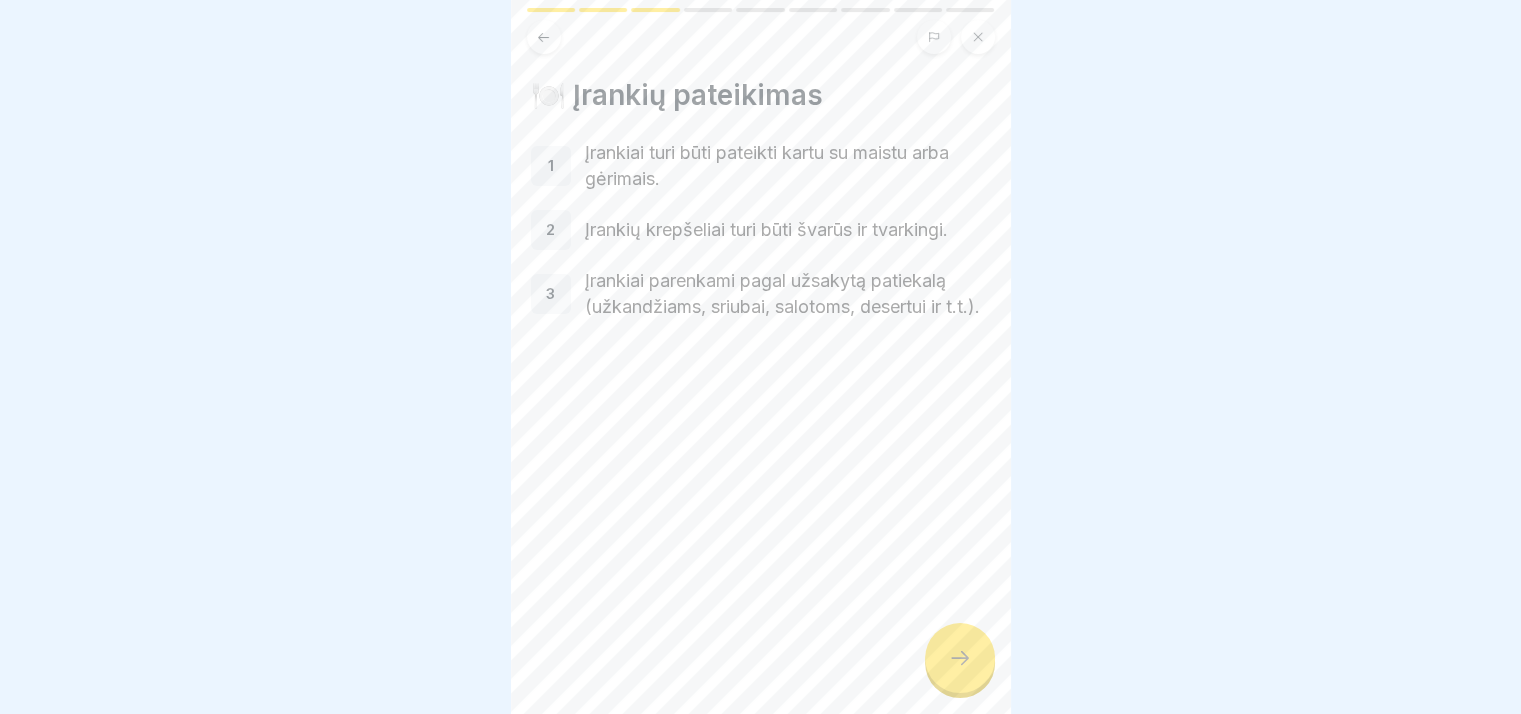 click at bounding box center (960, 658) 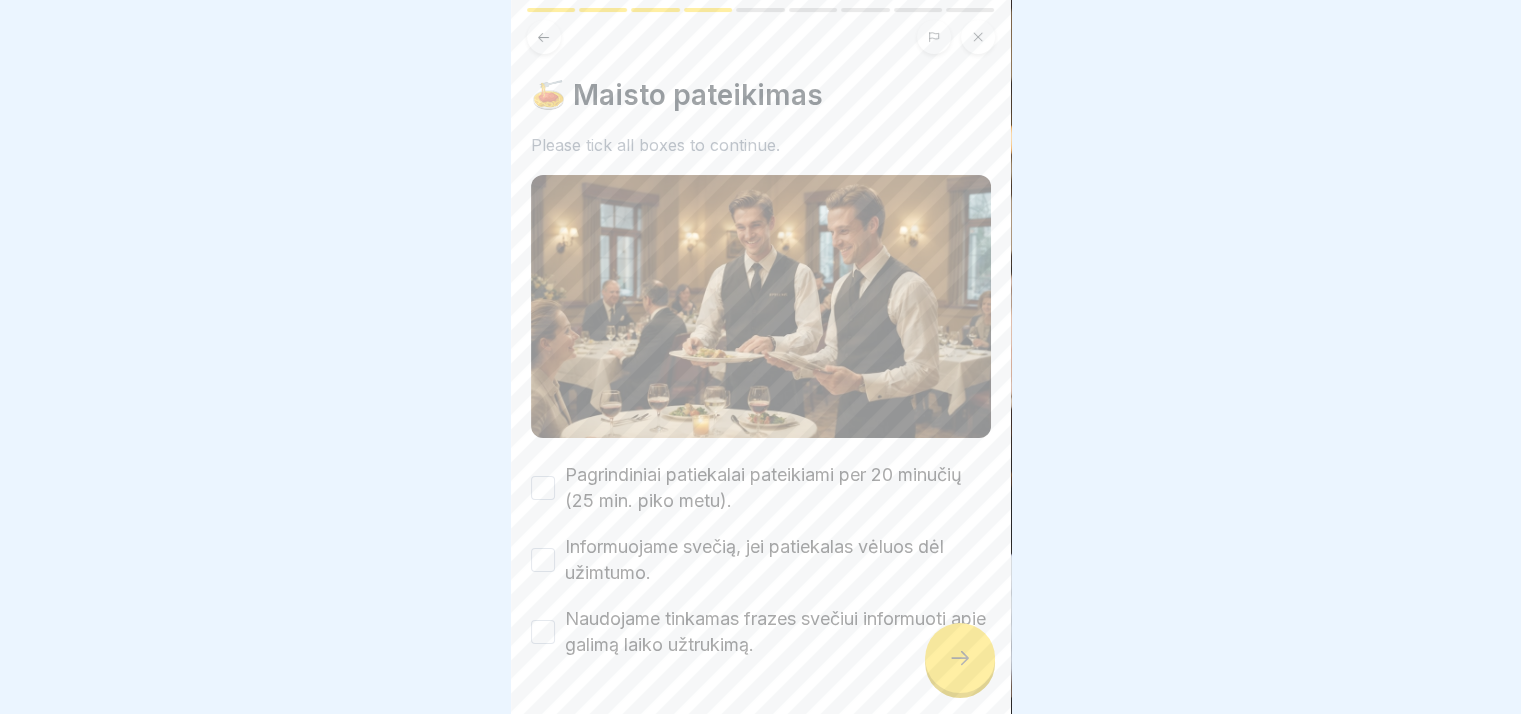 click on "Pagrindiniai patiekalai pateikiami per 20 minučių (25 min. piko metu)." at bounding box center [778, 488] 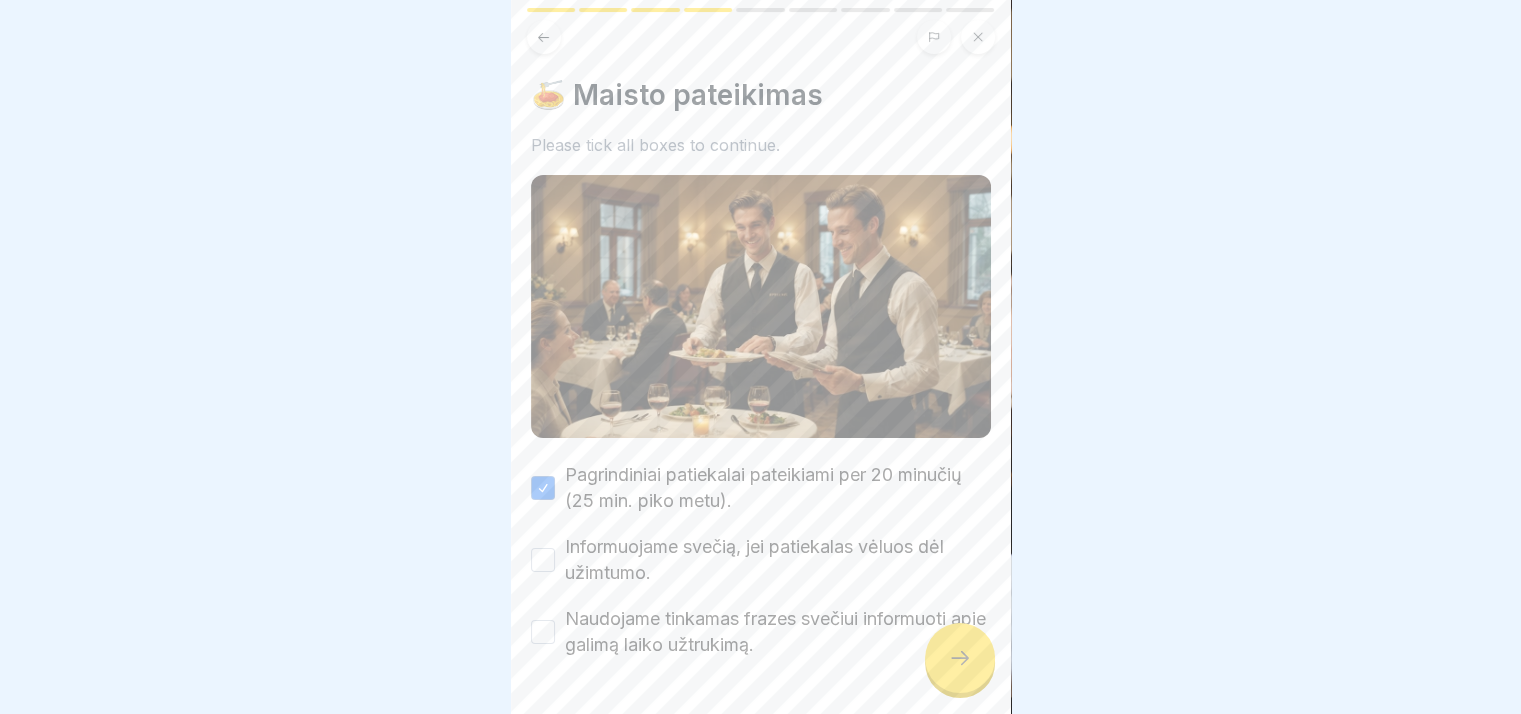 drag, startPoint x: 724, startPoint y: 540, endPoint x: 721, endPoint y: 556, distance: 16.27882 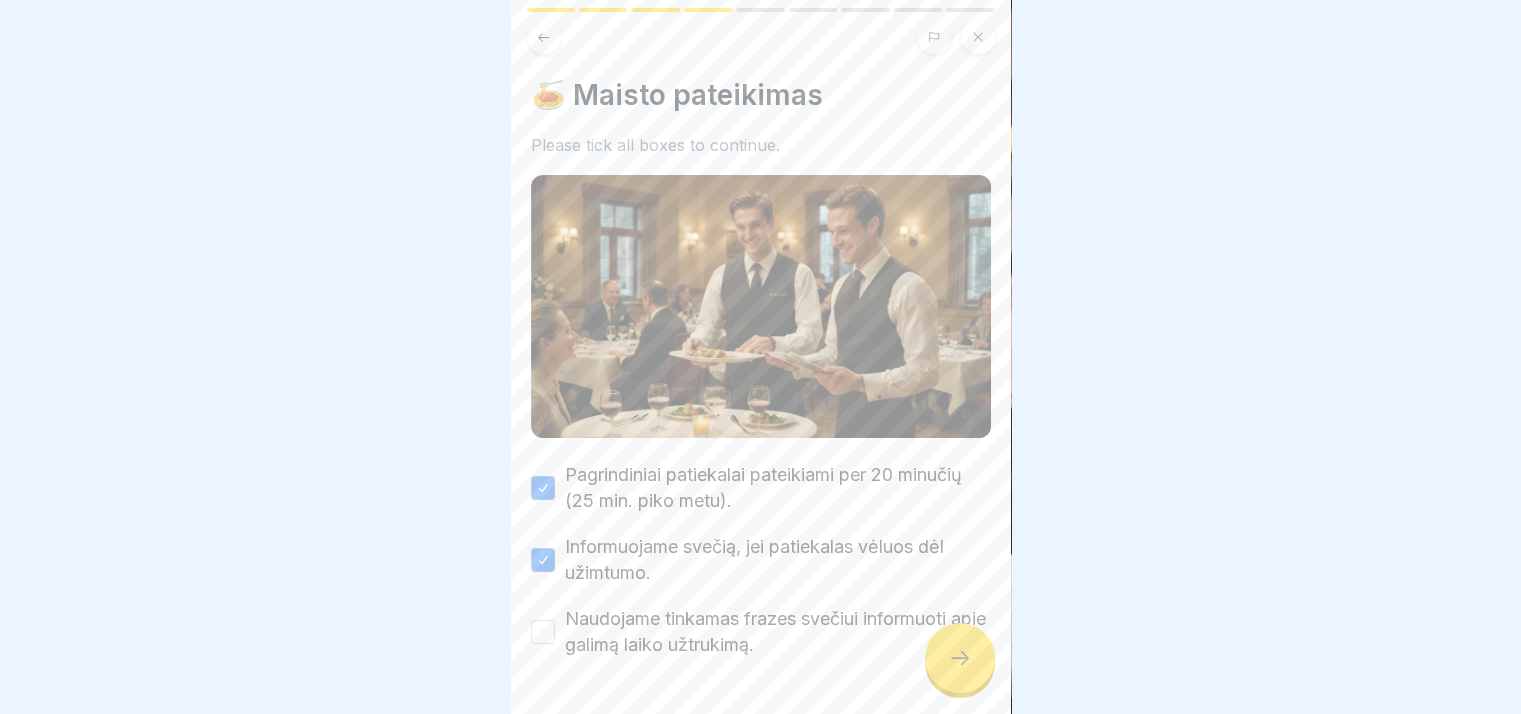 click on "Naudojame tinkamas frazes svečiui informuoti apie galimą laiko užtrukimą." at bounding box center [778, 632] 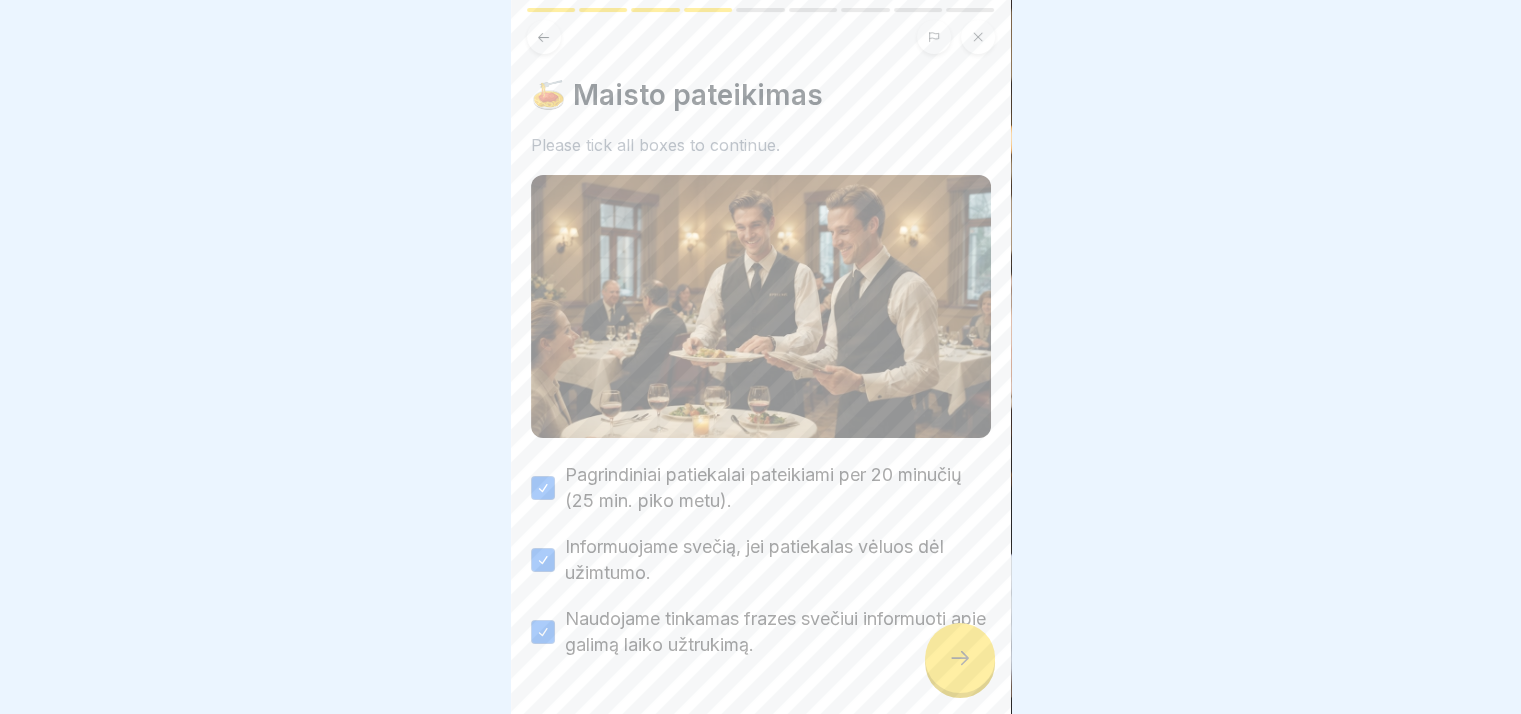 click at bounding box center [960, 658] 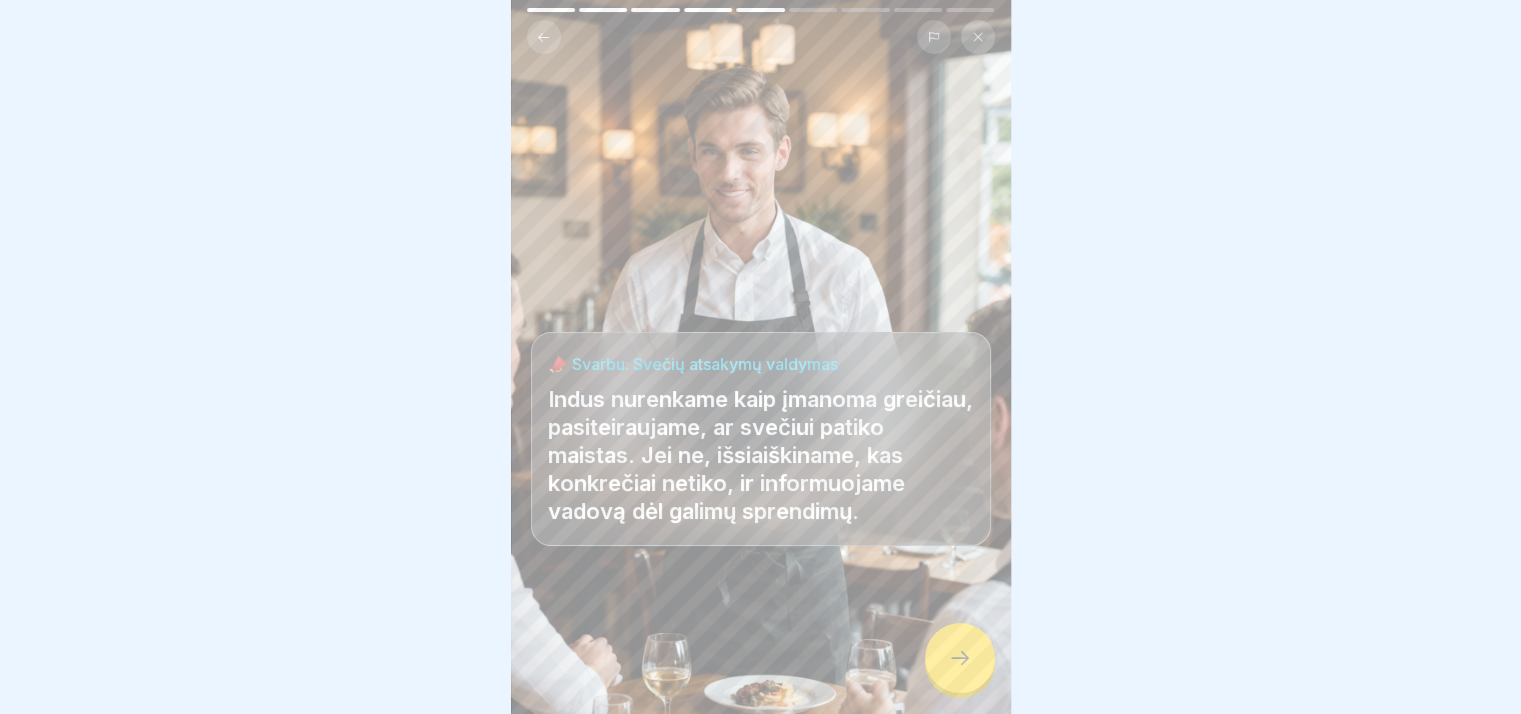 click at bounding box center (960, 658) 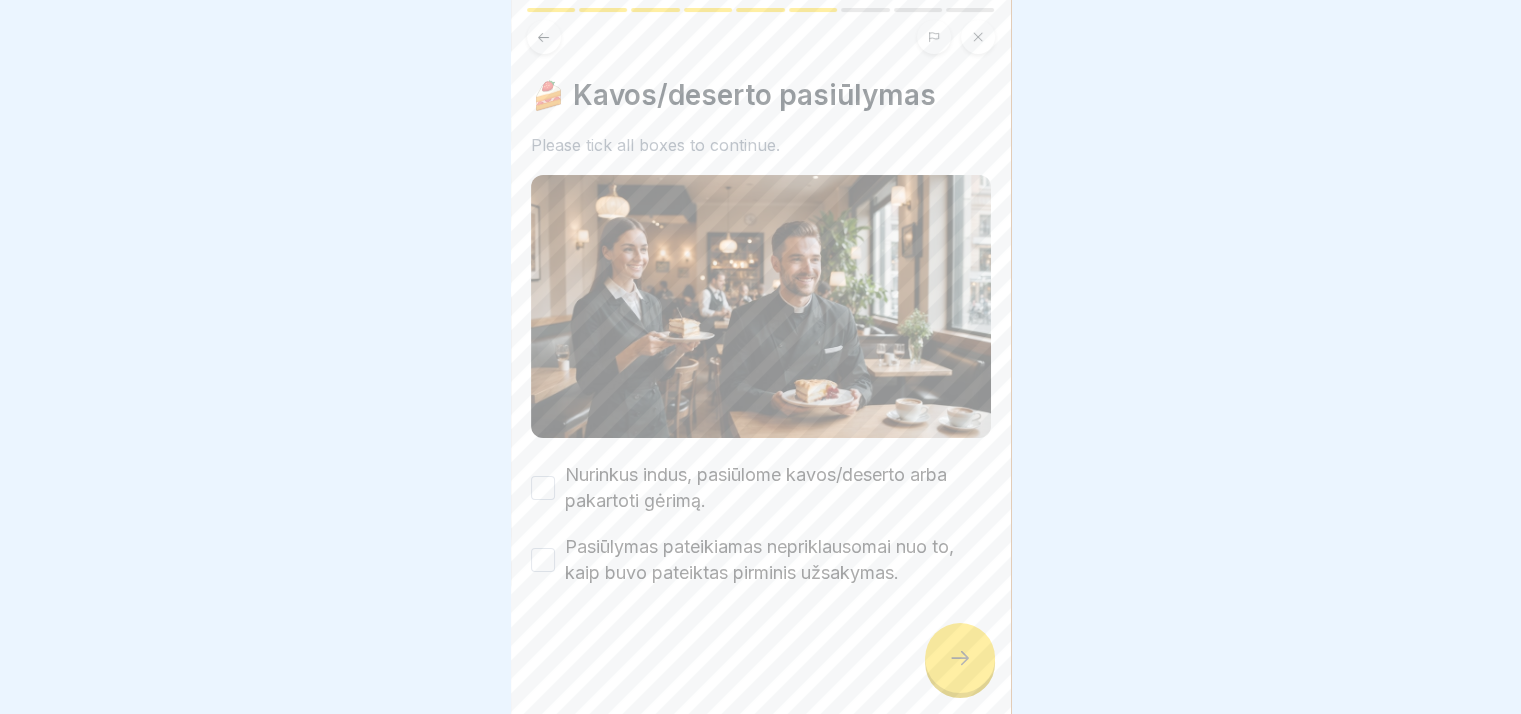 click on "Nurinkus indus, pasiūlome kavos/deserto arba pakartoti gėrimą." at bounding box center [778, 488] 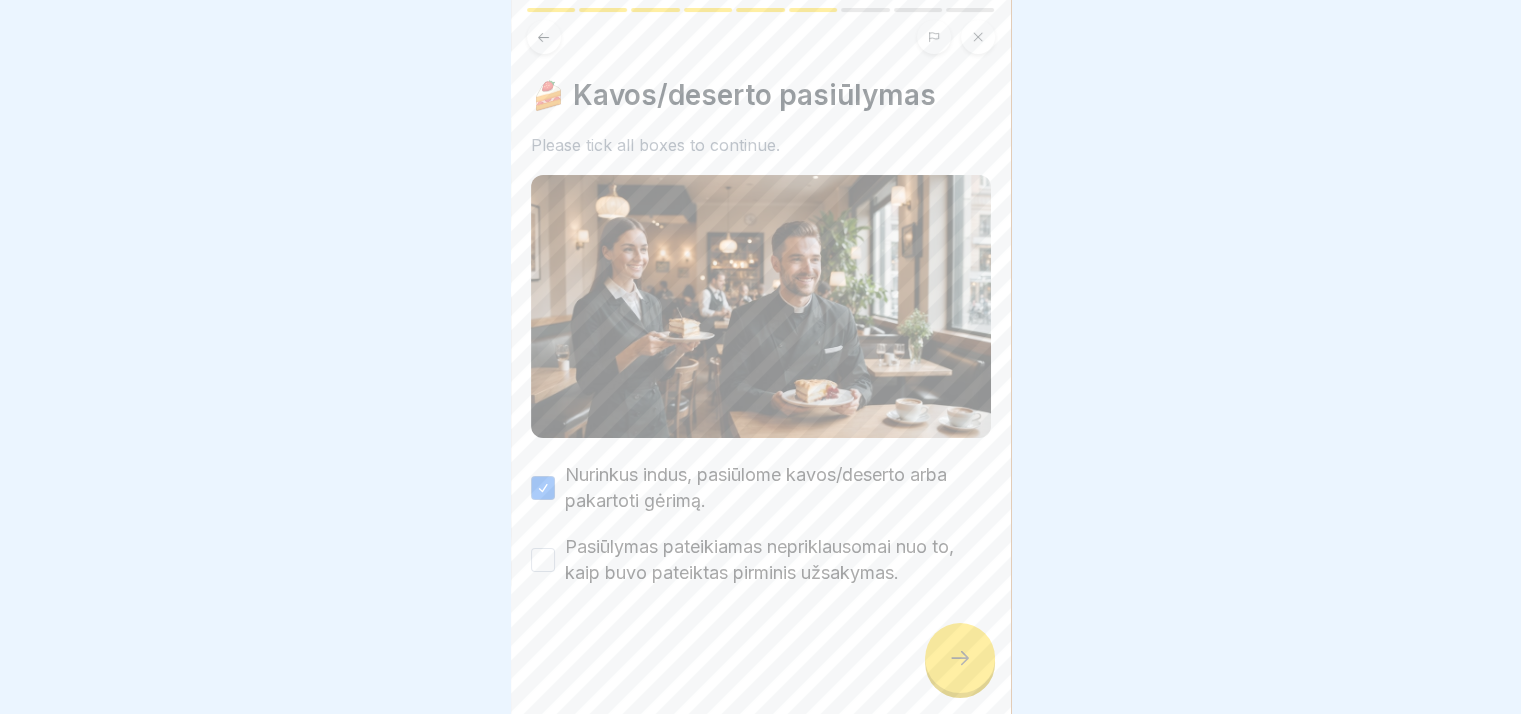click on "Pasiūlymas pateikiamas nepriklausomai nuo to, kaip buvo pateiktas pirminis užsakymas." at bounding box center [778, 560] 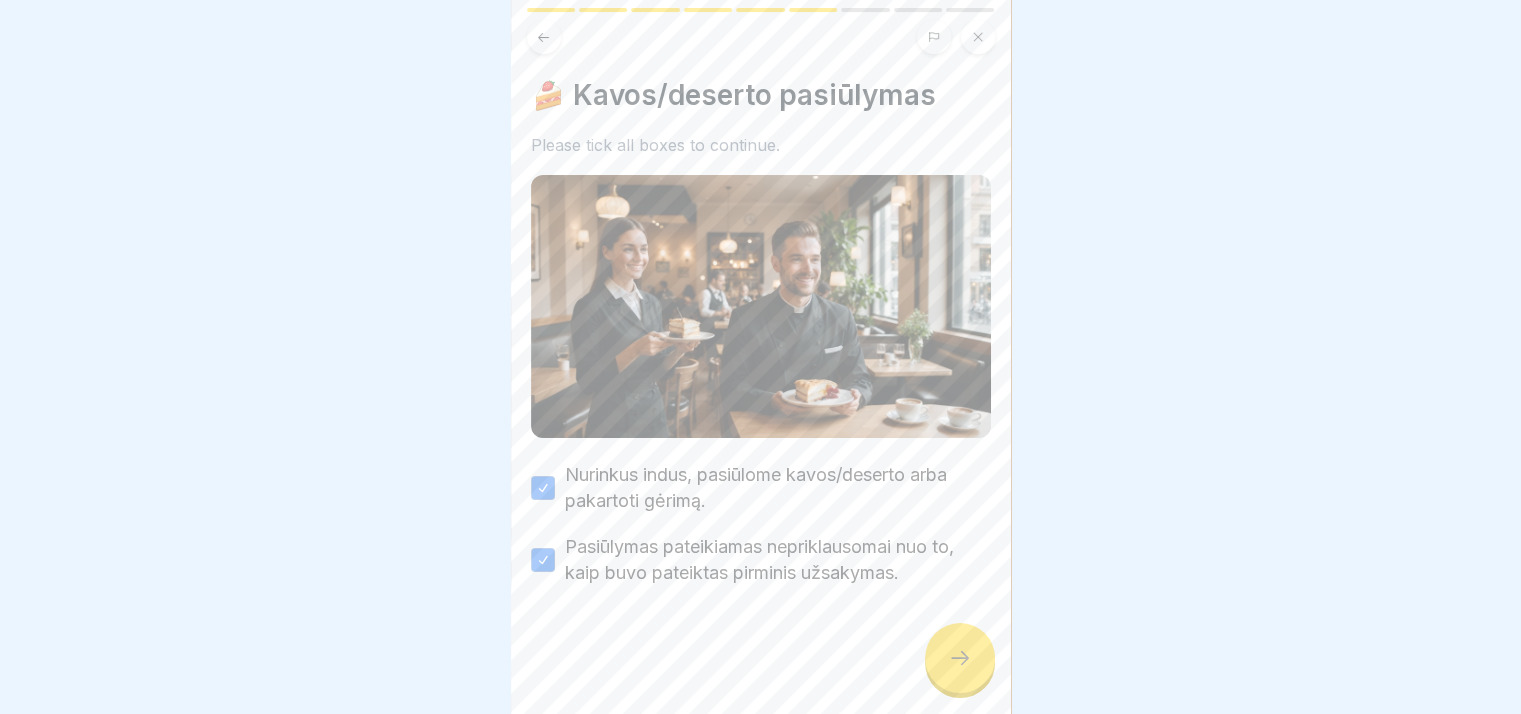 click at bounding box center [960, 658] 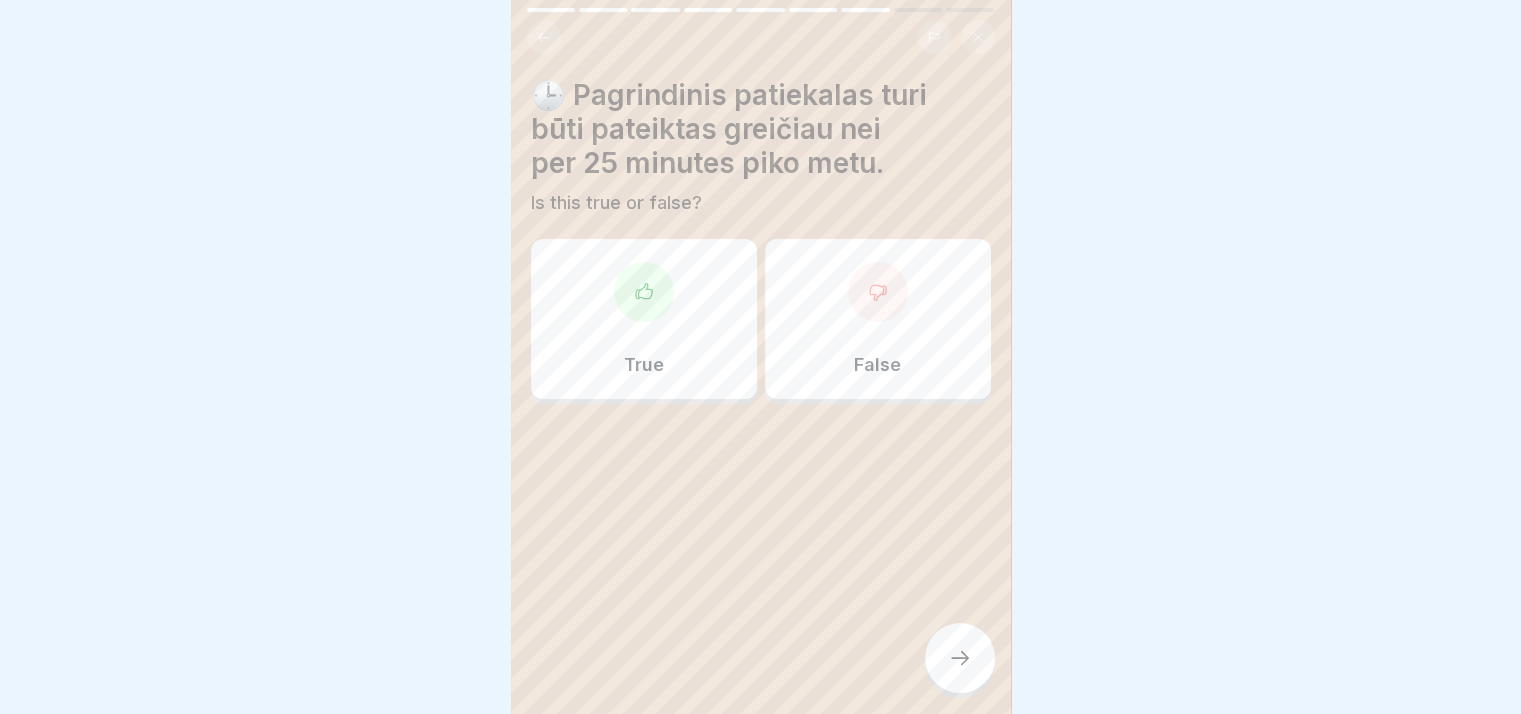 click on "True" at bounding box center [644, 319] 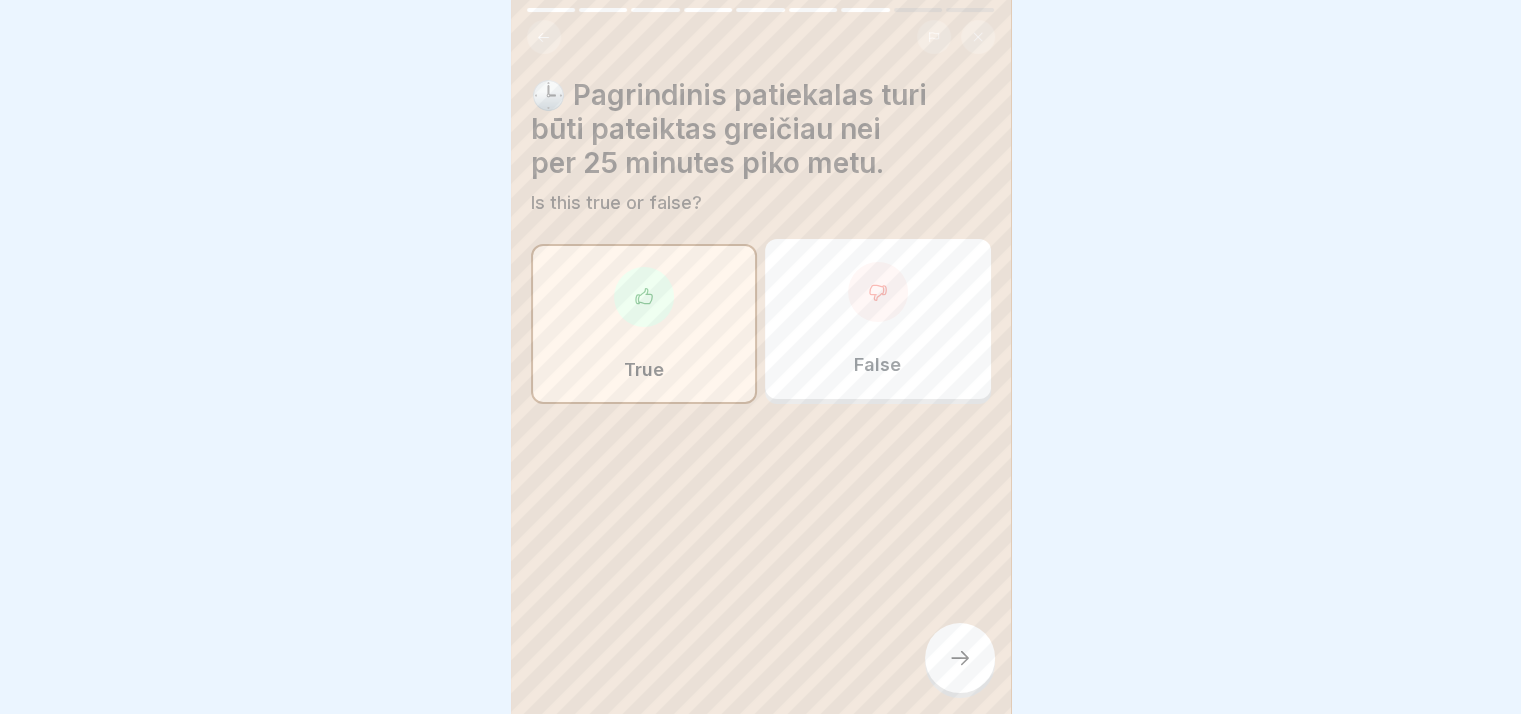 click at bounding box center [960, 658] 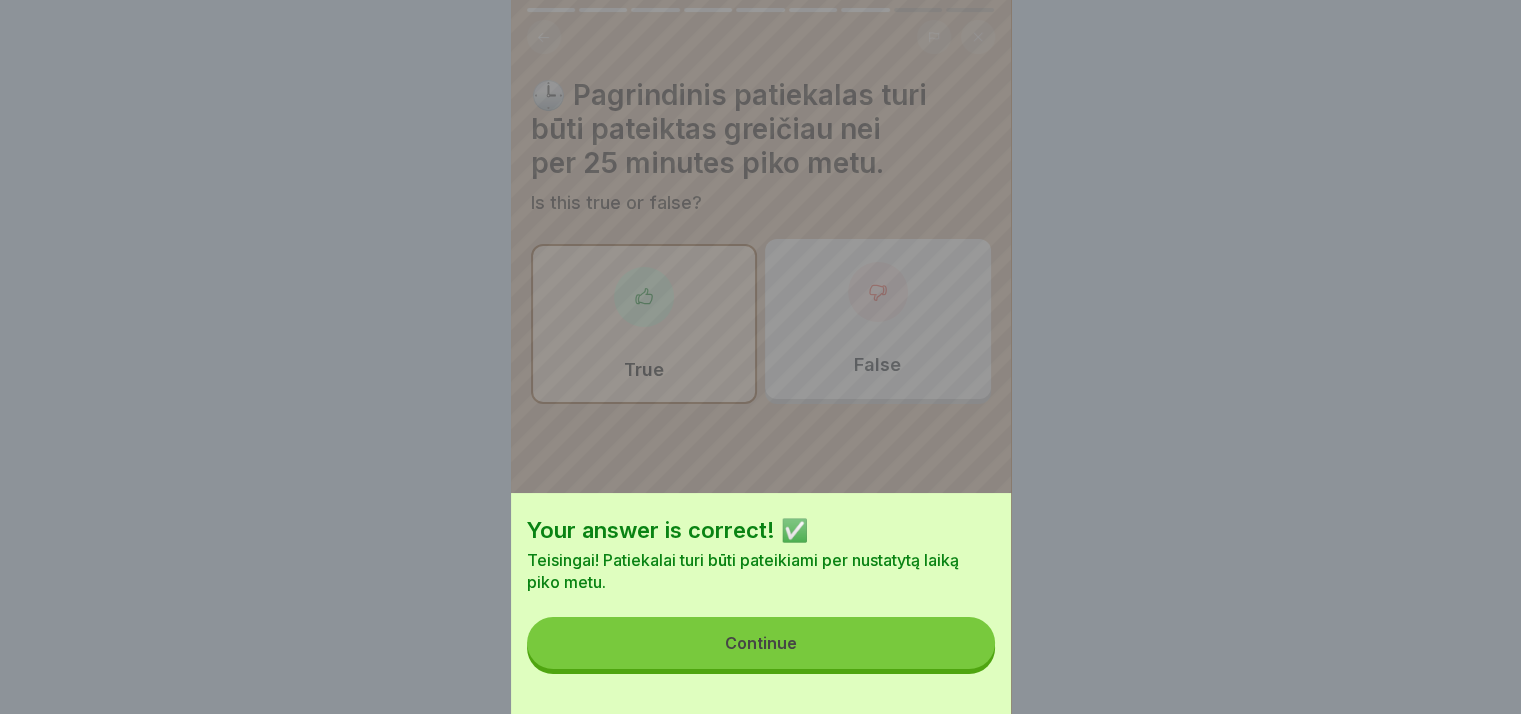 click on "Continue" at bounding box center [761, 643] 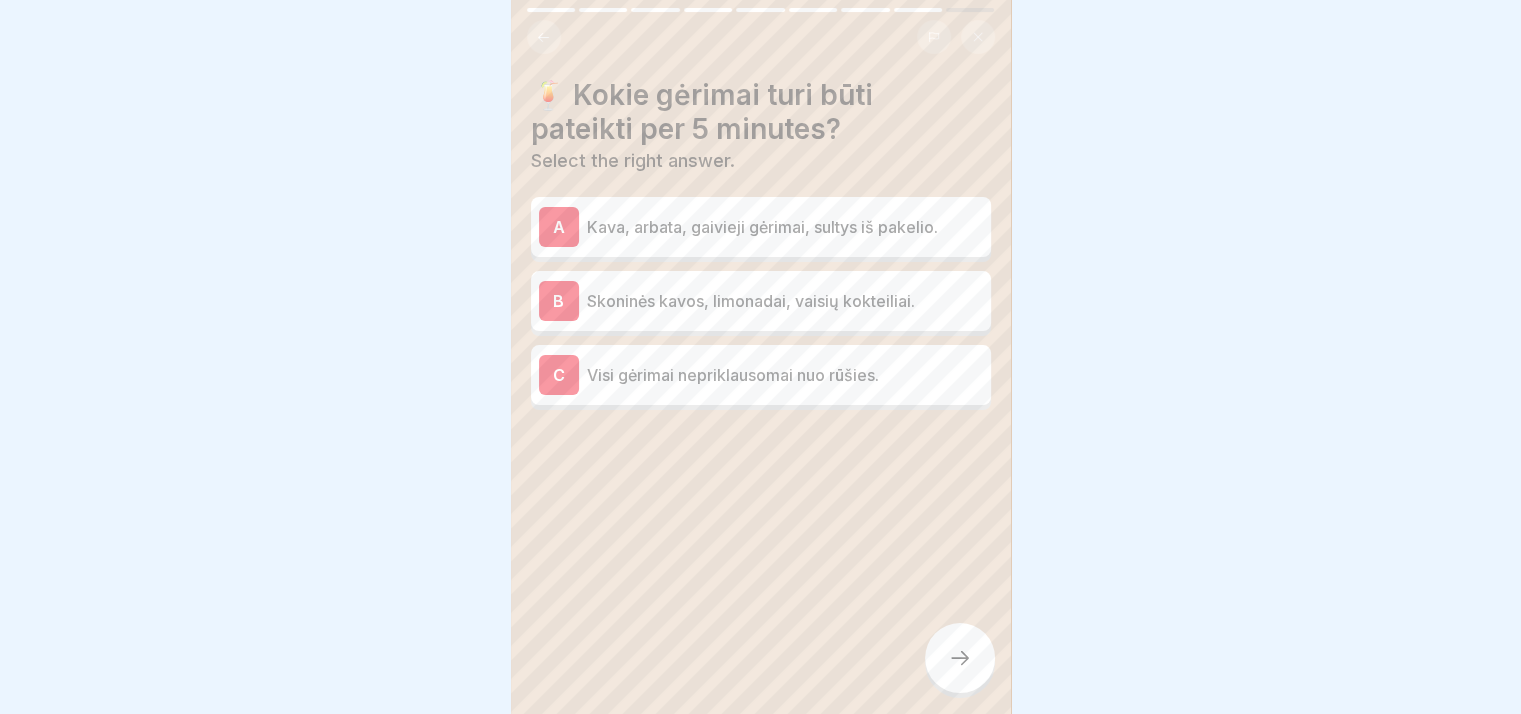 click on "Kava, arbata, gaivieji gėrimai, sultys iš pakelio." at bounding box center [785, 227] 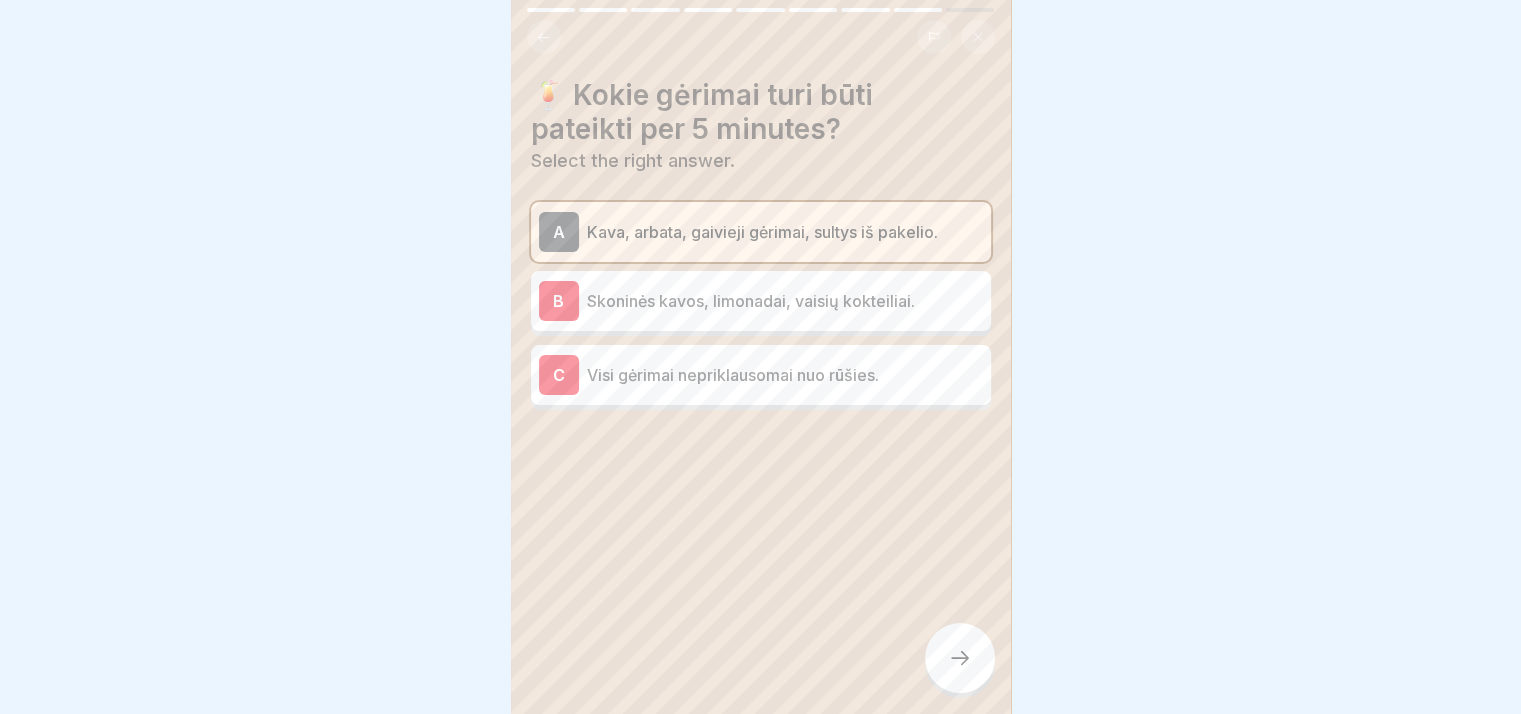 click on "C Visi gėrimai nepriklausomai nuo rūšies." at bounding box center (761, 375) 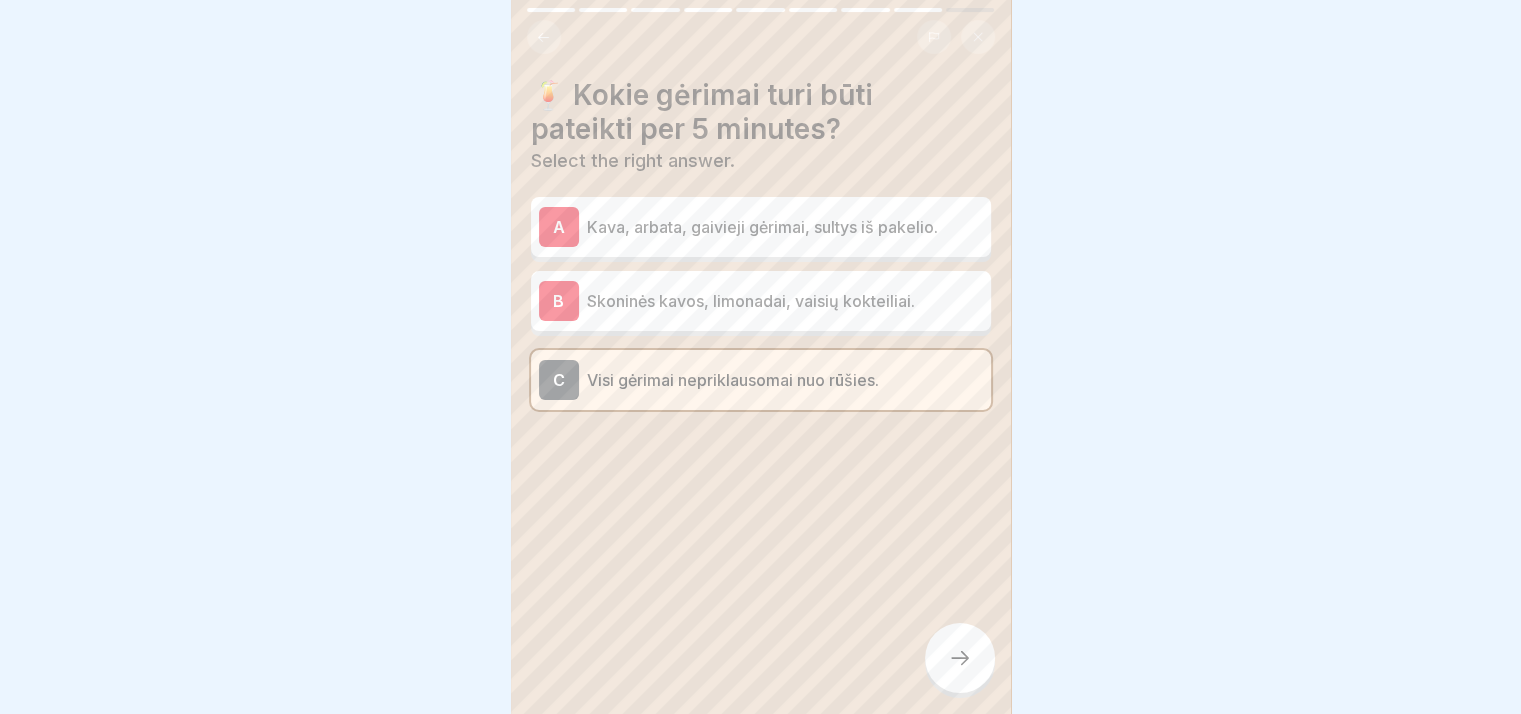 click at bounding box center [960, 658] 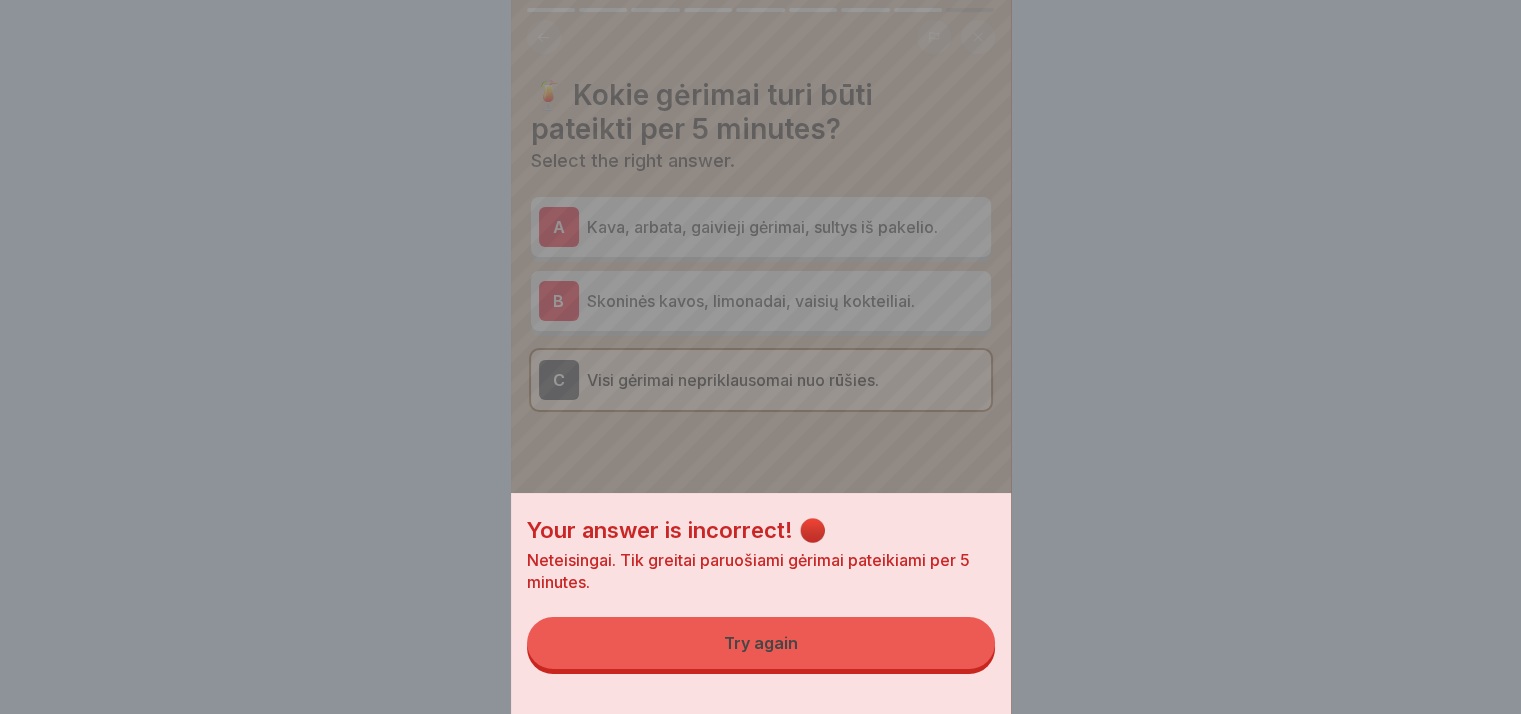 click on "Try again" at bounding box center (761, 643) 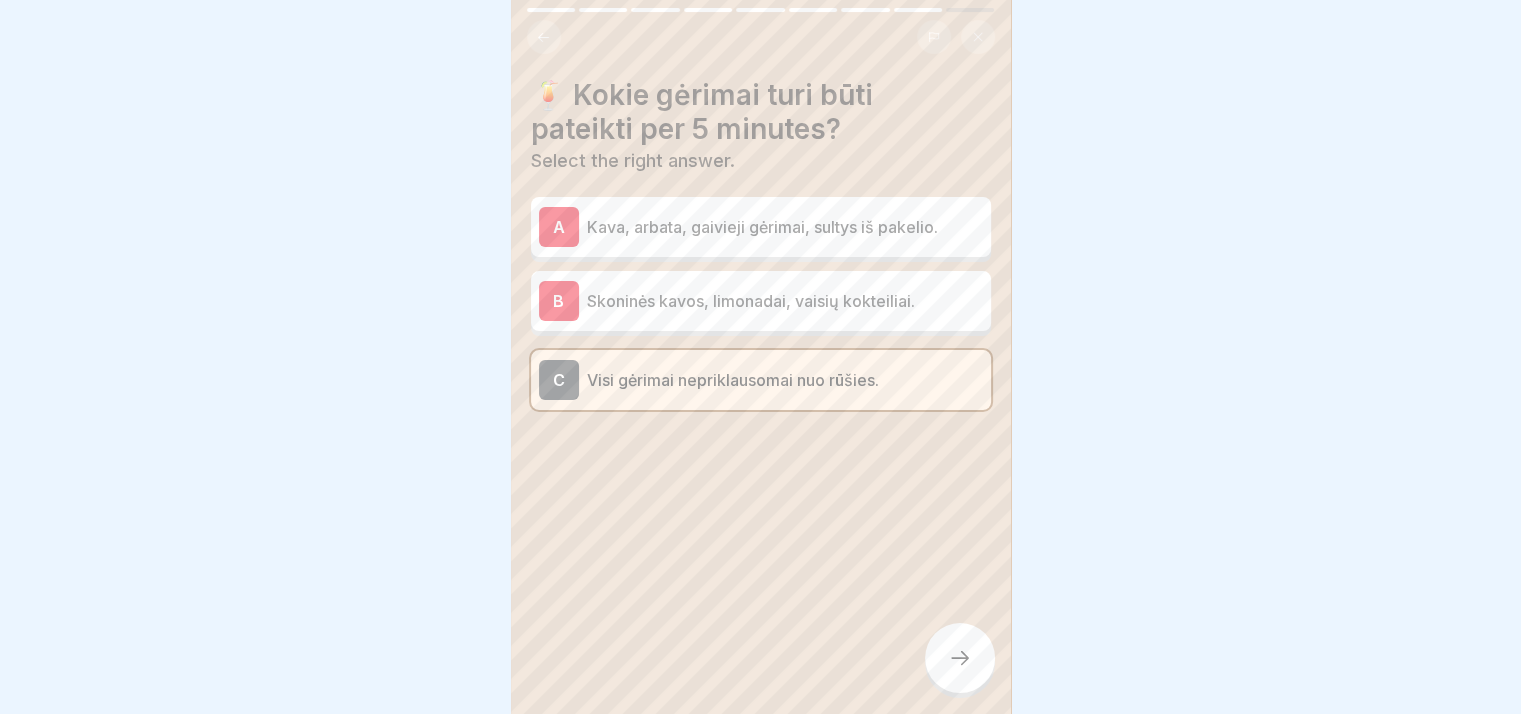 click on "A Kava, arbata, gaivieji gėrimai, sultys iš pakelio." at bounding box center [761, 227] 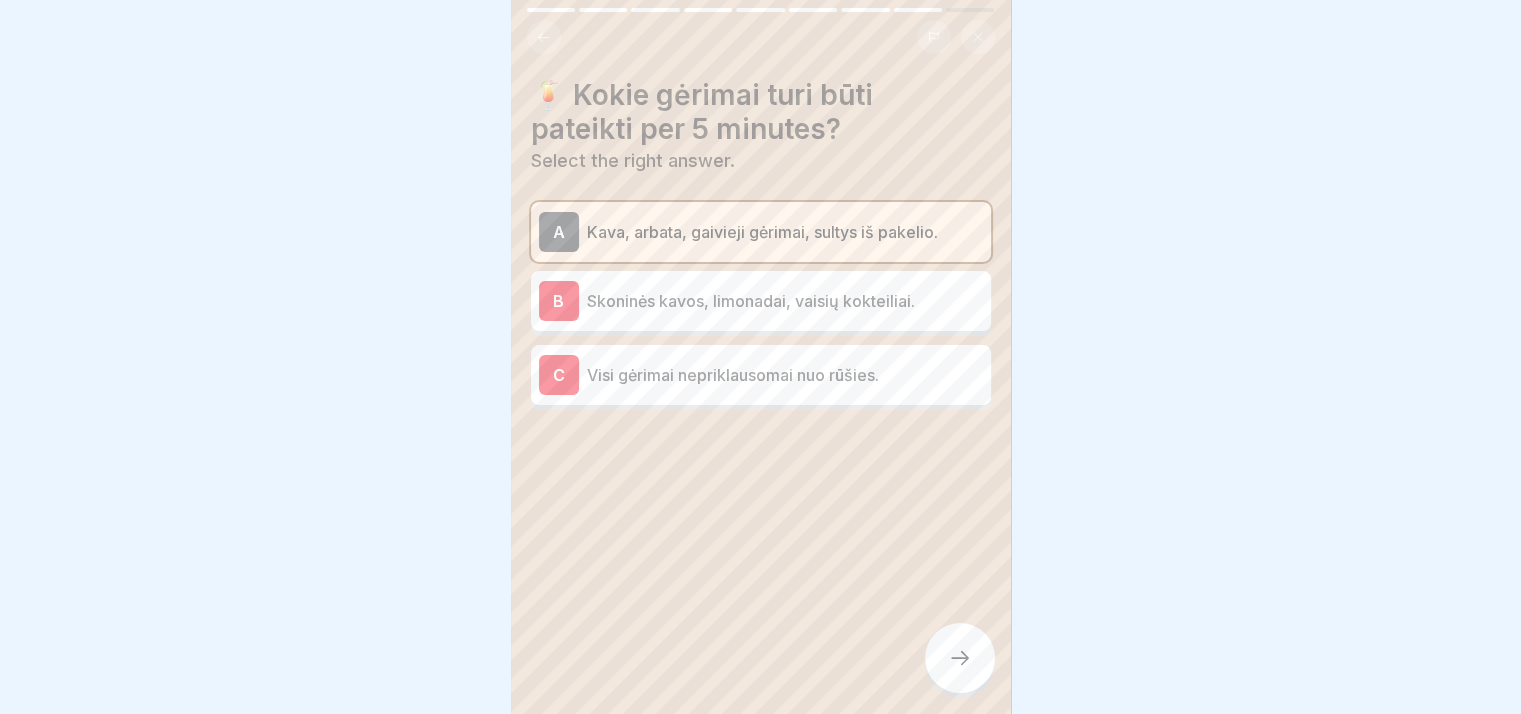 click 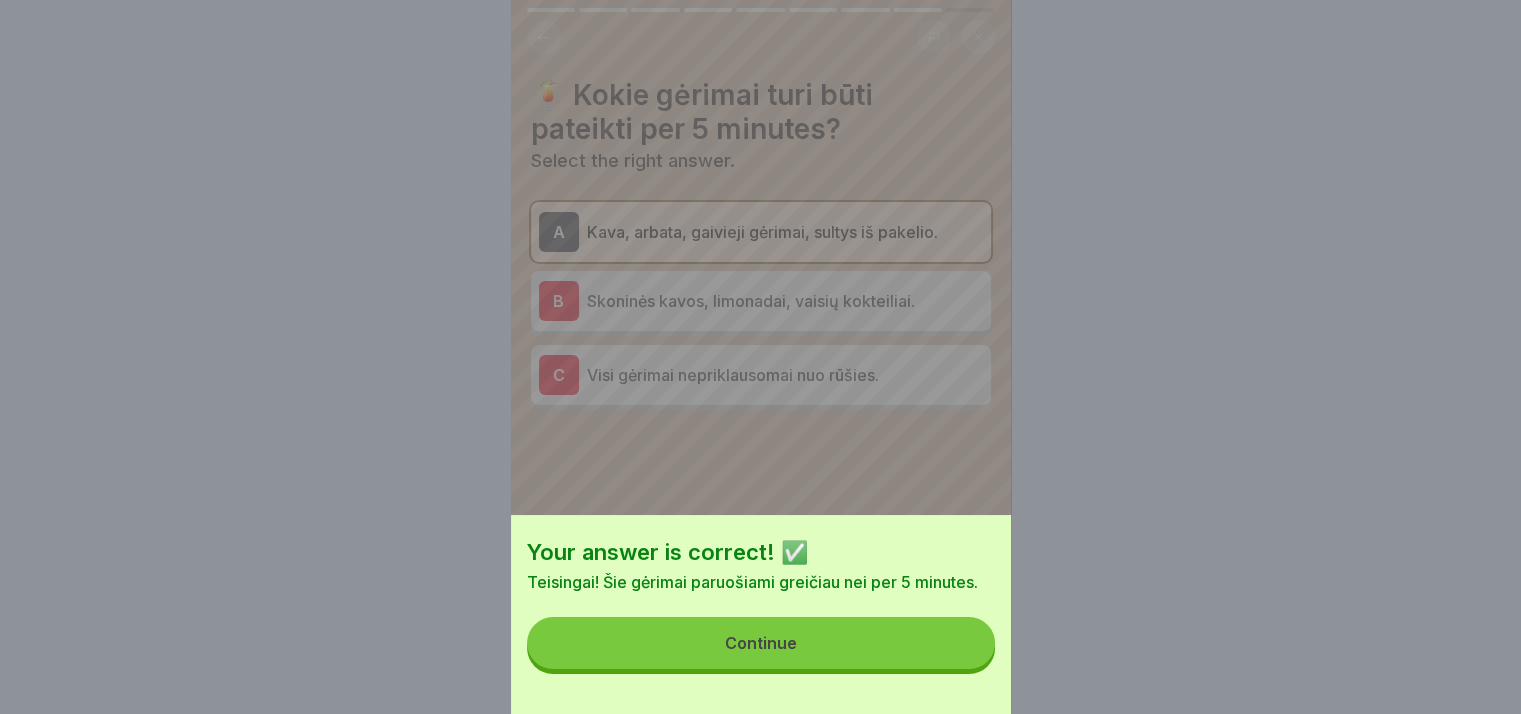 click on "Continue" at bounding box center [761, 643] 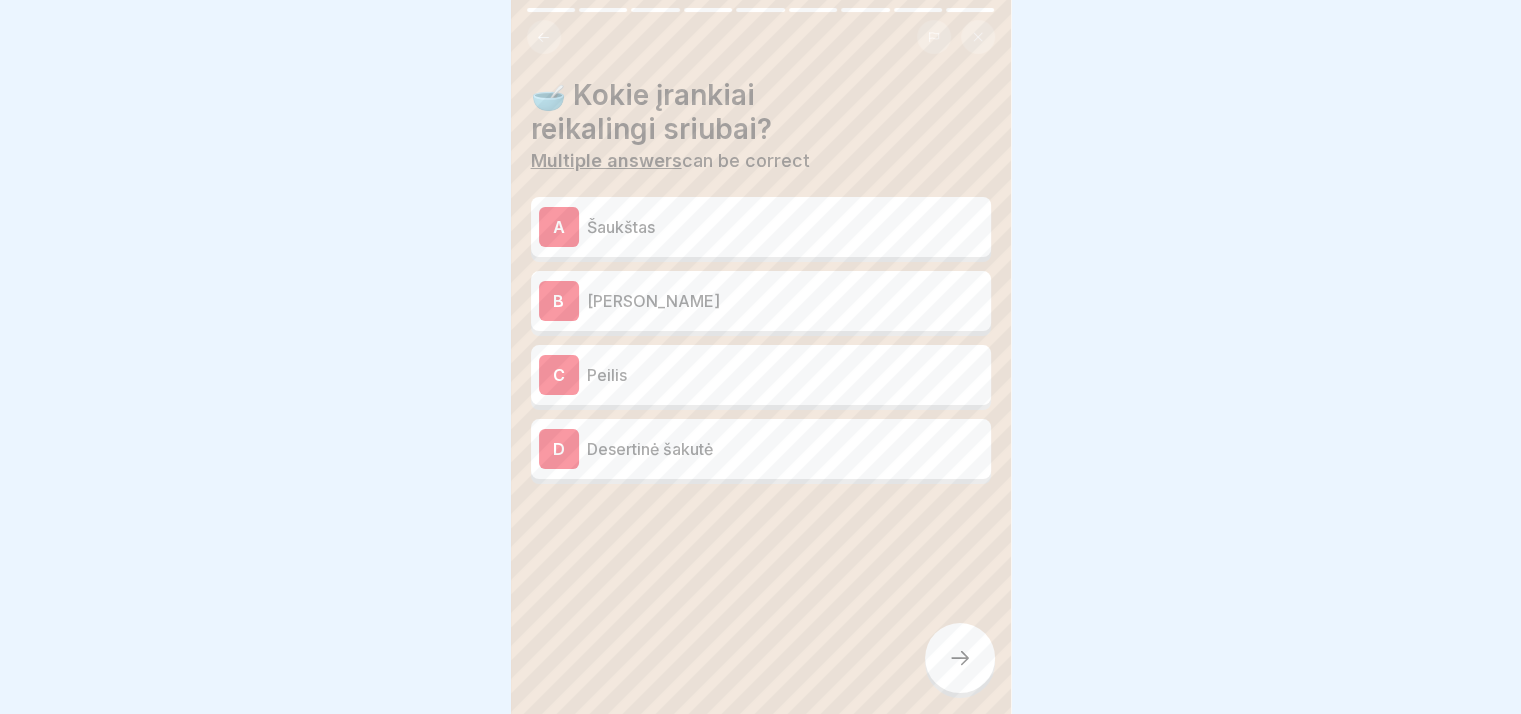 click on "A Šaukštas" at bounding box center [761, 227] 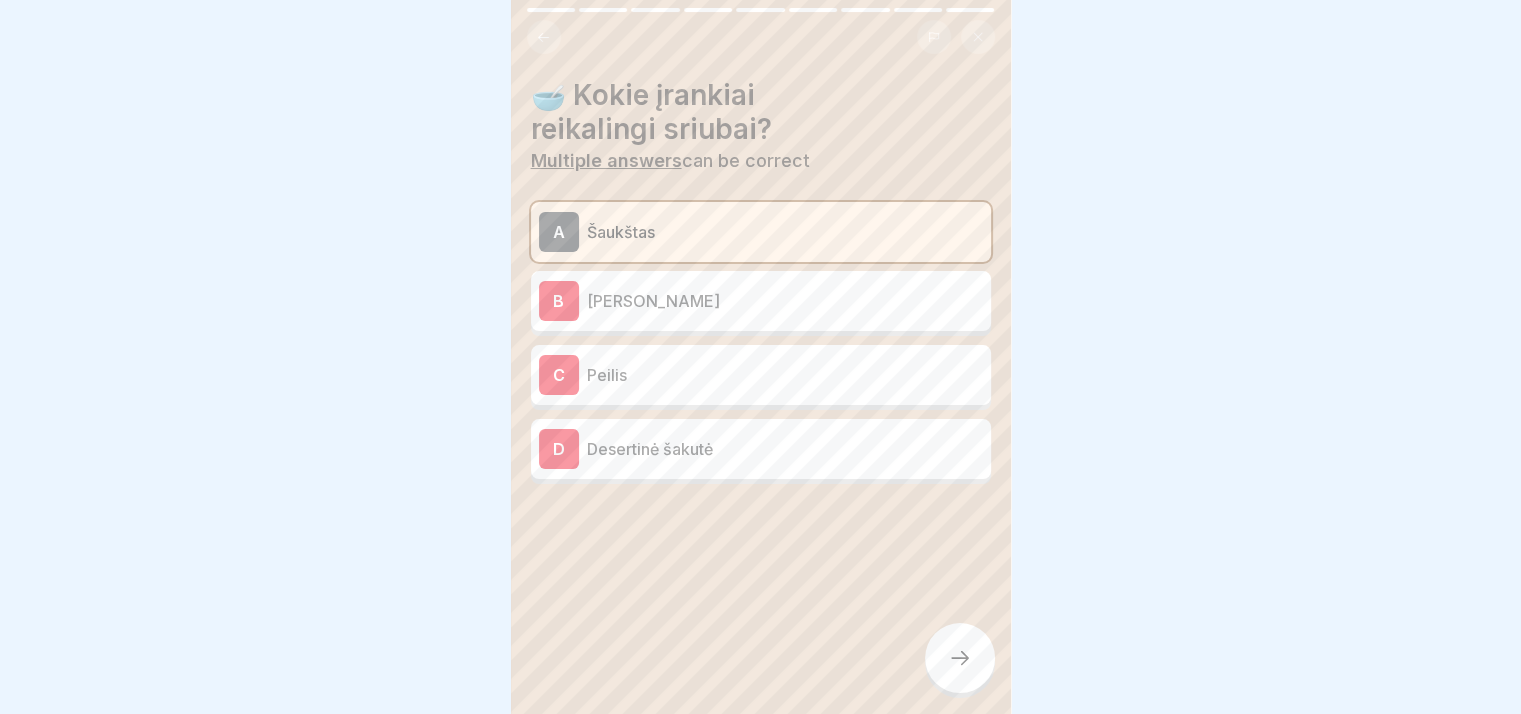 click 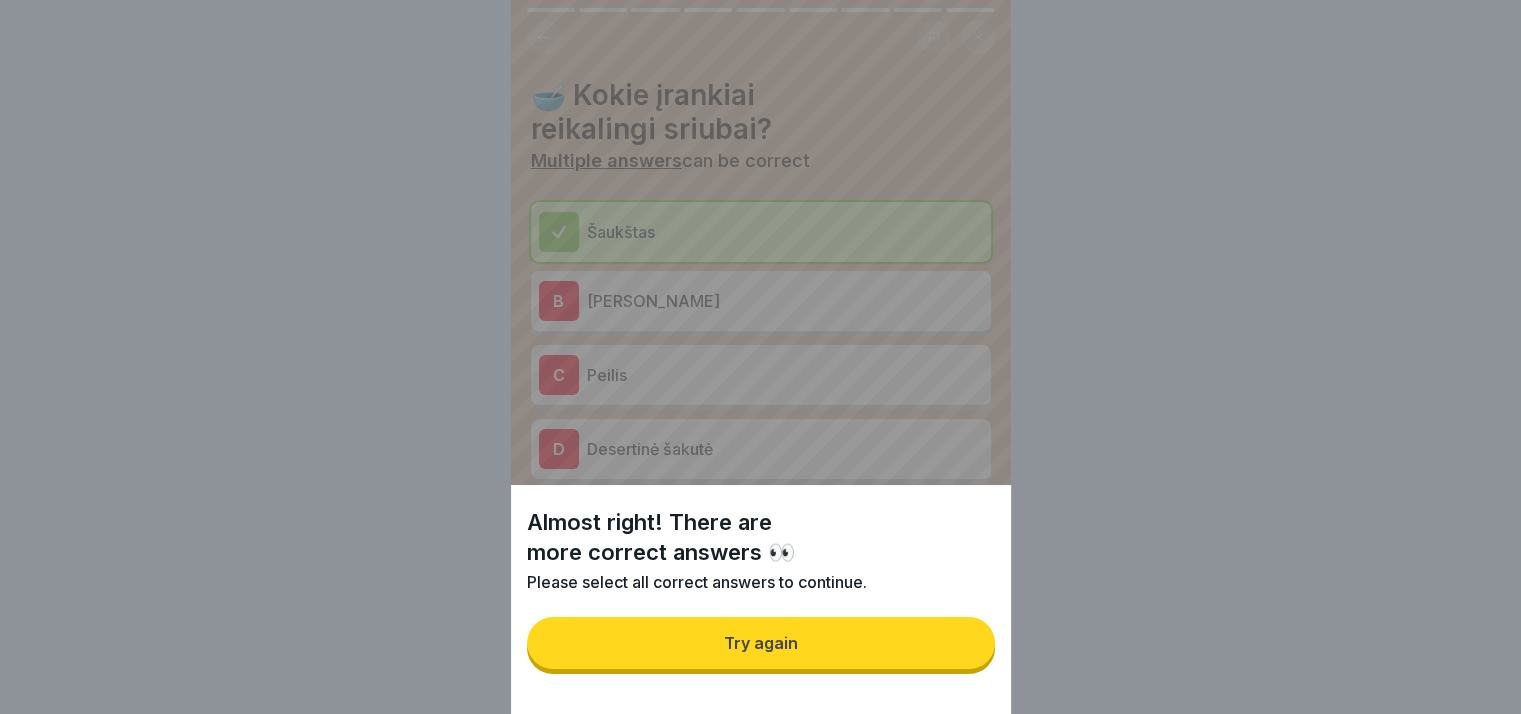 click on "Try again" at bounding box center [761, 643] 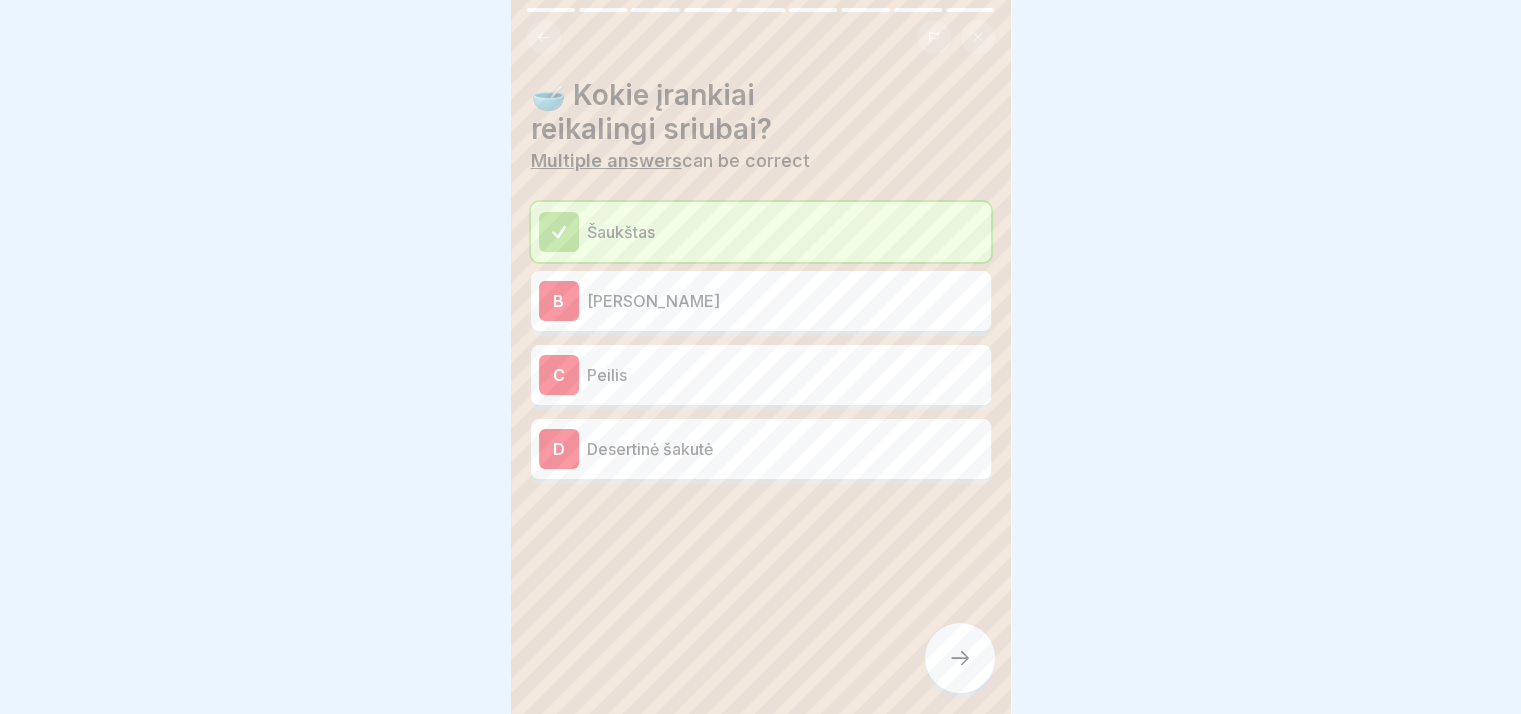 click at bounding box center [960, 658] 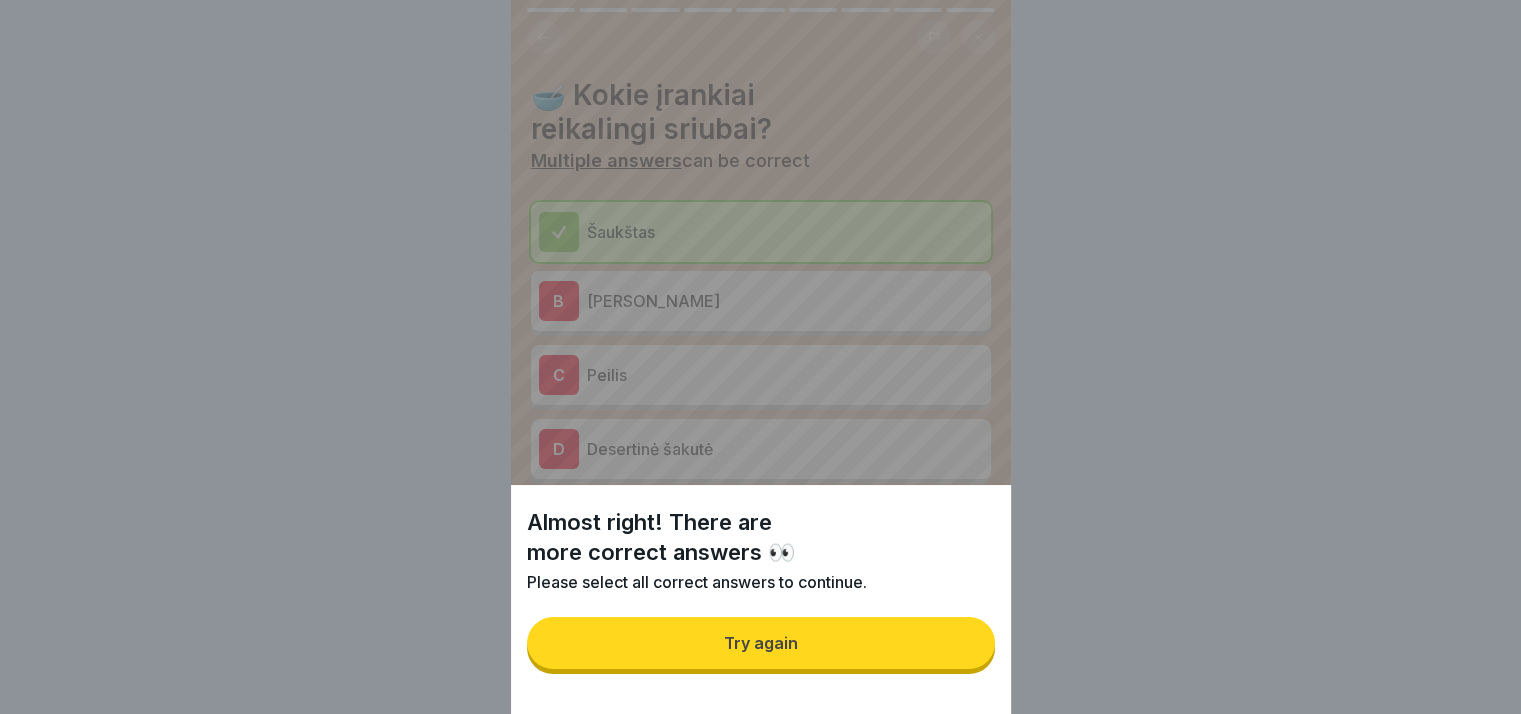 click on "Try again" at bounding box center [761, 643] 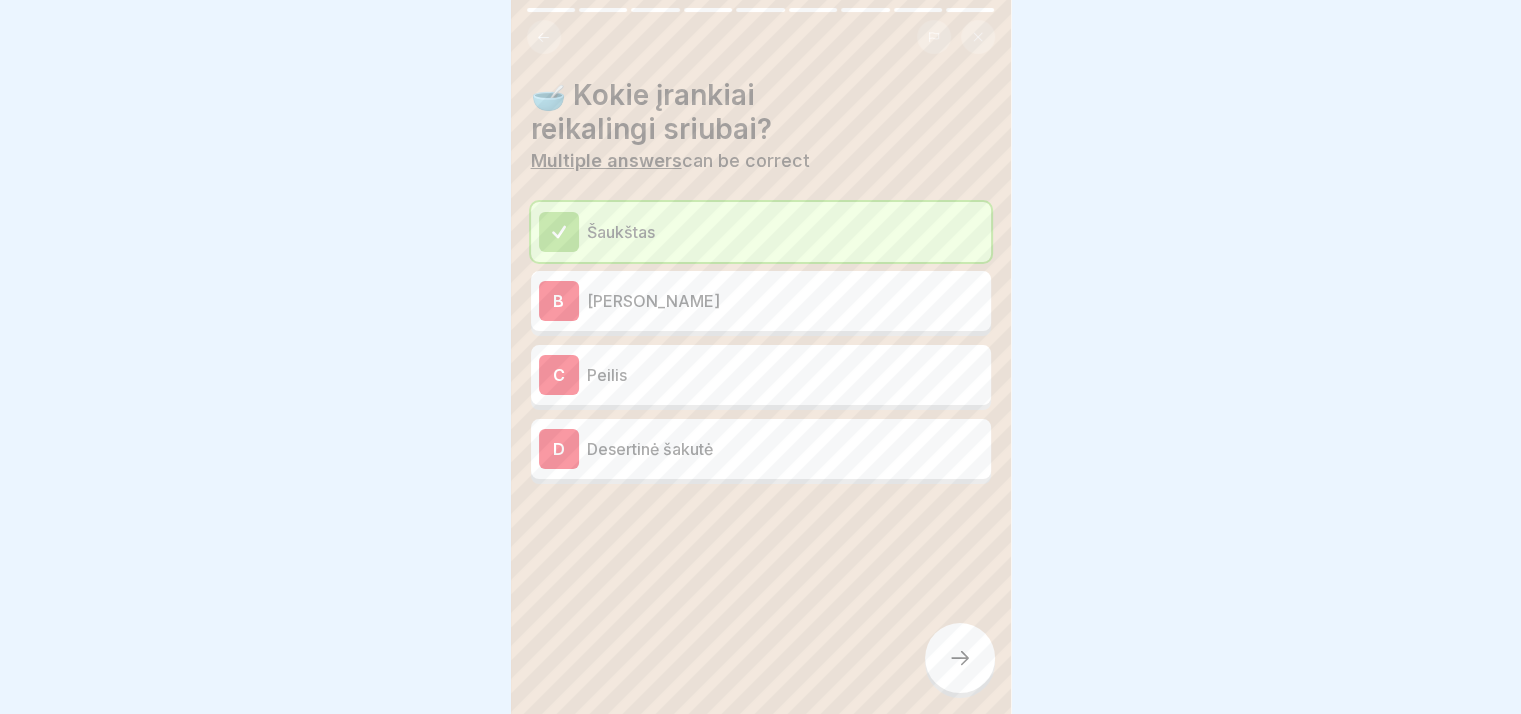 click at bounding box center (761, 544) 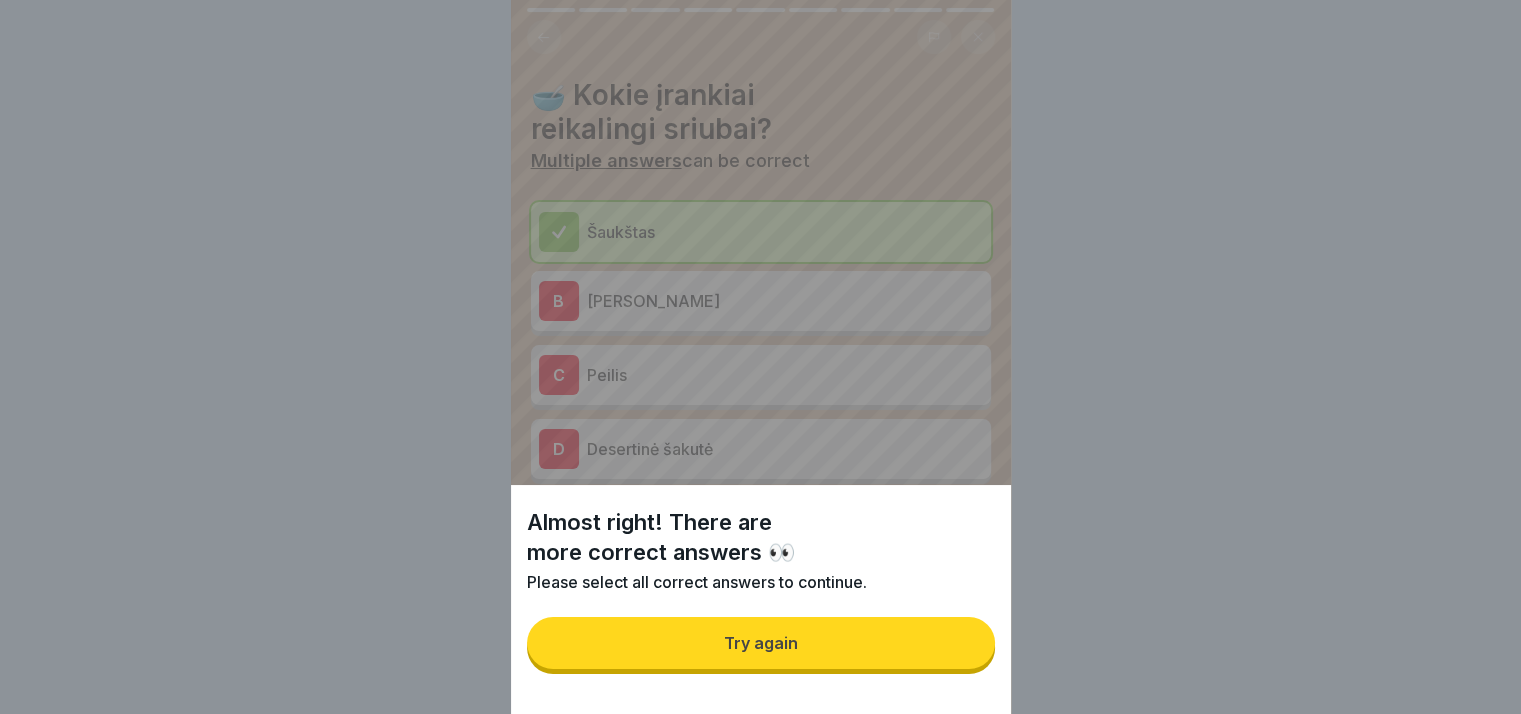 click on "Try again" at bounding box center (761, 643) 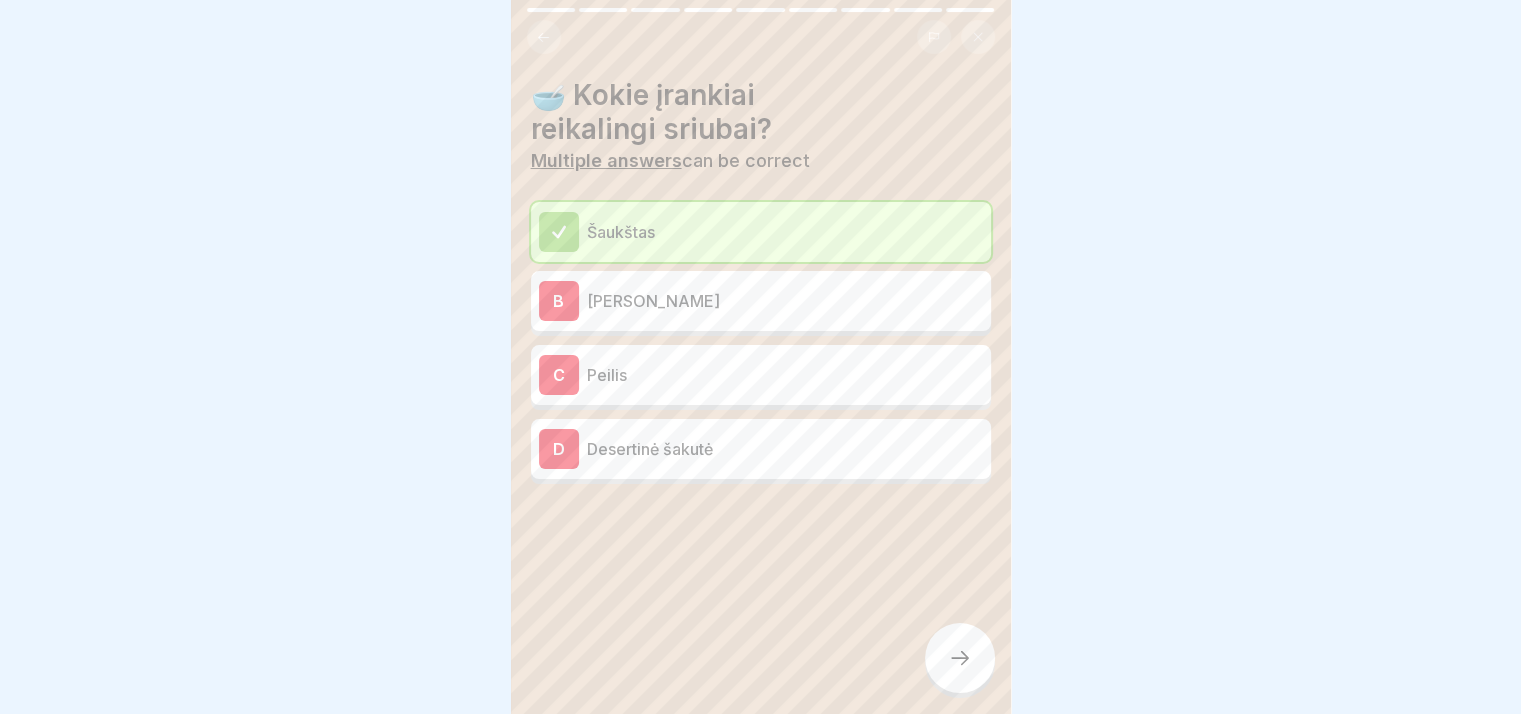 click on "[PERSON_NAME]" at bounding box center (785, 301) 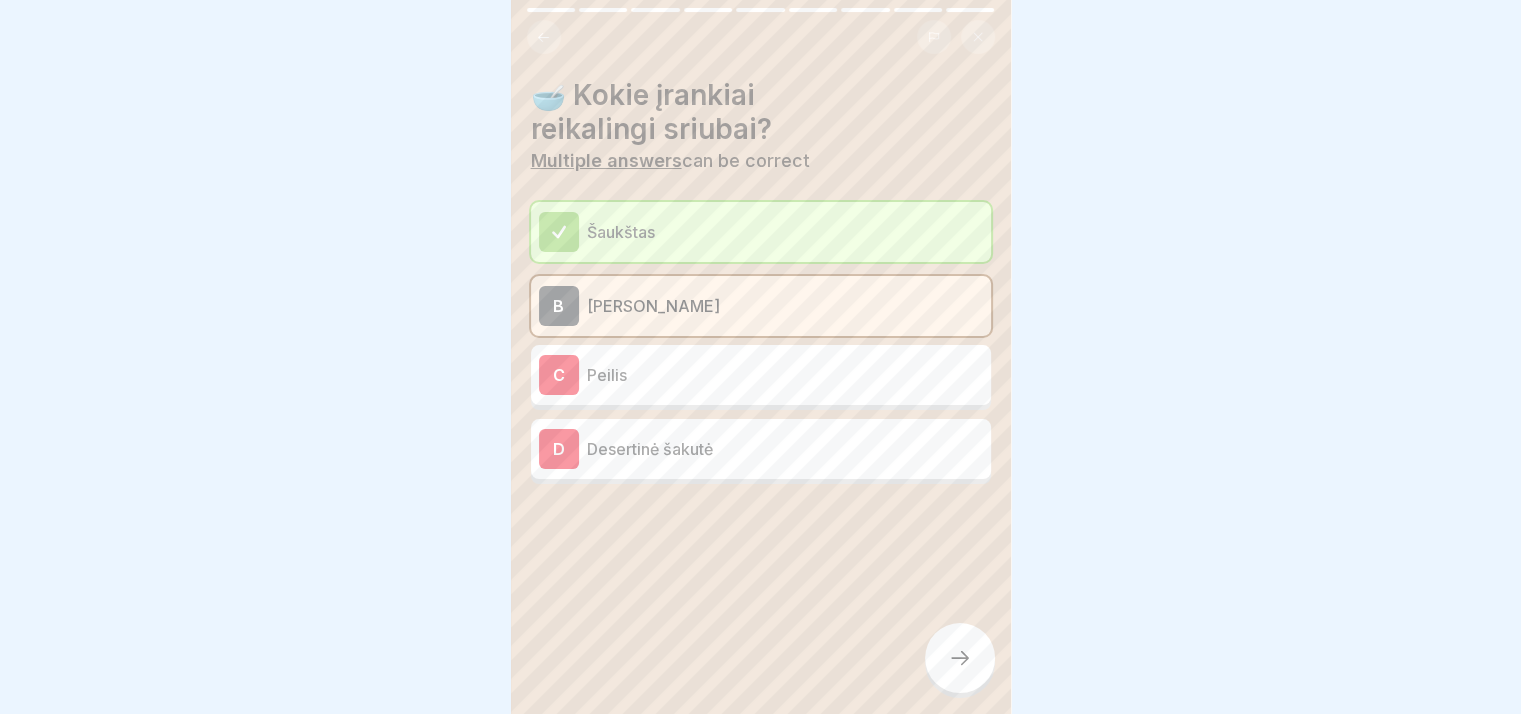 click at bounding box center [960, 658] 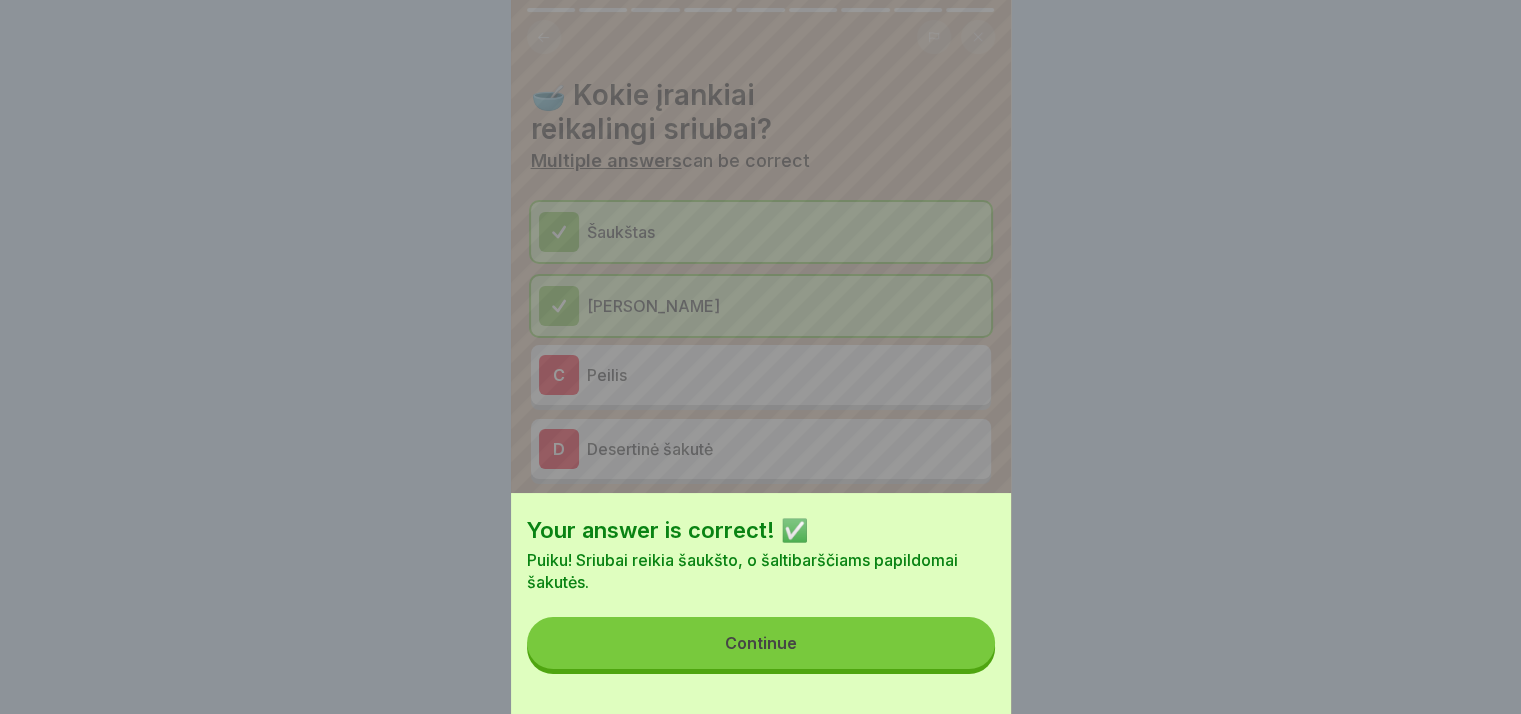 click on "Continue" at bounding box center (761, 643) 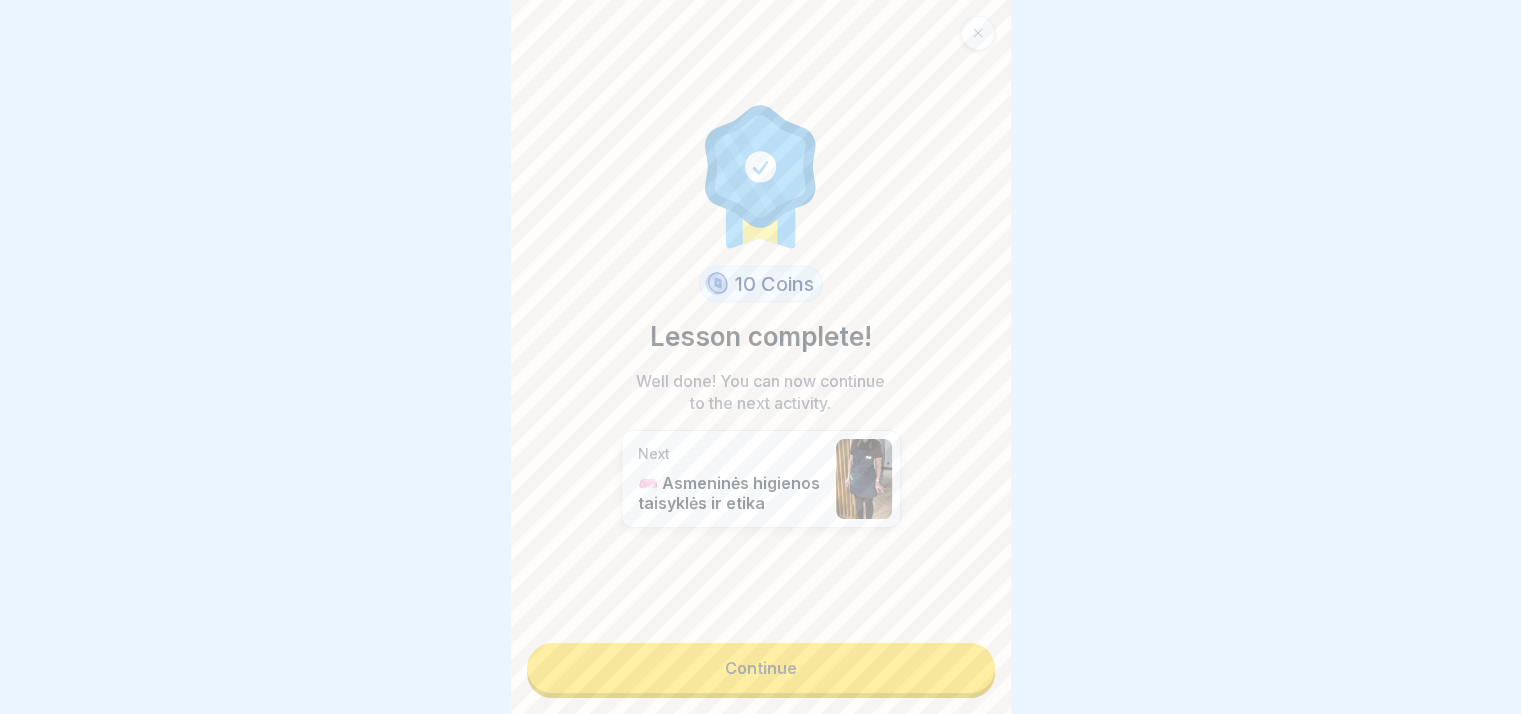 click on "Continue" at bounding box center (761, 668) 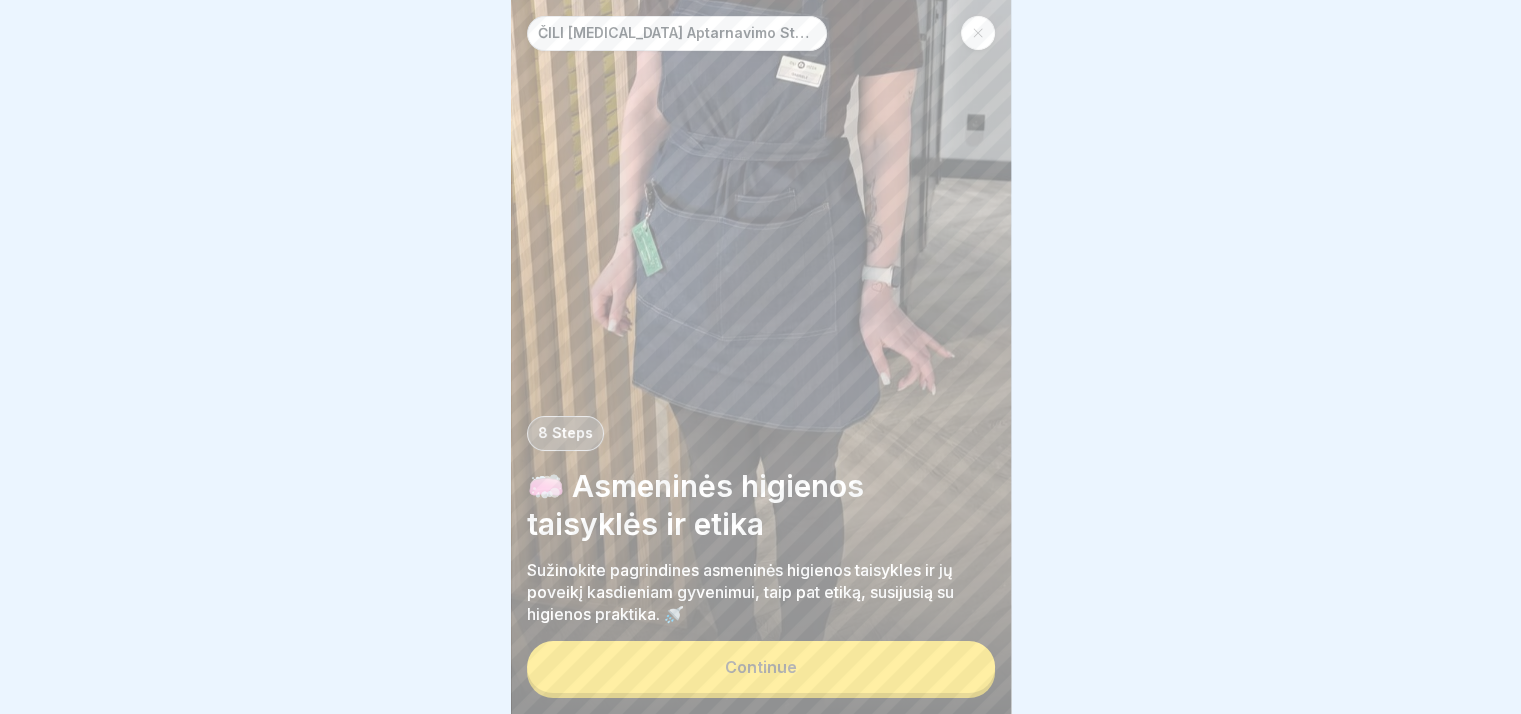 click on "Continue" at bounding box center (761, 667) 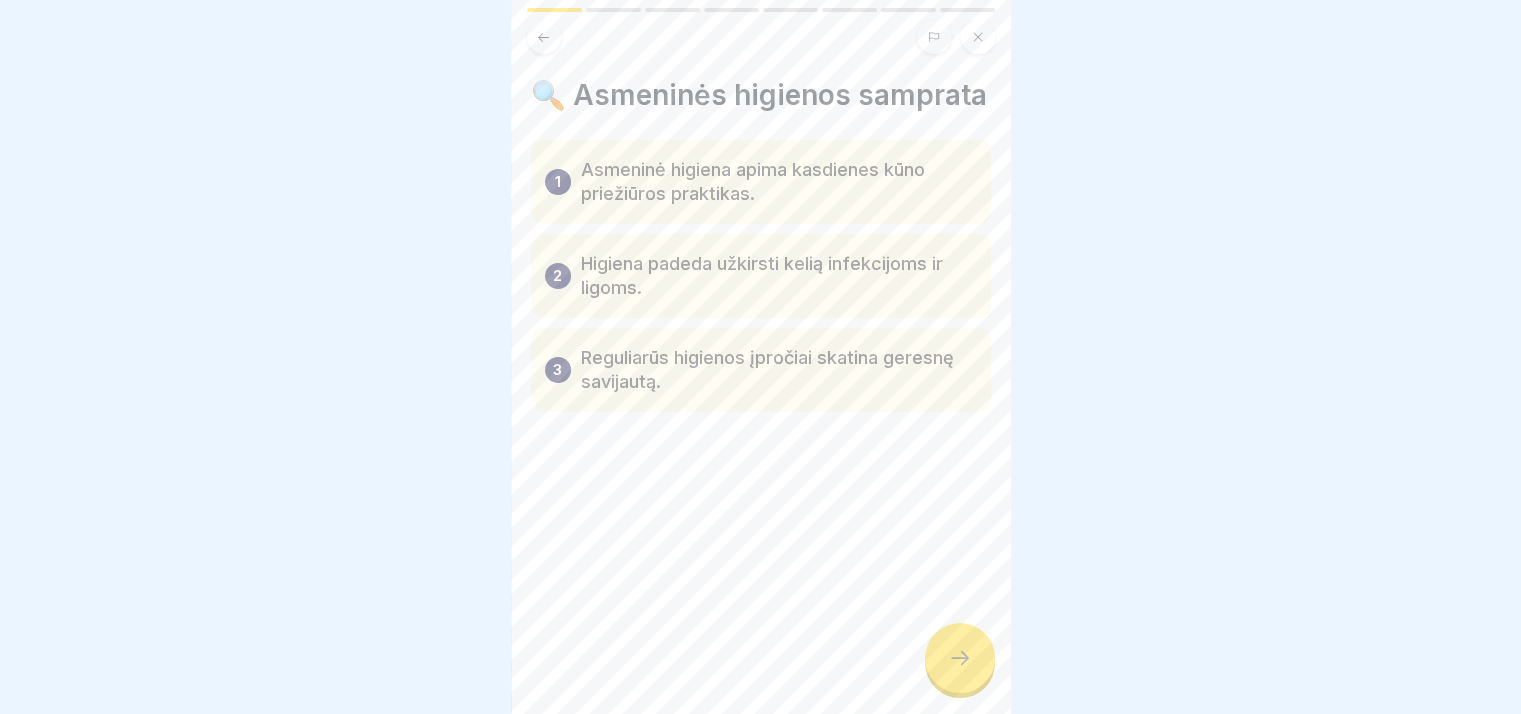 click on "🔍 Asmeninės higienos samprata 1 Asmeninė higiena apima kasdienes kūno priežiūros praktikas. 2 Higiena padeda užkirsti kelią infekcijoms ir ligoms. 3 Reguliarūs higienos įpročiai skatina geresnę savijautą." at bounding box center [761, 357] 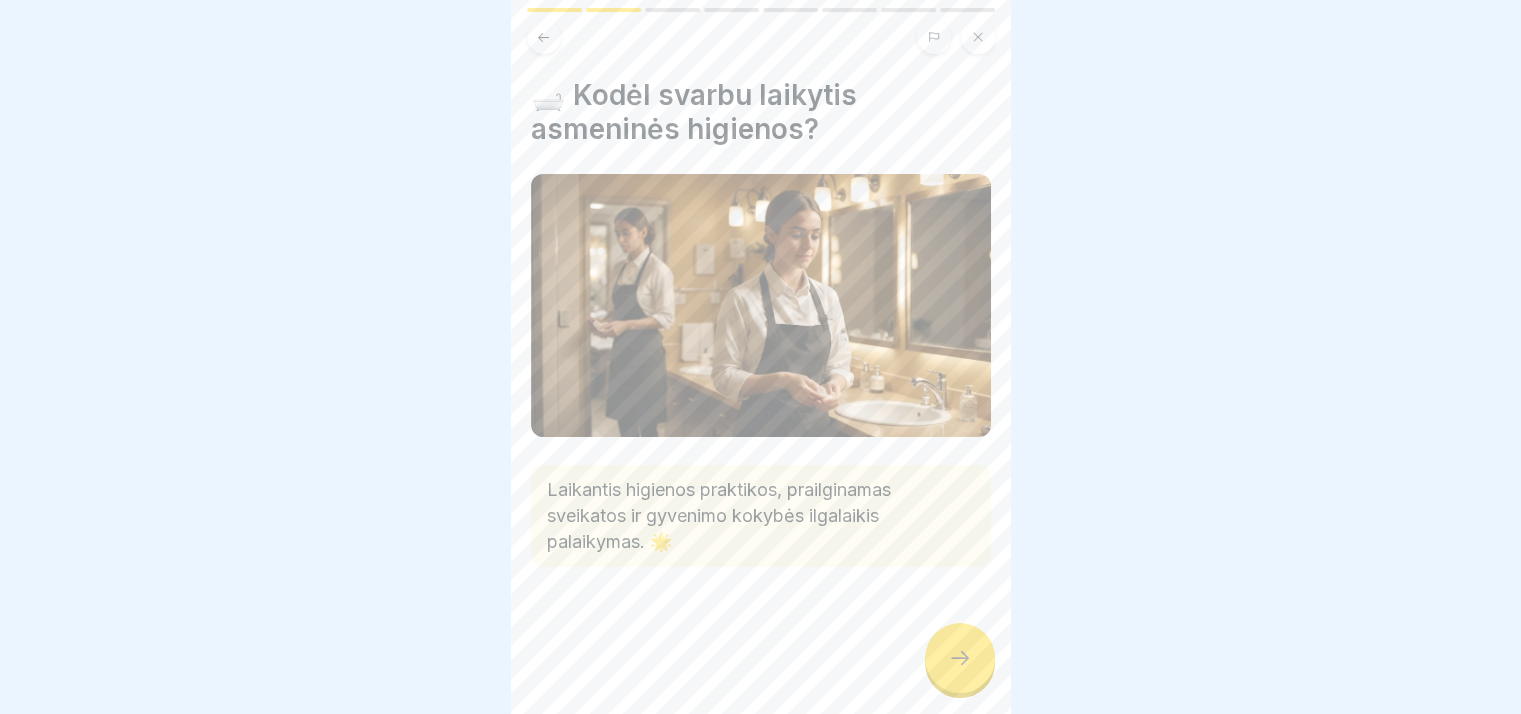 click at bounding box center (960, 658) 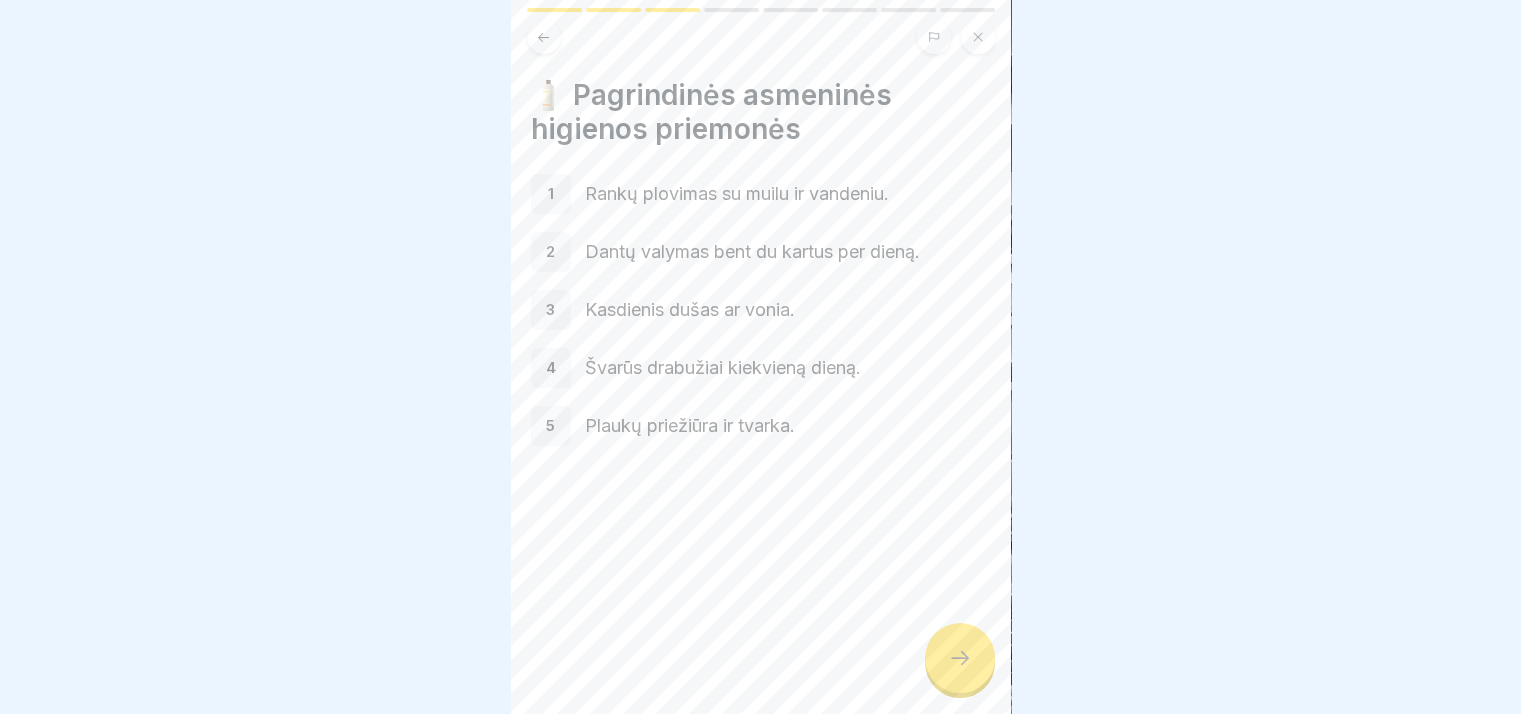 click at bounding box center [960, 658] 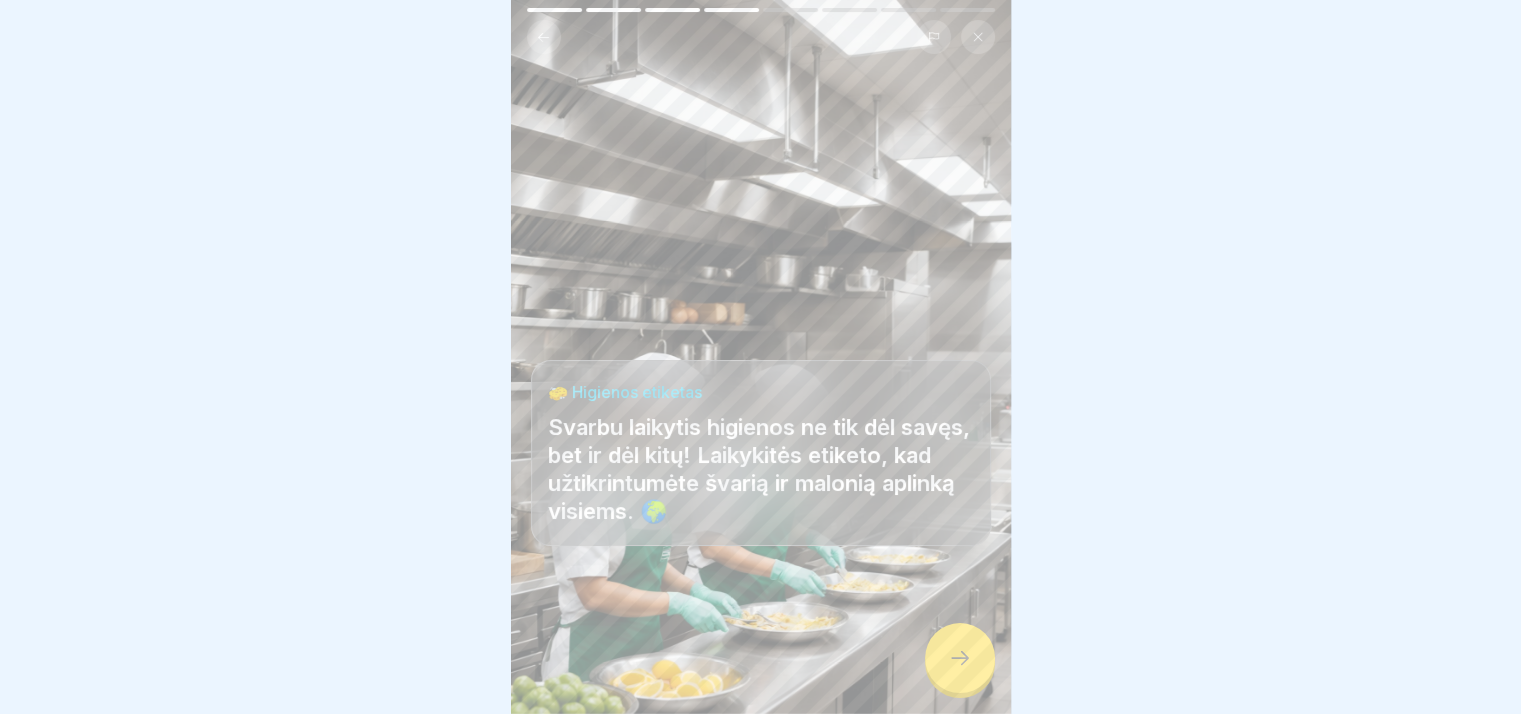 click at bounding box center [960, 658] 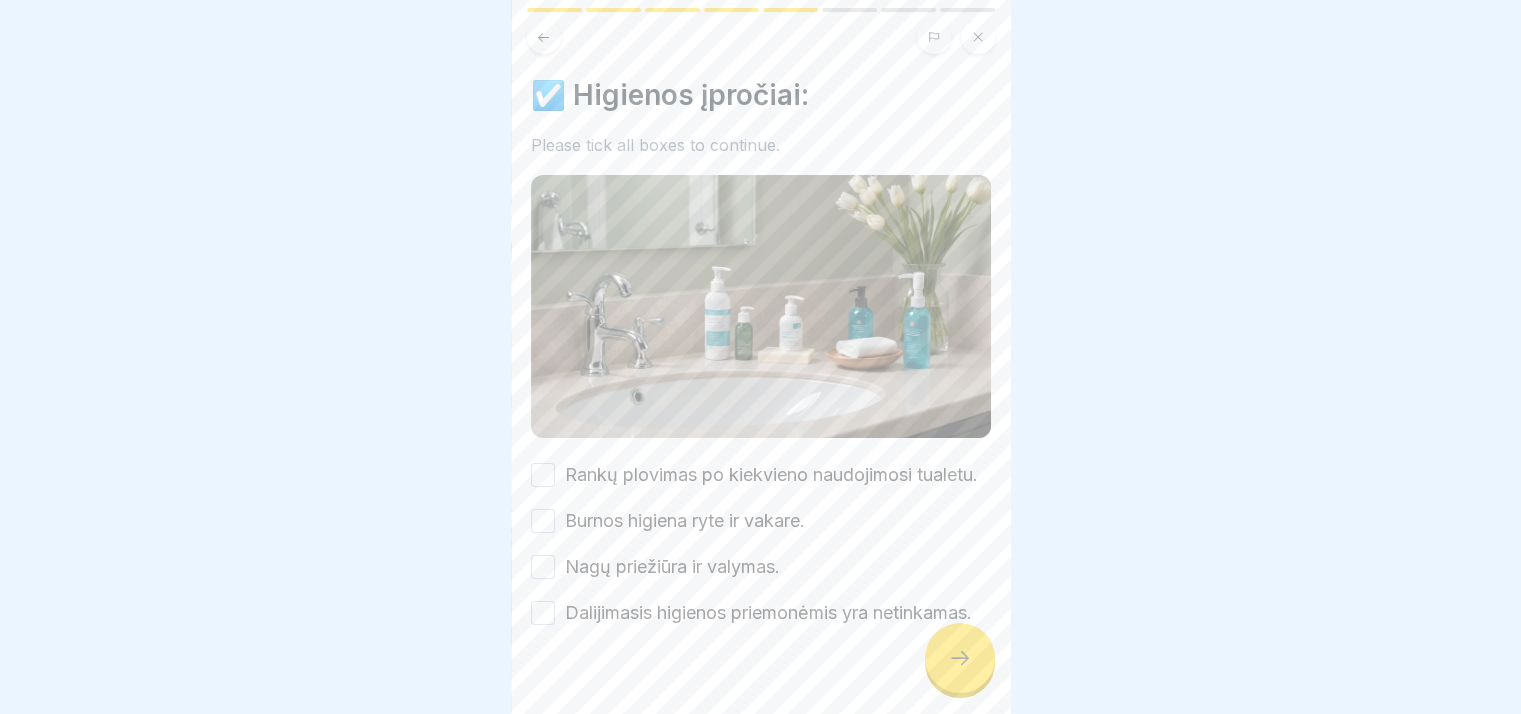 click on "Rankų plovimas po kiekvieno naudojimosi tualetu." at bounding box center [771, 475] 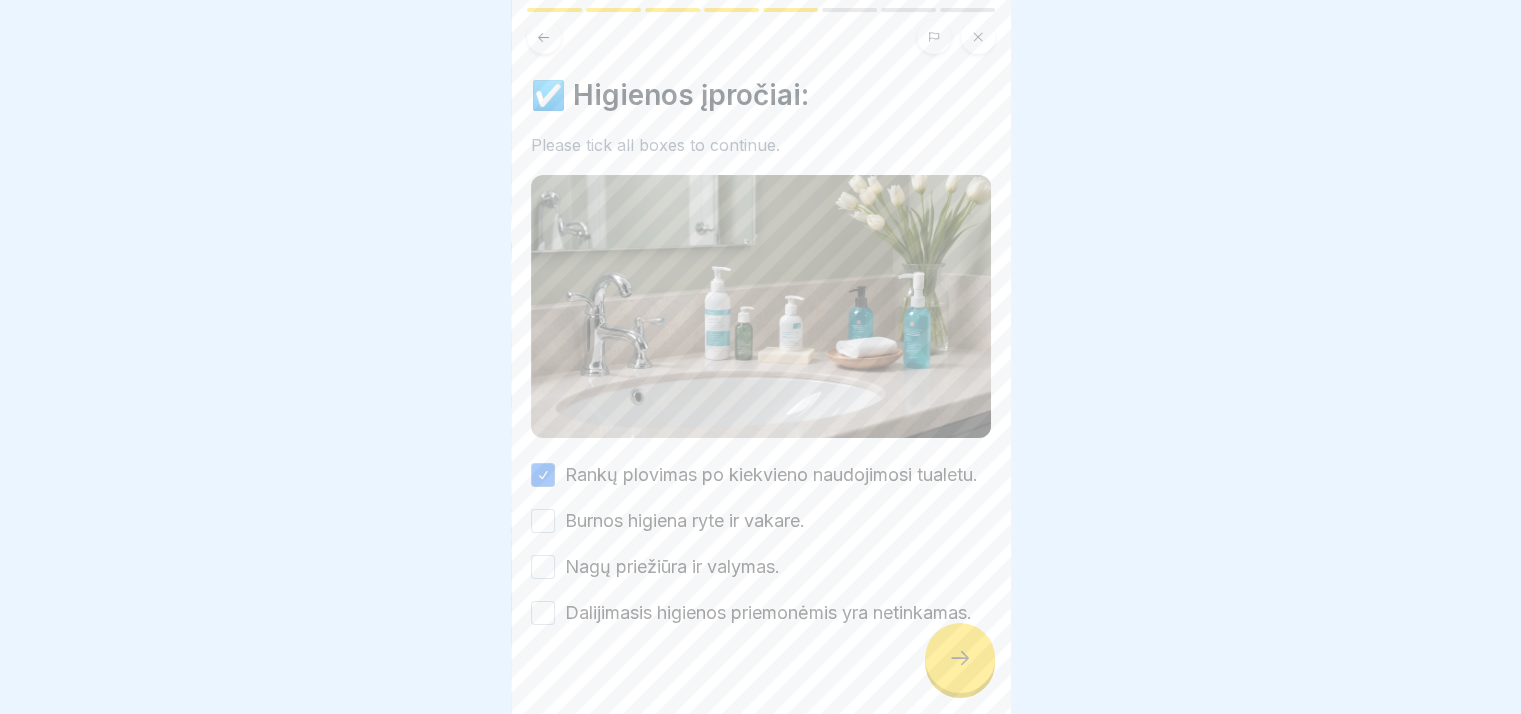 click on "Burnos higiena ryte ir vakare." at bounding box center (685, 521) 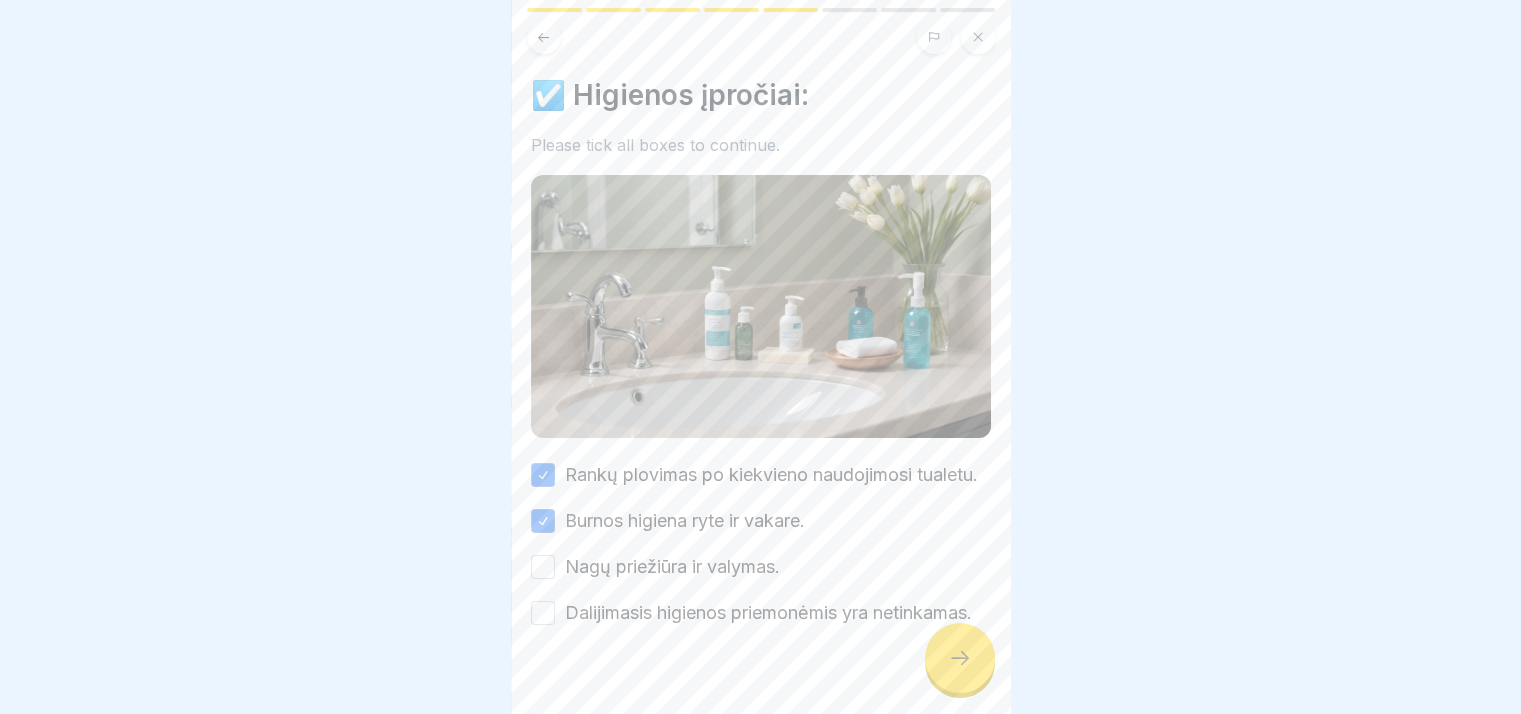 click on "Nagų priežiūra ir valymas." at bounding box center (672, 567) 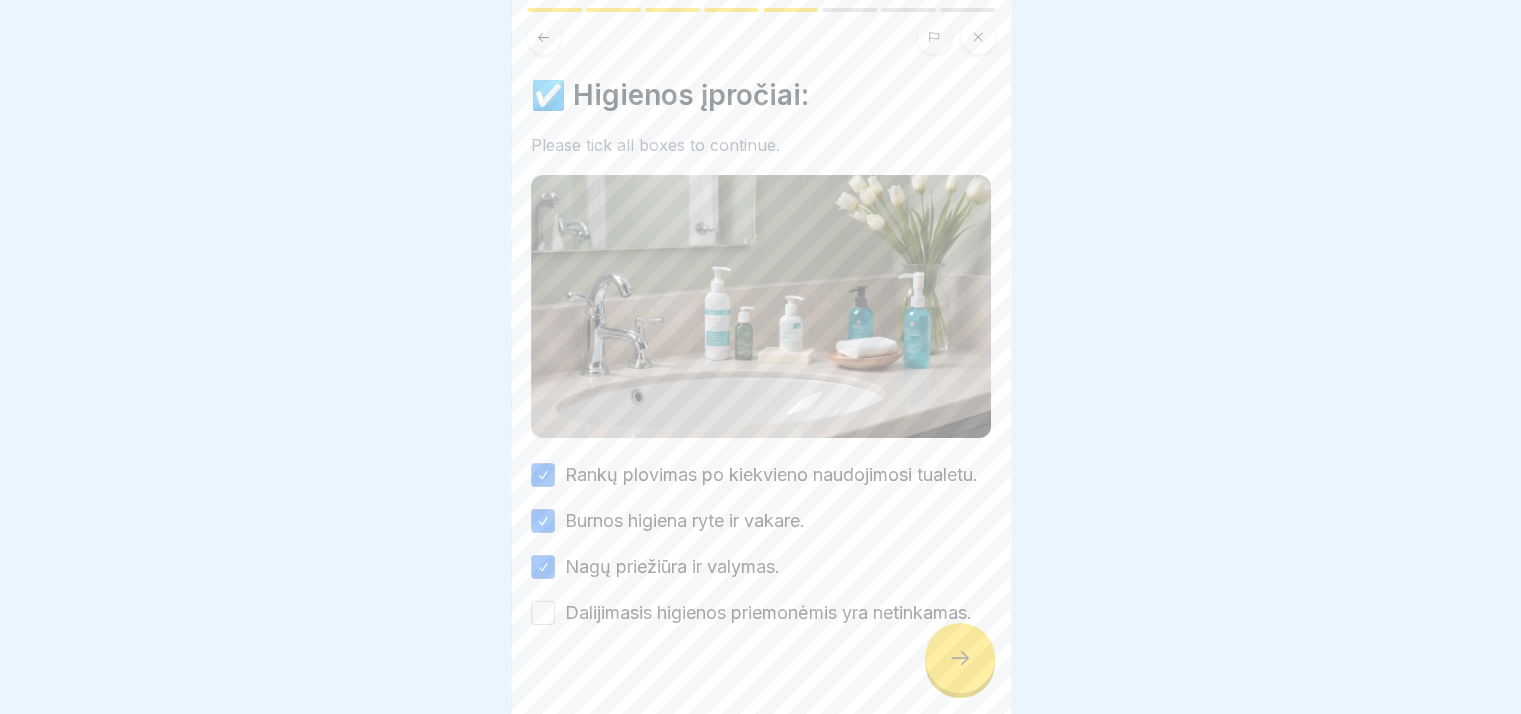 click on "Dalijimasis higienos priemonėmis yra netinkamas." at bounding box center [768, 613] 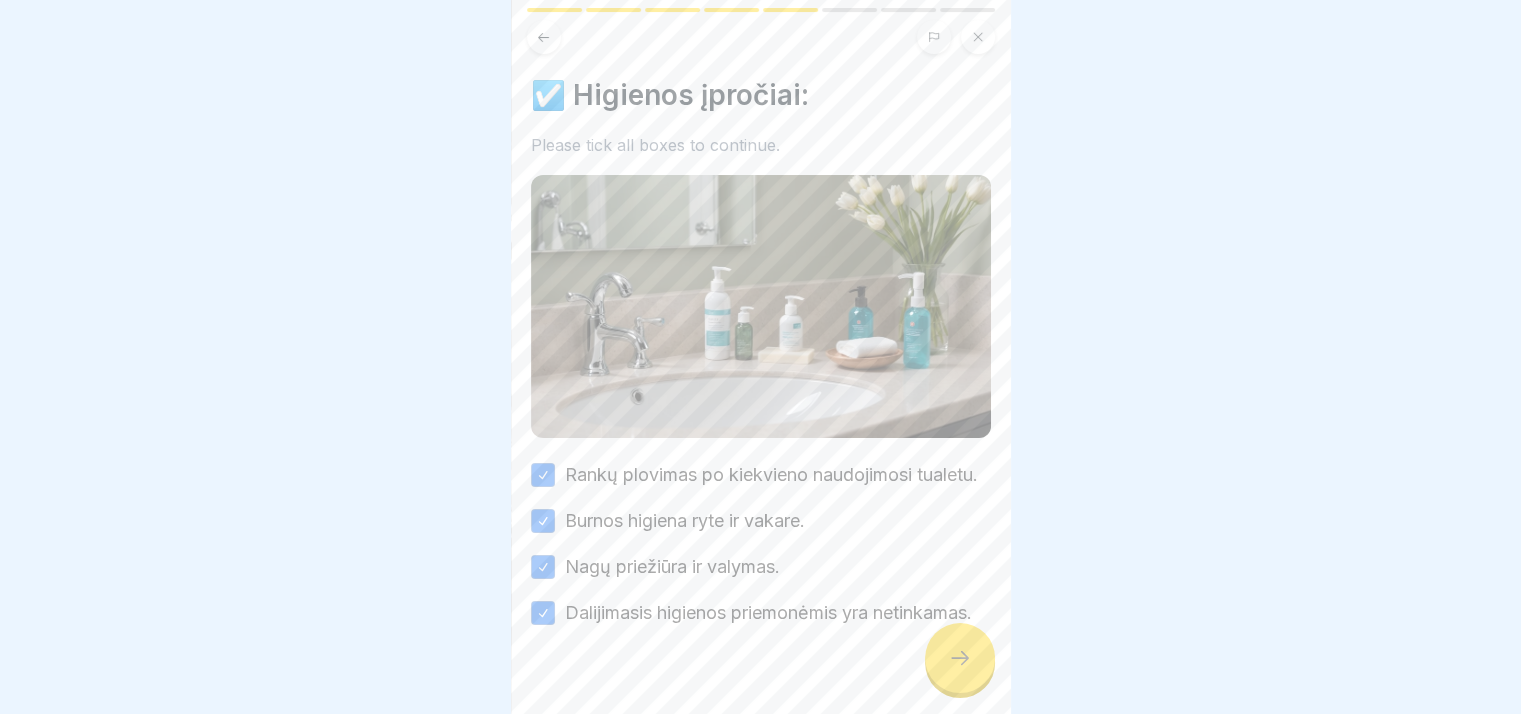 click 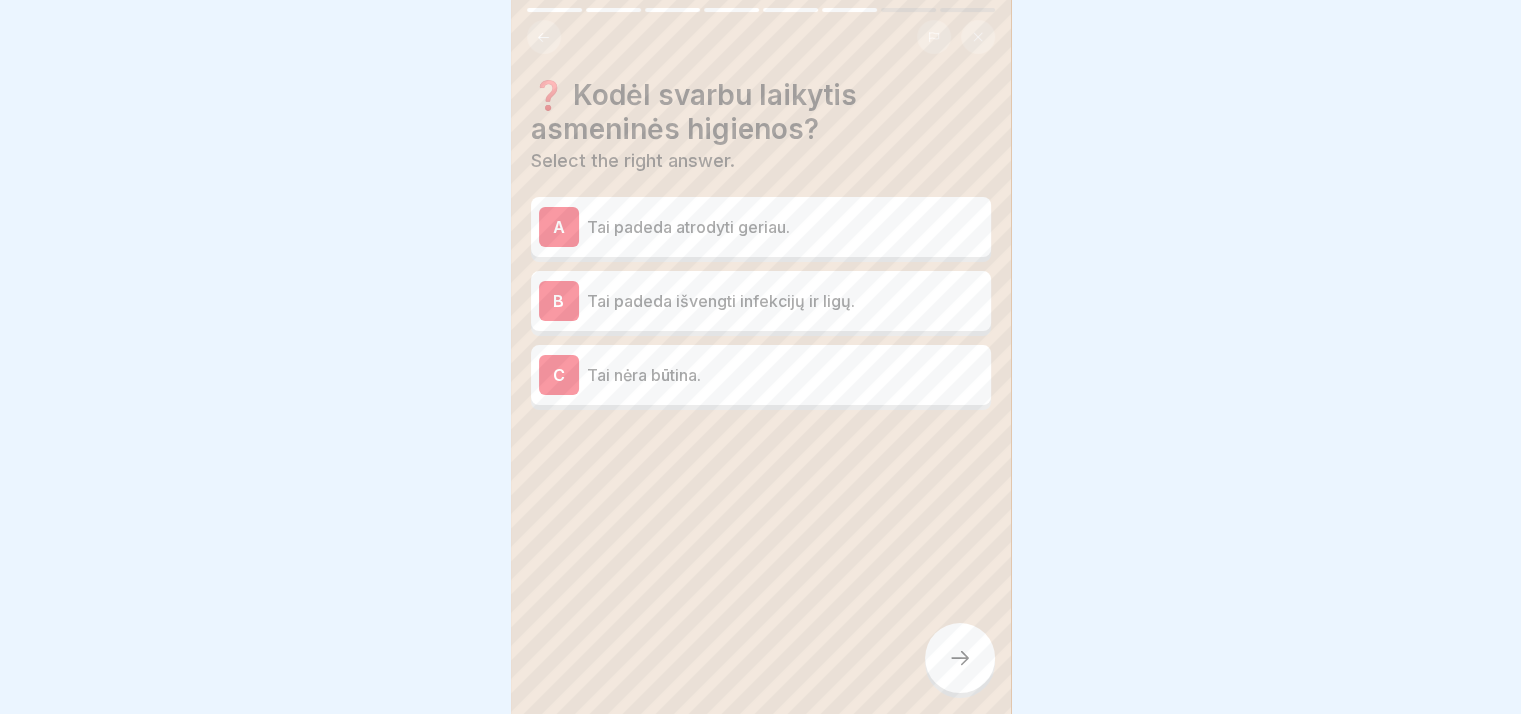 click on "Tai padeda išvengti infekcijų ir ligų." at bounding box center (785, 301) 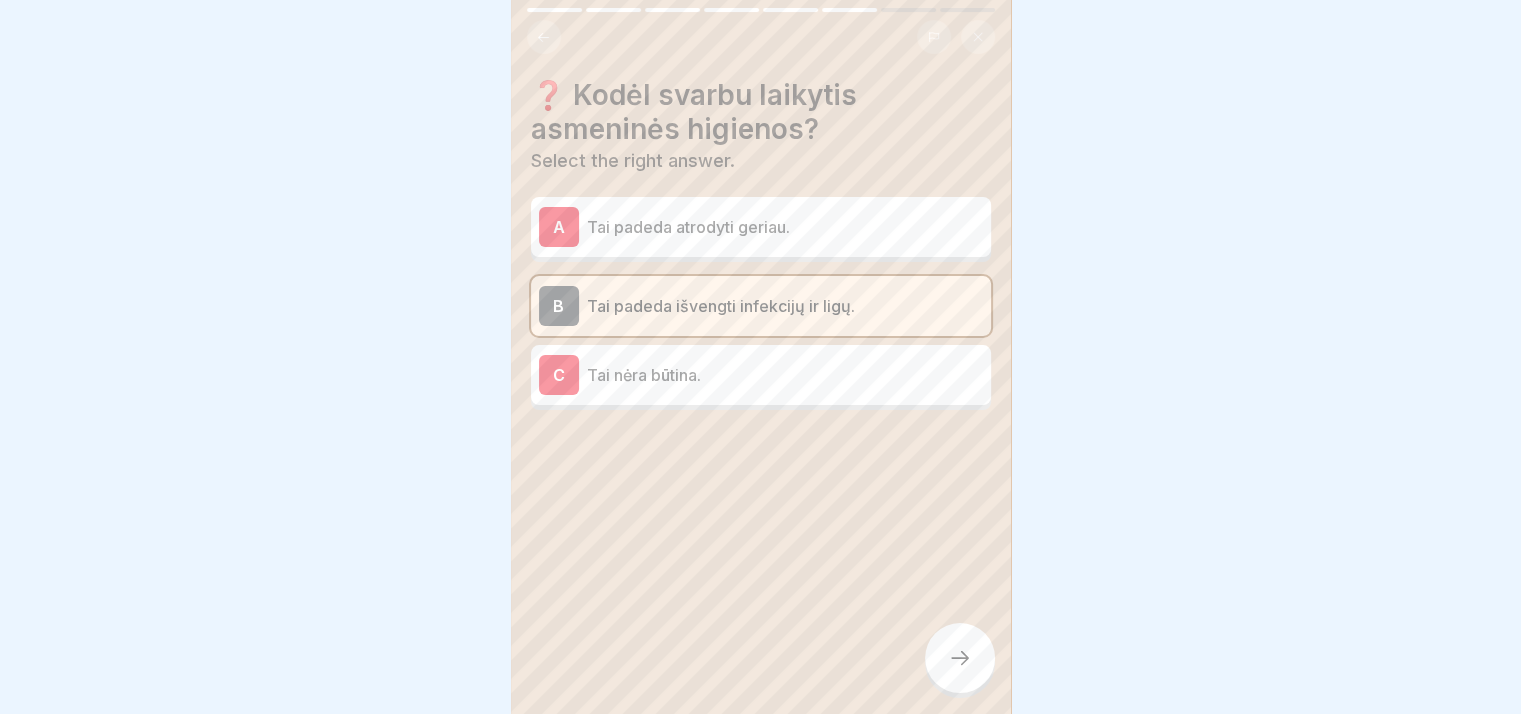 click on "Tai padeda atrodyti geriau." at bounding box center [785, 227] 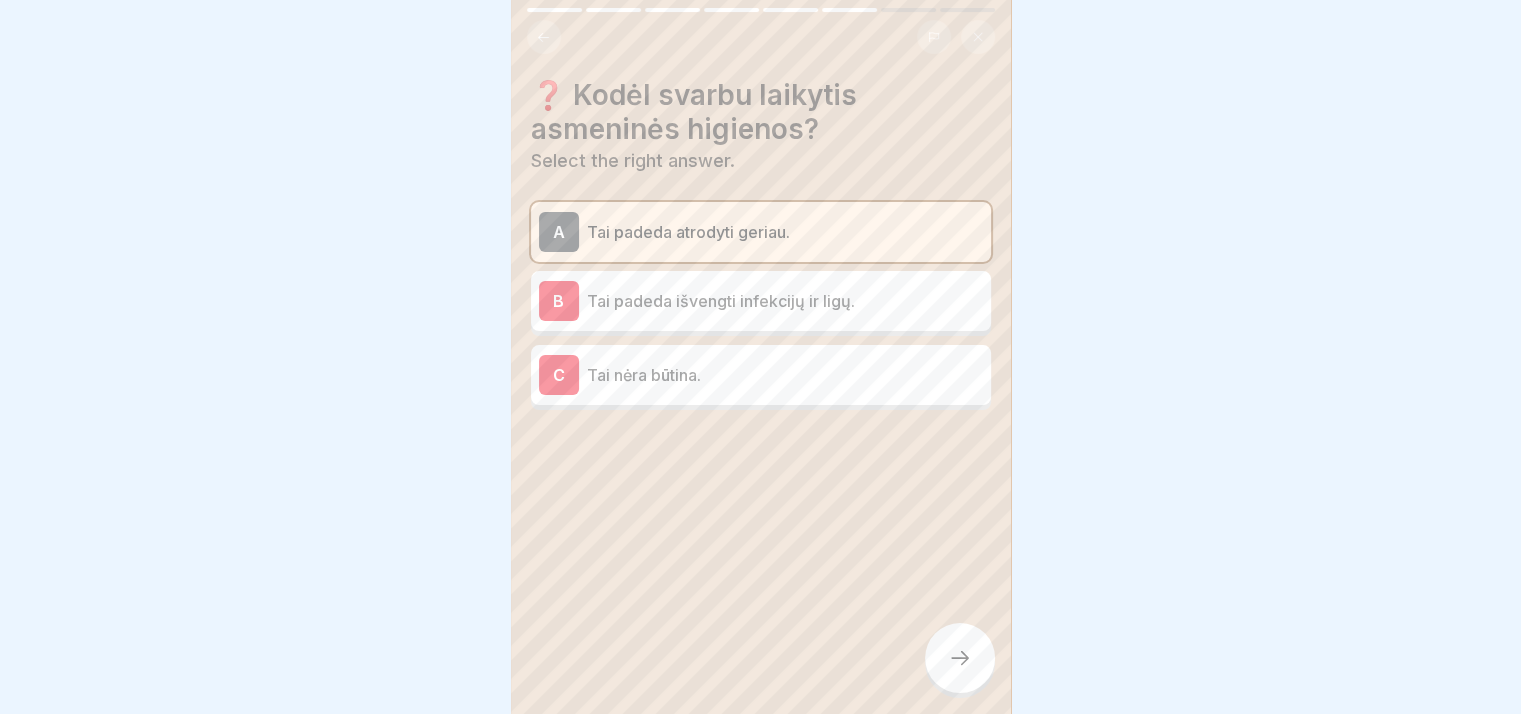 click on "B Tai padeda išvengti infekcijų ir ligų." at bounding box center (761, 301) 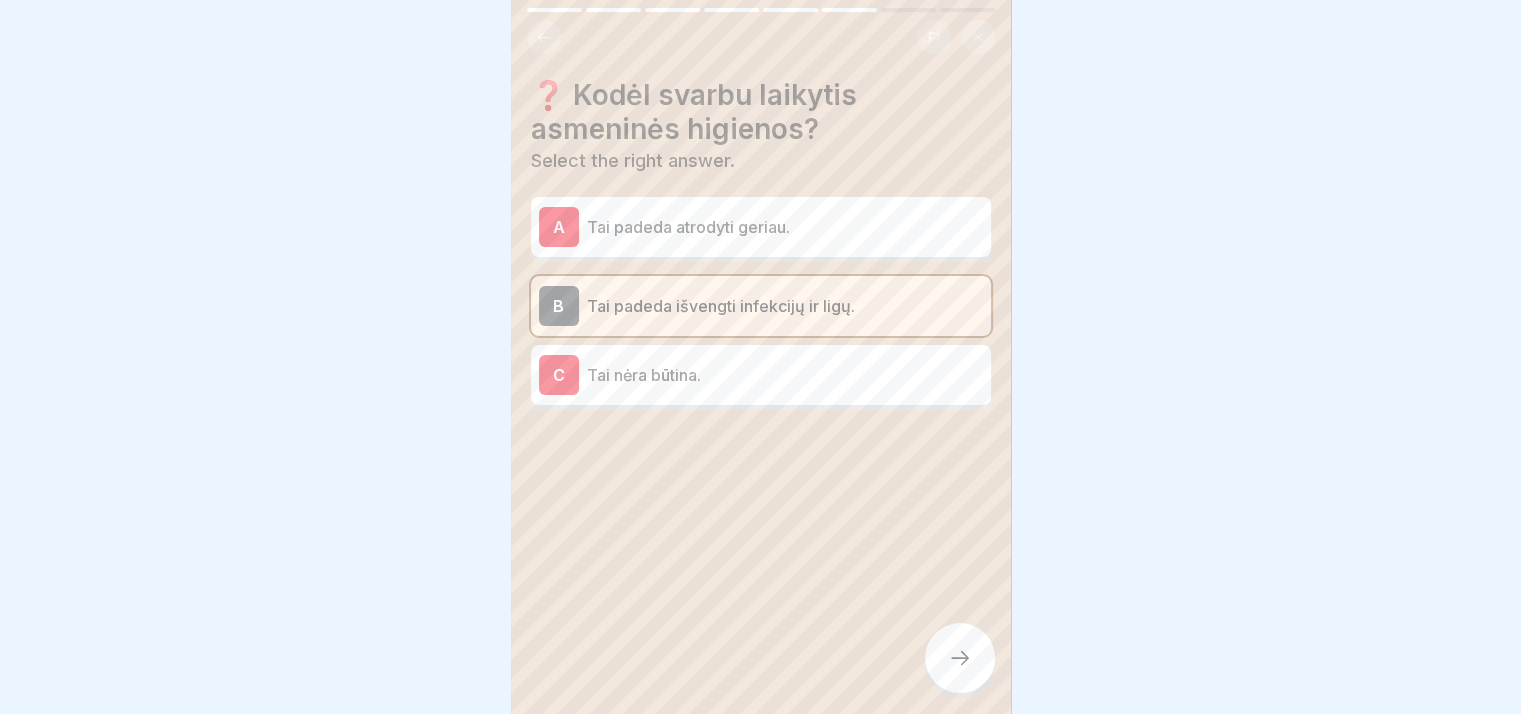 click at bounding box center (960, 658) 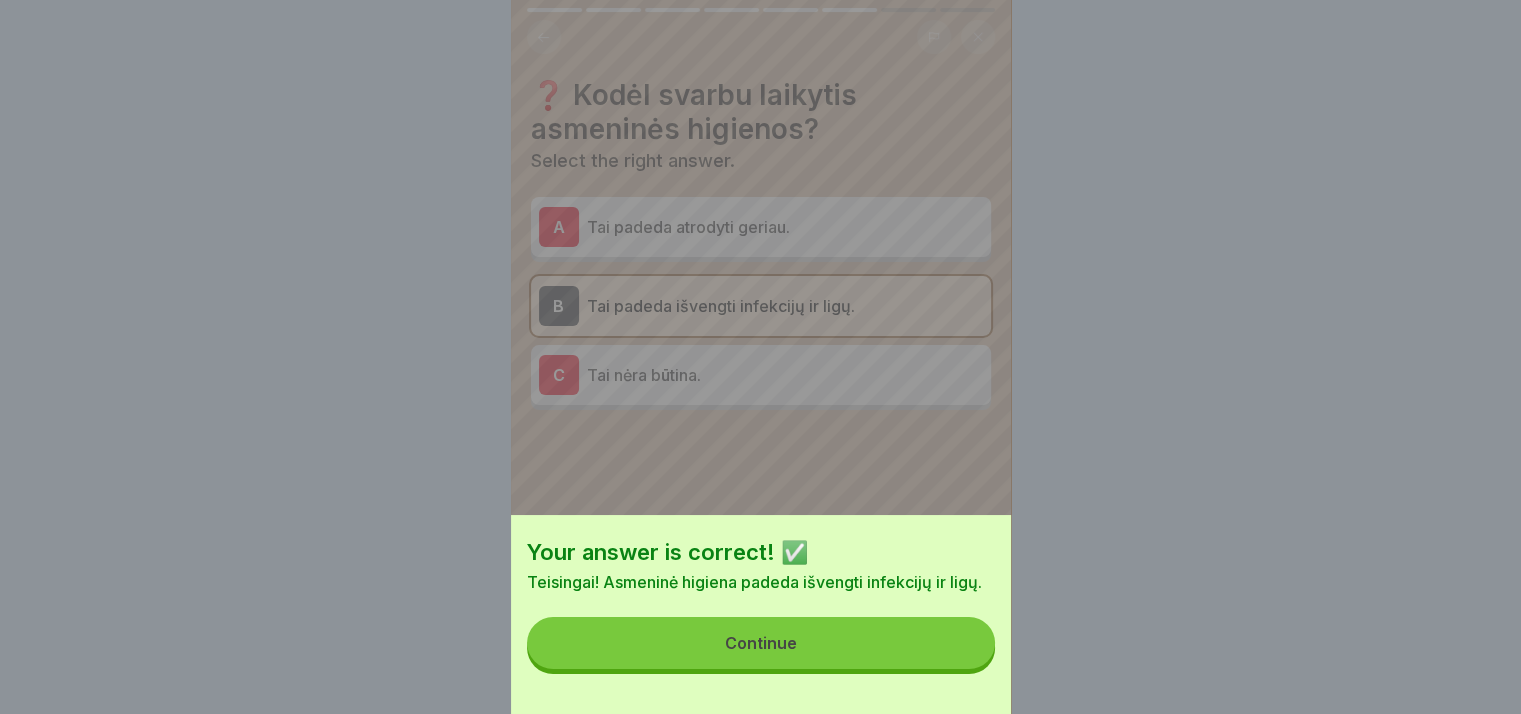 click on "Continue" at bounding box center [761, 643] 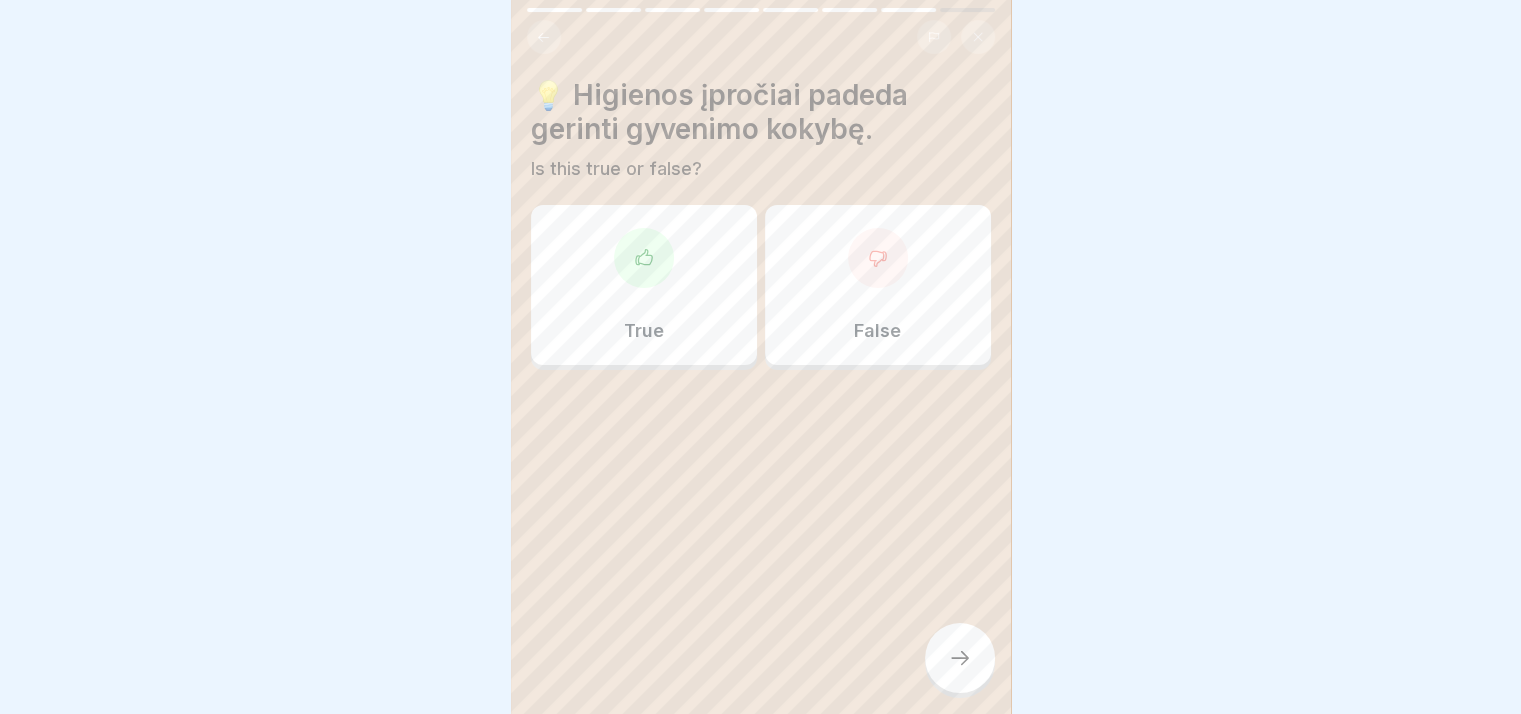 click on "True" at bounding box center [644, 285] 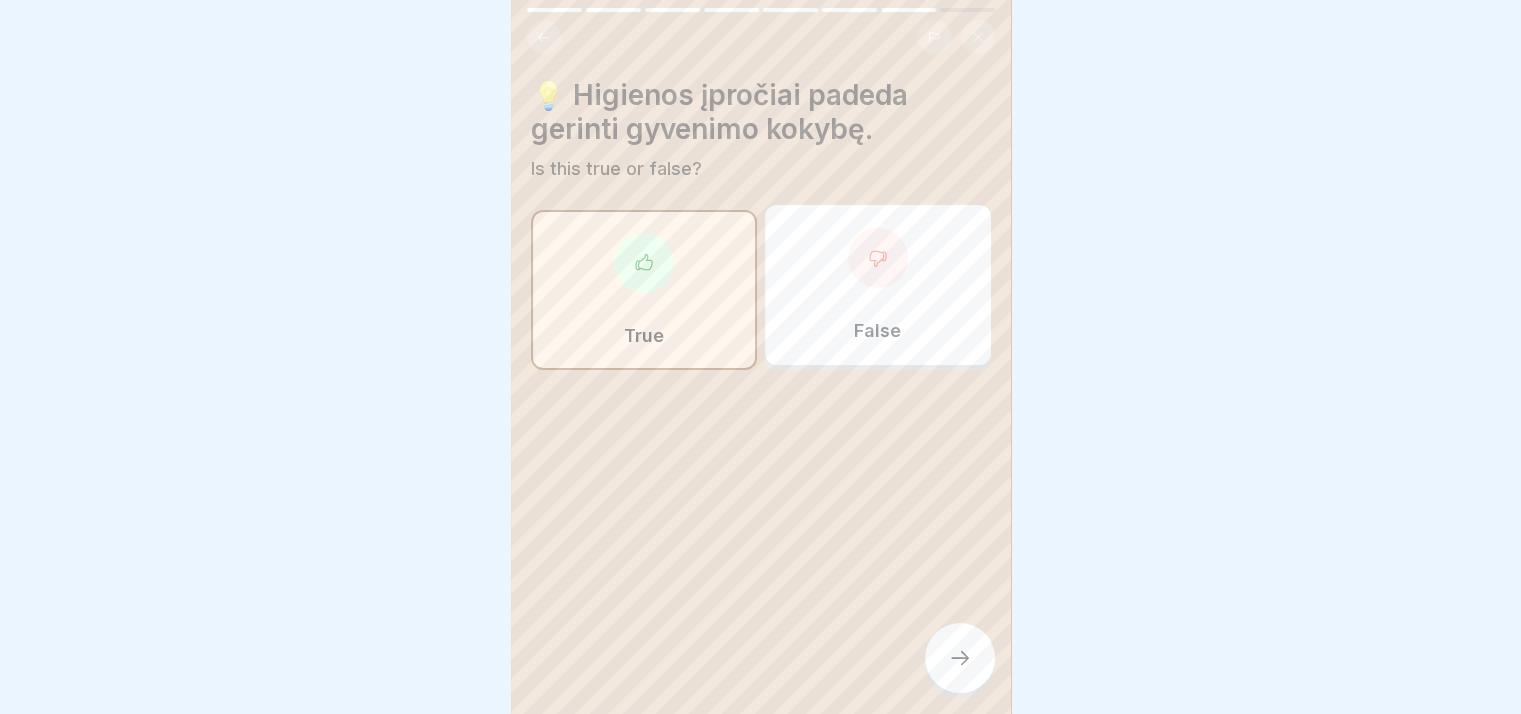 click at bounding box center (960, 658) 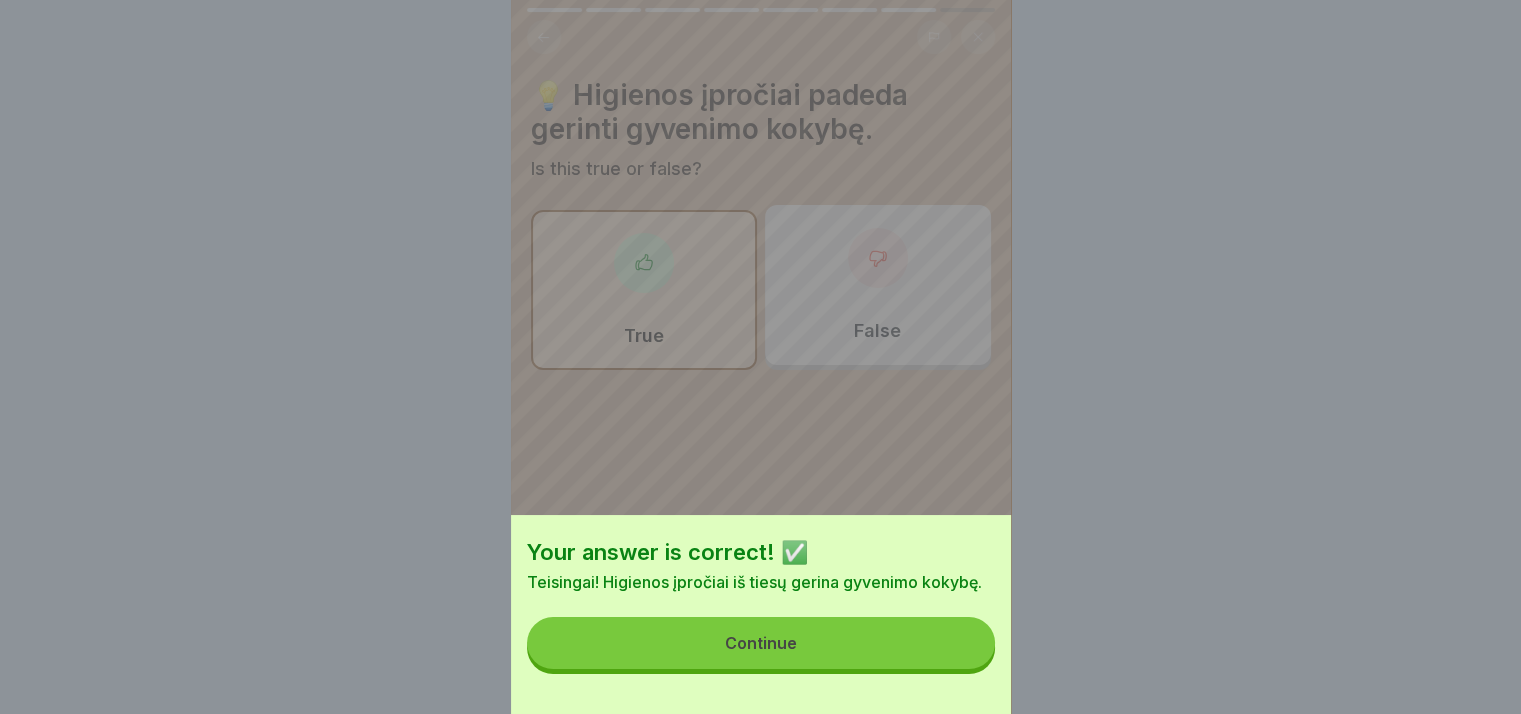 click on "Continue" at bounding box center [761, 643] 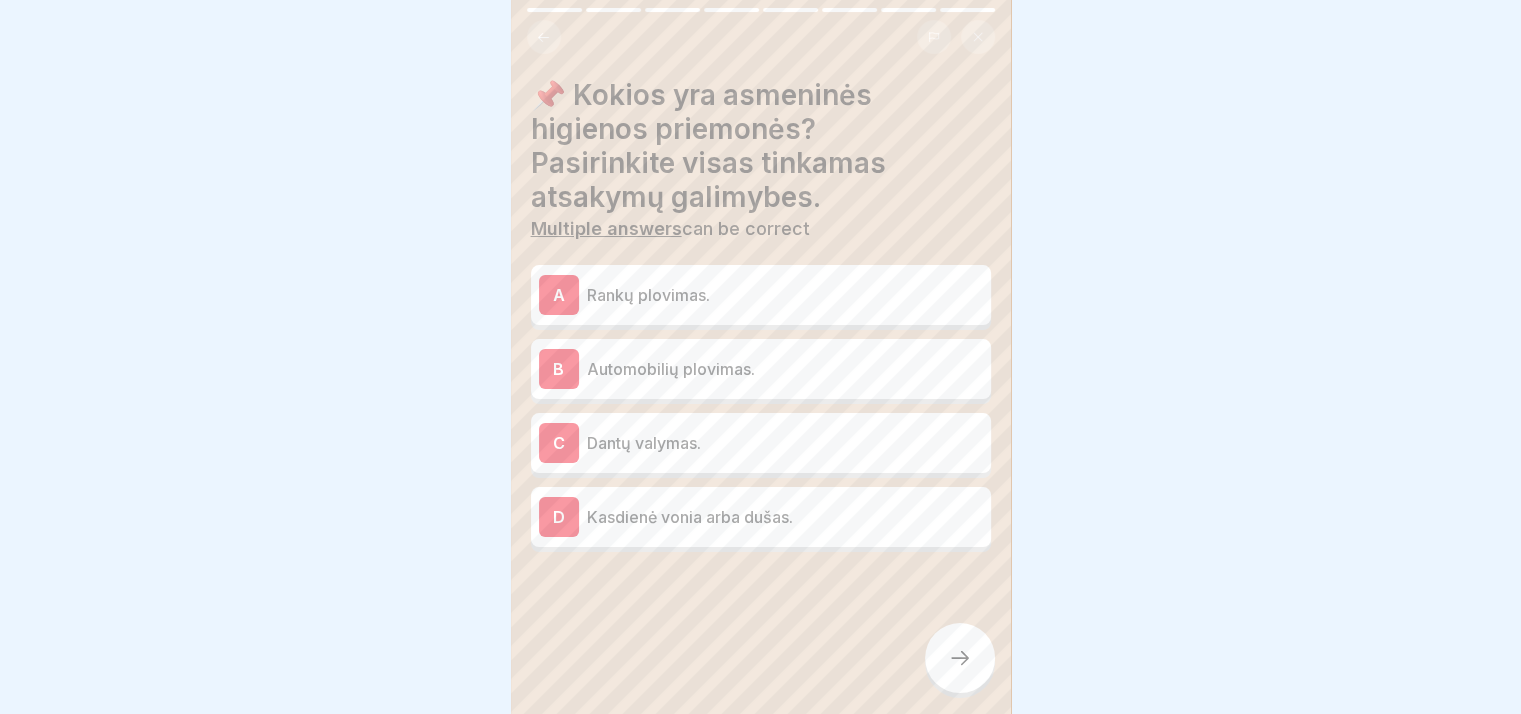 click on "Rankų plovimas." at bounding box center (785, 295) 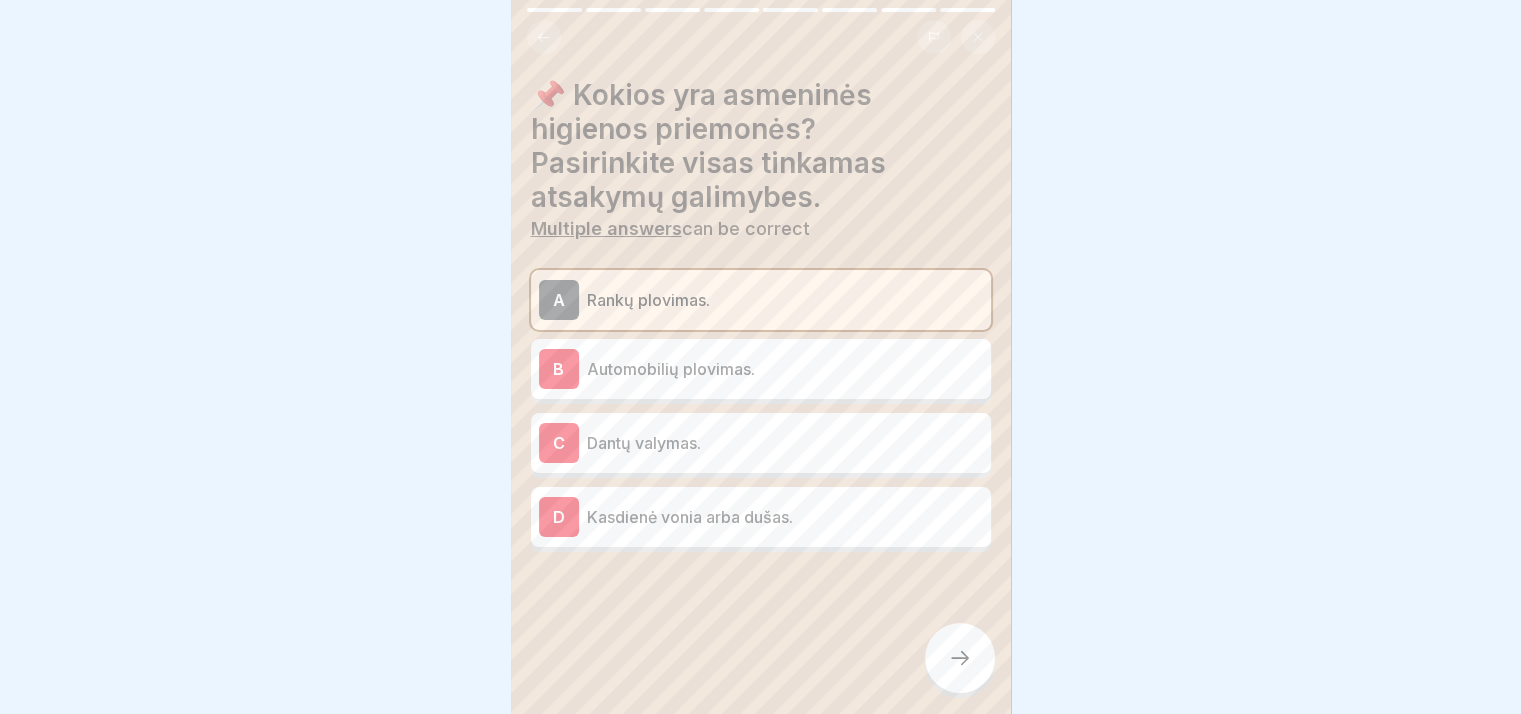 click on "C Dantų valymas." at bounding box center (761, 443) 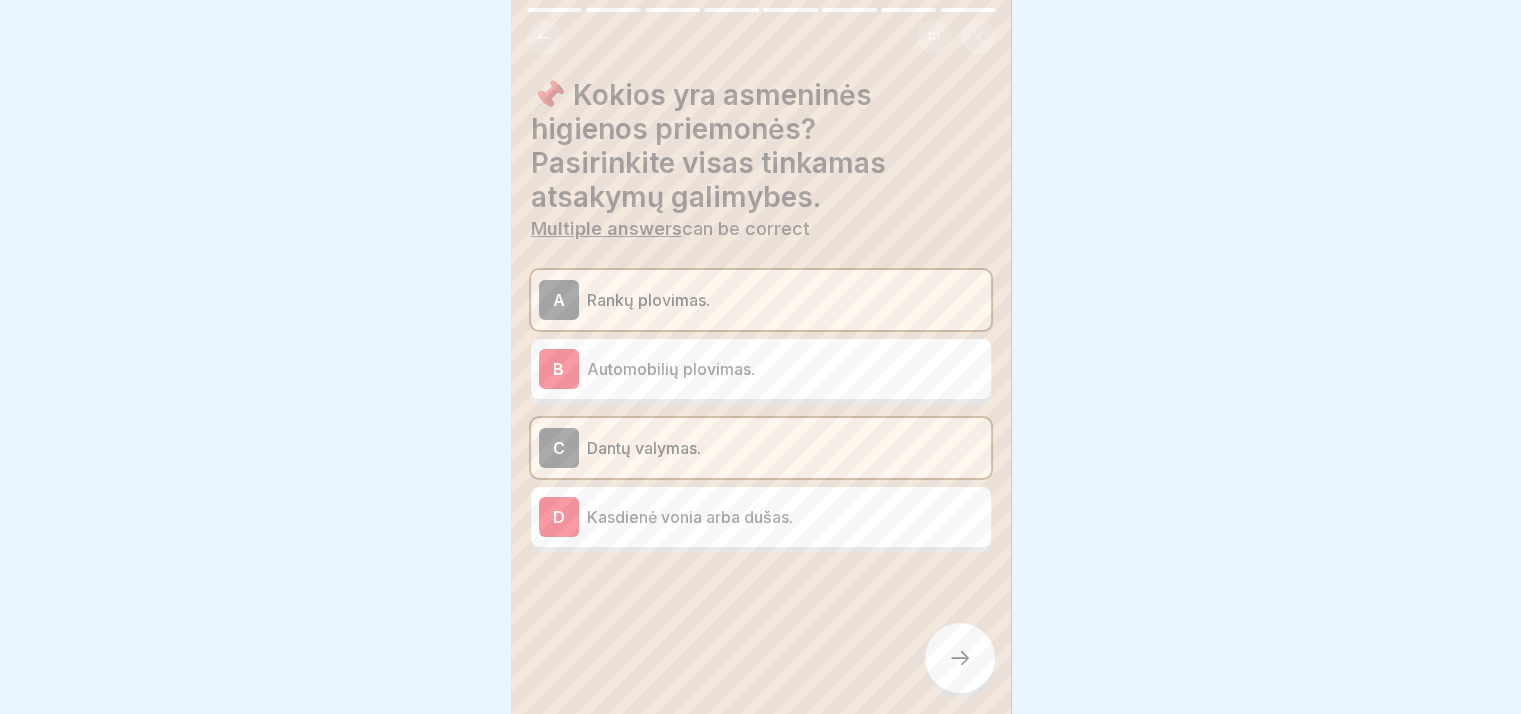 click on "Kasdienė vonia arba dušas." at bounding box center [785, 517] 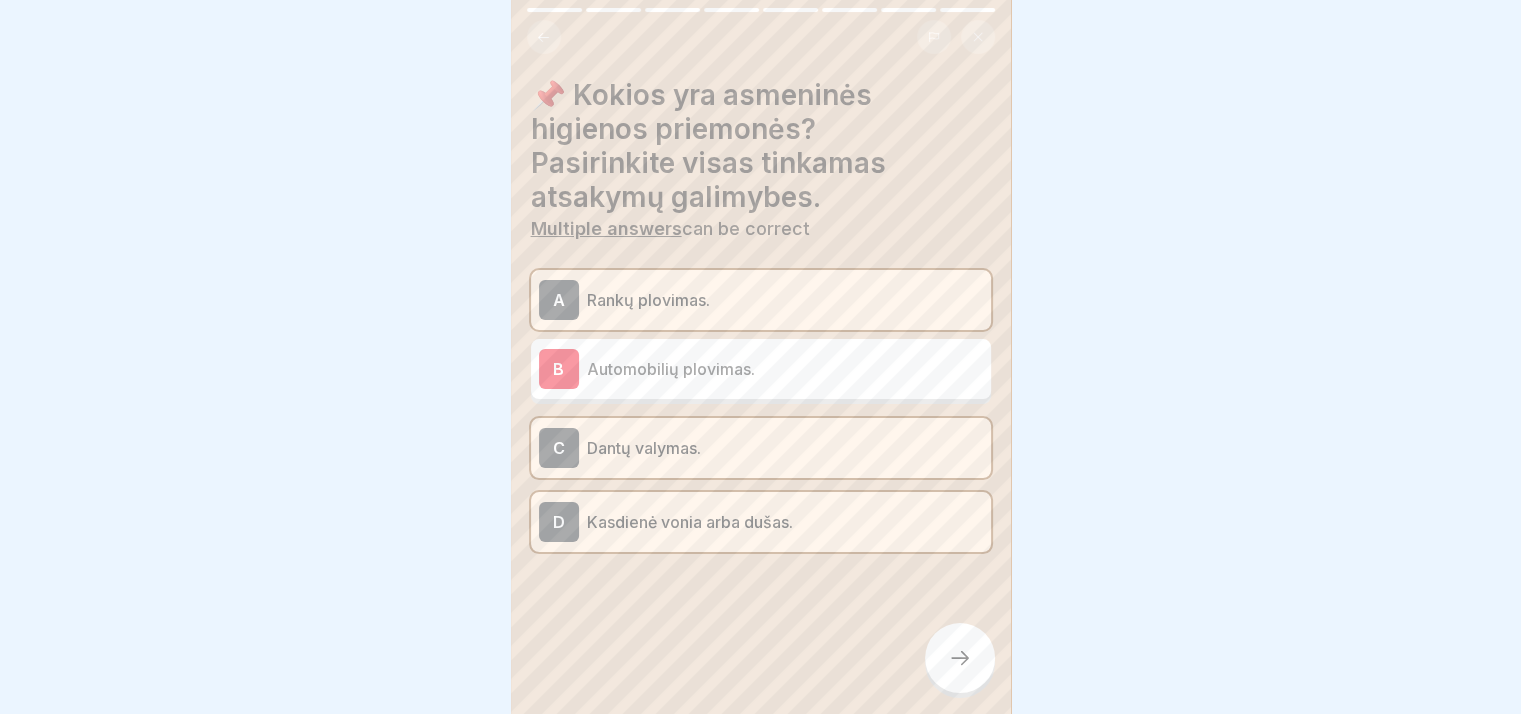 click on "Rankų plovimas." at bounding box center [785, 300] 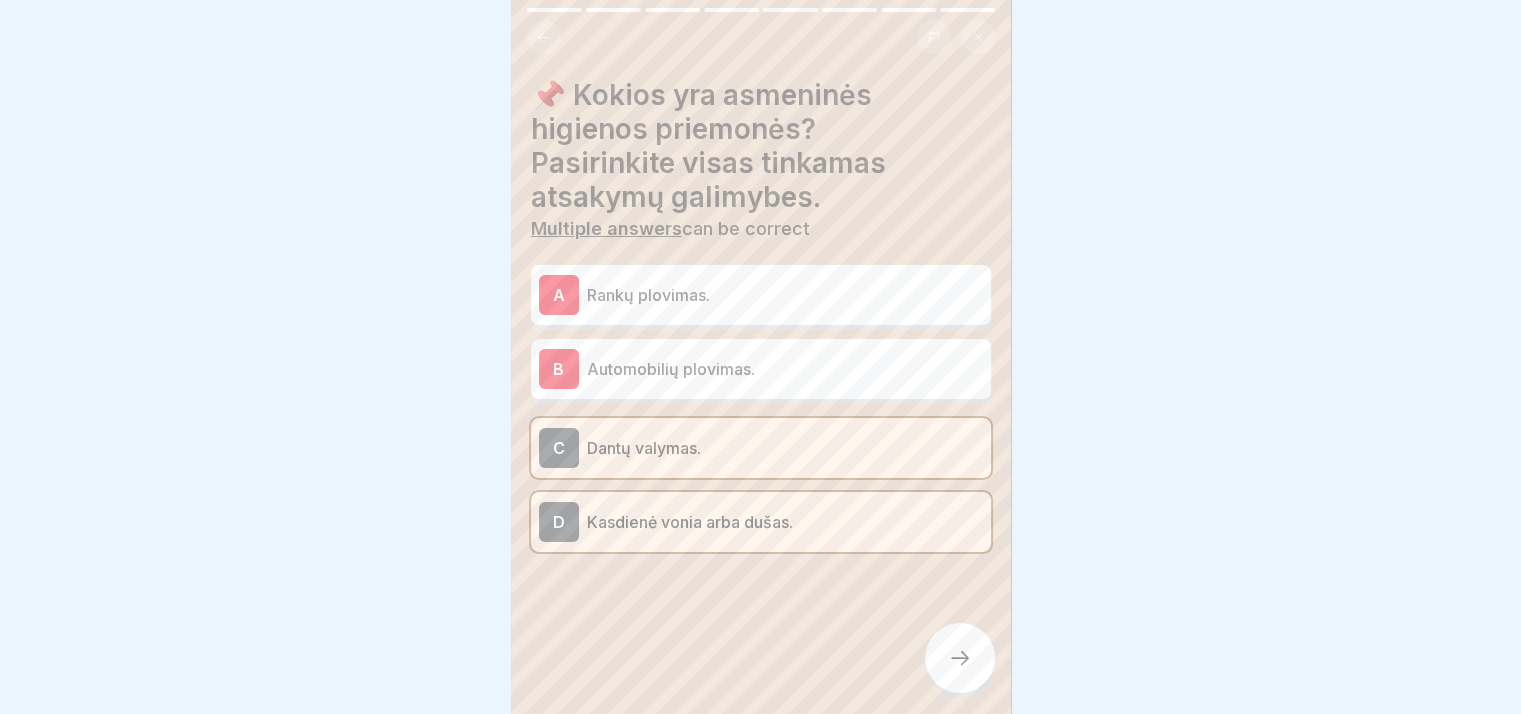 click 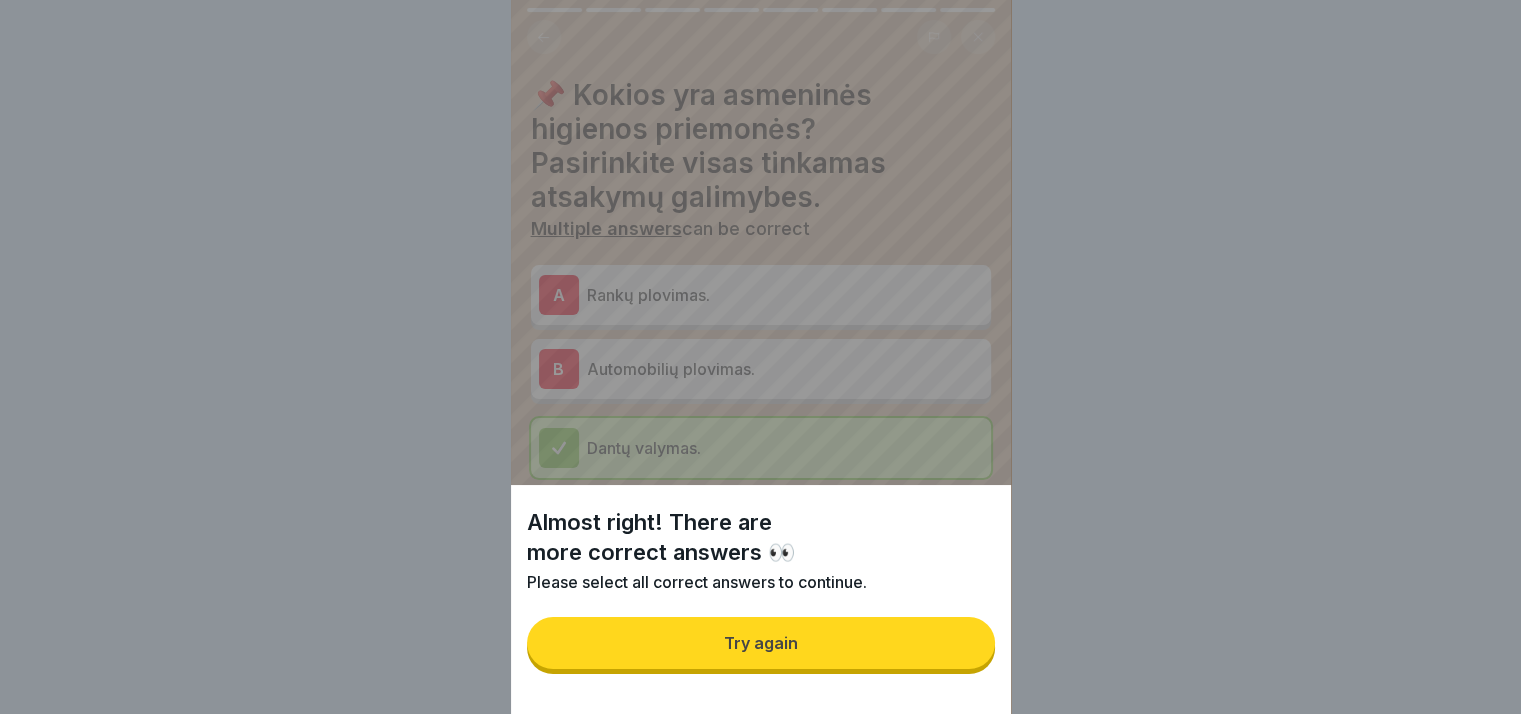 click on "Try again" at bounding box center (761, 643) 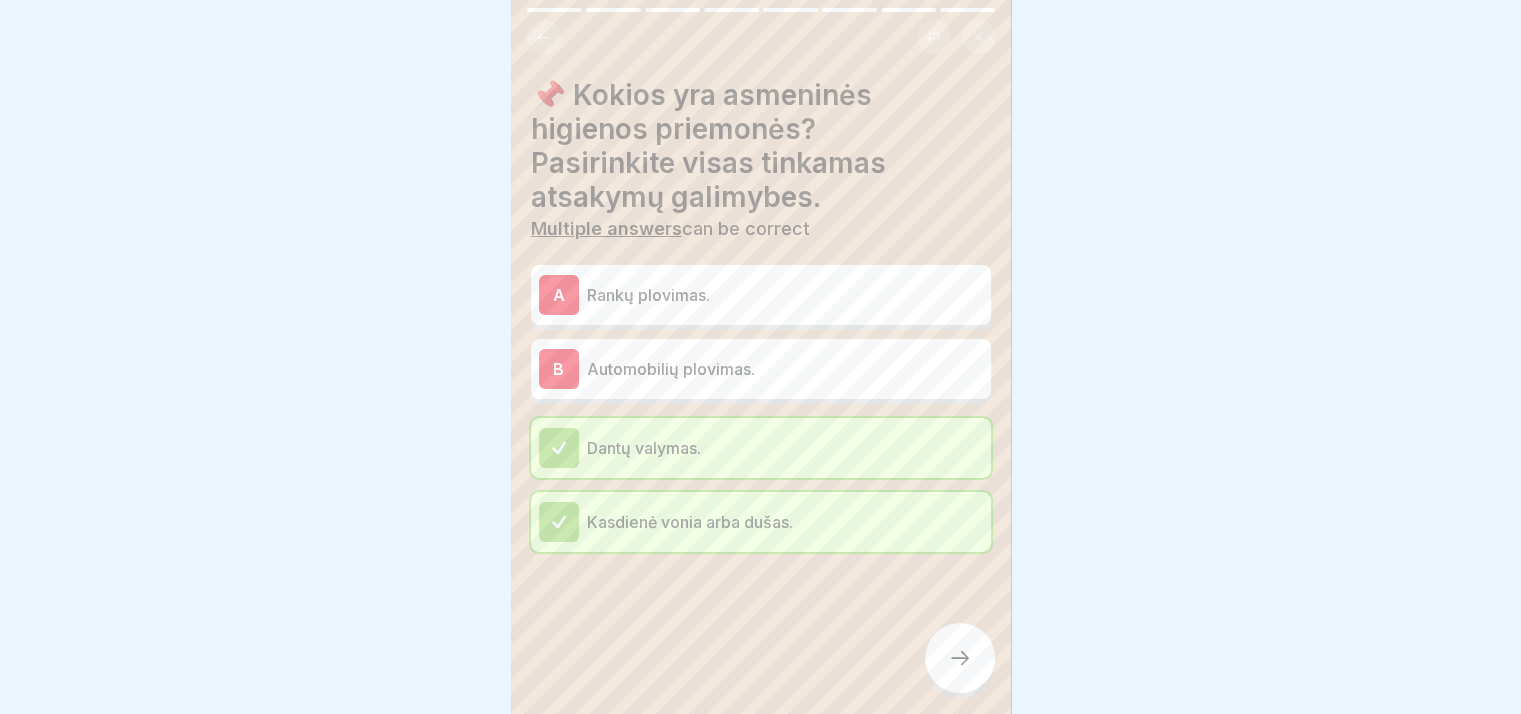 click at bounding box center [960, 658] 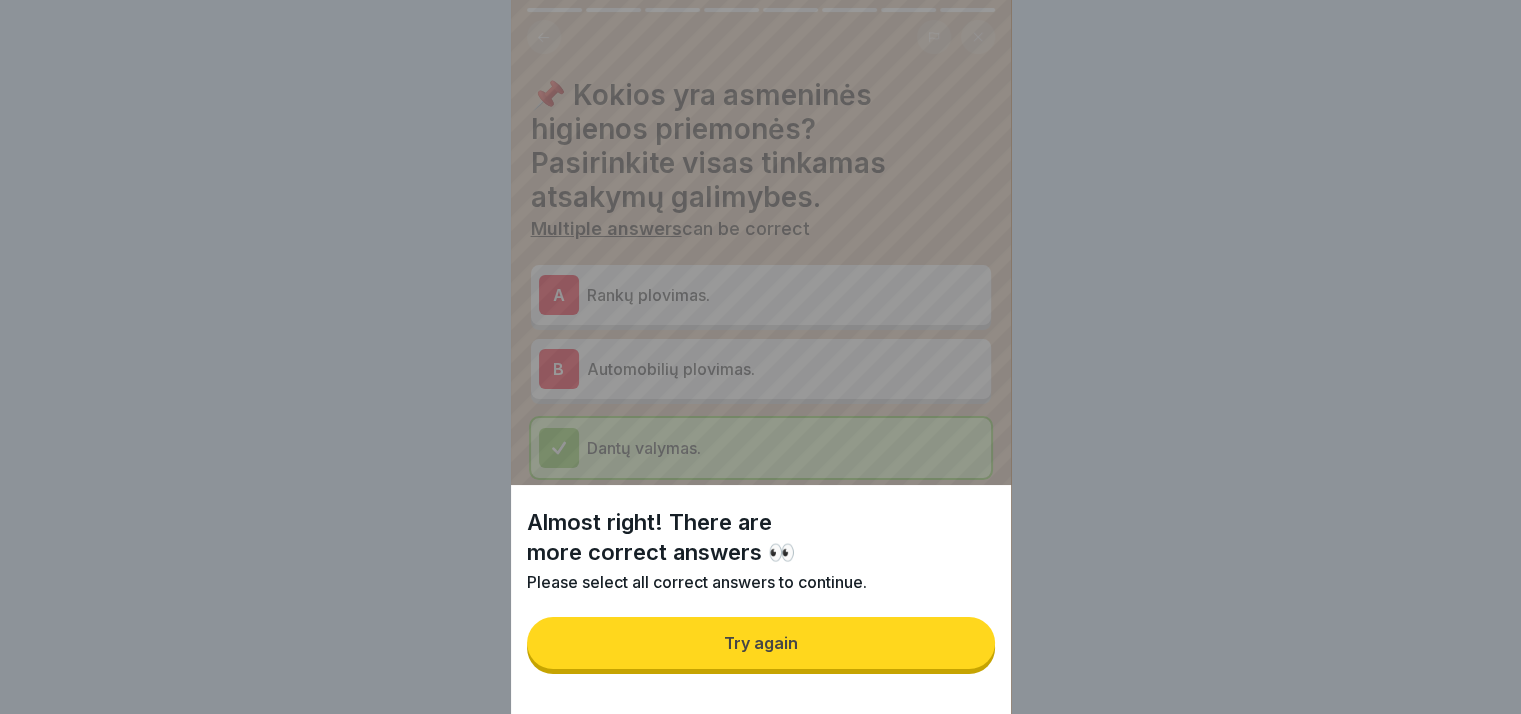 click on "Try again" at bounding box center [761, 643] 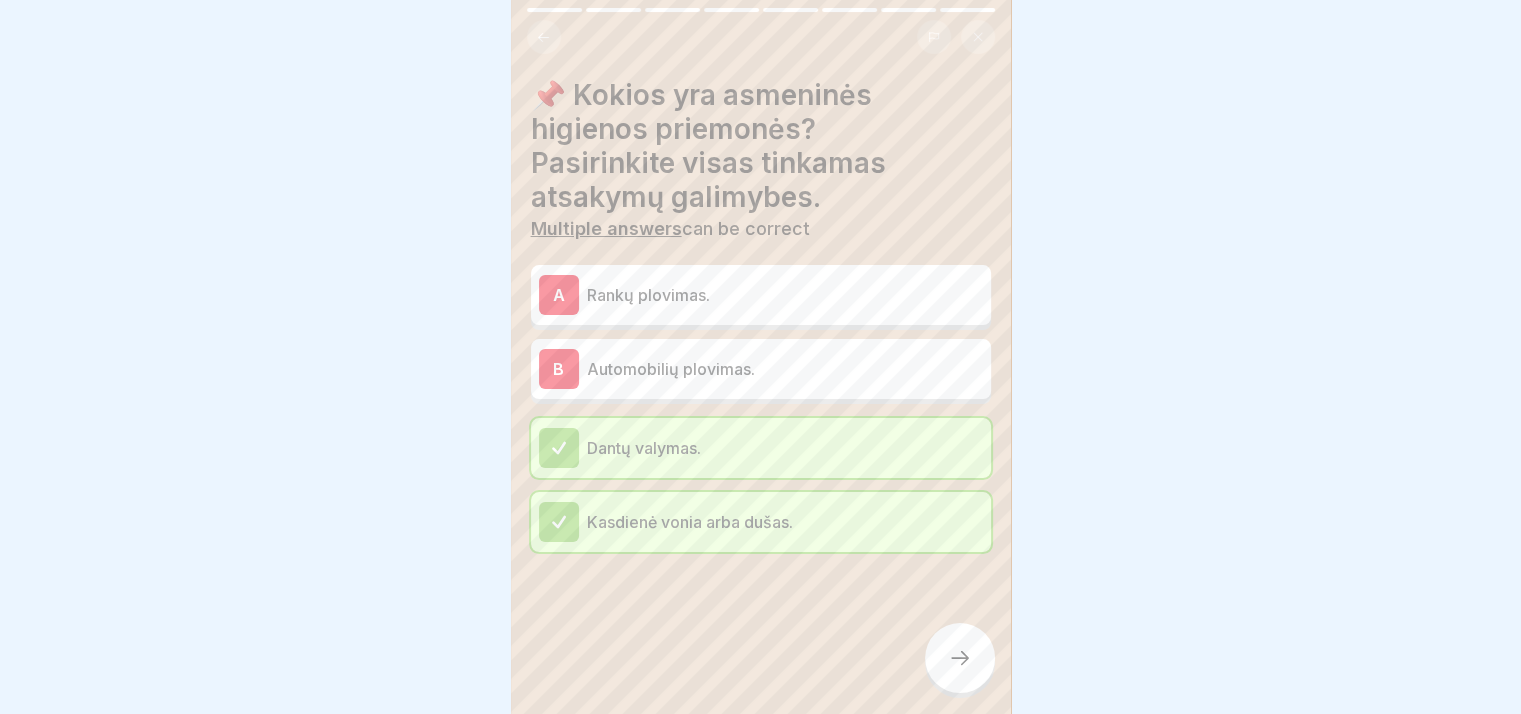 click on "A Rankų plovimas." at bounding box center (761, 295) 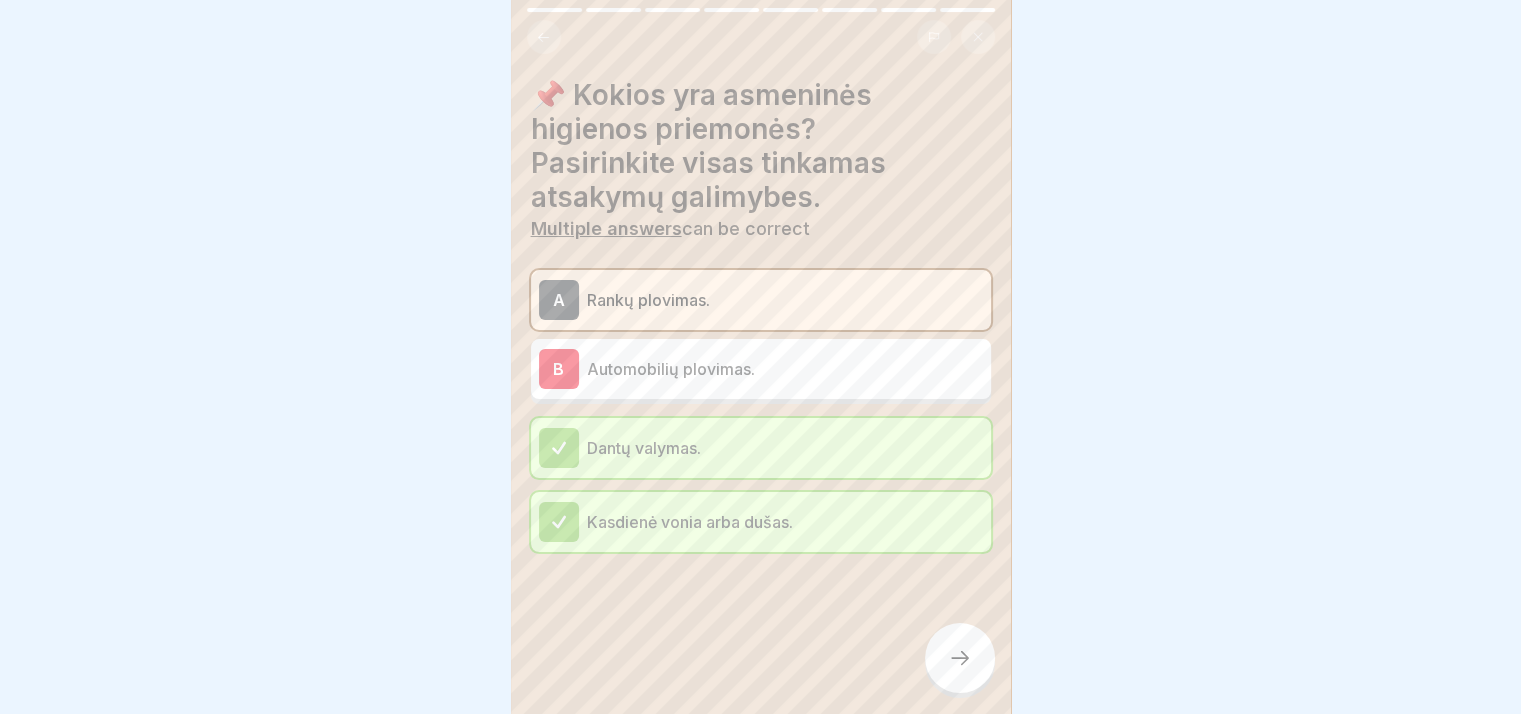 click at bounding box center (960, 658) 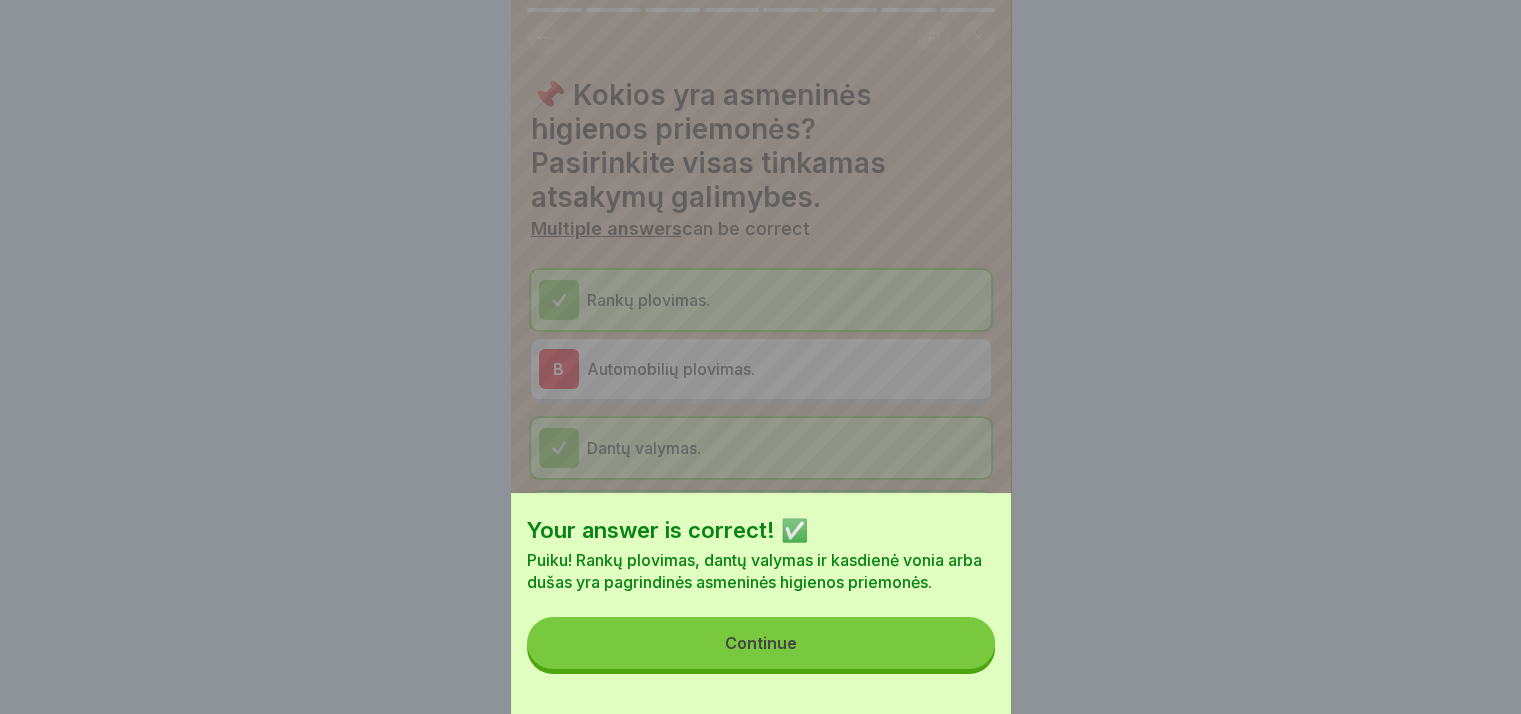 click on "Continue" at bounding box center [761, 643] 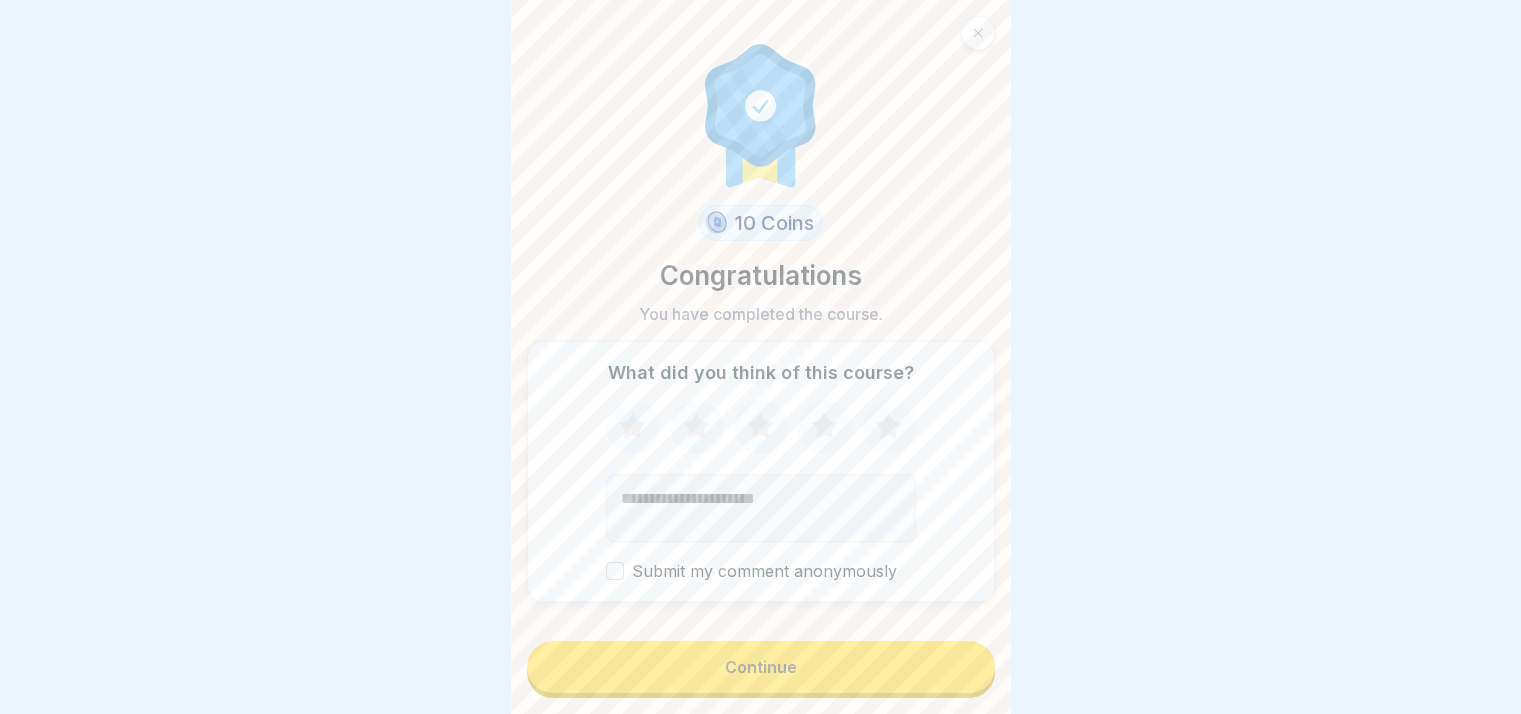 click on "Continue" at bounding box center (761, 667) 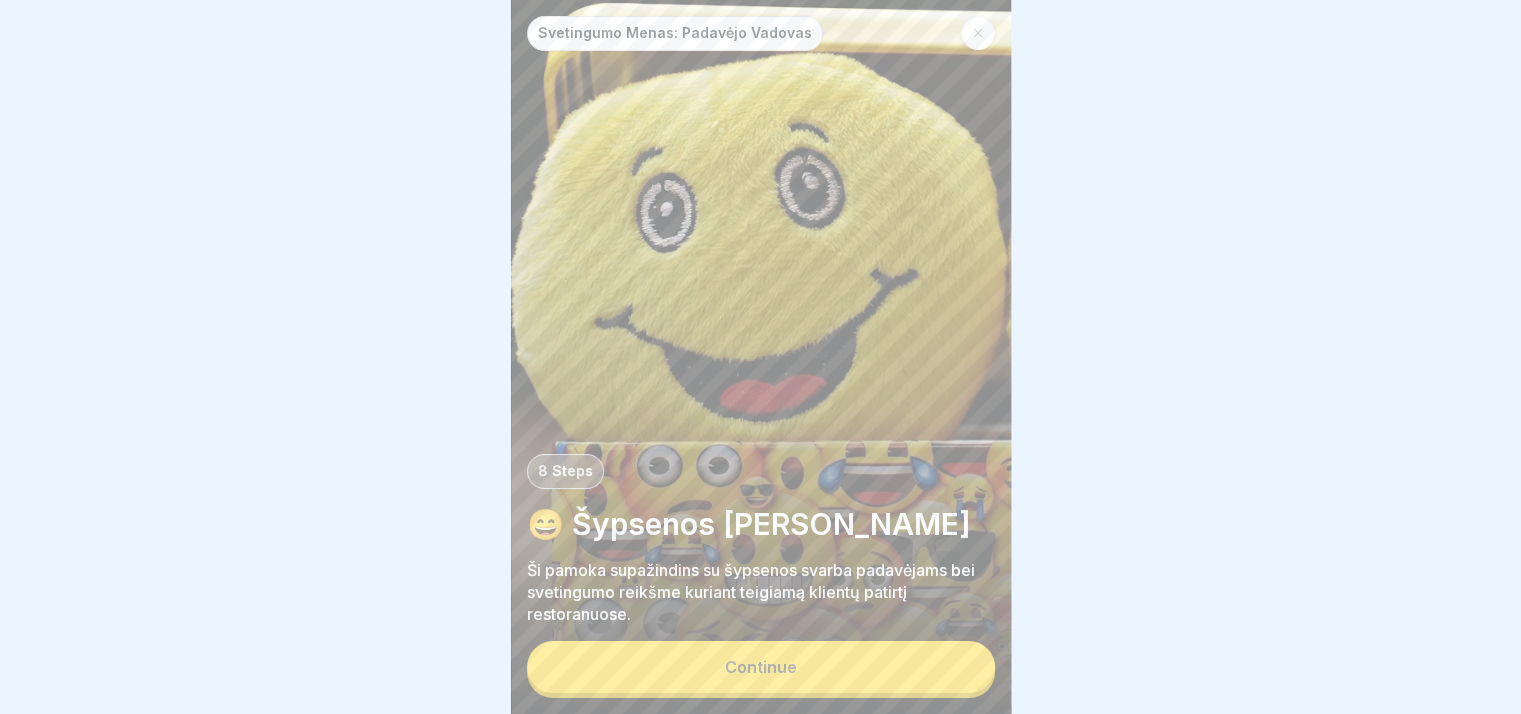 click on "Continue" at bounding box center (761, 667) 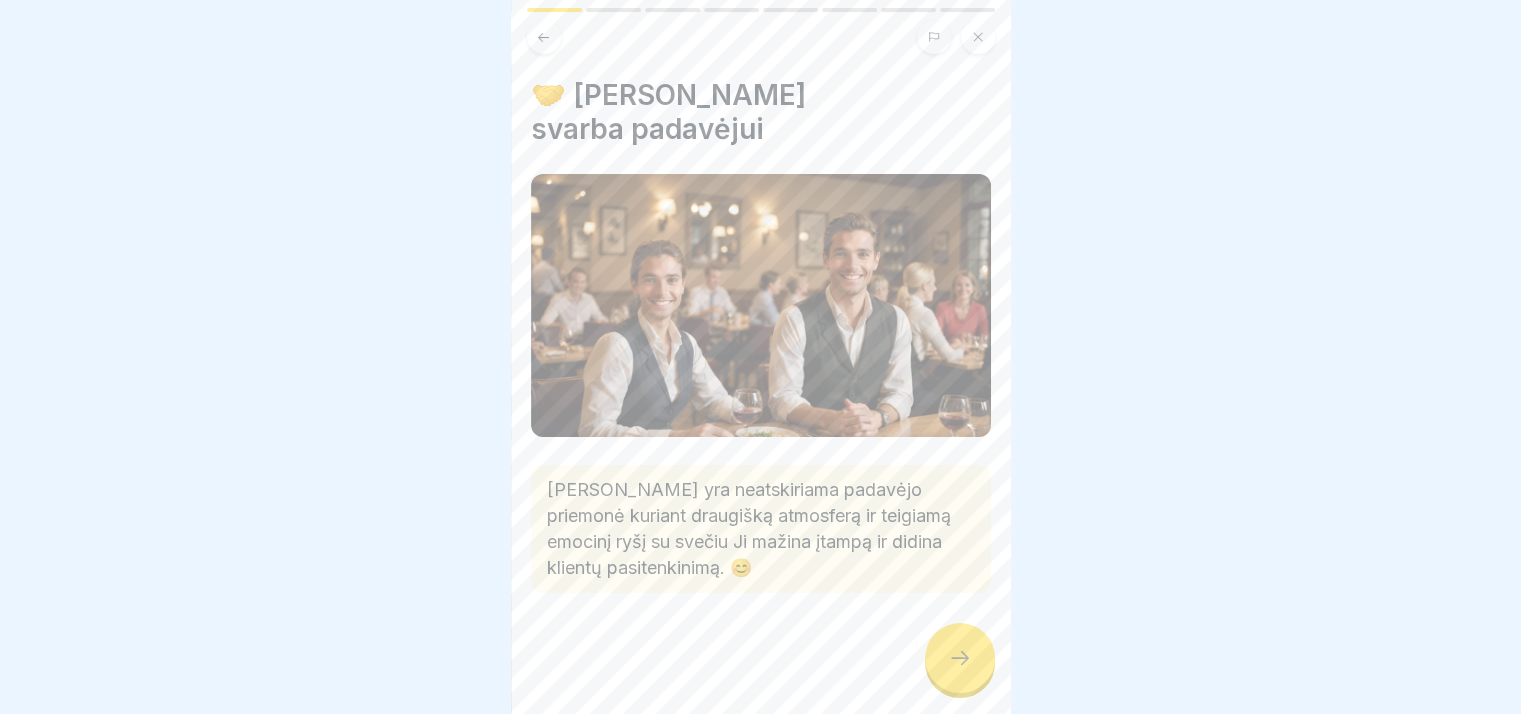 click at bounding box center (960, 658) 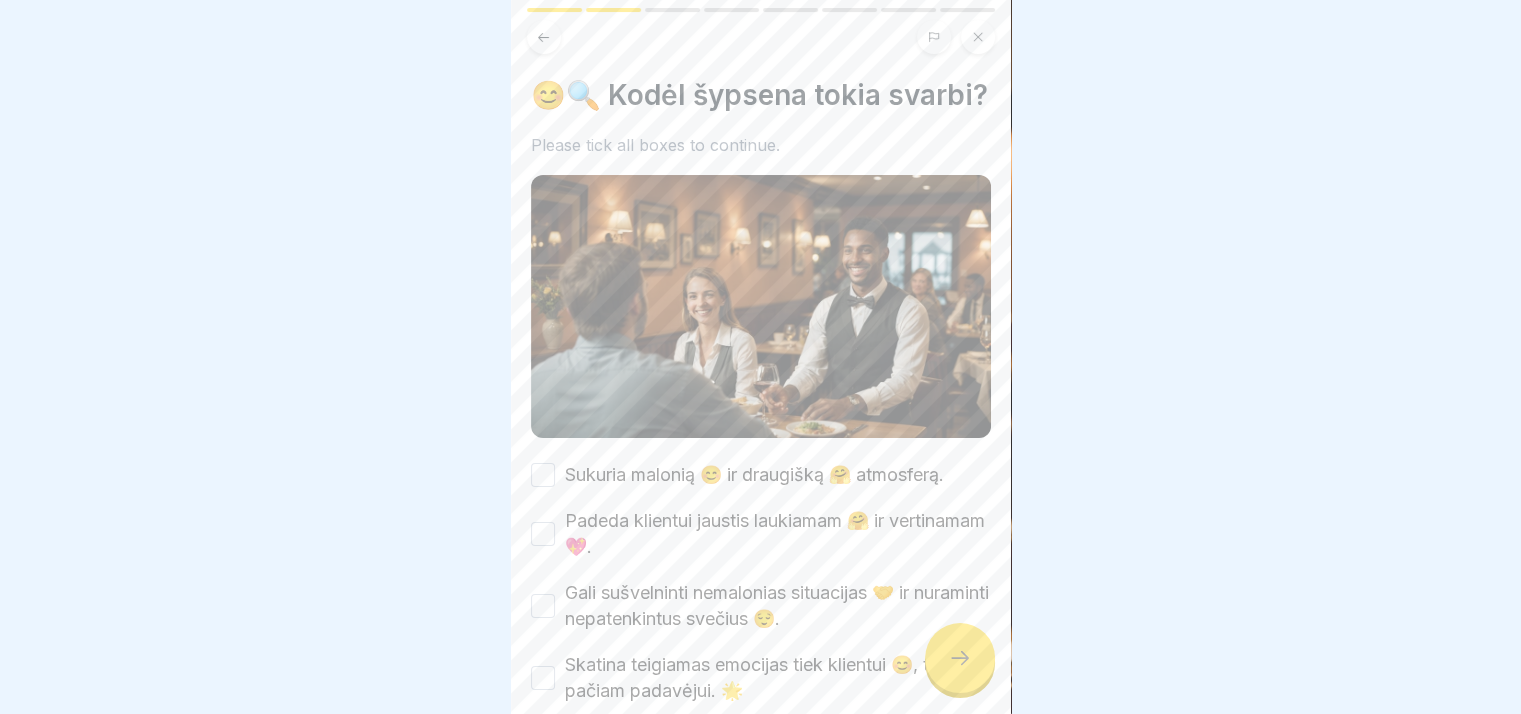 click on "Sukuria malonią 😊 ir draugišką 🤗 atmosferą." at bounding box center [754, 475] 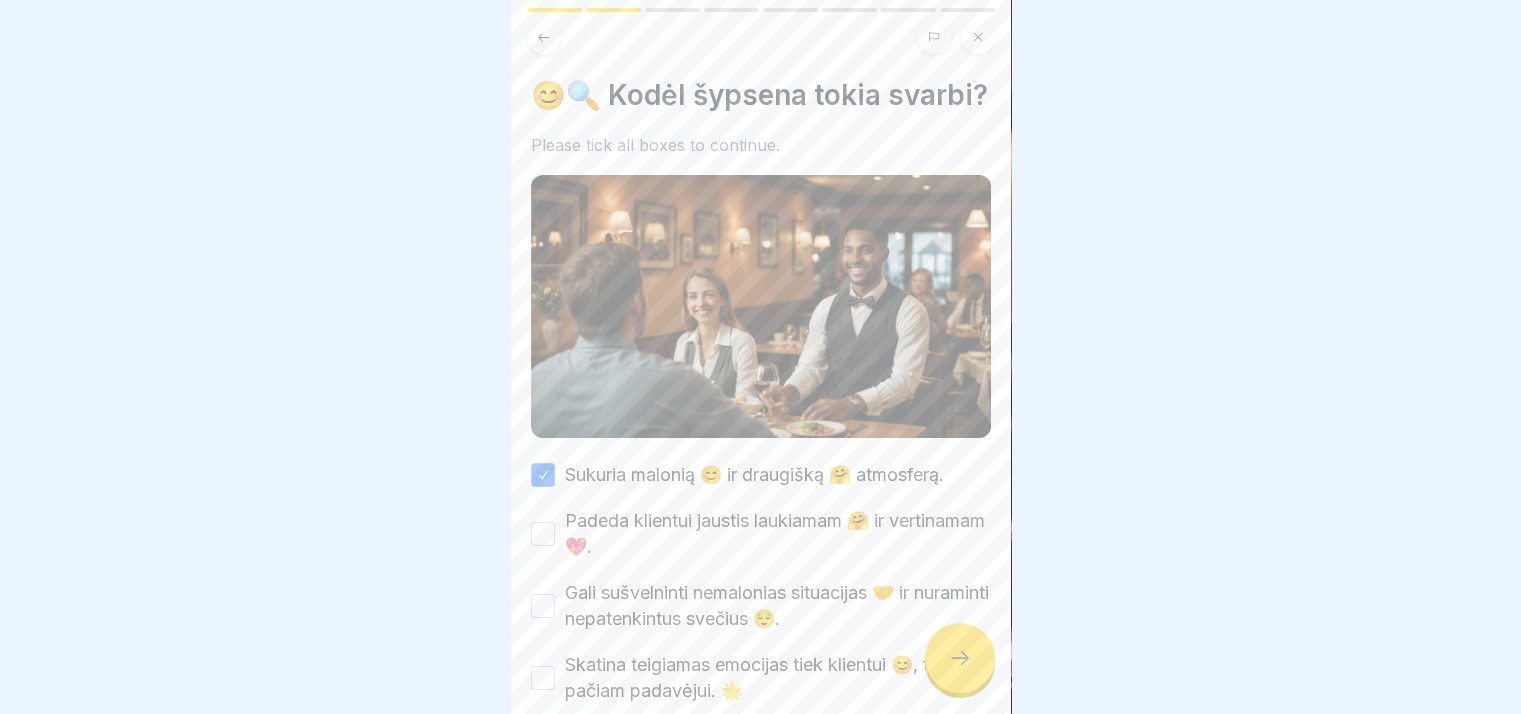 click on "Padeda klientui jaustis laukiamam 🤗 ir vertinamam 💖." at bounding box center (778, 534) 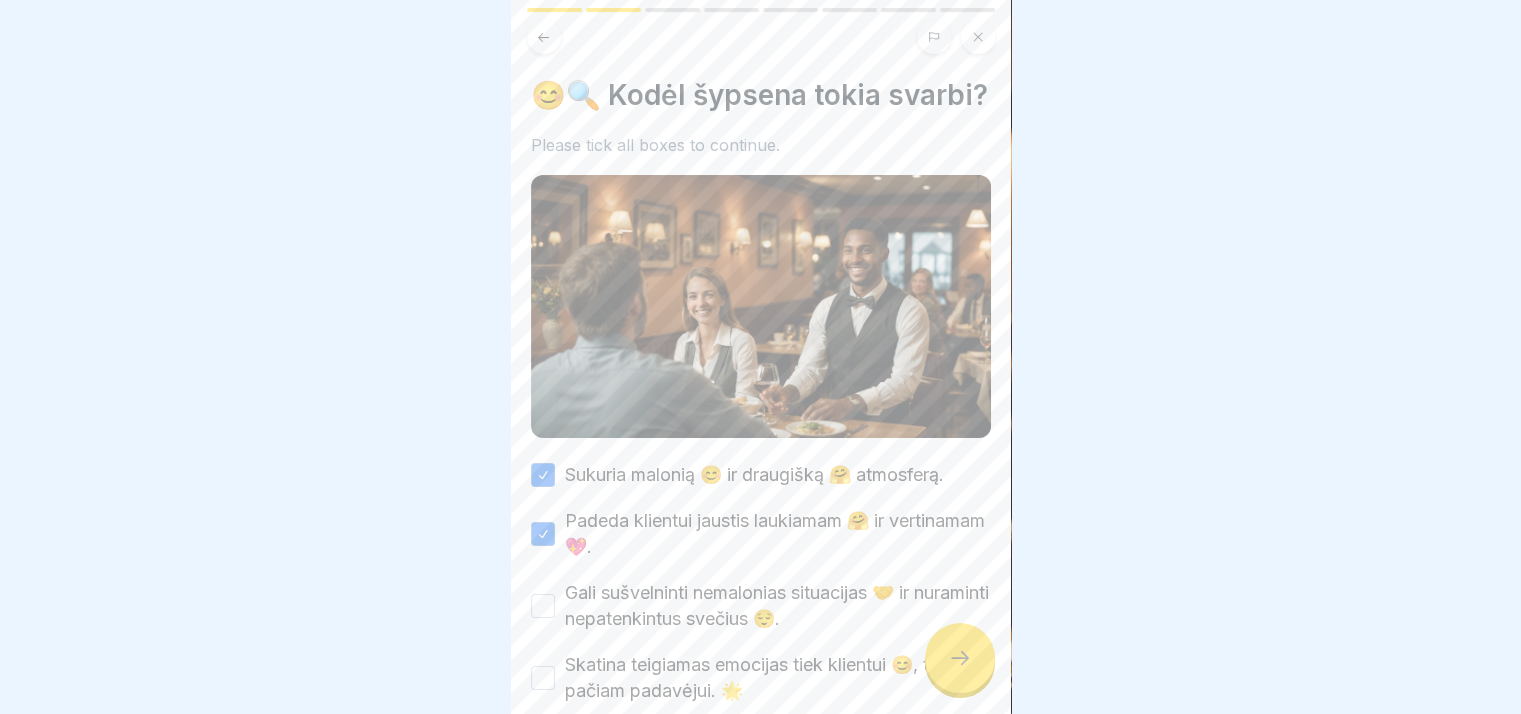 scroll, scrollTop: 134, scrollLeft: 0, axis: vertical 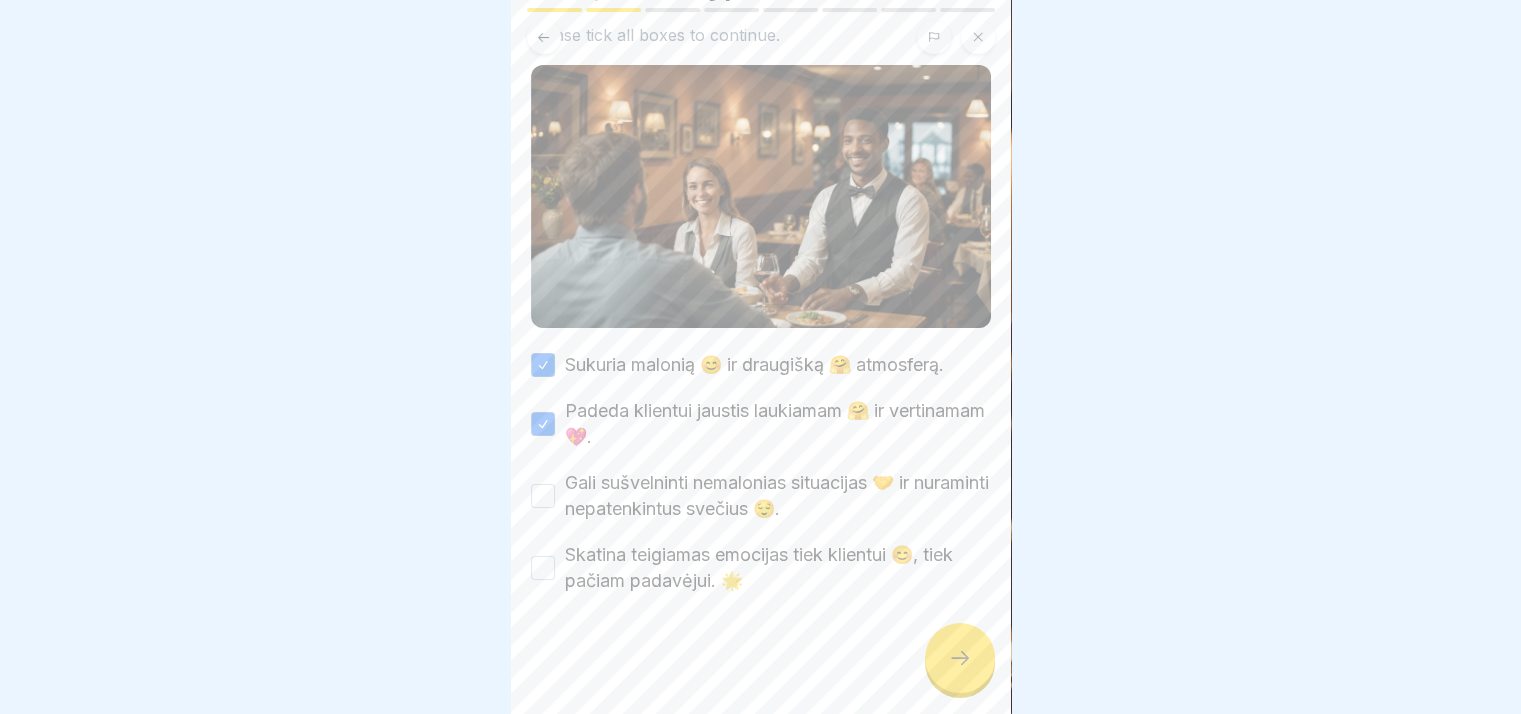 click on "Gali sušvelninti nemalonias situacijas 🤝 ir nuraminti nepatenkintus svečius 😌." at bounding box center [778, 496] 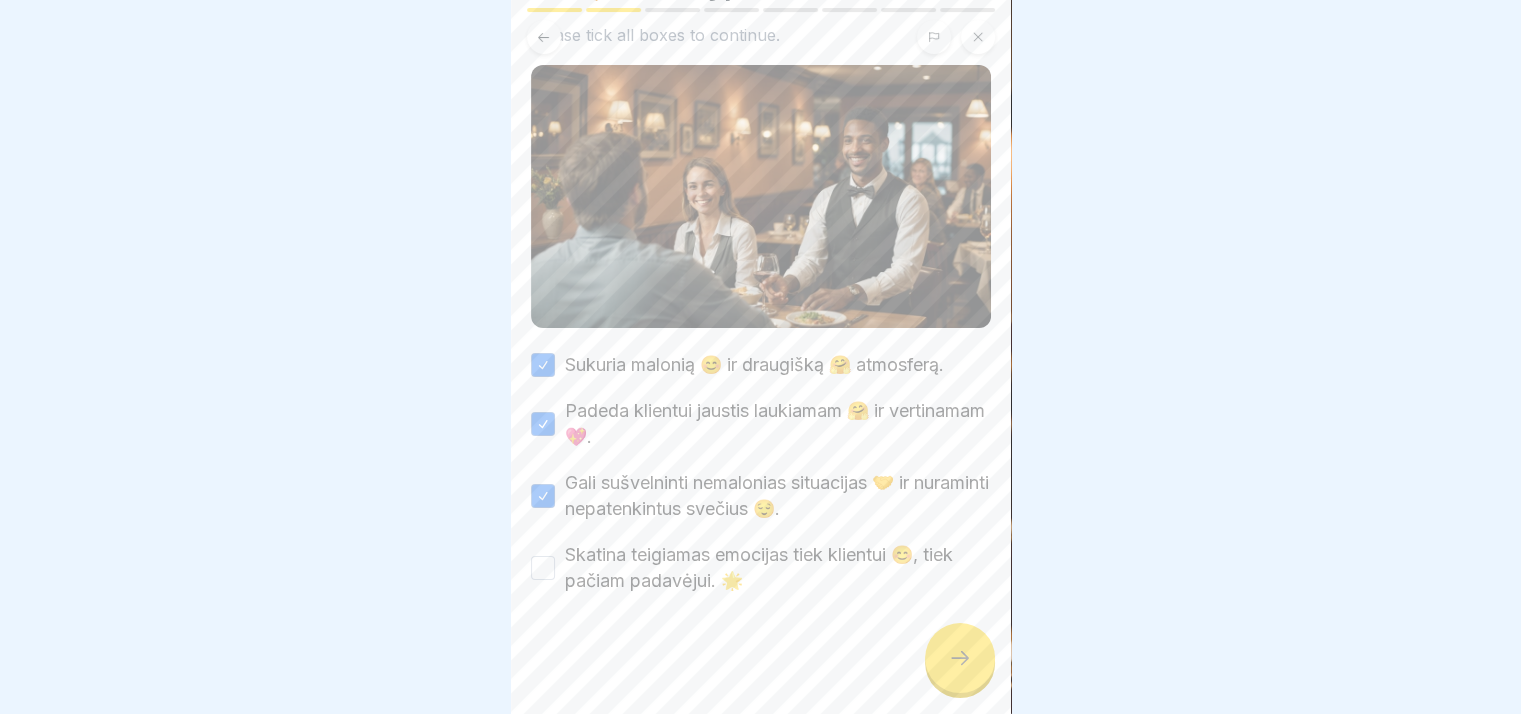 click on "Skatina teigiamas emocijas tiek klientui 😊, tiek pačiam padavėjui. 🌟" at bounding box center (778, 568) 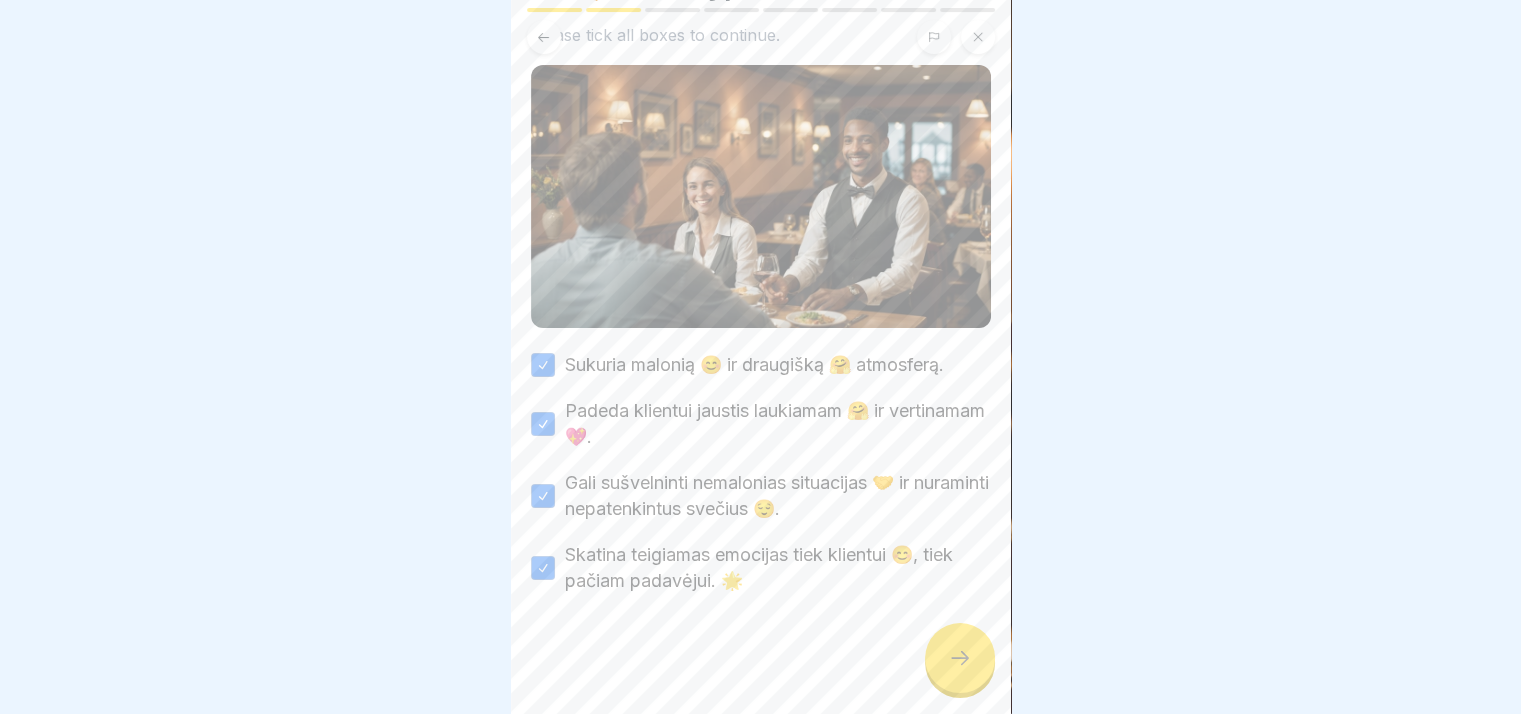 click 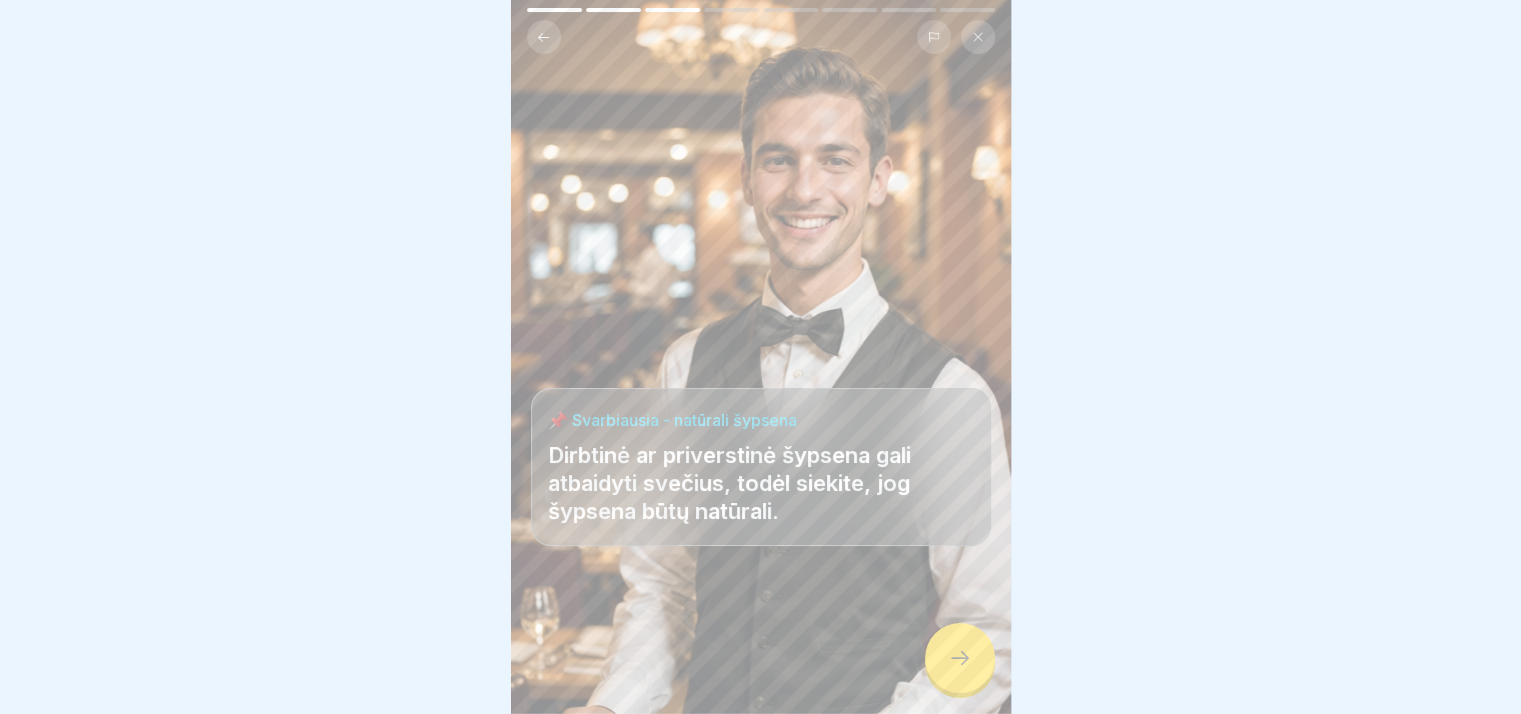 click 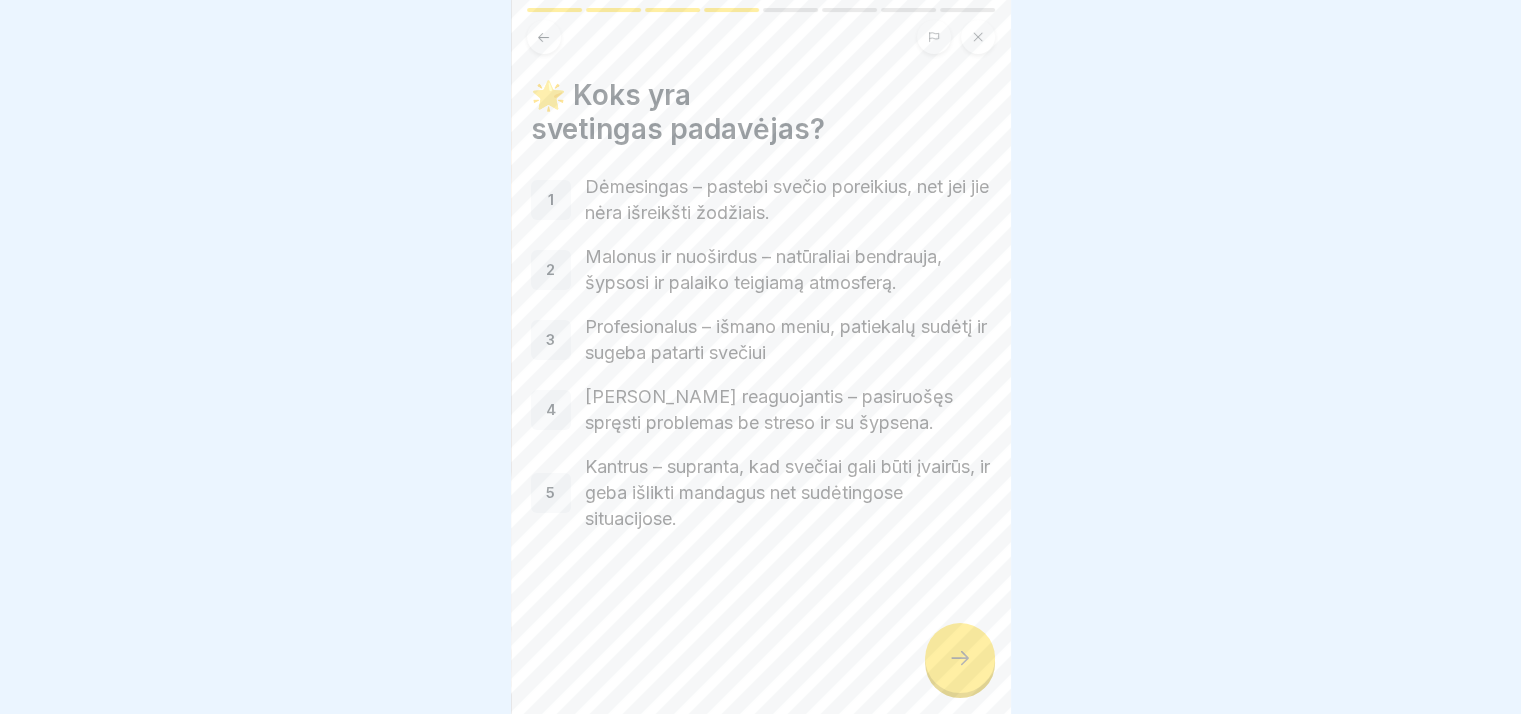 click at bounding box center [960, 658] 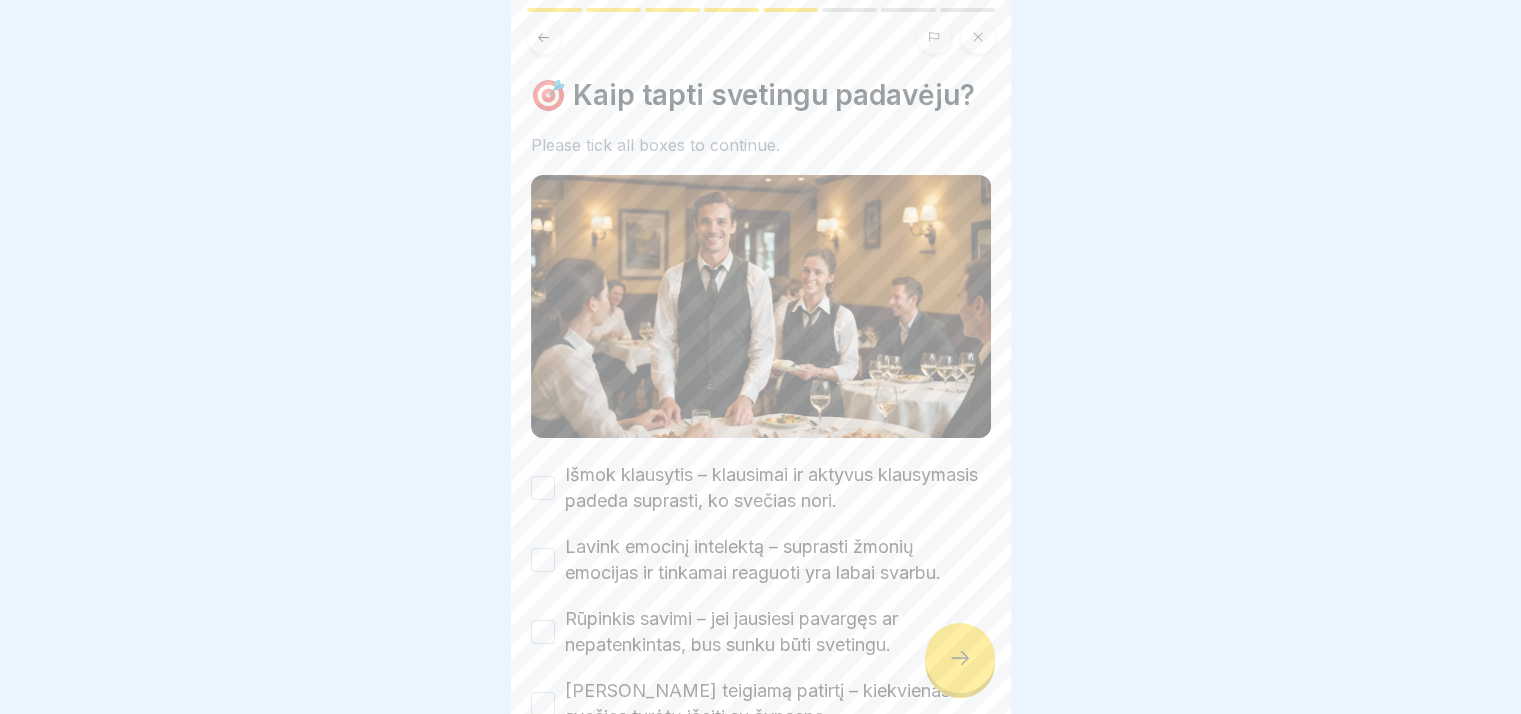 click on "Išmok klausytis – klausimai ir aktyvus klausymasis padeda suprasti, ko svečias nori." at bounding box center (778, 488) 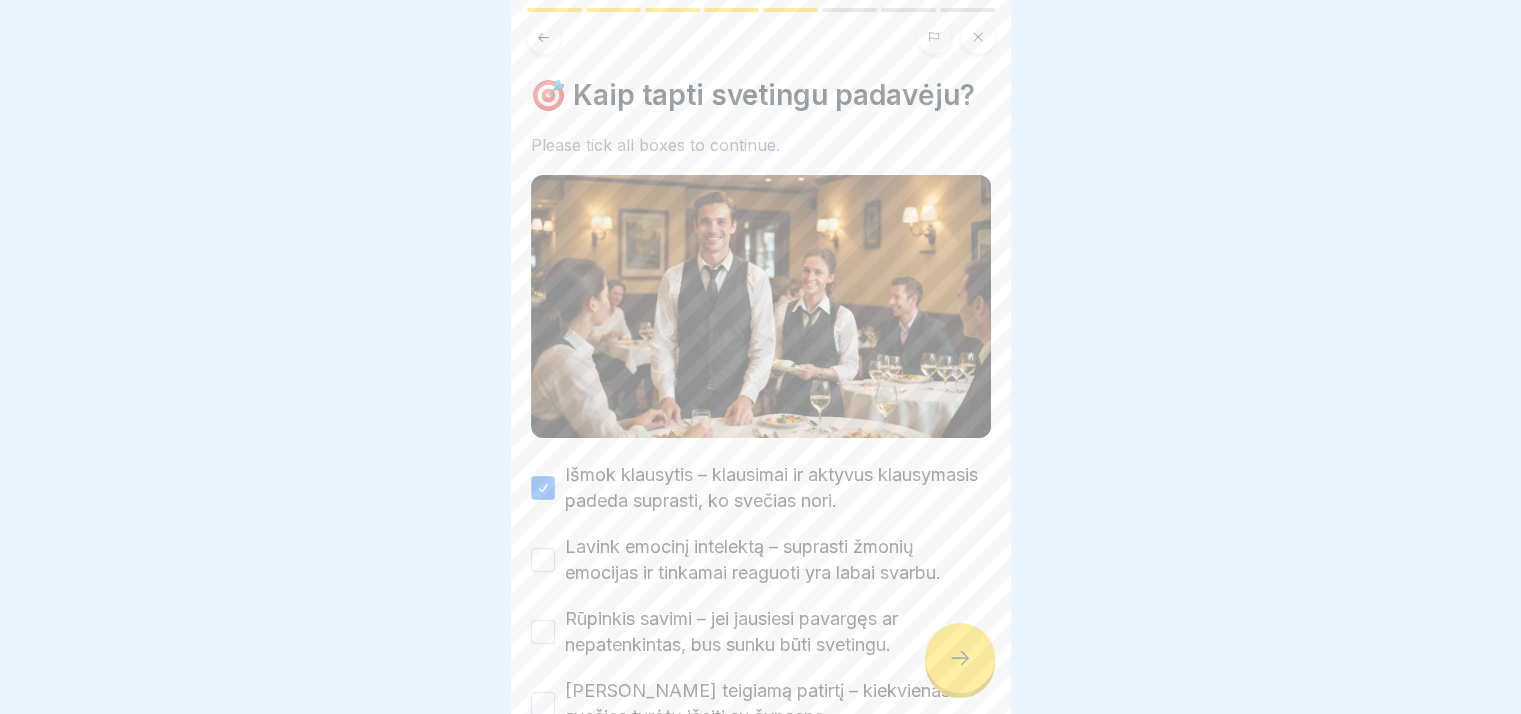 click on "Lavink emocinį intelektą – suprasti žmonių emocijas ir tinkamai reaguoti yra labai svarbu." at bounding box center [778, 560] 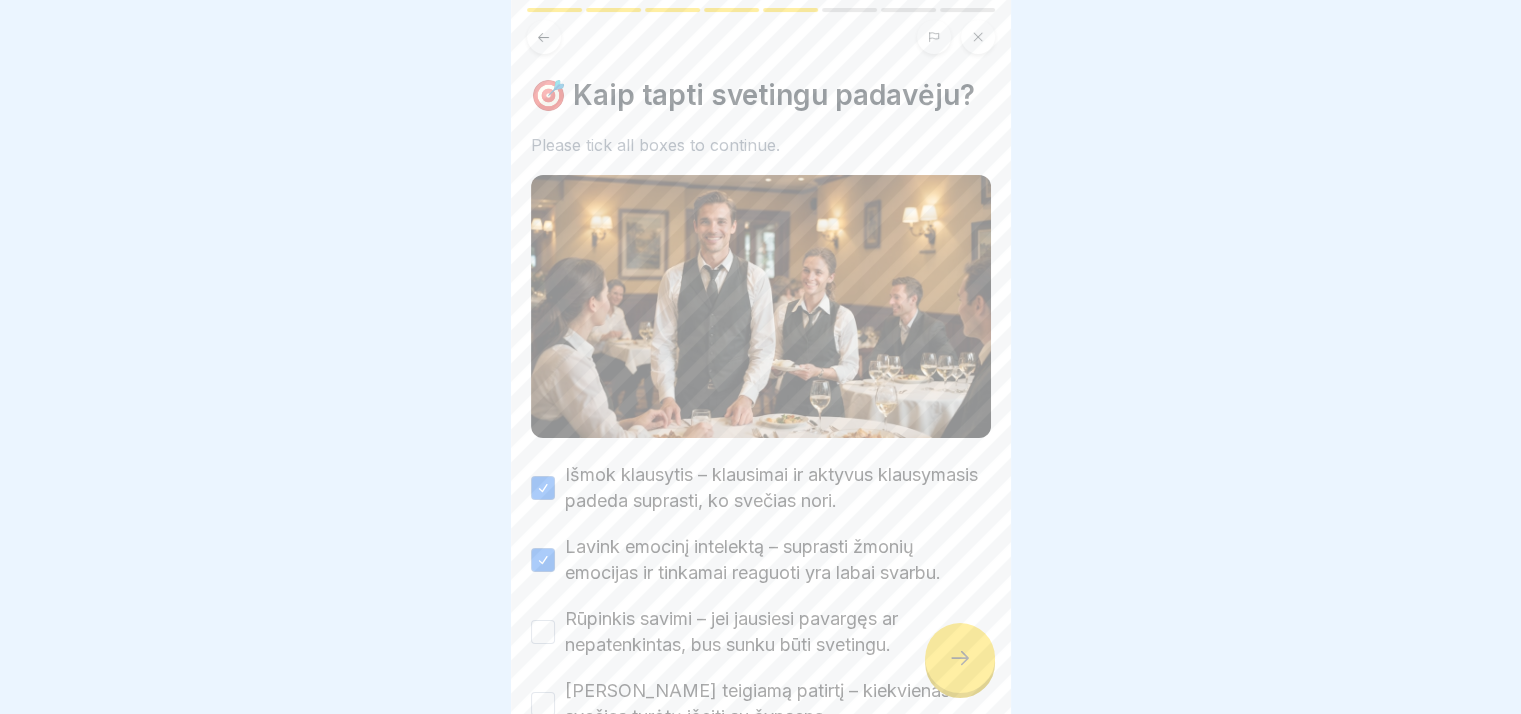 click on "Rūpinkis savimi – jei jausiesi pavargęs ar nepatenkintas, bus sunku būti svetingu." at bounding box center (778, 632) 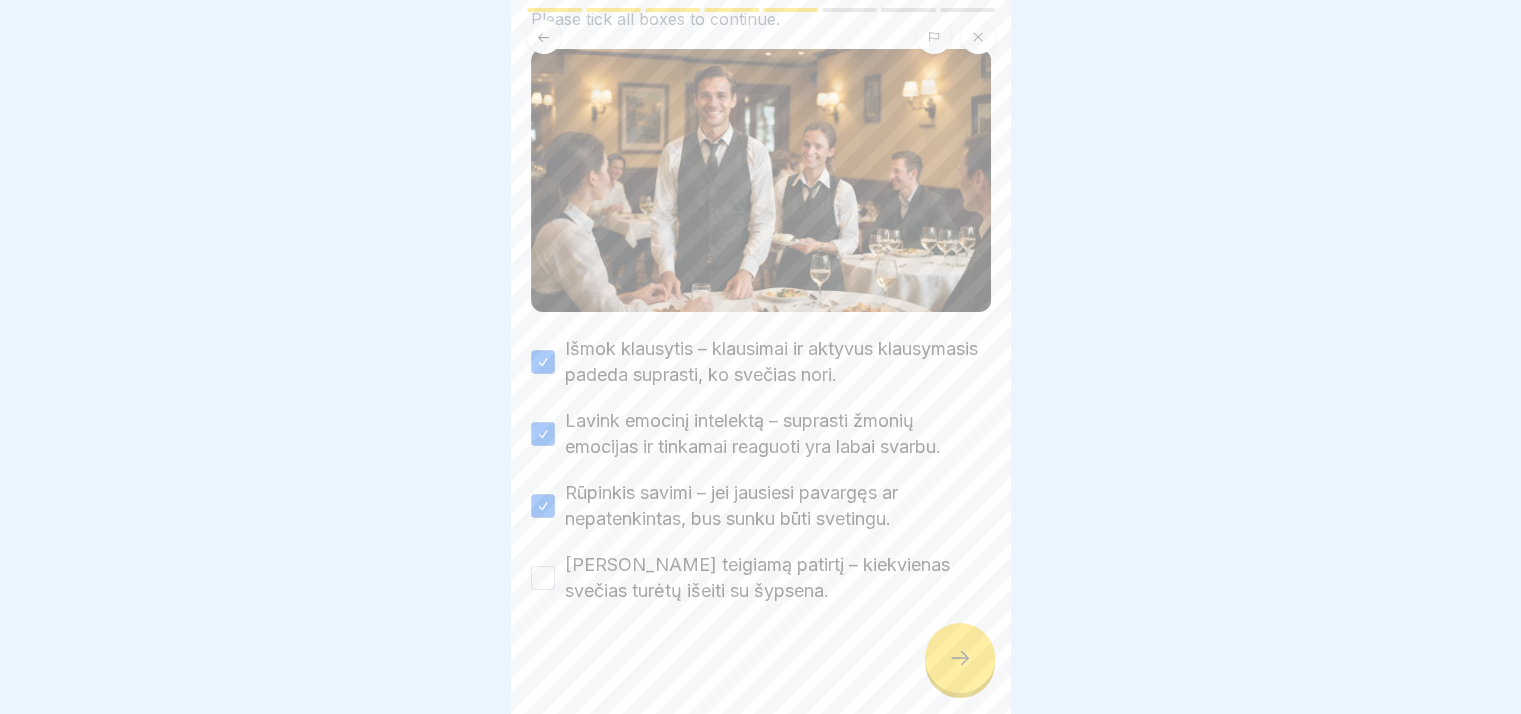 scroll, scrollTop: 123, scrollLeft: 0, axis: vertical 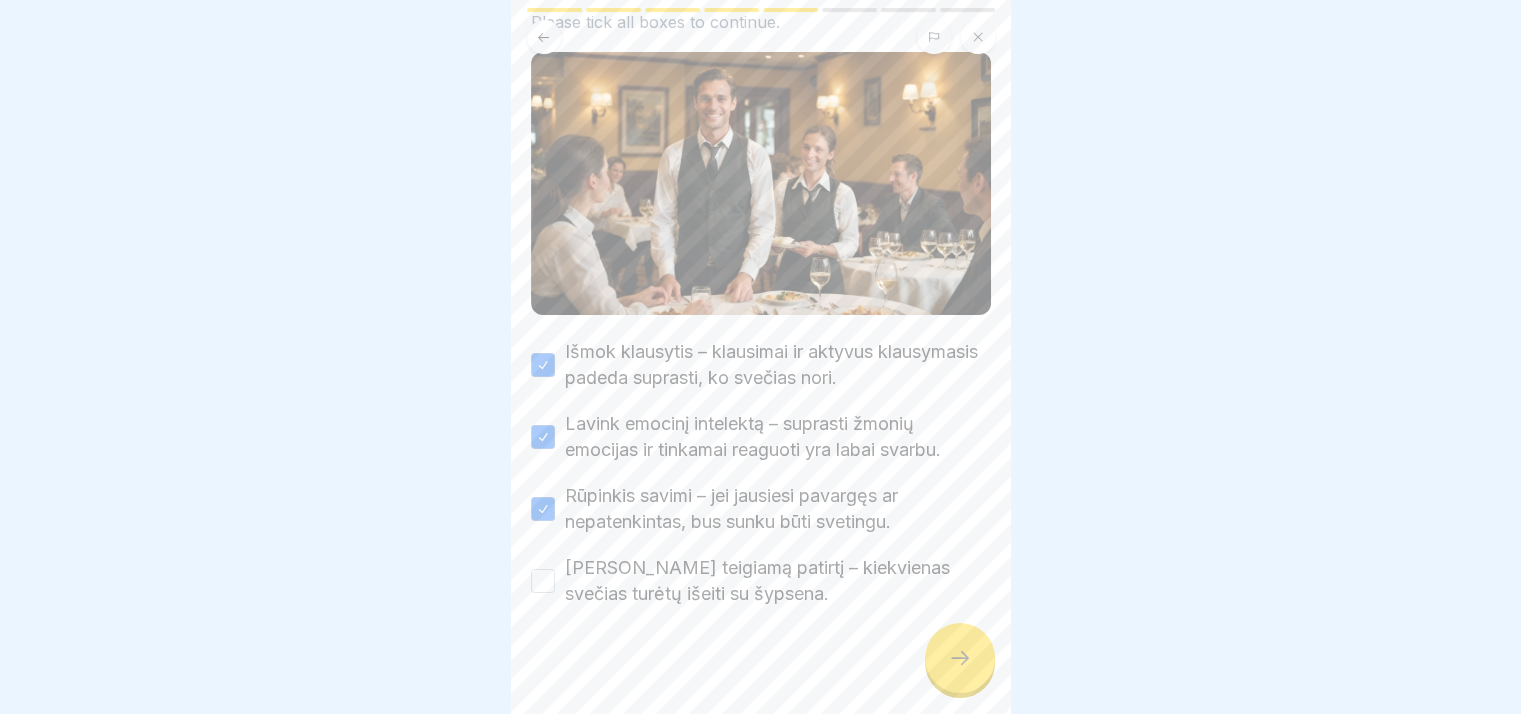 click on "[PERSON_NAME] teigiamą patirtį – kiekvienas svečias turėtų išeiti su šypsena." at bounding box center [778, 581] 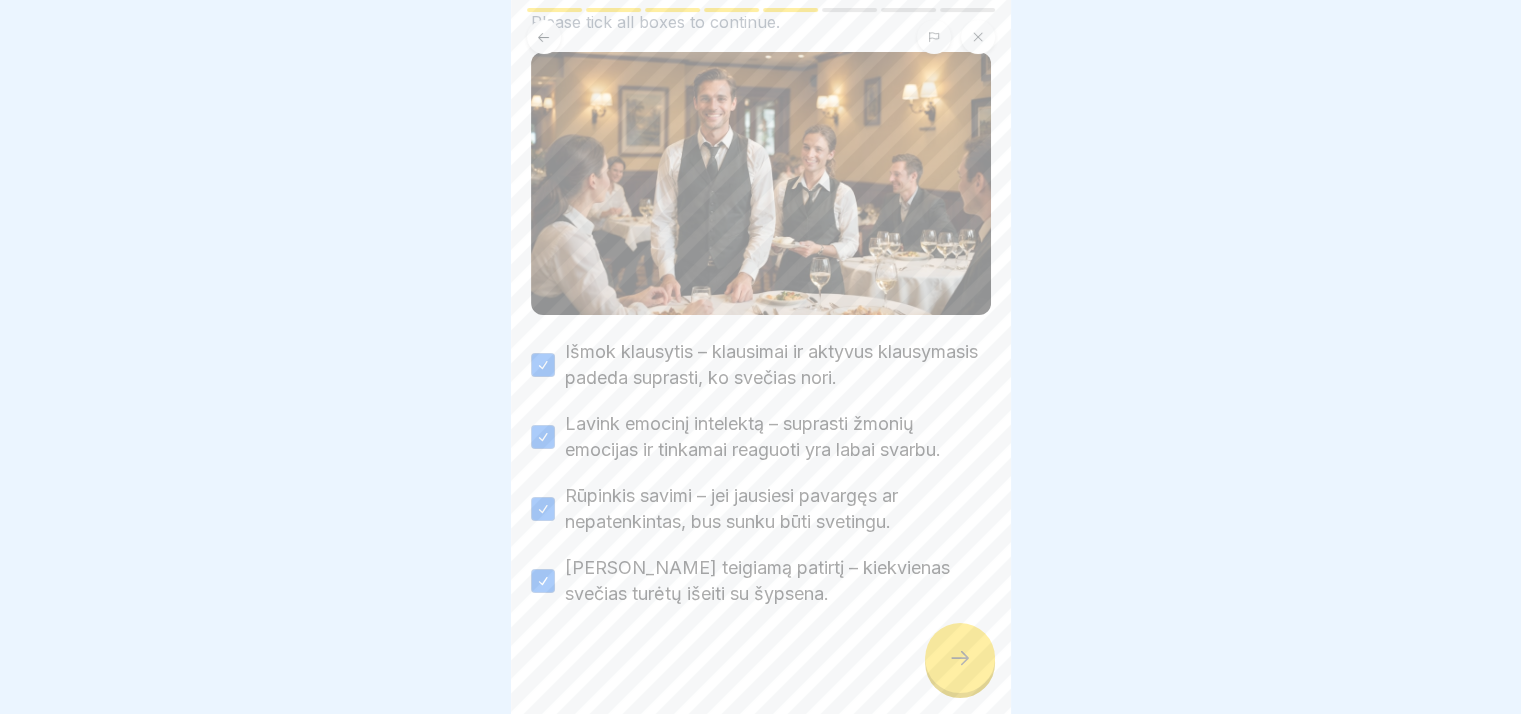 click 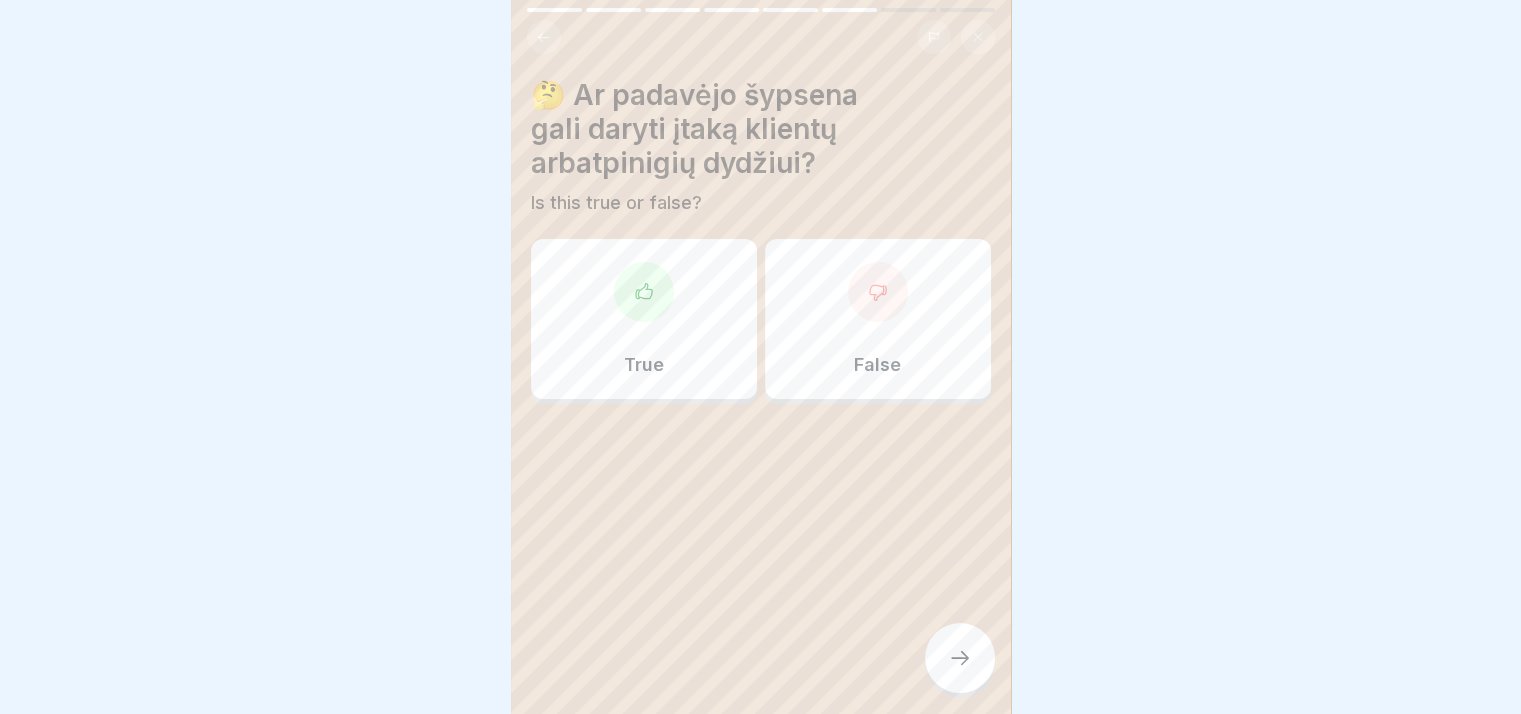 click on "True" at bounding box center [644, 319] 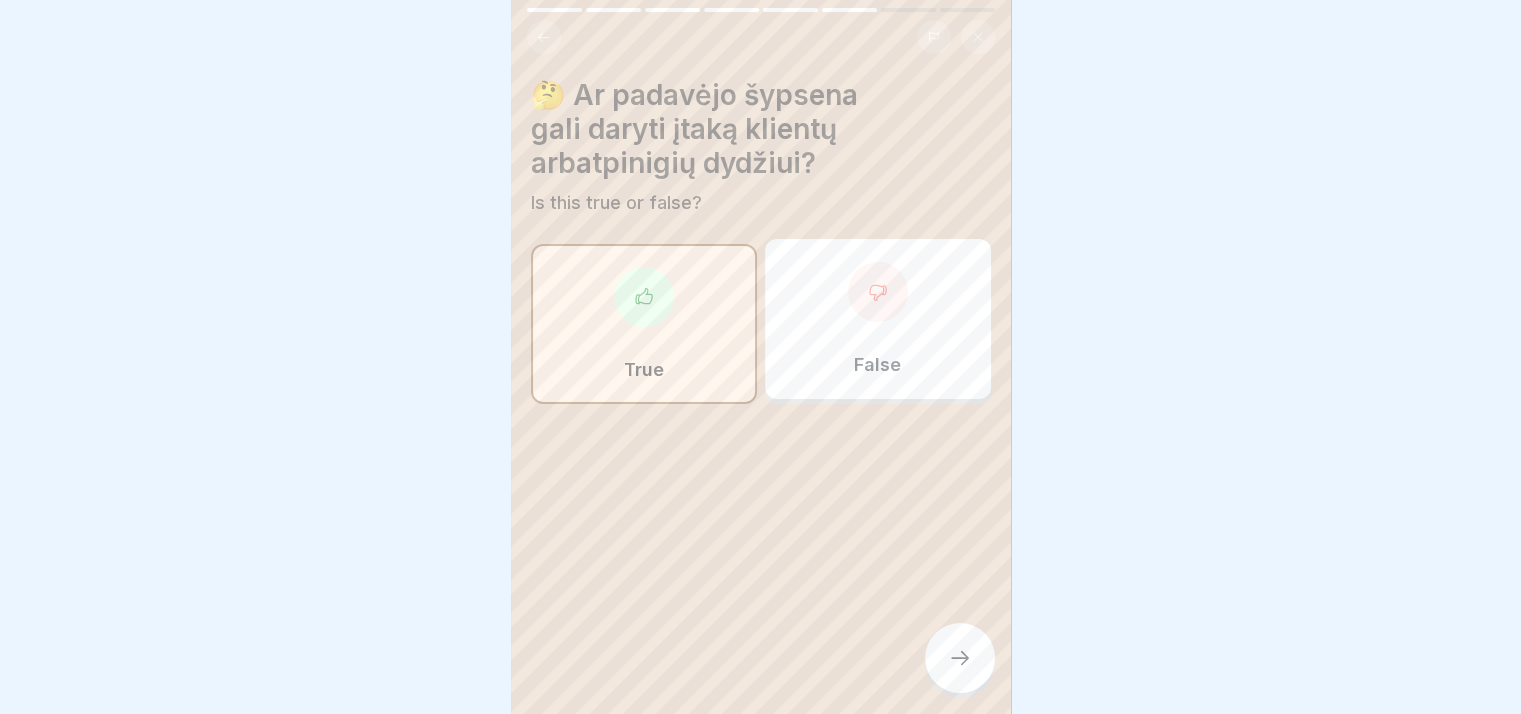 click at bounding box center [960, 658] 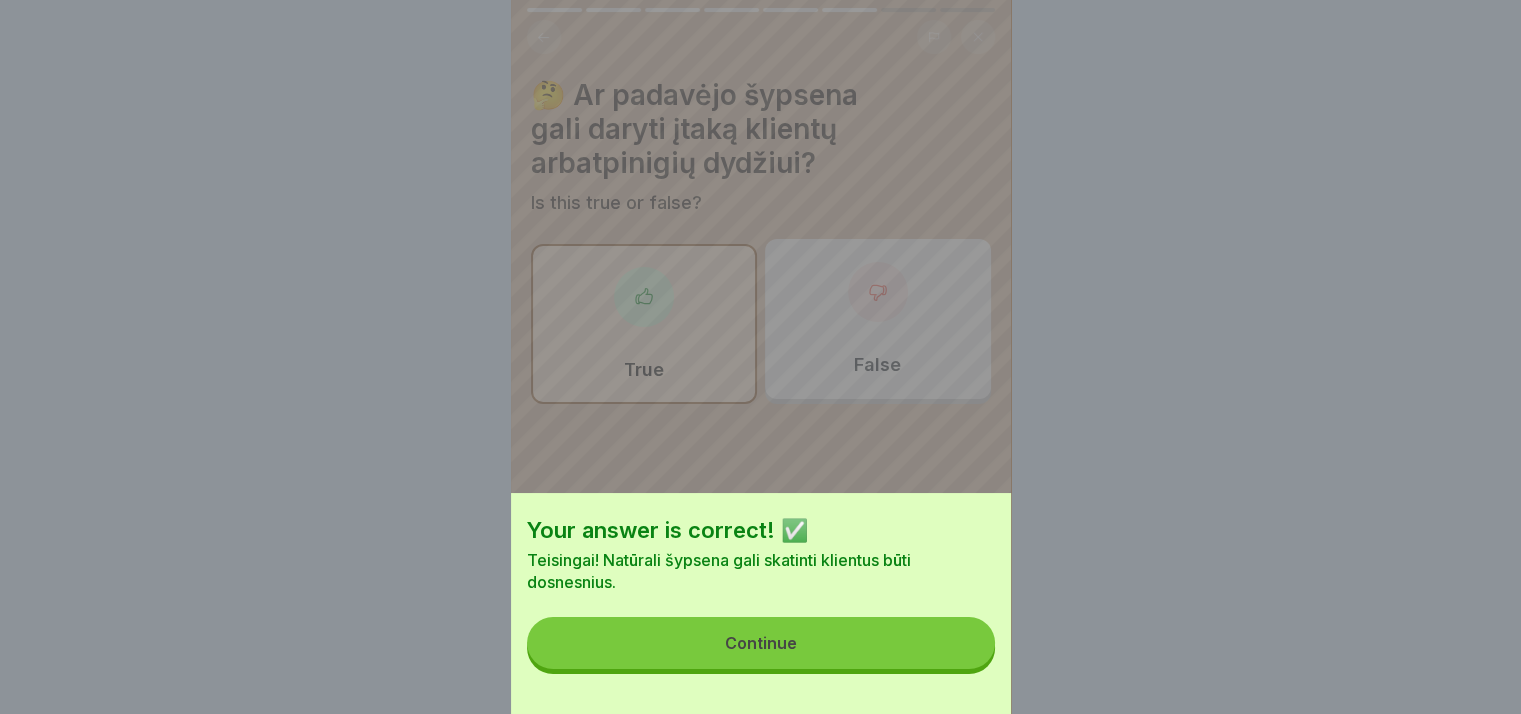 click on "Continue" at bounding box center [761, 643] 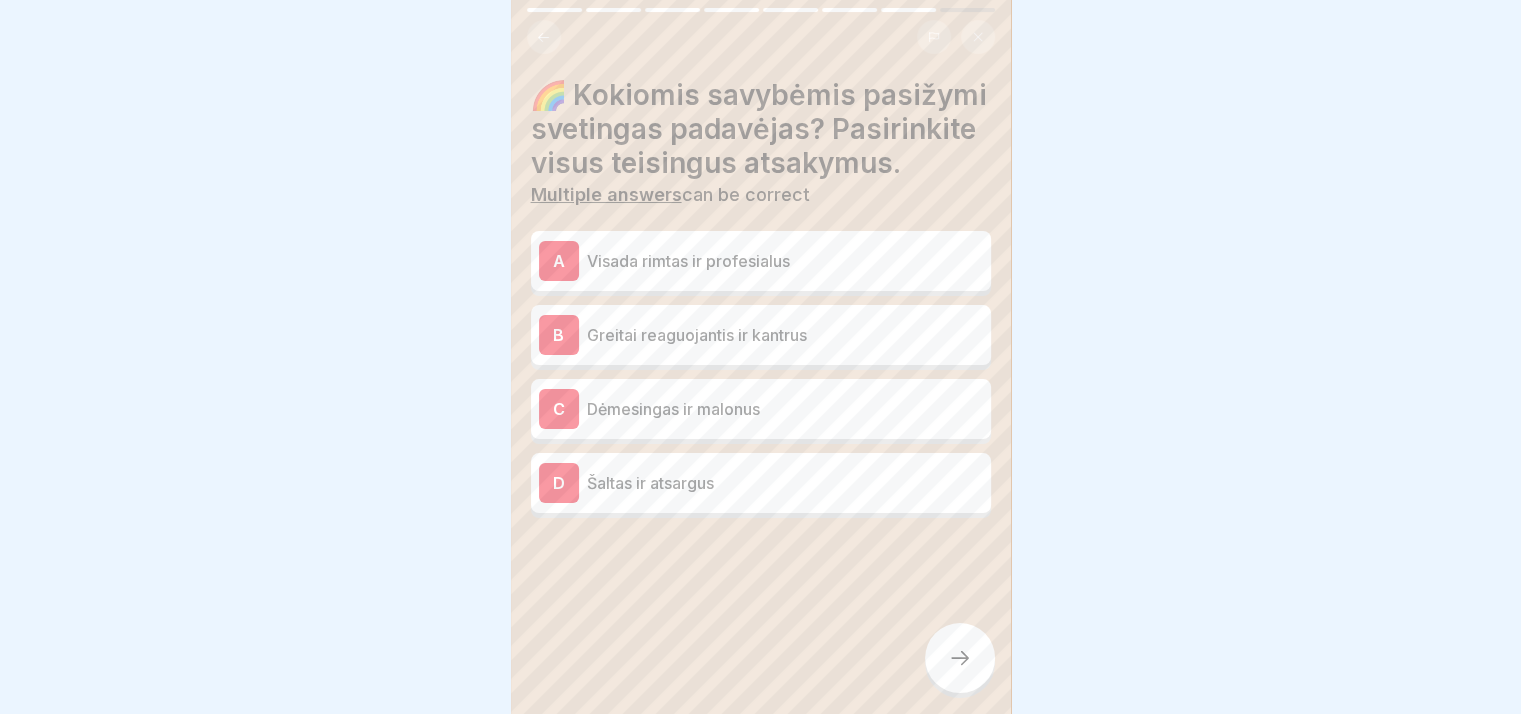 click on "Visada rimtas ir profesialus" at bounding box center (785, 261) 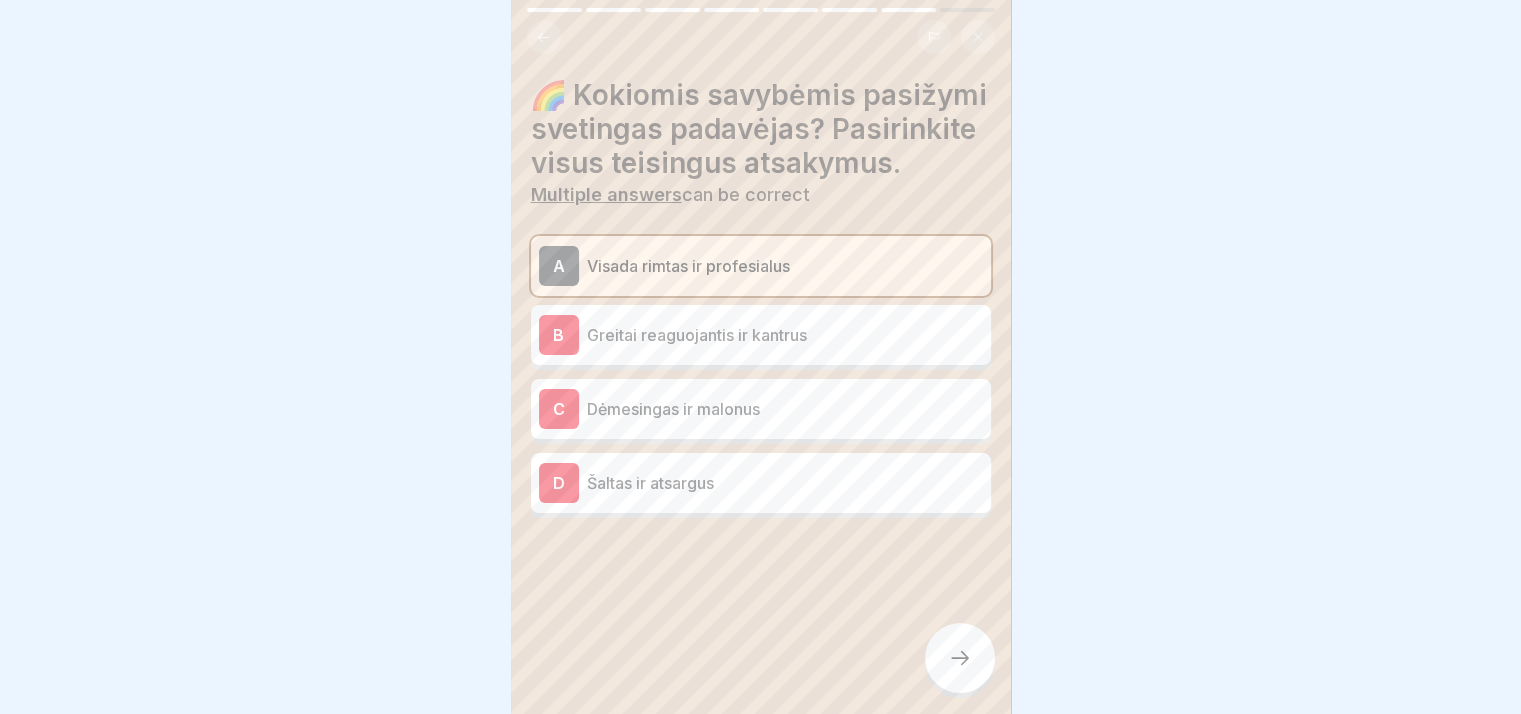 click on "Greitai reaguojantis ir kantrus" at bounding box center [785, 335] 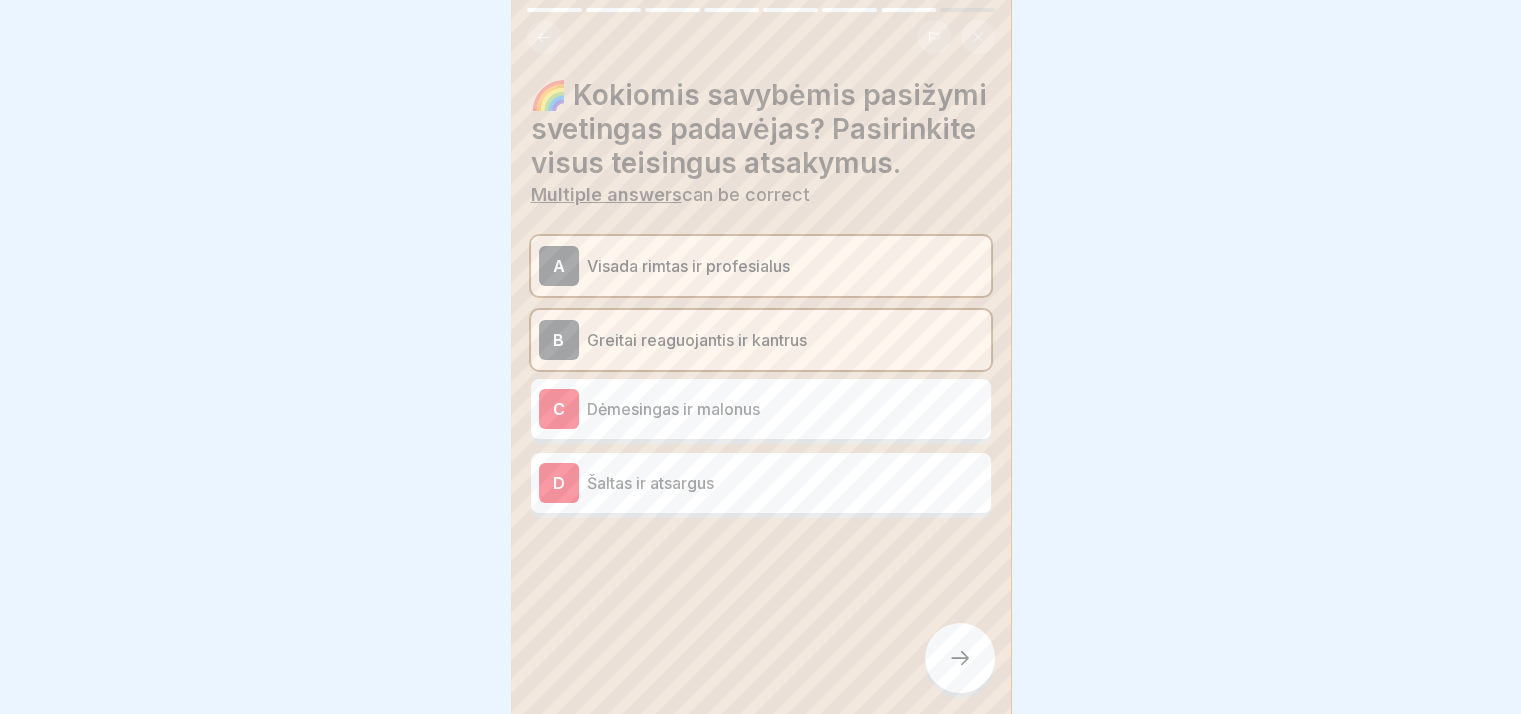 click on "C Dėmesingas ir malonus" at bounding box center [761, 409] 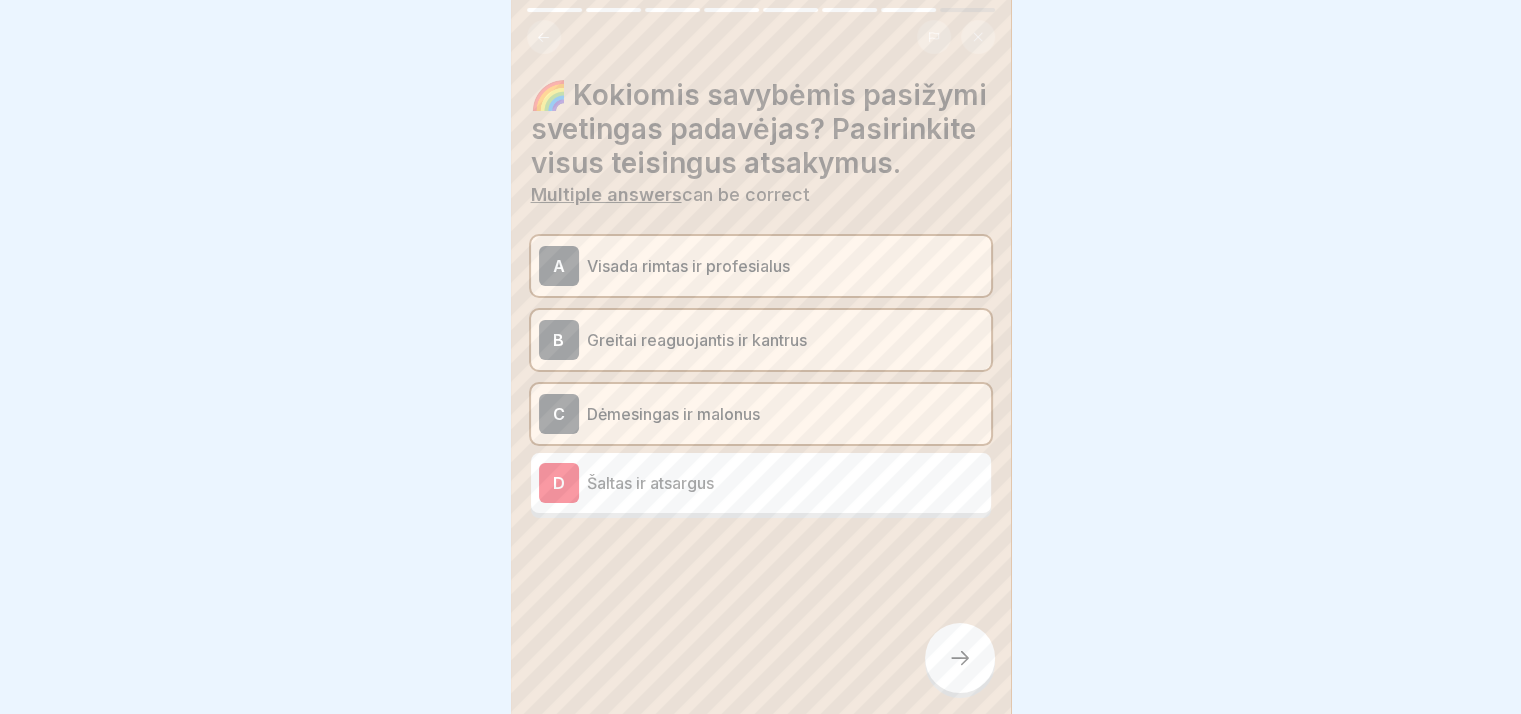 click at bounding box center (960, 658) 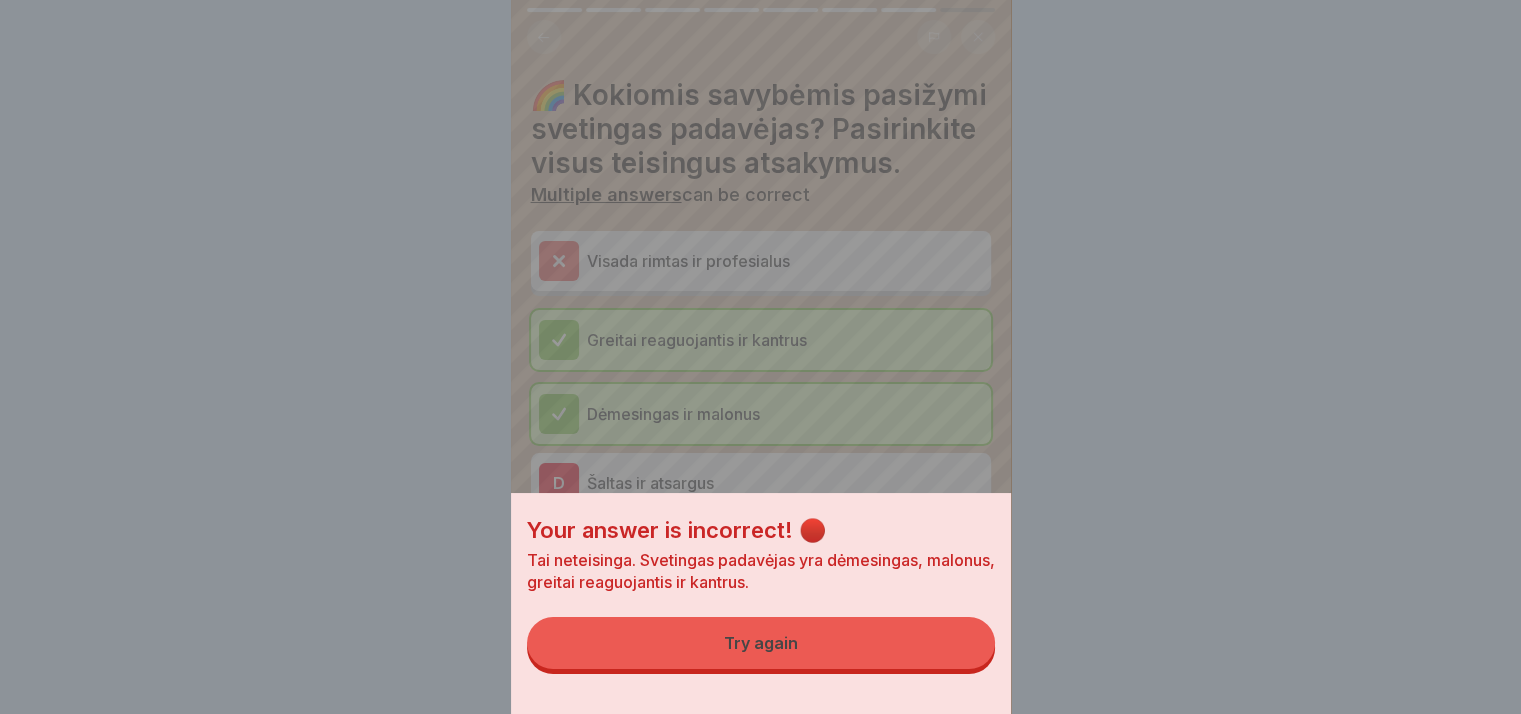 click on "Try again" at bounding box center [761, 643] 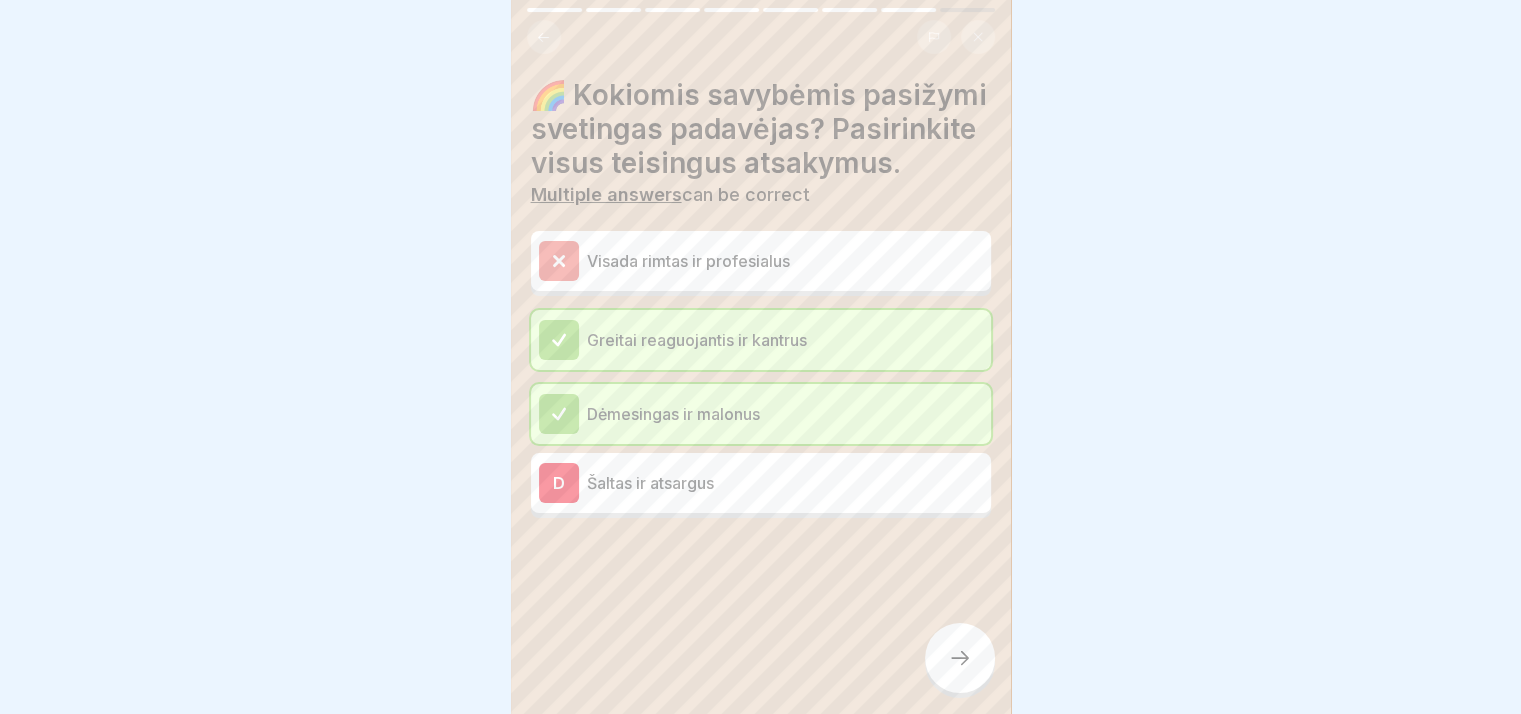 click at bounding box center (960, 658) 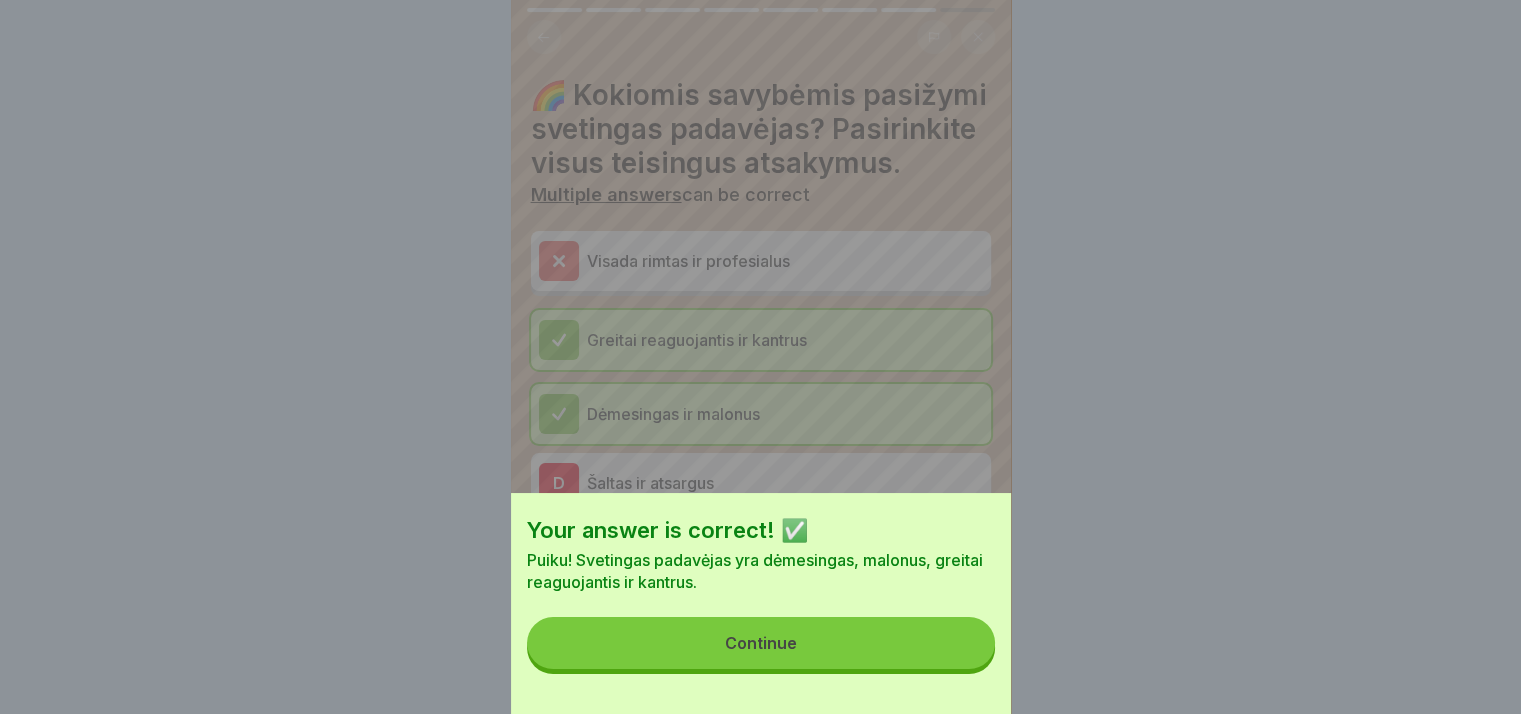 click on "Continue" at bounding box center [761, 643] 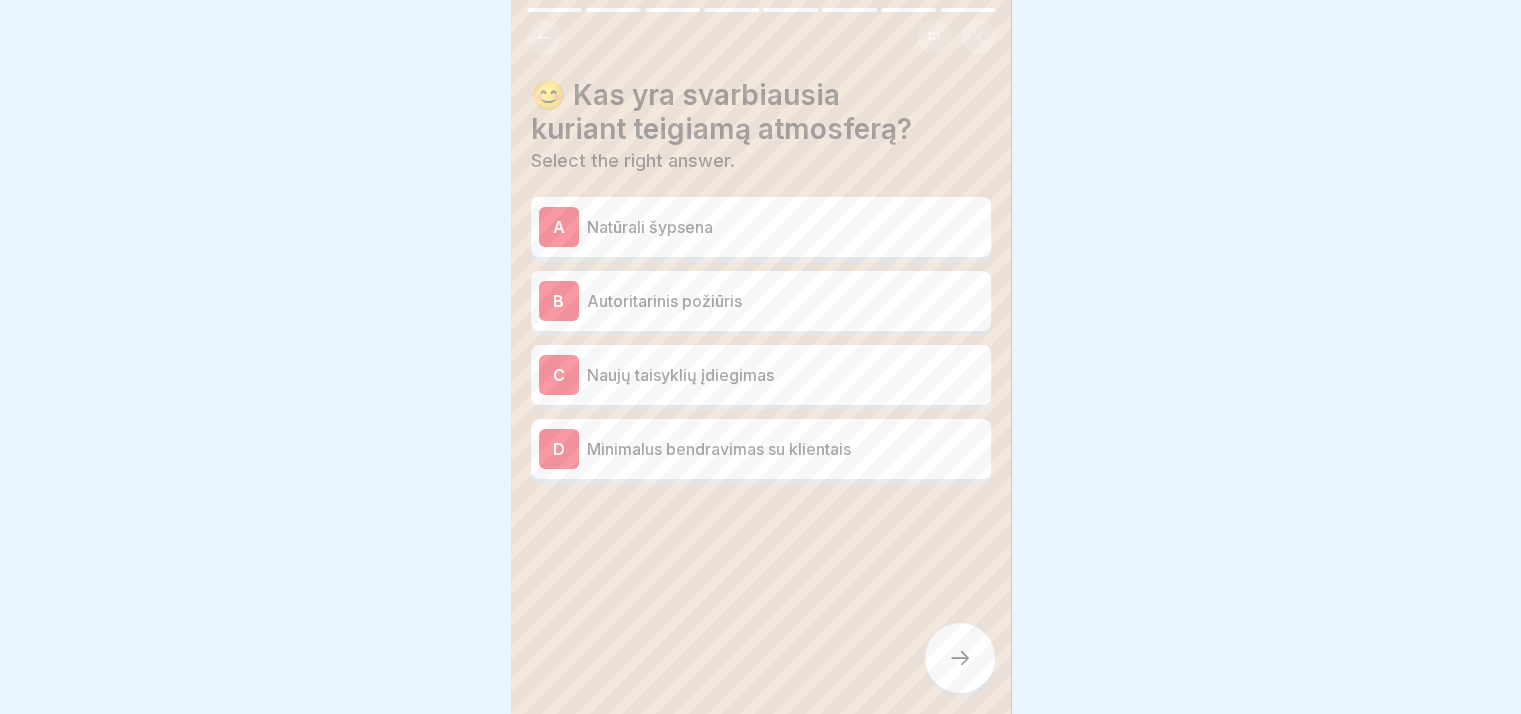 click on "A Natūrali šypsena" at bounding box center (761, 227) 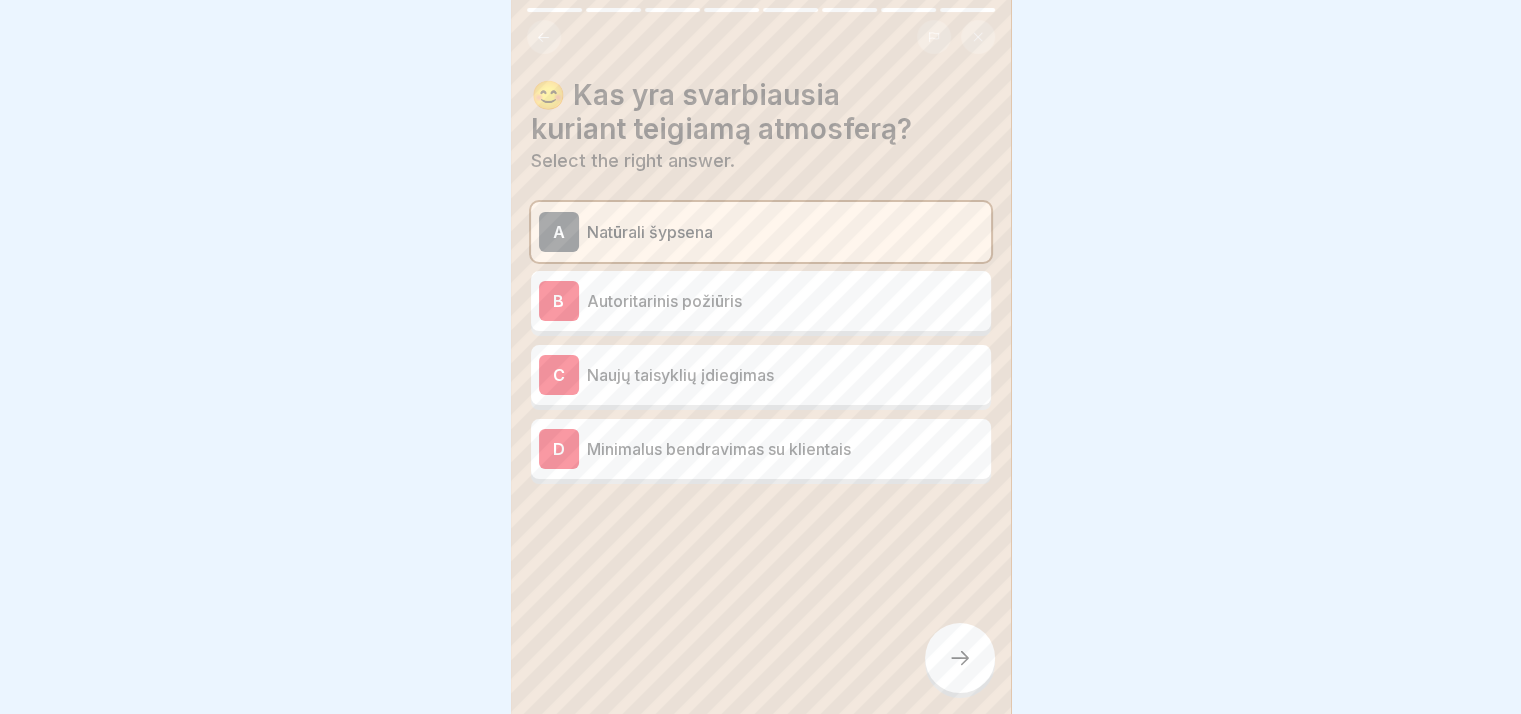 click at bounding box center [960, 658] 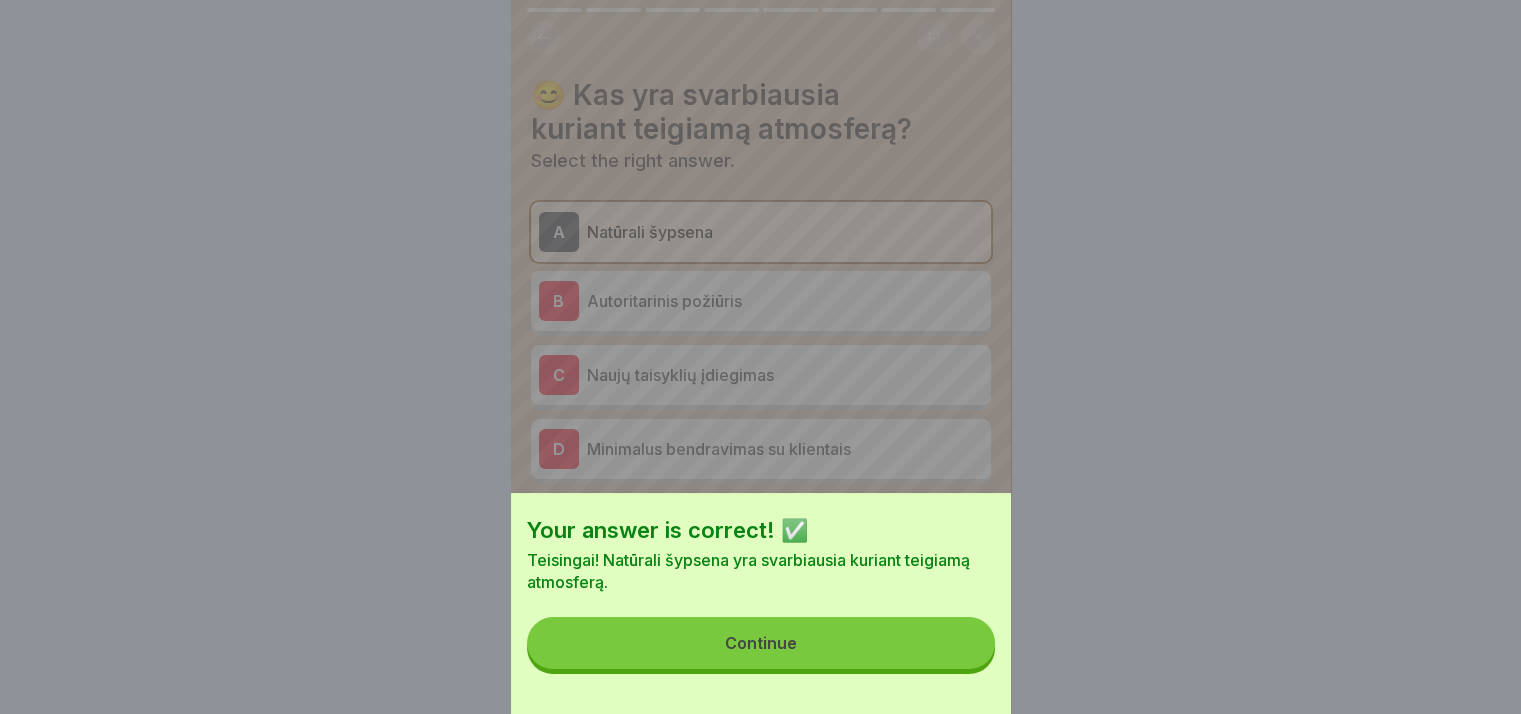 click on "Continue" at bounding box center (761, 643) 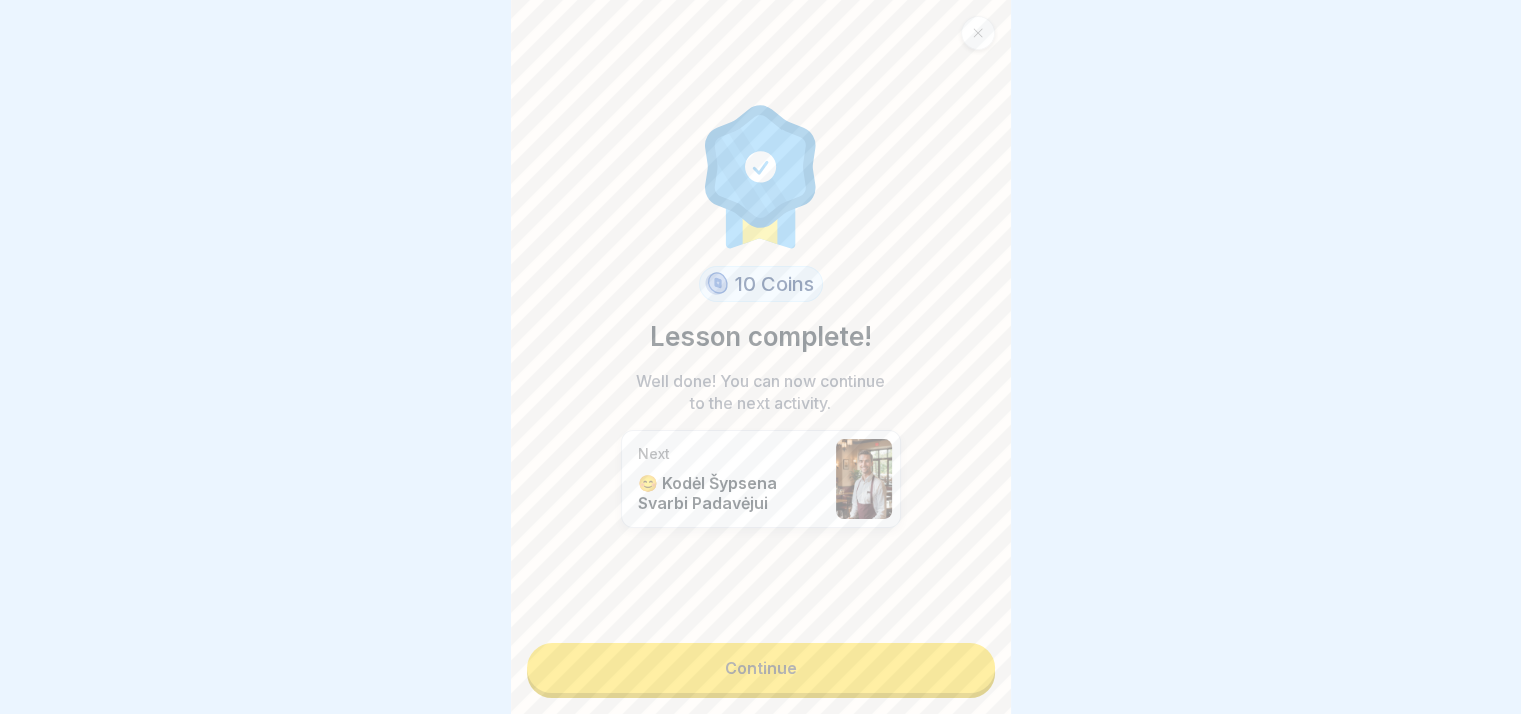 click on "Continue" at bounding box center [761, 668] 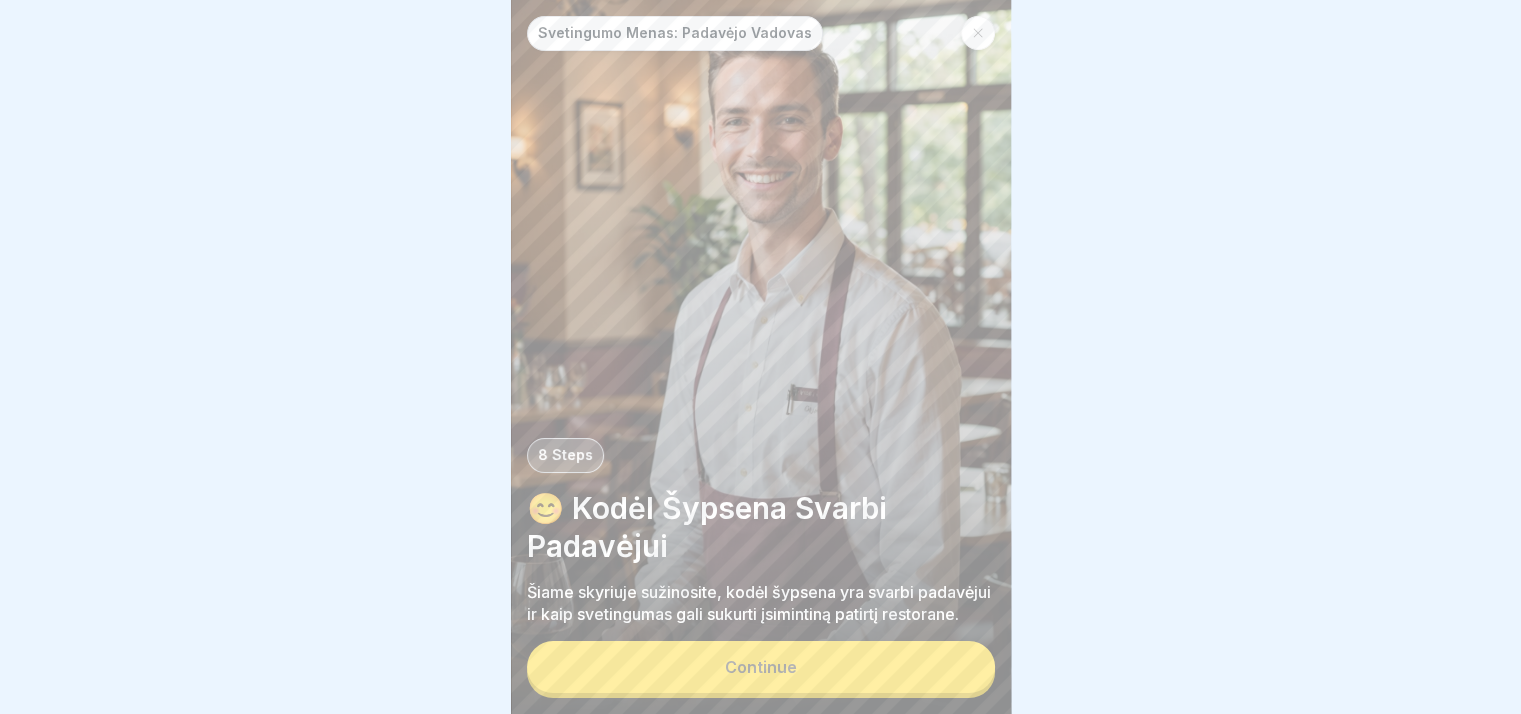 click on "Continue" at bounding box center [761, 667] 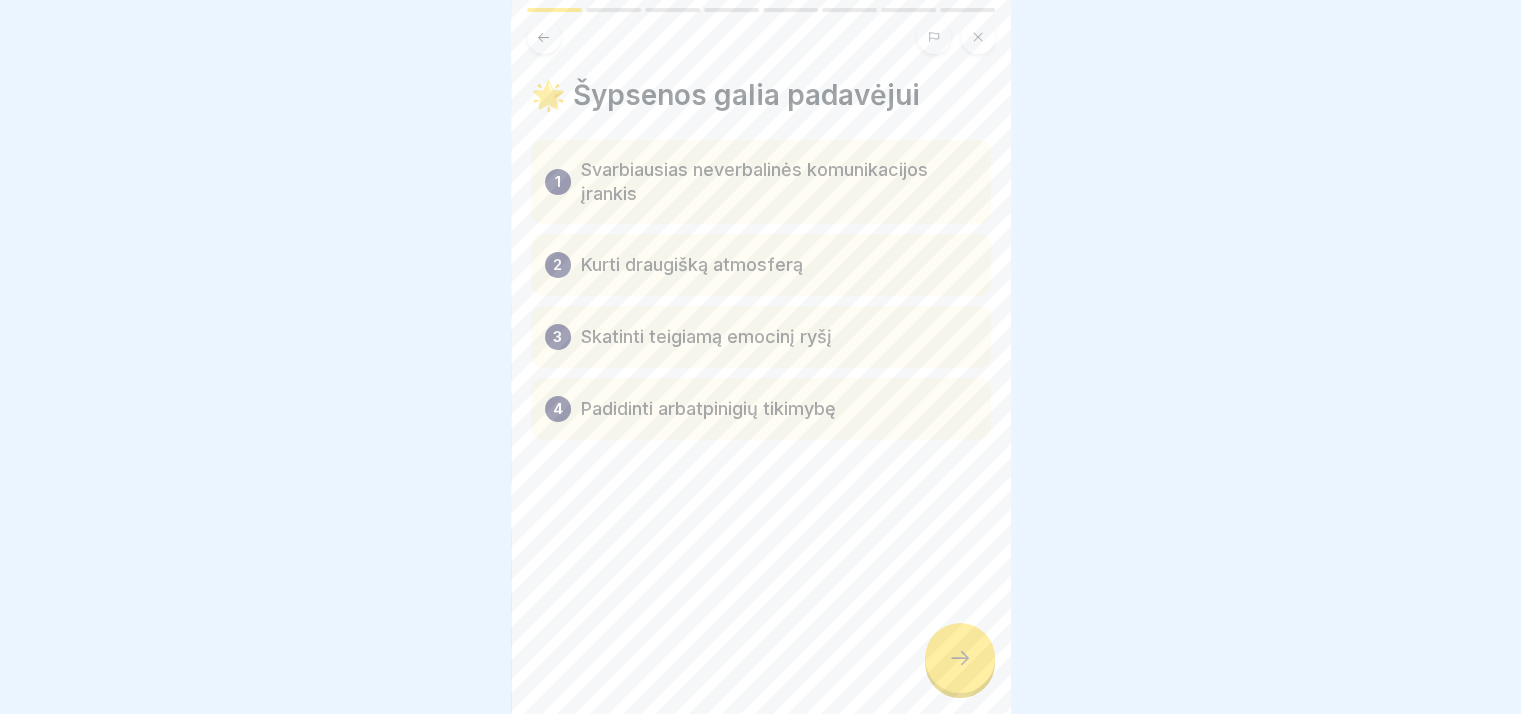 click at bounding box center [960, 658] 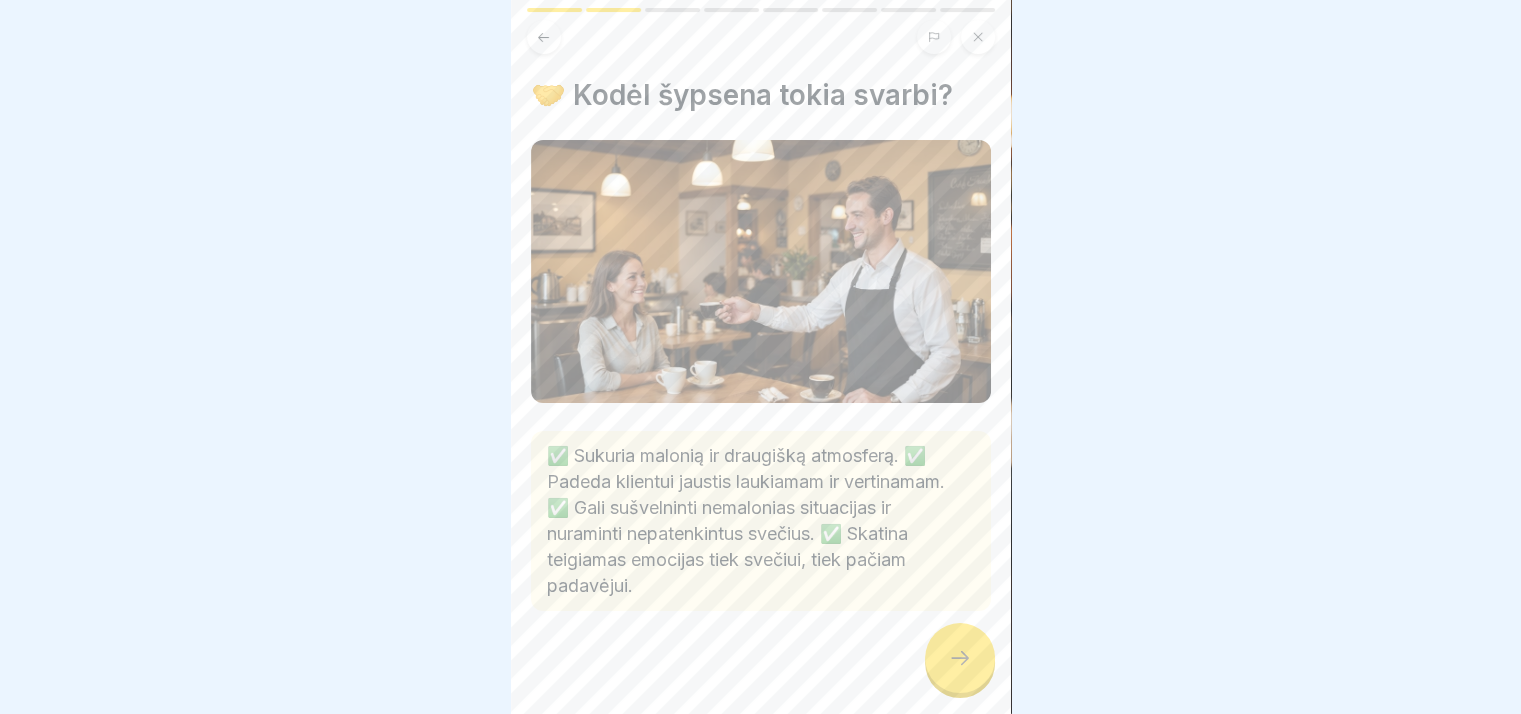 click at bounding box center (960, 658) 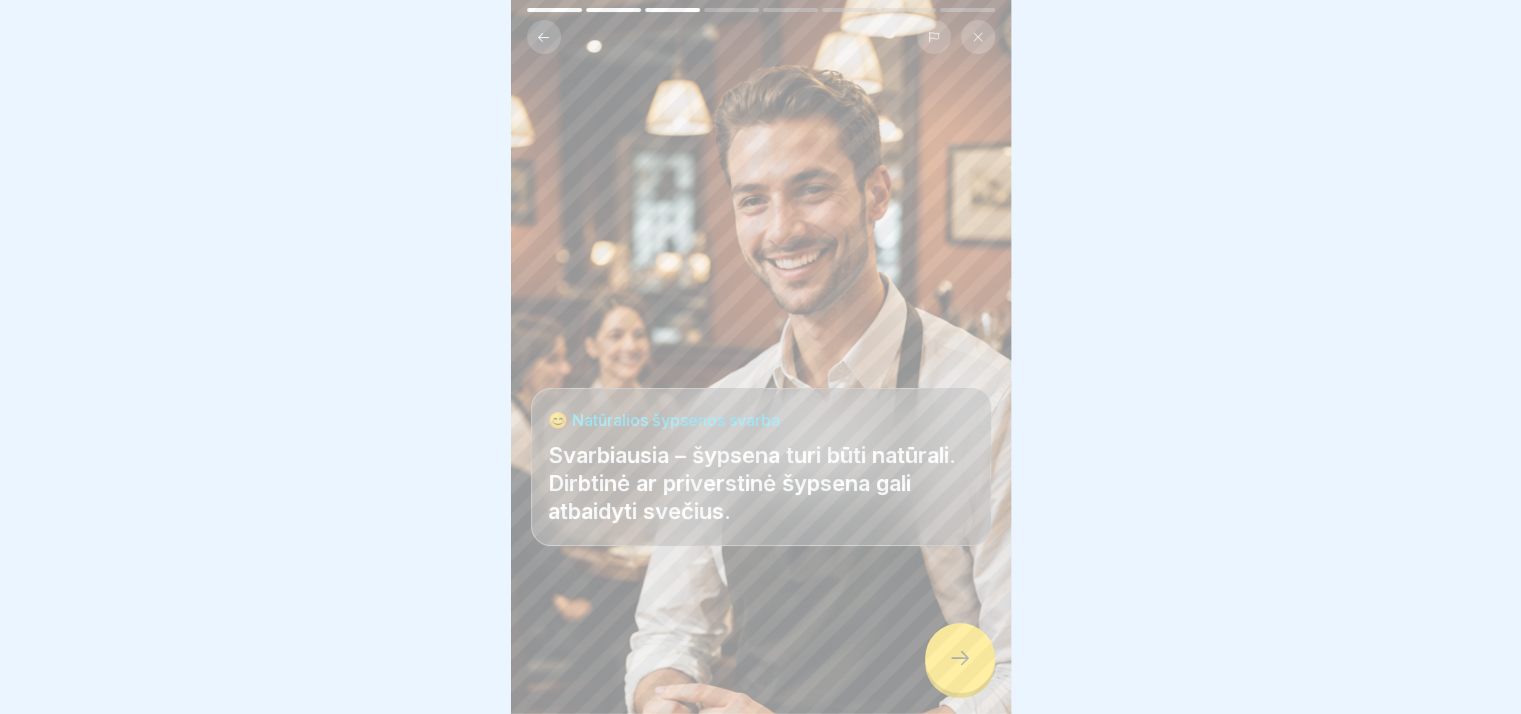 click at bounding box center [960, 658] 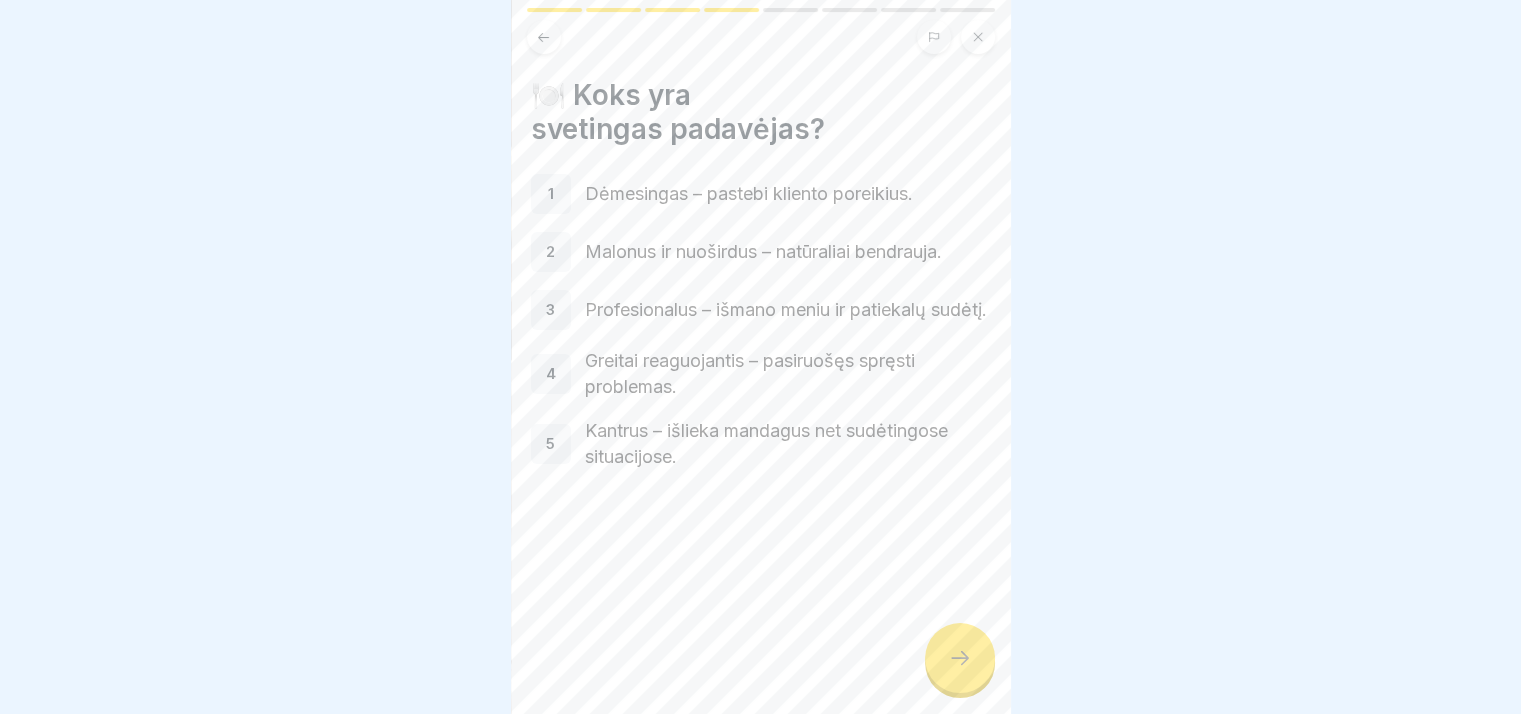 click at bounding box center (960, 658) 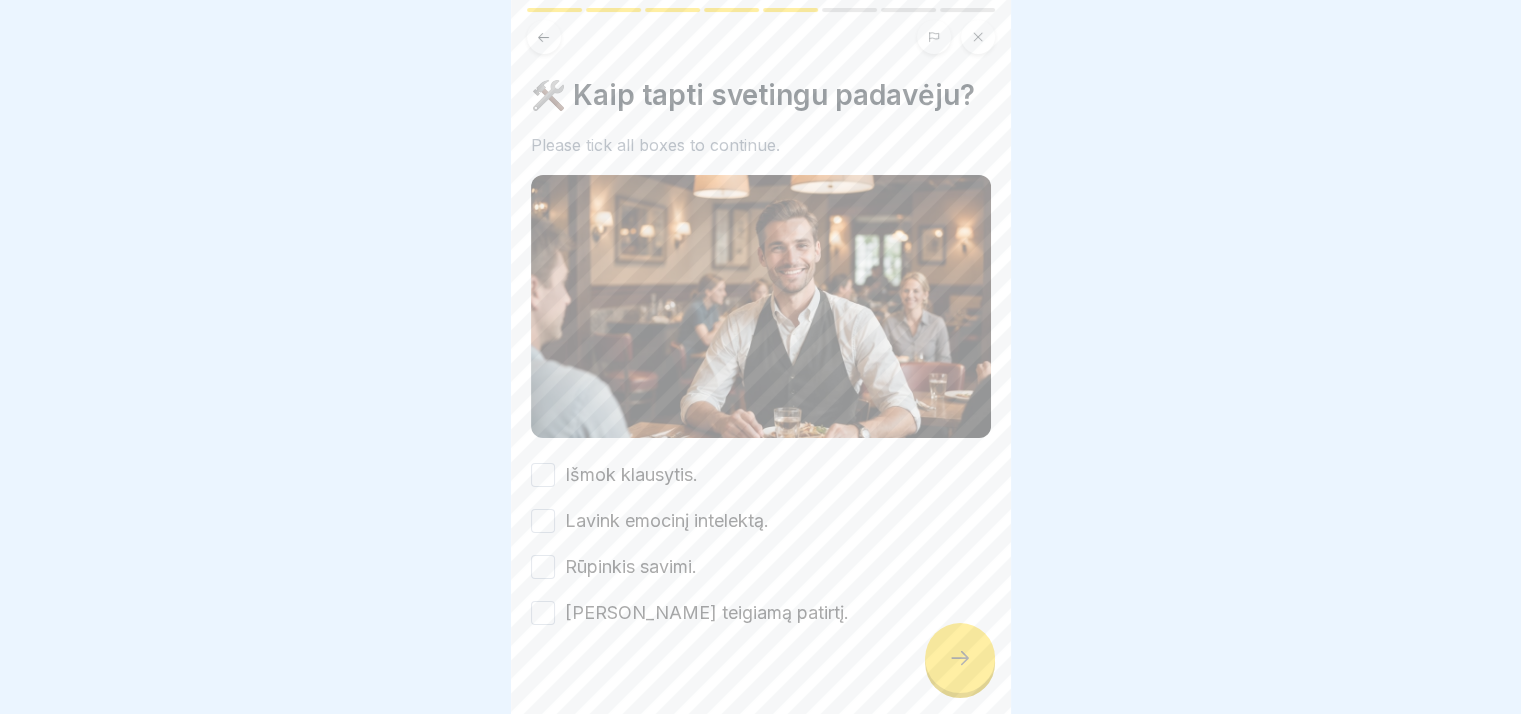 click on "Išmok klausytis." at bounding box center [631, 475] 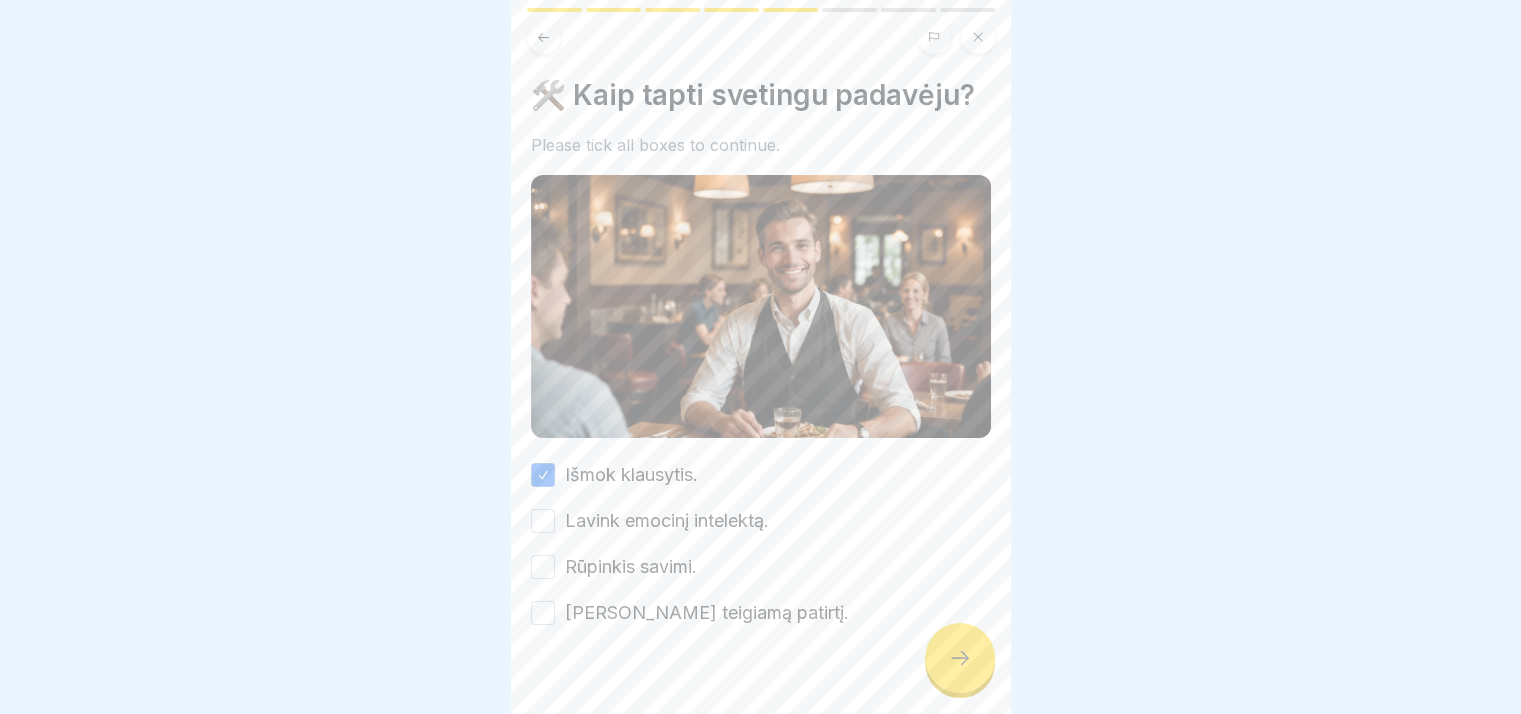 click on "Lavink emocinį intelektą." at bounding box center [667, 521] 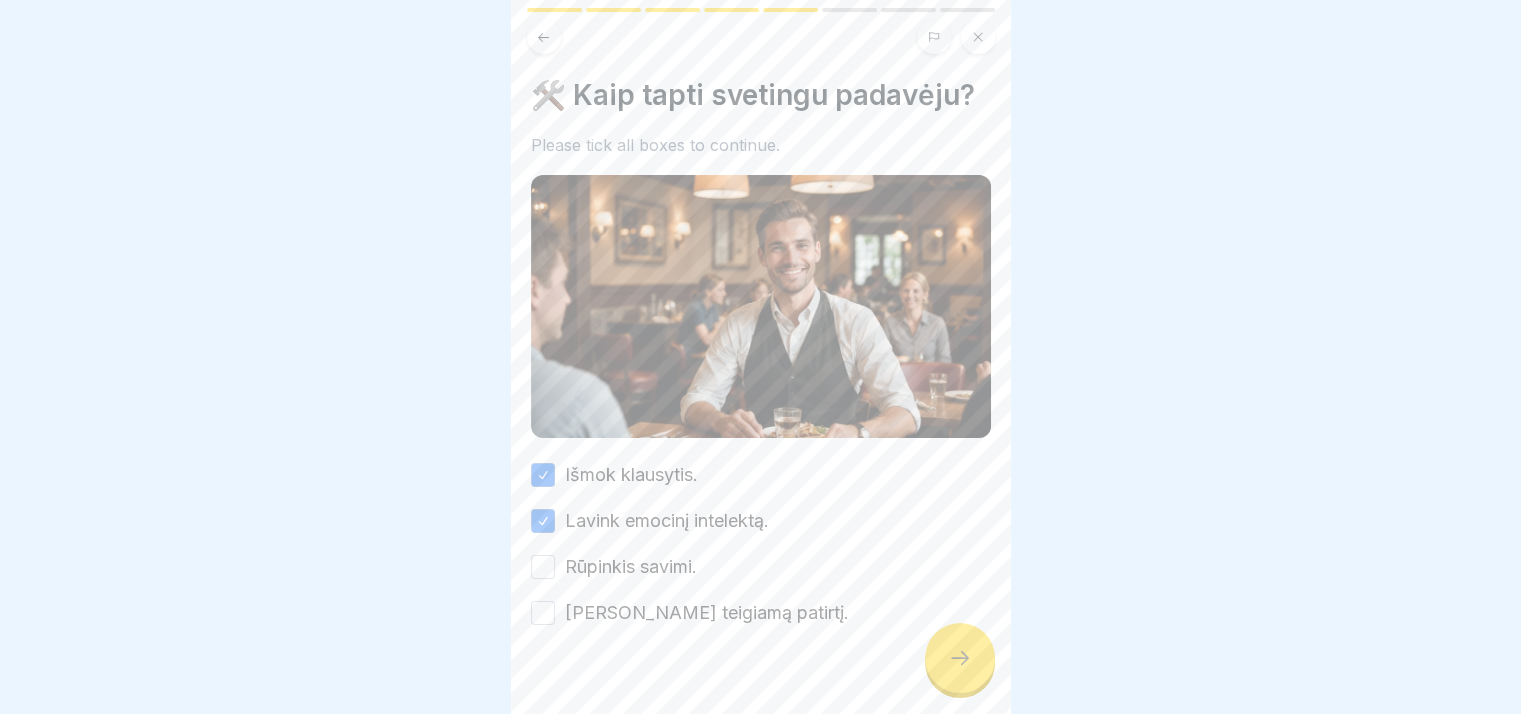 click on "Rūpinkis savimi." at bounding box center [631, 567] 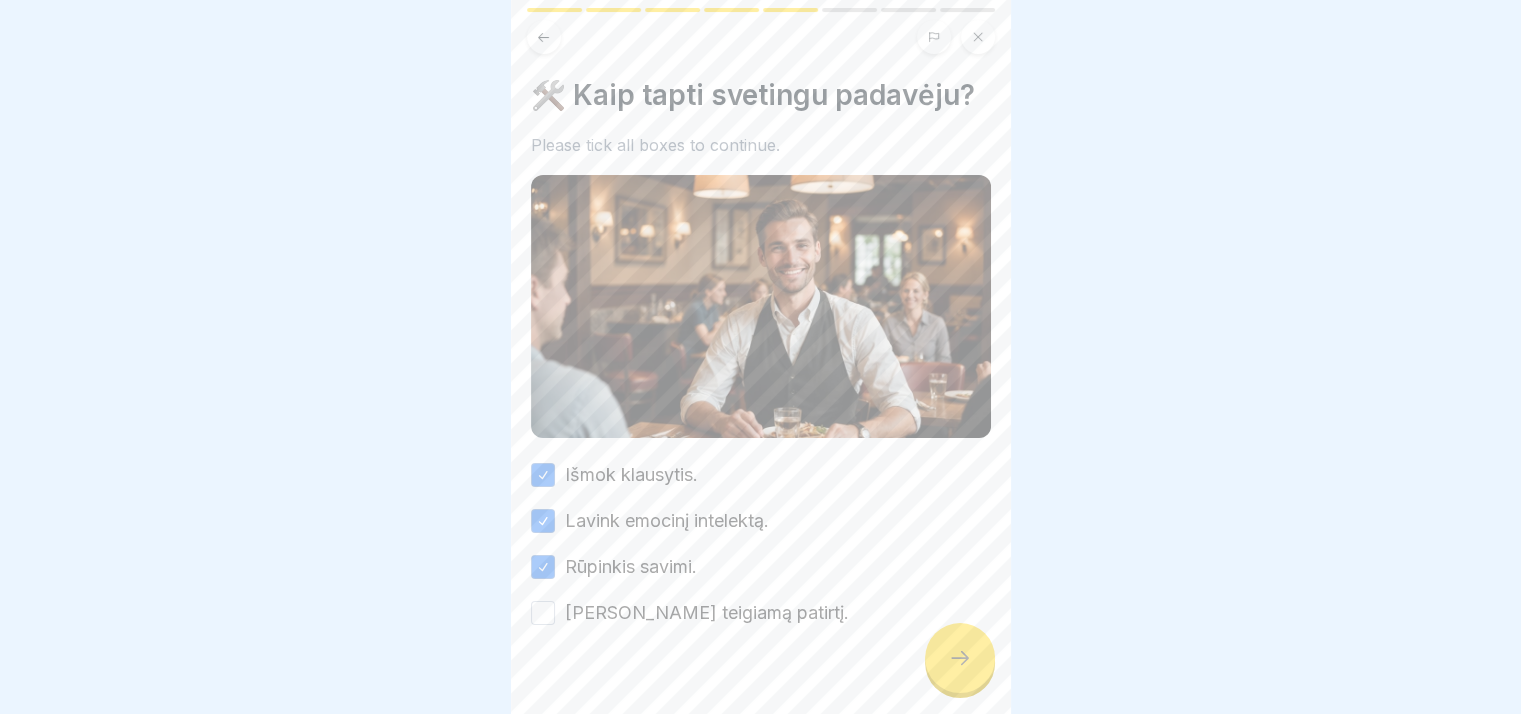 click on "[PERSON_NAME] teigiamą patirtį." at bounding box center [707, 613] 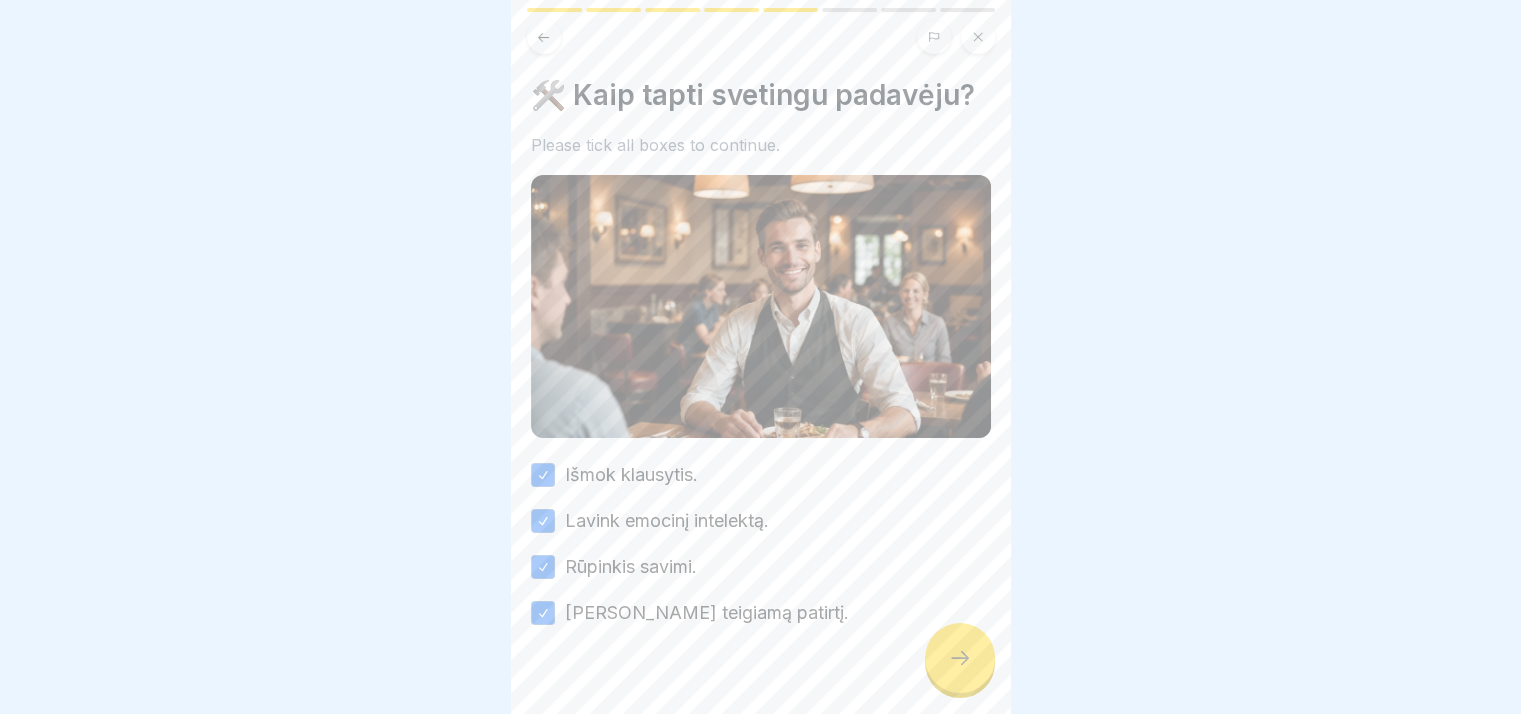click at bounding box center (960, 658) 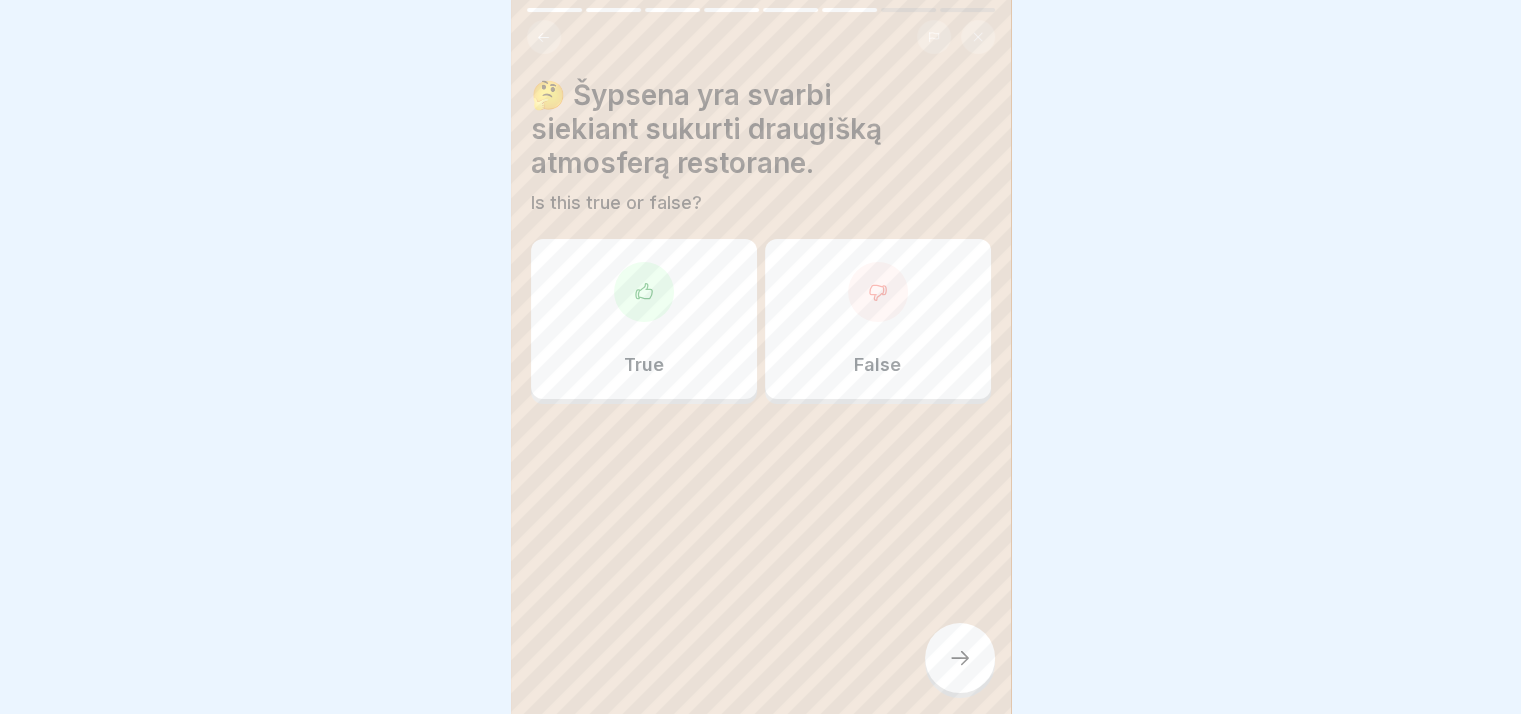 click on "True" at bounding box center [644, 319] 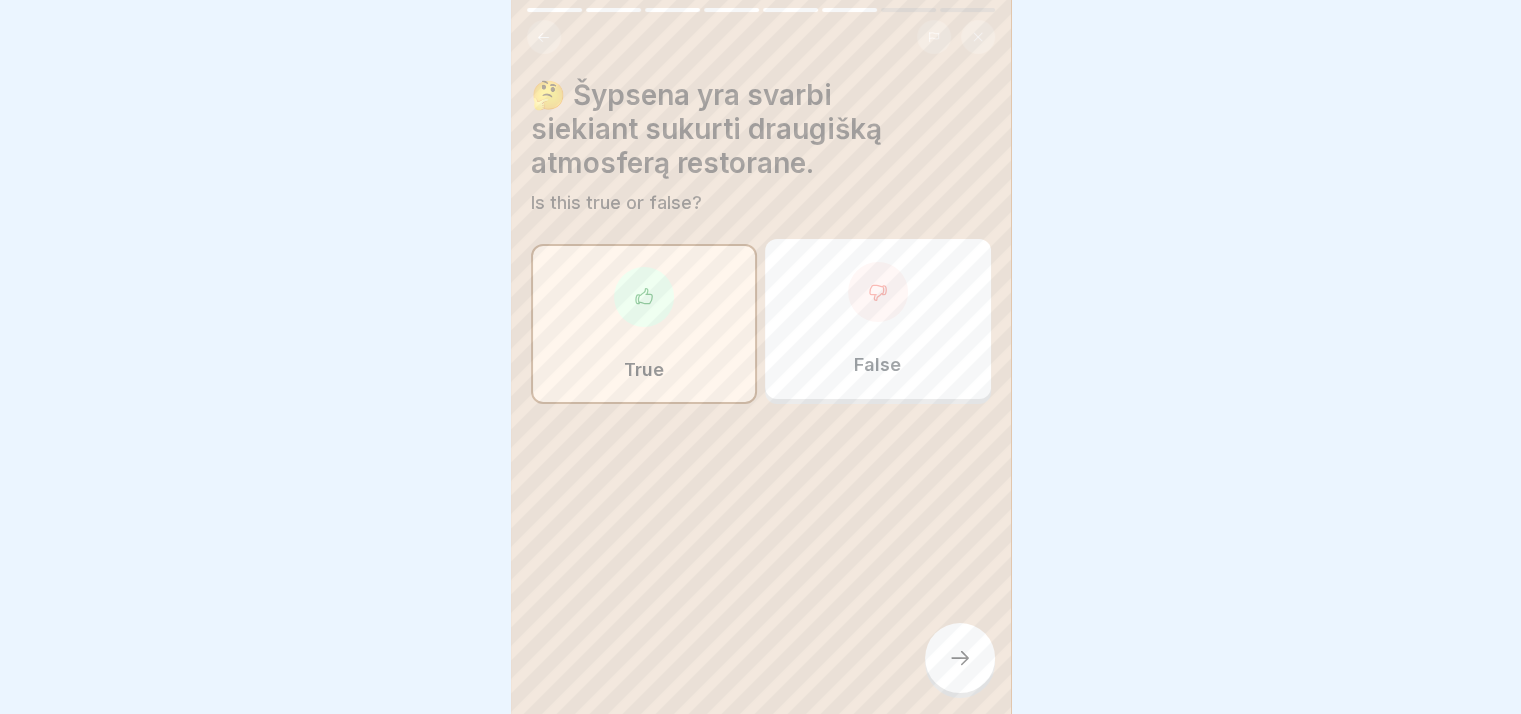 click at bounding box center [960, 658] 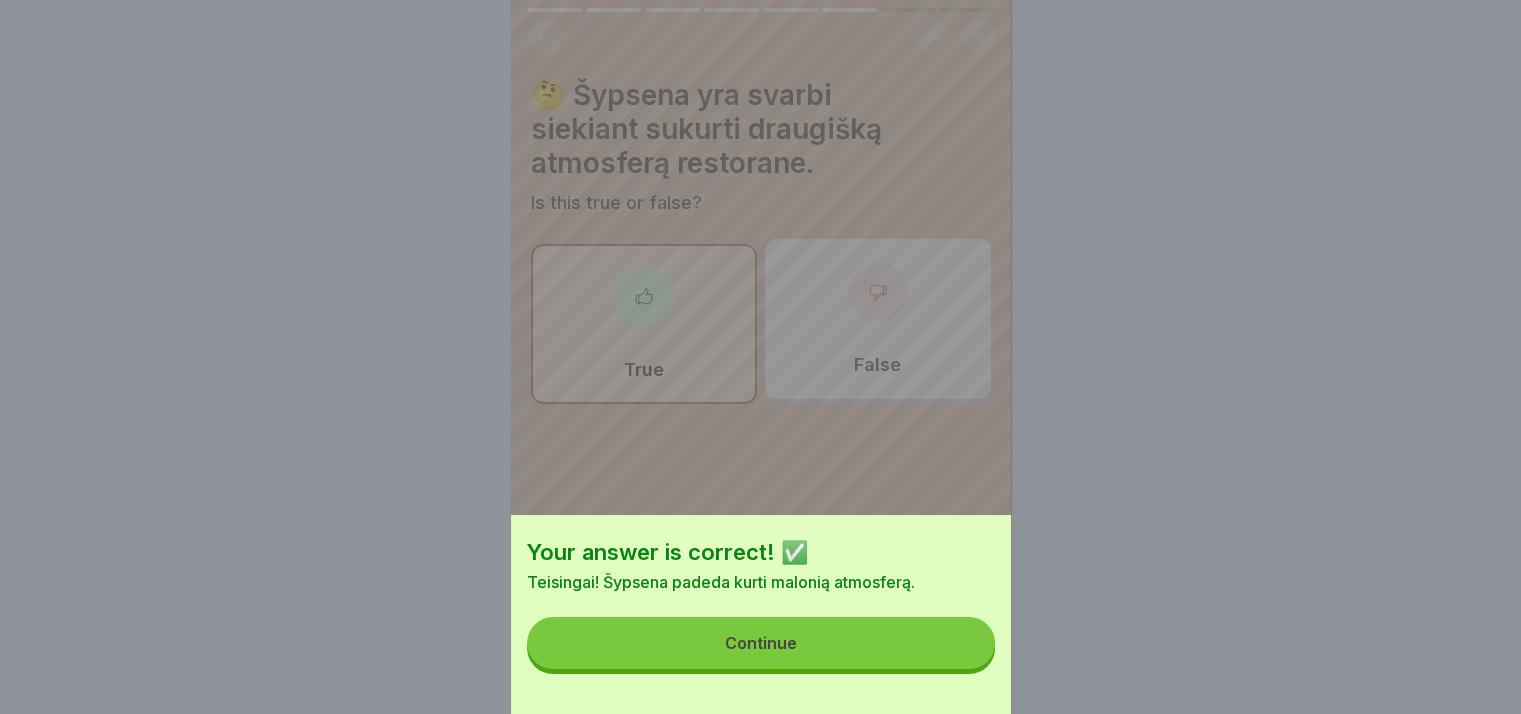 click on "Continue" at bounding box center [761, 643] 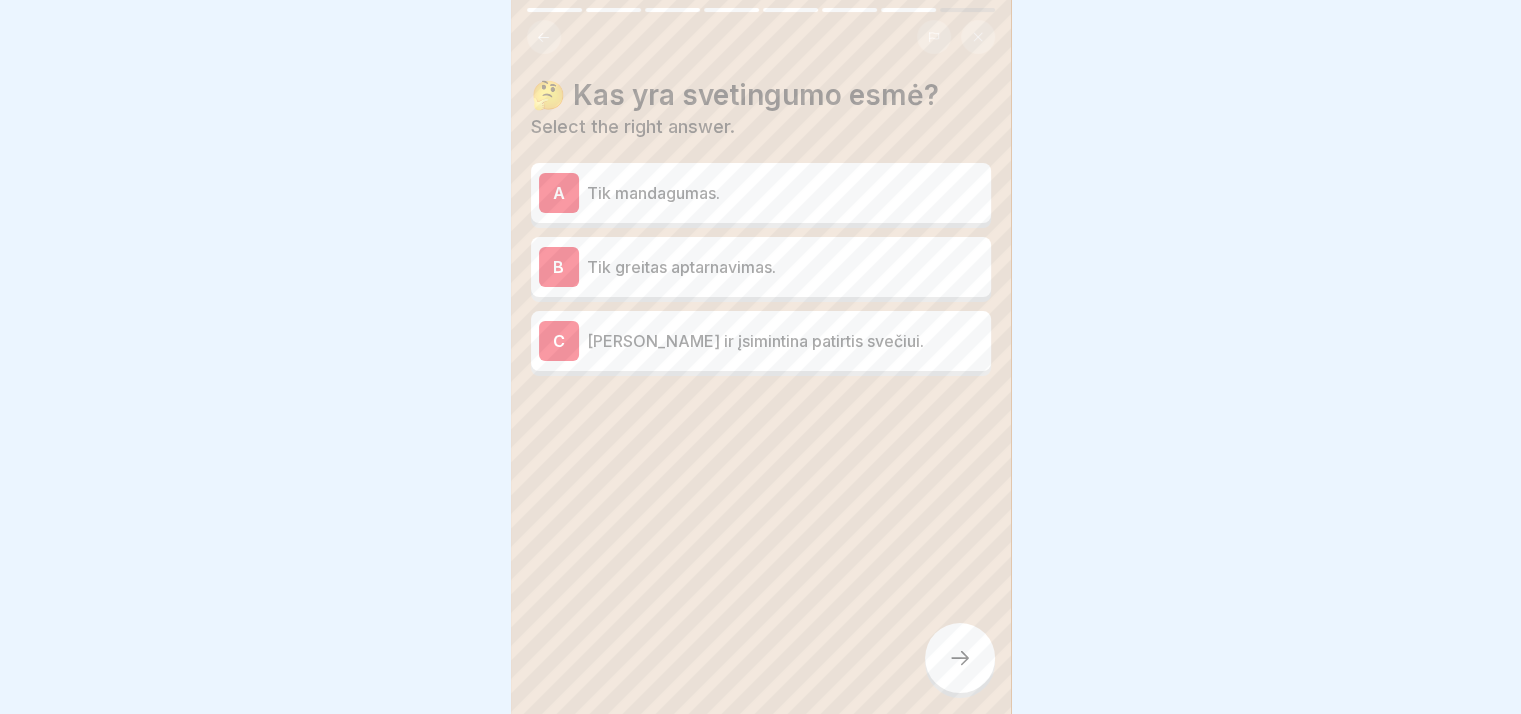 click on "B Tik greitas aptarnavimas." at bounding box center (761, 267) 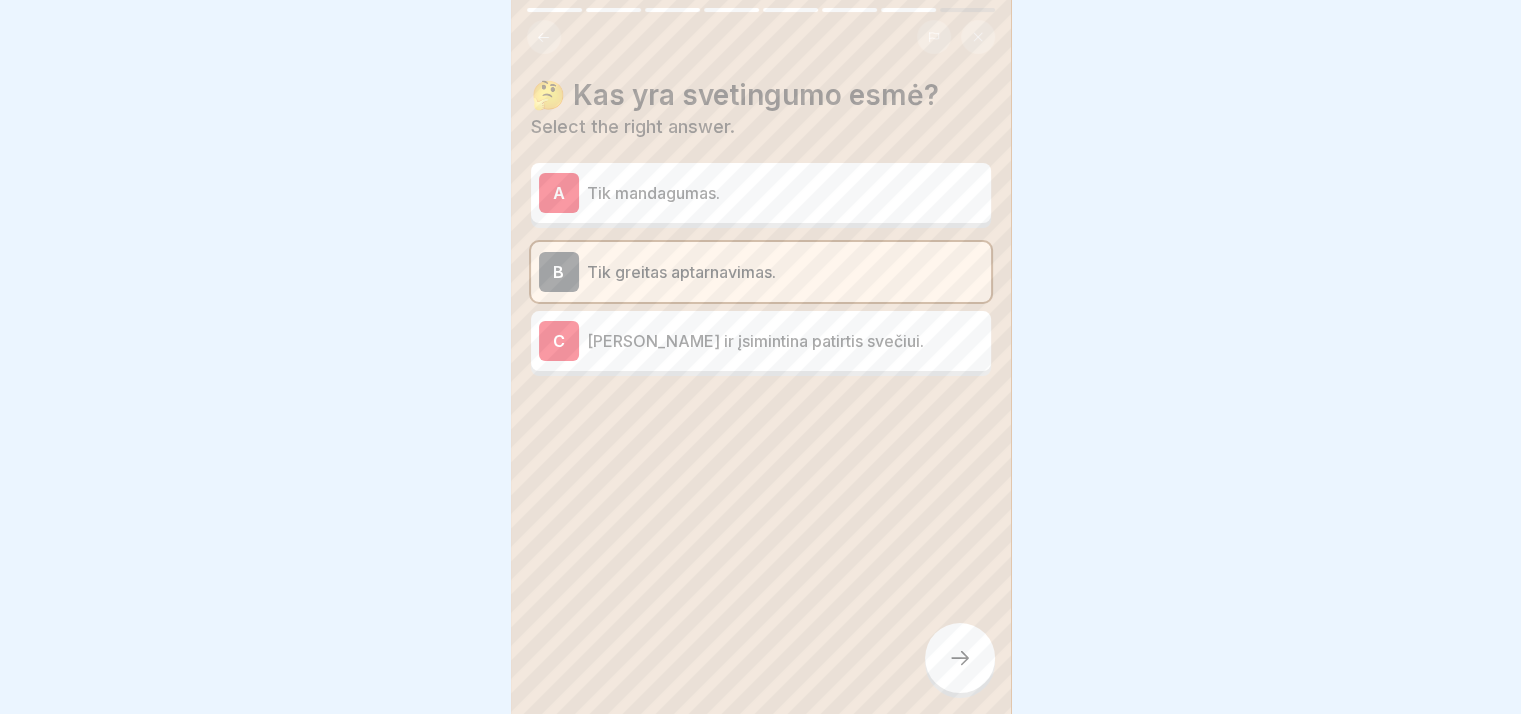 click on "[PERSON_NAME] ir įsimintina patirtis svečiui." at bounding box center [785, 341] 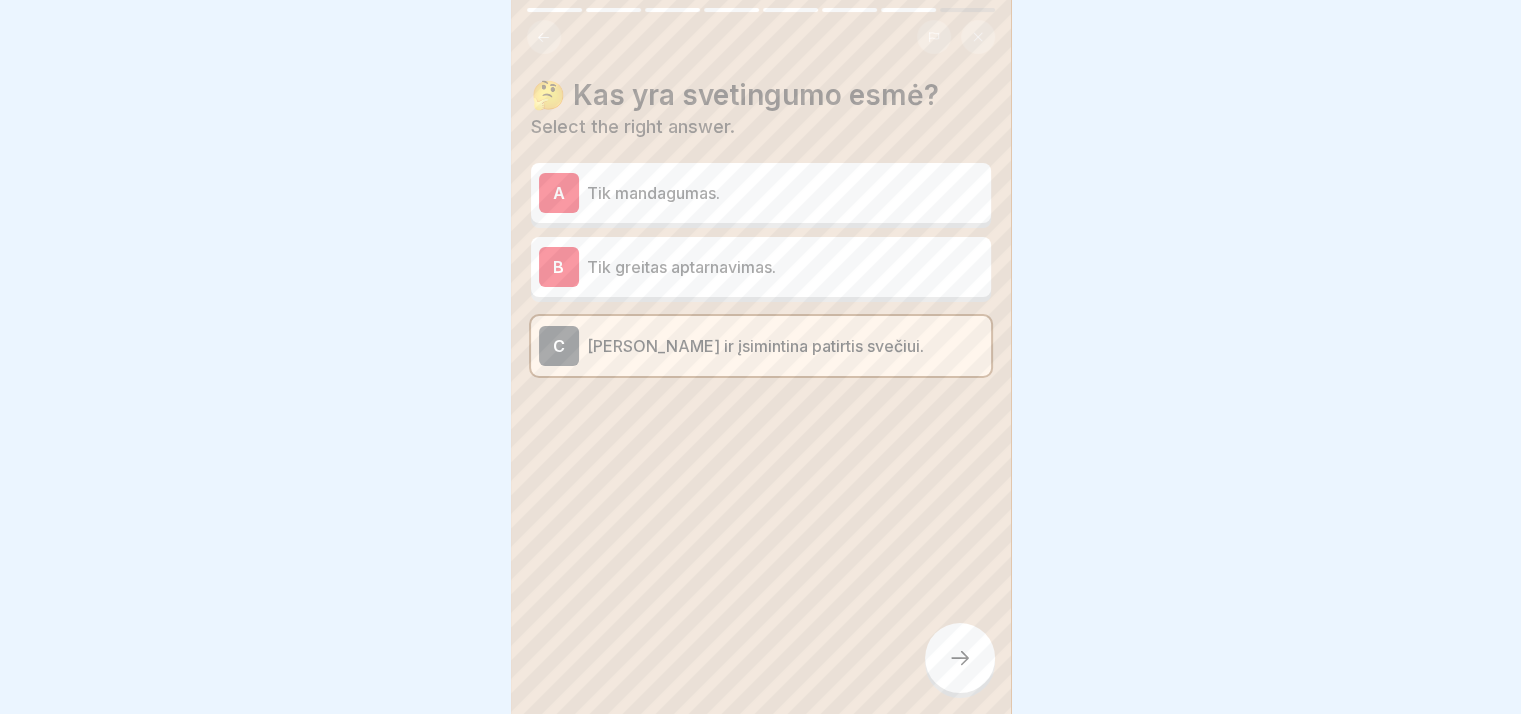 click 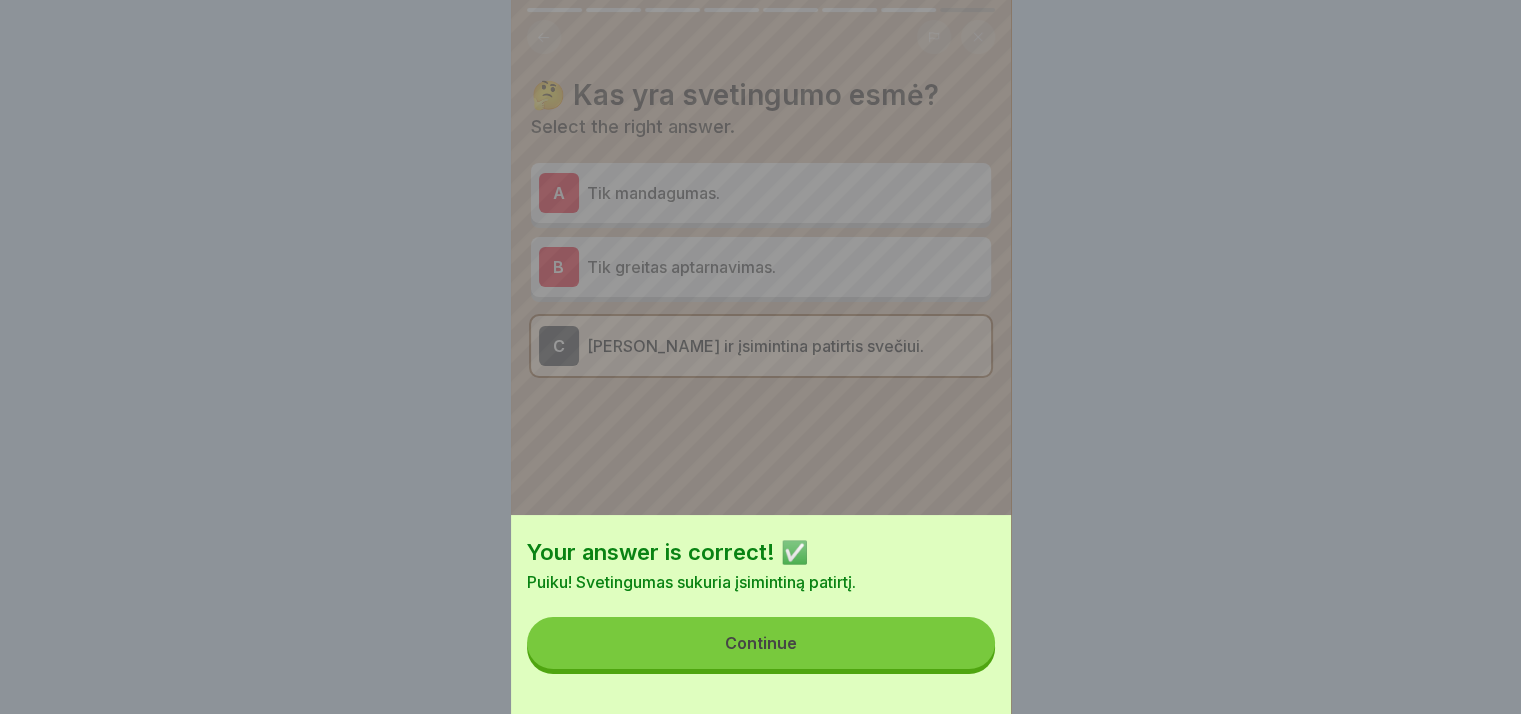 click on "Continue" at bounding box center (761, 643) 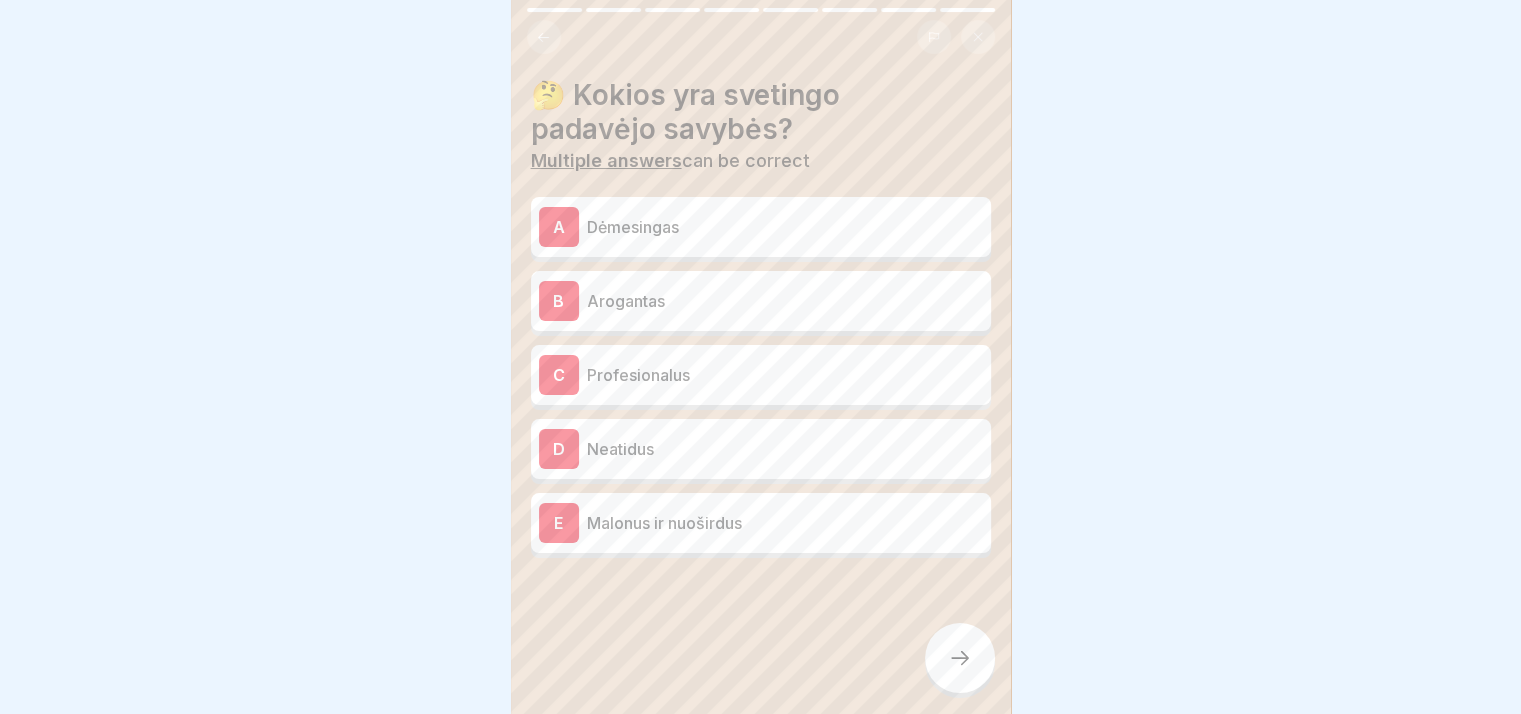 click on "Dėmesingas" at bounding box center (785, 227) 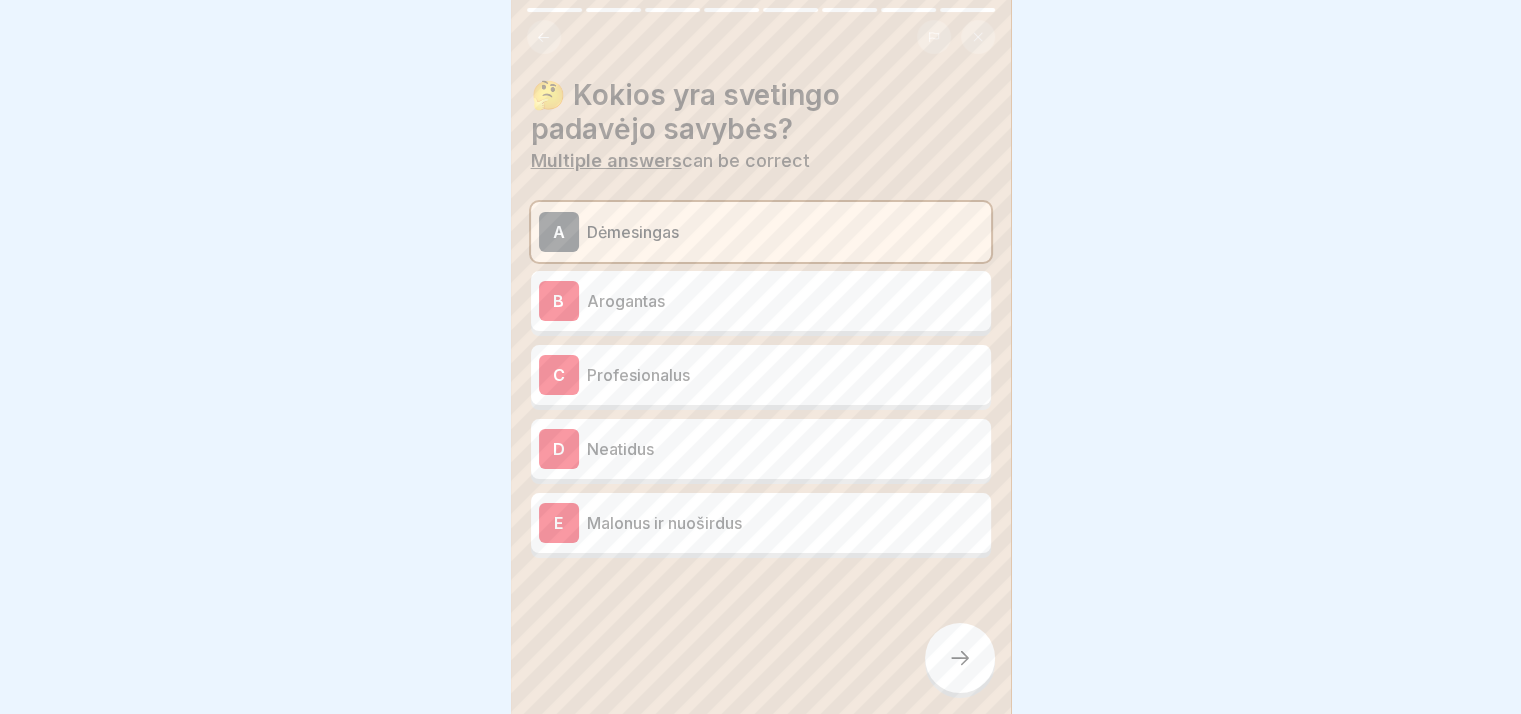 click on "Profesionalus" at bounding box center [785, 375] 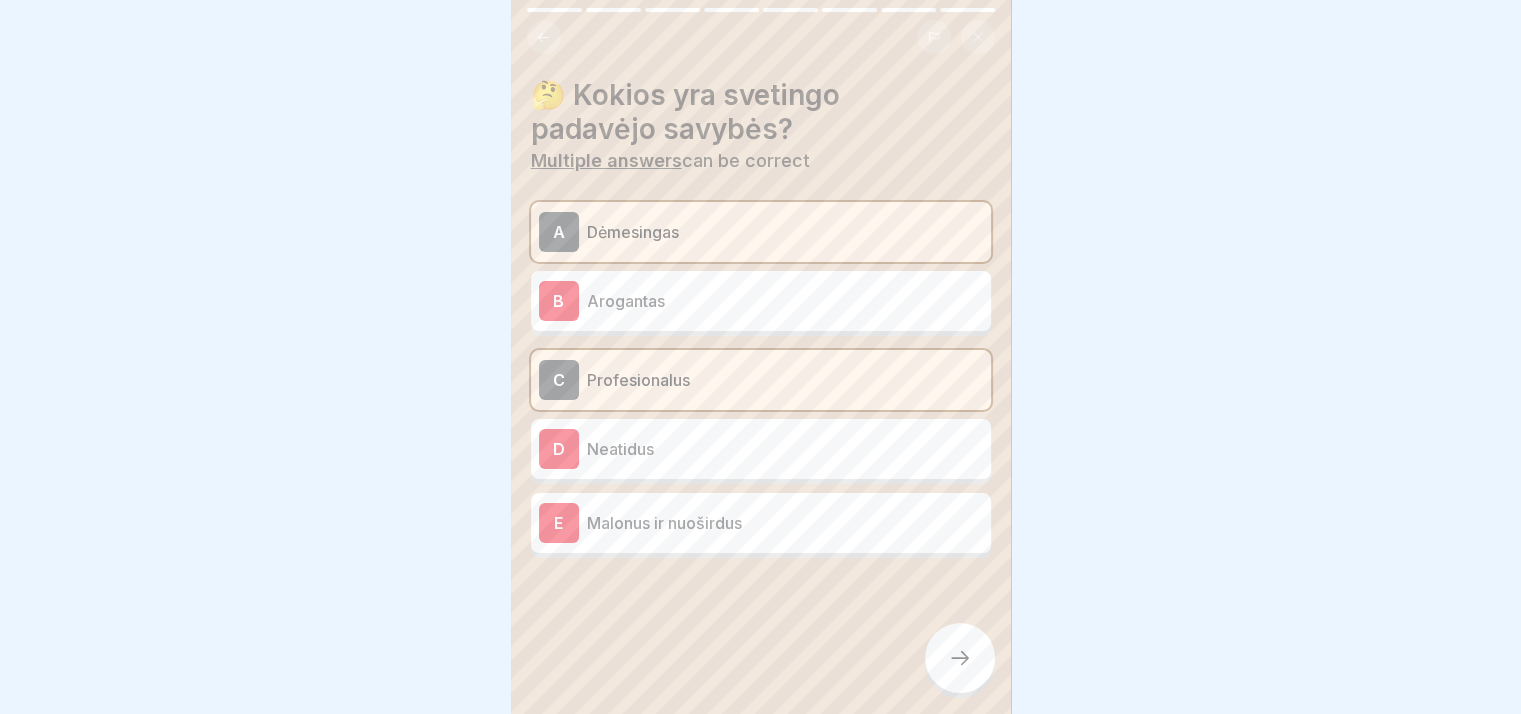 click on "Malonus ir nuoširdus" at bounding box center [785, 523] 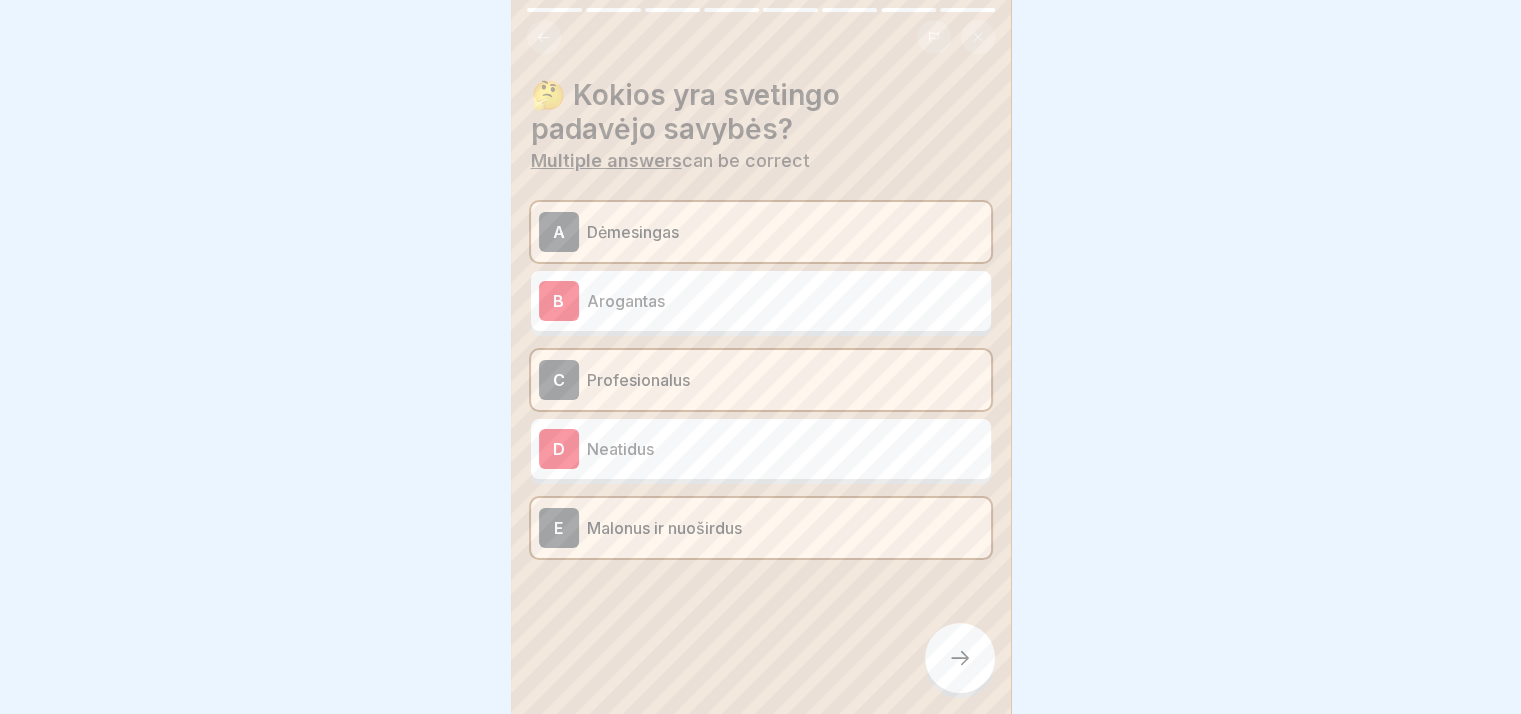 click at bounding box center [960, 658] 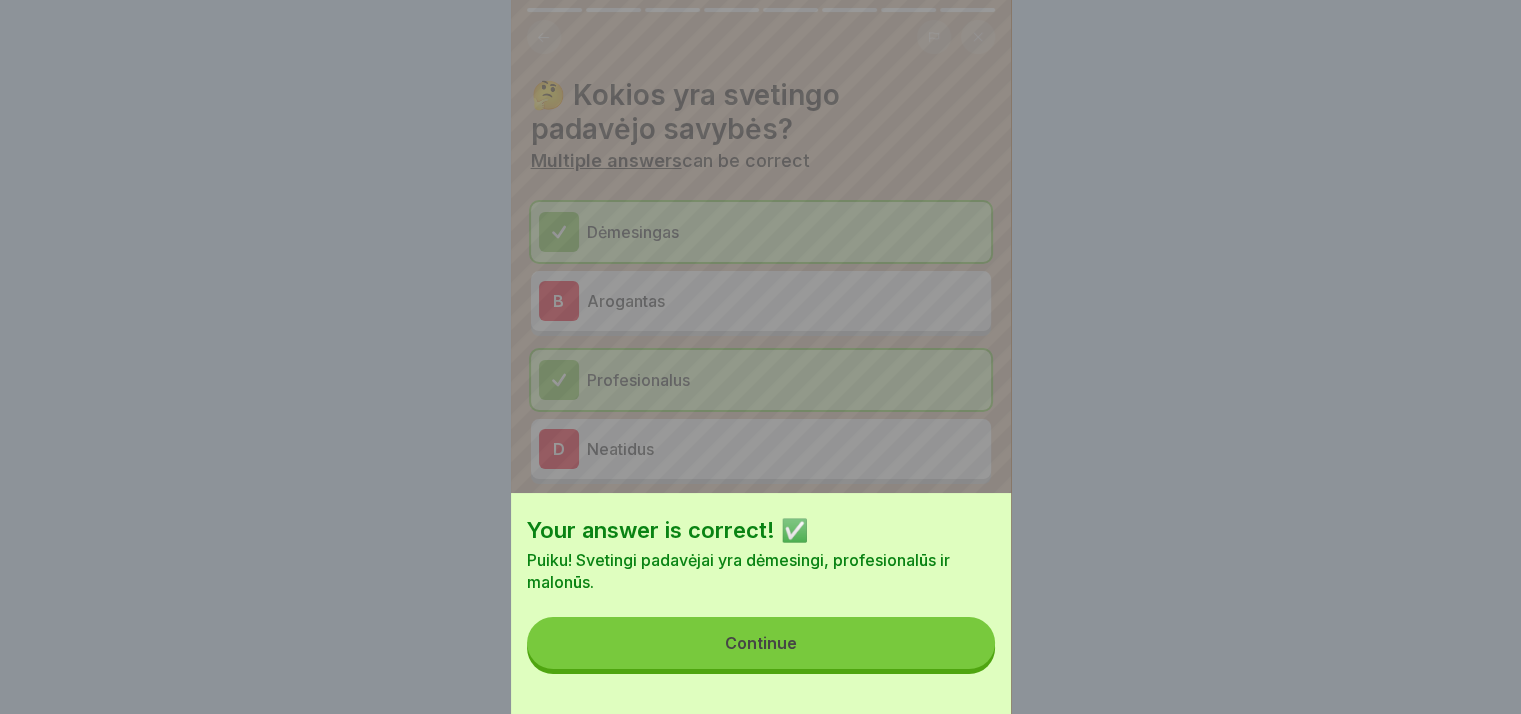 click on "Continue" at bounding box center (761, 643) 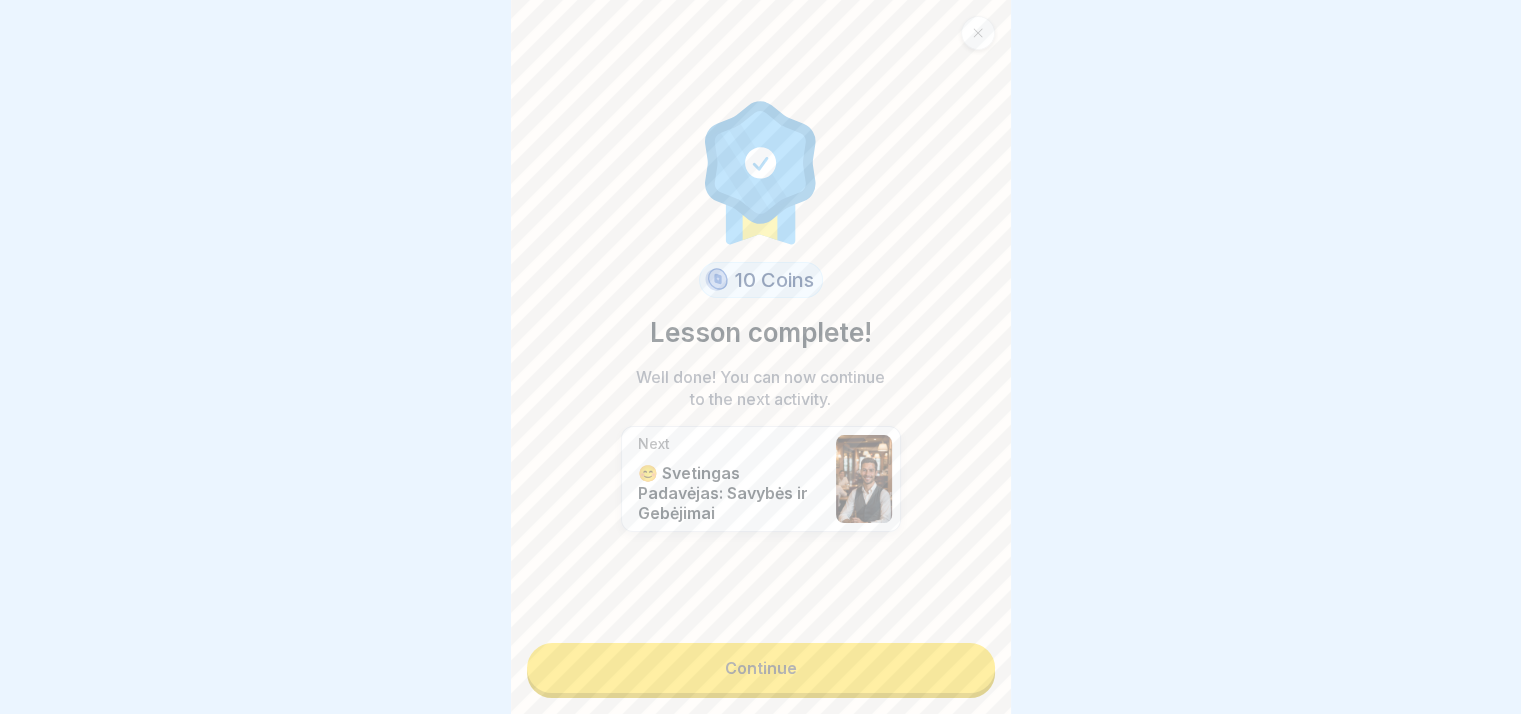 click on "Continue" at bounding box center [761, 668] 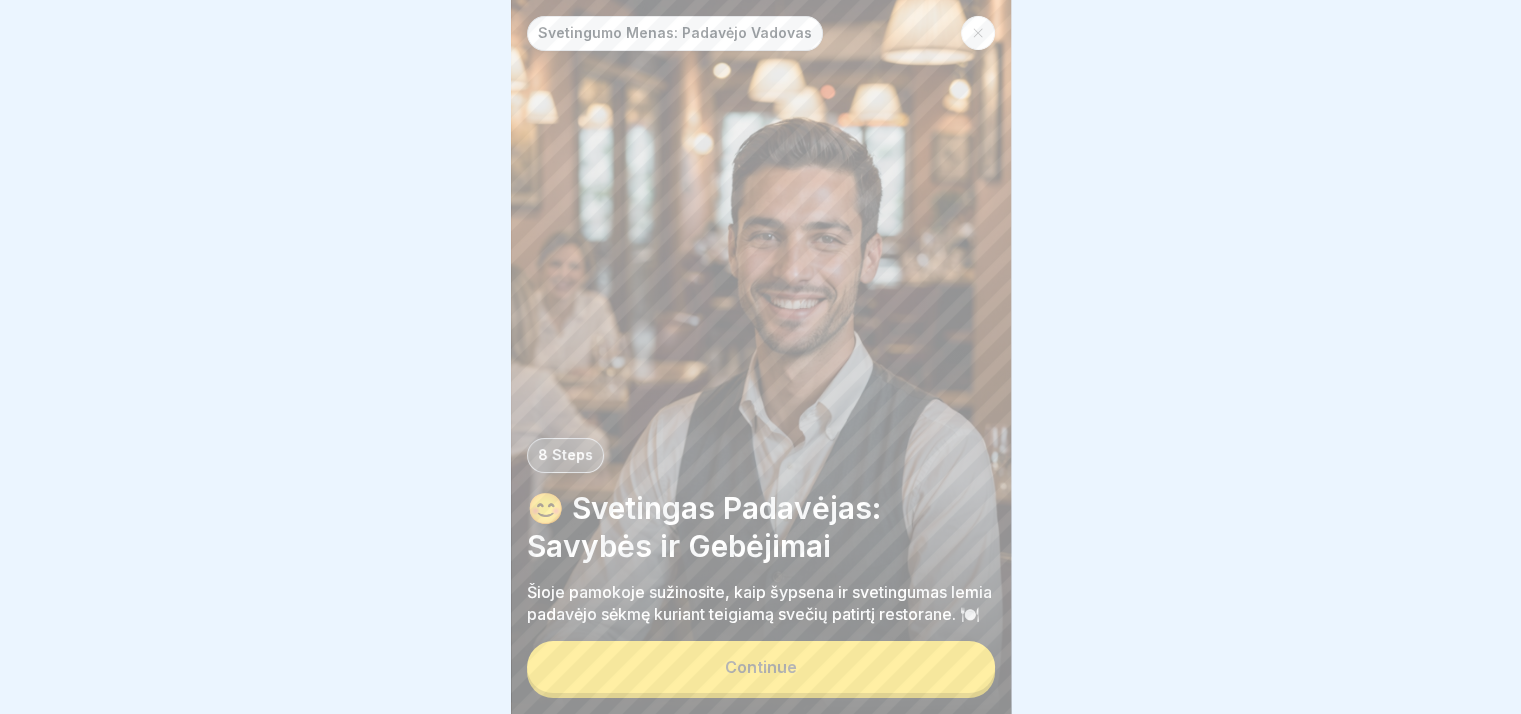 click on "Continue" at bounding box center [761, 667] 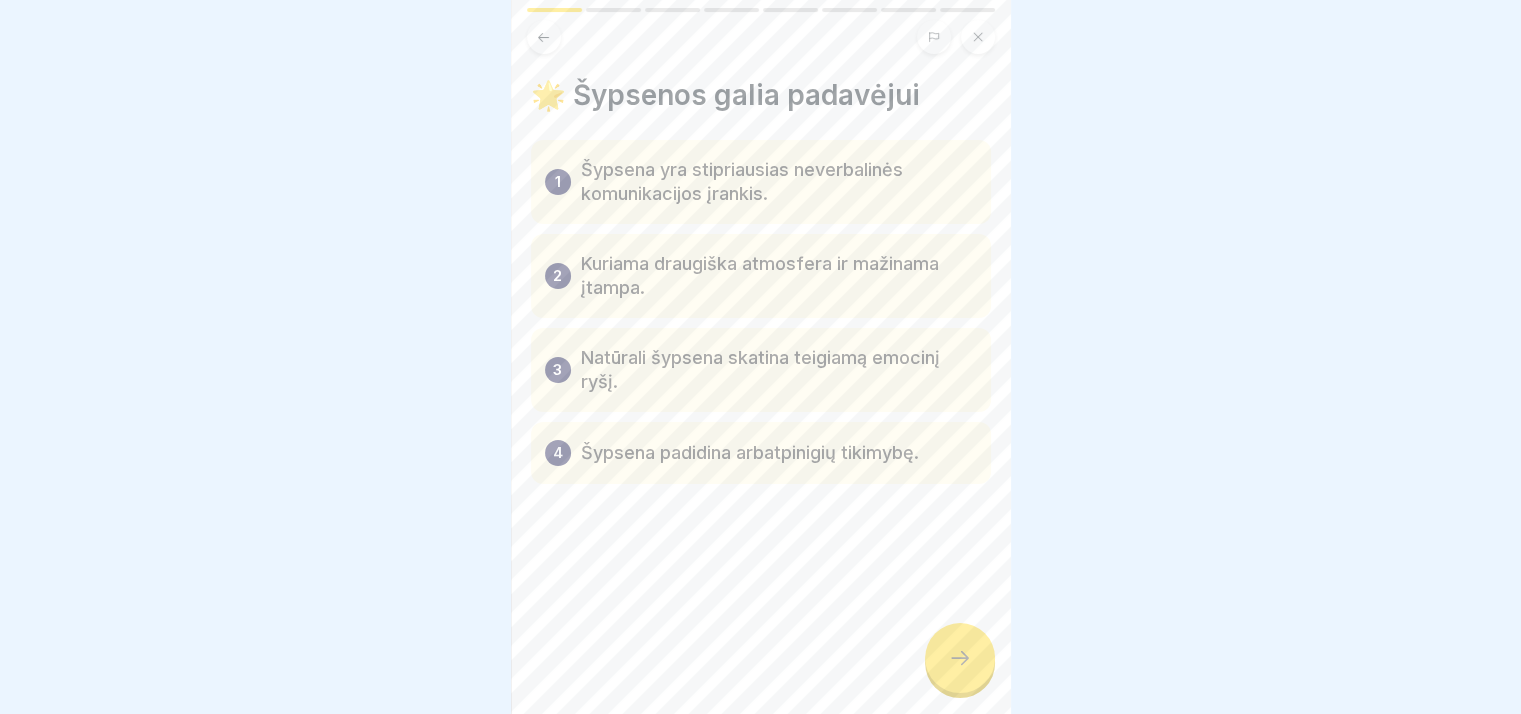 click at bounding box center (960, 658) 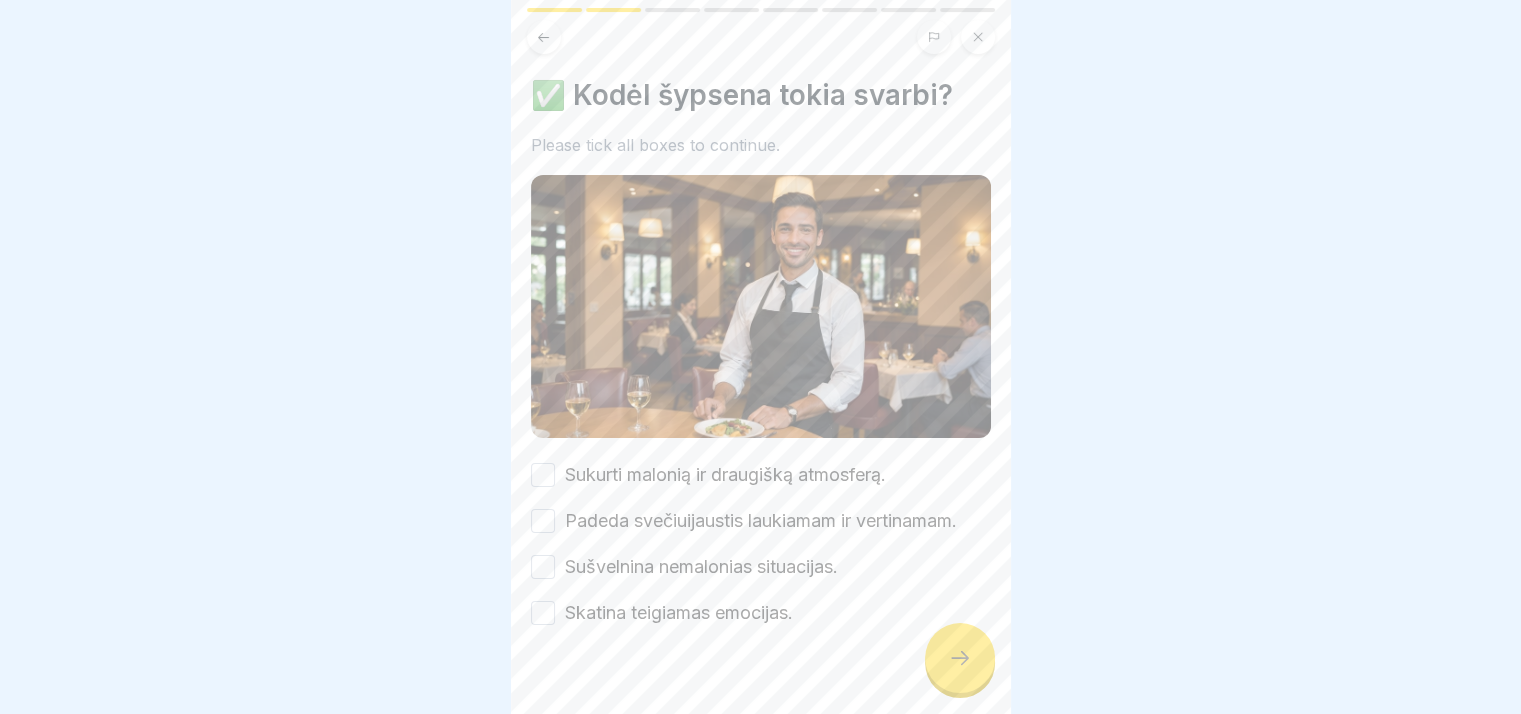 click on "Sukurti malonią ir draugišką atmosferą." at bounding box center [725, 475] 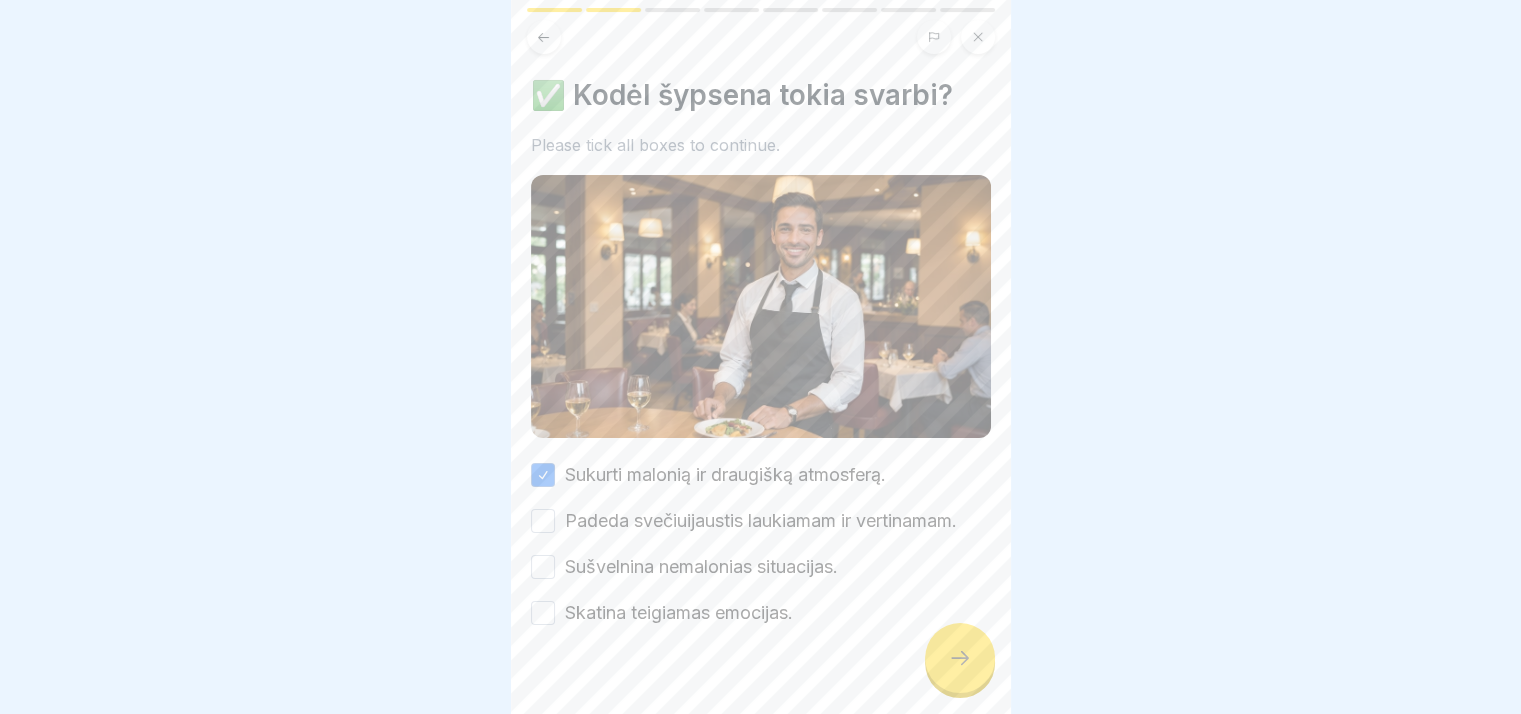click on "Padeda svečiuijaustis laukiamam ir vertinamam." at bounding box center (761, 521) 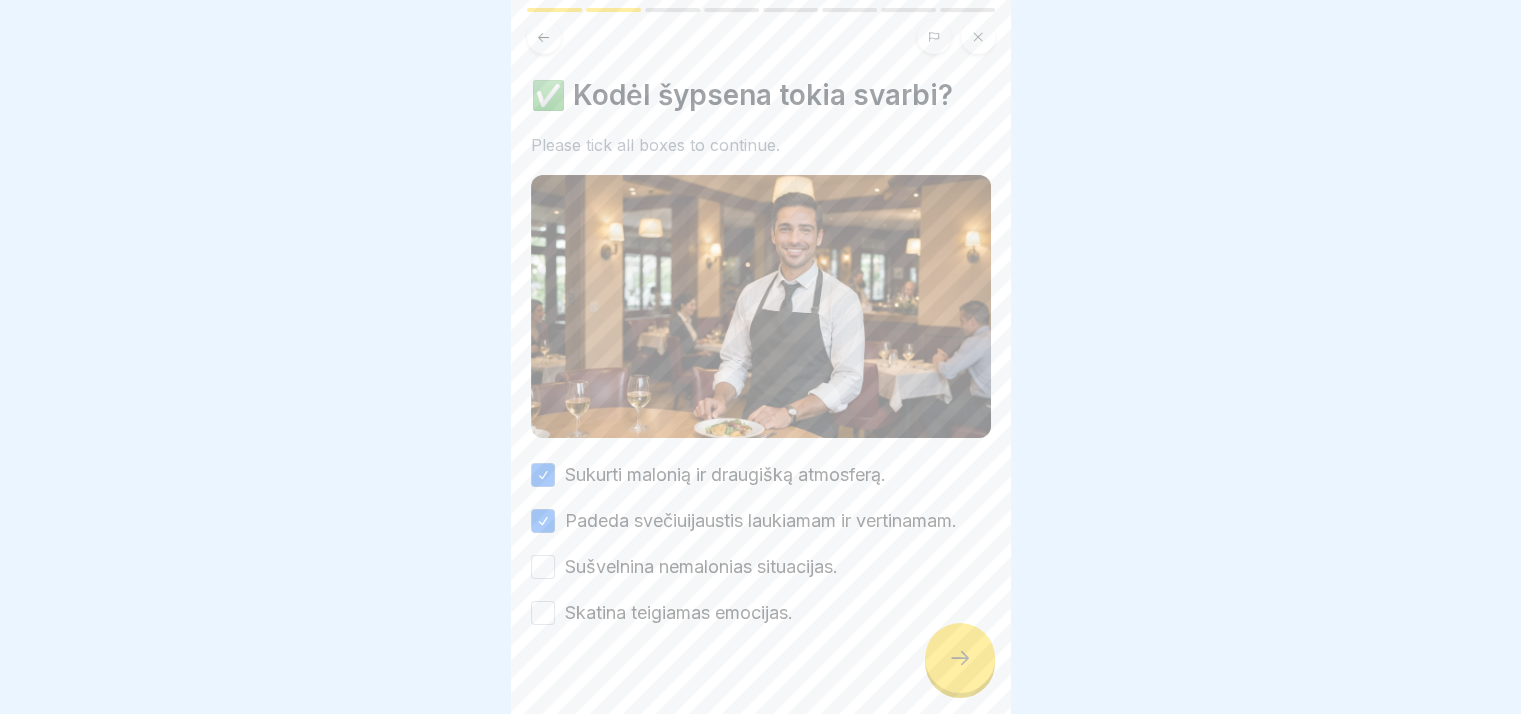 drag, startPoint x: 686, startPoint y: 563, endPoint x: 688, endPoint y: 575, distance: 12.165525 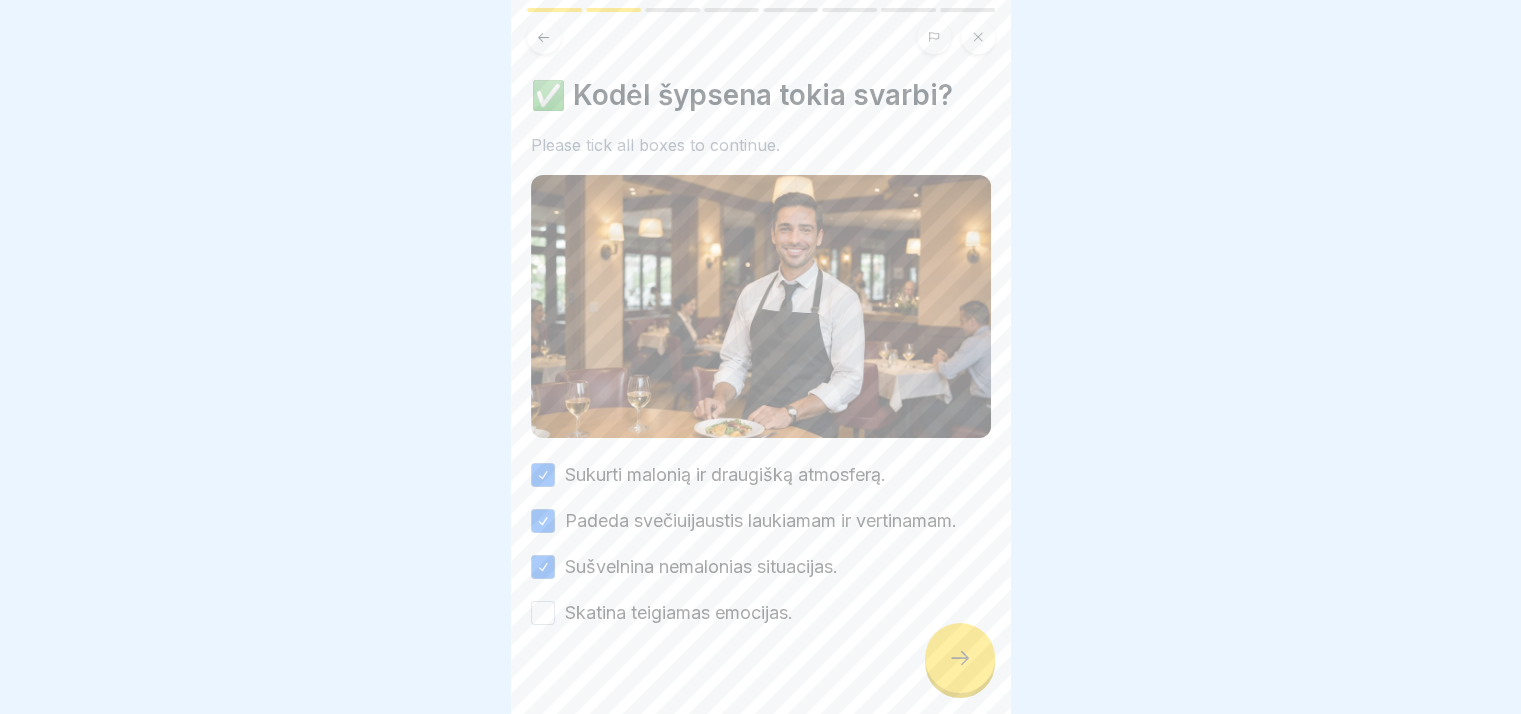 click on "Skatina teigiamas emocijas." at bounding box center [679, 613] 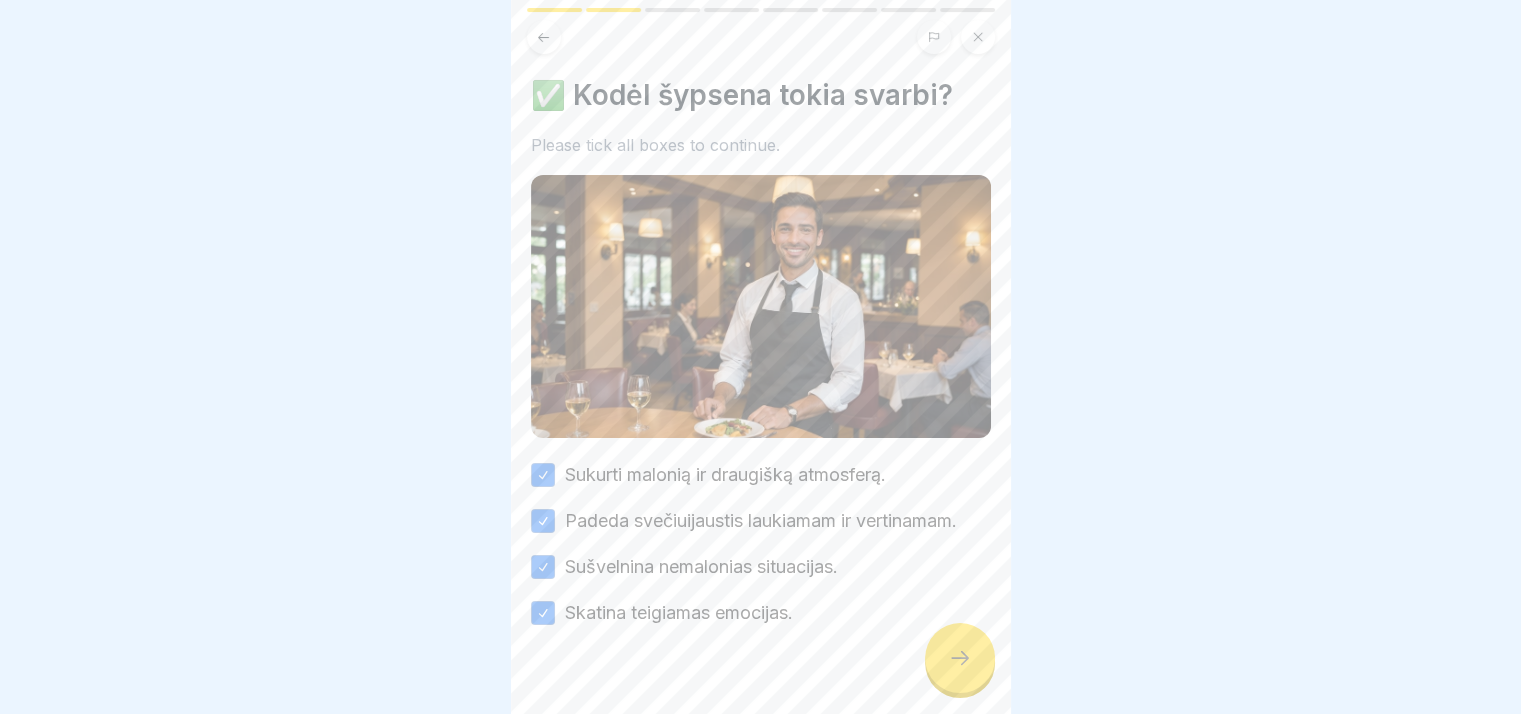 click at bounding box center [960, 658] 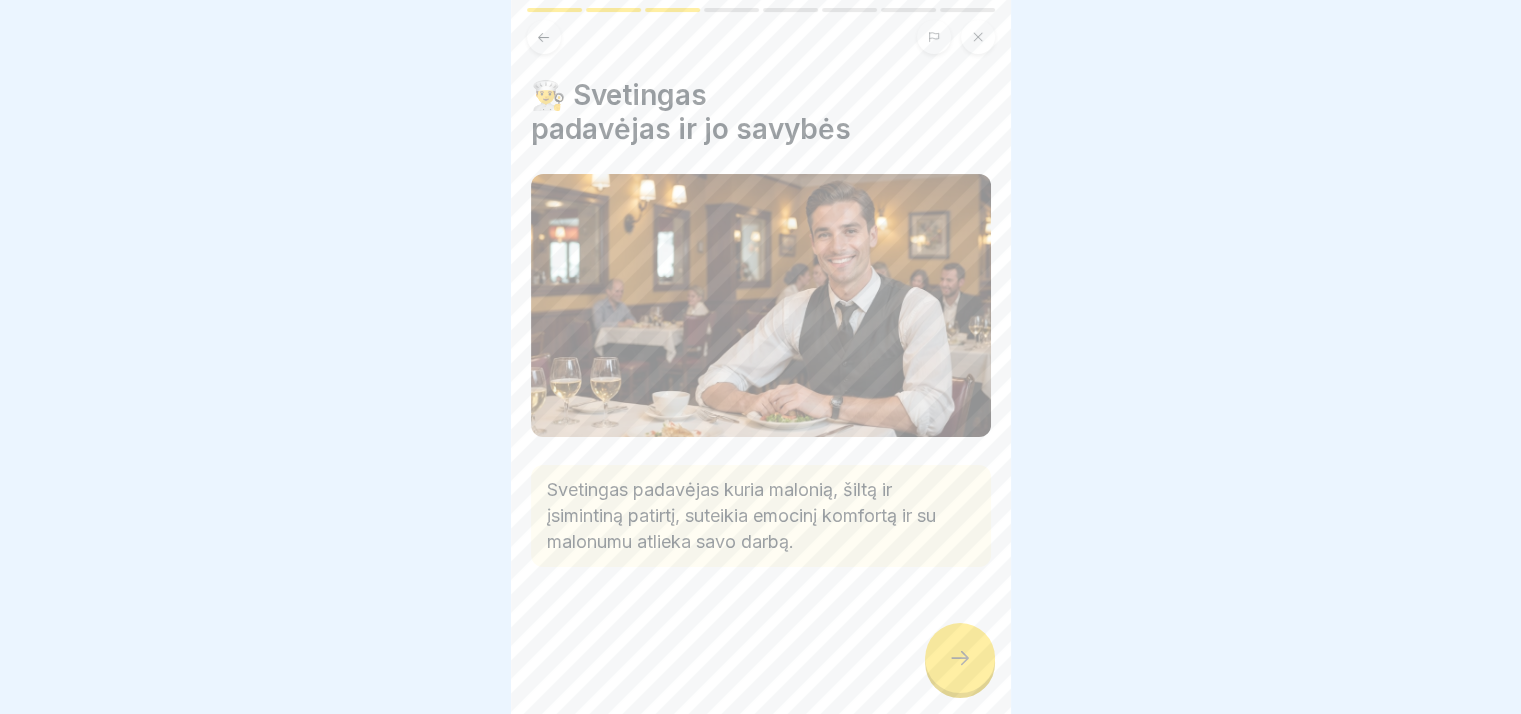 click at bounding box center (960, 658) 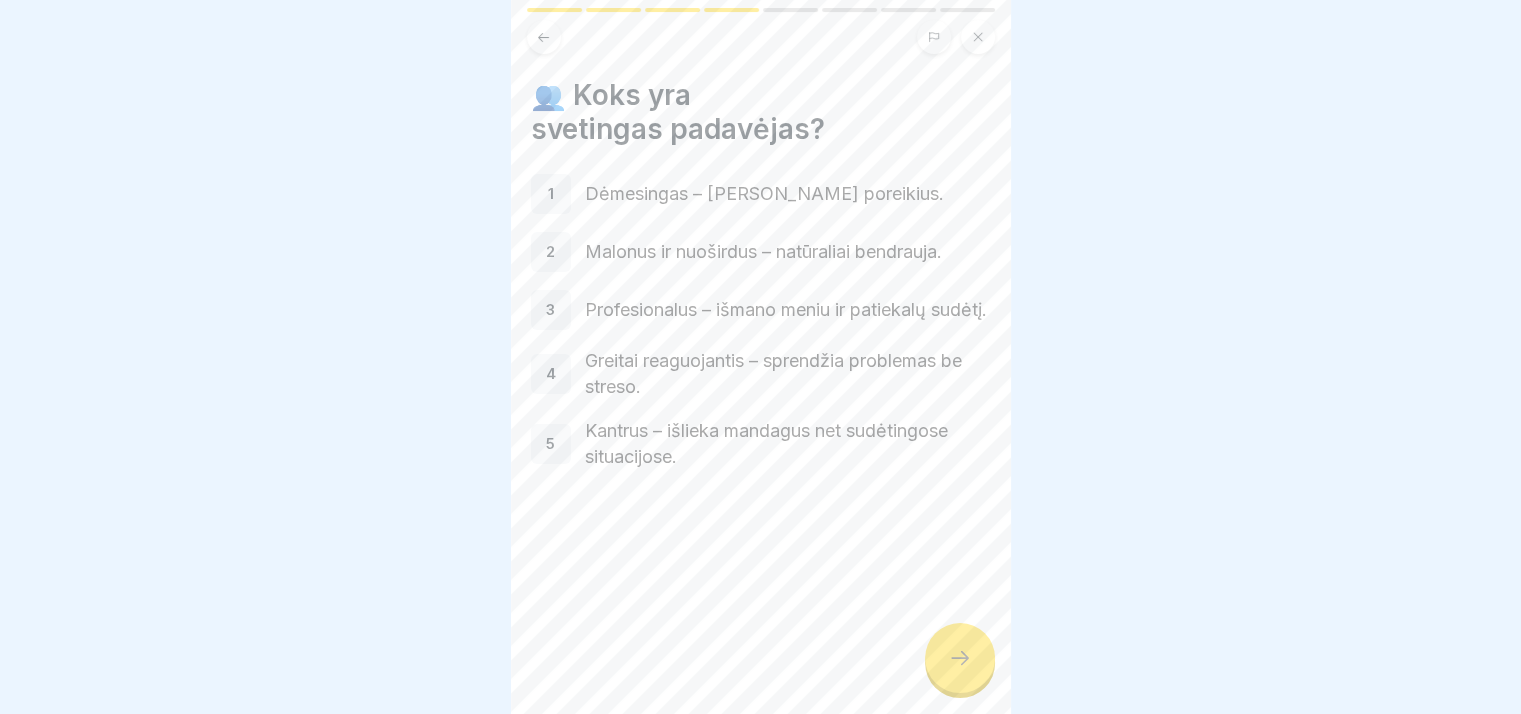 click at bounding box center (960, 658) 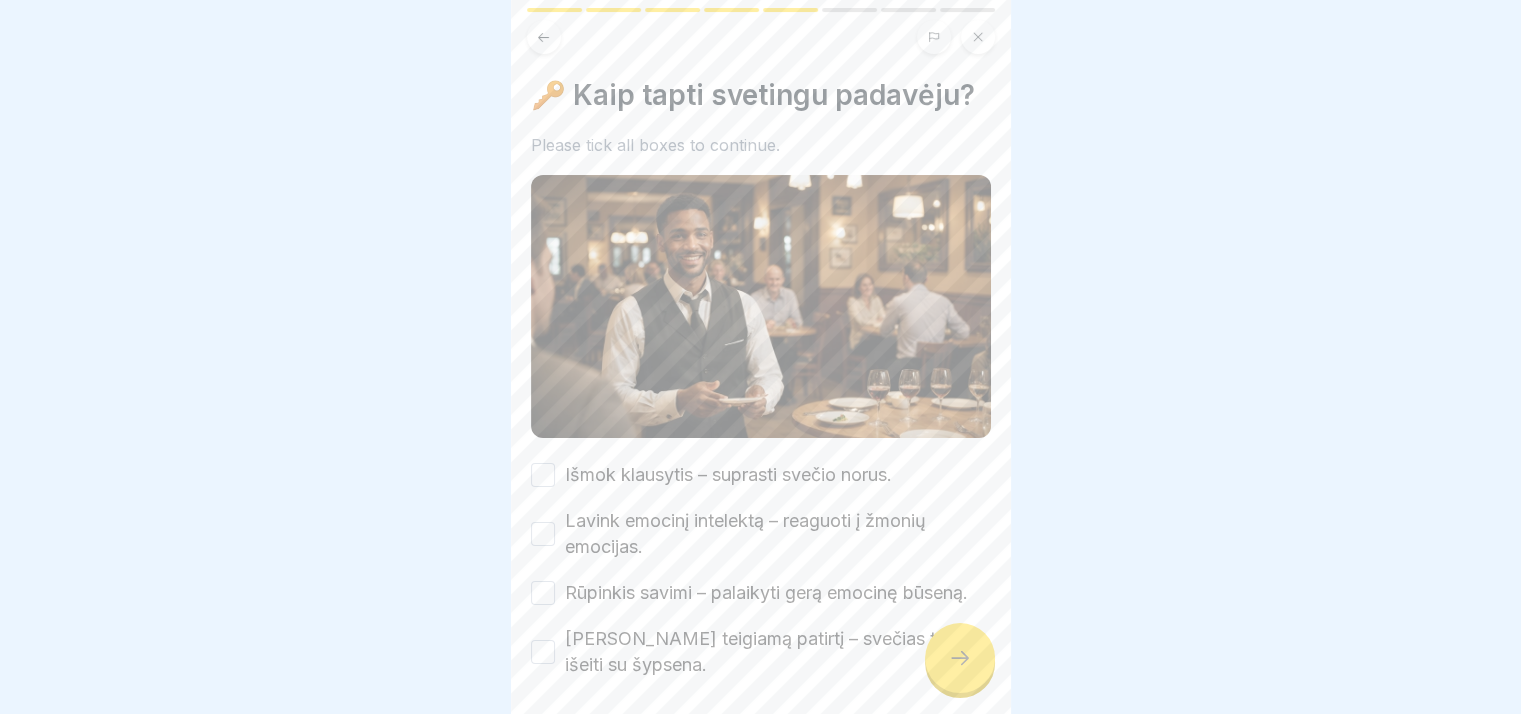 click on "[PERSON_NAME] teigiamą patirtį – svečias turėtų išeiti su šypsena." at bounding box center [778, 652] 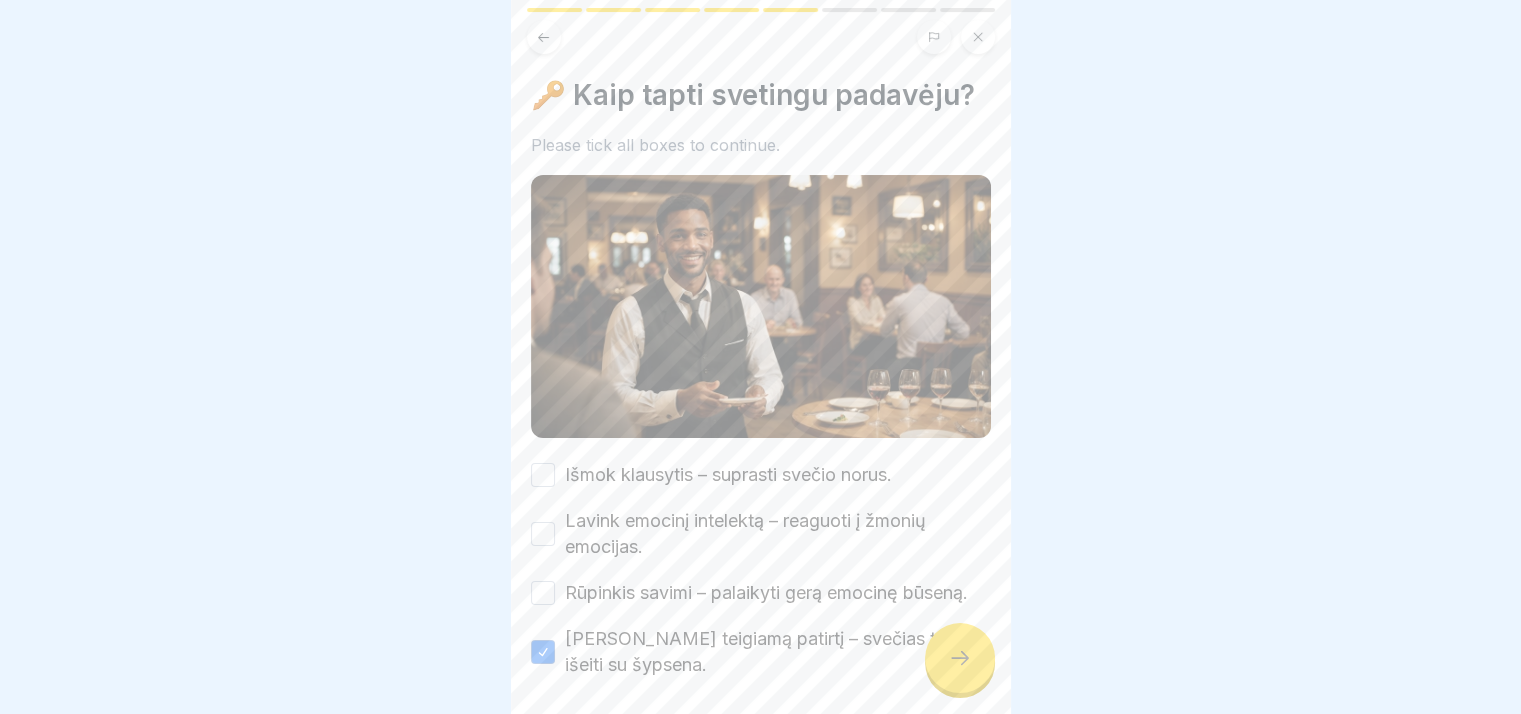 click on "Rūpinkis savimi – palaikyti gerą emocinę būseną." at bounding box center [766, 593] 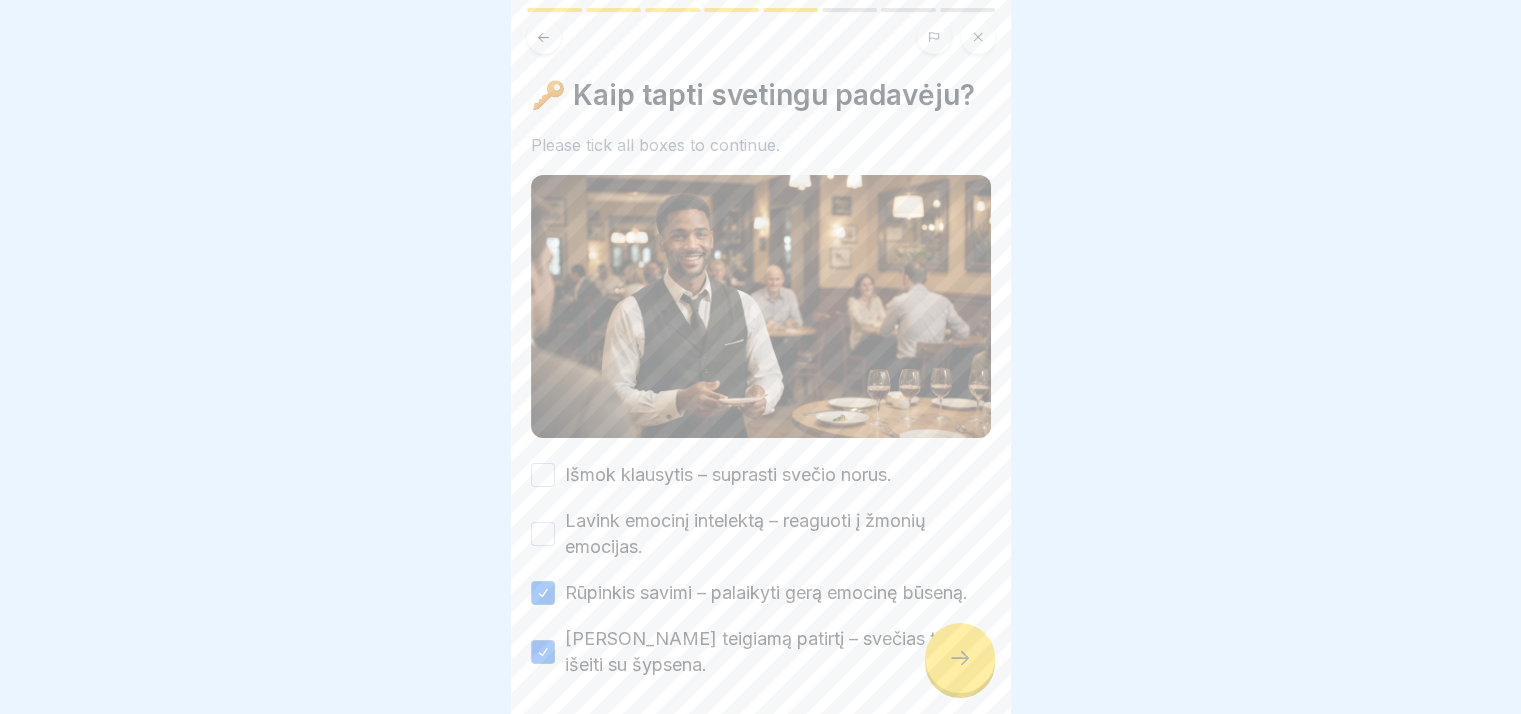 click on "Lavink emocinį intelektą – reaguoti į žmonių emocijas." at bounding box center [778, 534] 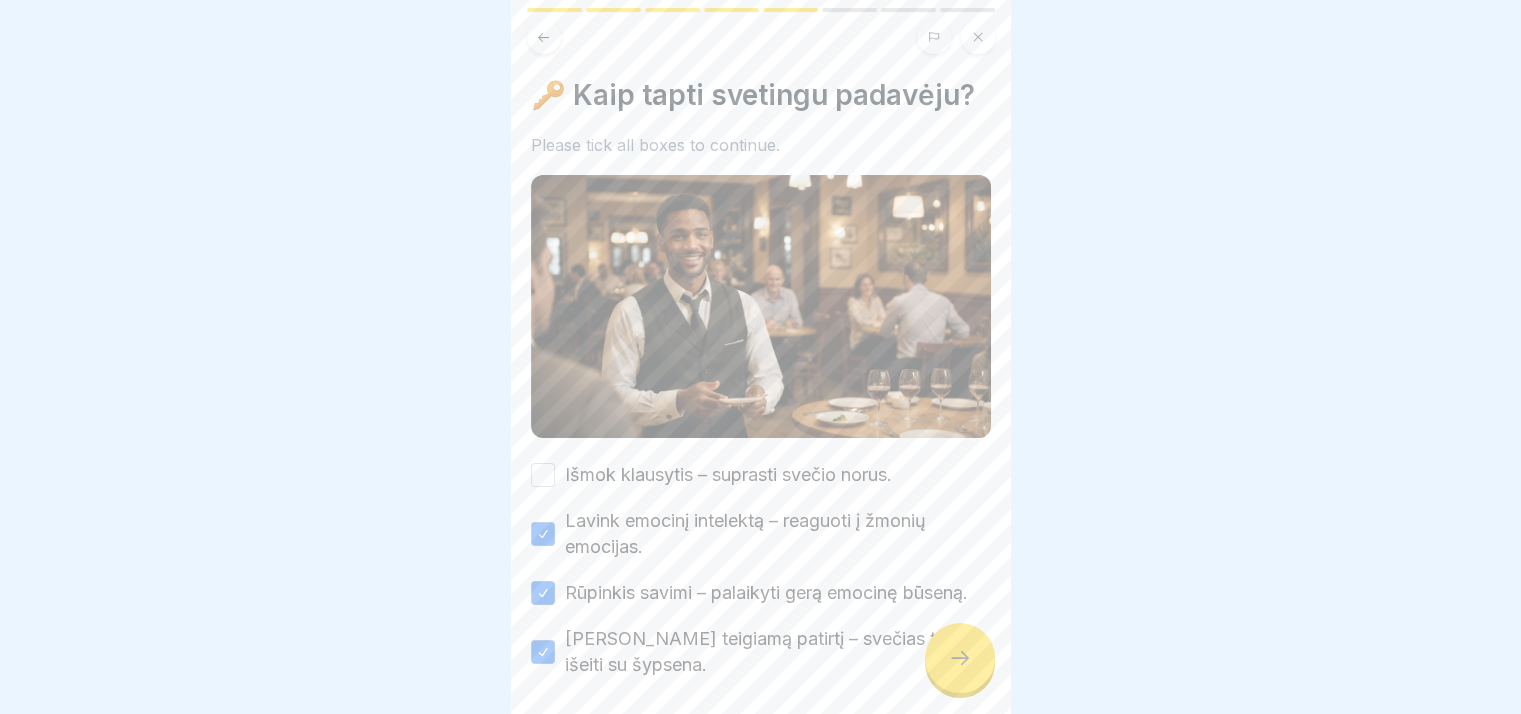 click on "Išmok klausytis – suprasti svečio norus." at bounding box center [728, 475] 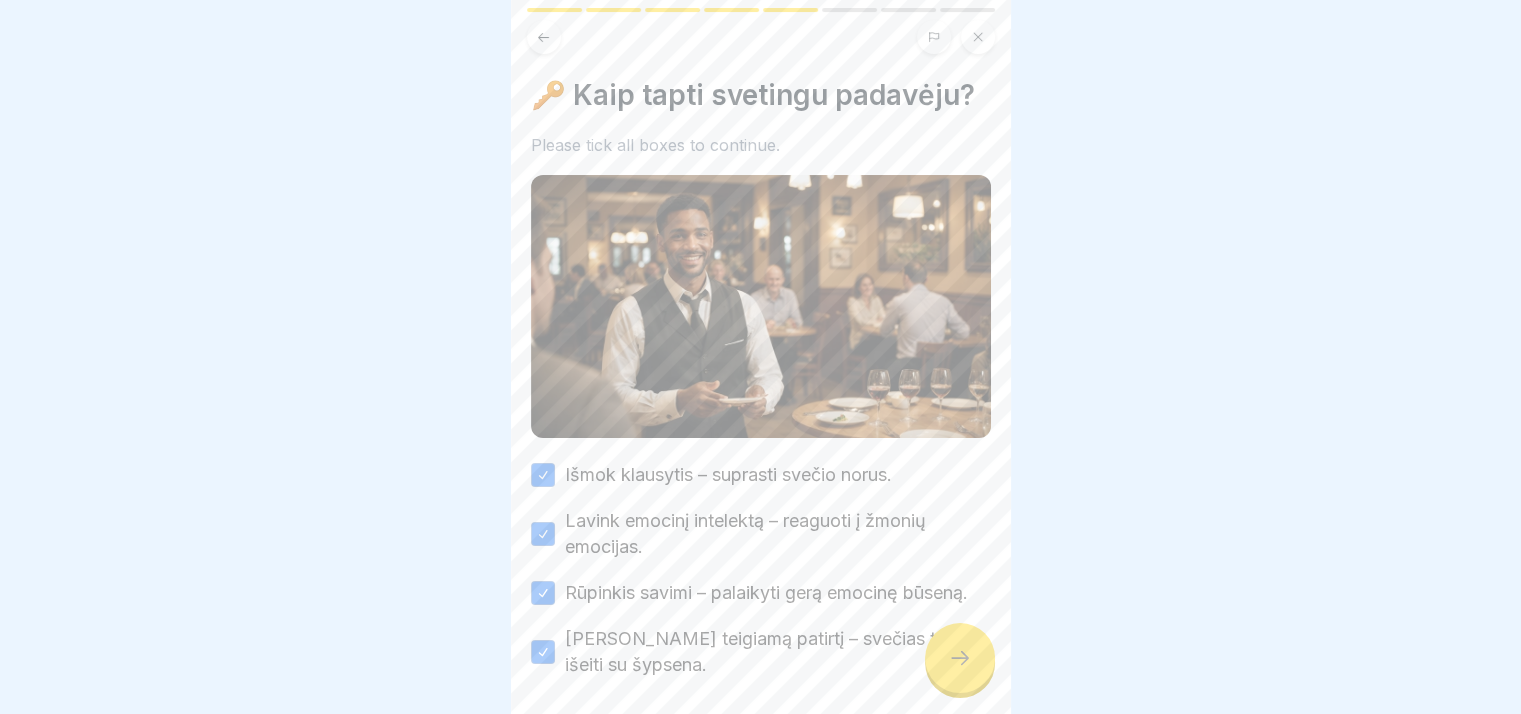 click 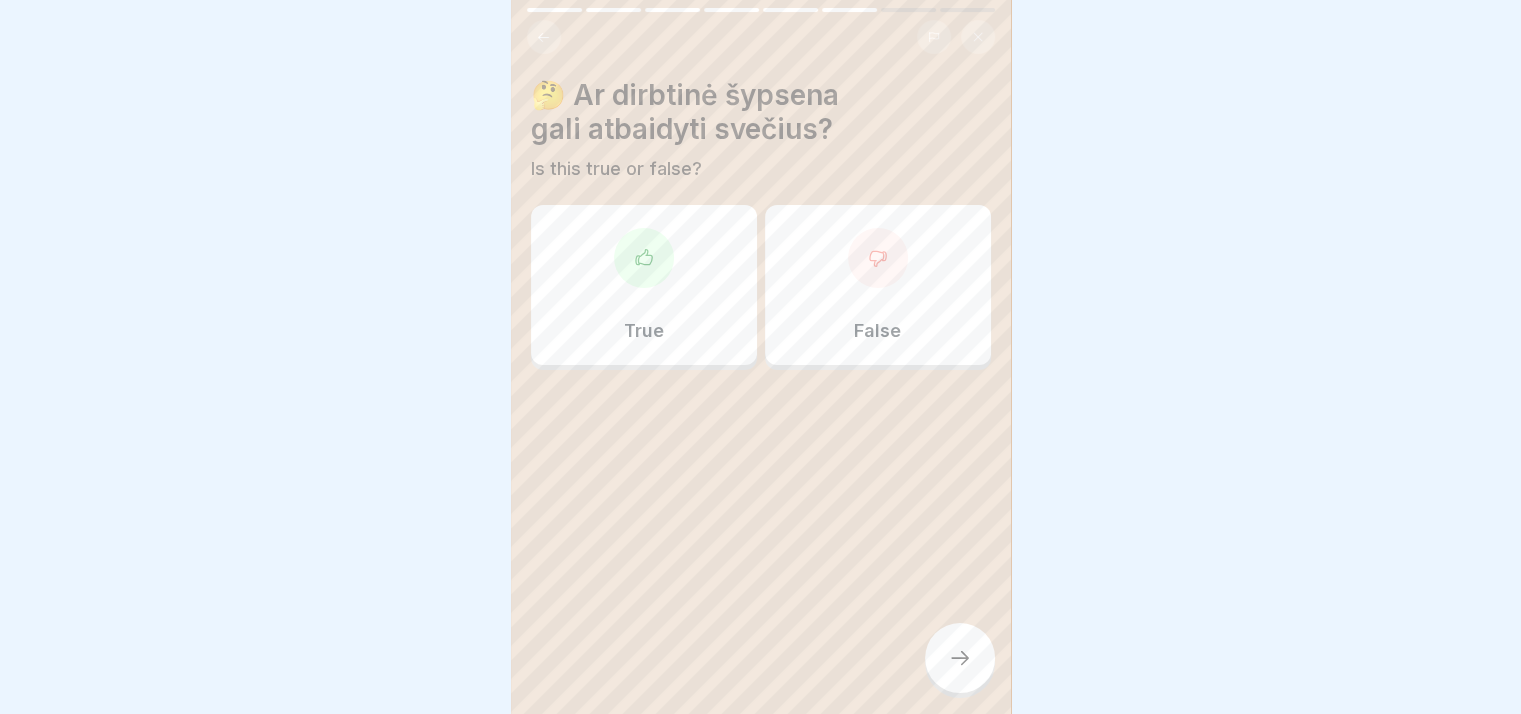 click on "True" at bounding box center (644, 285) 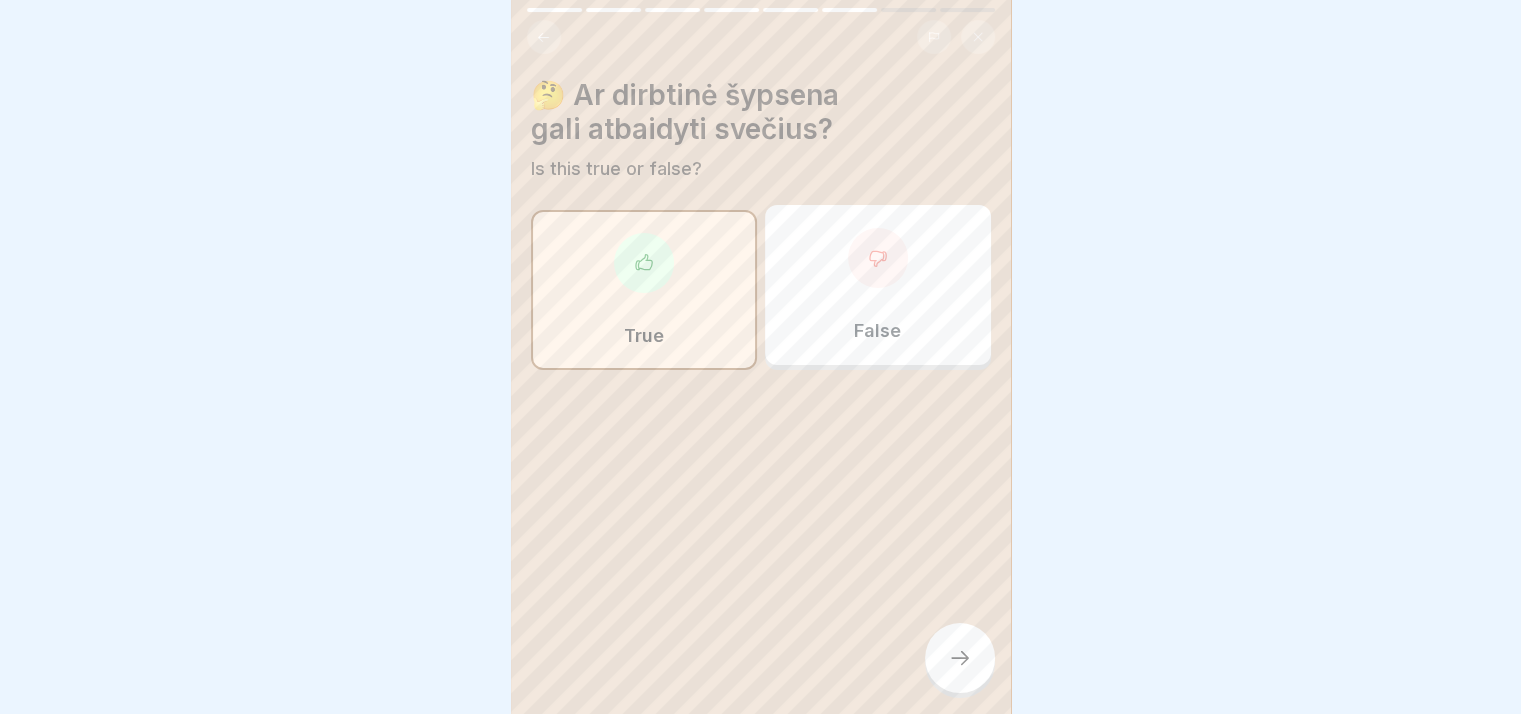 click at bounding box center (878, 258) 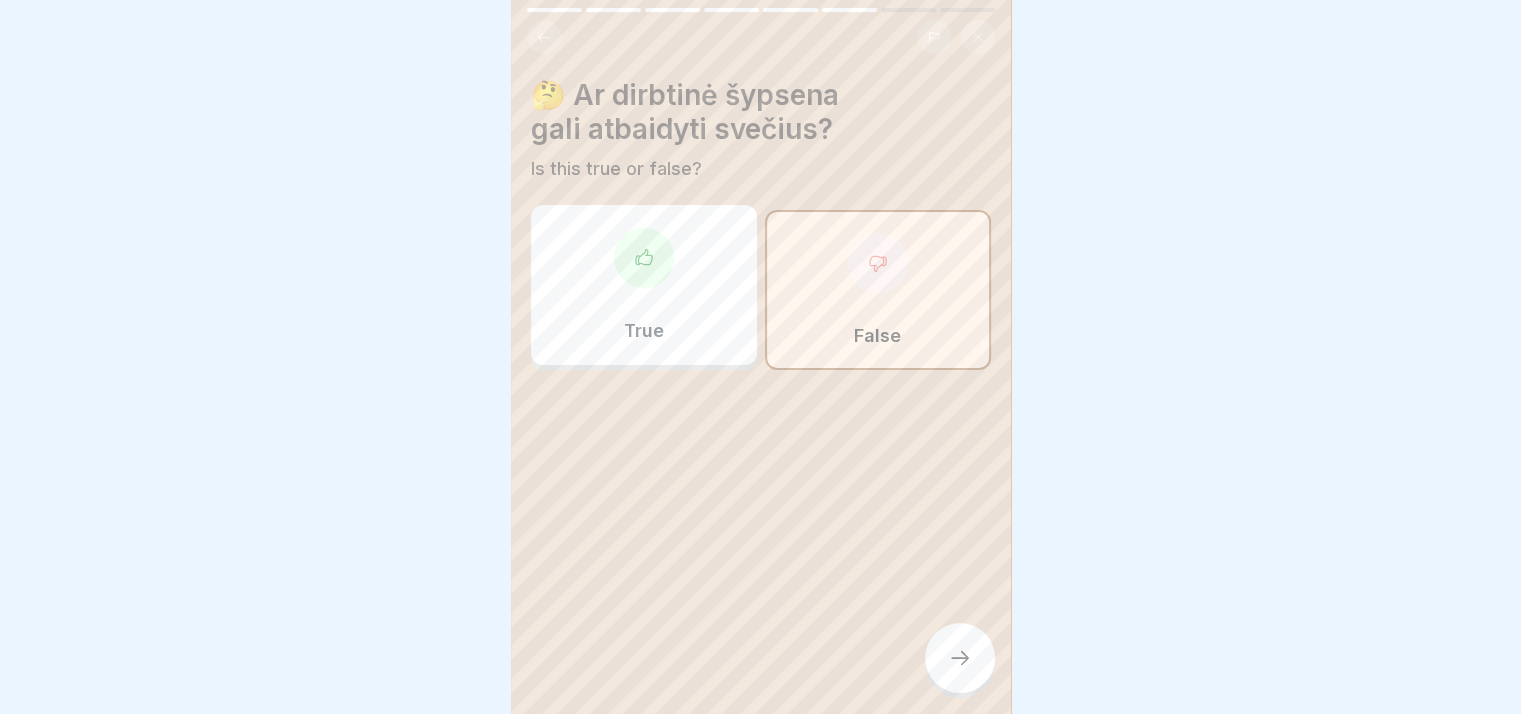 click at bounding box center [960, 658] 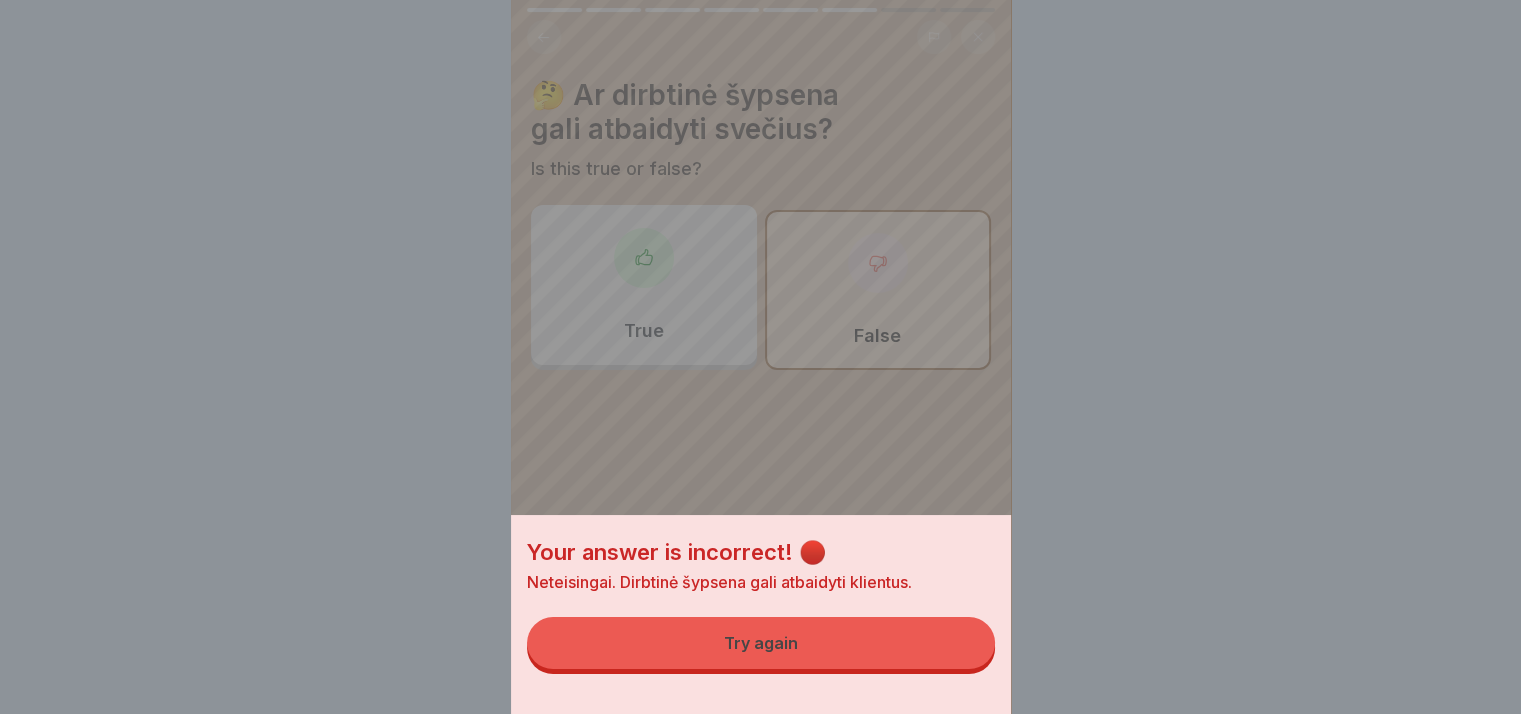 click on "Try again" at bounding box center [761, 643] 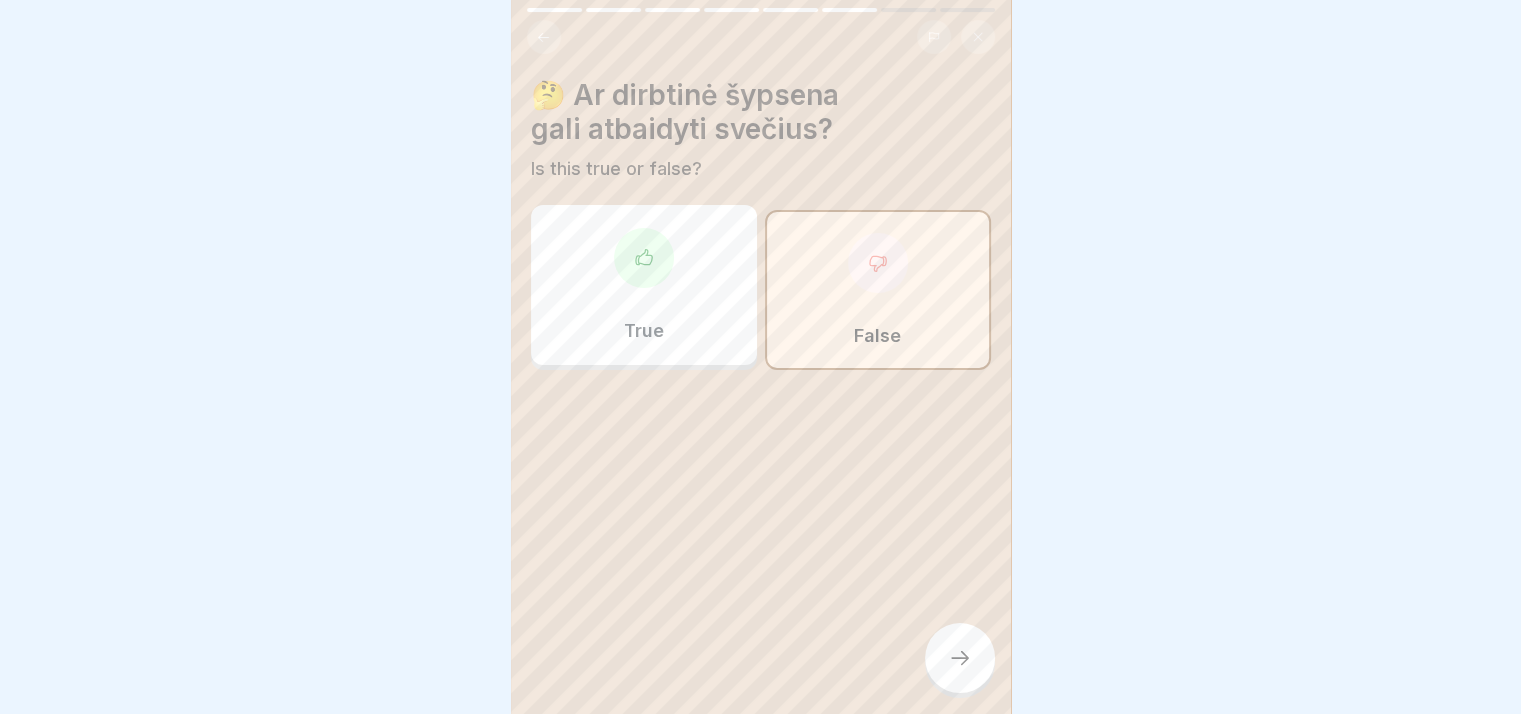 click on "True" at bounding box center [644, 285] 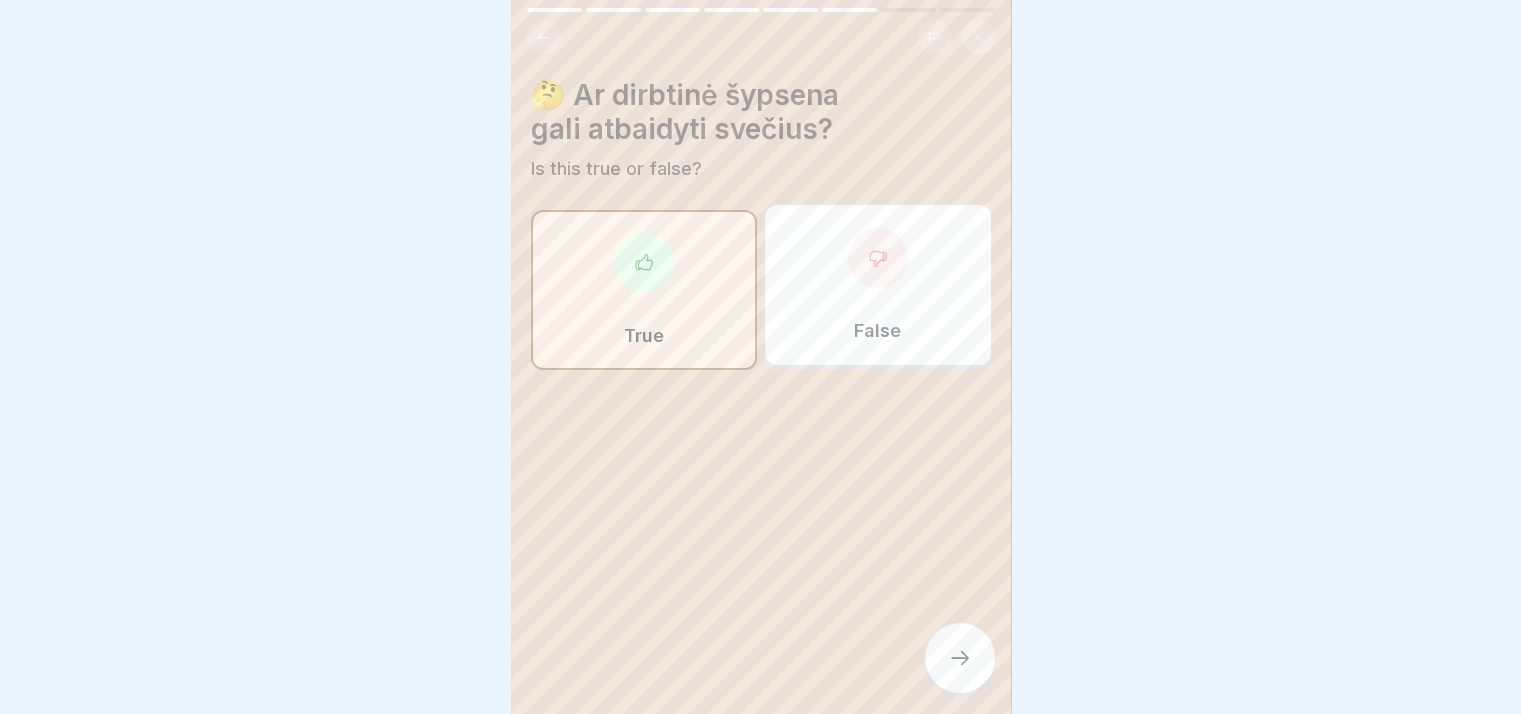click at bounding box center (960, 658) 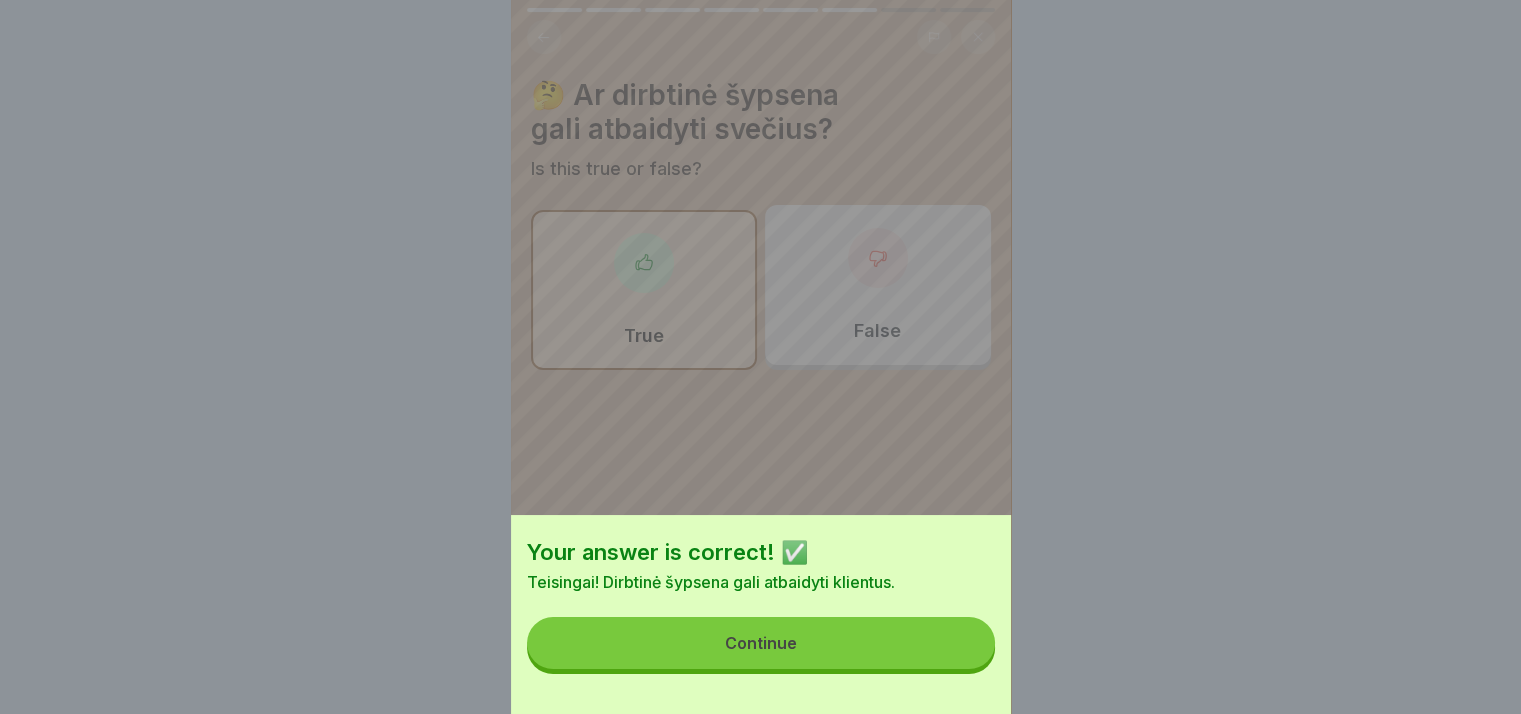 click on "Continue" at bounding box center (761, 643) 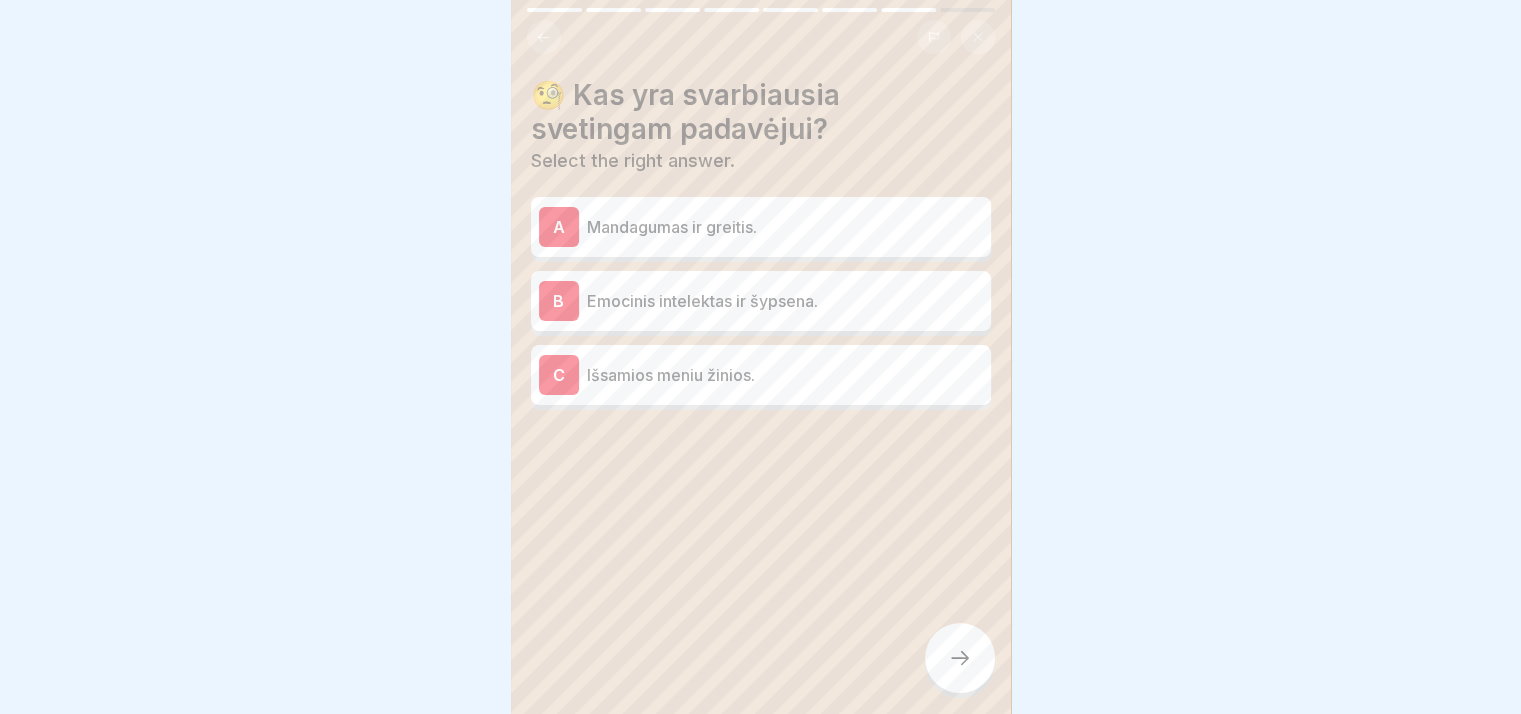 click on "Mandagumas ir greitis." at bounding box center (785, 227) 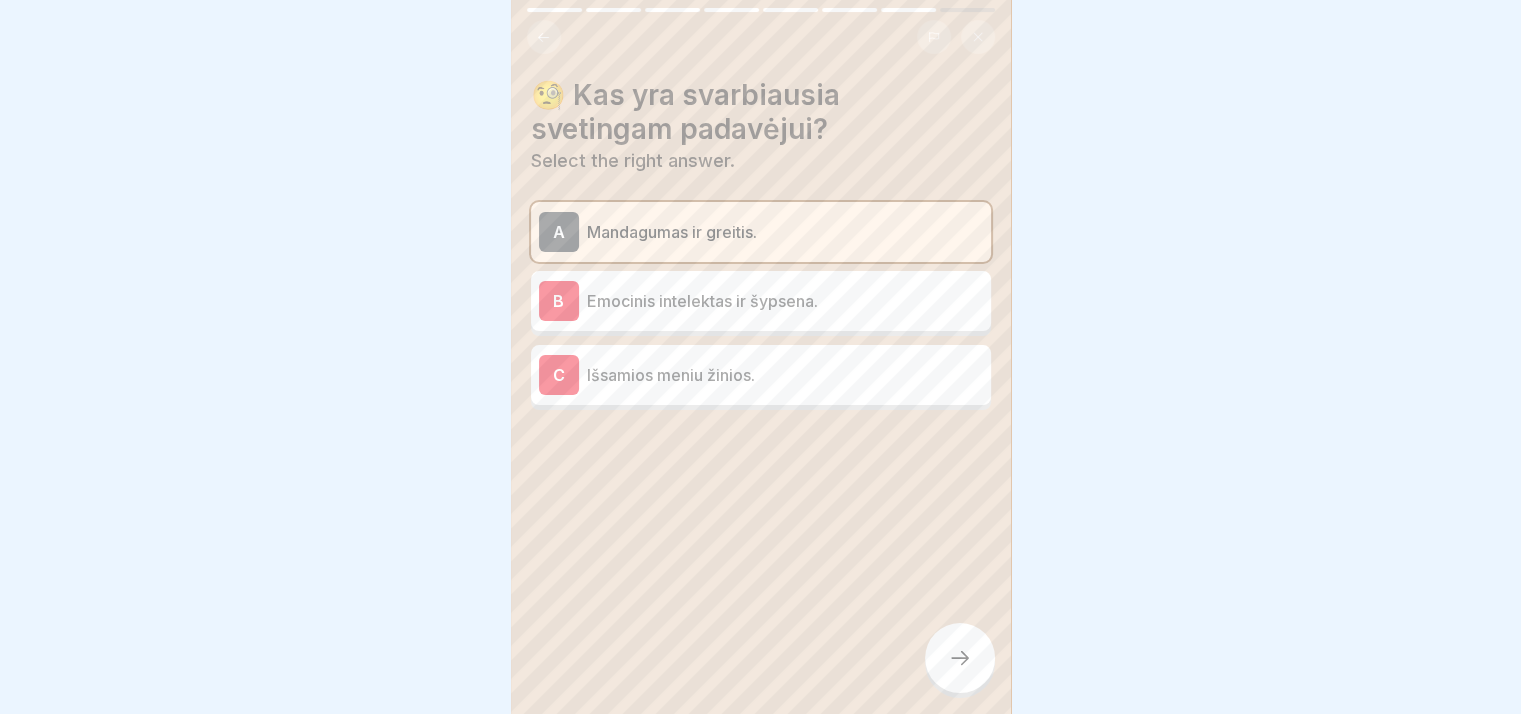 click 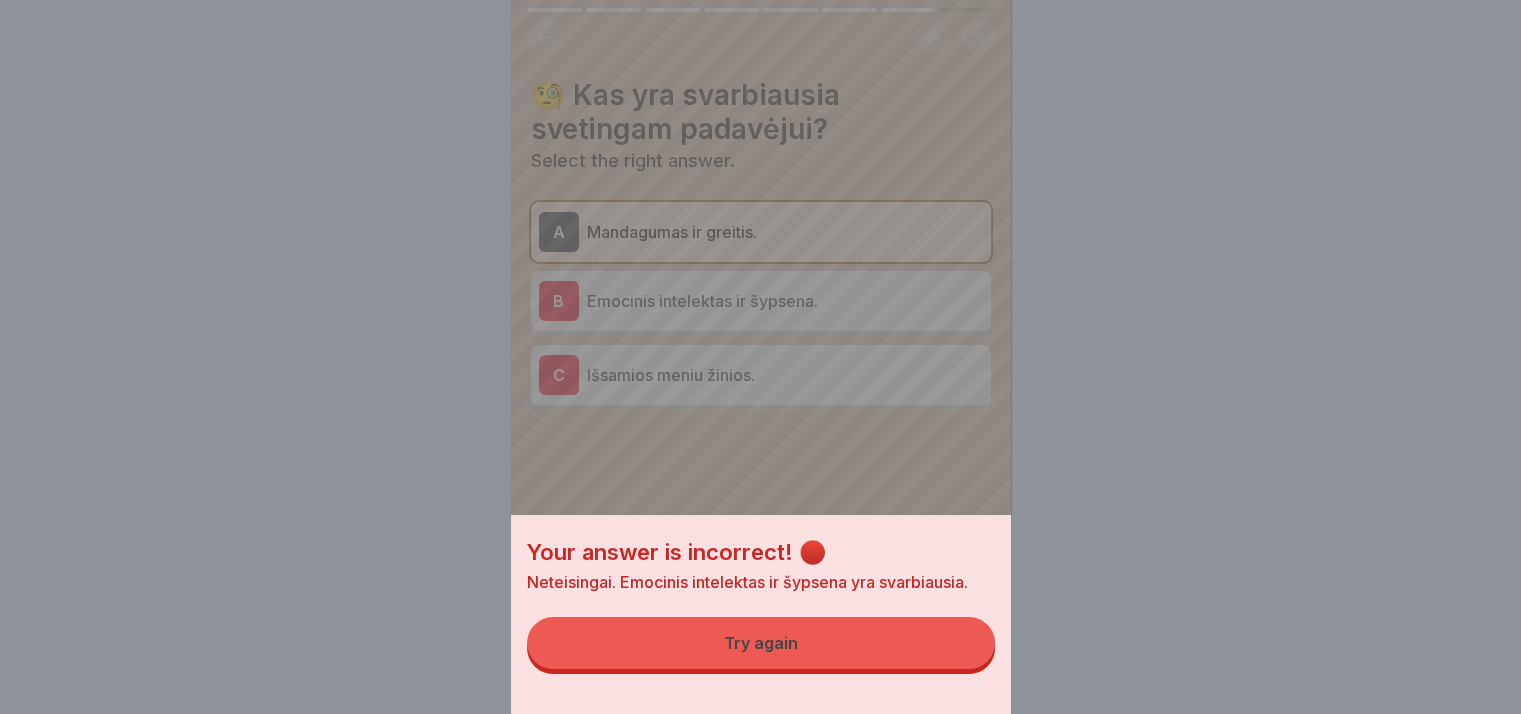 click on "Try again" at bounding box center [761, 643] 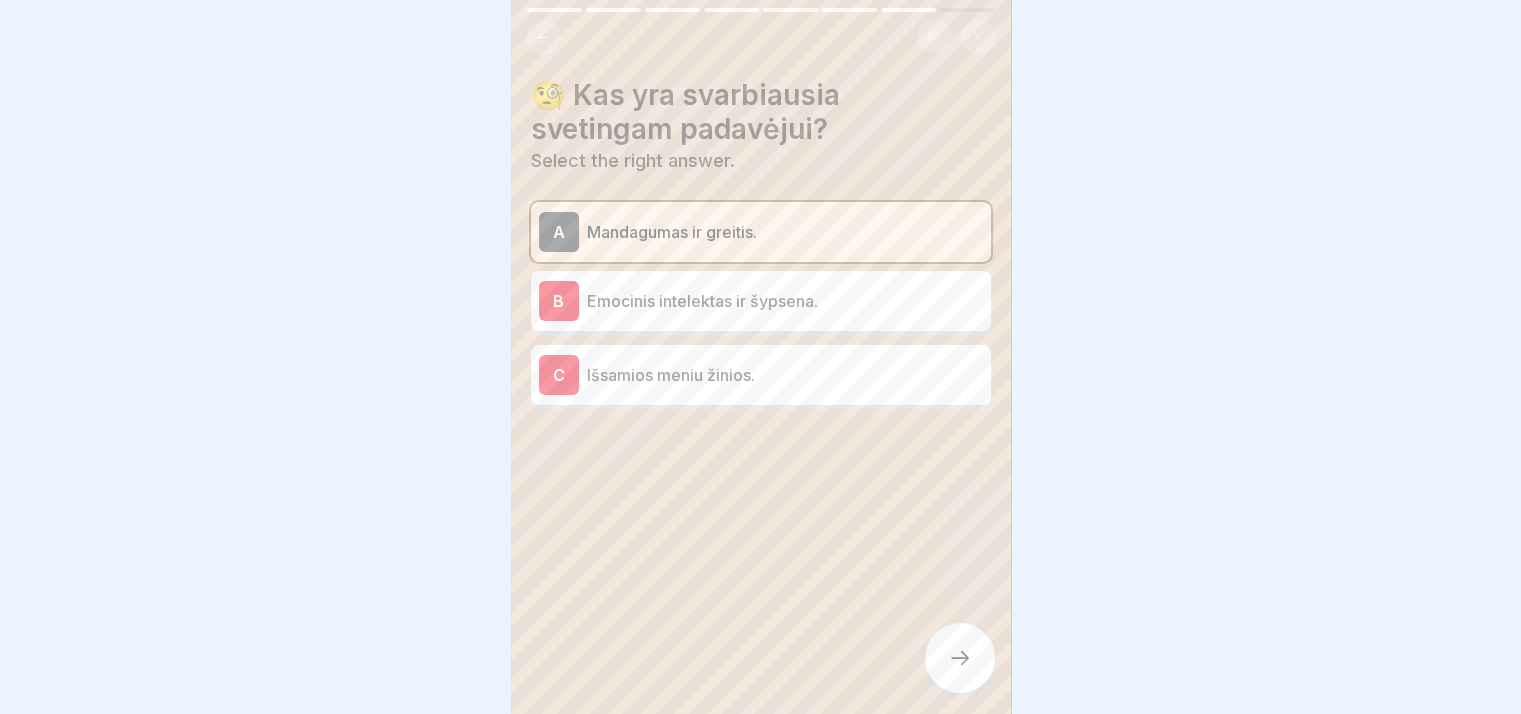 click on "B Emocinis intelektas ir šypsena." at bounding box center (761, 301) 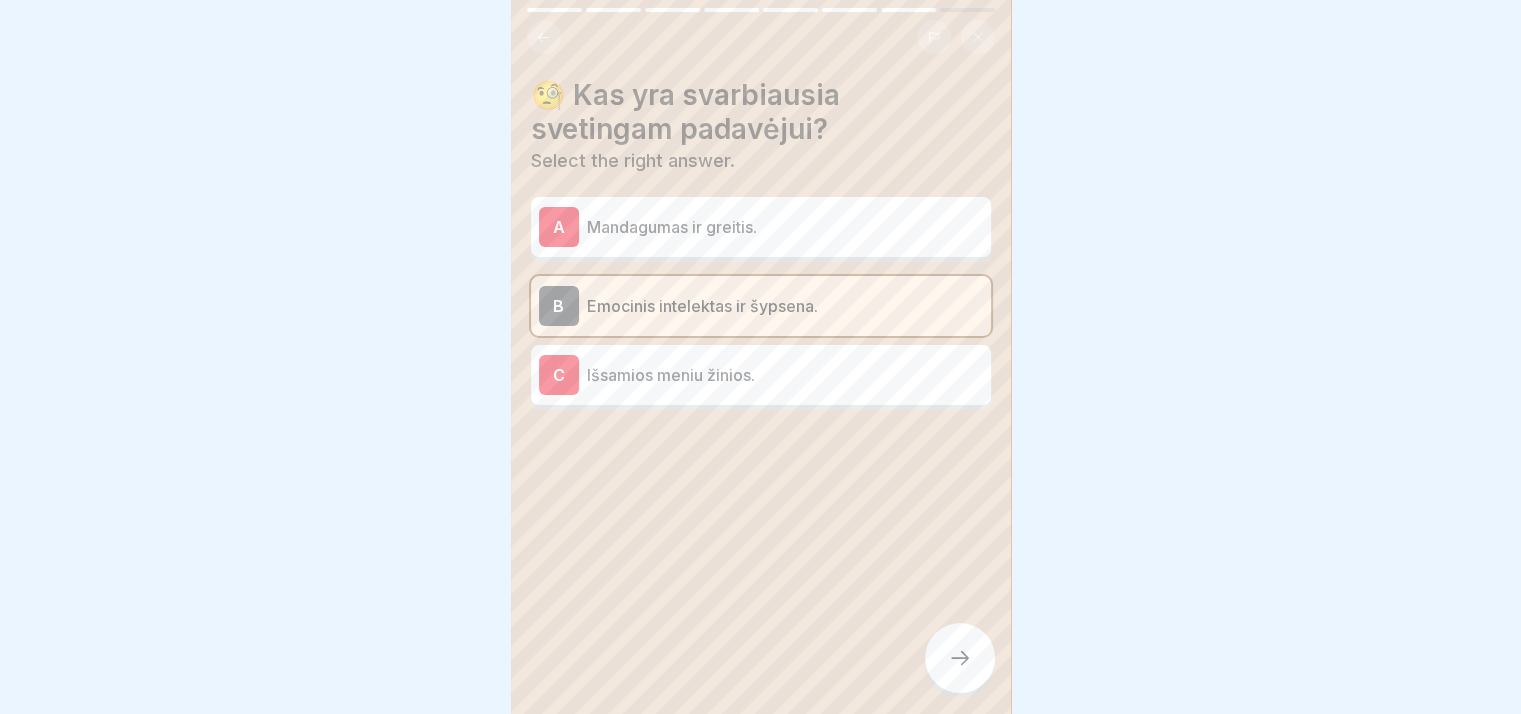 click 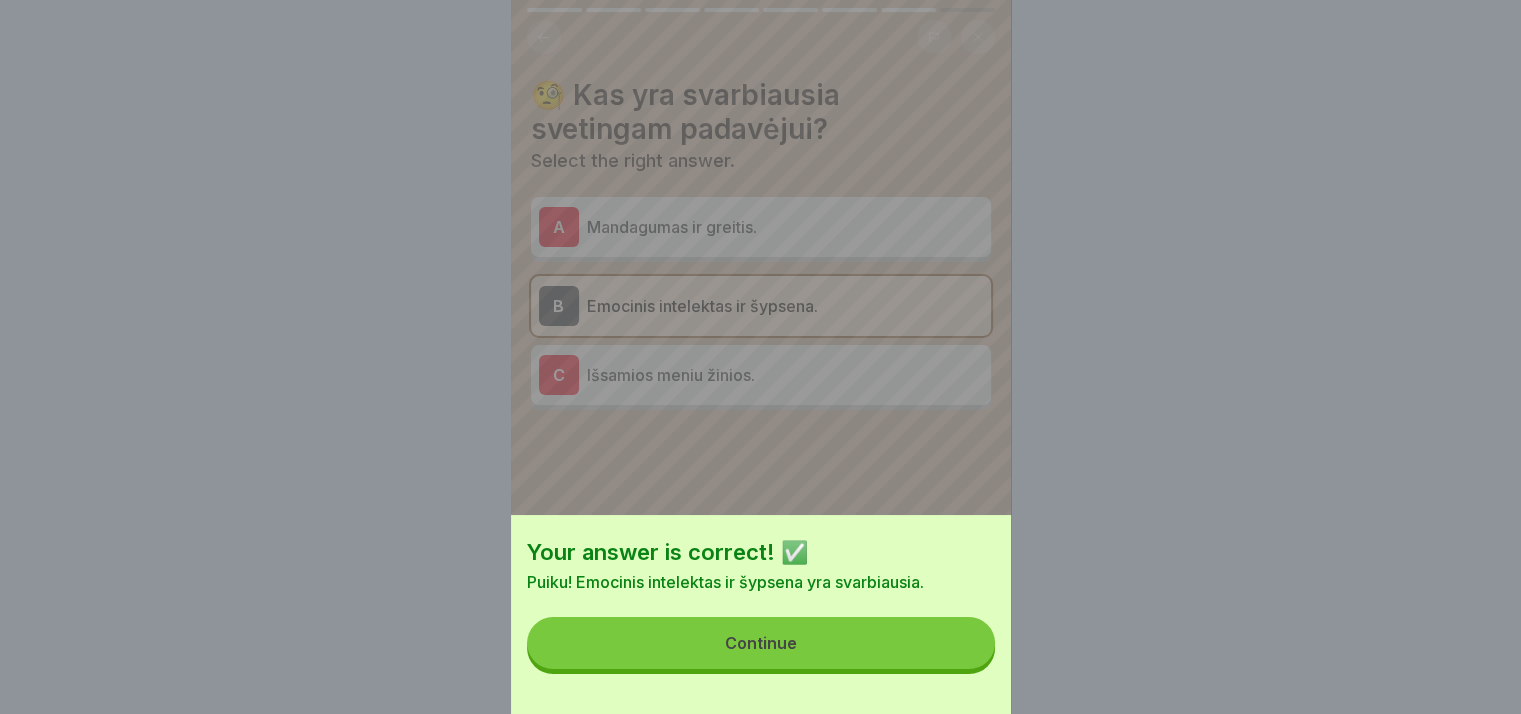 click on "Continue" at bounding box center (761, 643) 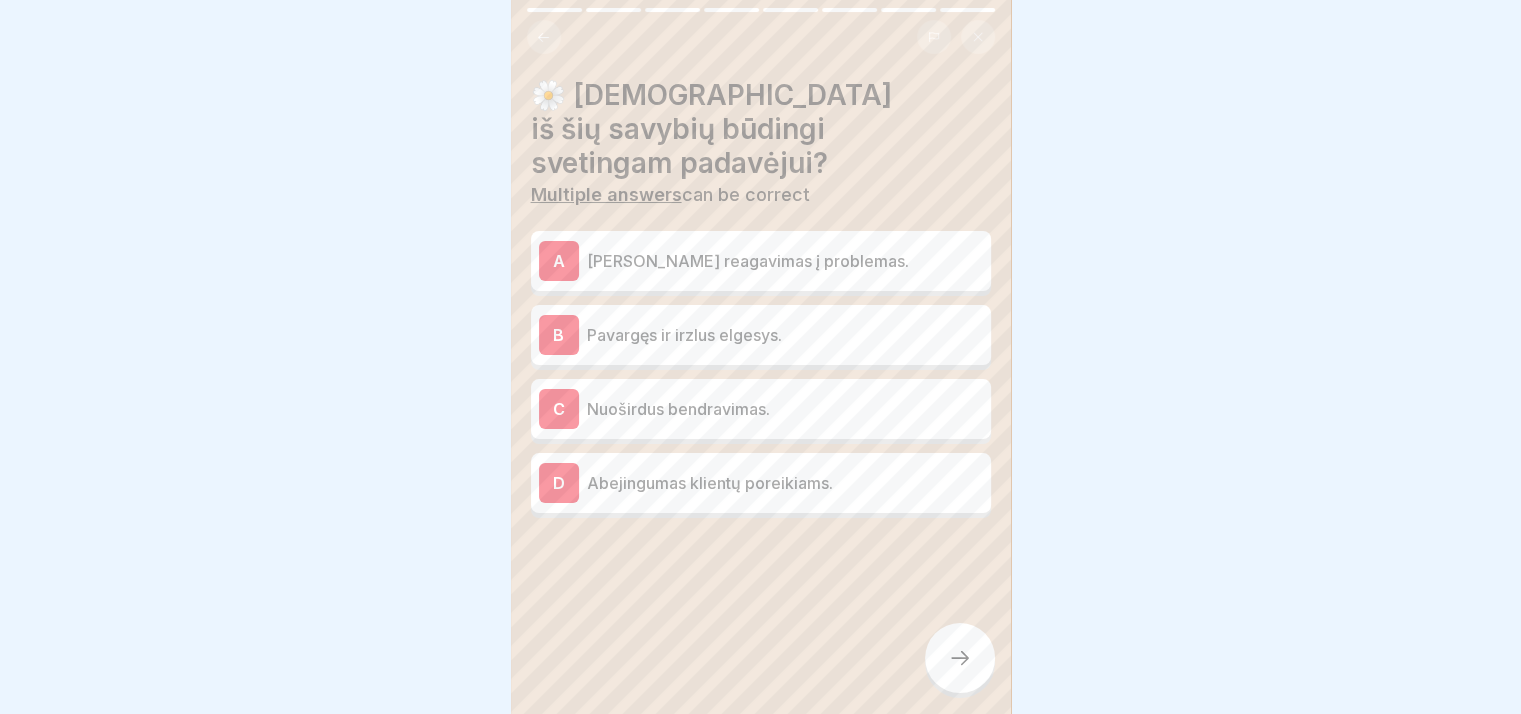 click on "[PERSON_NAME] reagavimas į problemas." at bounding box center [785, 261] 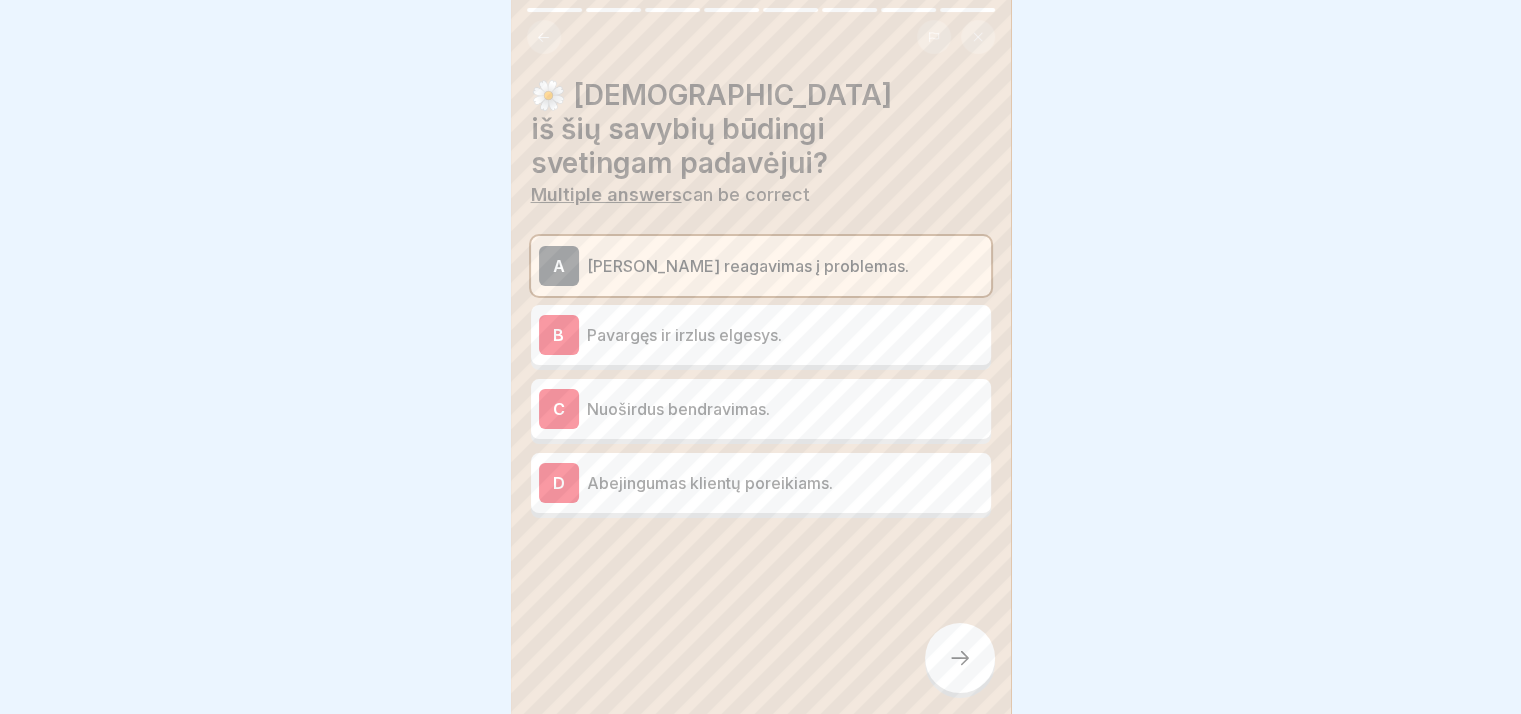 click on "C Nuoširdus bendravimas." at bounding box center [761, 409] 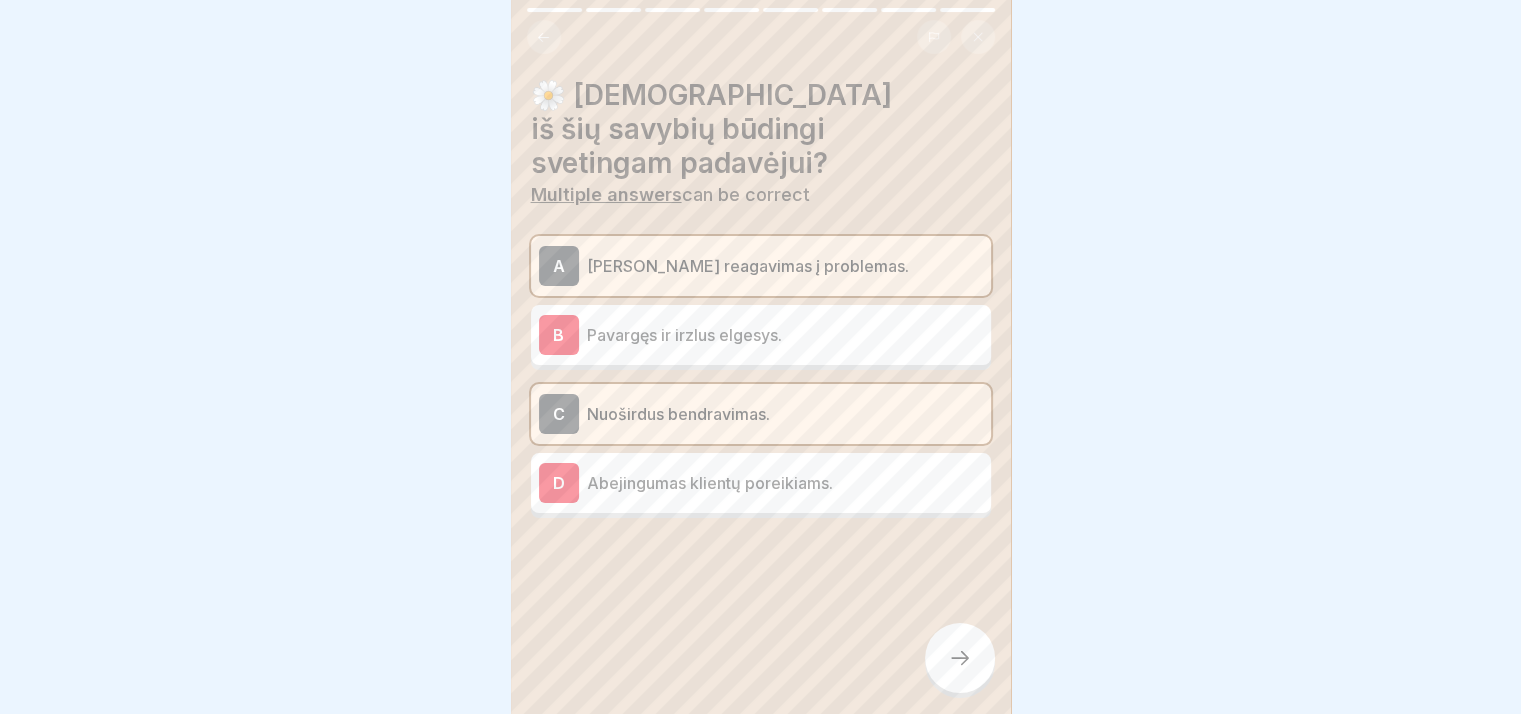 click 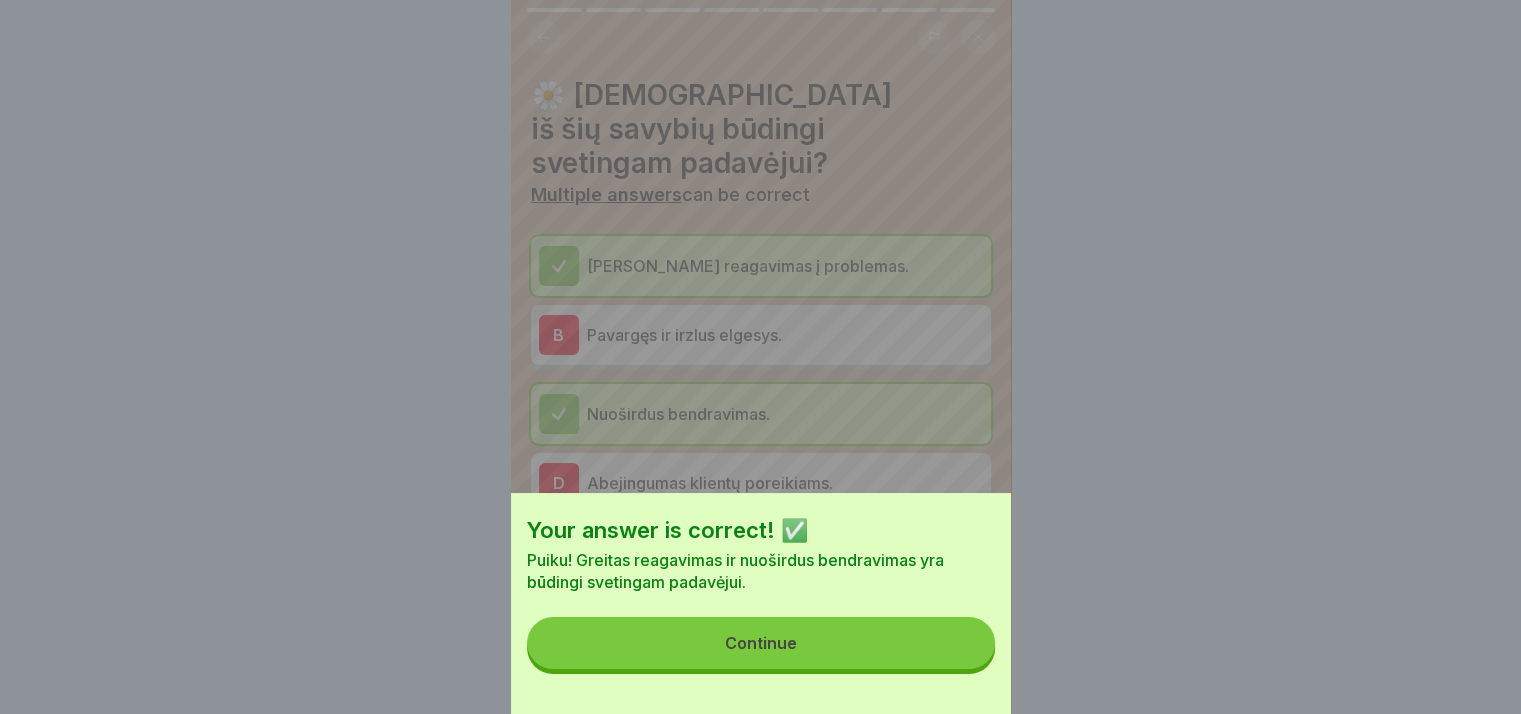 click on "Continue" at bounding box center (761, 643) 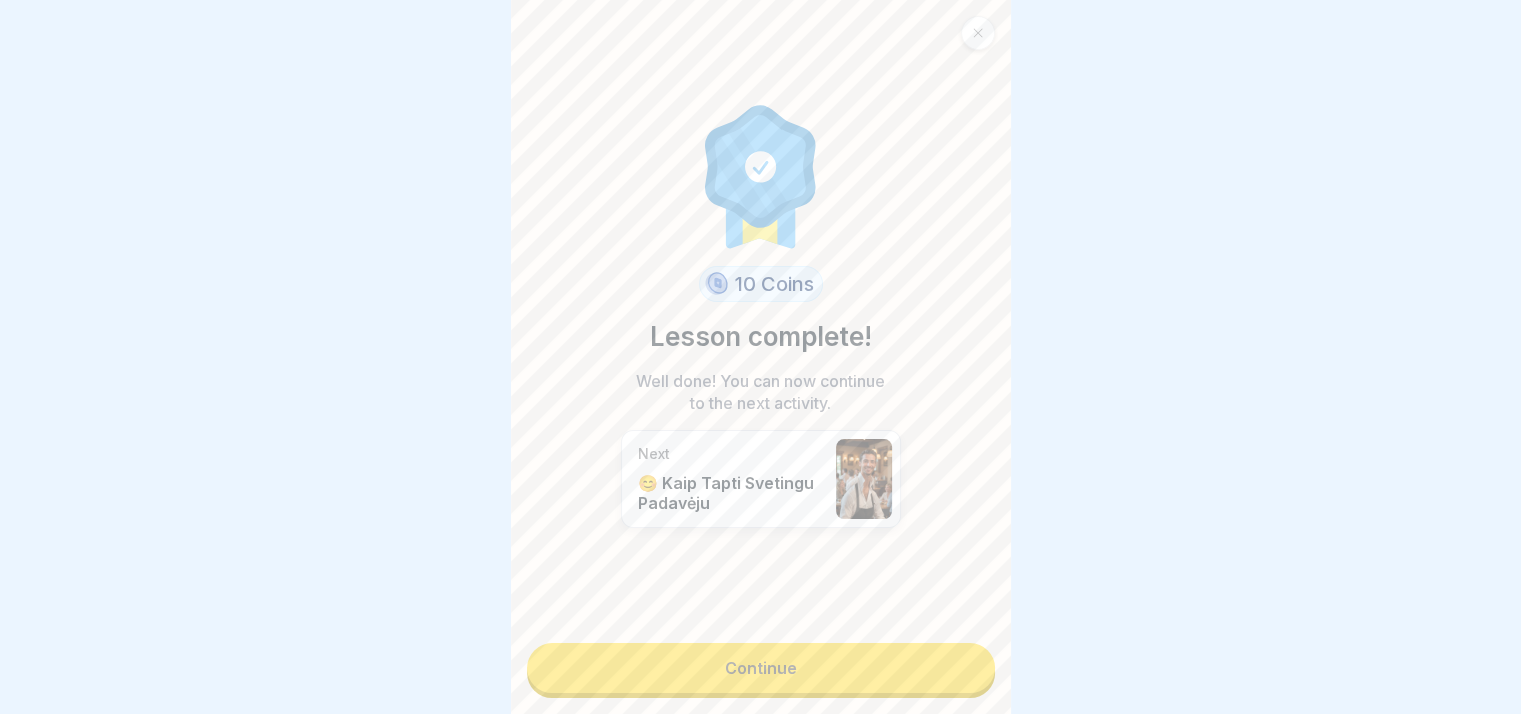 click on "Continue" at bounding box center (761, 668) 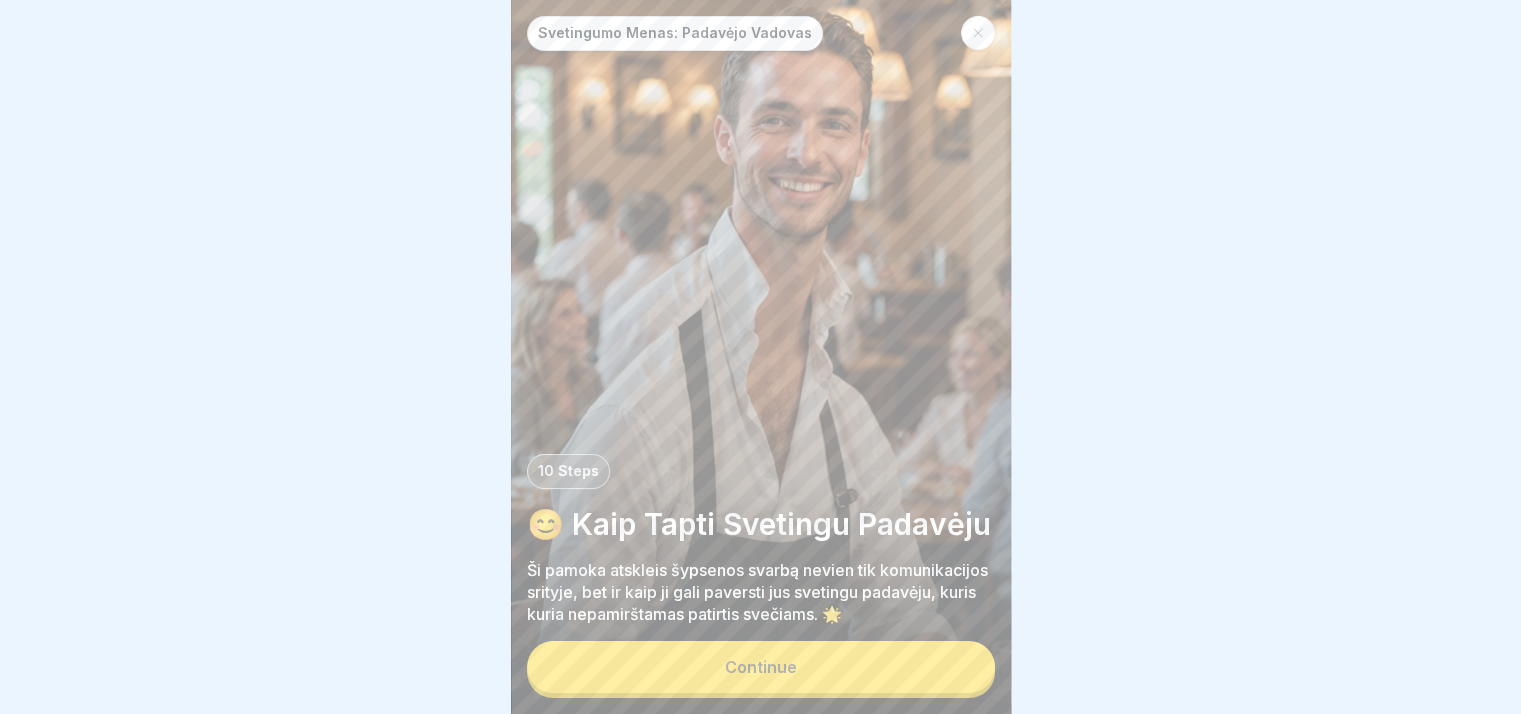 click on "Continue" at bounding box center [761, 667] 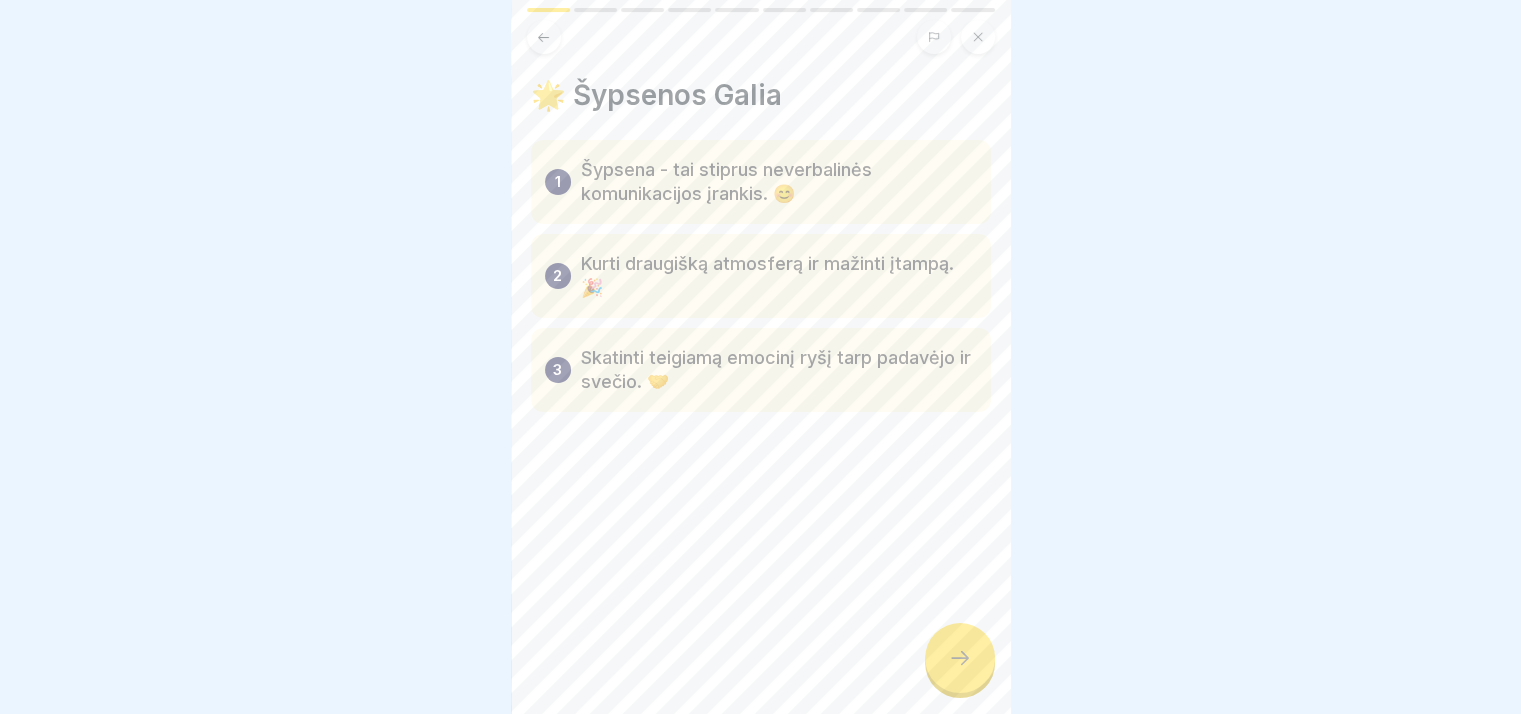 click 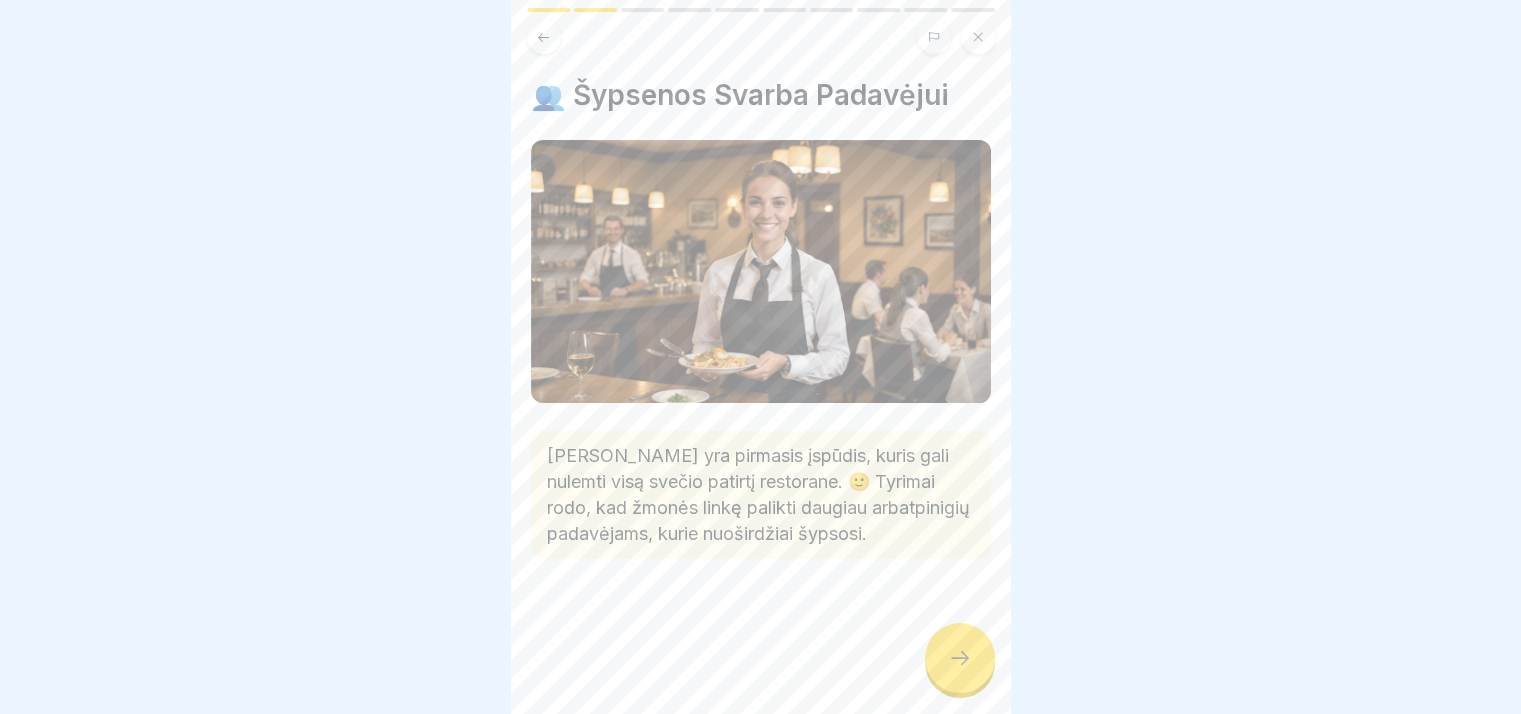 click 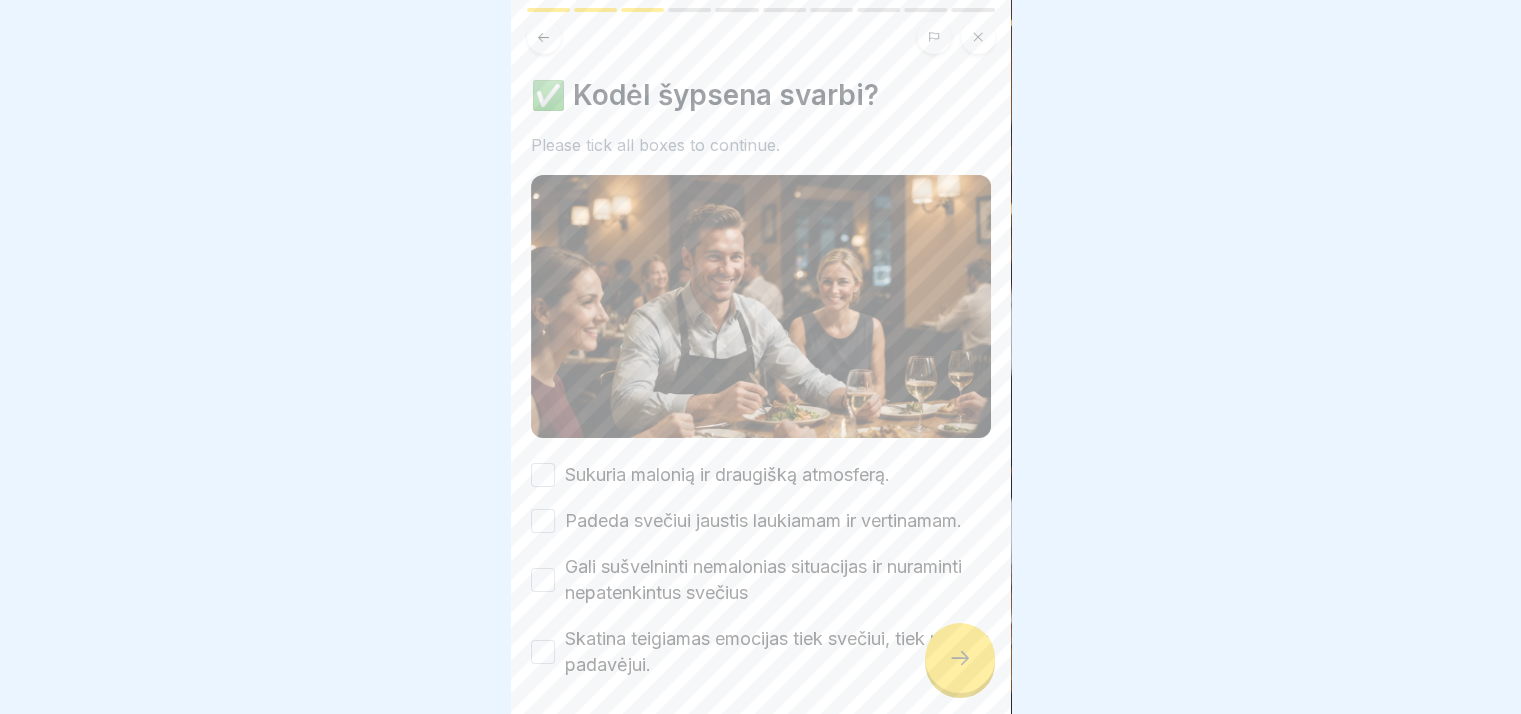 click 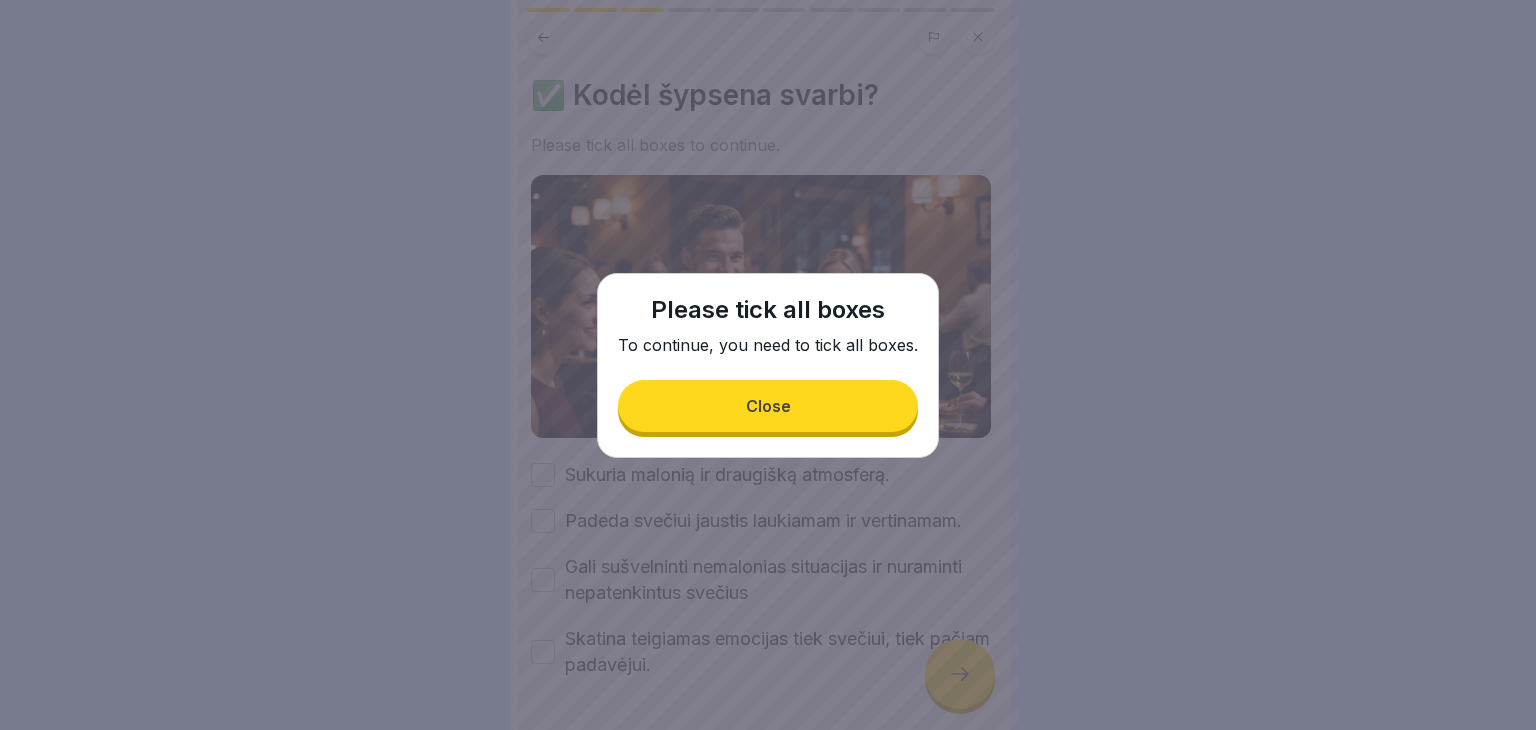 click on "Close" at bounding box center [768, 406] 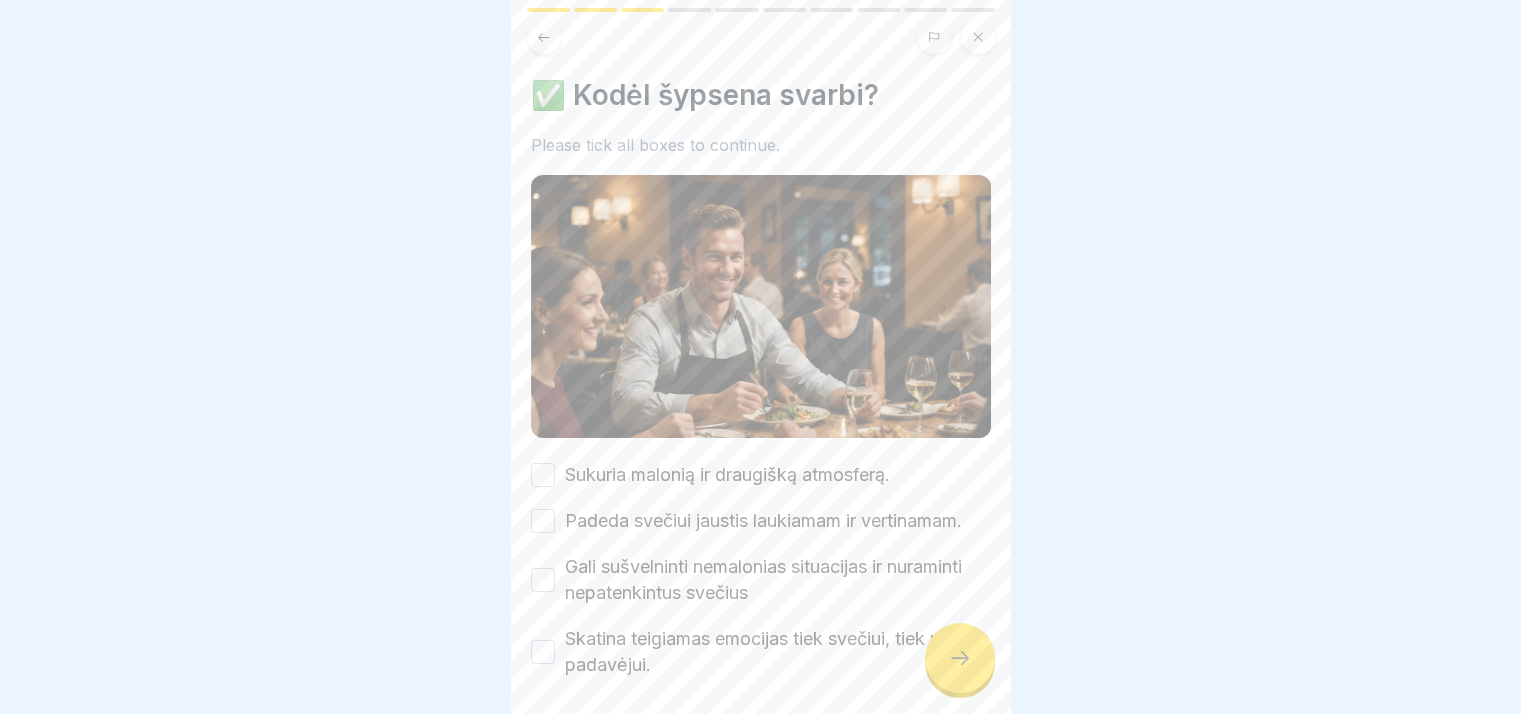 click on "Sukuria malonią ir draugišką atmosferą." at bounding box center (727, 475) 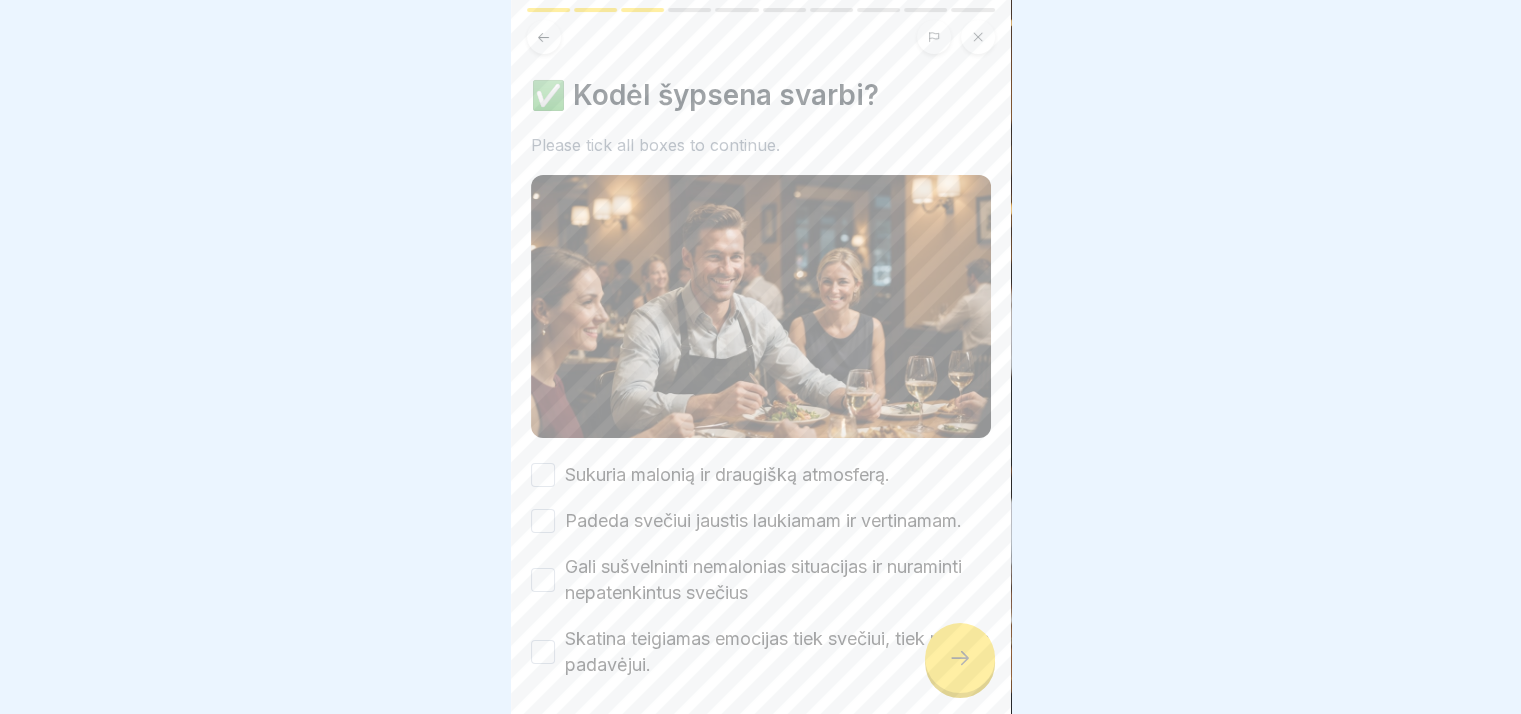 click on "Sukuria malonią ir draugišką atmosferą." at bounding box center [543, 475] 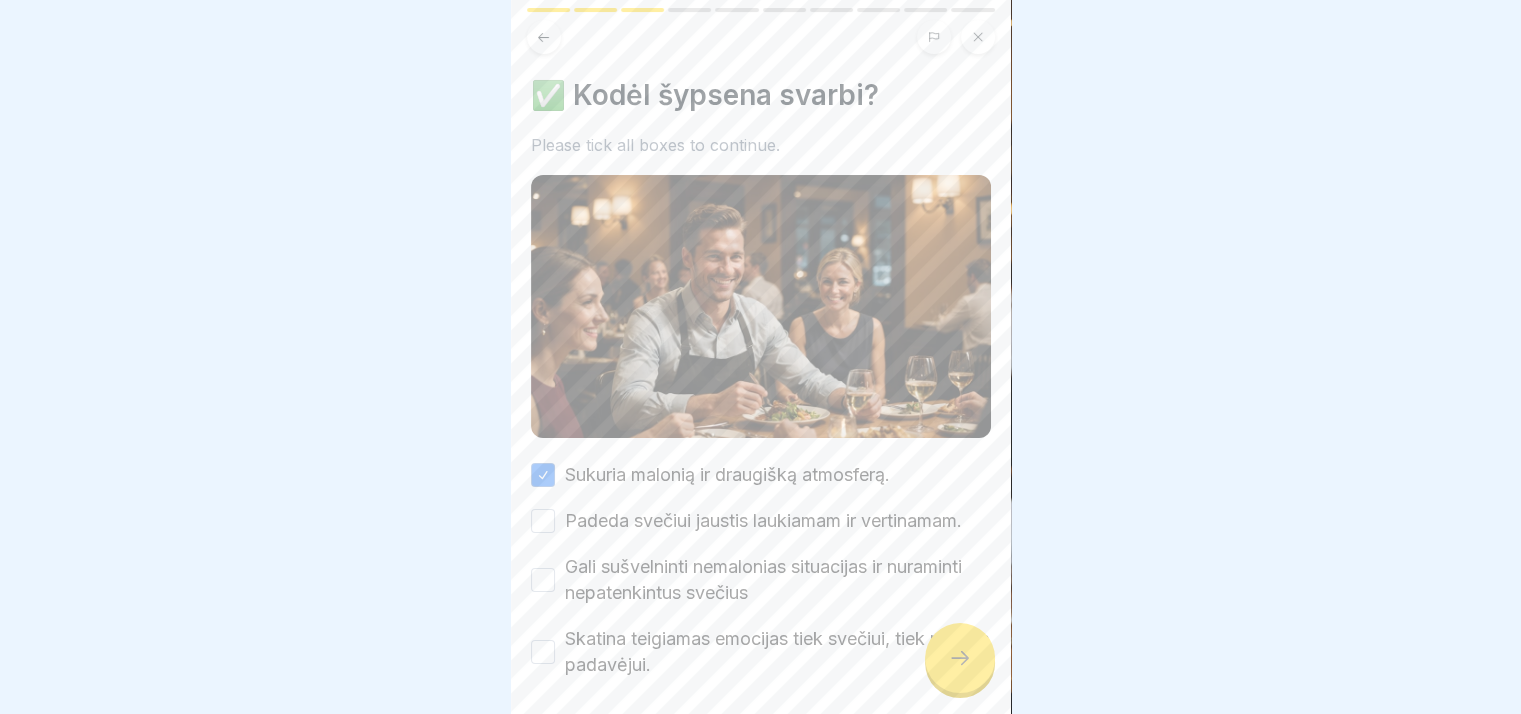 click on "Padeda svečiui jaustis laukiamam ir vertinamam." at bounding box center [763, 521] 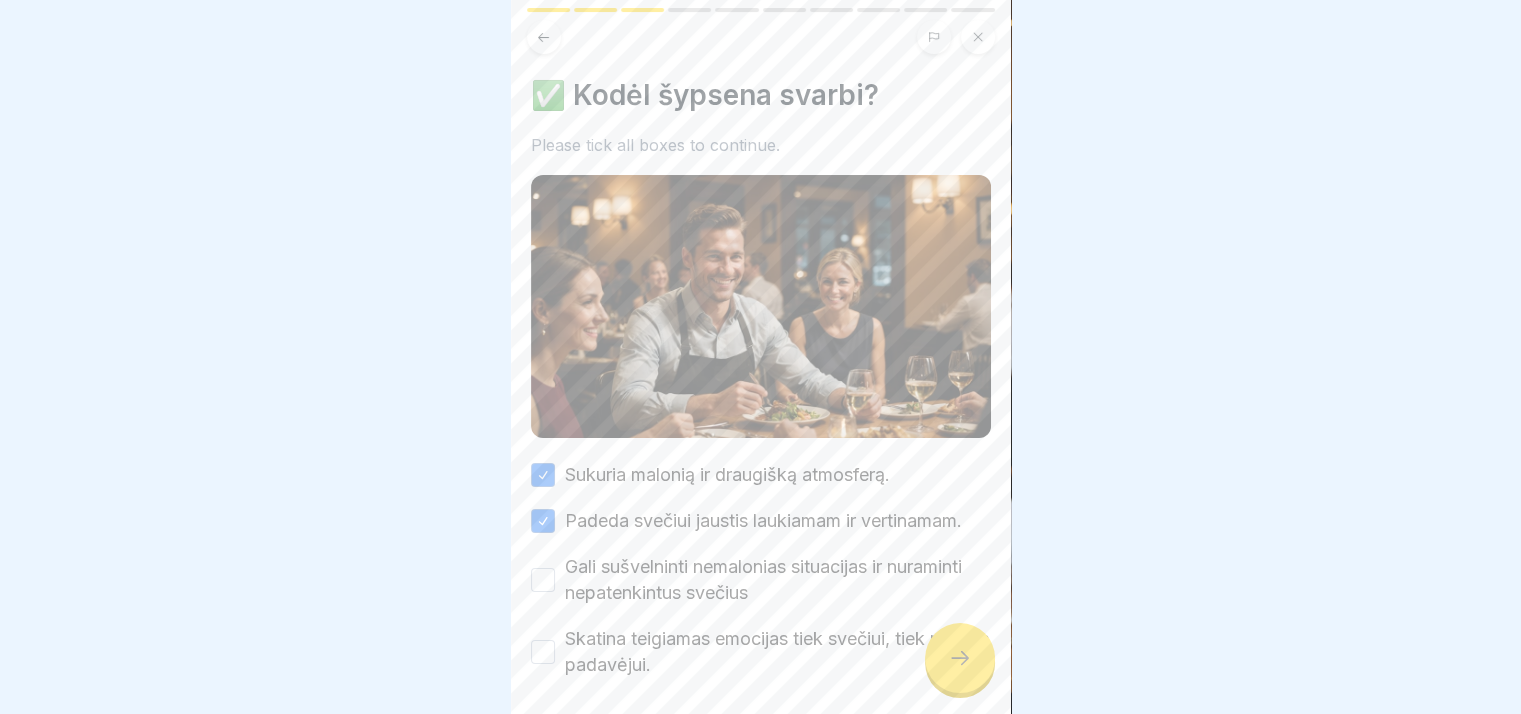 click on "Sukuria malonią ir draugišką atmosferą. Padeda svečiui jaustis laukiamam ir vertinamam. Gali sušvelninti nemalonias situacijas ir nuraminti nepatenkintus svečius Skatina teigiamas emocijas tiek svečiui, tiek pačiam padavėjui." at bounding box center (761, 570) 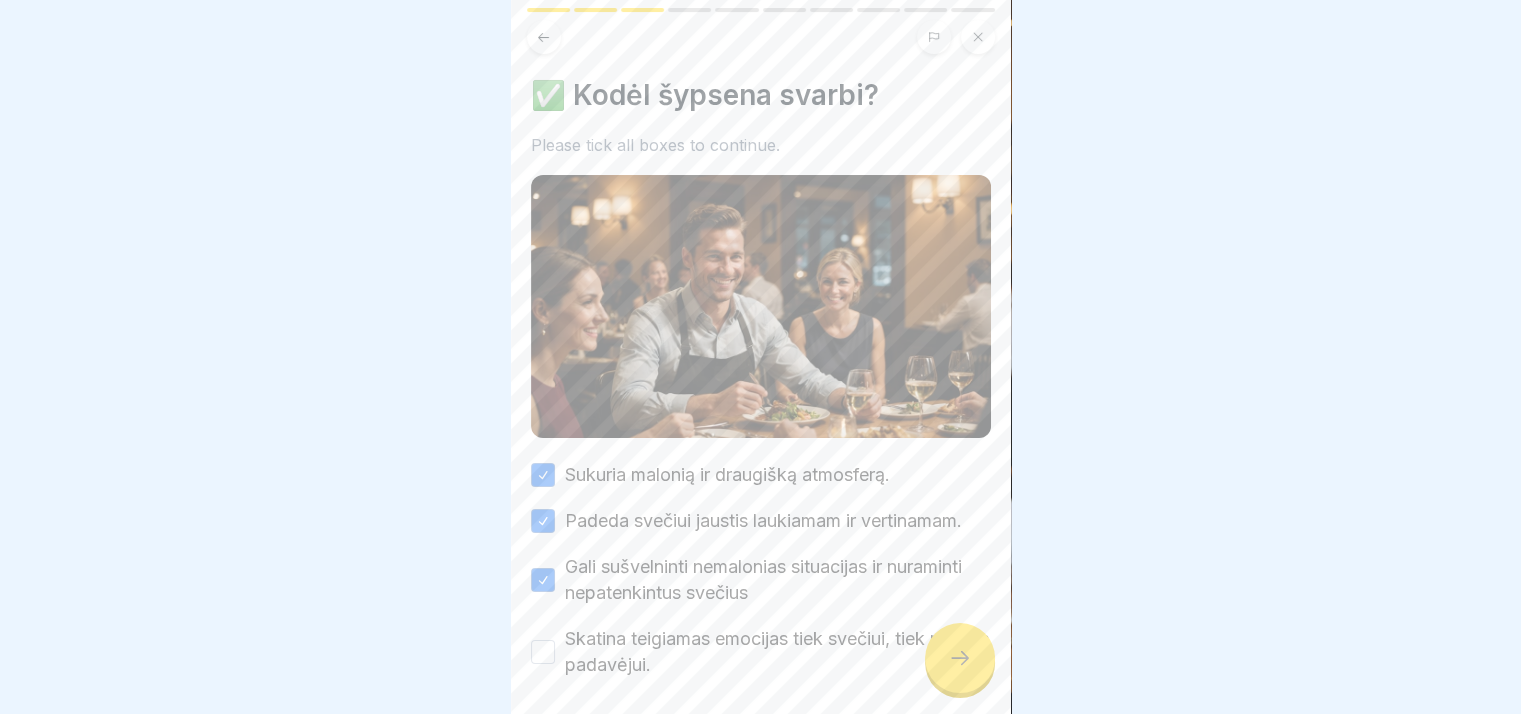 click on "Skatina teigiamas emocijas tiek svečiui, tiek pačiam padavėjui." at bounding box center (778, 652) 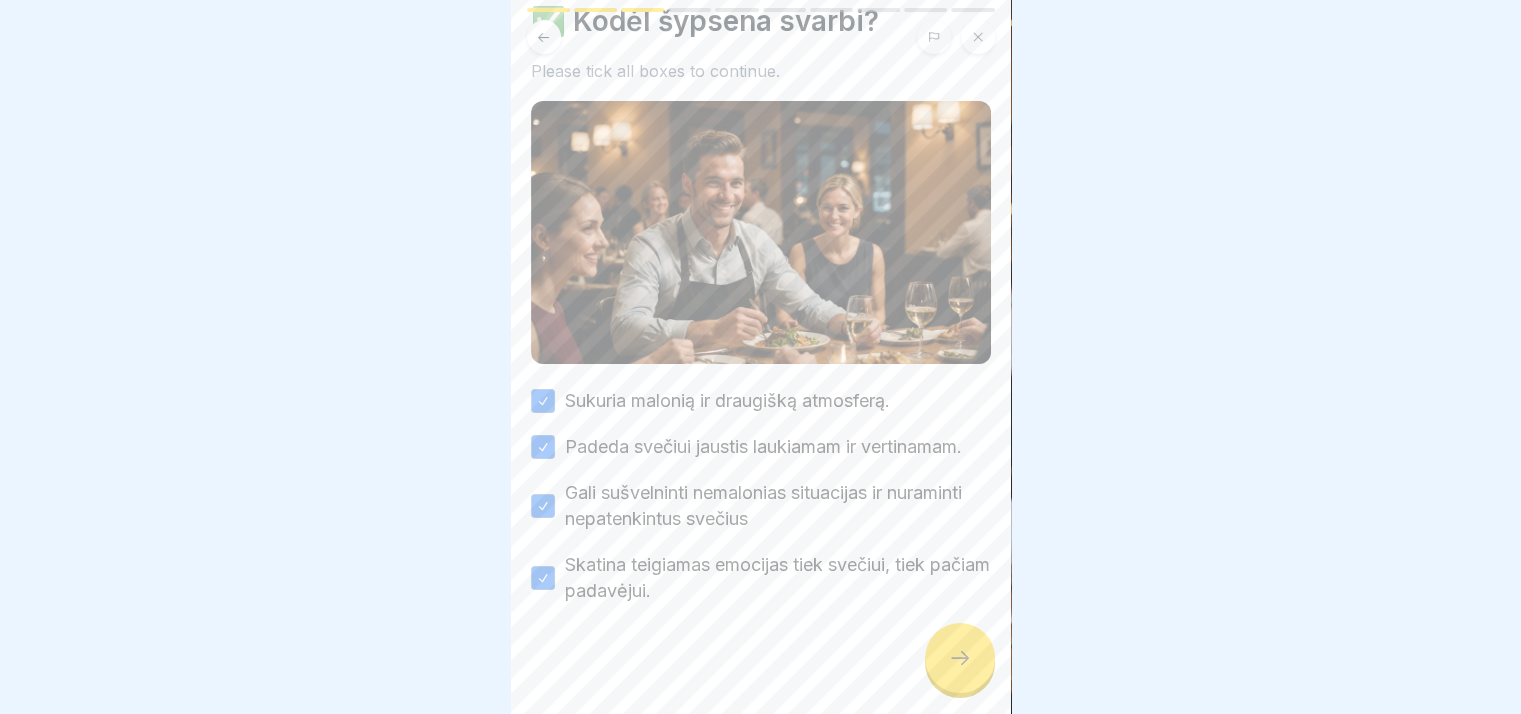 scroll, scrollTop: 73, scrollLeft: 0, axis: vertical 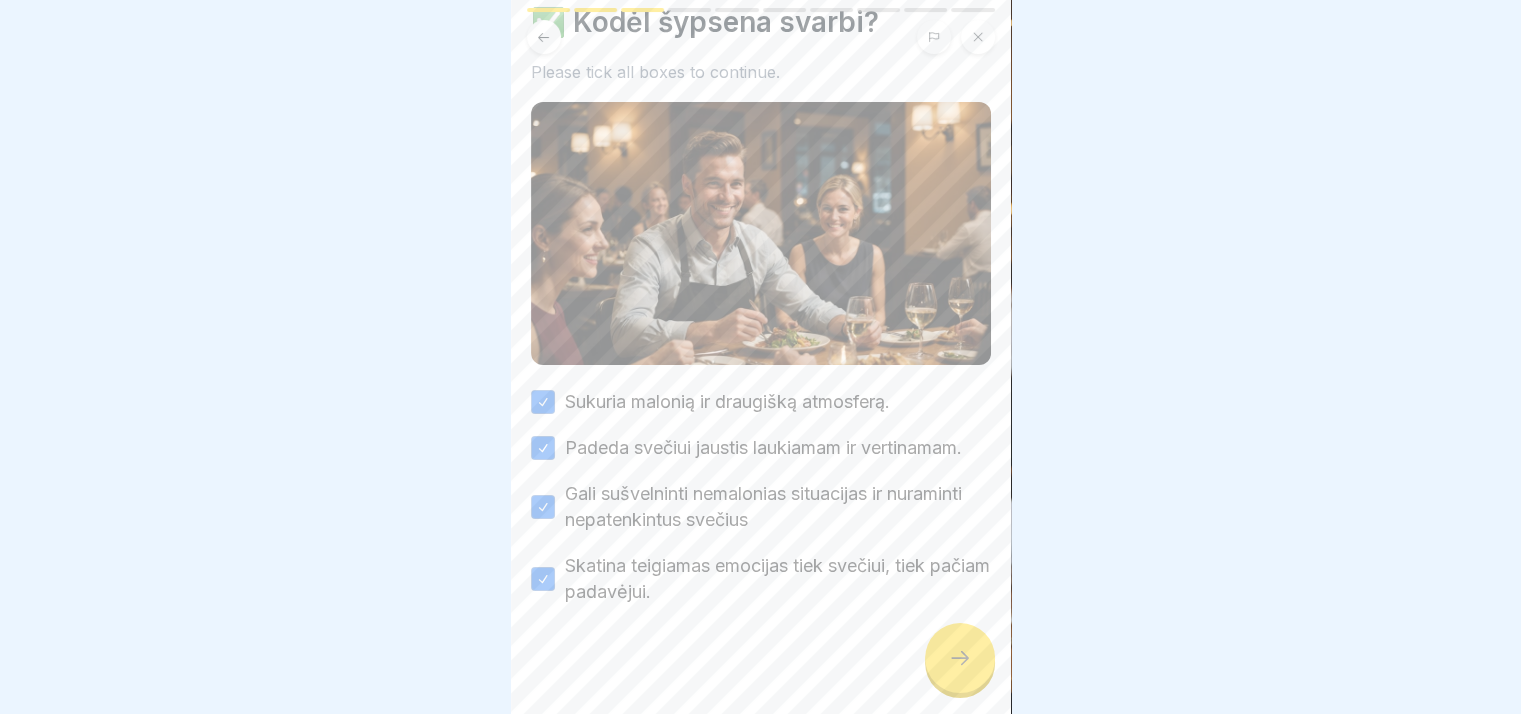 click 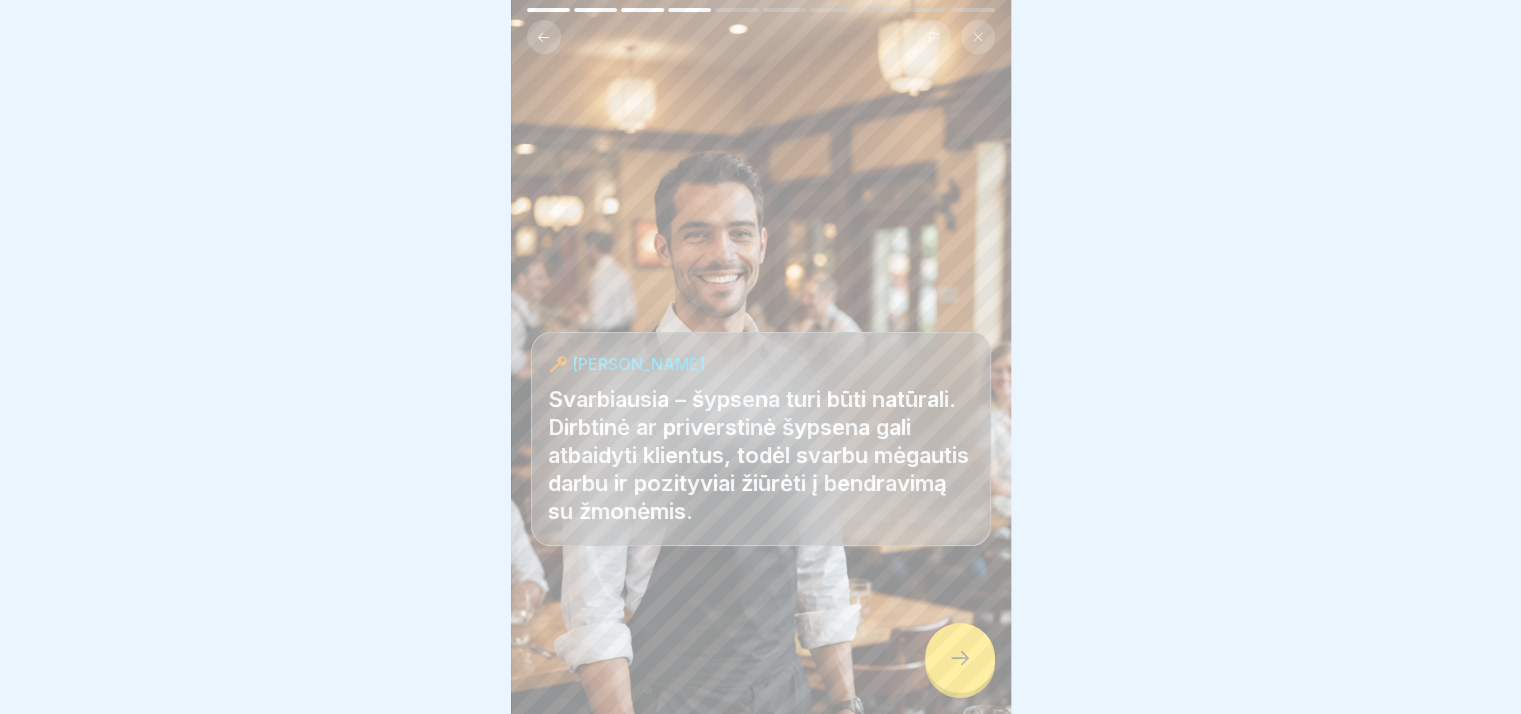 click 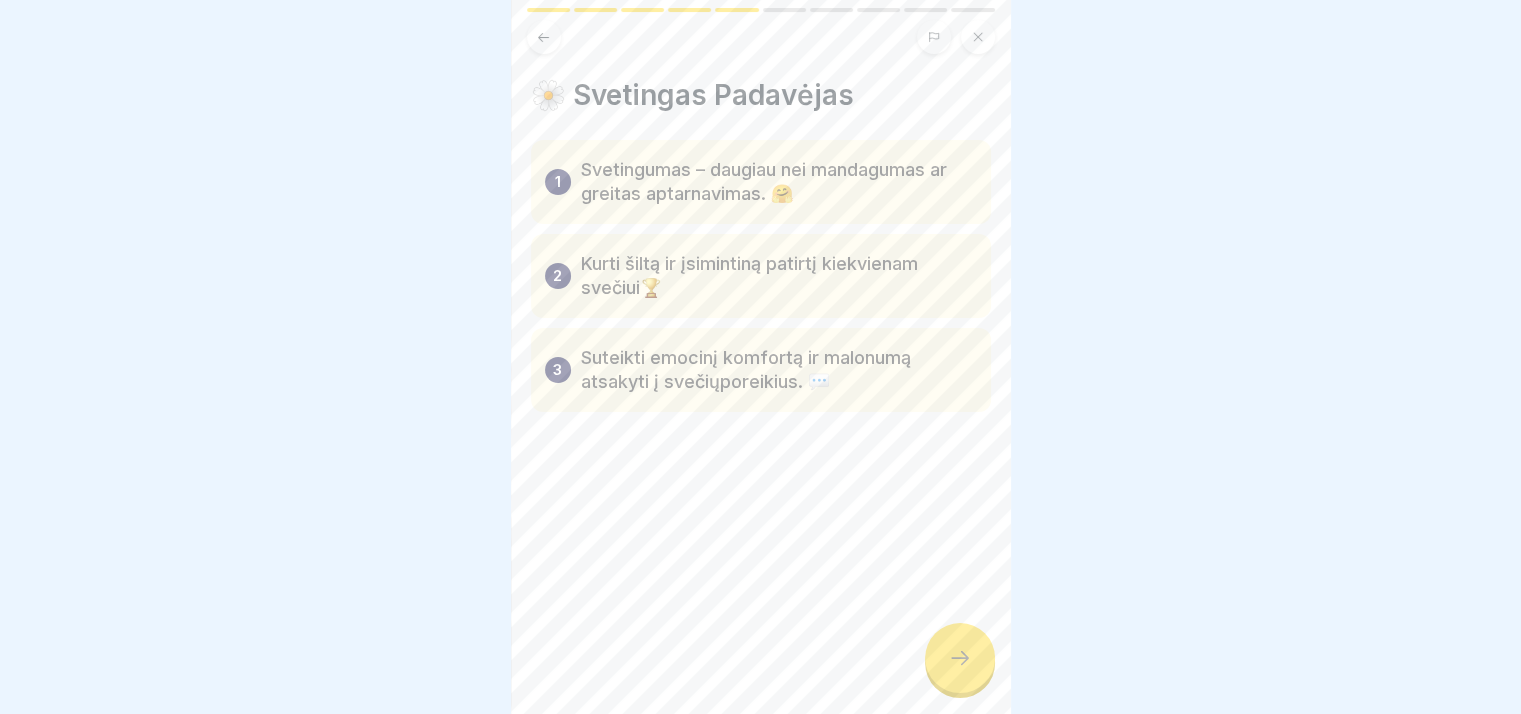 click 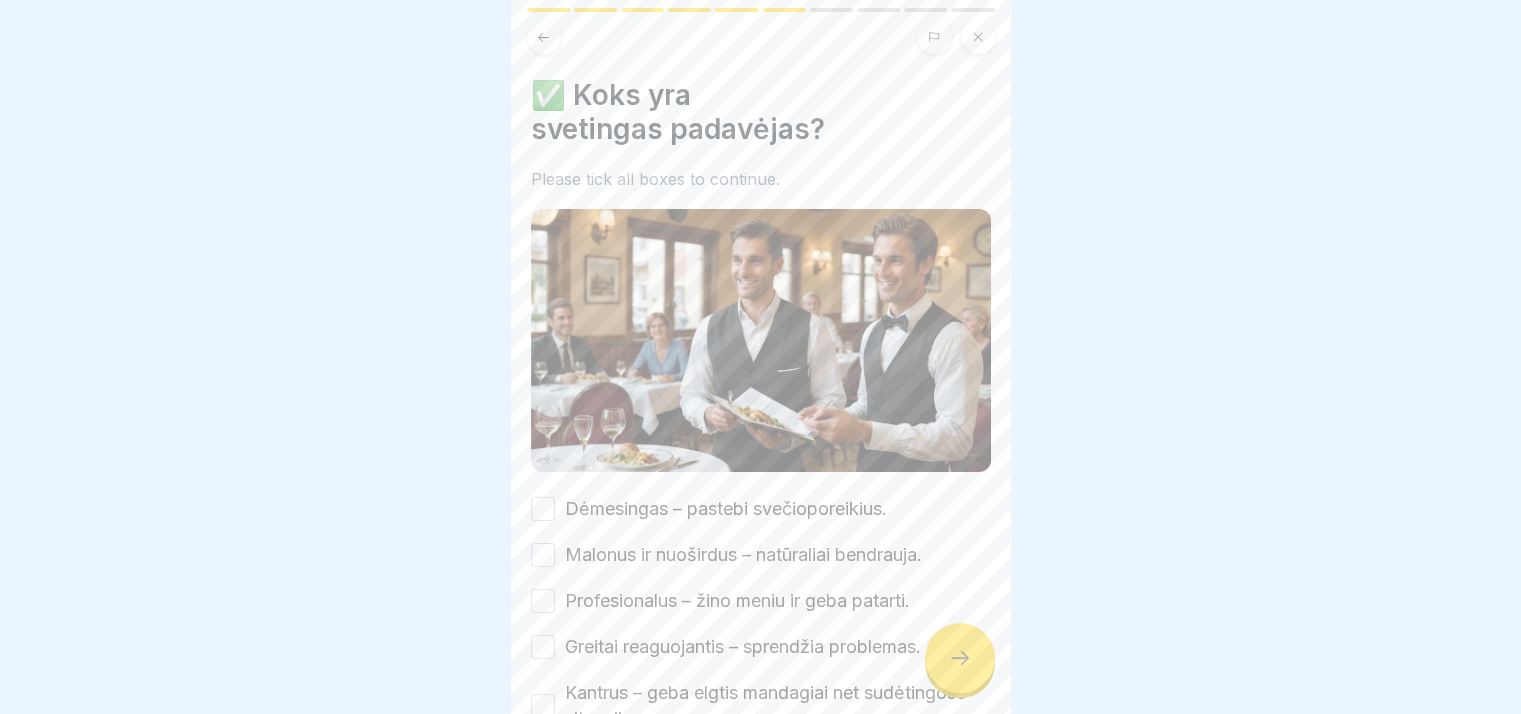 click on "Dėmesingas – pastebi svečioporeikius." at bounding box center (726, 509) 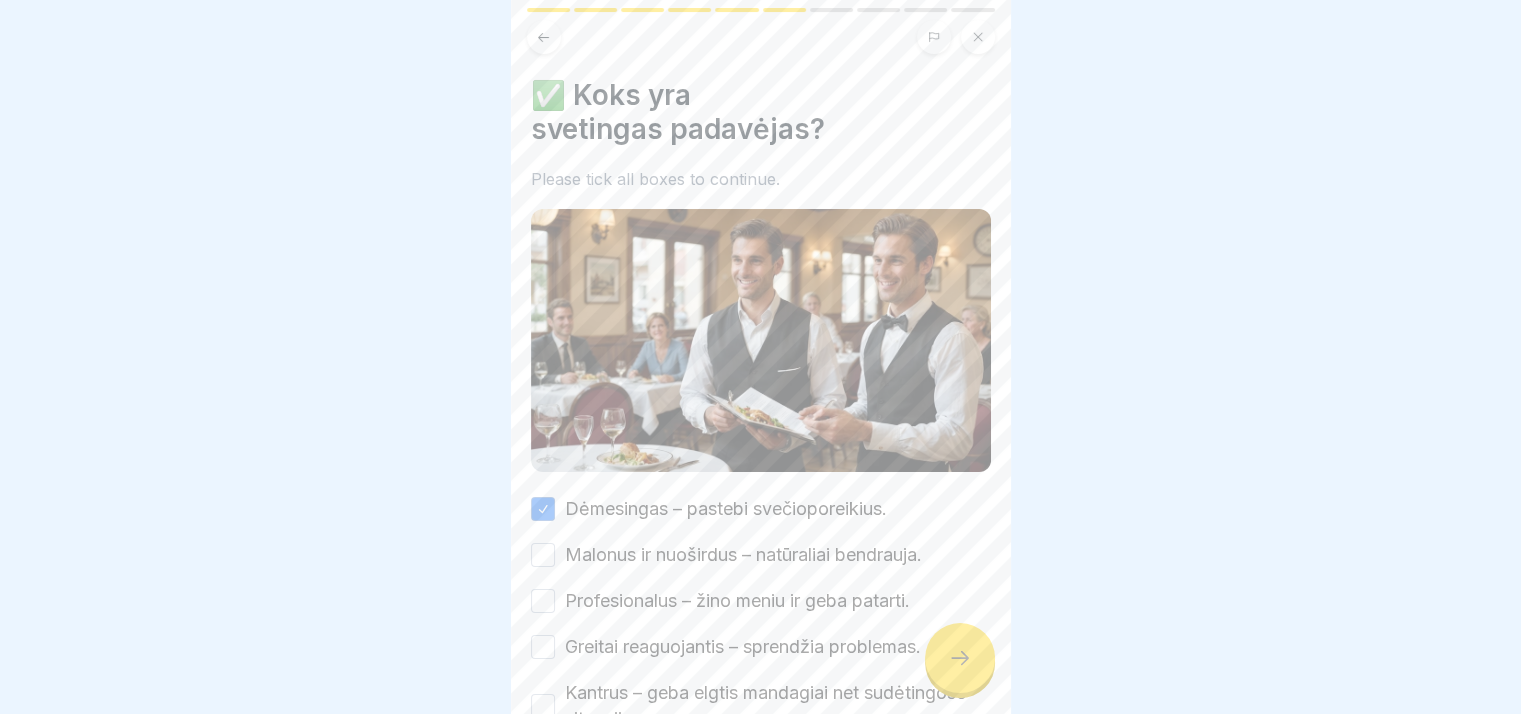 drag, startPoint x: 794, startPoint y: 545, endPoint x: 799, endPoint y: 558, distance: 13.928389 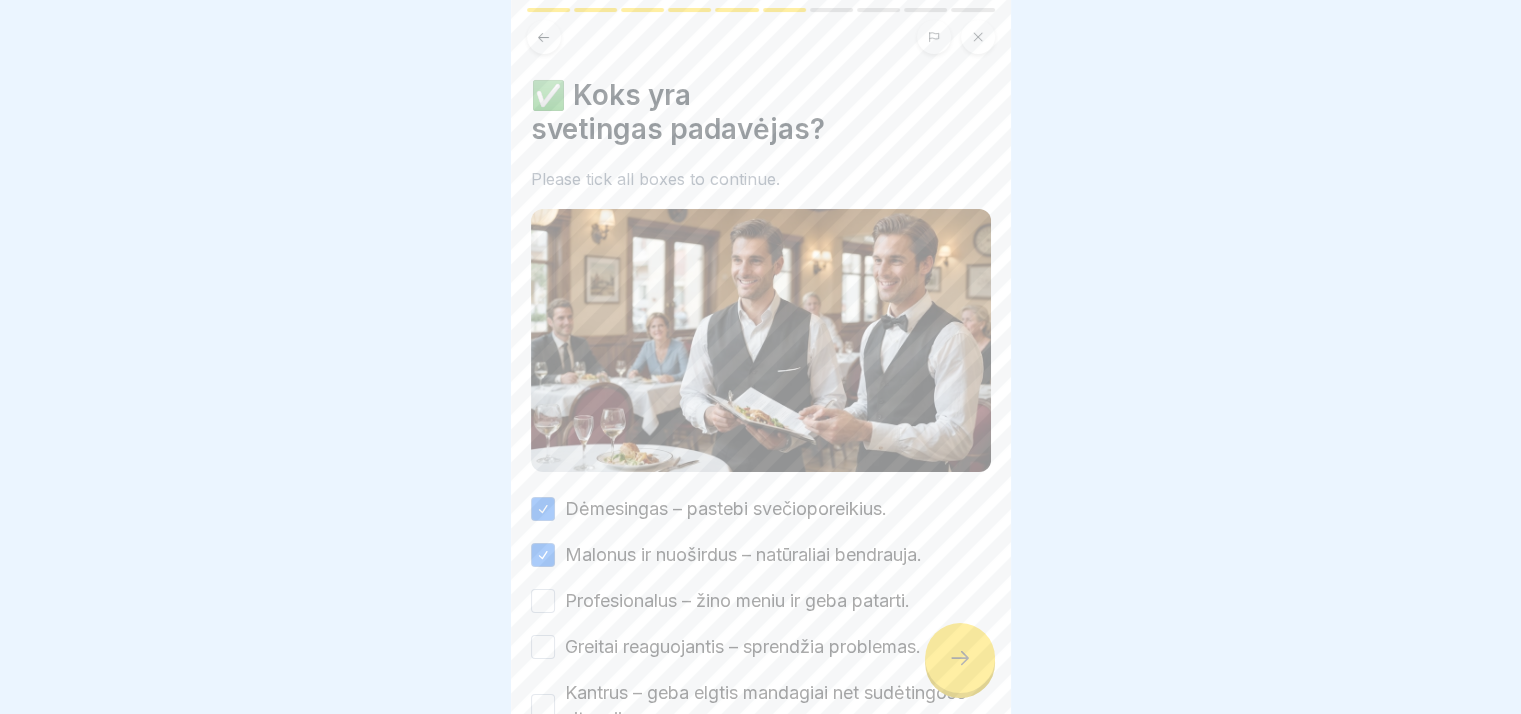 click on "Profesionalus – žino meniu ir geba patarti." at bounding box center (737, 601) 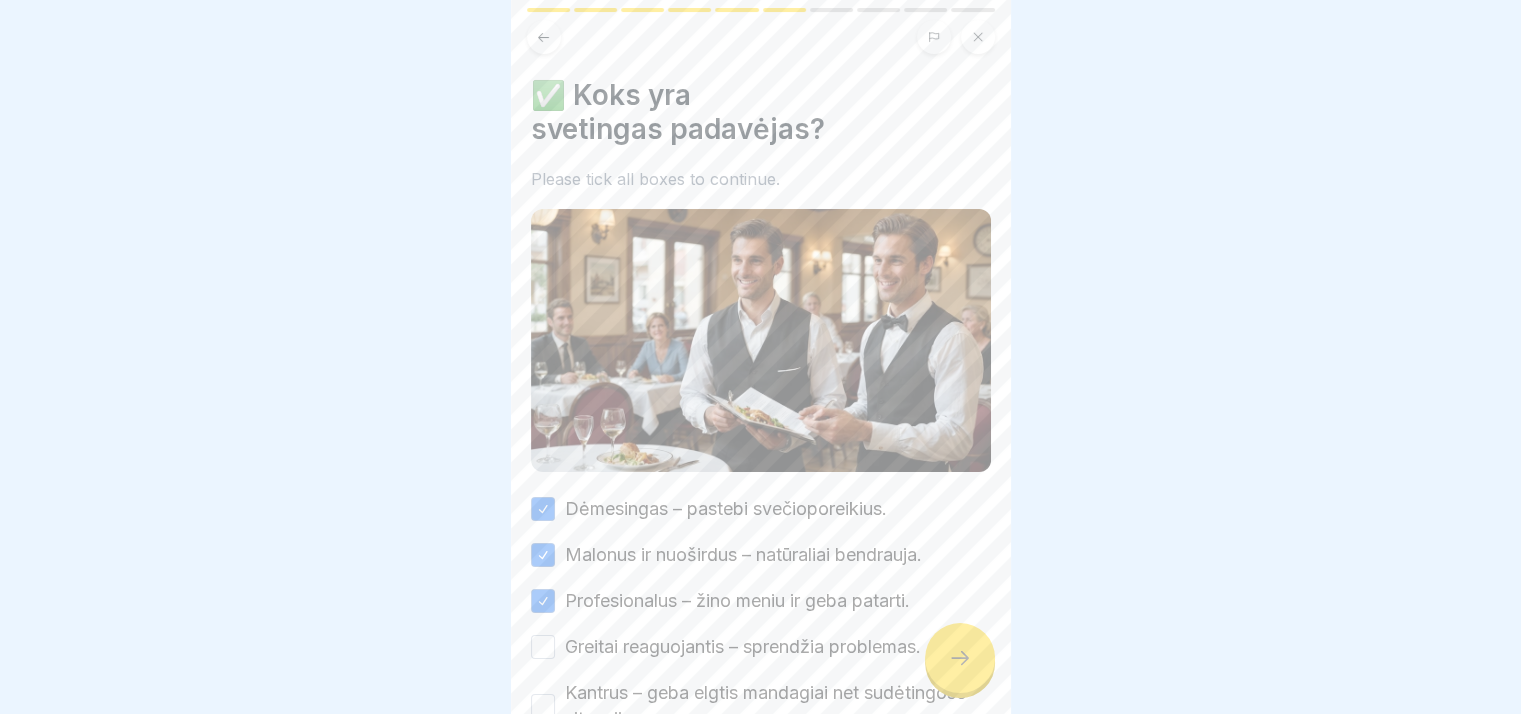 click on "Dėmesingas – pastebi svečioporeikius. Malonus ir nuoširdus – natūraliai bendrauja. Profesionalus – žino meniu ir geba patarti. Greitai reaguojantis – sprendžia problemas. Kantrus – geba elgtis mandagiai net sudėtingose situacijose." at bounding box center (761, 614) 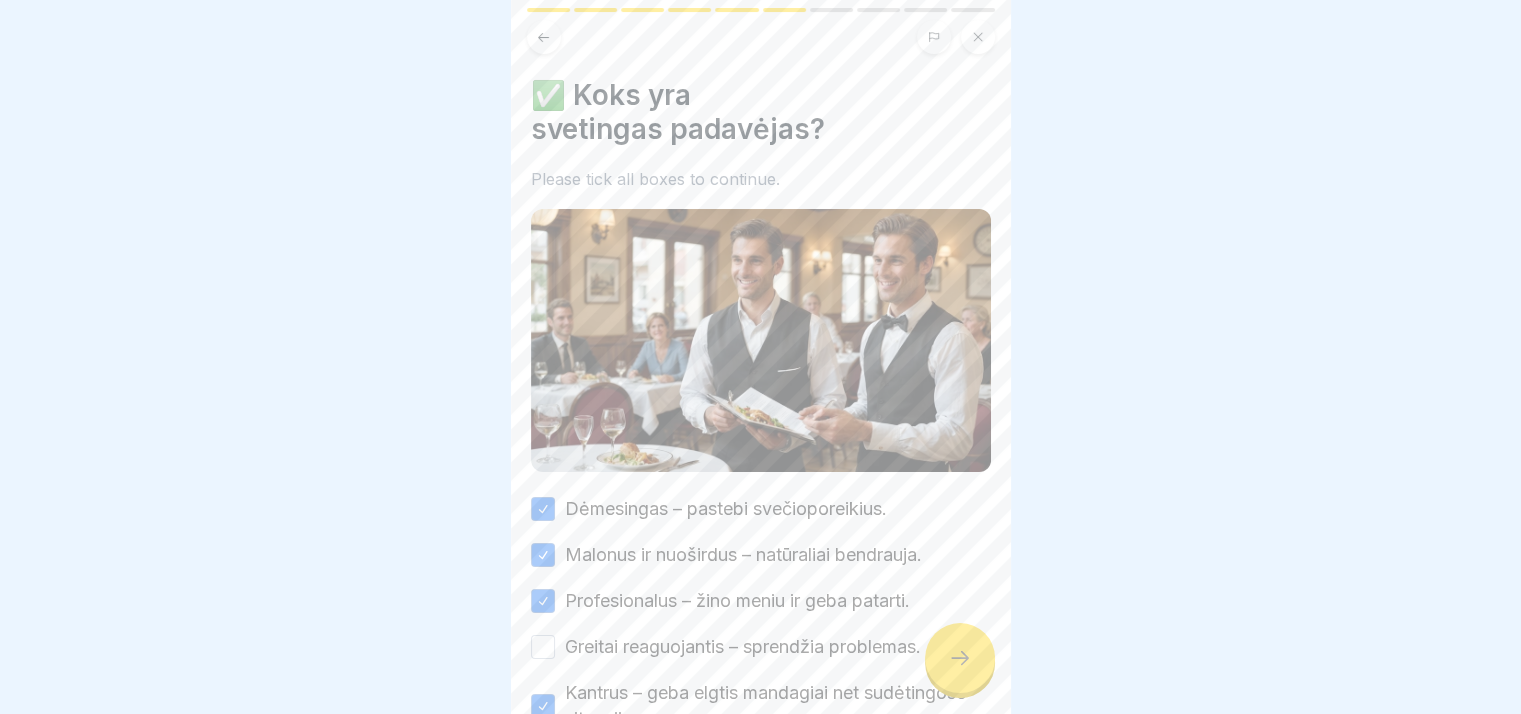 click on "Greitai reaguojantis – sprendžia problemas." at bounding box center (743, 647) 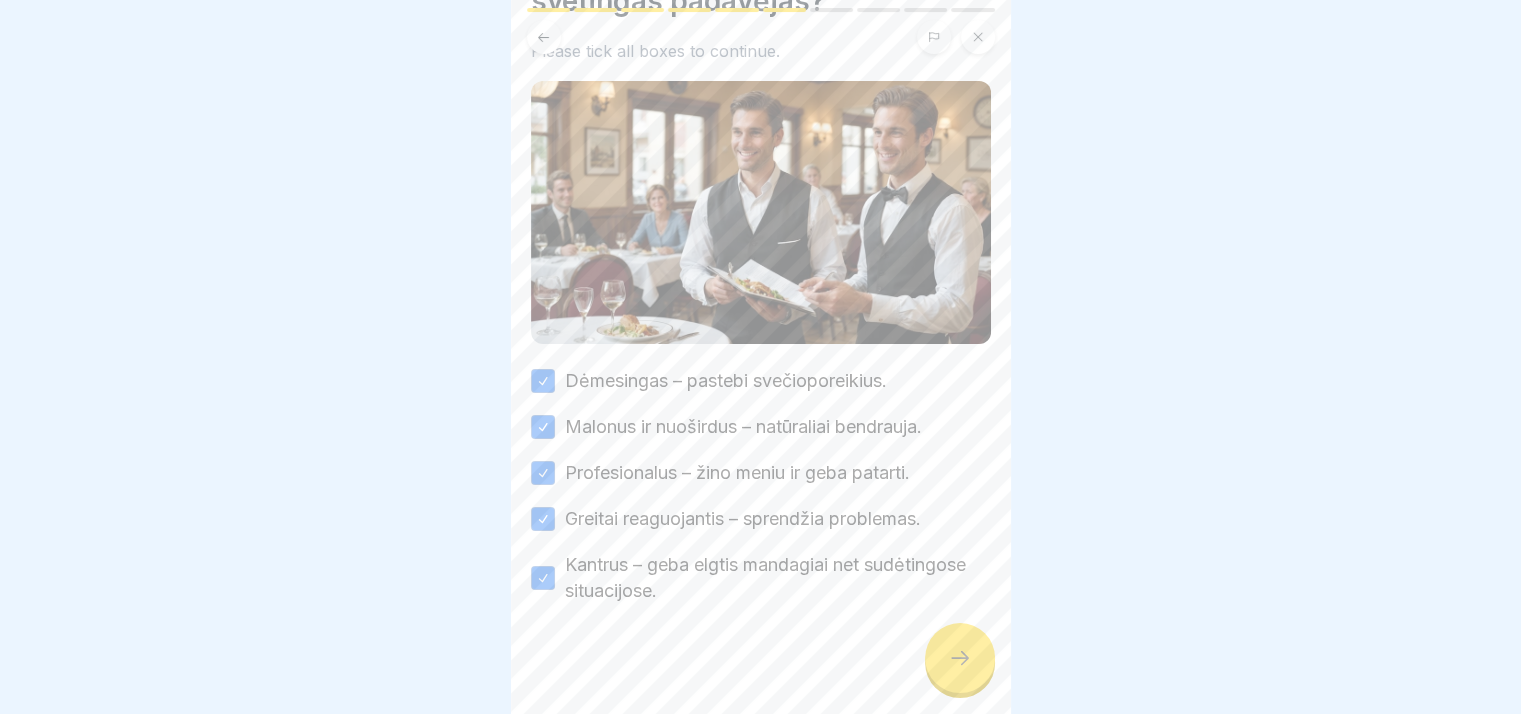 scroll, scrollTop: 127, scrollLeft: 0, axis: vertical 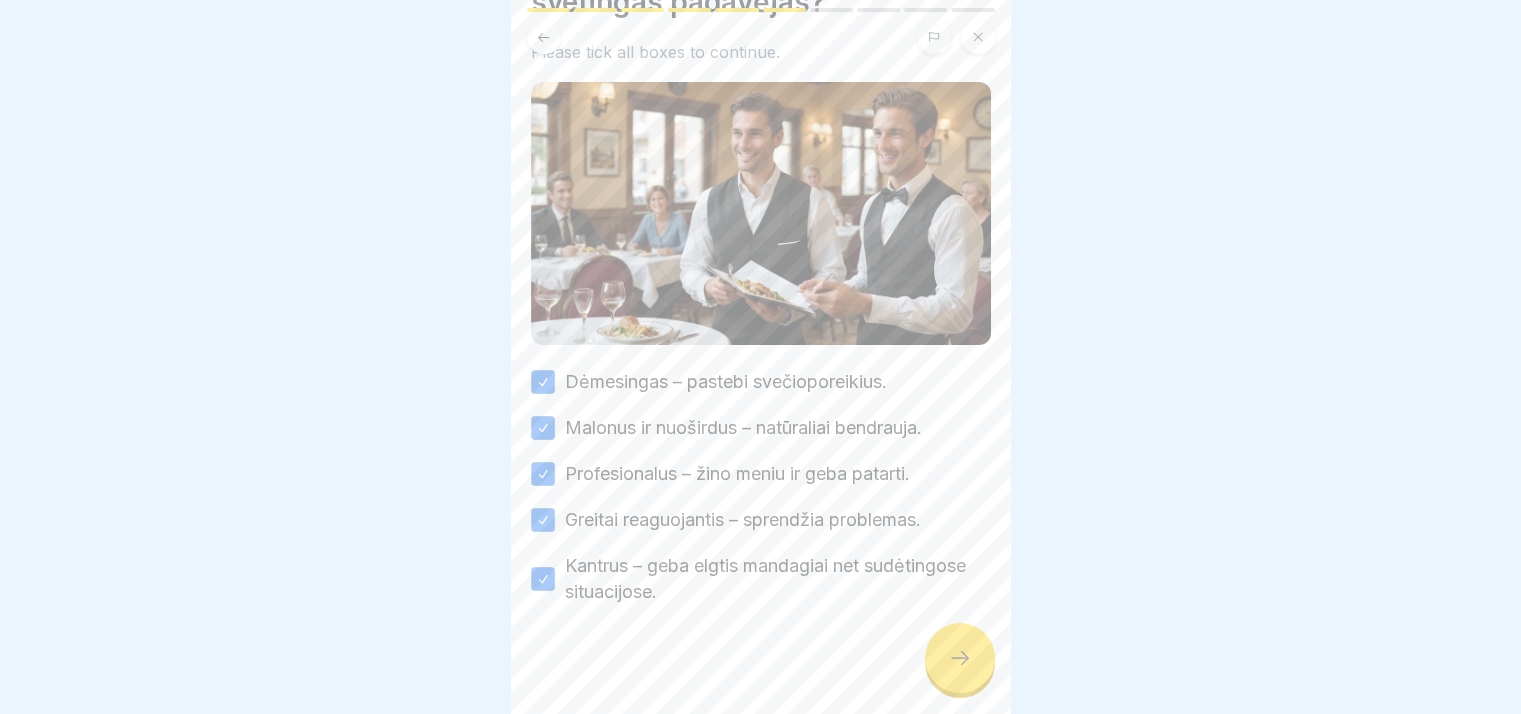 click 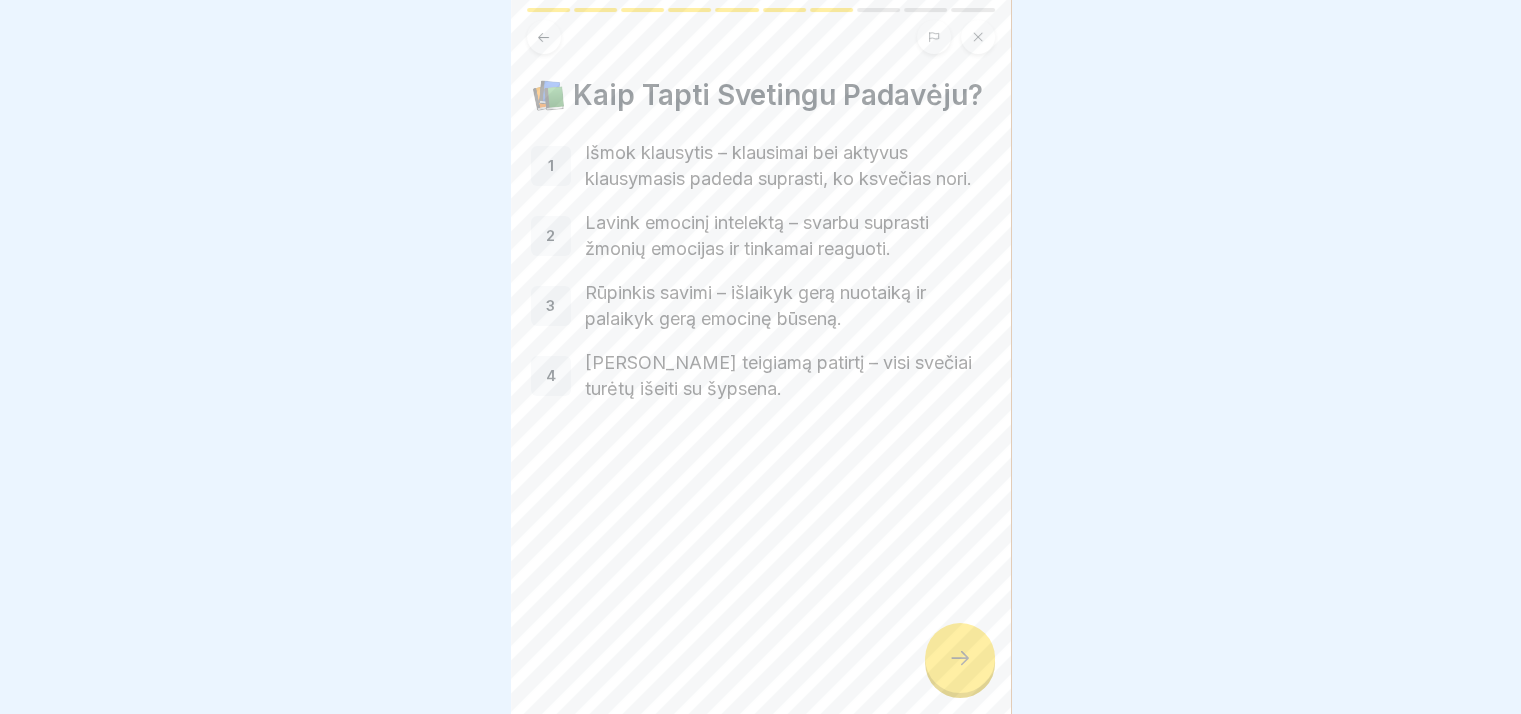 click 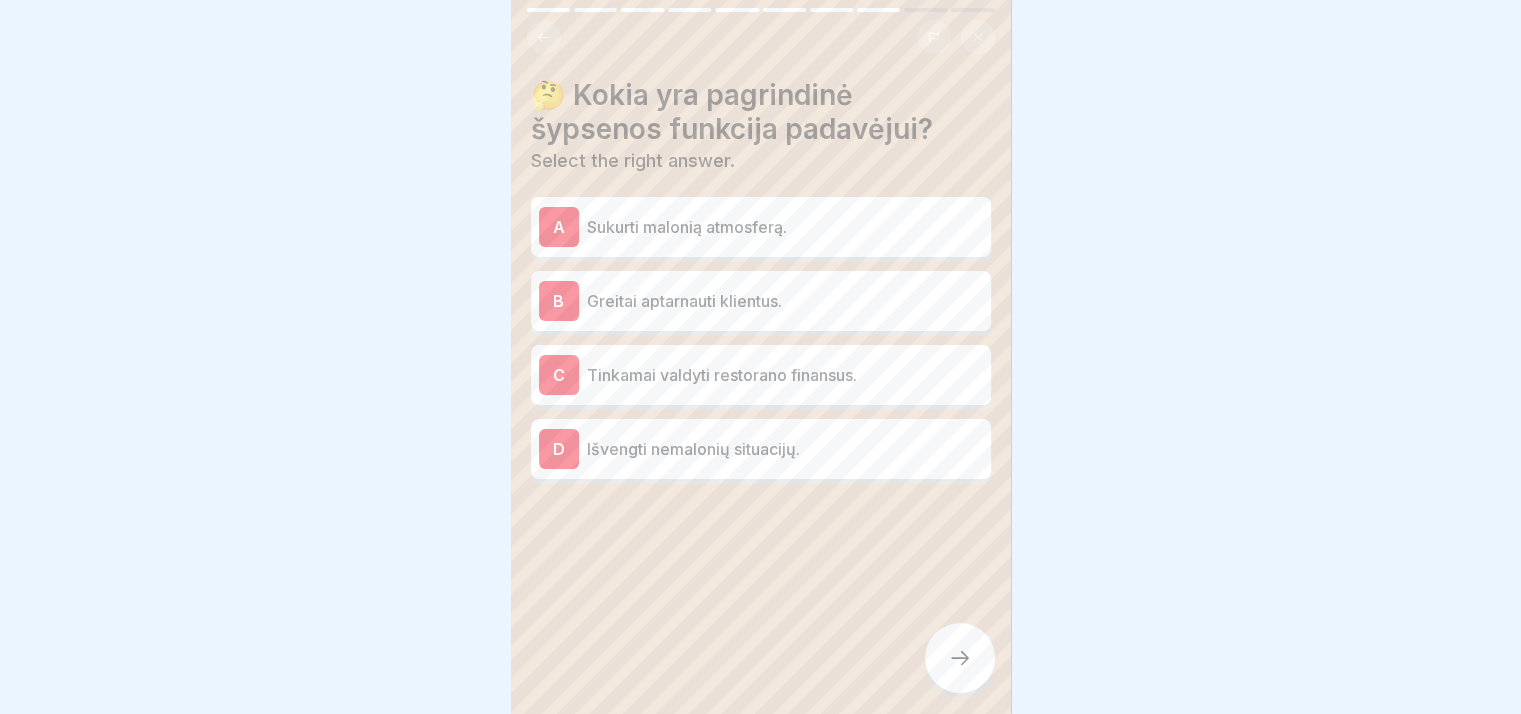 click on "A Sukurti malonią atmosferą." at bounding box center (761, 227) 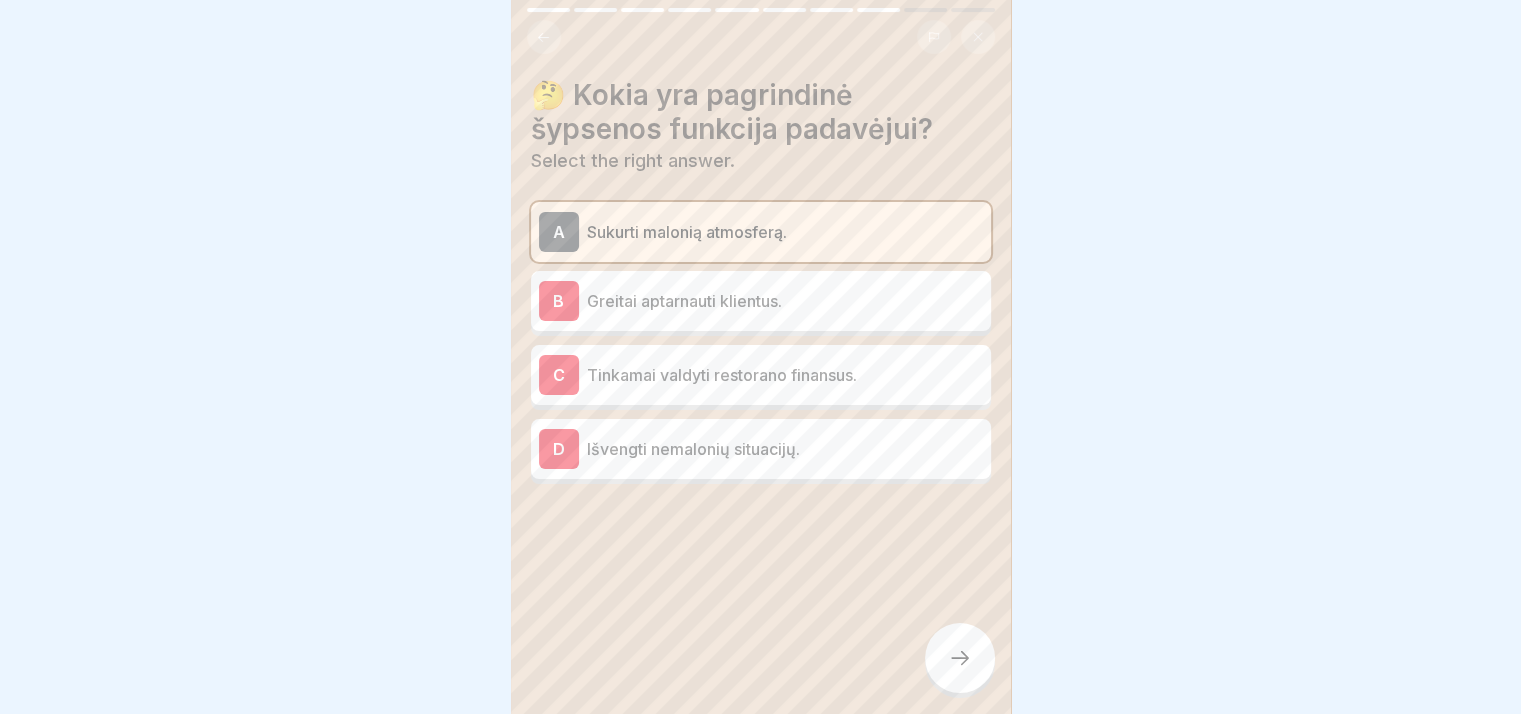click on "D Išvengti nemalonių situacijų." at bounding box center (761, 449) 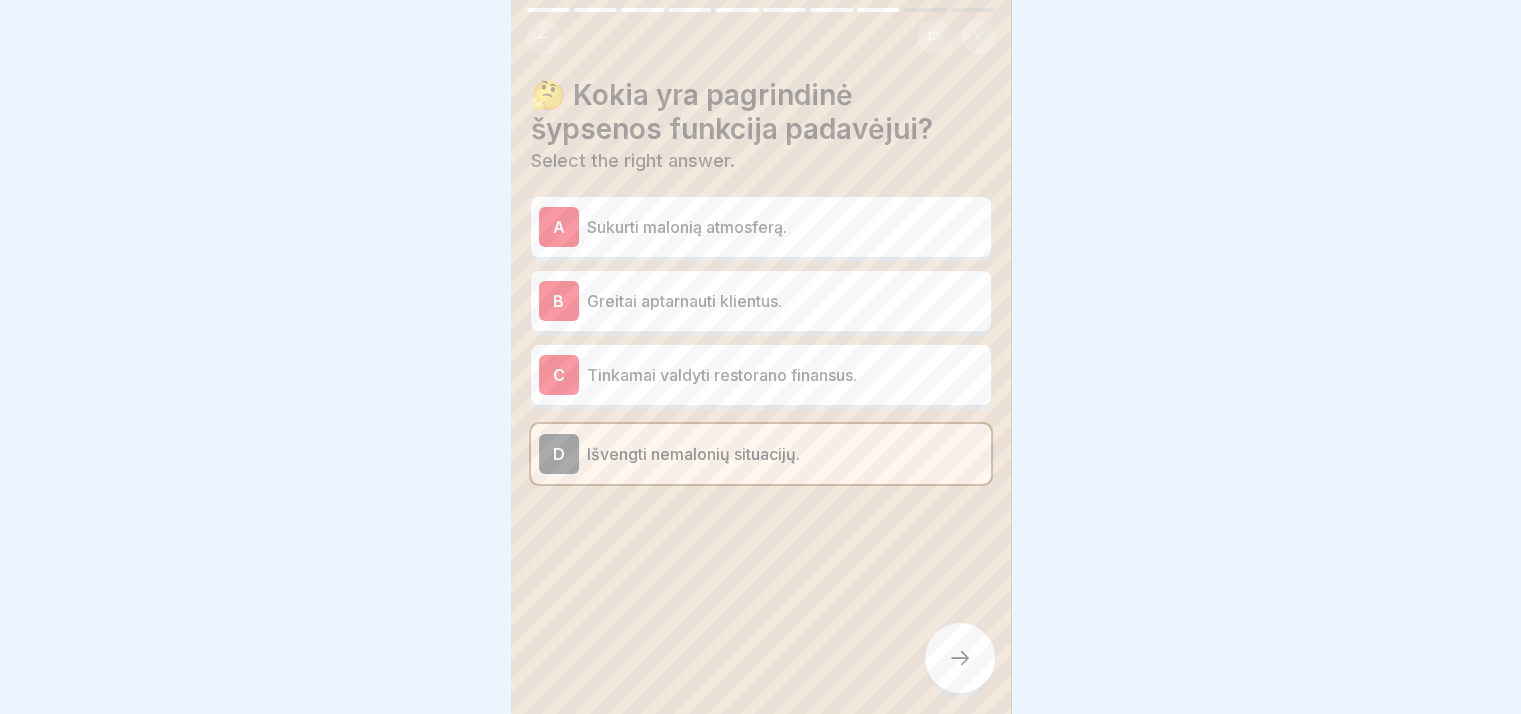 click on "B Greitai aptarnauti klientus." at bounding box center (761, 301) 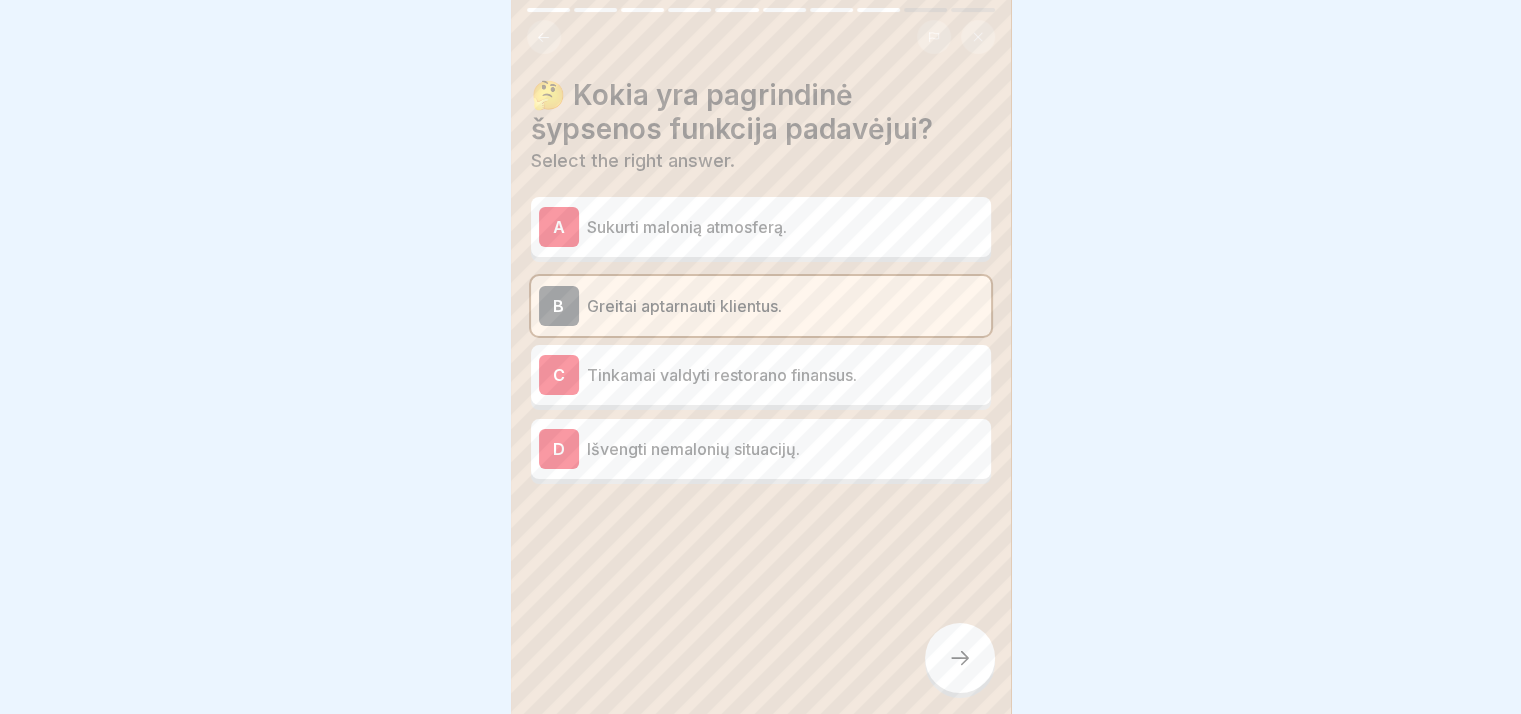 click on "Sukurti malonią atmosferą." at bounding box center (785, 227) 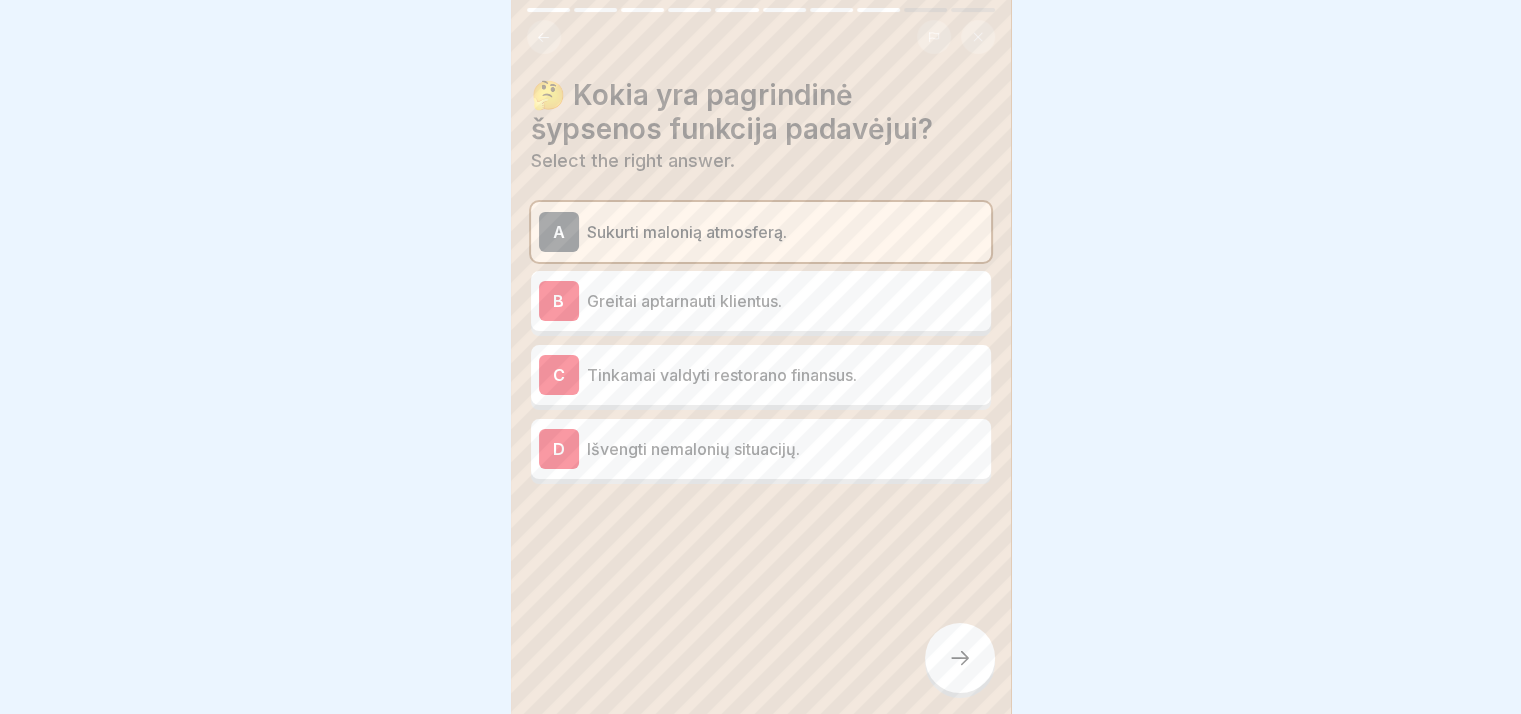 click 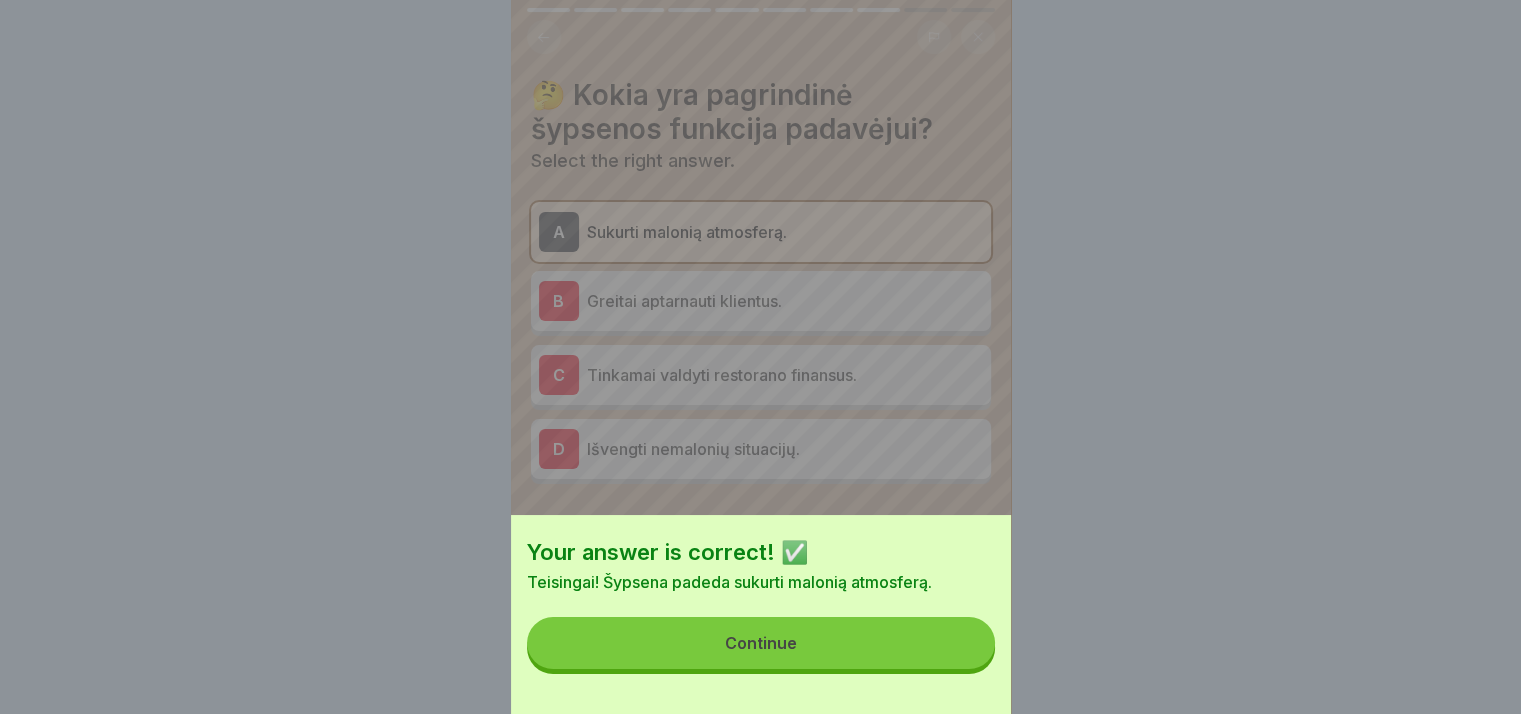 click on "Continue" at bounding box center (761, 643) 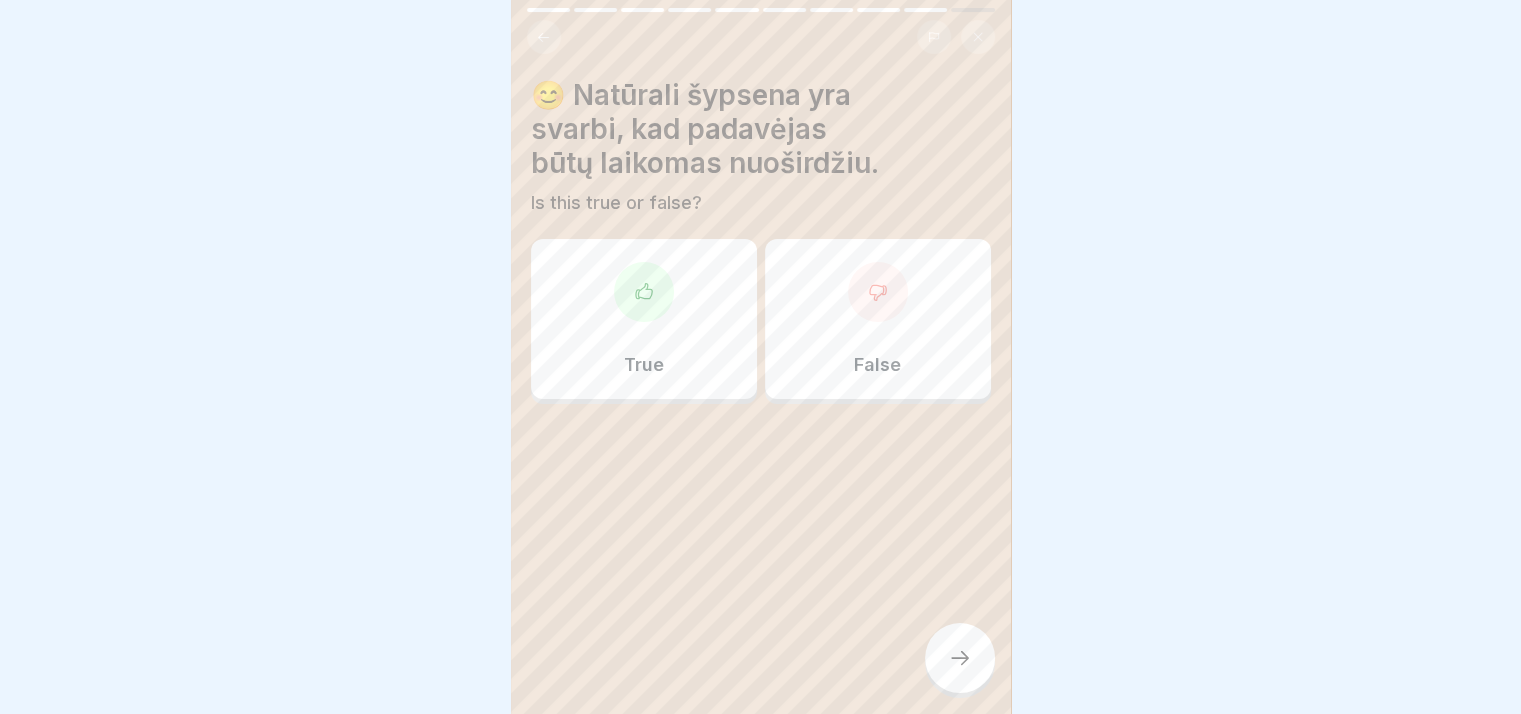 click on "True" at bounding box center (644, 319) 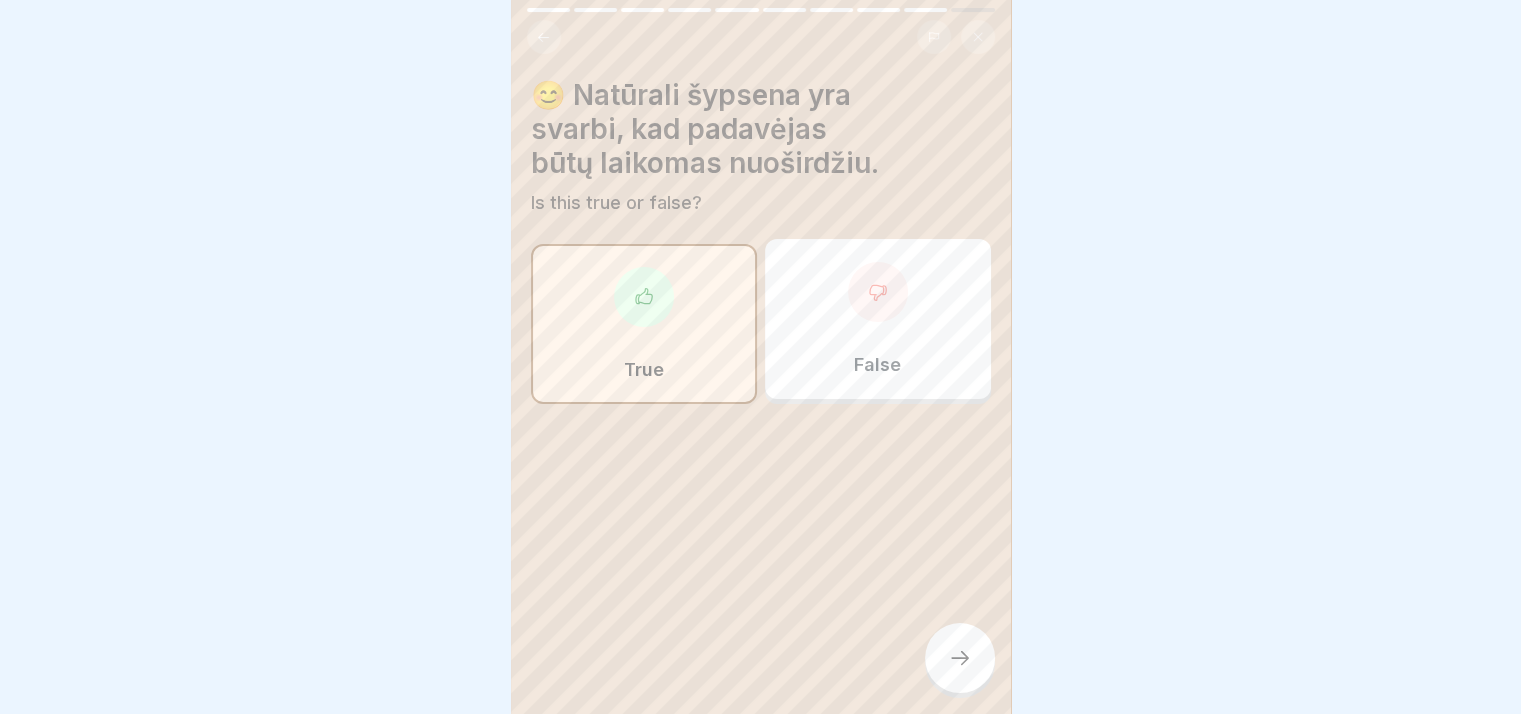 click at bounding box center (960, 658) 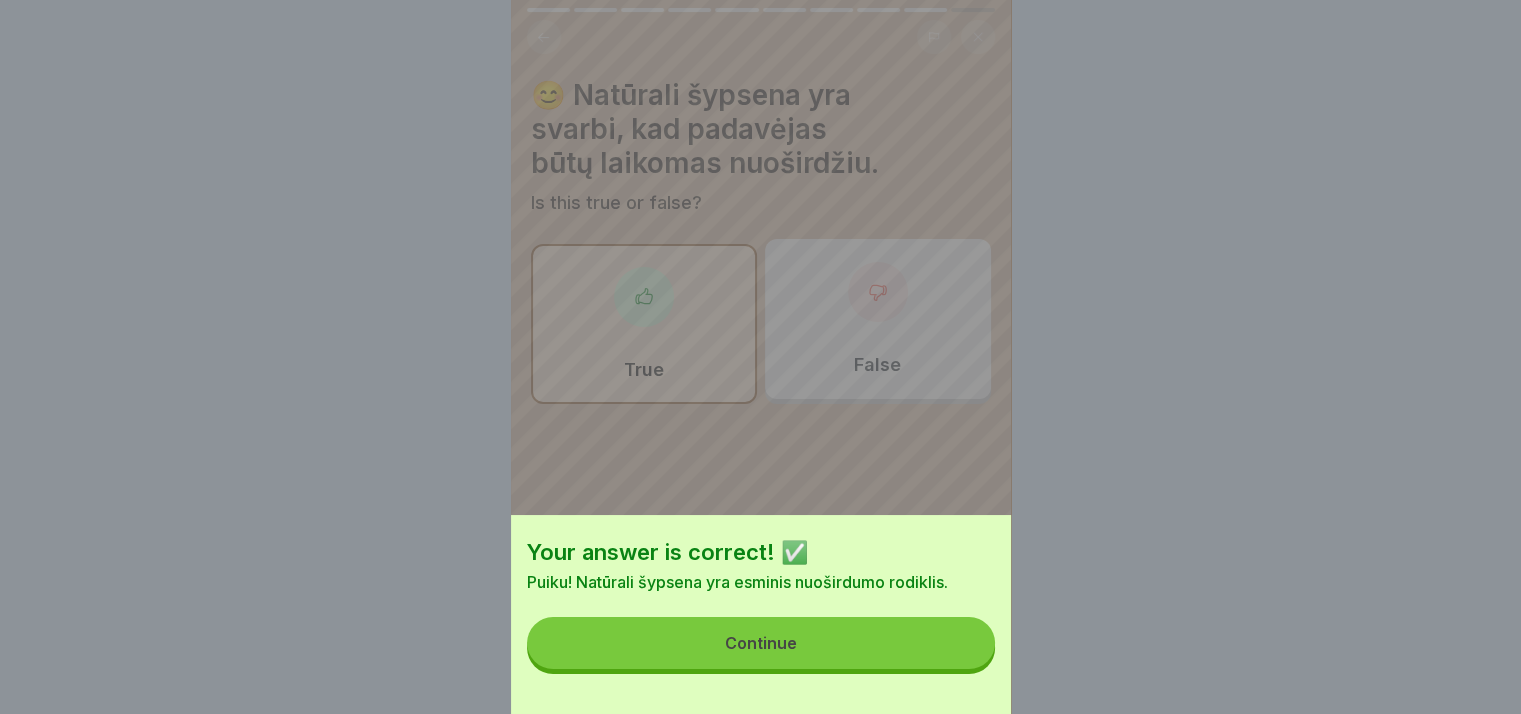 click on "Your answer is correct! ✅ Puiku! Natūrali šypsena yra esminis nuoširdumo rodiklis.   Continue" at bounding box center [761, 614] 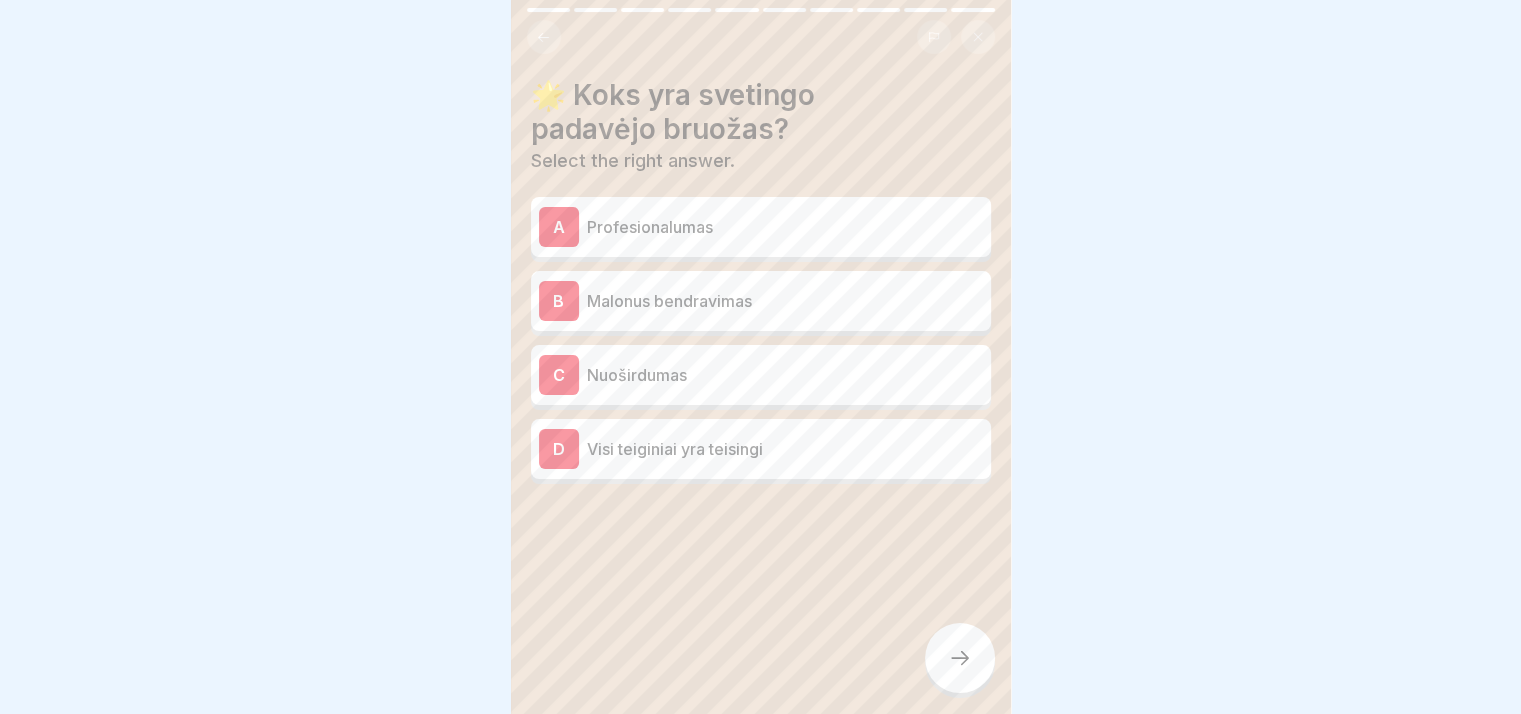 click at bounding box center [960, 658] 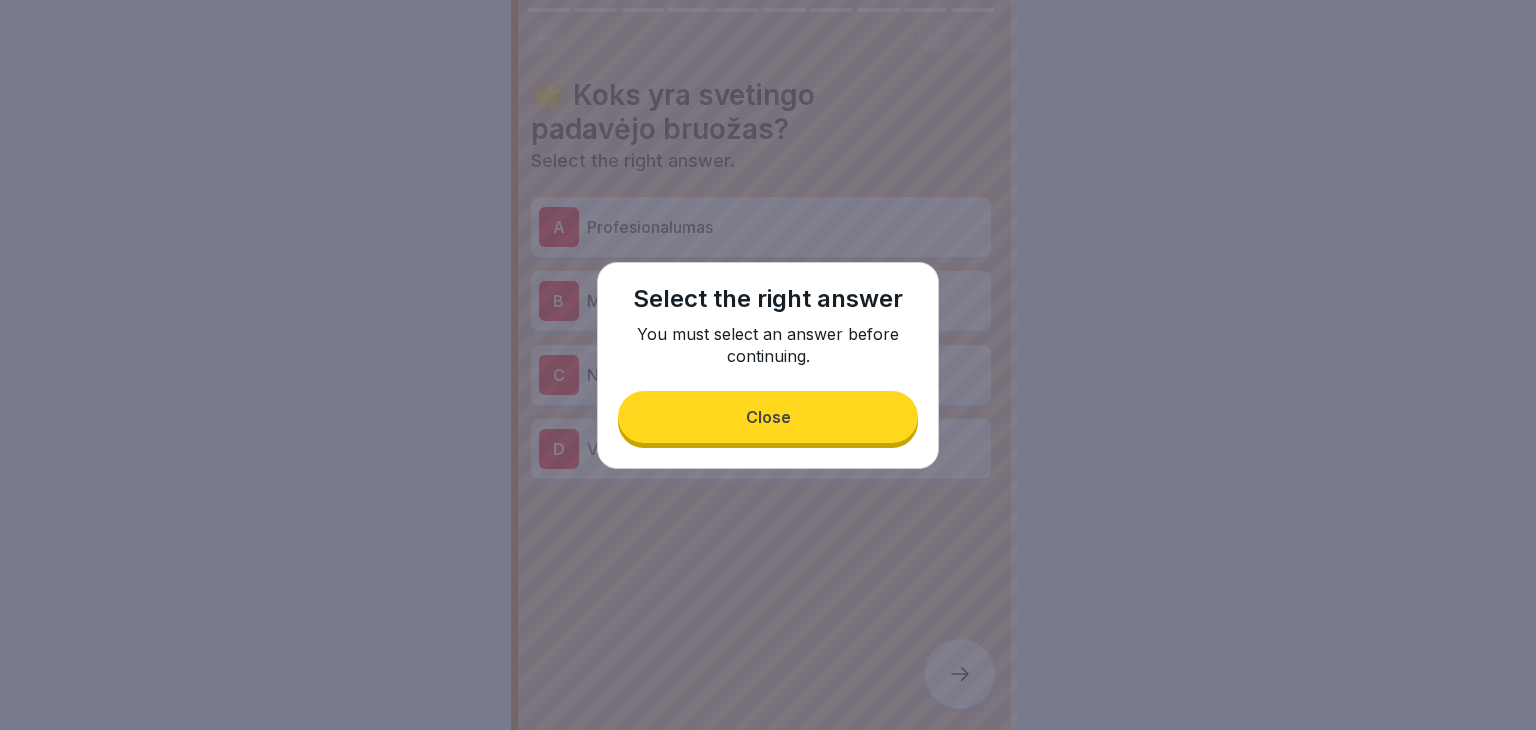 click on "Close" at bounding box center [768, 417] 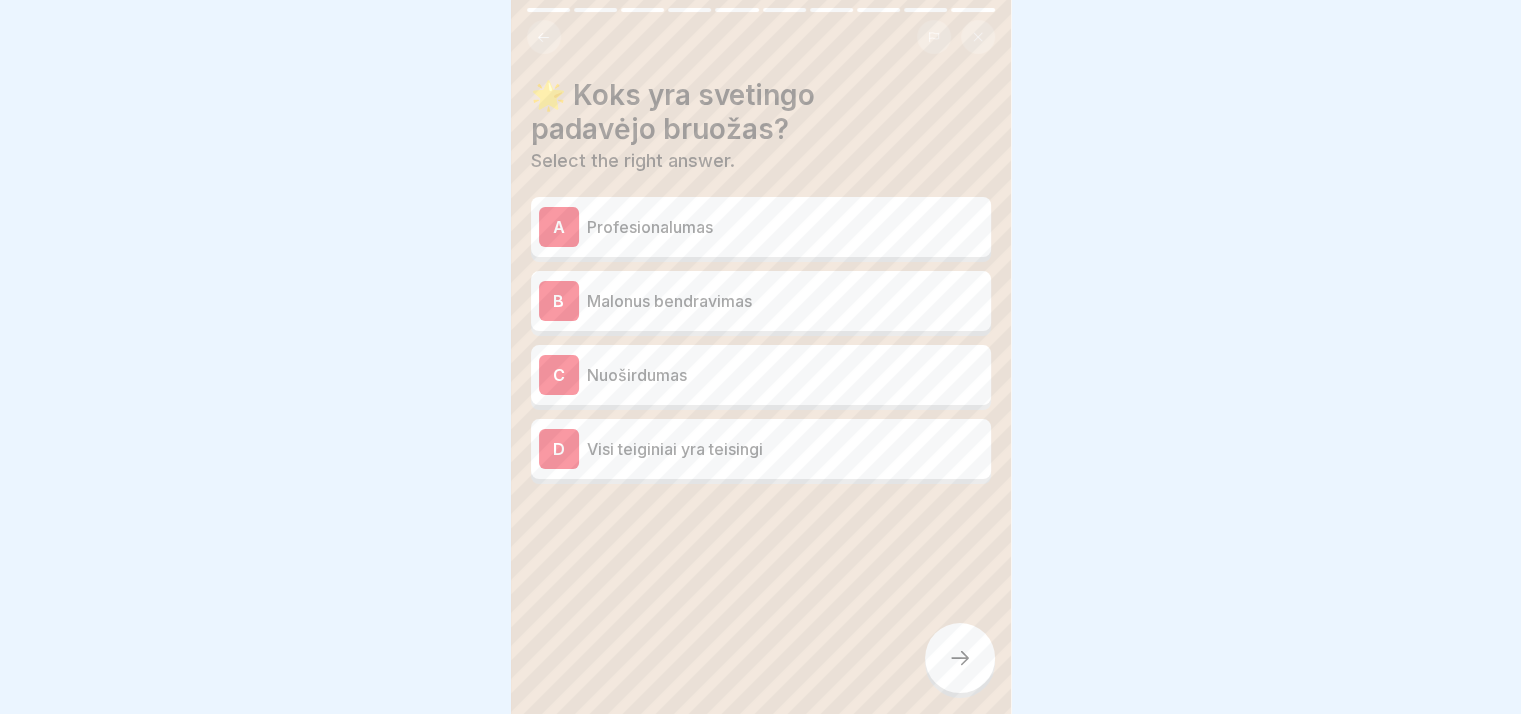 click on "A Profesionalumas" at bounding box center (761, 227) 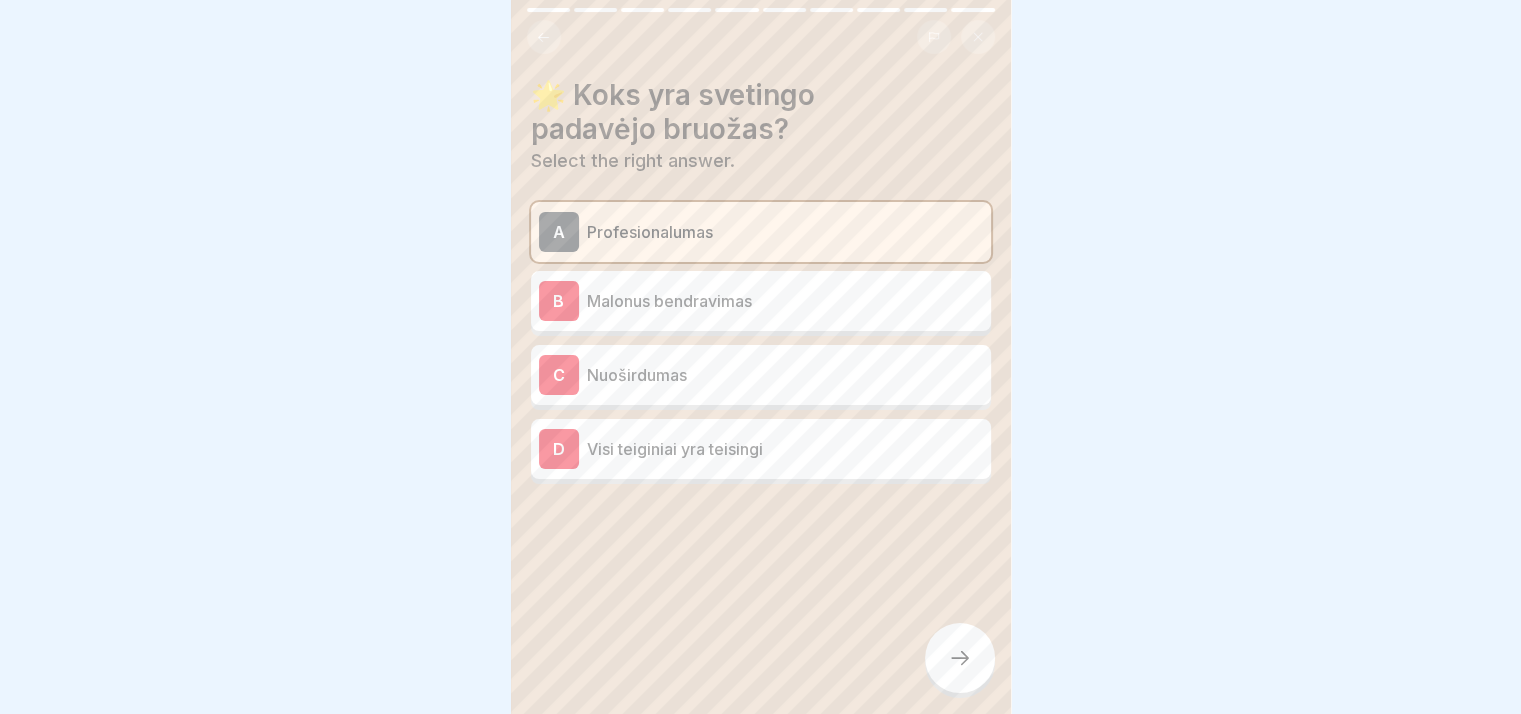 click on "B Malonus bendravimas" at bounding box center (761, 301) 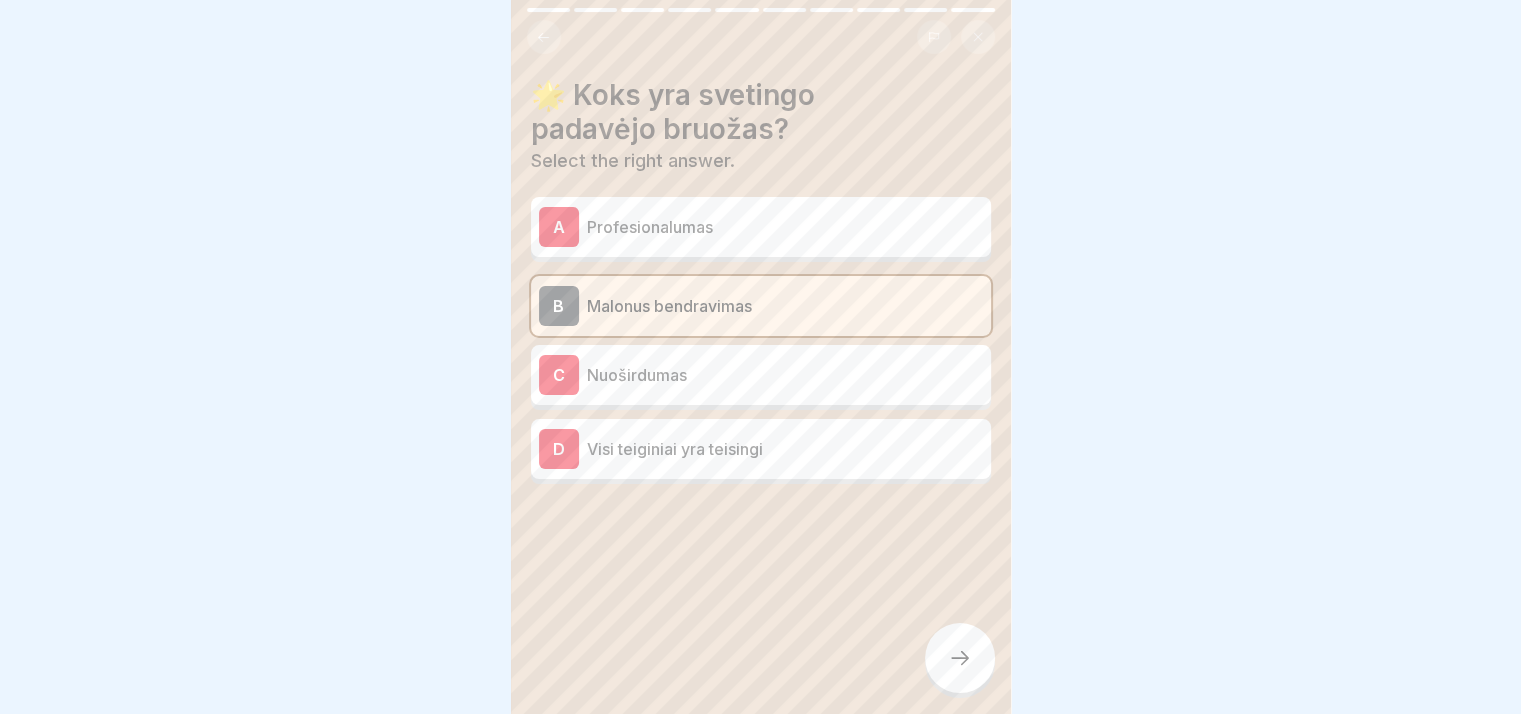 click on "Visi teiginiai yra teisingi" at bounding box center [785, 449] 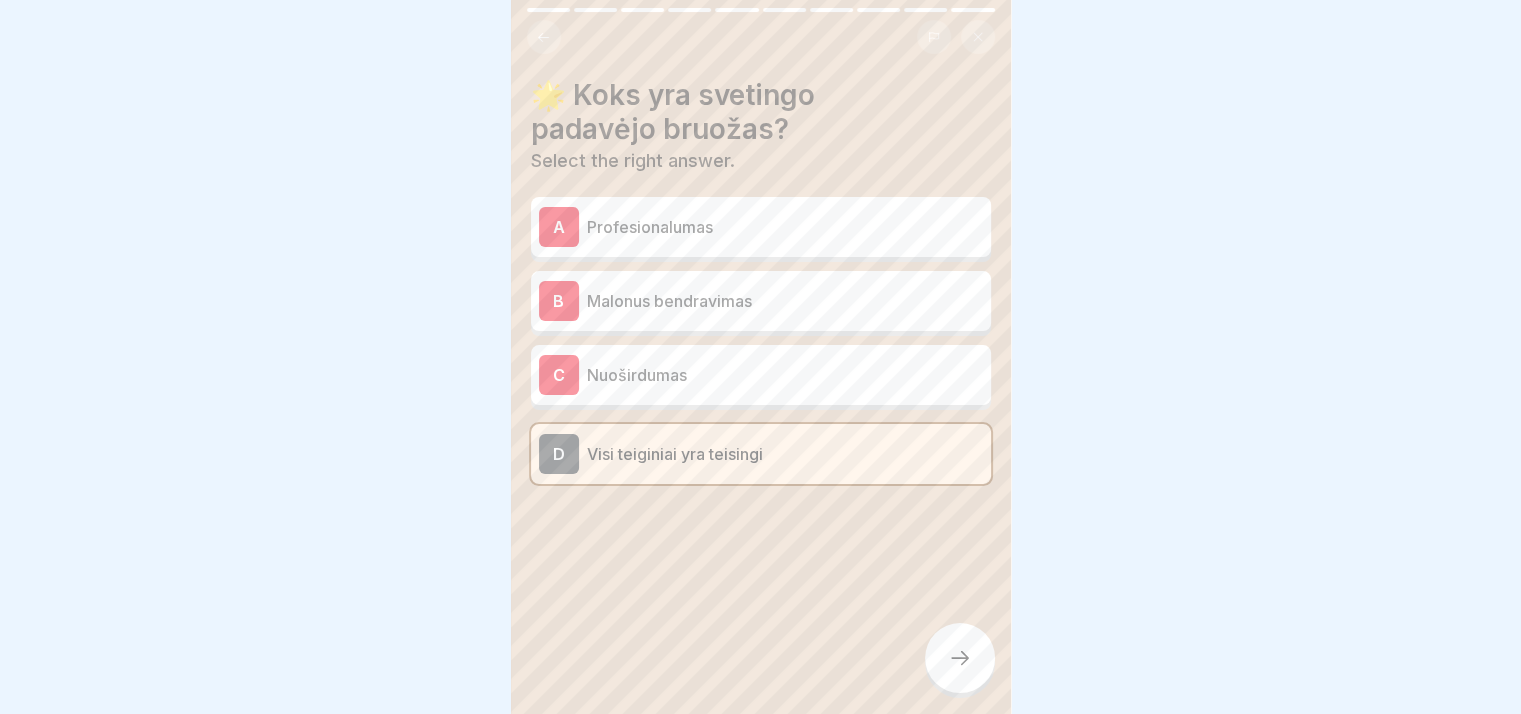 click 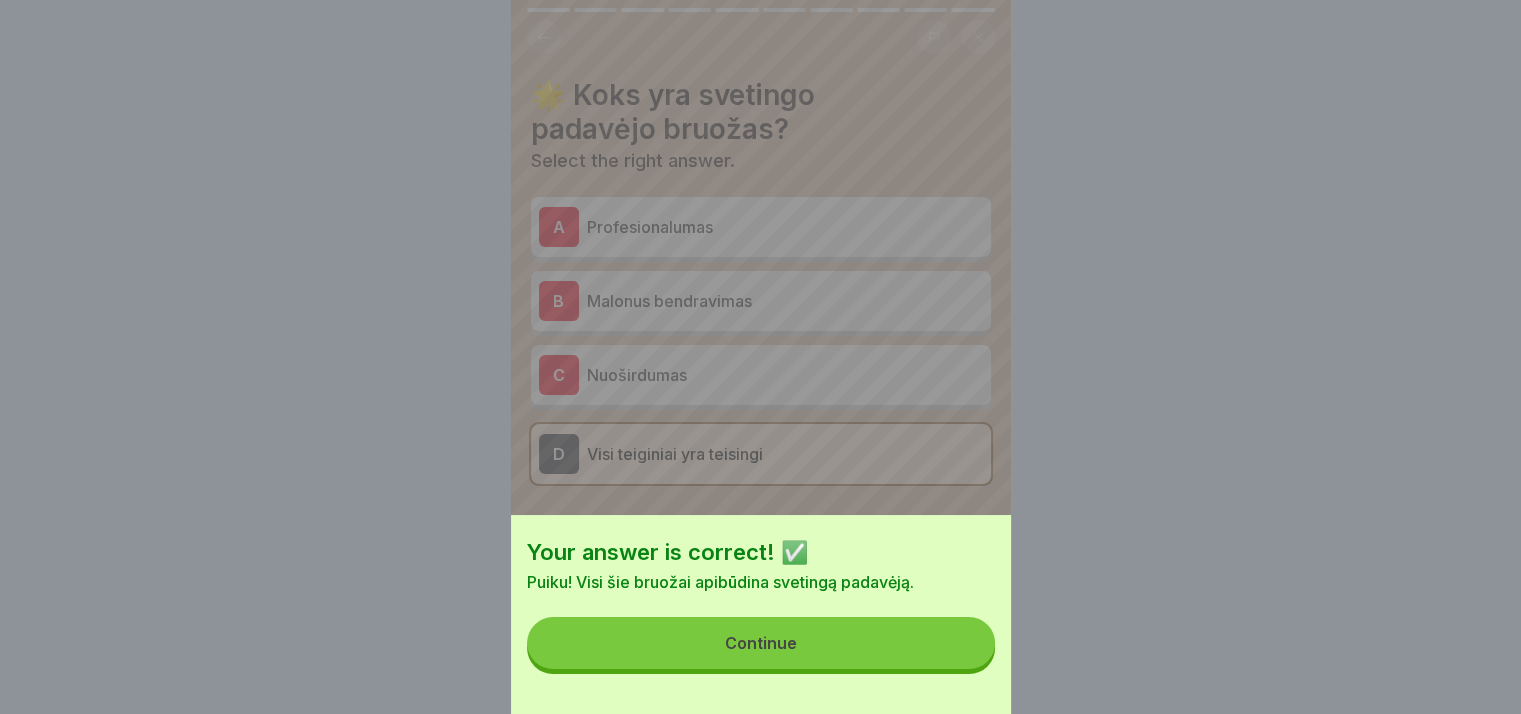 click on "Continue" at bounding box center [761, 643] 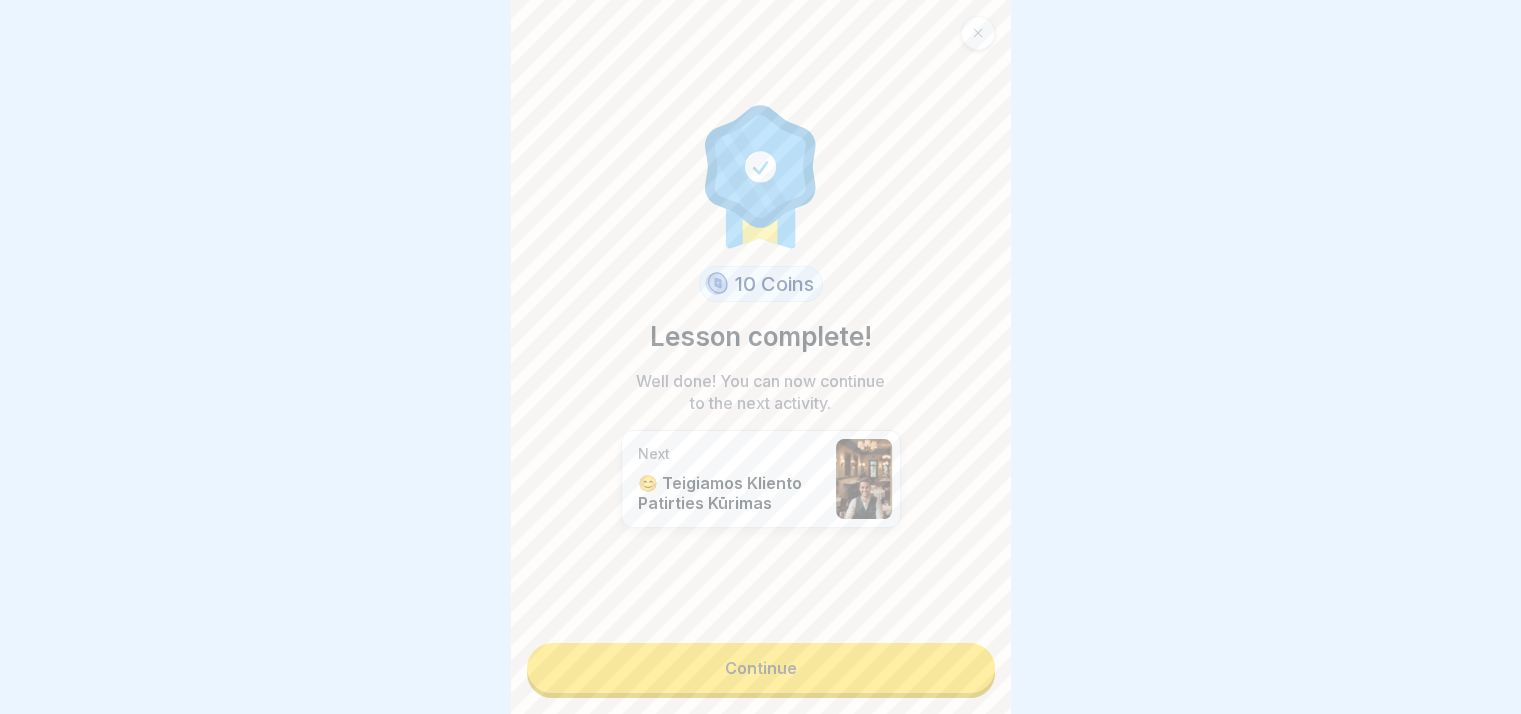 click on "Continue" at bounding box center [761, 668] 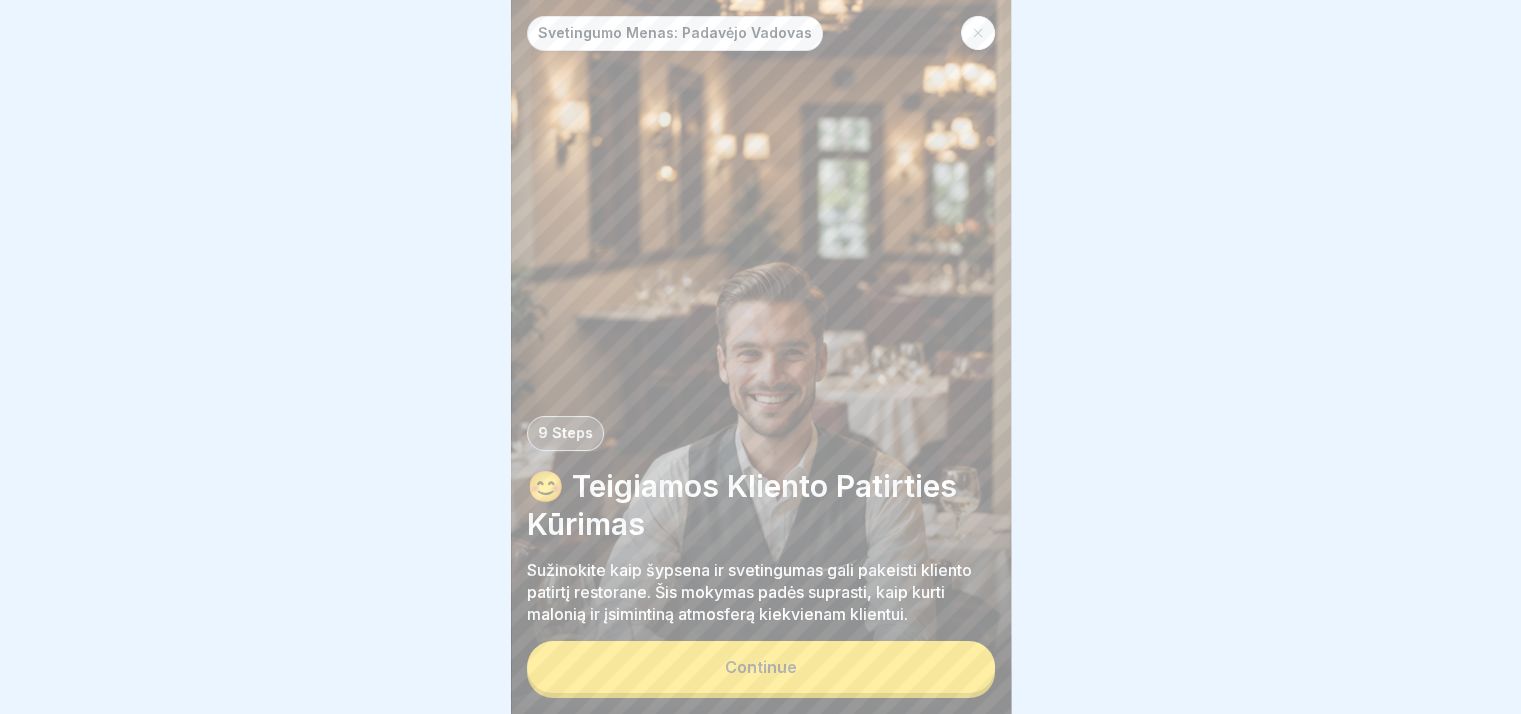 click on "Continue" at bounding box center [761, 667] 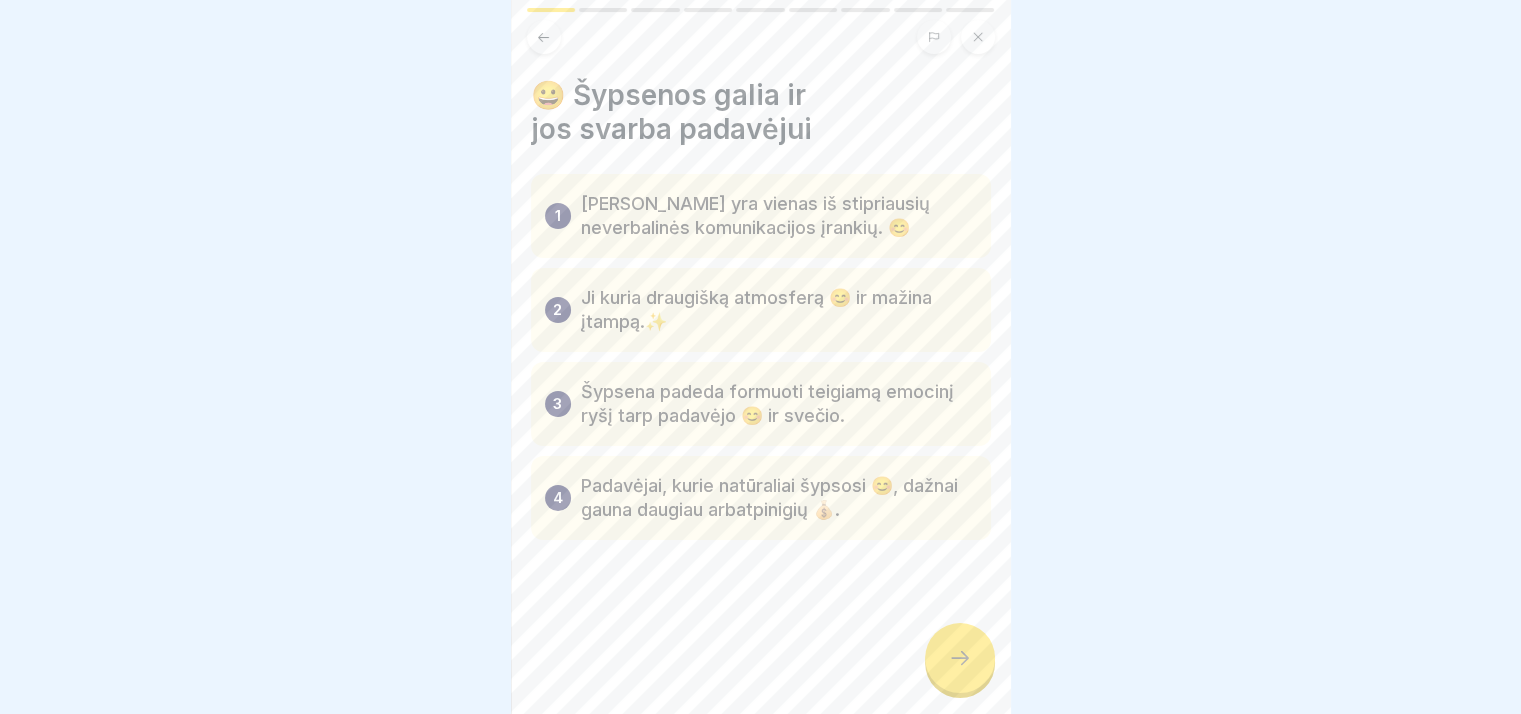 click 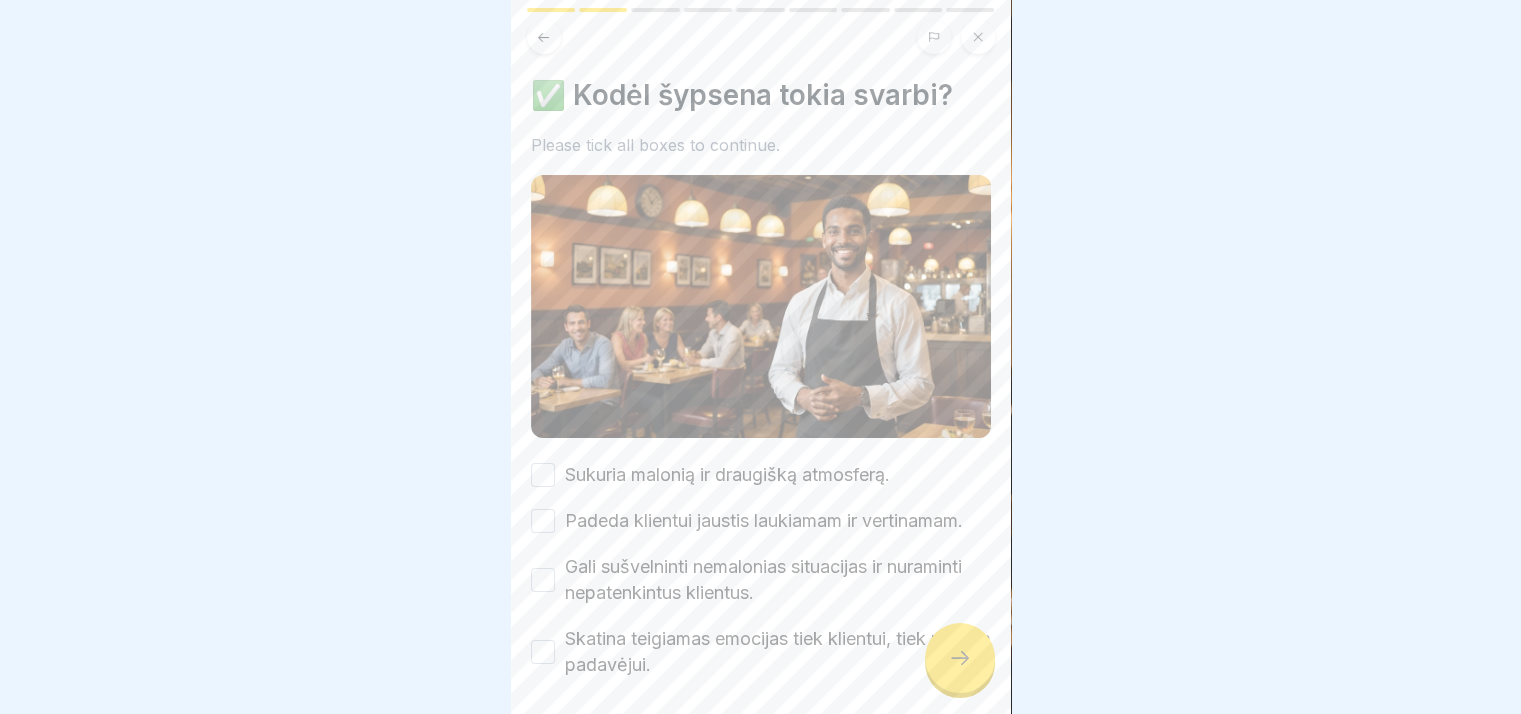 click on "Sukuria malonią ir draugišką atmosferą." at bounding box center (727, 475) 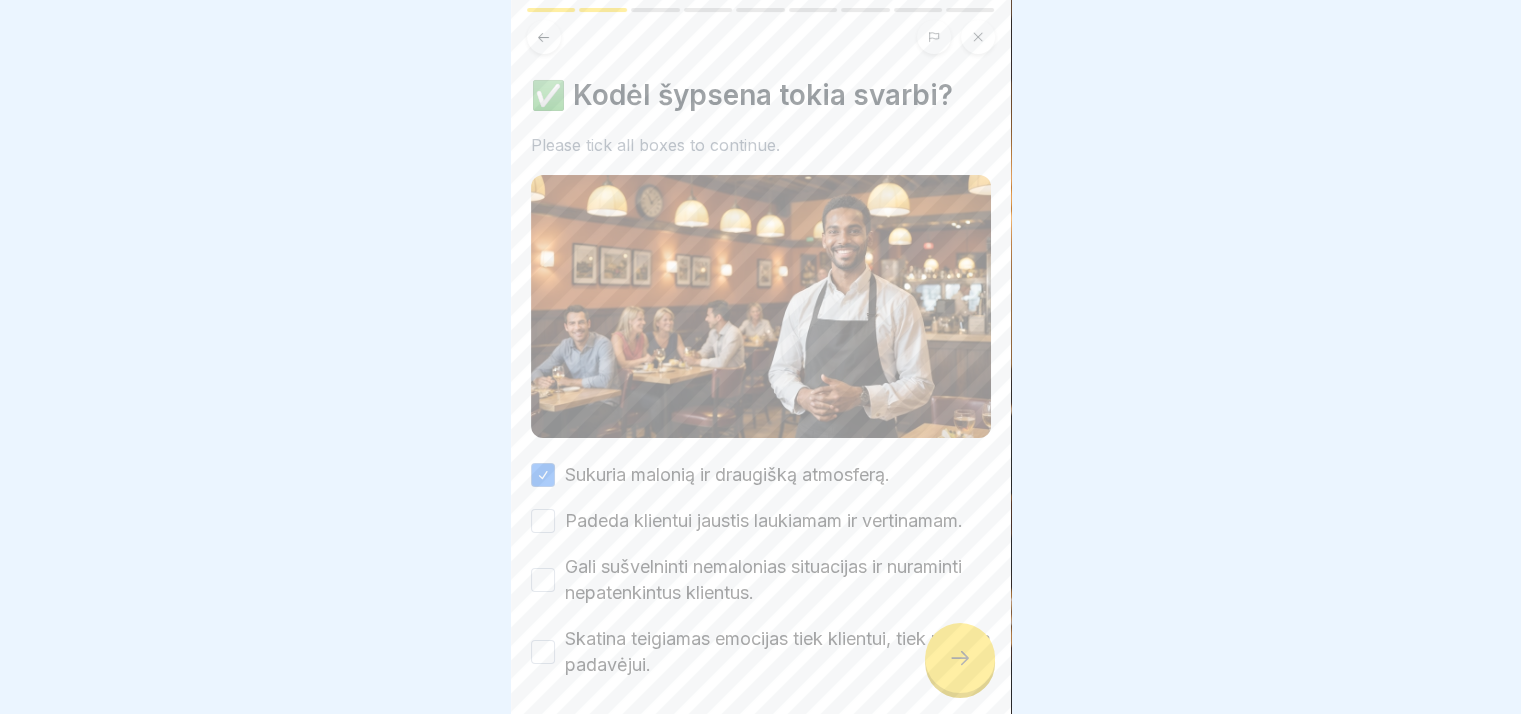 click on "Padeda klientui jaustis laukiamam ir vertinamam." at bounding box center [764, 521] 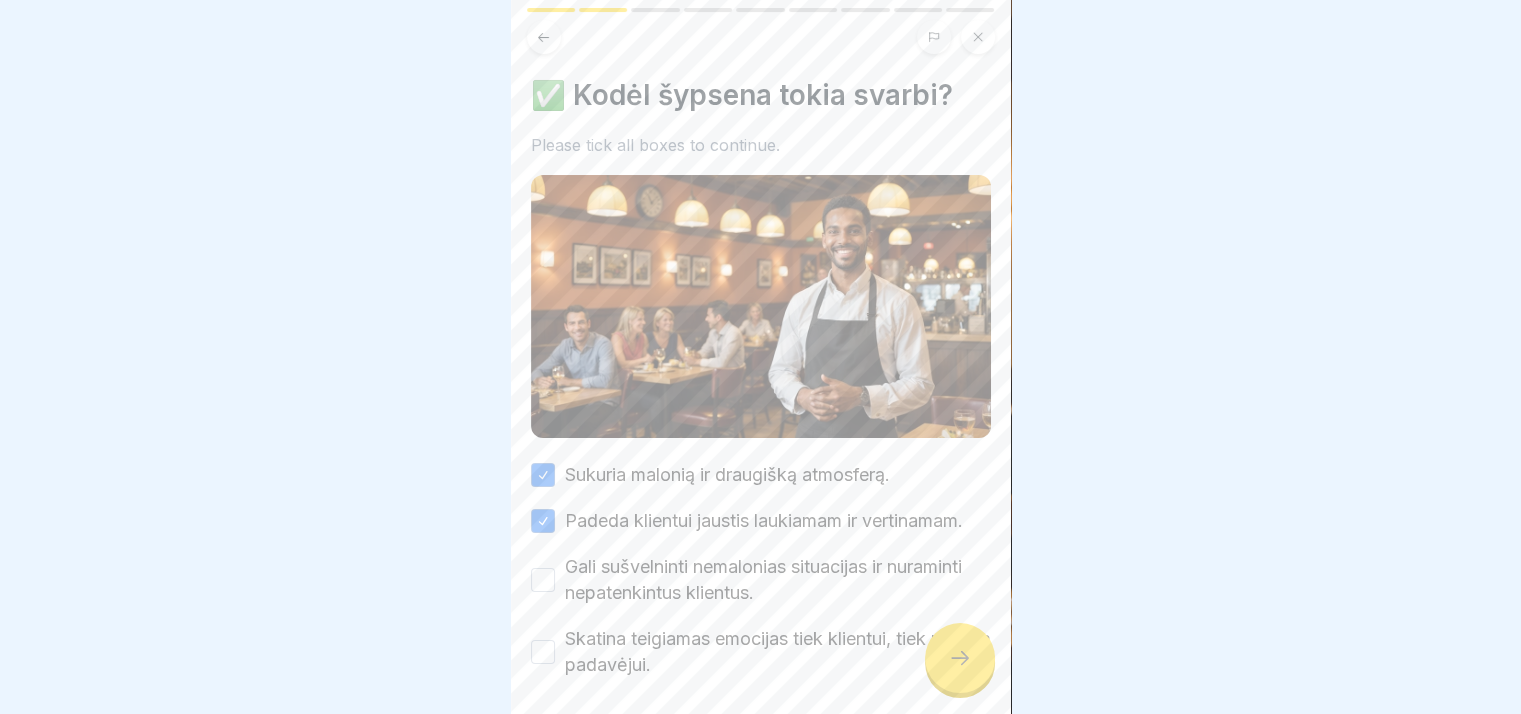 click on "Sukuria malonią ir draugišką atmosferą. Padeda klientui jaustis laukiamam ir vertinamam. Gali sušvelninti nemalonias situacijas ir nuraminti nepatenkintus klientus. Skatina teigiamas emocijas tiek klientui, tiek pačiam padavėjui." at bounding box center (761, 570) 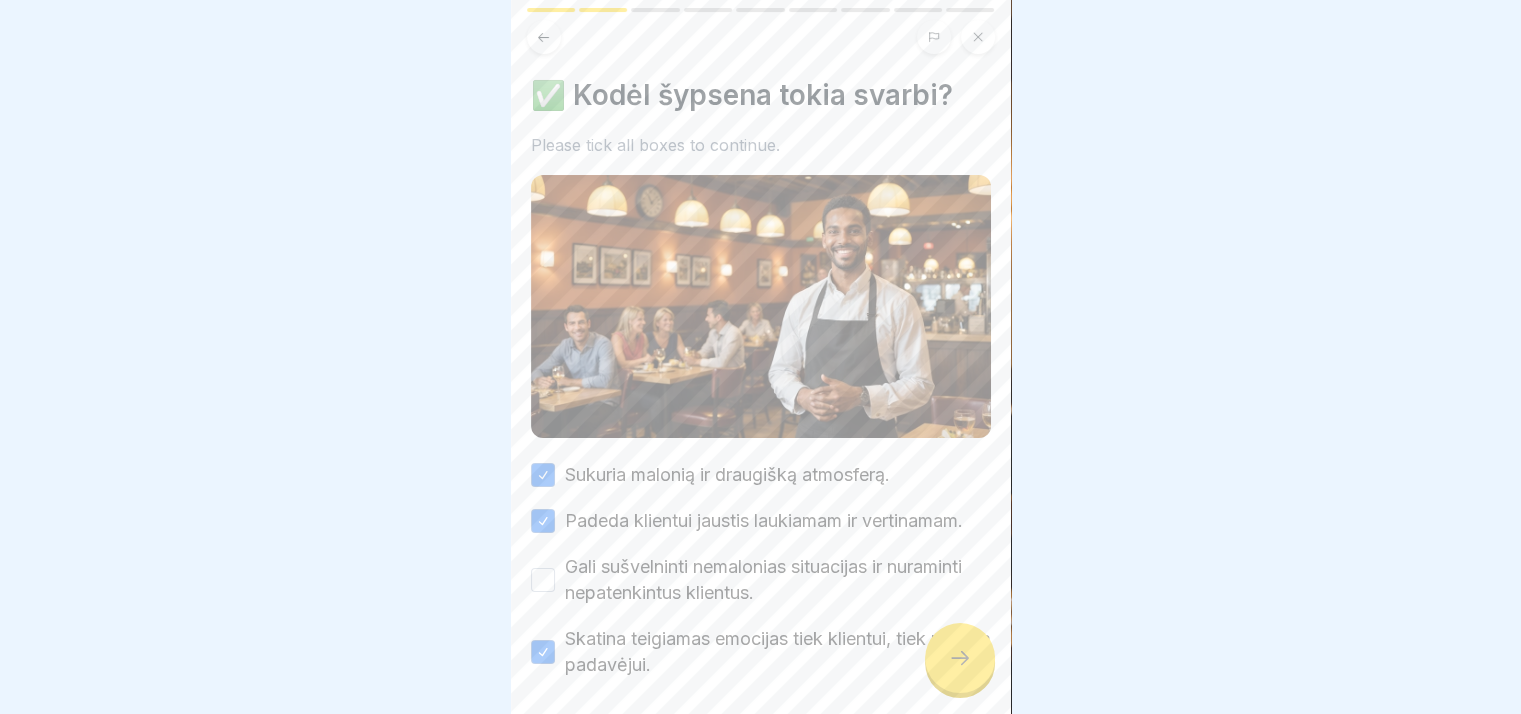 click on "Gali sušvelninti nemalonias situacijas ir nuraminti nepatenkintus klientus." at bounding box center (778, 580) 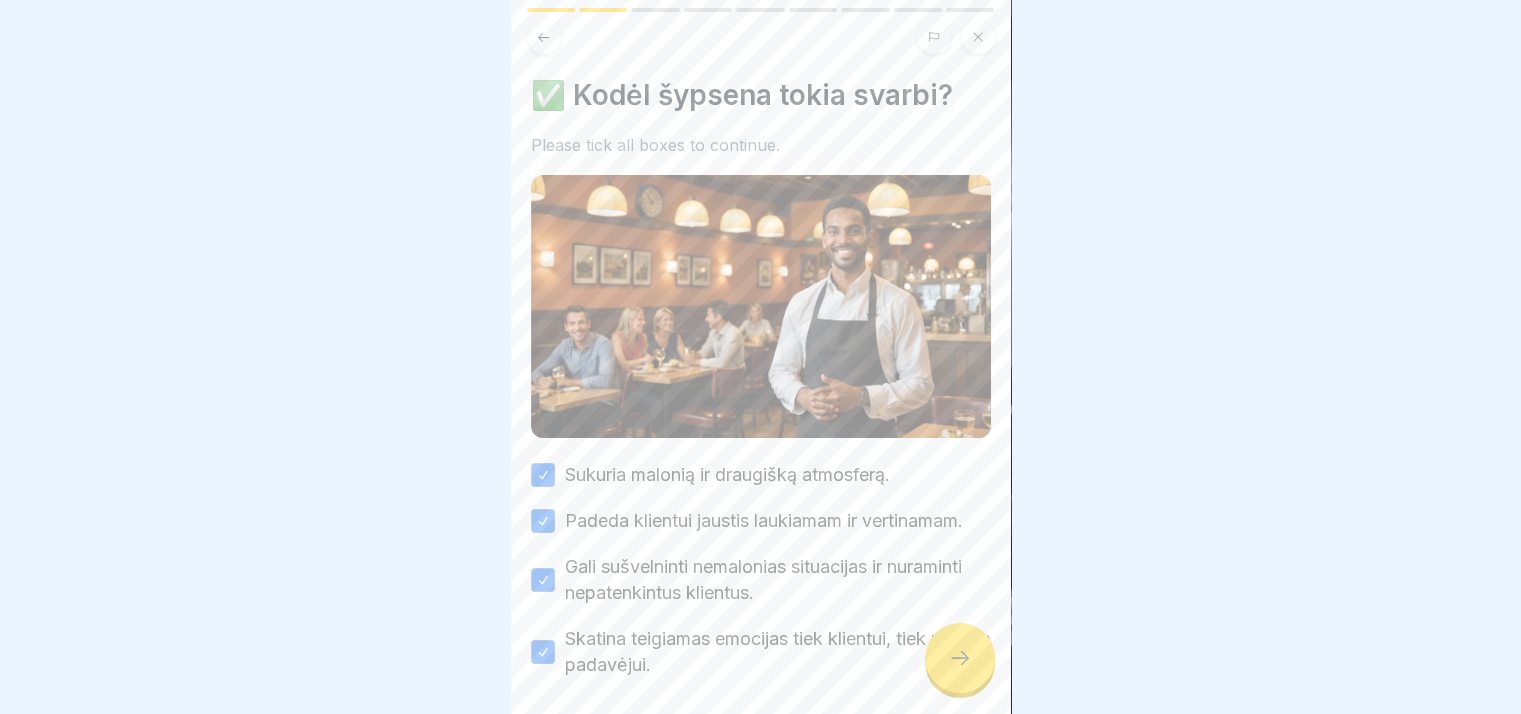 click 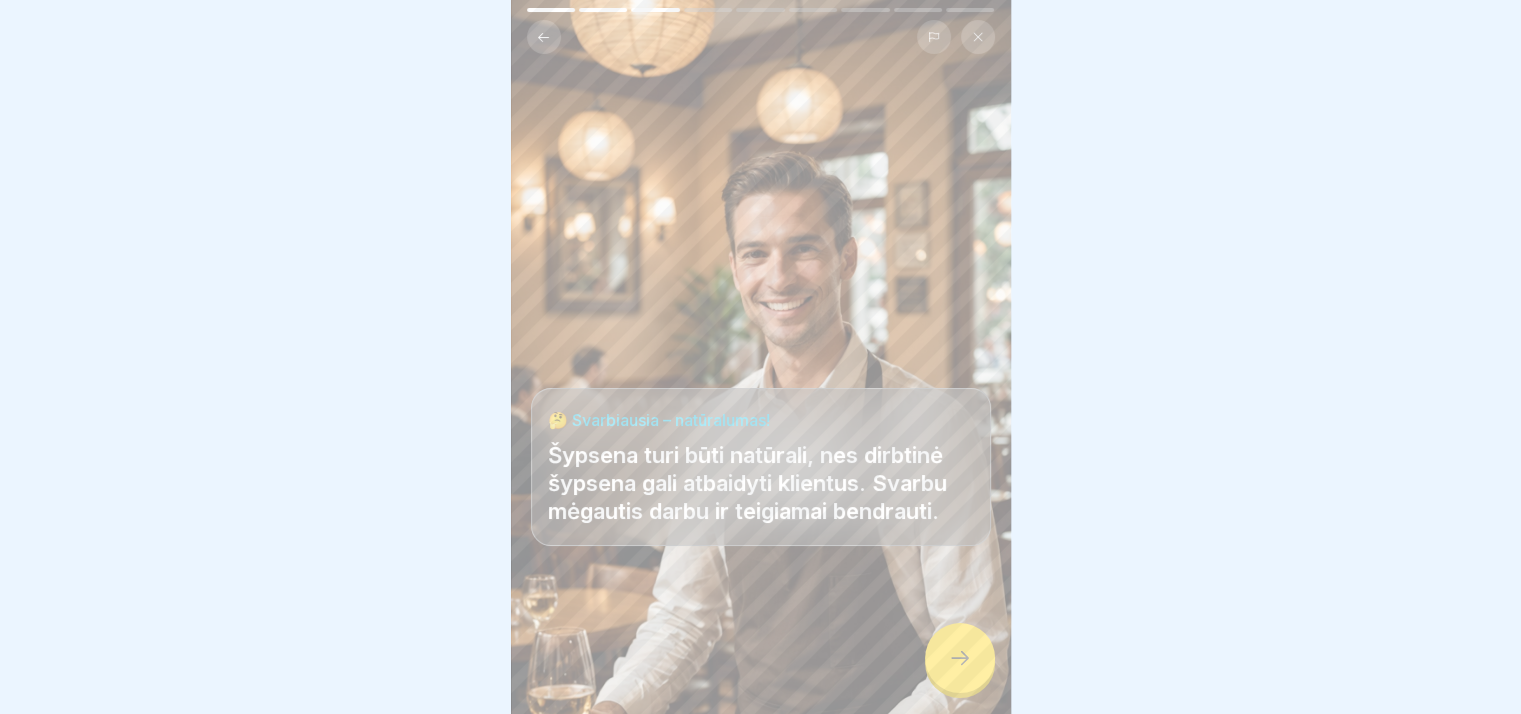 click 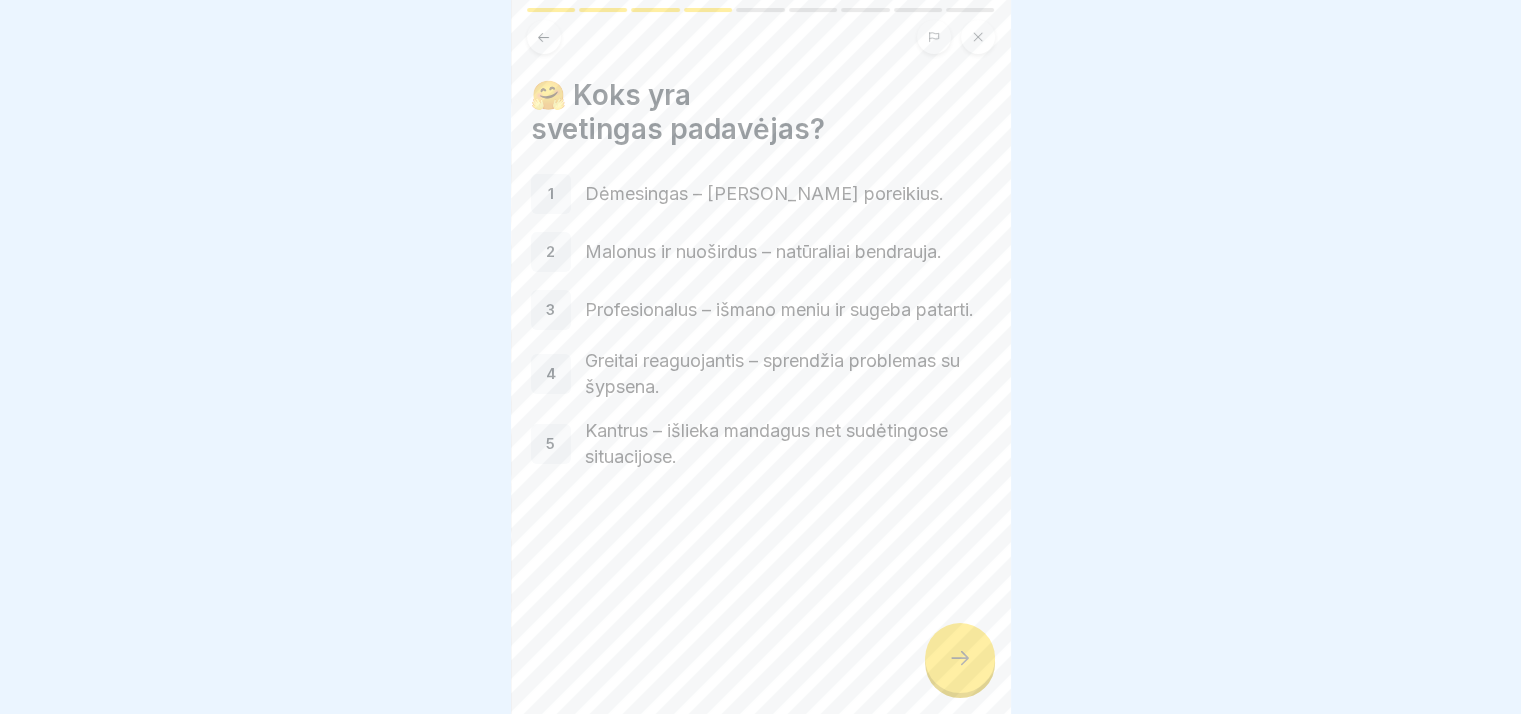 click 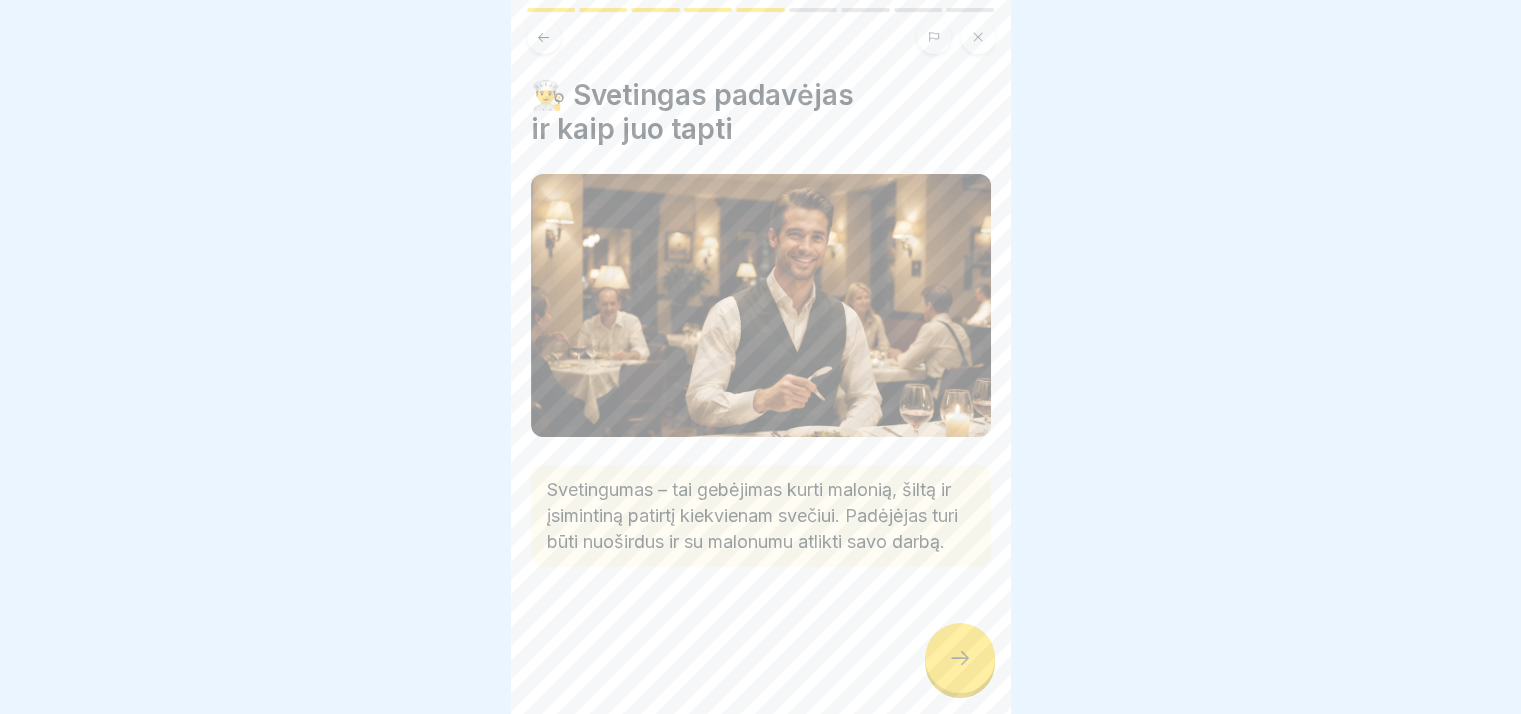 click 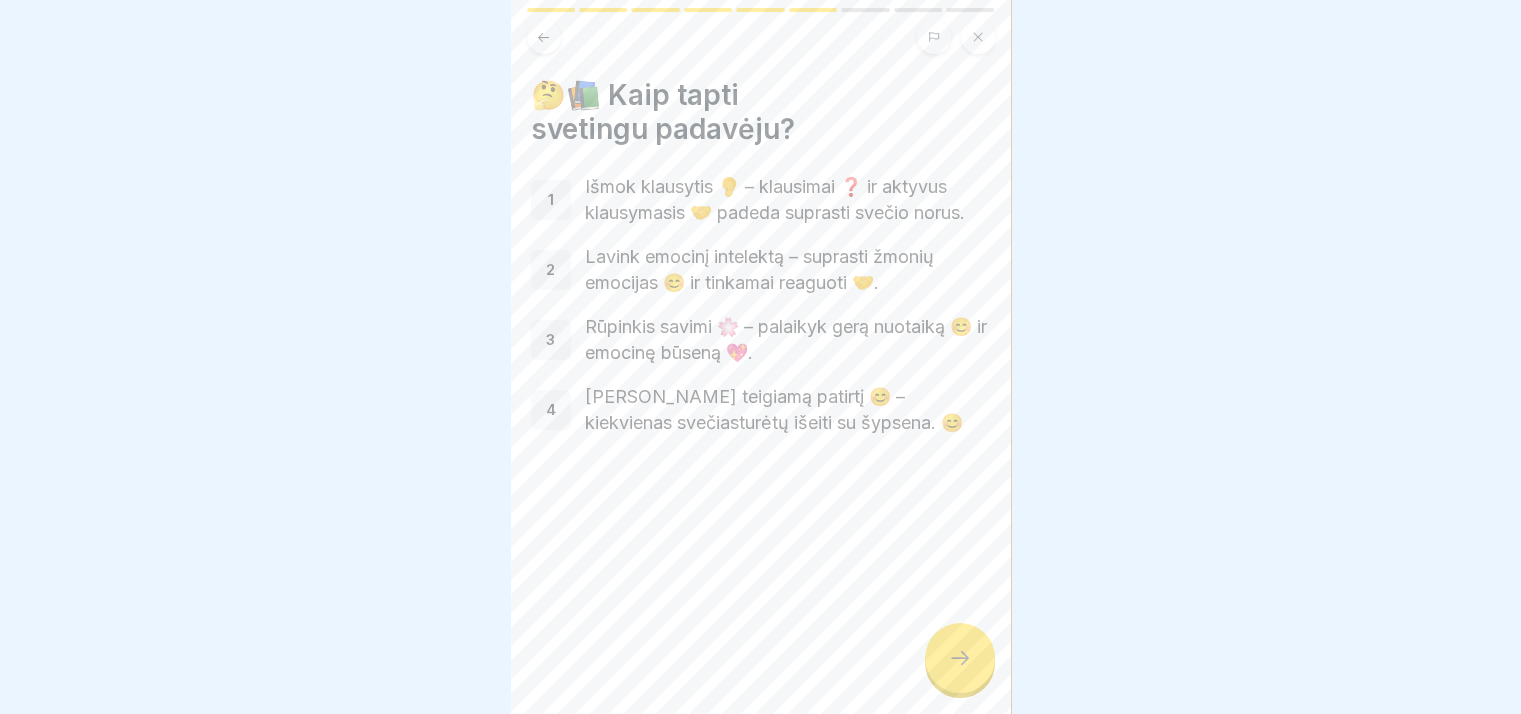 click 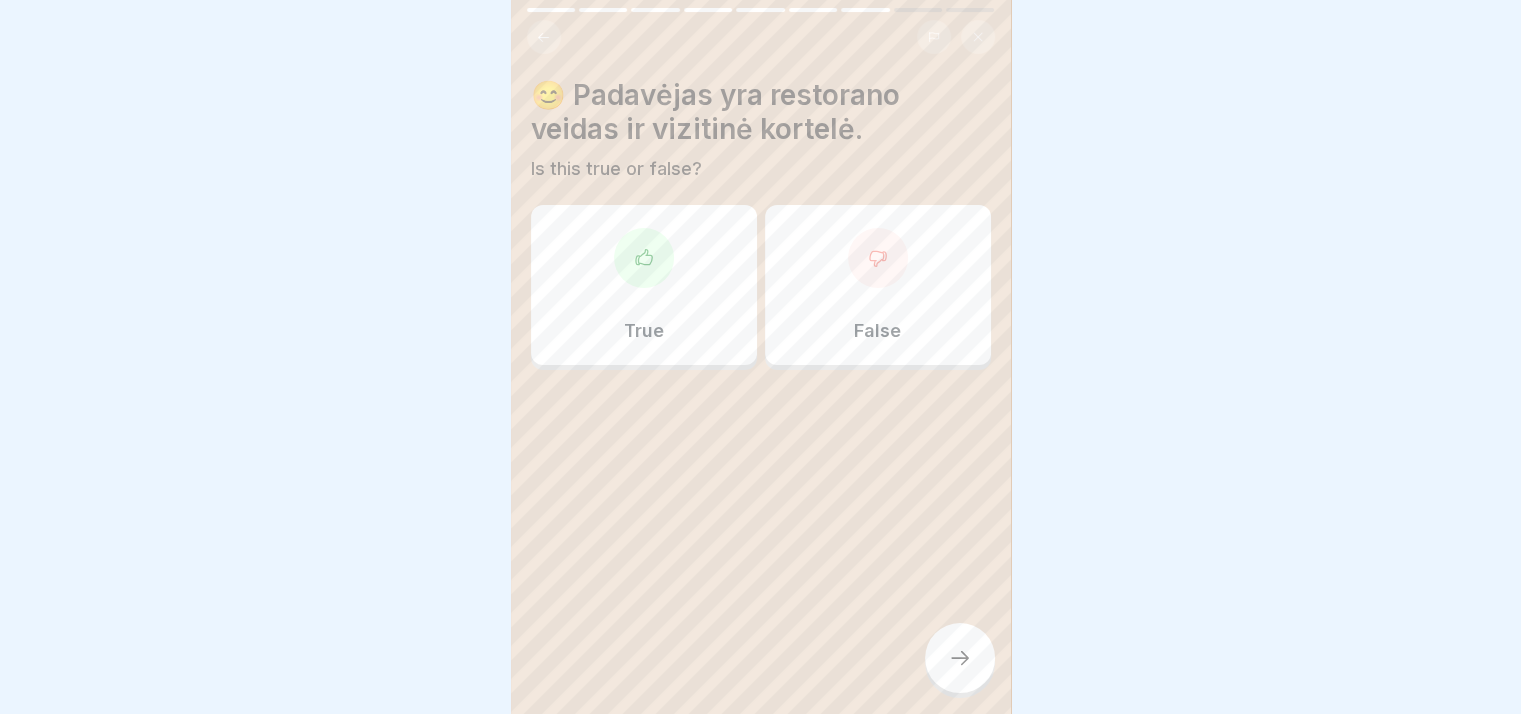 click on "True" at bounding box center (644, 285) 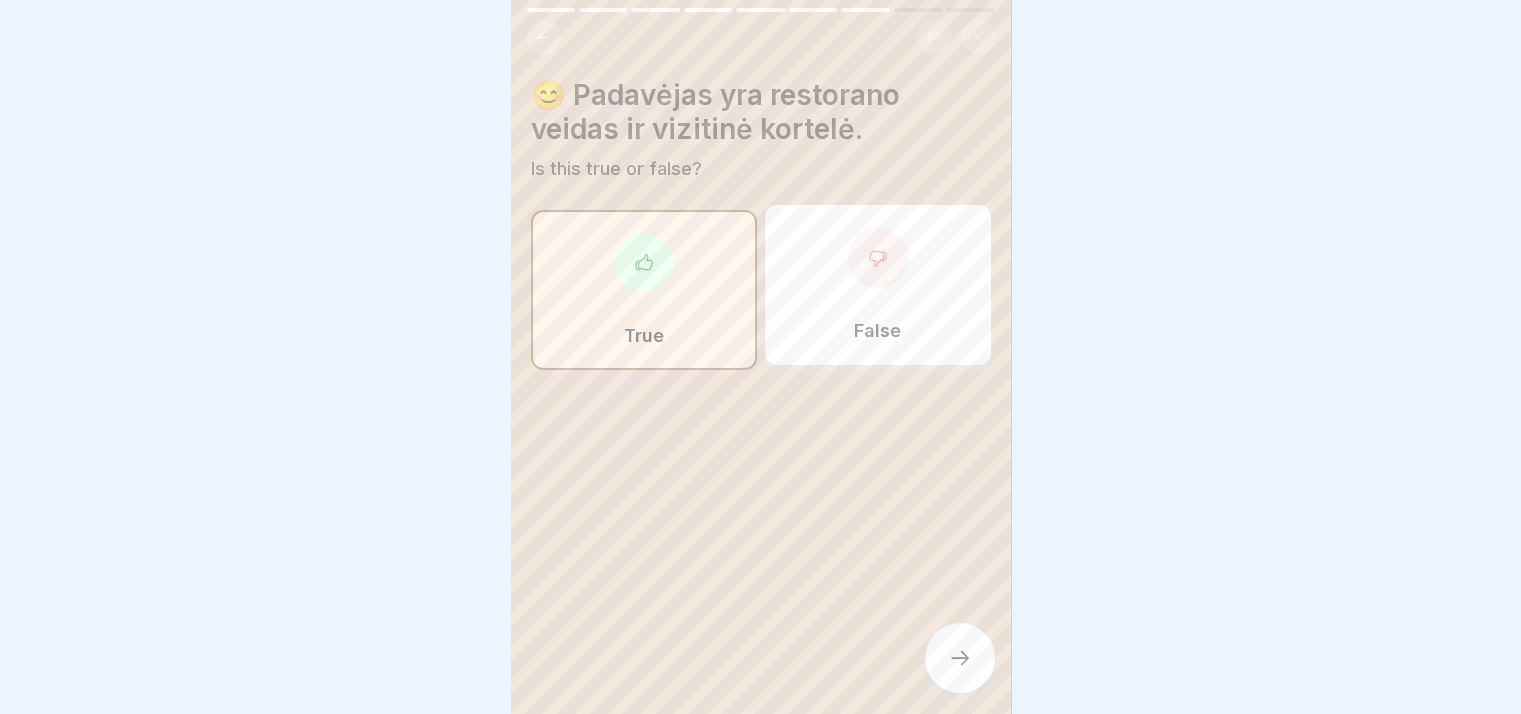 click 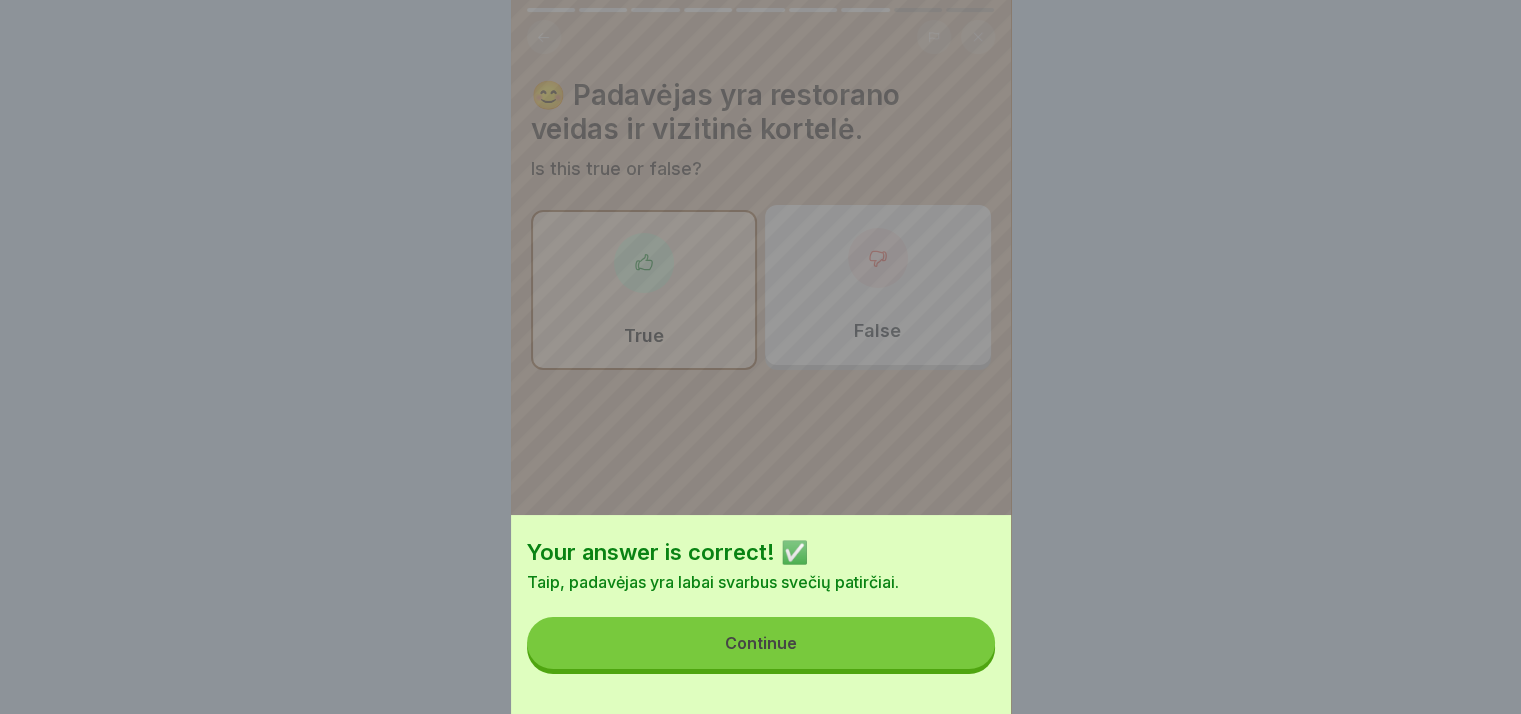 click on "Continue" at bounding box center (761, 643) 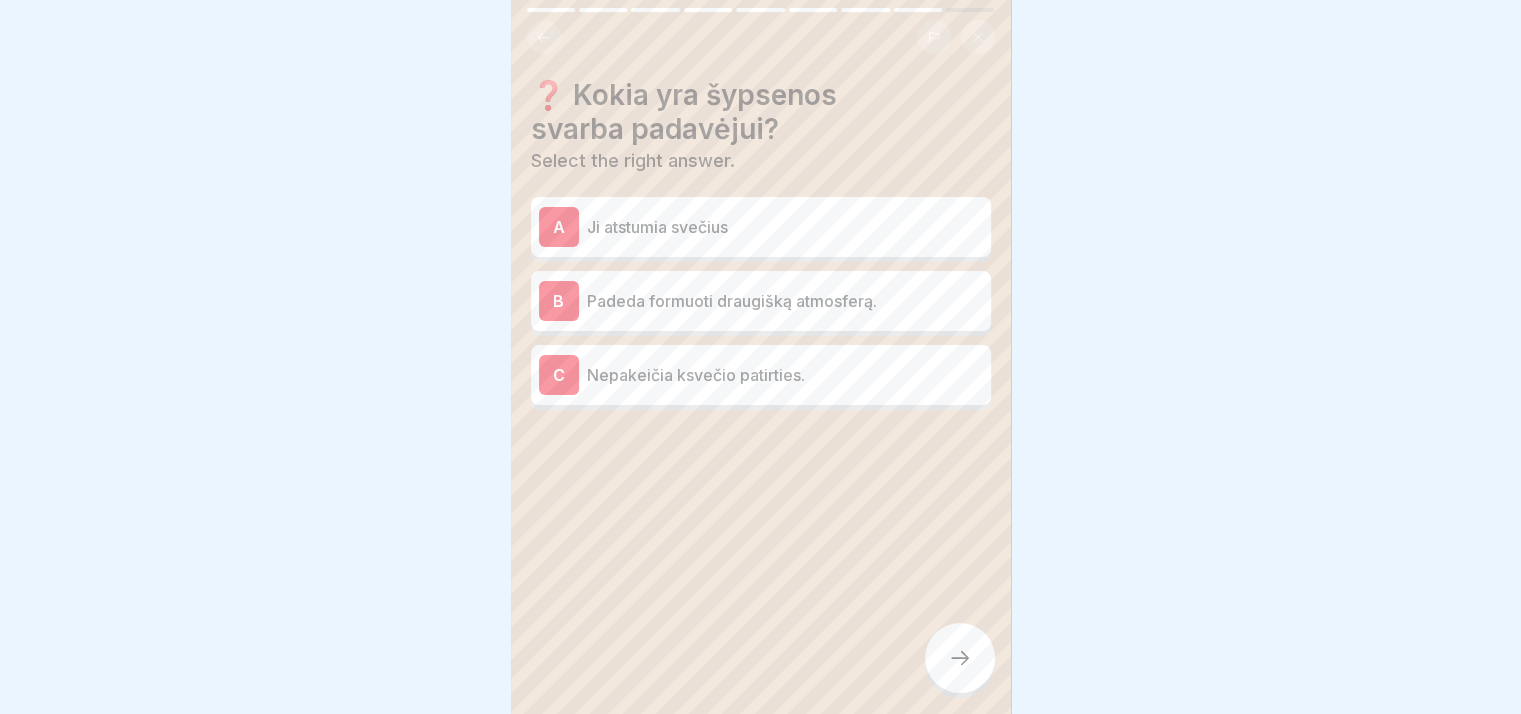 click on "❓ Kokia yra šypsenos svarba padavėjui? Select the right answer. A Ji atstumia svečius B Padeda formuoti draugišką atmosferą. C Nepakeičia ksvečio patirties." at bounding box center (761, 357) 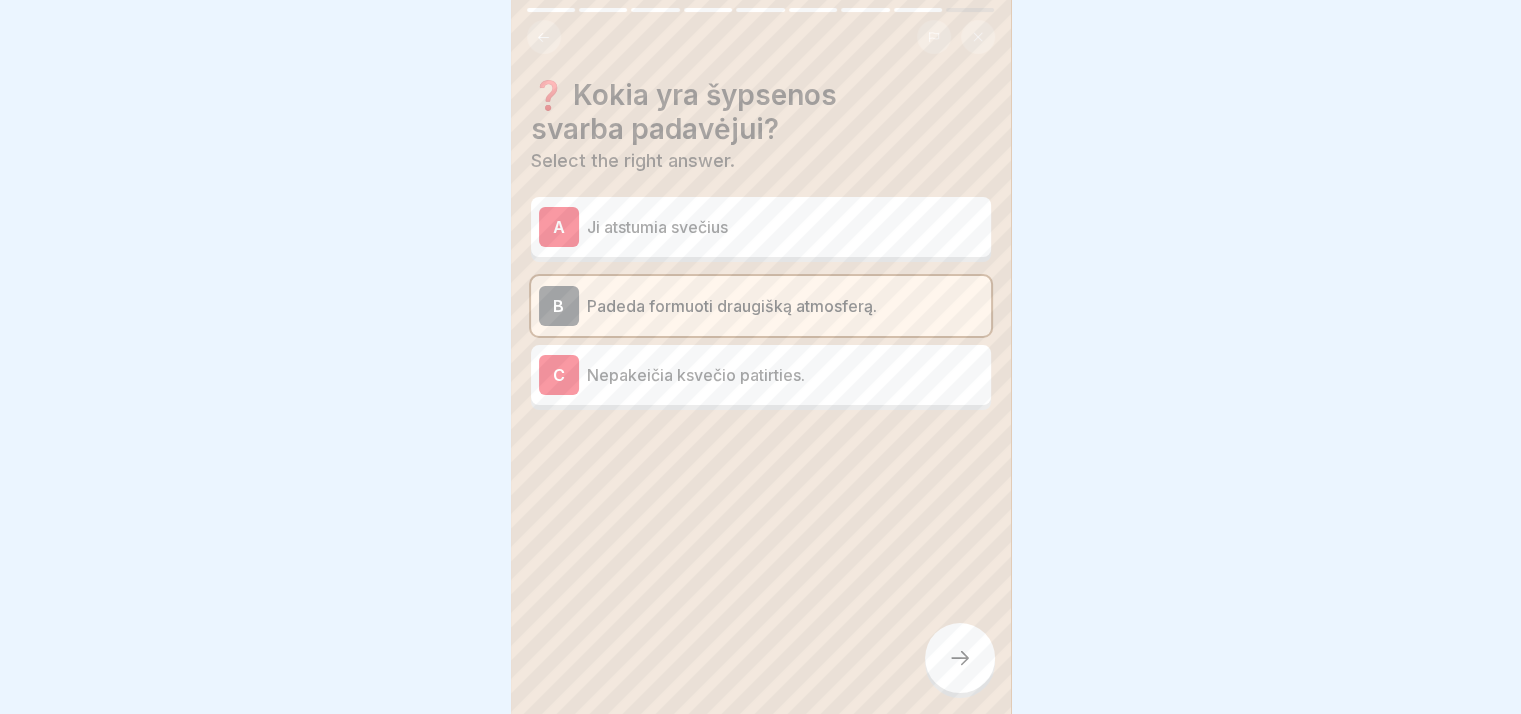 click 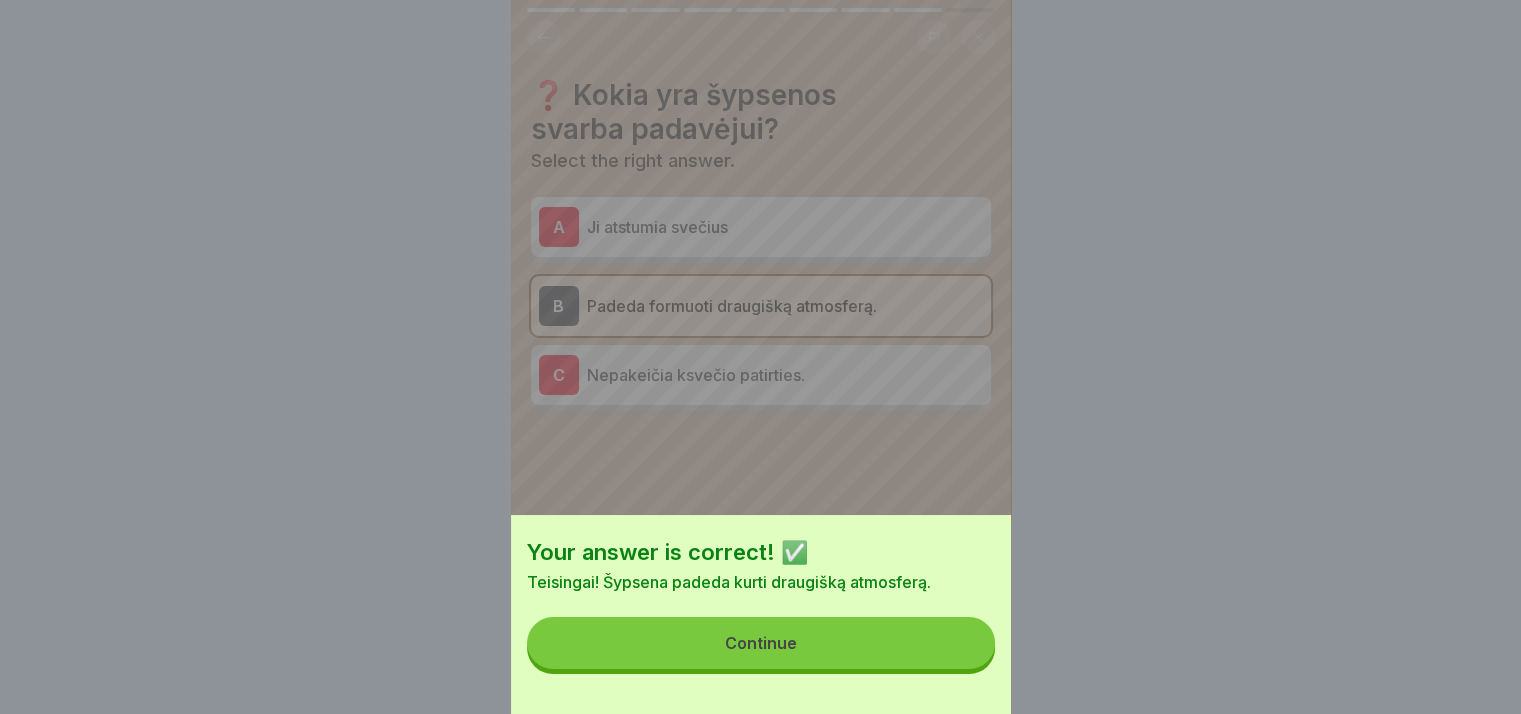 click on "Continue" at bounding box center [761, 643] 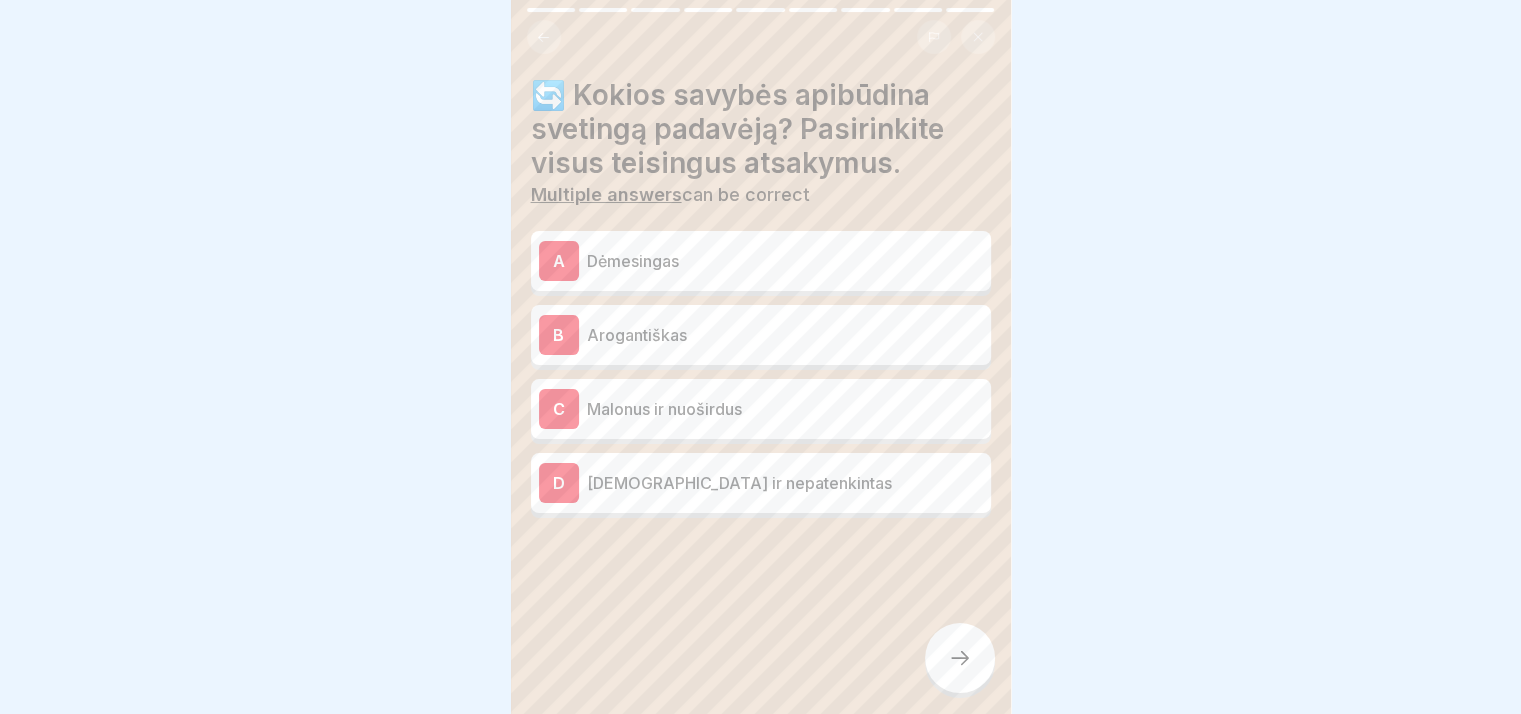 click on "C Malonus ir nuoširdus" at bounding box center [761, 409] 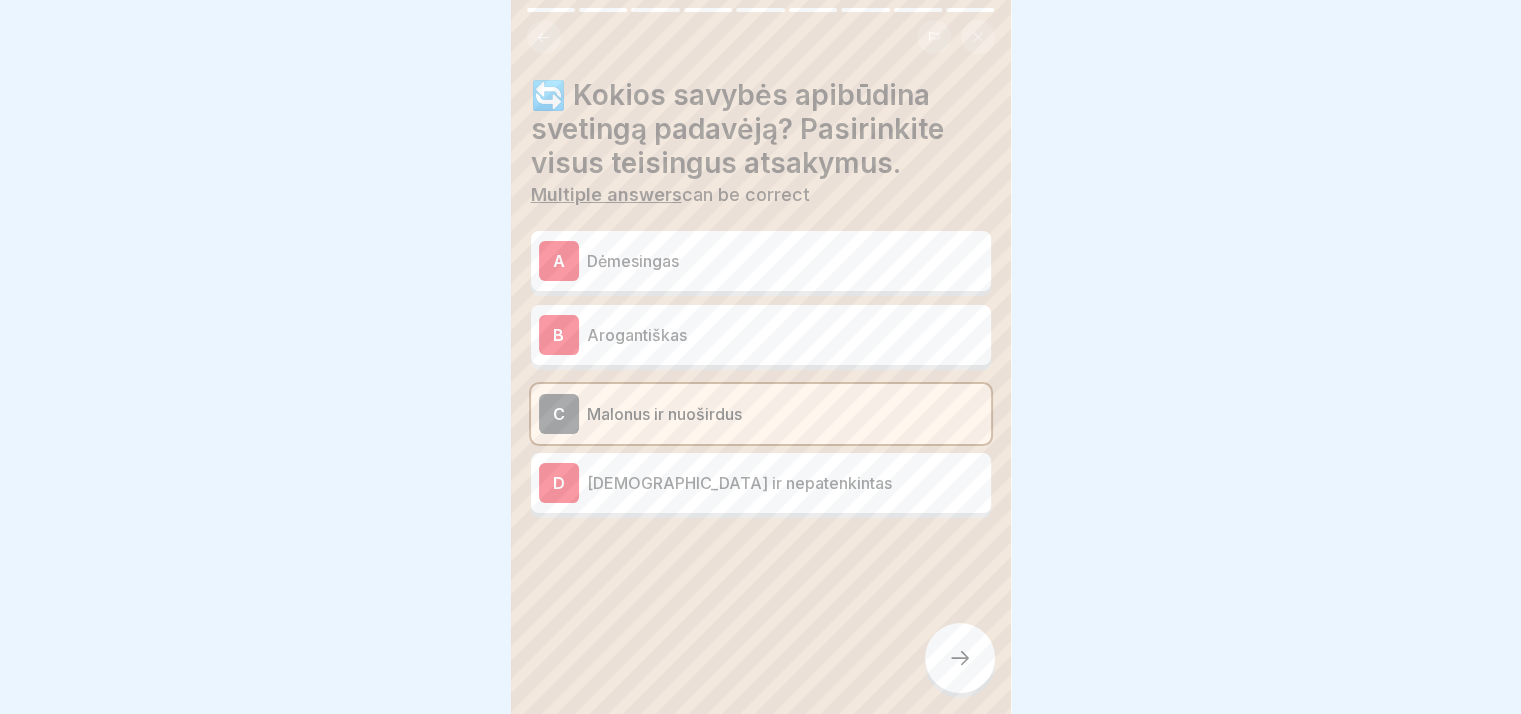 click on "A Dėmesingas" at bounding box center [761, 261] 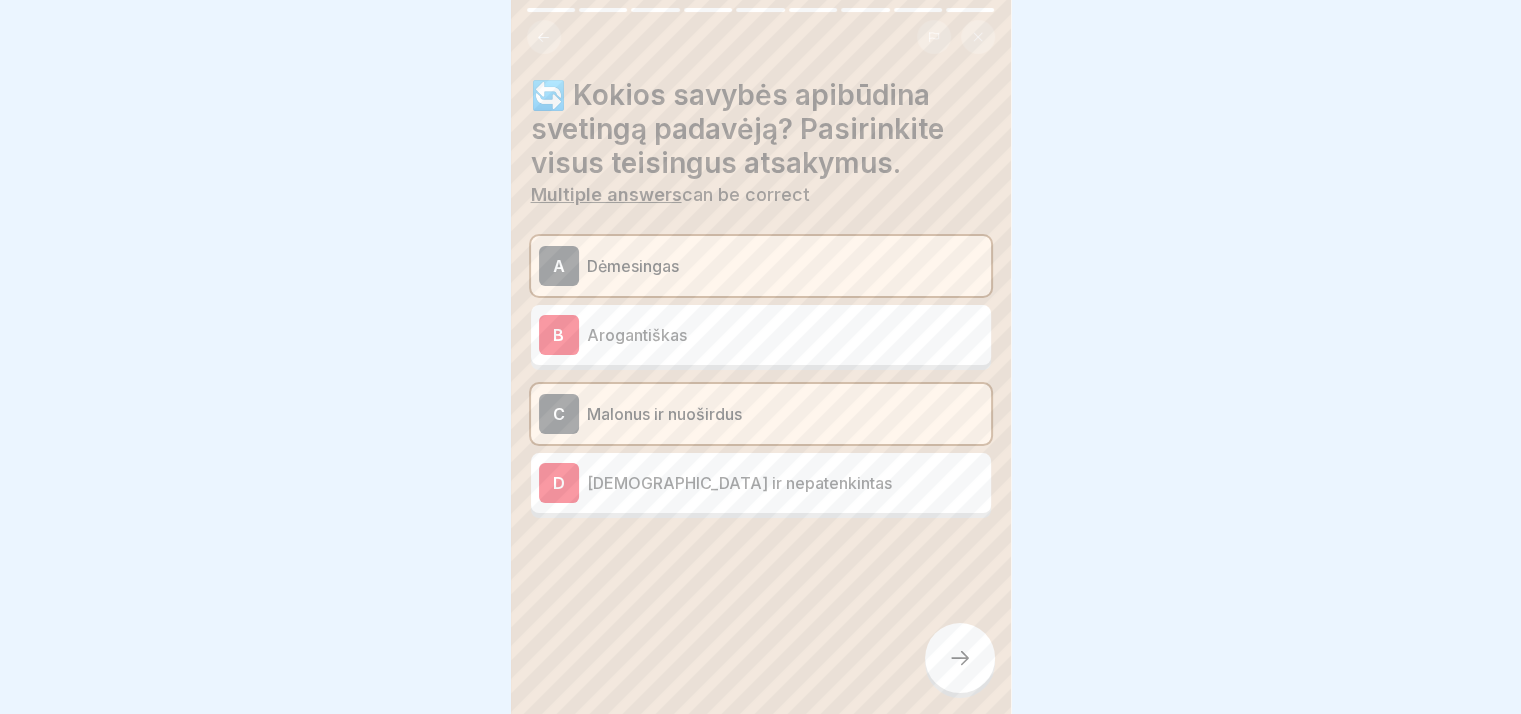 click at bounding box center (960, 658) 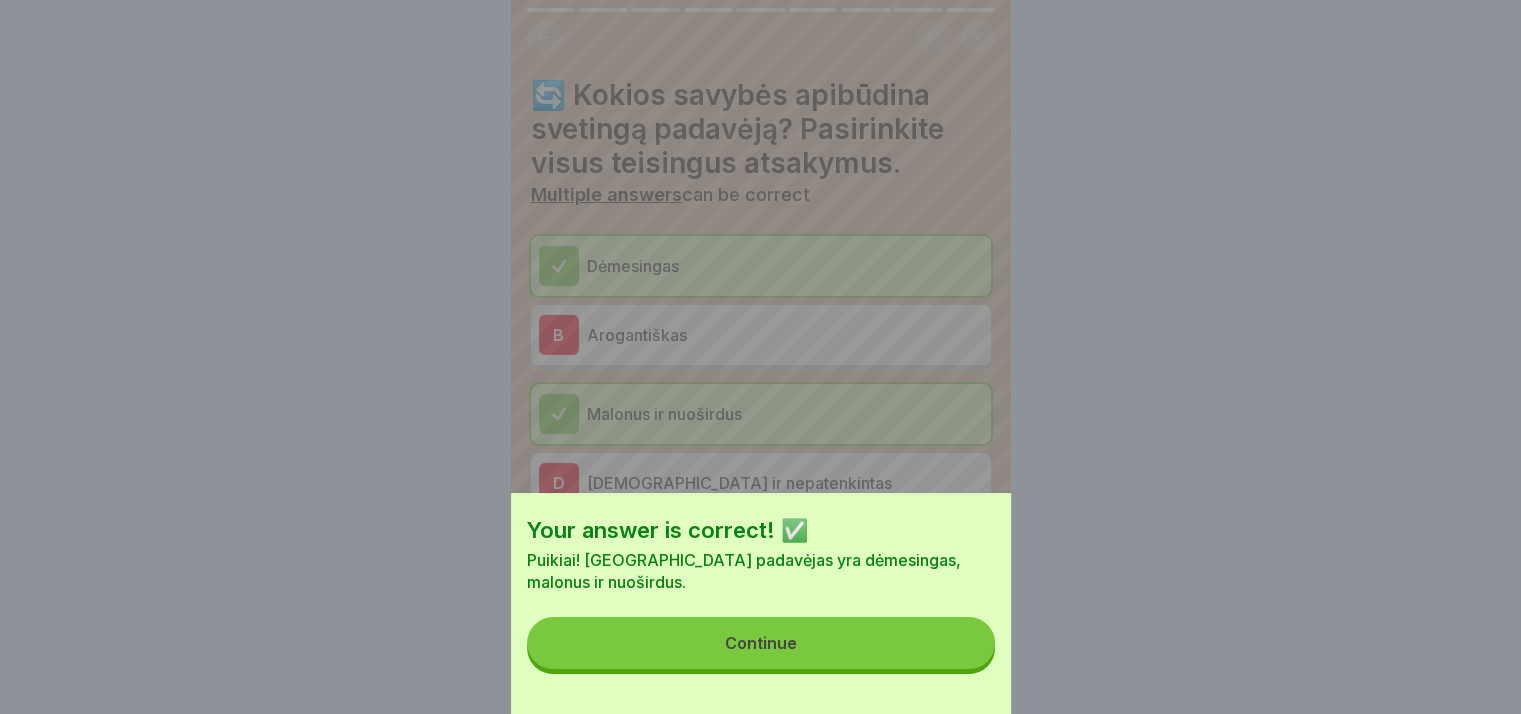 click on "Continue" at bounding box center (761, 643) 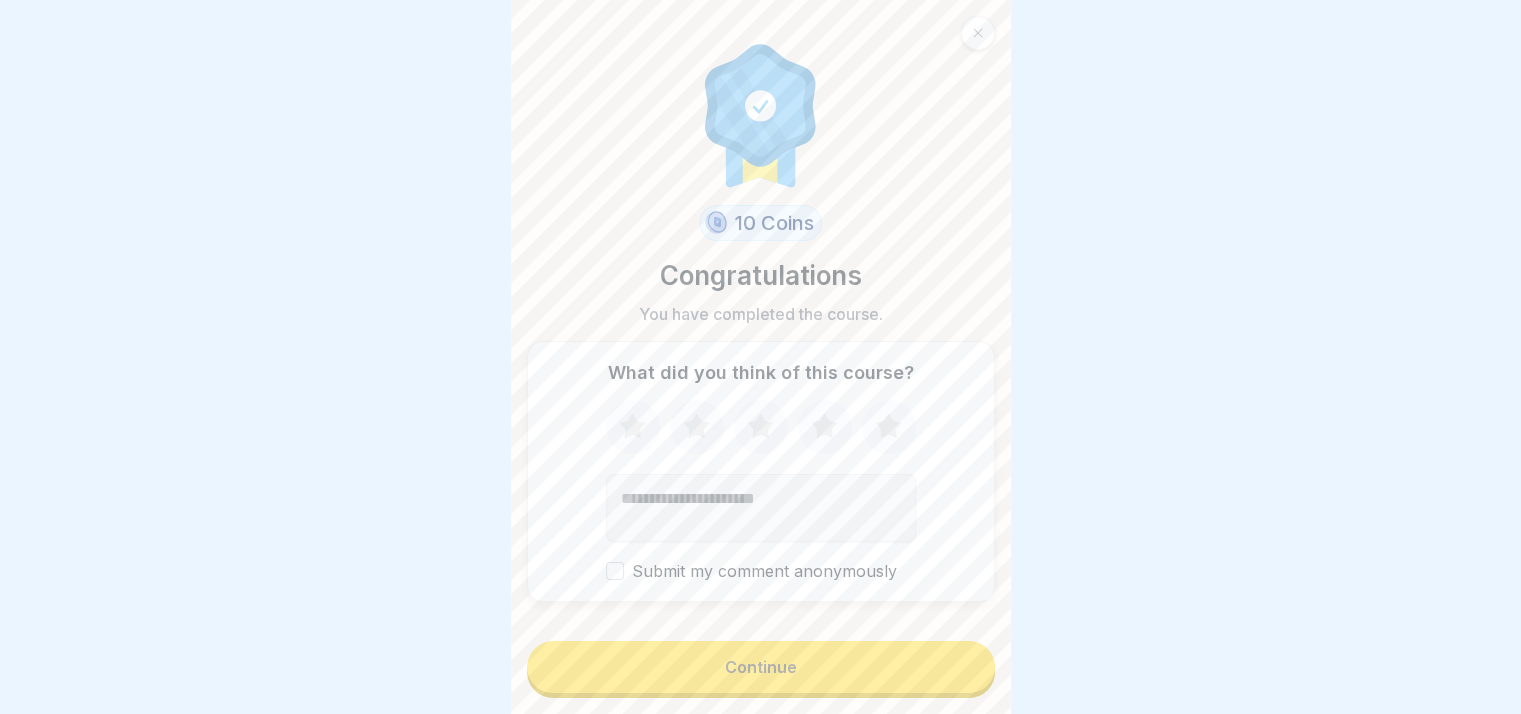click on "Continue" at bounding box center [761, 667] 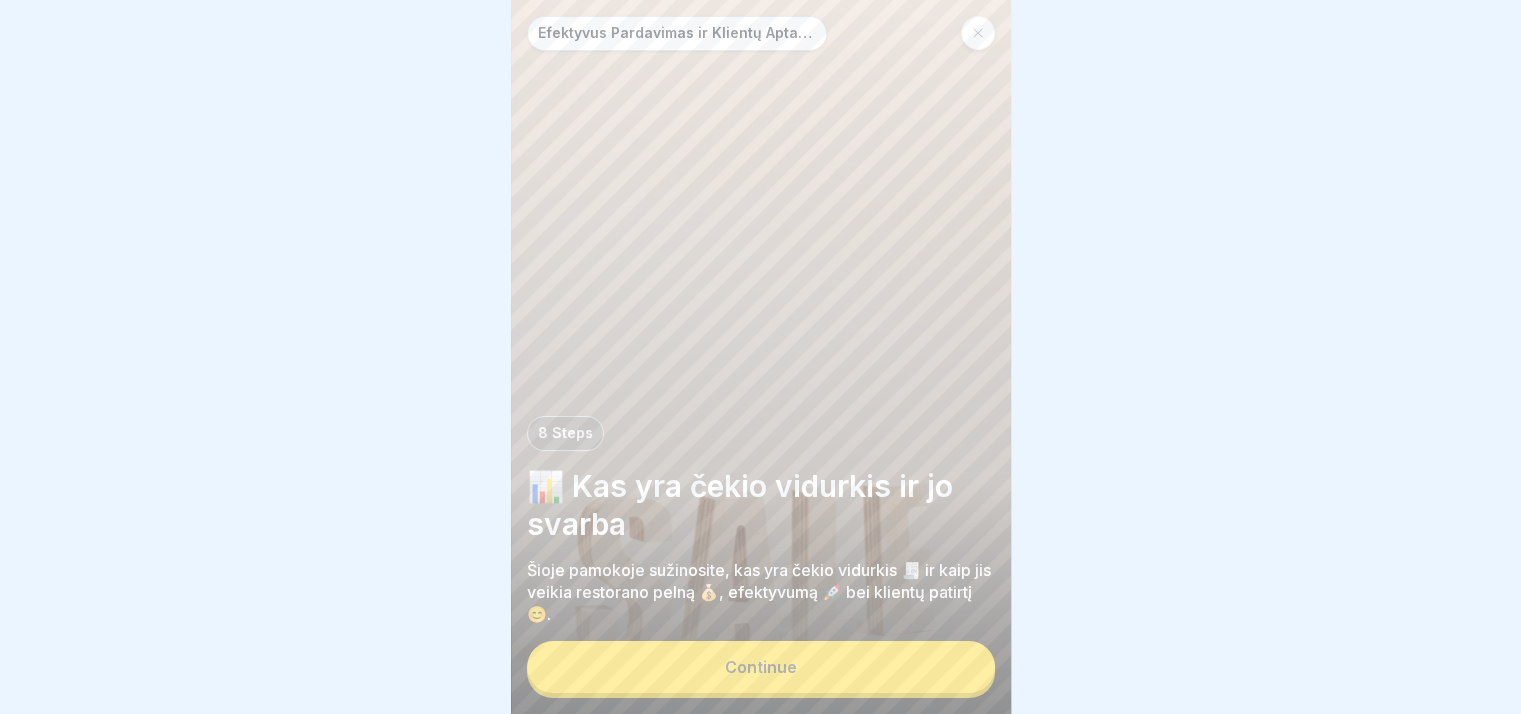 click on "Continue" at bounding box center [761, 667] 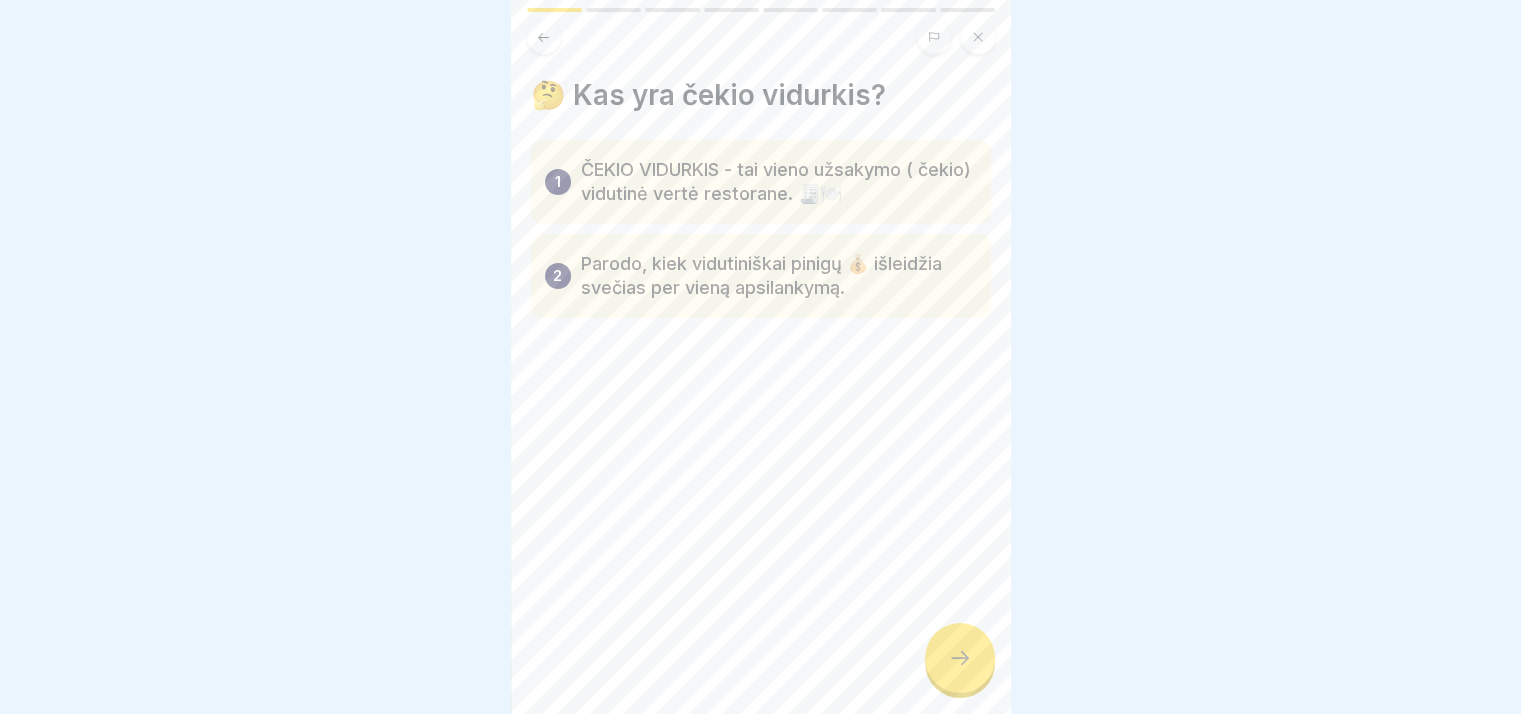 click 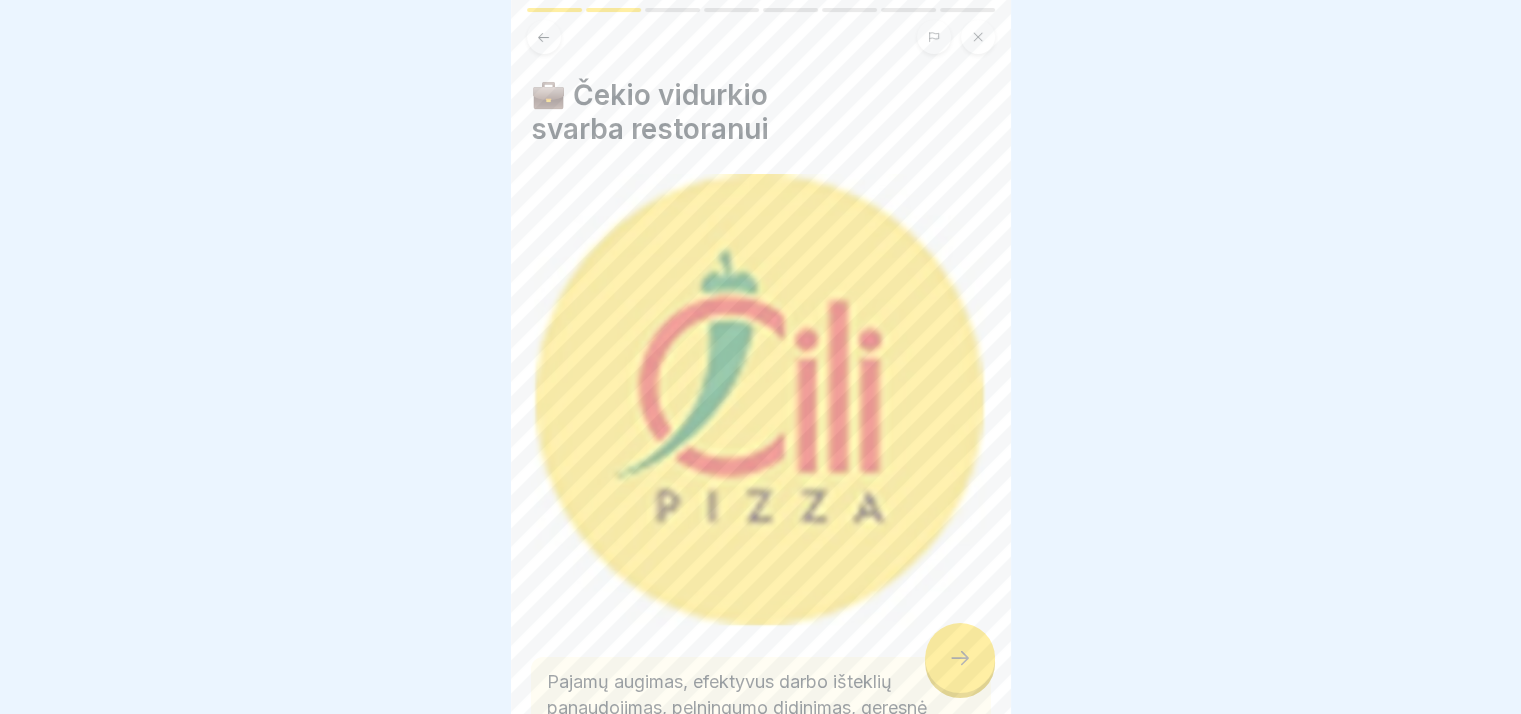 click 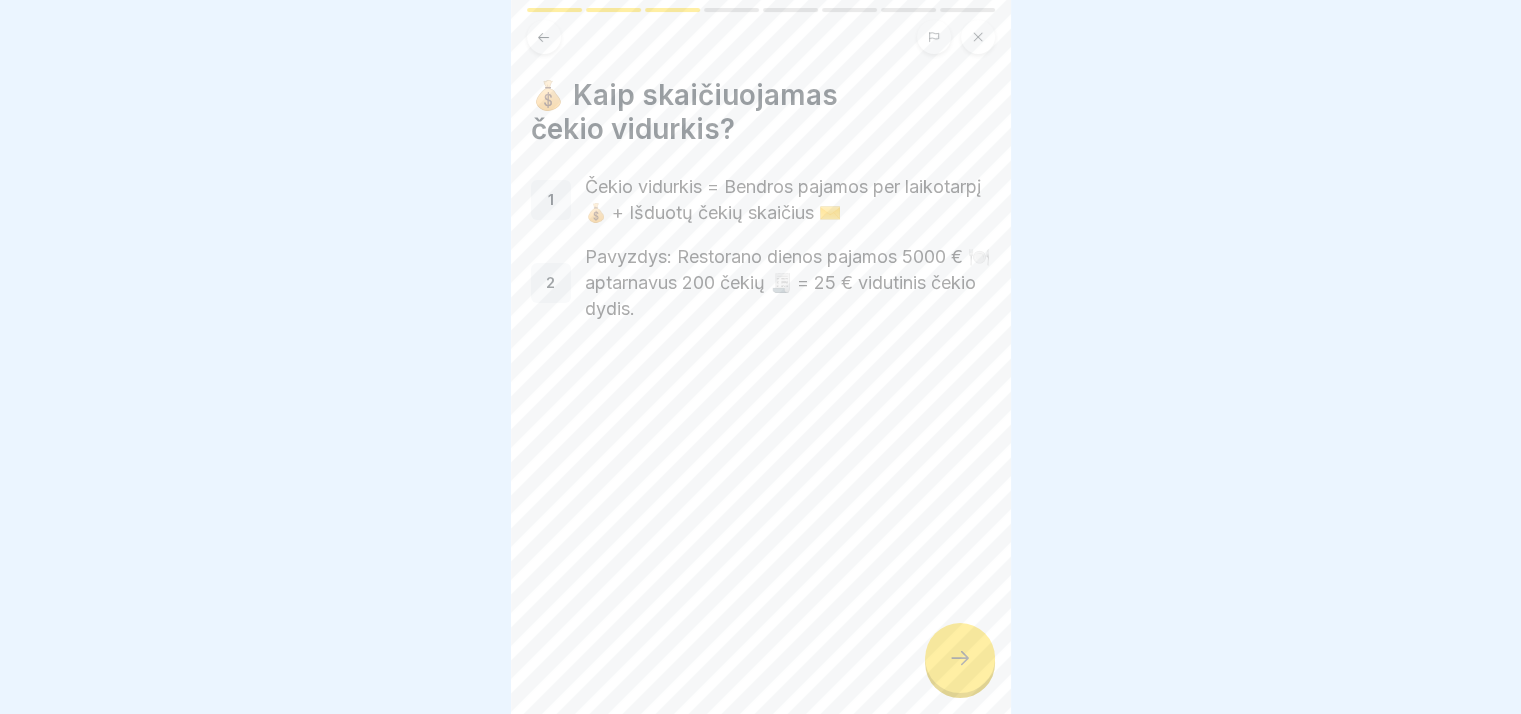 click 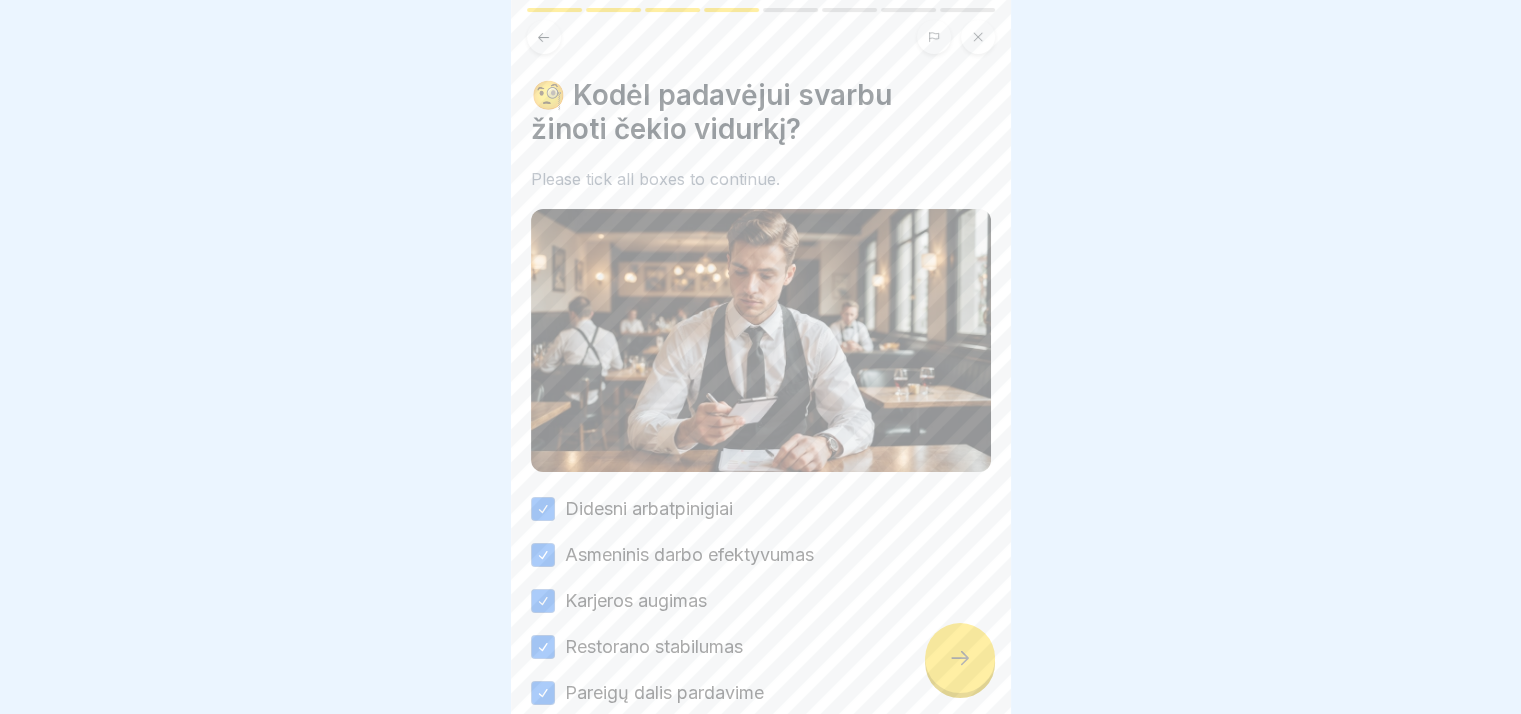 click 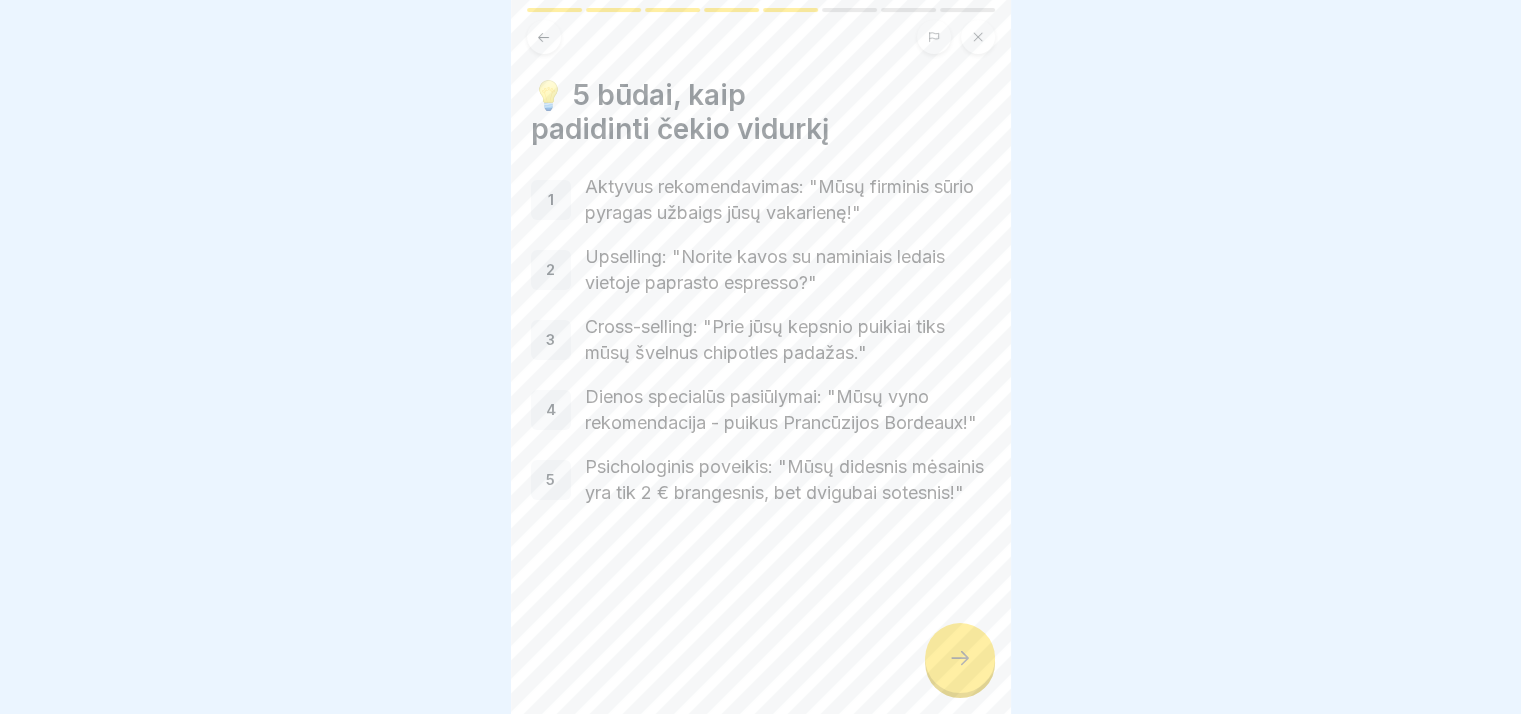 click 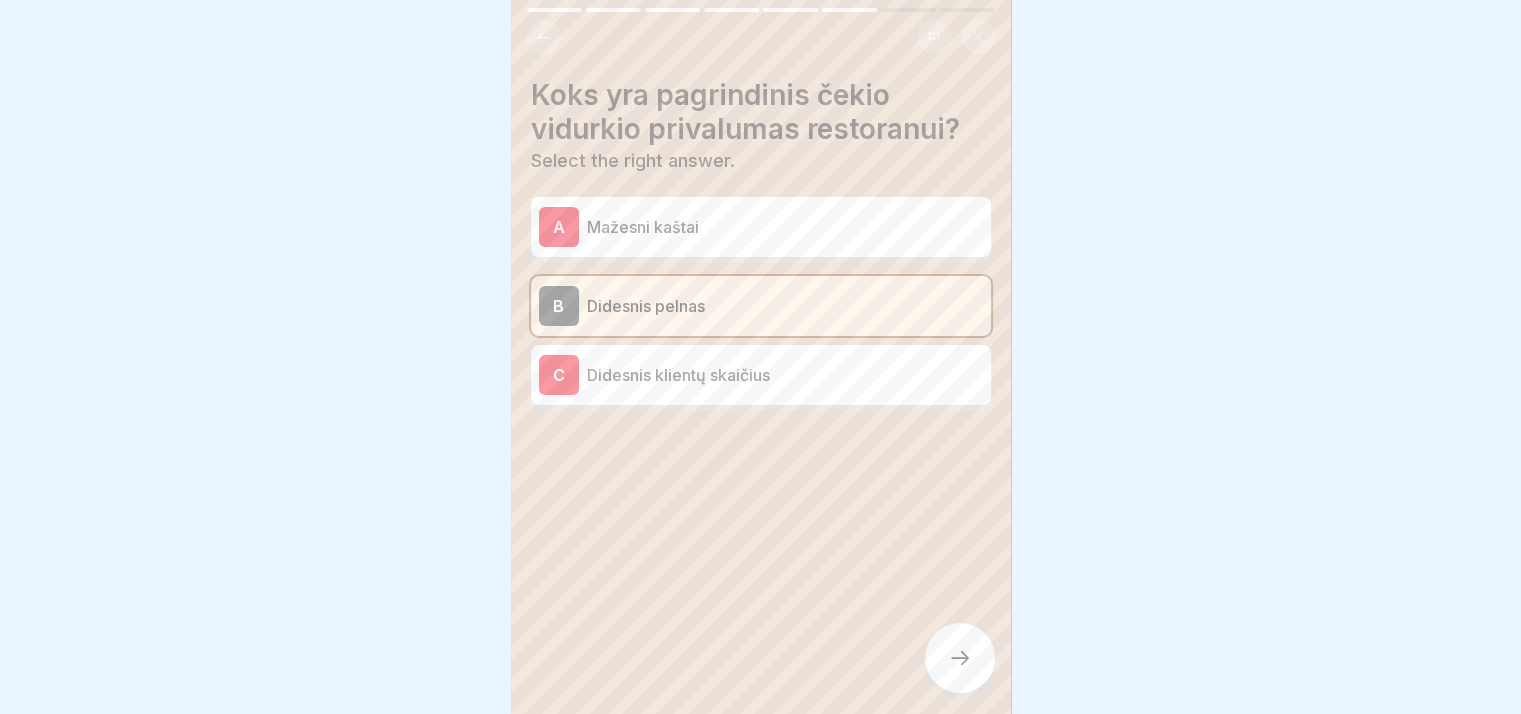 click 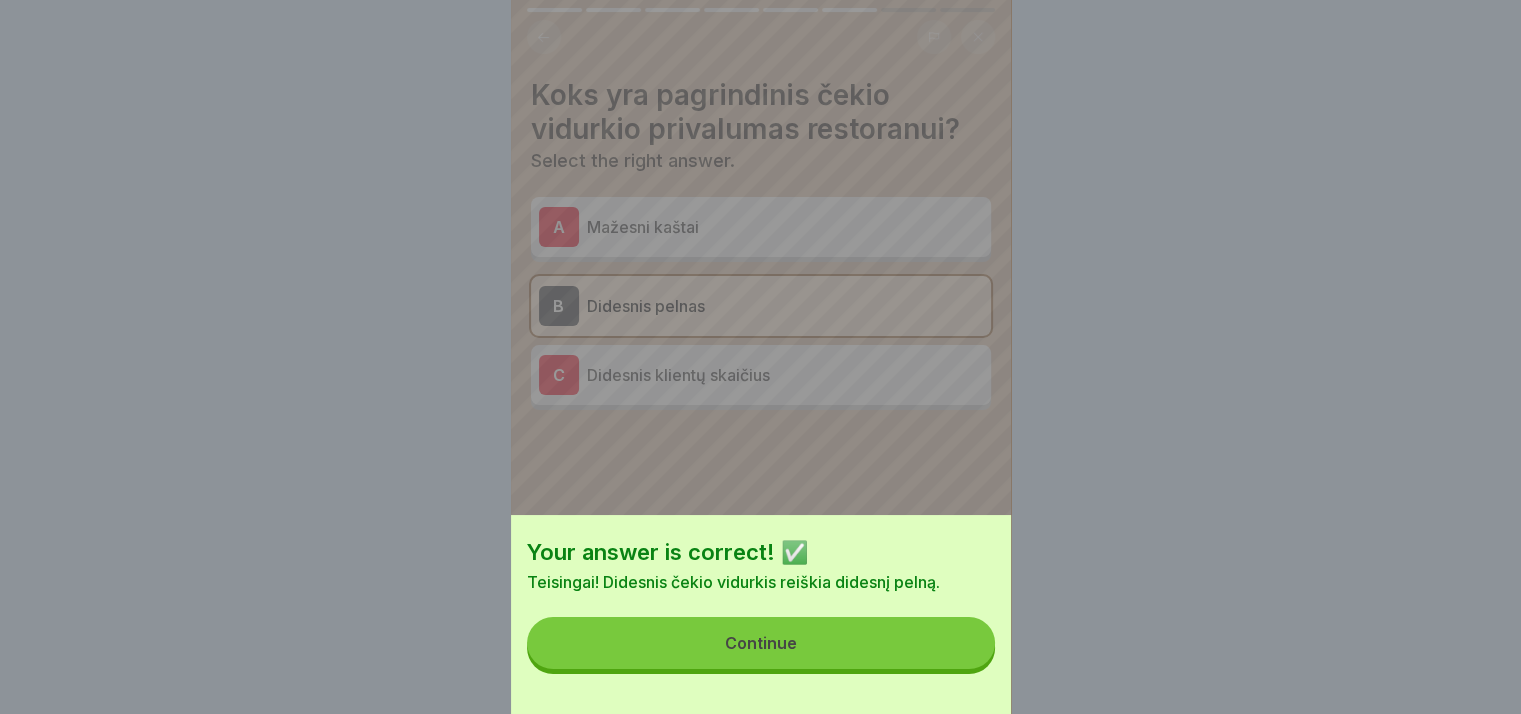 click on "Continue" at bounding box center [761, 643] 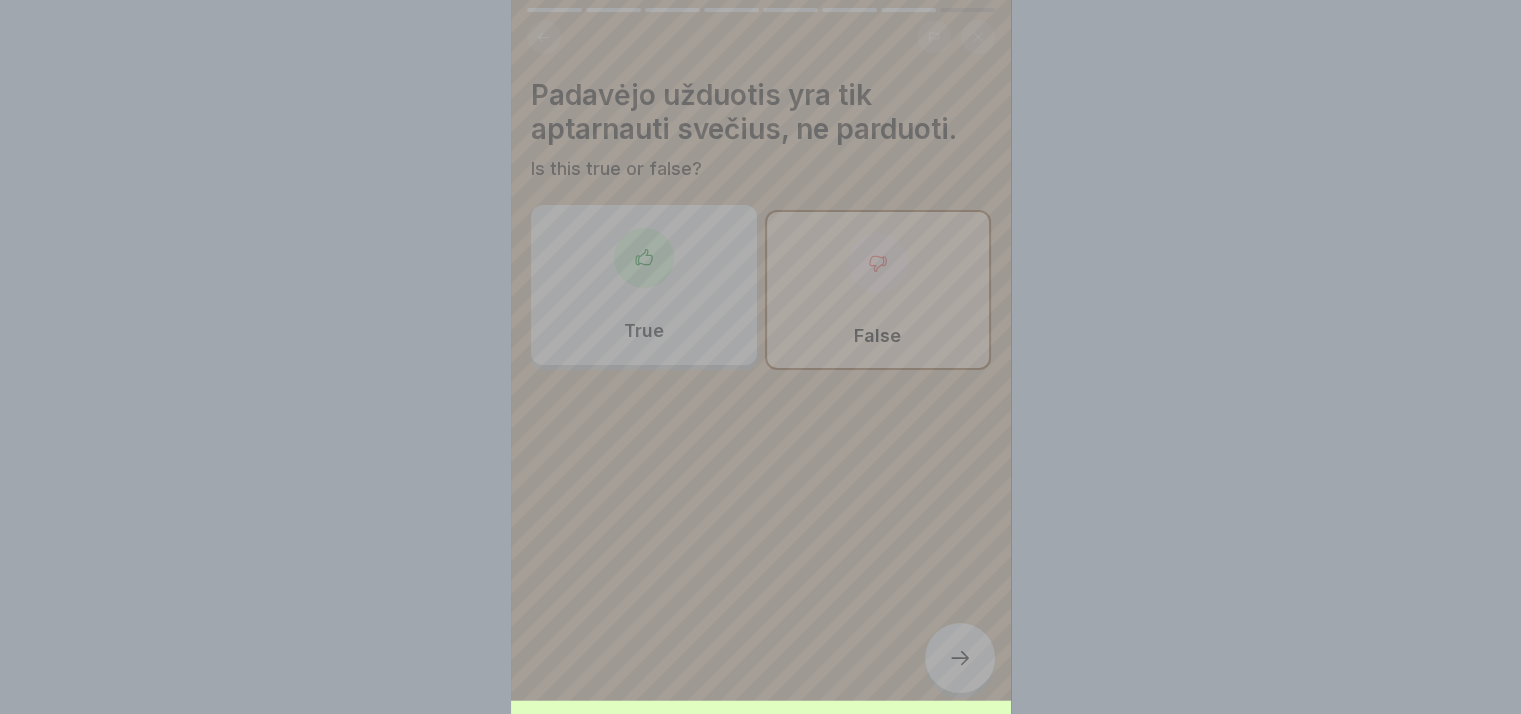 click on "Your answer is correct! ✅ Teisingai! Didesnis čekio vidurkis reiškia didesnį pelną.   Continue" at bounding box center [760, 357] 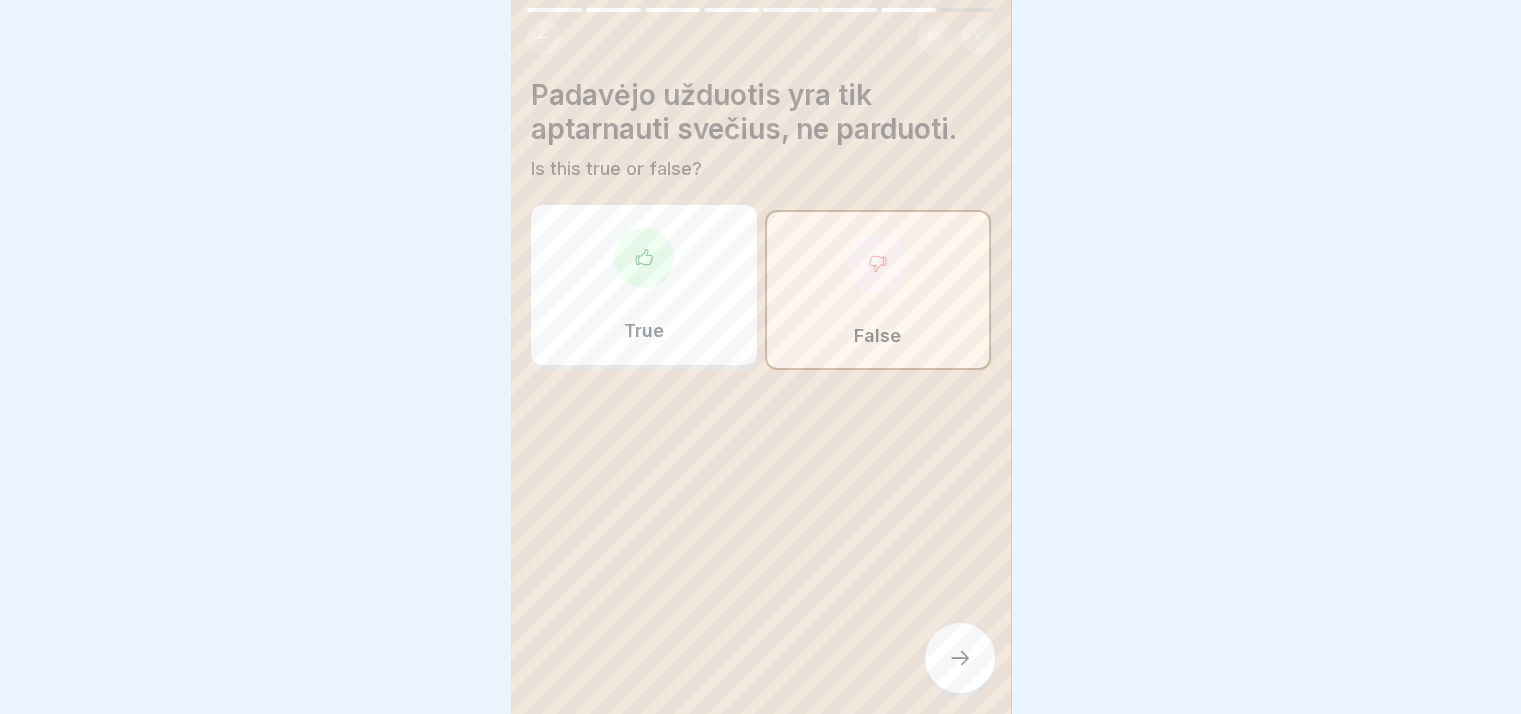 click 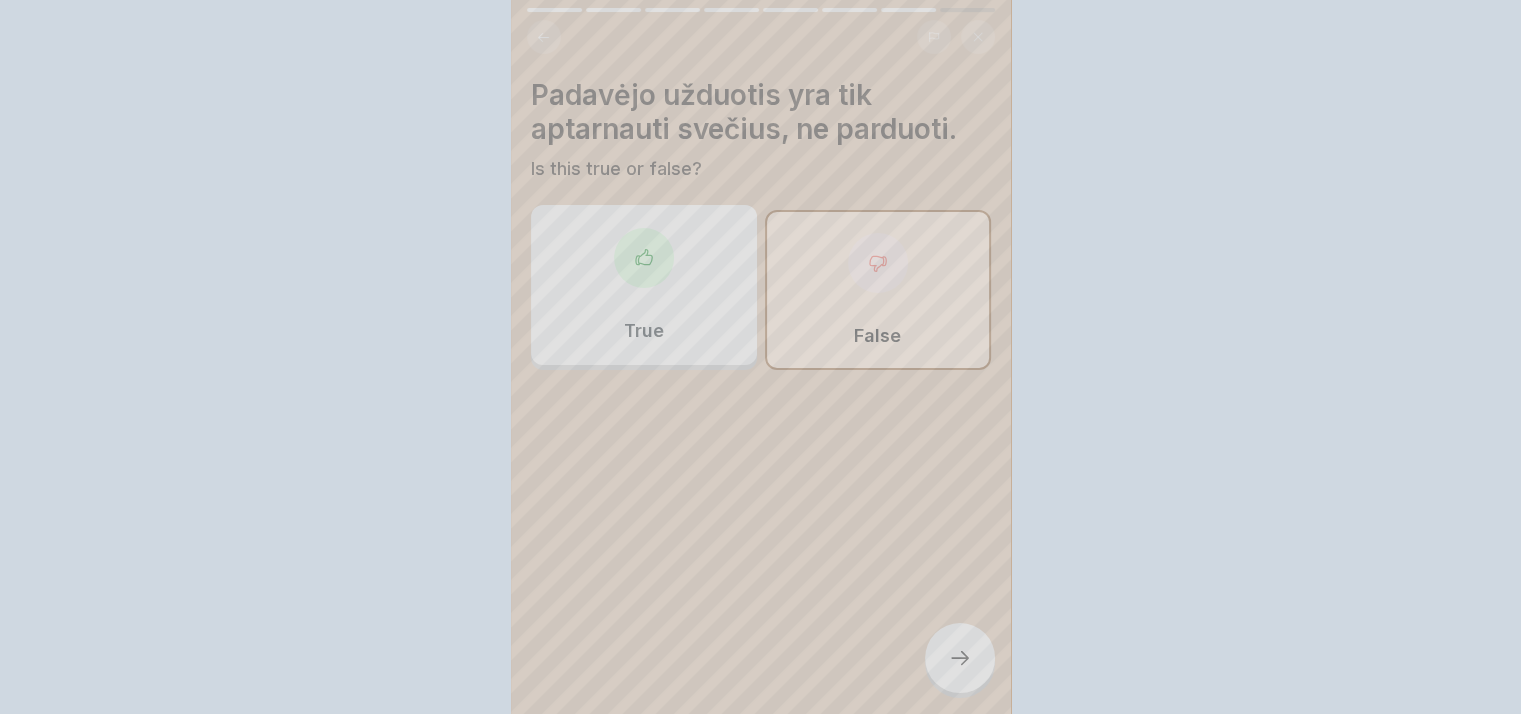 click on "Your answer is correct! ✅ Puiku! Padavėjas taip pat dalyvauja pardavimo procese.   Continue" at bounding box center [761, 832] 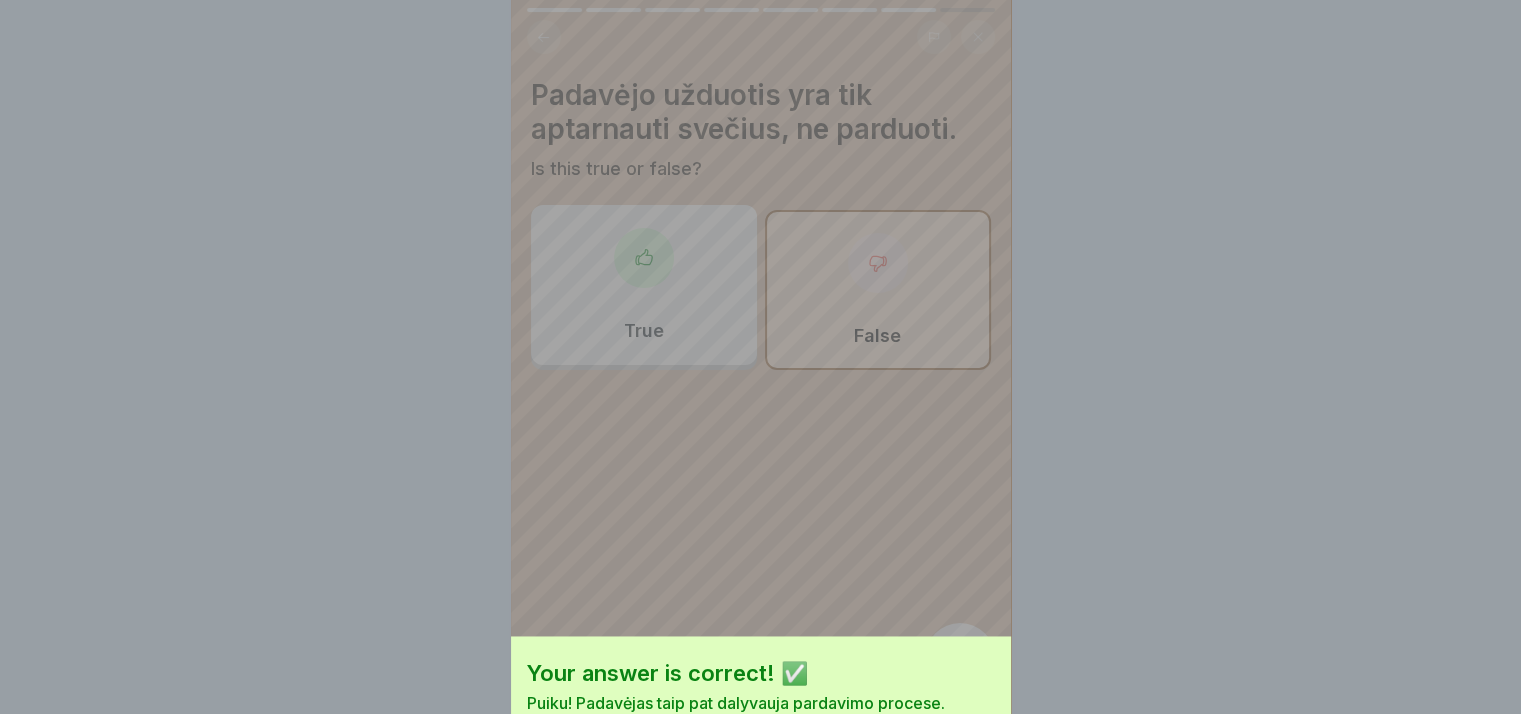 click on "Your answer is correct! ✅ Puiku! Padavėjas taip pat dalyvauja pardavimo procese.   Continue" at bounding box center (760, 357) 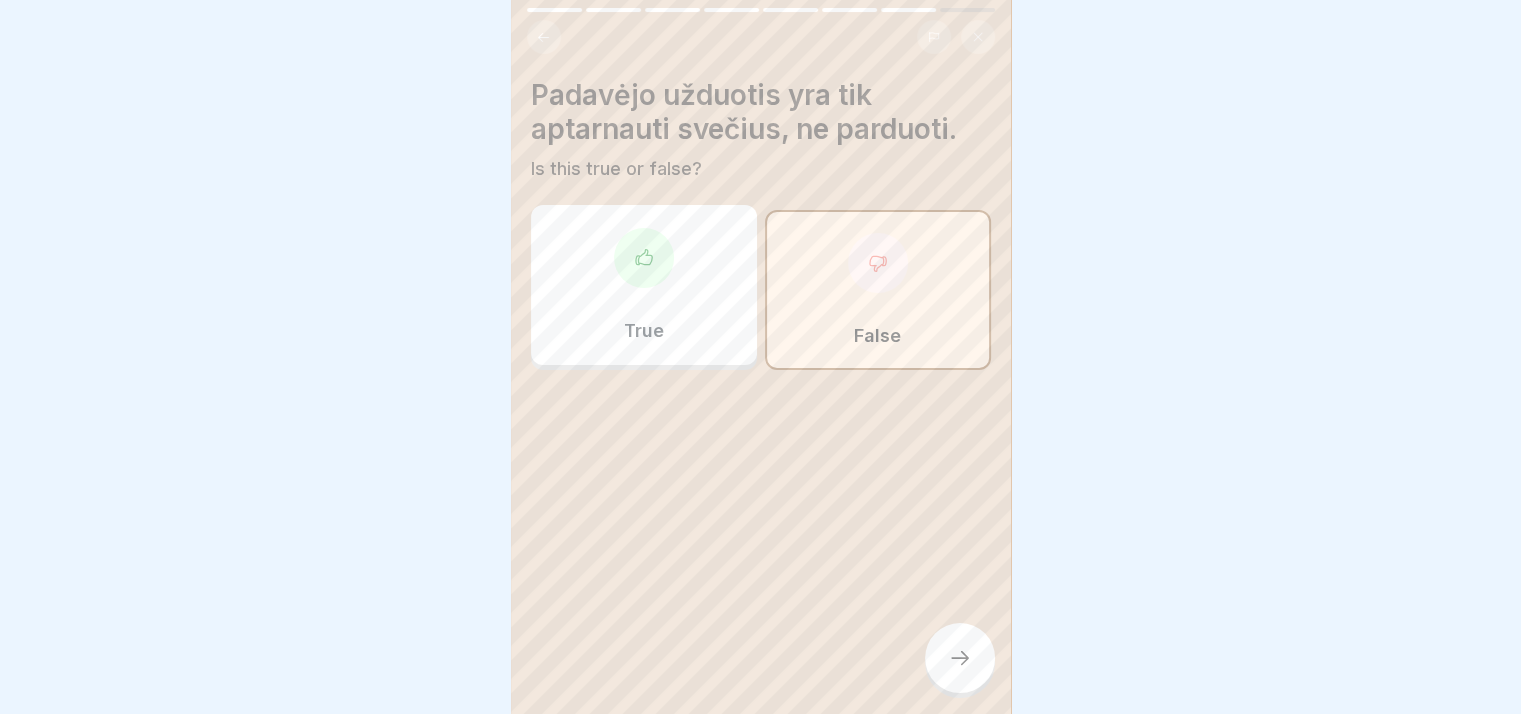 click 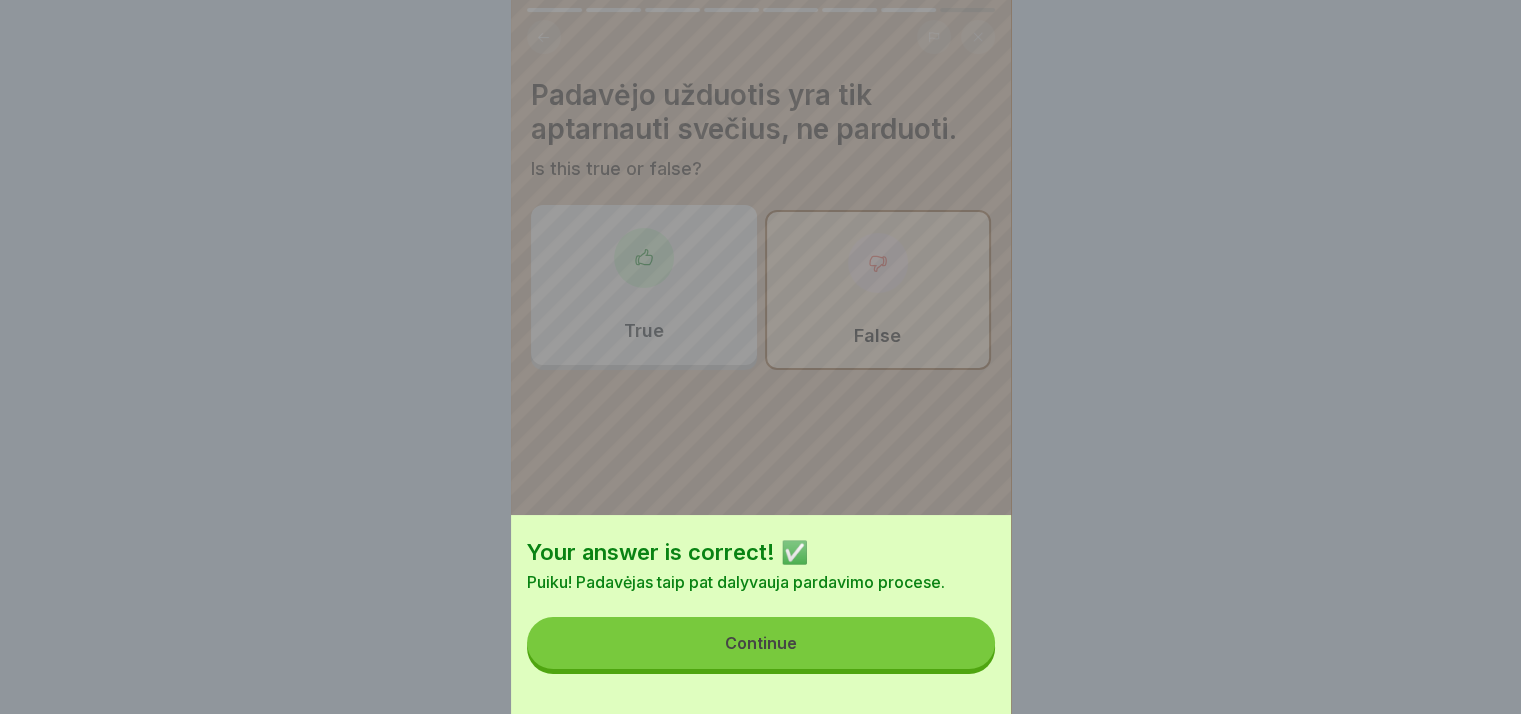 click on "Your answer is correct! ✅ Puiku! Padavėjas taip pat dalyvauja pardavimo procese.   Continue" at bounding box center [761, 357] 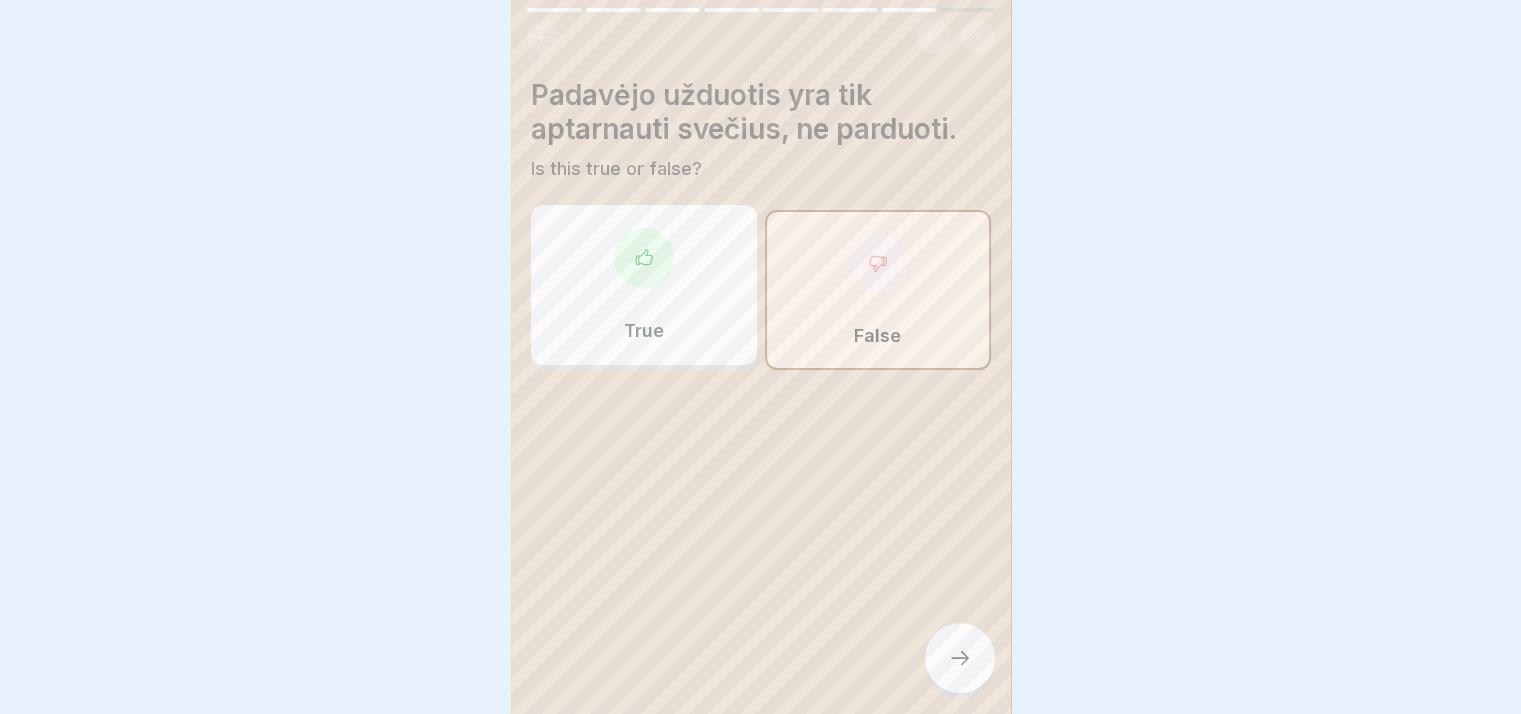 click on "Your answer is correct! ✅ Puiku! Padavėjas taip pat dalyvauja pardavimo procese.   Continue" at bounding box center [760, 357] 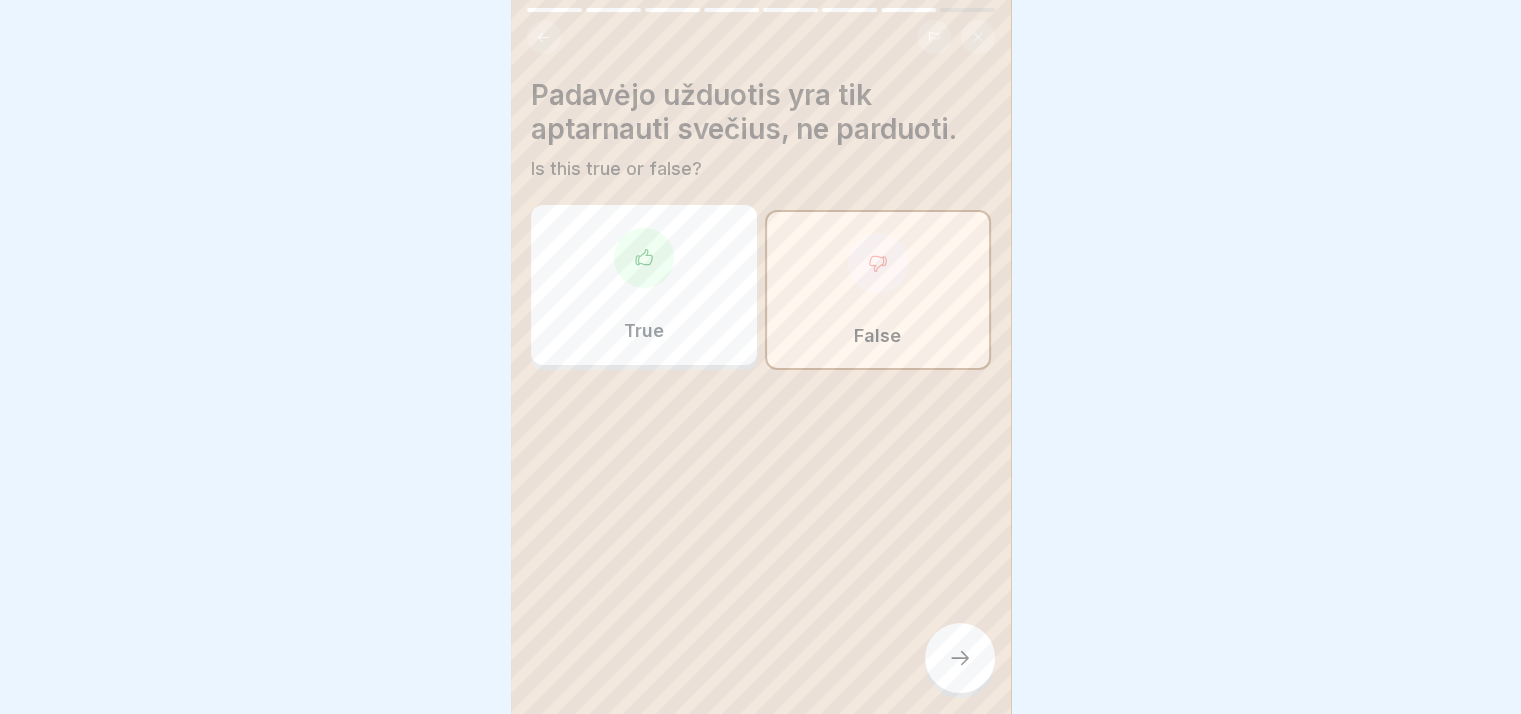 click 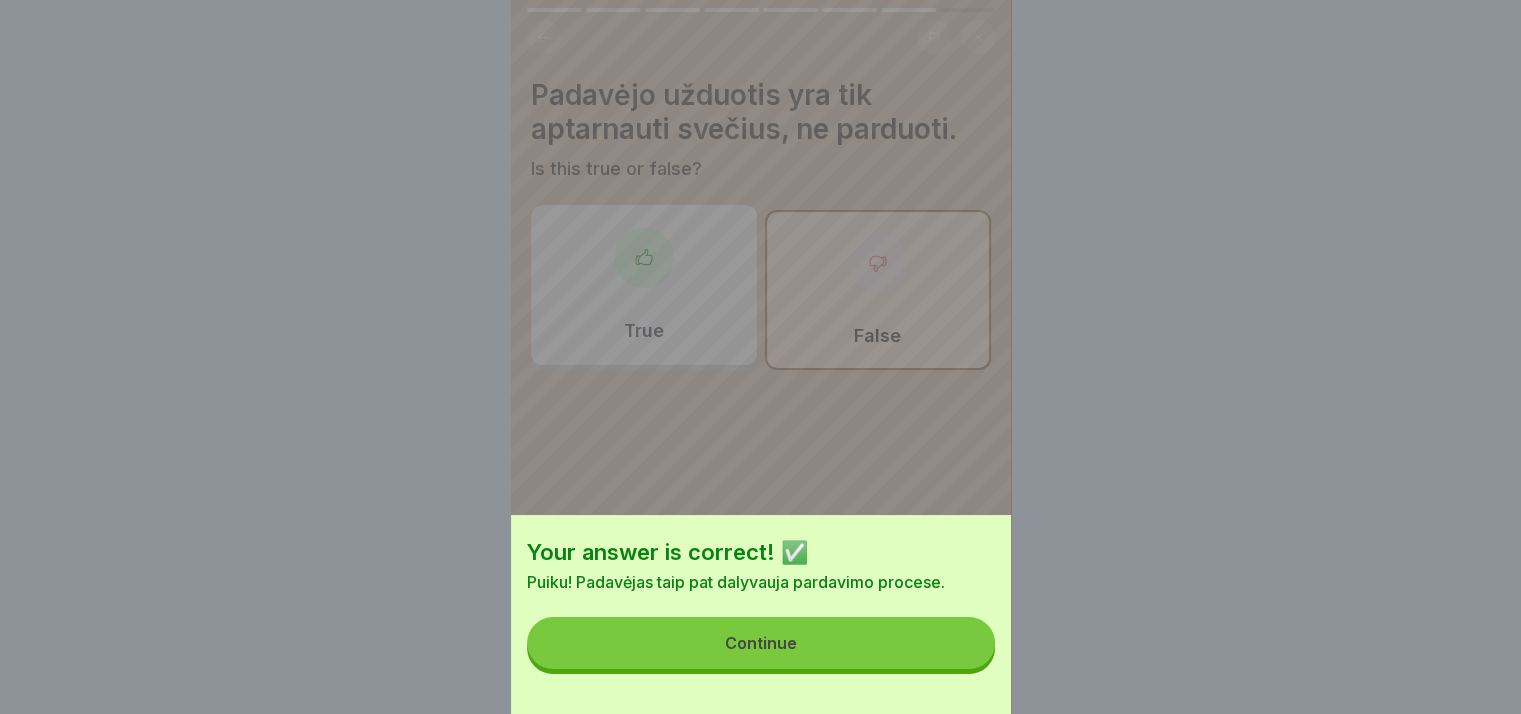 click on "Continue" at bounding box center [761, 643] 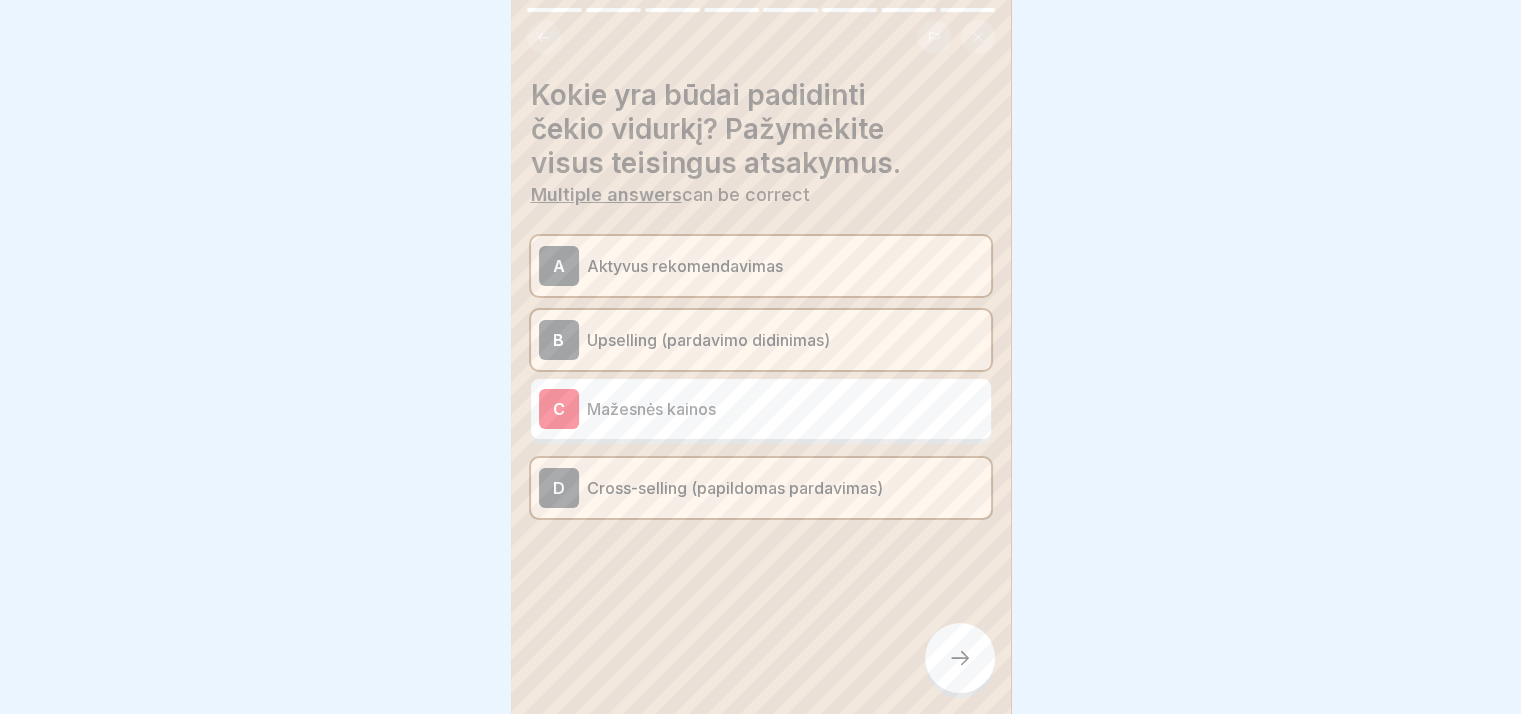 click 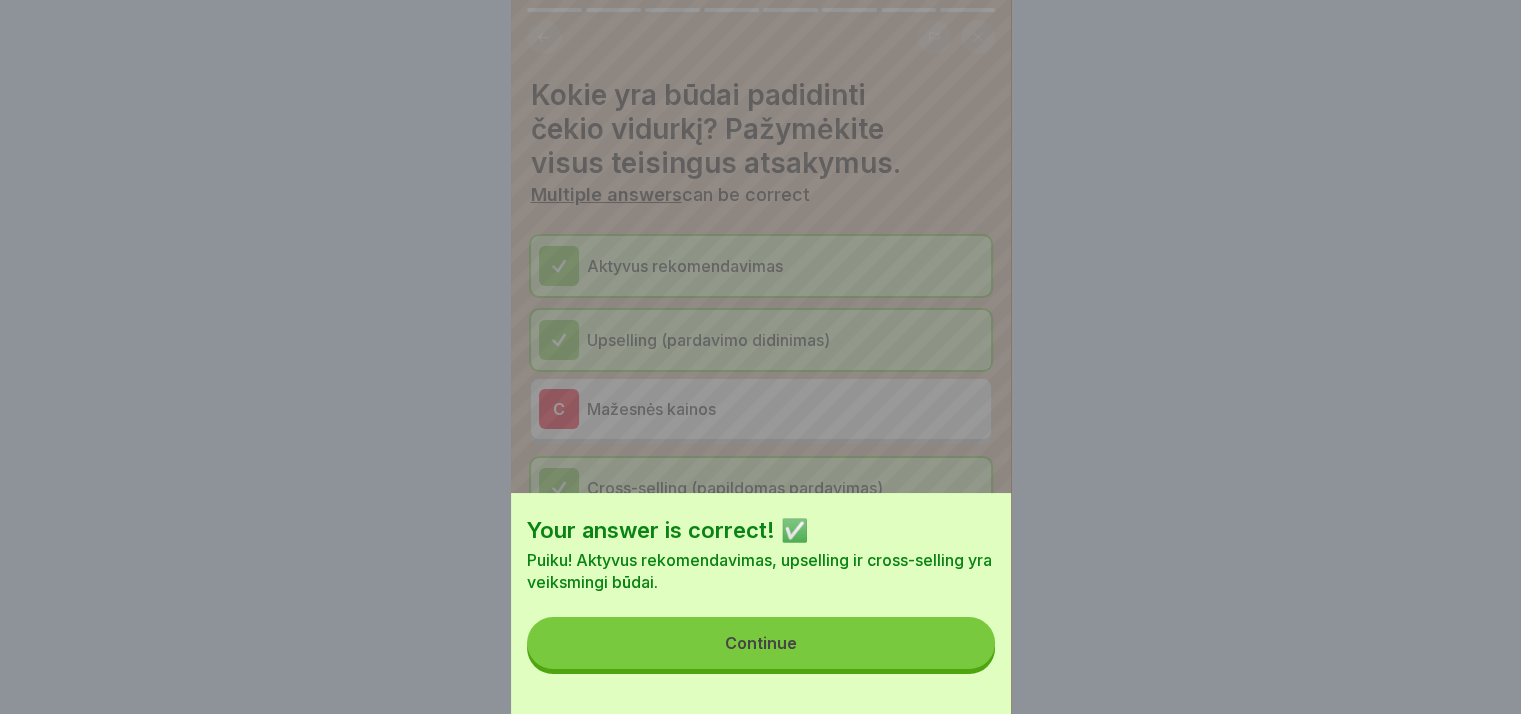 click on "Continue" at bounding box center (761, 643) 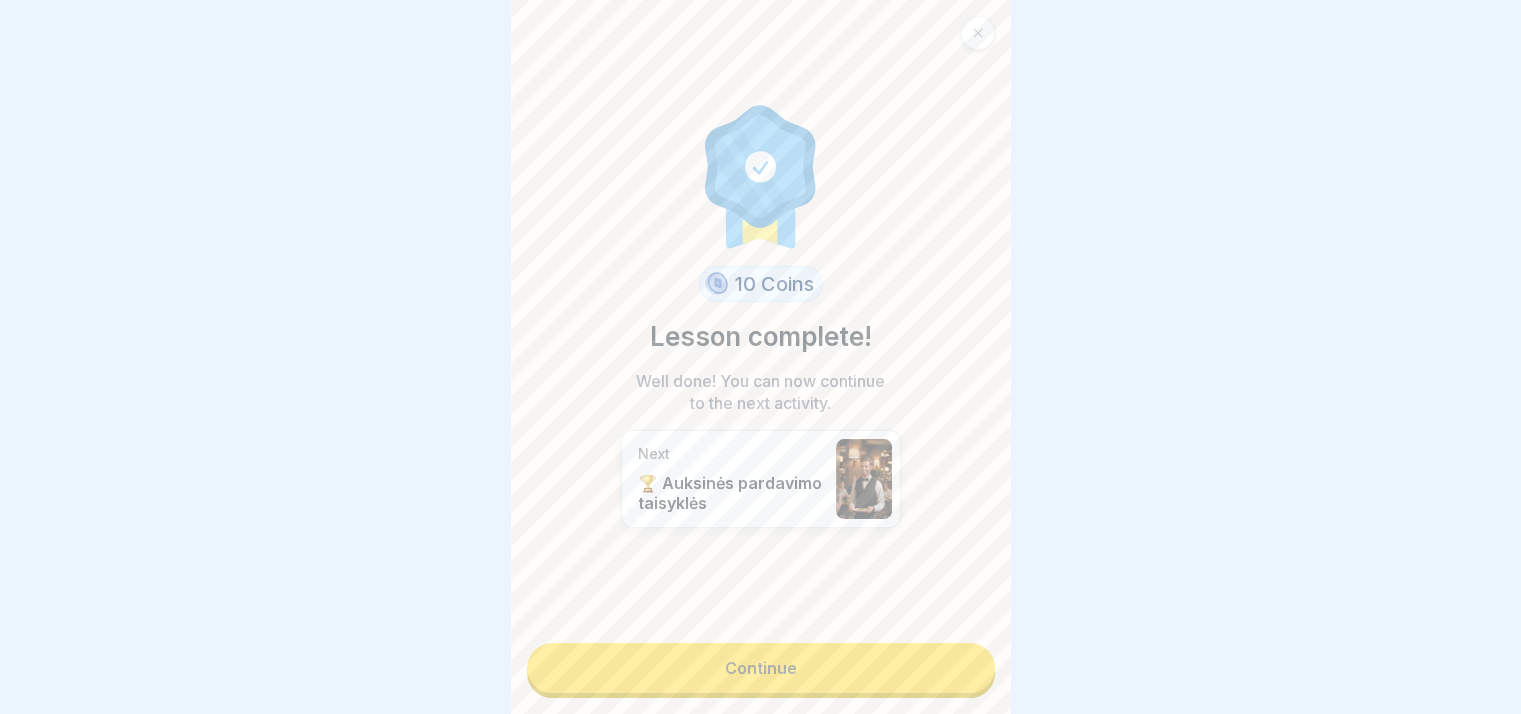 click on "Continue" at bounding box center [761, 668] 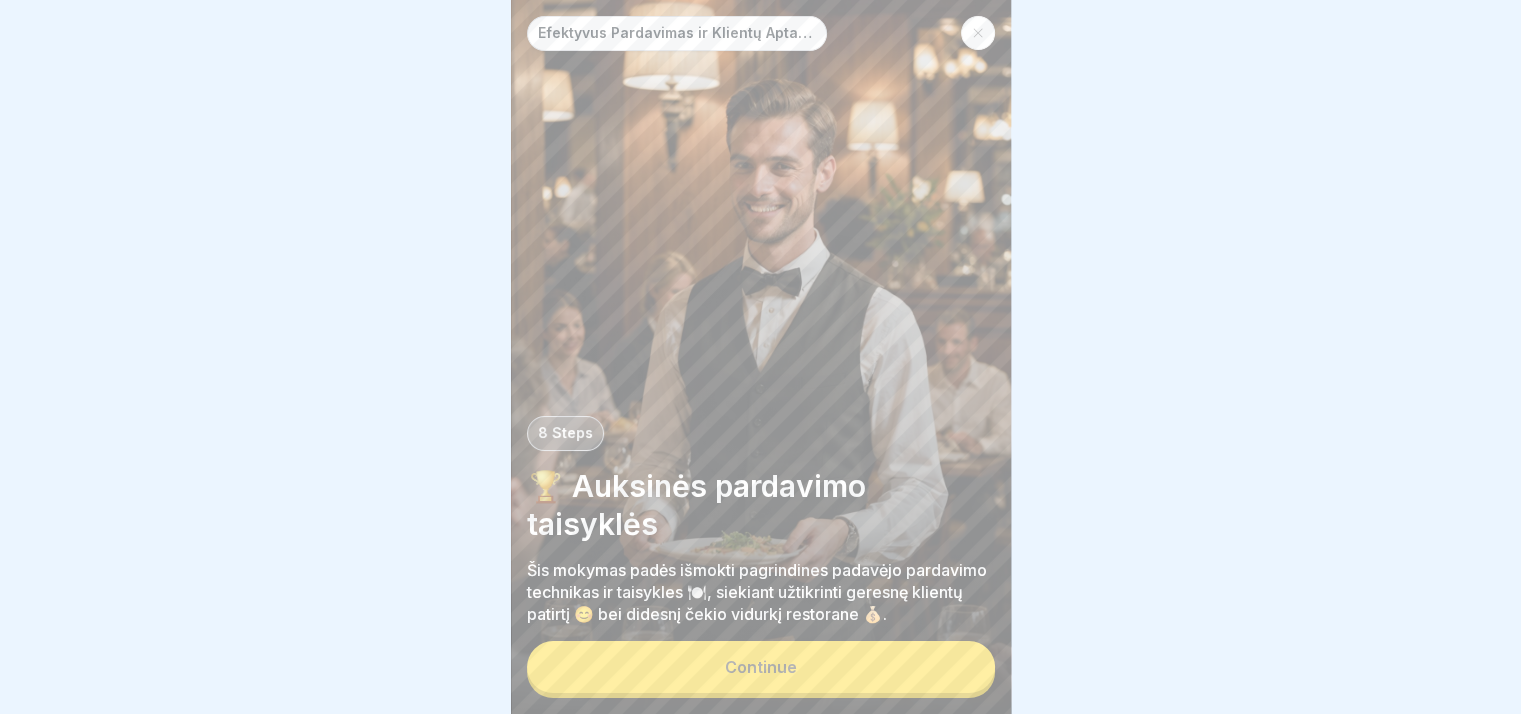 click on "Continue" at bounding box center [761, 667] 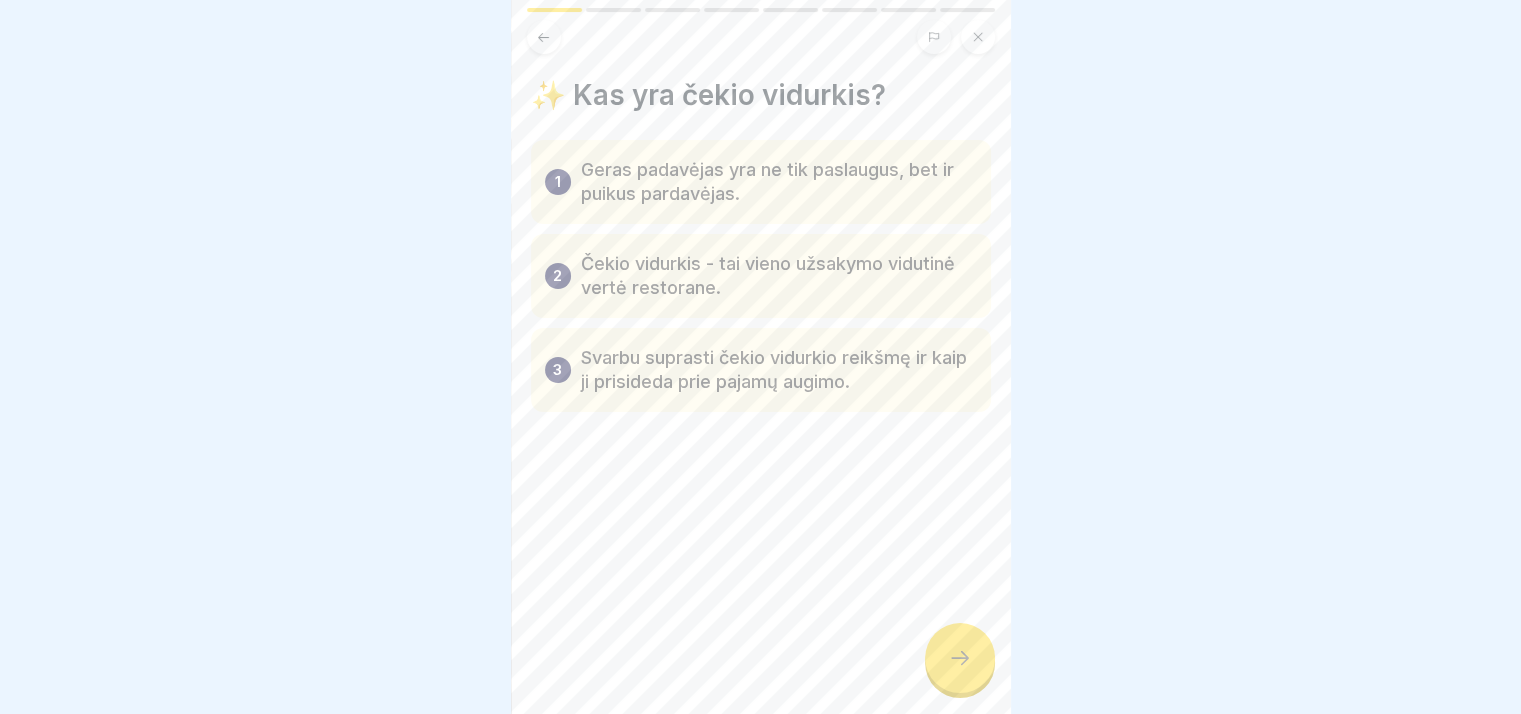 click 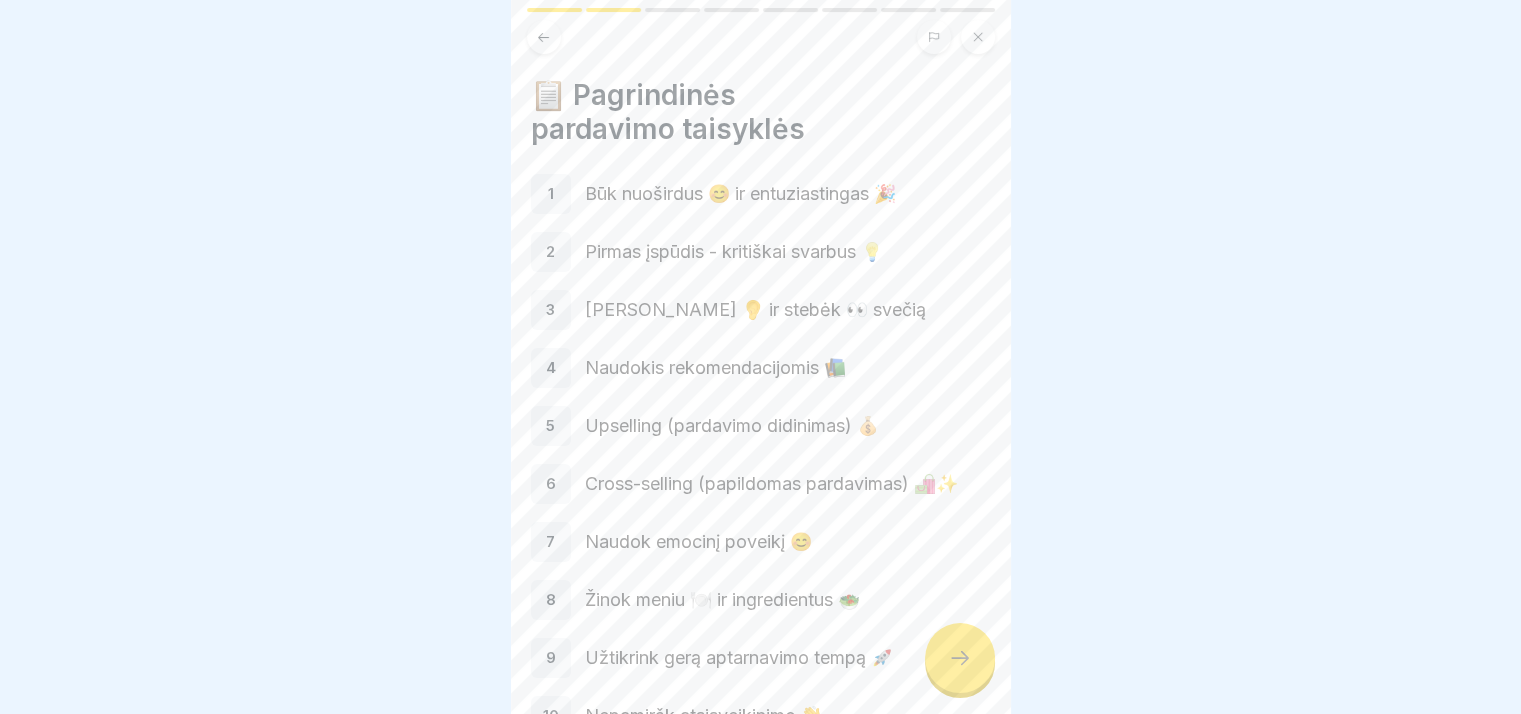 click 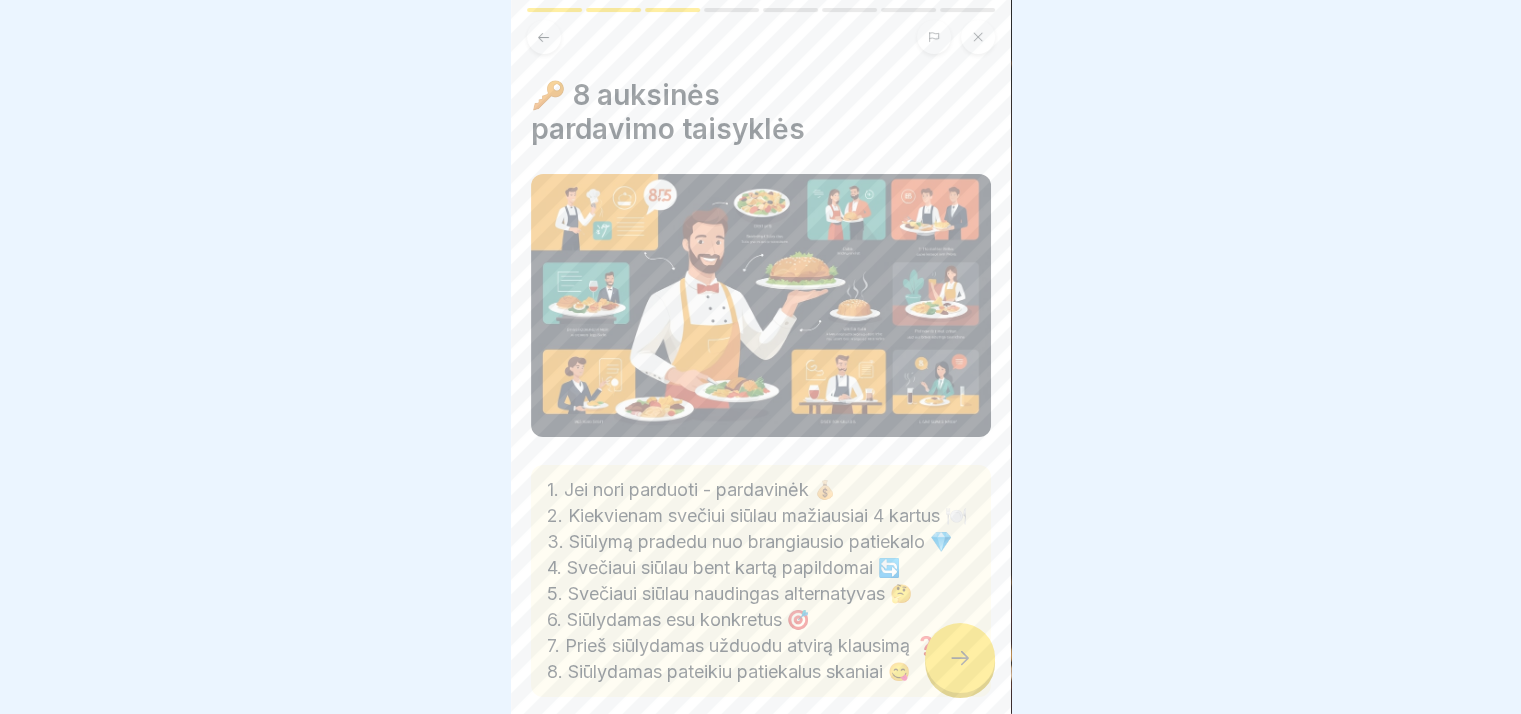 click 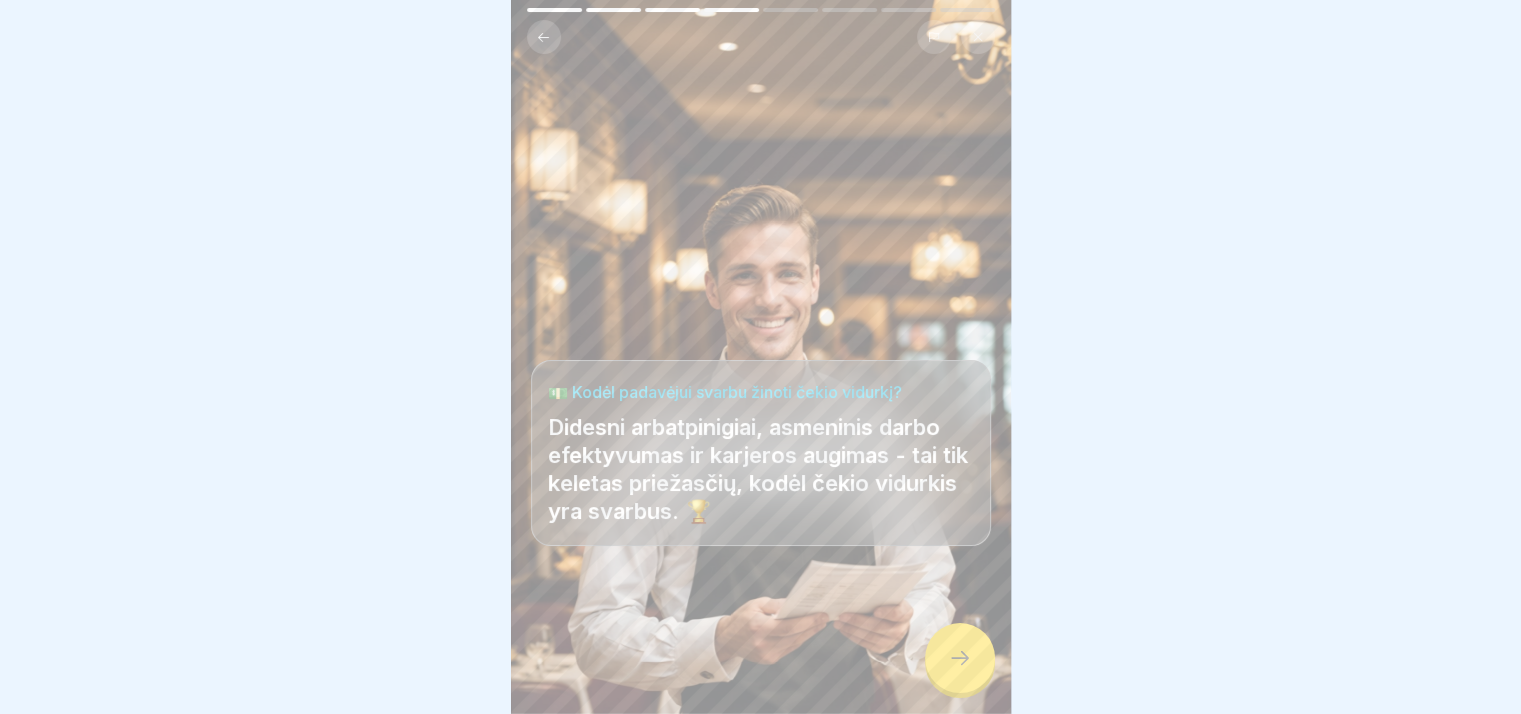 click 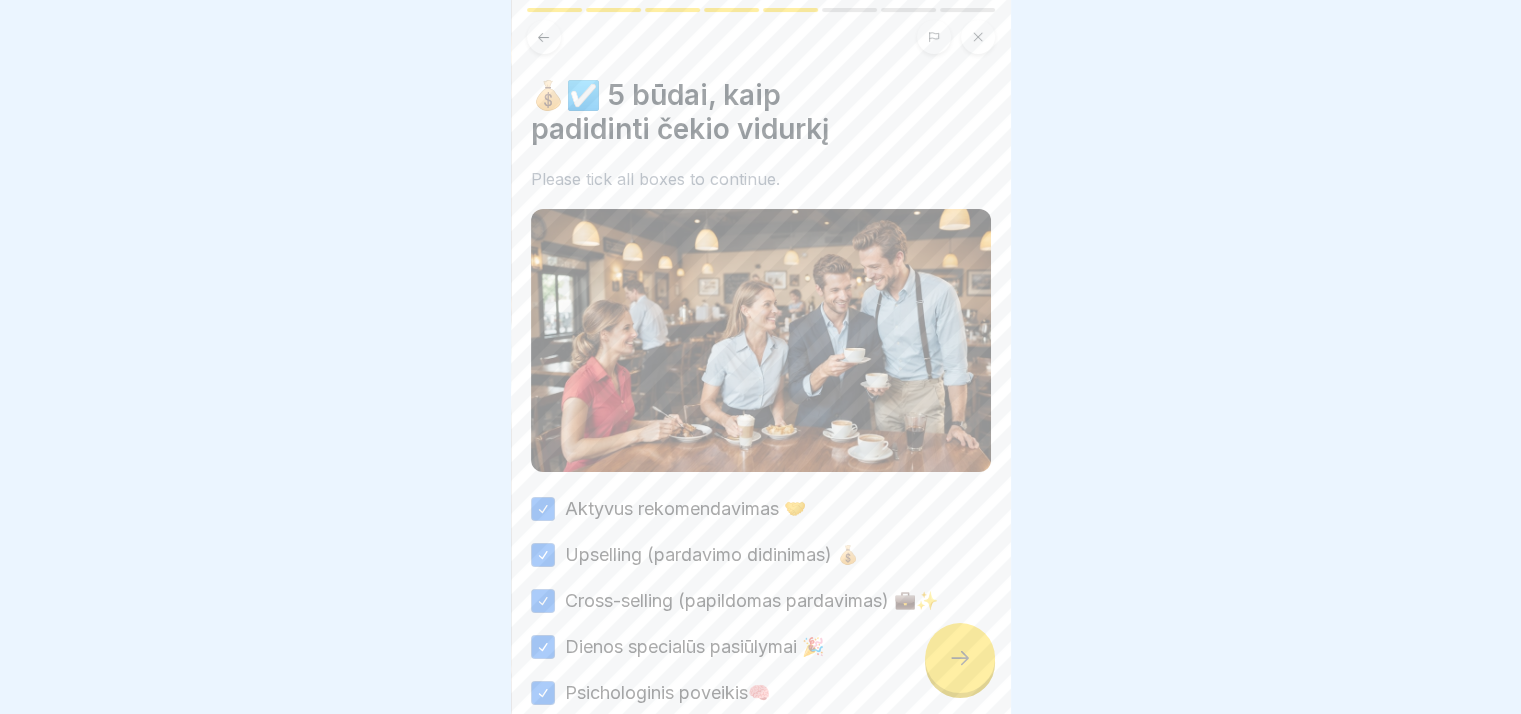 click 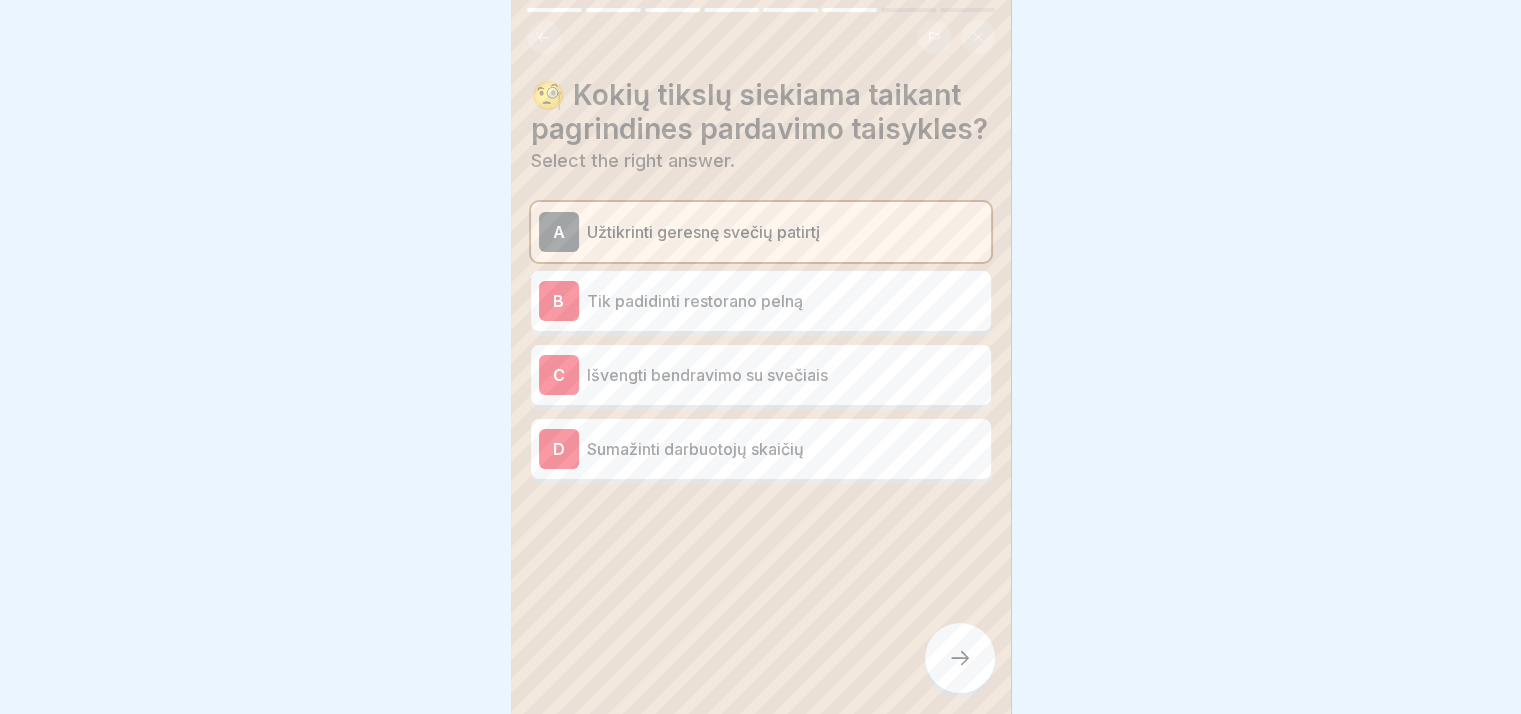 click 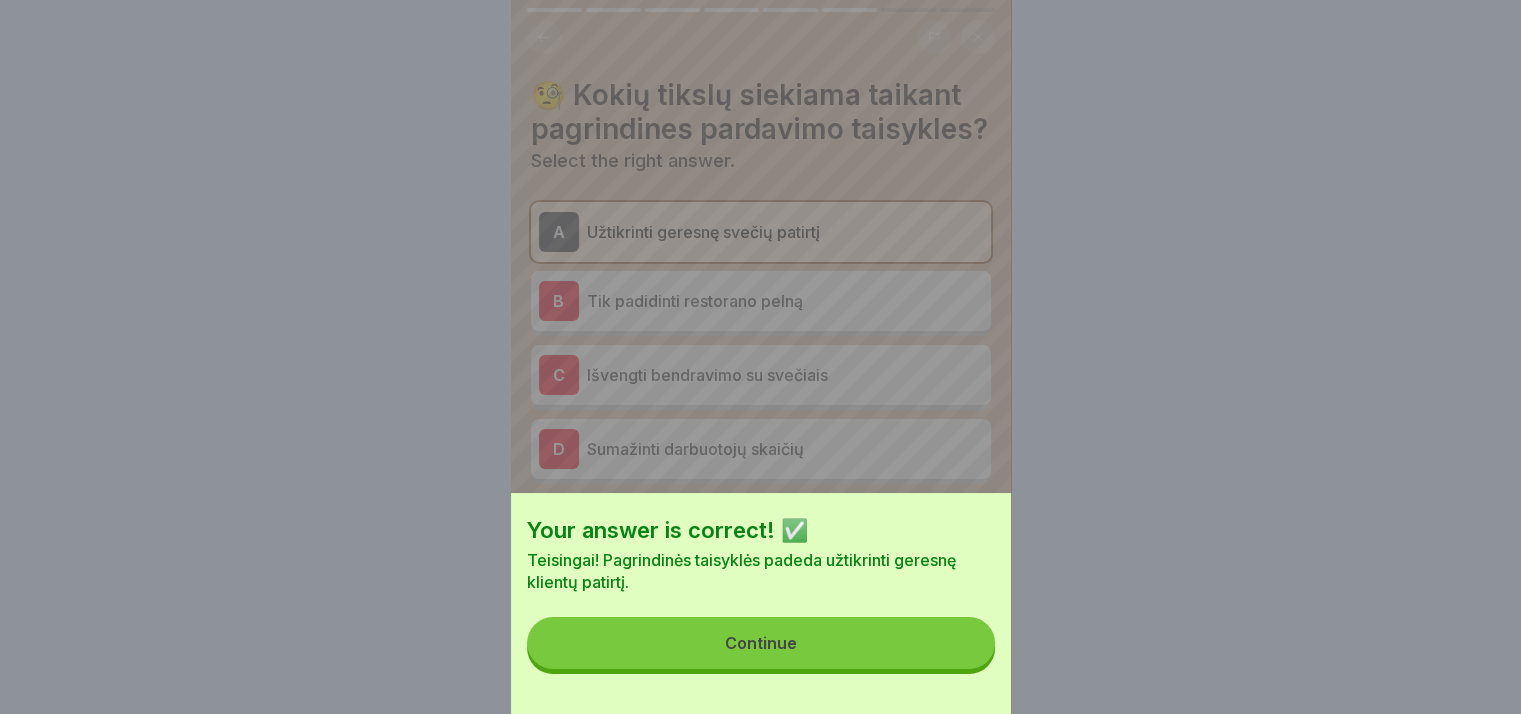 click on "Continue" at bounding box center [761, 643] 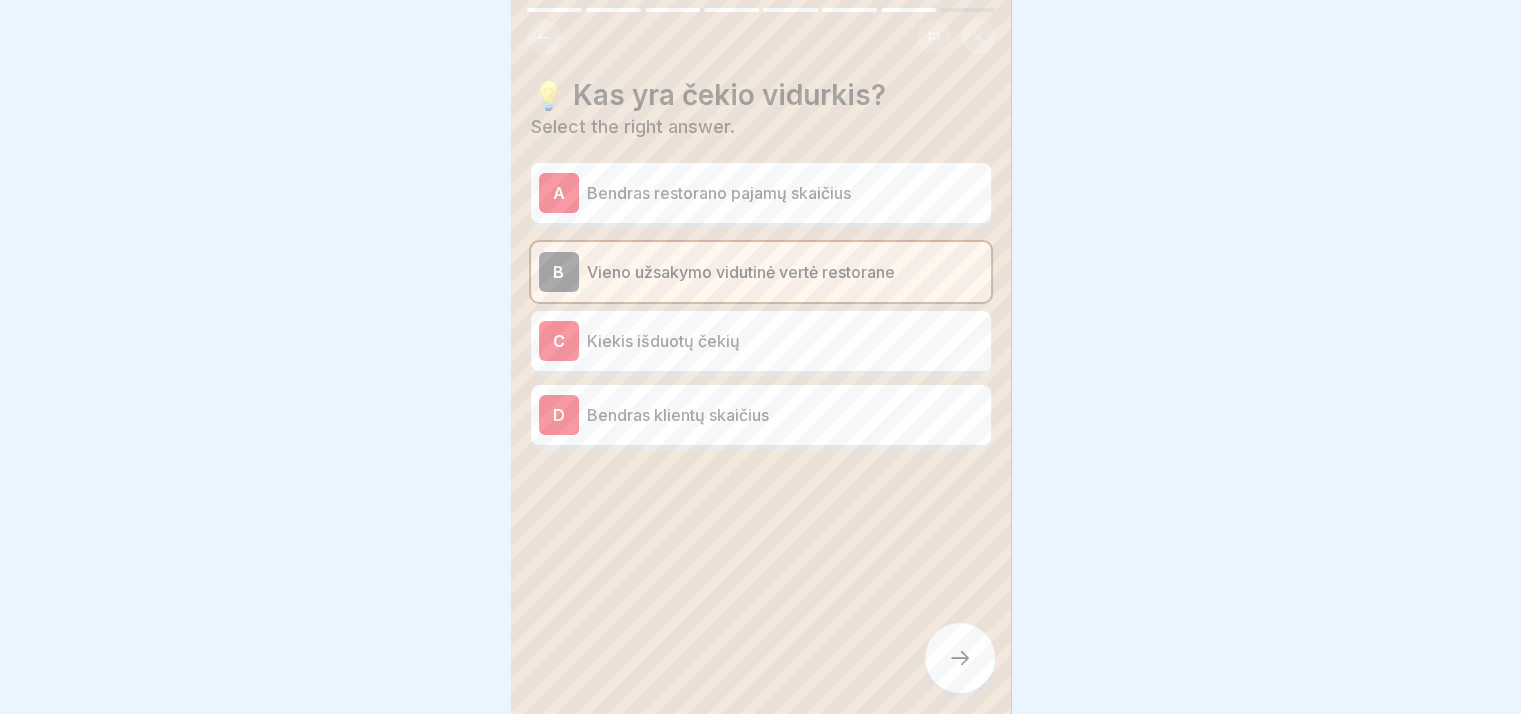 click 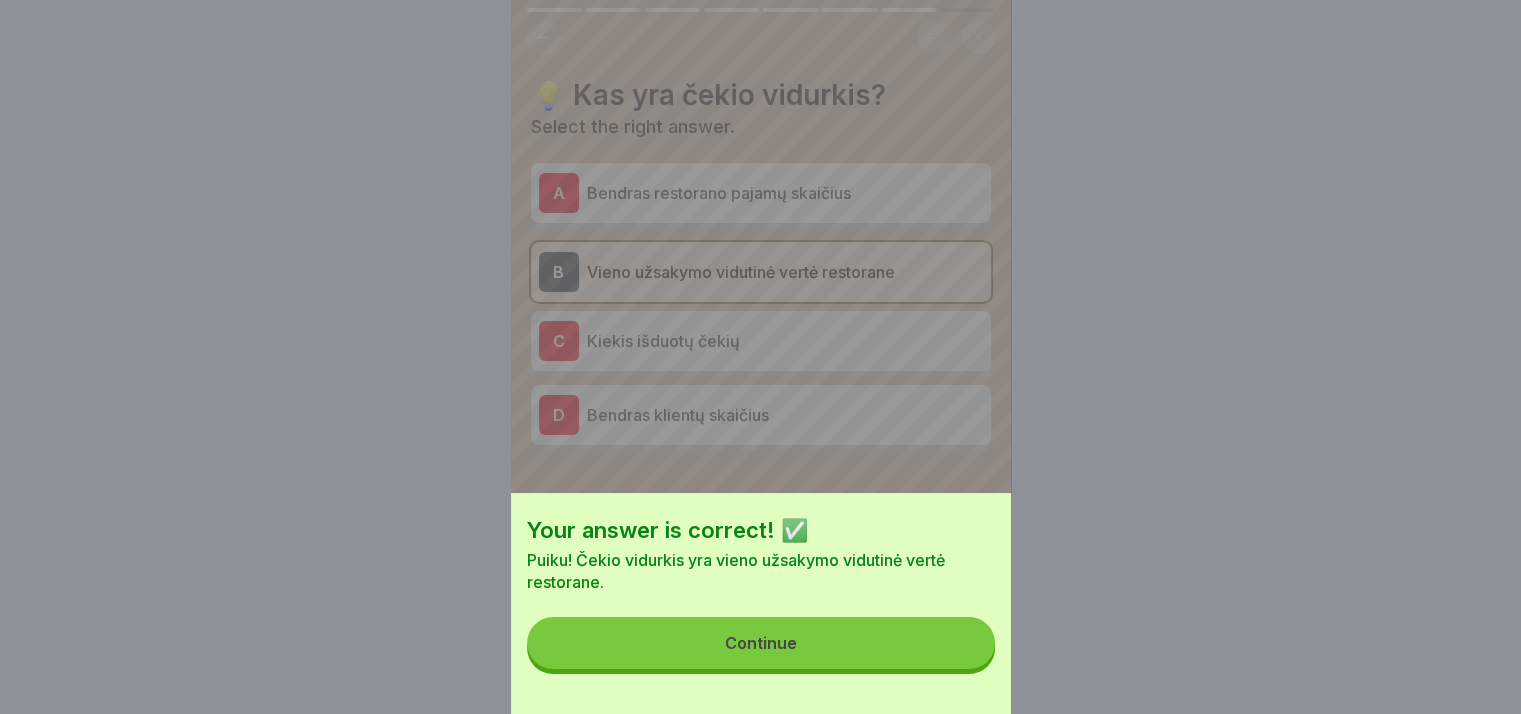 click on "Continue" at bounding box center [761, 643] 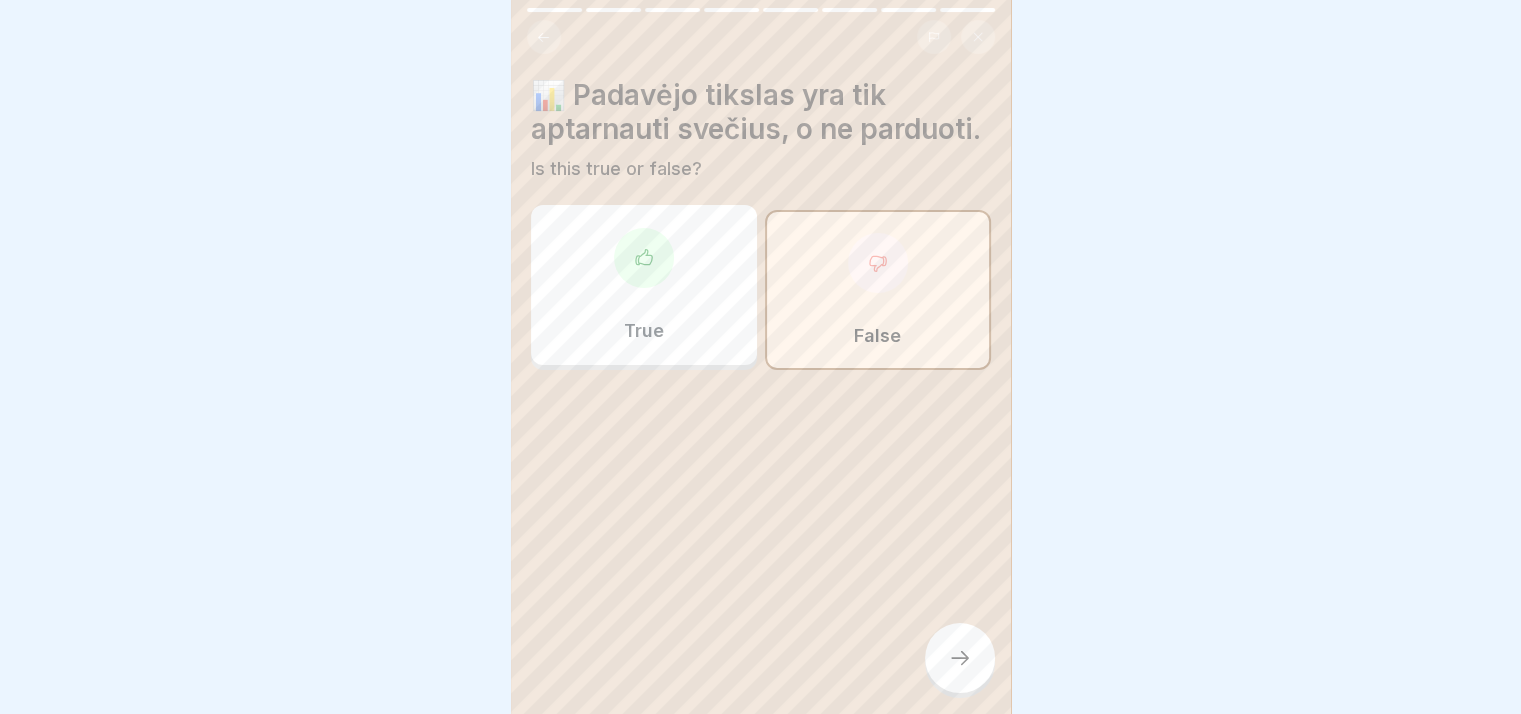 click 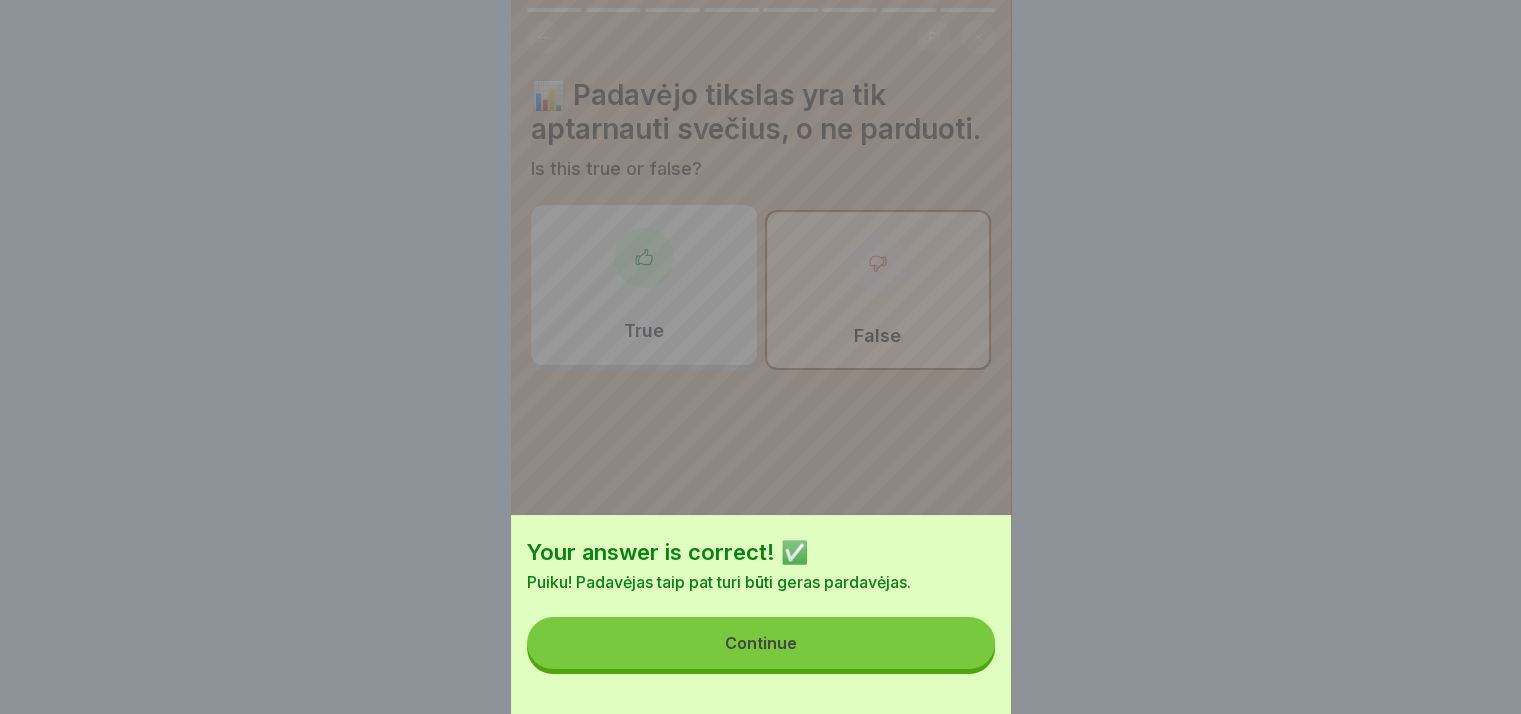 click on "Continue" at bounding box center (761, 643) 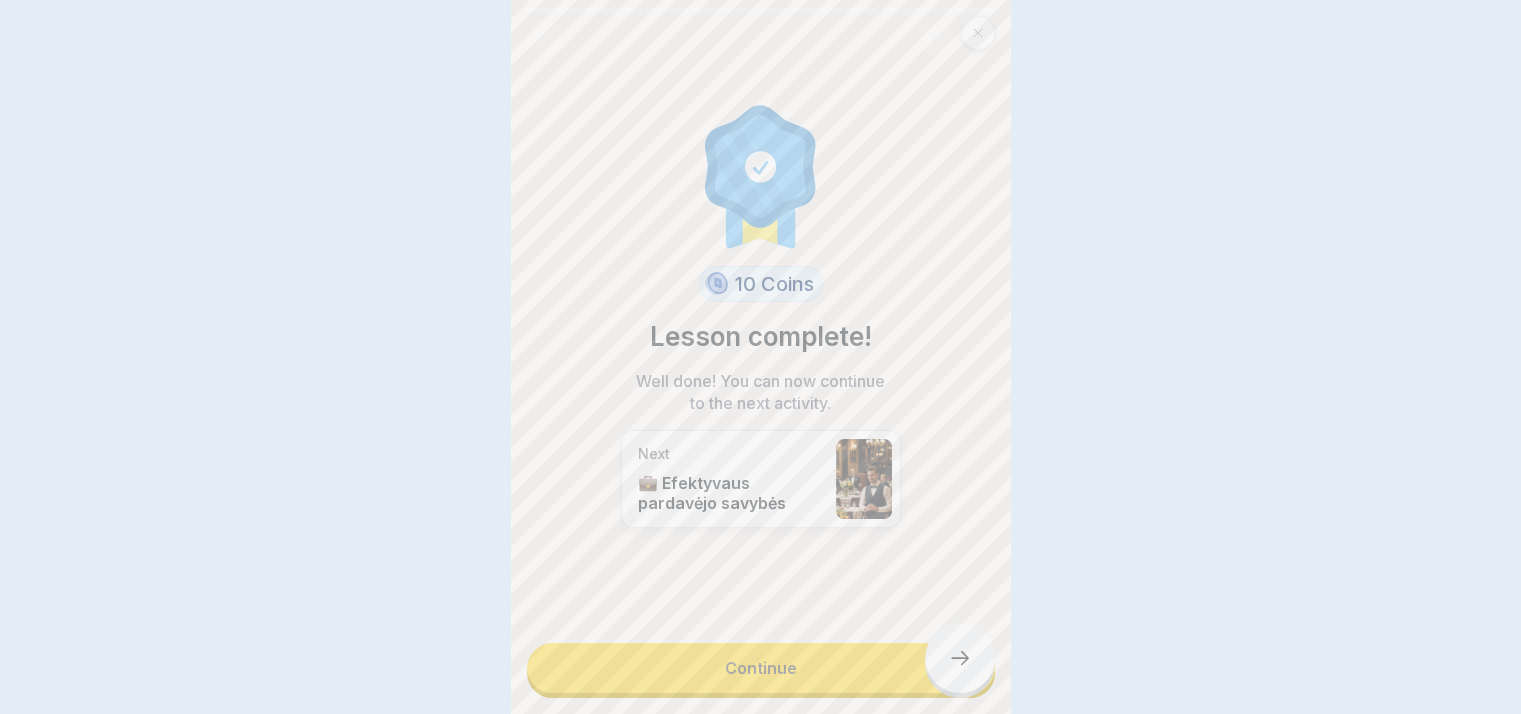 click on "Continue" at bounding box center [761, 668] 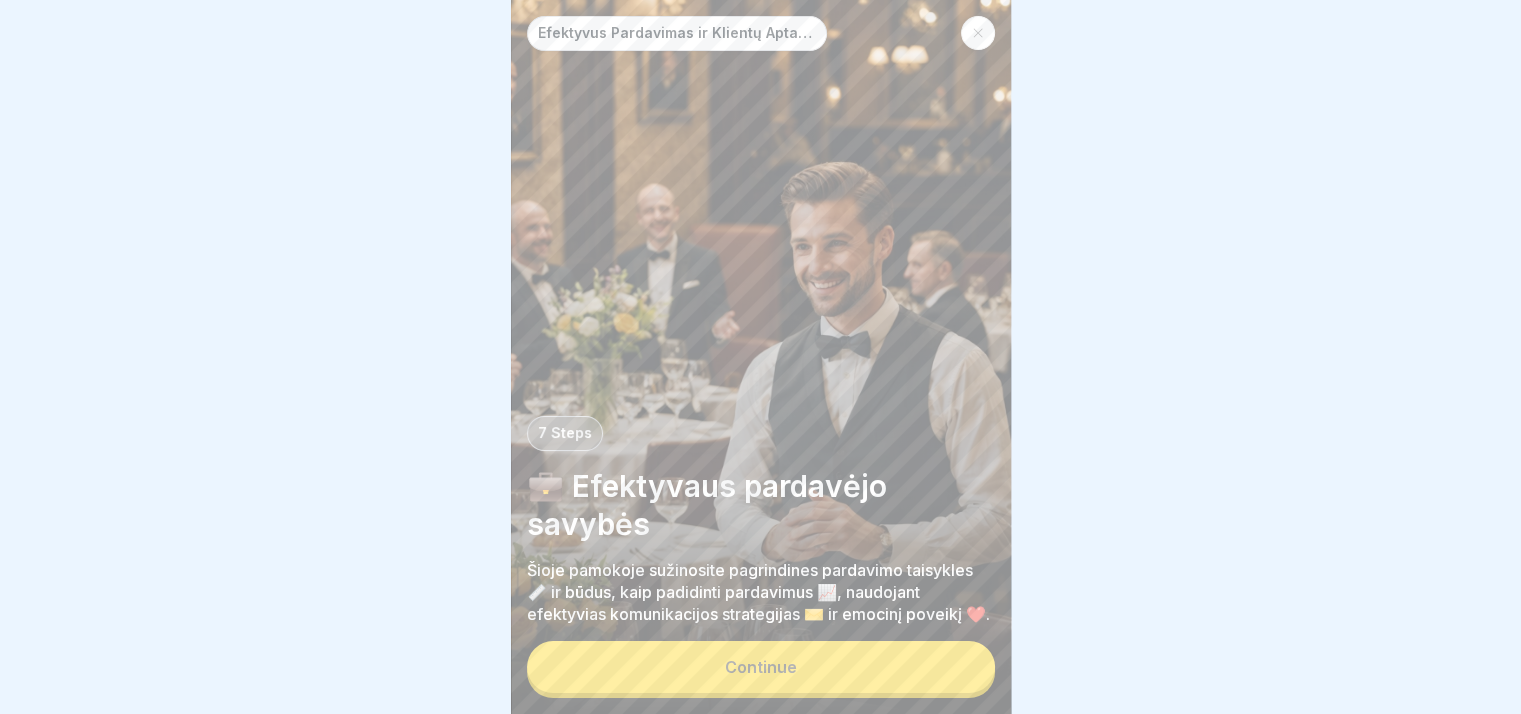 click on "Continue" at bounding box center (761, 667) 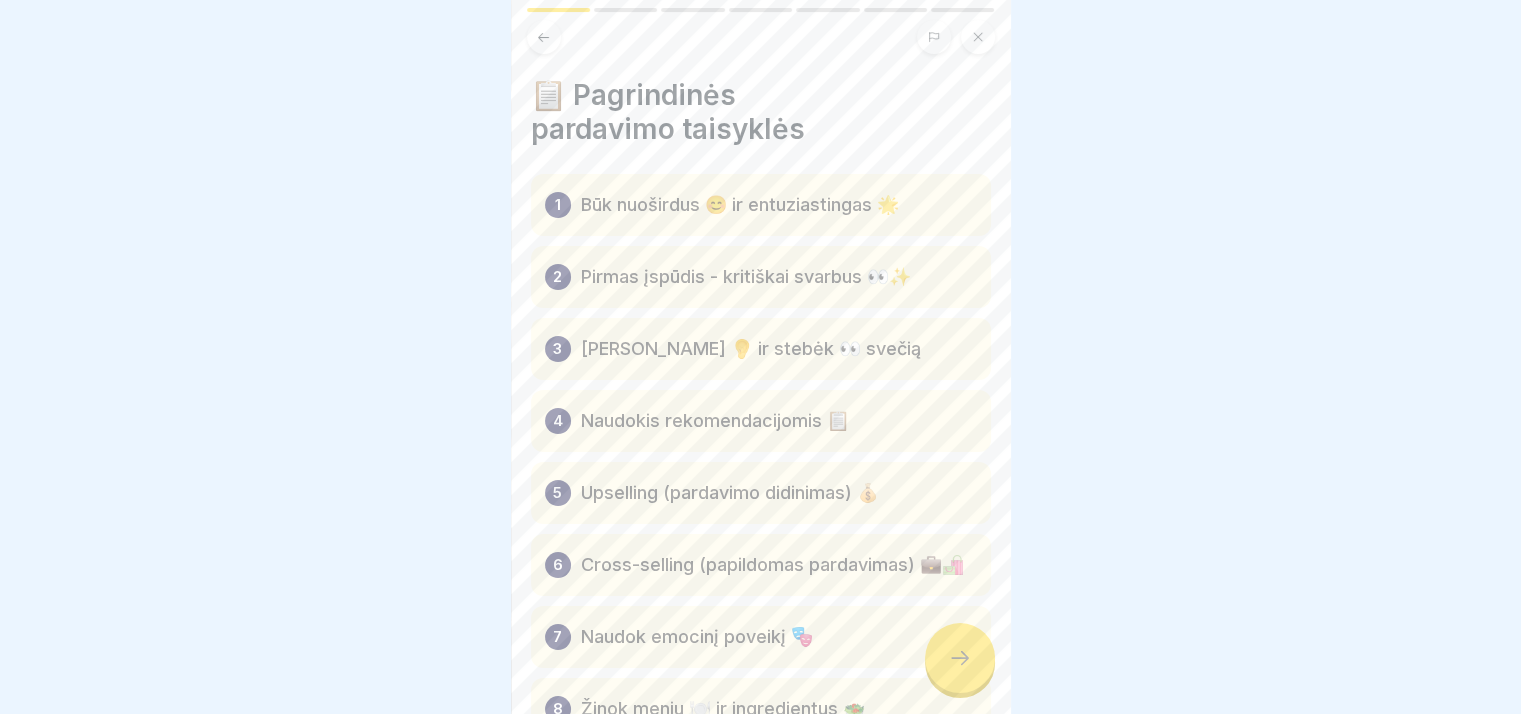 click 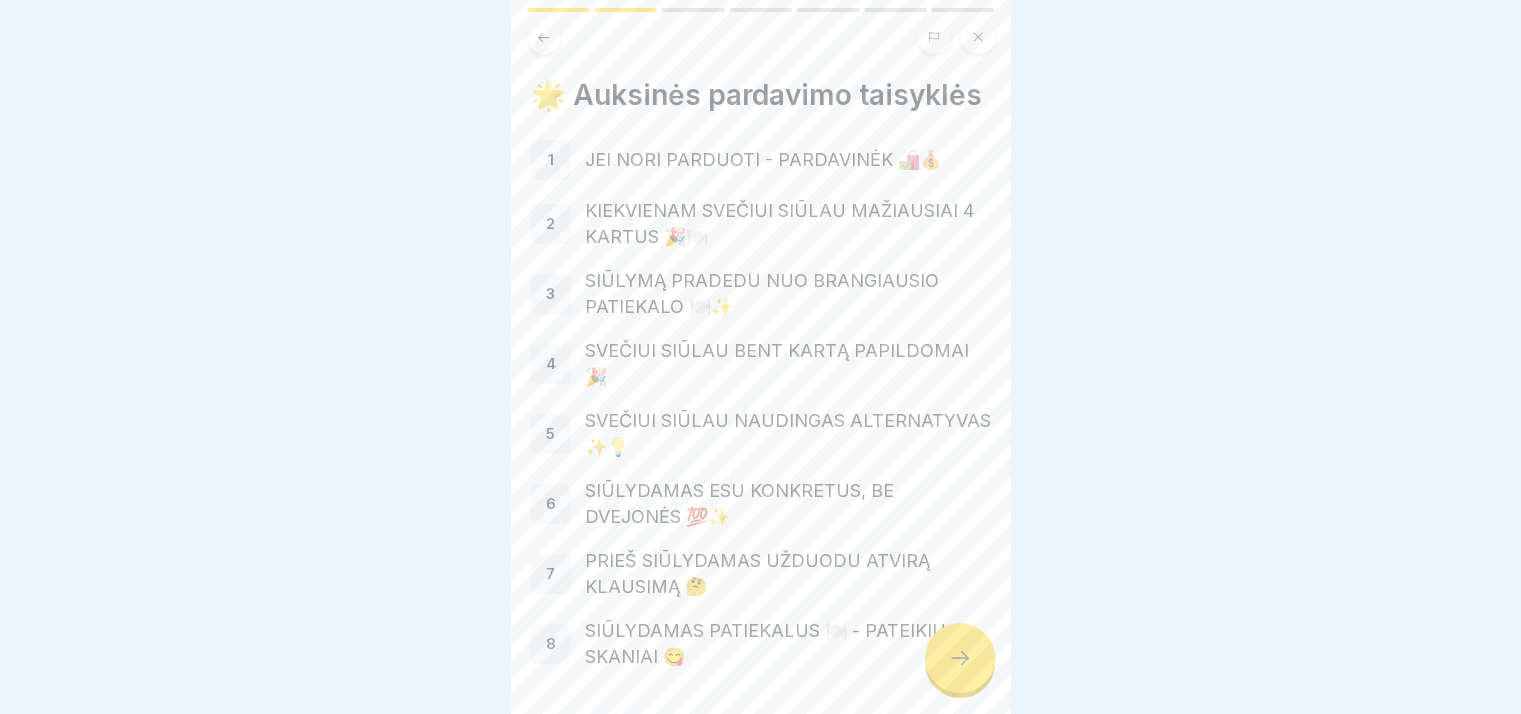 click 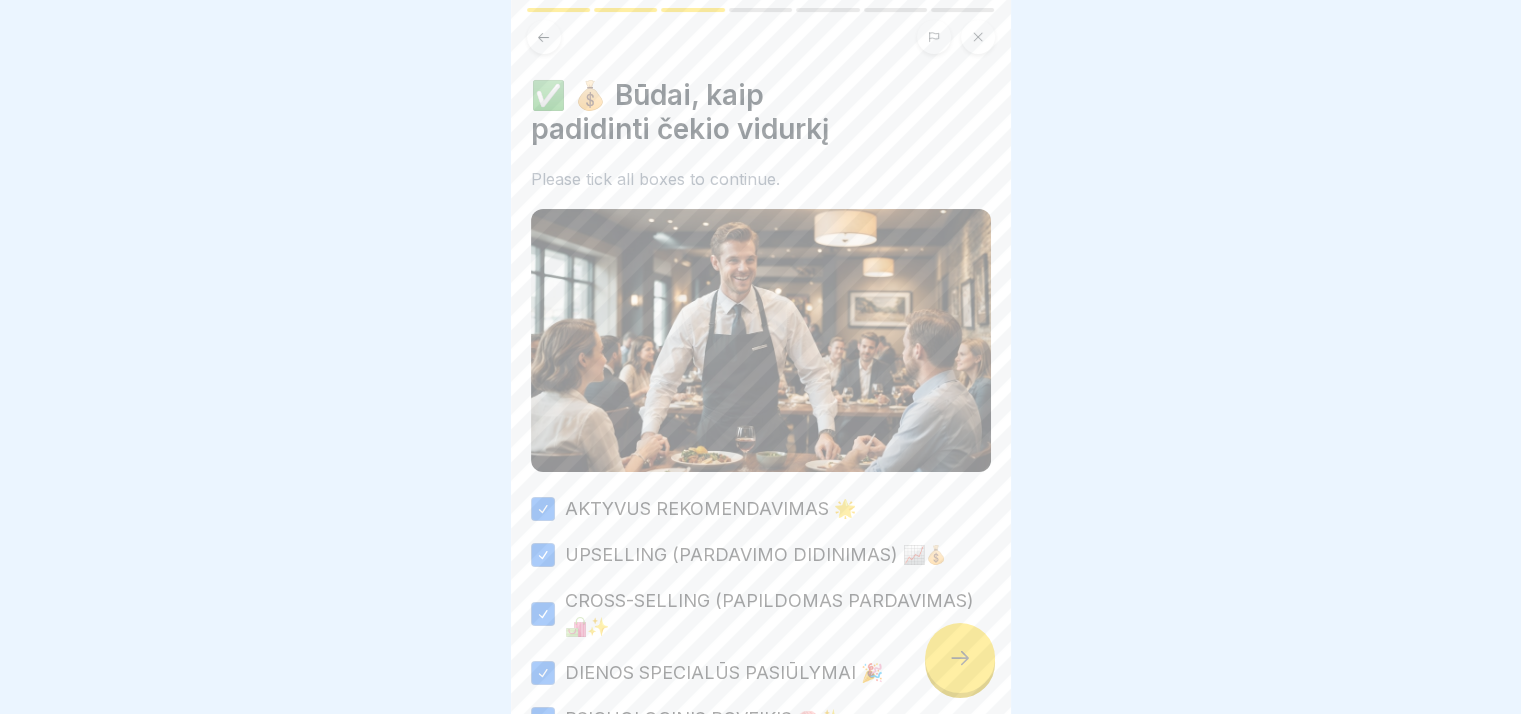 click 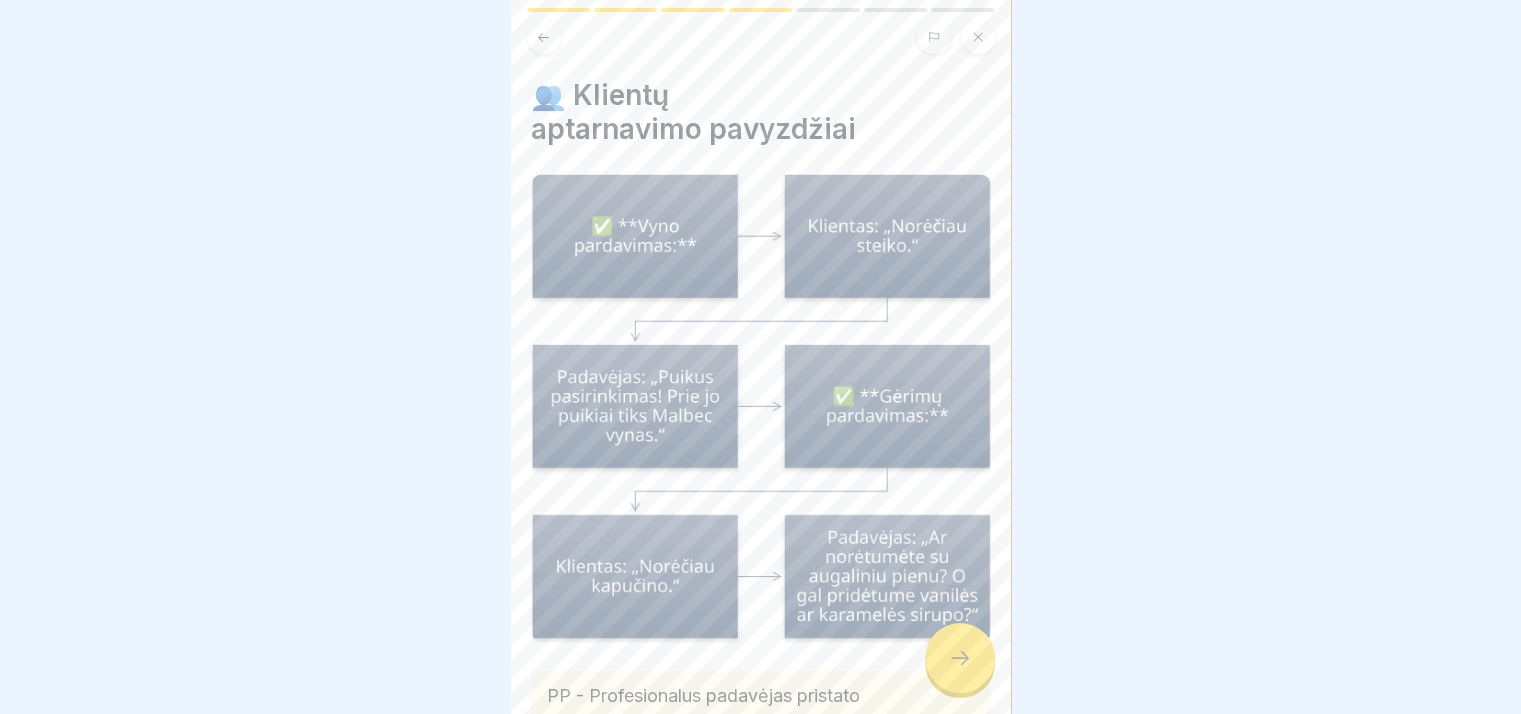 click 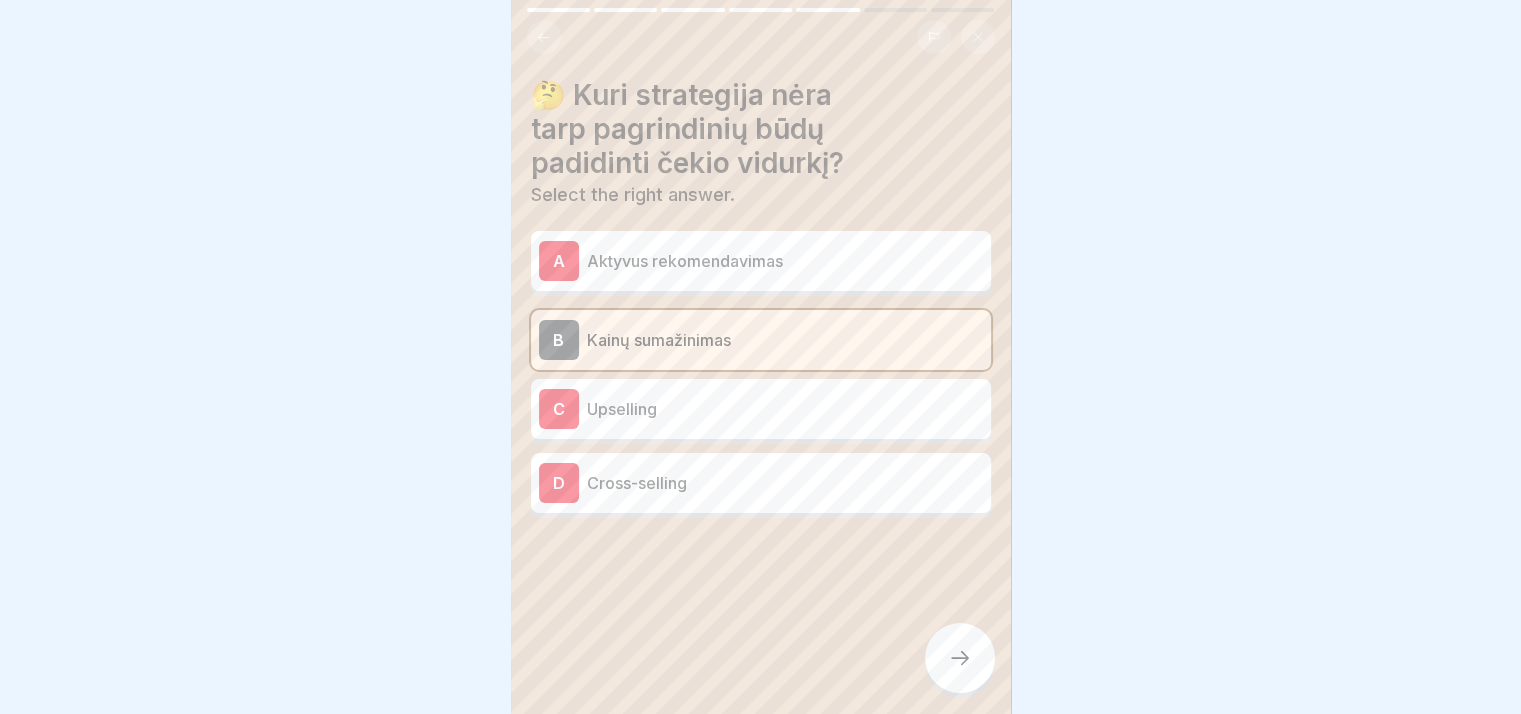 click 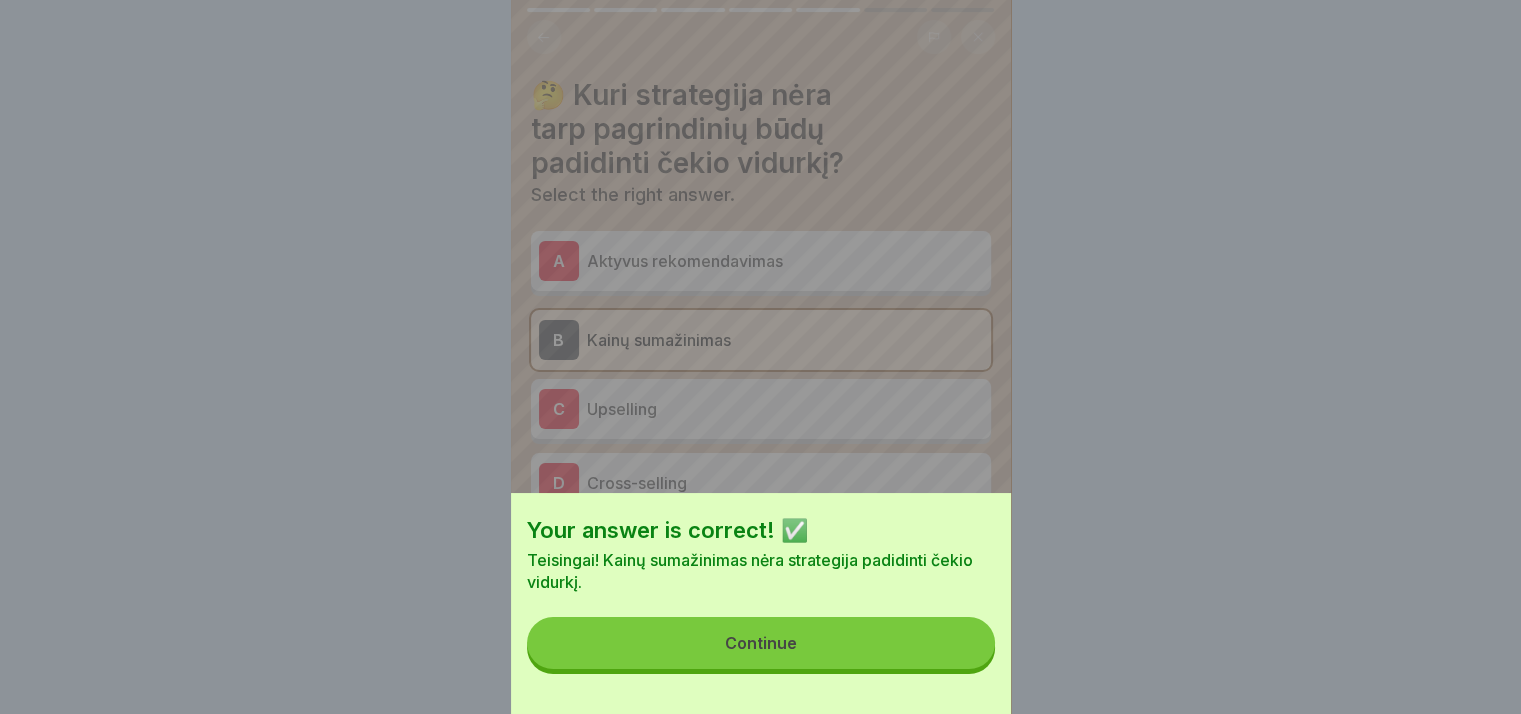 click on "Continue" at bounding box center (761, 643) 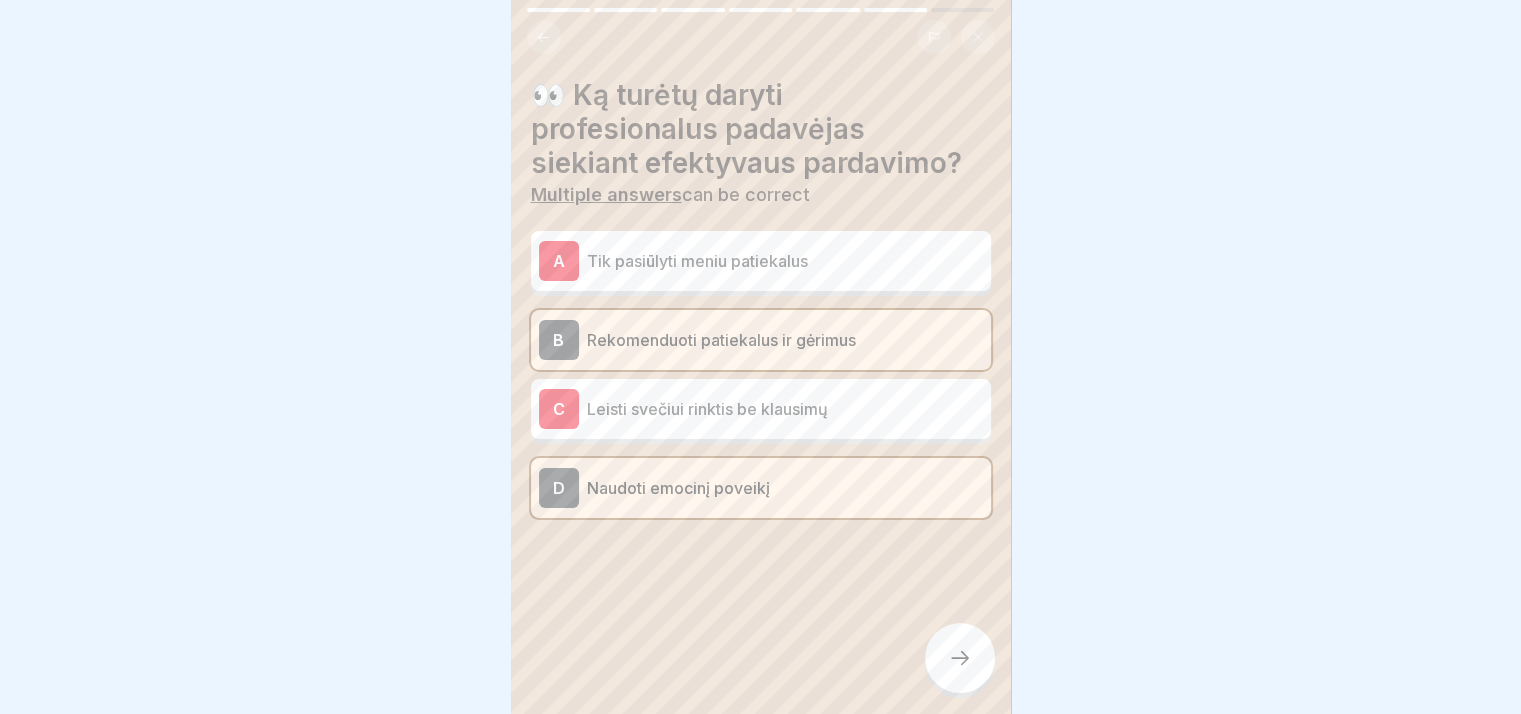 click 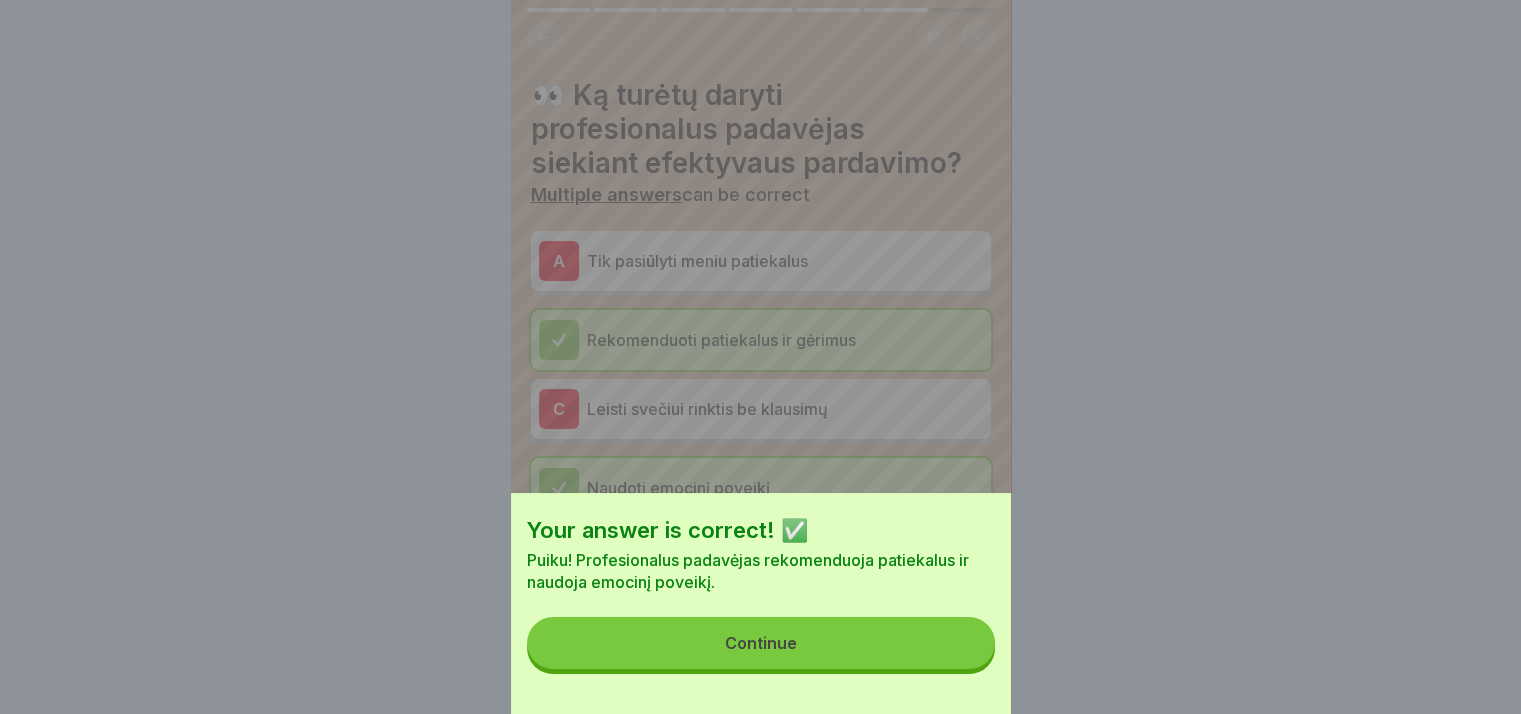 click on "Continue" at bounding box center [761, 643] 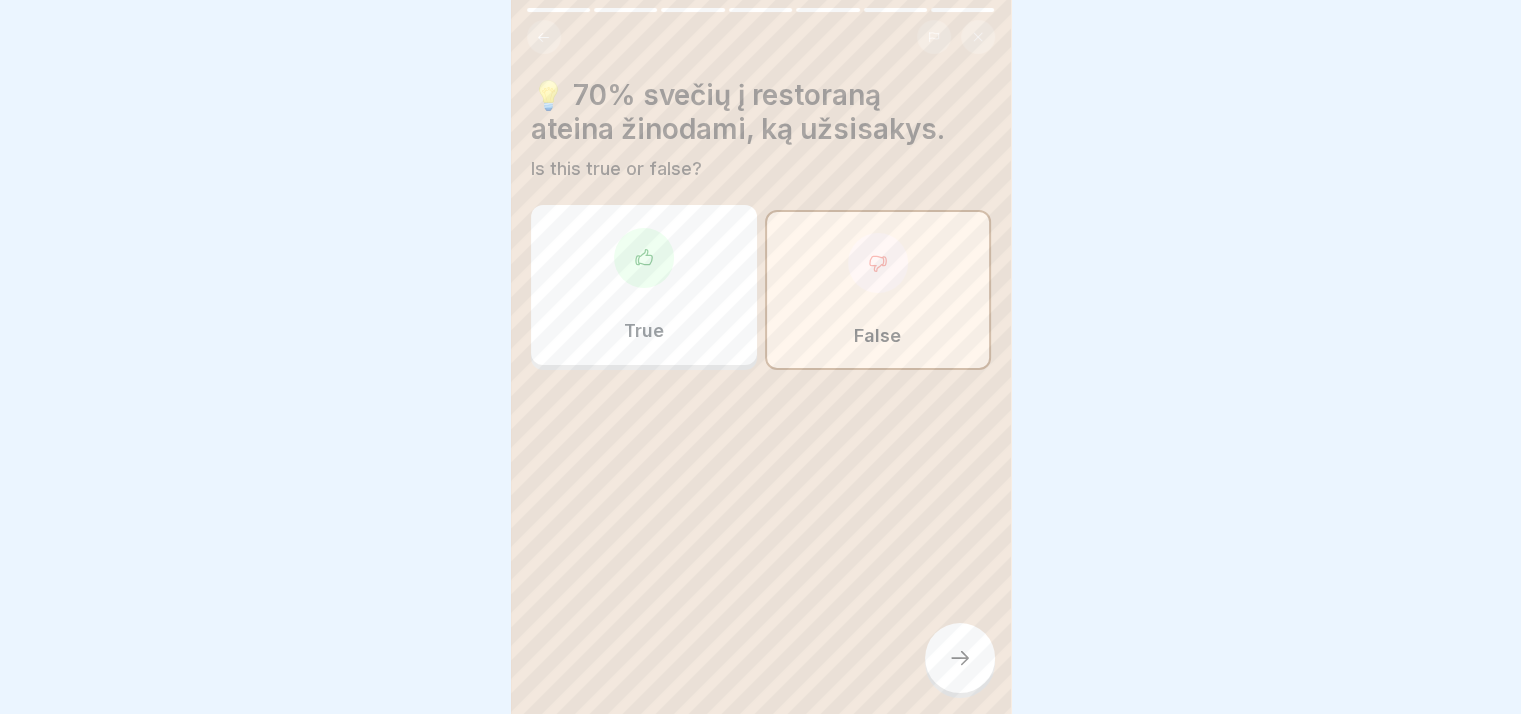 click 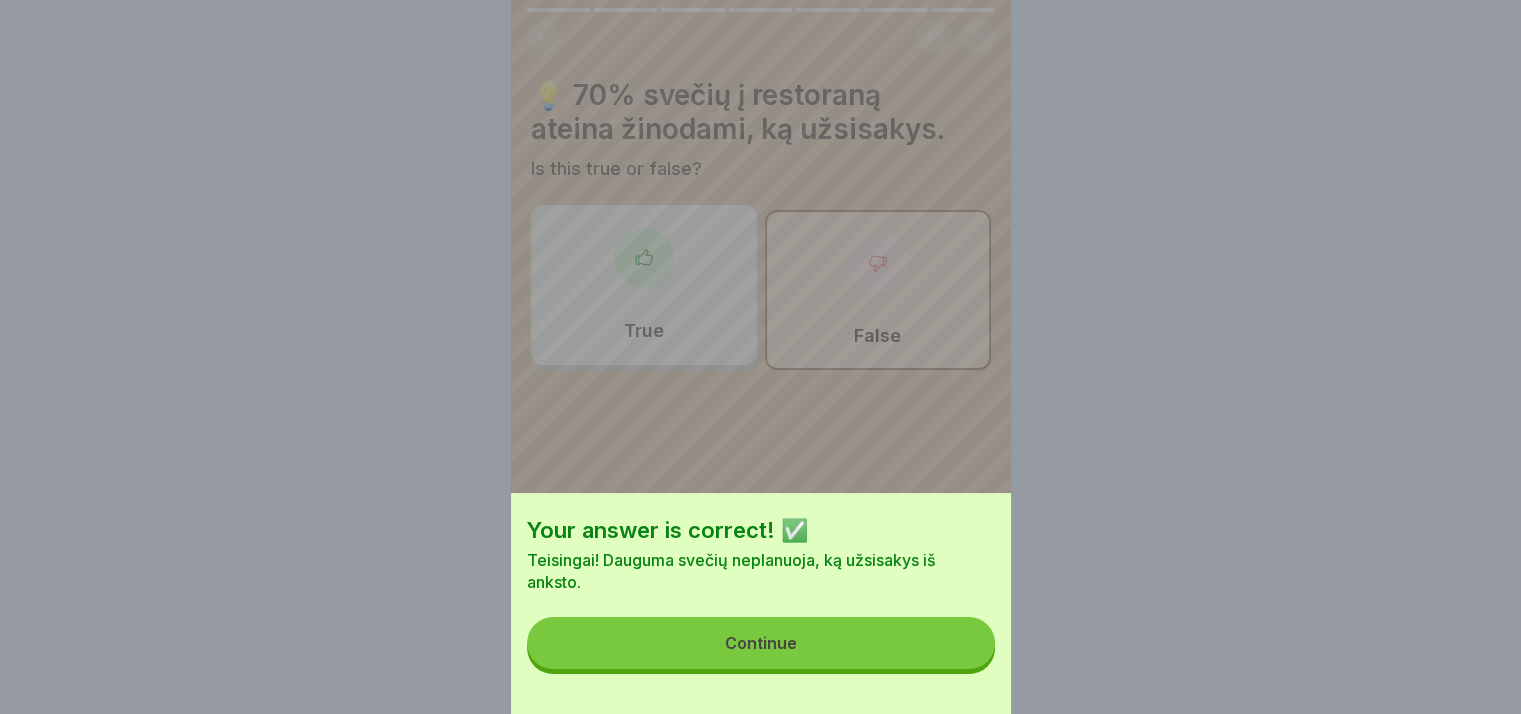 click on "Continue" at bounding box center (761, 643) 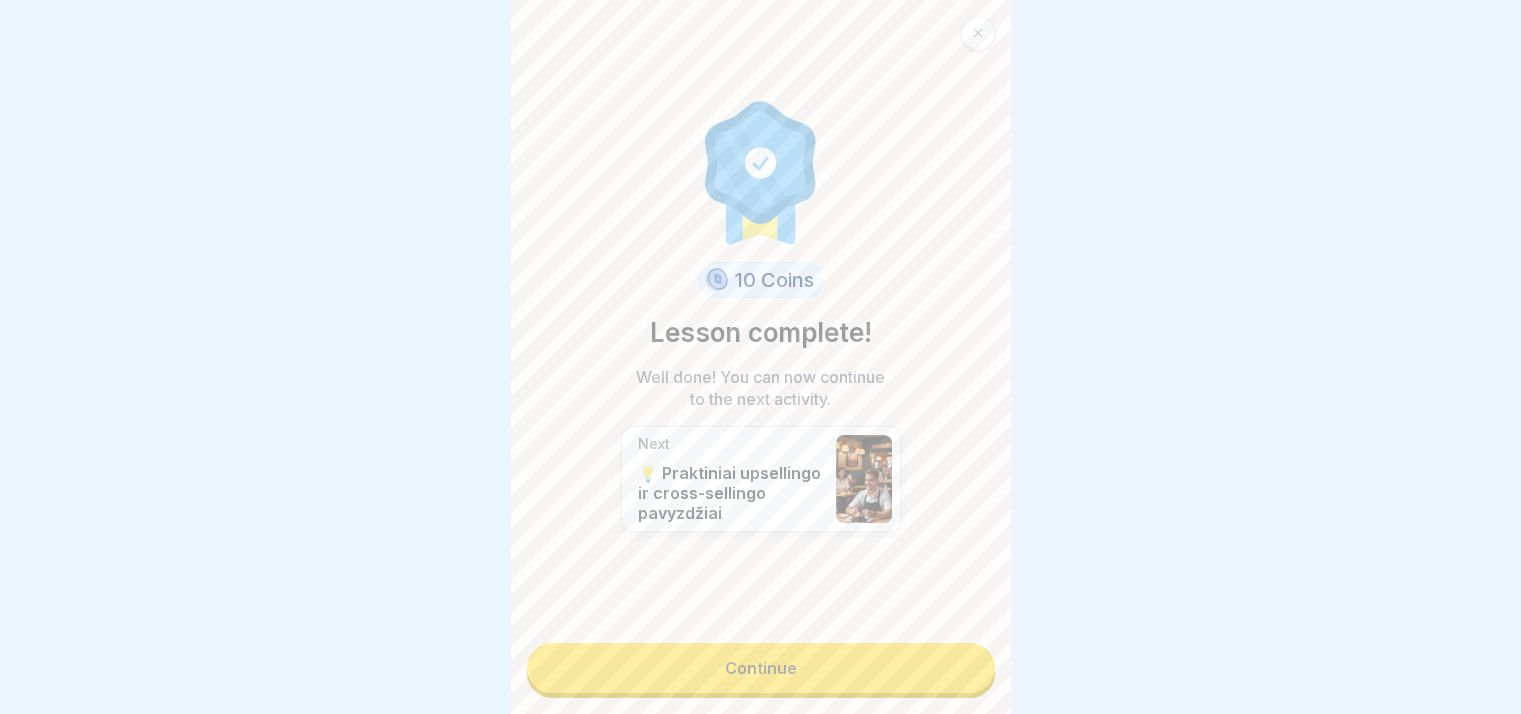 click on "Continue" at bounding box center [761, 668] 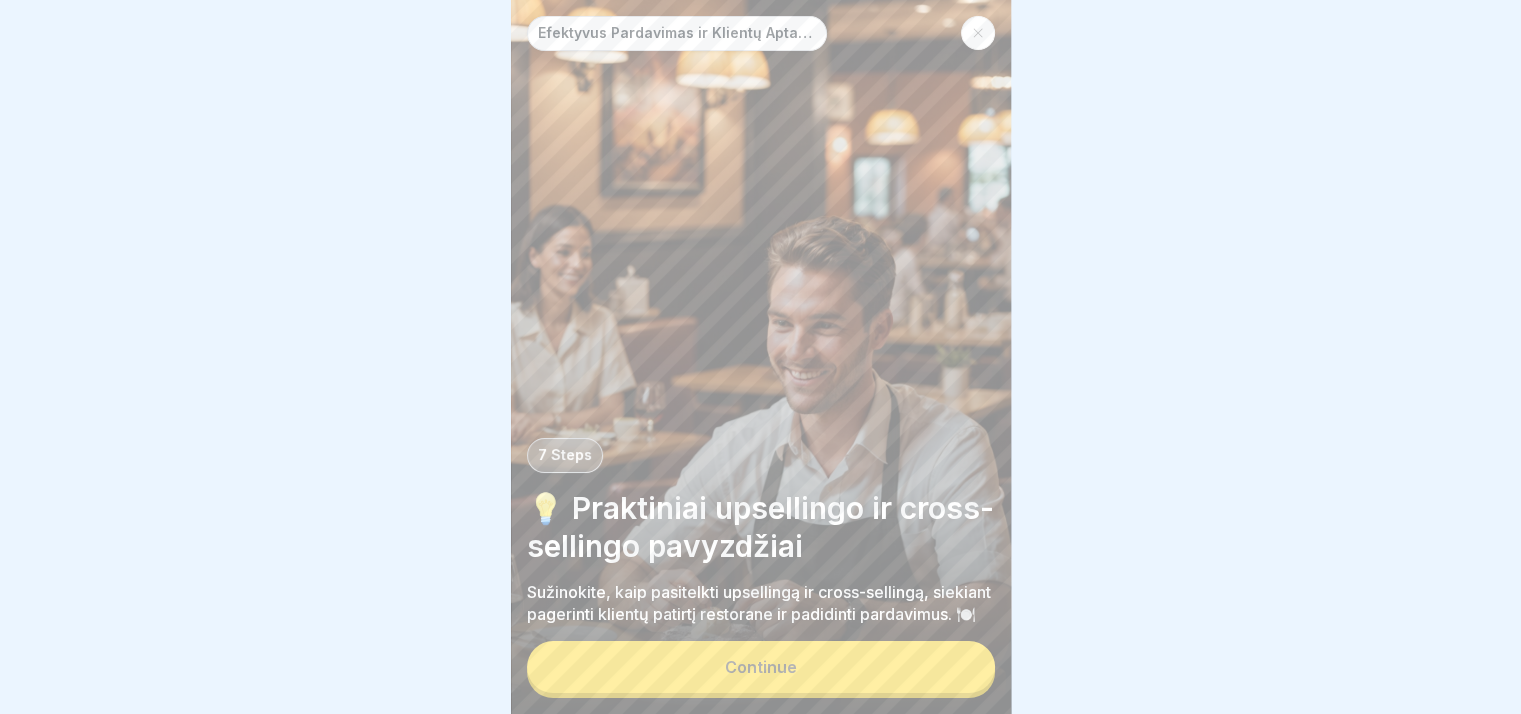 click on "Continue" at bounding box center [761, 667] 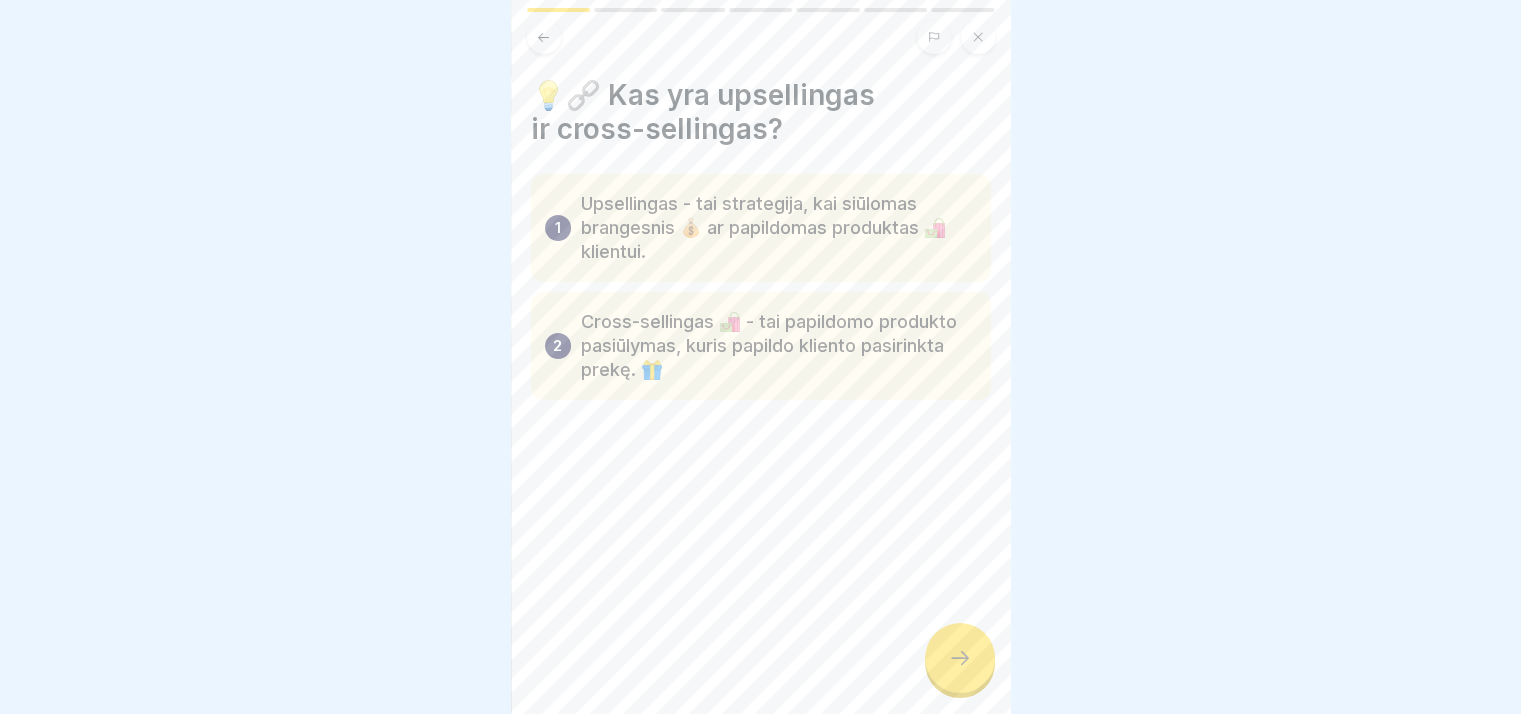 click 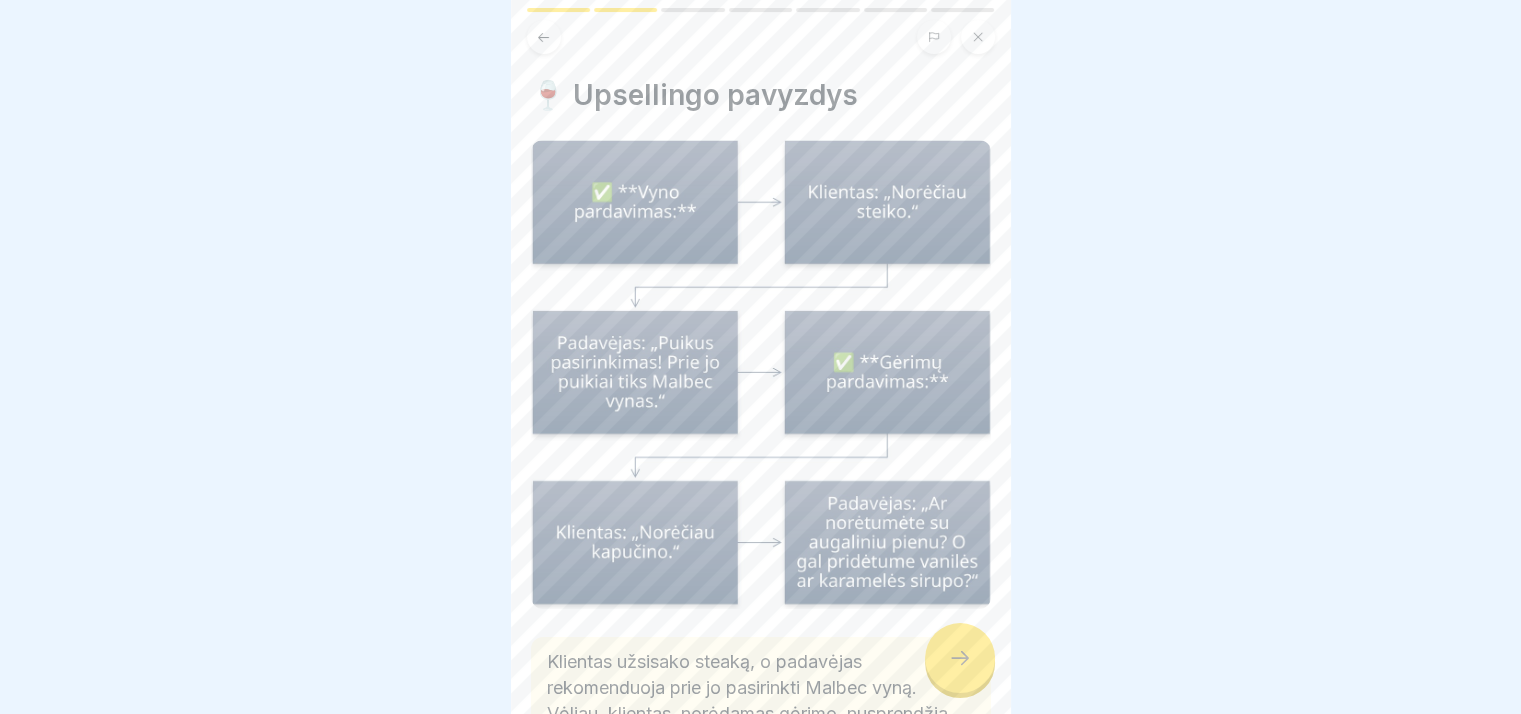 click 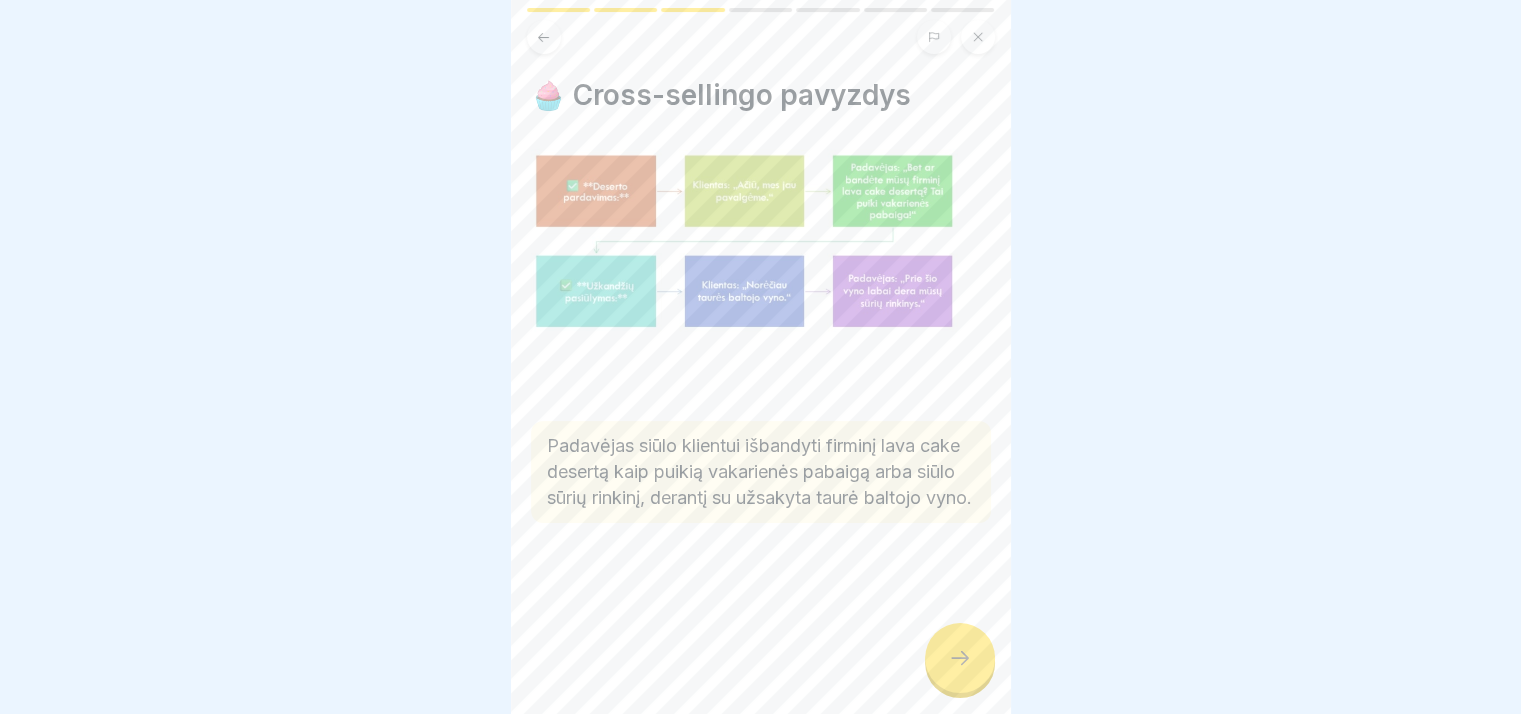 click 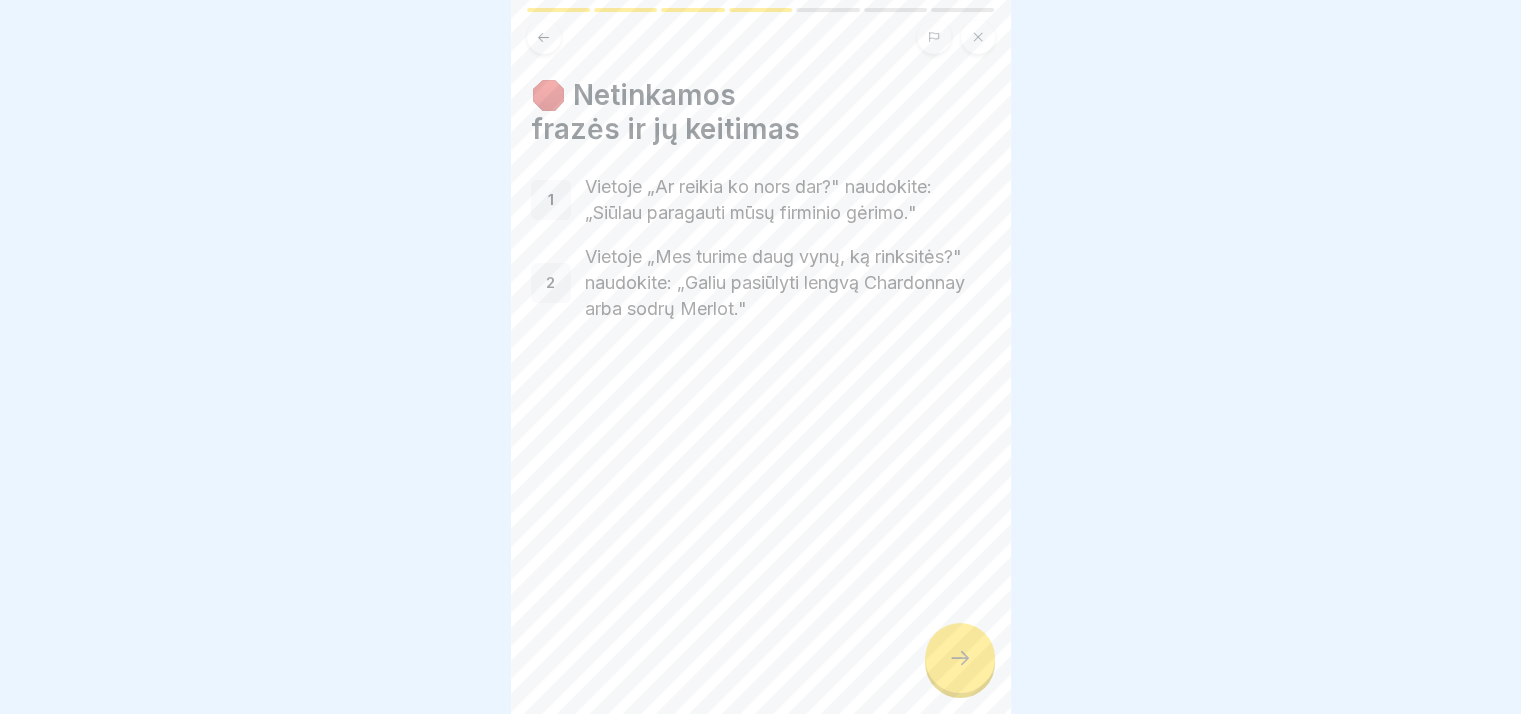 click 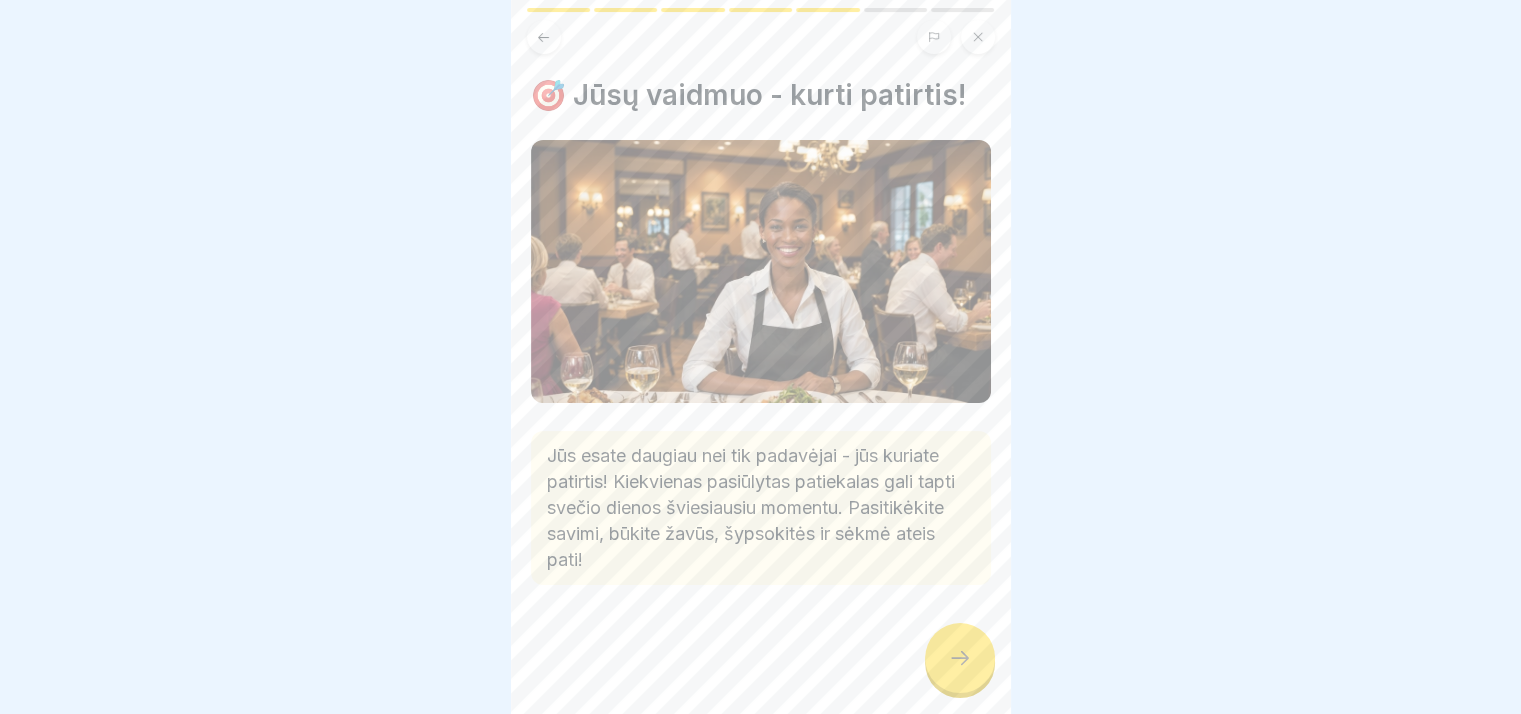 click 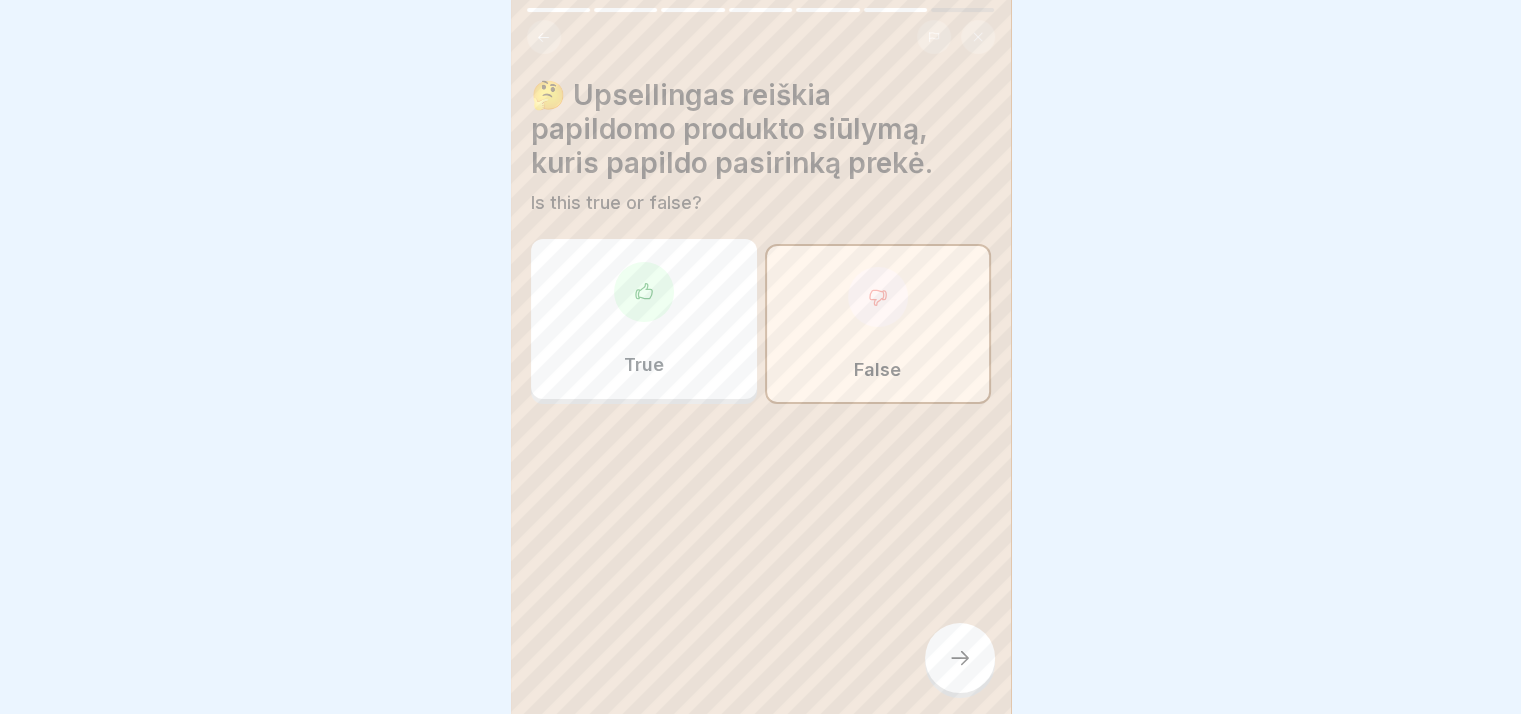 click 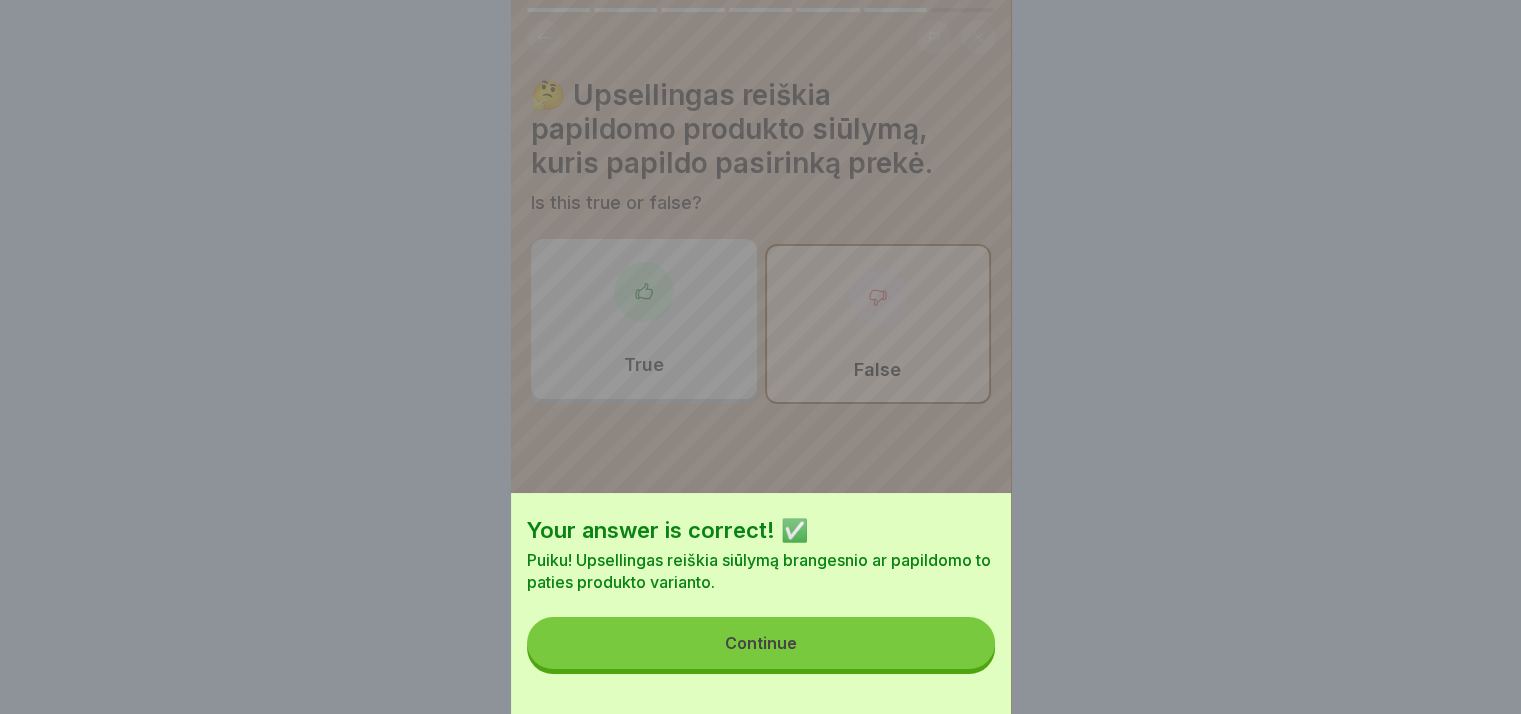 click on "Continue" at bounding box center (761, 643) 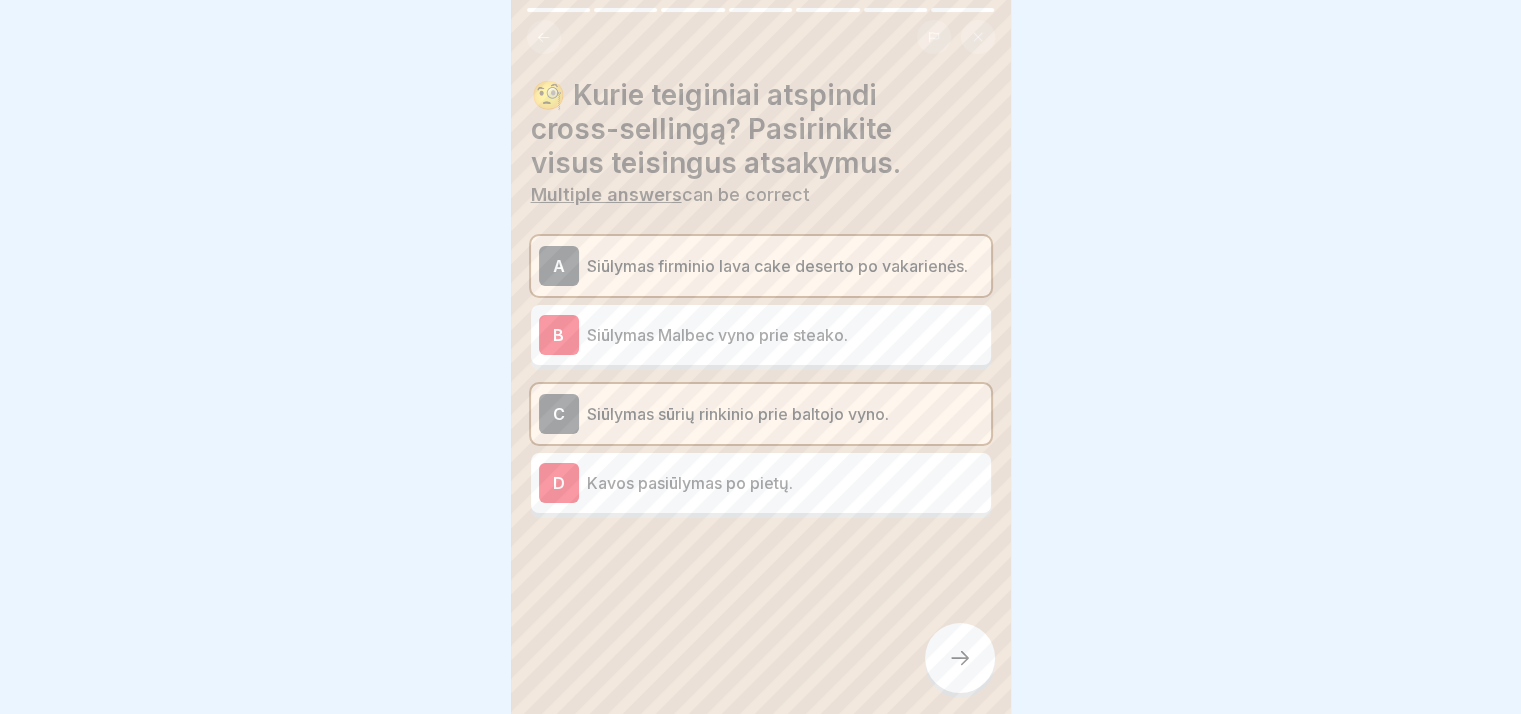 click 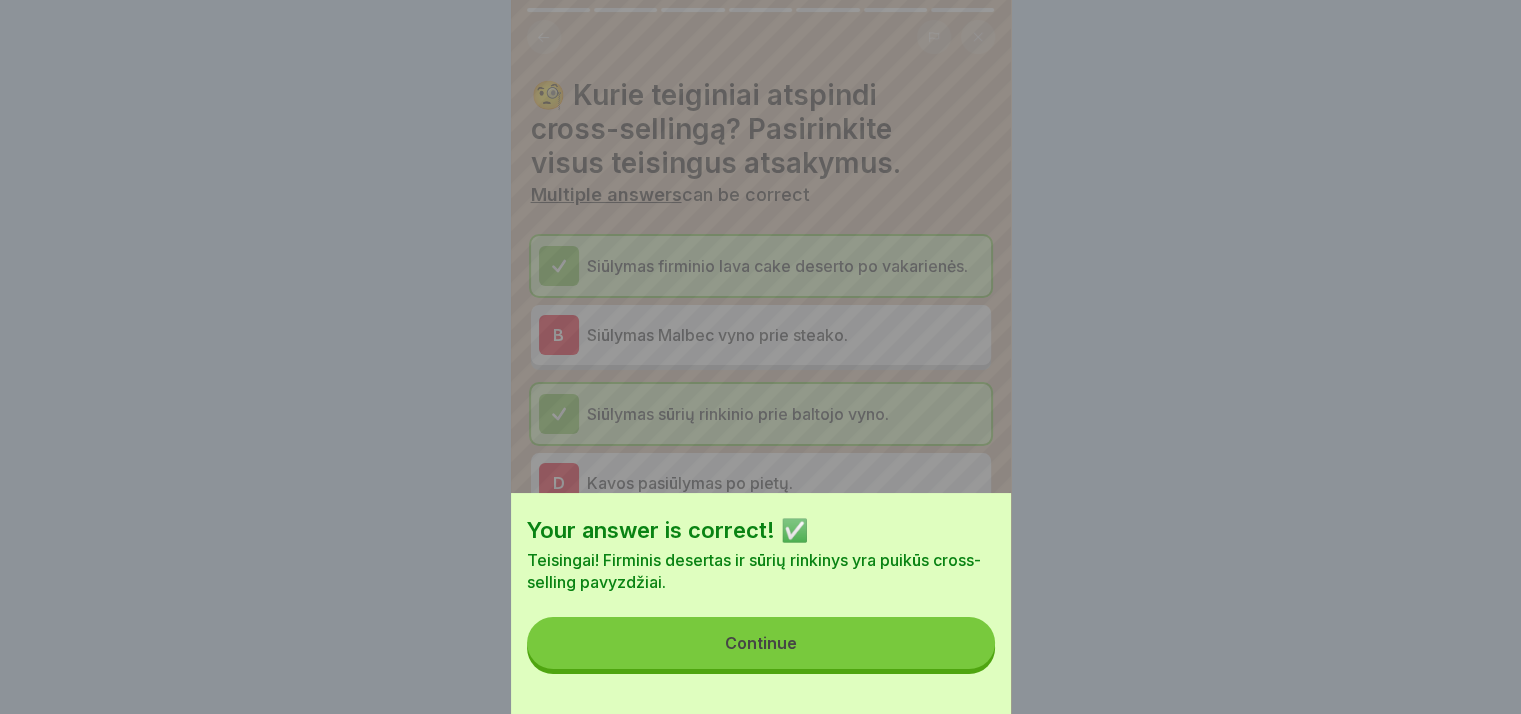 click on "Continue" at bounding box center [761, 643] 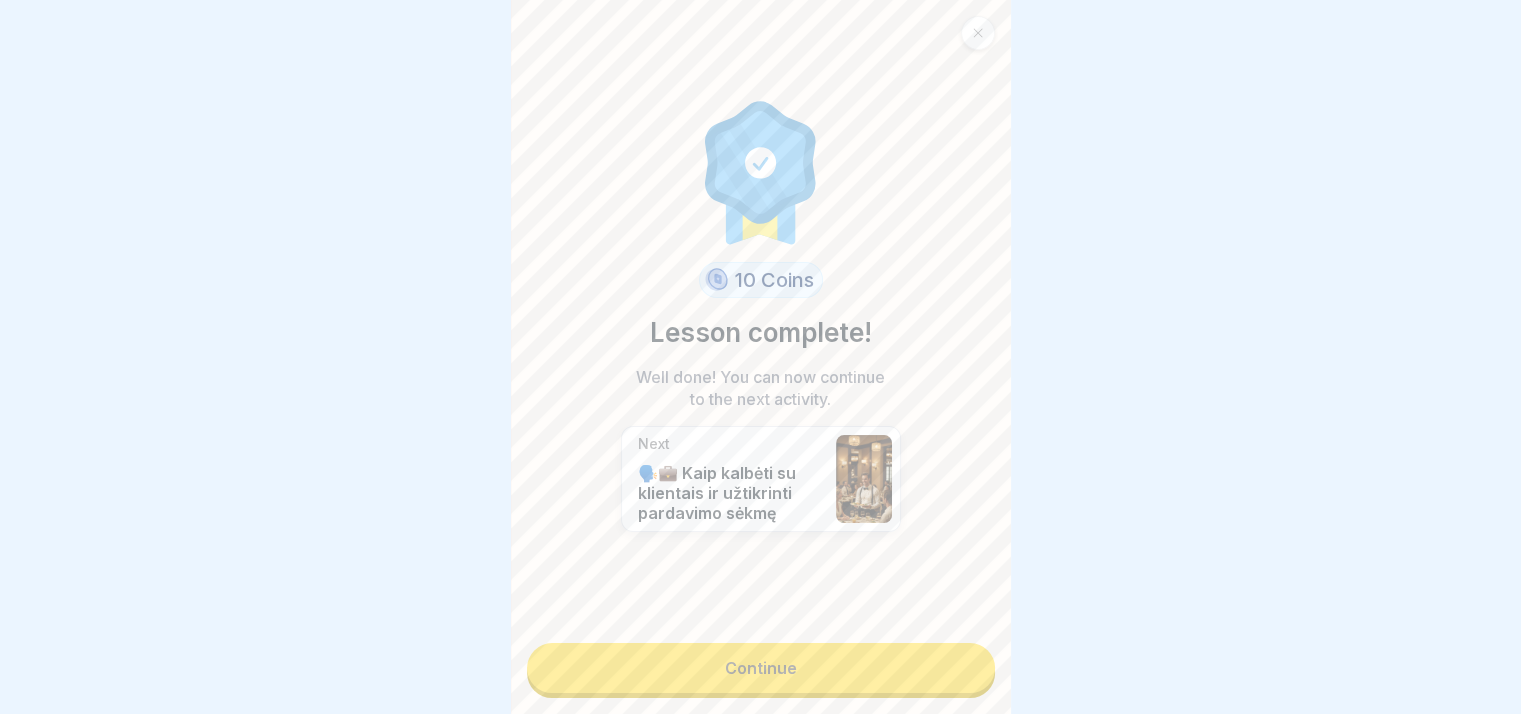 click on "Continue" at bounding box center (761, 668) 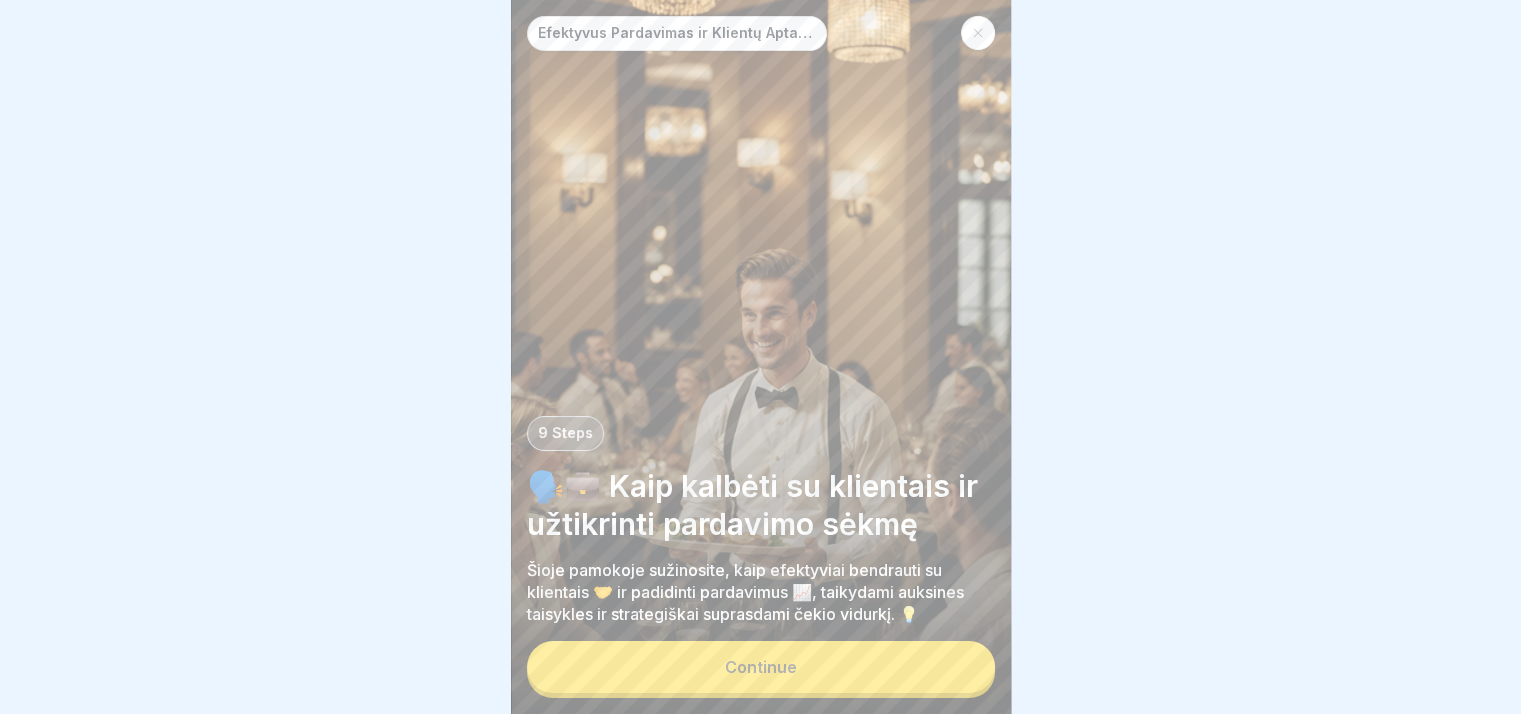 click on "Continue" at bounding box center (761, 667) 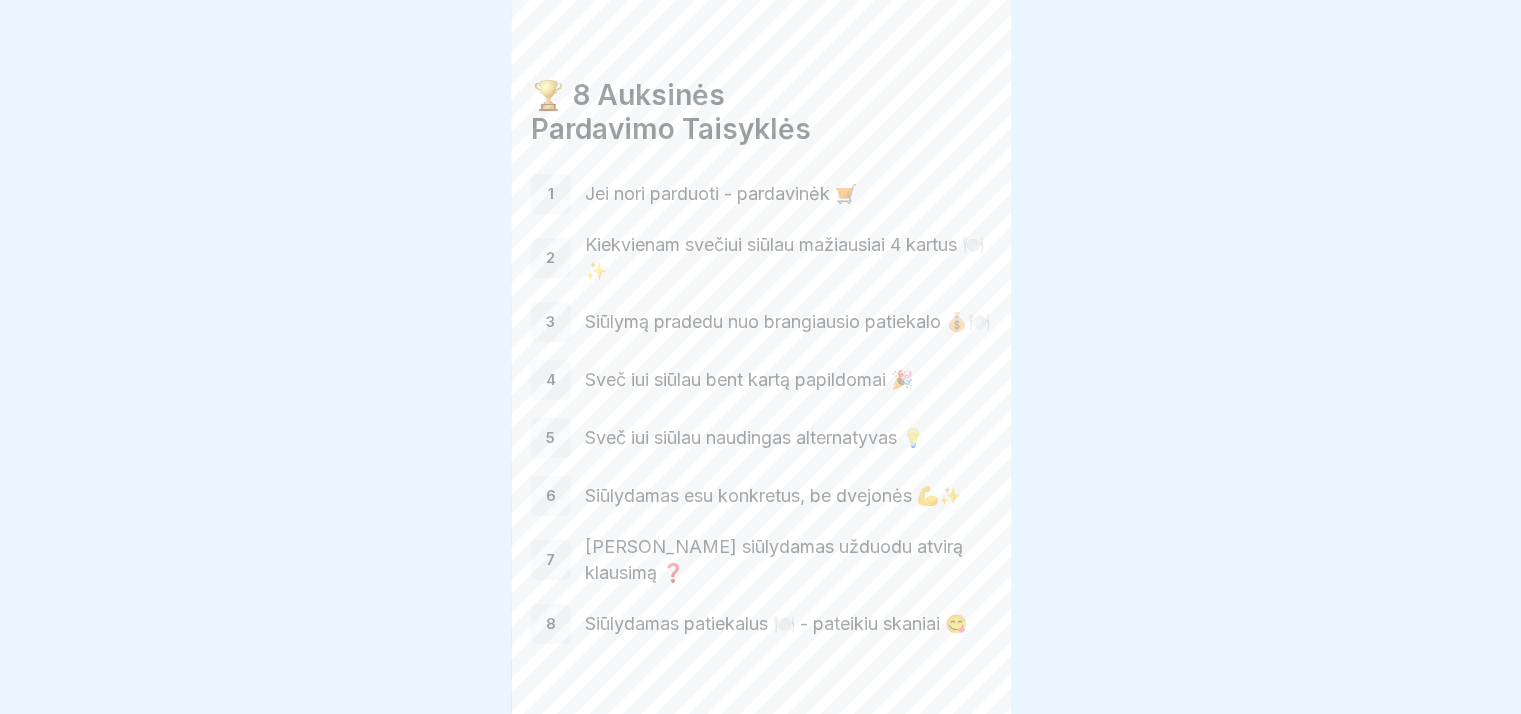 click on "Efektyvus Pardavimas ir Klientų Aptarnavimas Restoranuose 9 Steps 🗣️💼 Kaip kalbėti su klientais ir užtikrinti pardavimo sėkmę Šioje pamokoje sužinosite, kaip efektyviai bendrauti su klientais 🤝 ir padidinti pardavimus 📈, taikydami auksines taisykles ir strategiškai suprasdami čekio vidurkį. 💡 Continue 🏆 8 Auksinės Pardavimo Taisyklės 1 Jei nori parduoti - pardavinėk 🛒 2 Kiekvienam svečiui siūlau mažiausiai 4 kartus 🍽️✨ 3 Siūlymą pradedu nuo brangiausio patiekalo 💰🍽️ 4 Sveč iui siūlau bent kartą papildomai 🎉 5 Sveč iui siūlau naudingas alternatyvas 💡 6 Siūlydamas esu konkretus, be dvejonės 💪✨ 7 Prieš siūlydamas užduodu atvirą klausimą ❓ 8 Siūlydamas patiekalus 🍽️ - pateikiu skaniai 😋 📊 Kas yra čekio vidurkis? 🧮 Kaip skaičiuojamas čekio vidurkis? 1 Čekio vidurkis = bendros pajamos per laikotarpį + Išduotų čekių skaičius 2 📌 Kodėl padavėjui svarbu žinoti čekio vidurkį? 1 2 3 4 5 1 2 3 4 5 6 A B C D" at bounding box center [761, 357] 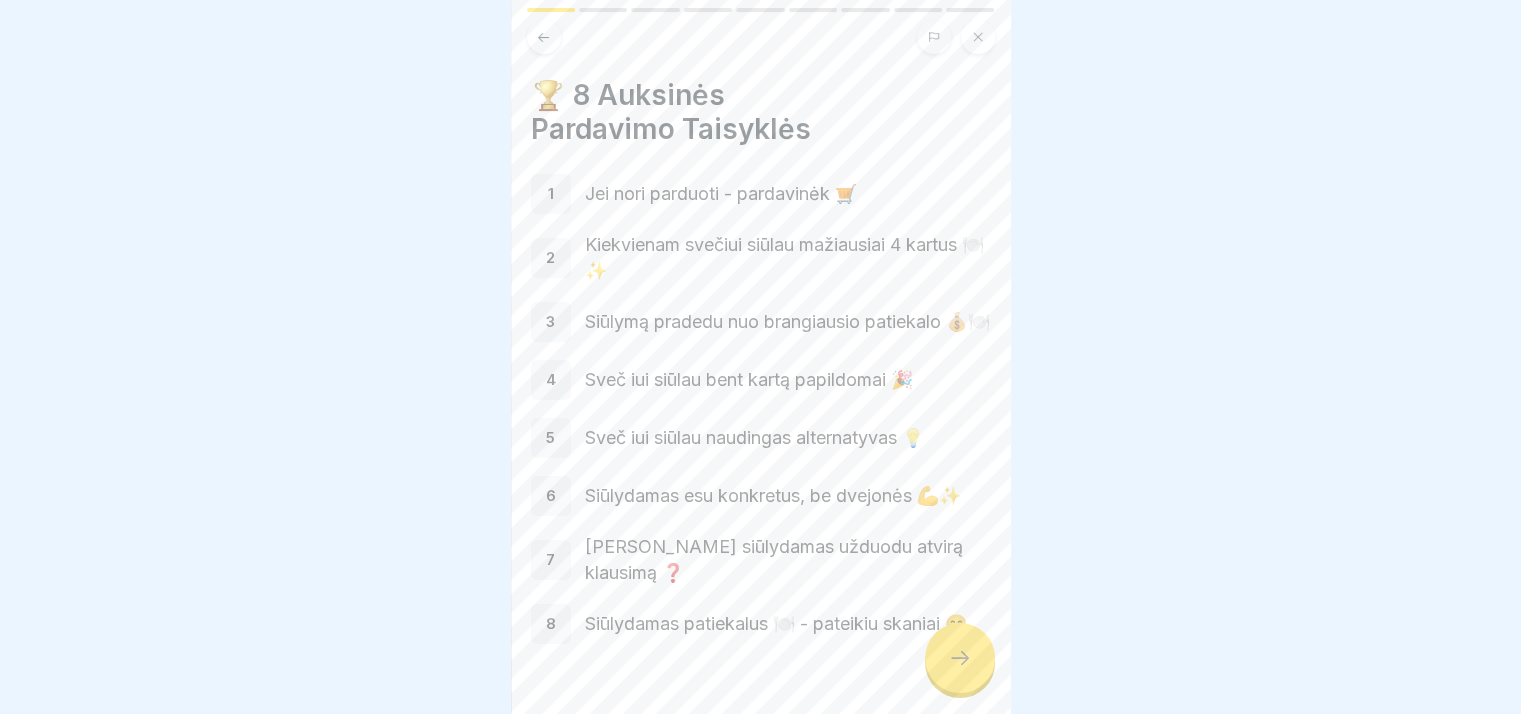 click 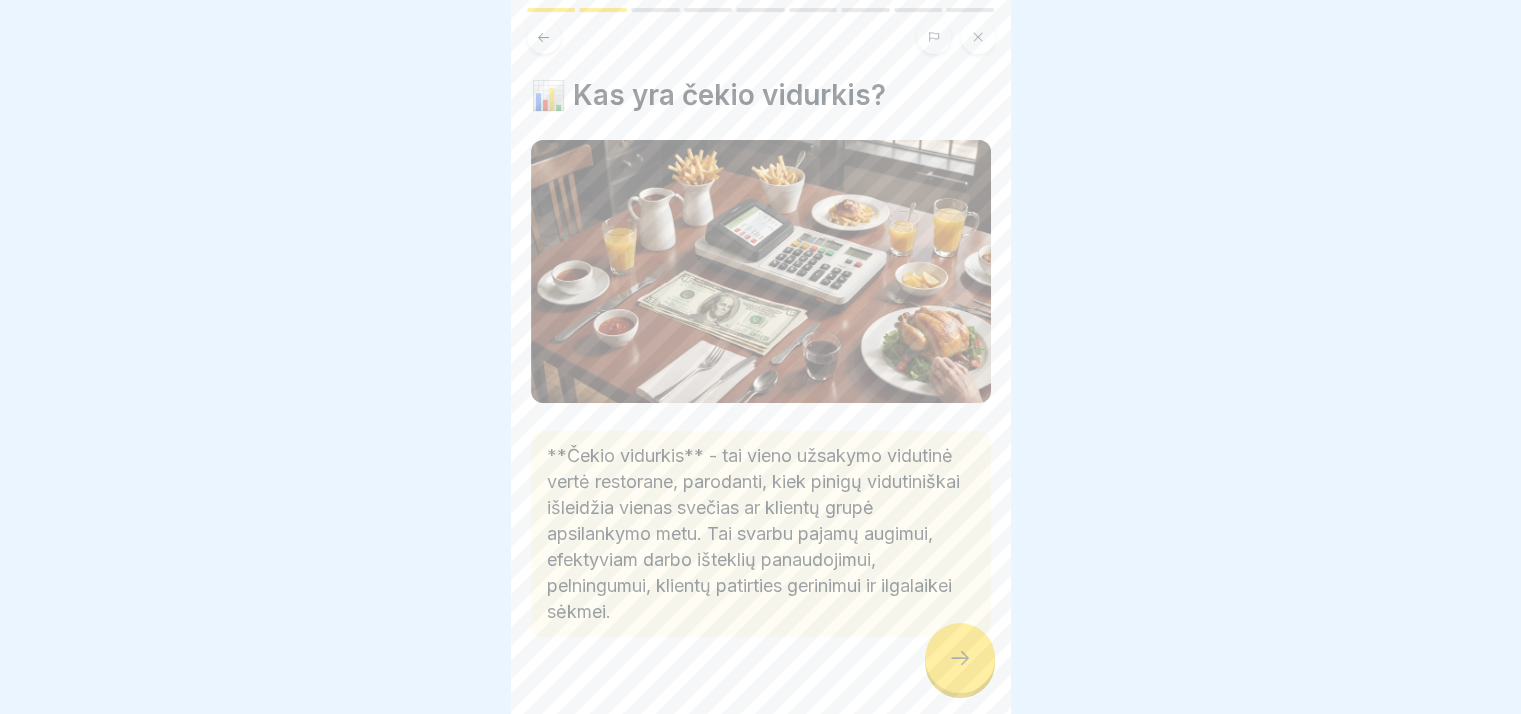 click 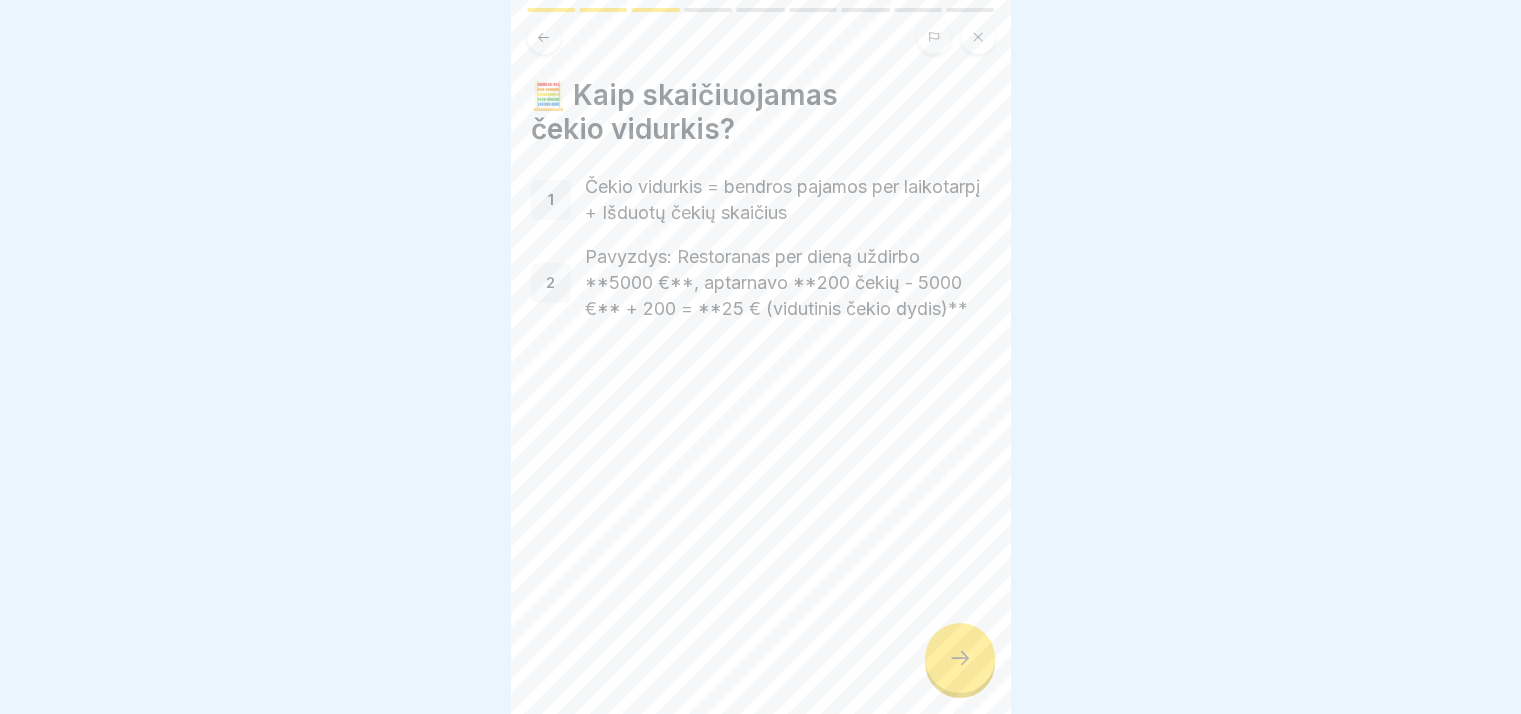 click 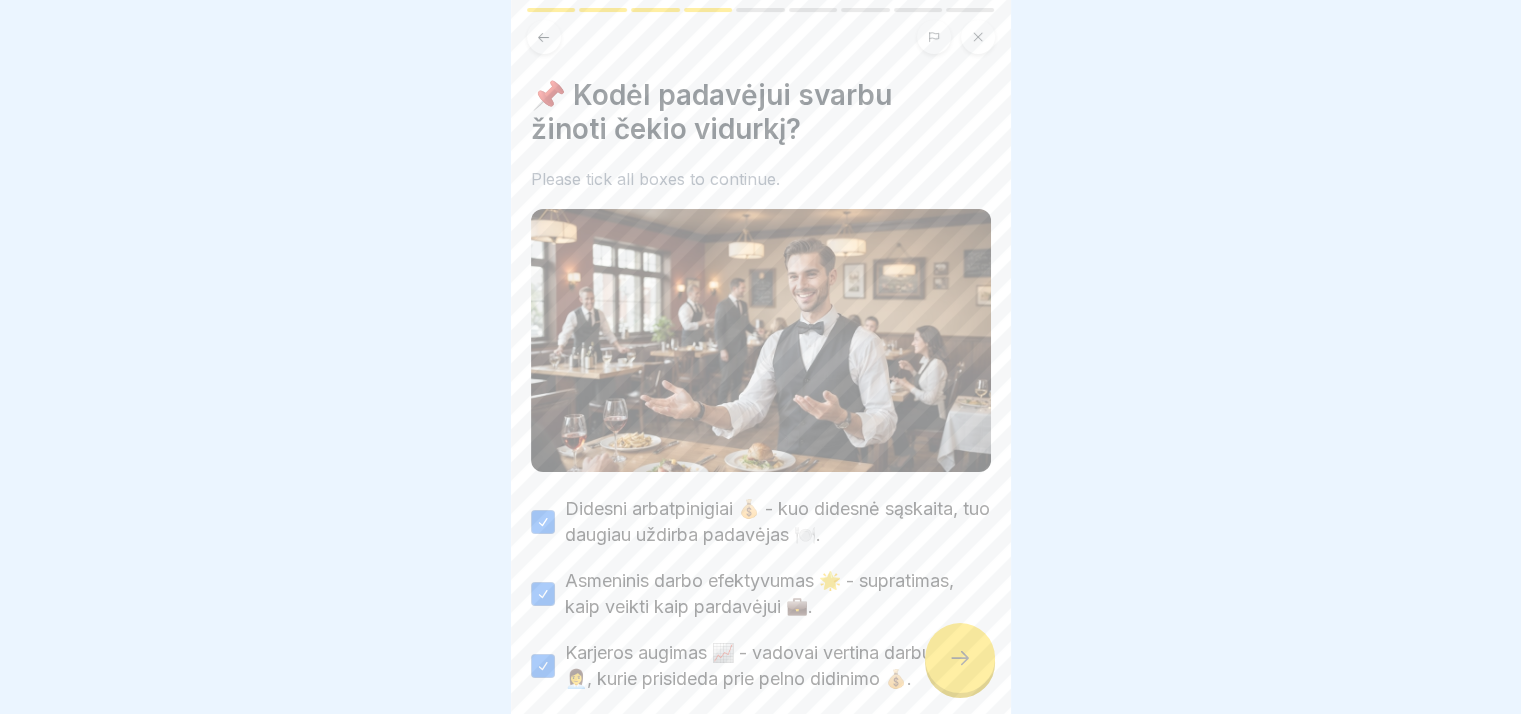 click 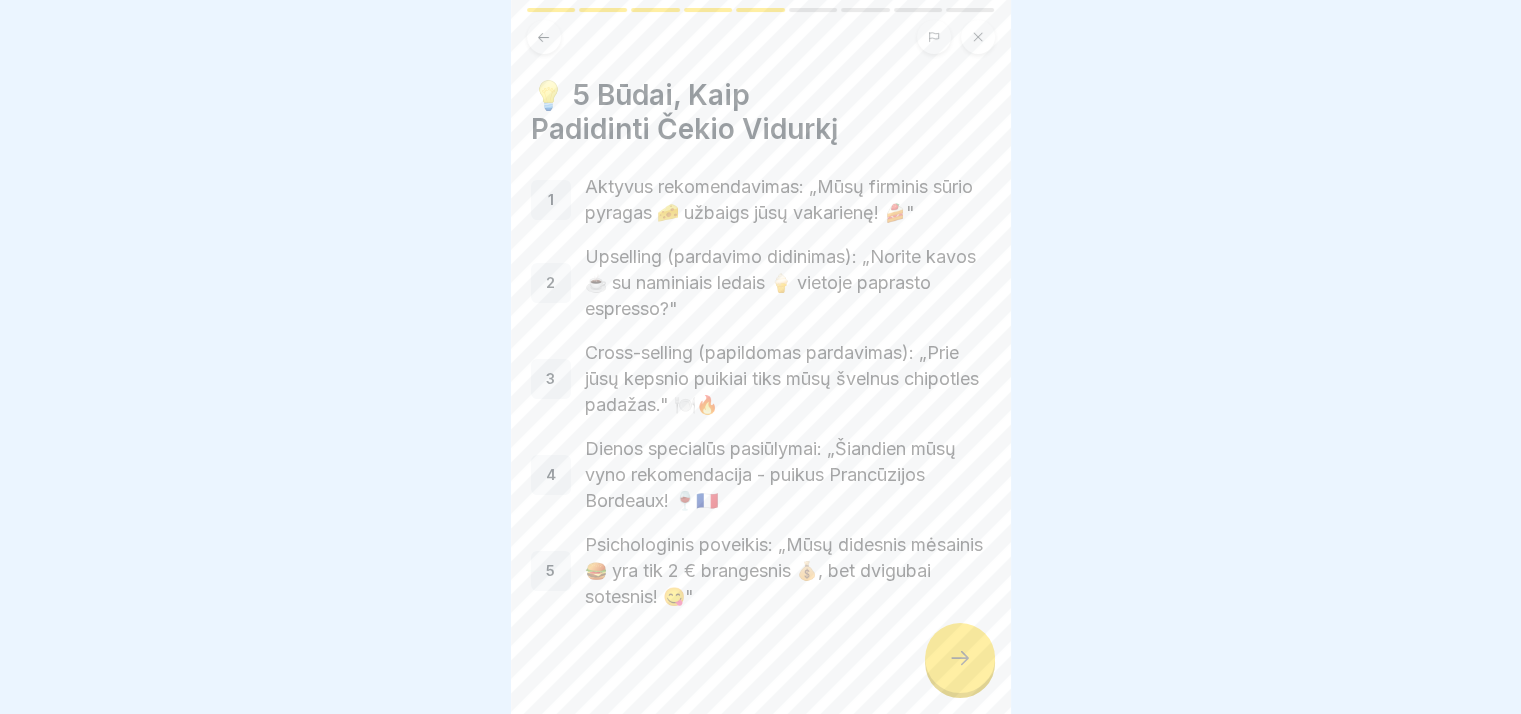 click 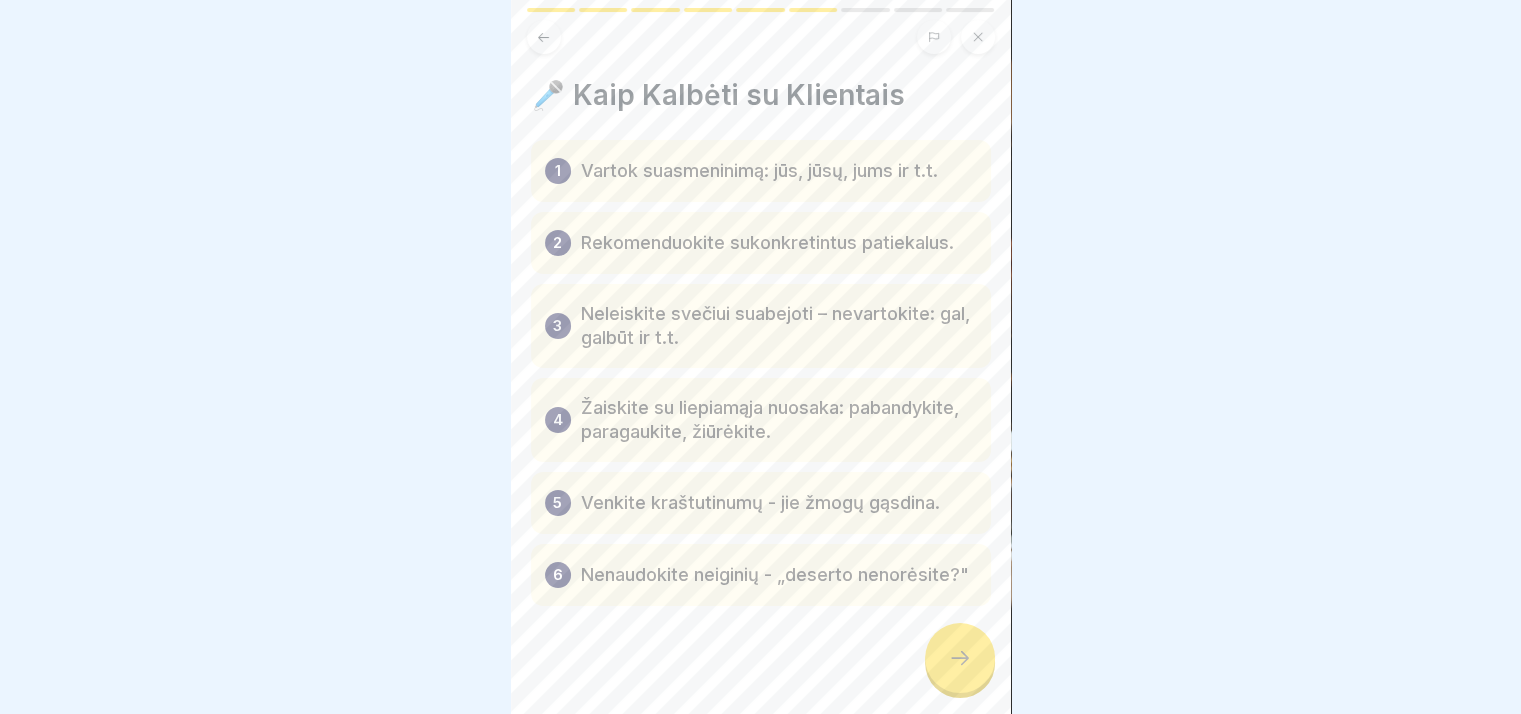 click 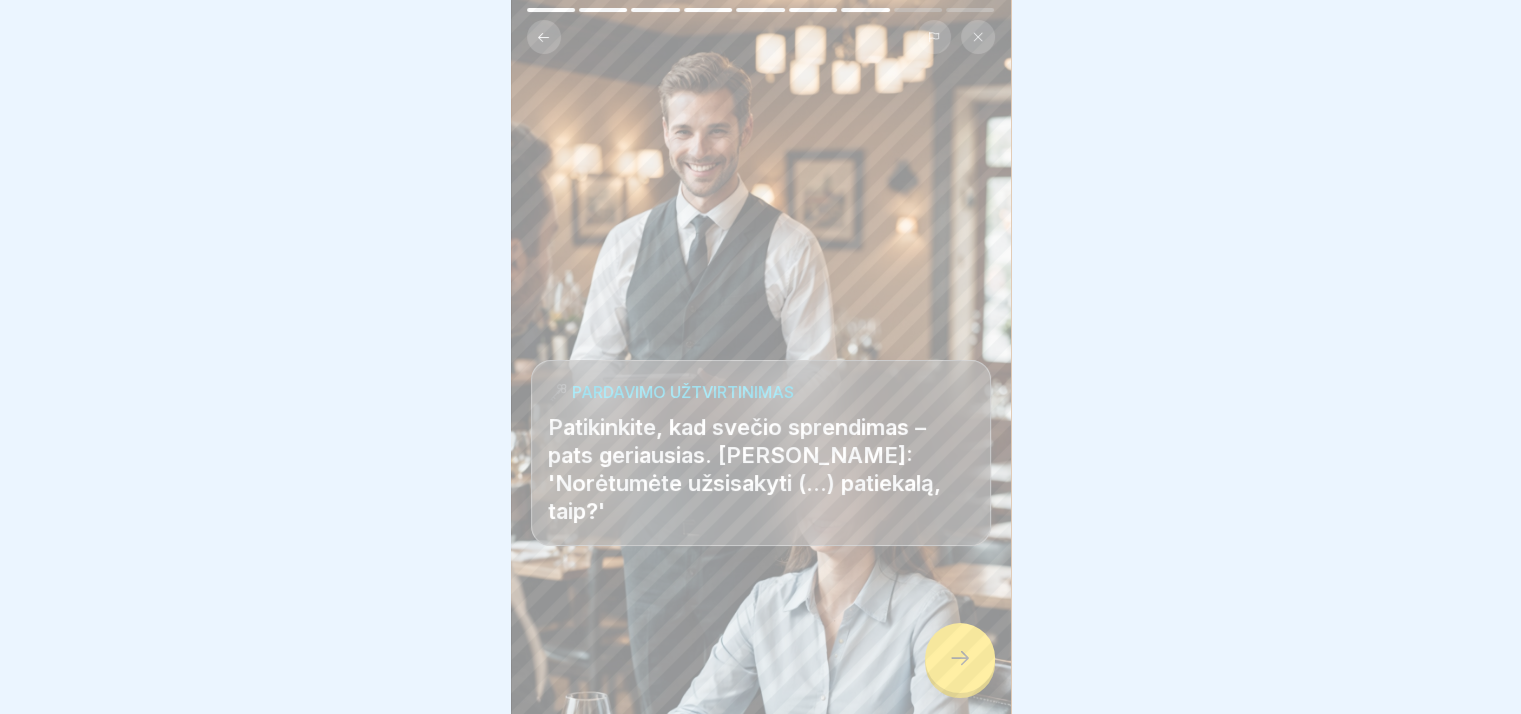 click 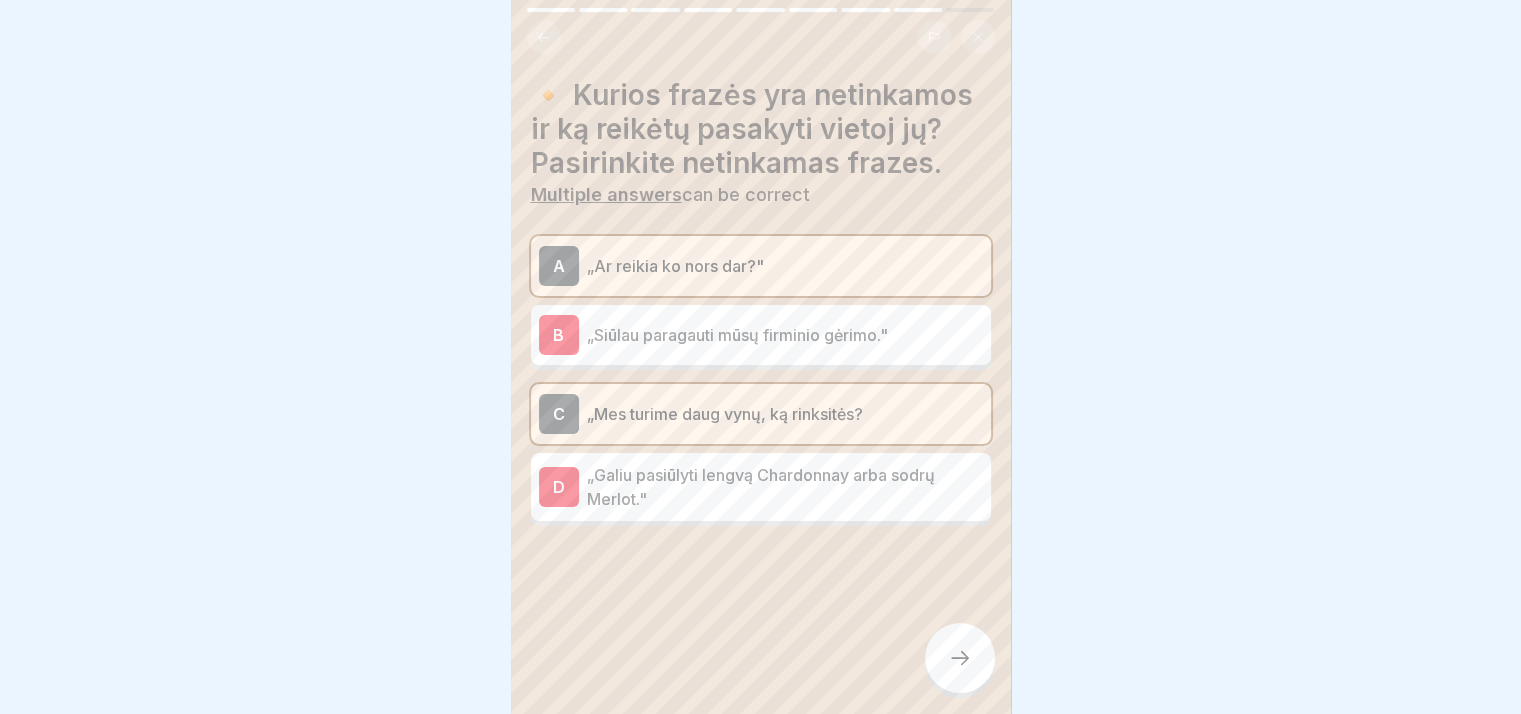 click 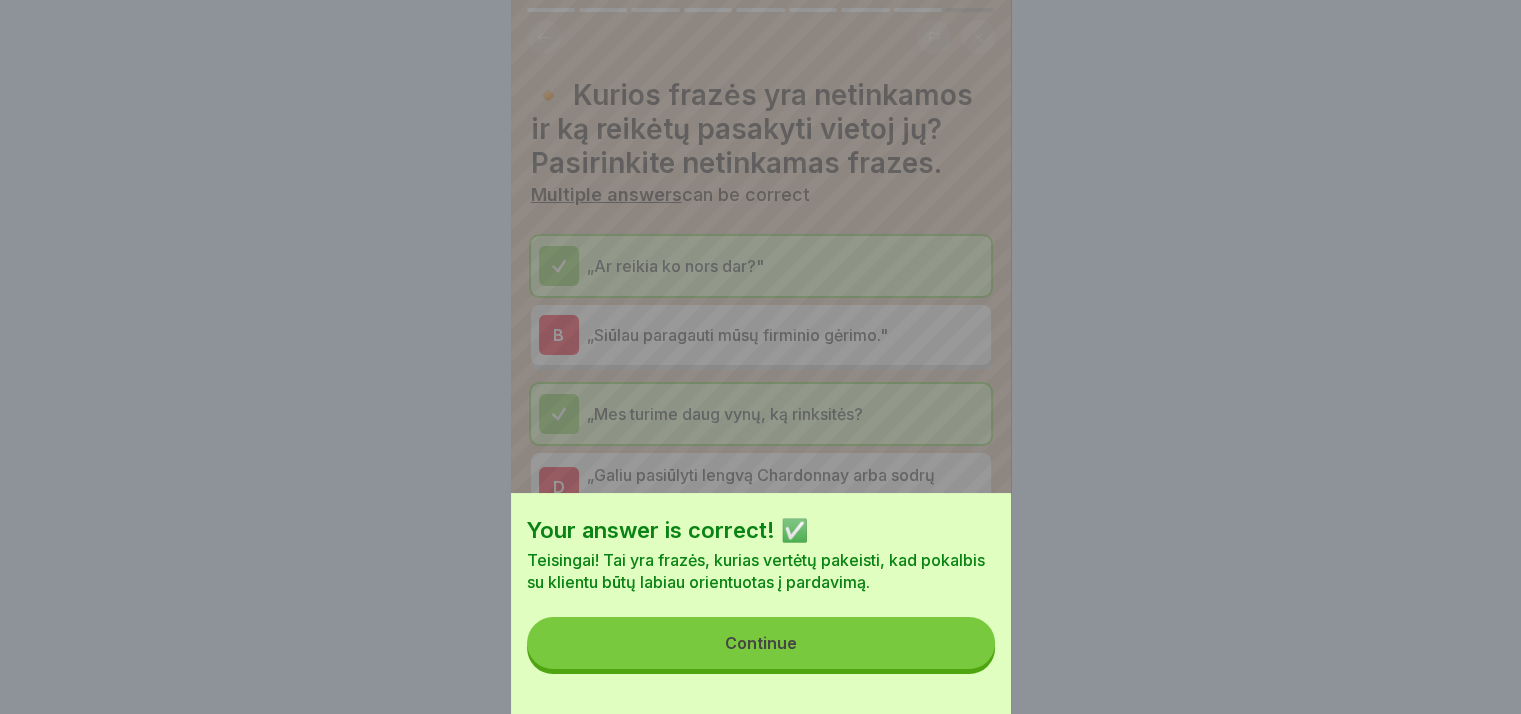 click on "Continue" at bounding box center [761, 643] 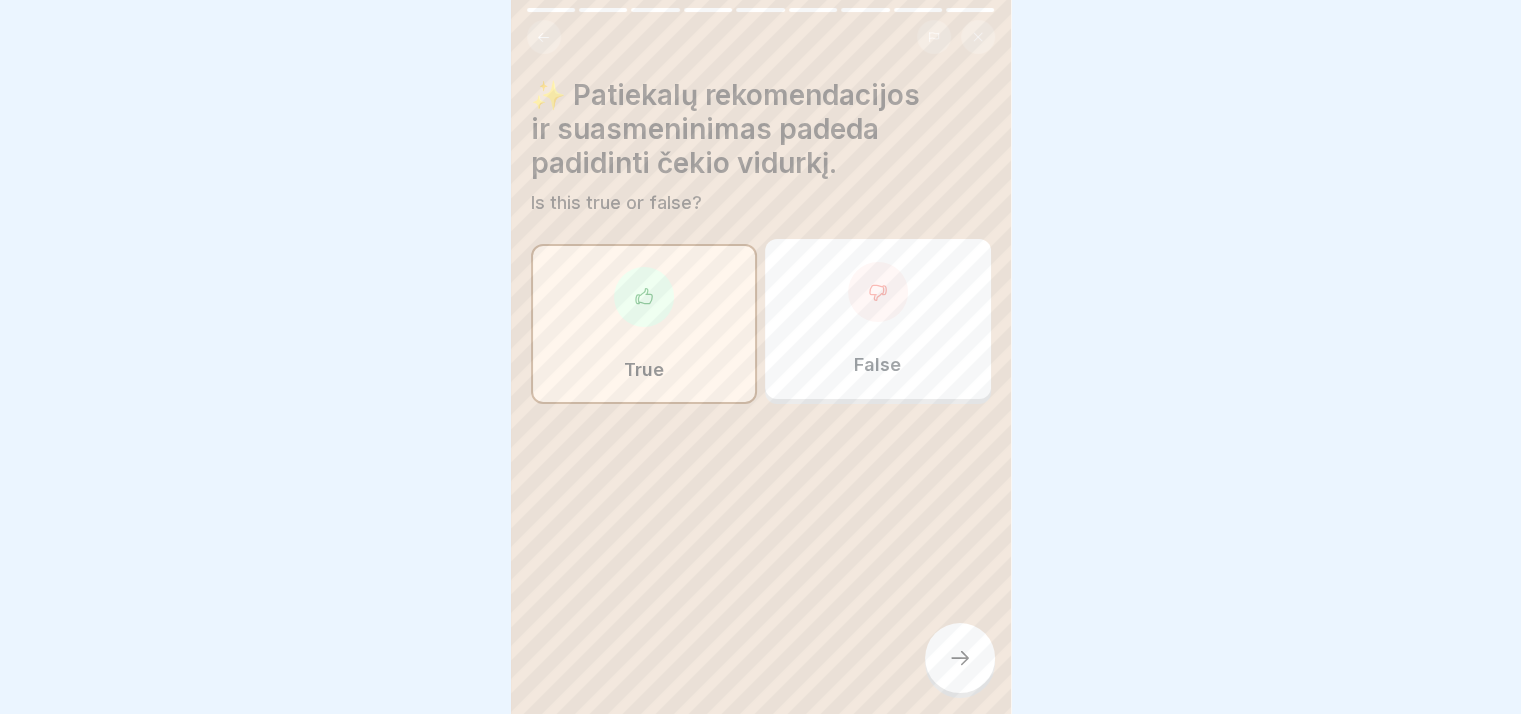 click 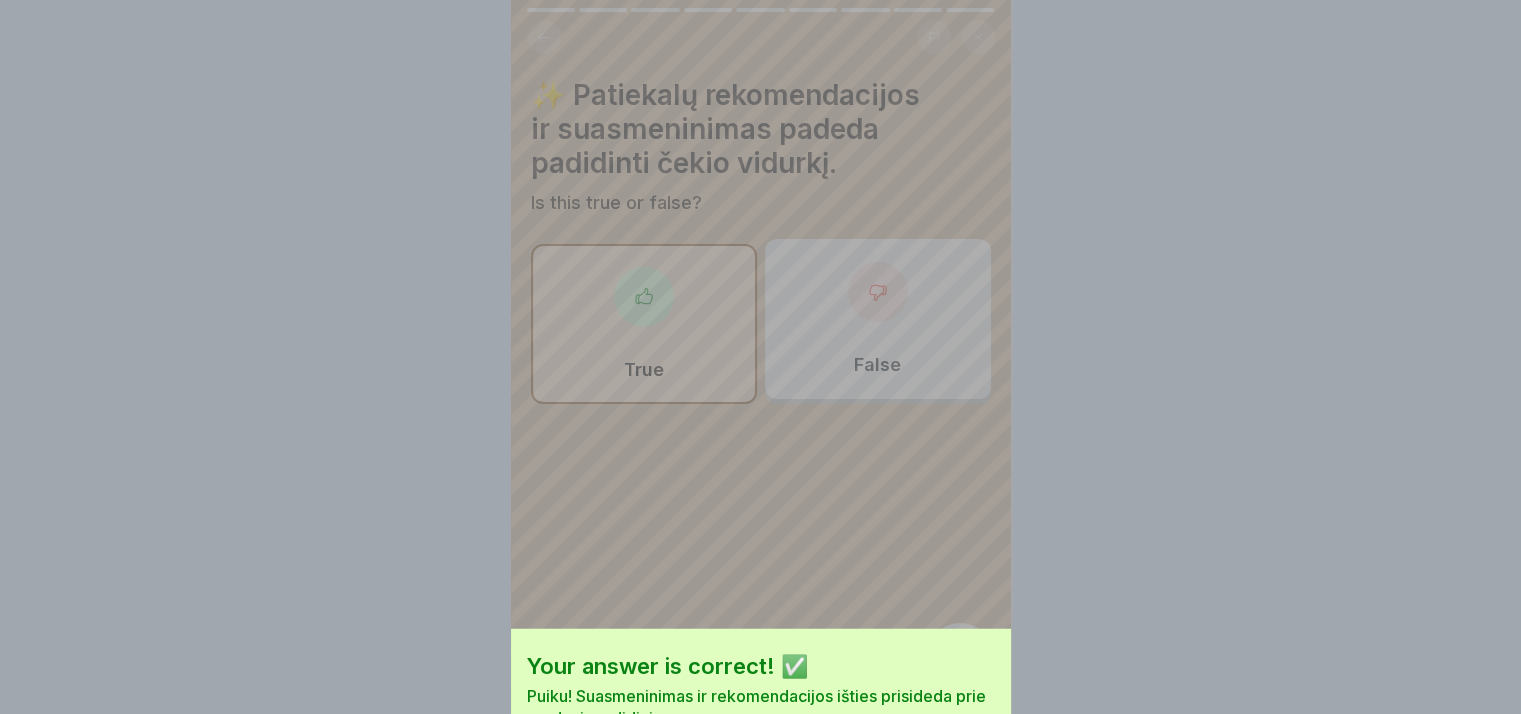 click on "Continue" at bounding box center [761, 779] 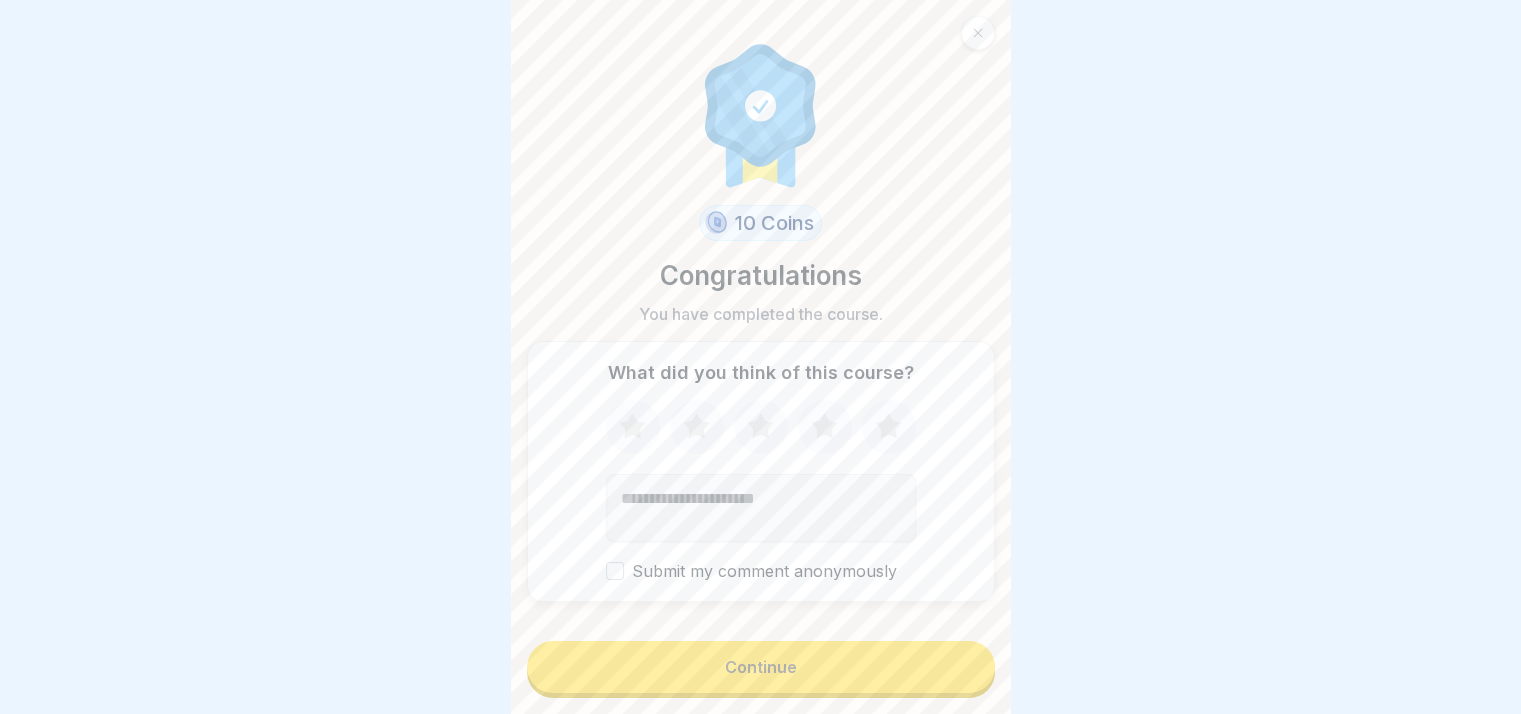 click on "Continue" at bounding box center (761, 667) 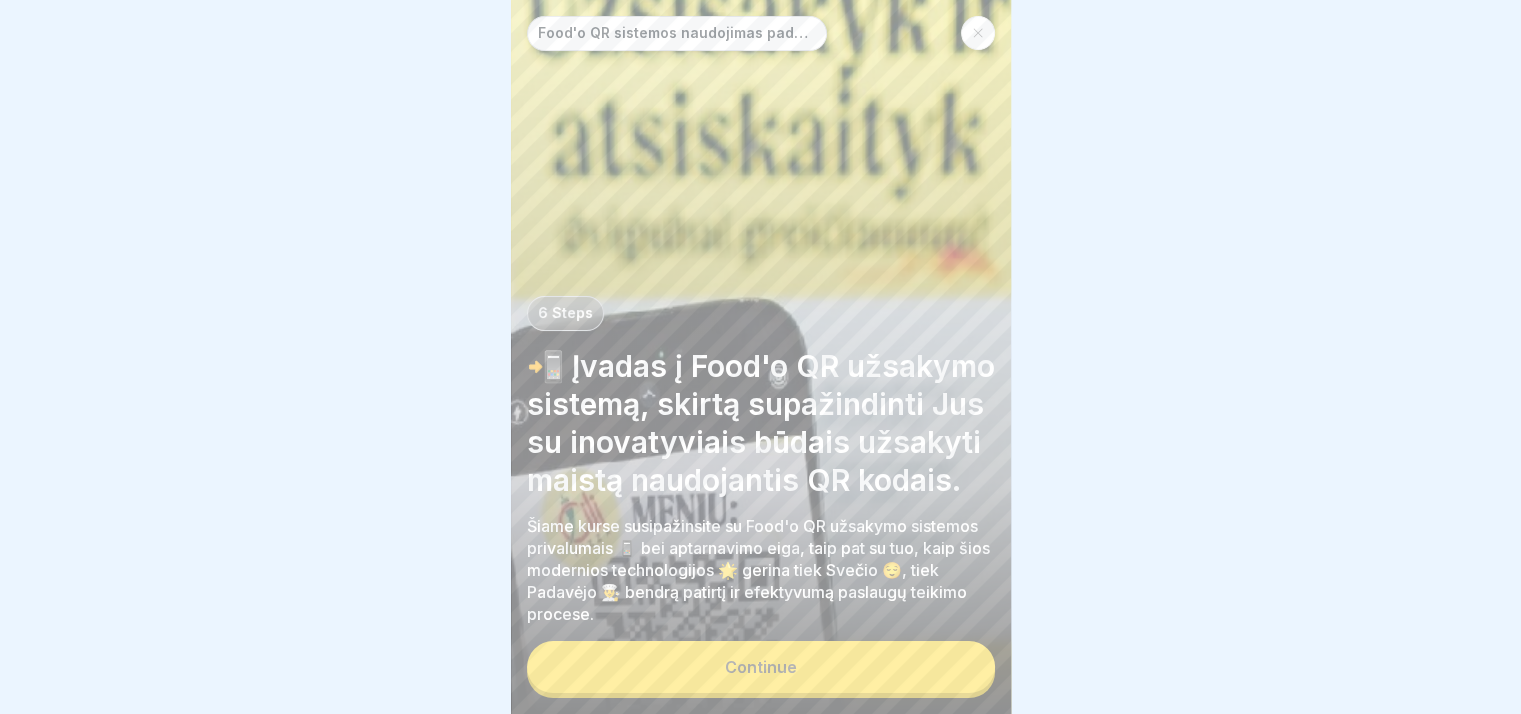 click on "Continue" at bounding box center [761, 667] 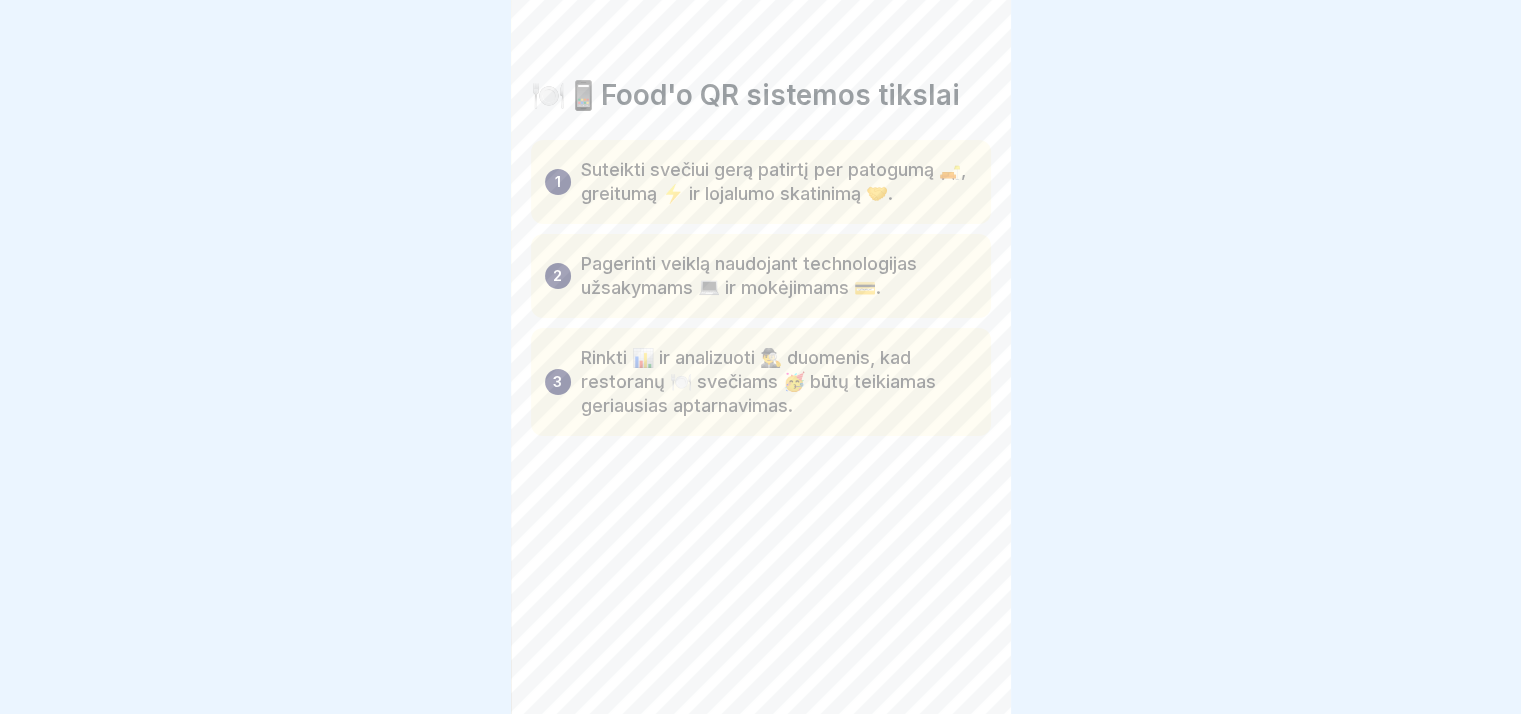 click on "Food'o QR sistemos naudojimas padavėjams ir svečiams 6 Steps 📲 Įvadas į Food'o QR užsakymo sistemą, skirtą supažindinti Jus su inovatyviais būdais užsakyti maistą naudojantis QR kodais. Šiame kurse susipažinsite su Food'o QR užsakymo sistemos privalumais 📱 bei aptarnavimo eiga, taip pat su tuo, kaip šios modernios technologijos 🌟 gerina tiek Svečio 😌, tiek Padavėjo 👨‍🍳 bendrą patirtį ir efektyvumą paslaugų teikimo procese. Continue 🍽️📱Food'o QR sistemos tikslai 1 Suteikti svečiui gerą patirtį per patogumą 🛋️, greitumą ⚡ ir lojalumo skatinimą 🤝. 2 Pagerinti veiklą naudojant technologijas užsakymams 💻 ir mokėjimams 💳. 3 Rinkti 📊 ir analizuoti 🕵️‍♂️ duomenis, kad restoranų 🍽️ svečiams 🥳 būtų teikiamas geriausias aptarnavimas. 🍽️🧾 Food'o programėlės nauda svečiams ir padavėjams Please tick all boxes to continue. Svečiai gali greitai 🍽️ ir savarankiškai 🛍️ užsisakyti patiekalus. 1 2 3 4 A B" at bounding box center (761, 357) 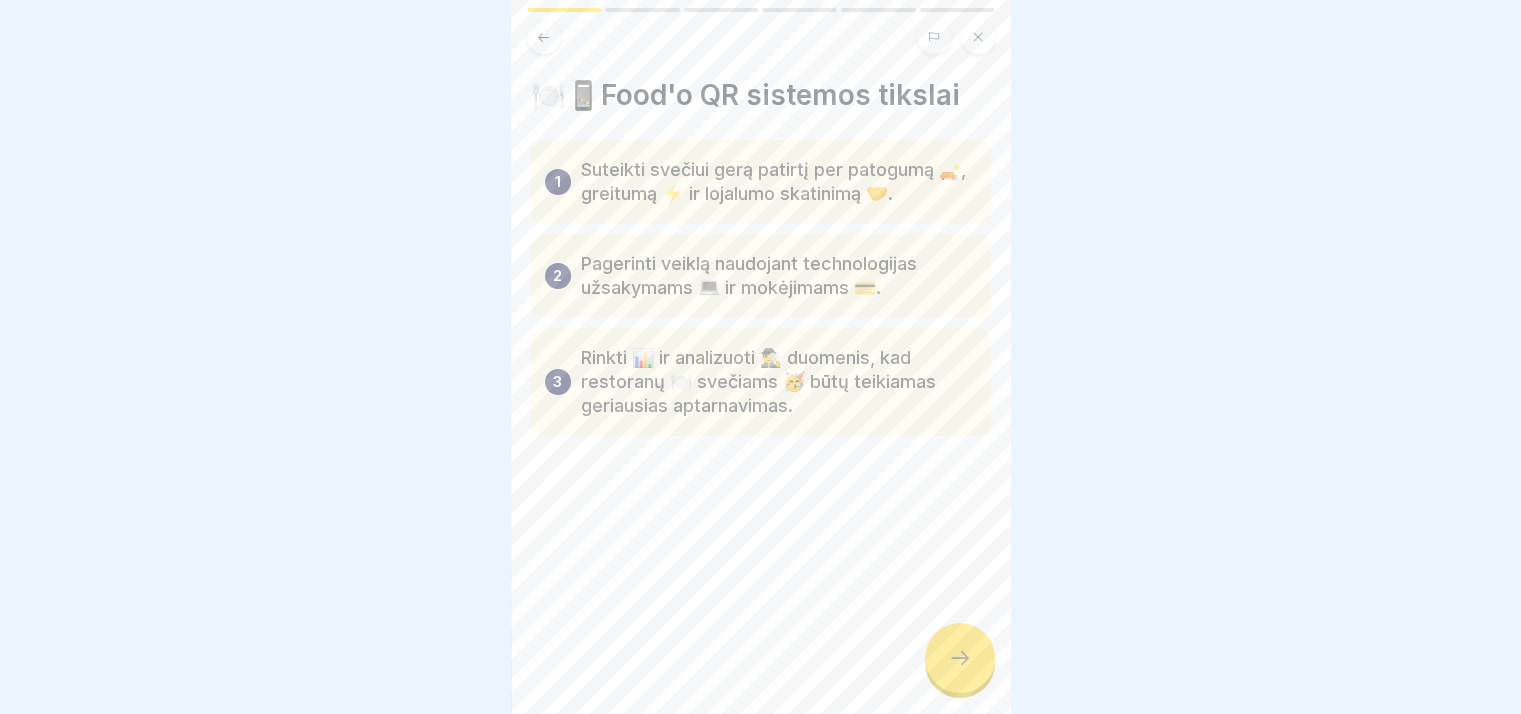 click 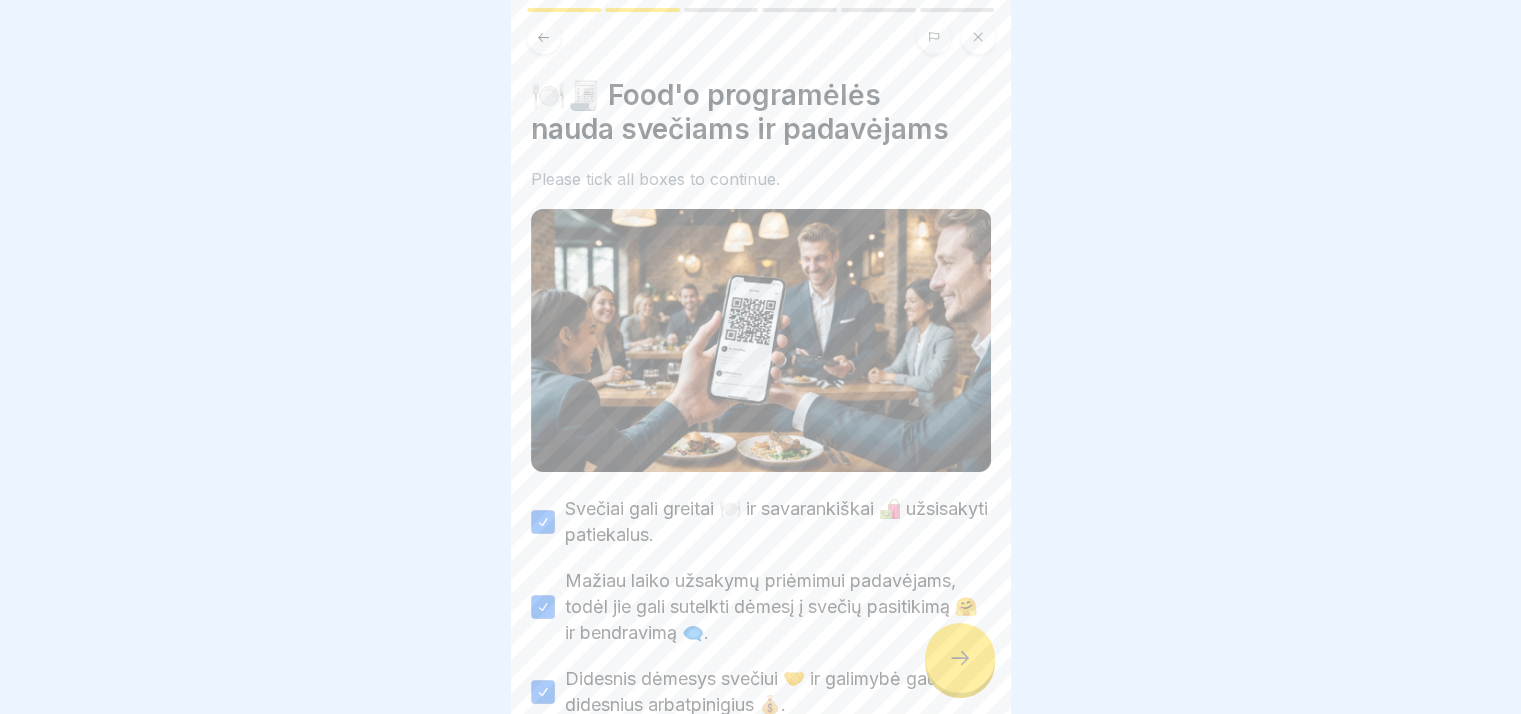 click 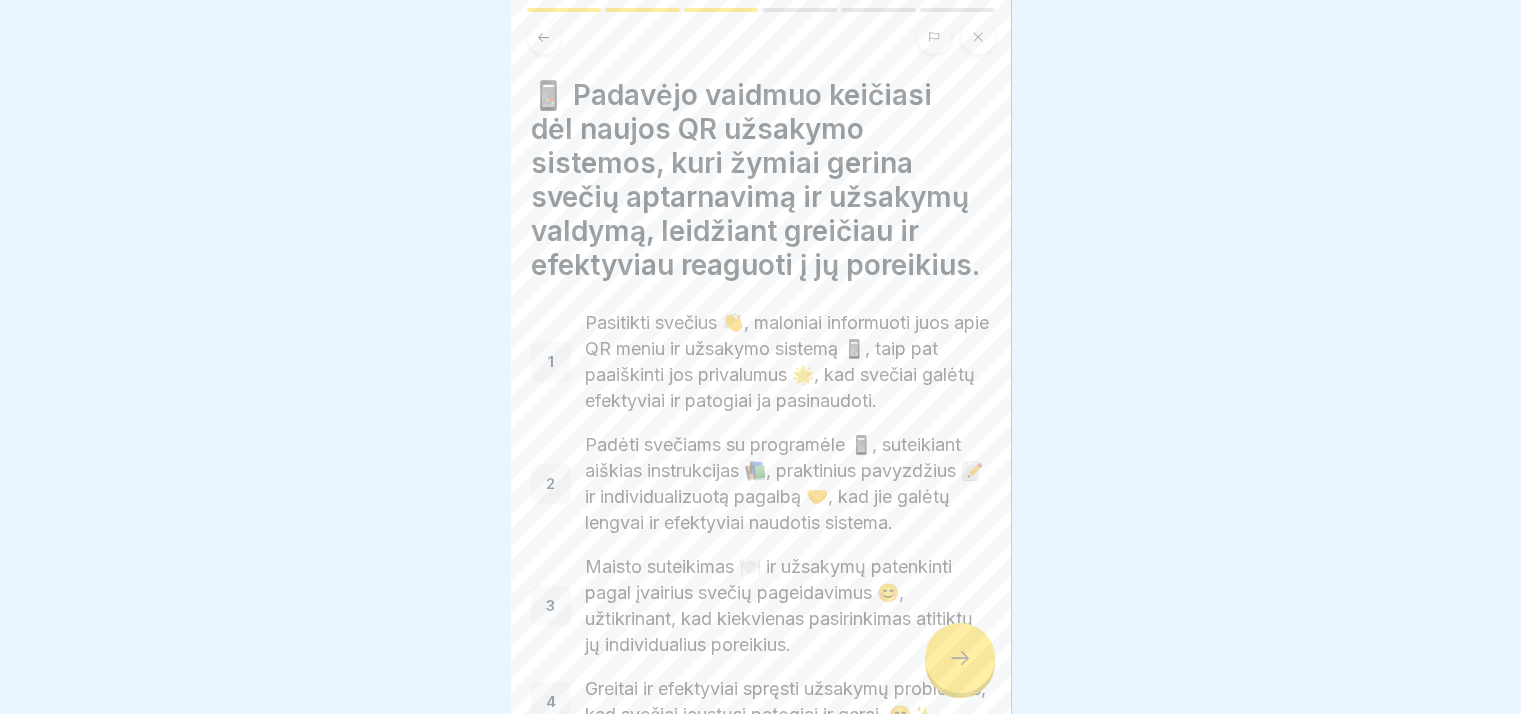 click 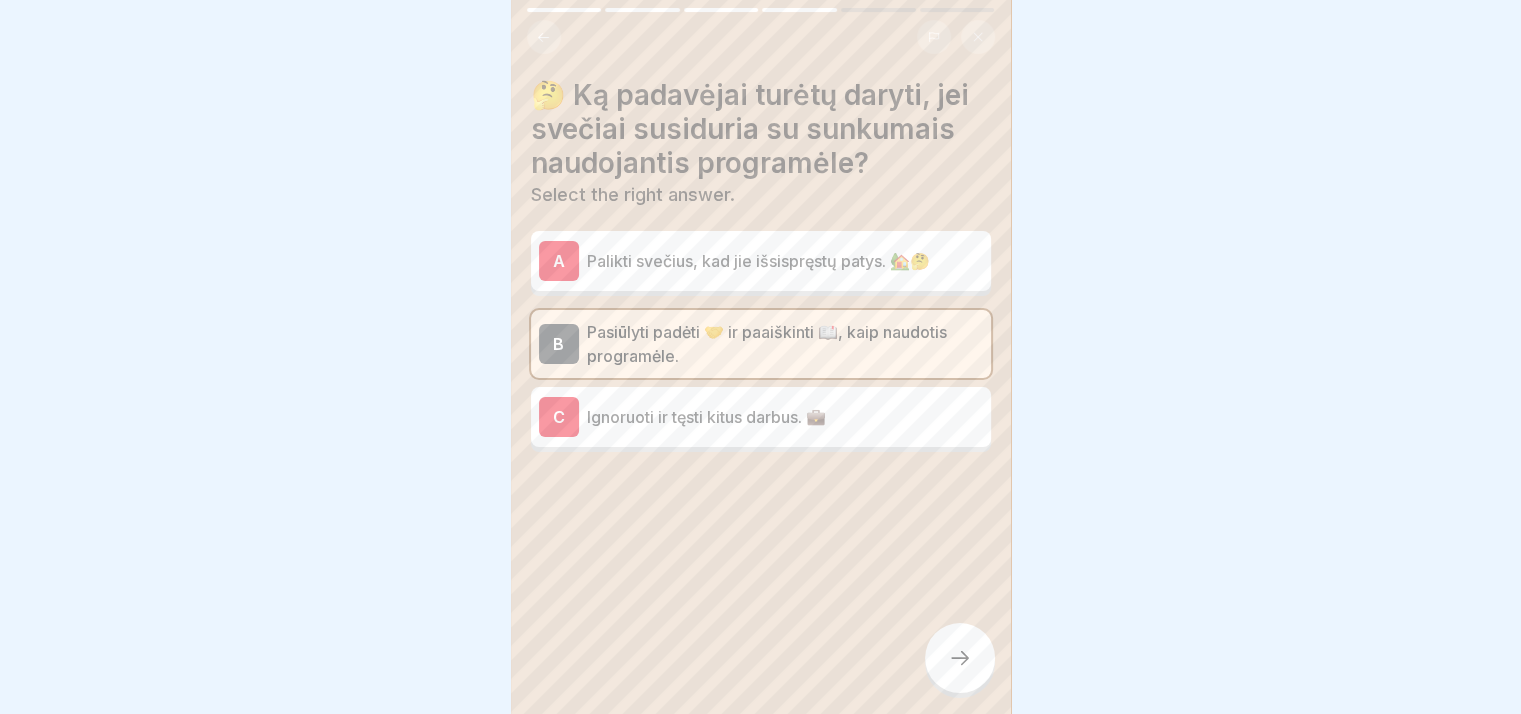 click 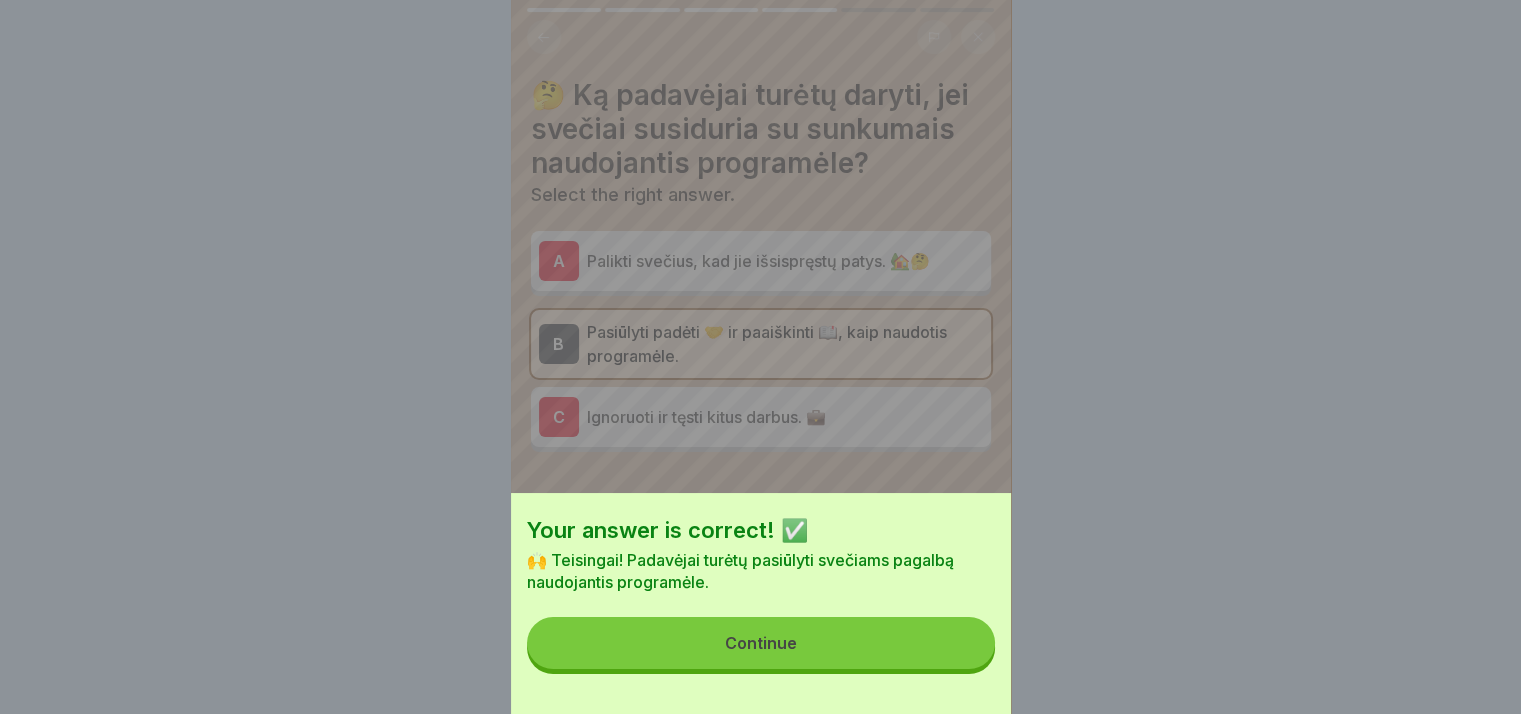 click on "Continue" at bounding box center [761, 643] 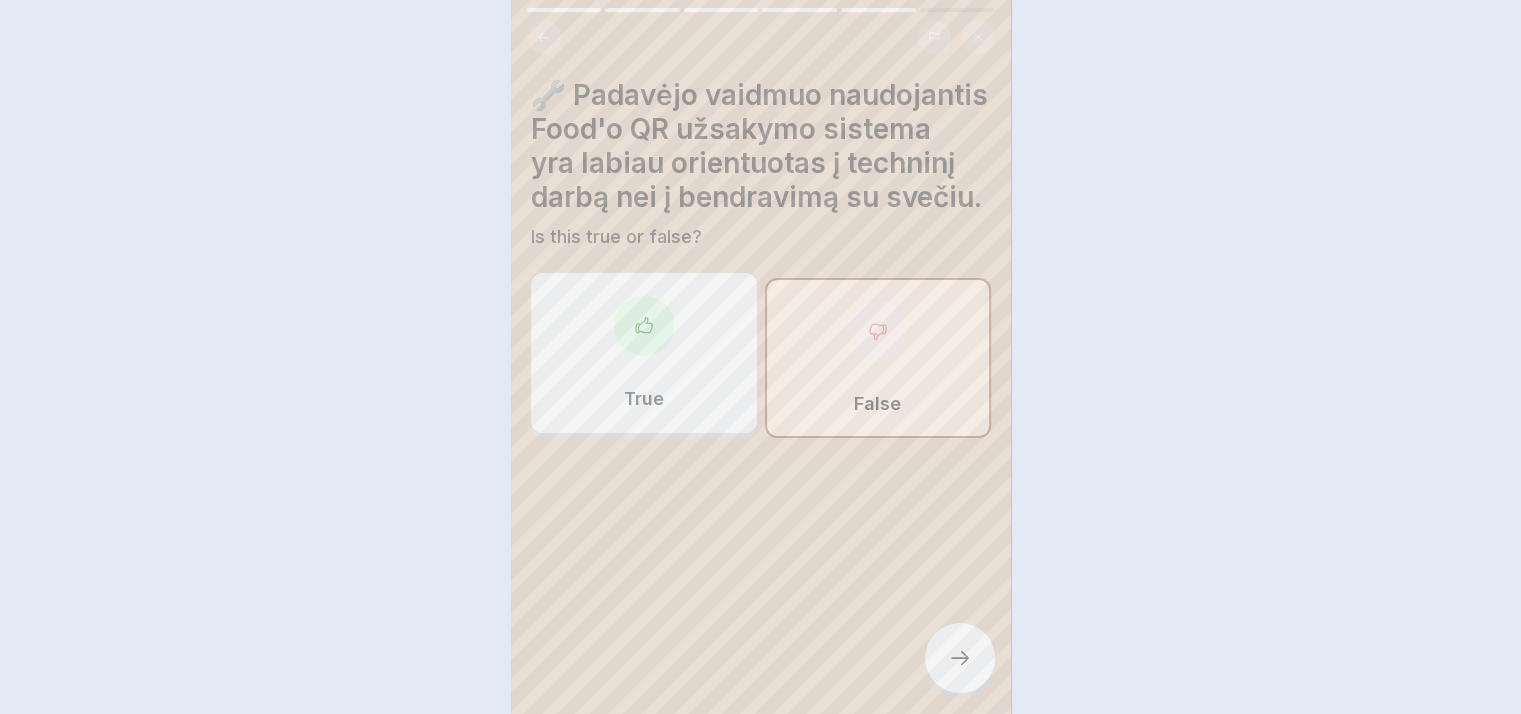 click on "Your answer is correct! ✅ 🙌 Teisingai! Padavėjai turėtų pasiūlyti svečiams pagalbą naudojantis programėle.   Continue" at bounding box center [760, 357] 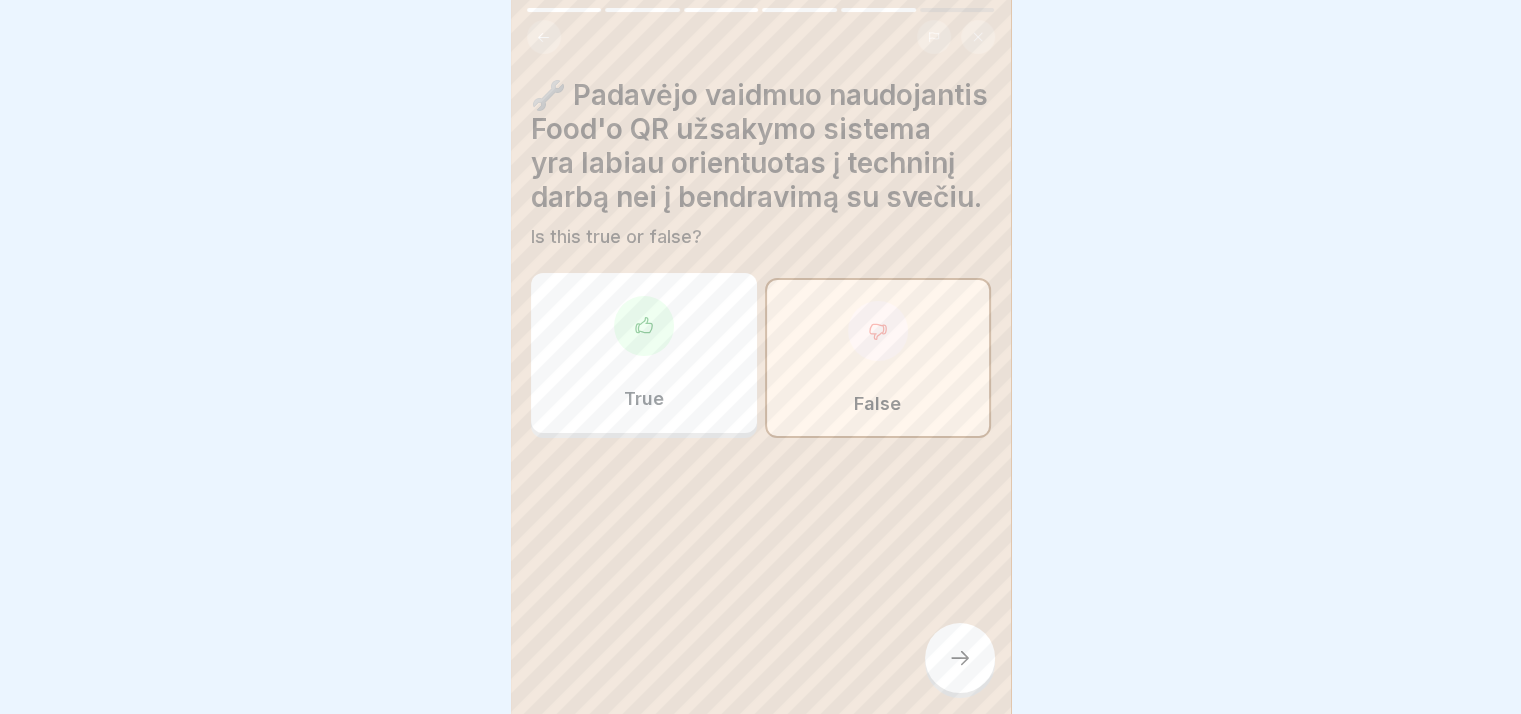 click 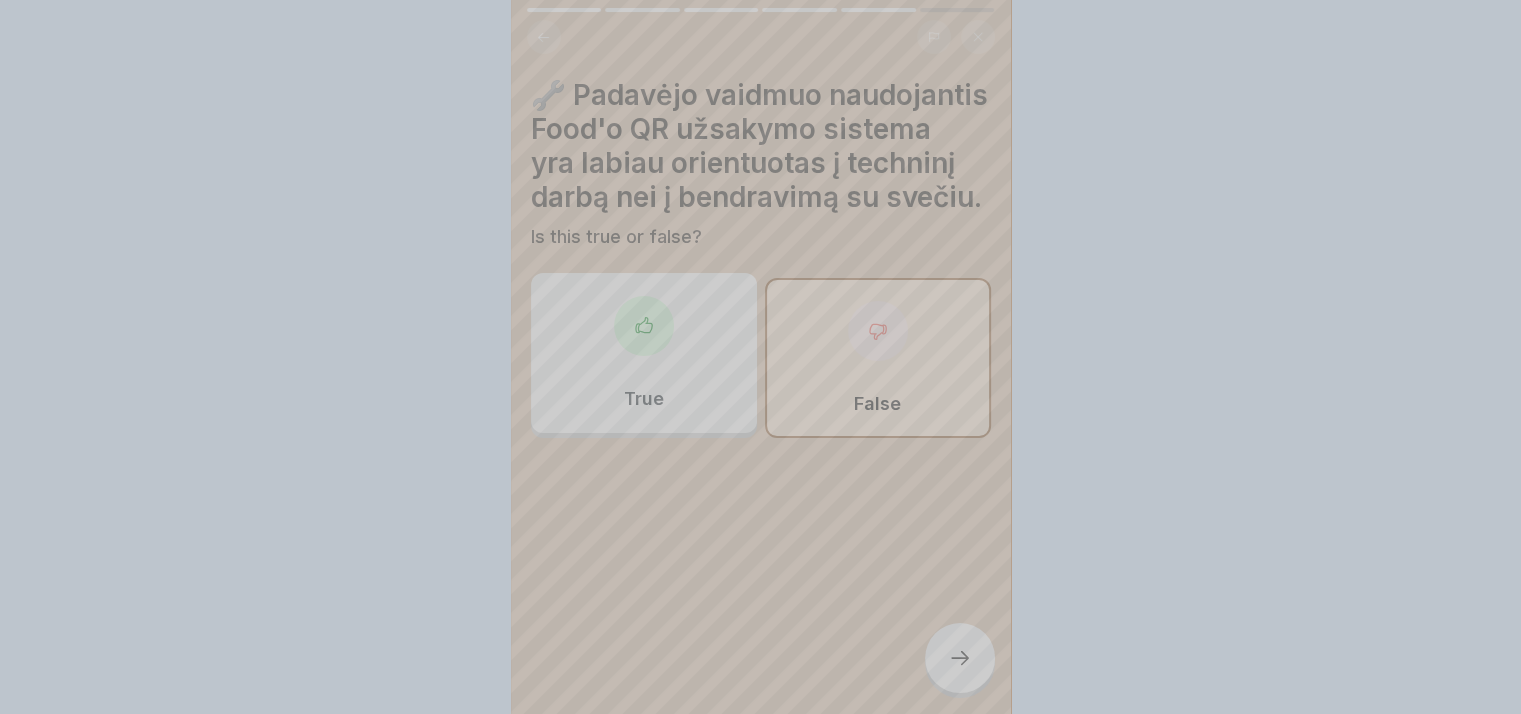 click on "Your answer is correct! ✅ ✅ QR sistema leidžia padavėjams labiau sutelkti dėmesį į bendravimą su svečiais.   Continue" at bounding box center (761, 725) 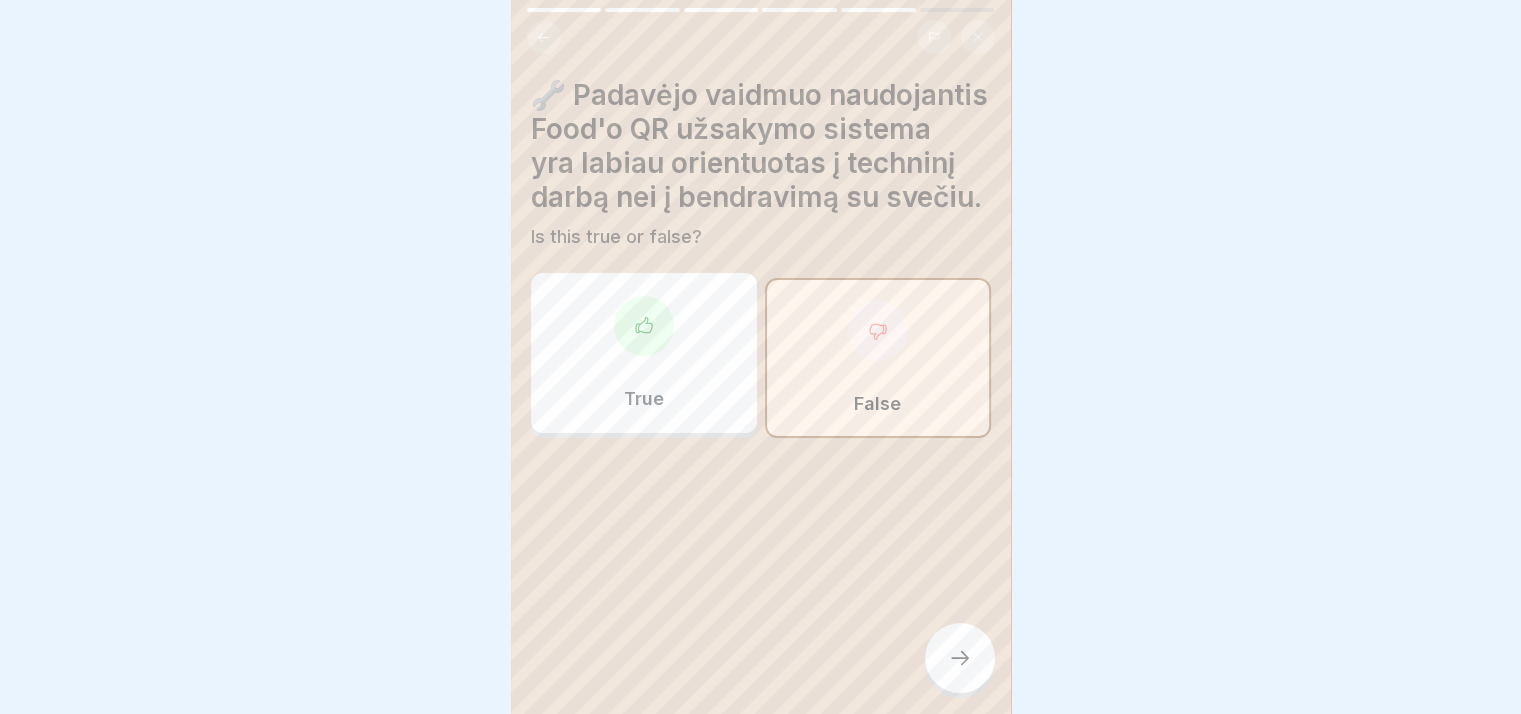 click on "Your answer is correct! ✅ ✅ QR sistema leidžia padavėjams labiau sutelkti dėmesį į bendravimą su svečiais.   Continue" at bounding box center (760, 357) 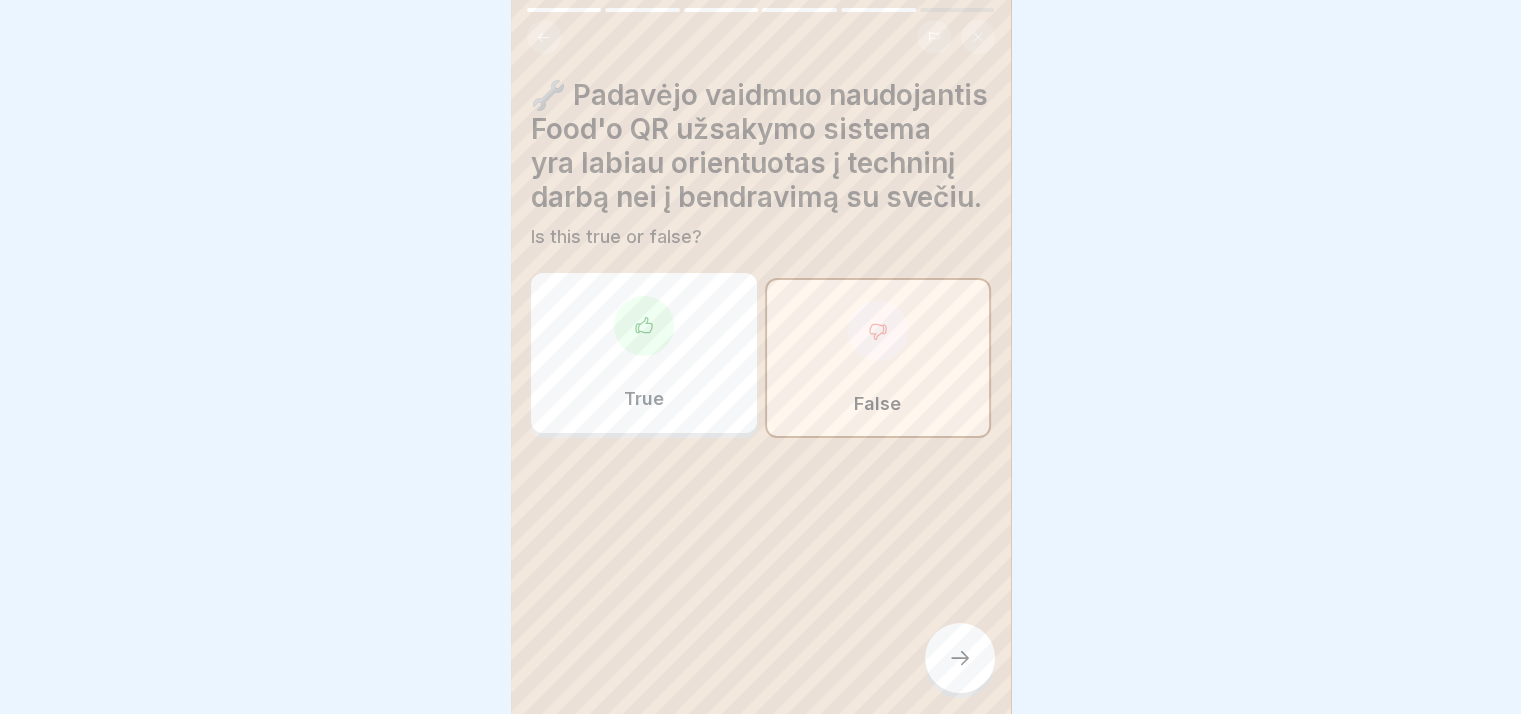 click 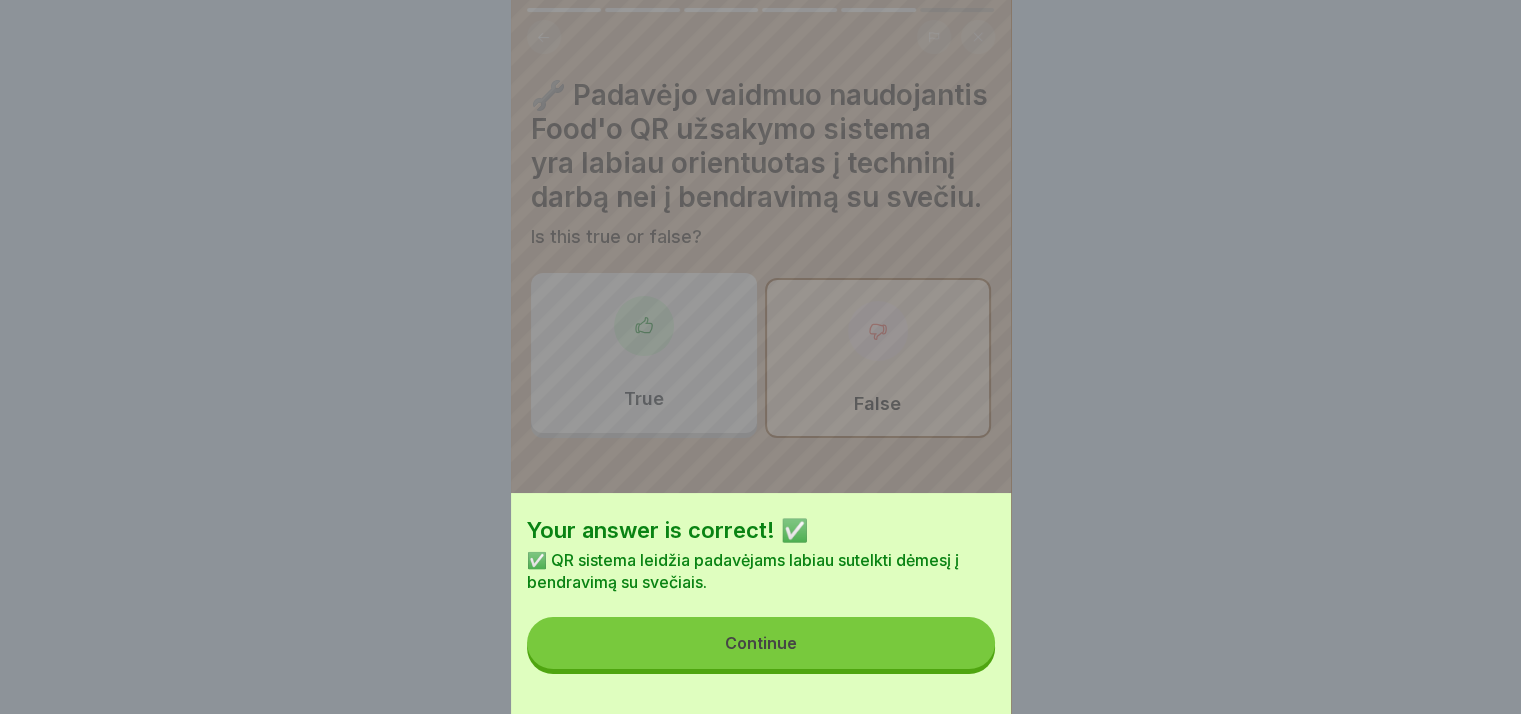 click on "Continue" at bounding box center [761, 643] 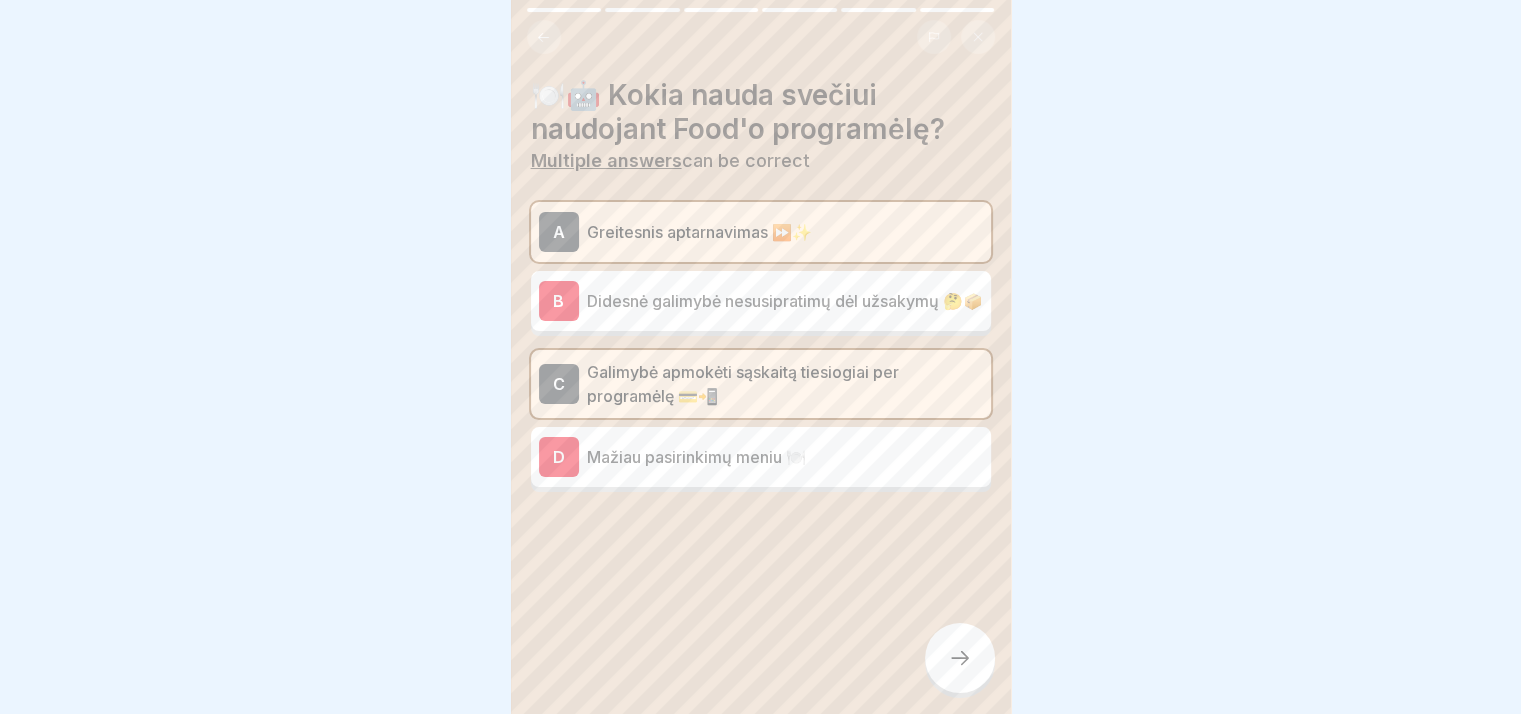 click 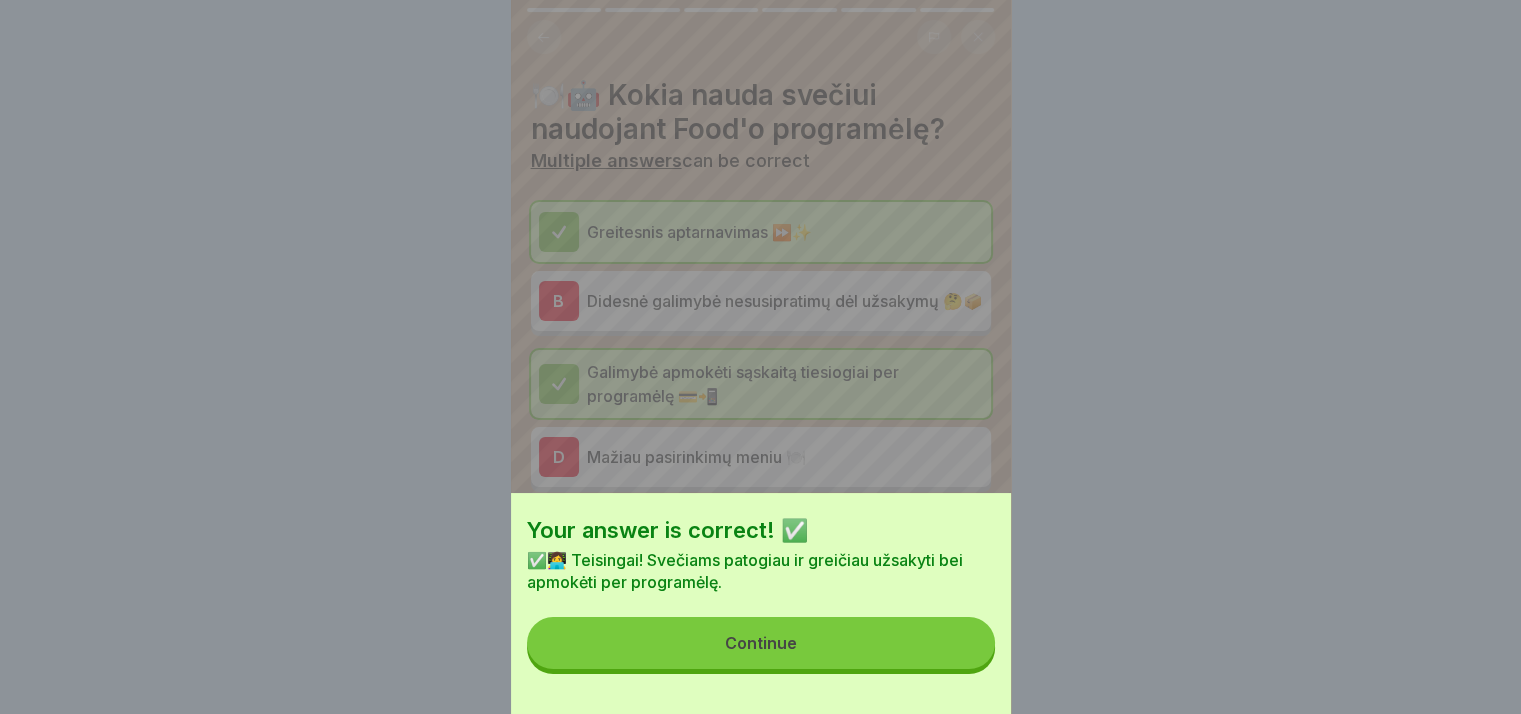 click on "Continue" at bounding box center (761, 643) 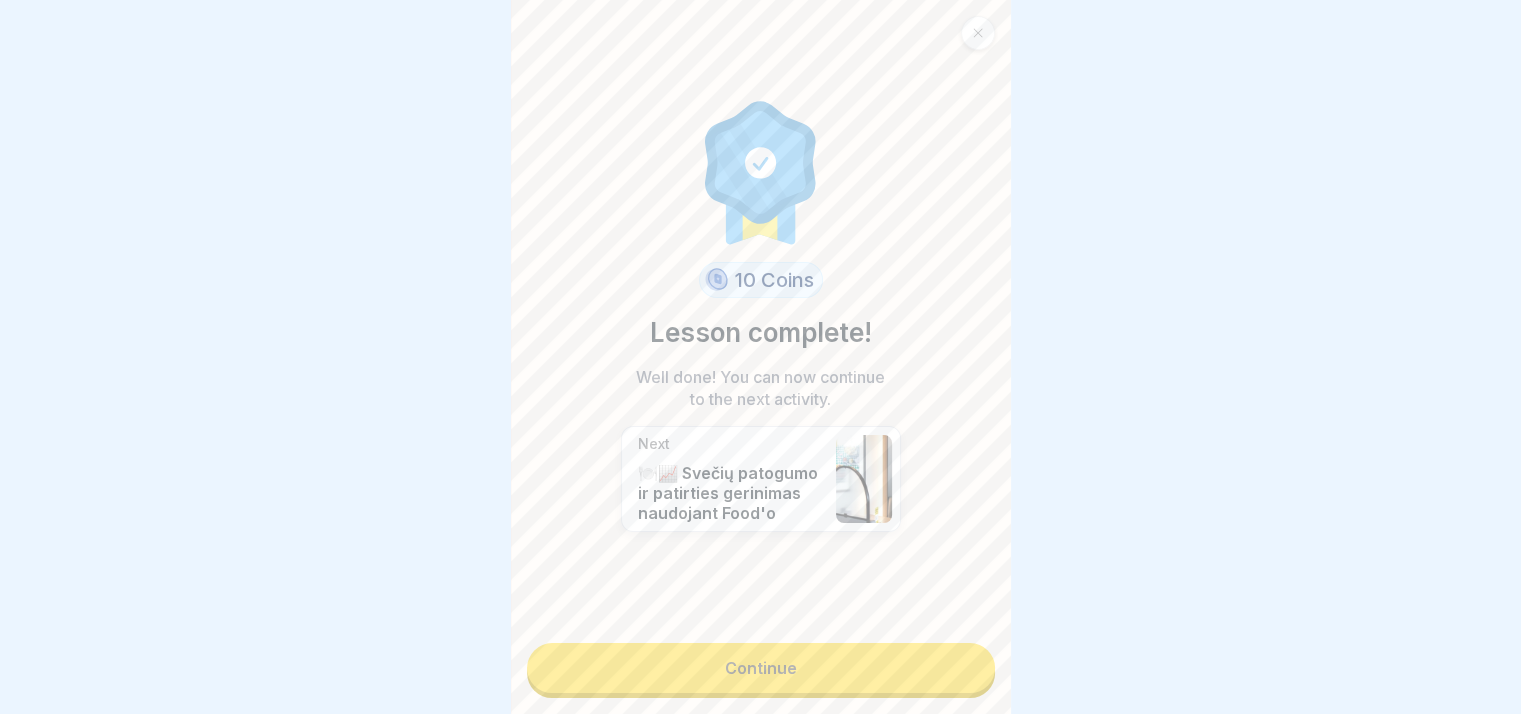 click on "Continue" at bounding box center [761, 668] 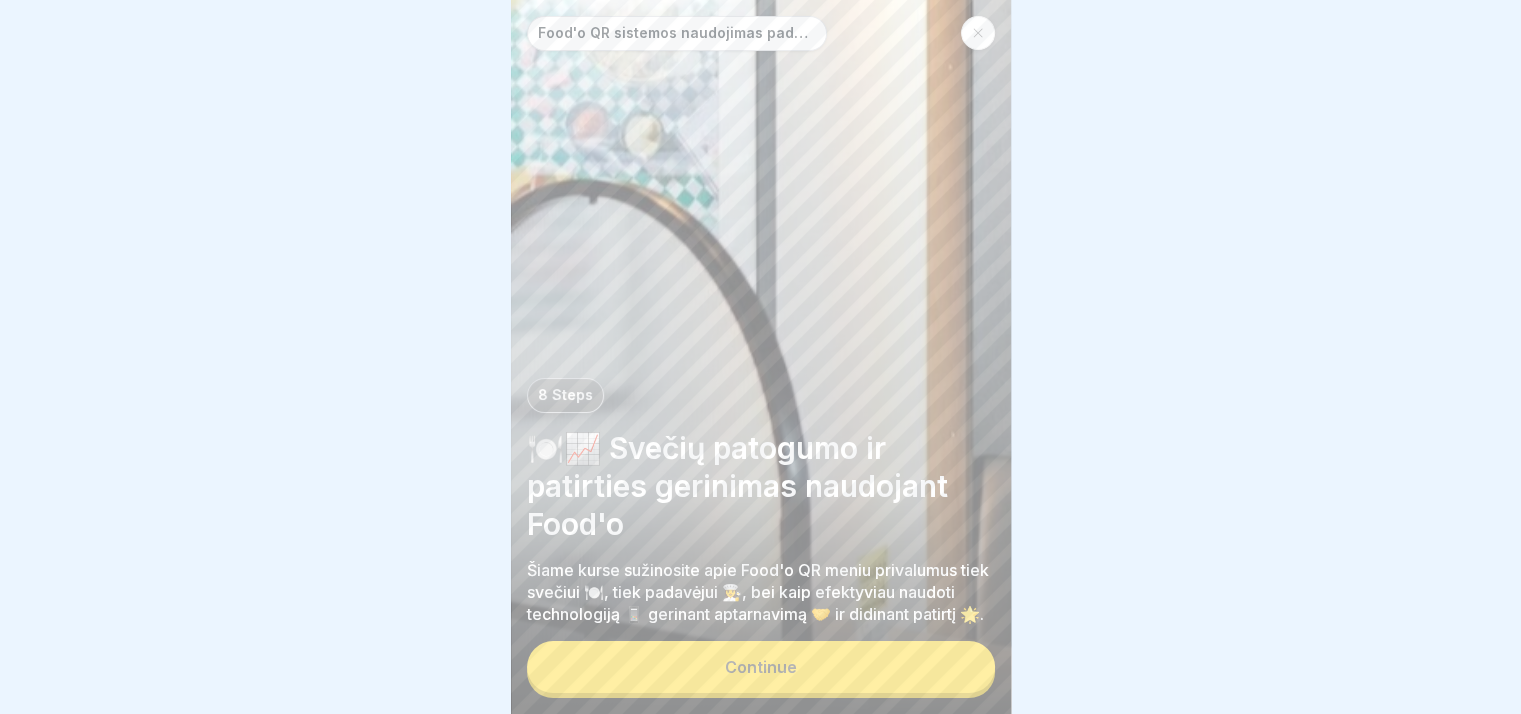 click on "Continue" at bounding box center [761, 667] 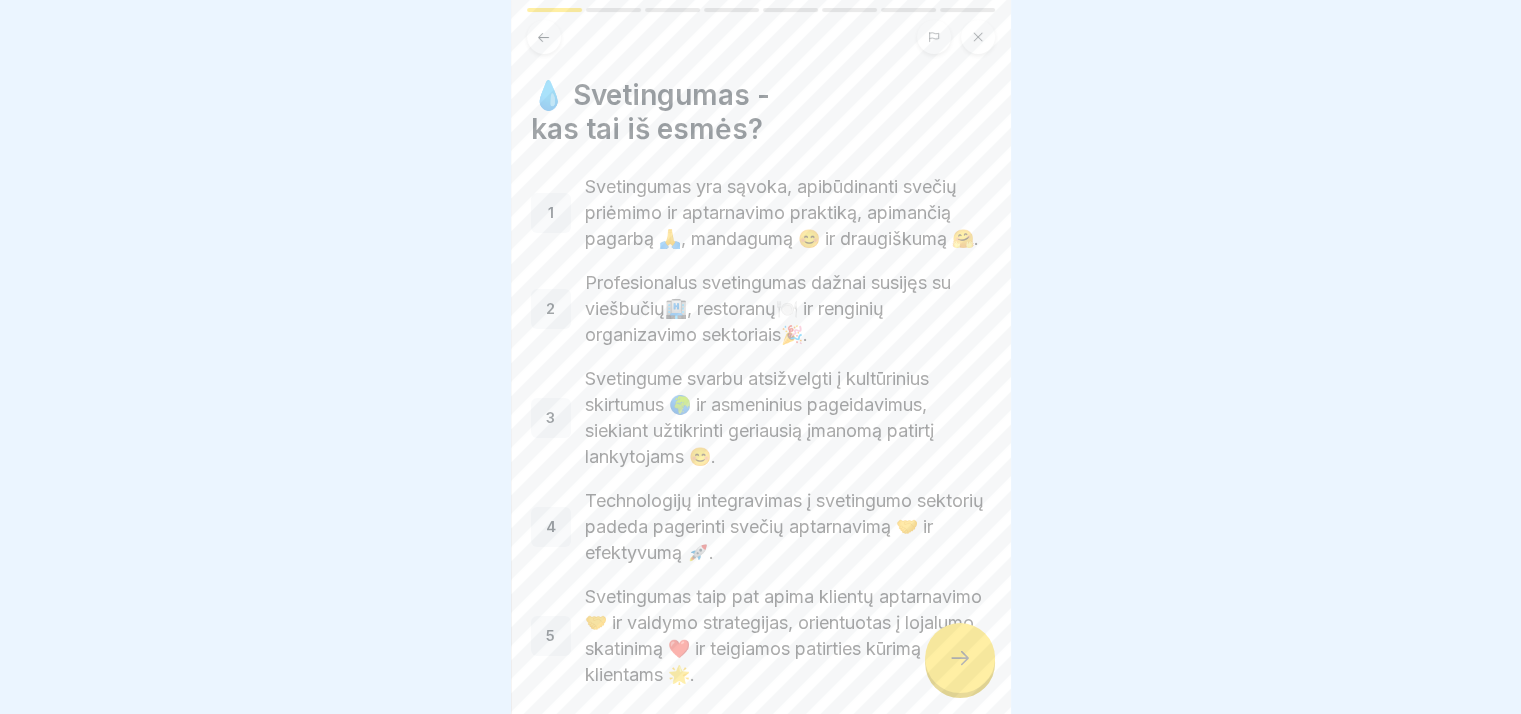 click on "Food'o QR sistemos naudojimas padavėjams ir svečiams 8 Steps 🍽️📈 Svečių patogumo ir patirties gerinimas naudojant Food'o Šiame kurse sužinosite apie Food'o QR meniu privalumus tiek svečiui 🍽️, tiek padavėjui 👩‍🍳, bei kaip efektyviau naudoti technologiją 📱 gerinant aptarnavimą 🤝 ir didinant patirtį 🌟. Continue 💧 Svetingumas - kas tai iš esmės? 1 Svetingumas yra sąvoka, apibūdinanti svečių priėmimo ir aptarnavimo praktiką, apimančią pagarbą 🙏, mandagumą 😊 ir draugiškumą 🤗. 2 Profesionalus svetingumas dažnai susijęs su viešbučių🏨, restoranų🍽️ ir renginių organizavimo sektoriais🎉. 3 Svetingume svarbu atsižvelgti į kultūrinius skirtumus 🌍 ir asmeninius pageidavimus, siekiant užtikrinti geriausią įmanomą patirtį lankytojams 😊. 4 Technologijų integravimas į svetingumo sektorių padeda pagerinti svečių aptarnavimą 🤝 ir efektyvumą 🚀. 5 1 2 Operacinis efektyvumas ir nuodugni duomenų analizė 📊💼 3 4 1 2" at bounding box center [761, 357] 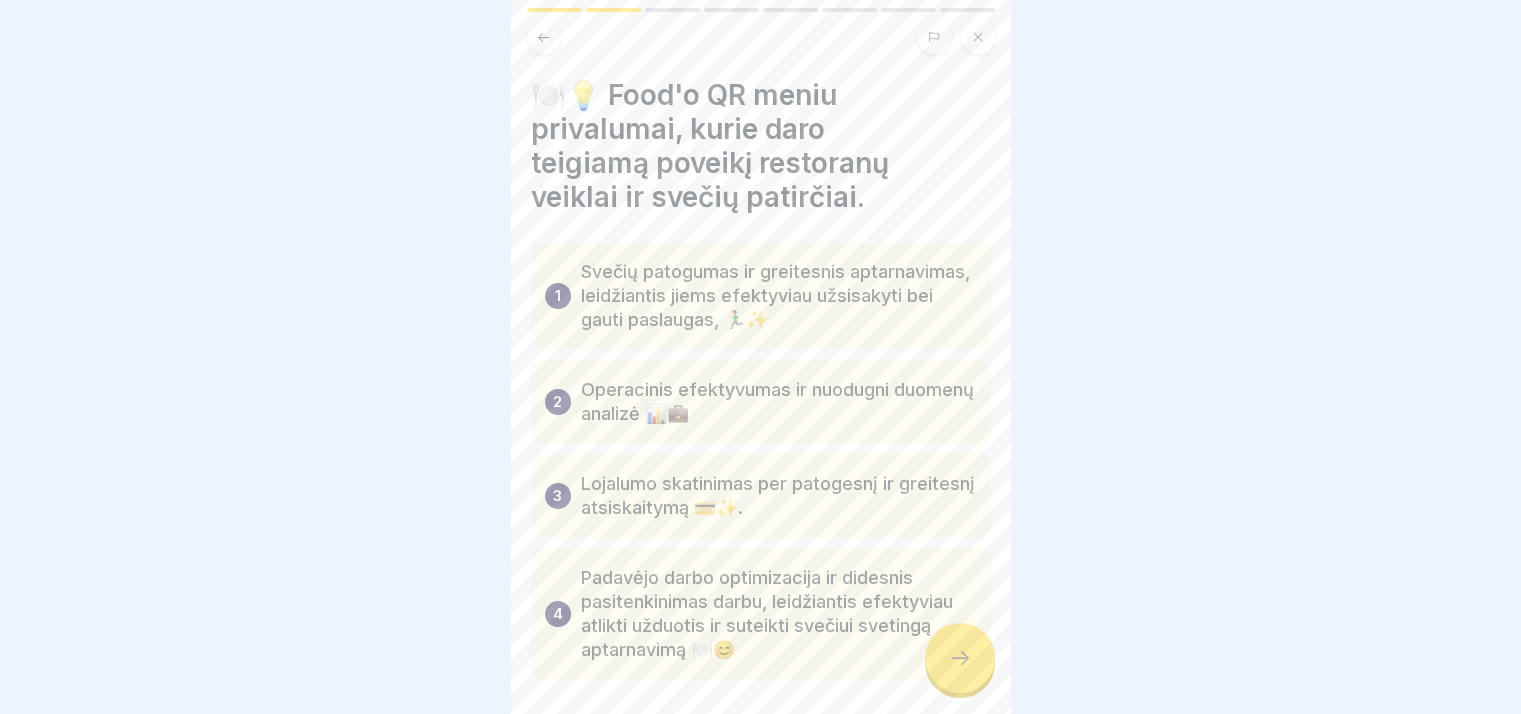 click 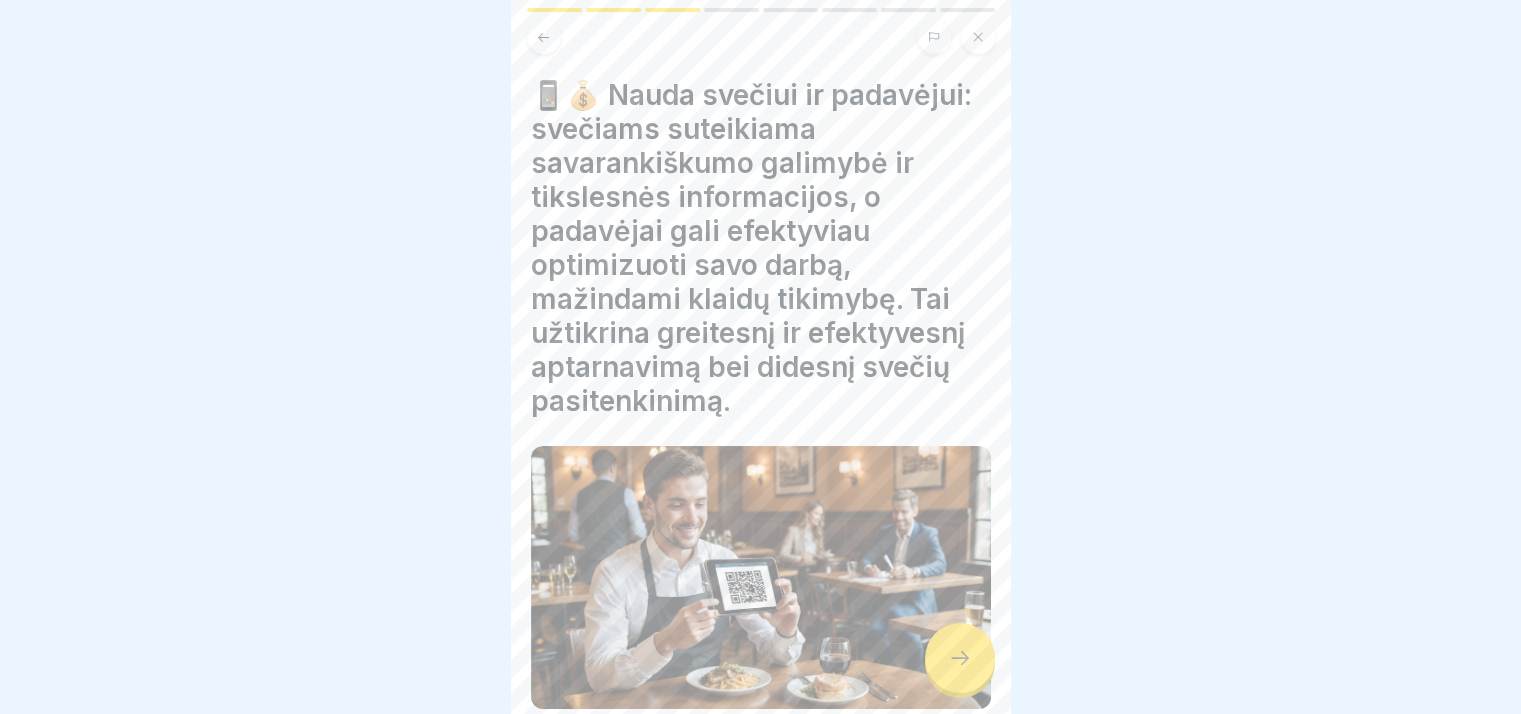 click 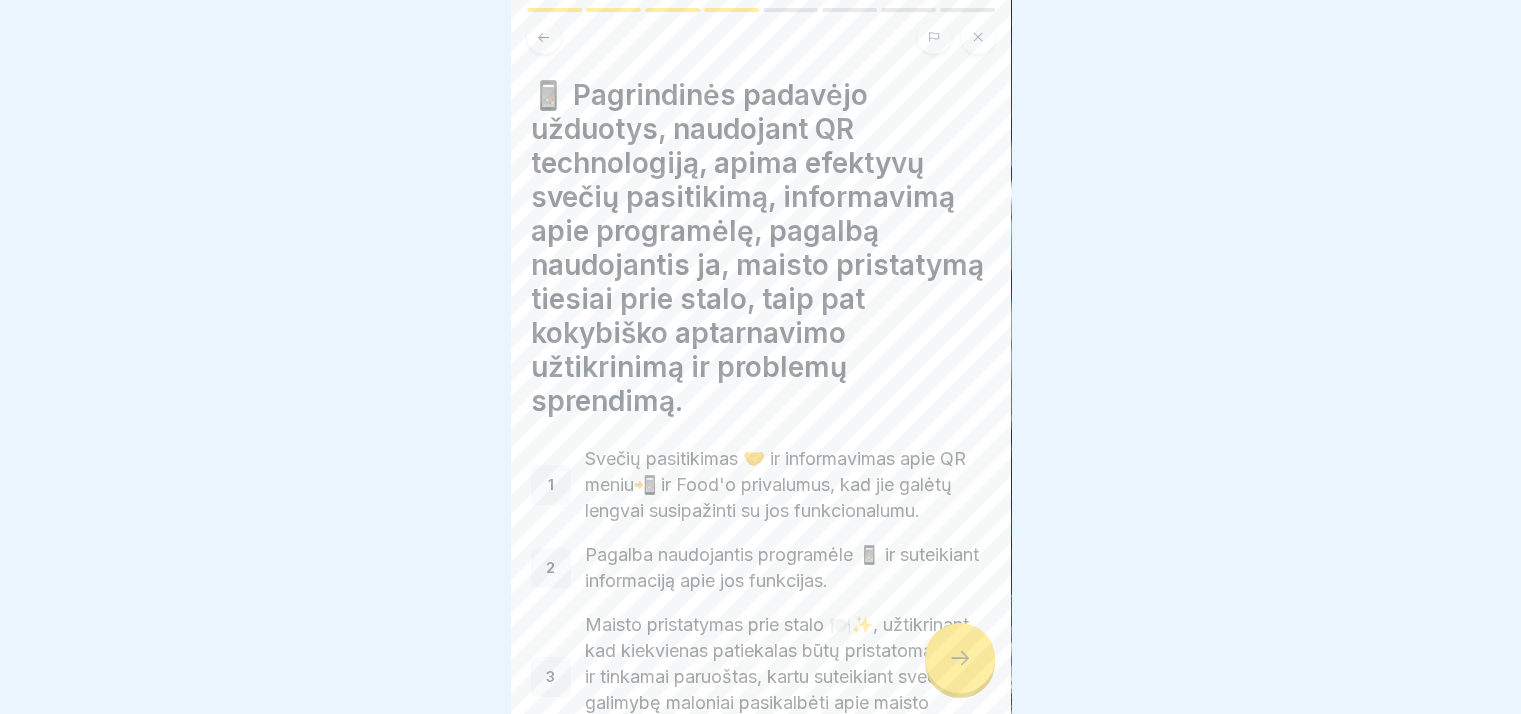 click 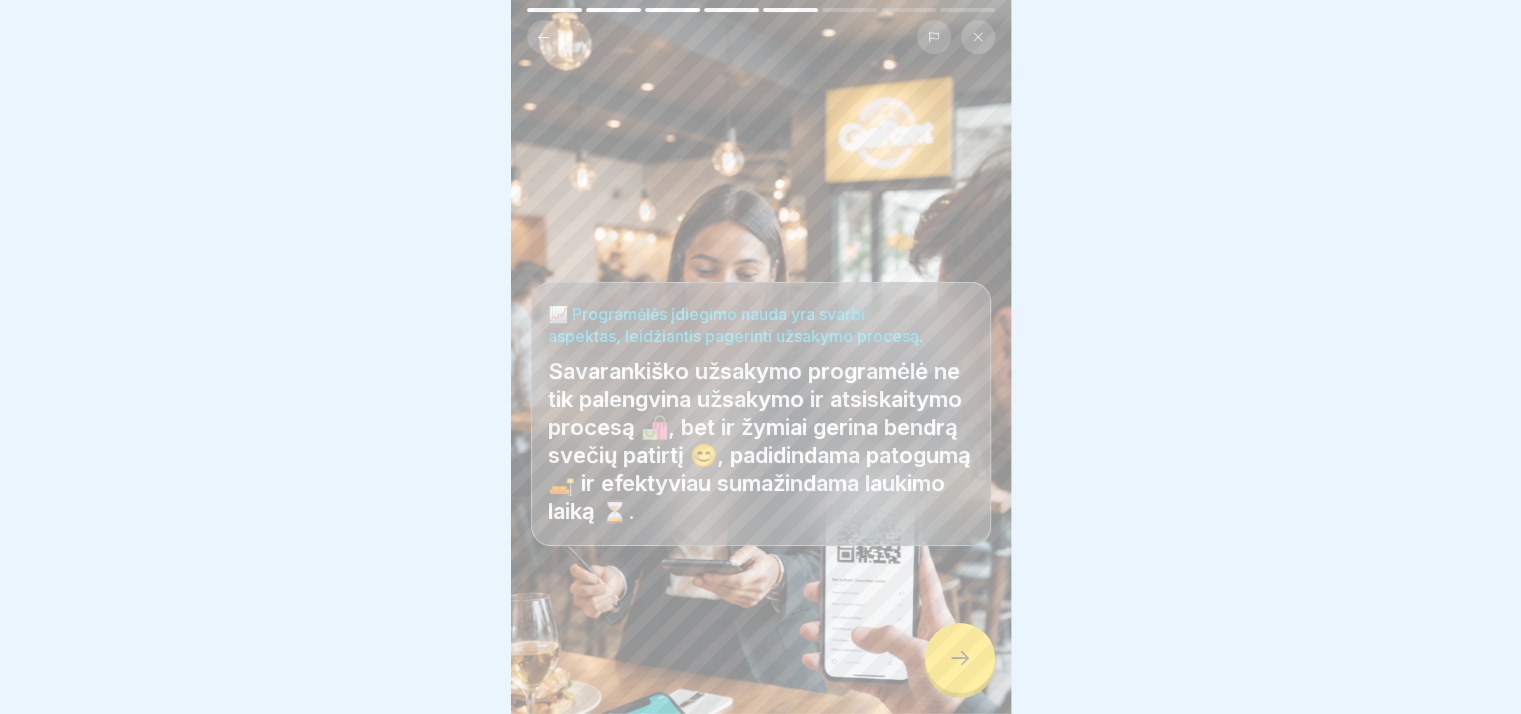 click 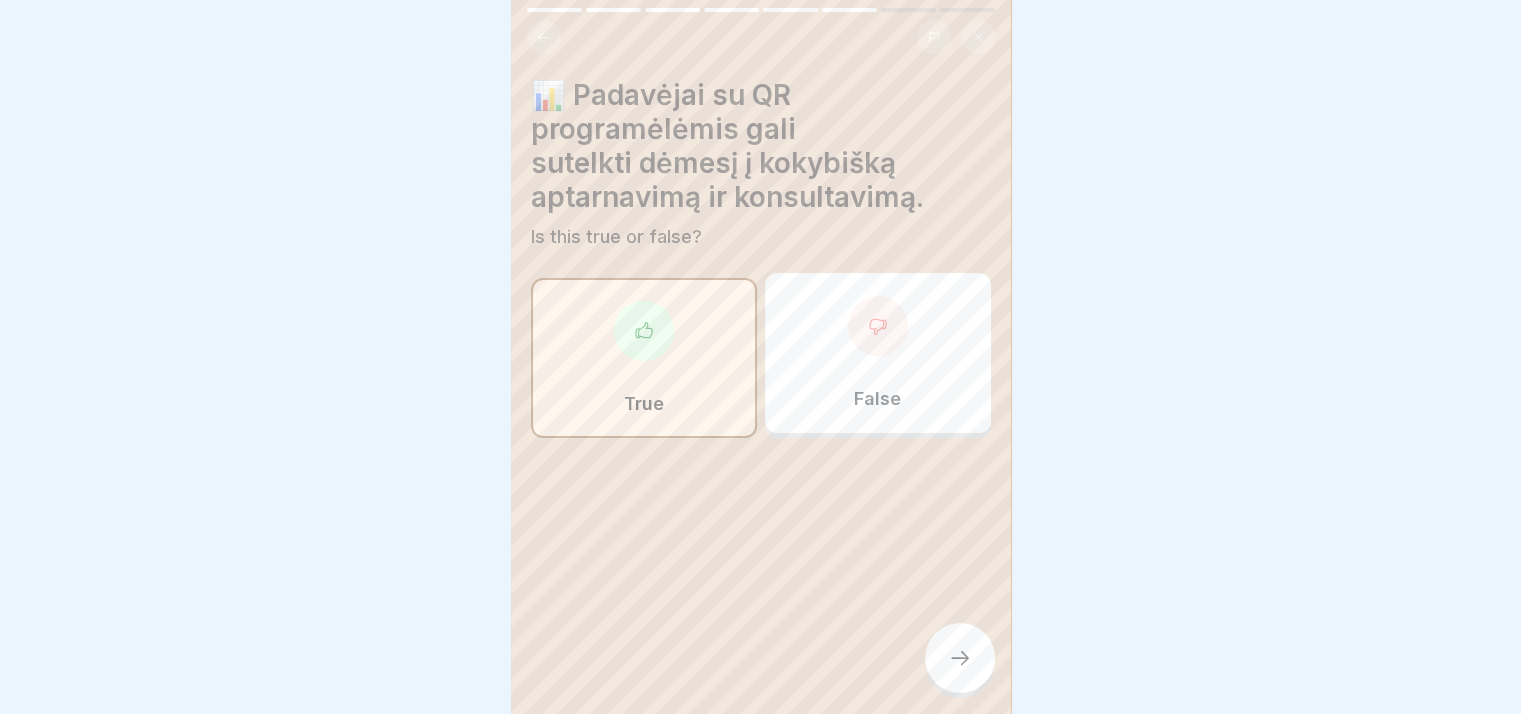 click 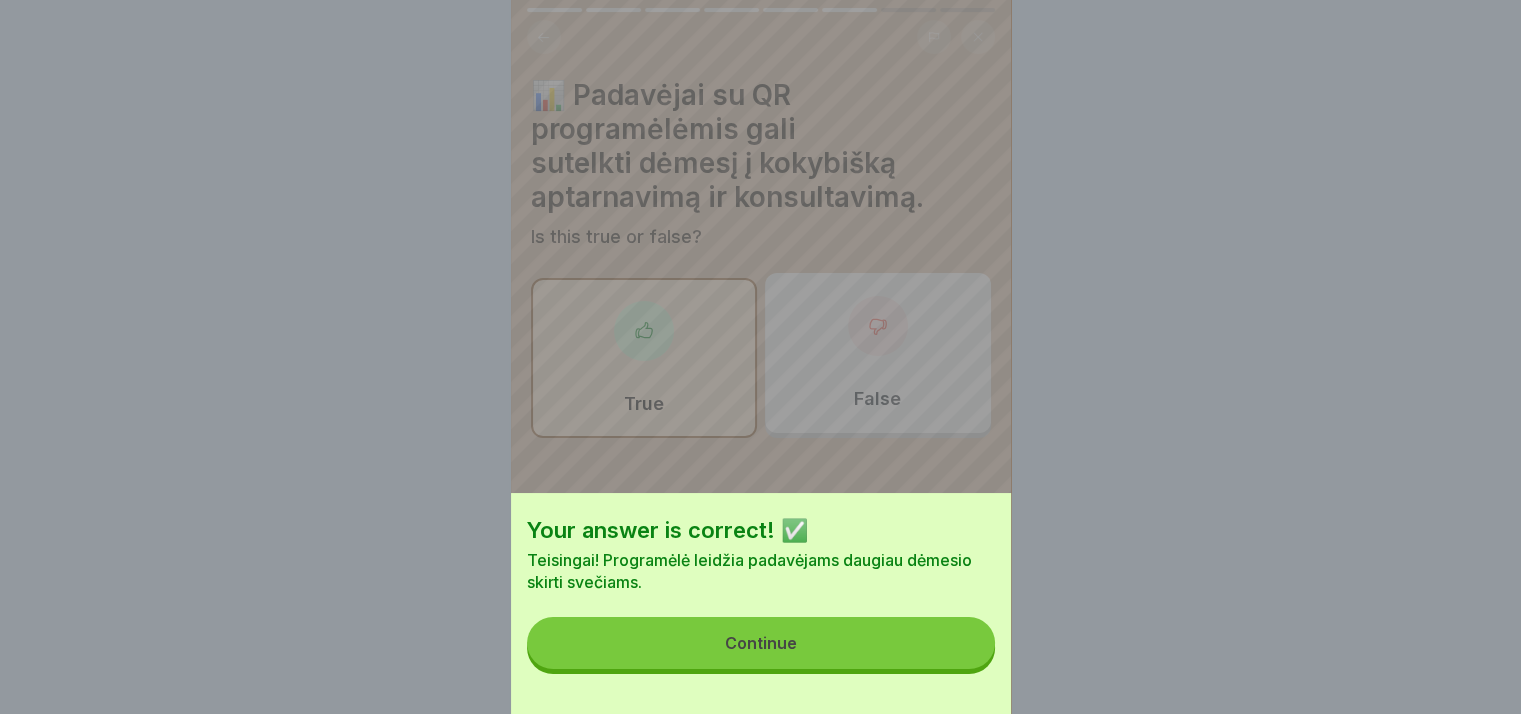 click on "Continue" at bounding box center (761, 643) 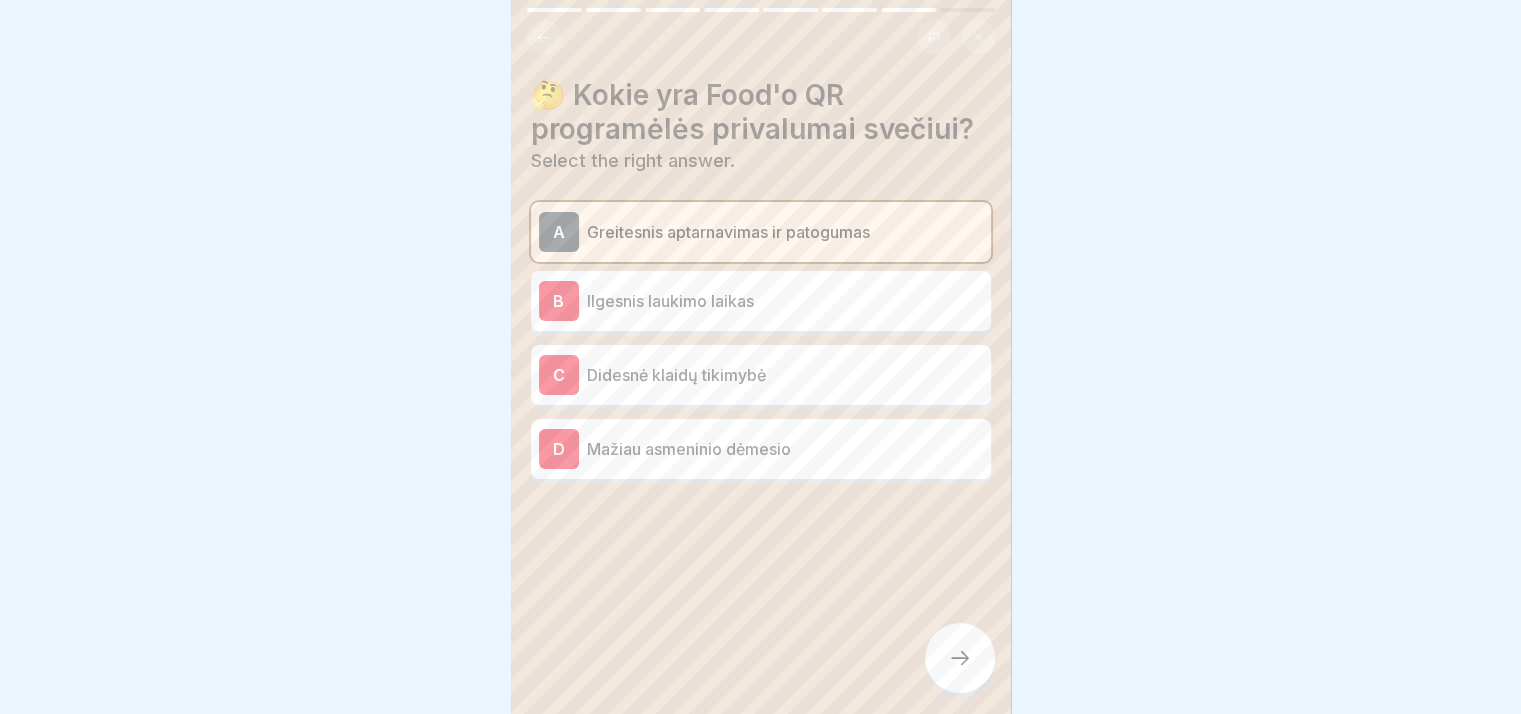 click 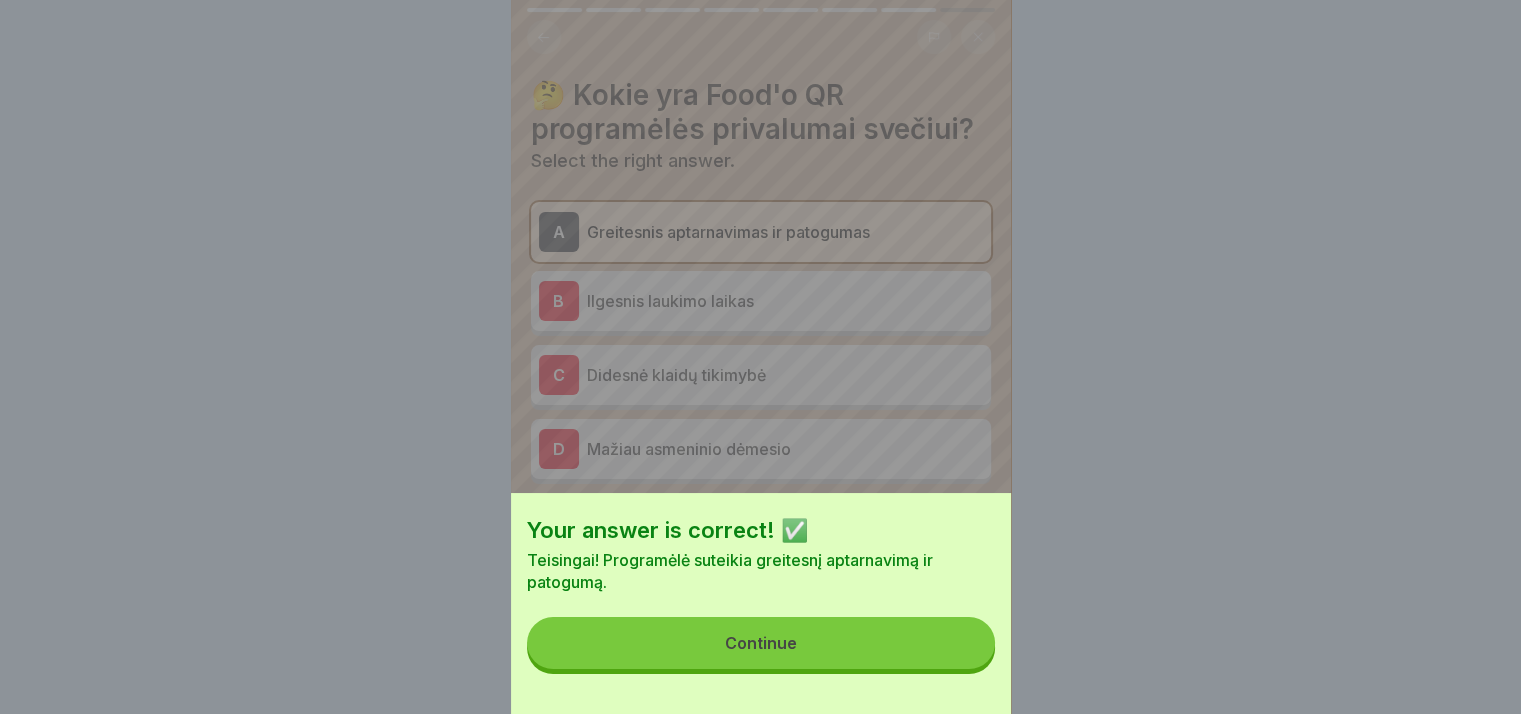 click on "Continue" at bounding box center [761, 643] 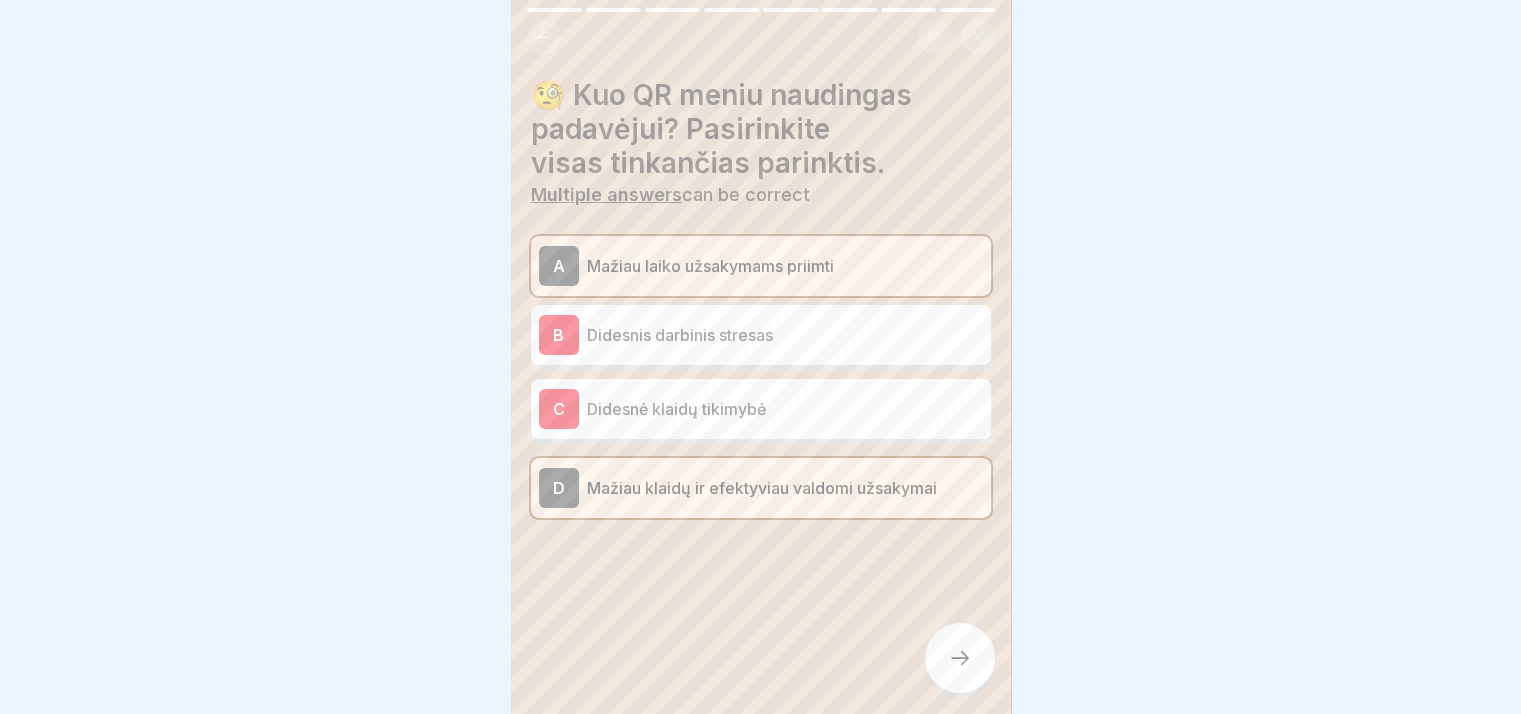 click 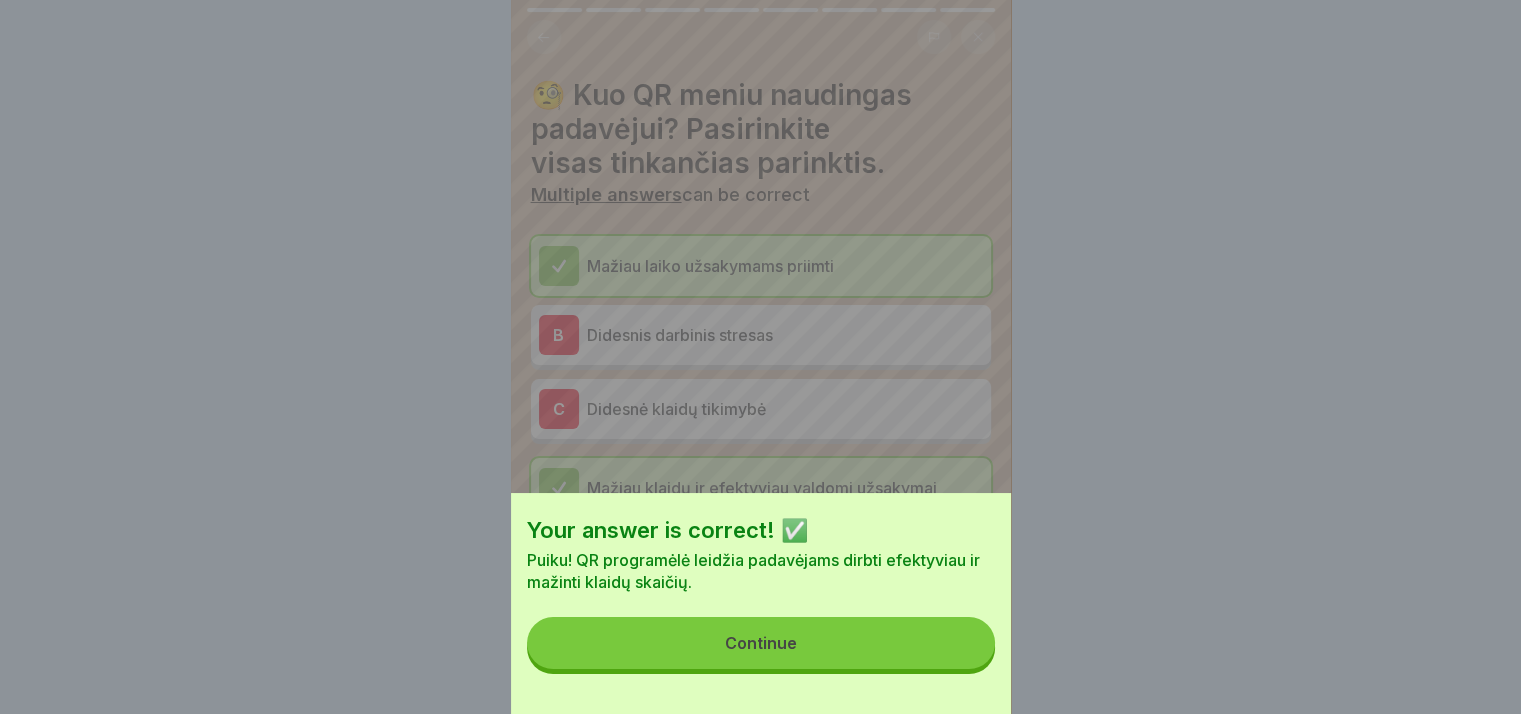 click on "Continue" at bounding box center (761, 643) 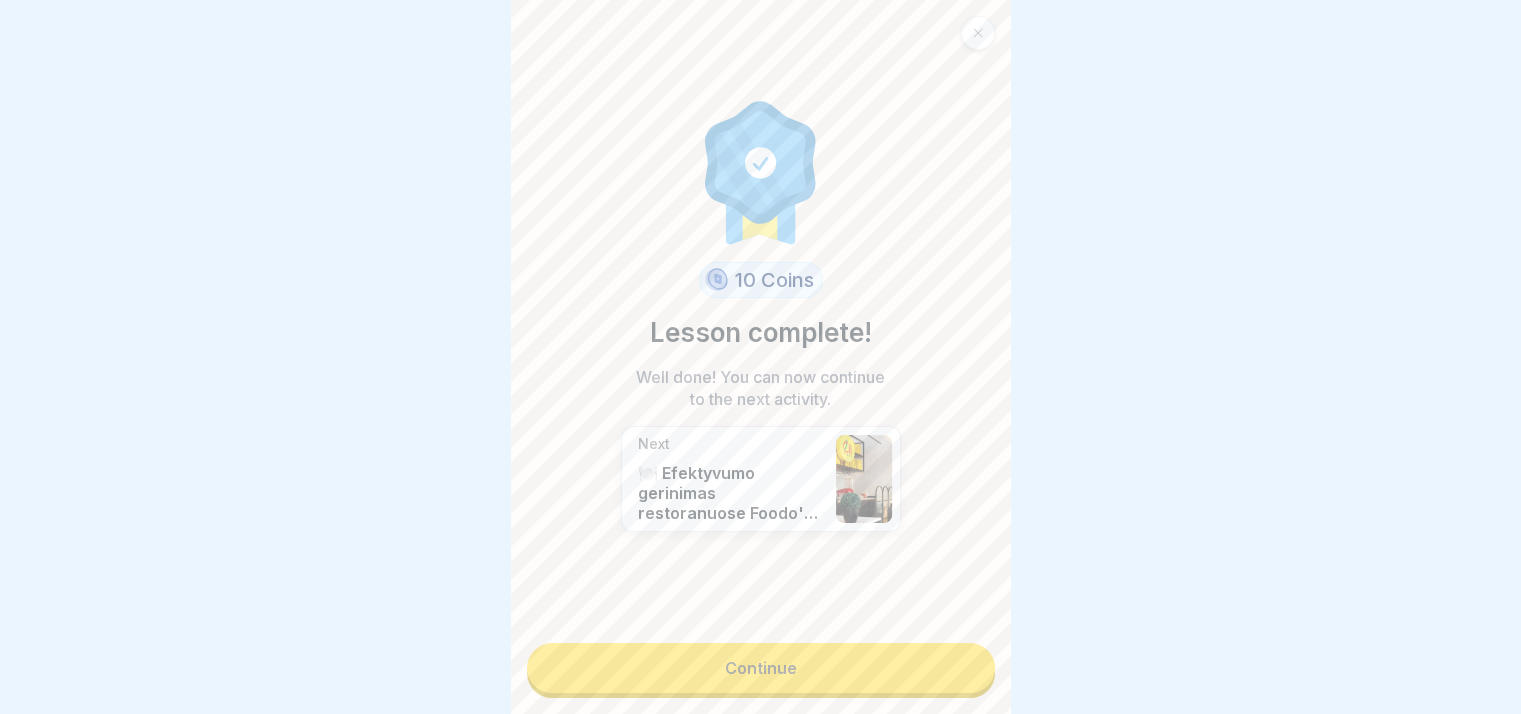click on "Continue" at bounding box center (761, 668) 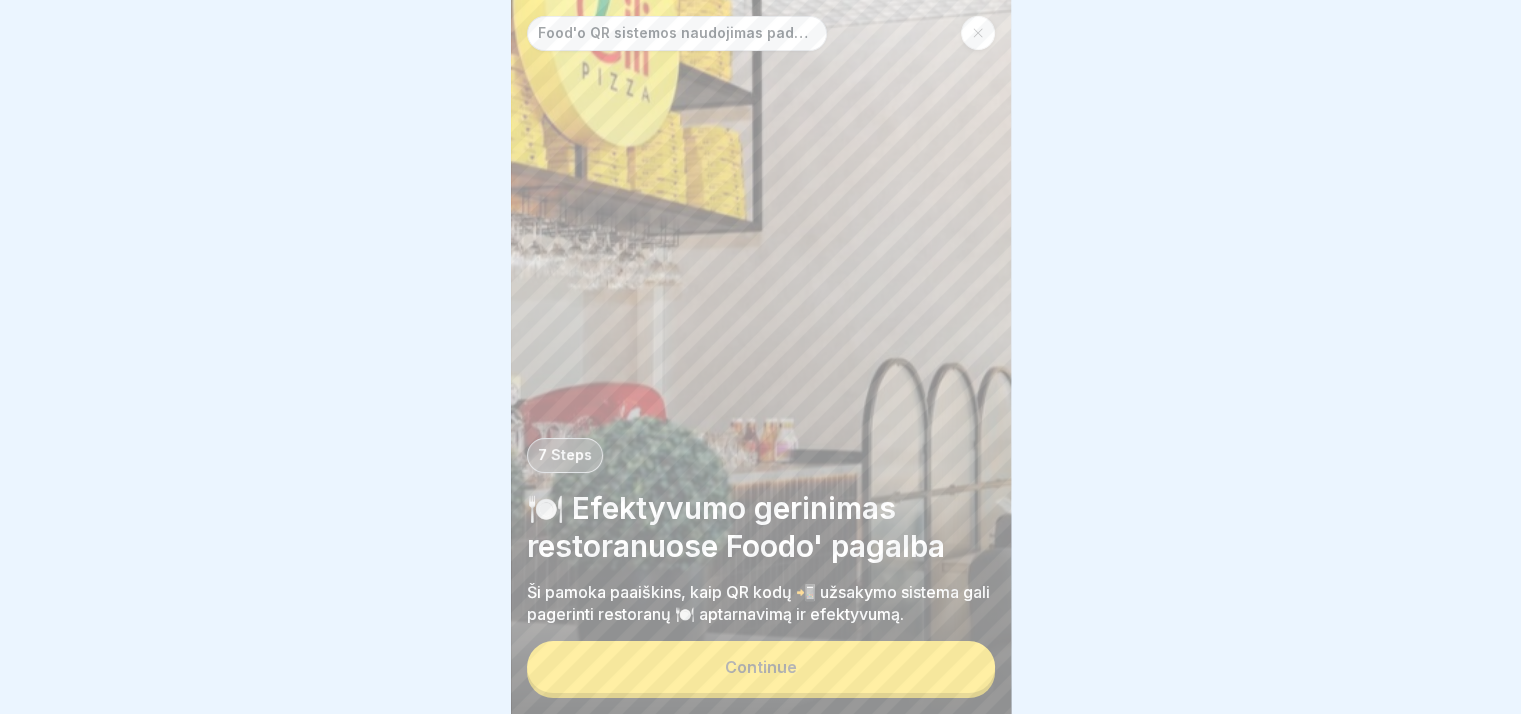 click on "Continue" at bounding box center (761, 667) 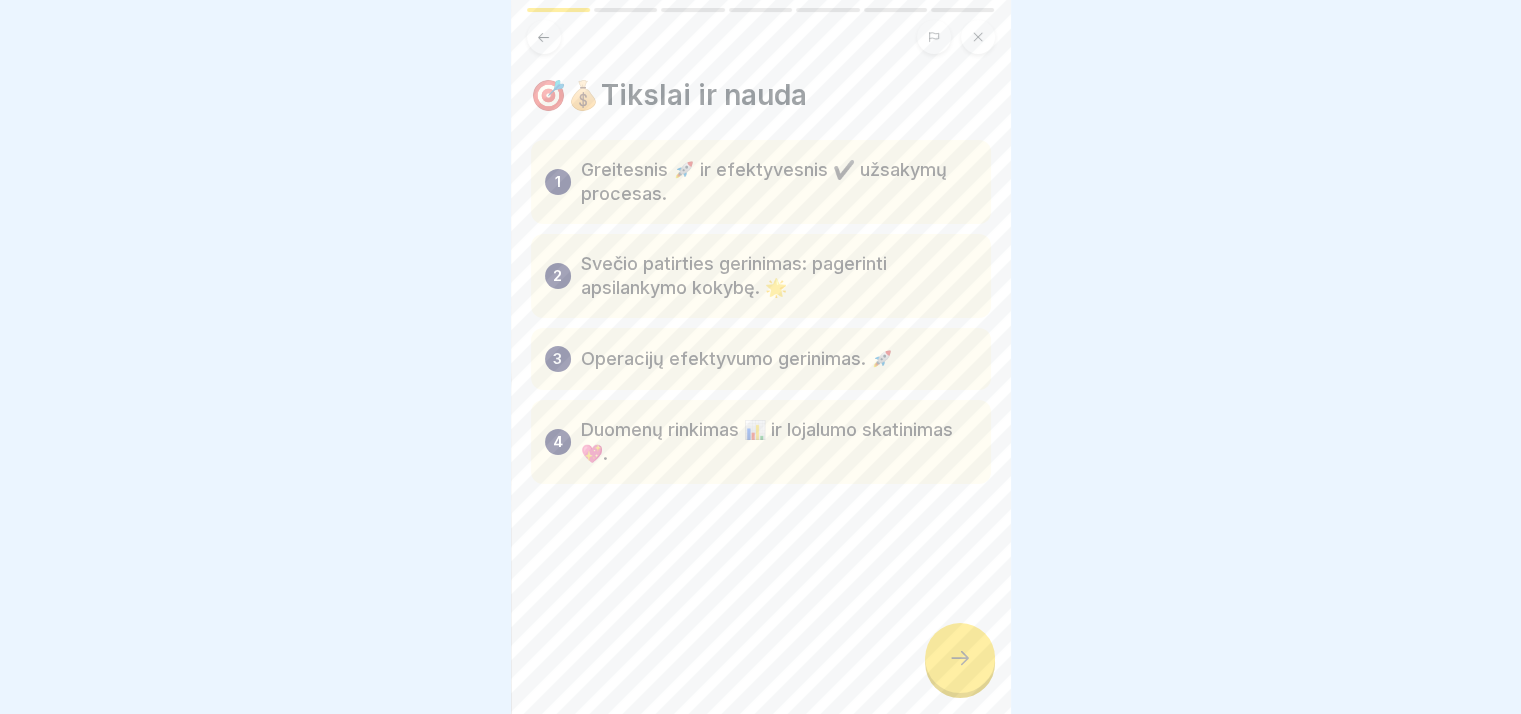 click 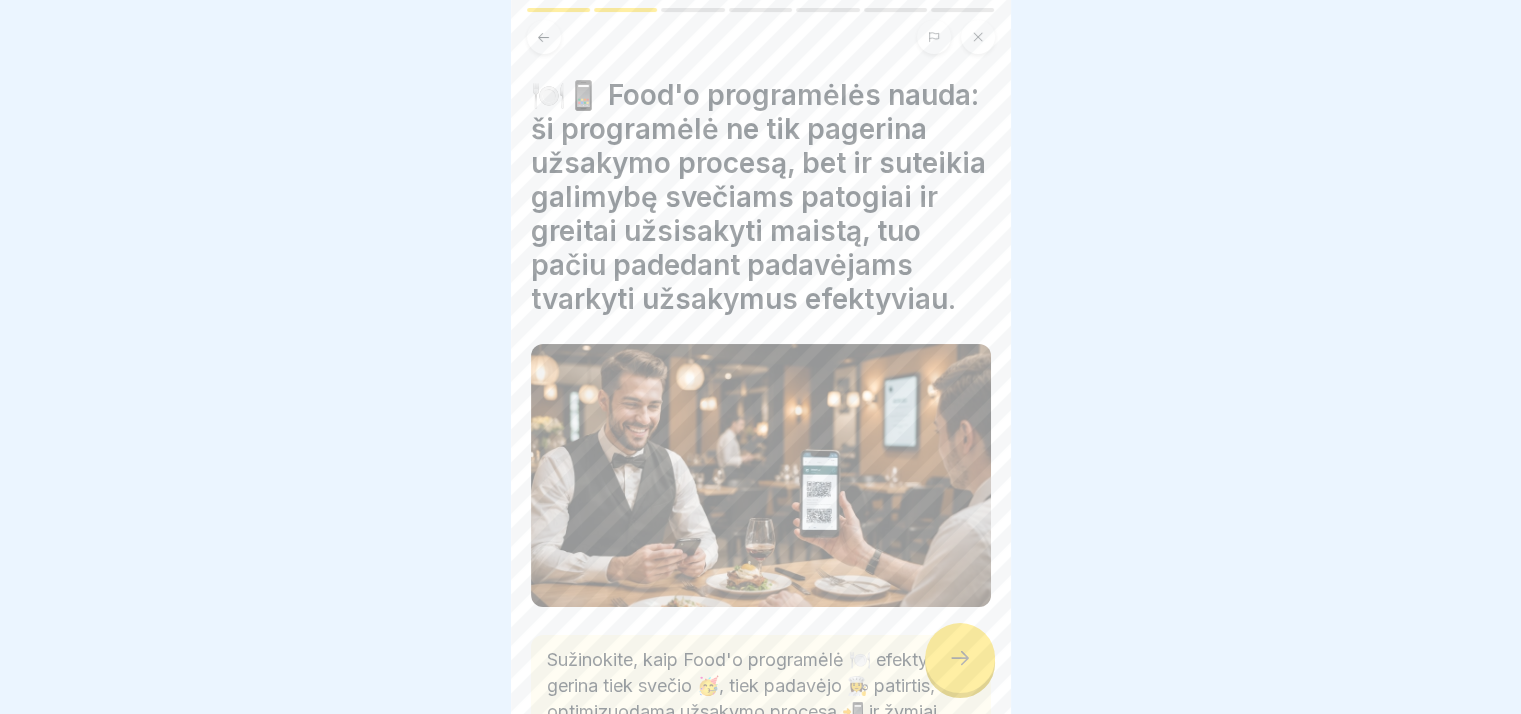 click 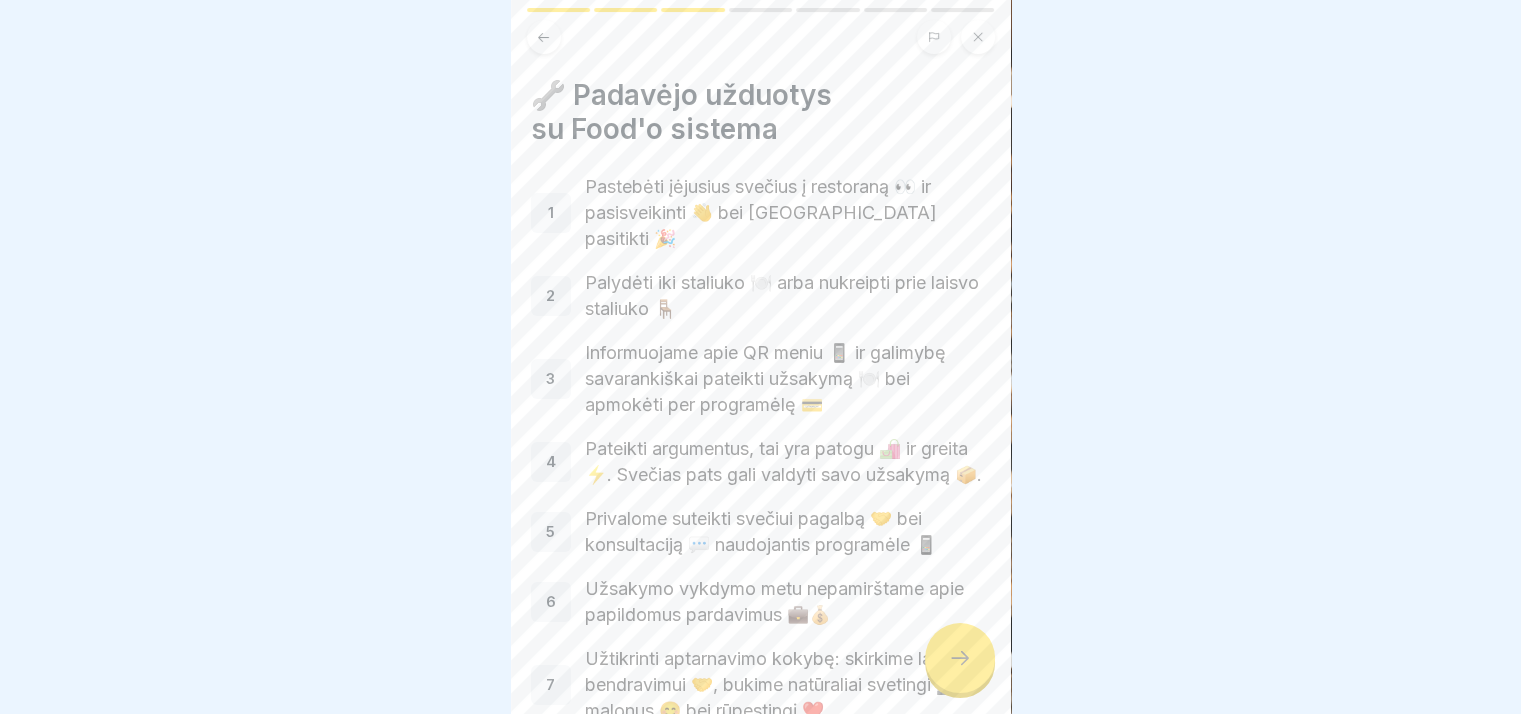 click 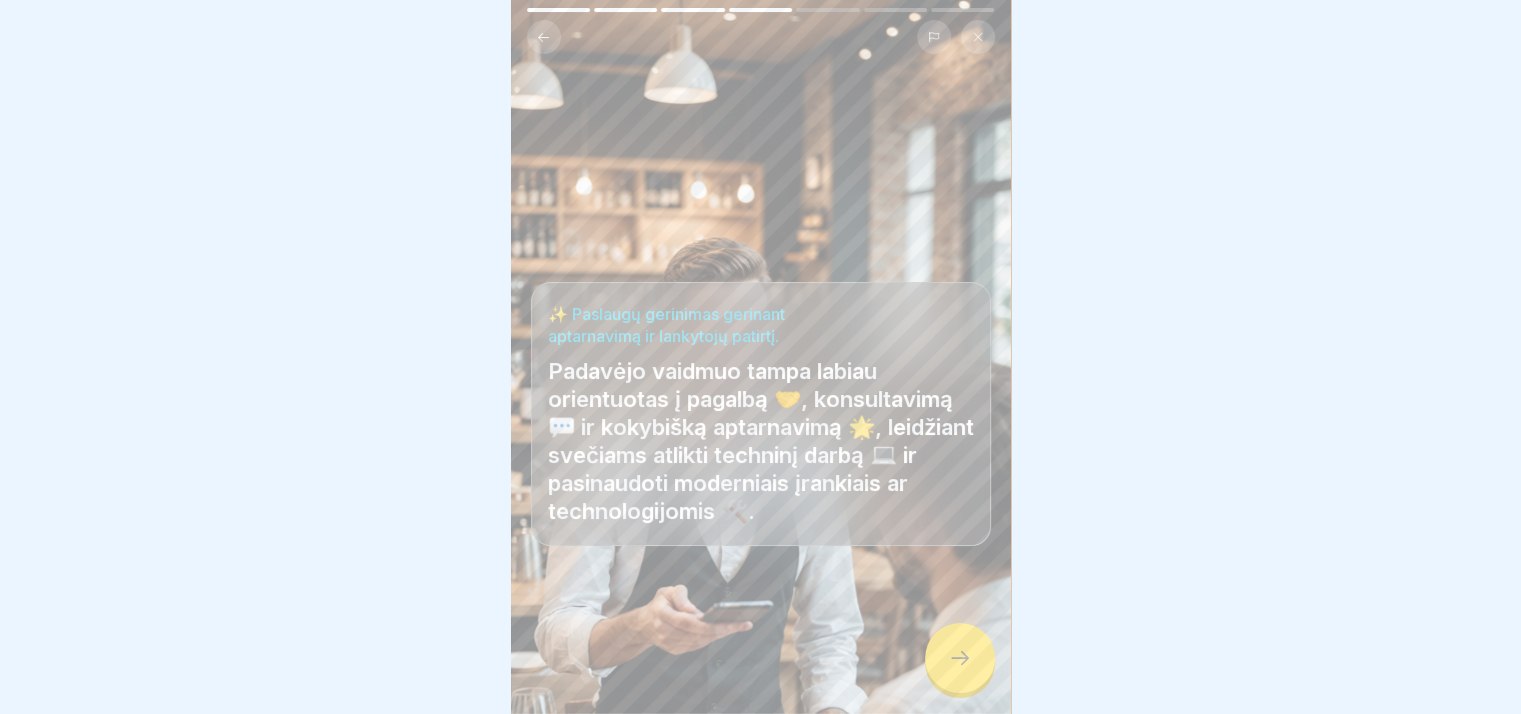click 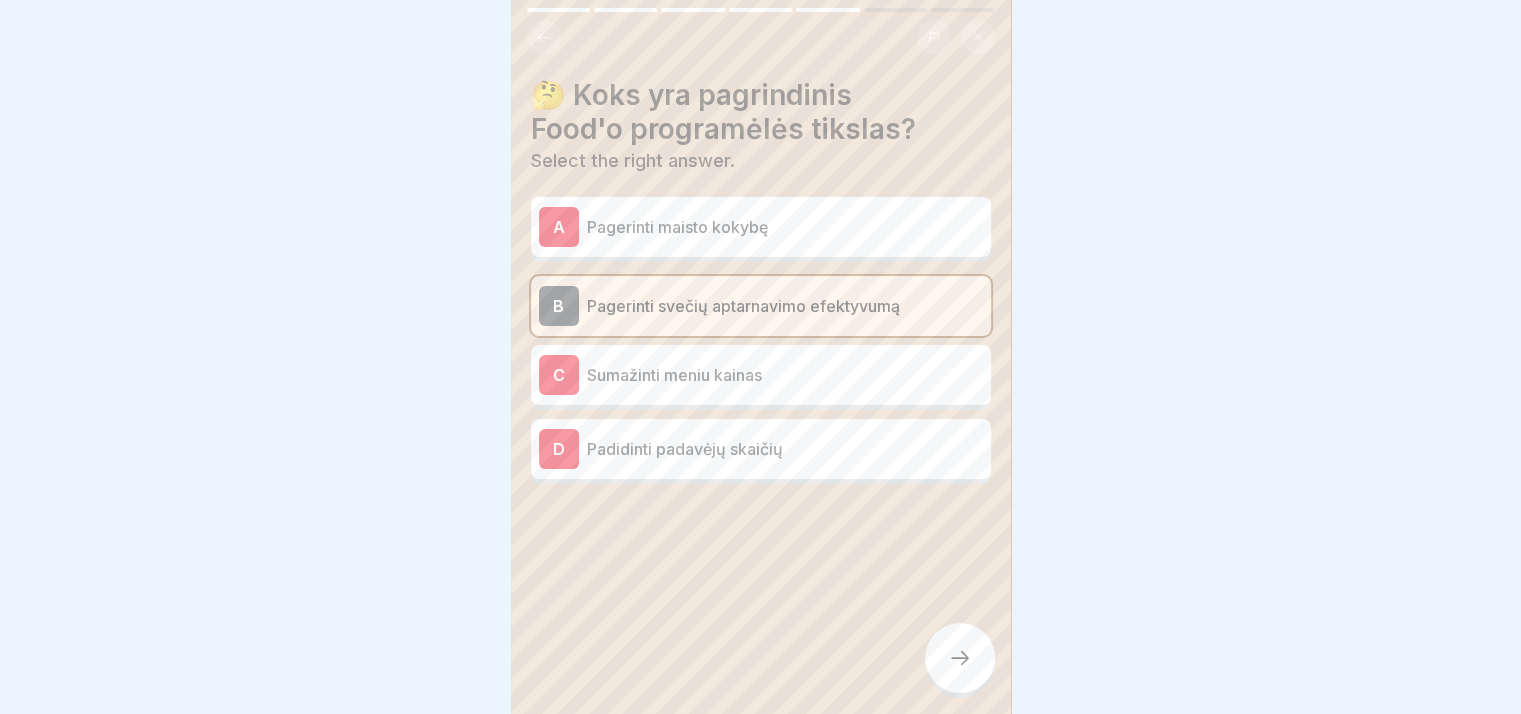 click 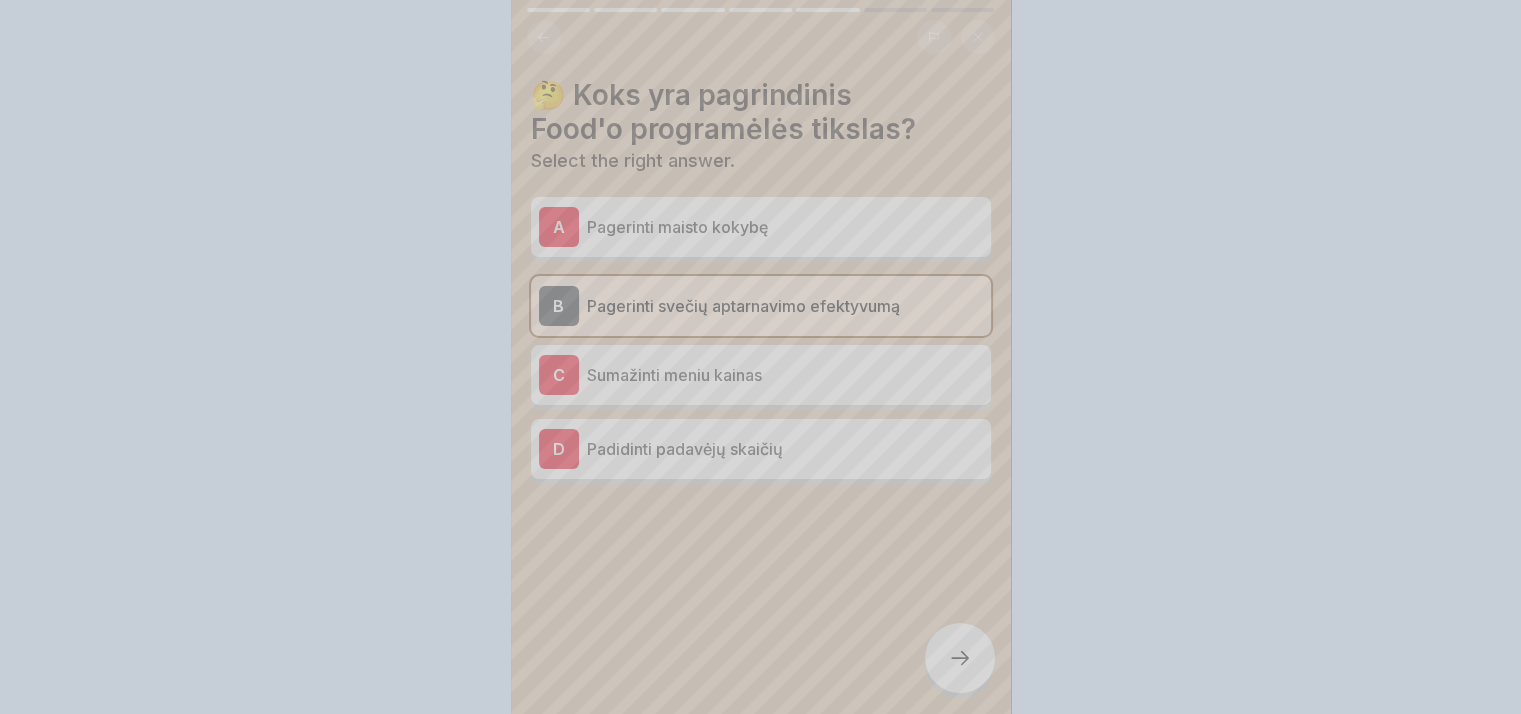 click on "Your answer is correct! ✅ Puiku! Food'o programėlė siekia pagerinti svečių aptarnavimo efektyvumą.   Continue" at bounding box center (761, 782) 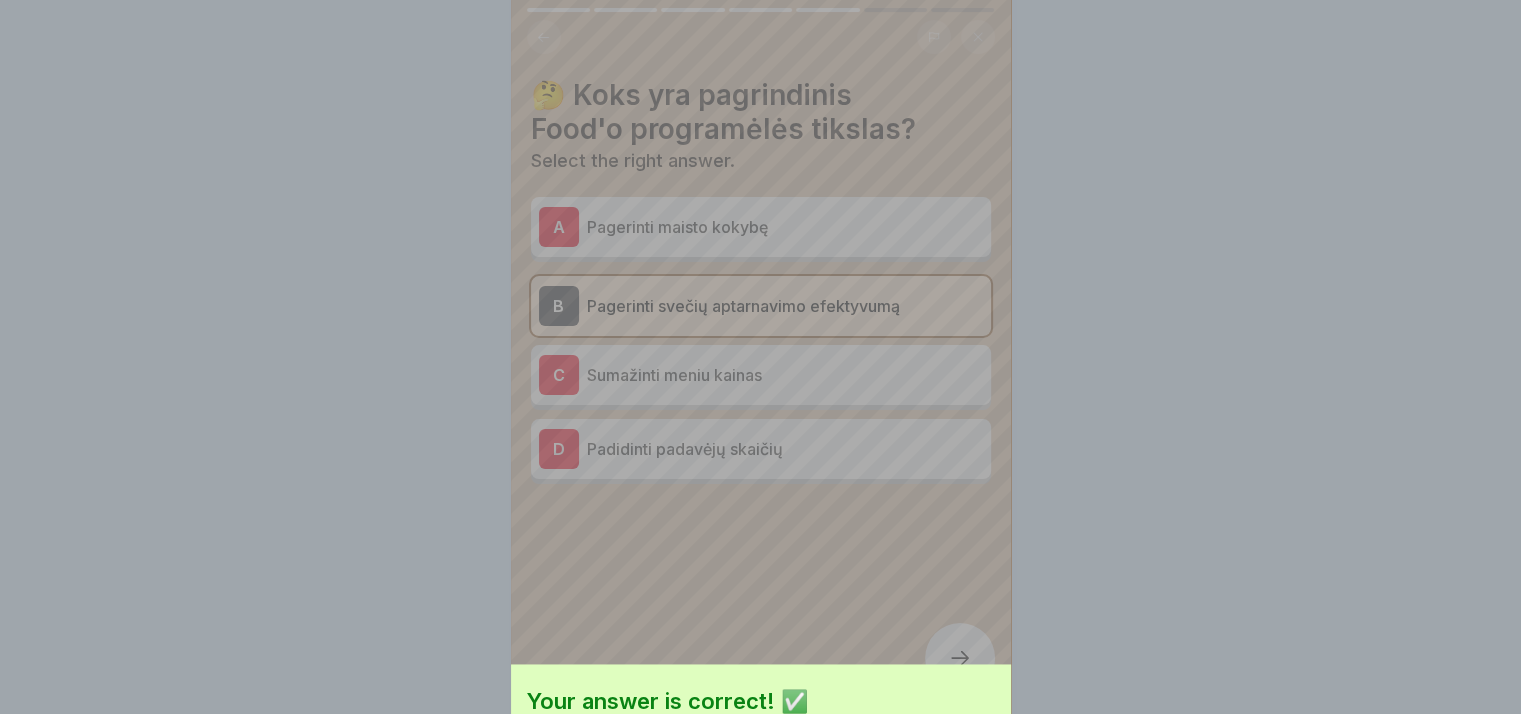 click on "Your answer is correct! ✅ Puiku! Food'o programėlė siekia pagerinti svečių aptarnavimo efektyvumą.   Continue" at bounding box center [760, 357] 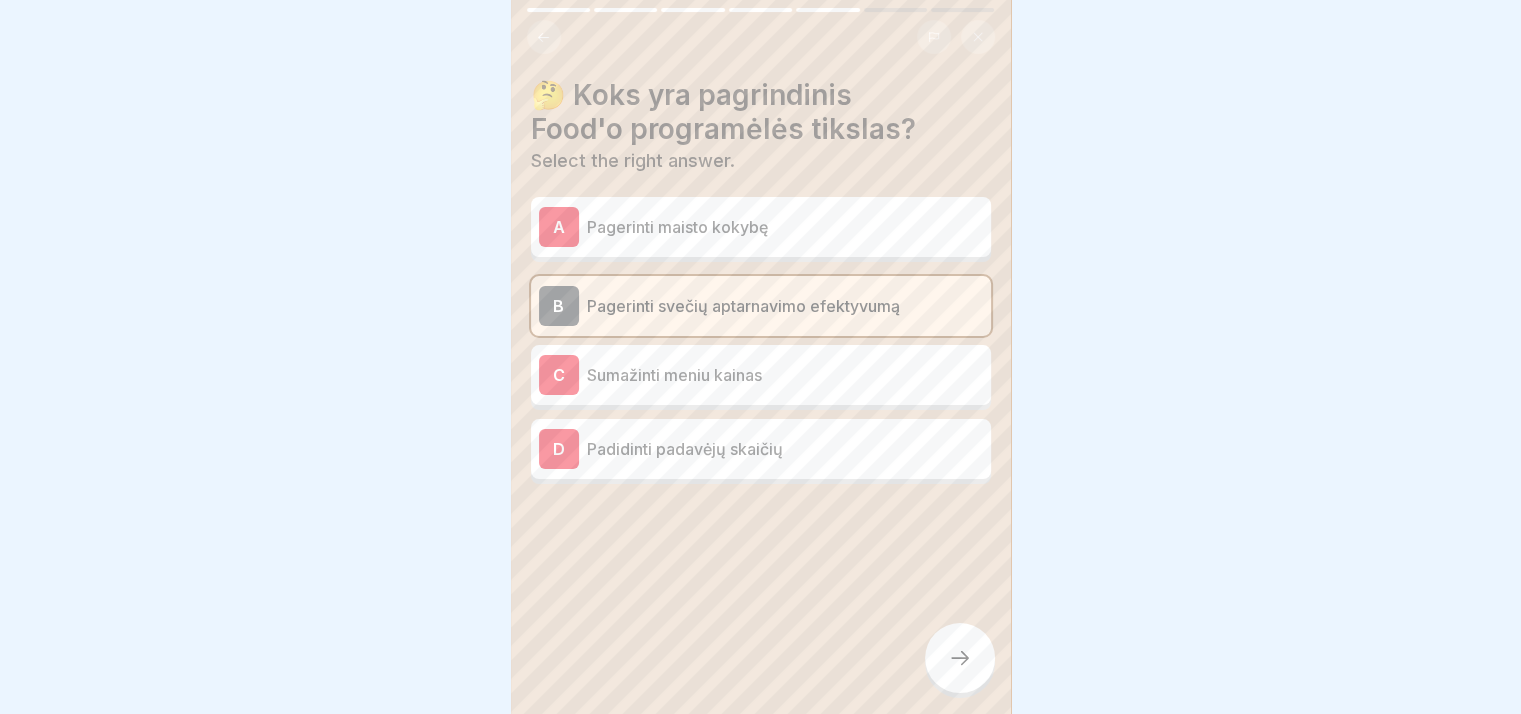 click 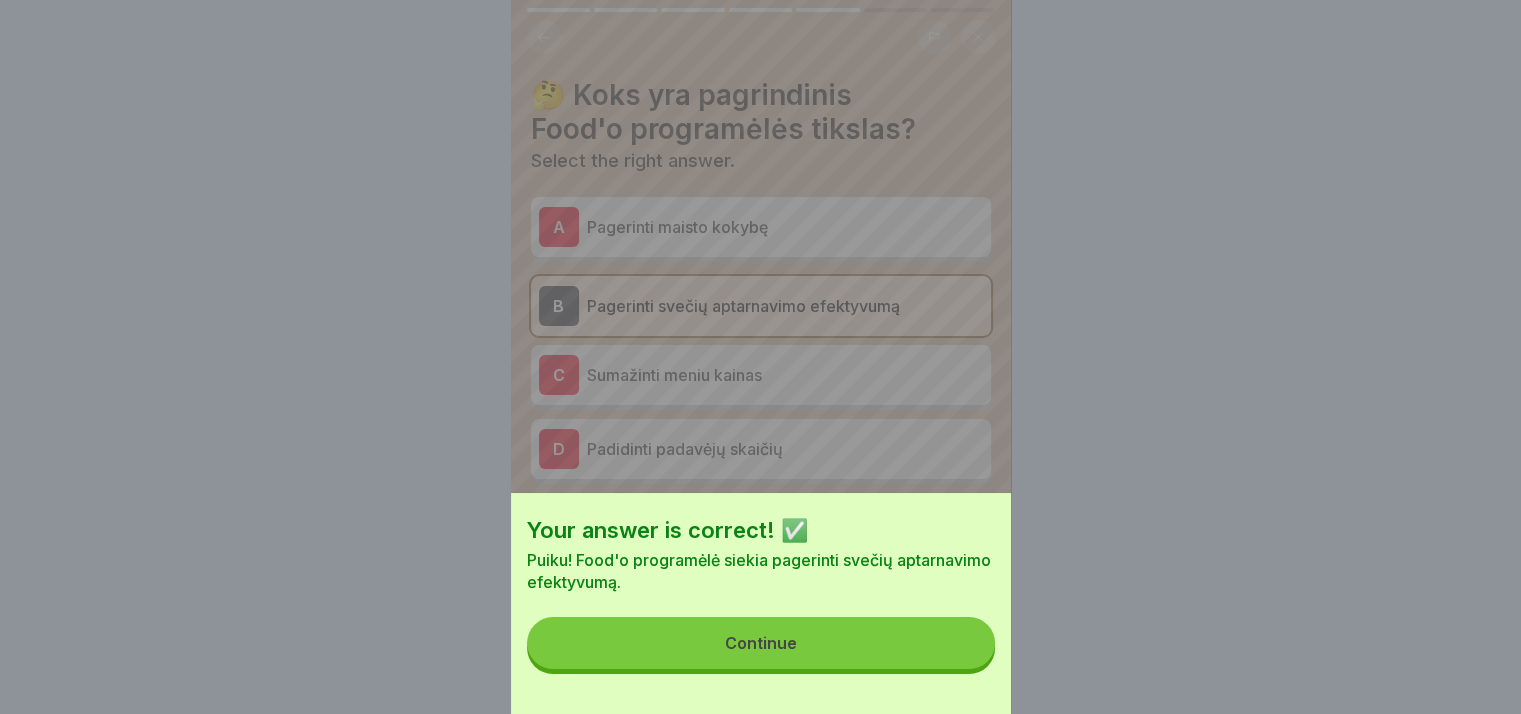 click on "Continue" at bounding box center [761, 643] 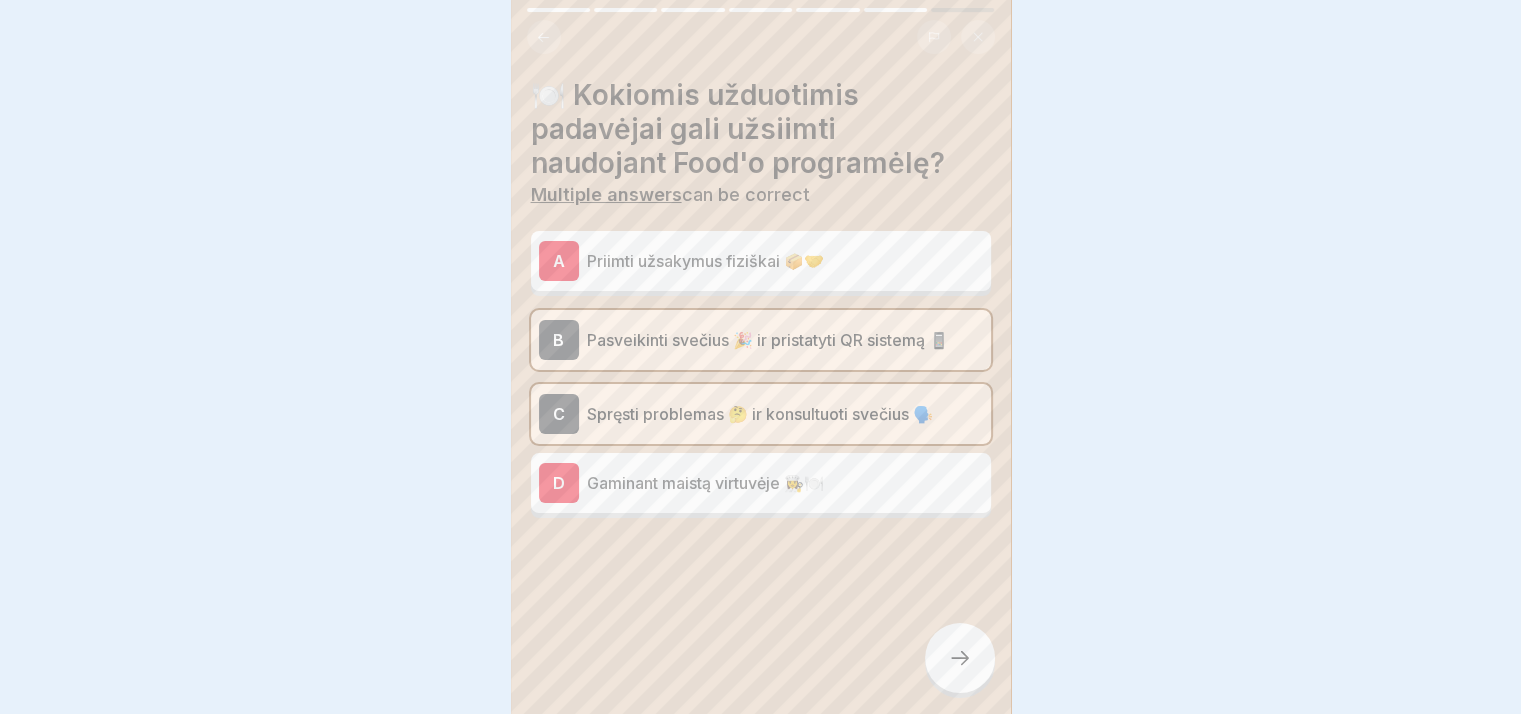 click 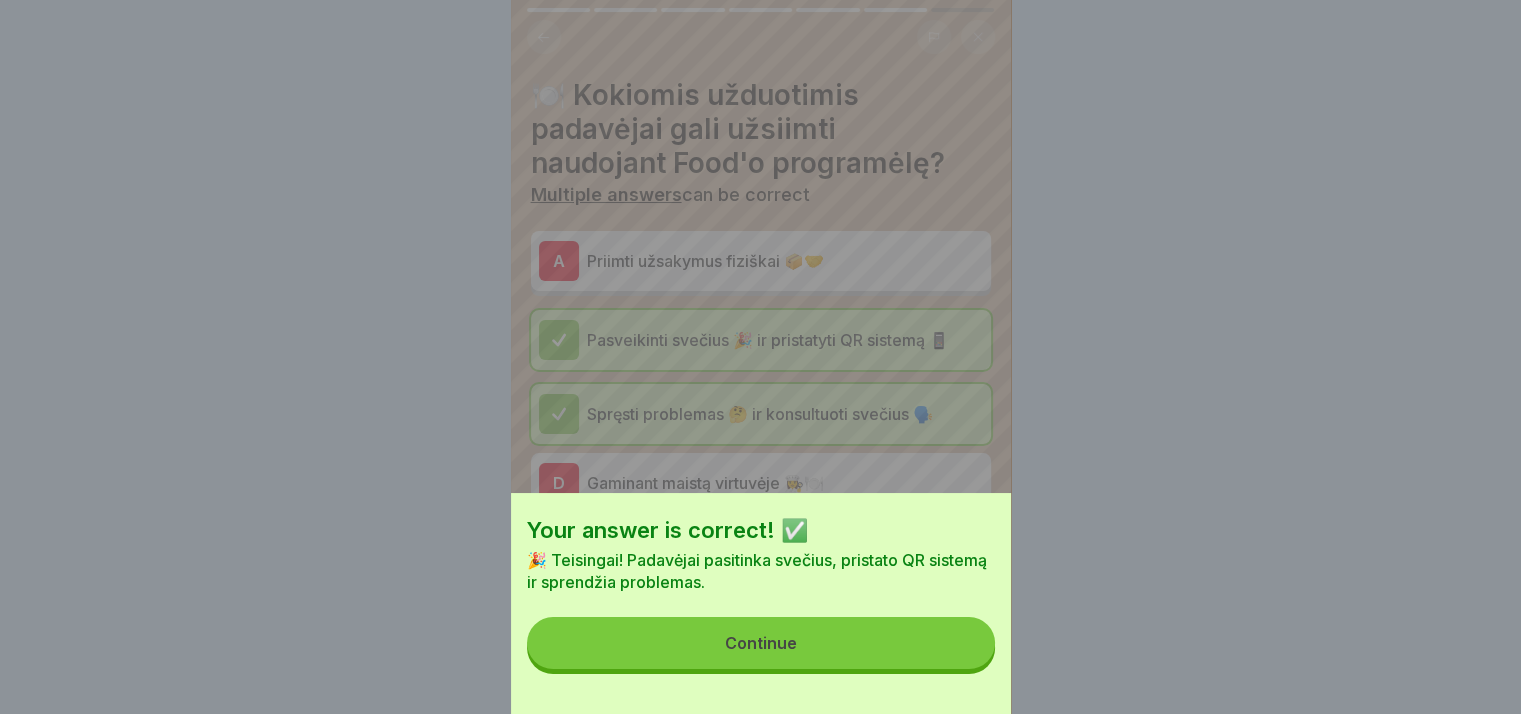 click on "Continue" at bounding box center [761, 643] 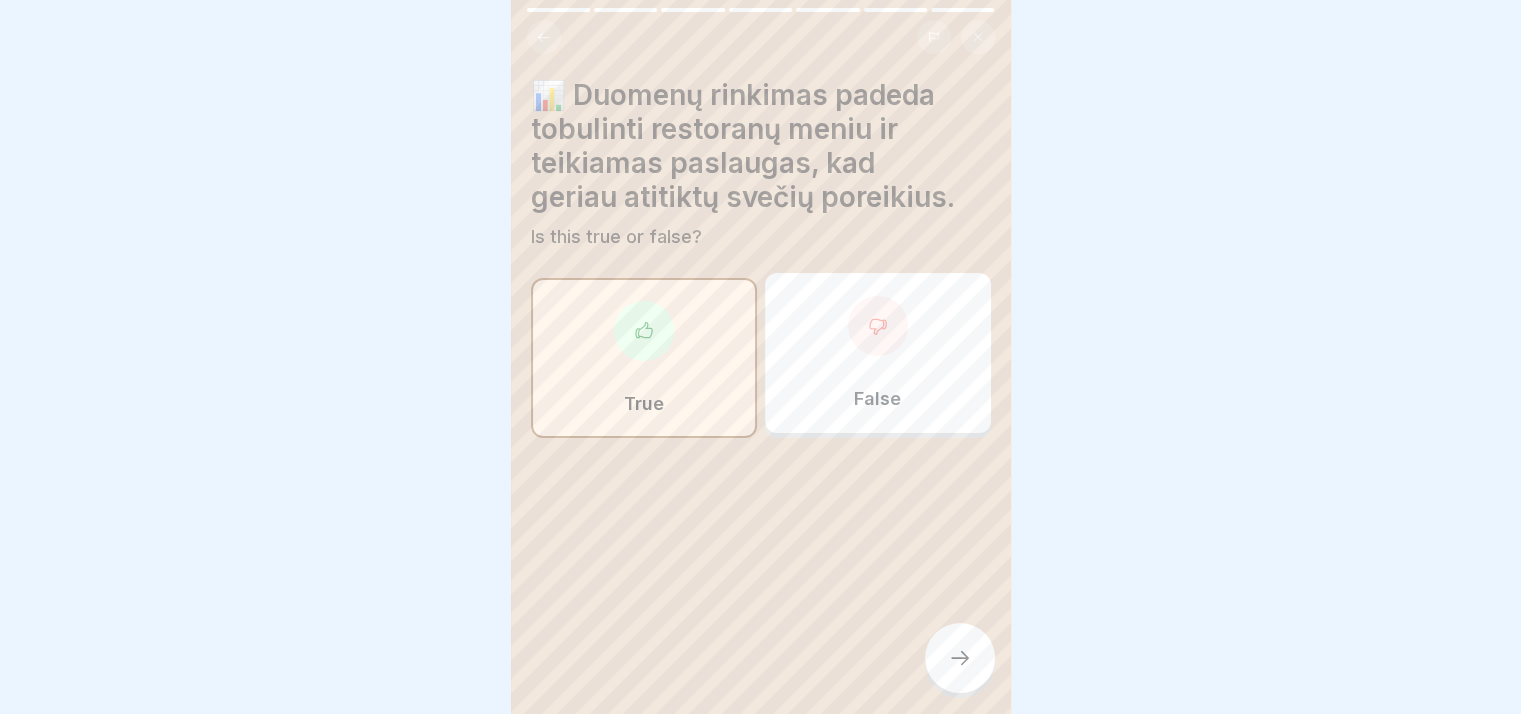 click 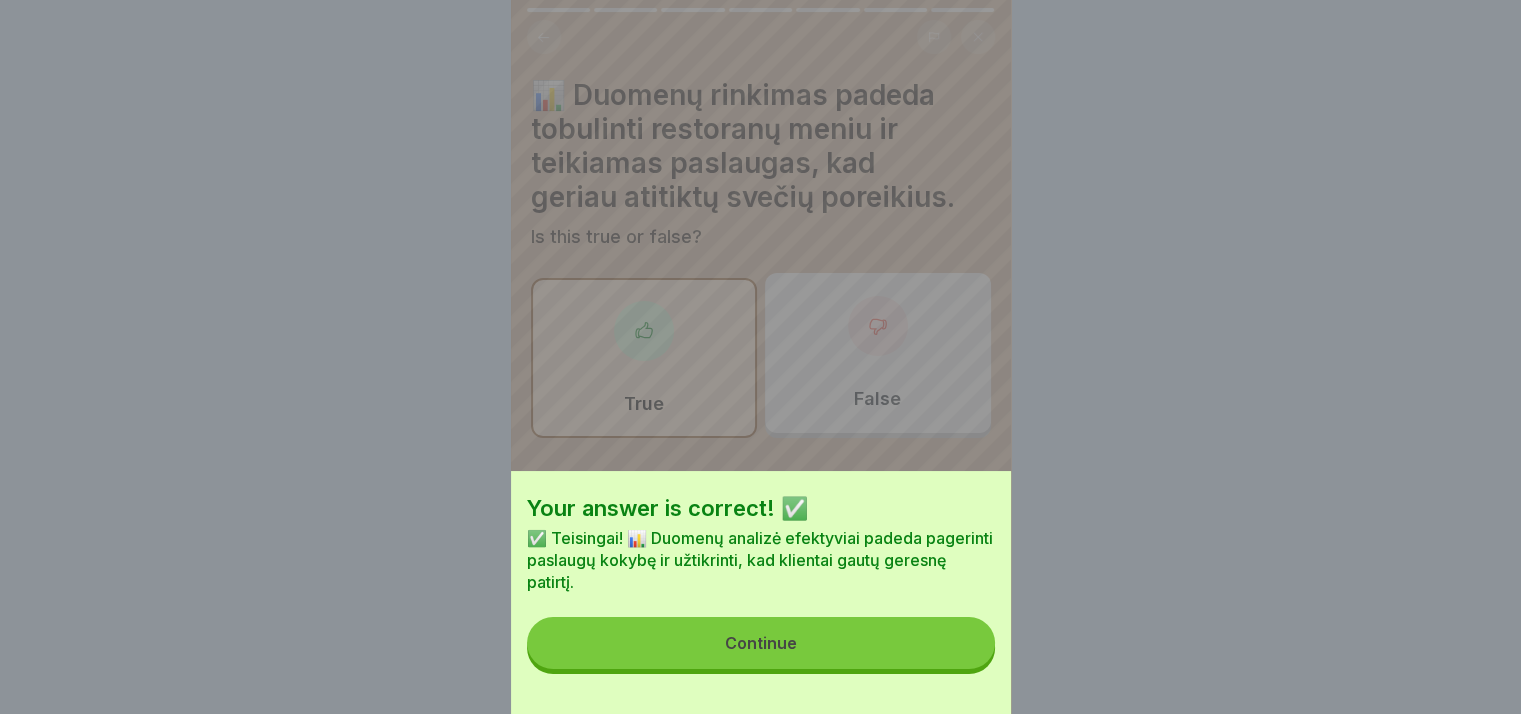 click on "Continue" at bounding box center (761, 643) 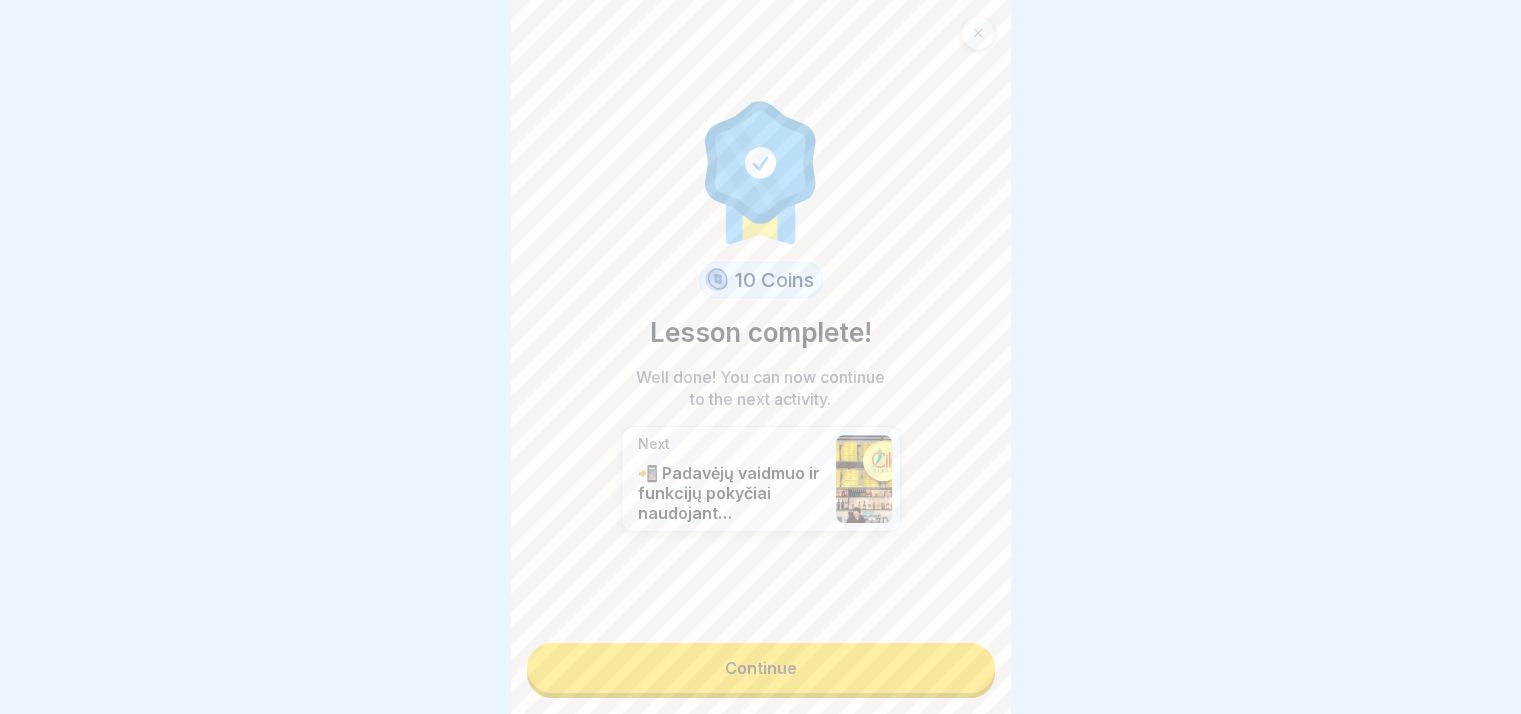 click at bounding box center [978, 33] 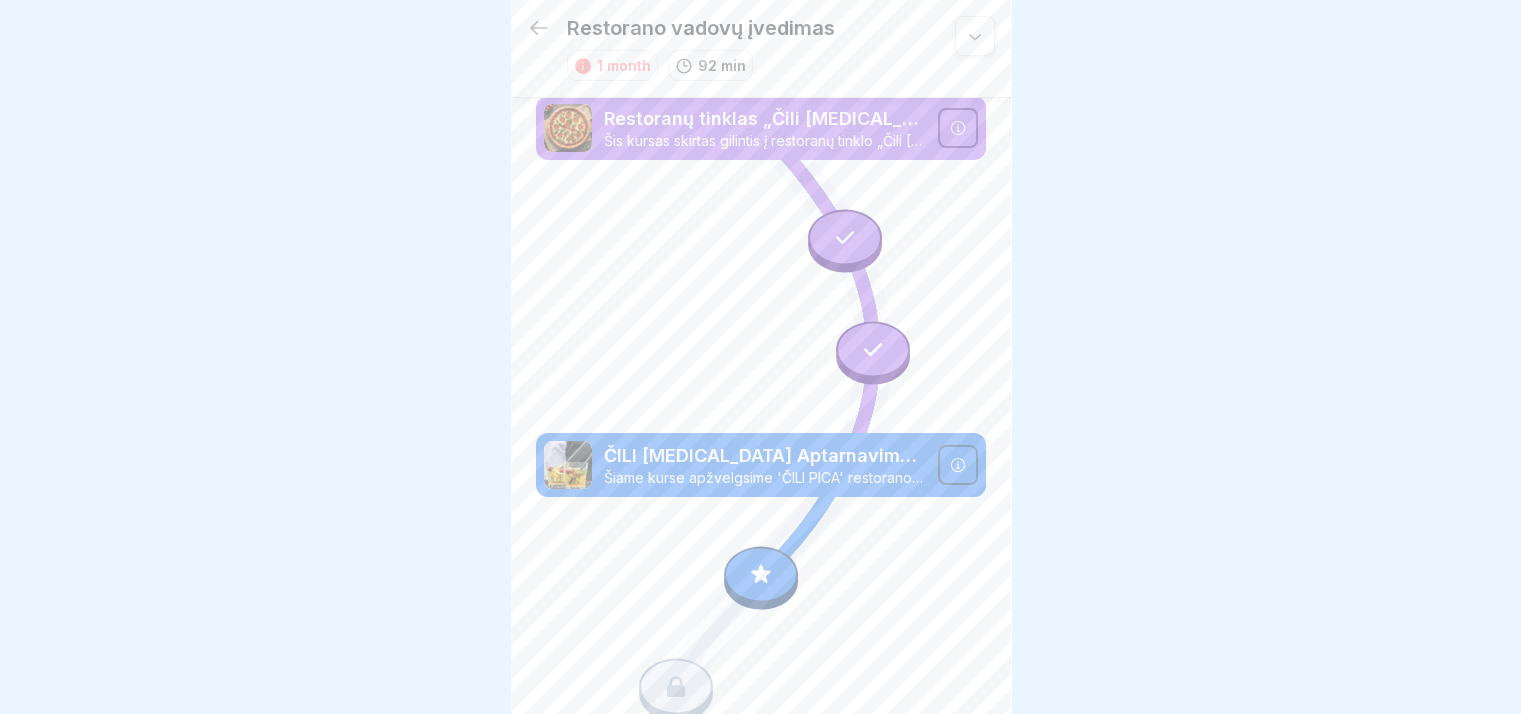 scroll, scrollTop: 8, scrollLeft: 0, axis: vertical 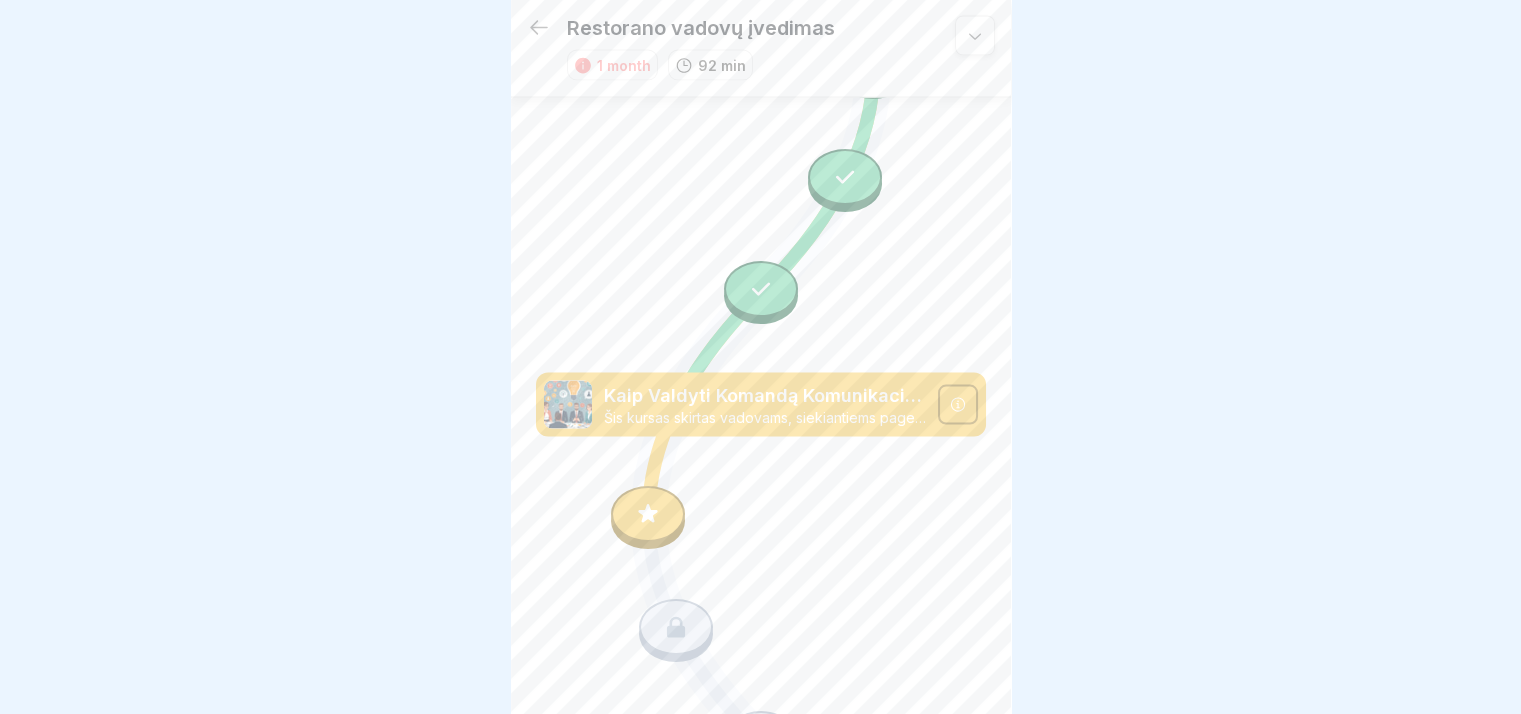 click 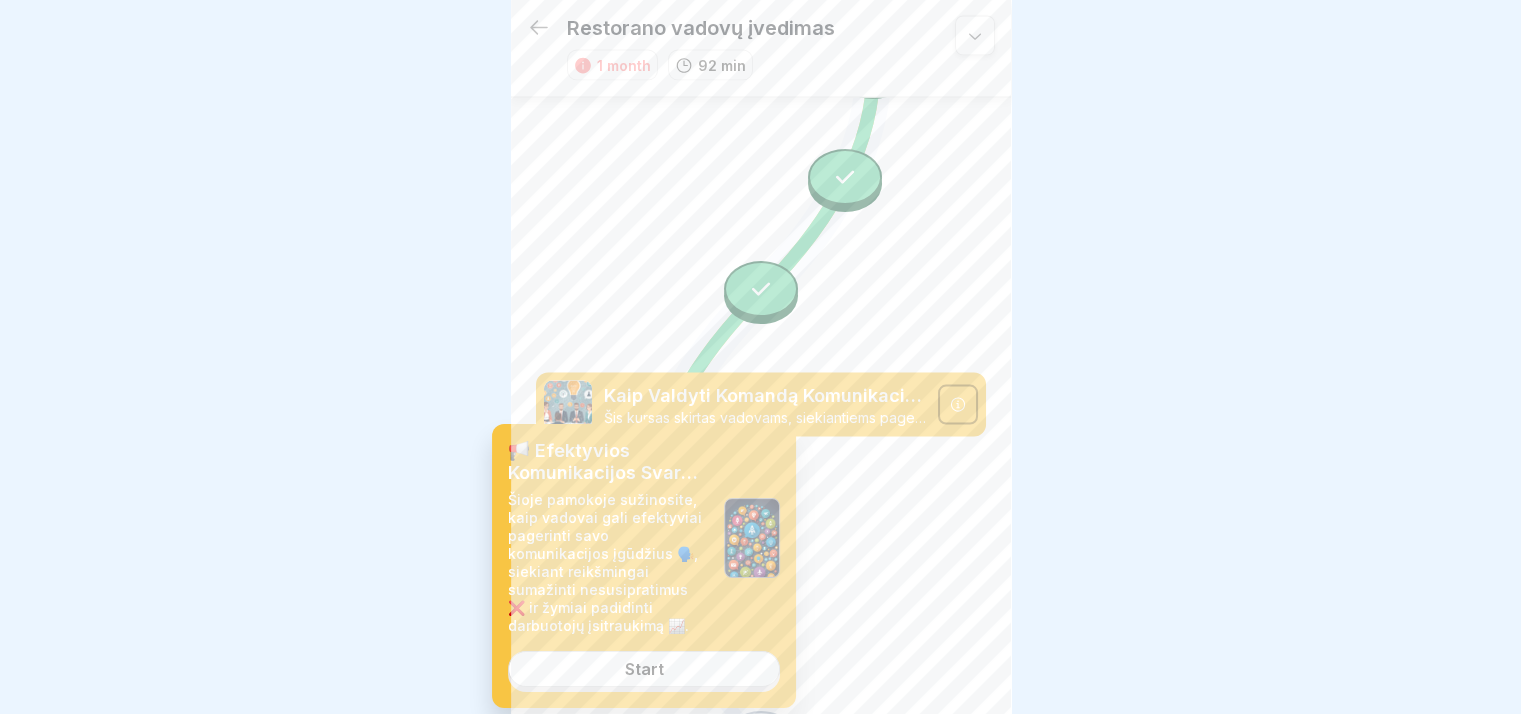 click on "Start" at bounding box center [644, 669] 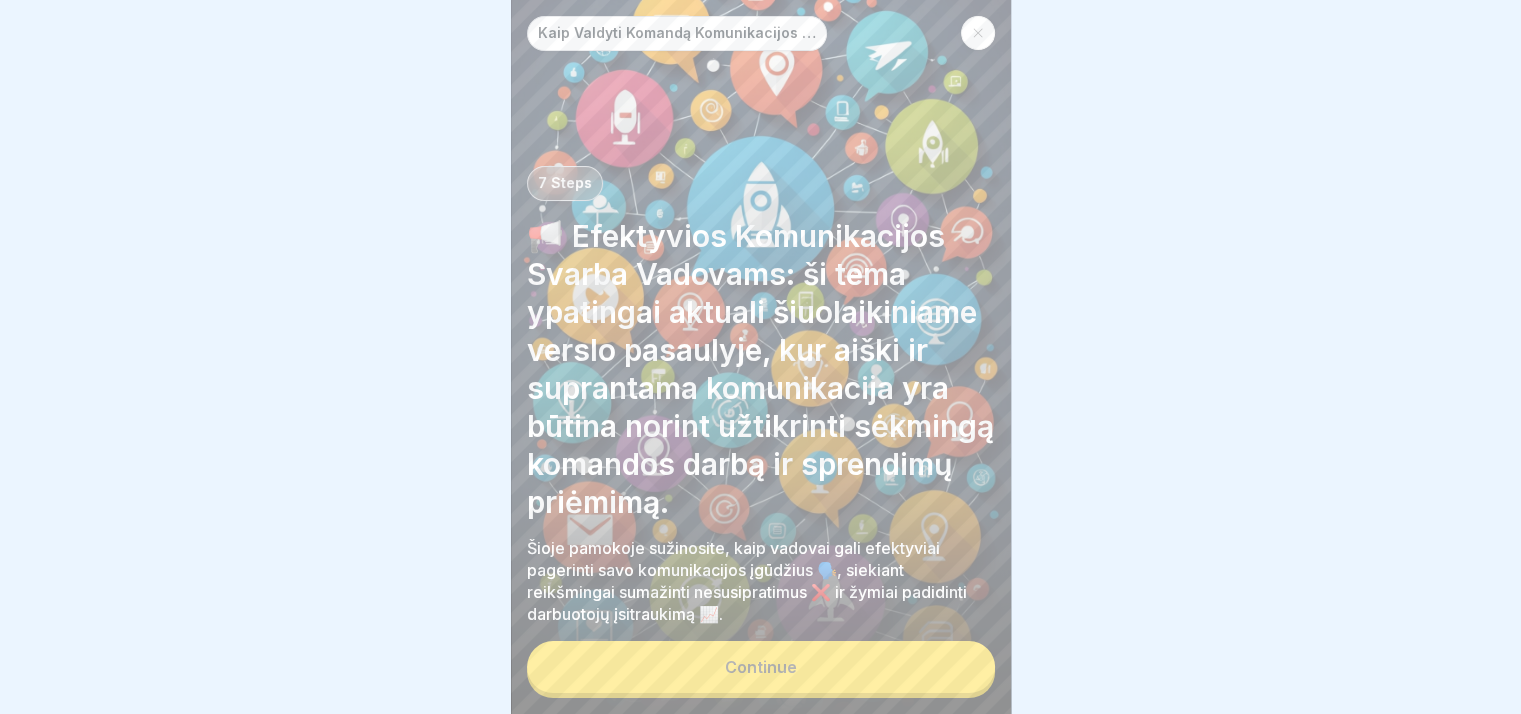 click on "Continue" at bounding box center (761, 667) 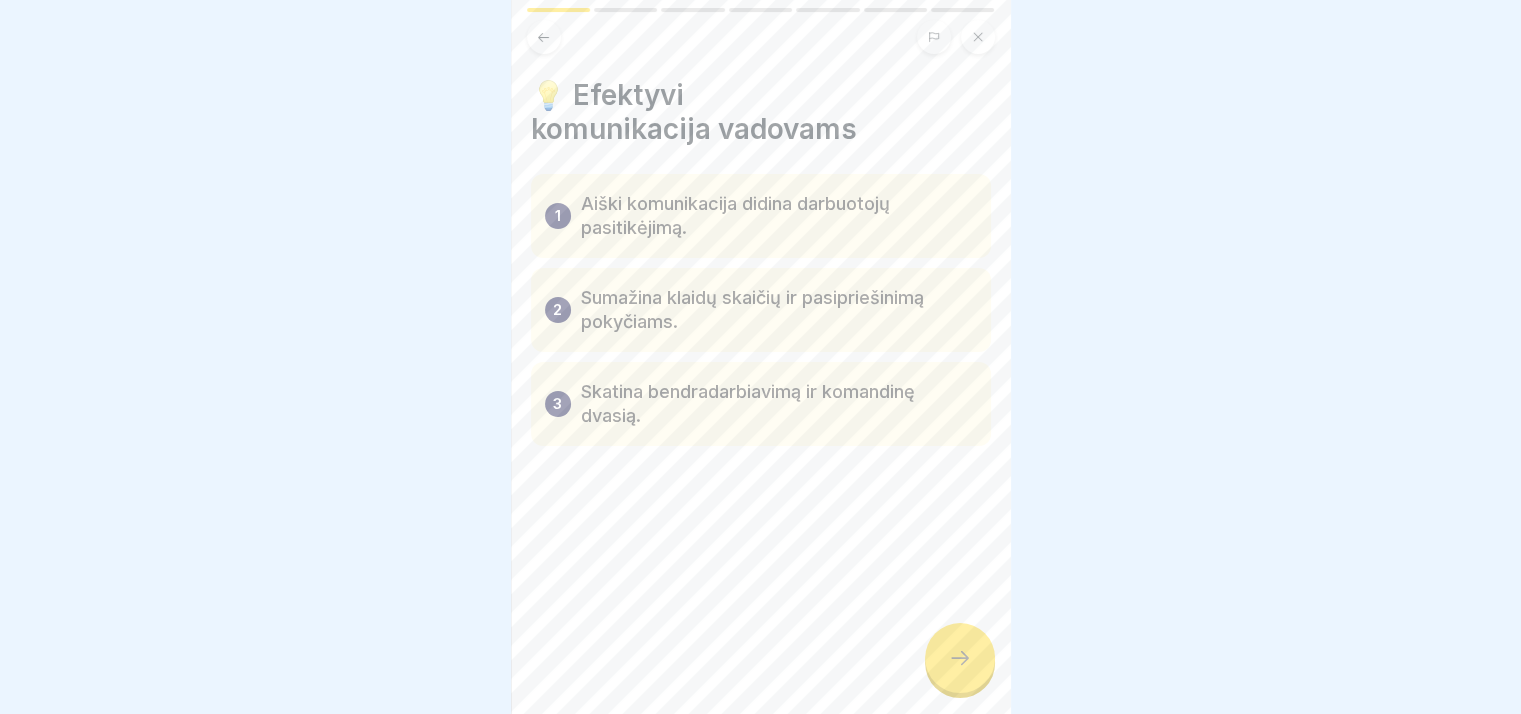 click at bounding box center (960, 658) 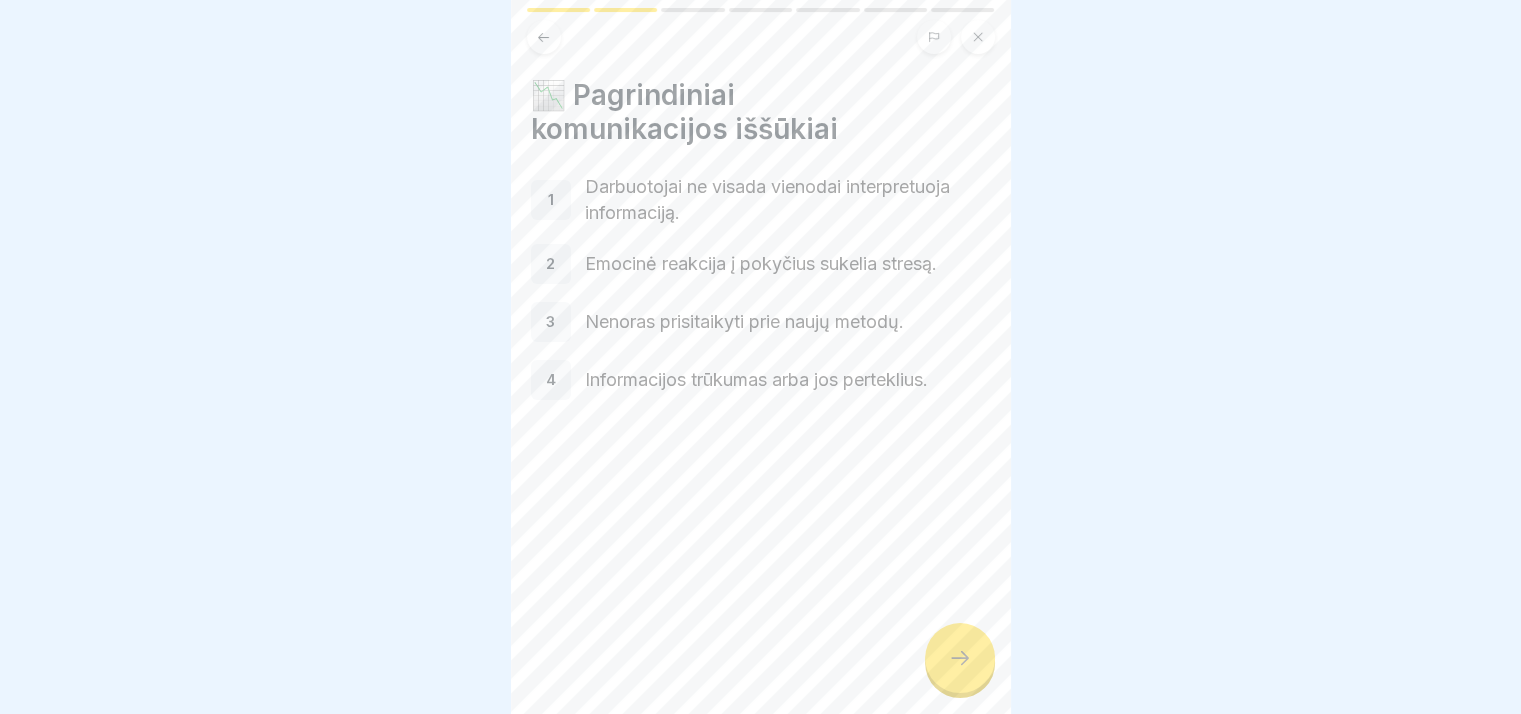 click at bounding box center [960, 658] 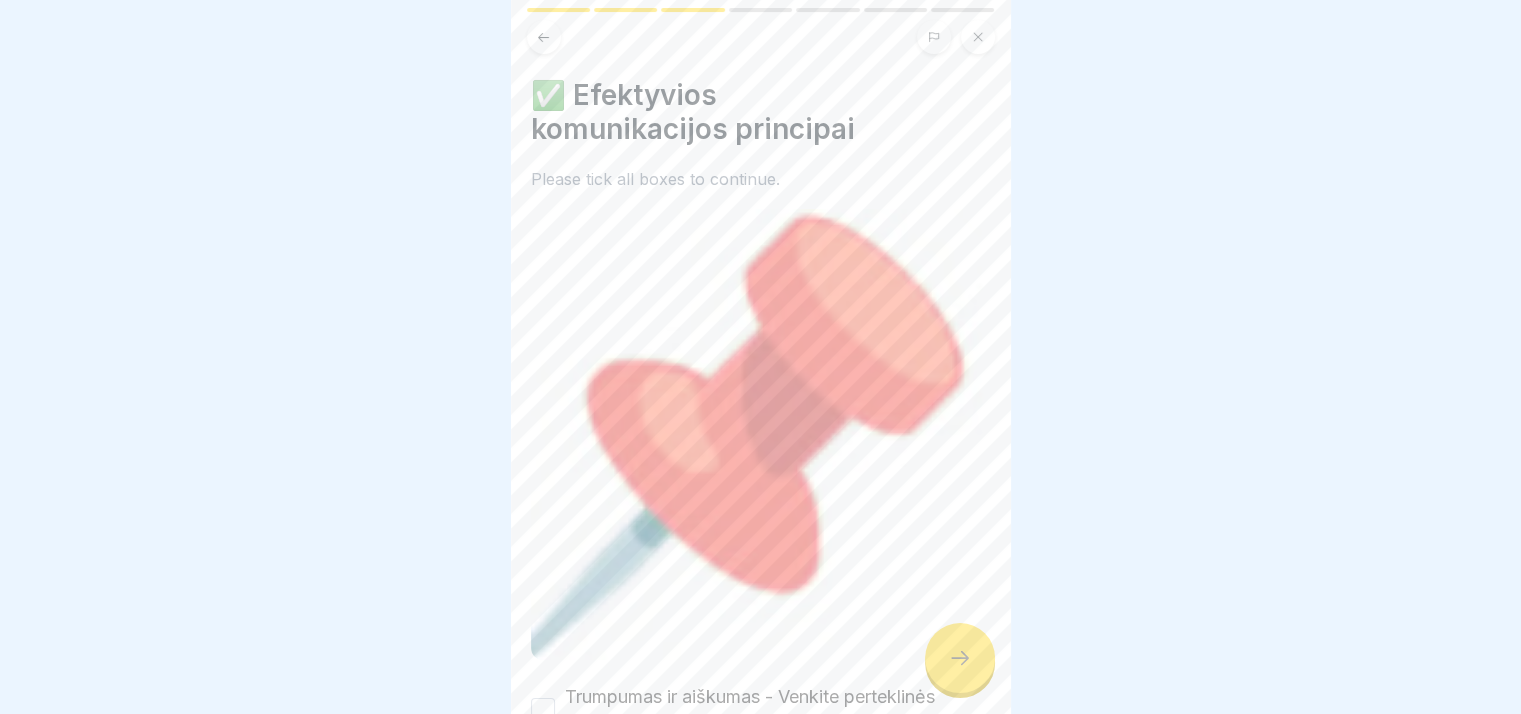 click at bounding box center [960, 658] 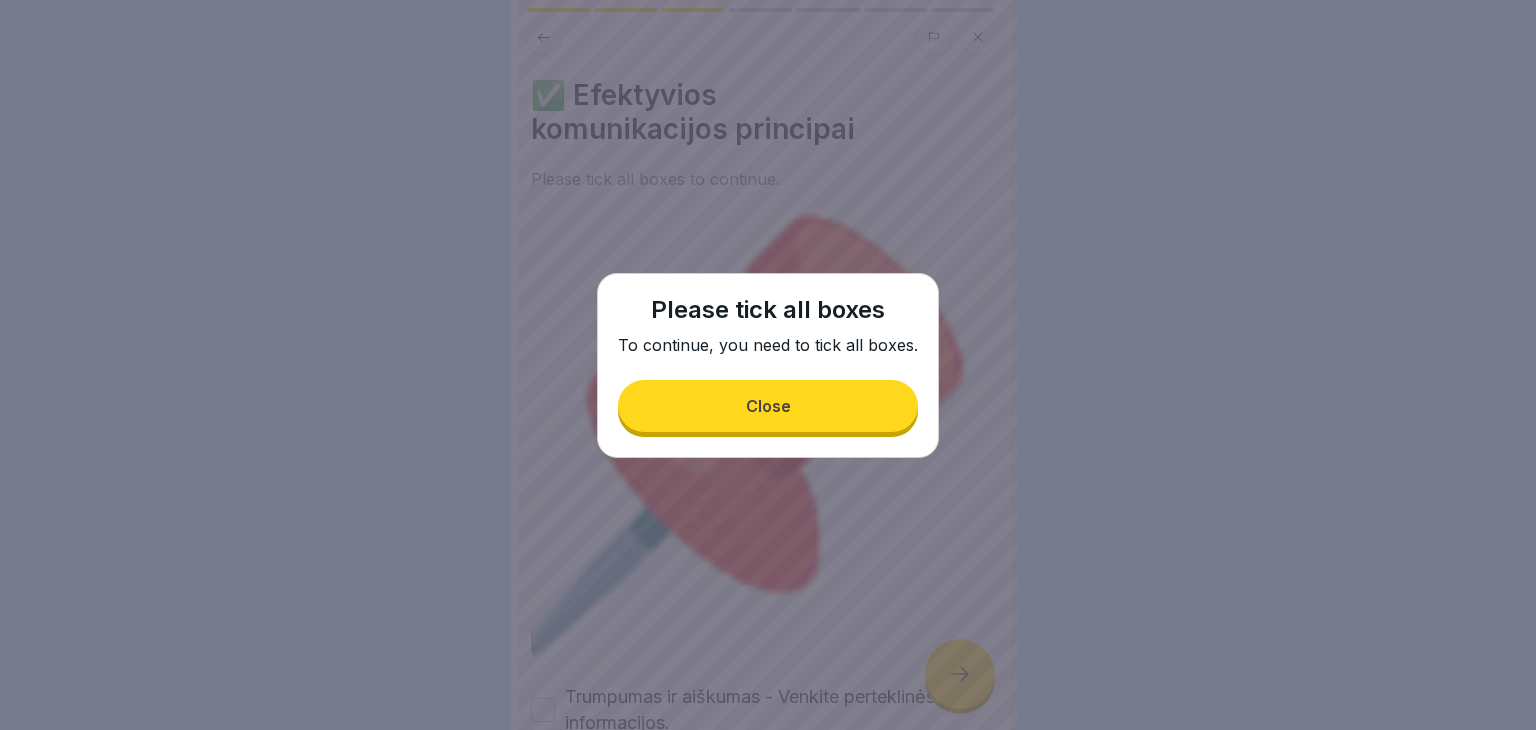 click on "Close" at bounding box center (768, 406) 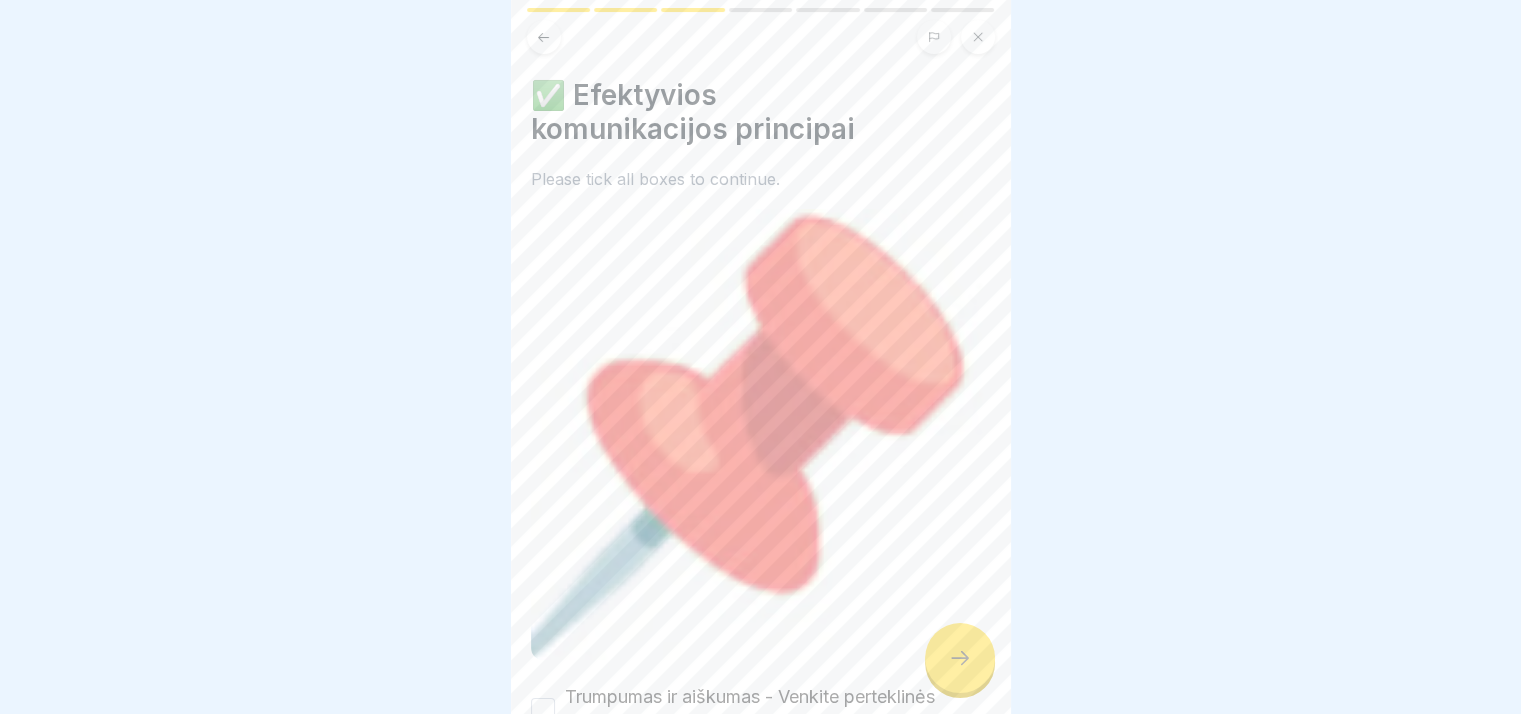 scroll, scrollTop: 388, scrollLeft: 0, axis: vertical 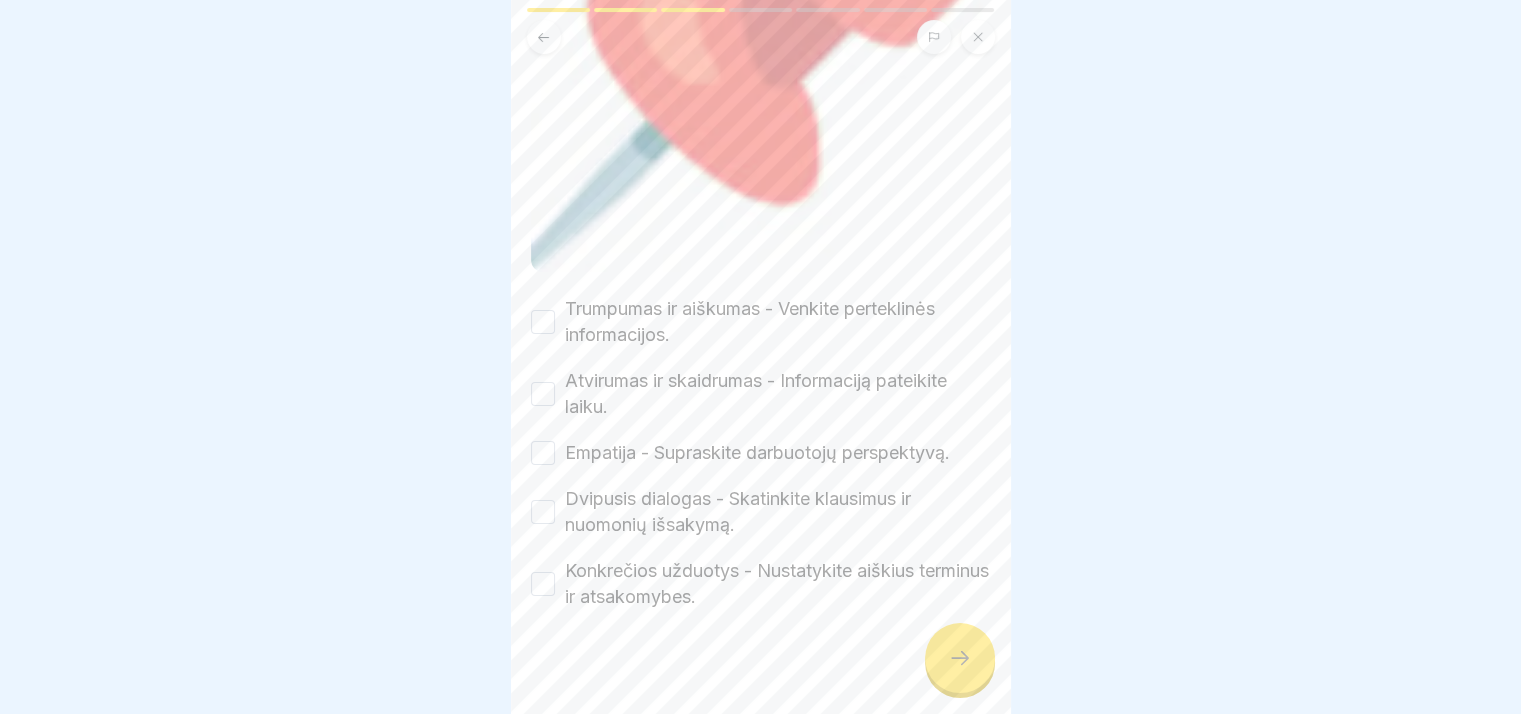 click on "Konkrečios užduotys - Nustatykite aiškius terminus ir atsakomybes." at bounding box center (778, 584) 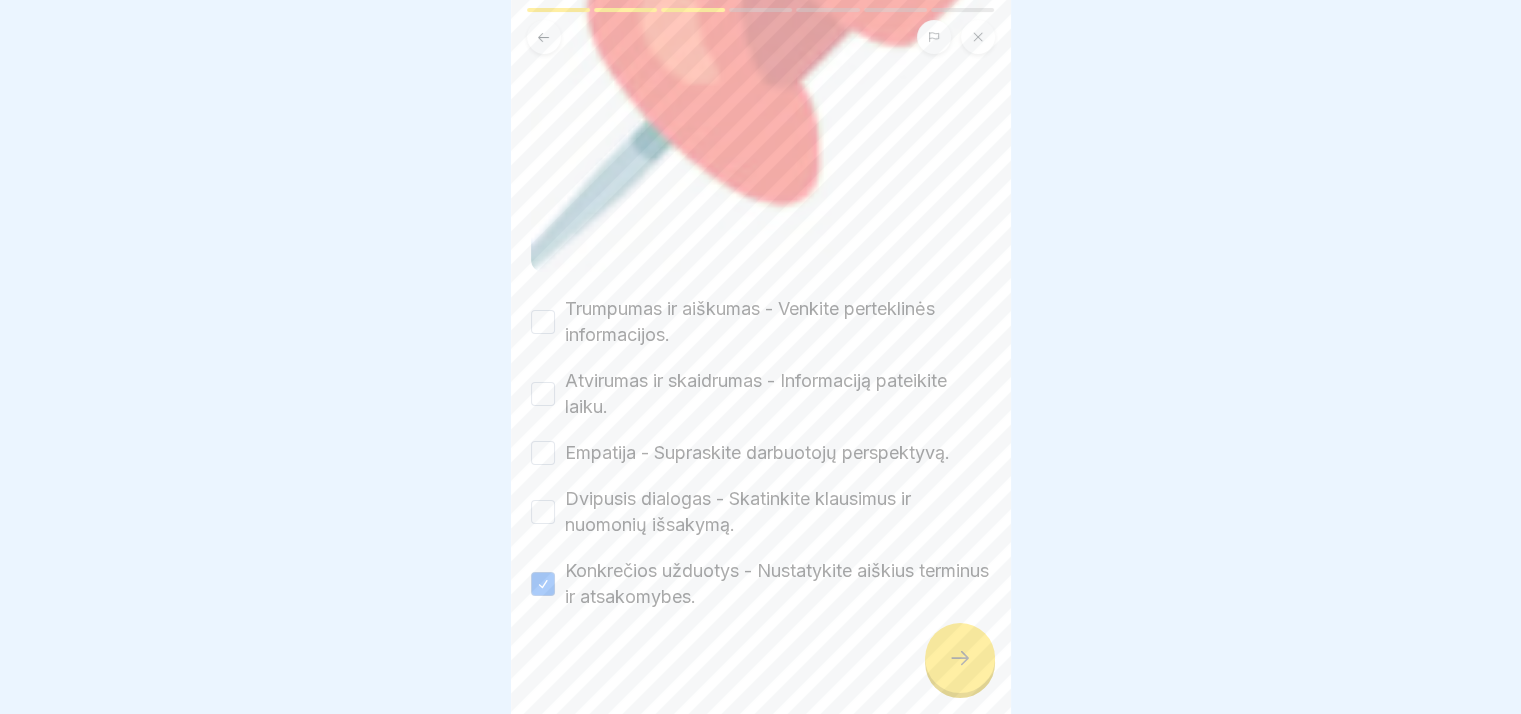 click on "Trumpumas ir aiškumas - Venkite perteklinės informacijos. Atvirumas ir skaidrumas - Informaciją pateikite laiku. Empatija - Supraskite darbuotojų perspektyvą. Dvipusis dialogas - Skatinkite klausimus ir nuomonių išsakymą. Konkrečios užduotys - Nustatykite aiškius terminus ir atsakomybes." at bounding box center (761, 453) 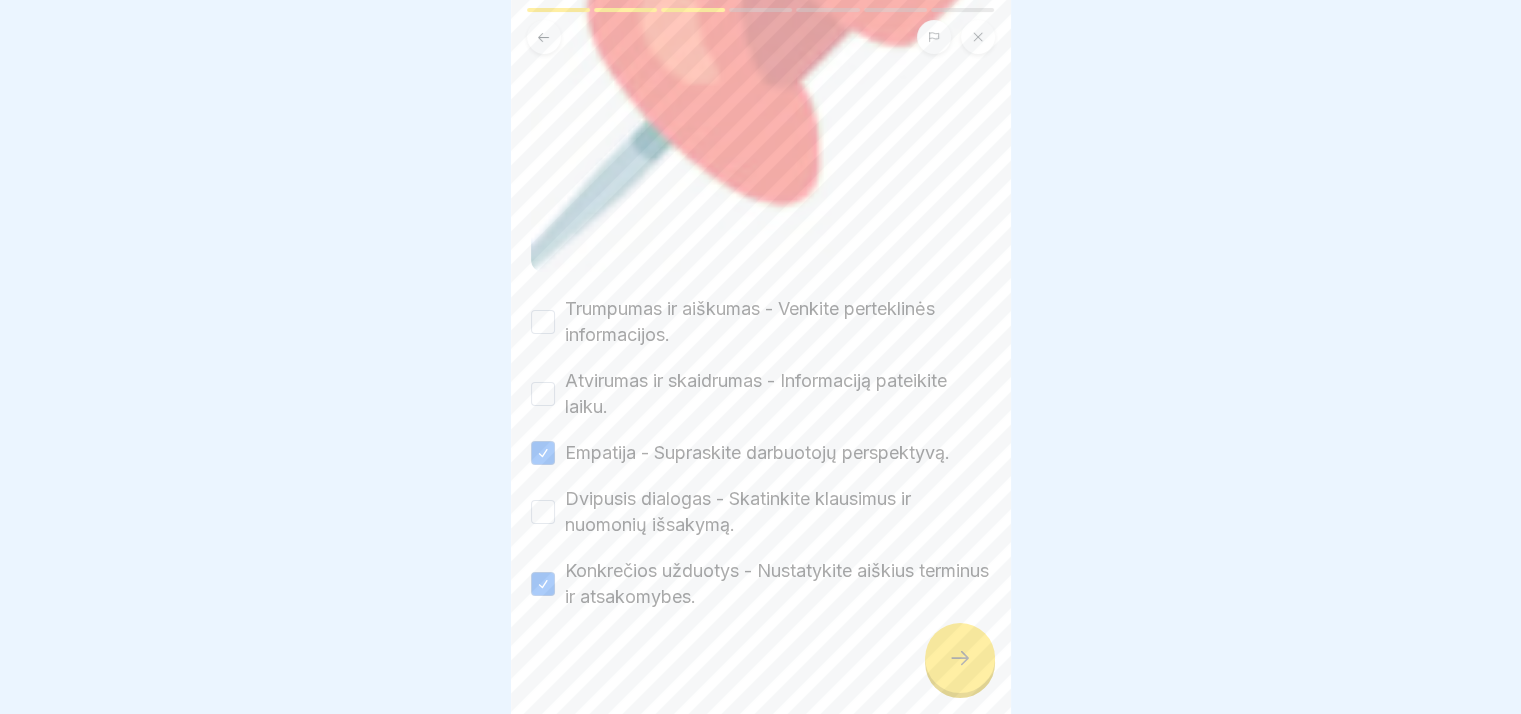 click on "Dvipusis dialogas - Skatinkite klausimus ir nuomonių išsakymą." at bounding box center (778, 512) 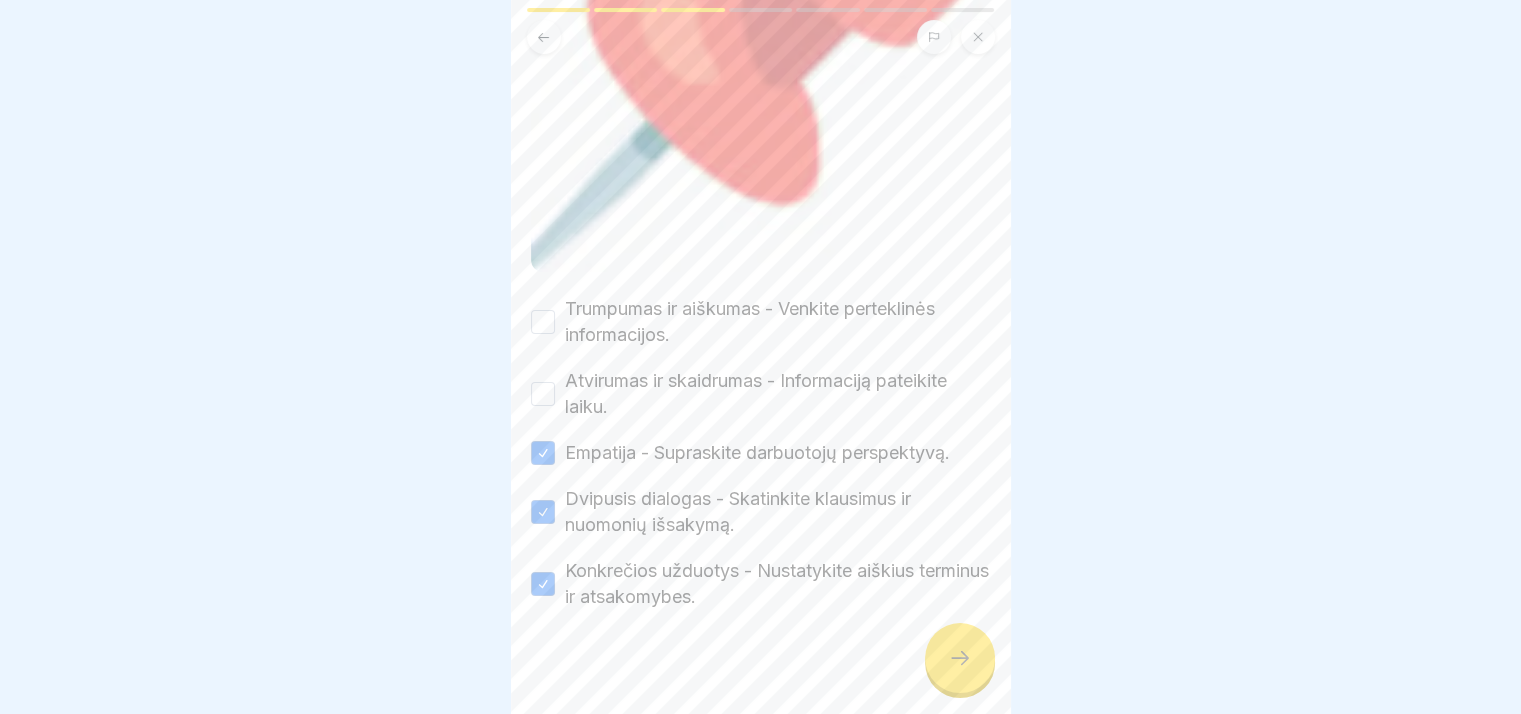 click on "Atvirumas ir skaidrumas - Informaciją pateikite laiku." at bounding box center (778, 394) 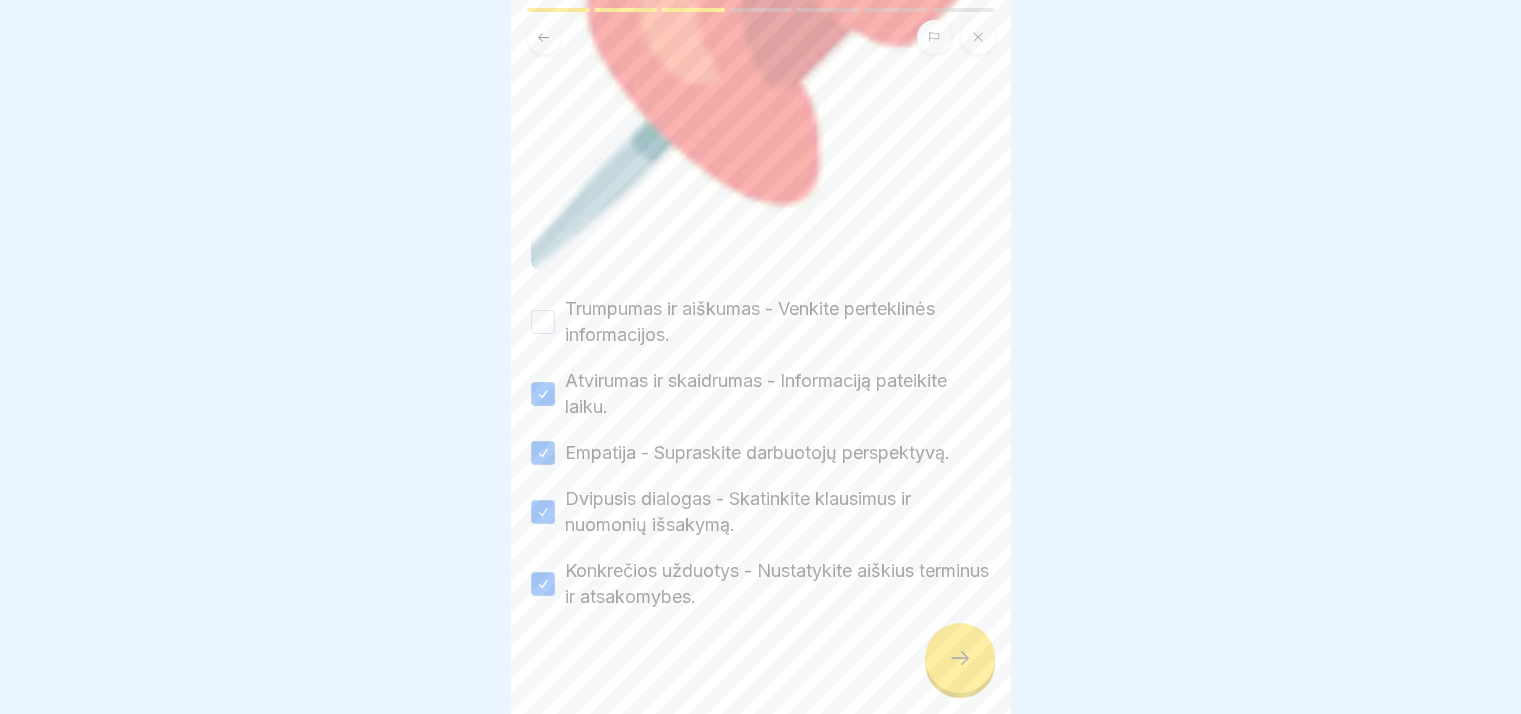 click on "Trumpumas ir aiškumas - Venkite perteklinės informacijos." at bounding box center (778, 322) 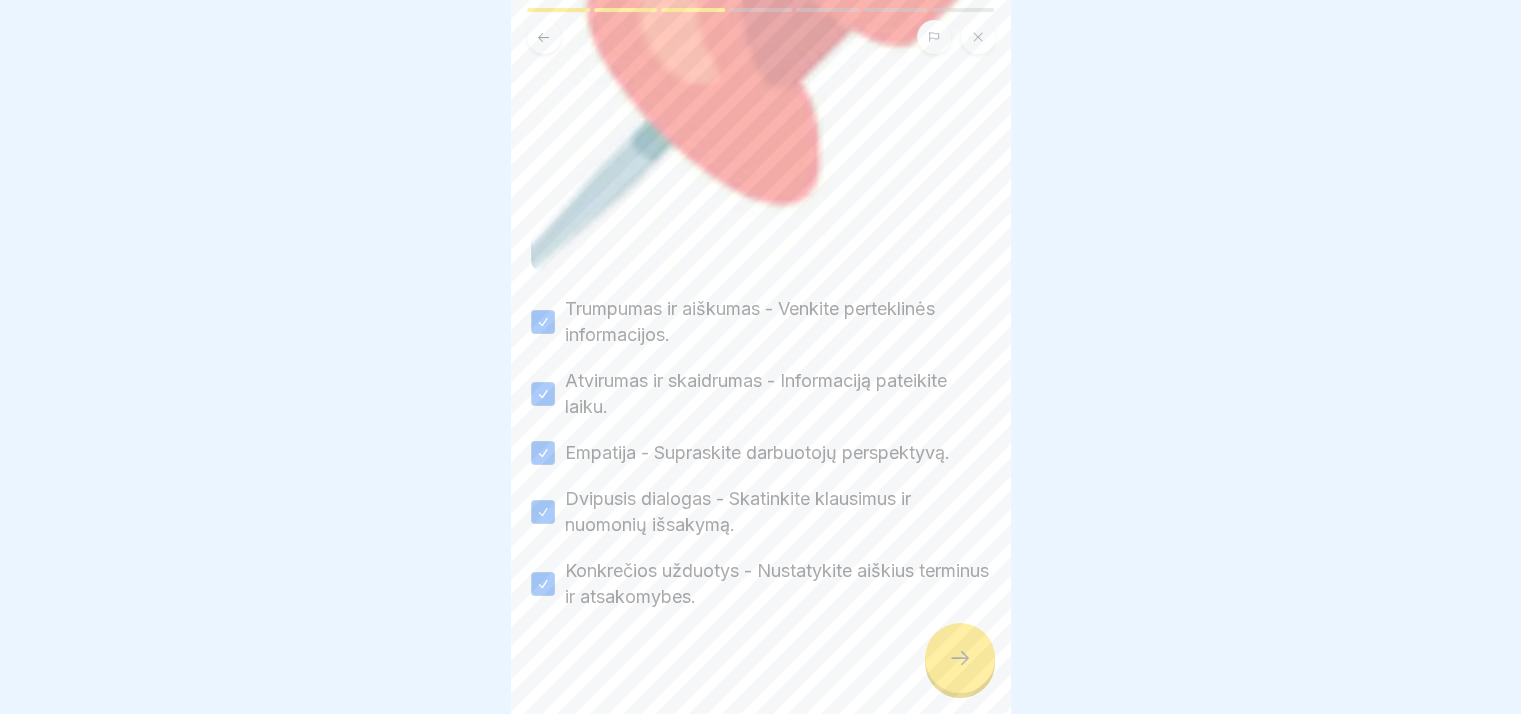 click at bounding box center (960, 658) 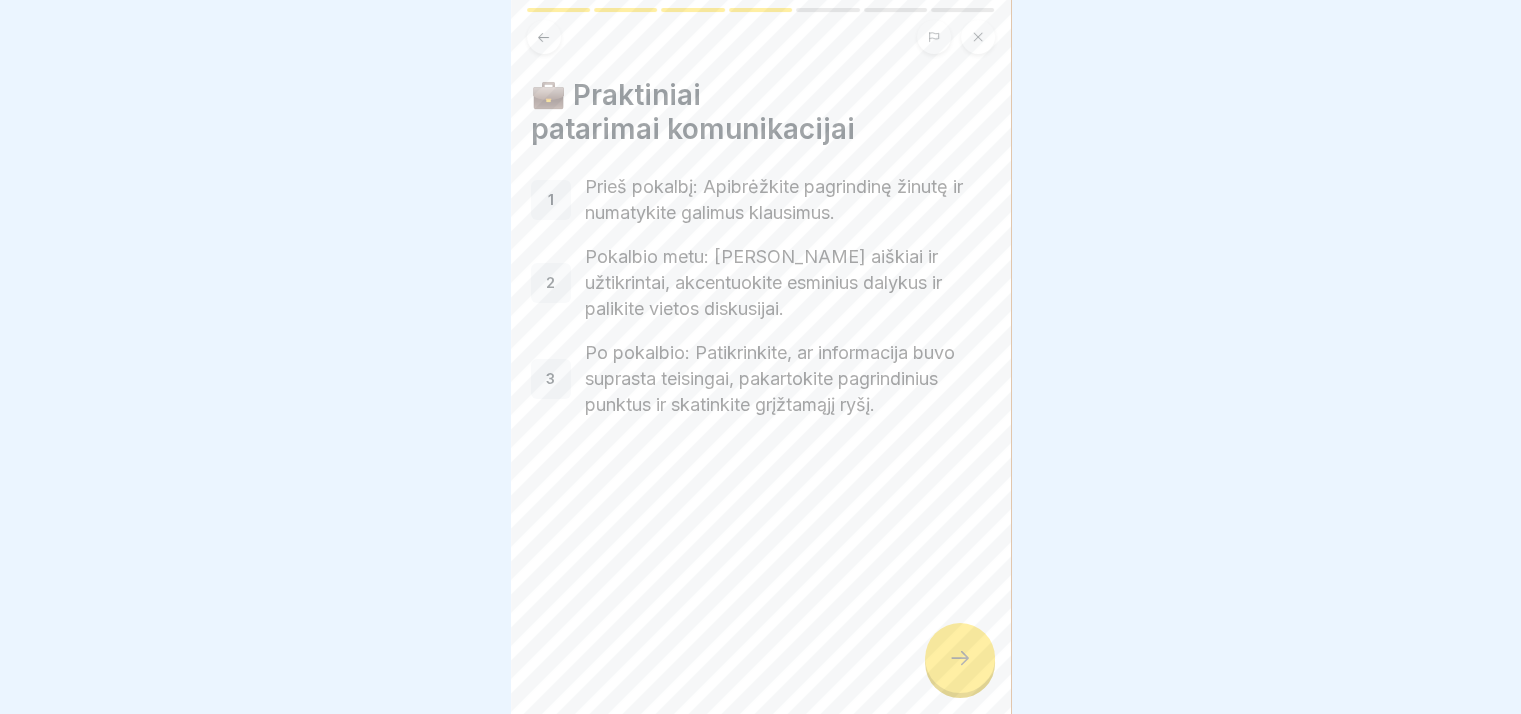 click at bounding box center [960, 658] 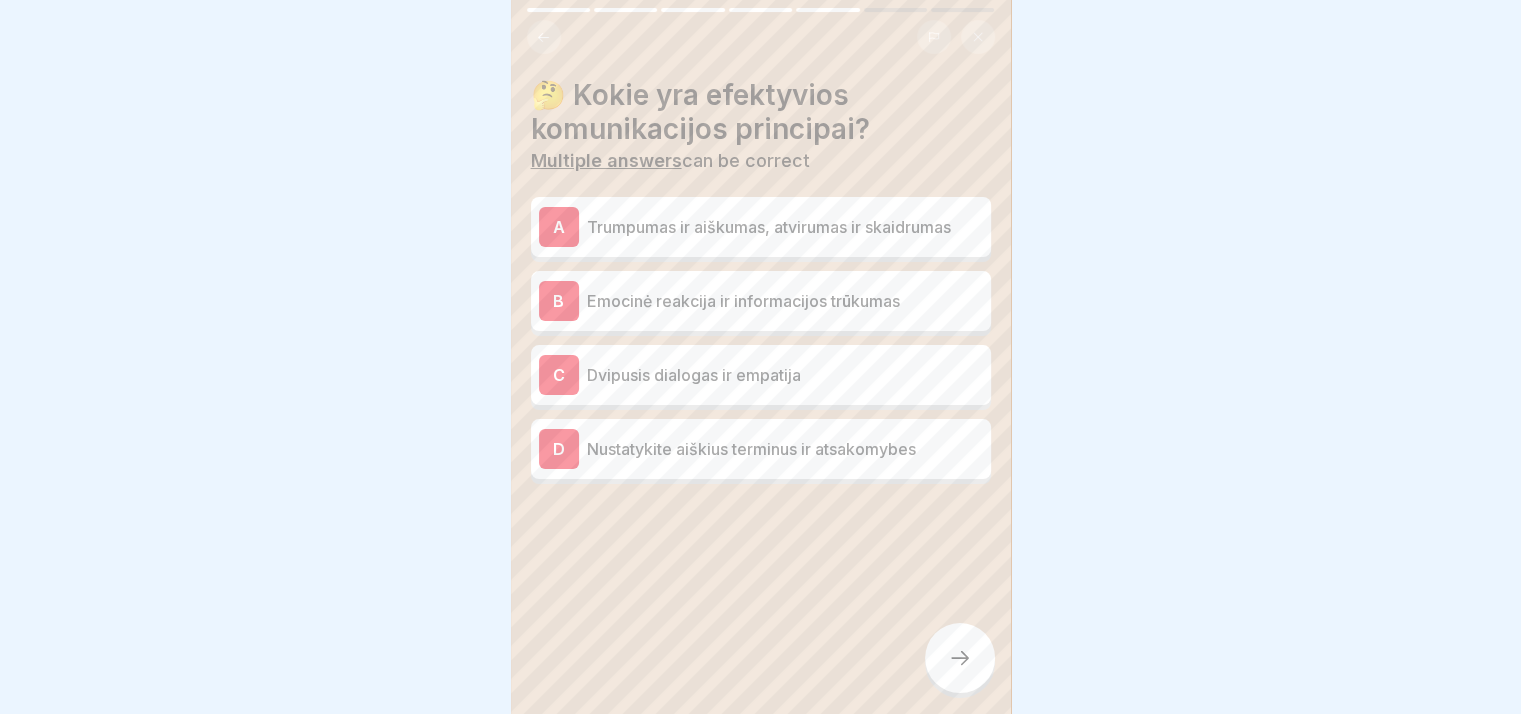 click at bounding box center (960, 658) 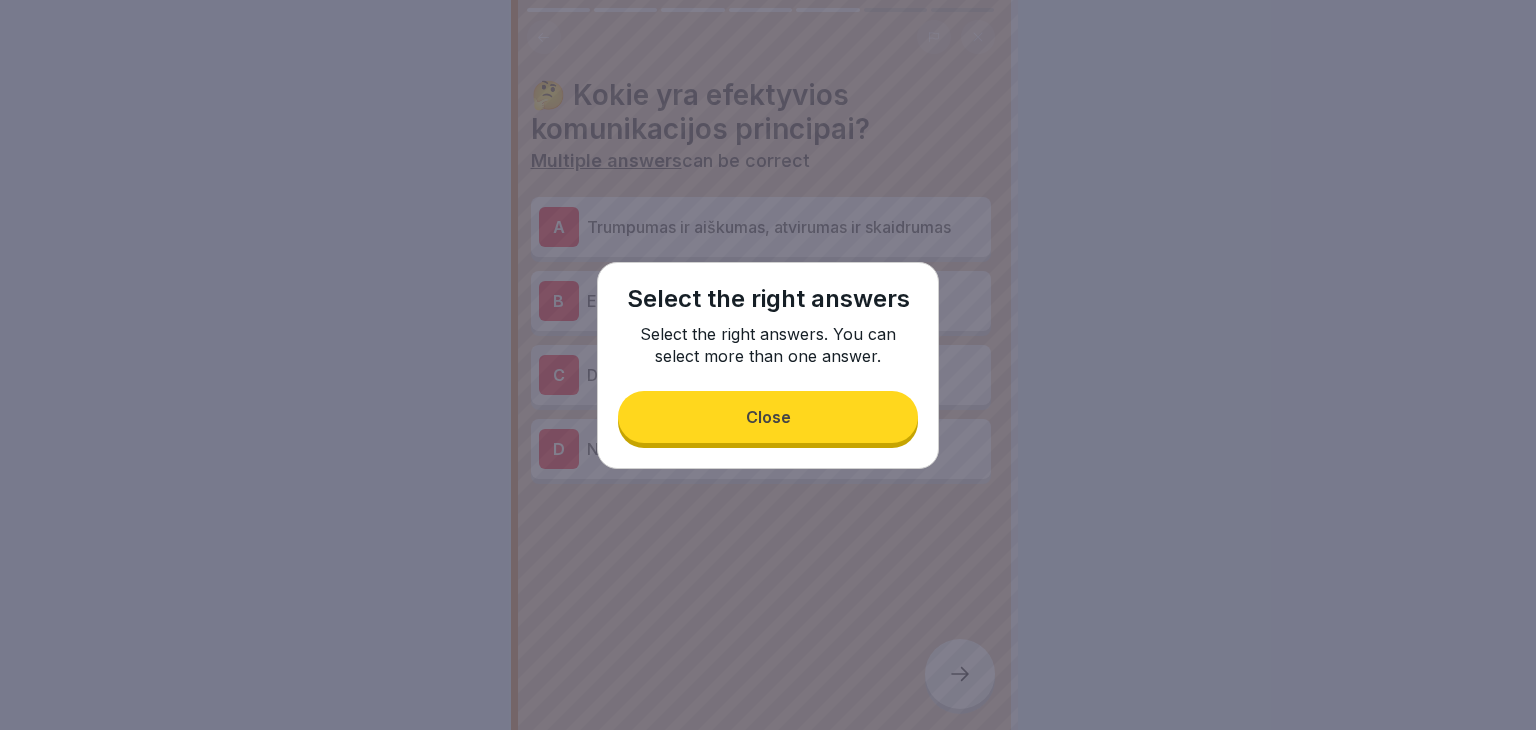 click on "Select the right answers Select the right answers. You can select more than one answer. Close" at bounding box center [768, 365] 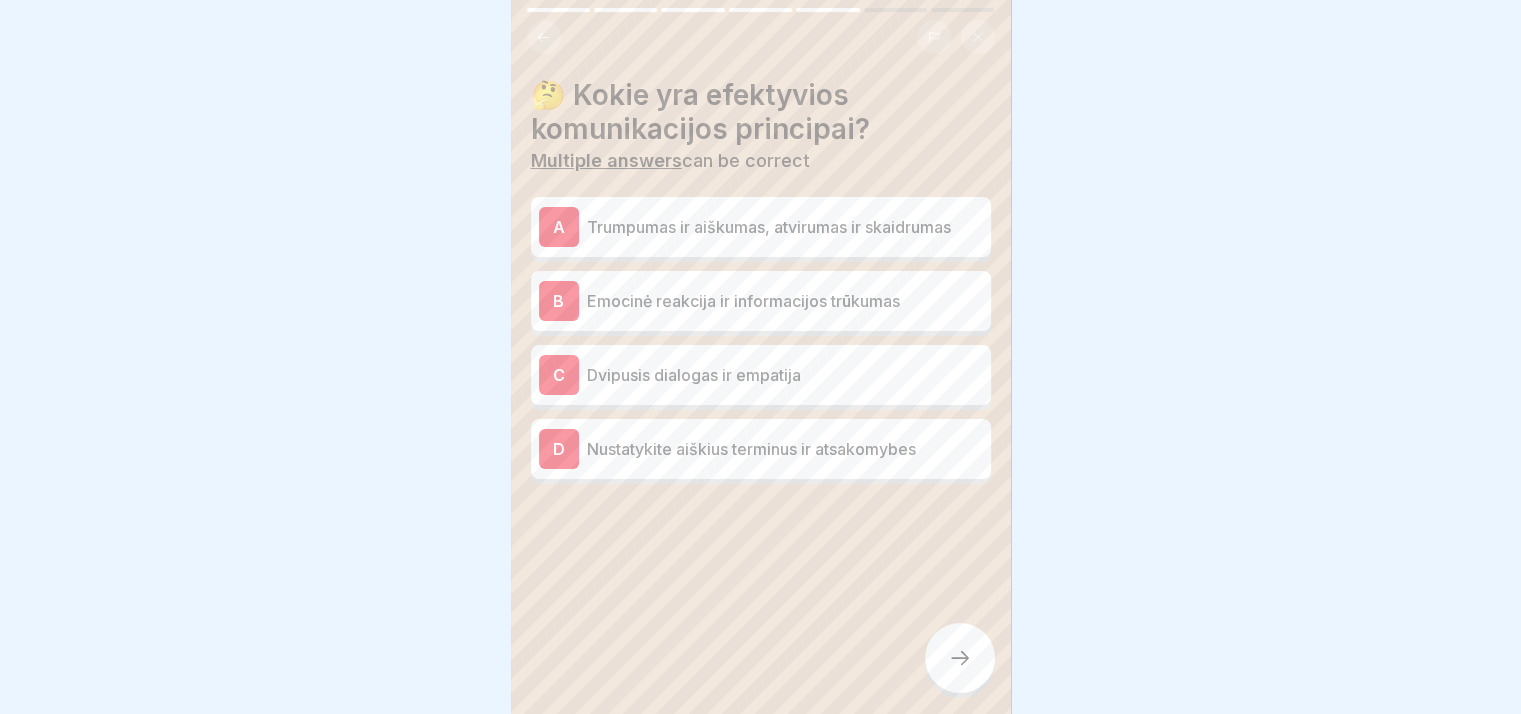 click on "A Trumpumas ir aiškumas, atvirumas ir skaidrumas" at bounding box center (761, 227) 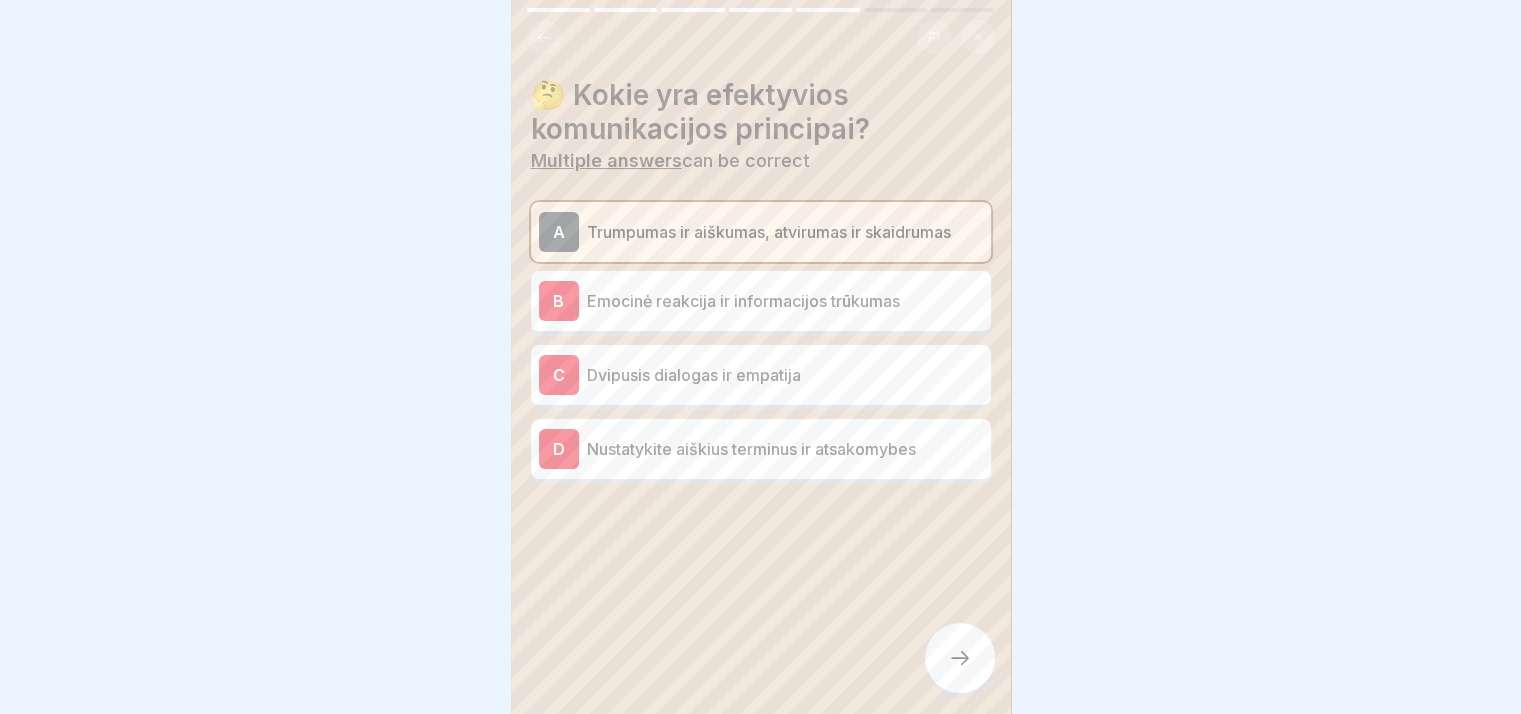 click on "Emocinė reakcija ir informacijos trūkumas" at bounding box center (785, 301) 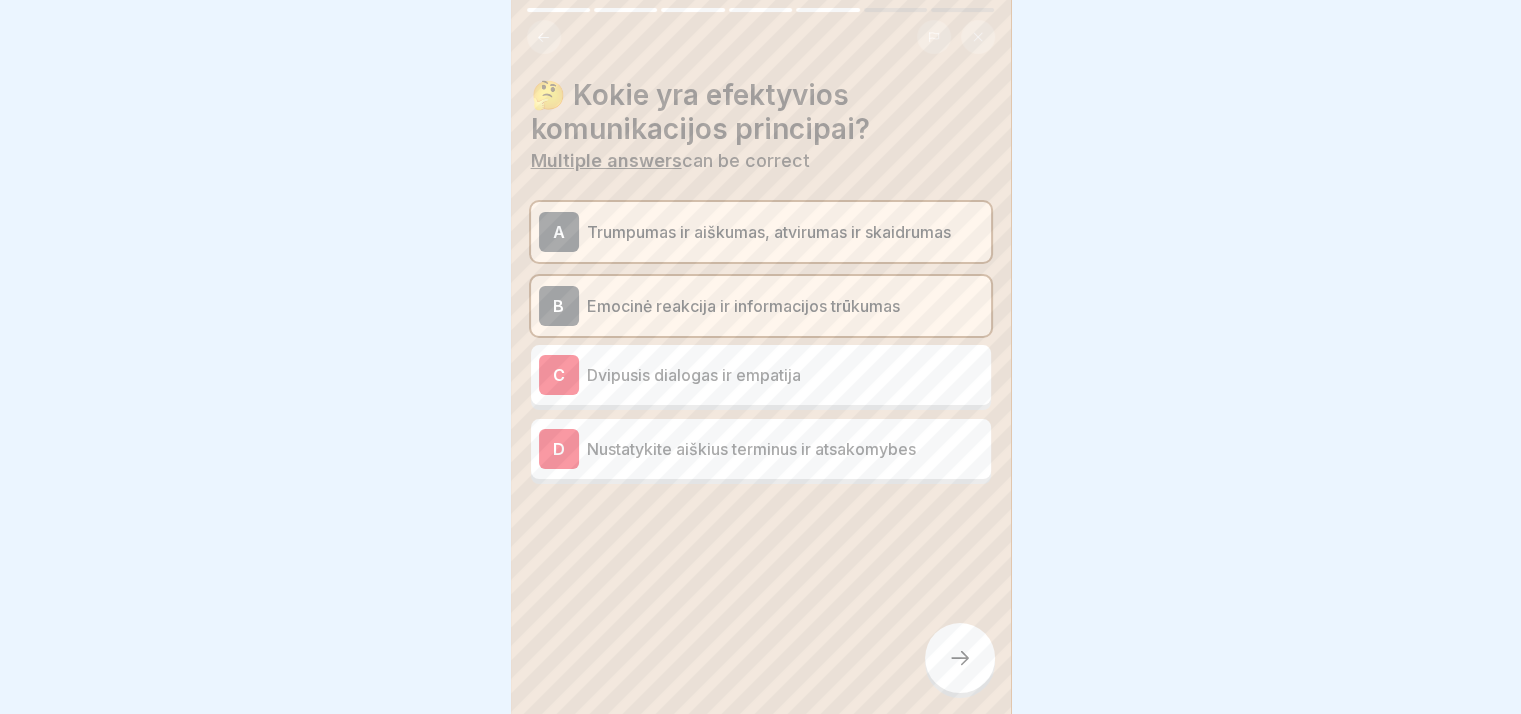 click on "Emocinė reakcija ir informacijos trūkumas" at bounding box center (785, 306) 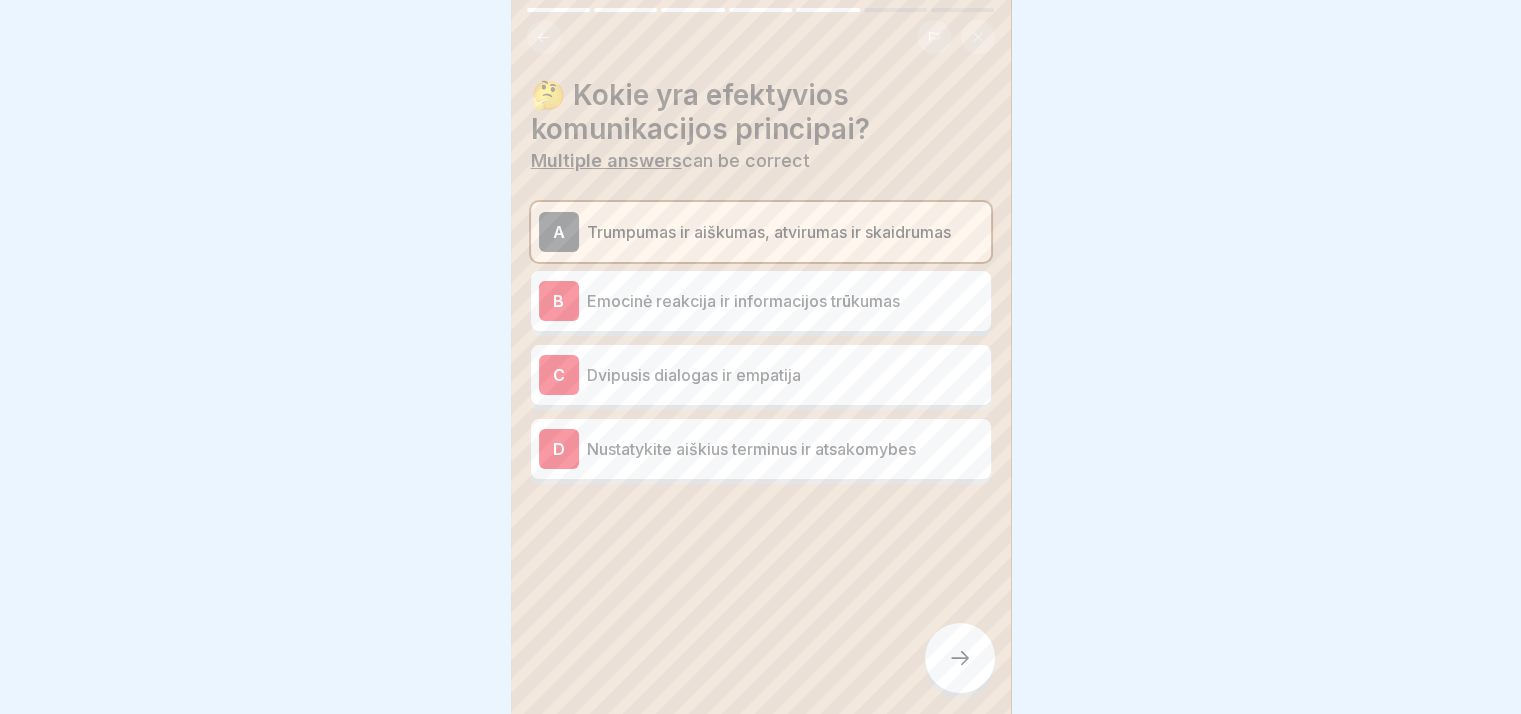 click on "Dvipusis dialogas ir empatija" at bounding box center [785, 375] 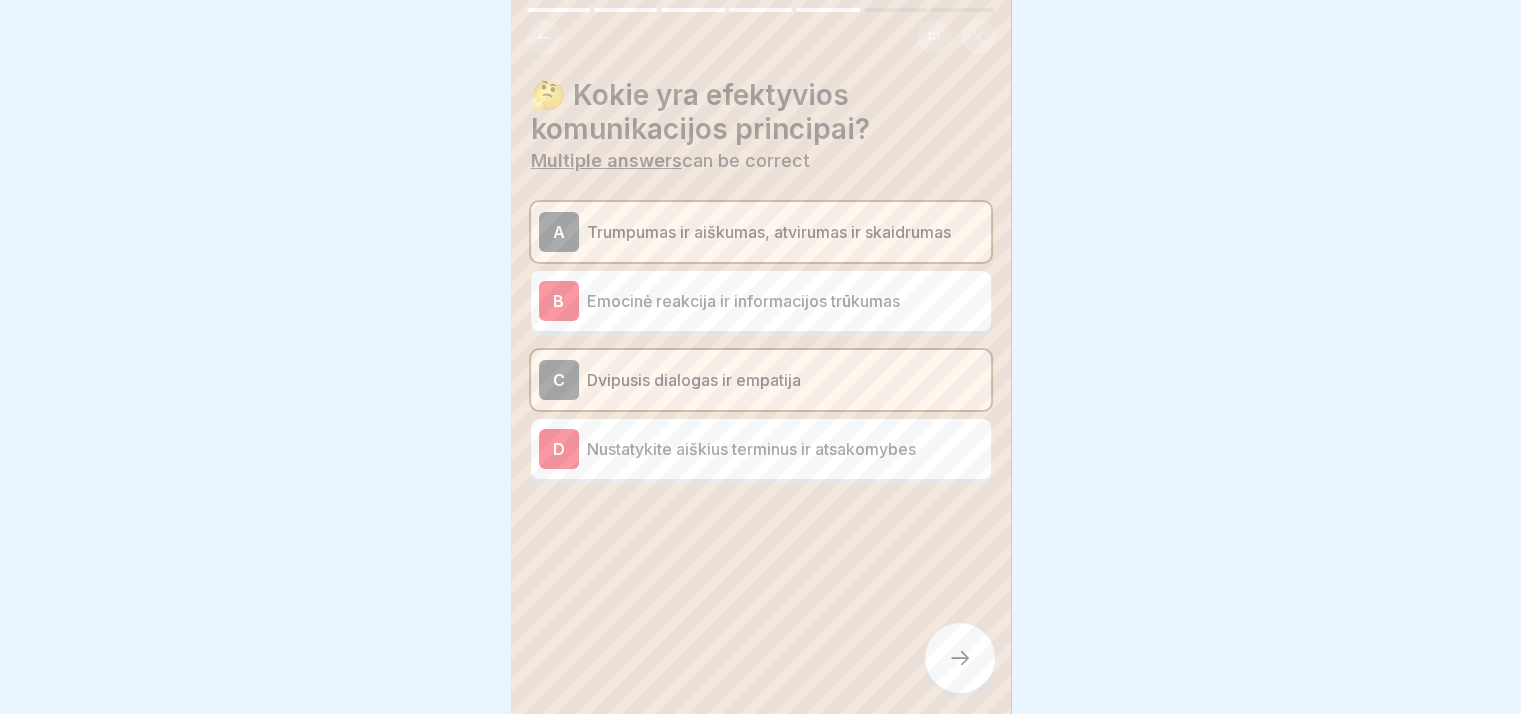 click on "Nustatykite aiškius terminus ir atsakomybes" at bounding box center [785, 449] 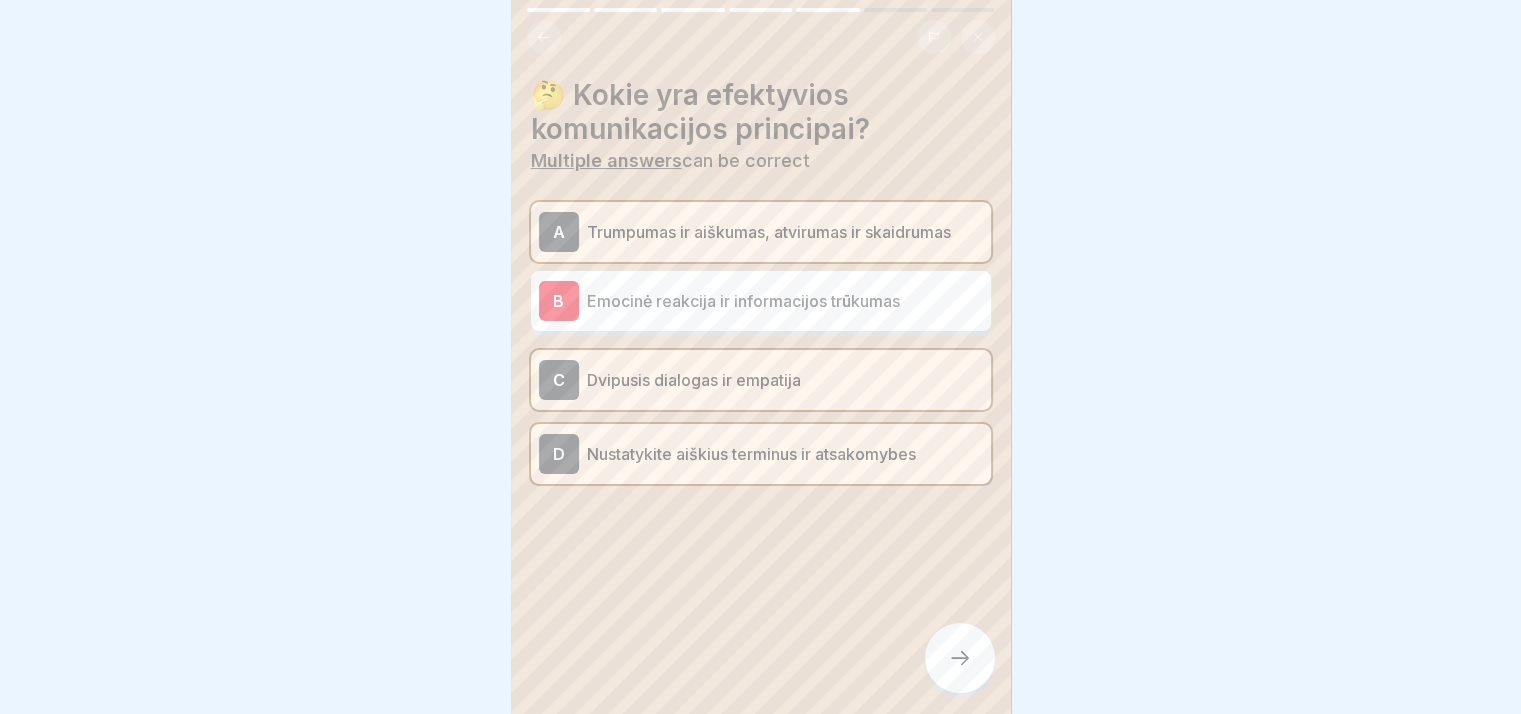 click 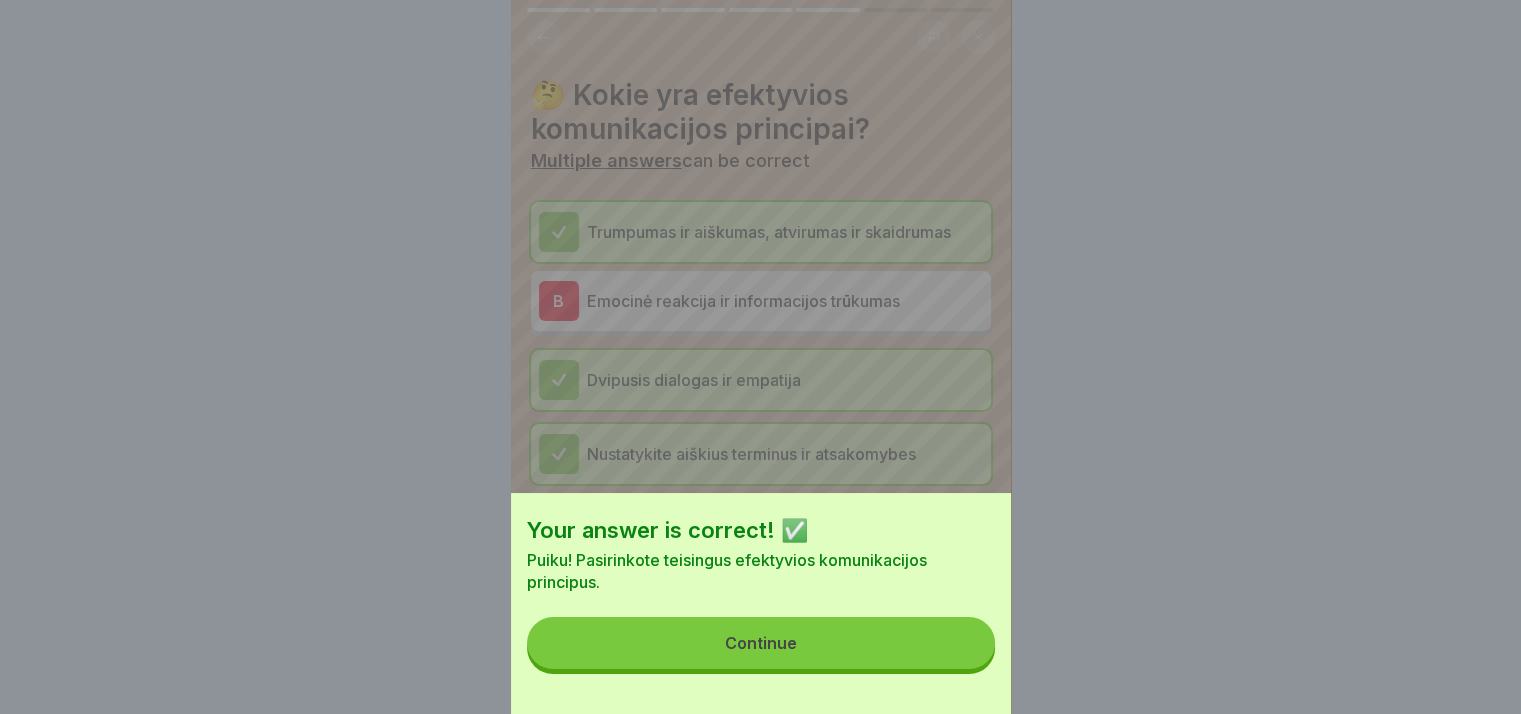 click on "Continue" at bounding box center (761, 643) 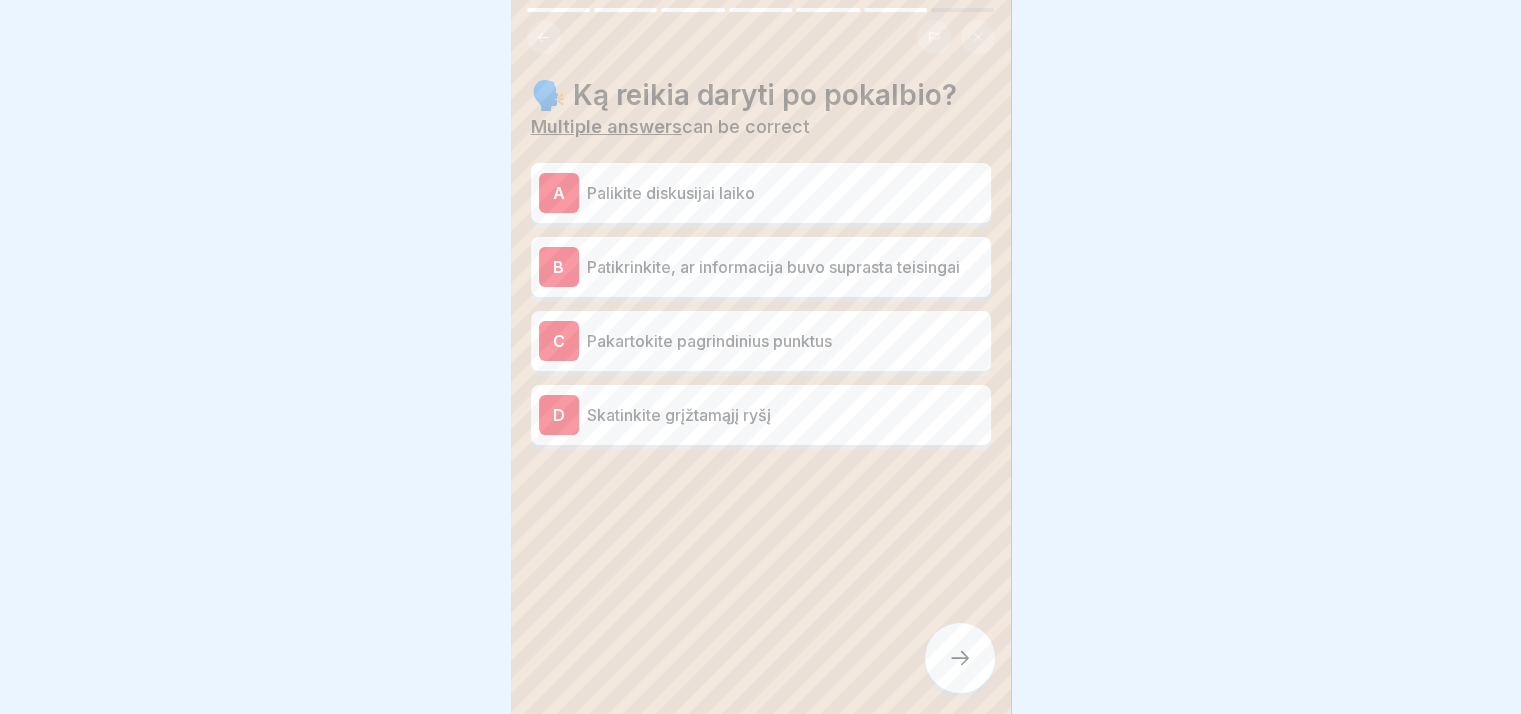 click on "Patikrinkite, ar informacija buvo suprasta teisingai" at bounding box center (785, 267) 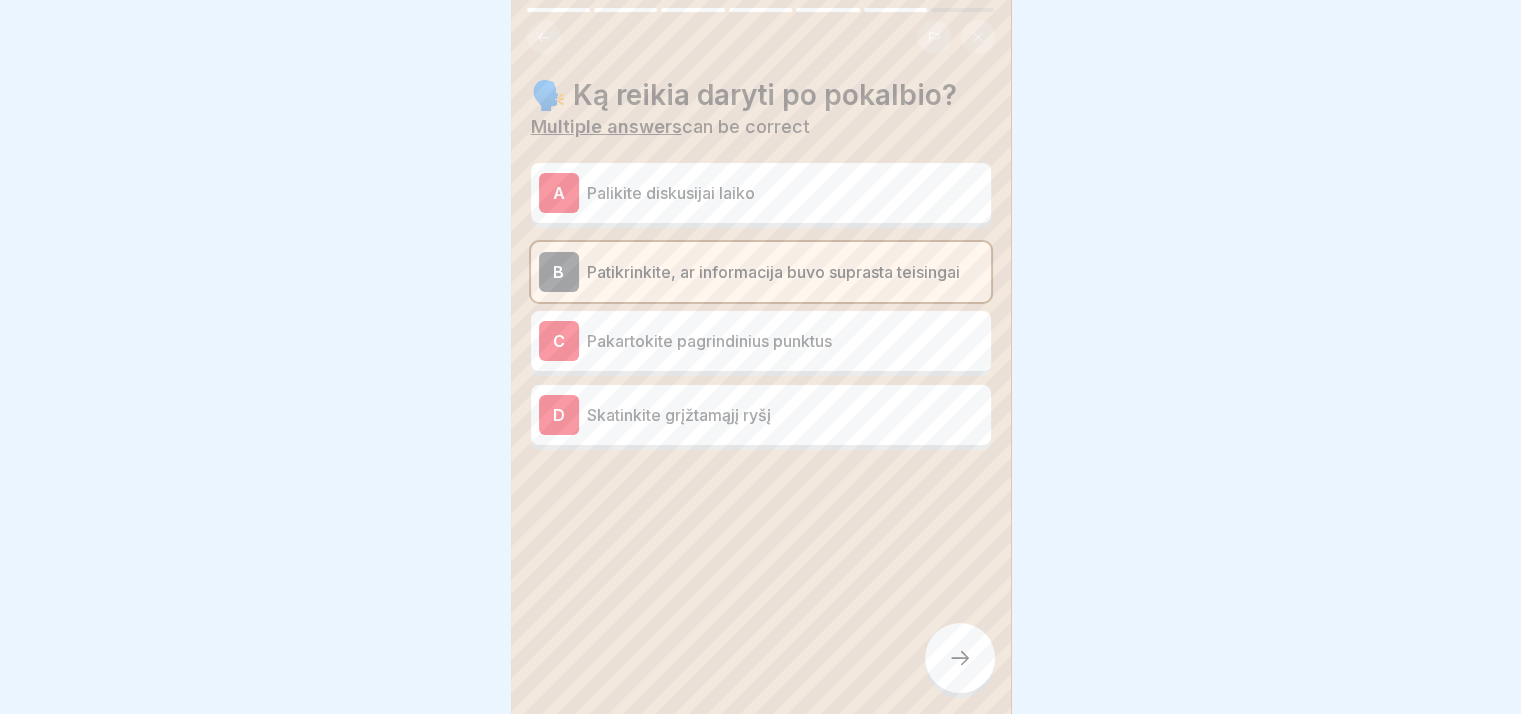 click on "Pakartokite pagrindinius punktus" at bounding box center (785, 341) 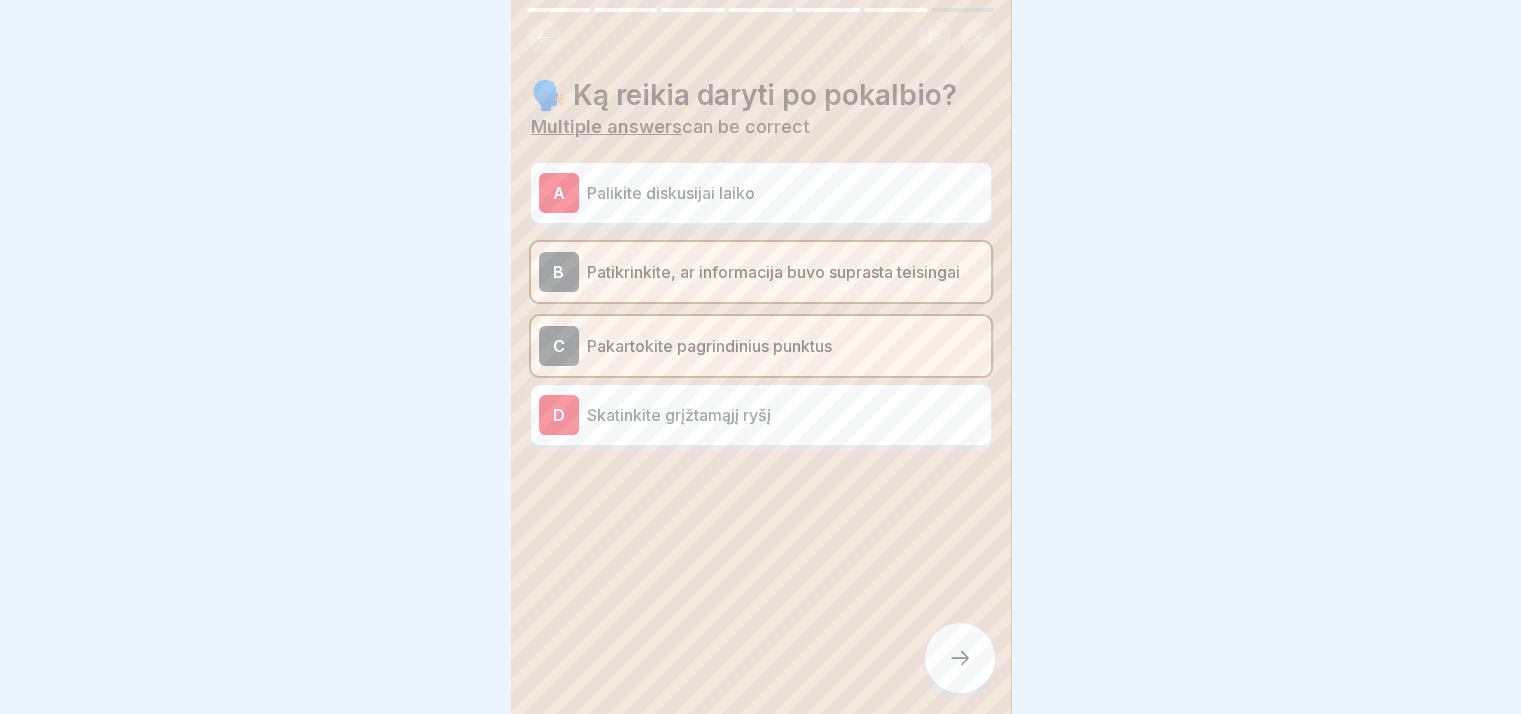 click on "D Skatinkite grįžtamąjį ryšį" at bounding box center [761, 415] 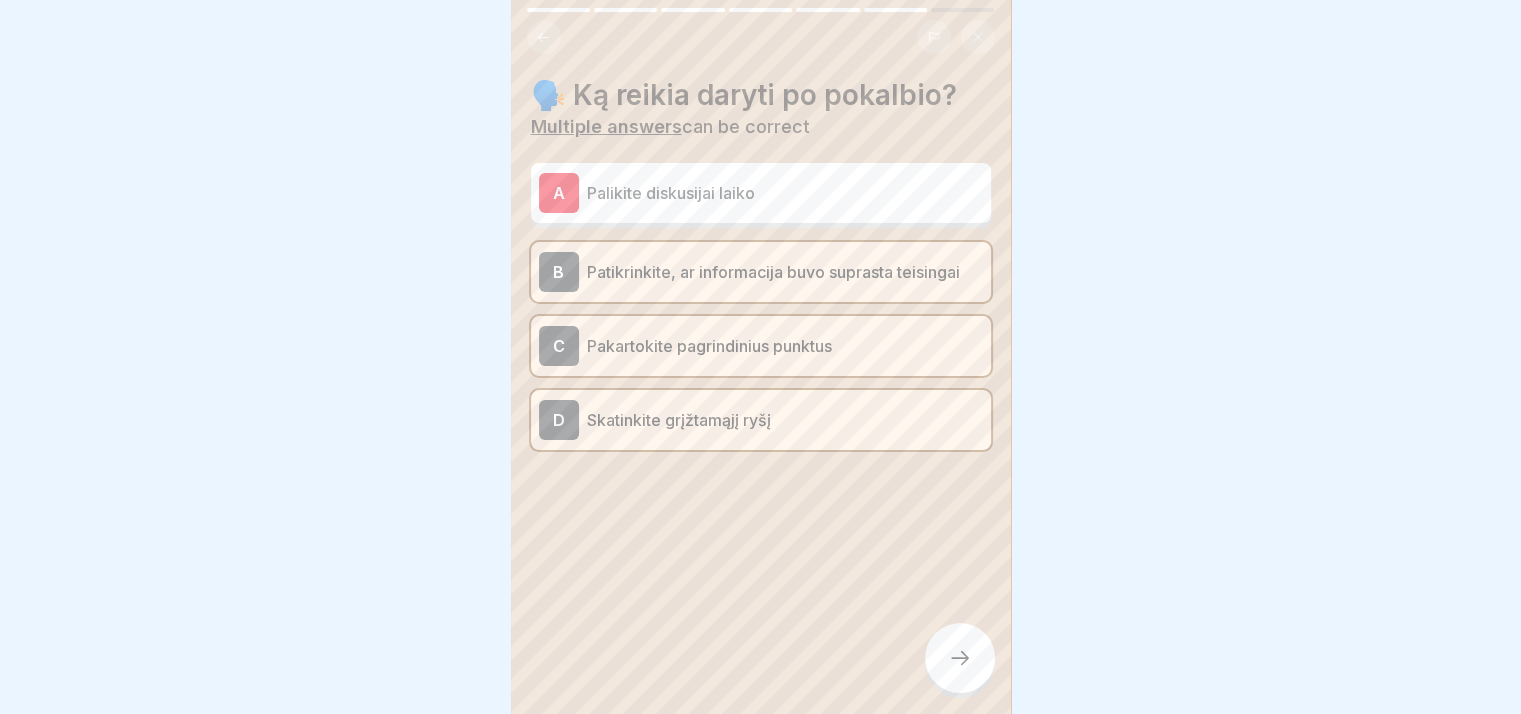 click at bounding box center (960, 658) 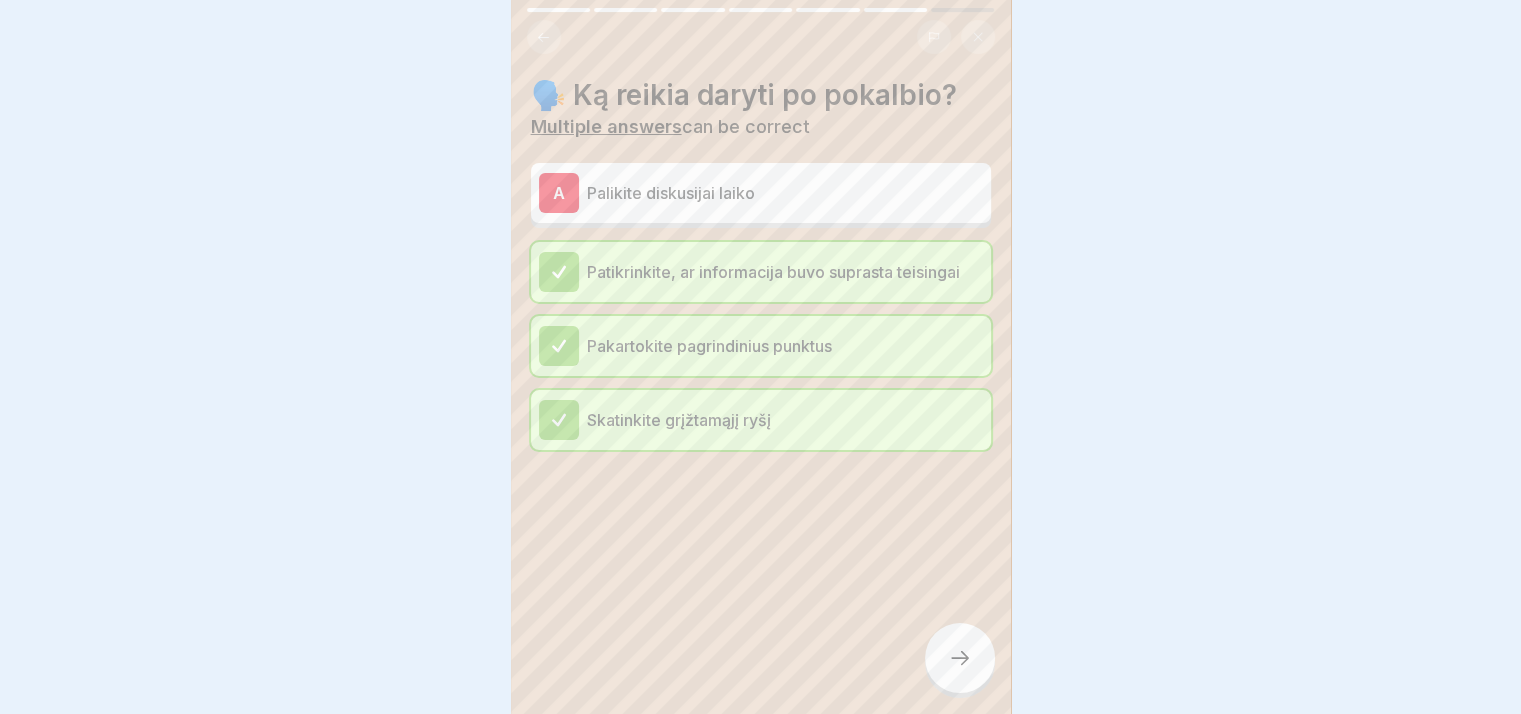 click on "Your answer is correct! ✅ Teisingai! Po pokalbio svarbu patikrinti supratimą, pakartoti pagrindinius punktus ir skatinti grįžtamąjį ryšį.   Continue" at bounding box center [761, 1025] 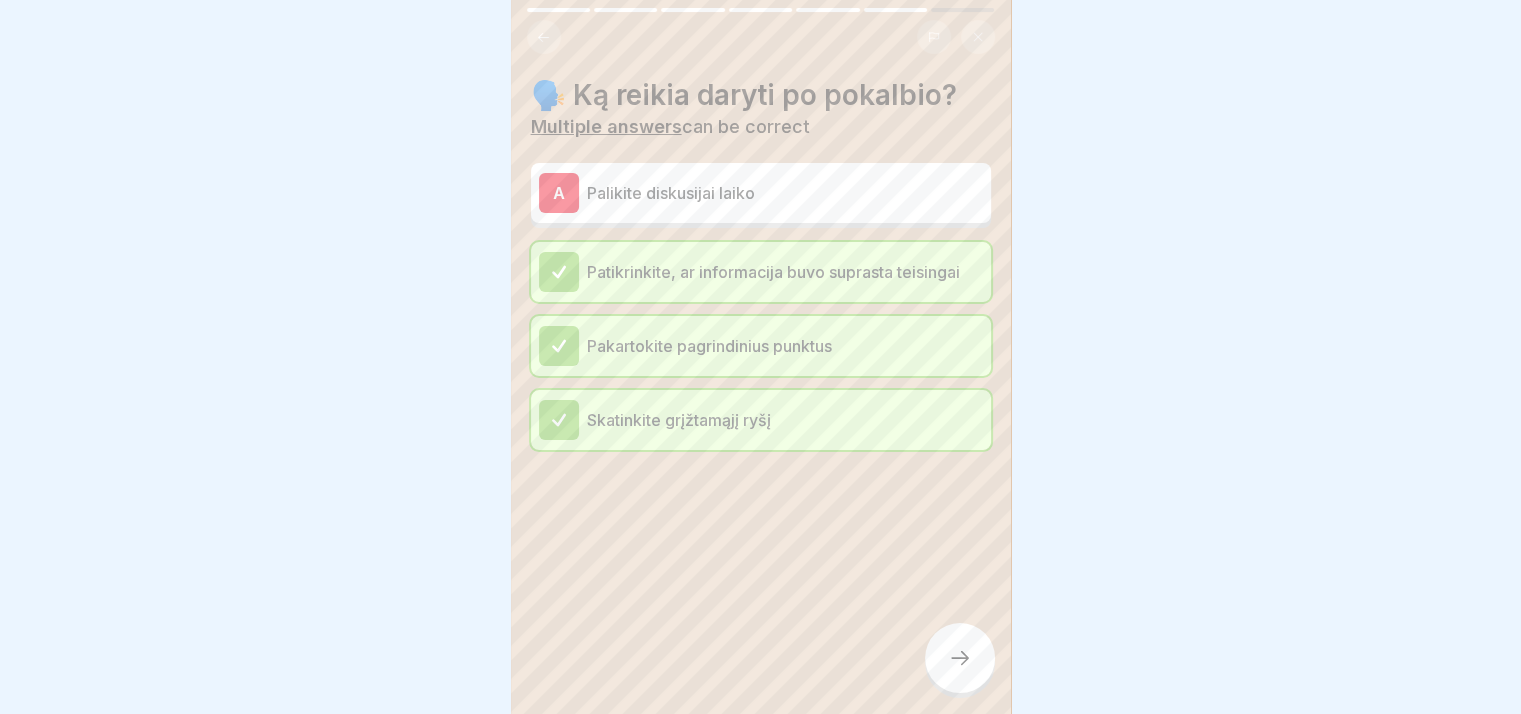 click at bounding box center [960, 658] 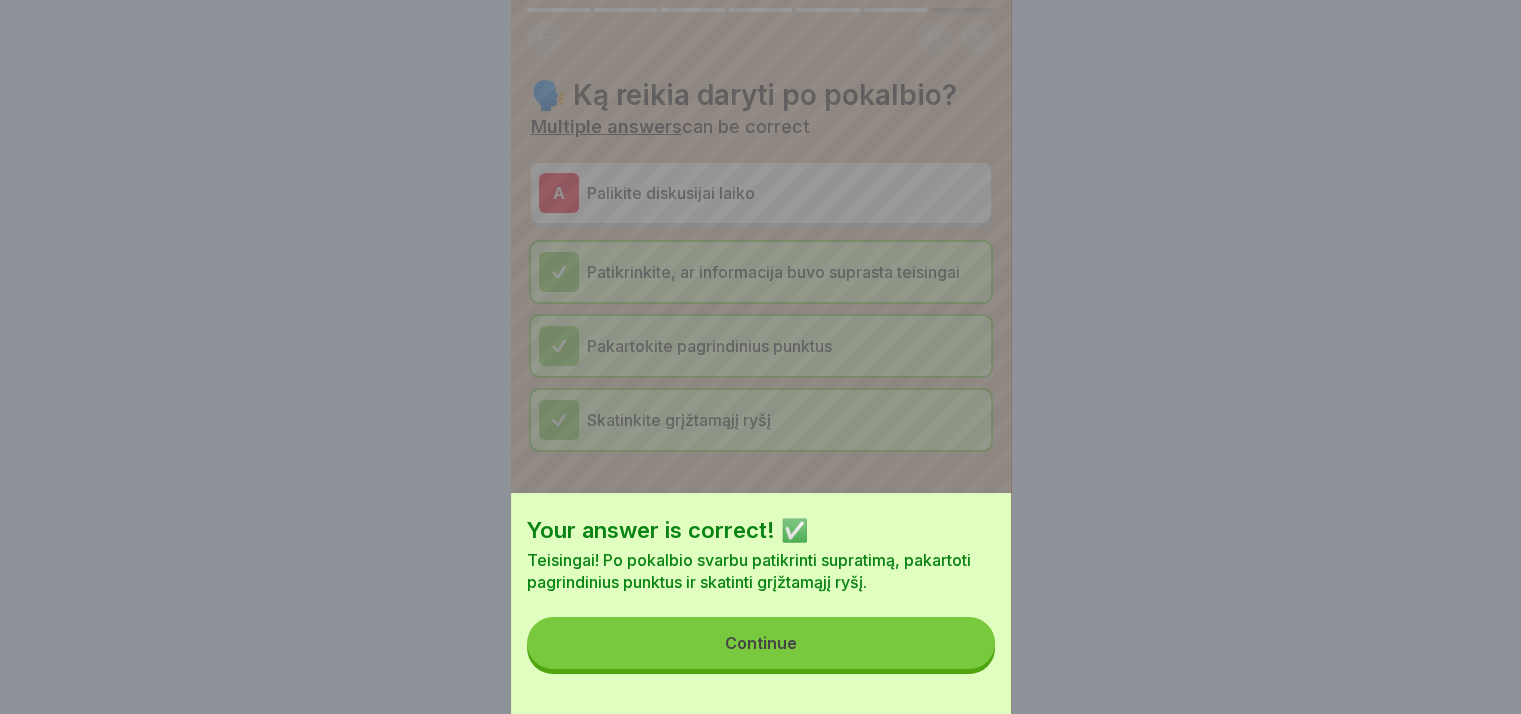 click on "Your answer is correct! ✅ Teisingai! Po pokalbio svarbu patikrinti supratimą, pakartoti pagrindinius punktus ir skatinti grįžtamąjį ryšį.   Continue" at bounding box center [761, 603] 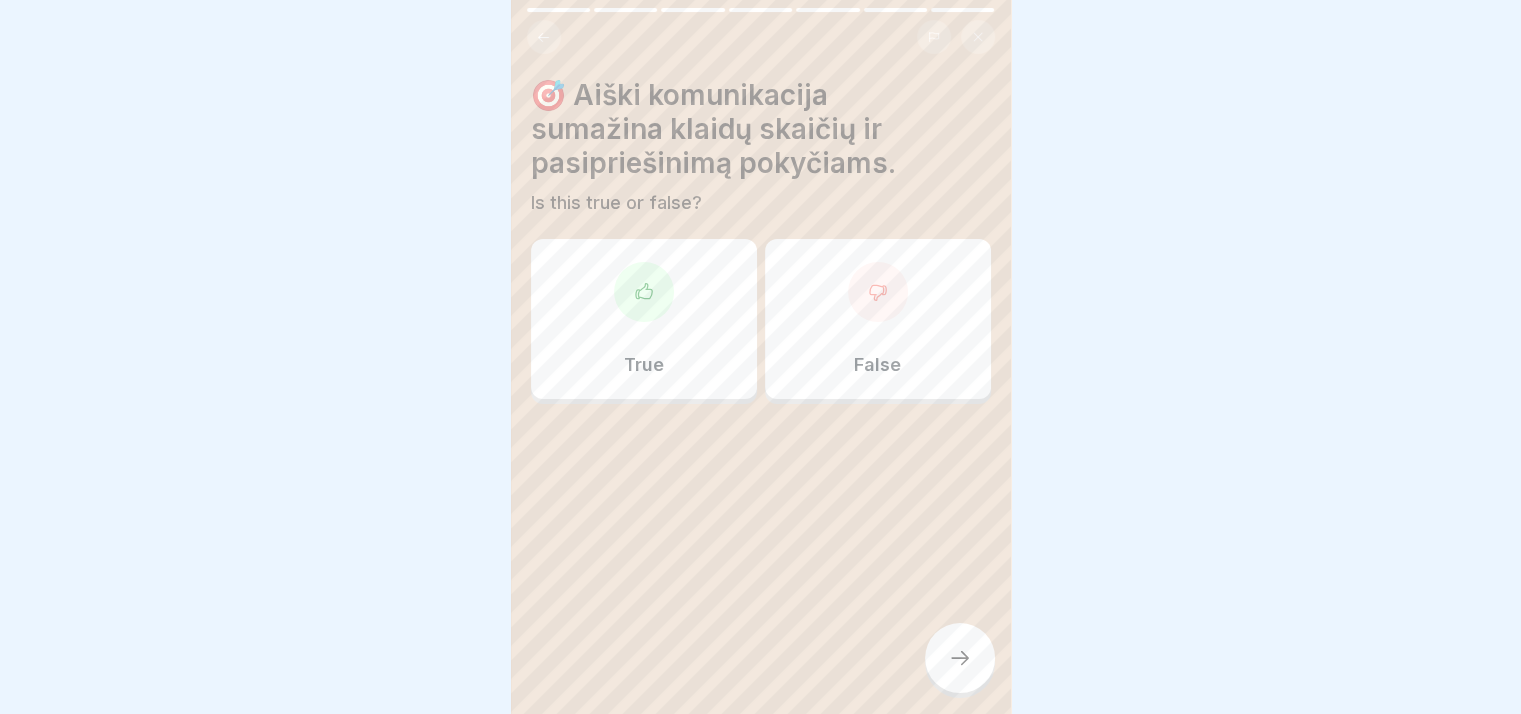 click on "True" at bounding box center (644, 319) 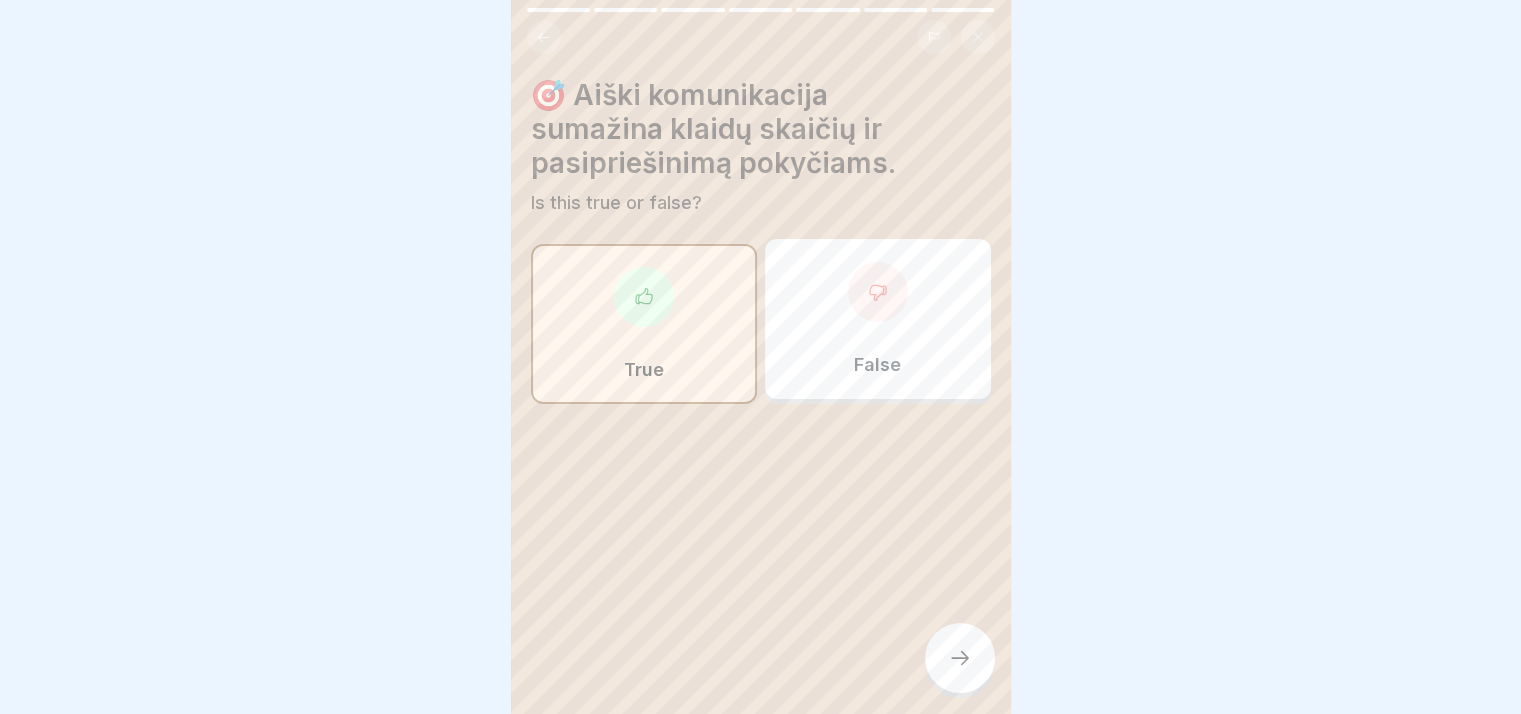 click at bounding box center [960, 658] 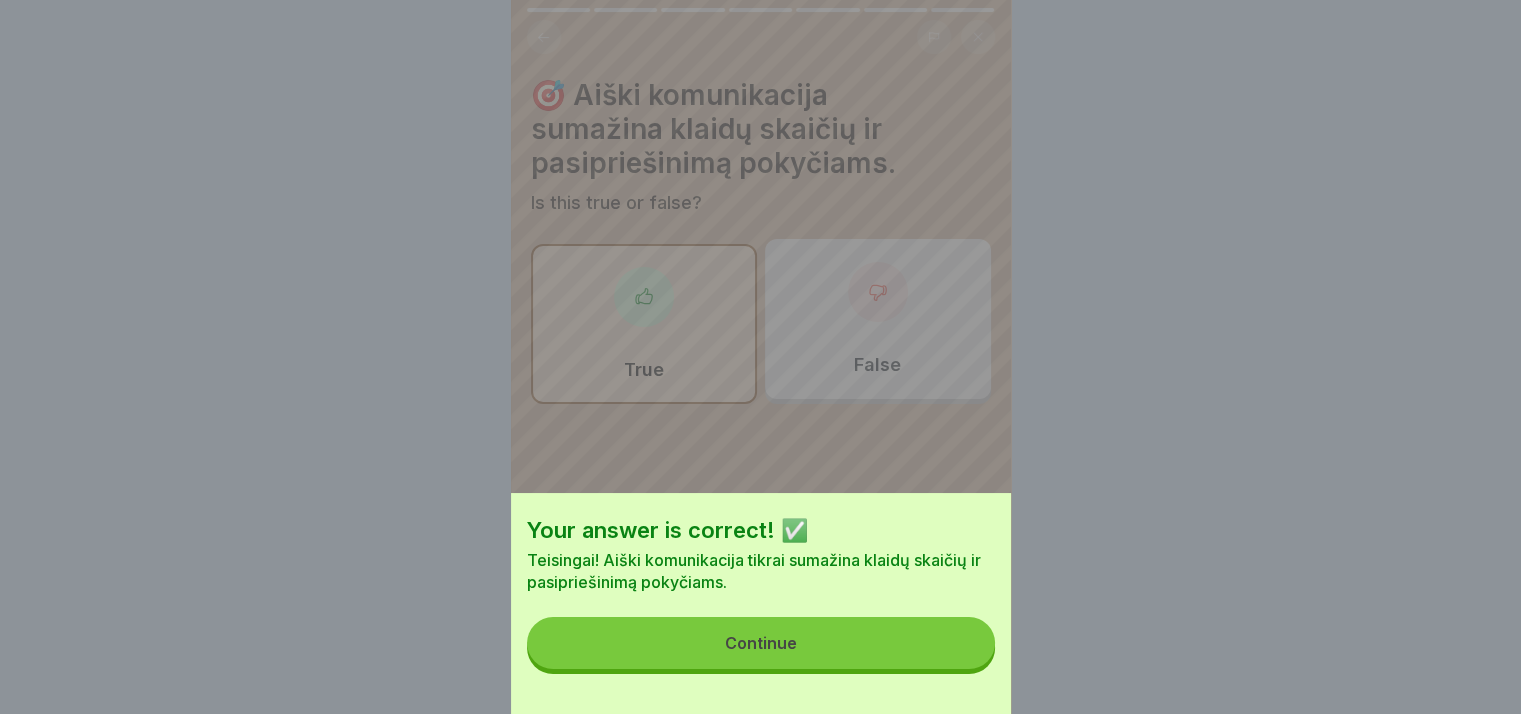 click on "Continue" at bounding box center (761, 643) 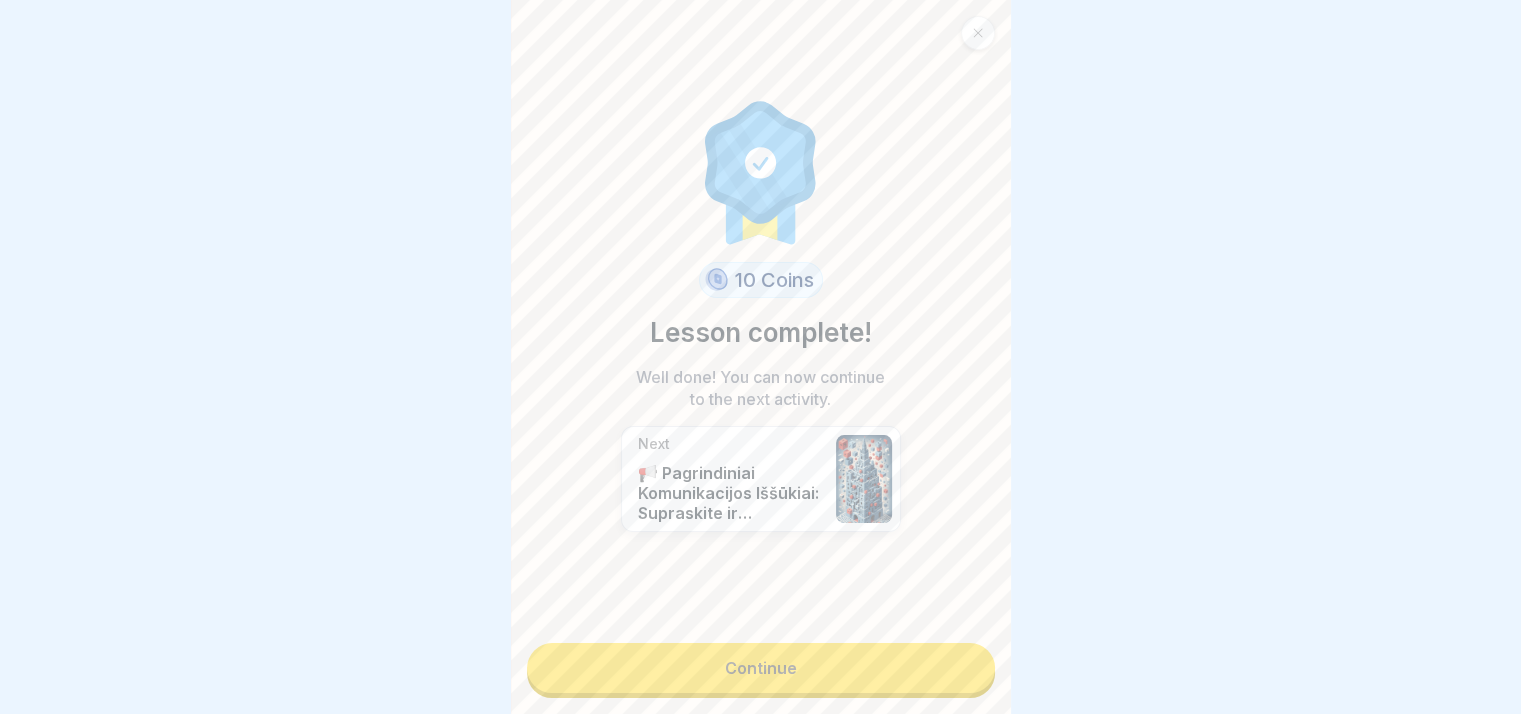 click on "Continue" at bounding box center [761, 668] 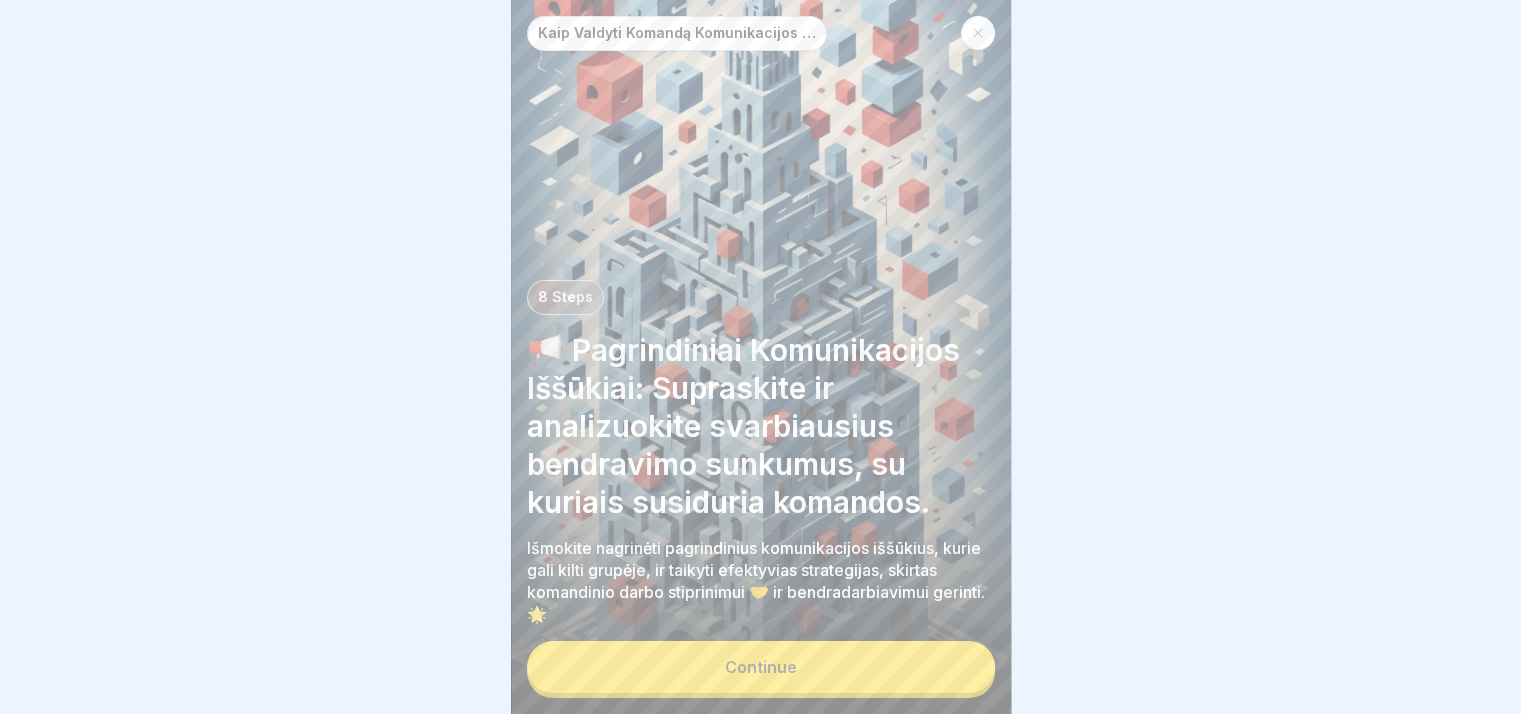click on "Continue" at bounding box center (761, 667) 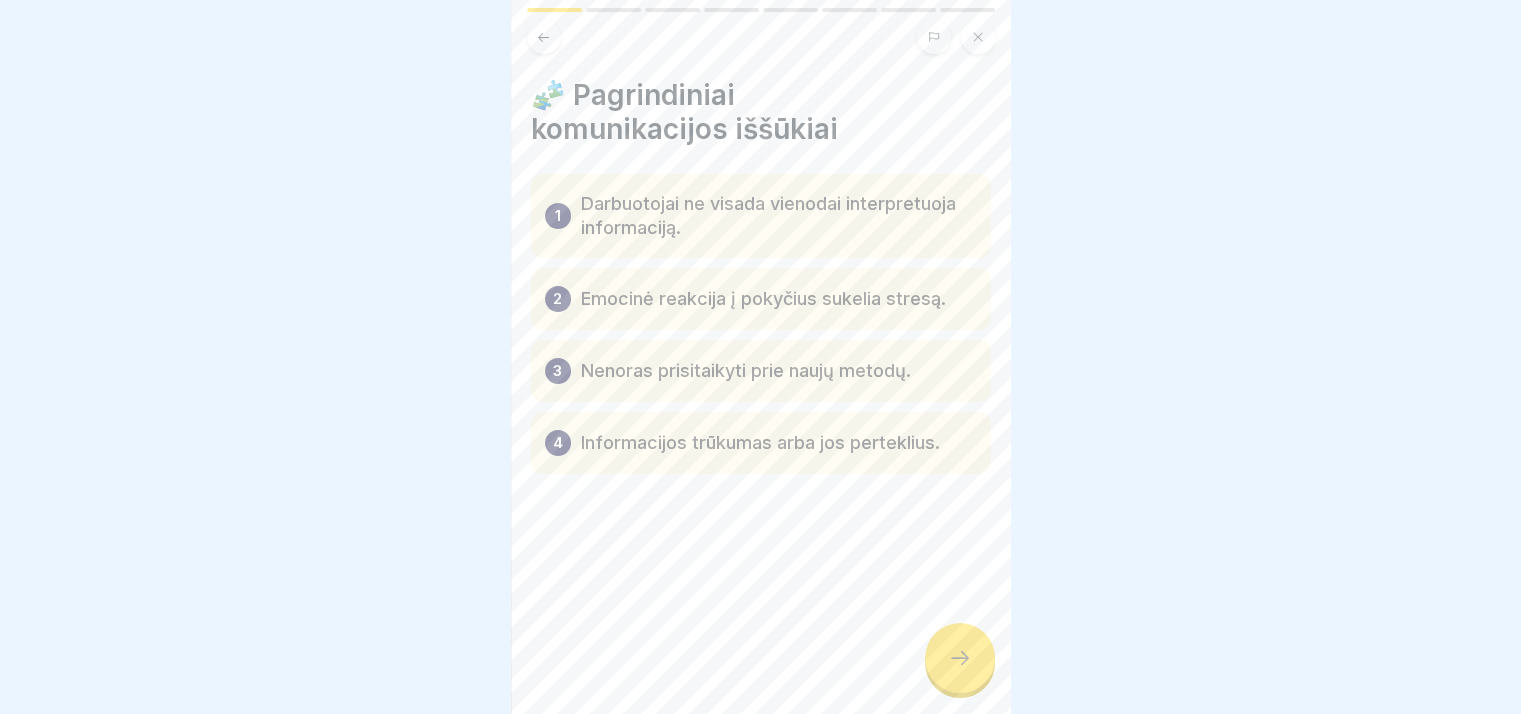 click at bounding box center (960, 658) 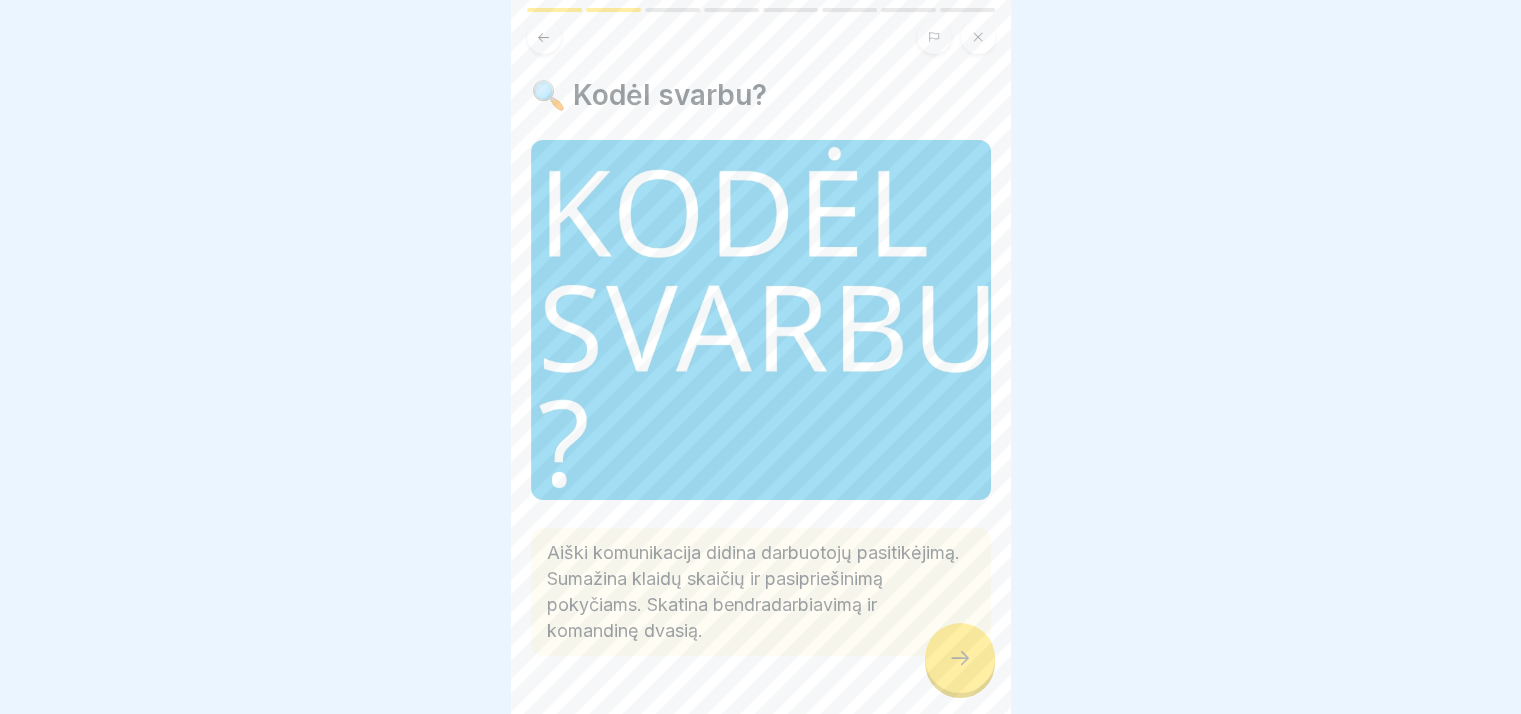 click at bounding box center (960, 658) 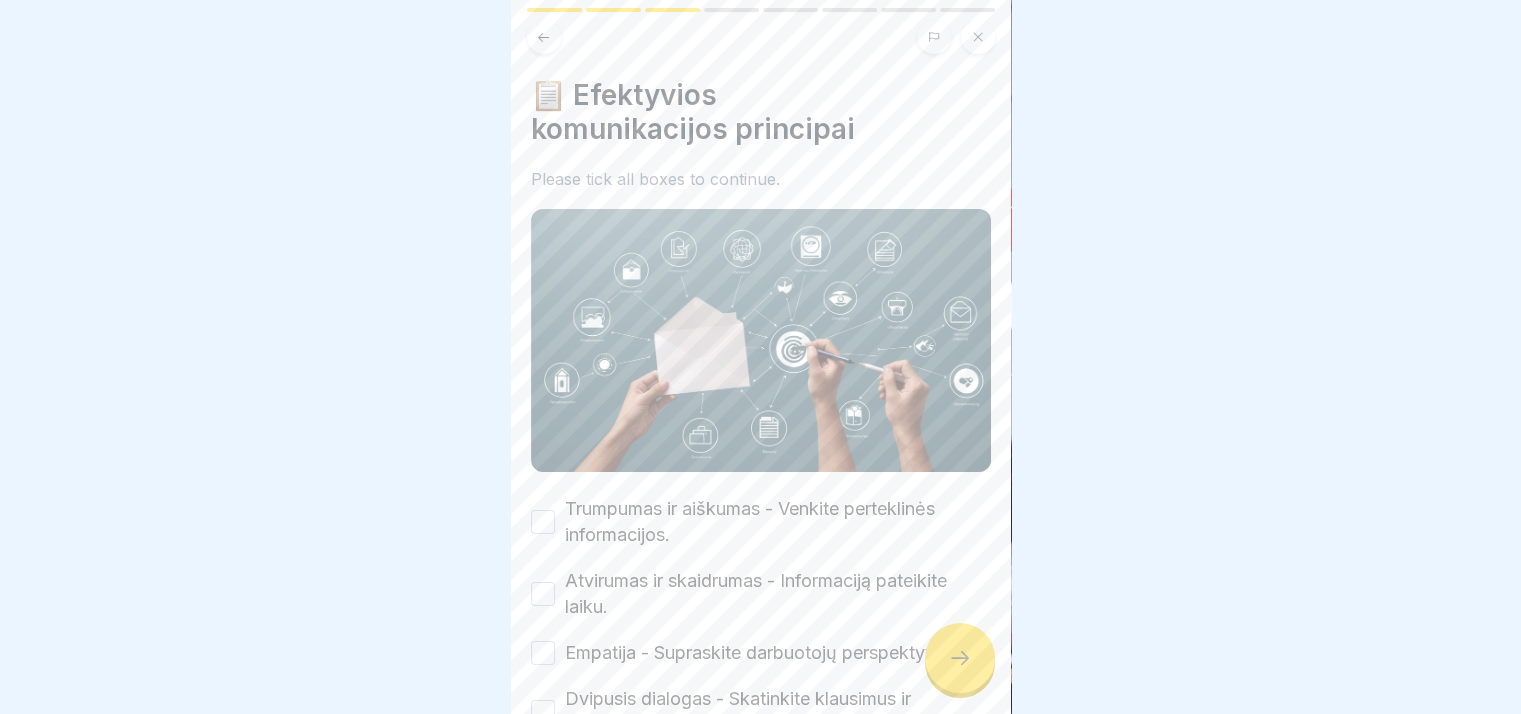 click at bounding box center [960, 658] 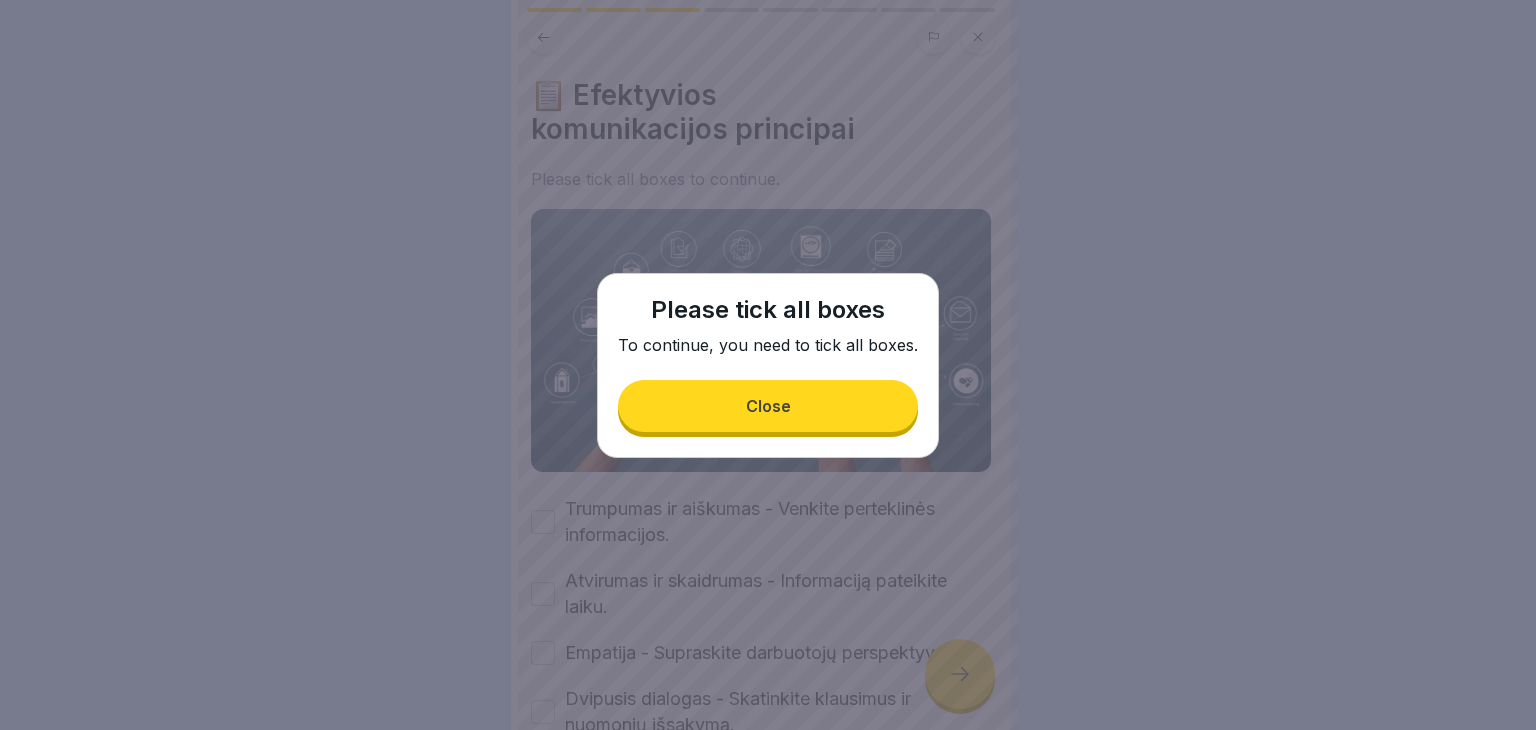 click on "Please tick all boxes To continue, you need to tick all boxes. Close" at bounding box center (768, 365) 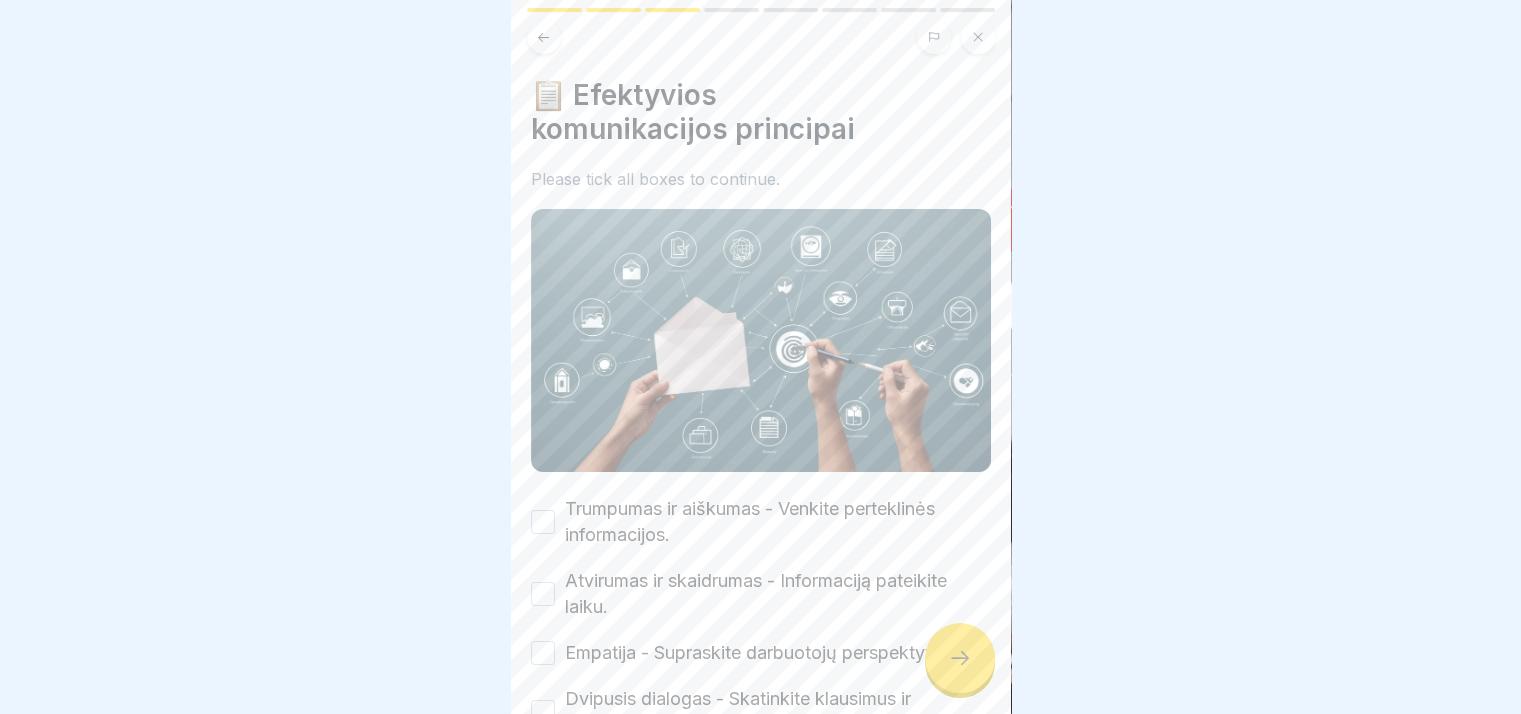 click on "Trumpumas ir aiškumas - Venkite perteklinės informacijos." at bounding box center (778, 522) 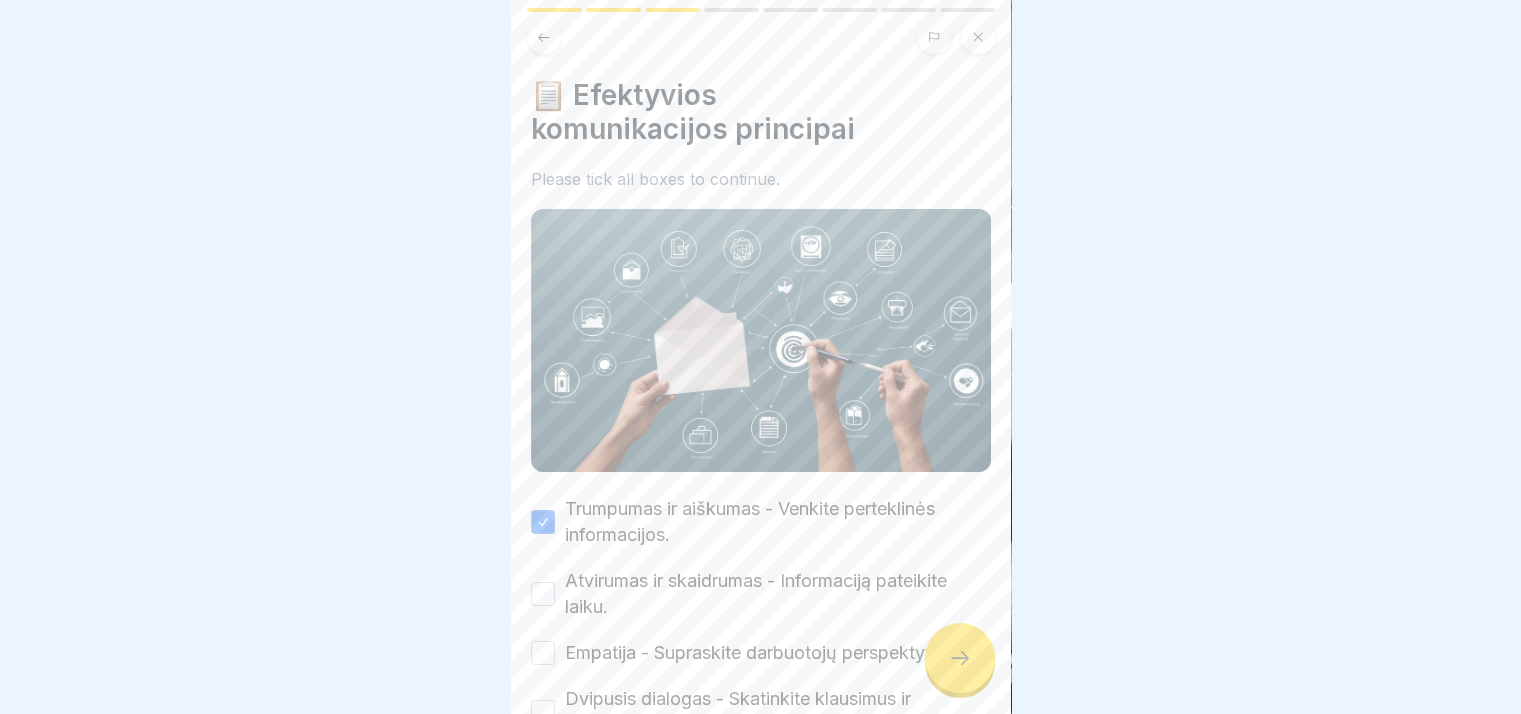 click on "Atvirumas ir skaidrumas - Informaciją pateikite laiku." at bounding box center [778, 594] 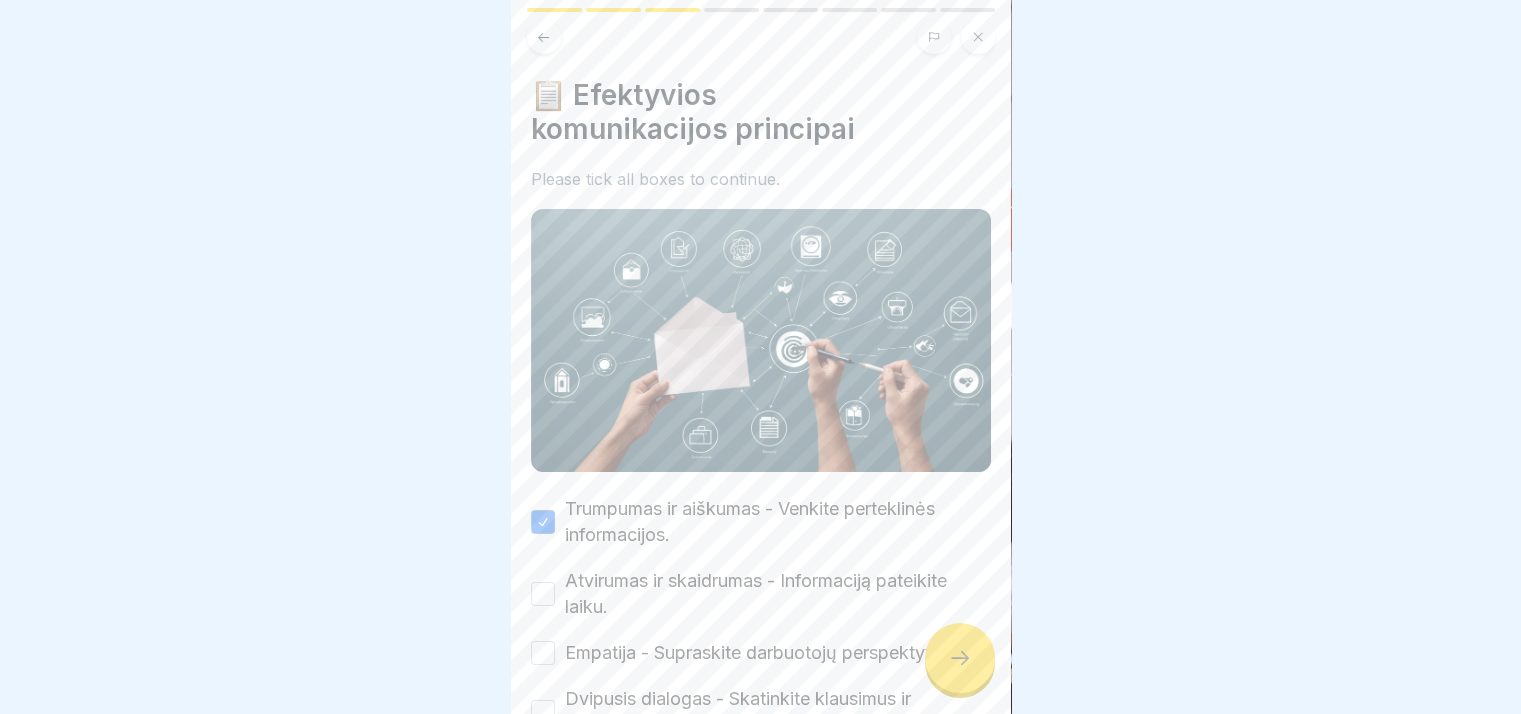 click on "Atvirumas ir skaidrumas - Informaciją pateikite laiku." at bounding box center [543, 594] 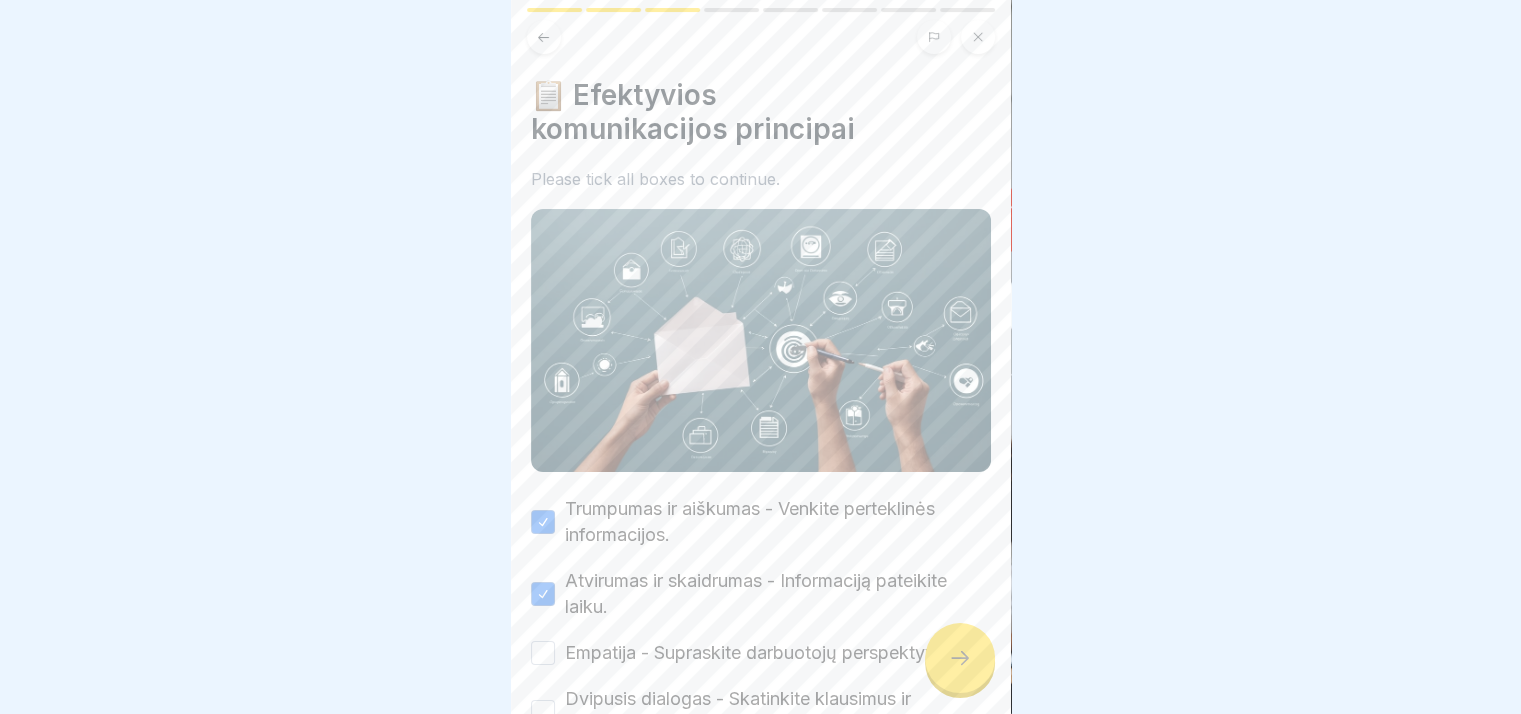 click on "Empatija - Supraskite darbuotojų perspektyvą." at bounding box center [543, 653] 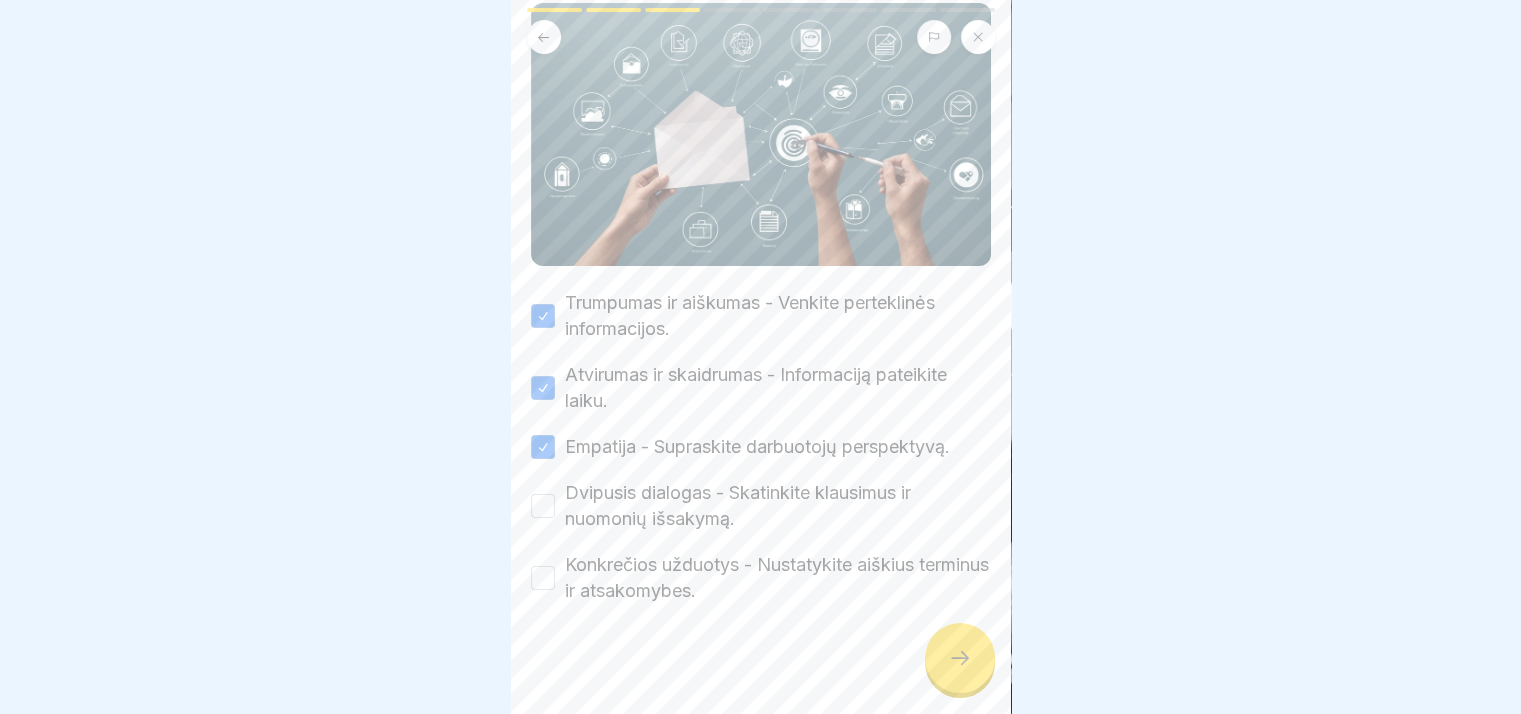 scroll, scrollTop: 204, scrollLeft: 0, axis: vertical 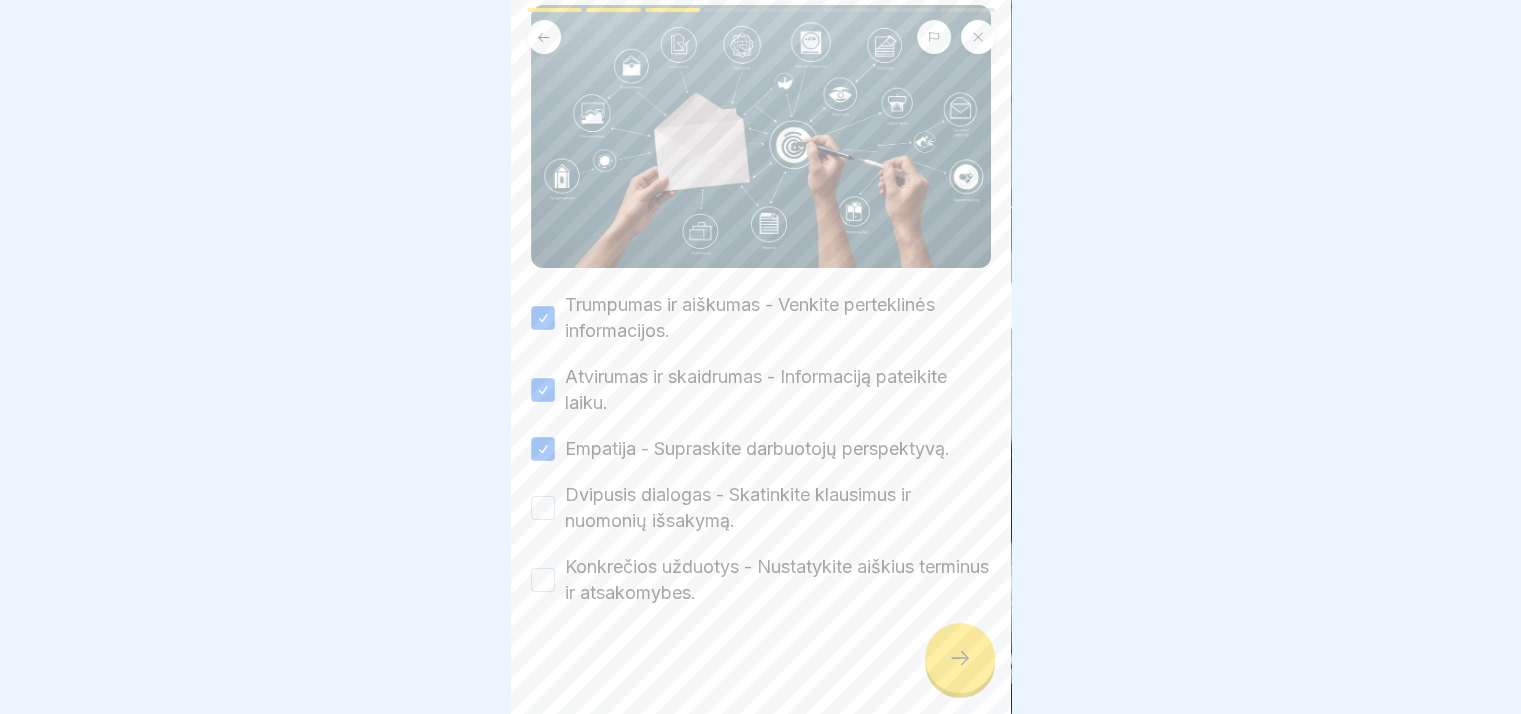 click on "Dvipusis dialogas - Skatinkite klausimus ir nuomonių išsakymą." at bounding box center [778, 508] 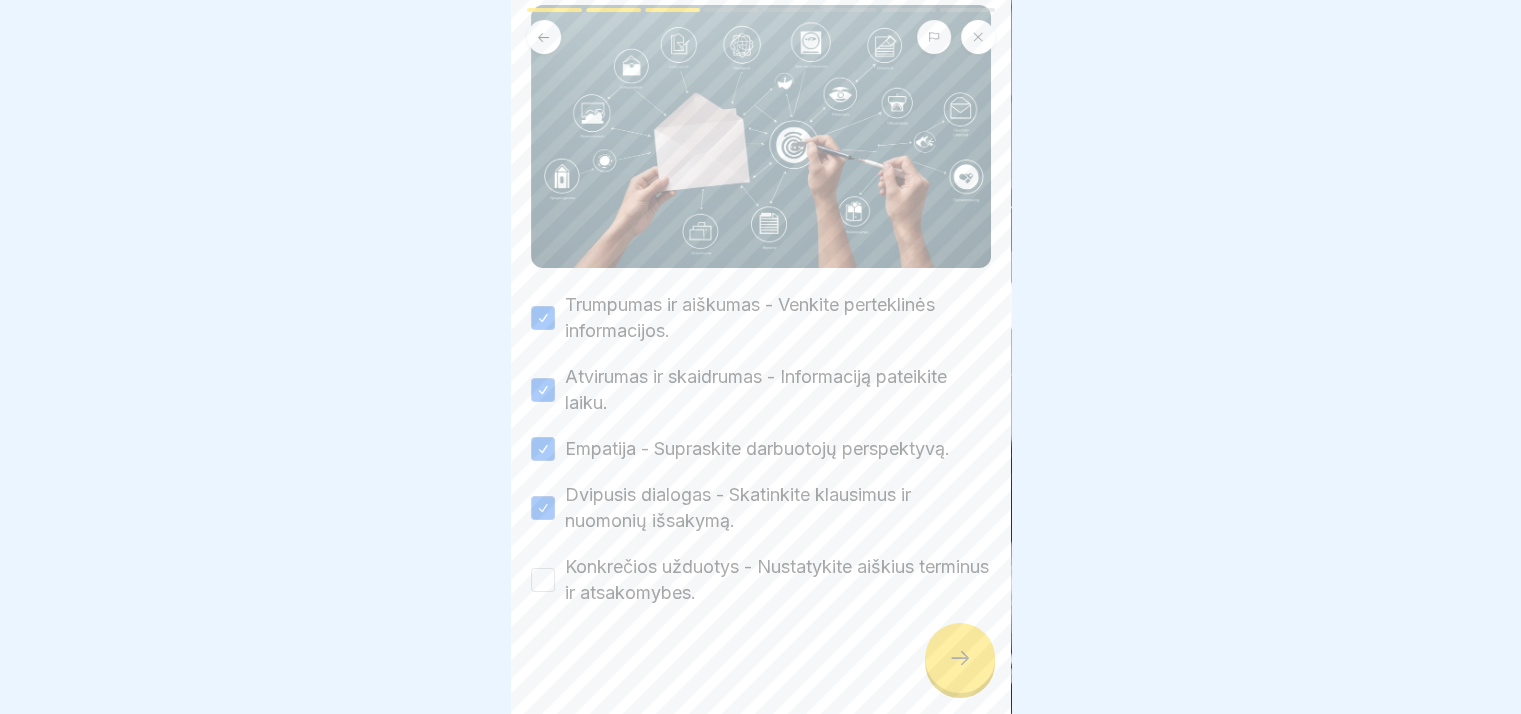 click on "Konkrečios užduotys - Nustatykite aiškius terminus ir atsakomybes." at bounding box center [778, 580] 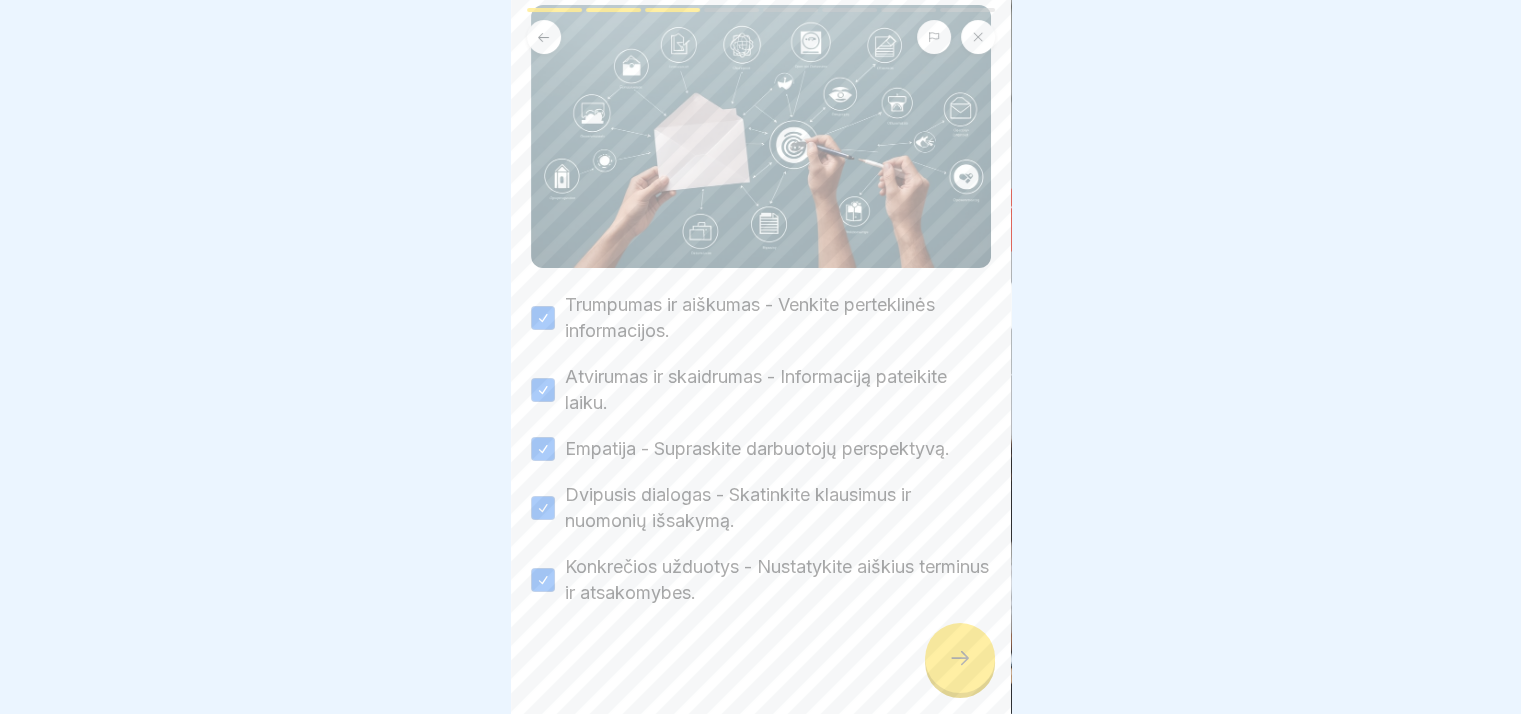 click 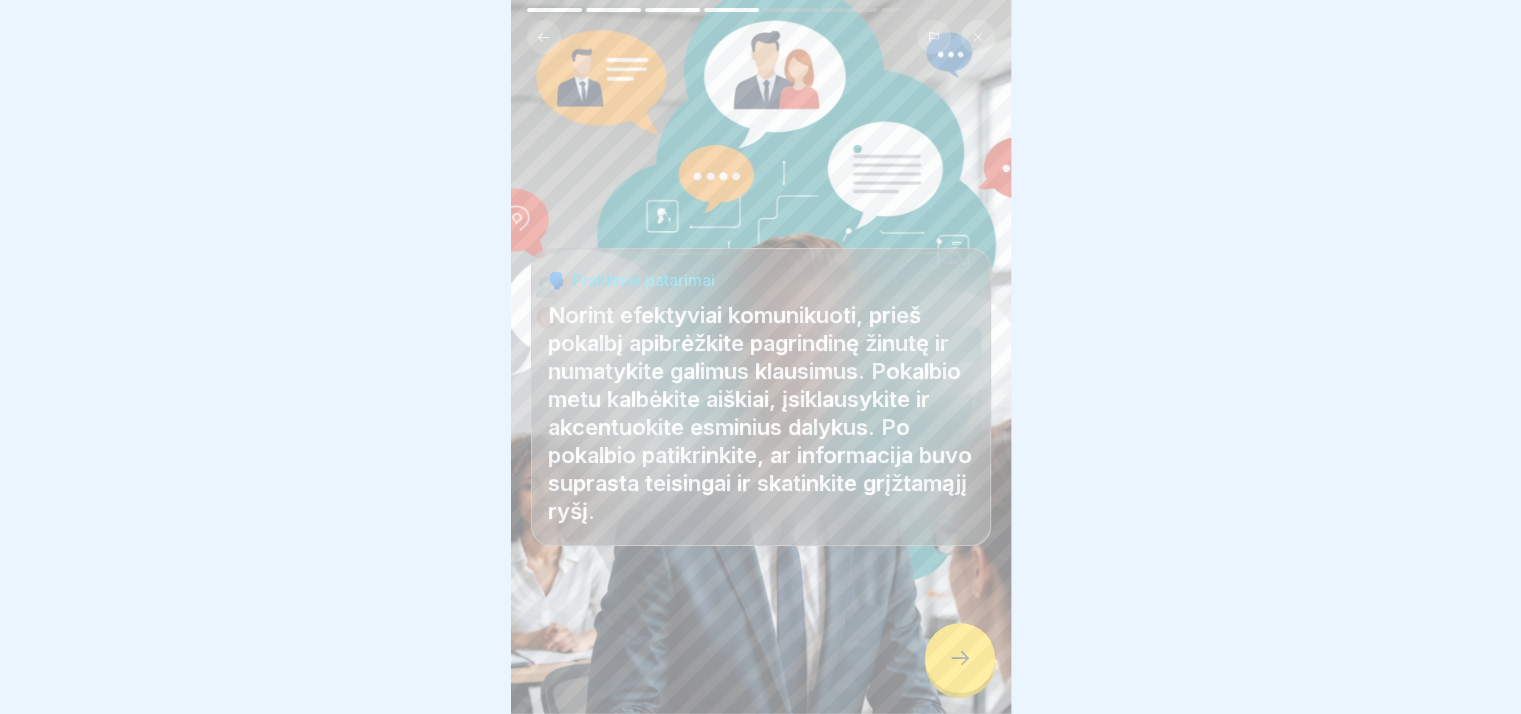click 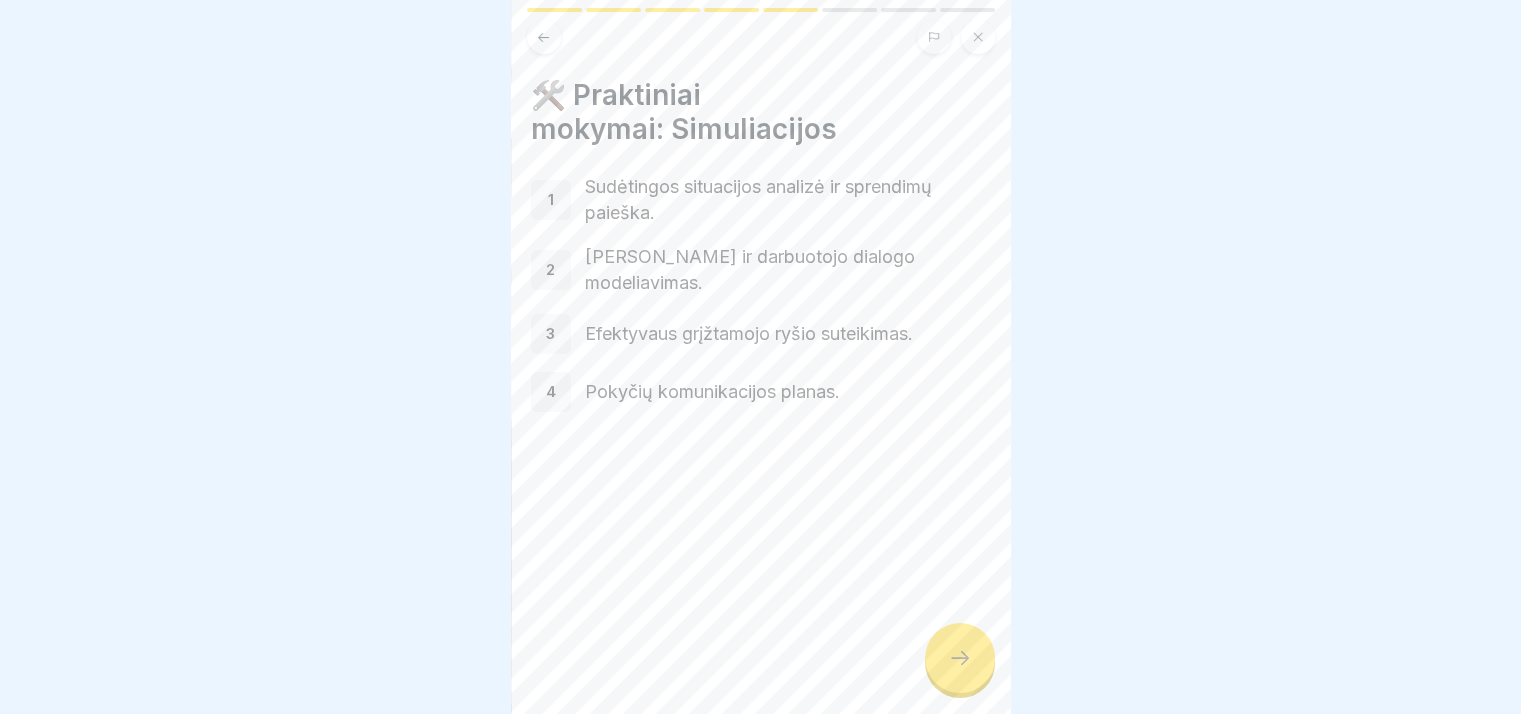 click 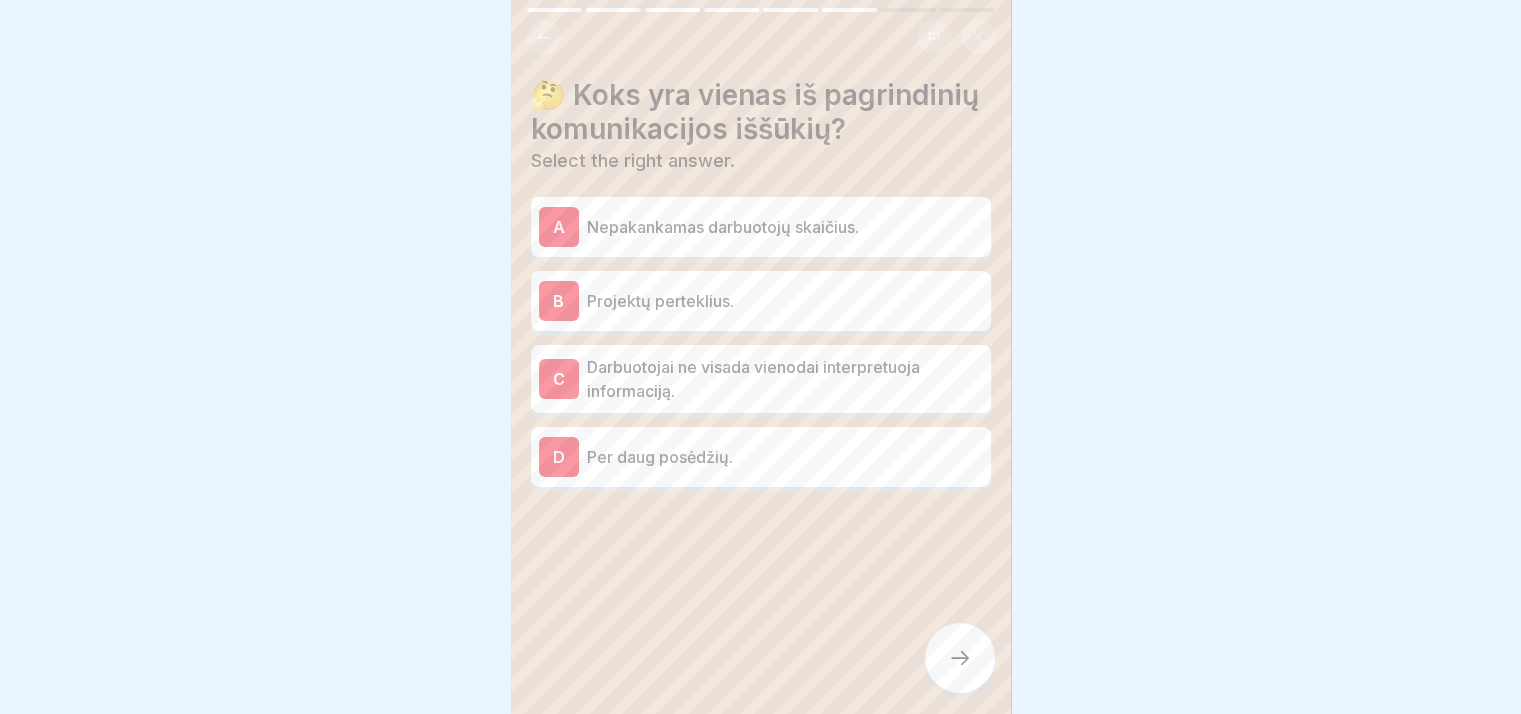 click 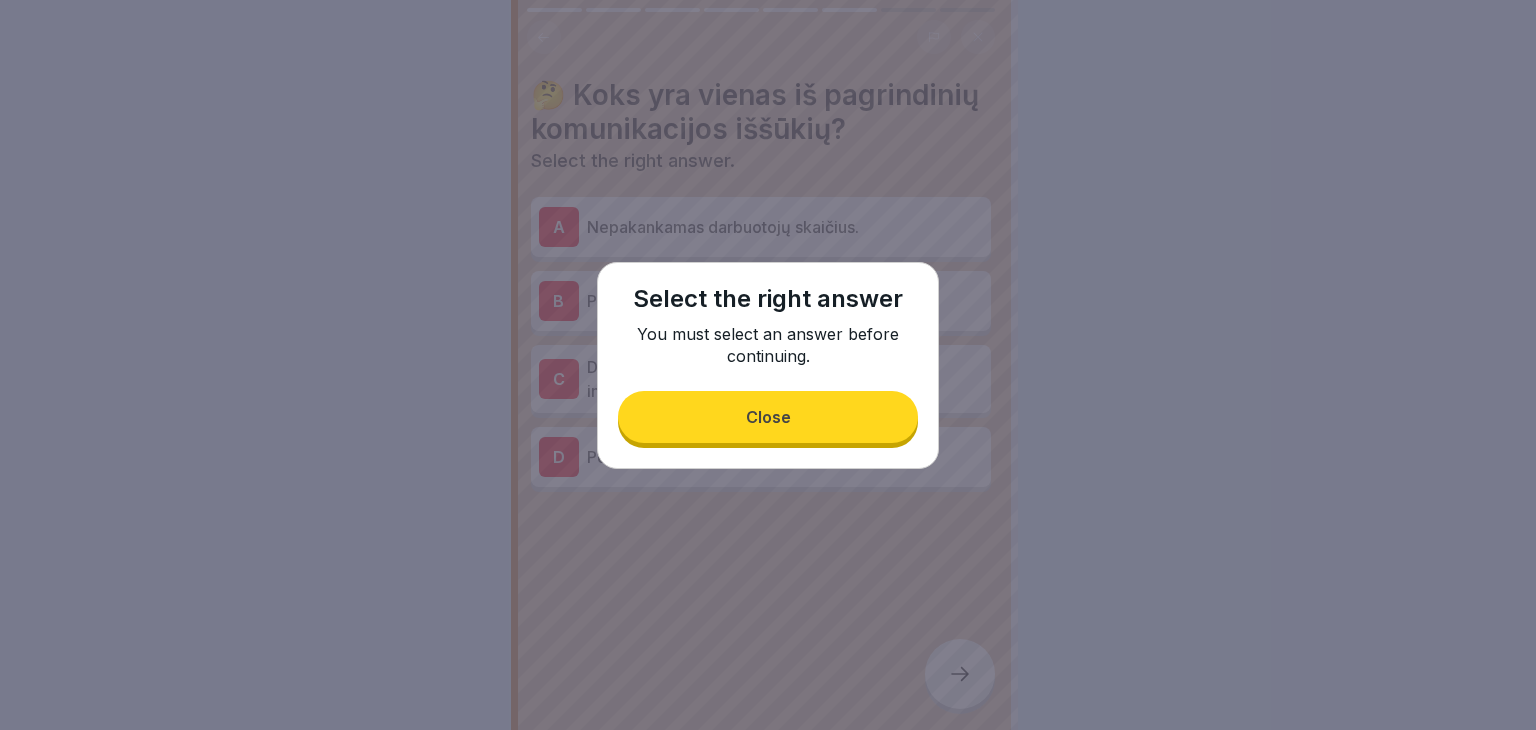 click on "Close" at bounding box center (768, 417) 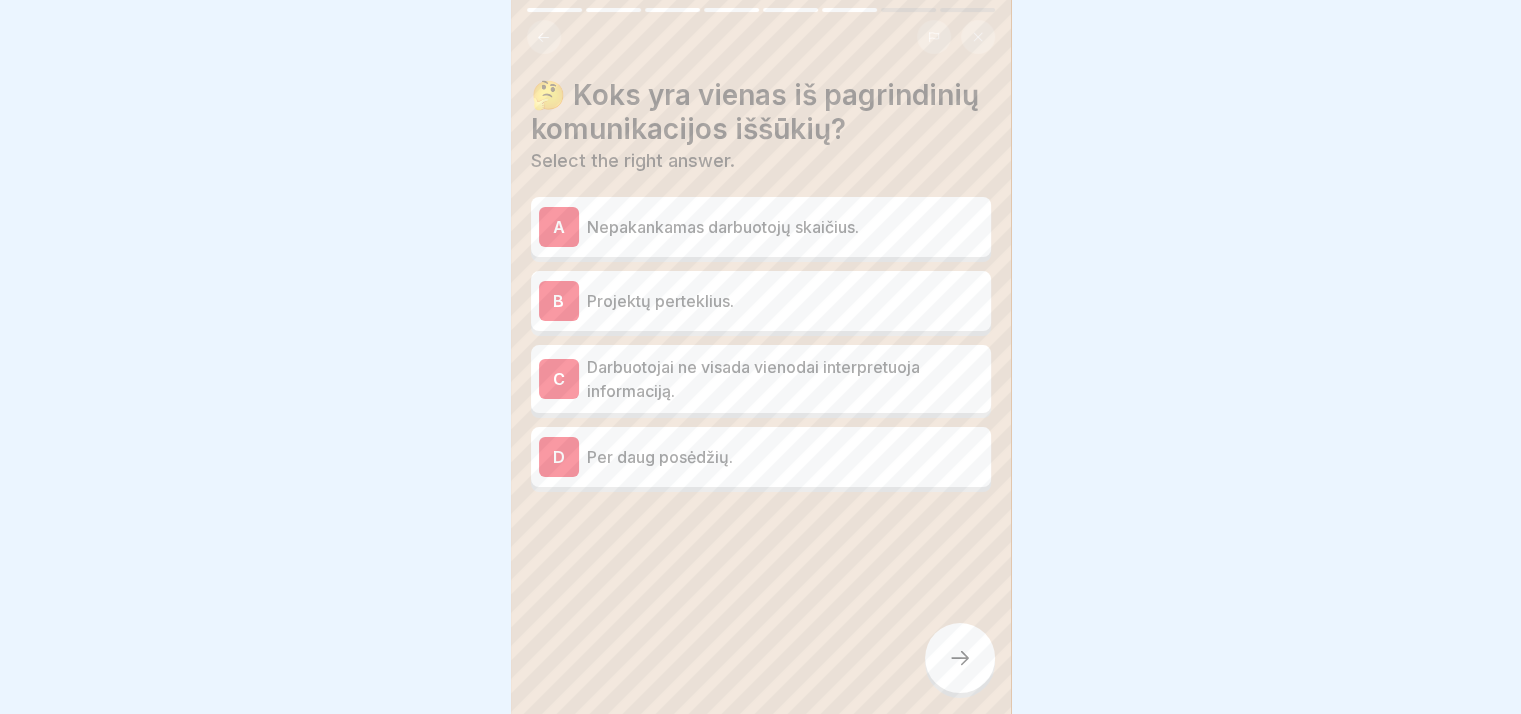 click on "Nepakankamas darbuotojų skaičius." at bounding box center (785, 227) 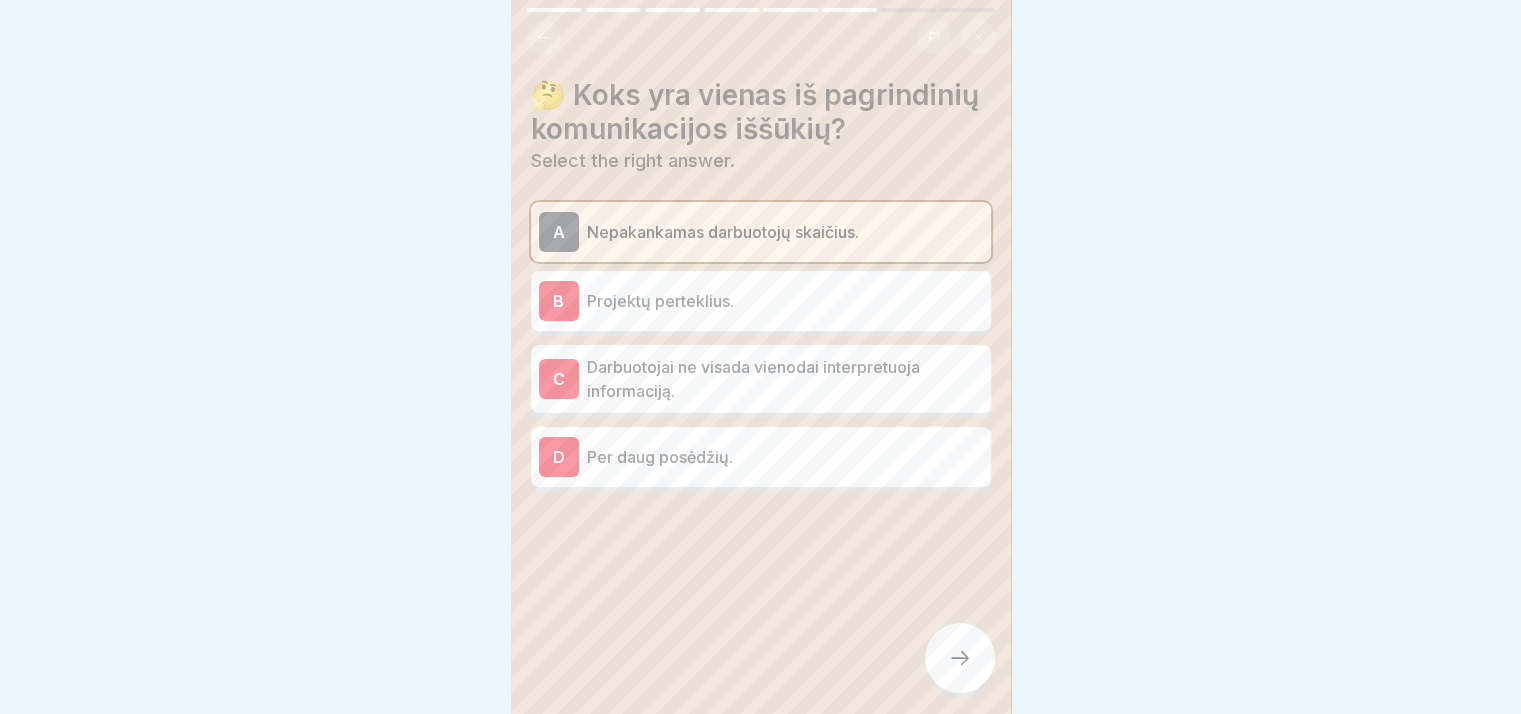 click on "Darbuotojai ne visada vienodai interpretuoja informaciją." at bounding box center (785, 379) 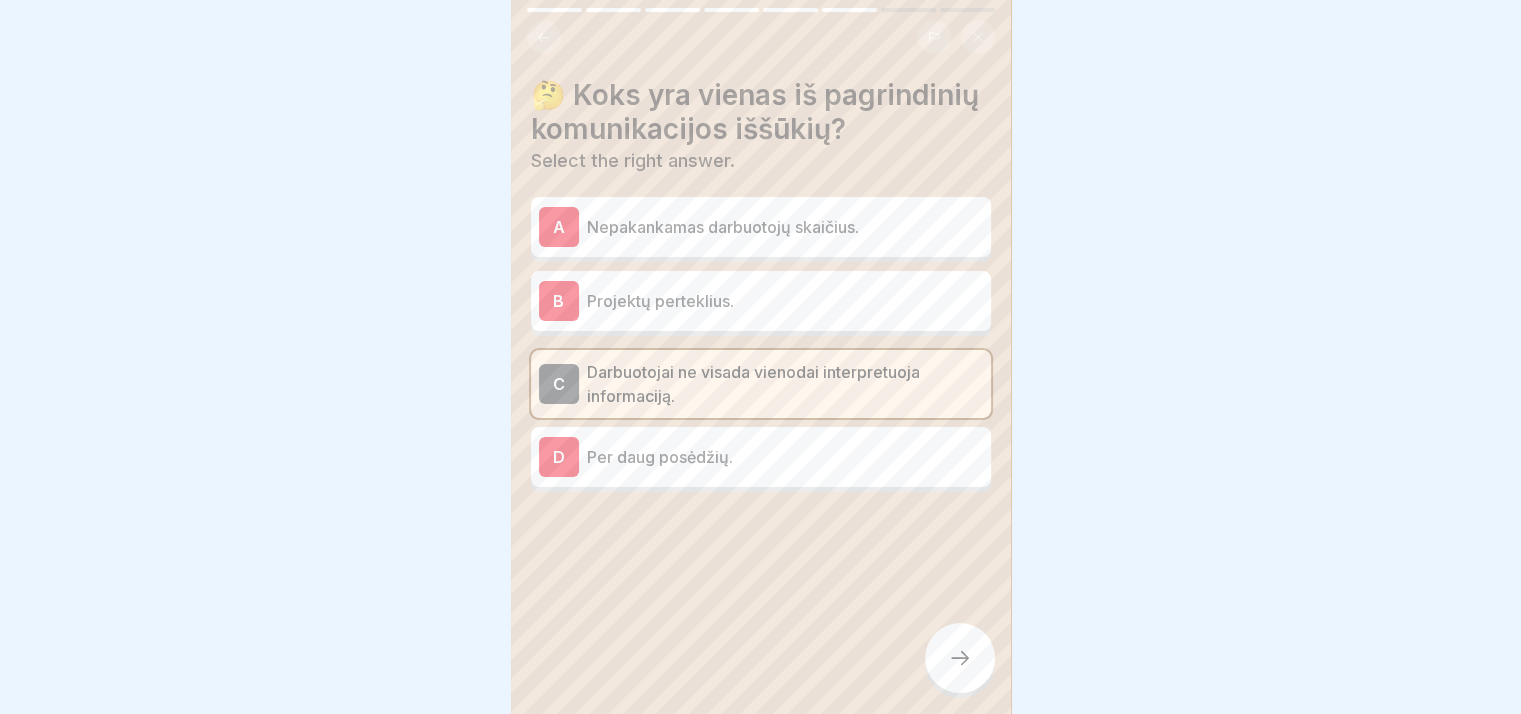 drag, startPoint x: 982, startPoint y: 677, endPoint x: 966, endPoint y: 670, distance: 17.464249 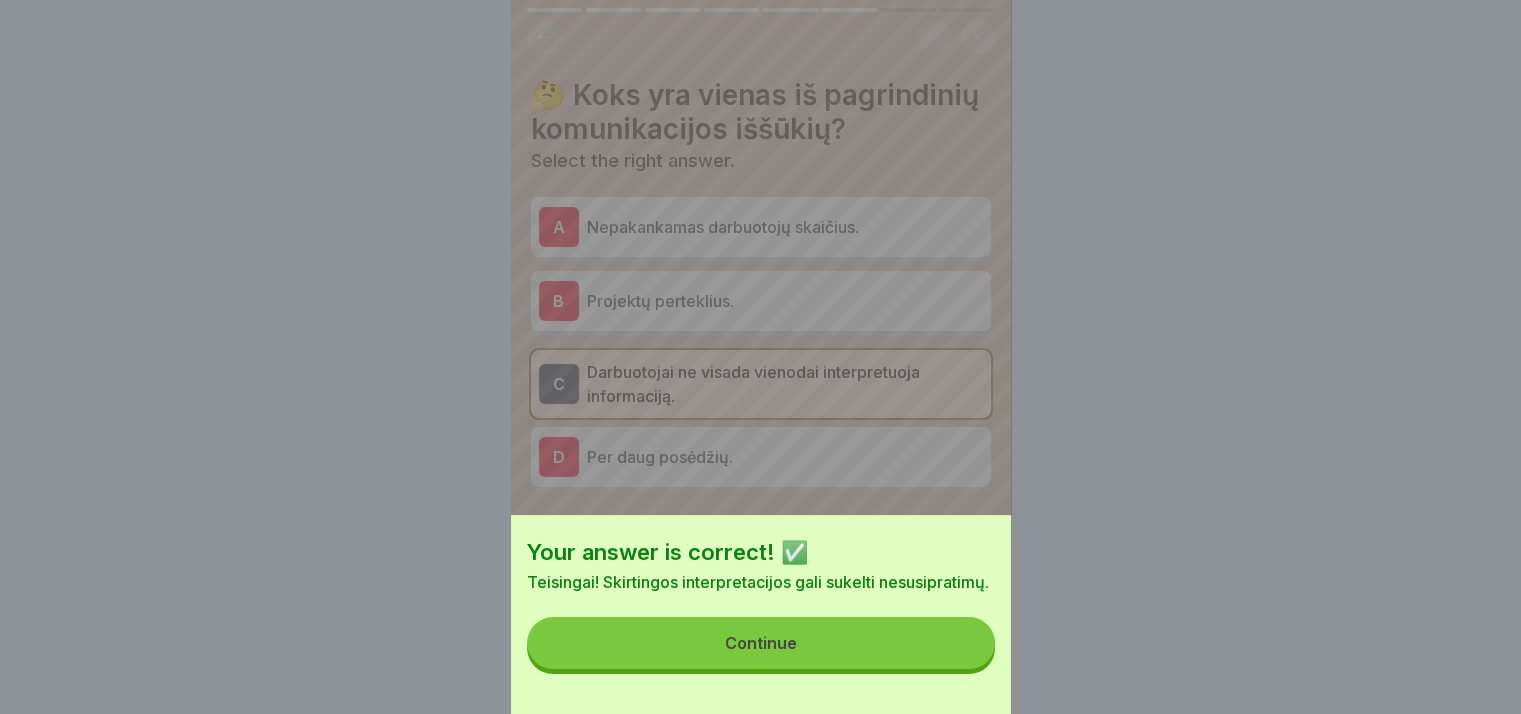 click on "Continue" at bounding box center [761, 643] 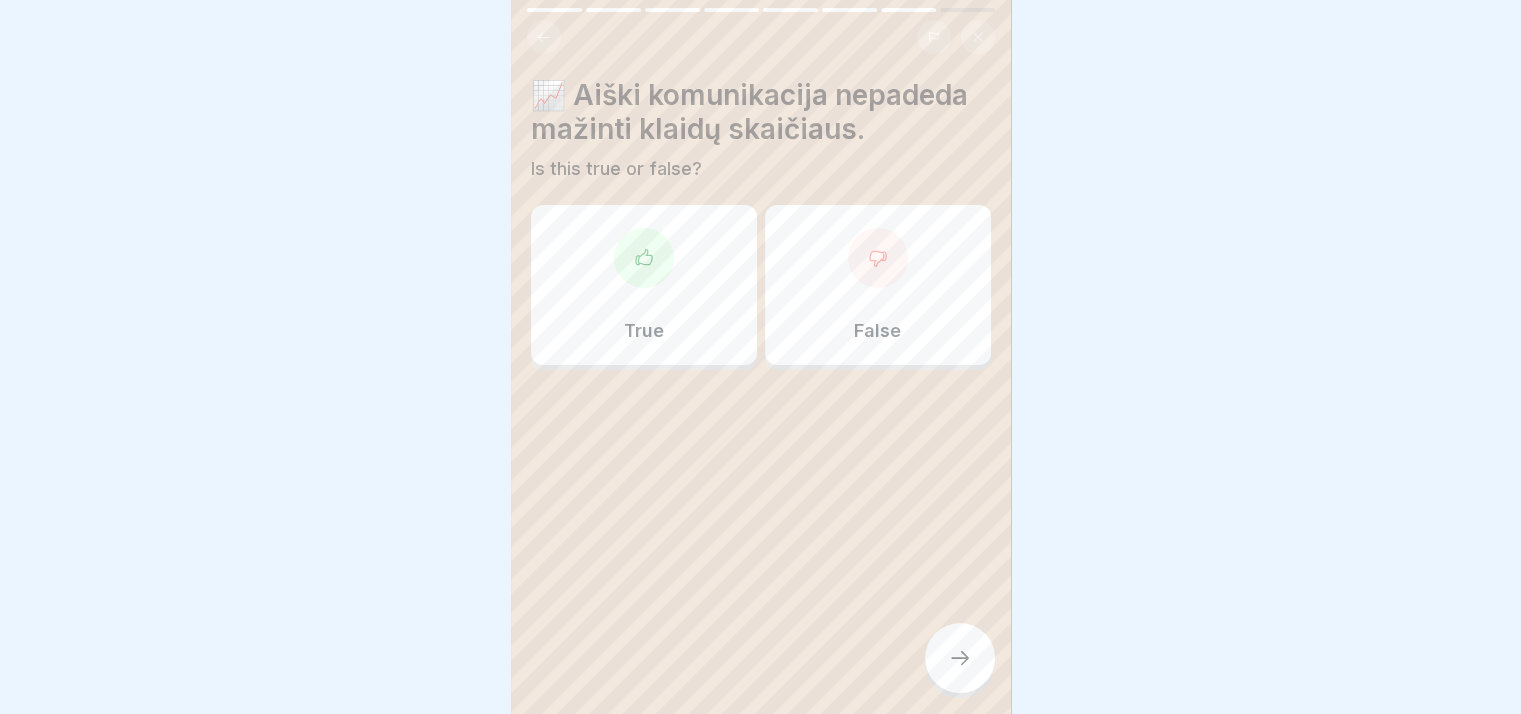 click on "True" at bounding box center (644, 285) 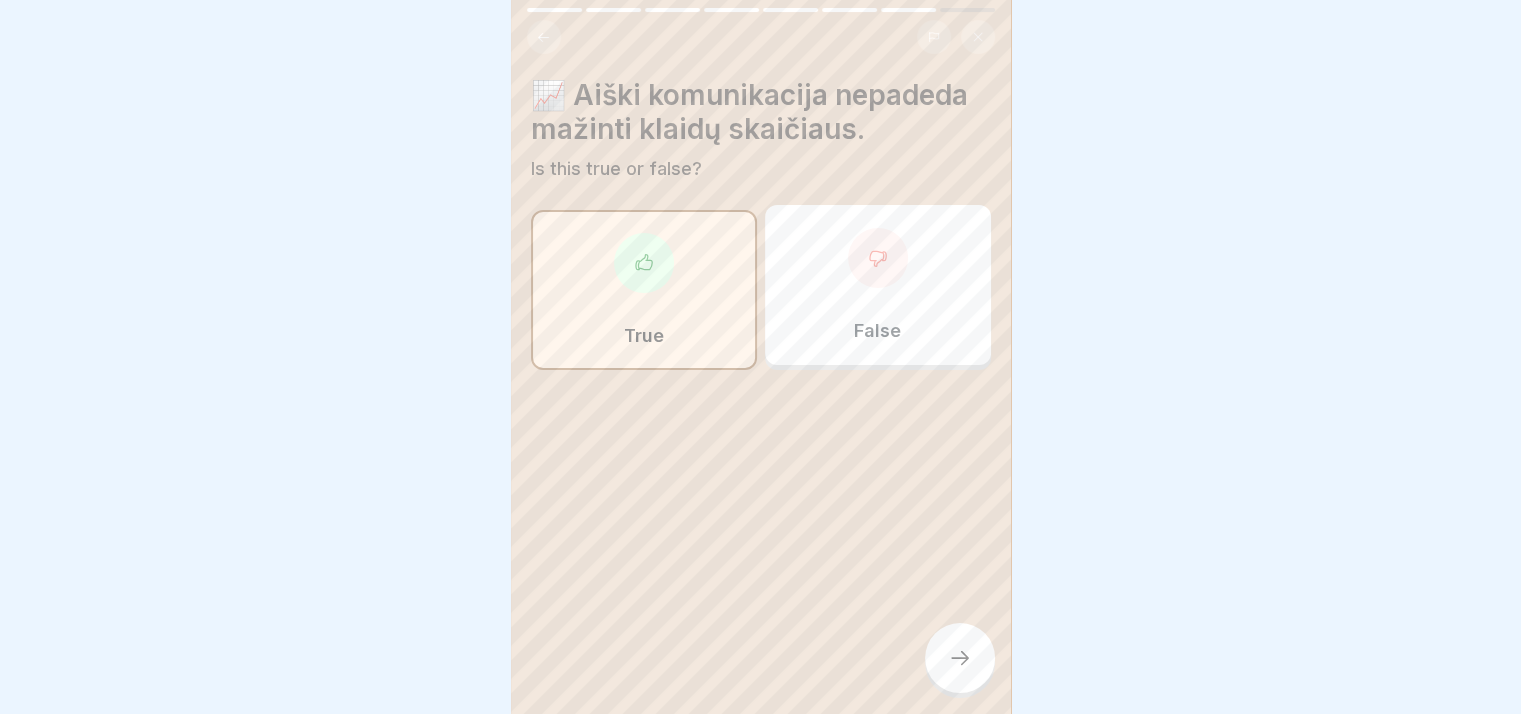 click on "False" at bounding box center [878, 285] 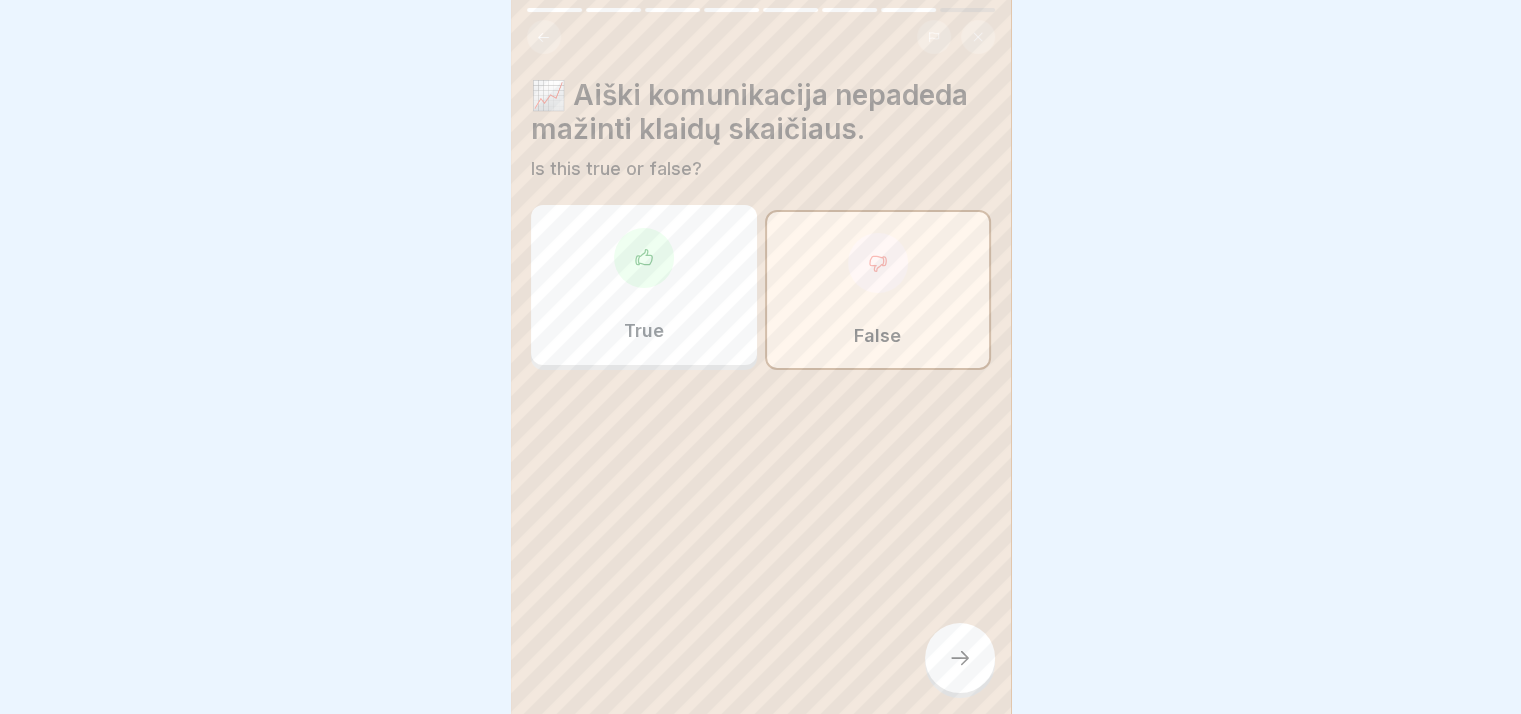 click 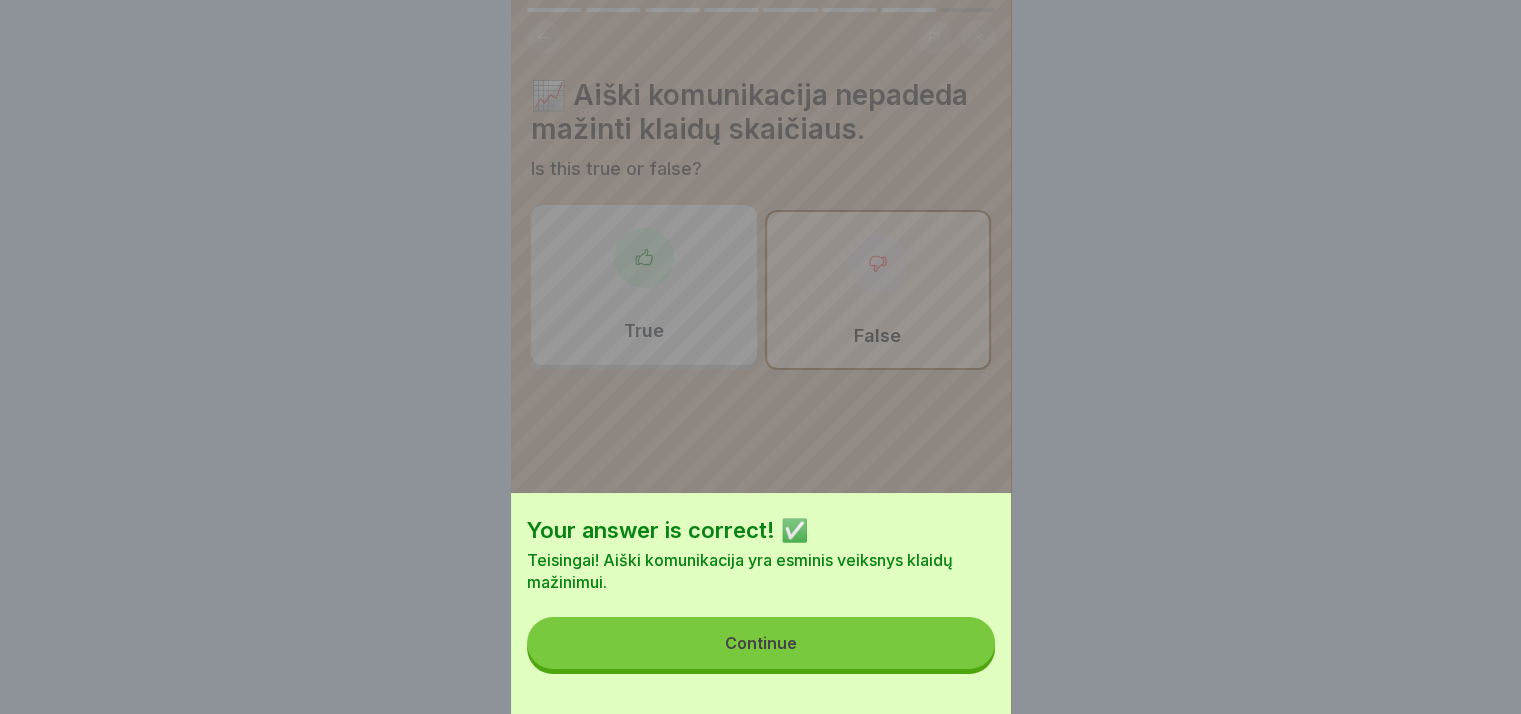 click on "Continue" at bounding box center (761, 643) 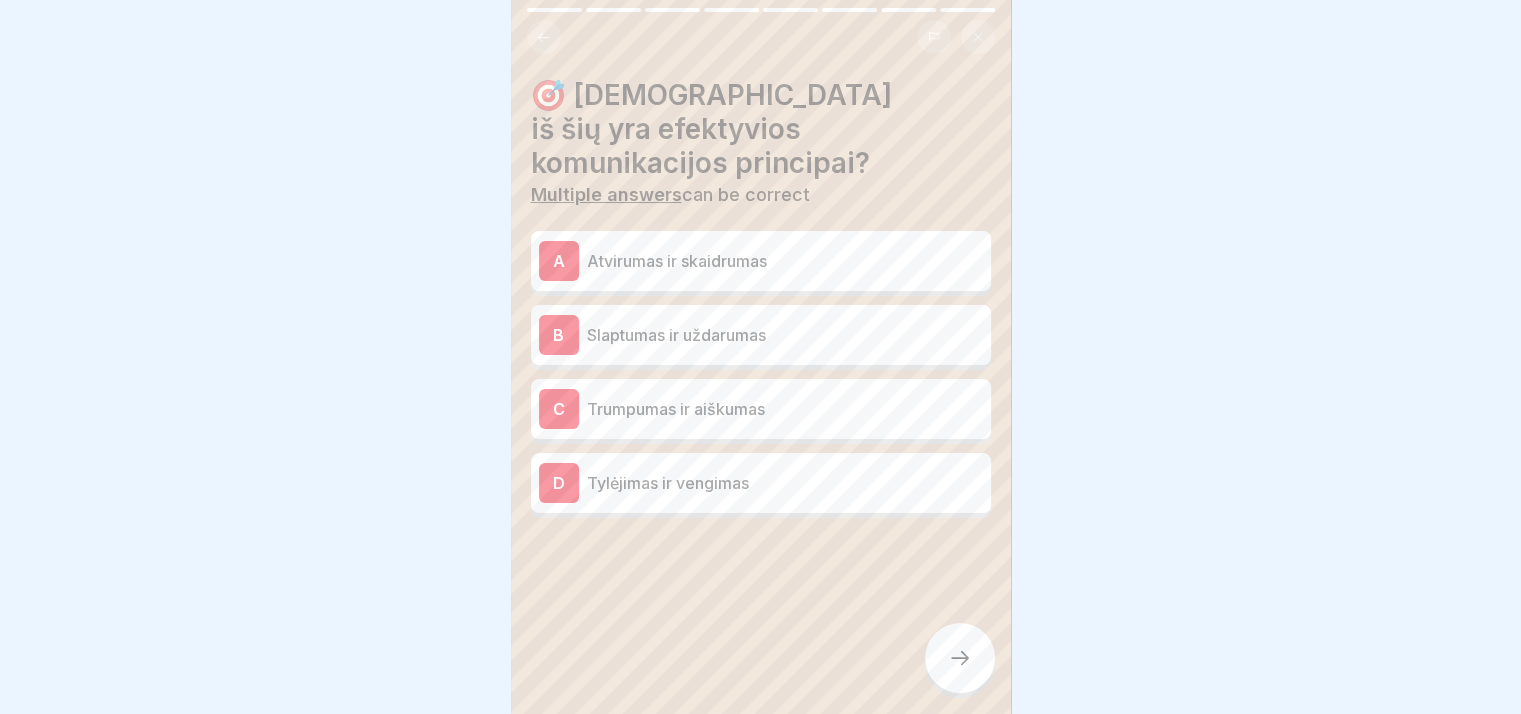 click on "Atvirumas ir skaidrumas" at bounding box center (785, 261) 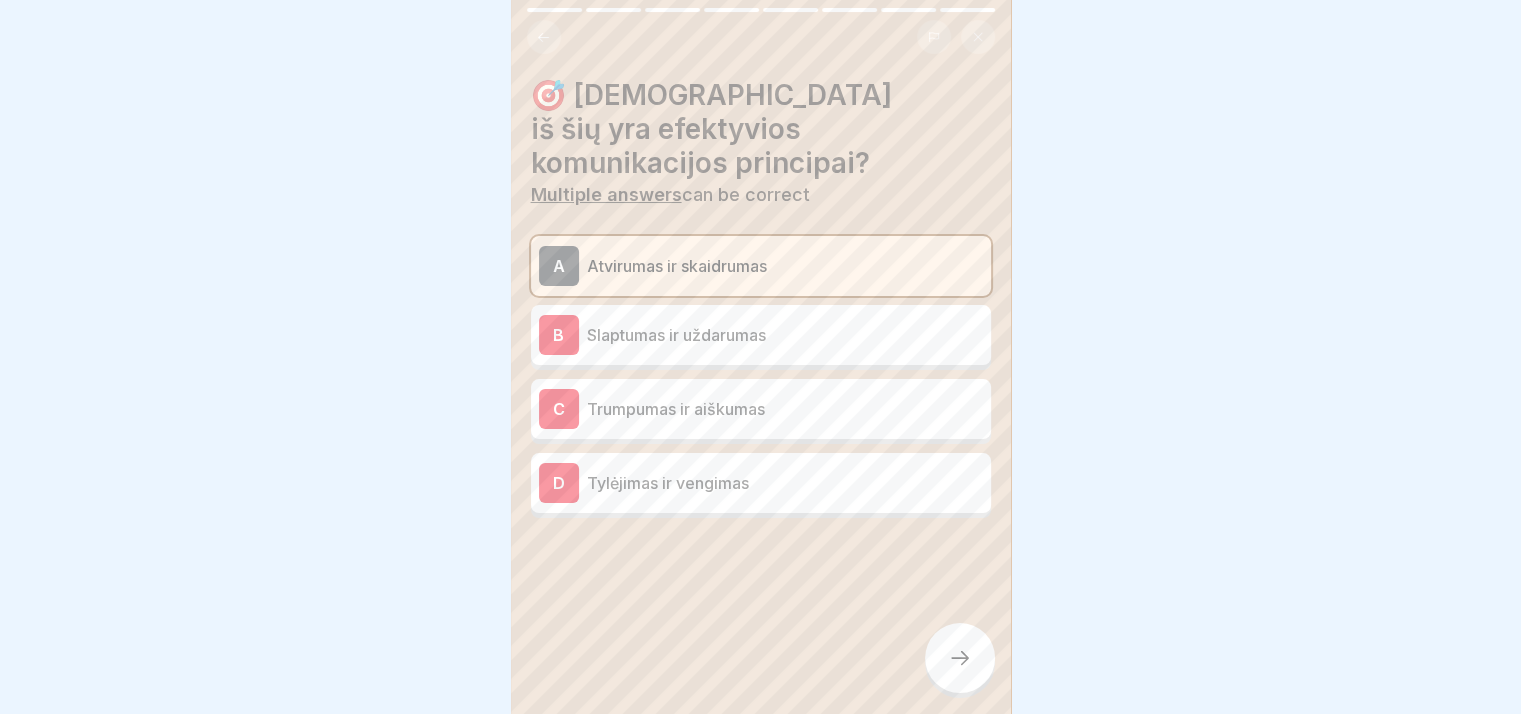 click on "C Trumpumas ir aiškumas" at bounding box center [761, 409] 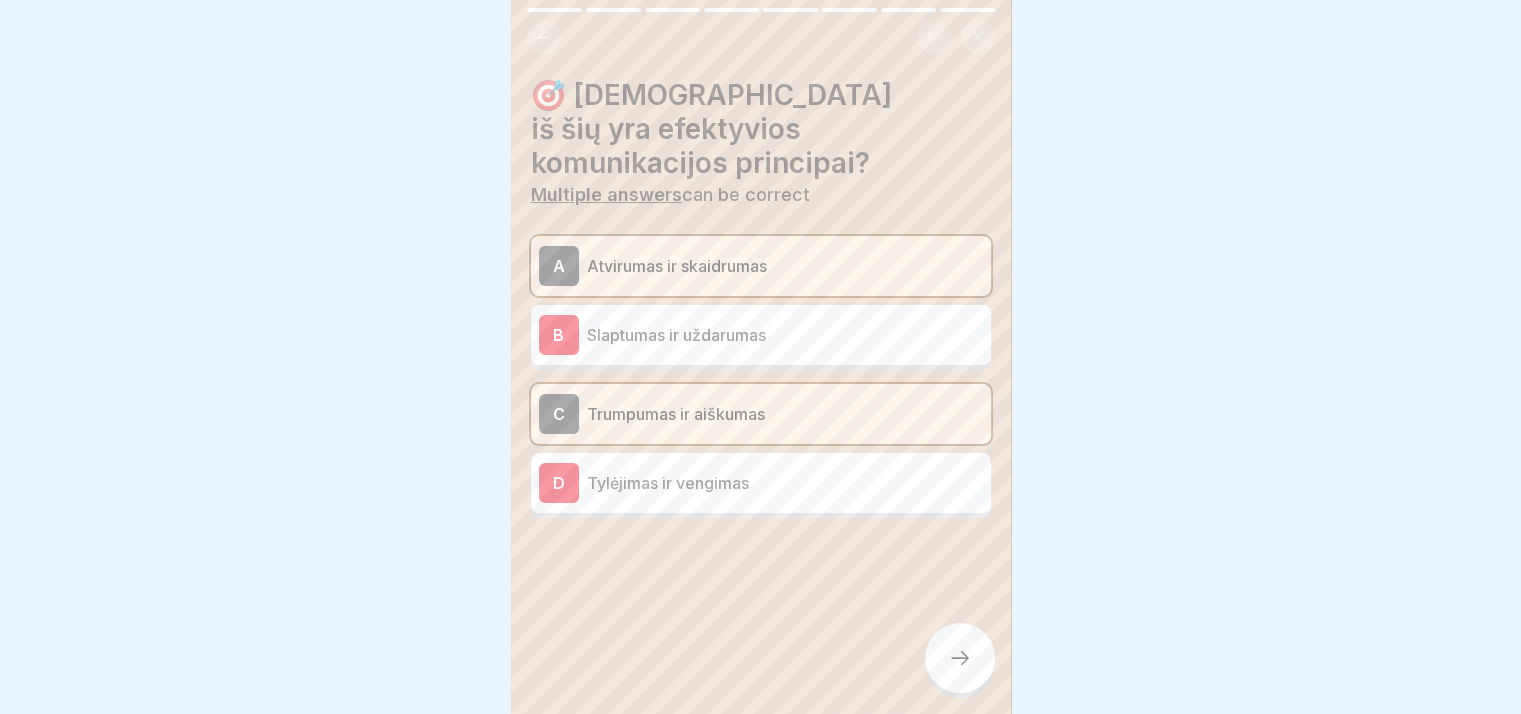 click at bounding box center [960, 658] 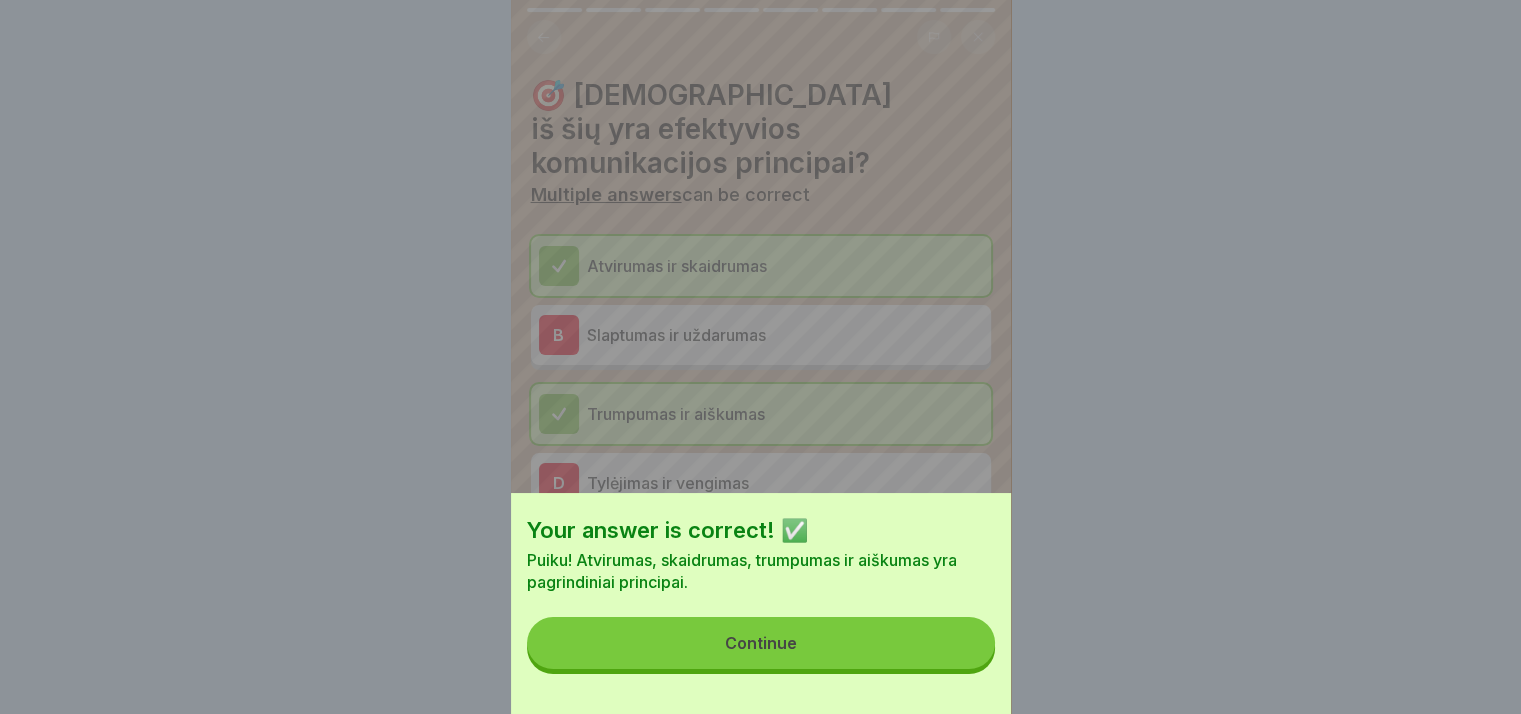 click on "Continue" at bounding box center (761, 643) 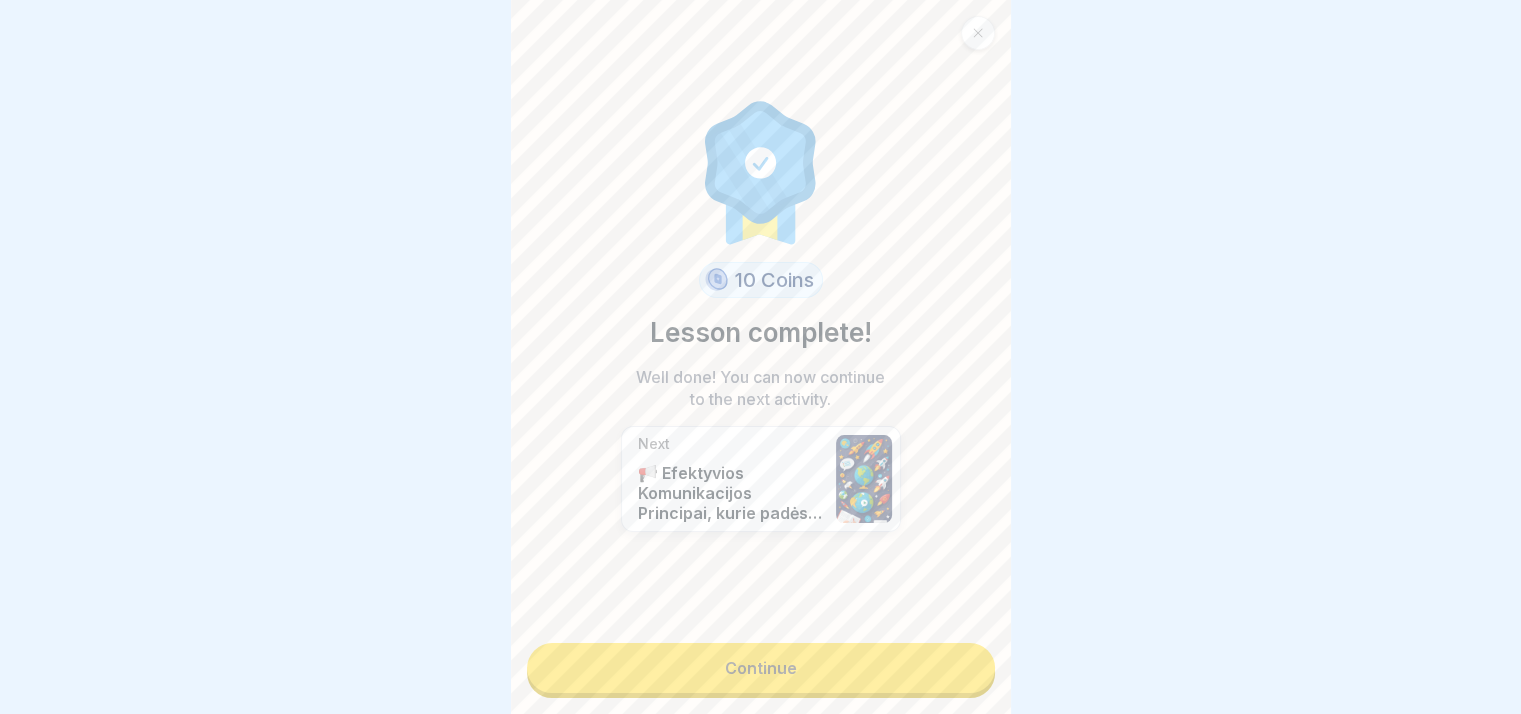 click on "Continue" at bounding box center [761, 668] 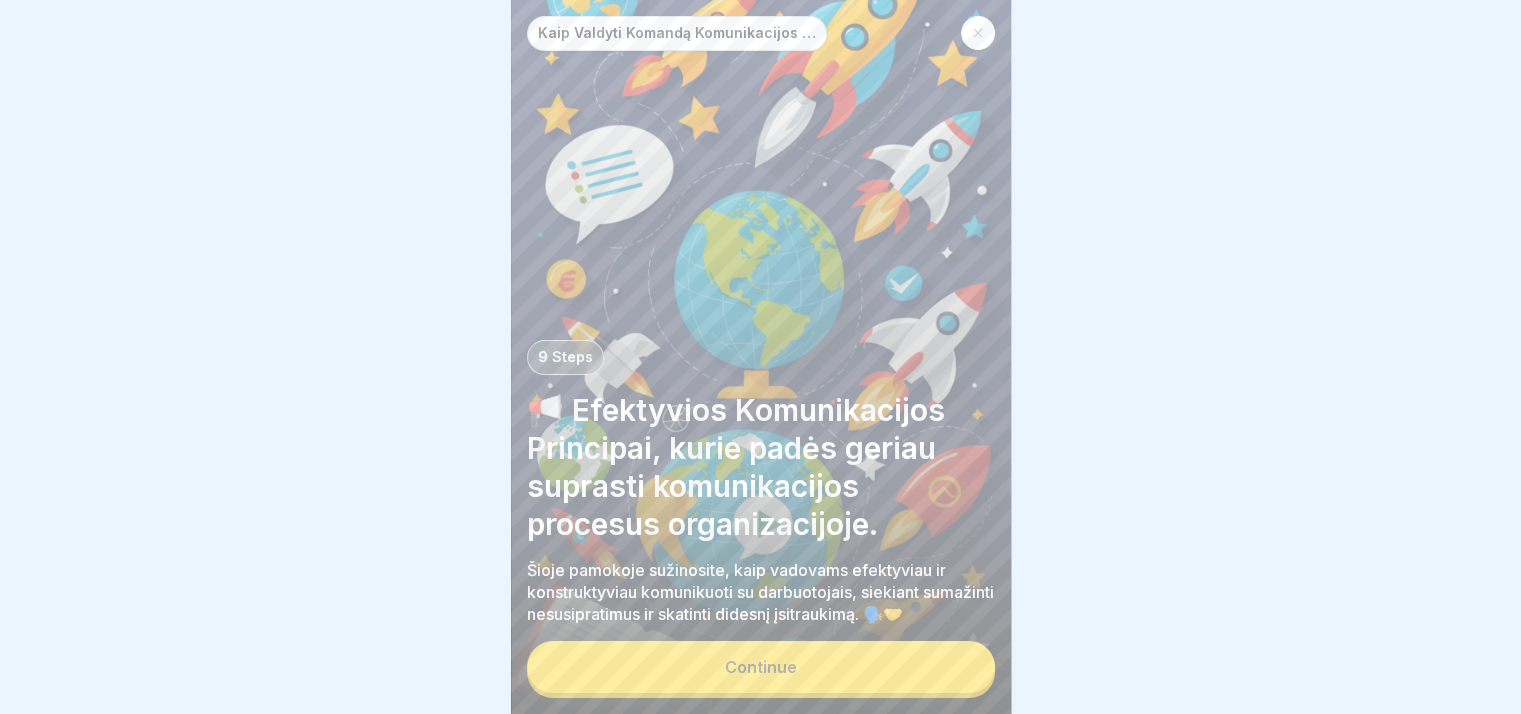 click on "Continue" at bounding box center [761, 669] 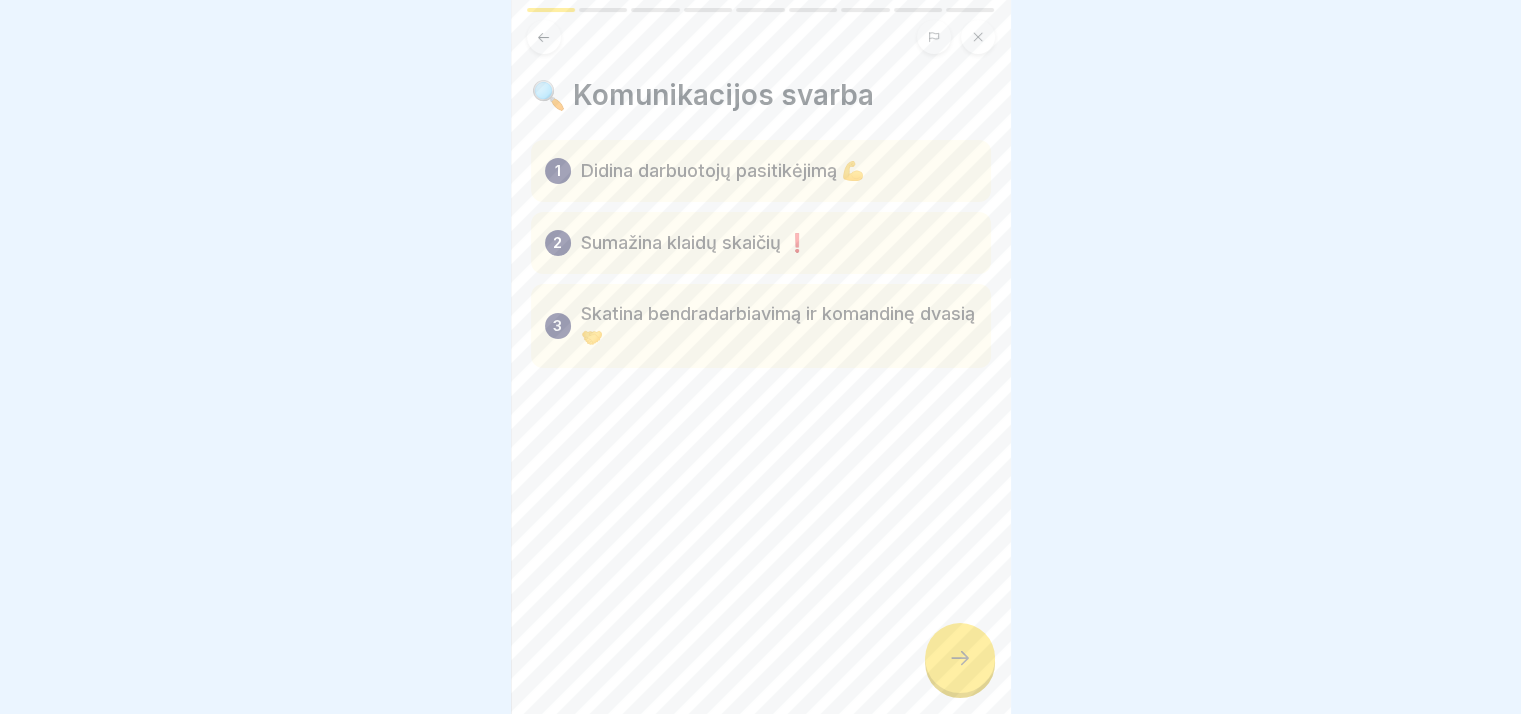 click on "🔍 Komunikacijos svarba 1 Didina darbuotojų pasitikėjimą 💪 2 Sumažina klaidų skaičių ❗ 3 Skatina bendradarbiavimą ir komandinę dvasią 🤝" at bounding box center (761, 357) 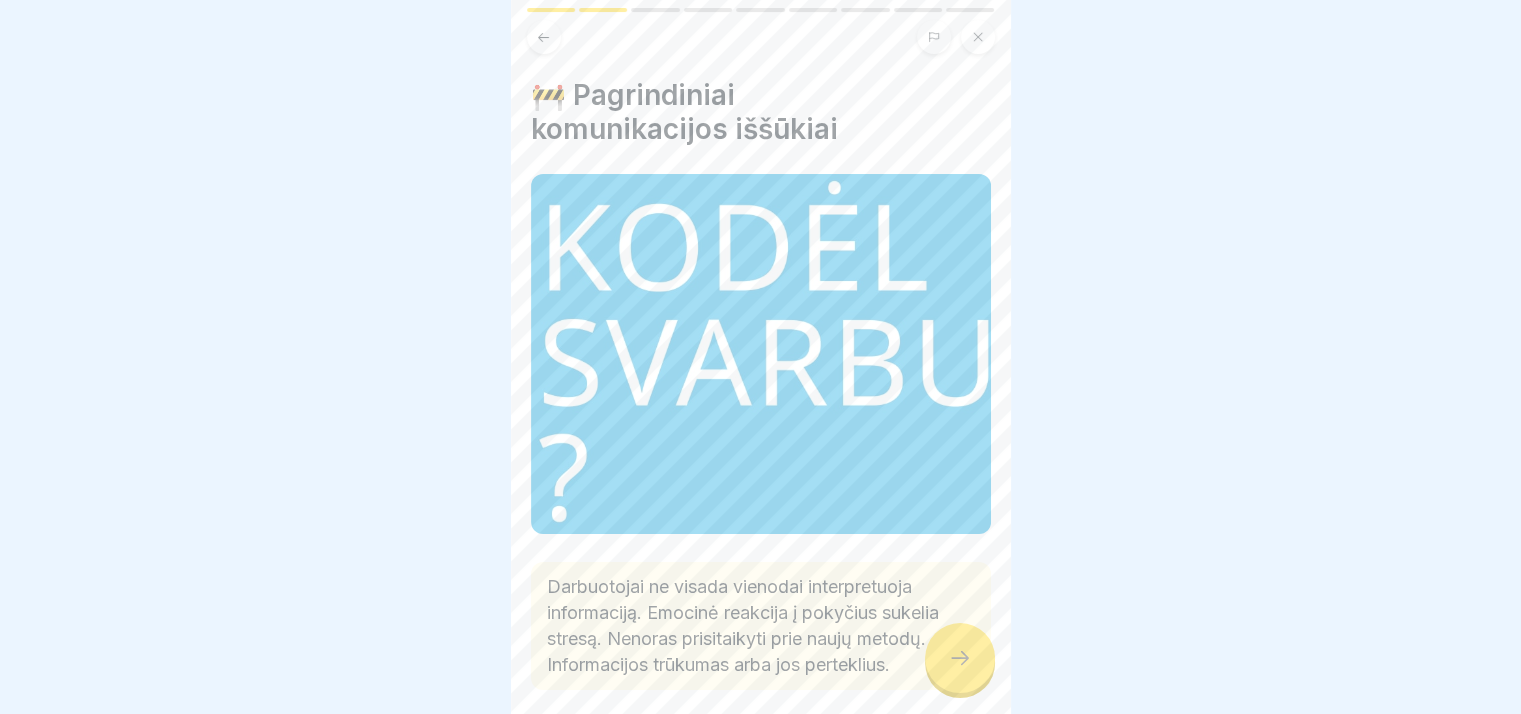 click at bounding box center (960, 658) 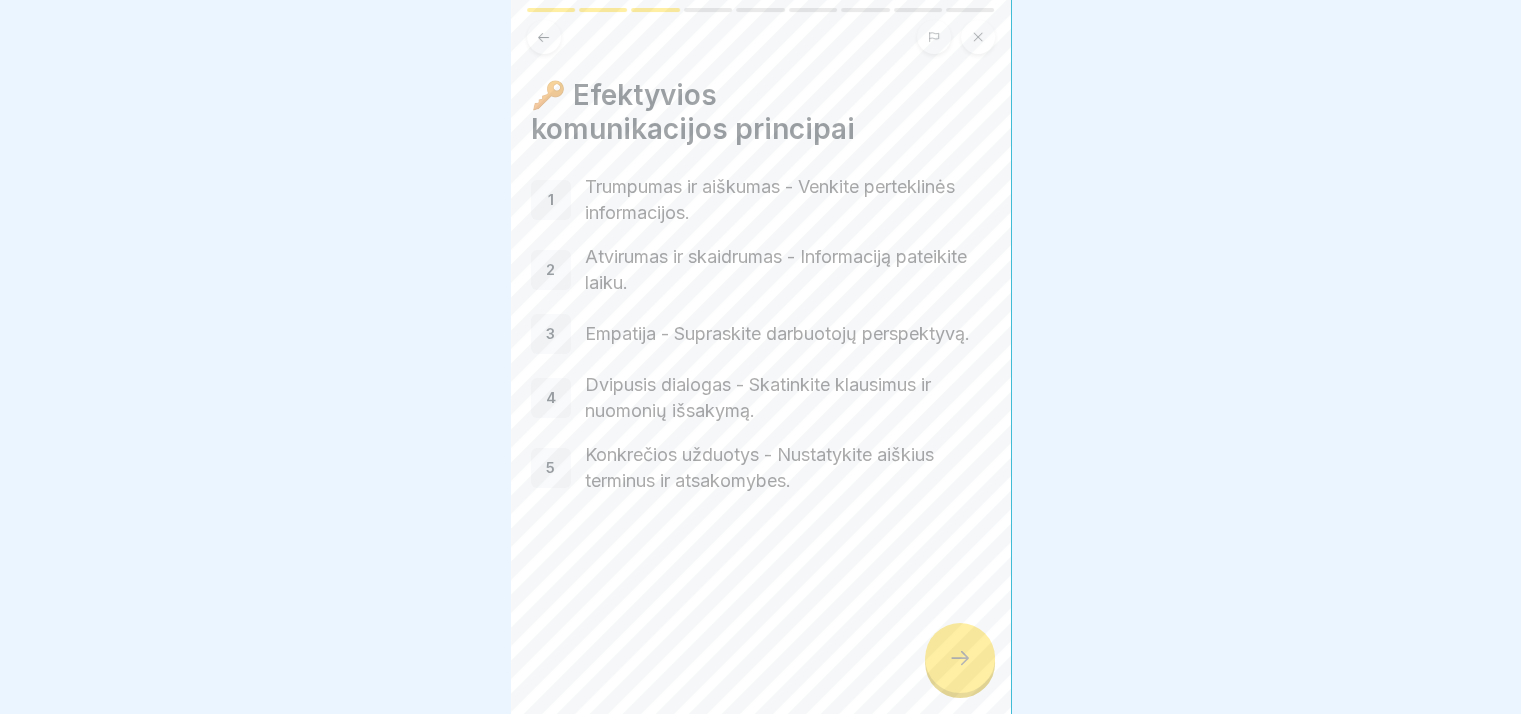 click at bounding box center [960, 658] 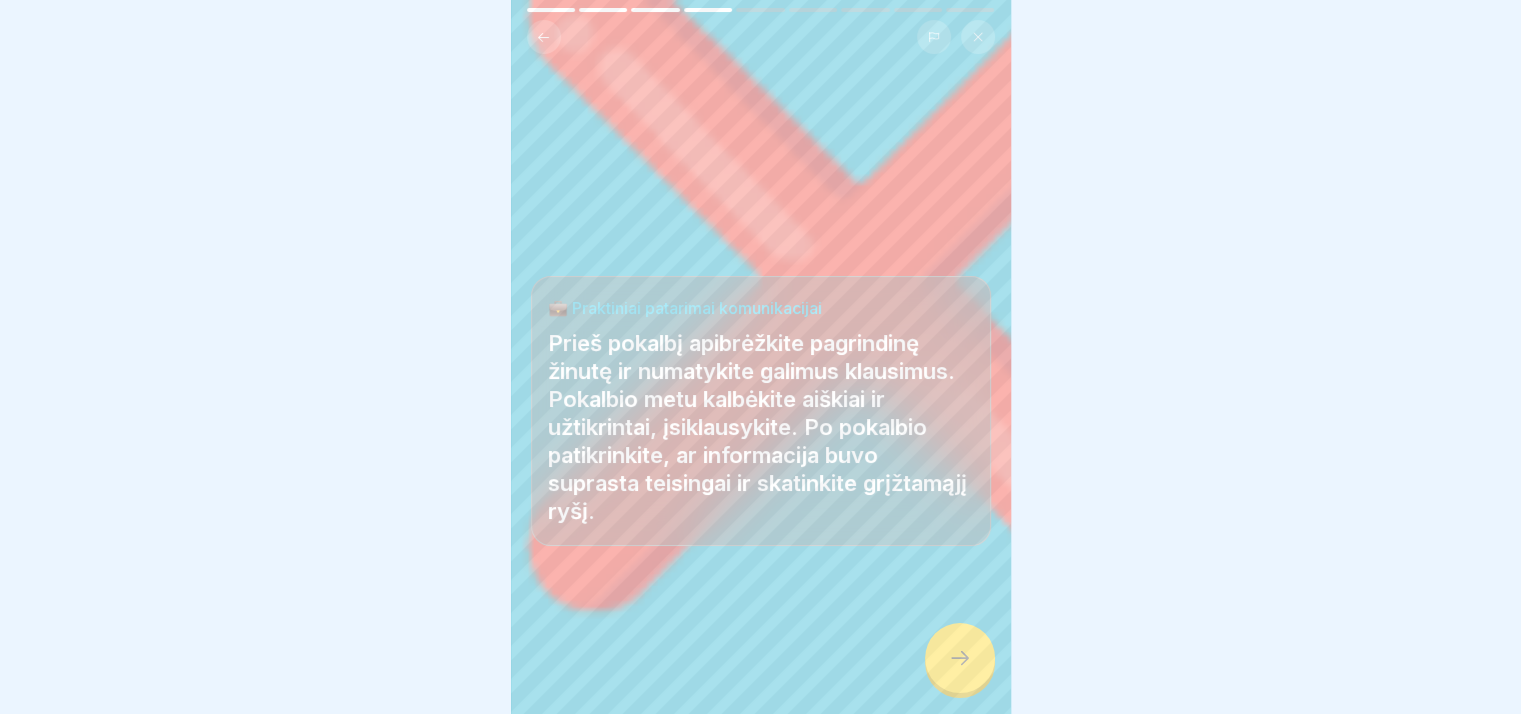 click at bounding box center (960, 658) 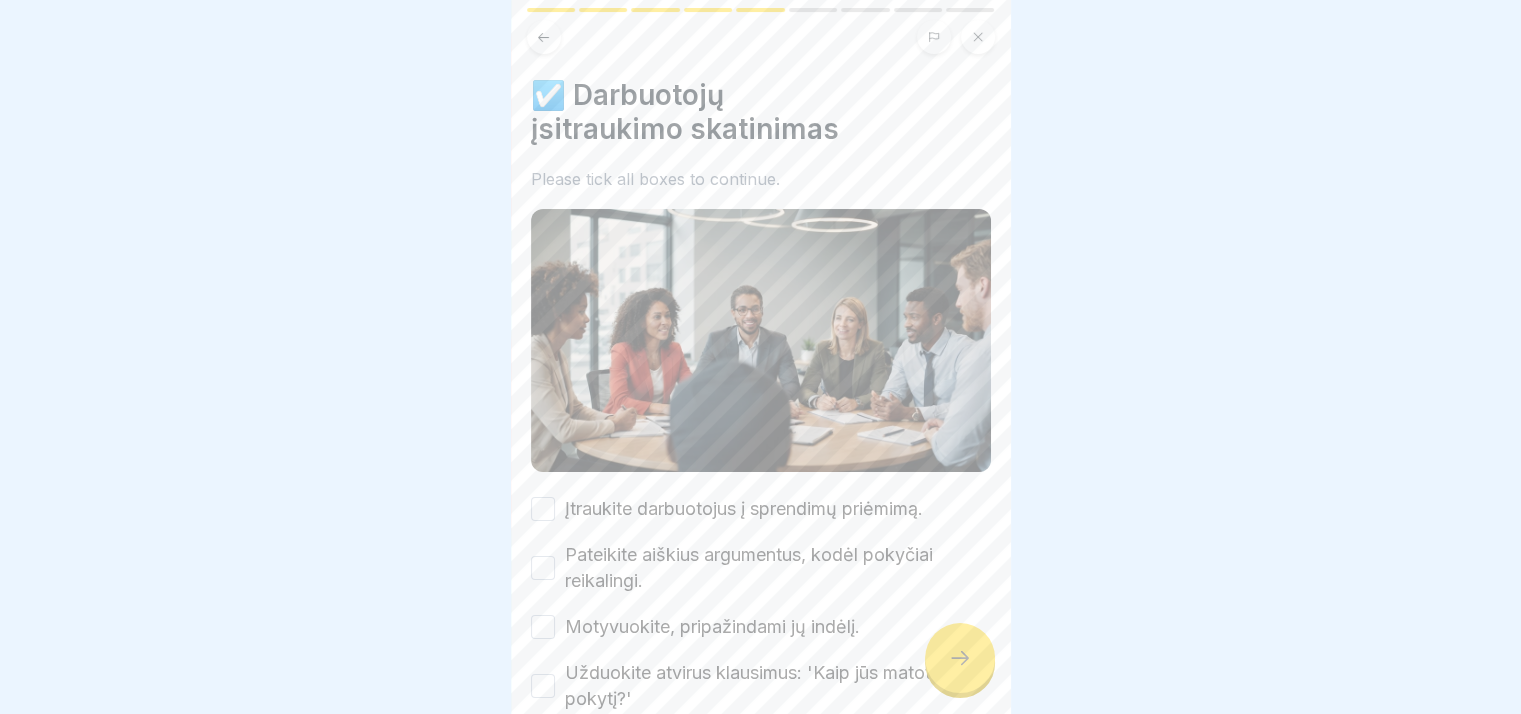 click at bounding box center [960, 658] 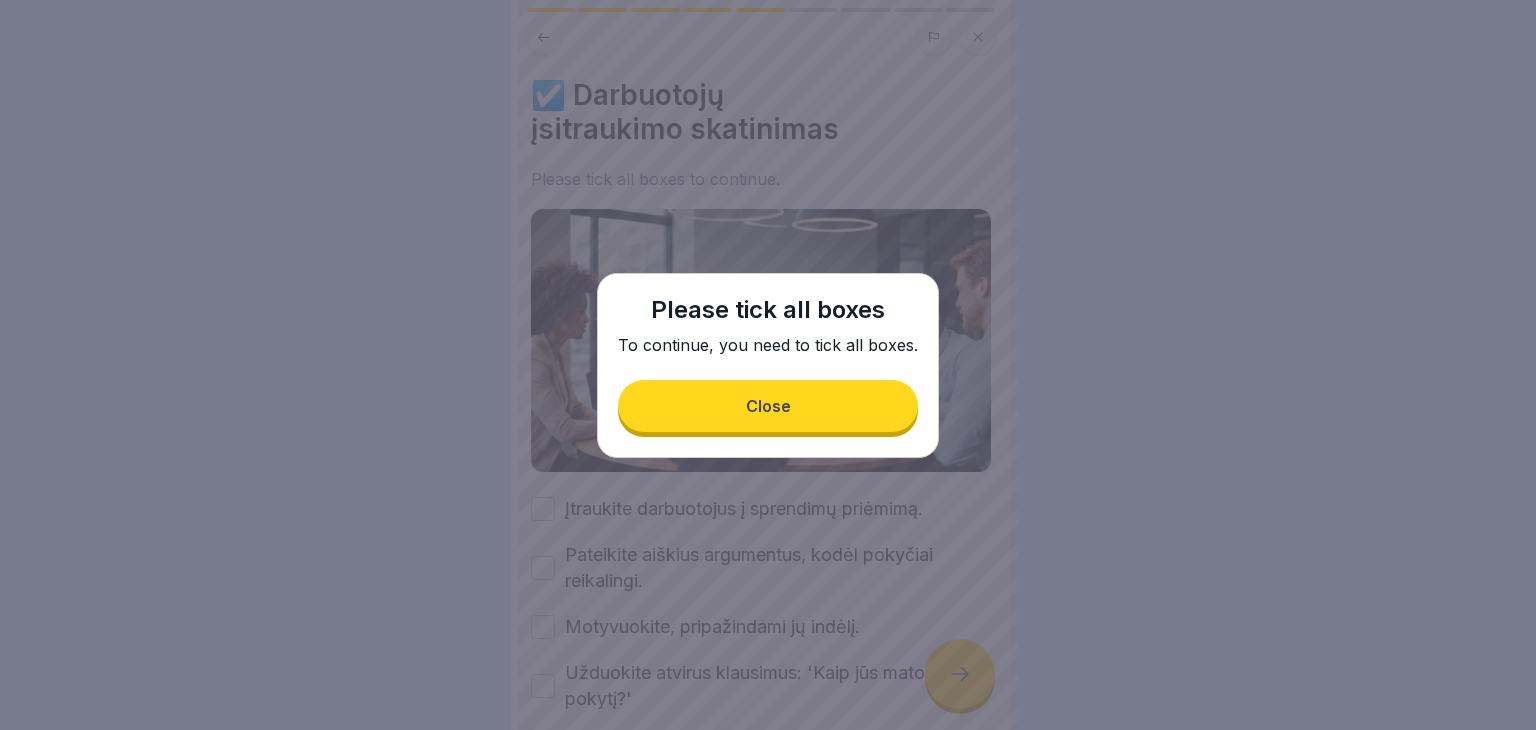 click on "Close" at bounding box center (768, 406) 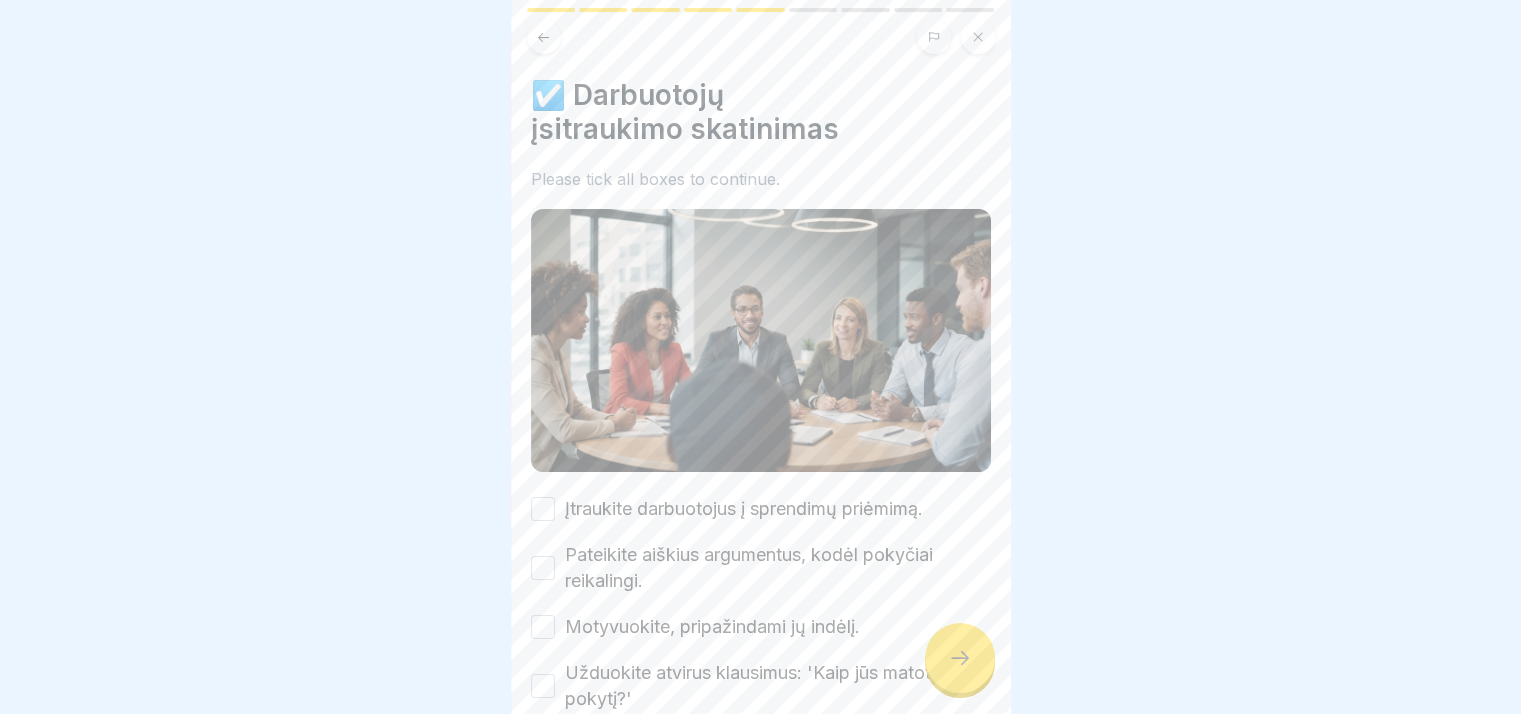 click on "Įtraukite darbuotojus į sprendimų priėmimą. Pateikite aiškius argumentus, kodėl pokyčiai reikalingi. Motyvuokite, pripažindami jų indėlį. Užduokite atvirus klausimus: 'Kaip jūs matote šį pokytį?' Pasitikrinkite, kaip jie jaučiasi po komunikacijos." at bounding box center [761, 627] 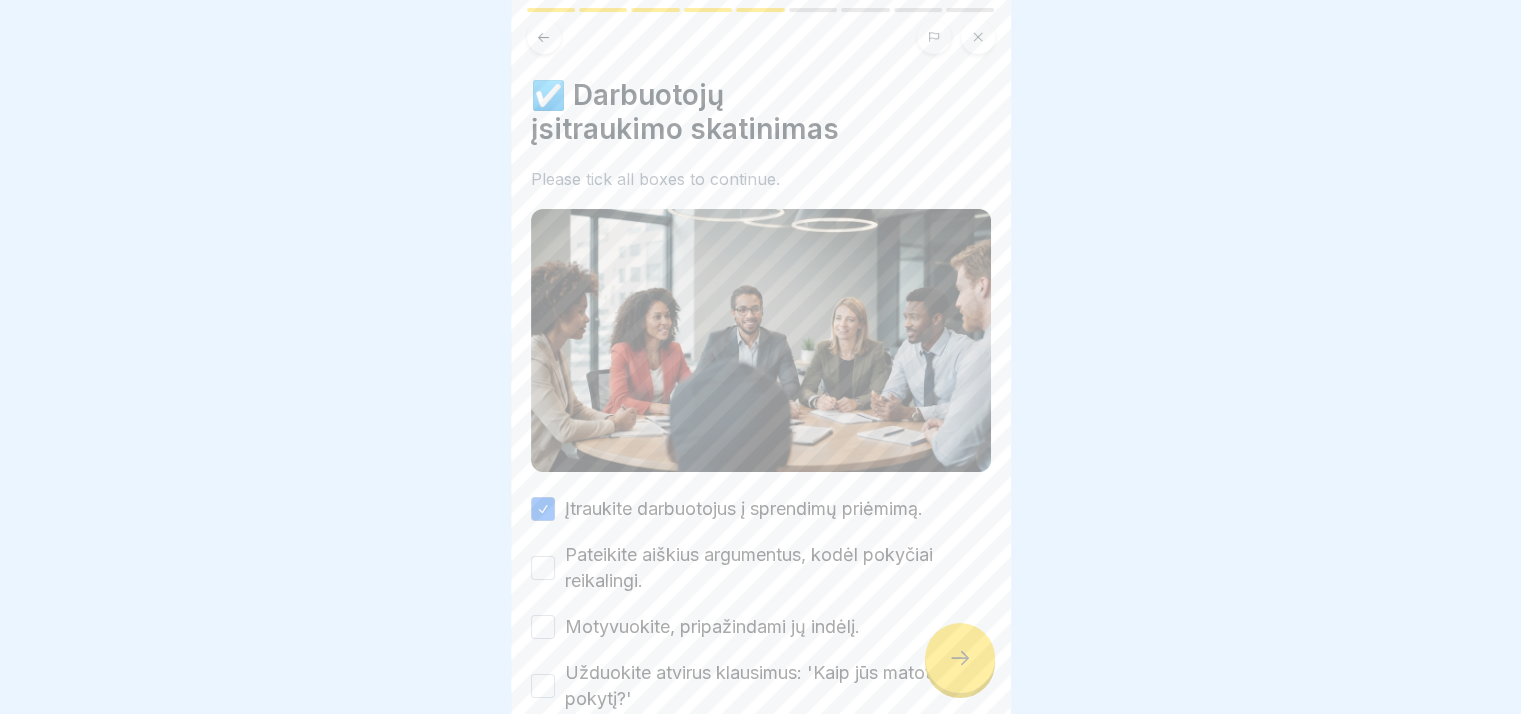 click on "Pateikite aiškius argumentus, kodėl pokyčiai reikalingi." at bounding box center [543, 568] 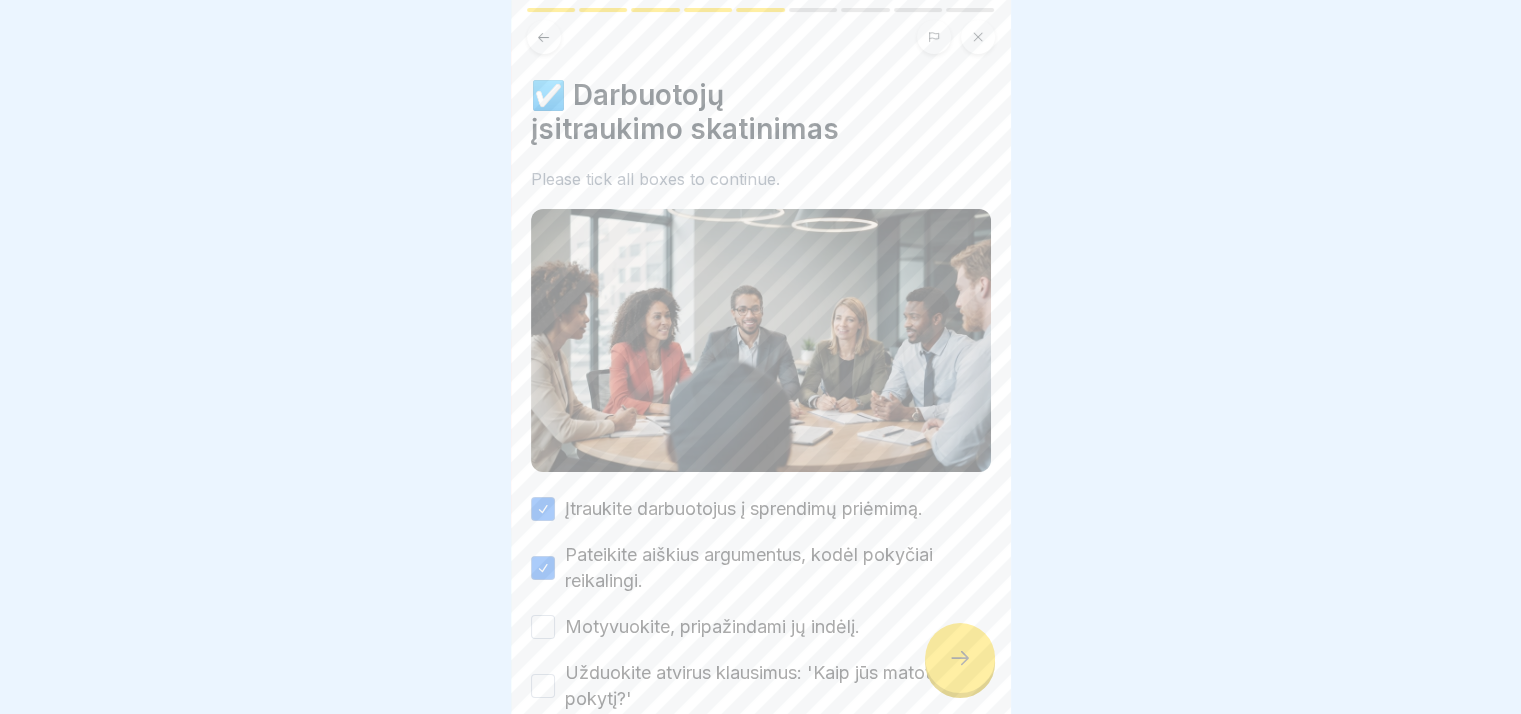 click on "Motyvuokite, pripažindami jų indėlį." at bounding box center [543, 627] 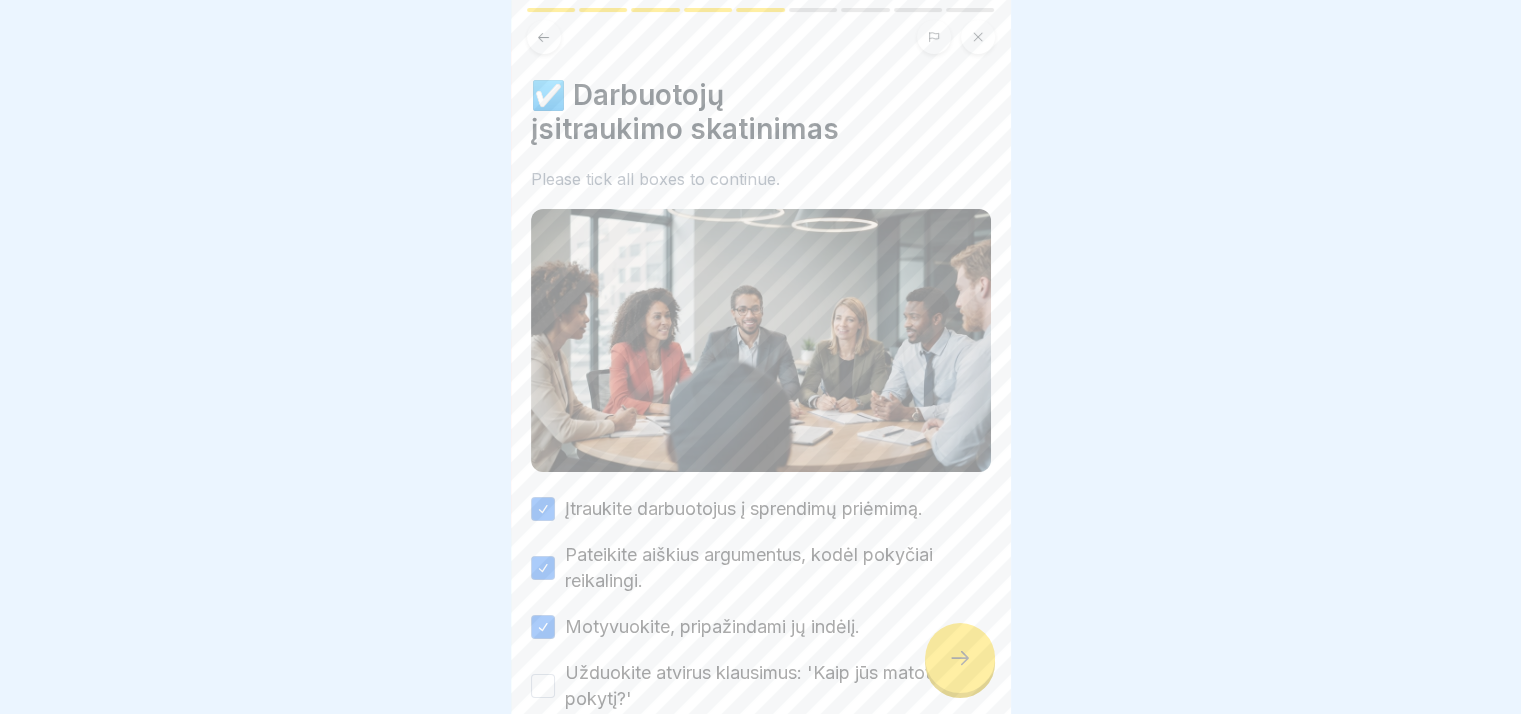 click on "Užduokite atvirus klausimus: 'Kaip jūs matote šį pokytį?'" at bounding box center (543, 686) 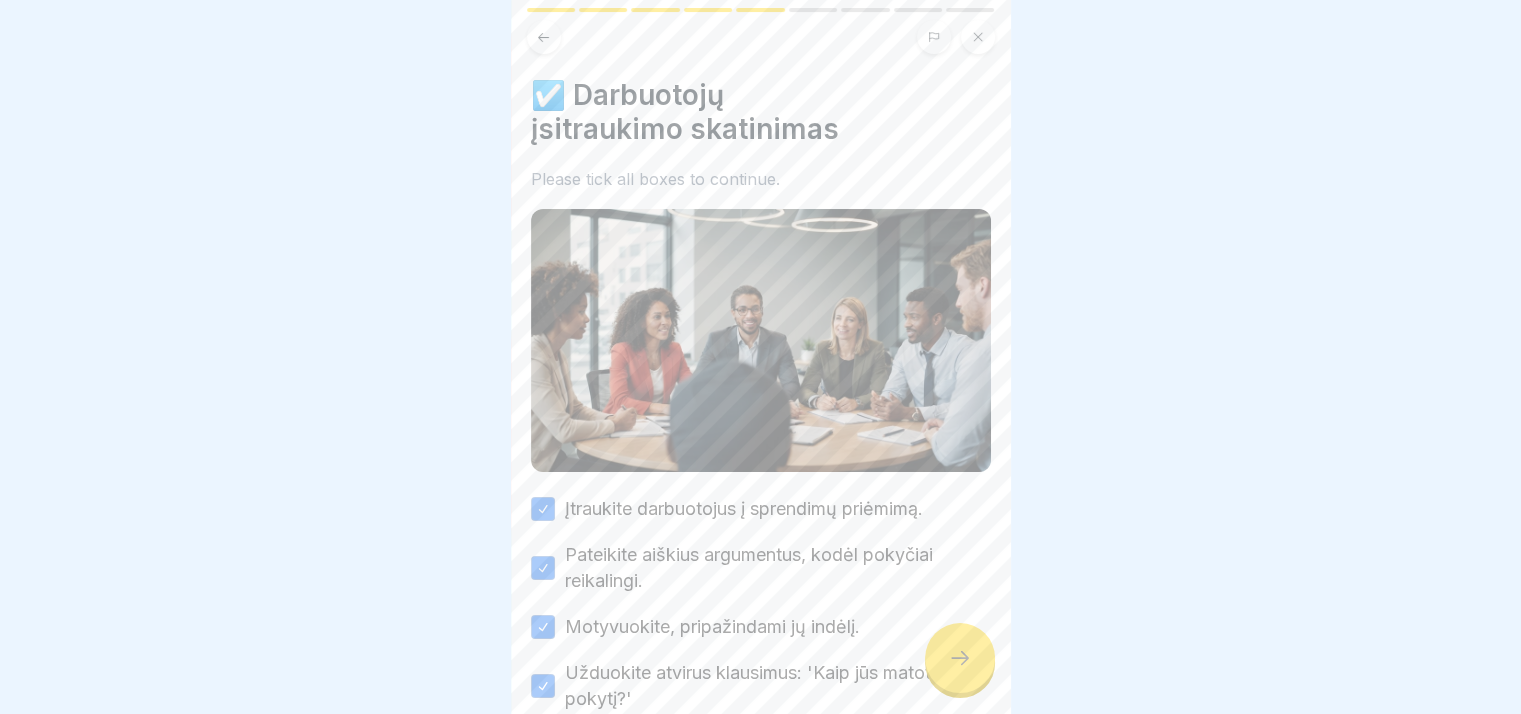 scroll, scrollTop: 154, scrollLeft: 0, axis: vertical 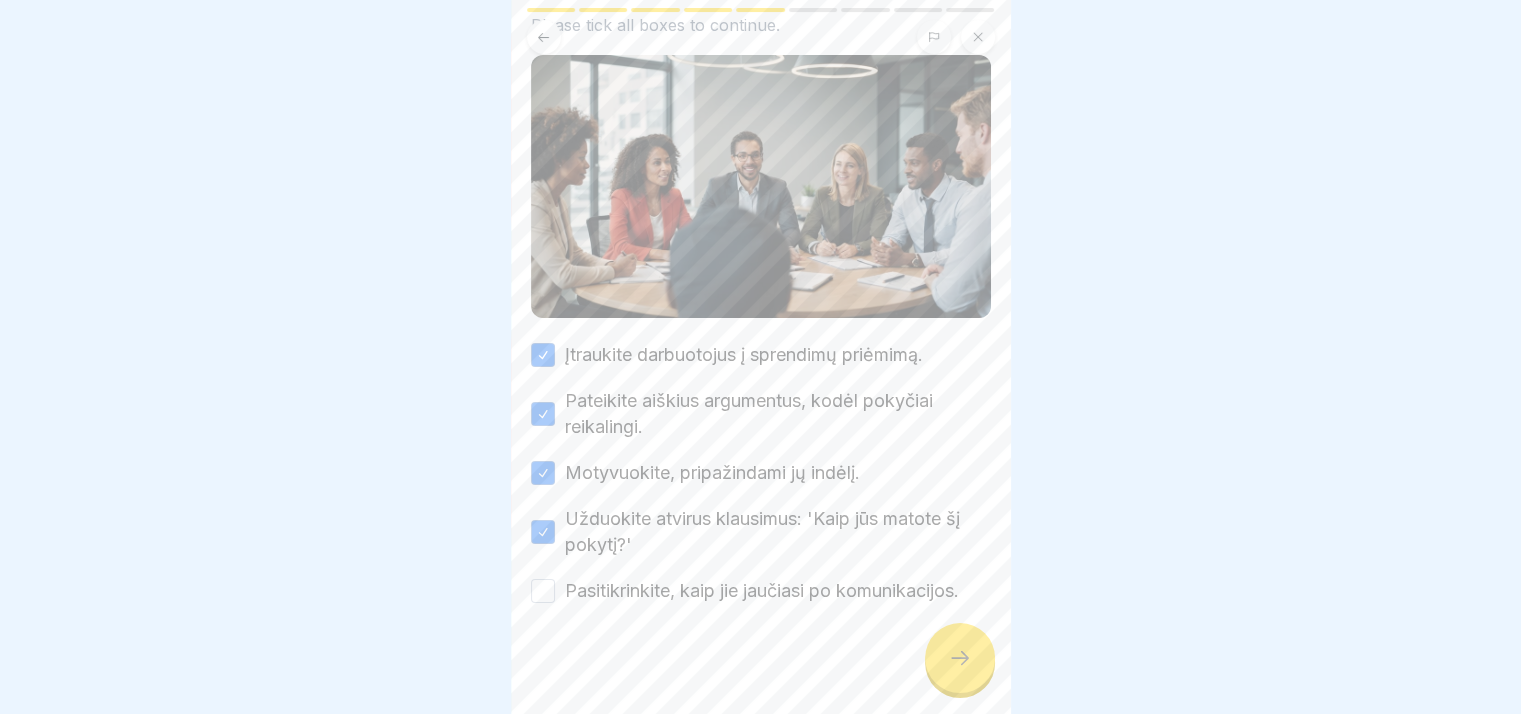 click on "Pasitikrinkite, kaip jie jaučiasi po komunikacijos." at bounding box center (761, 591) 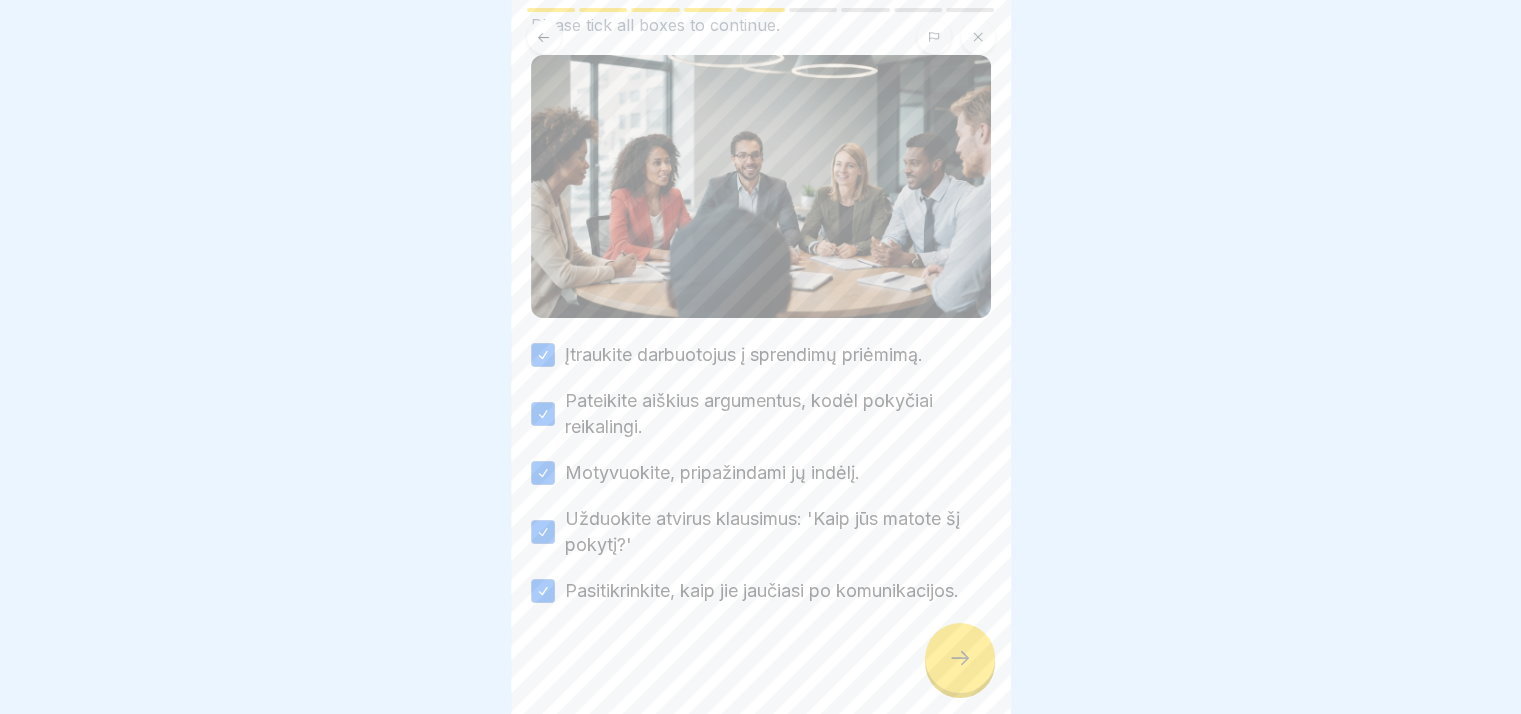 click at bounding box center (960, 658) 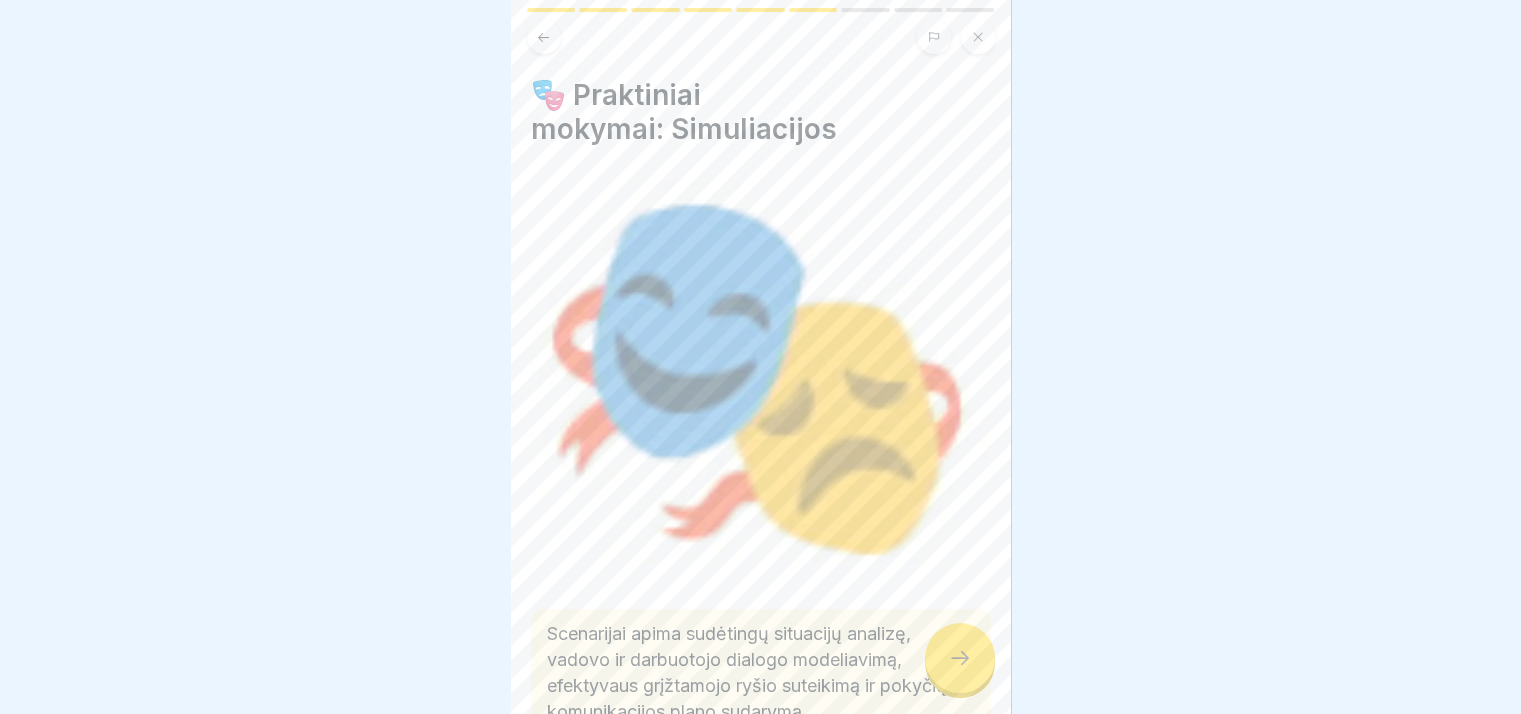 click at bounding box center (960, 658) 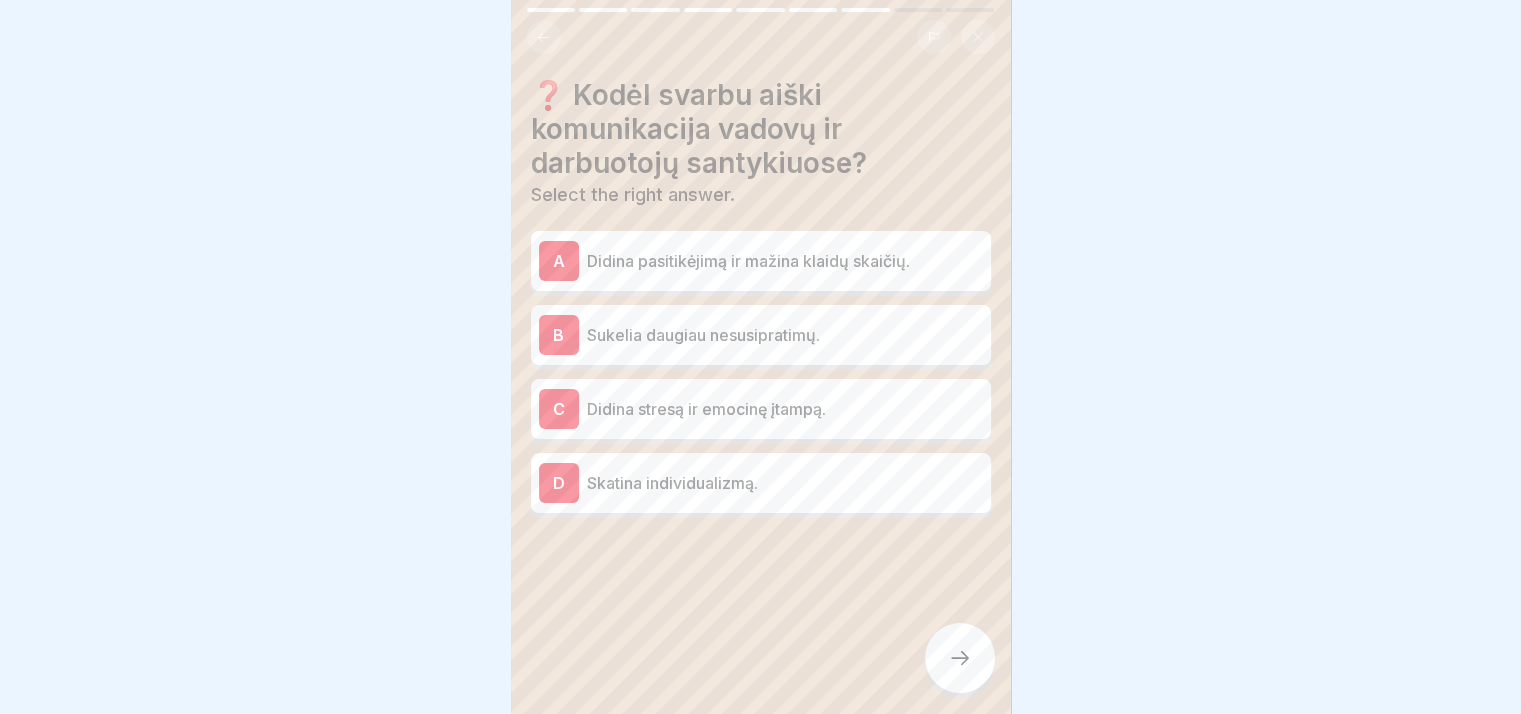 click at bounding box center (960, 658) 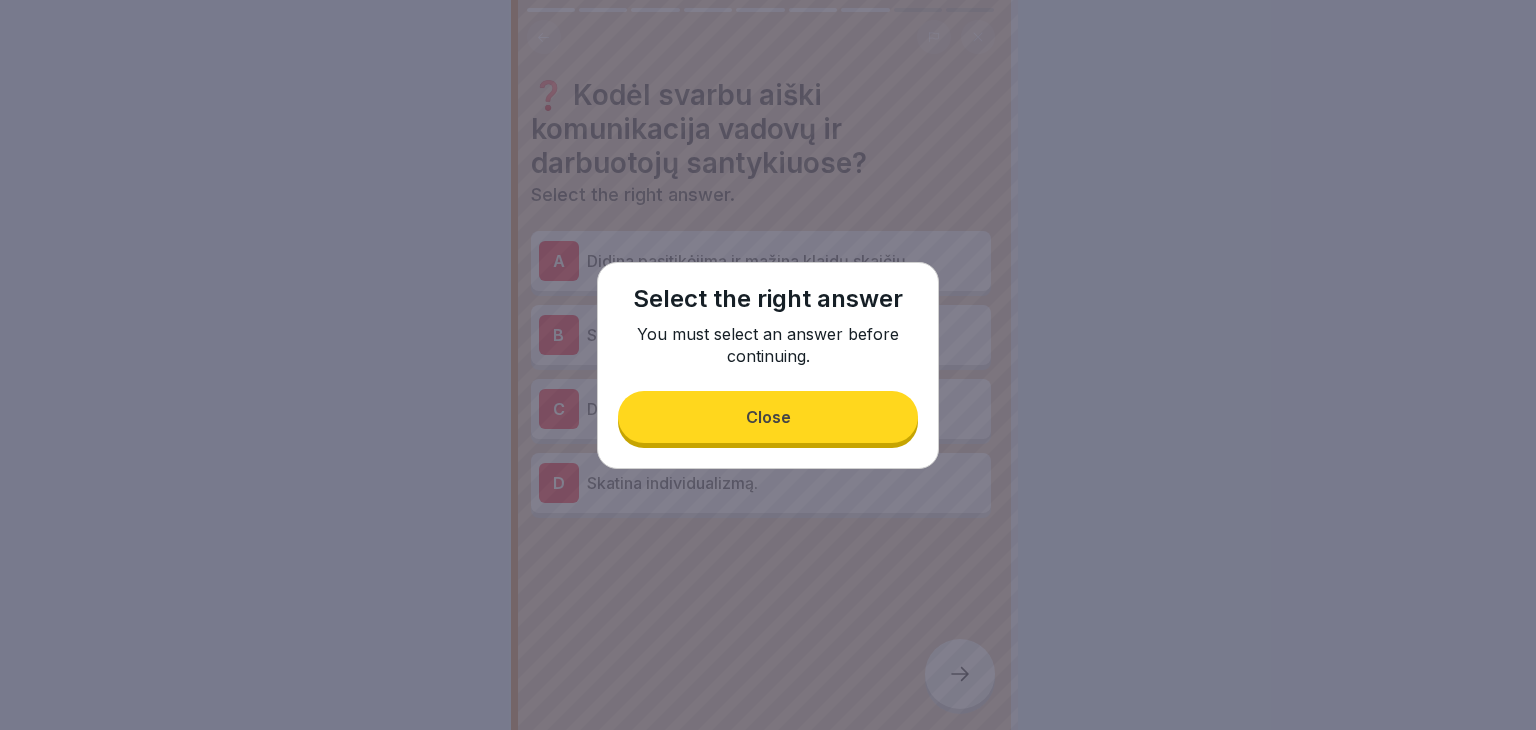 click on "Close" at bounding box center [768, 417] 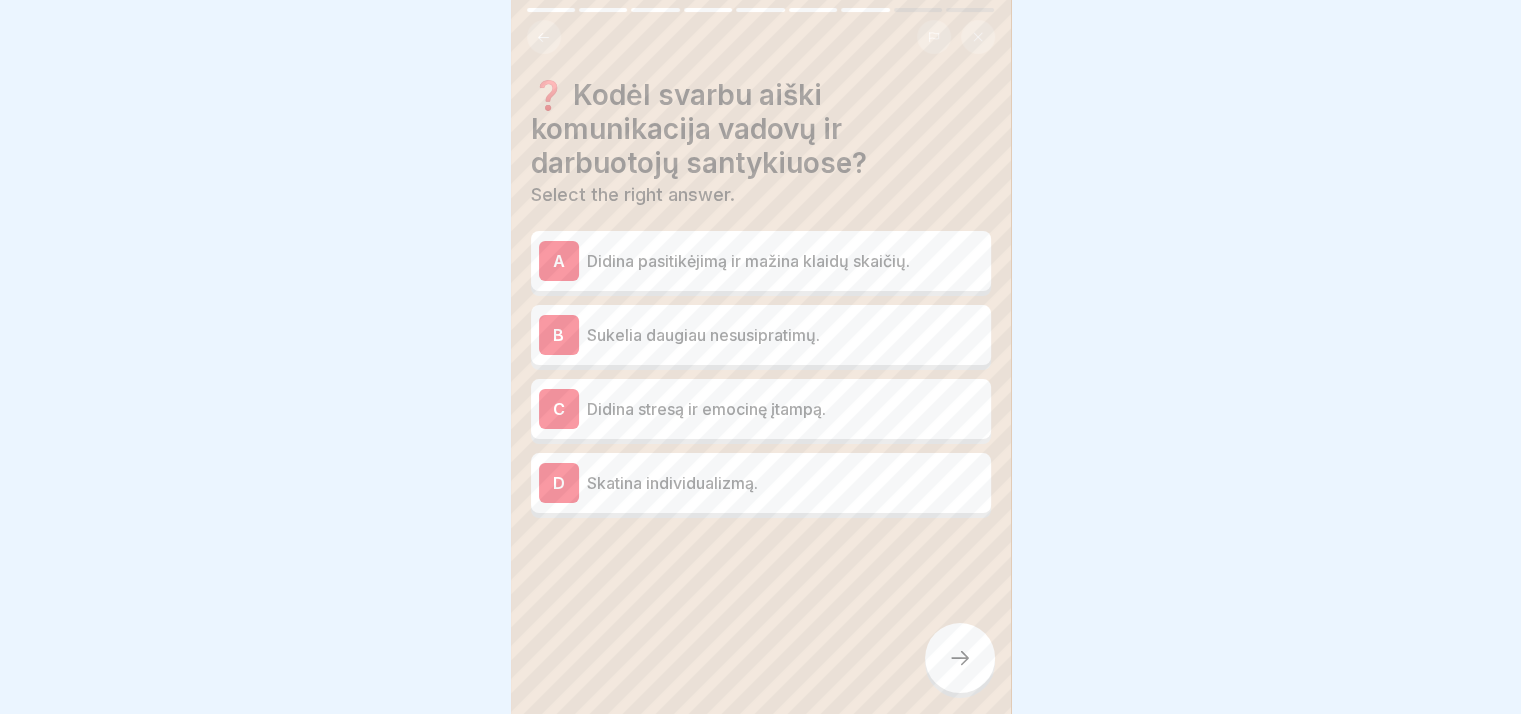 click on "A [PERSON_NAME] pasitikėjimą ir mažina klaidų skaičių." at bounding box center (761, 261) 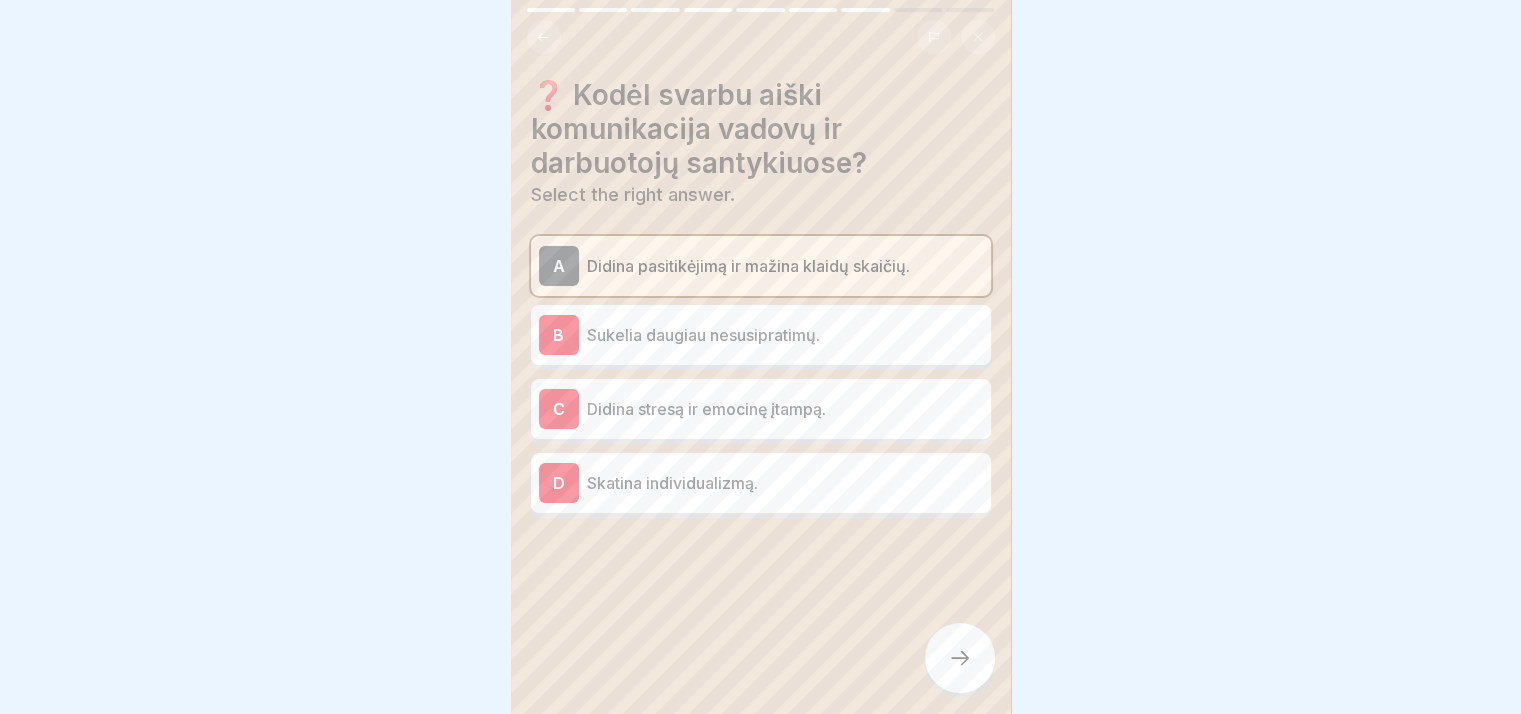 click at bounding box center [960, 658] 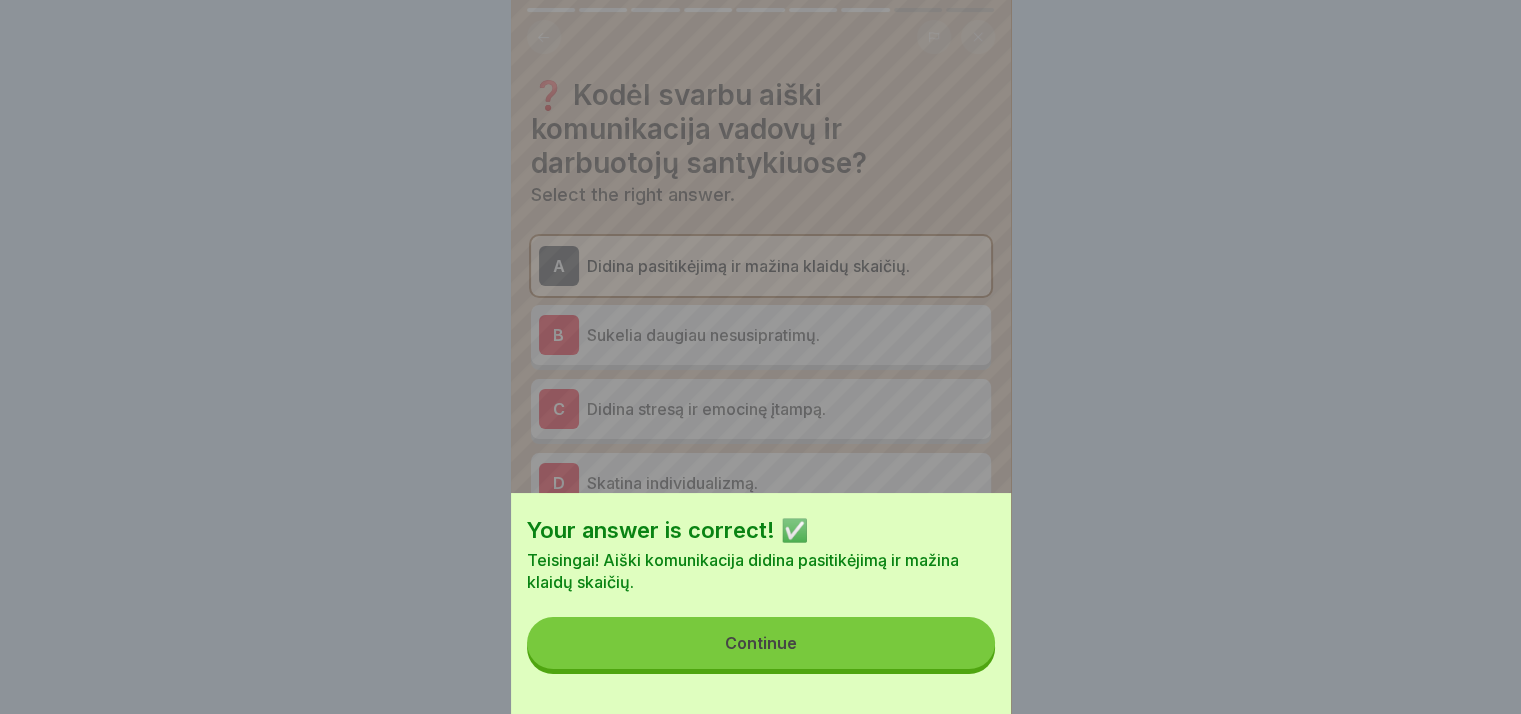 click on "Continue" at bounding box center [761, 643] 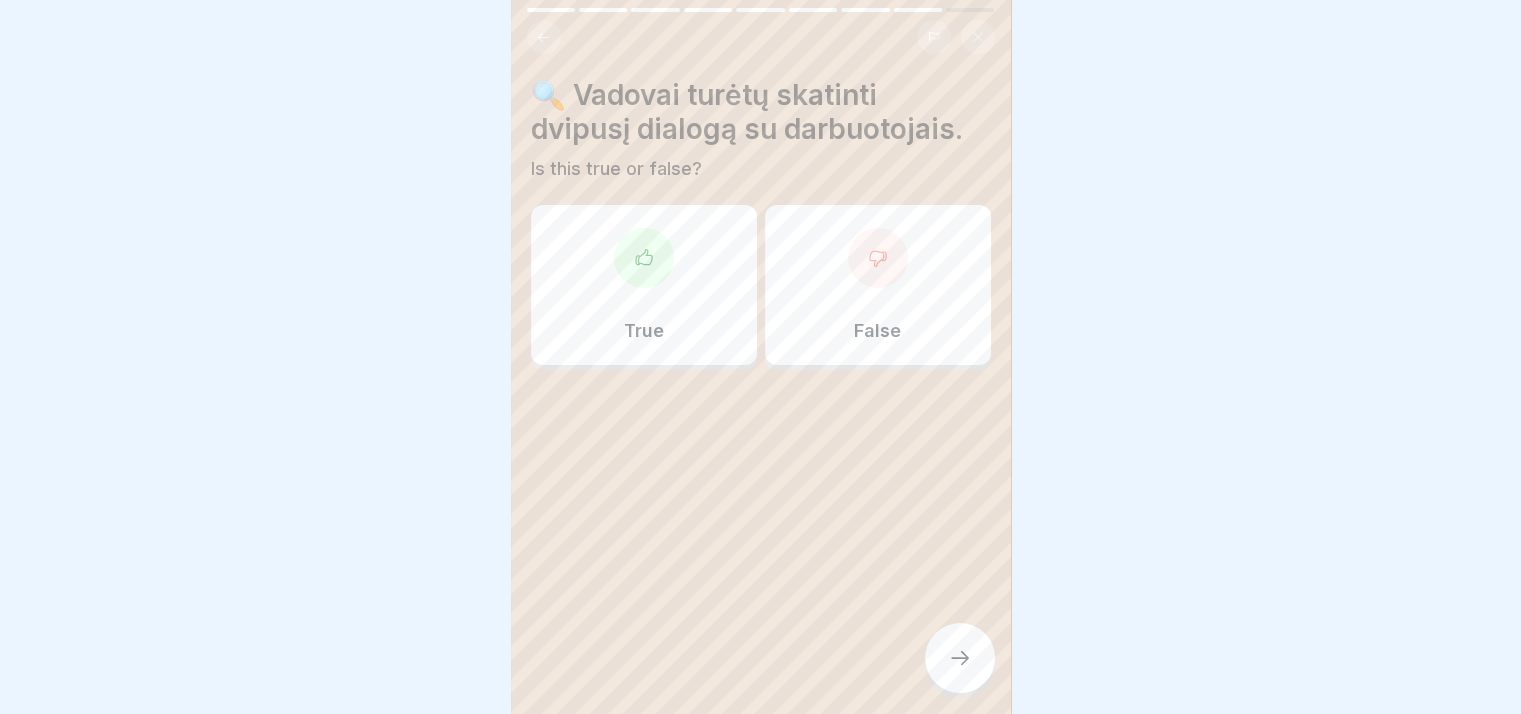 click at bounding box center (960, 658) 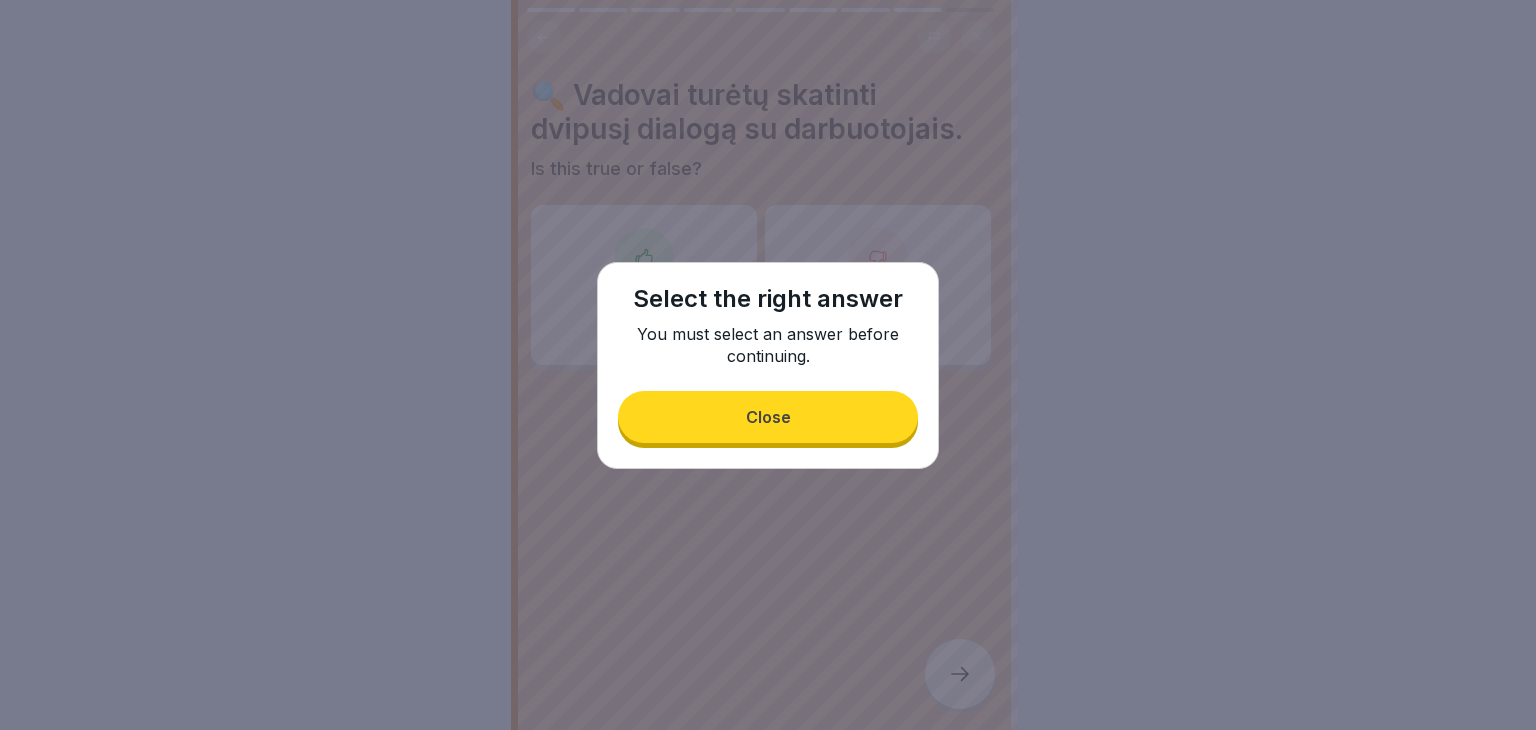 click on "Close" at bounding box center [768, 417] 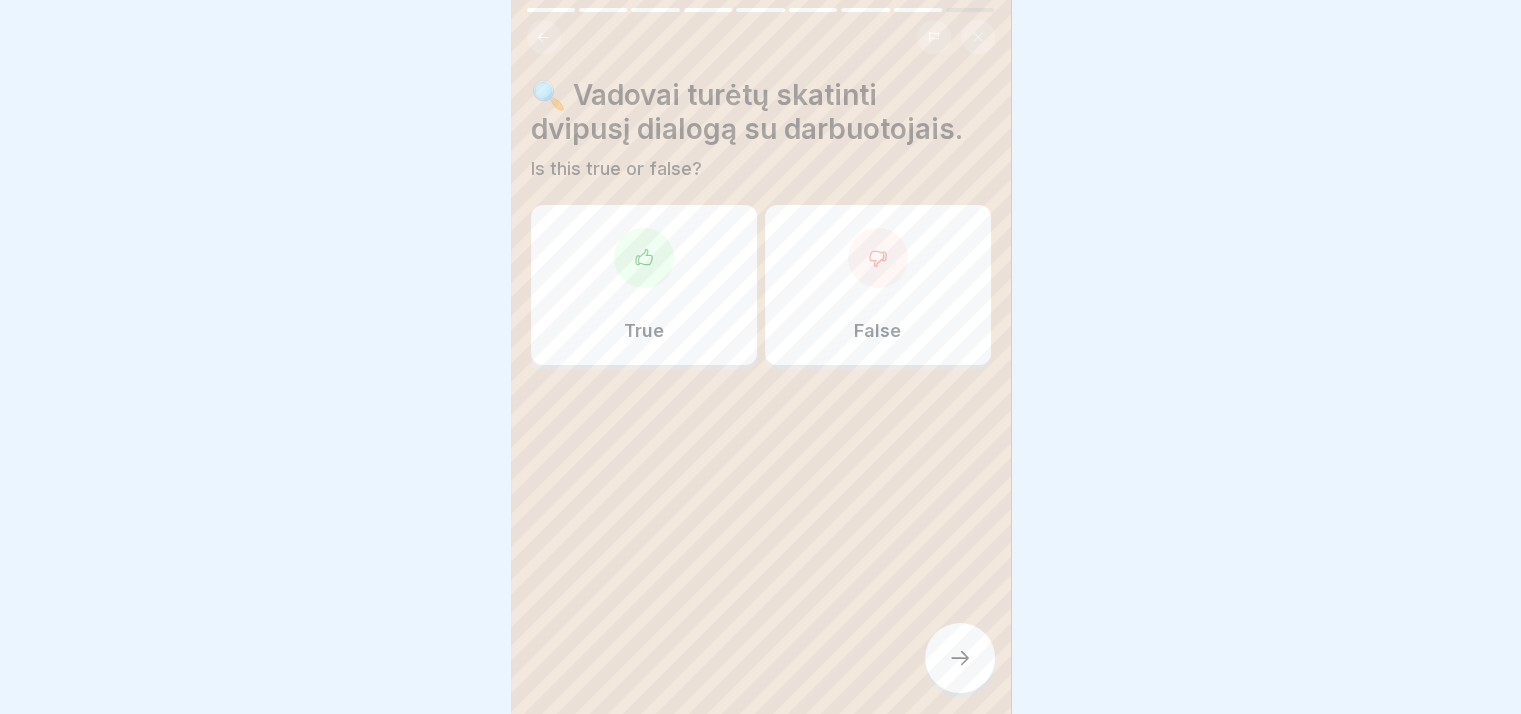 click at bounding box center [644, 258] 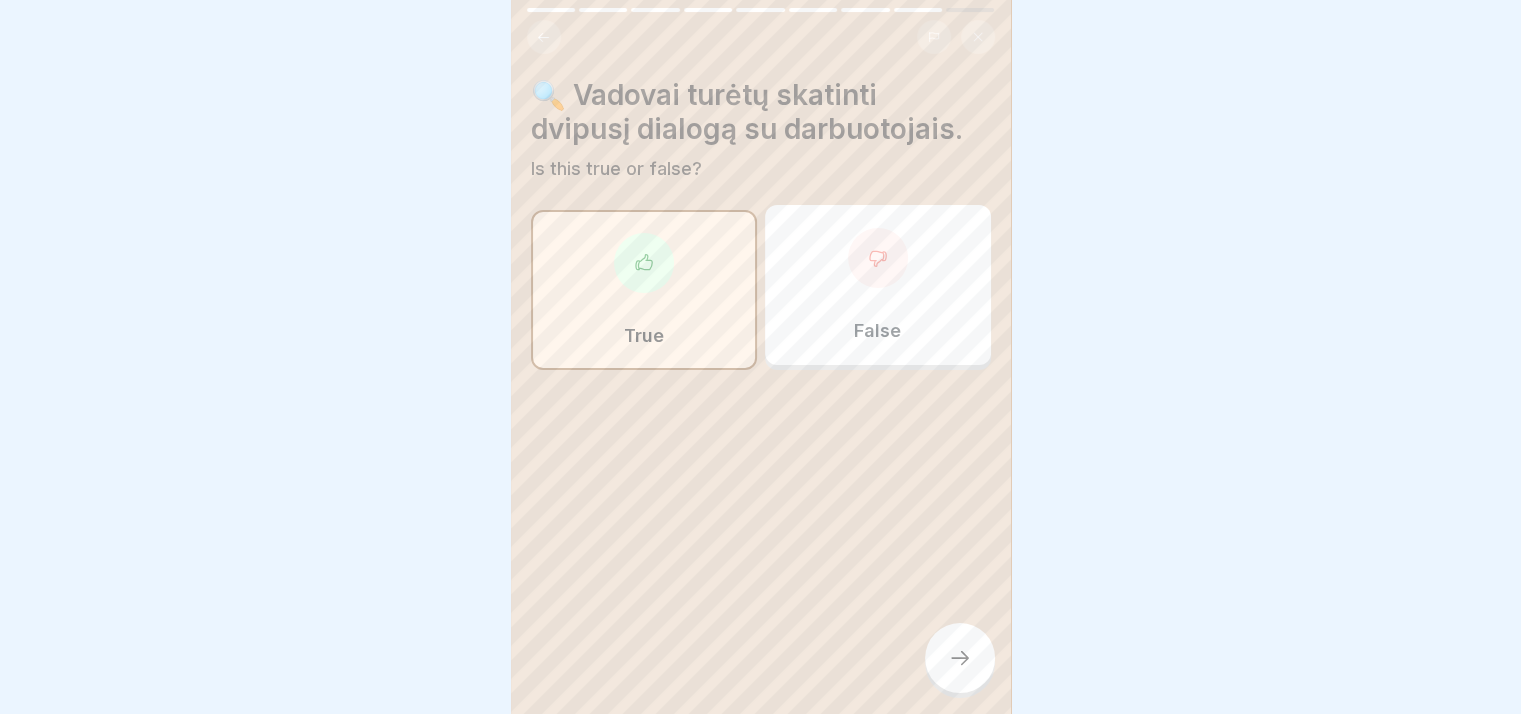 click at bounding box center [960, 658] 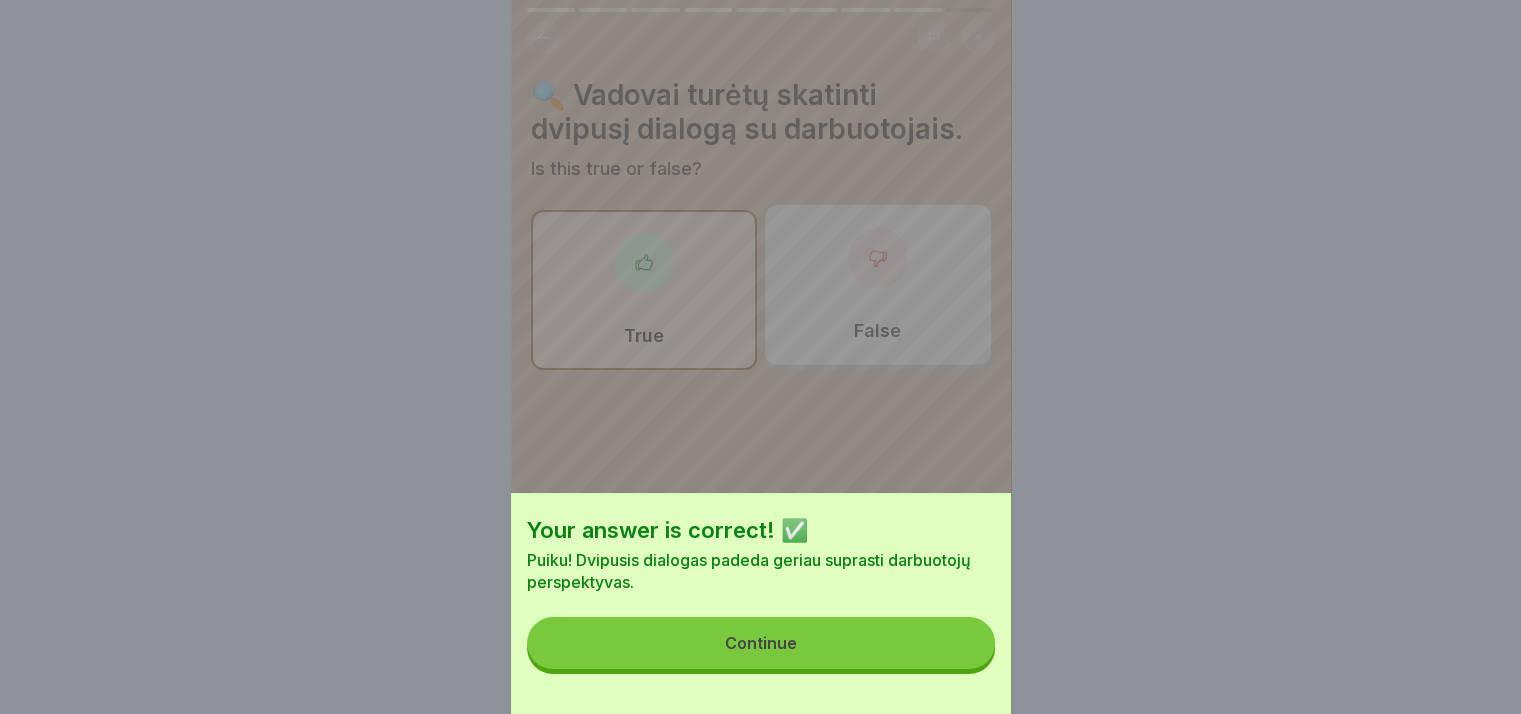click on "Continue" at bounding box center [761, 643] 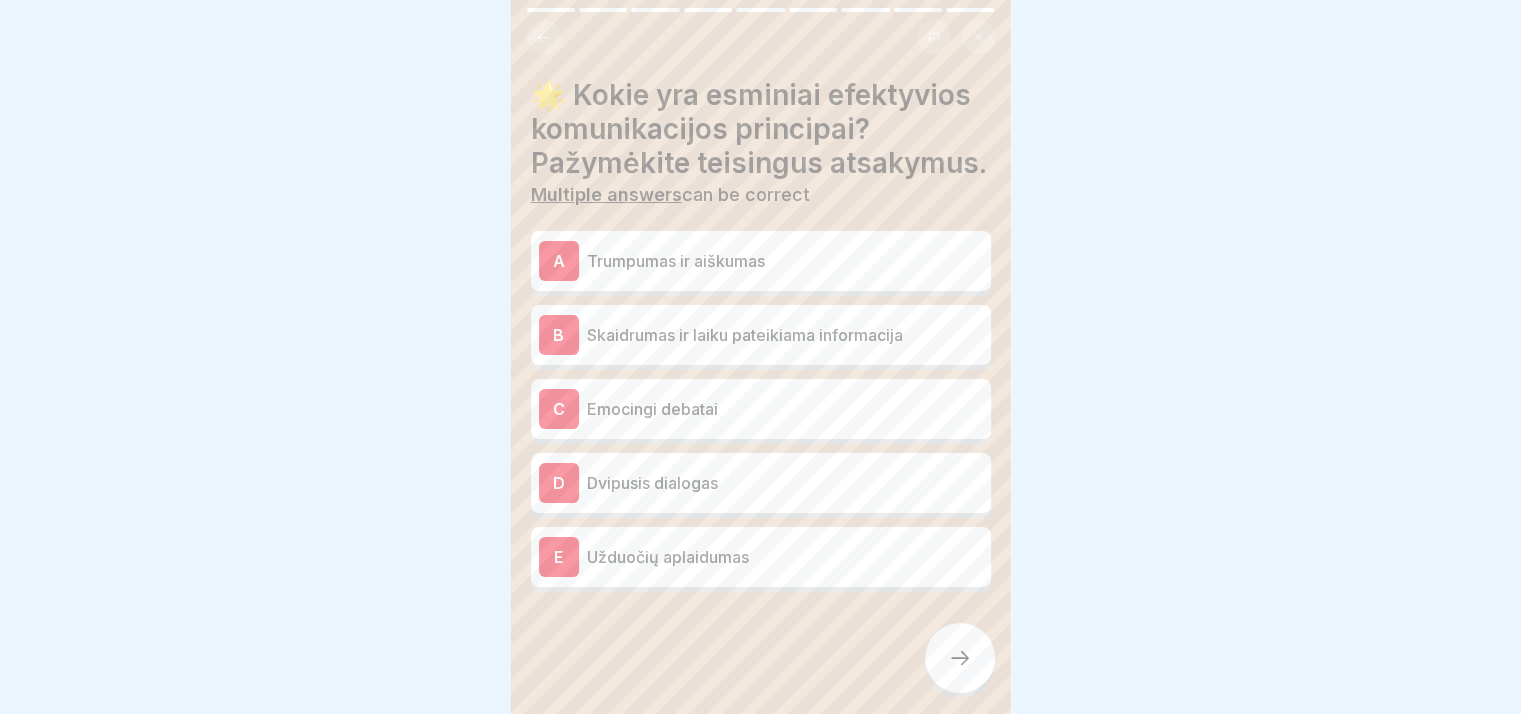 click on "Skaidrumas ir laiku pateikiama informacija" at bounding box center (785, 335) 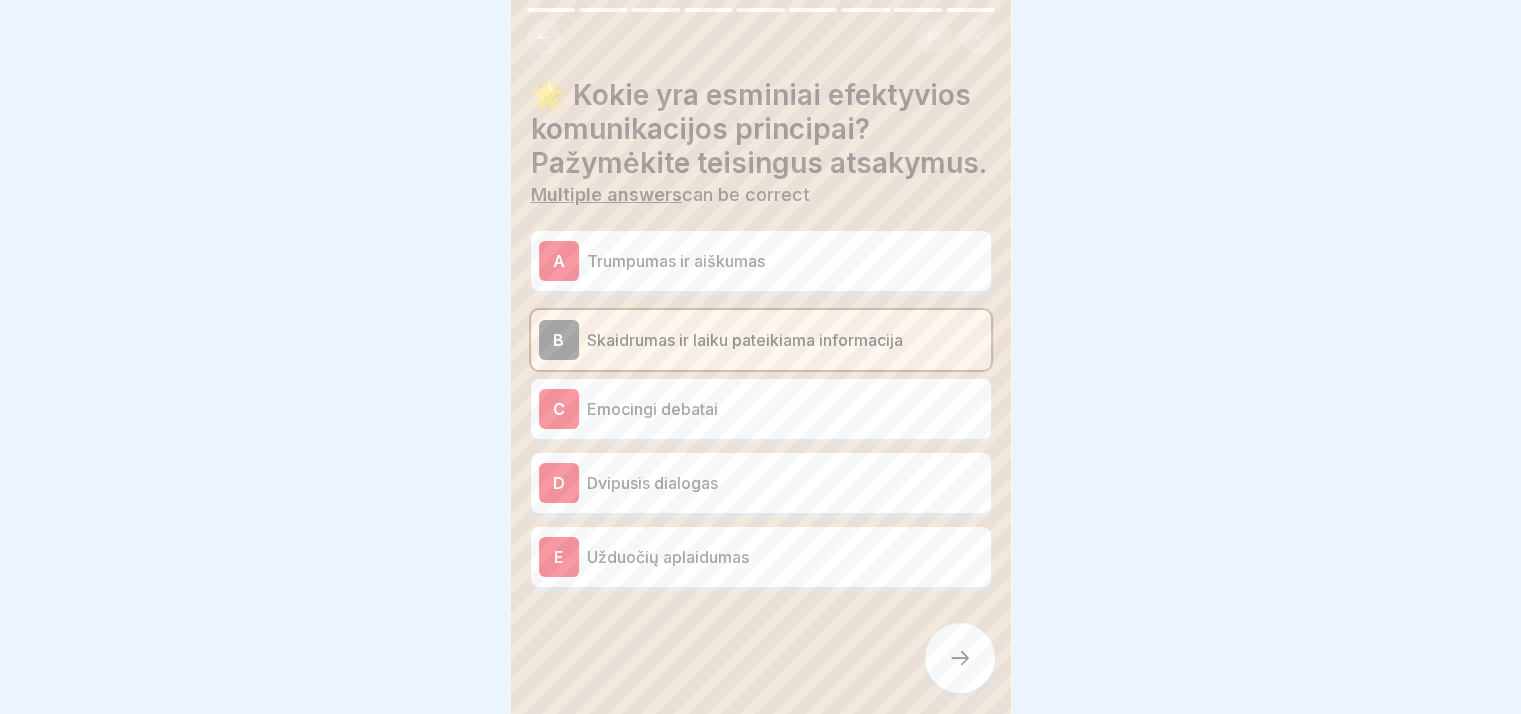 click at bounding box center (960, 658) 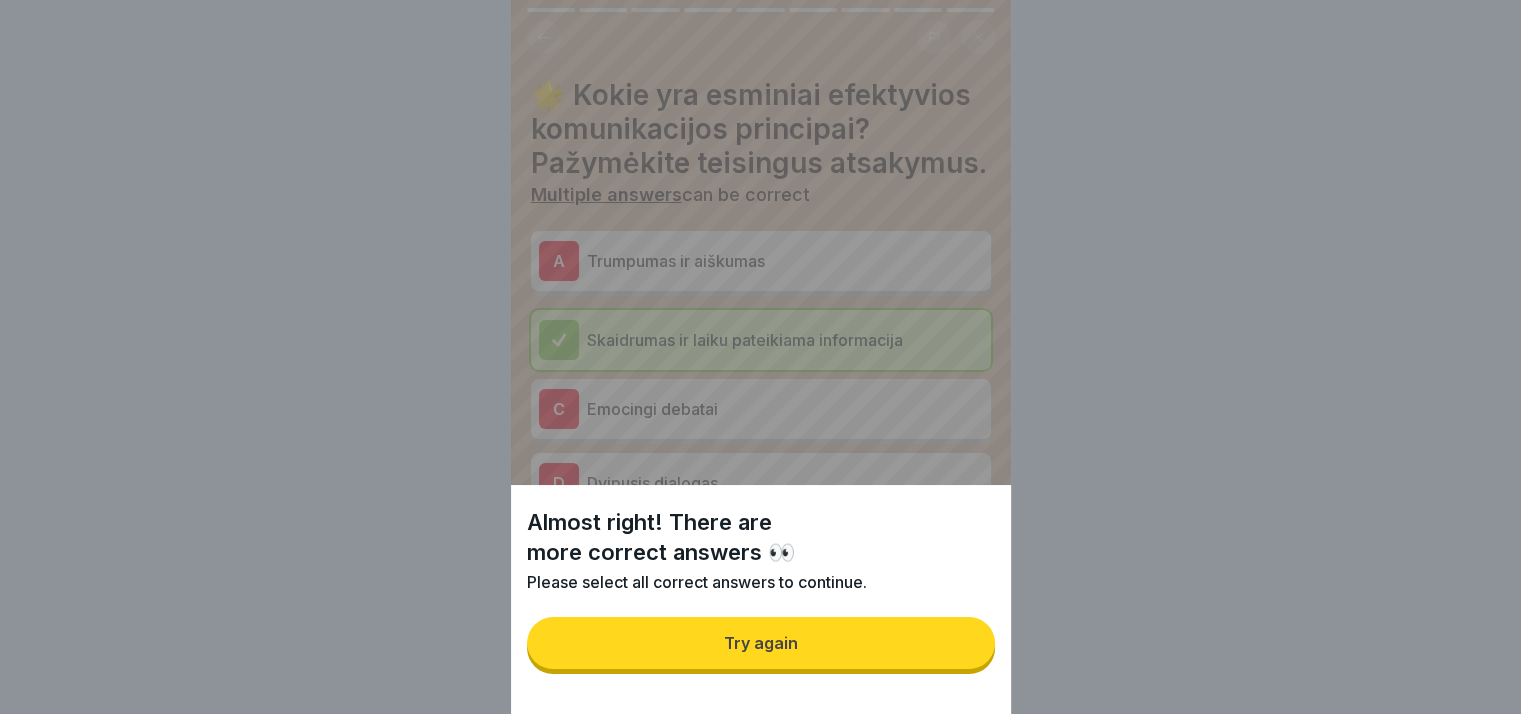 click on "Almost right! There are more correct answers 👀 Please select all correct answers to continue.   Try again" at bounding box center (761, 599) 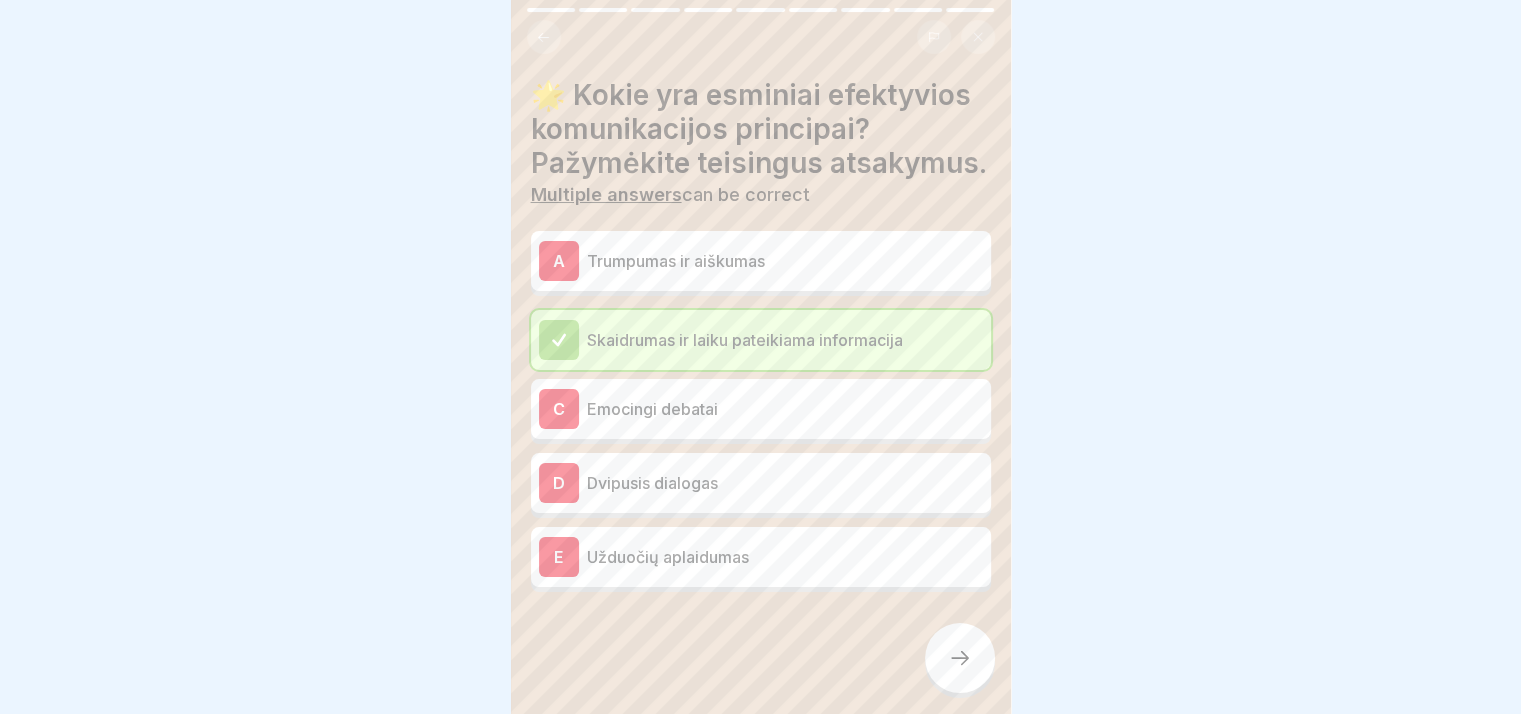 click on "D Dvipusis dialogas" at bounding box center (761, 483) 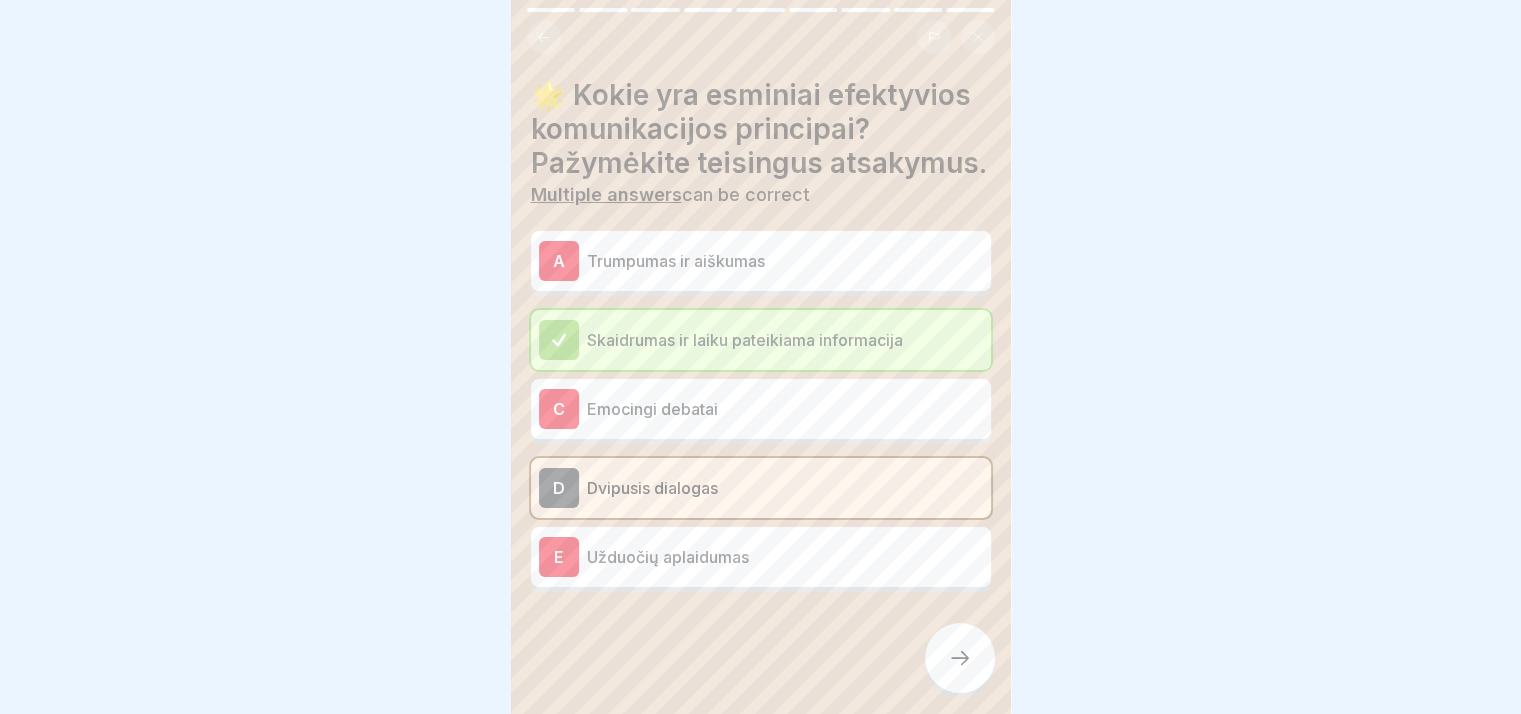 click on "A Trumpumas ir aiškumas" at bounding box center (761, 261) 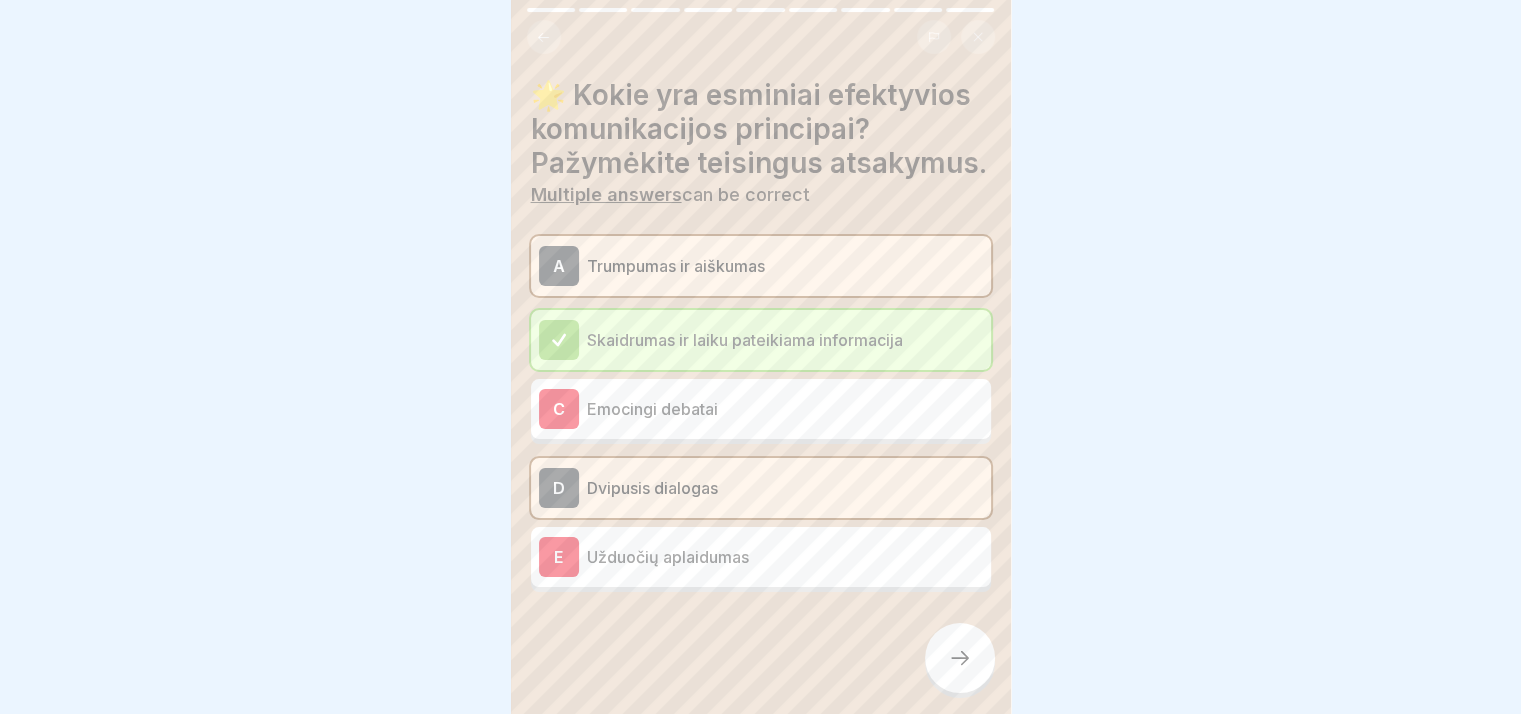 click 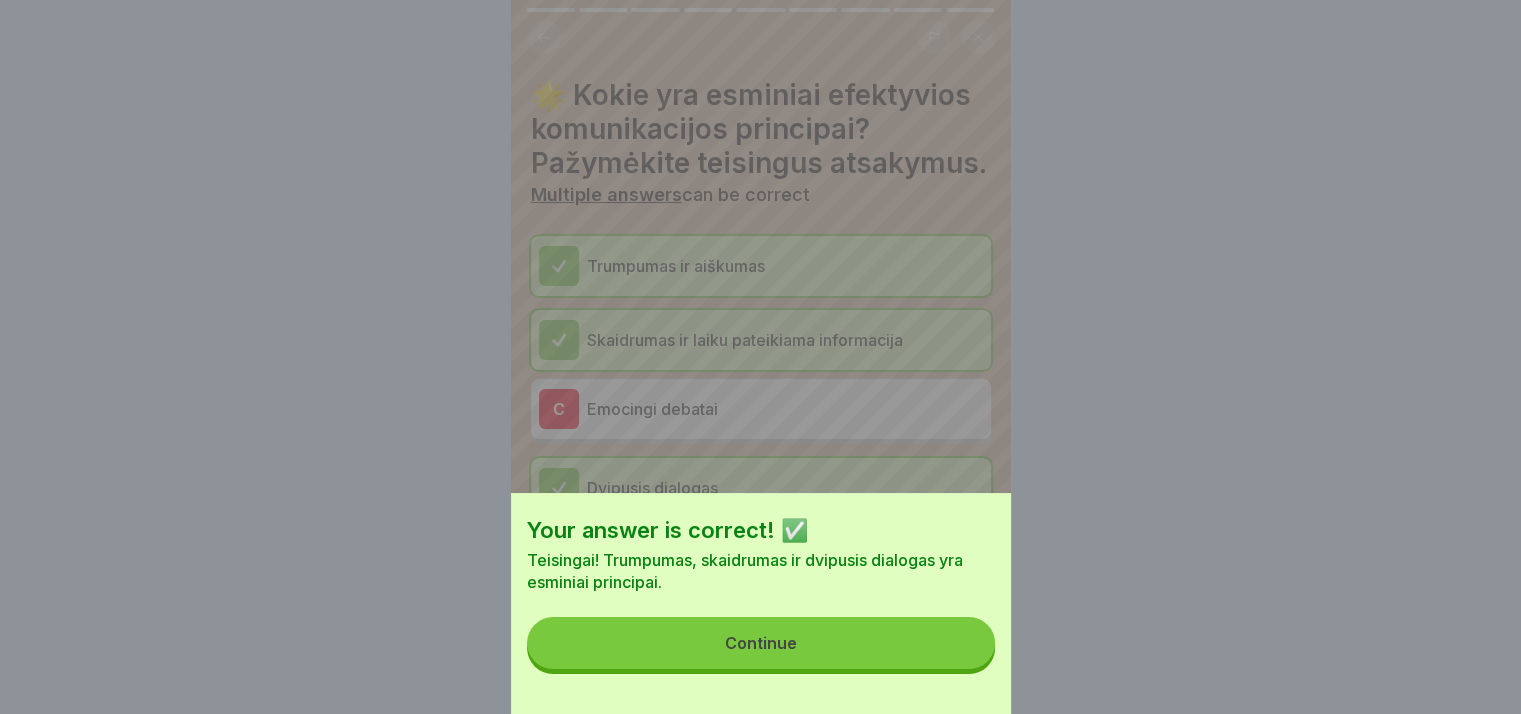 click on "Continue" at bounding box center [761, 643] 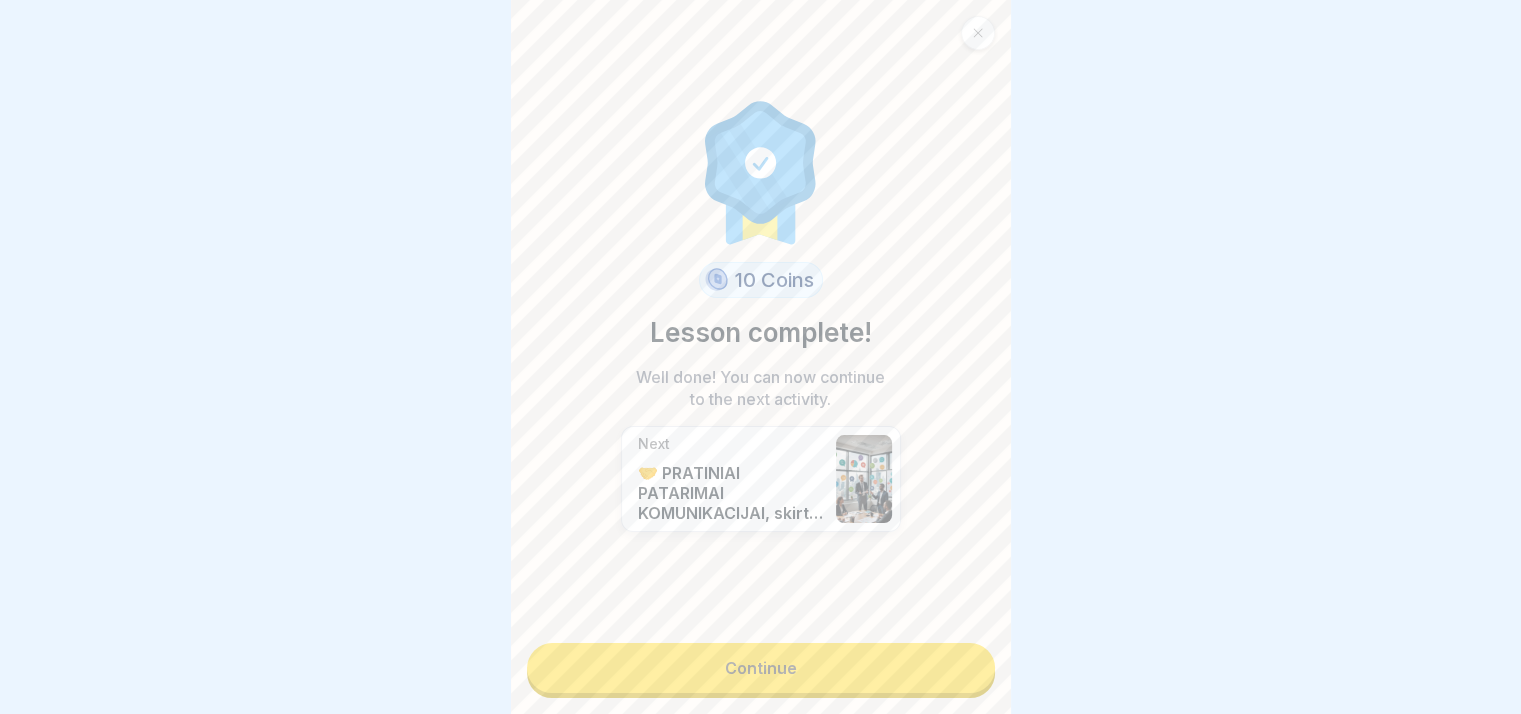 click on "Continue" at bounding box center [761, 668] 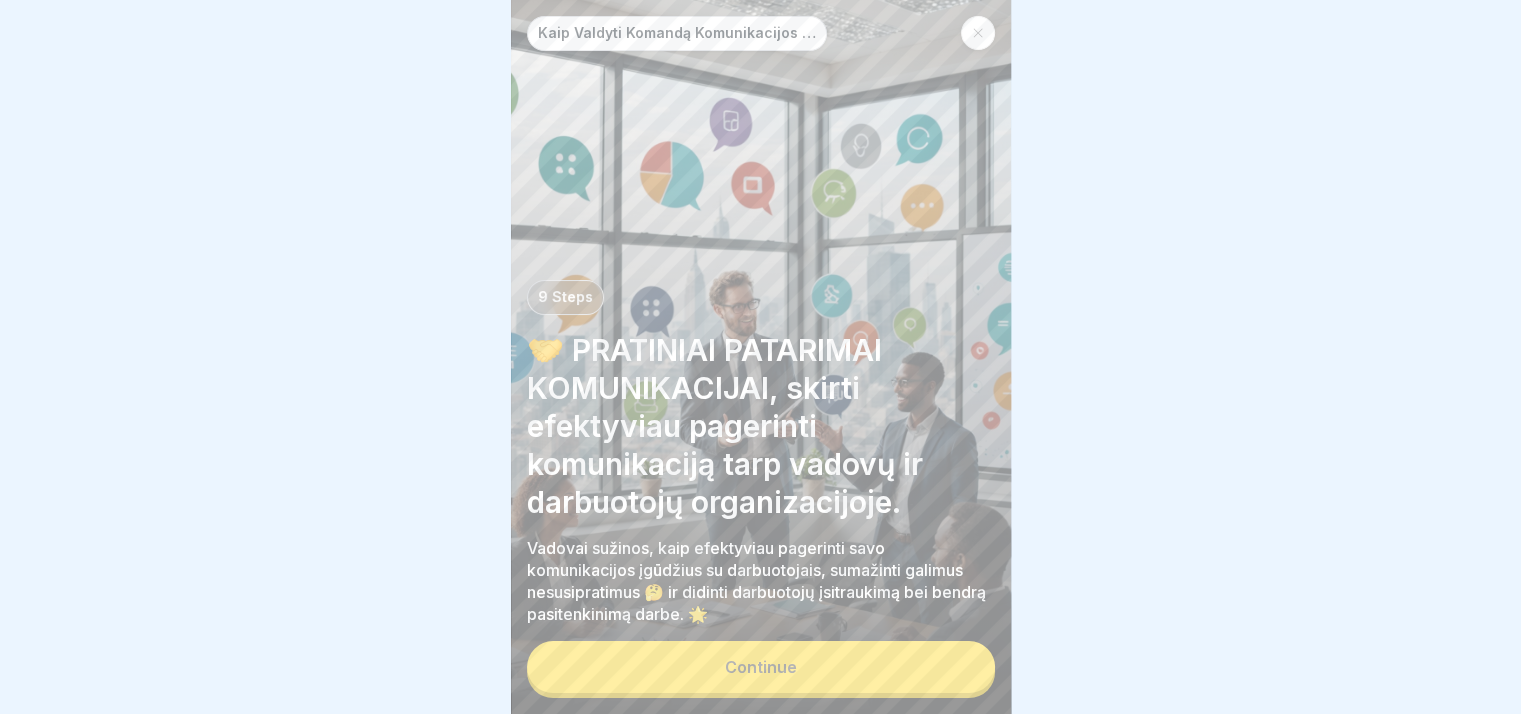 click on "Continue" at bounding box center [761, 667] 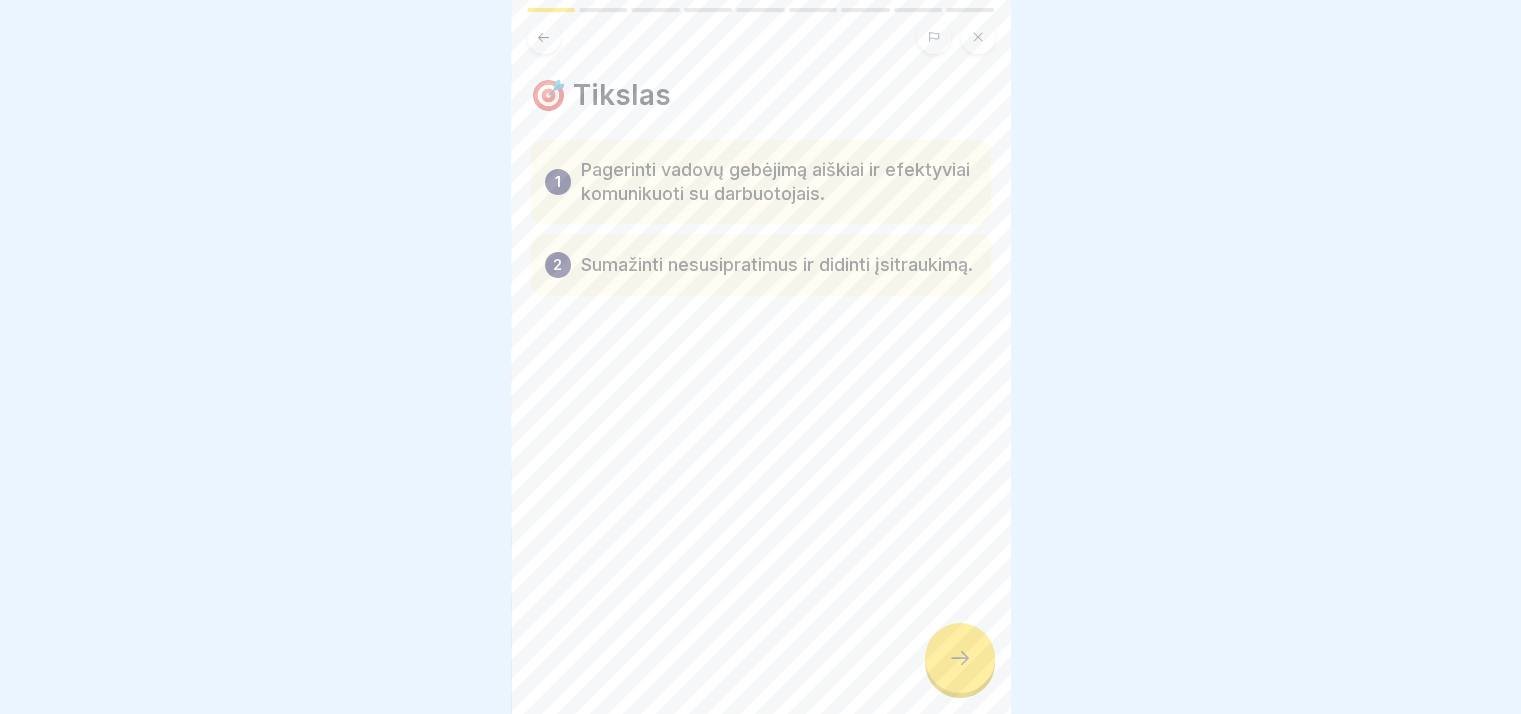 click 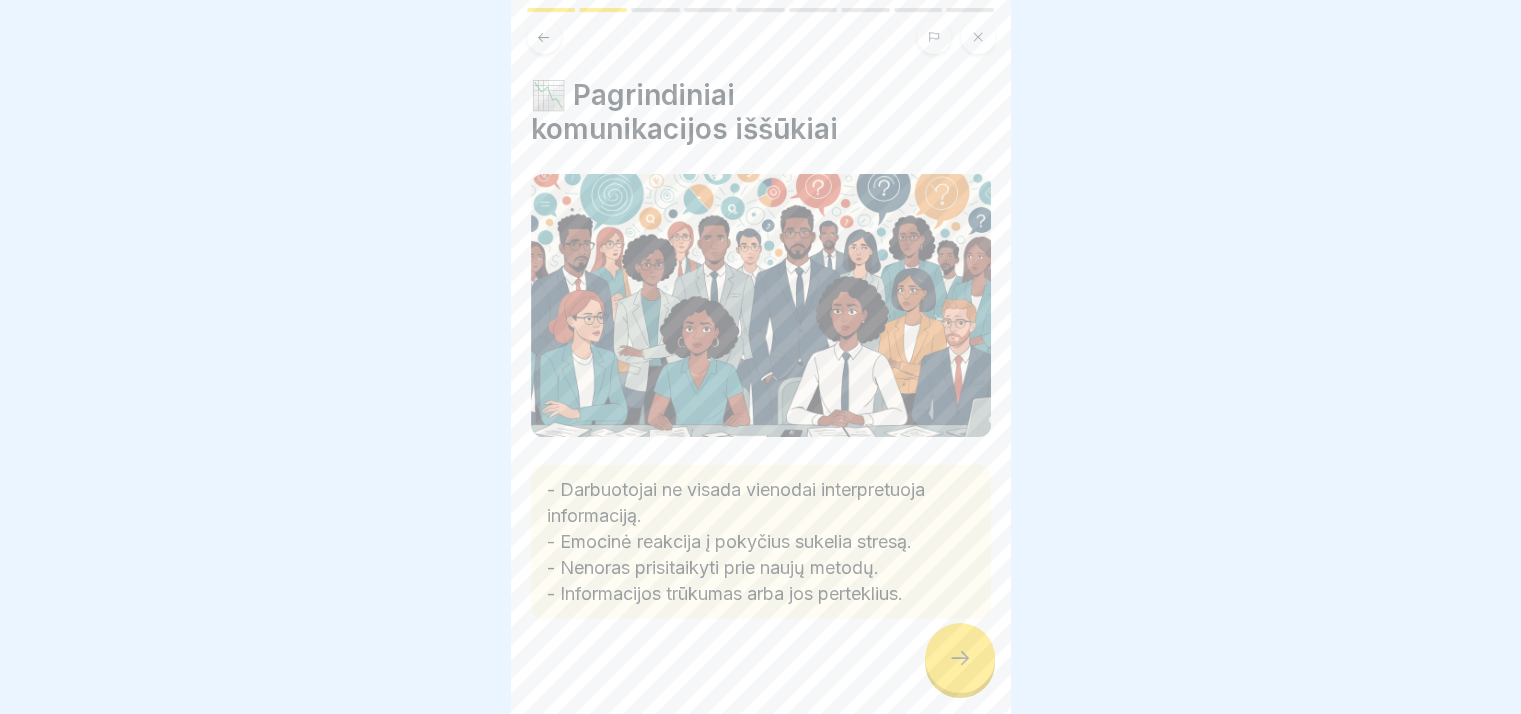 click 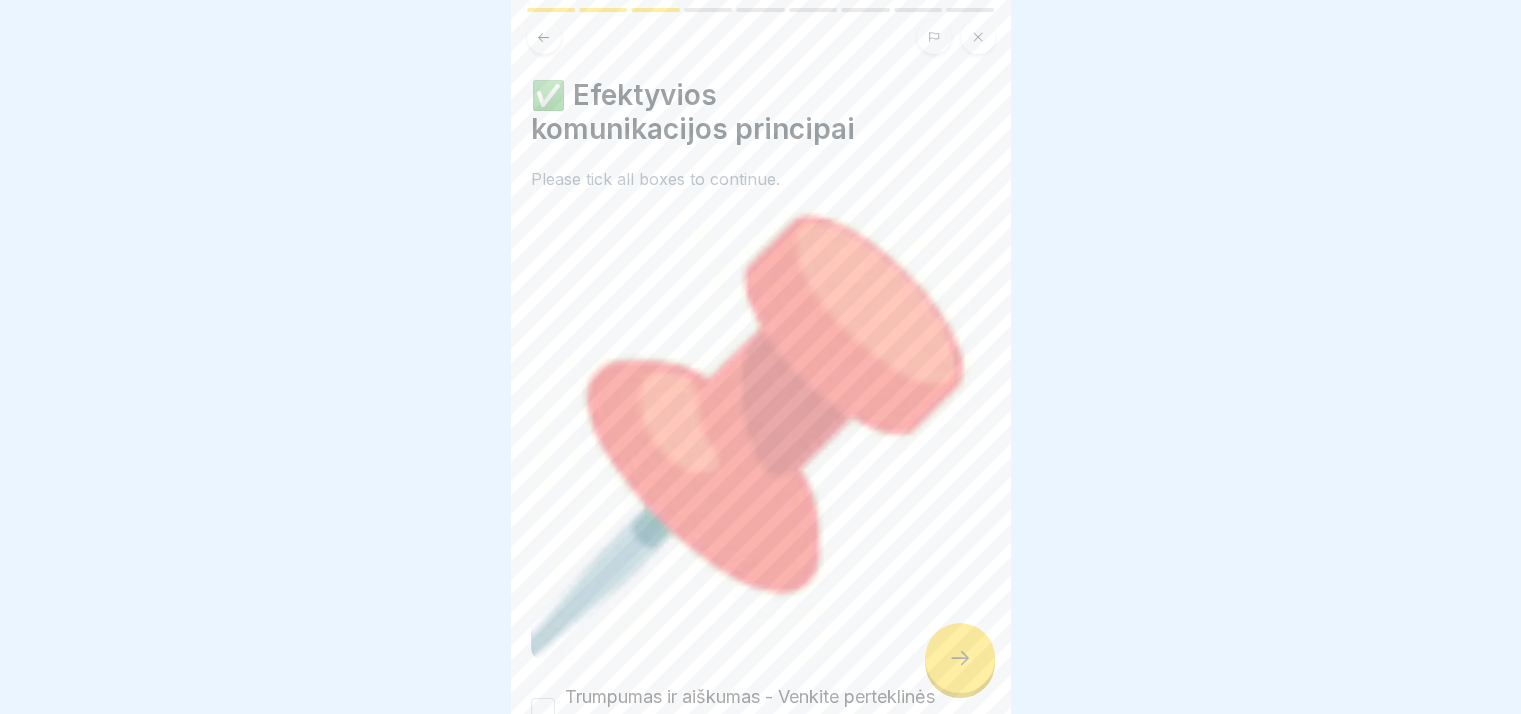 scroll, scrollTop: 388, scrollLeft: 0, axis: vertical 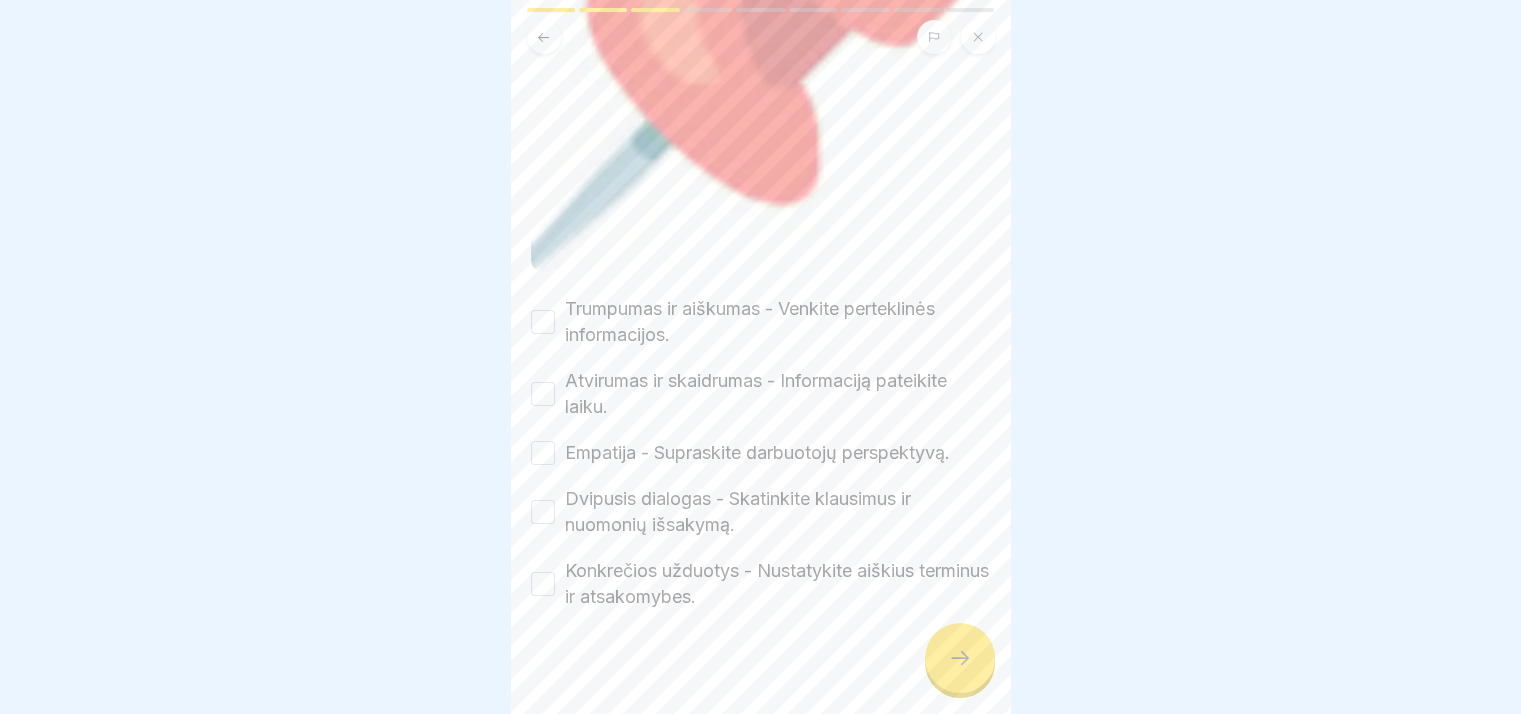 click on "Trumpumas ir aiškumas - Venkite perteklinės informacijos." at bounding box center (778, 322) 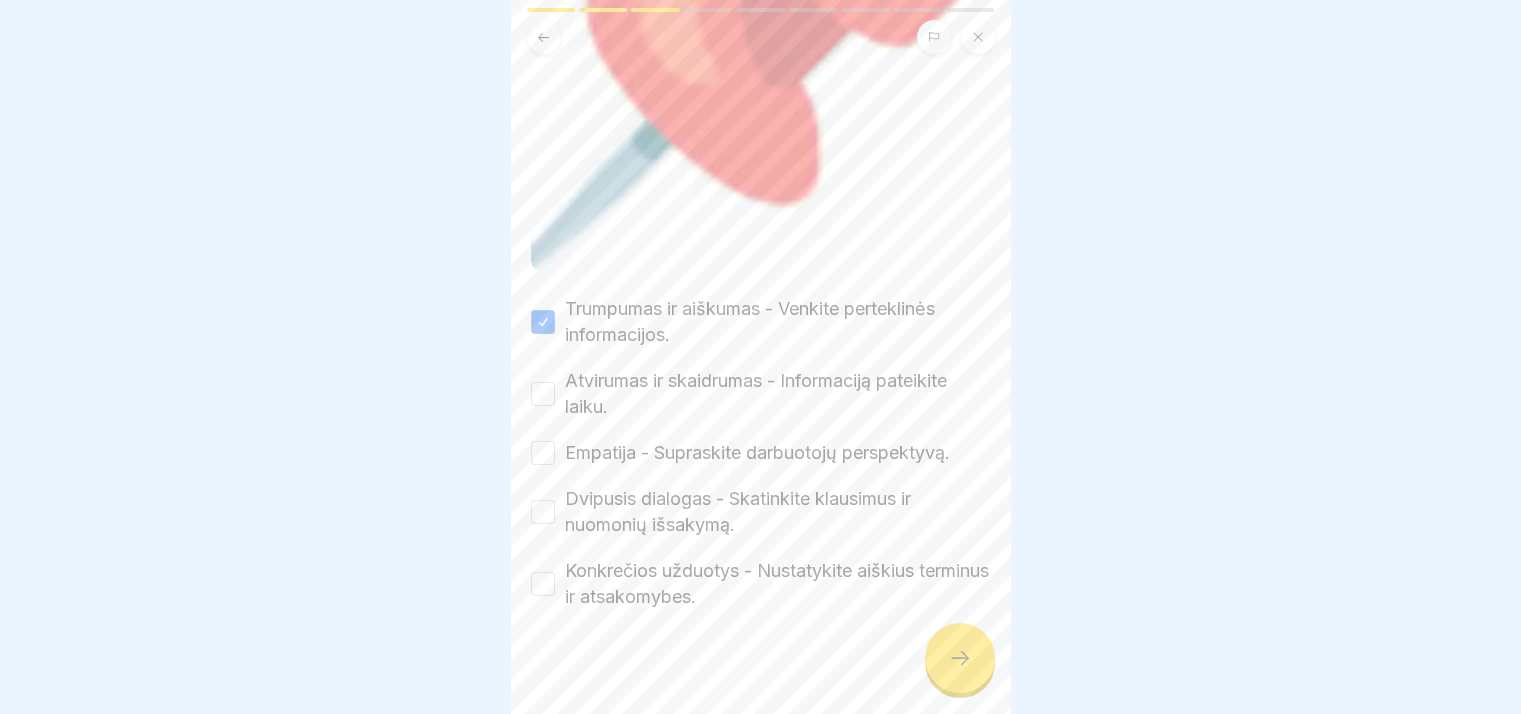 click on "Atvirumas ir skaidrumas - Informaciją pateikite laiku." at bounding box center [778, 394] 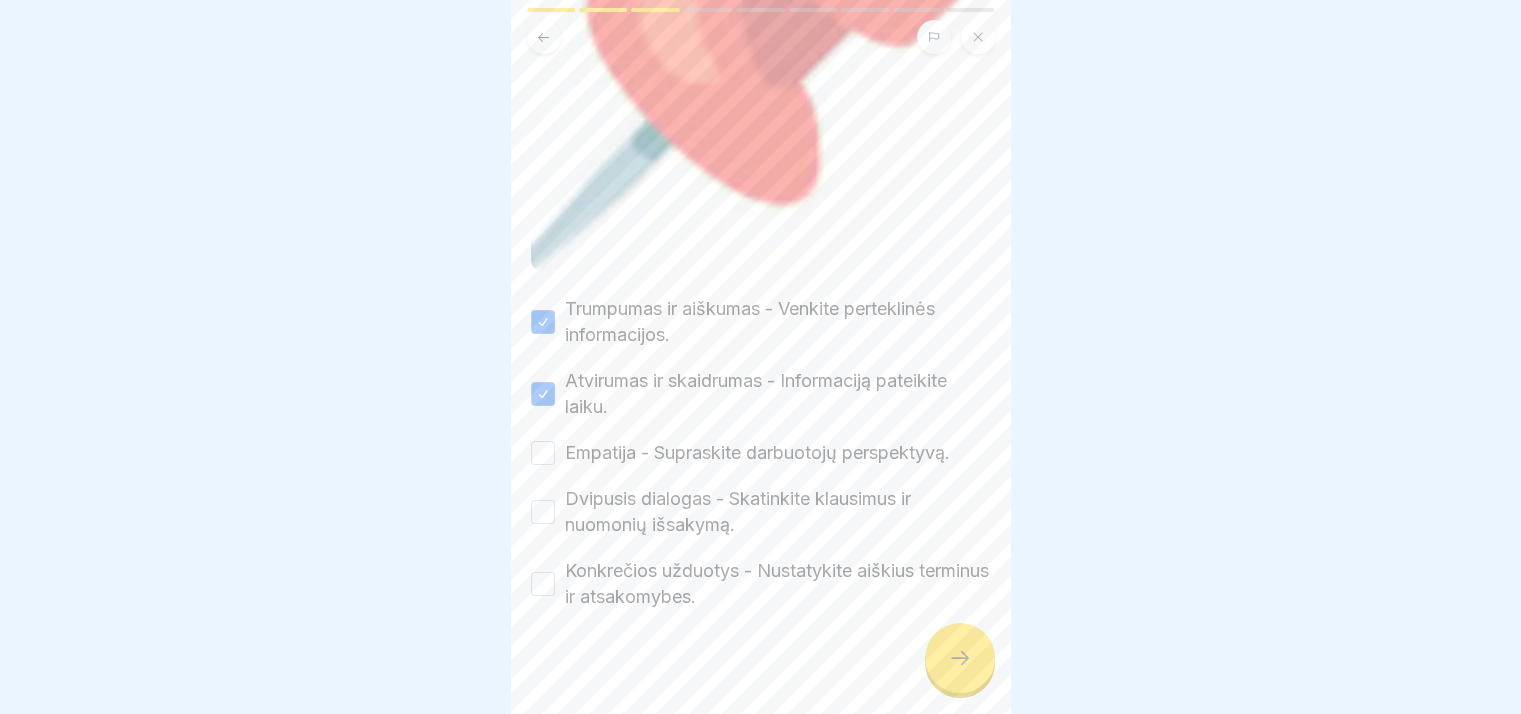 click on "Empatija - Supraskite darbuotojų perspektyvą." at bounding box center [757, 453] 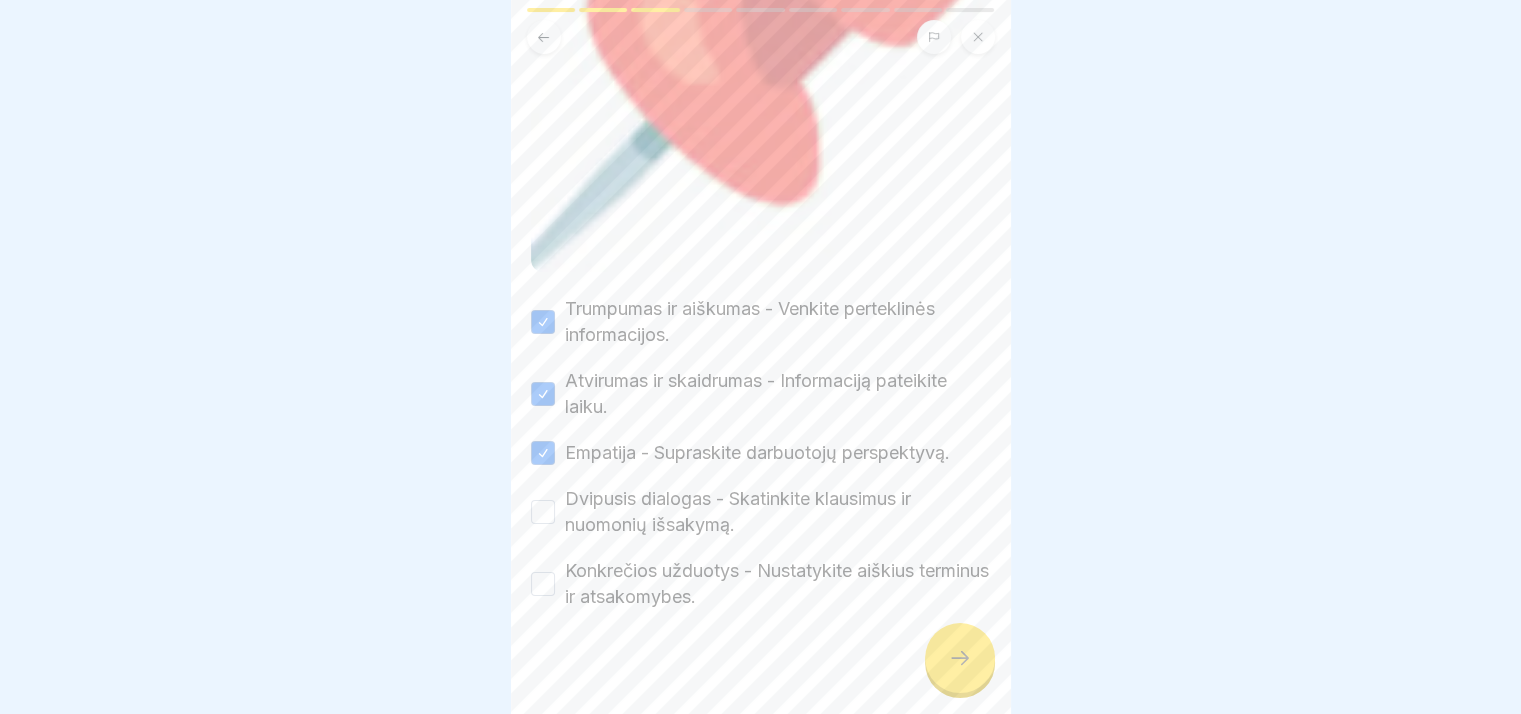 click on "Dvipusis dialogas - Skatinkite klausimus ir nuomonių išsakymą." at bounding box center [543, 512] 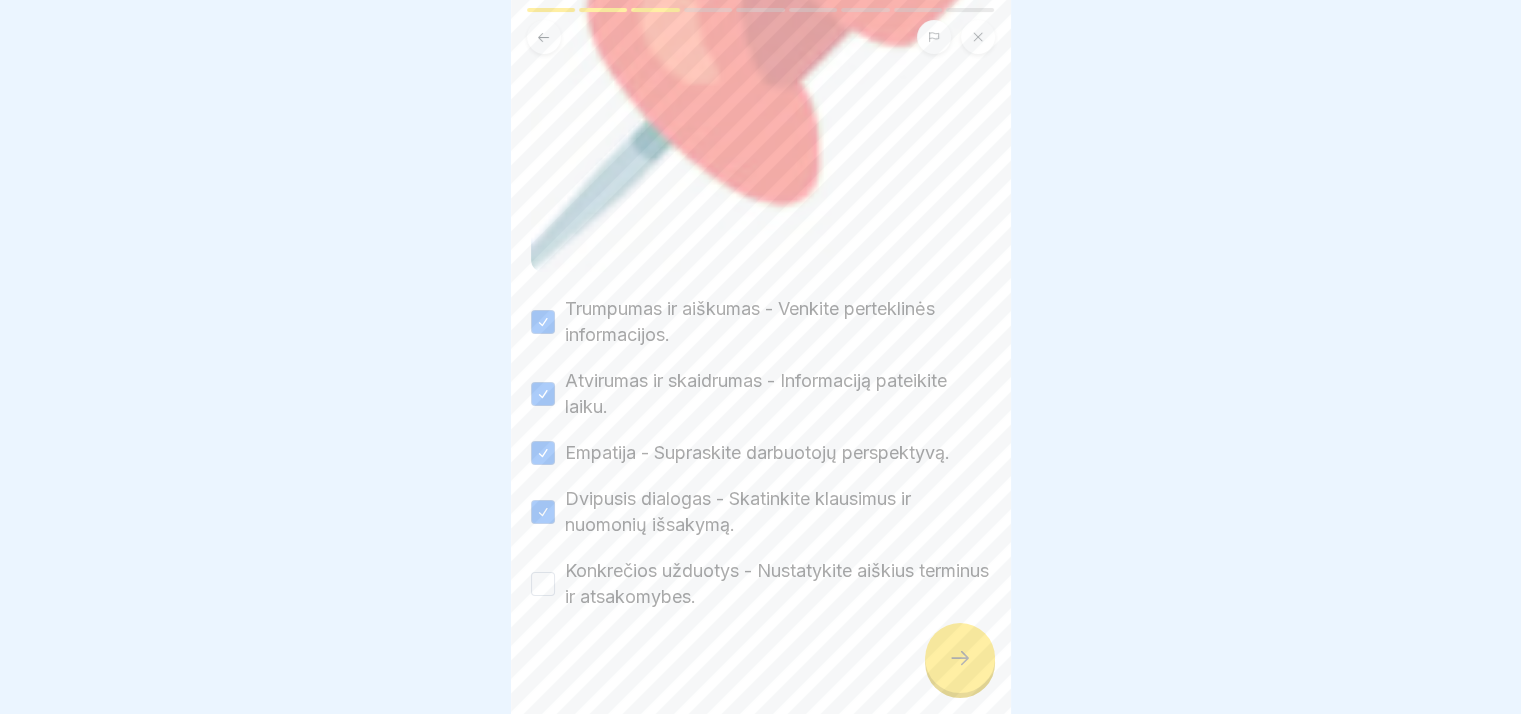 click on "Konkrečios užduotys - Nustatykite aiškius terminus ir atsakomybes." at bounding box center (543, 584) 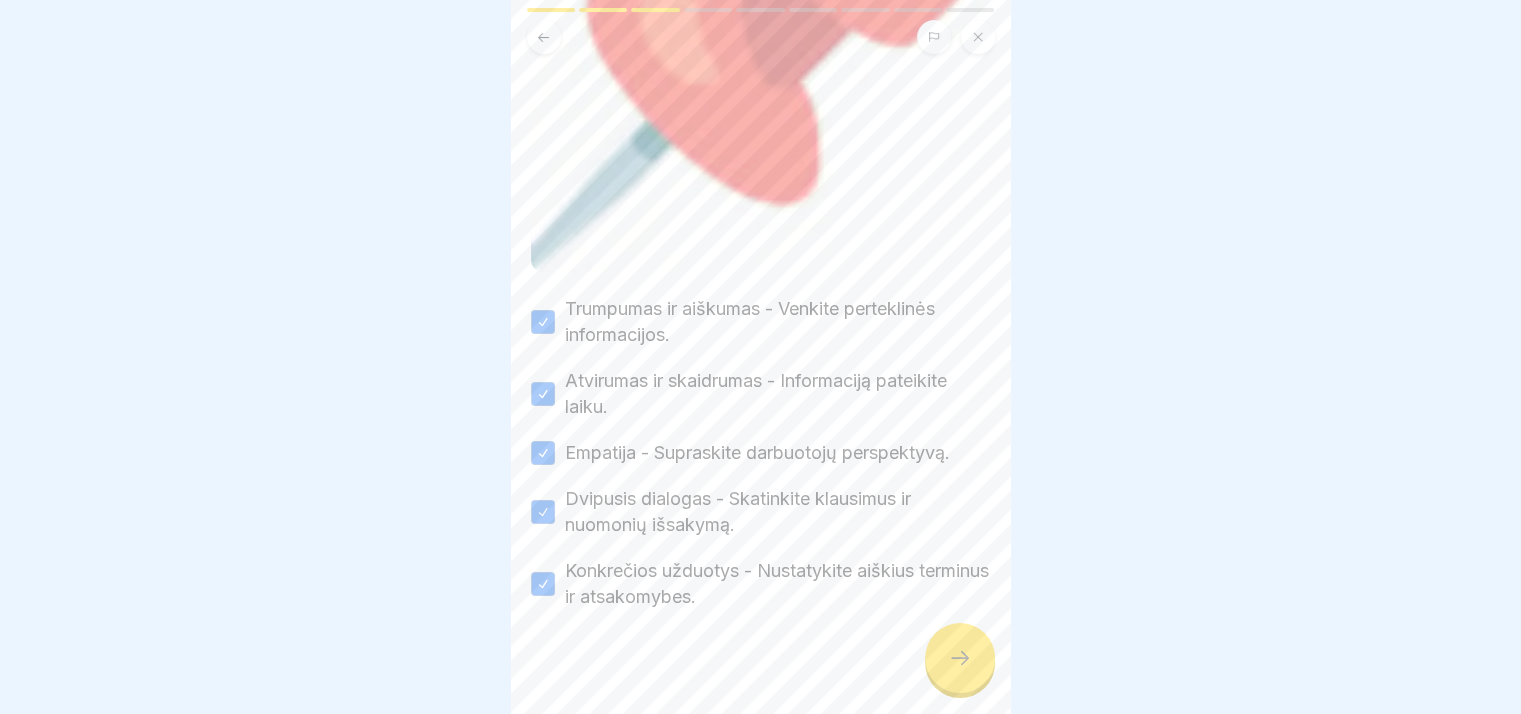 click 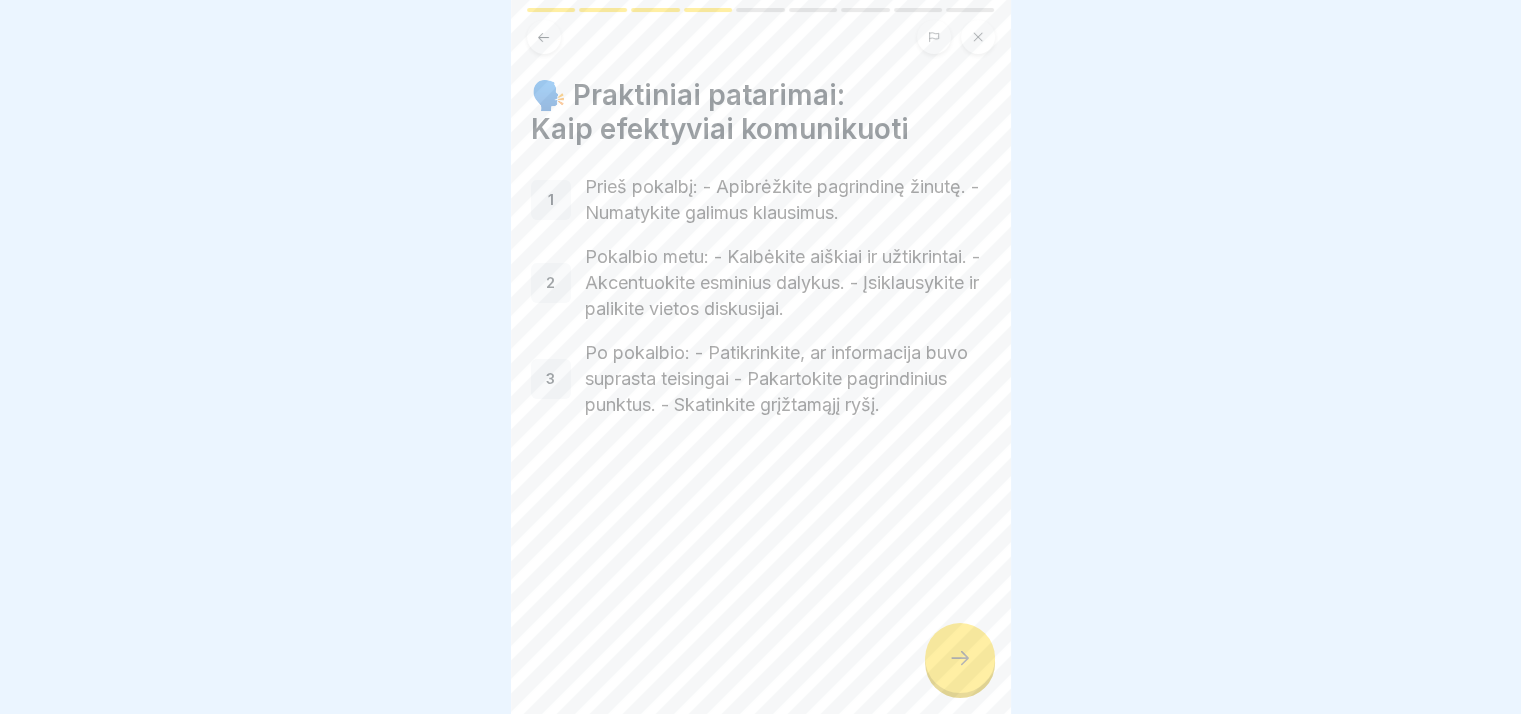 click 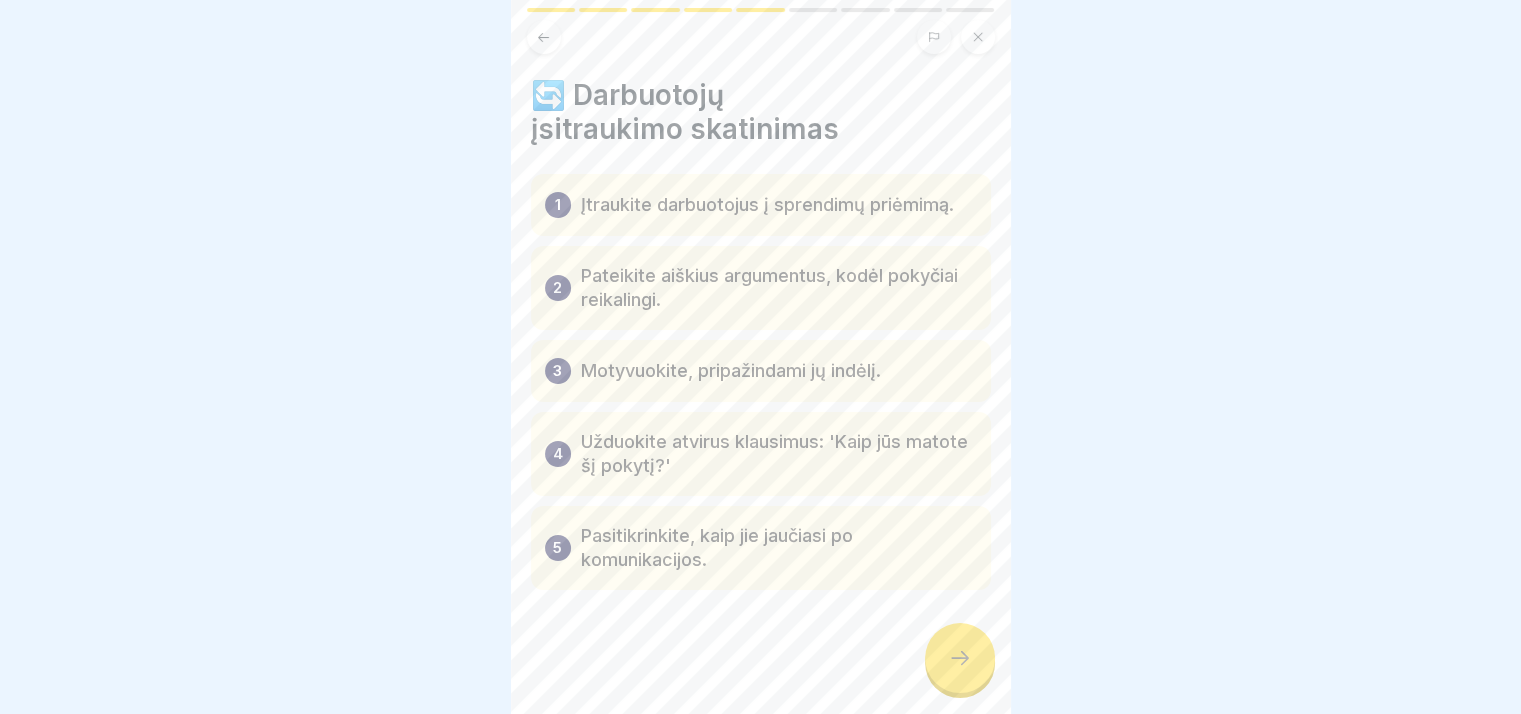 click 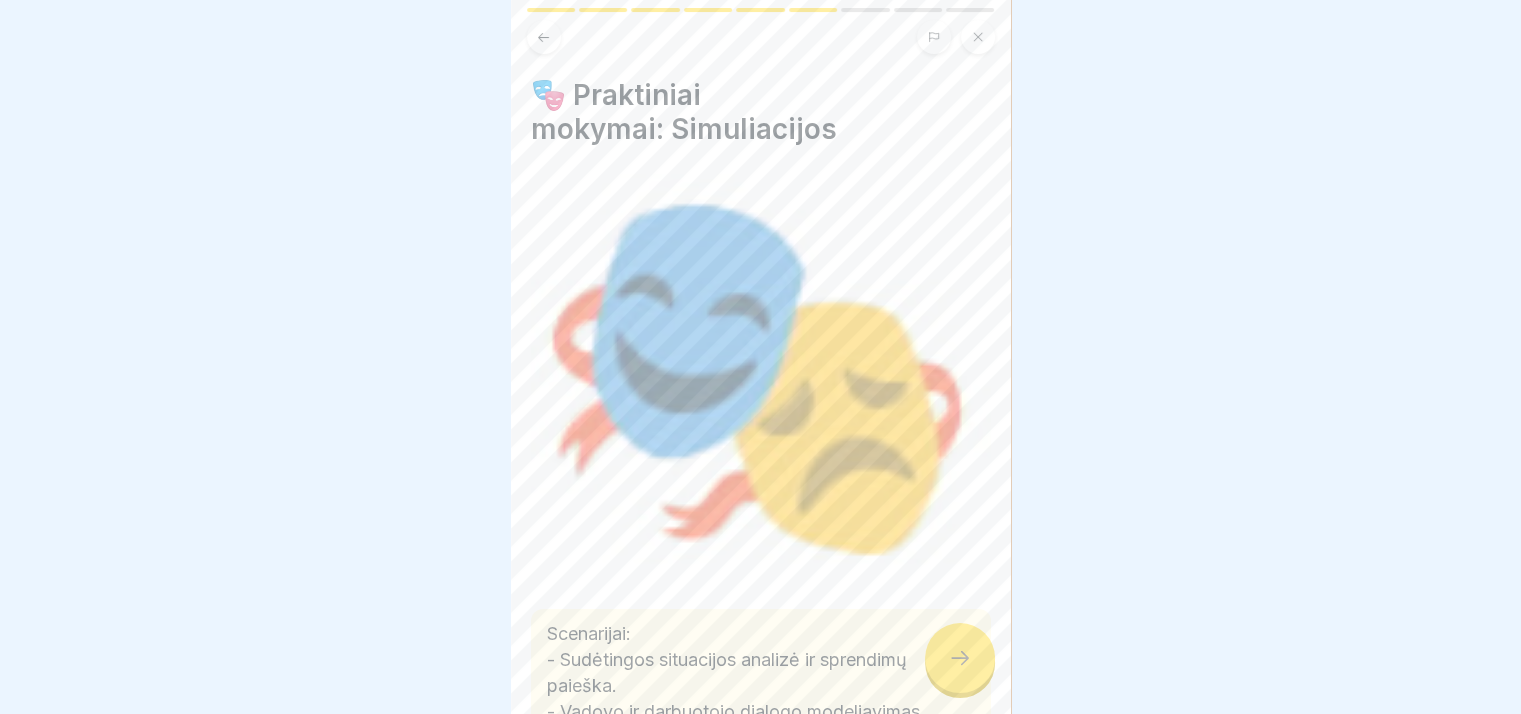 click 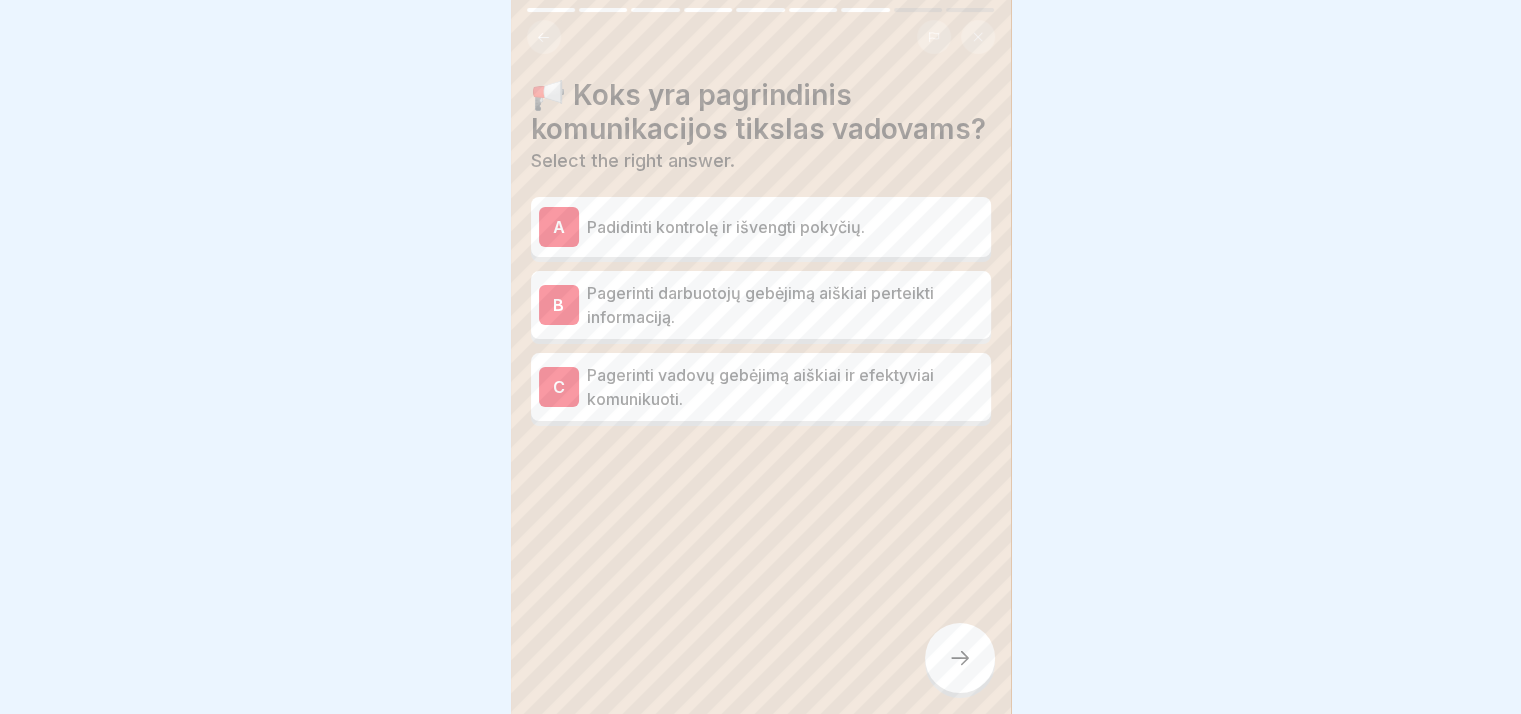 click 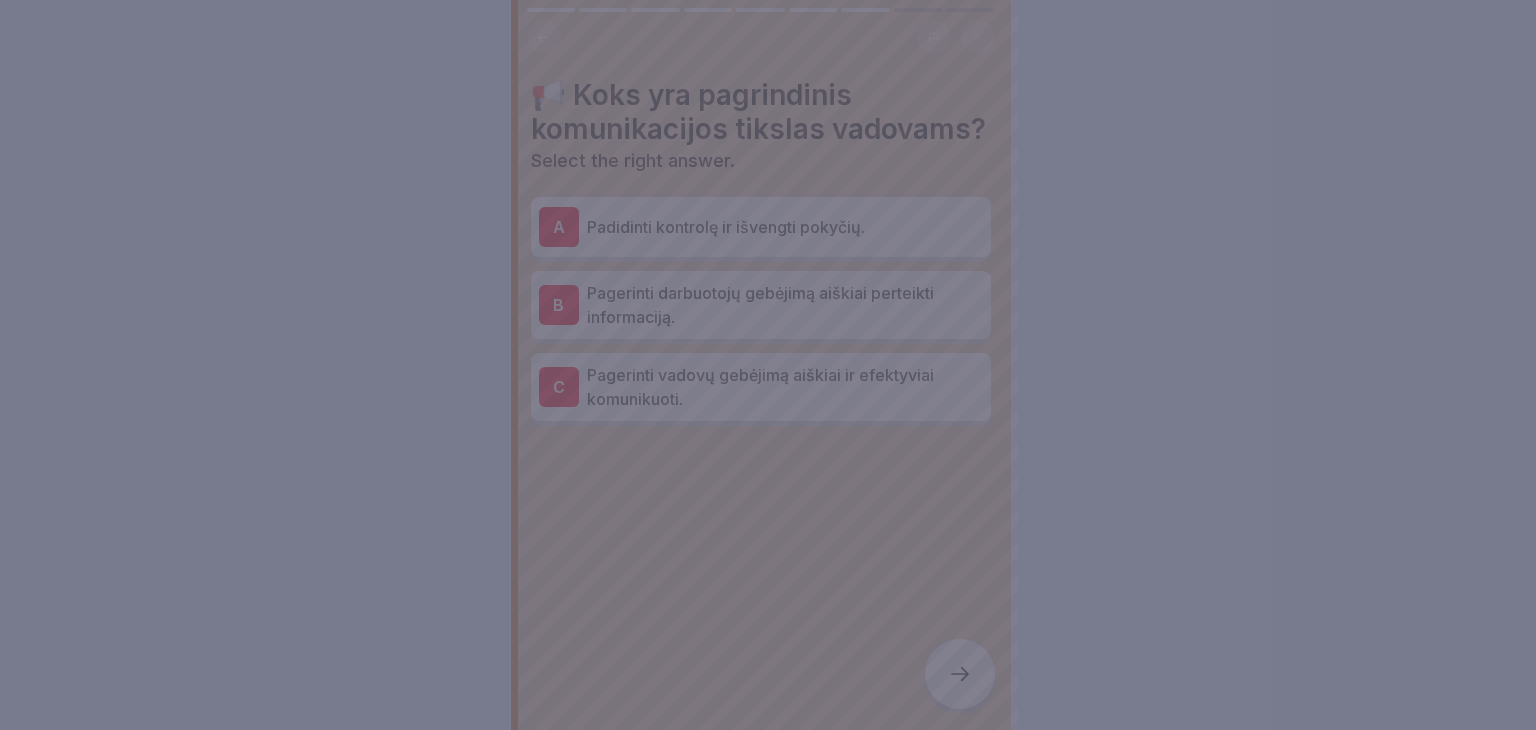 click at bounding box center (768, 365) 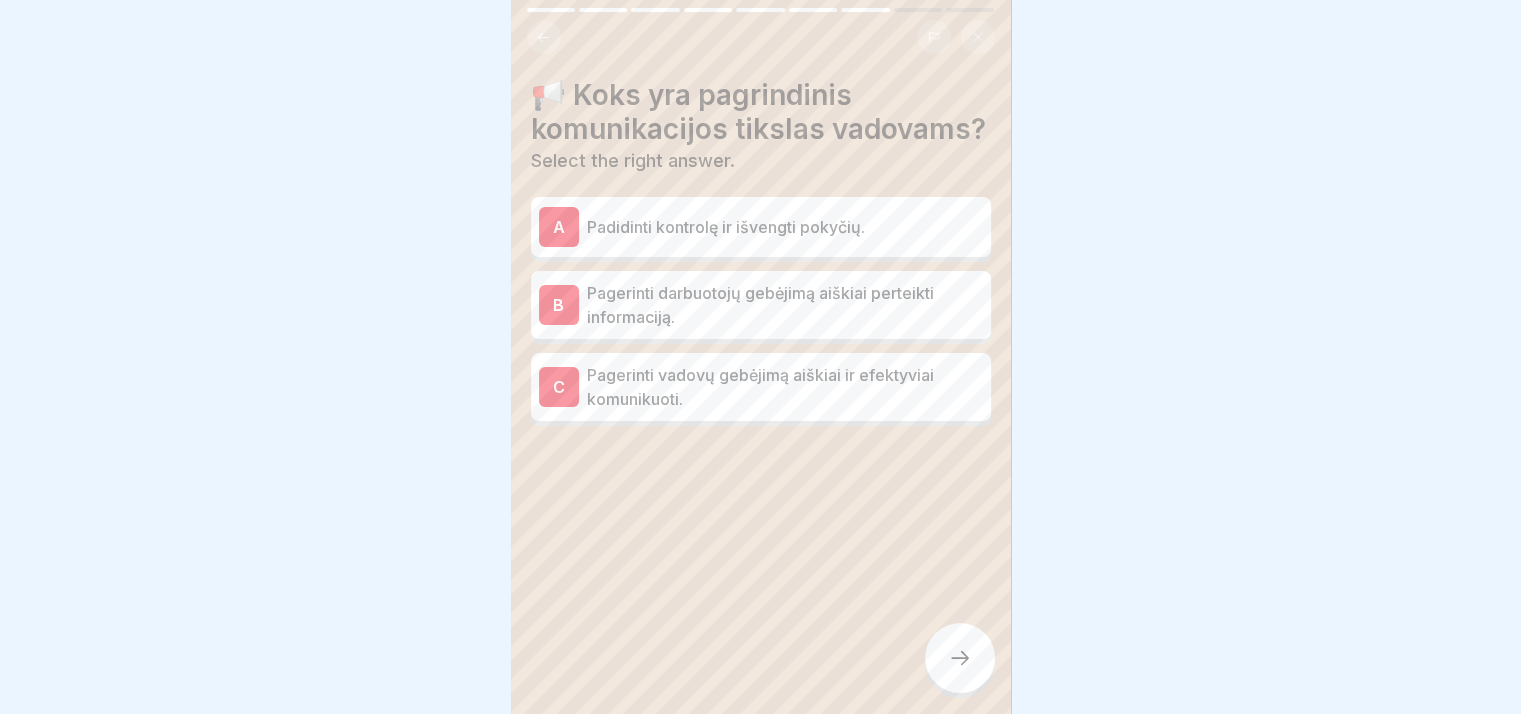 click 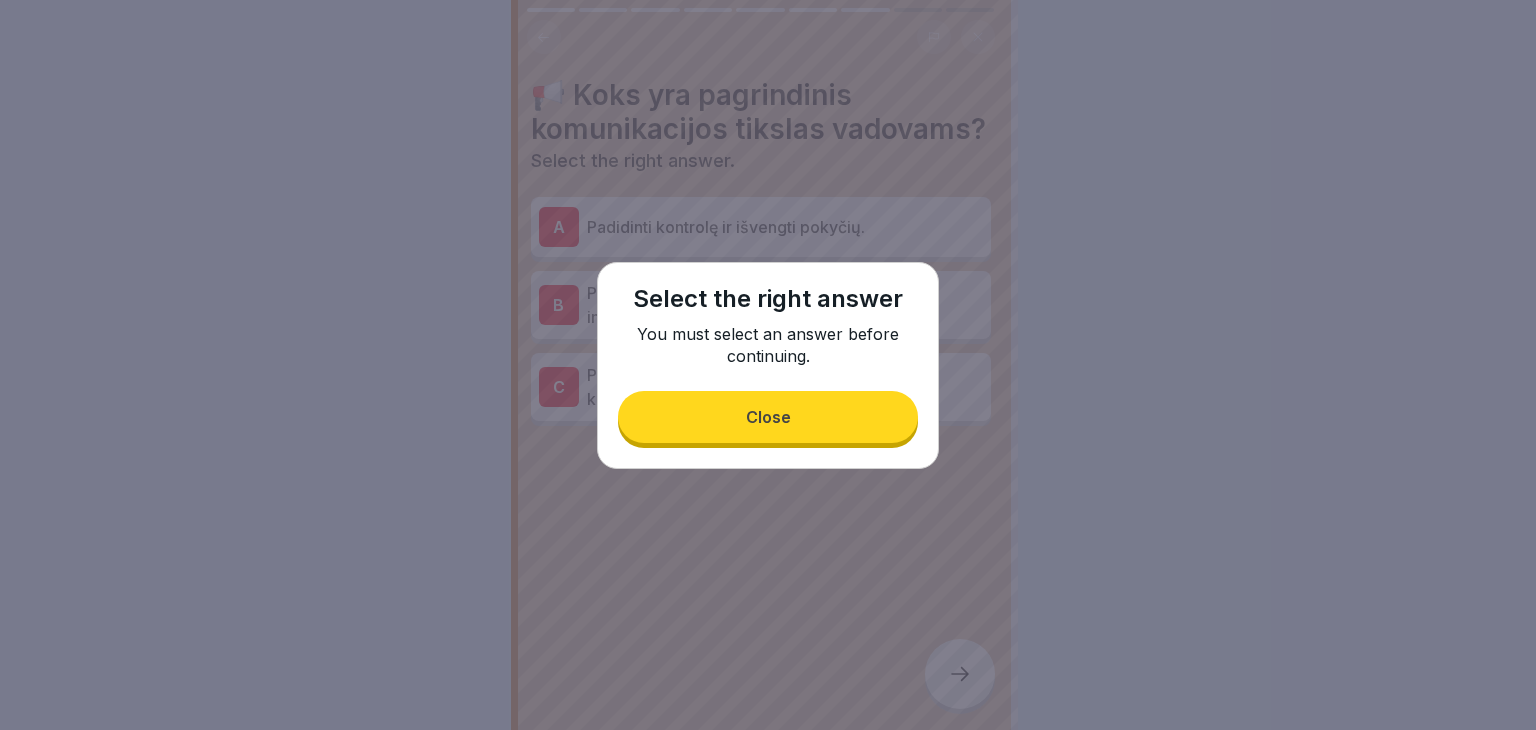 click on "Close" at bounding box center [768, 417] 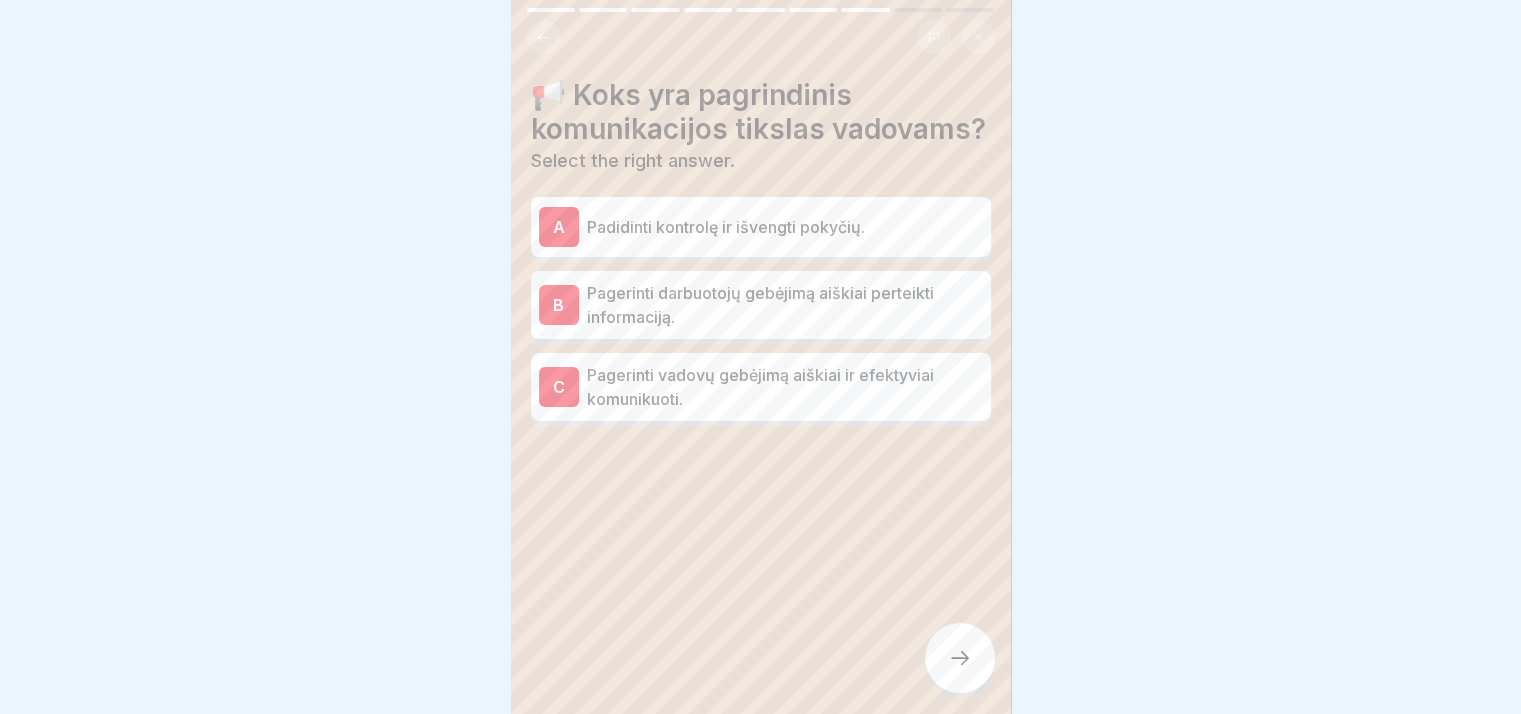 click on "📢 Koks yra pagrindinis komunikacijos tikslas vadovams? Select the right answer. A Padidinti kontrolę ir išvengti pokyčių. B Pagerinti darbuotojų gebėjimą aiškiai perteikti informaciją. C Pagerinti vadovų gebėjimą aiškiai ir efektyviai komunikuoti." at bounding box center [761, 357] 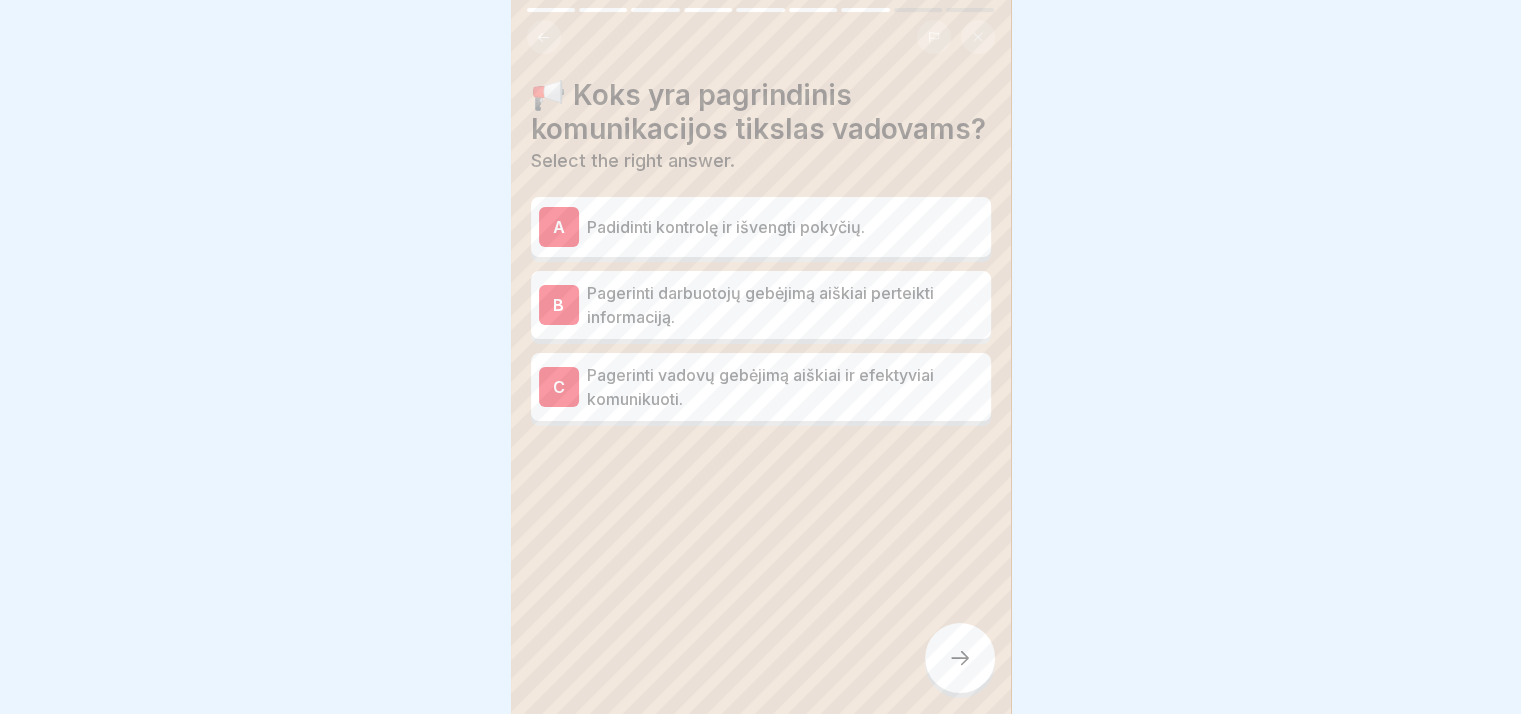 click on "Padidinti kontrolę ir išvengti pokyčių." at bounding box center (785, 227) 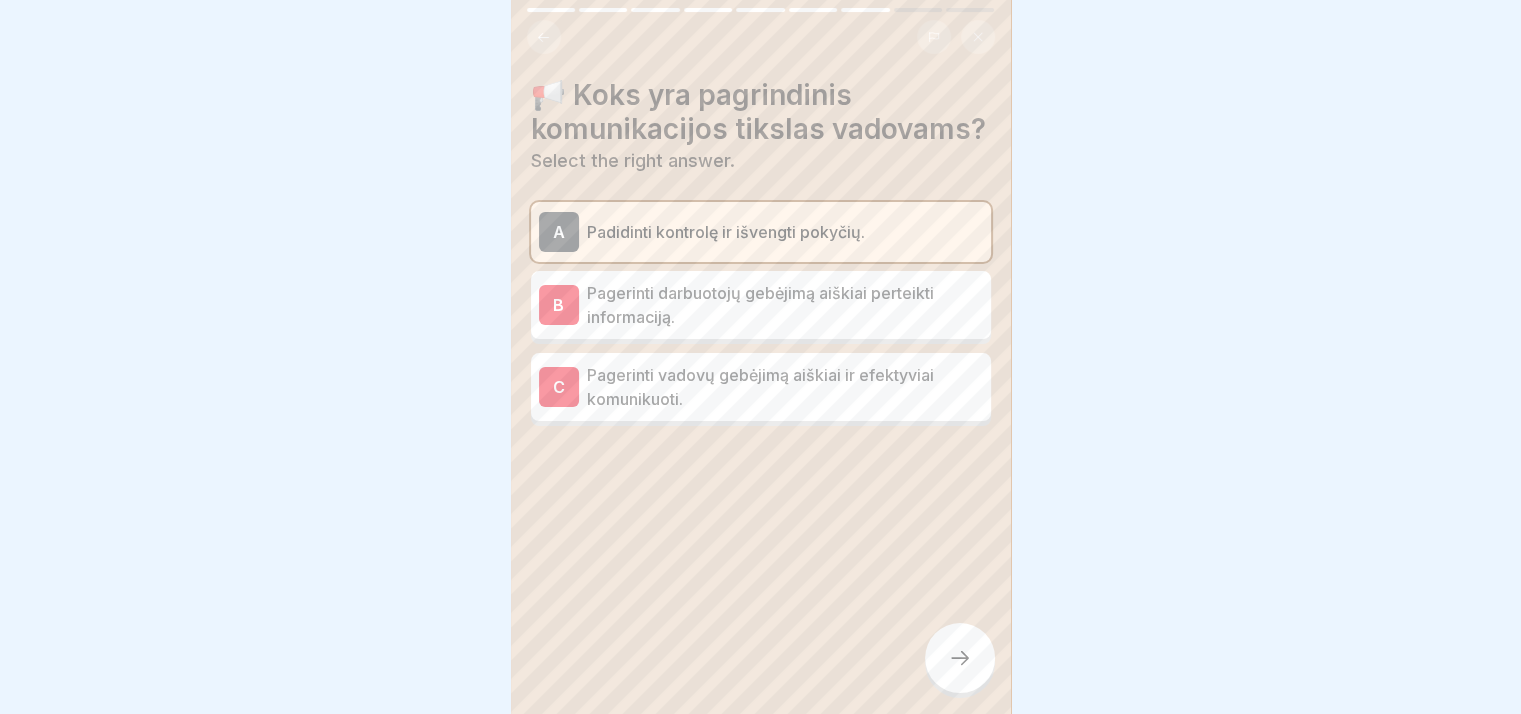 click at bounding box center (960, 658) 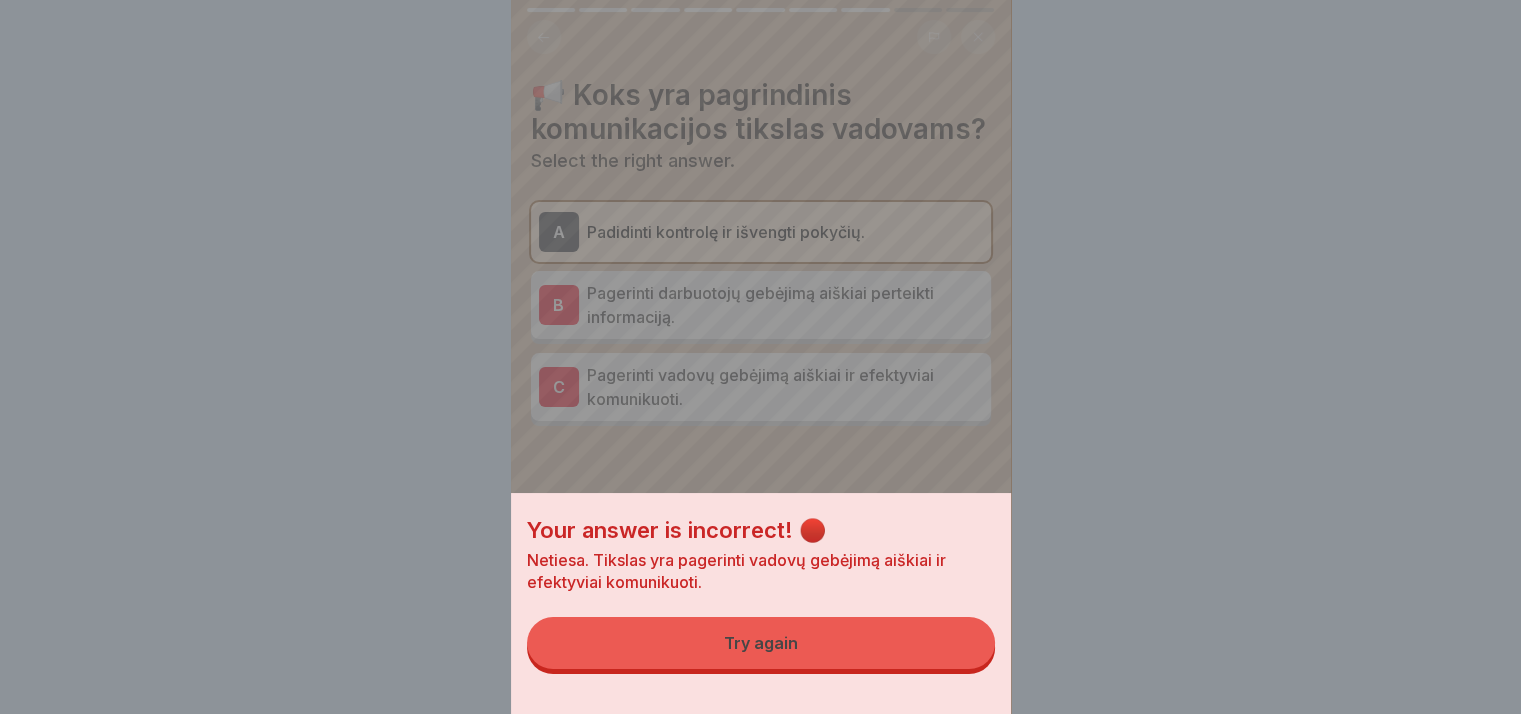 click on "Try again" at bounding box center (761, 643) 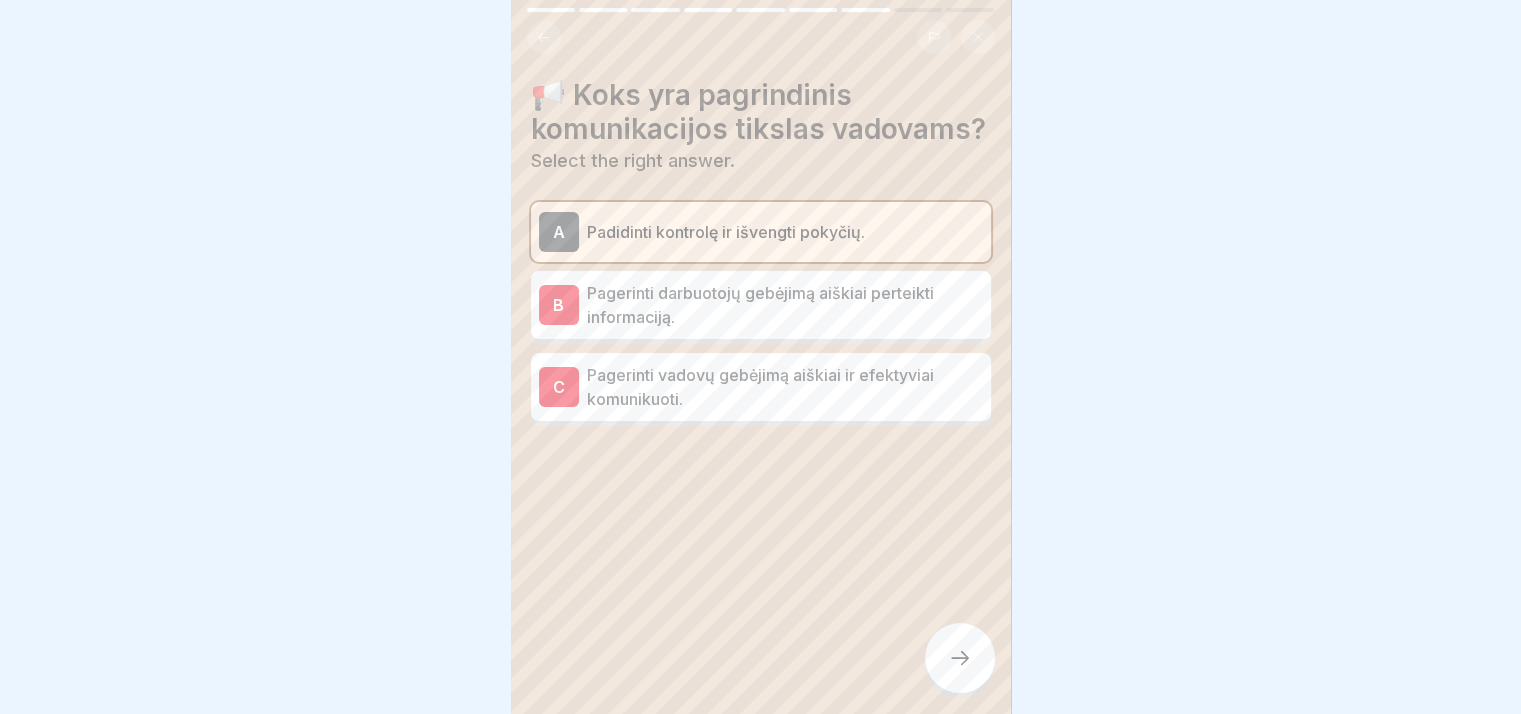 click on "B Pagerinti darbuotojų gebėjimą aiškiai perteikti informaciją." at bounding box center (761, 305) 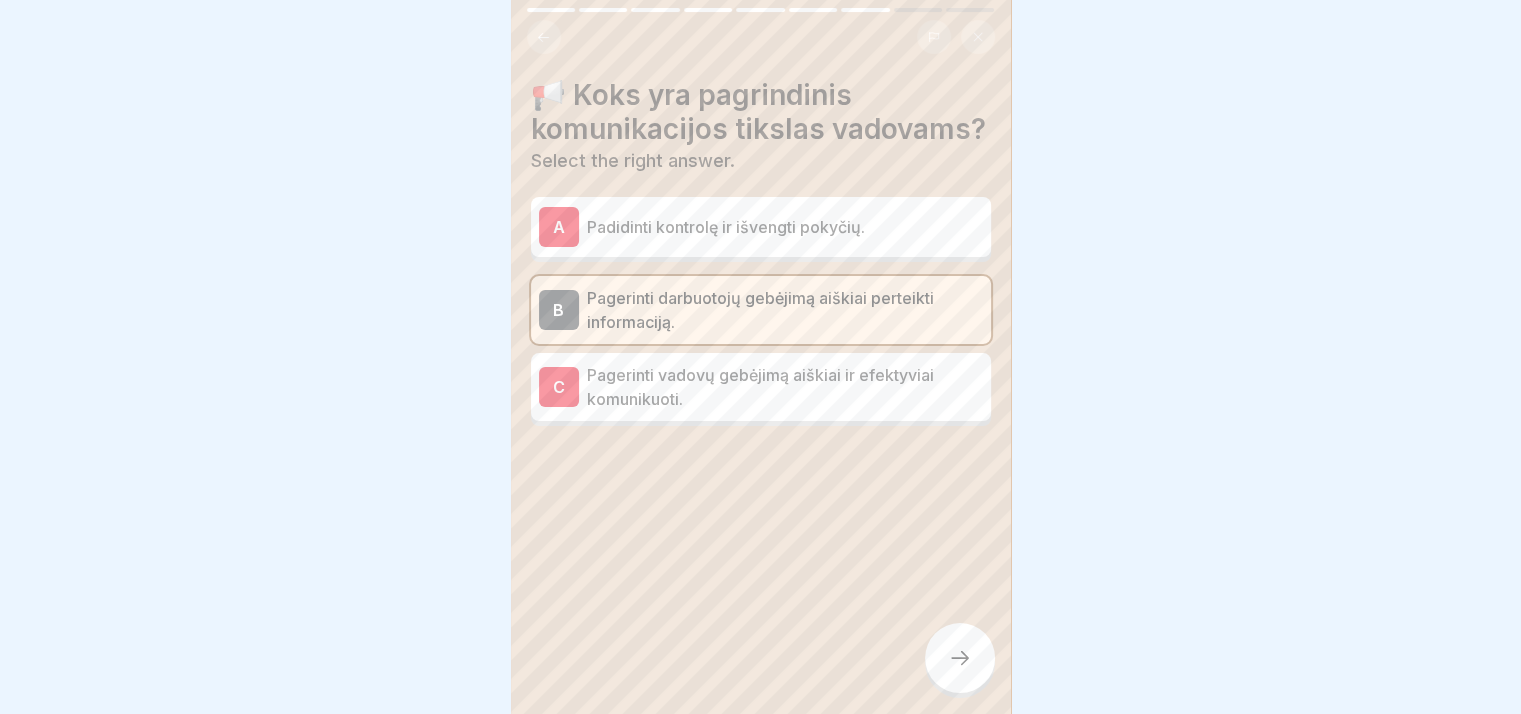 click at bounding box center (960, 658) 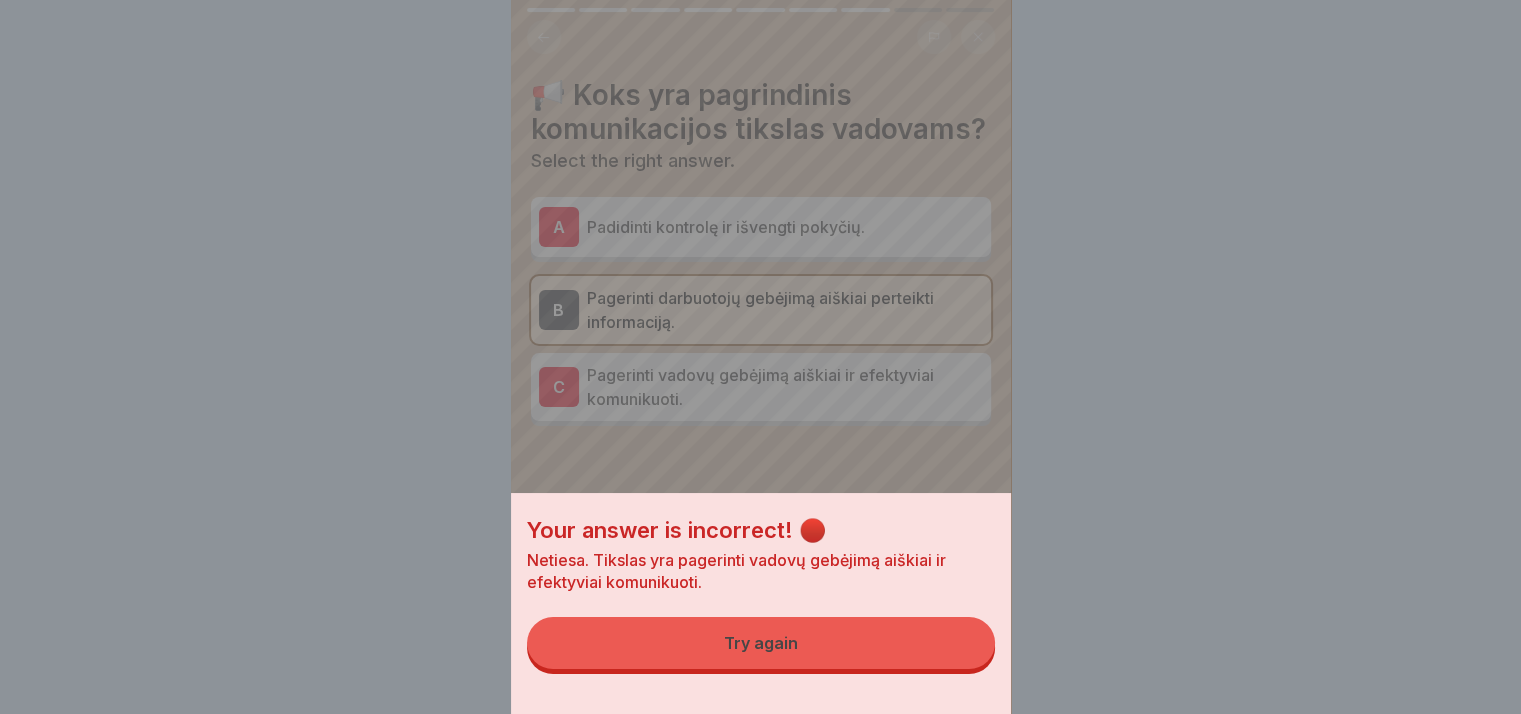 click on "Try again" at bounding box center (761, 643) 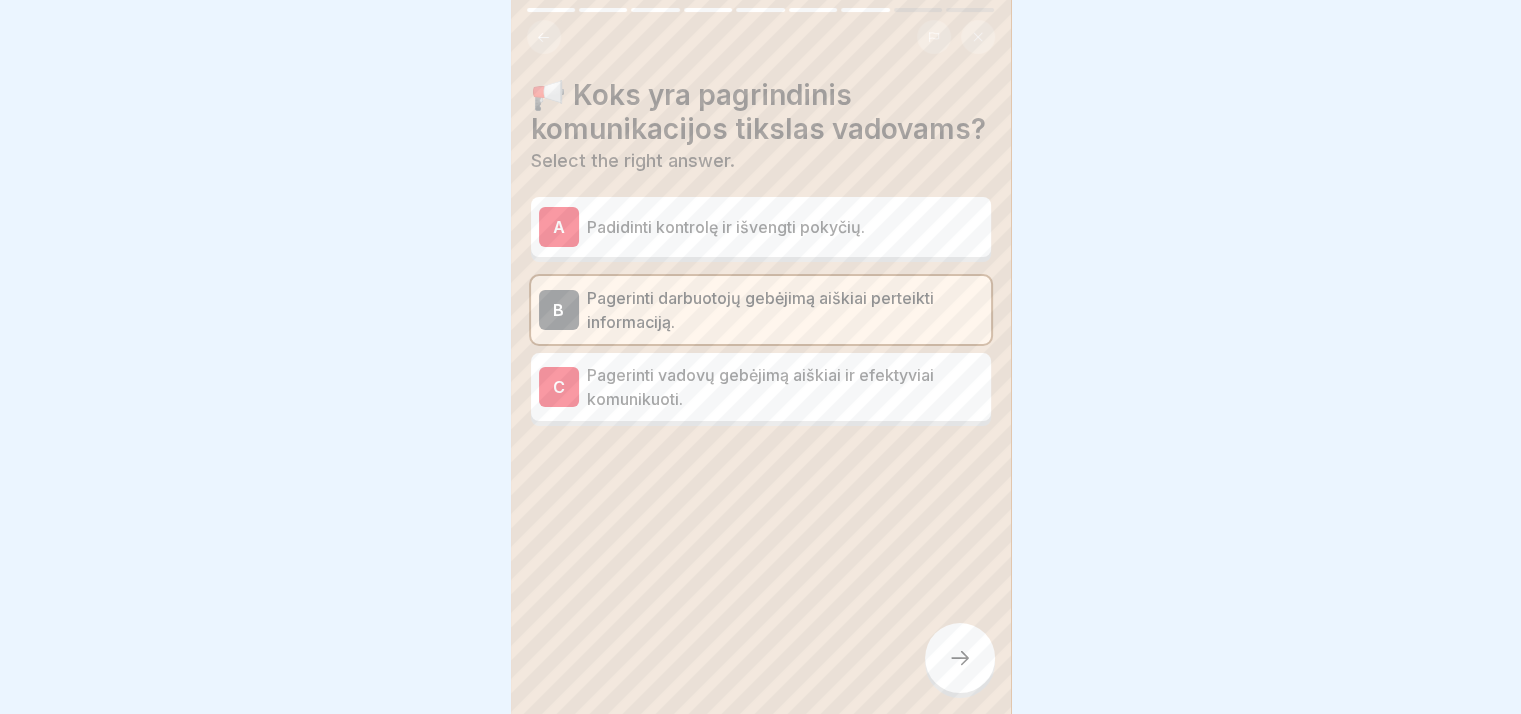 click on "Pagerinti vadovų gebėjimą aiškiai ir efektyviai komunikuoti." at bounding box center [785, 387] 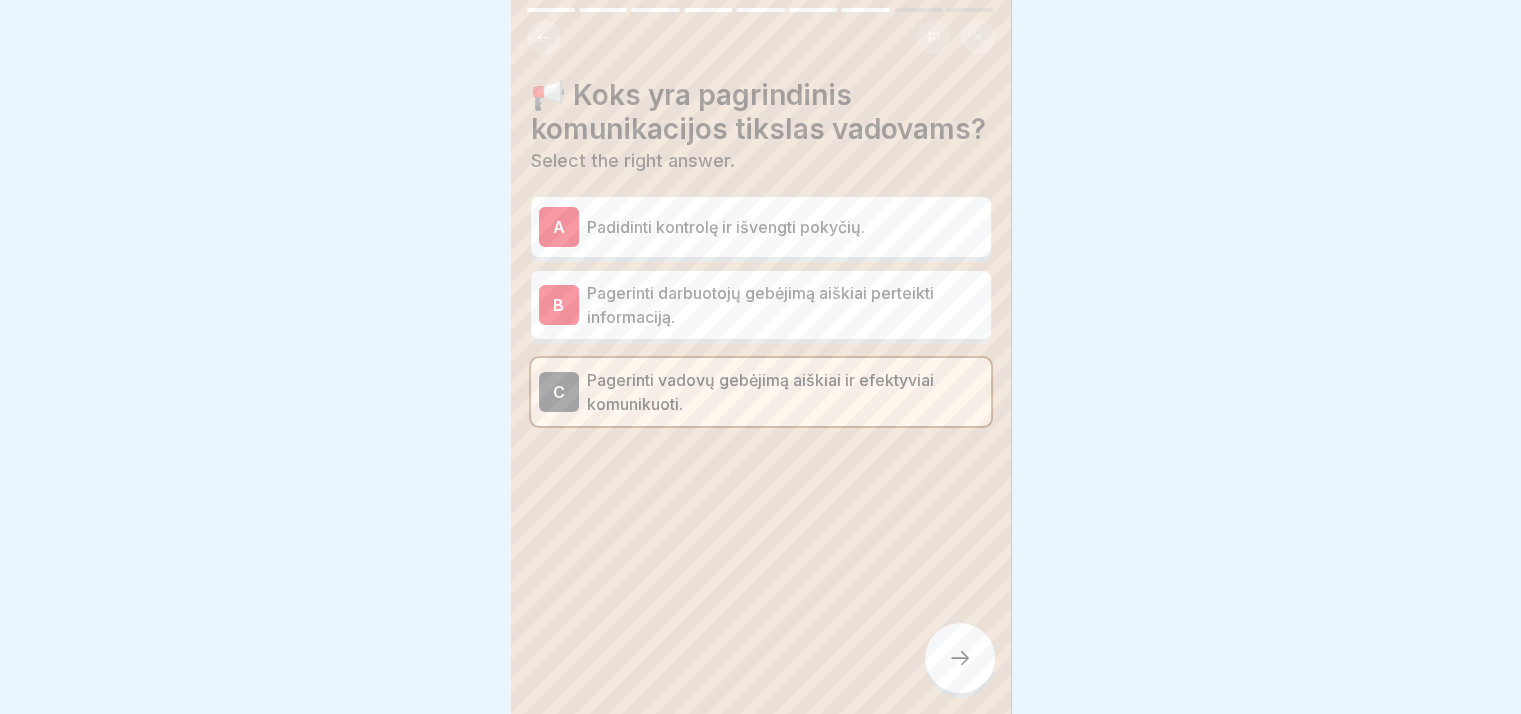 click at bounding box center (960, 658) 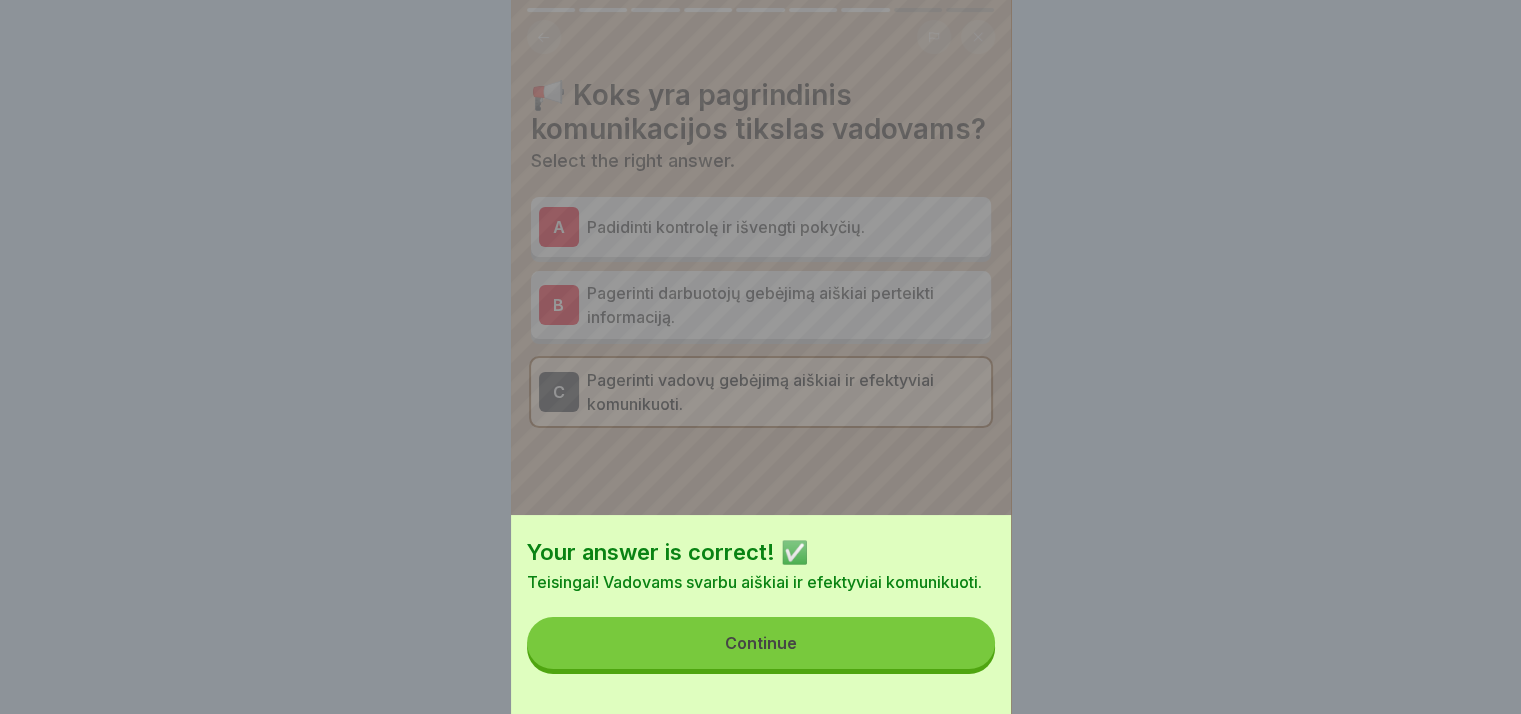 click on "Continue" at bounding box center [761, 643] 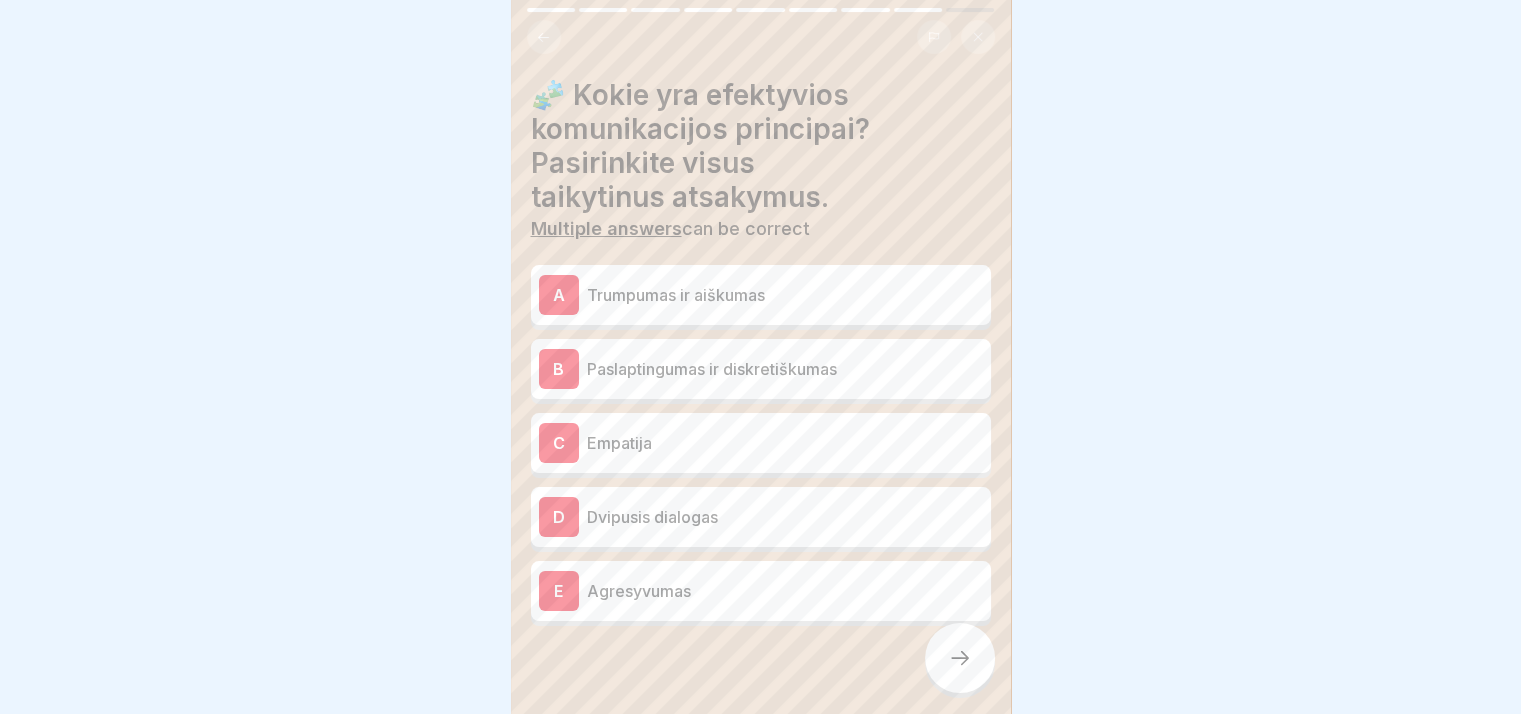 click on "Trumpumas ir aiškumas" at bounding box center (785, 295) 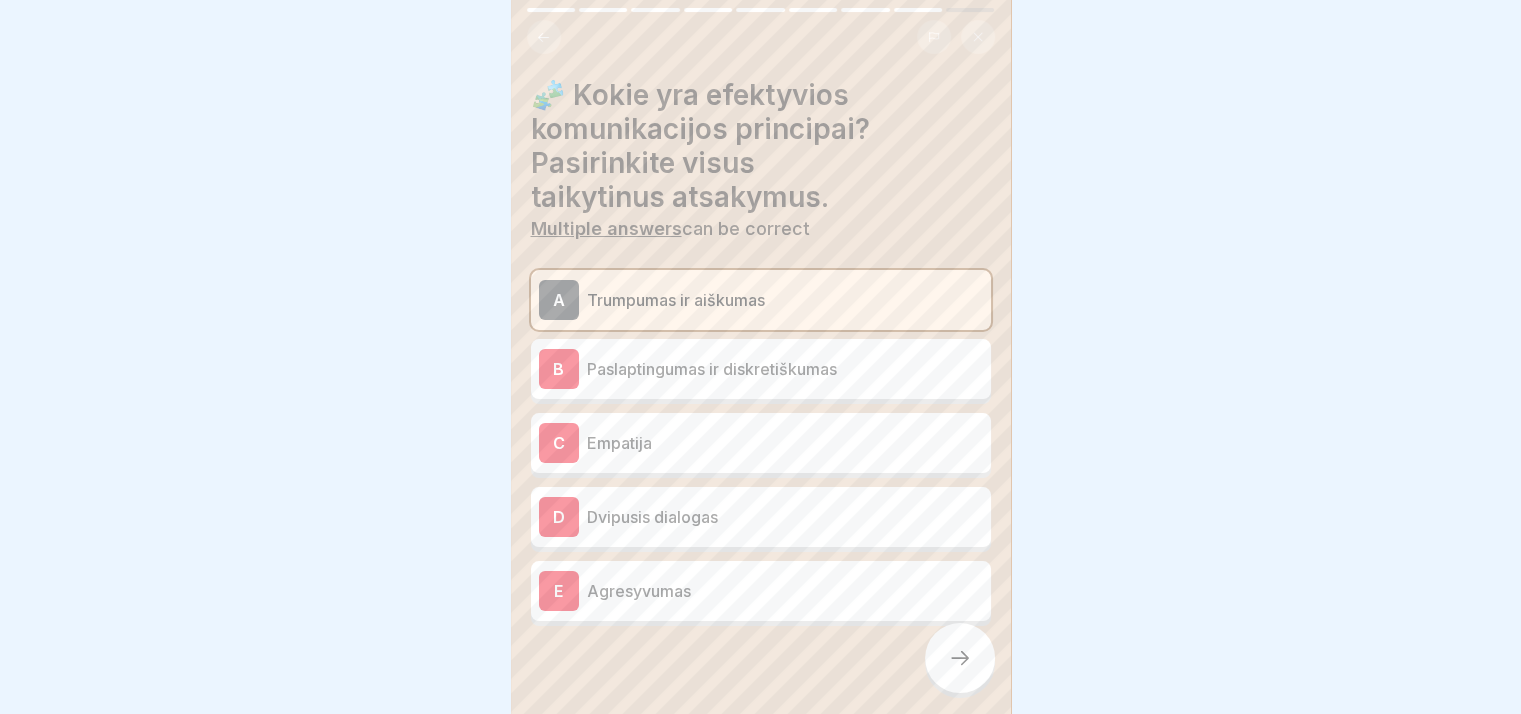 click on "C Empatija" at bounding box center [761, 443] 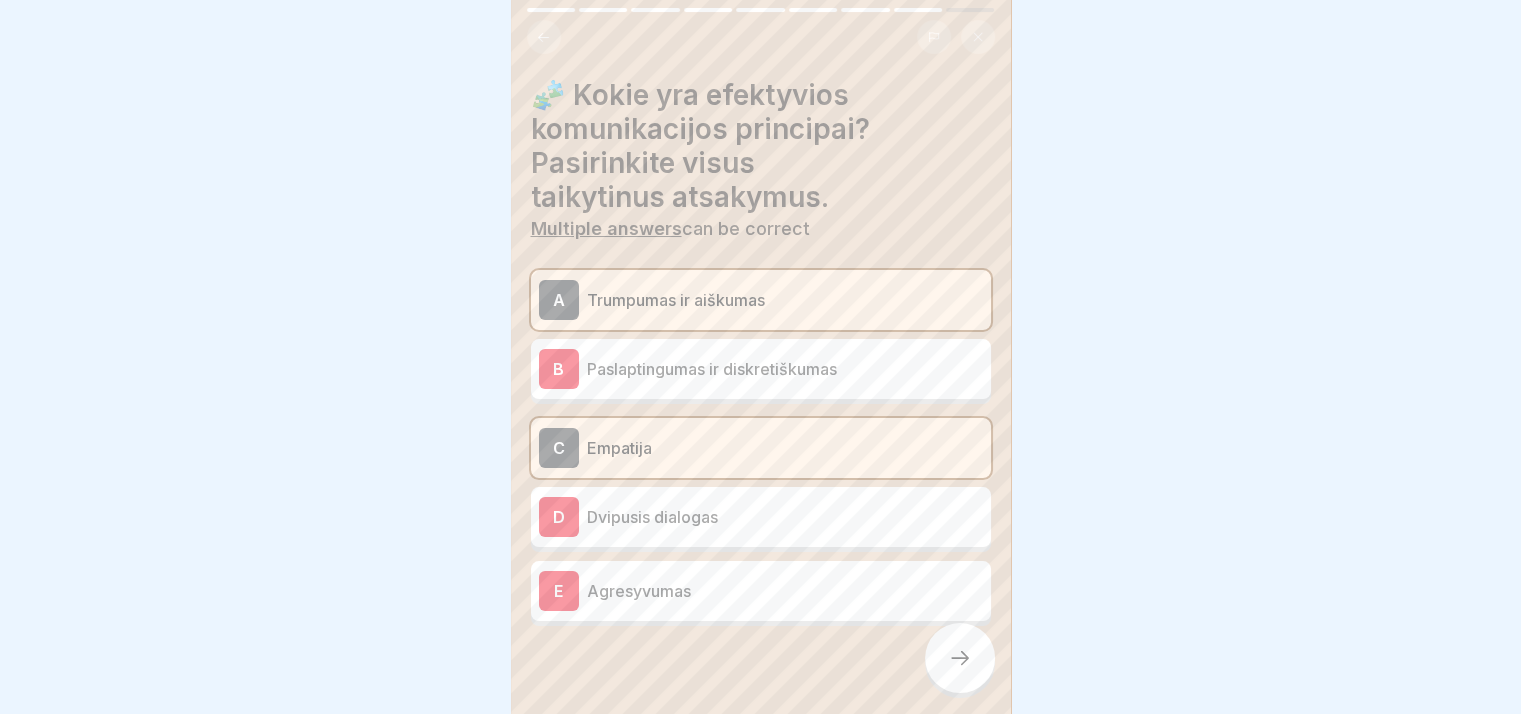click on "D Dvipusis dialogas" at bounding box center [761, 517] 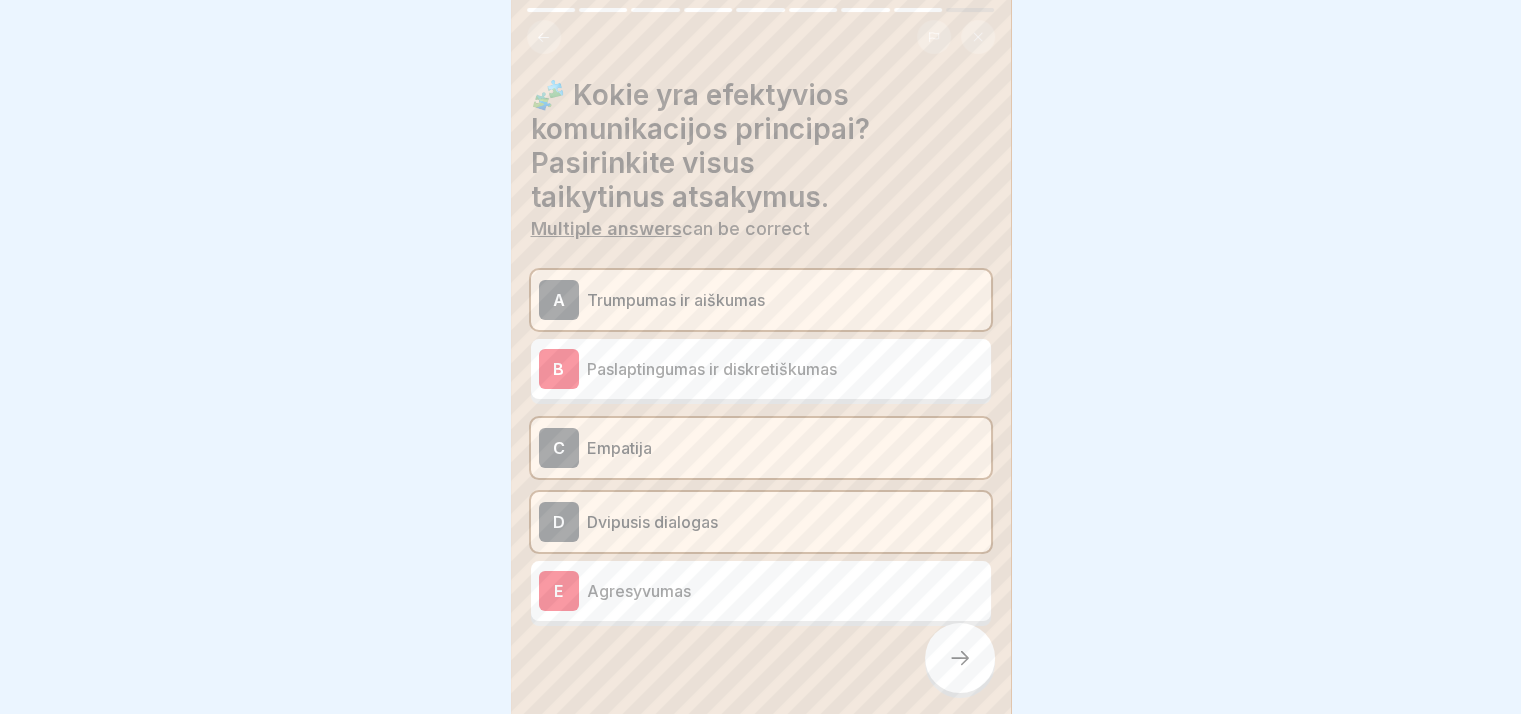 click at bounding box center [960, 658] 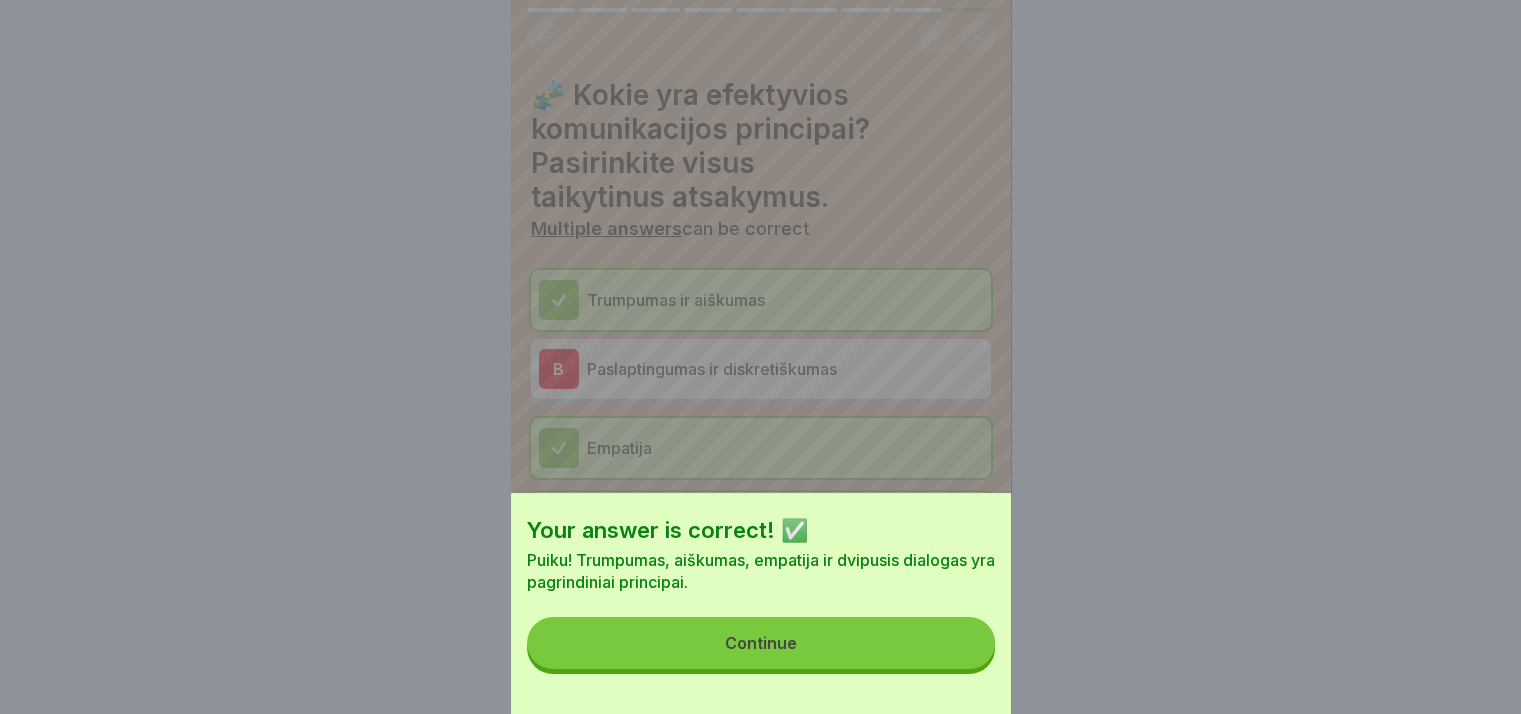 click on "Continue" at bounding box center [761, 643] 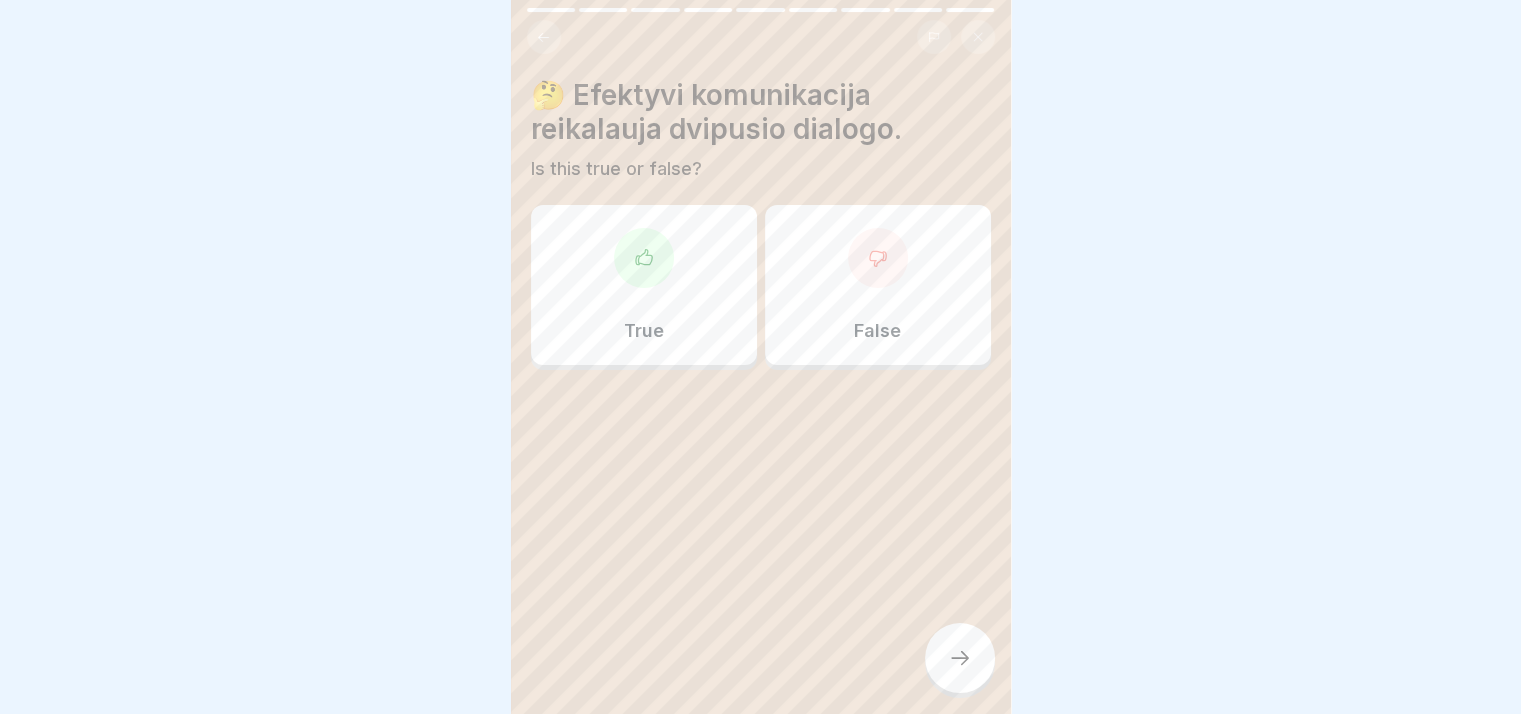 click on "True" at bounding box center [644, 285] 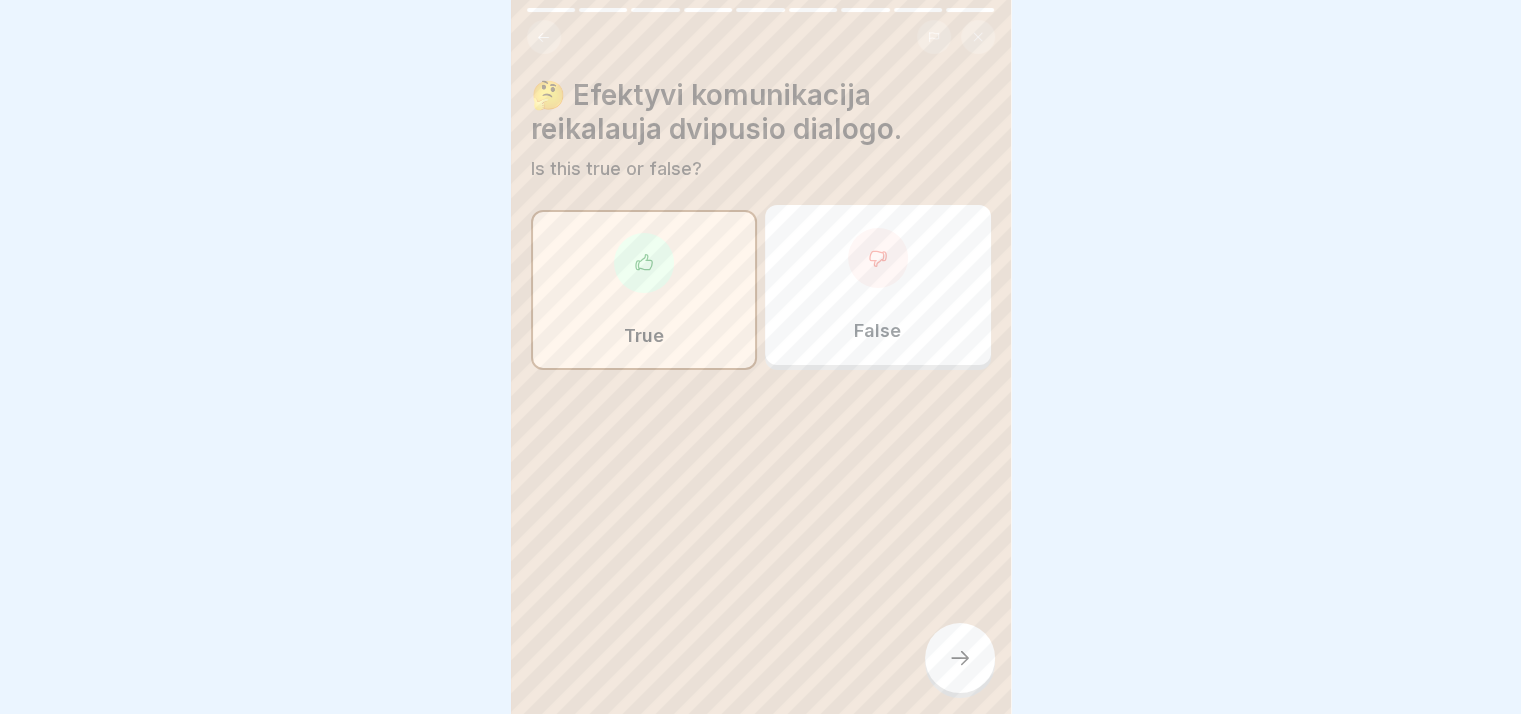 click 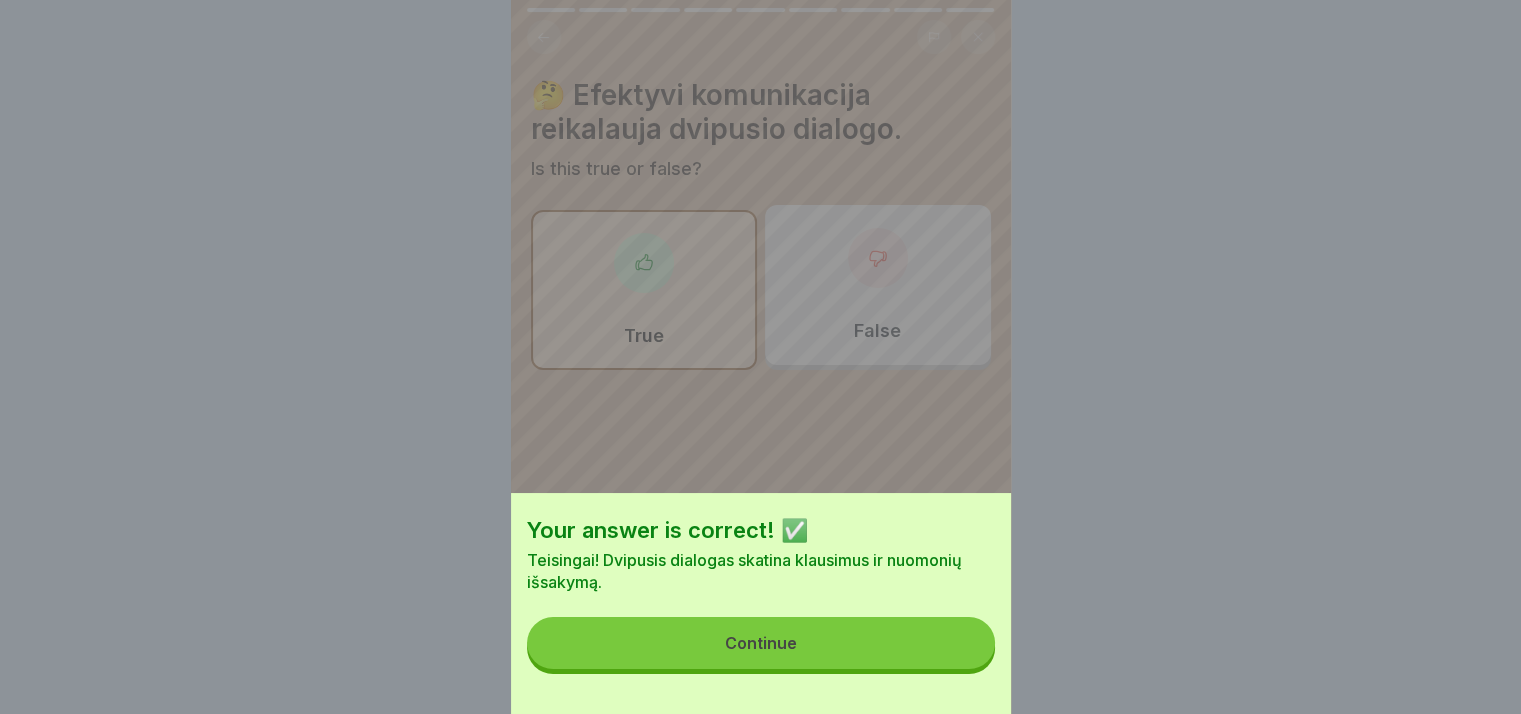 click on "Continue" at bounding box center (761, 643) 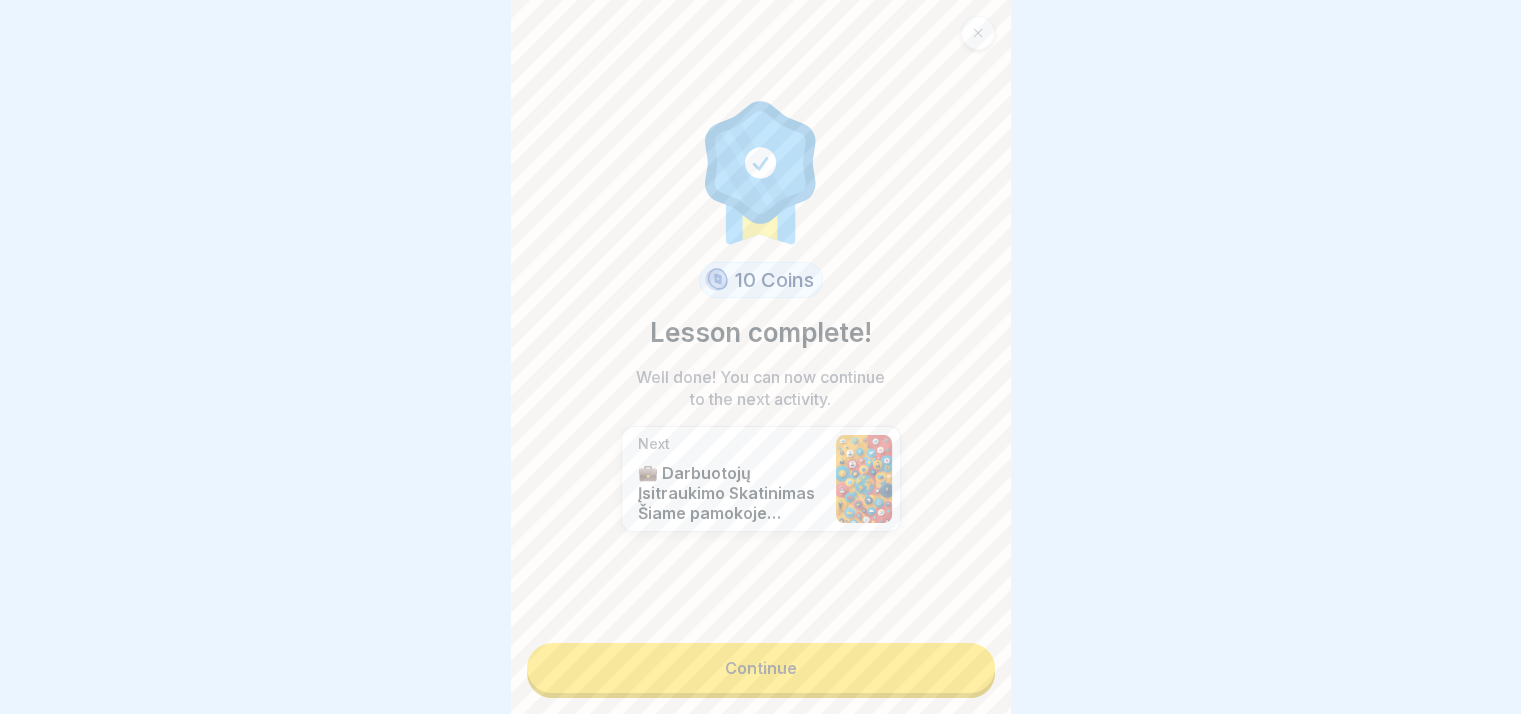 click on "Continue" at bounding box center (761, 668) 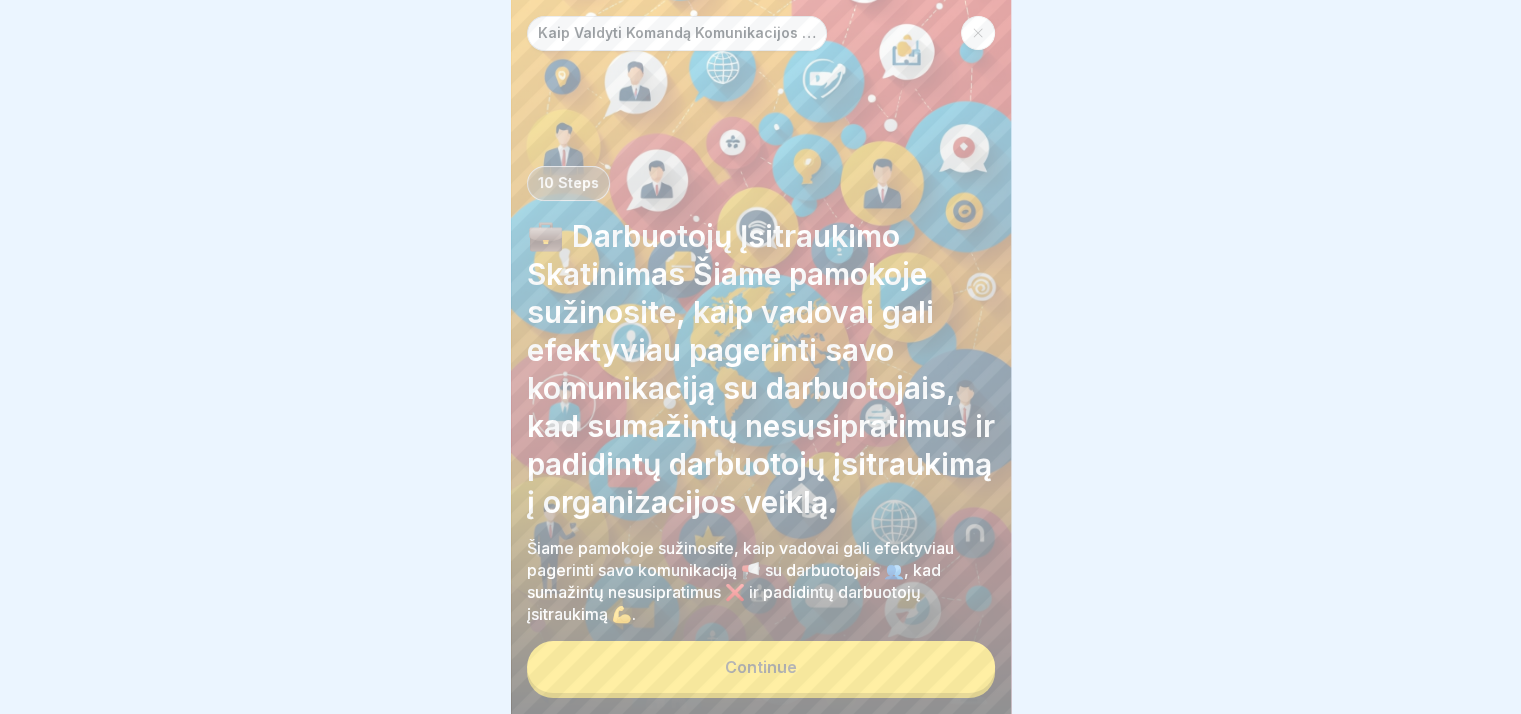 click on "Continue" at bounding box center [761, 667] 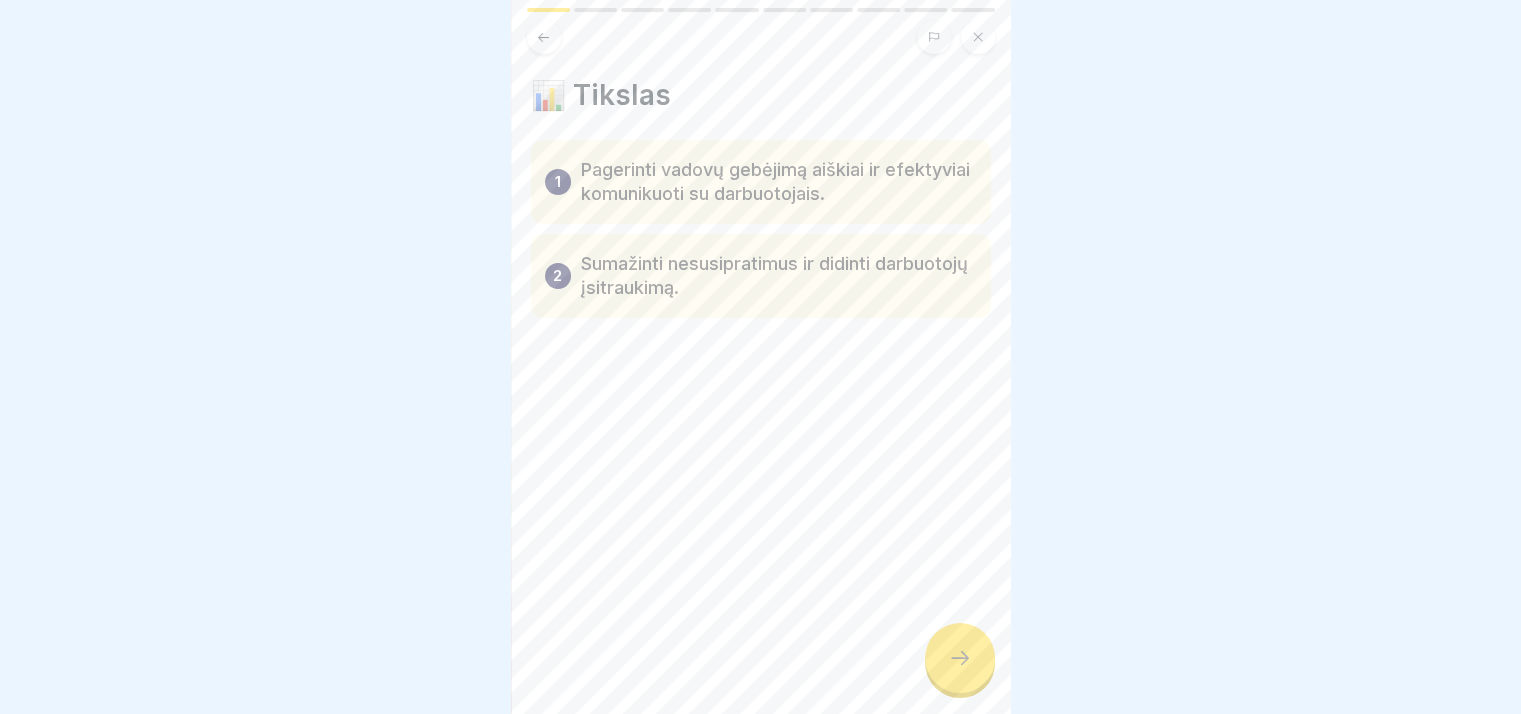 click 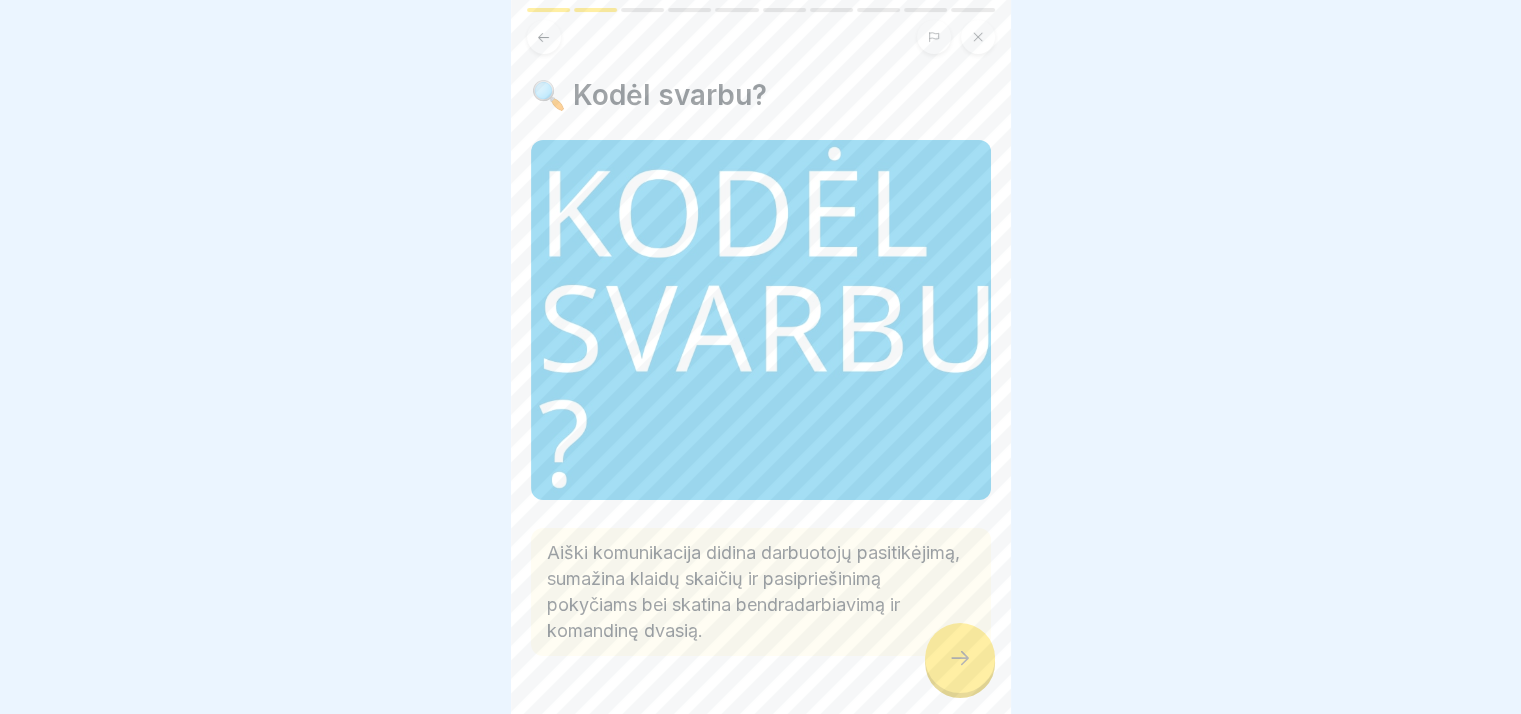 click 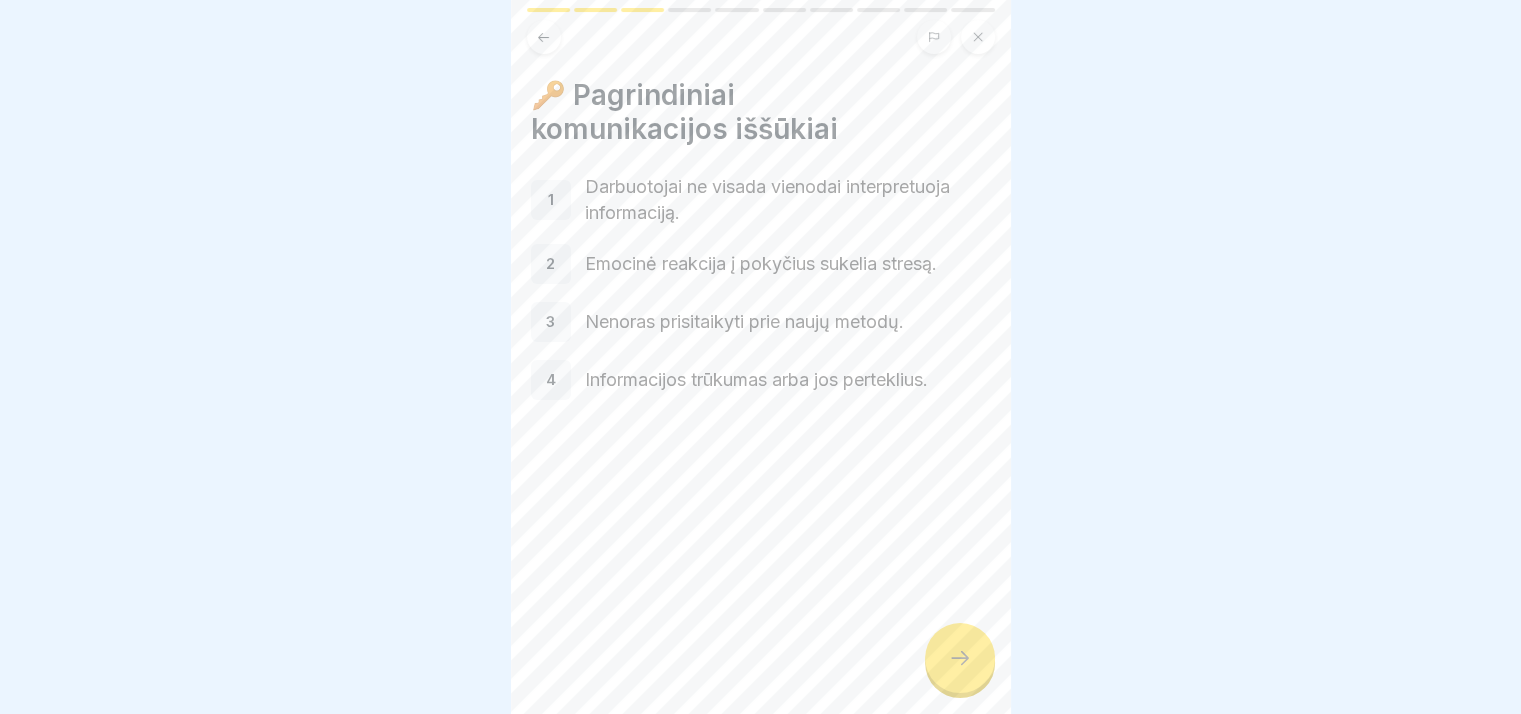 click 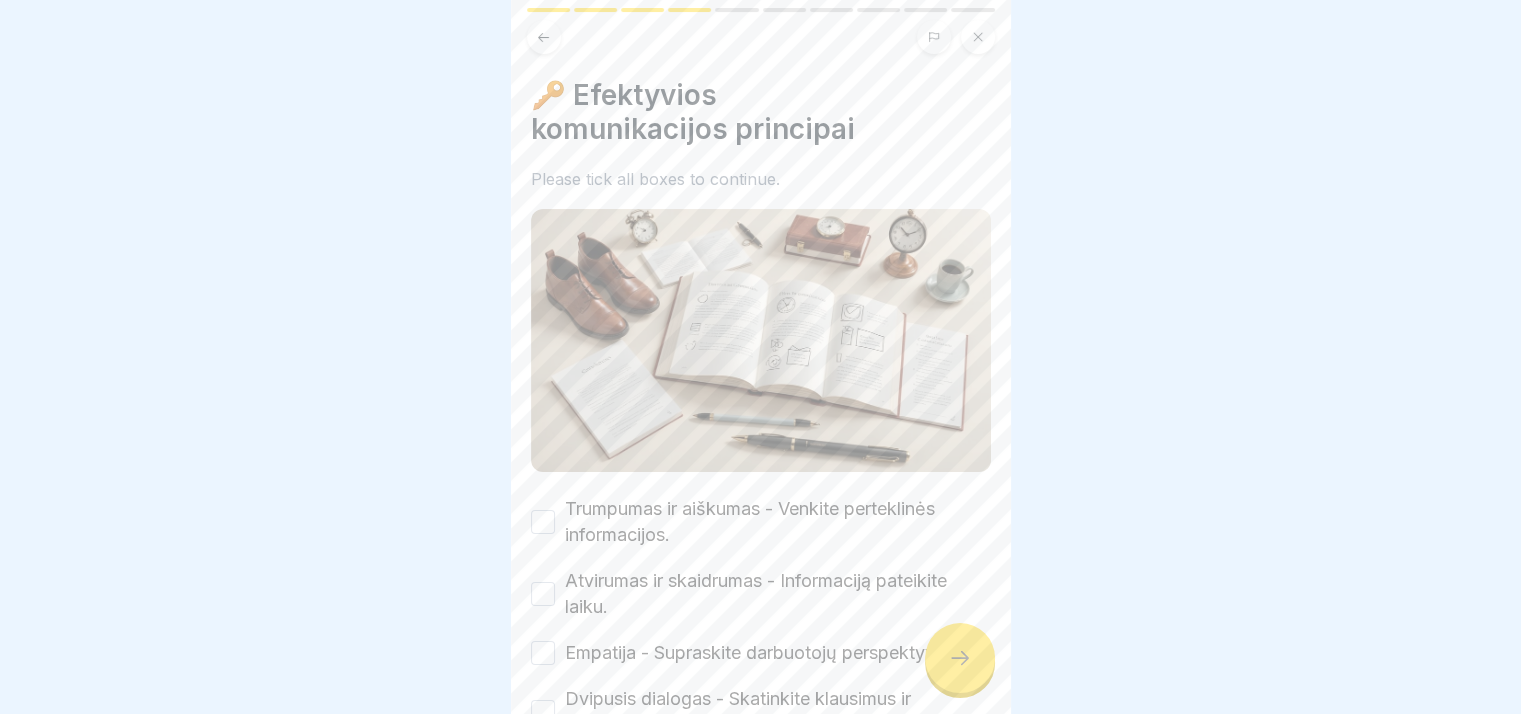 click 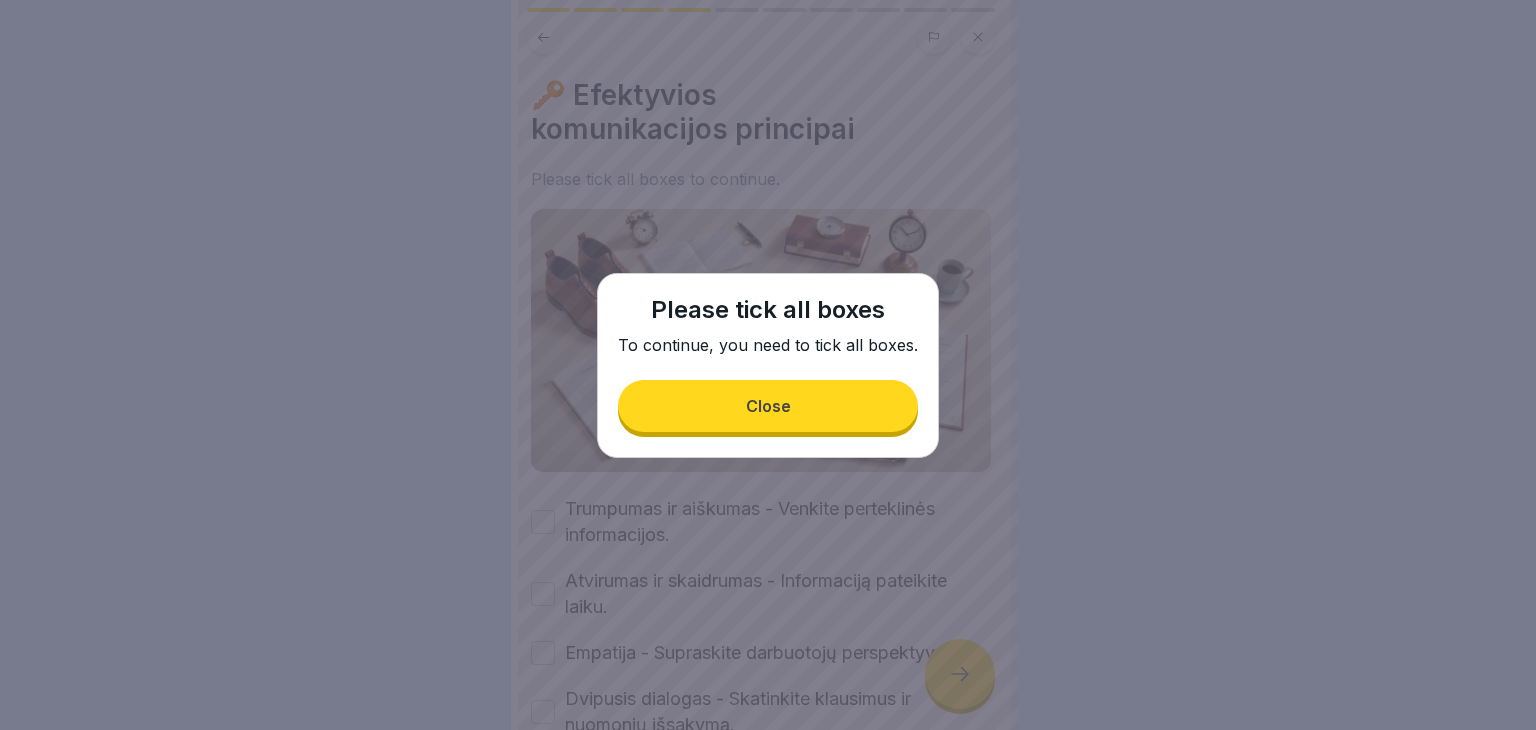 click on "Close" at bounding box center [768, 406] 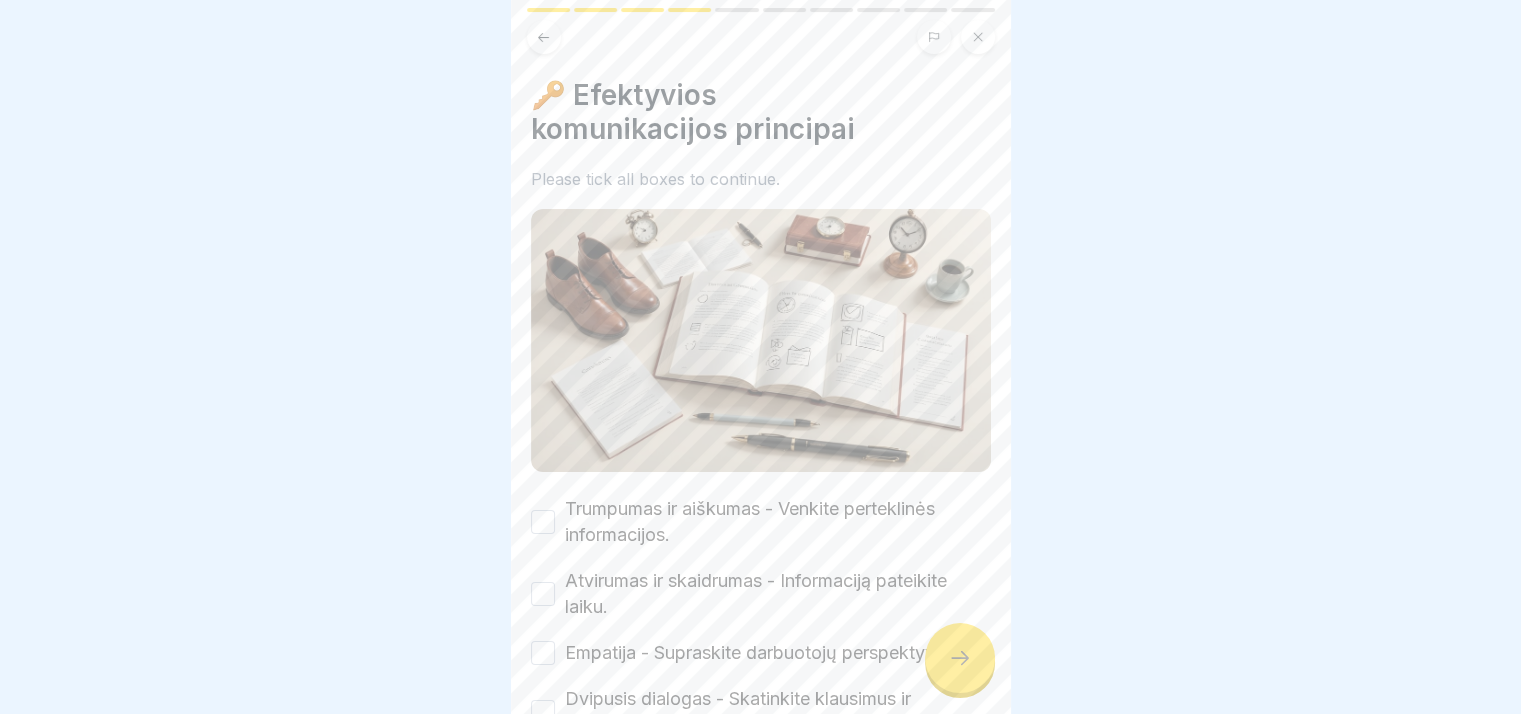 click on "Trumpumas ir aiškumas - Venkite perteklinės informacijos." at bounding box center [778, 522] 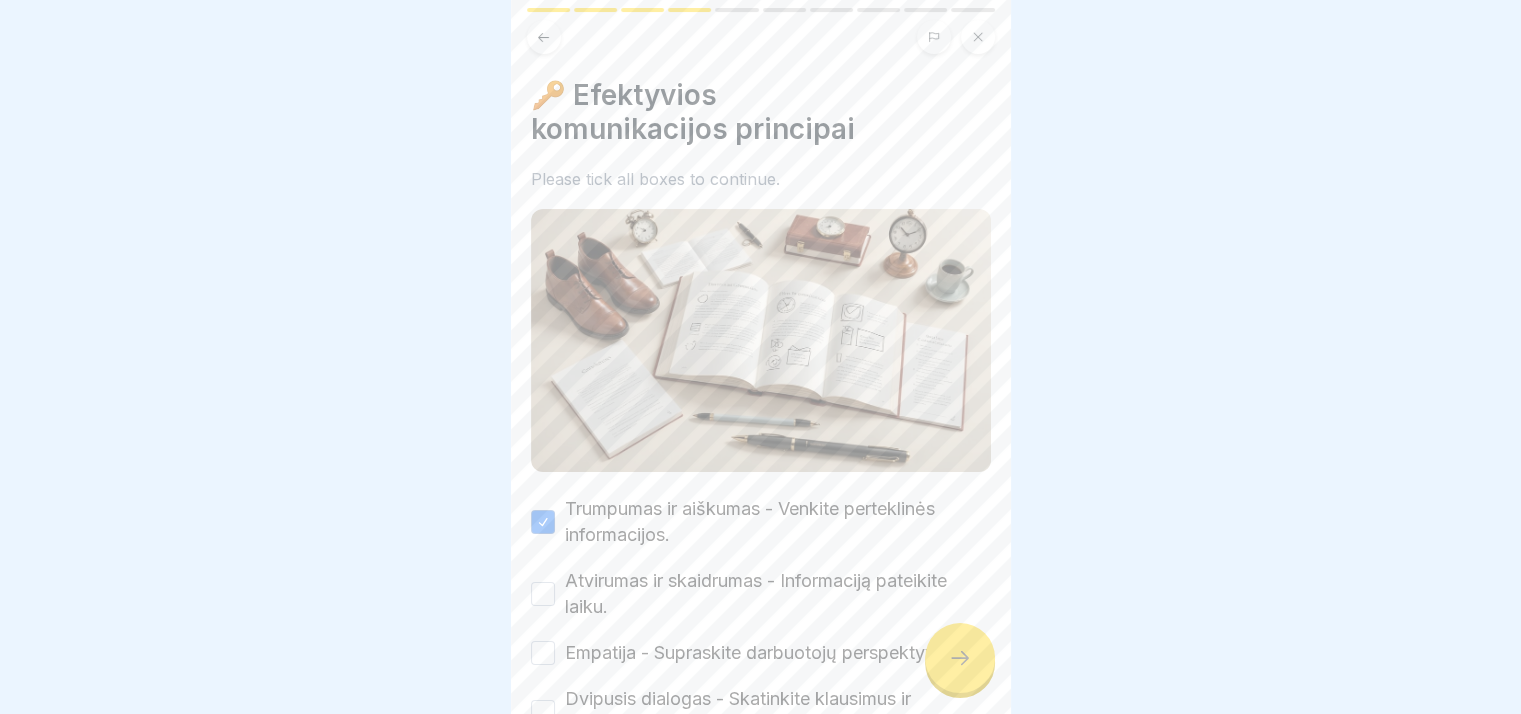 click on "Trumpumas ir aiškumas - Venkite perteklinės informacijos. Atvirumas ir skaidrumas - Informaciją pateikite laiku. Empatija - Supraskite darbuotojų perspektyvą. Dvipusis dialogas - Skatinkite klausimus ir nuomonių išsakymą. Konkrečios užduotys - Nustatykite aiškius terminus ir atsakomybes." at bounding box center (761, 653) 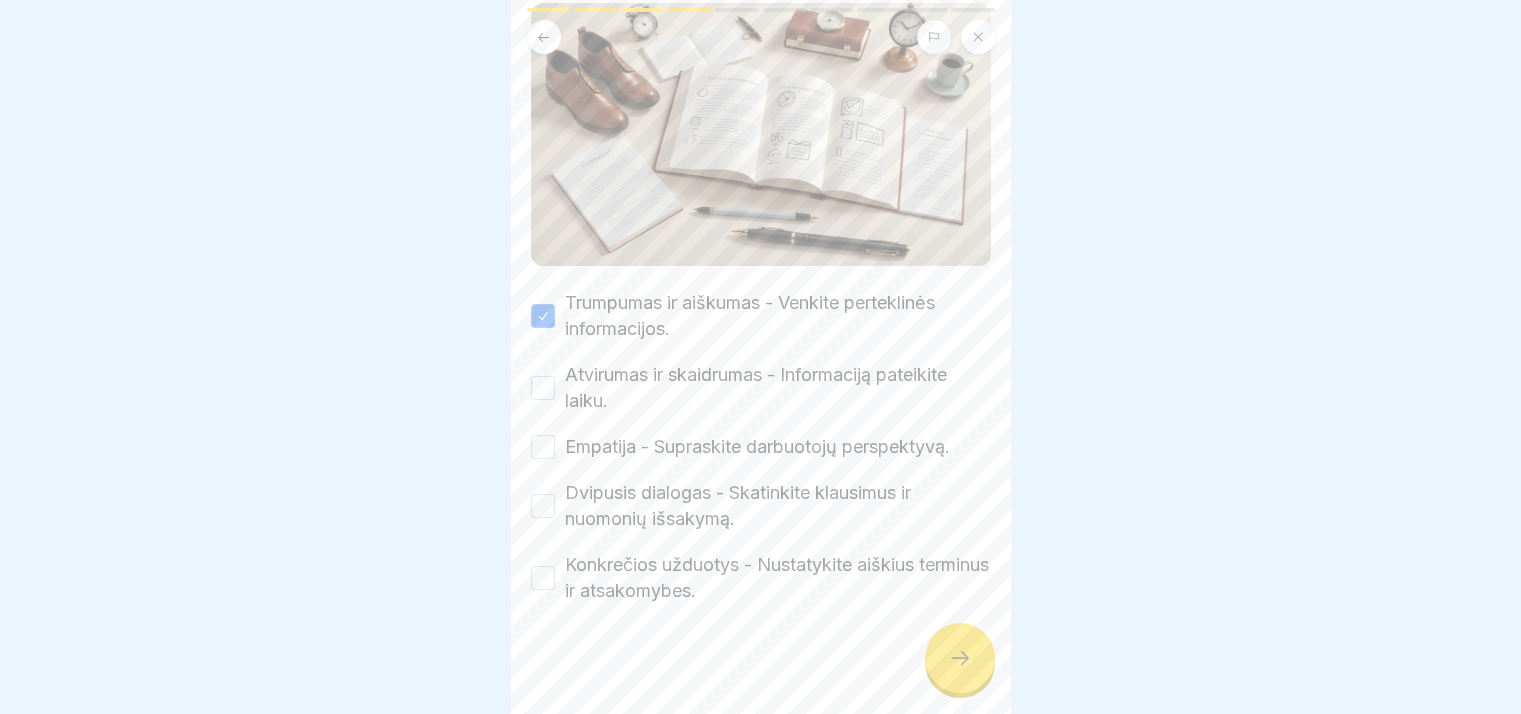 scroll, scrollTop: 205, scrollLeft: 0, axis: vertical 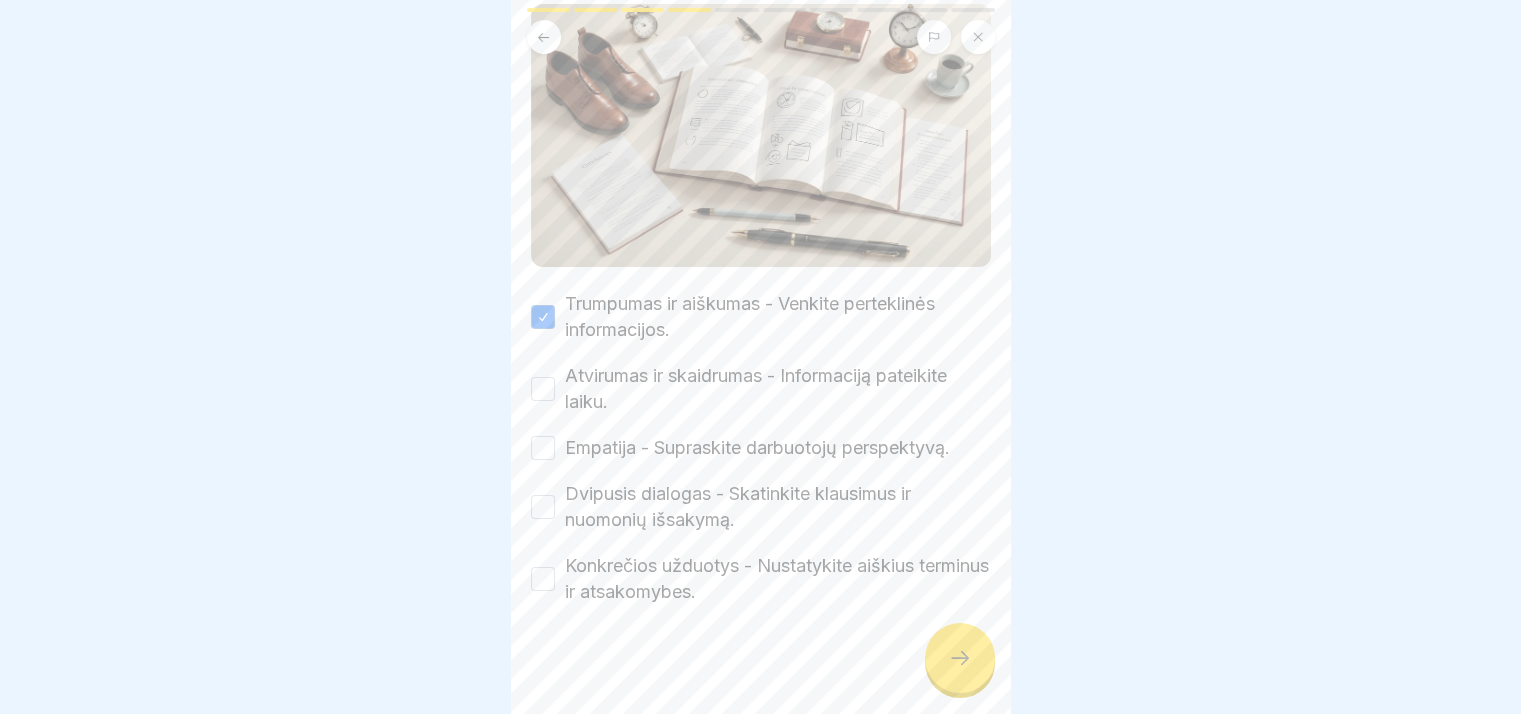 click on "Atvirumas ir skaidrumas - Informaciją pateikite laiku." at bounding box center [543, 389] 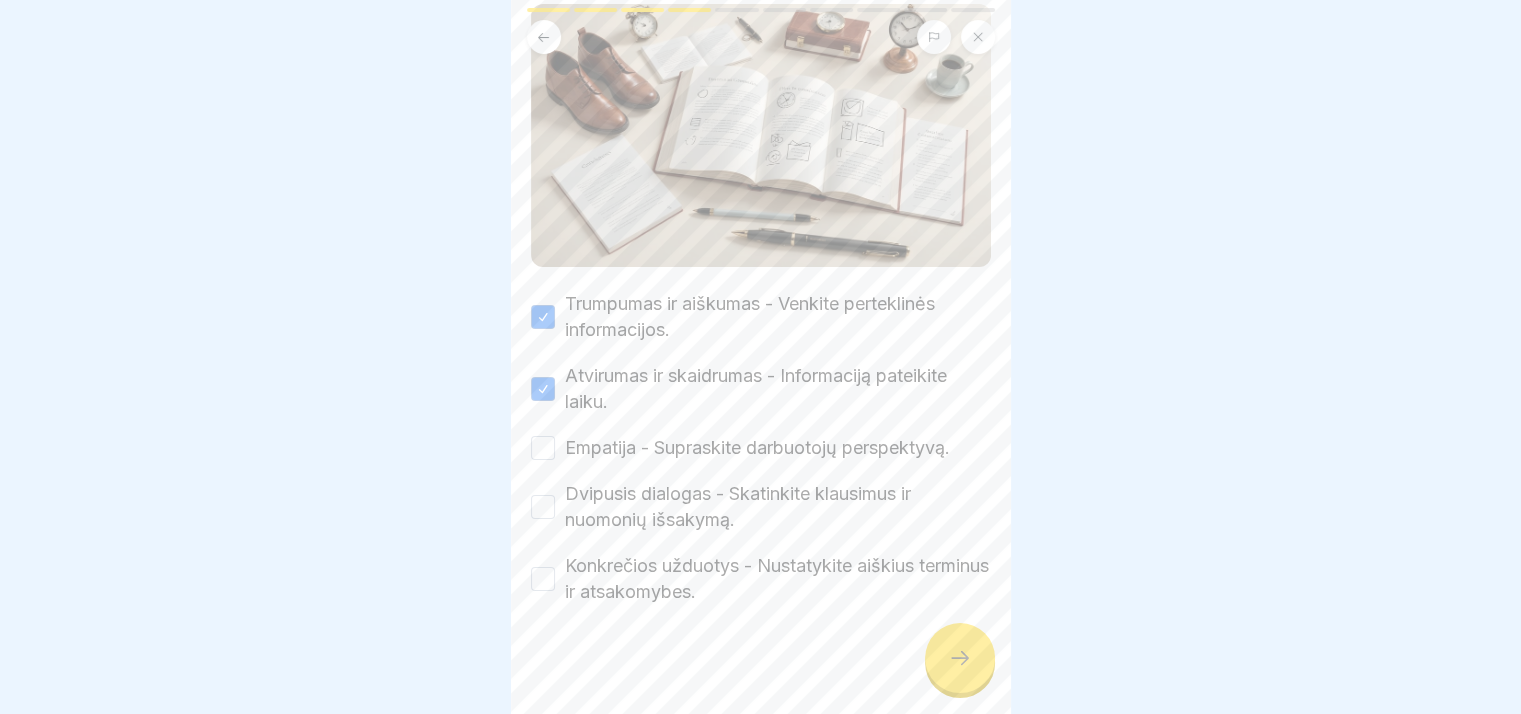 click on "Empatija - Supraskite darbuotojų perspektyvą." at bounding box center [543, 448] 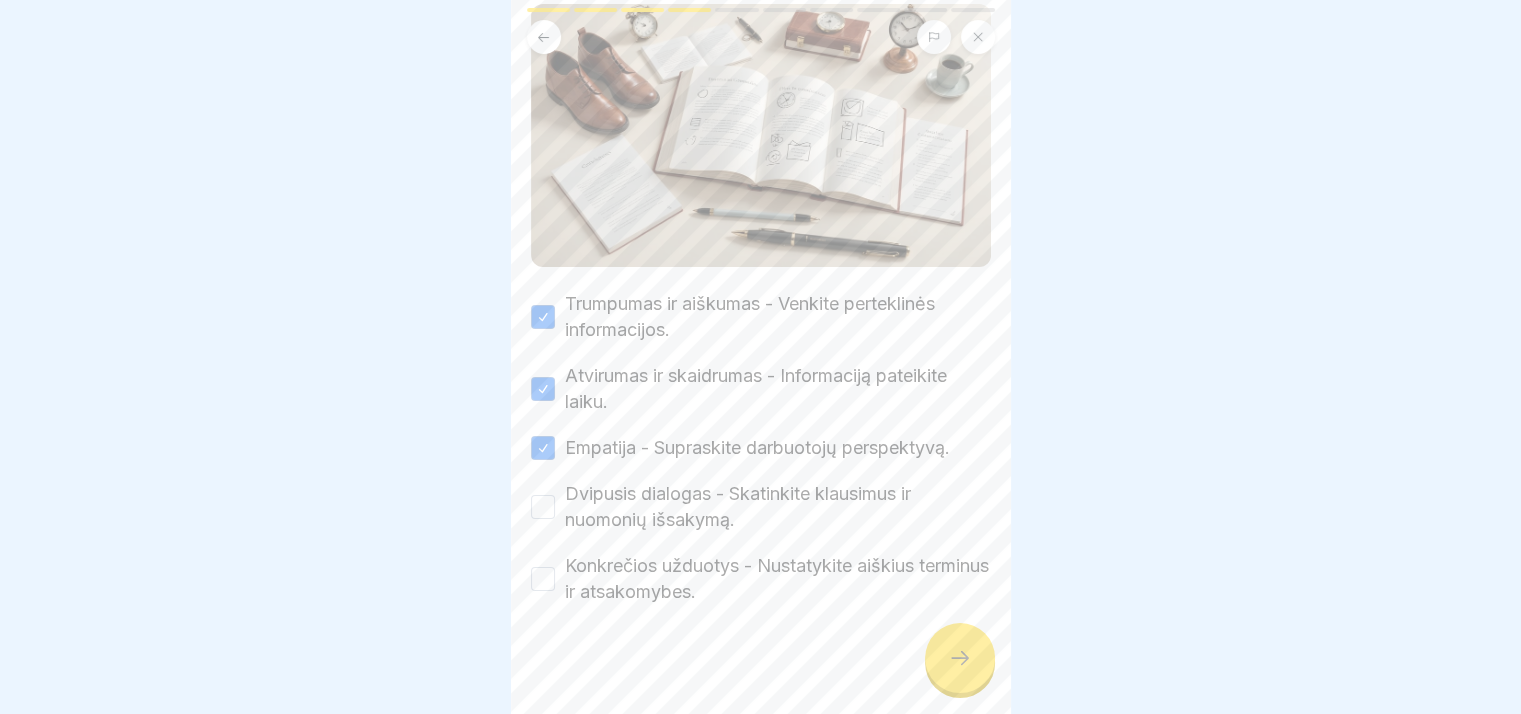 click on "Dvipusis dialogas - Skatinkite klausimus ir nuomonių išsakymą." at bounding box center (543, 507) 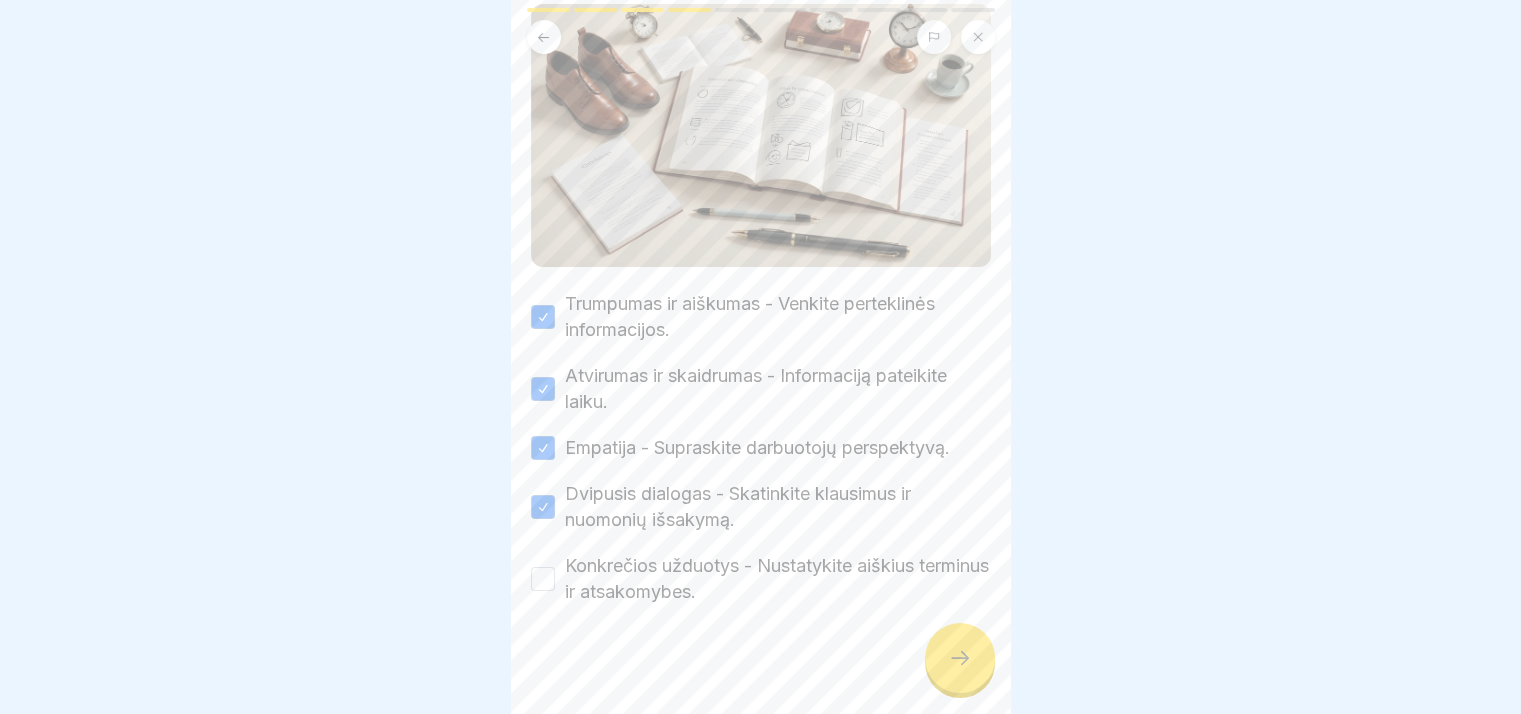 click on "Konkrečios užduotys - Nustatykite aiškius terminus ir atsakomybes." at bounding box center [543, 579] 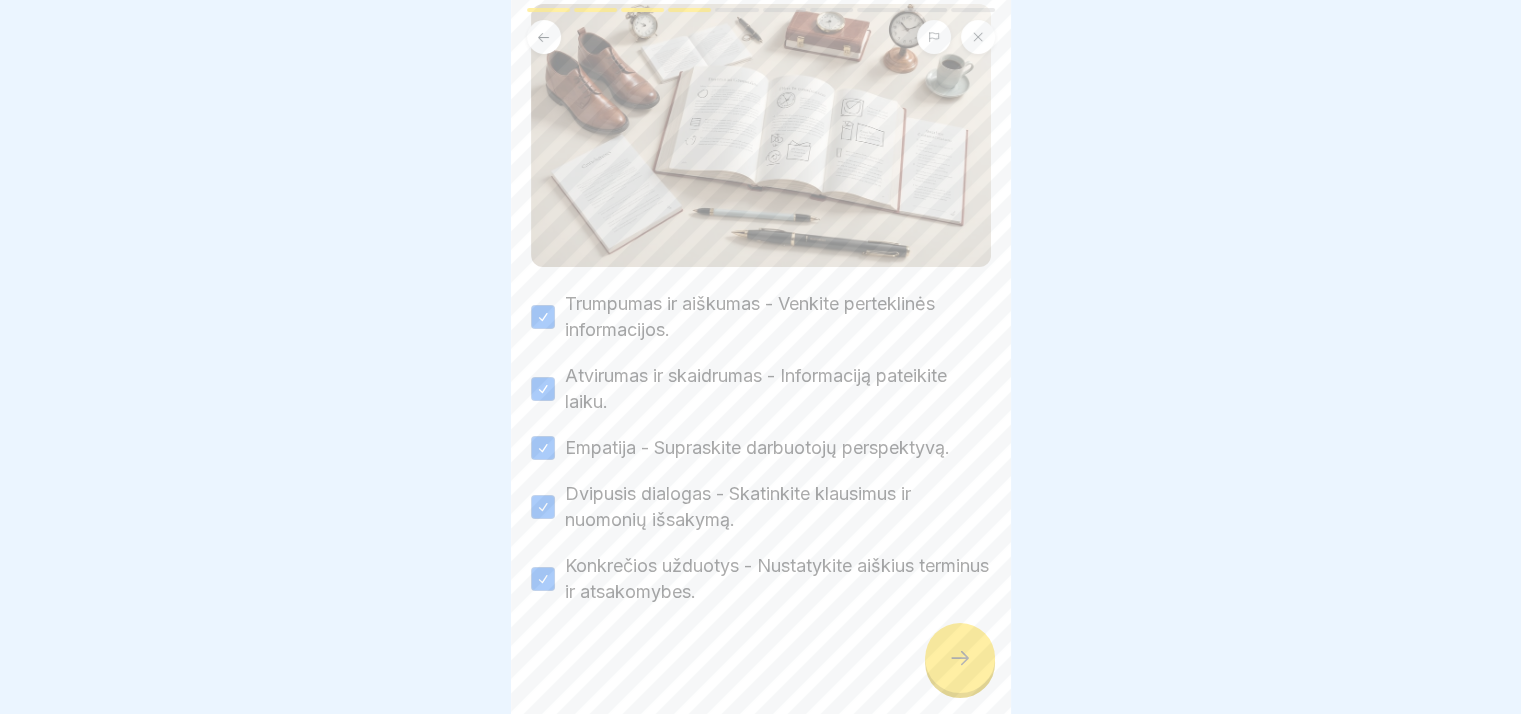 click 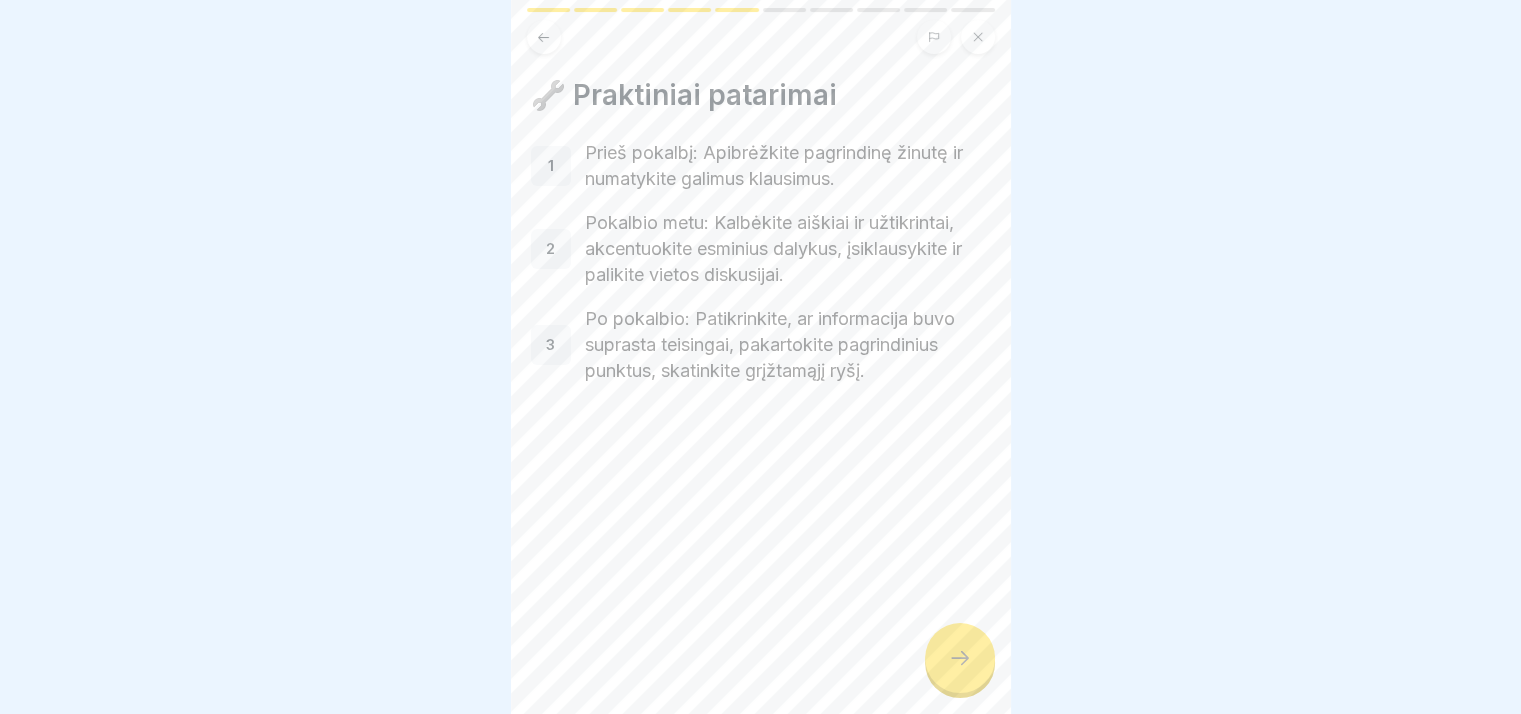 click 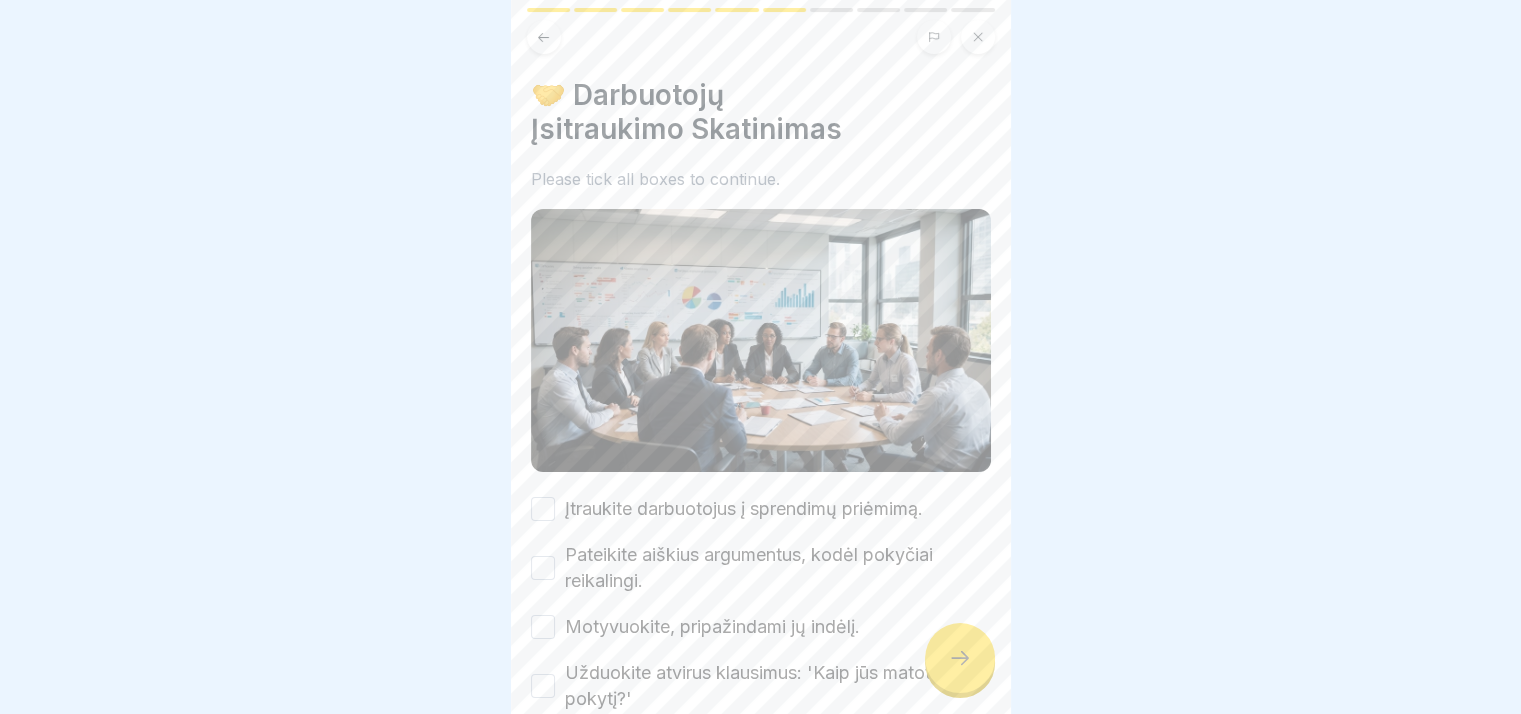 click on "Įtraukite darbuotojus į sprendimų priėmimą." at bounding box center [744, 509] 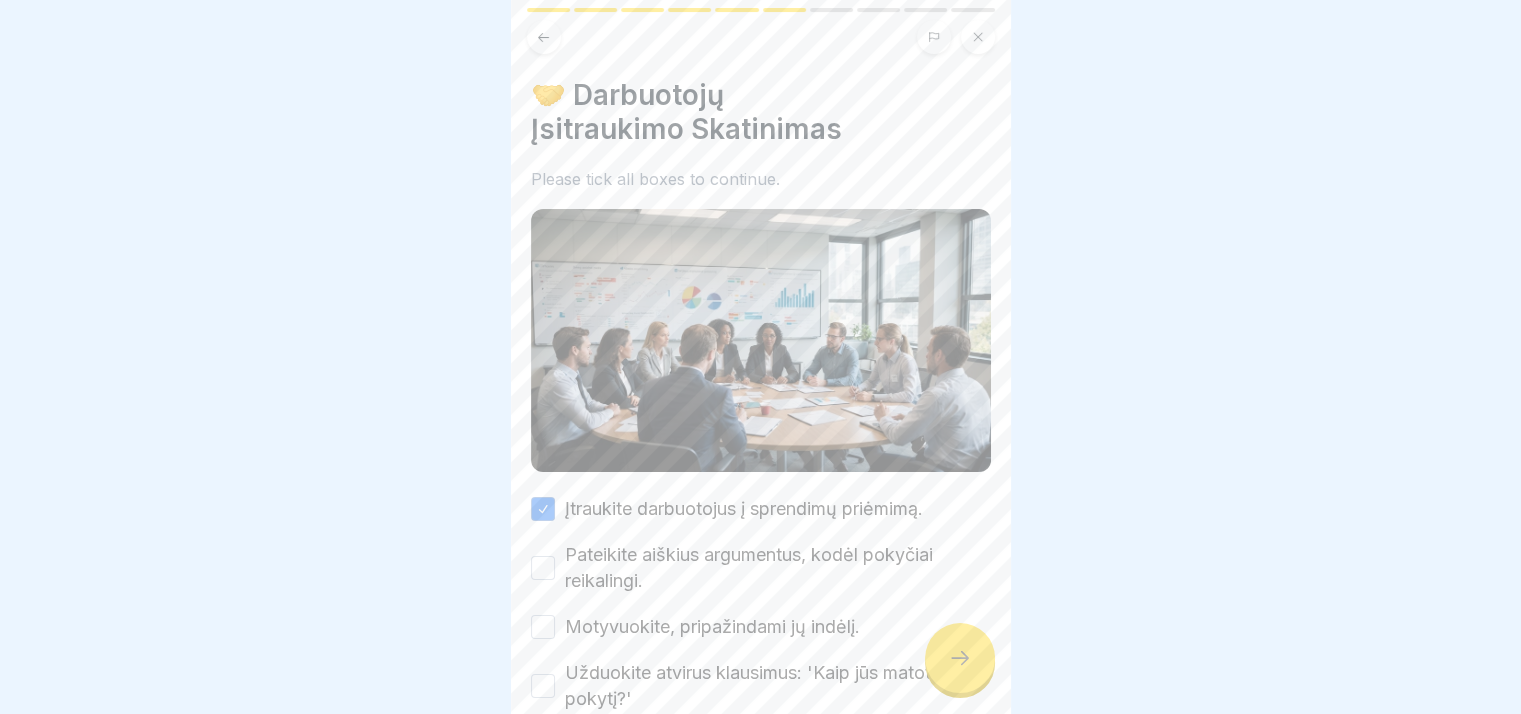 click on "Pateikite aiškius argumentus, kodėl pokyčiai reikalingi." at bounding box center [778, 568] 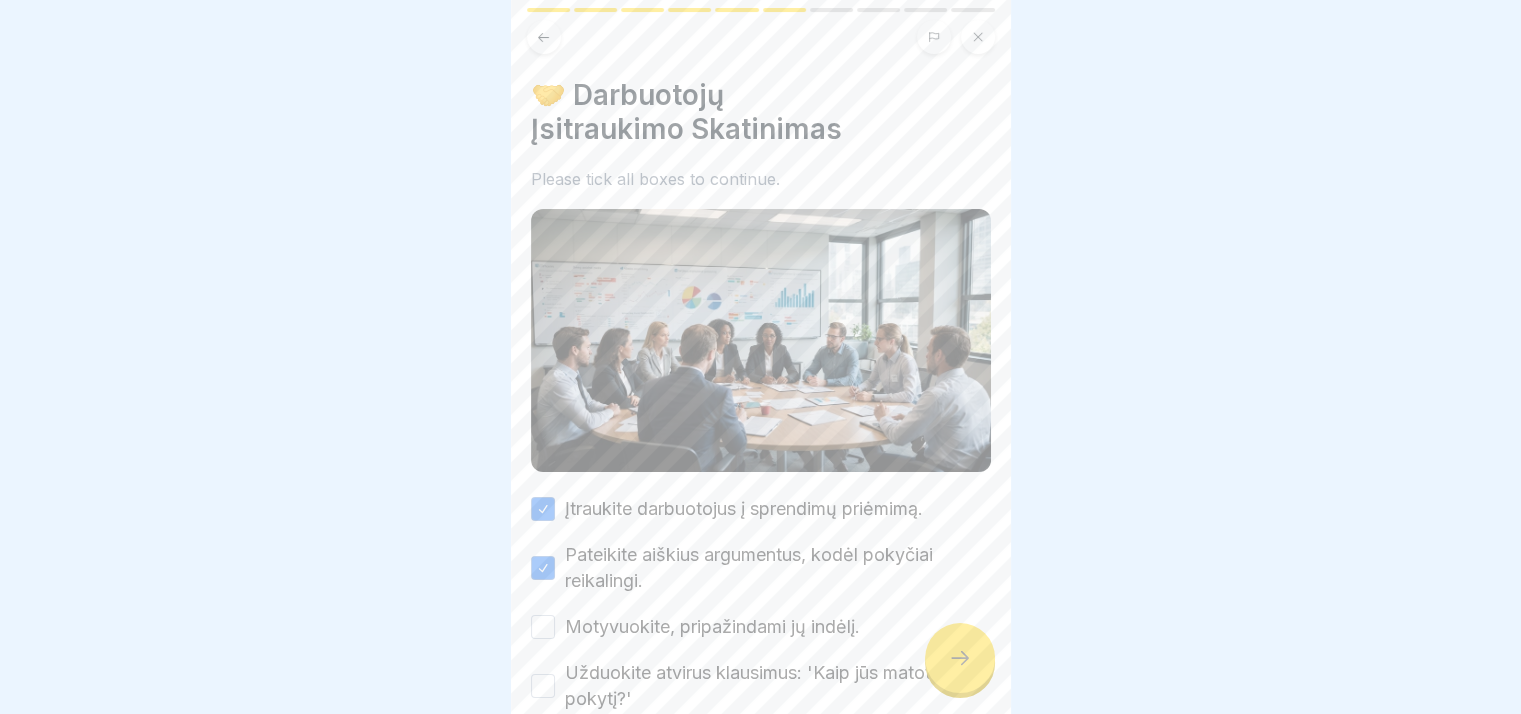 click on "Motyvuokite, pripažindami jų indėlį." at bounding box center [712, 627] 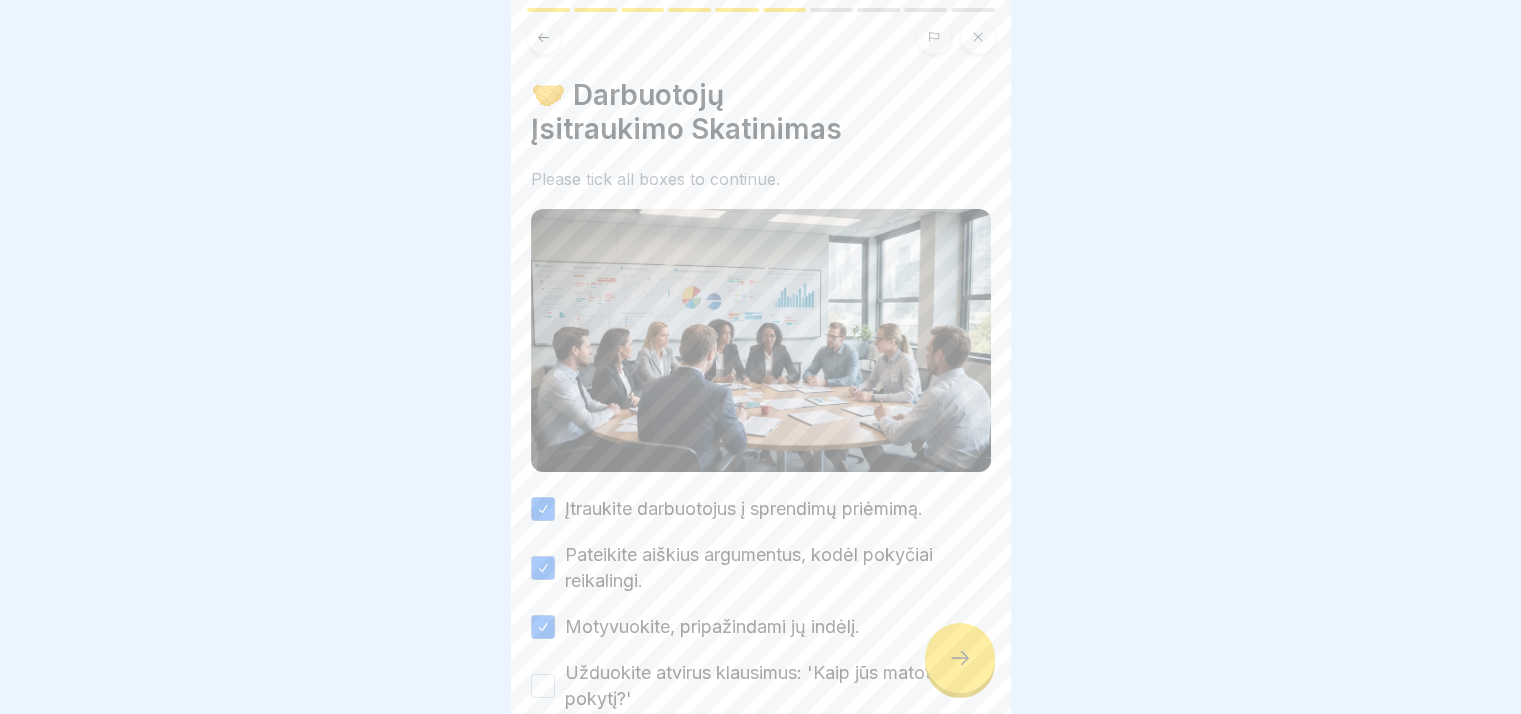 click on "Užduokite atvirus klausimus: 'Kaip jūs matote šį pokytį?'" at bounding box center [761, 686] 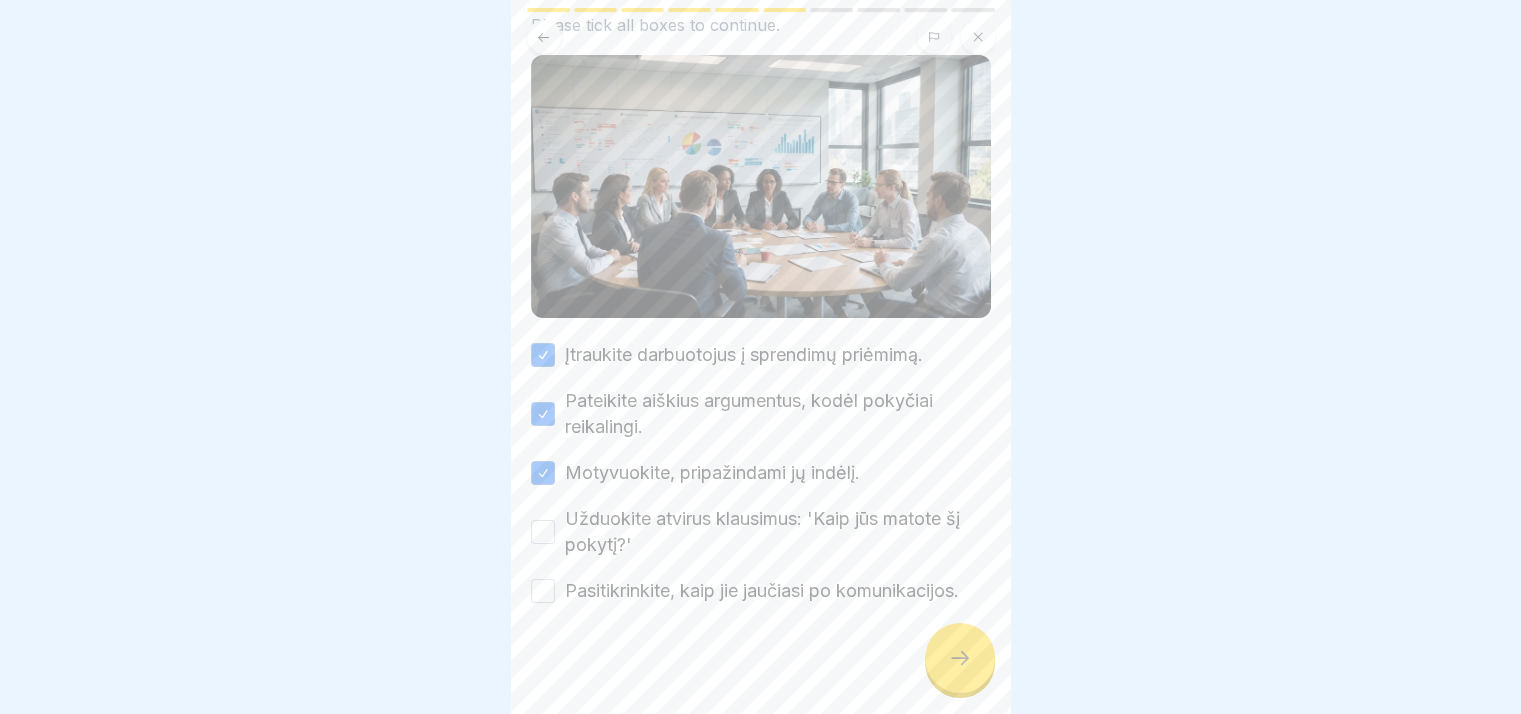 click on "Užduokite atvirus klausimus: 'Kaip jūs matote šį pokytį?'" at bounding box center (543, 532) 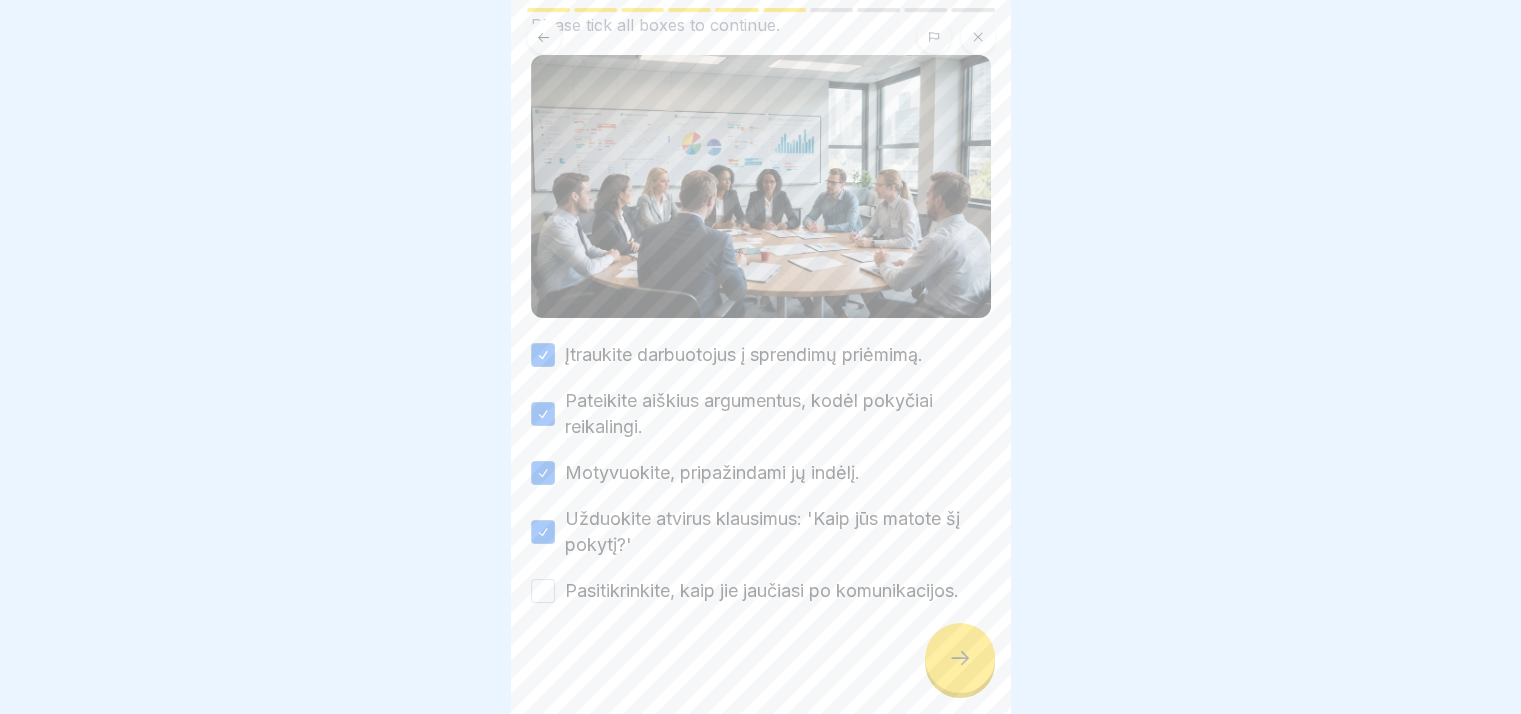click on "Įtraukite darbuotojus į sprendimų priėmimą. Pateikite aiškius argumentus, kodėl pokyčiai reikalingi. Motyvuokite, pripažindami jų indėlį. Užduokite atvirus klausimus: 'Kaip jūs matote šį pokytį?' Pasitikrinkite, kaip jie jaučiasi po komunikacijos." at bounding box center [761, 473] 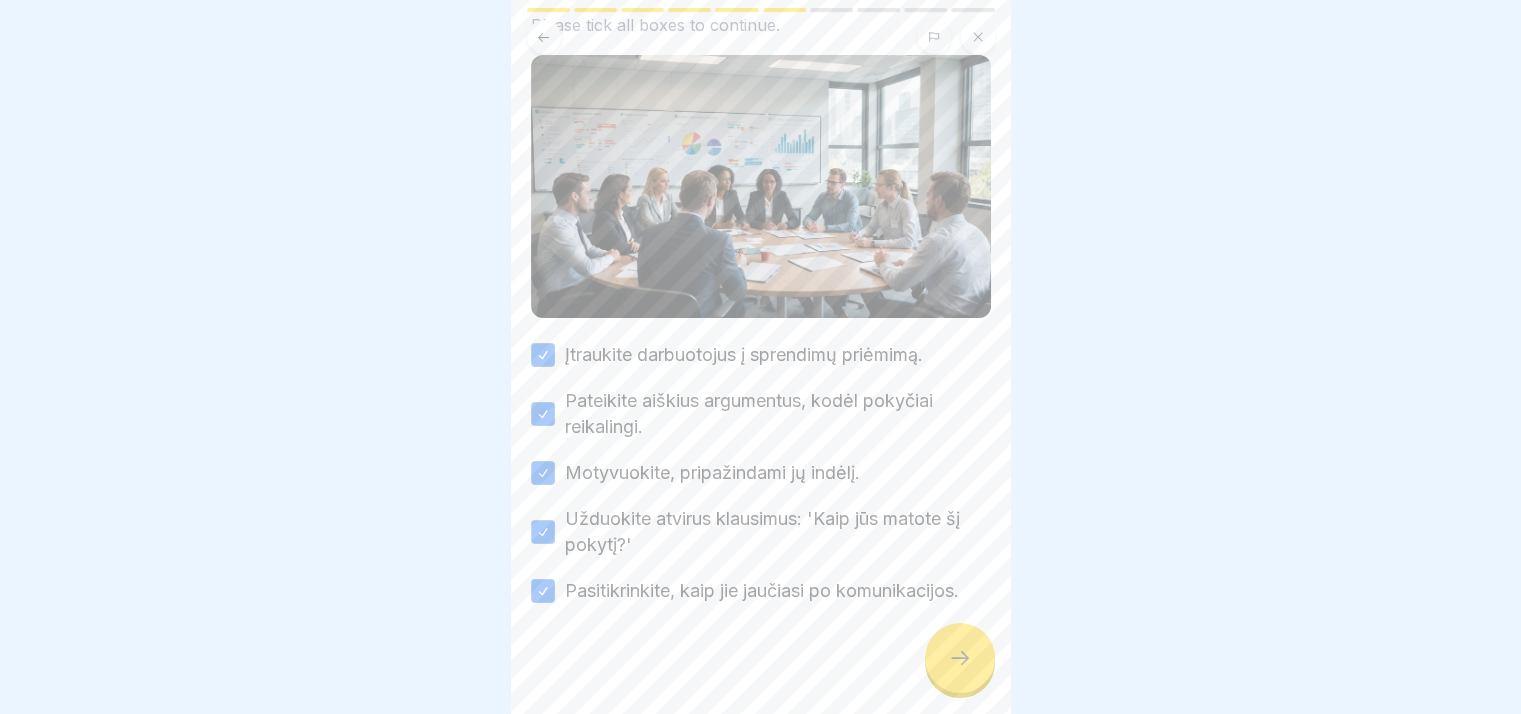 click 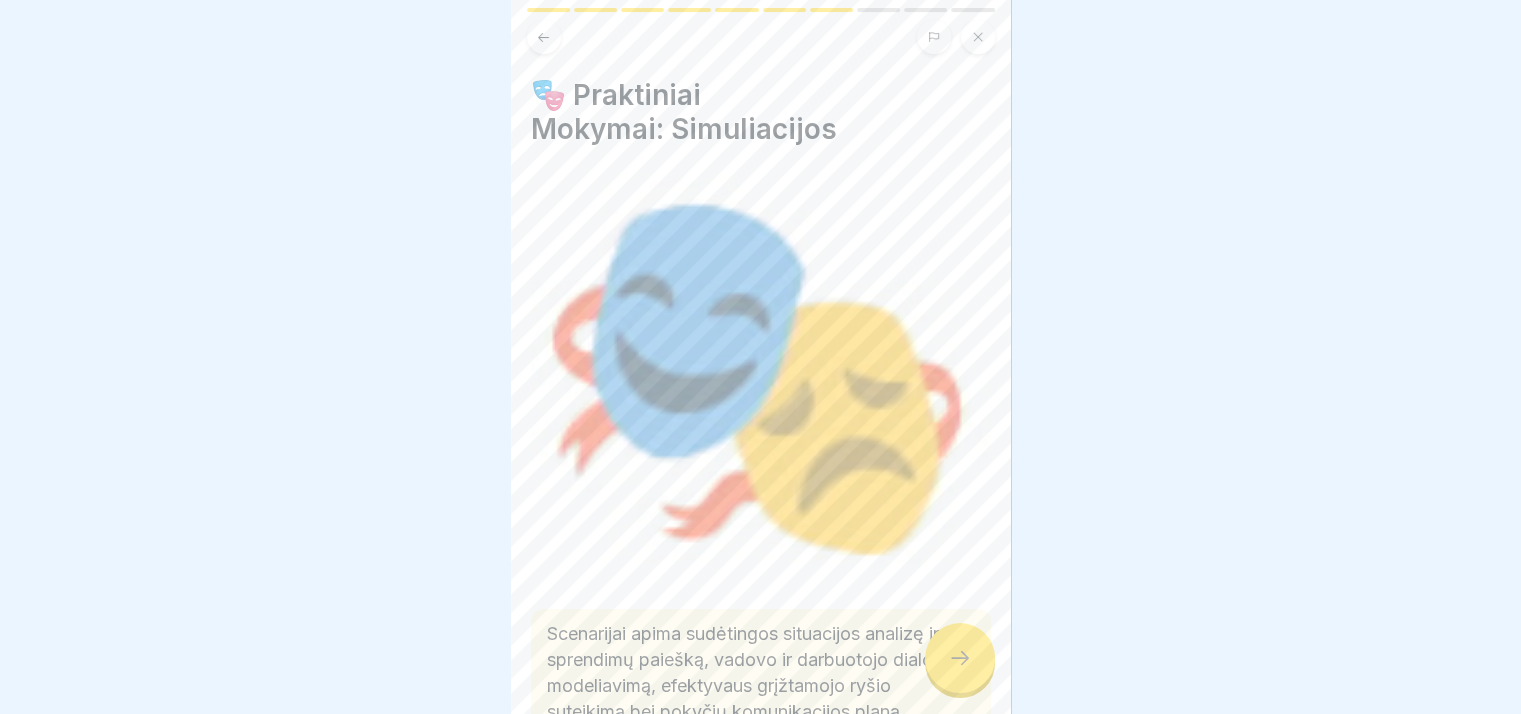 click 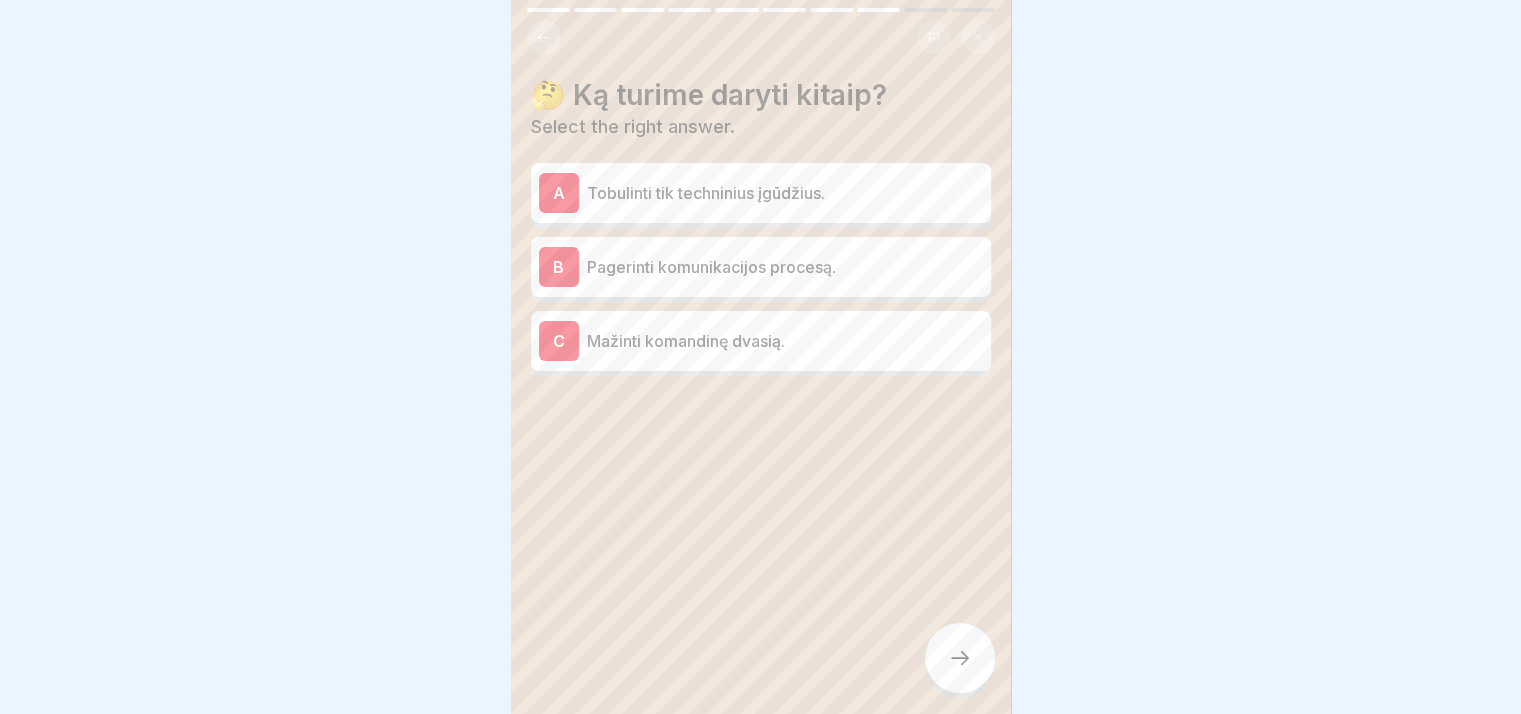 click 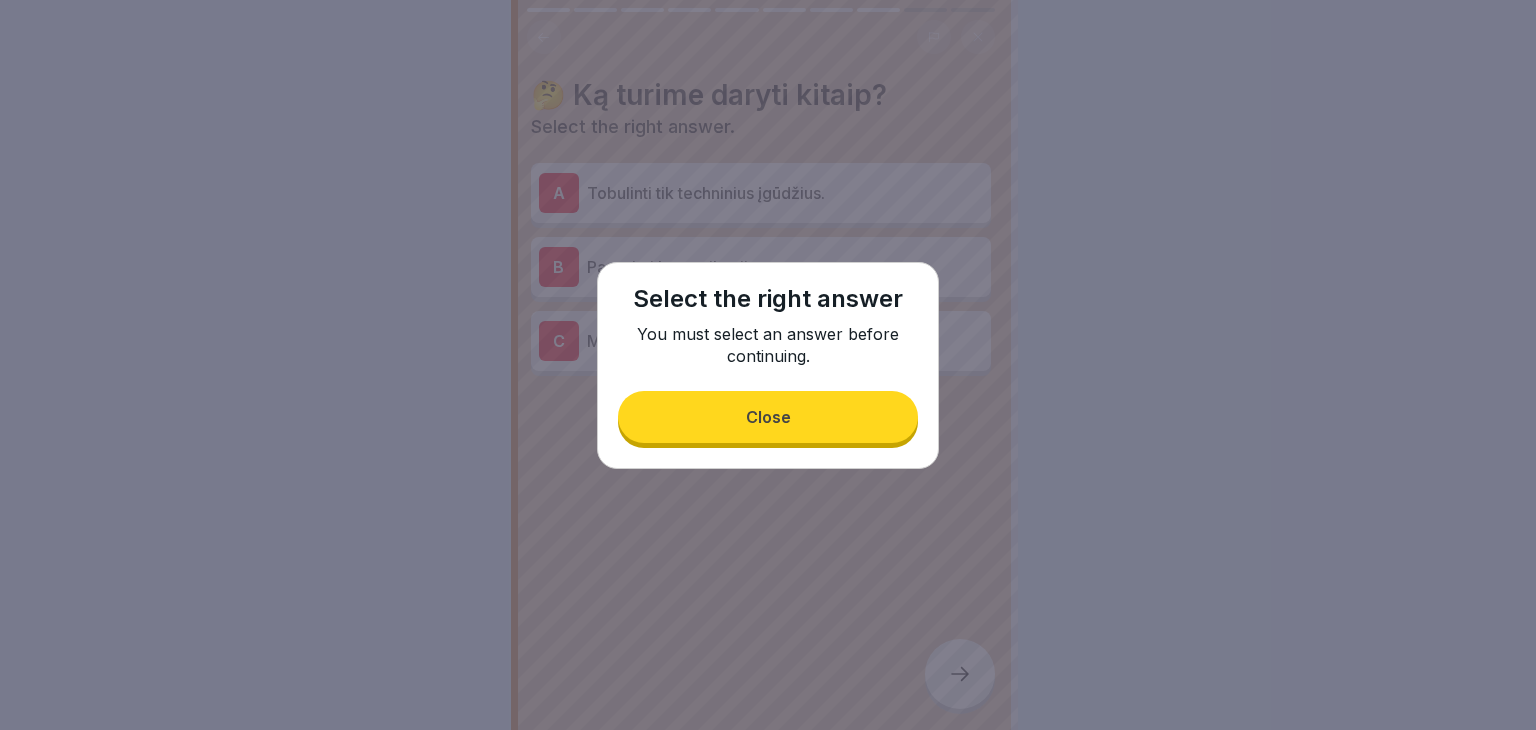 click on "Close" at bounding box center [768, 417] 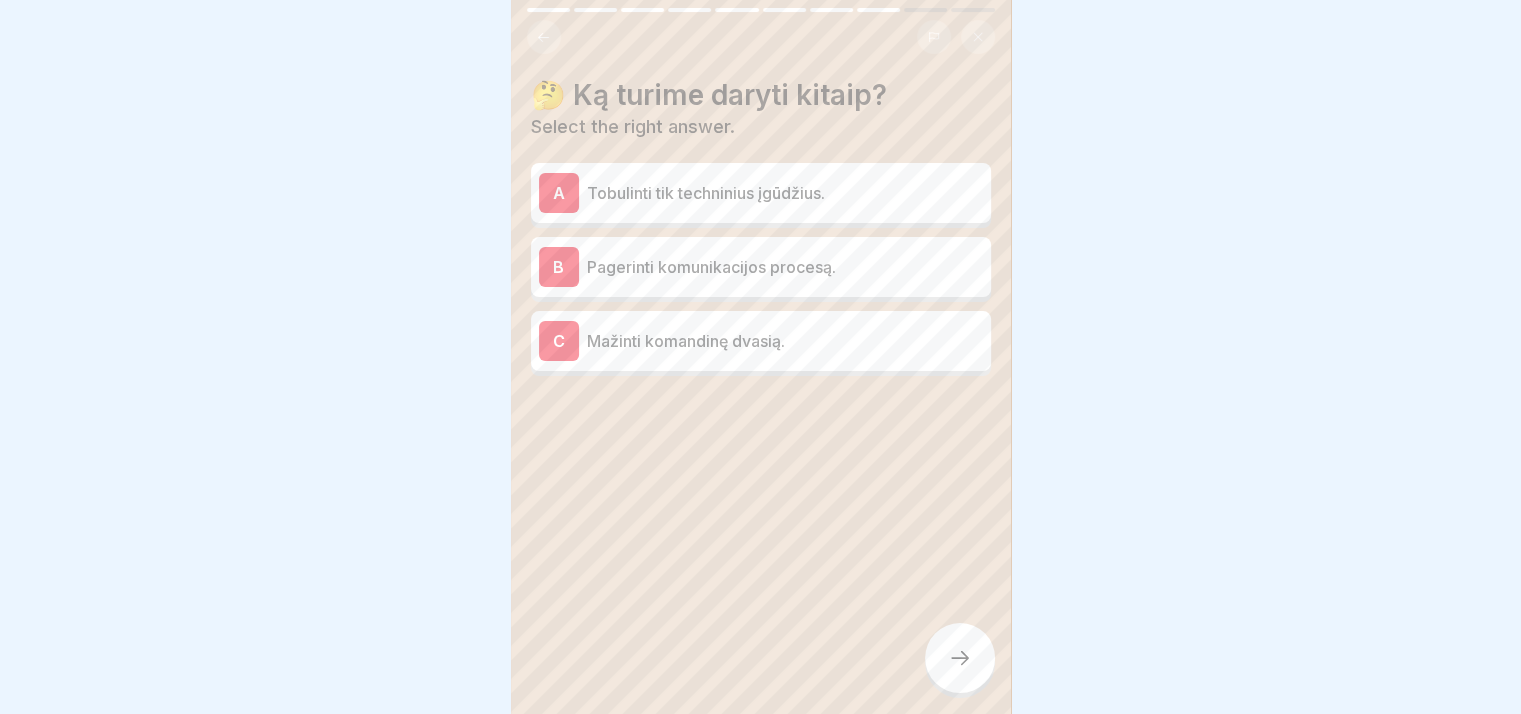 click on "Pagerinti komunikacijos procesą." at bounding box center (785, 267) 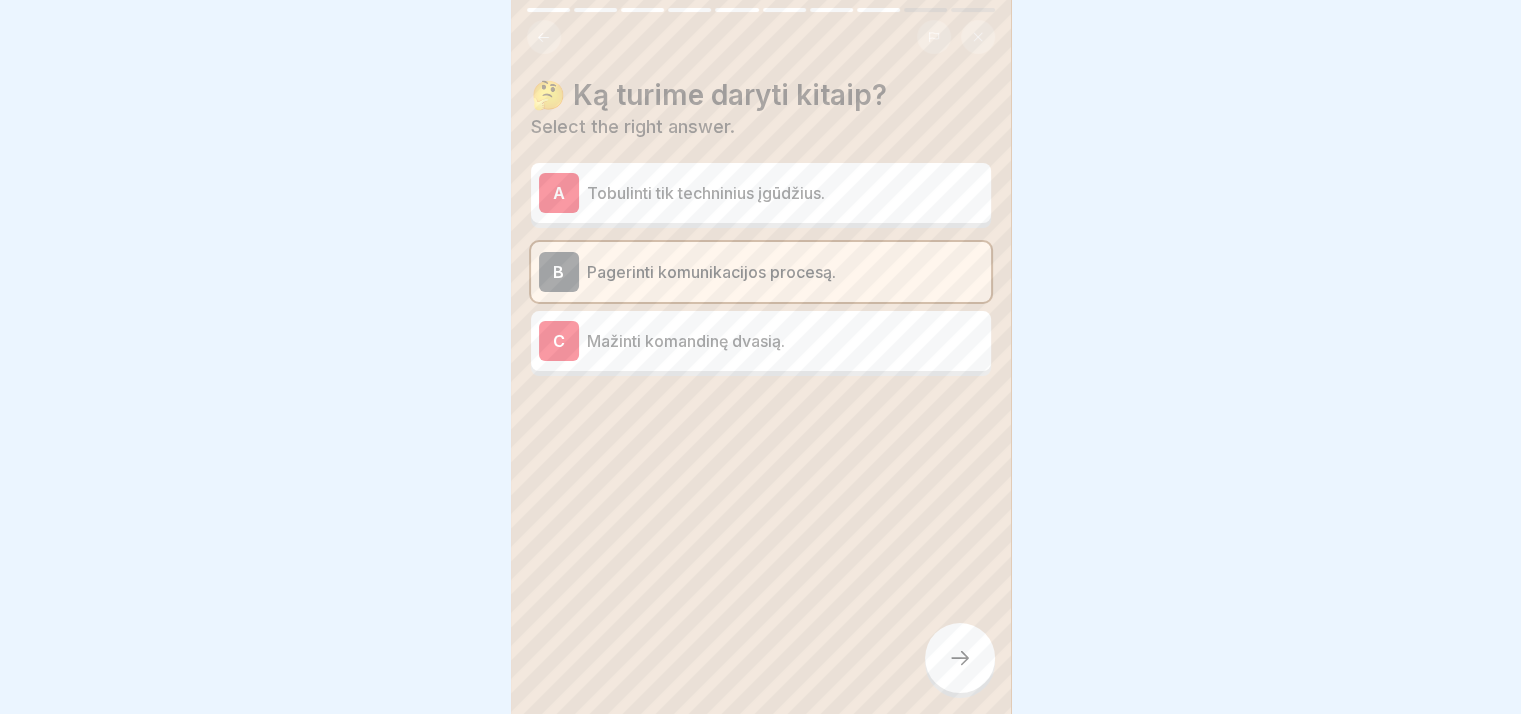 click at bounding box center [960, 658] 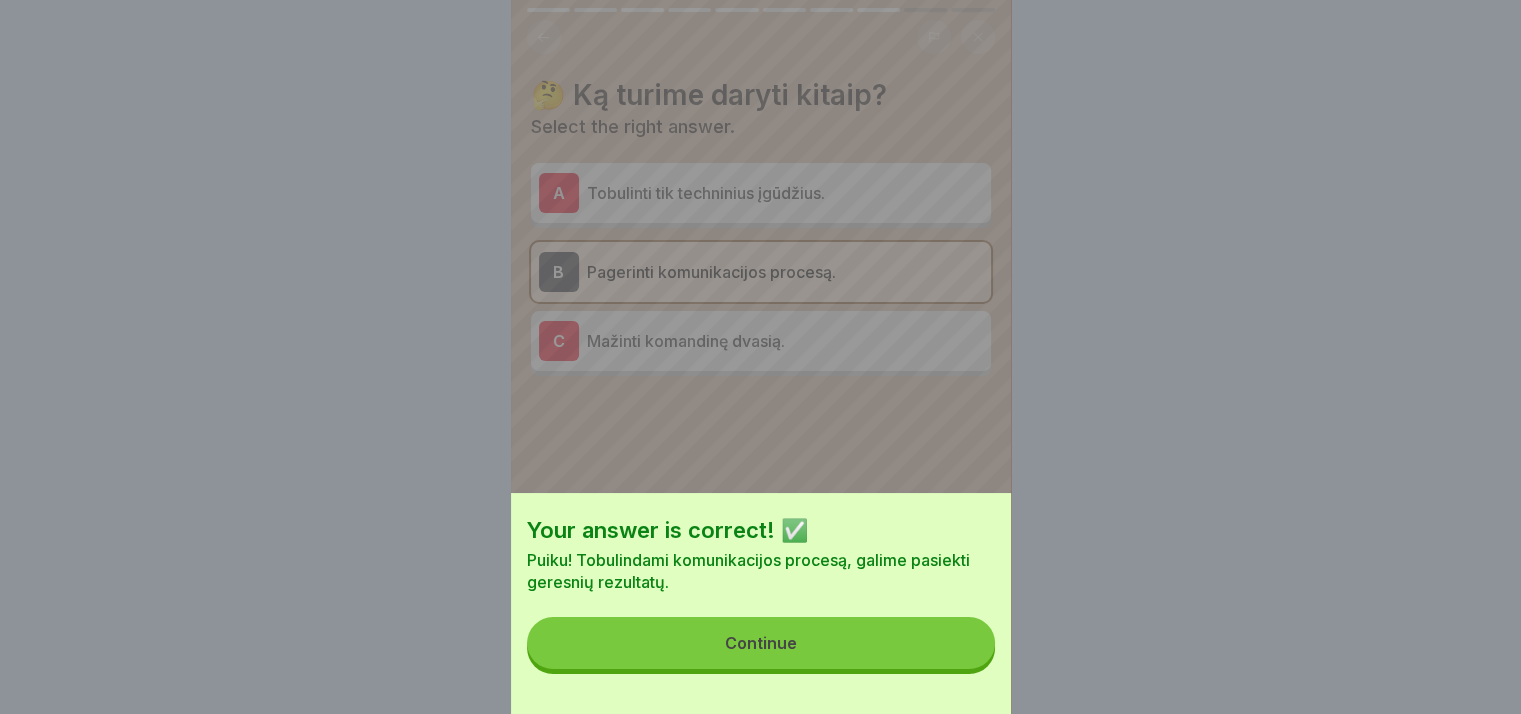 click on "Continue" at bounding box center (761, 643) 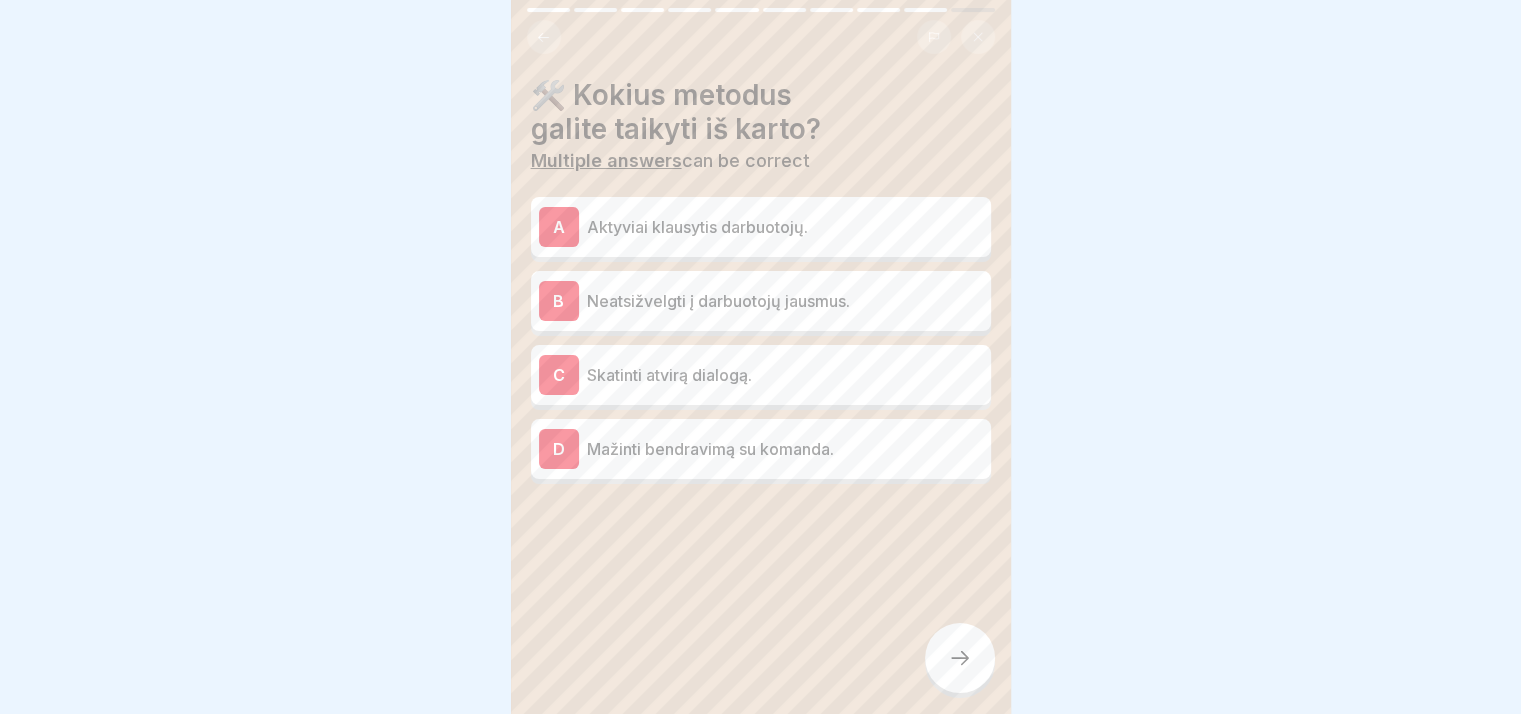 click on "Aktyviai klausytis darbuotojų." at bounding box center [785, 227] 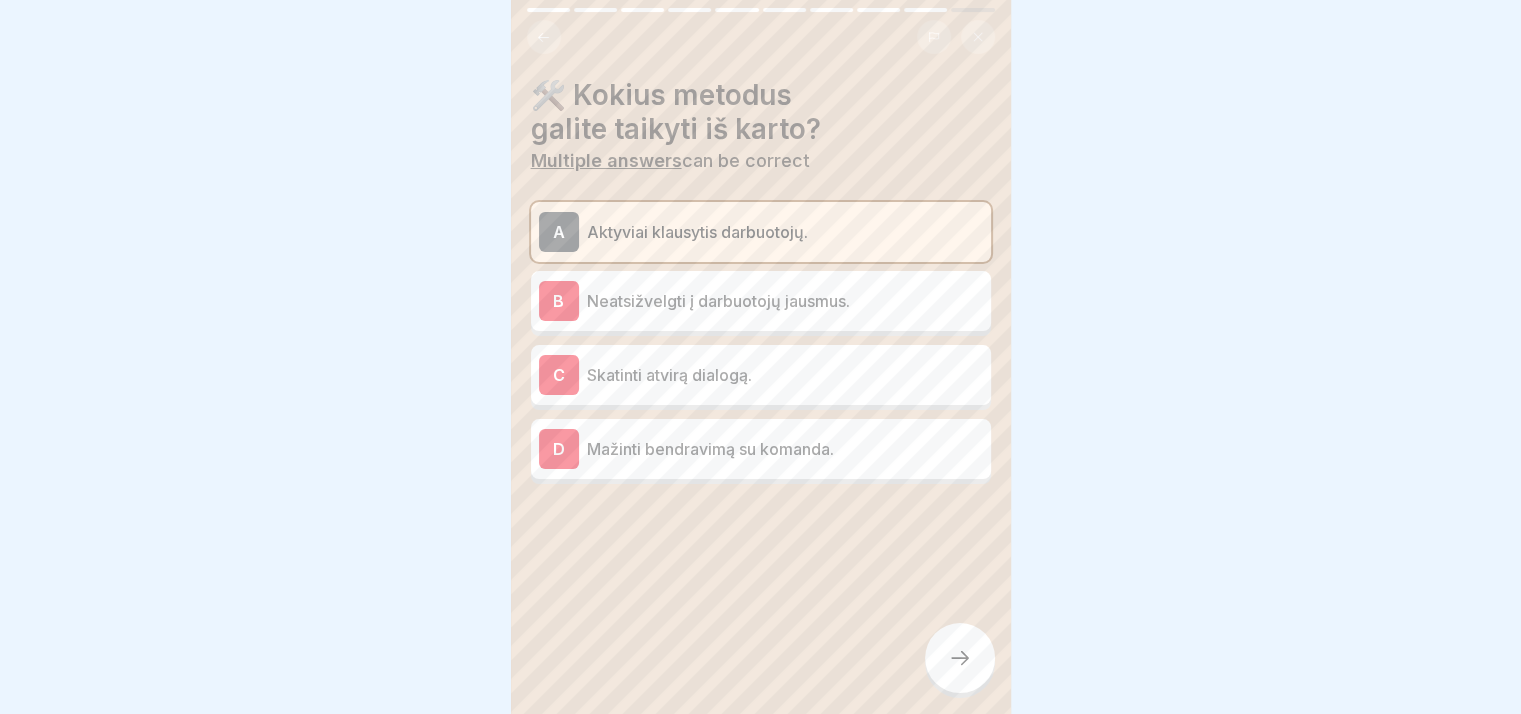 click on "C Skatinti atvirą dialogą." at bounding box center (761, 375) 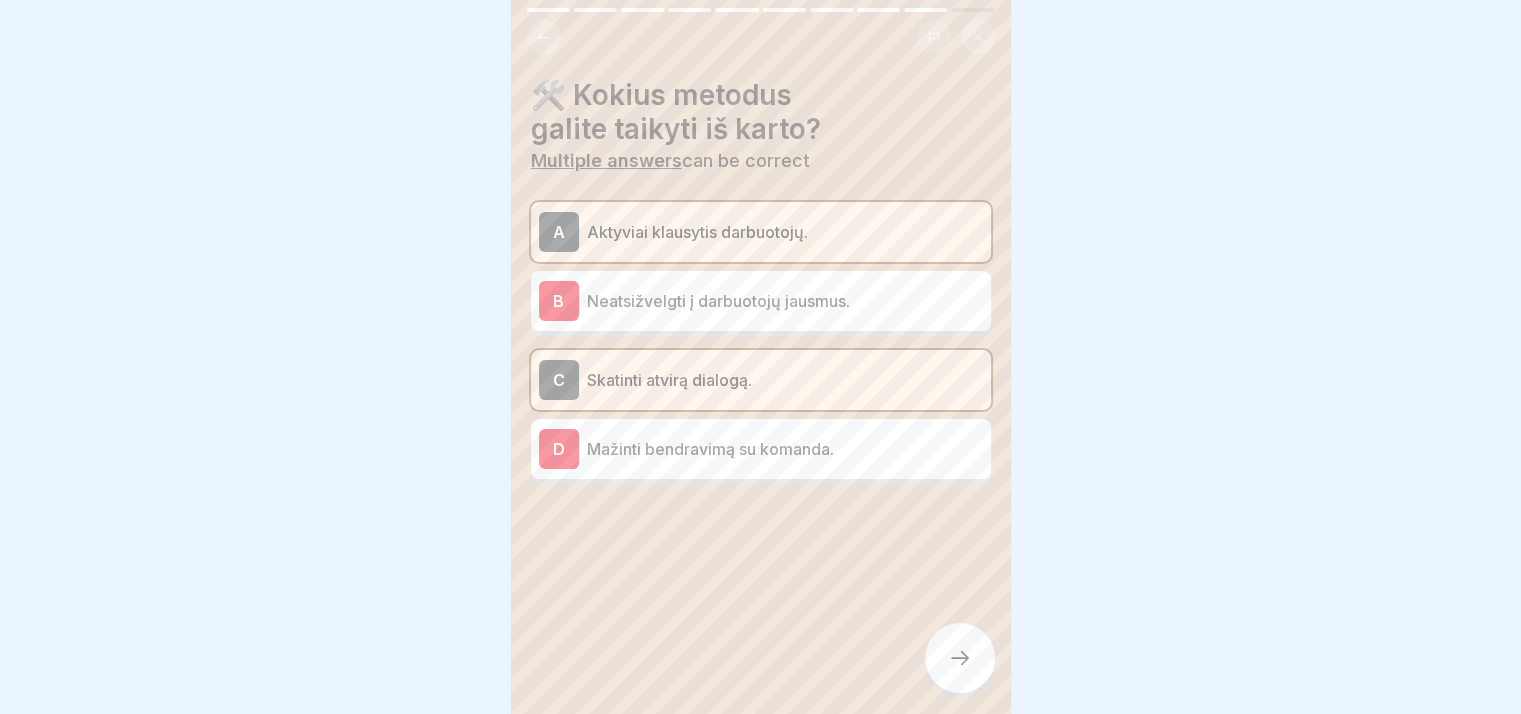 click at bounding box center (960, 658) 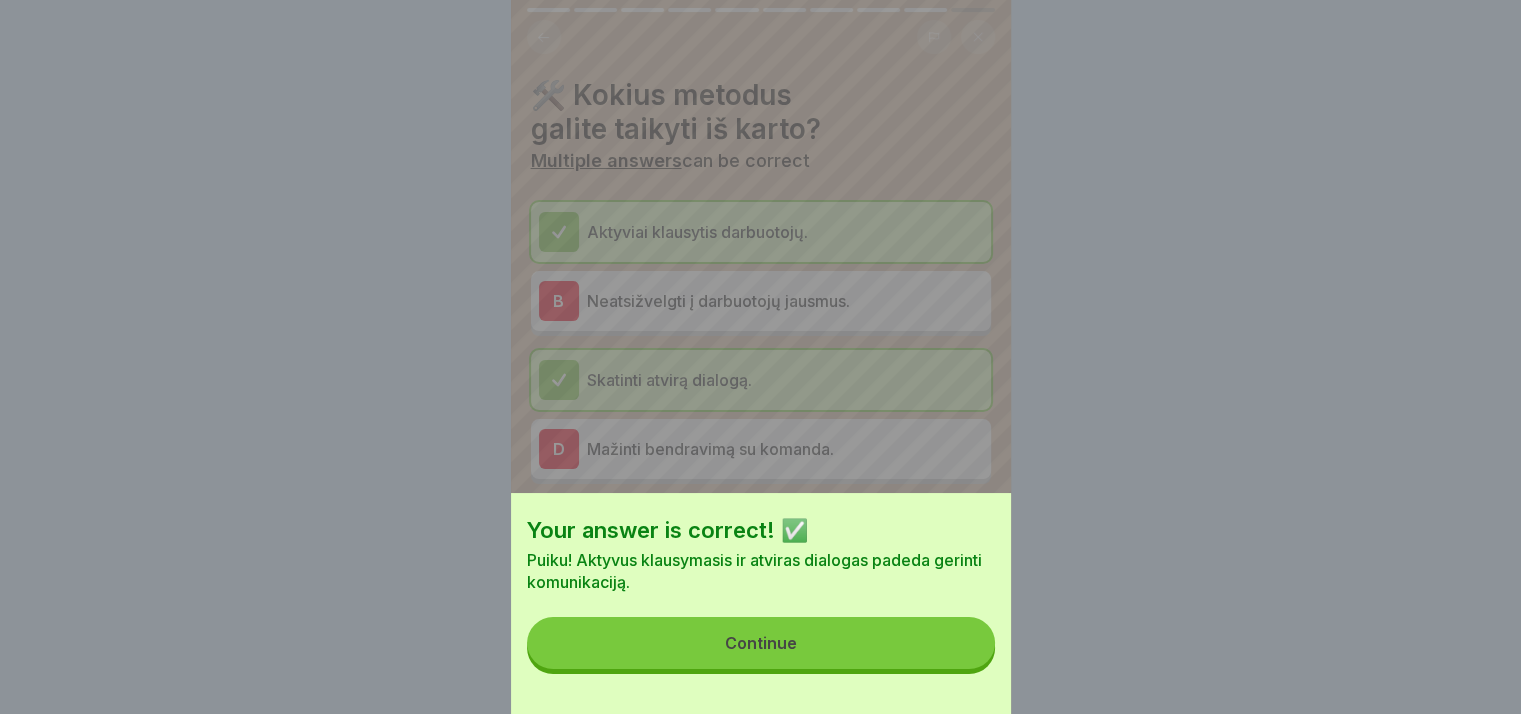 click on "Continue" at bounding box center (761, 643) 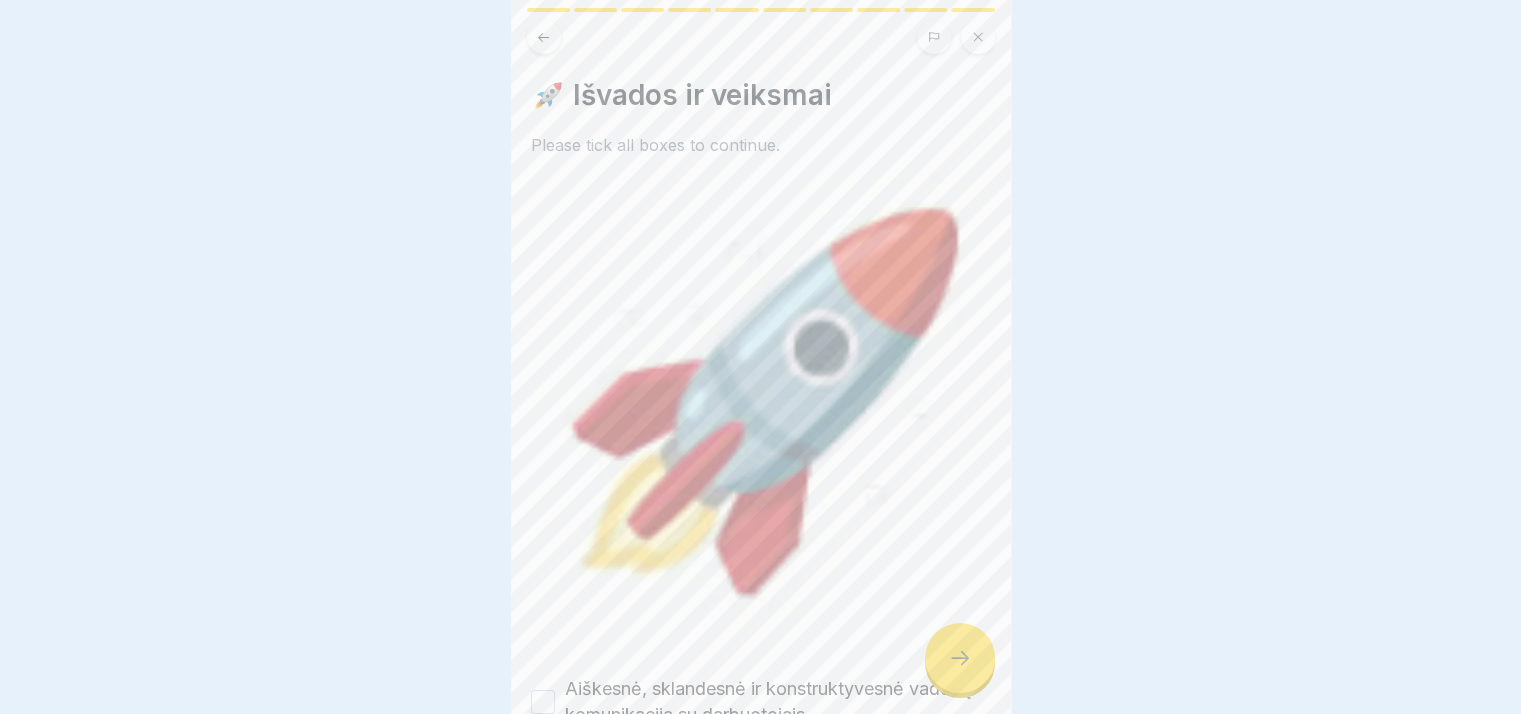 click on "Your answer is correct! ✅ Puiku! Aktyvus klausymasis ir atviras dialogas padeda gerinti komunikaciją.   Continue" at bounding box center [760, 357] 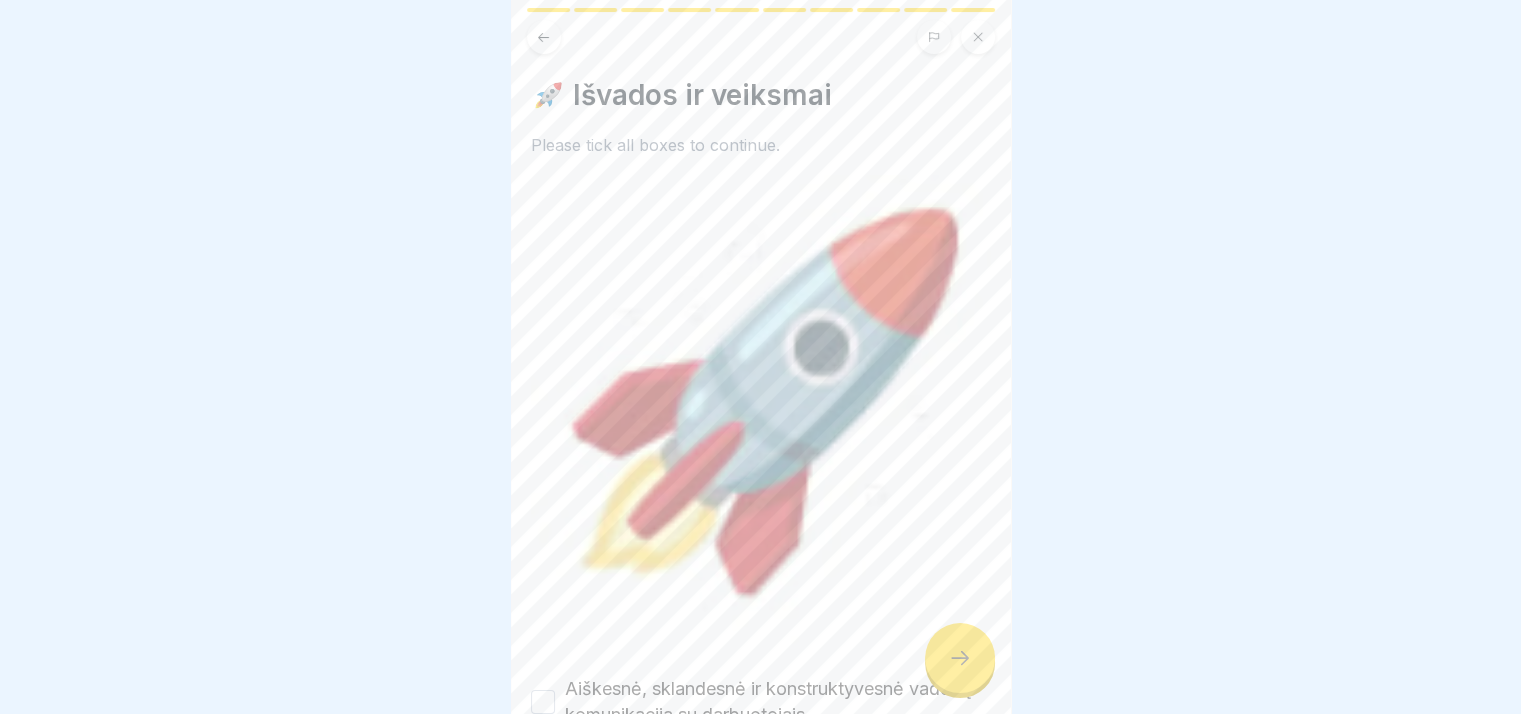 click at bounding box center [960, 658] 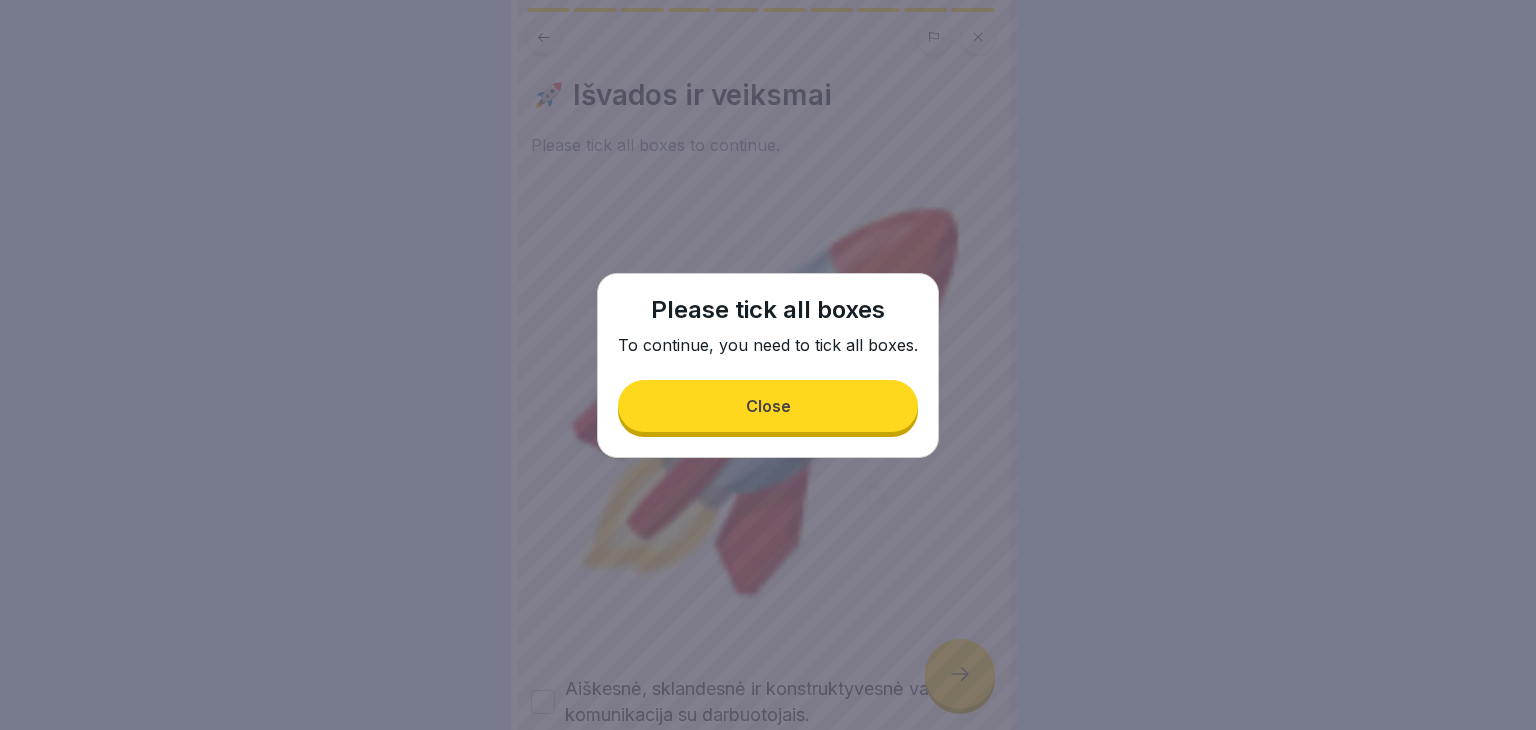 click on "Close" at bounding box center (768, 406) 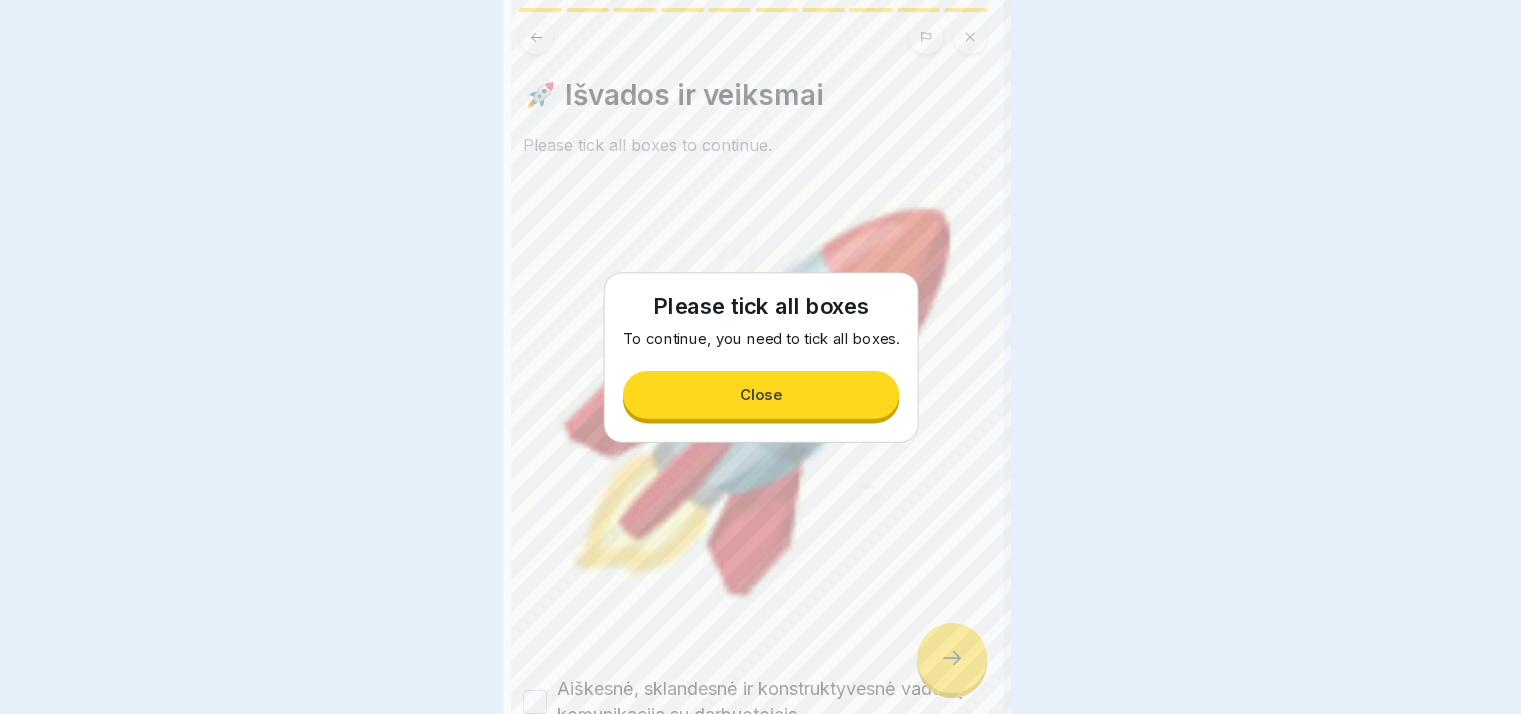 scroll, scrollTop: 164, scrollLeft: 0, axis: vertical 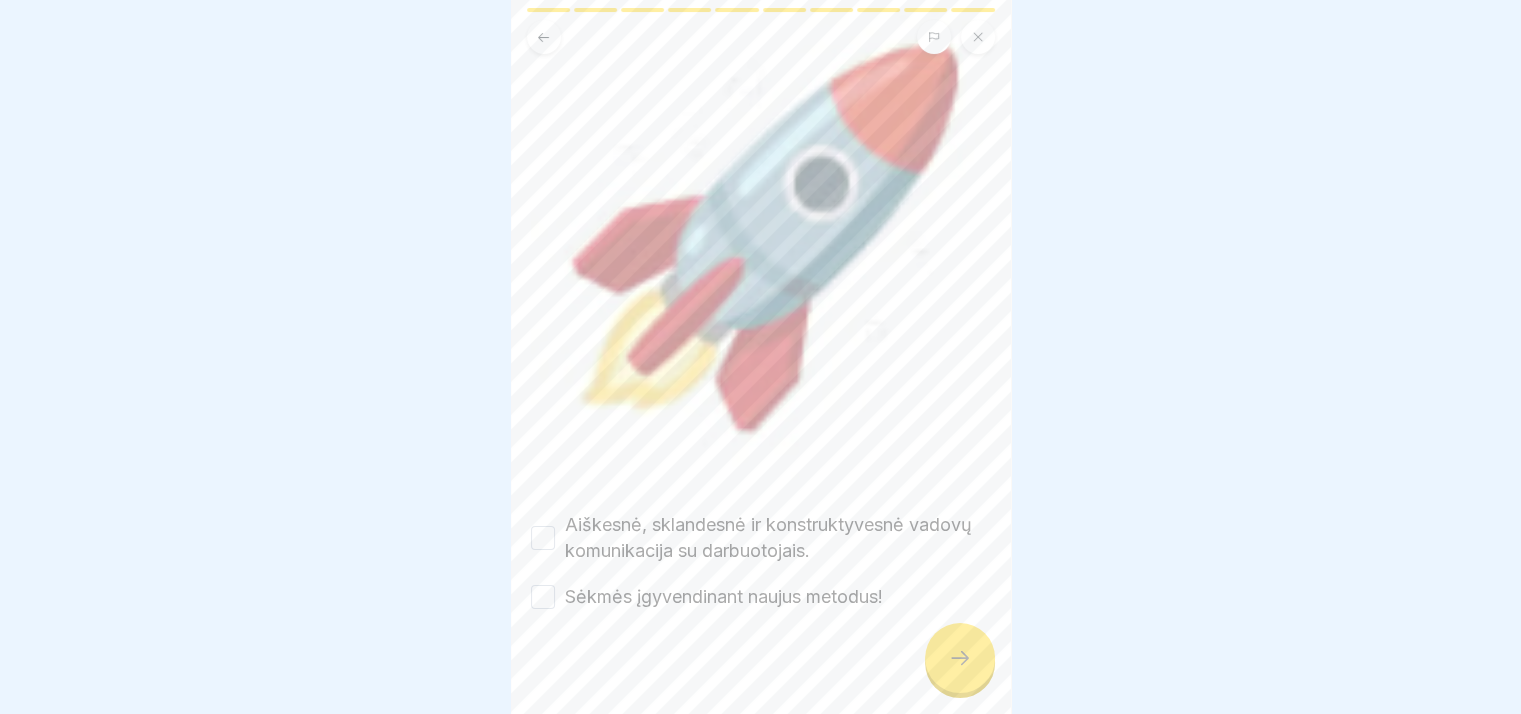 click on "Aiškesnė, sklandesnė ir konstruktyvesnė vadovų komunikacija su darbuotojais." at bounding box center [778, 538] 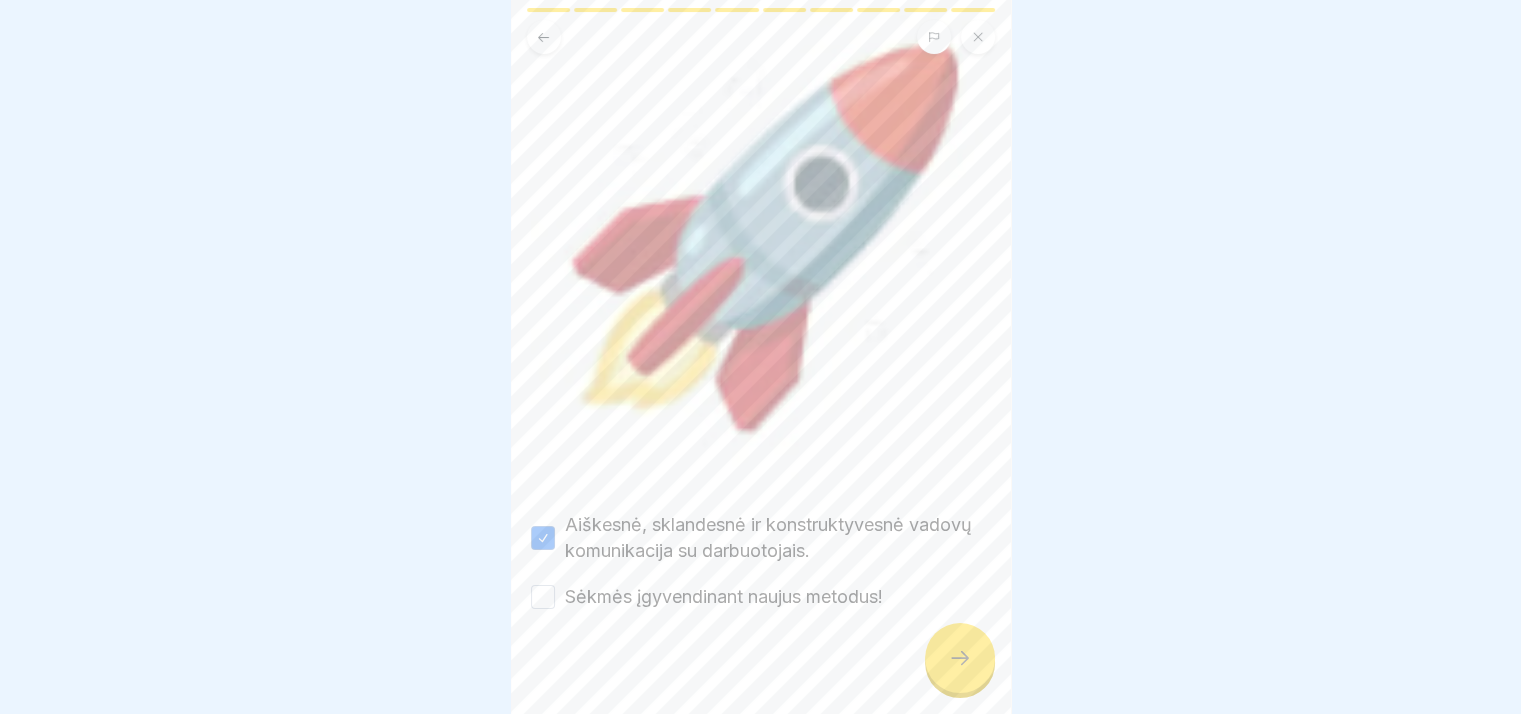 click on "Sėkmės įgyvendinant naujus metodus!" at bounding box center [724, 597] 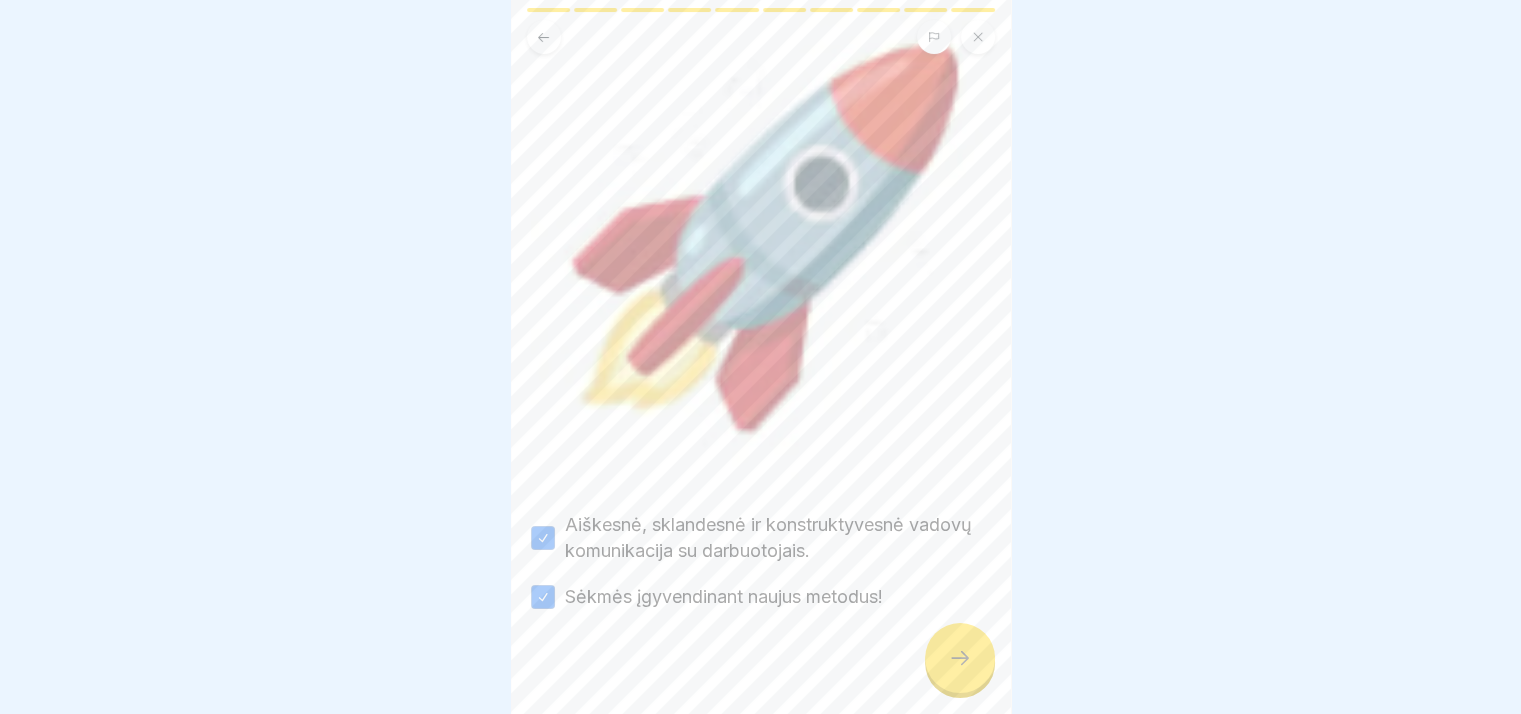 click 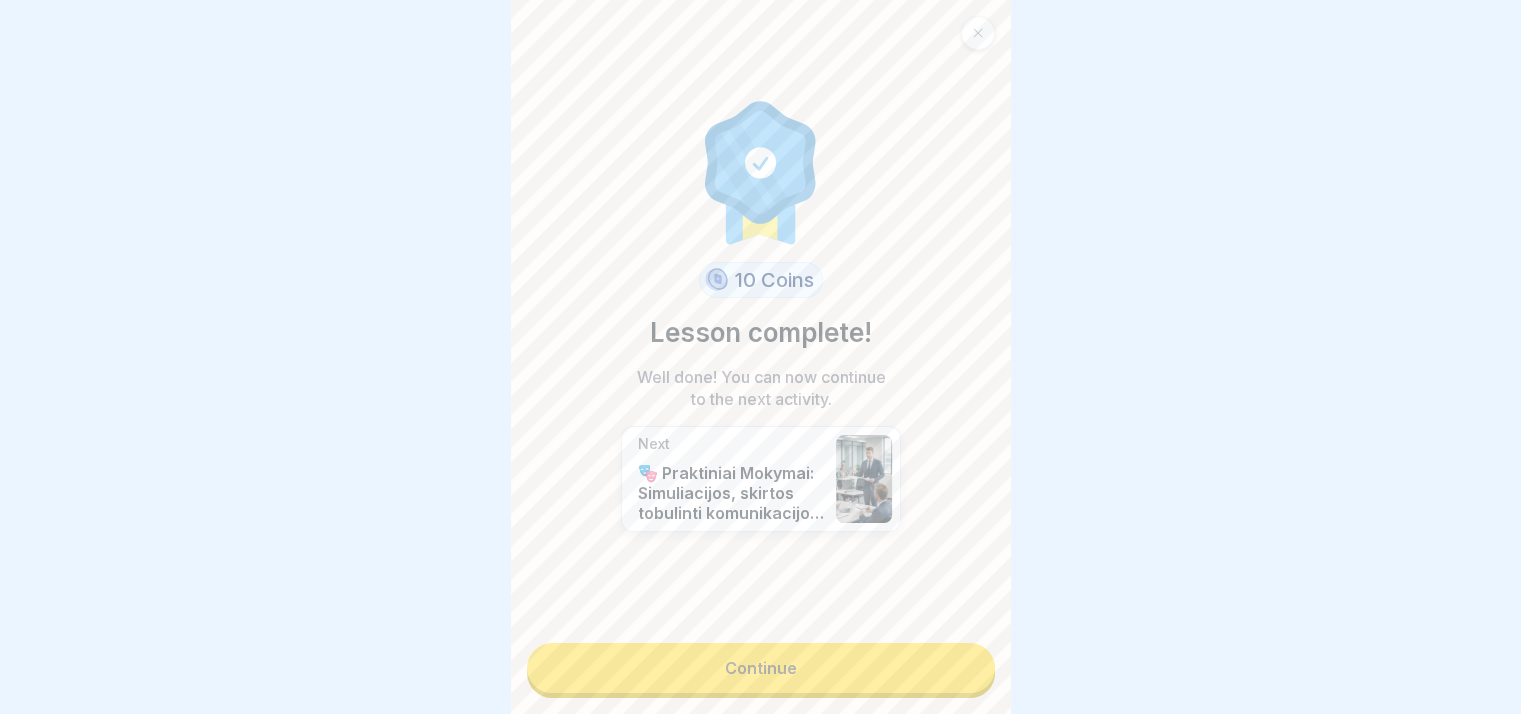 click on "Continue" at bounding box center (761, 668) 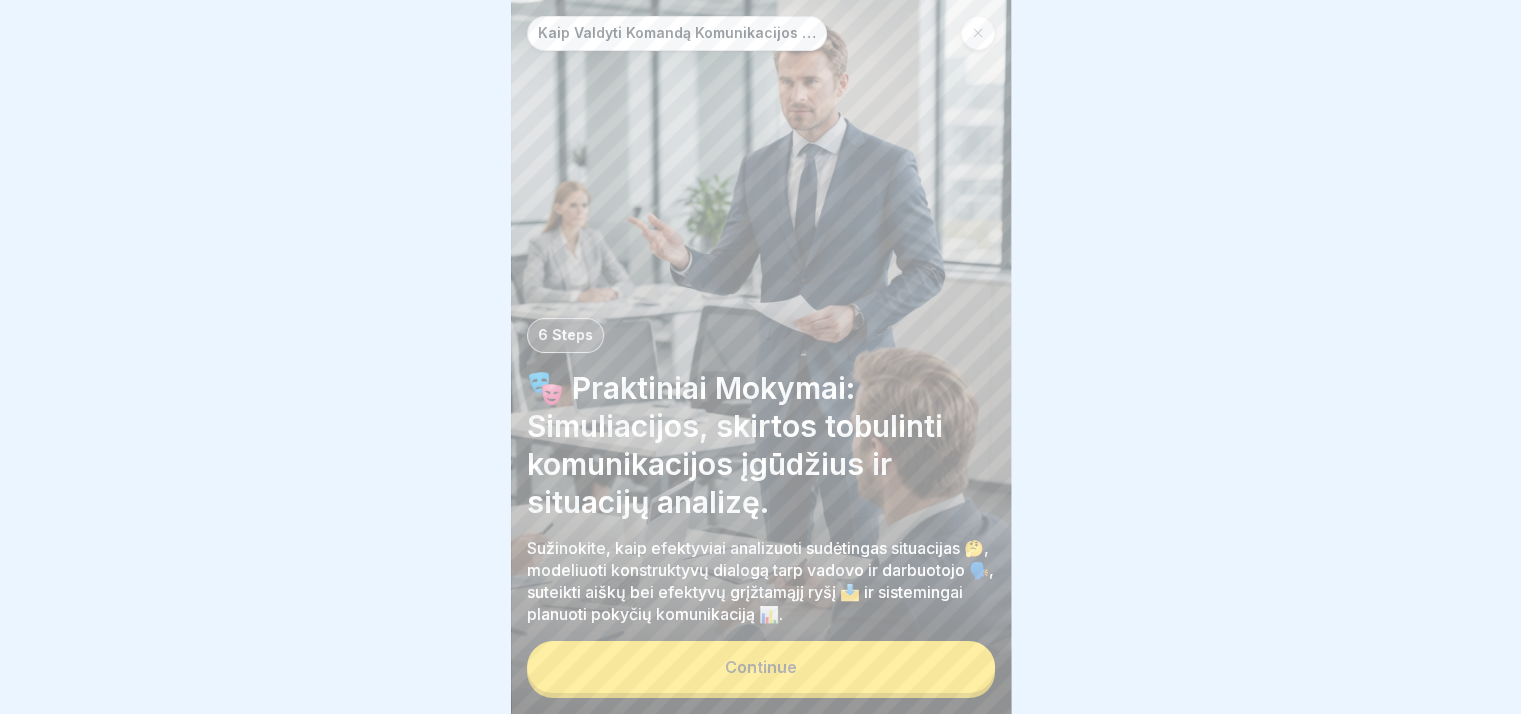 click at bounding box center [978, 33] 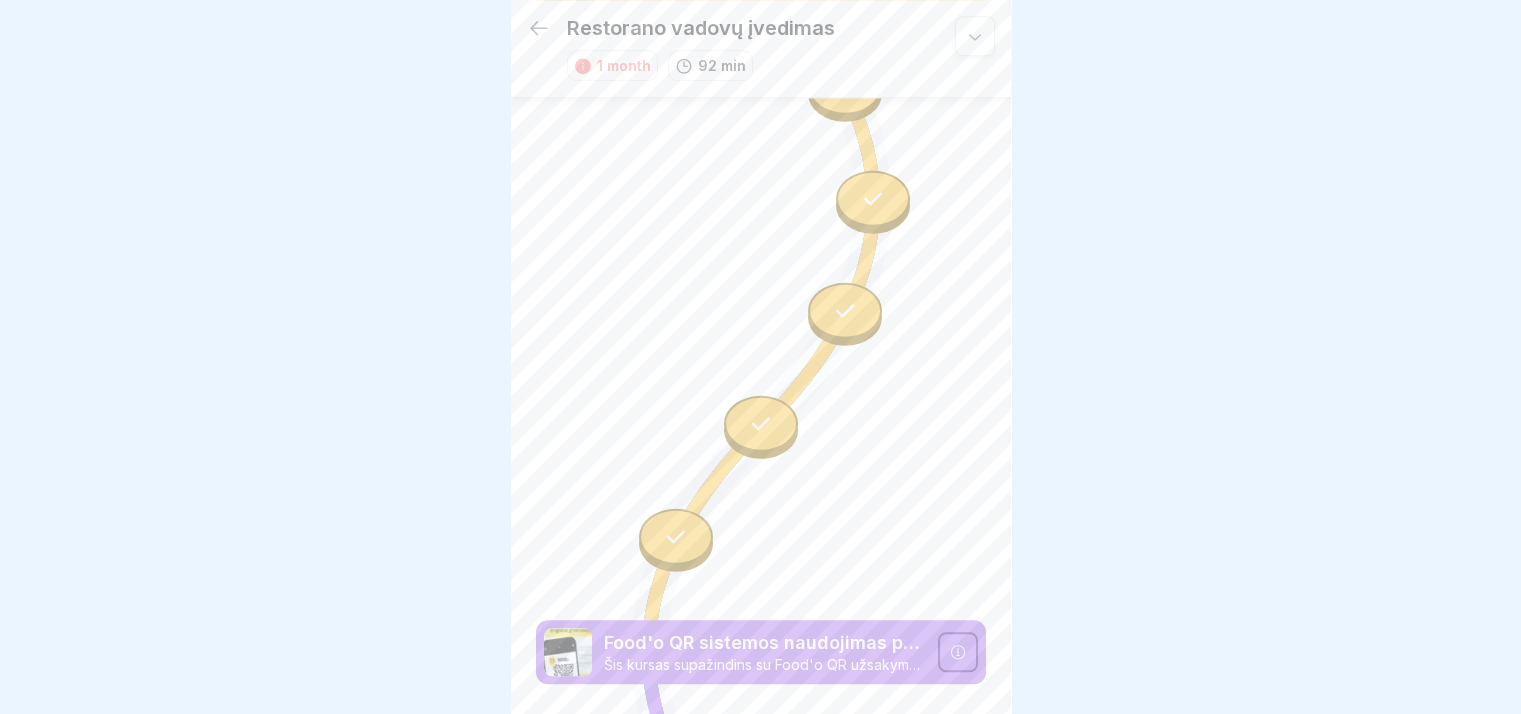 scroll, scrollTop: 2551, scrollLeft: 0, axis: vertical 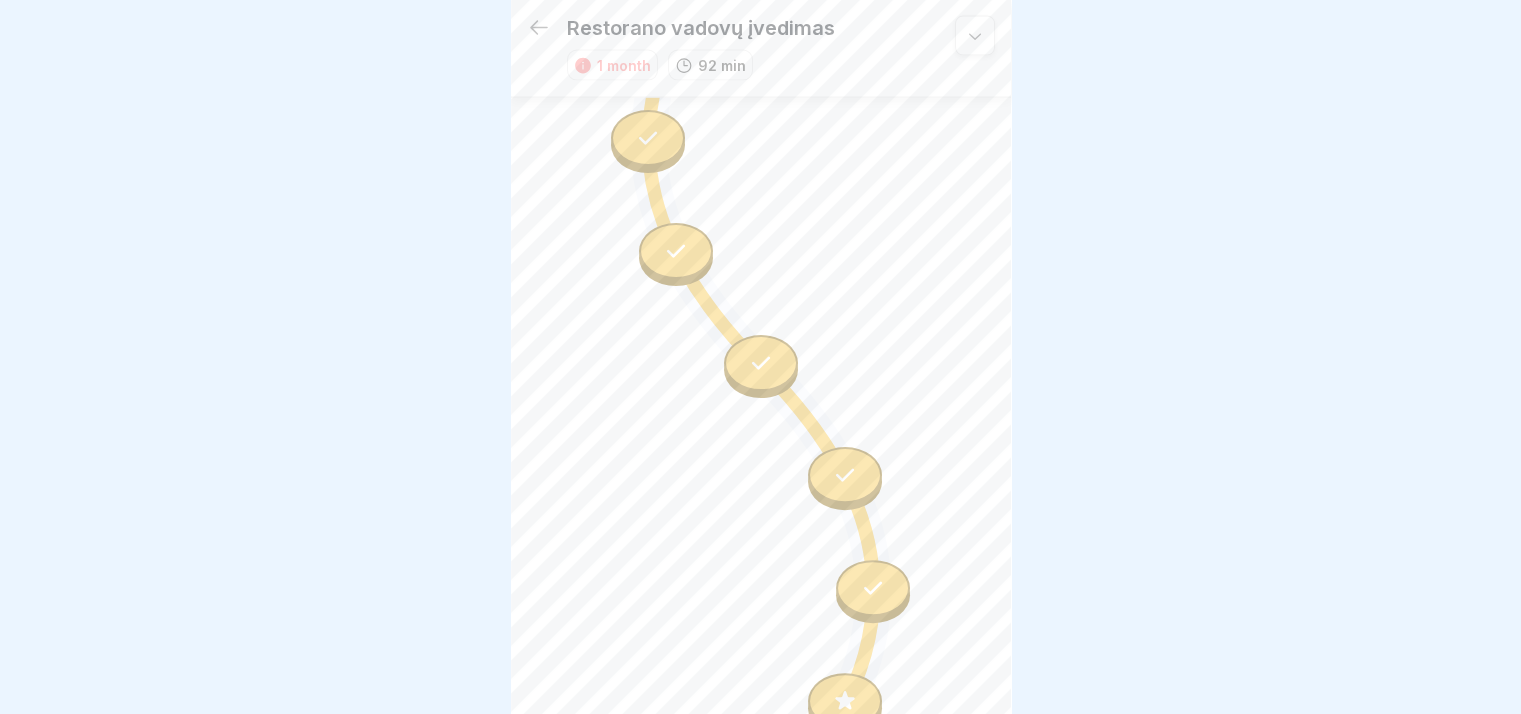 click 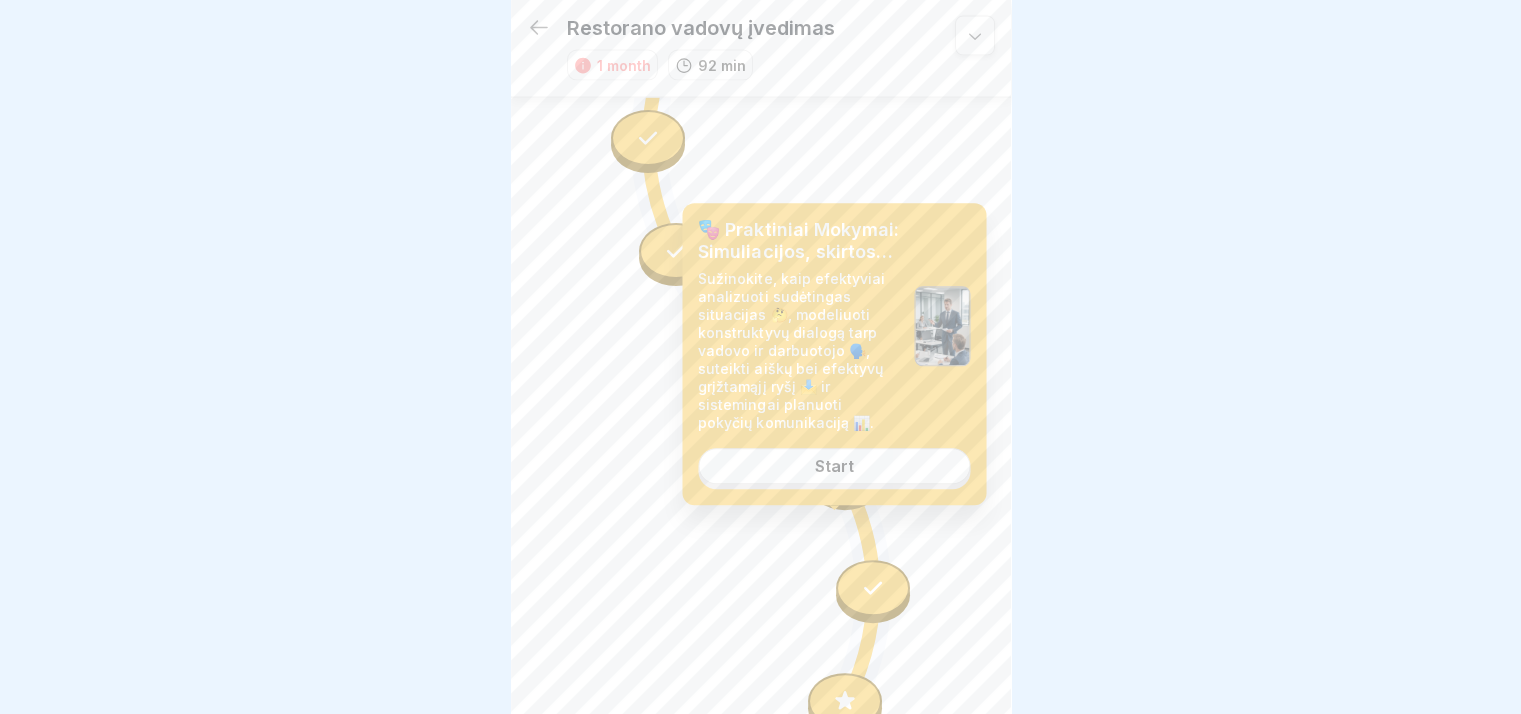 click on "Start" at bounding box center [834, 466] 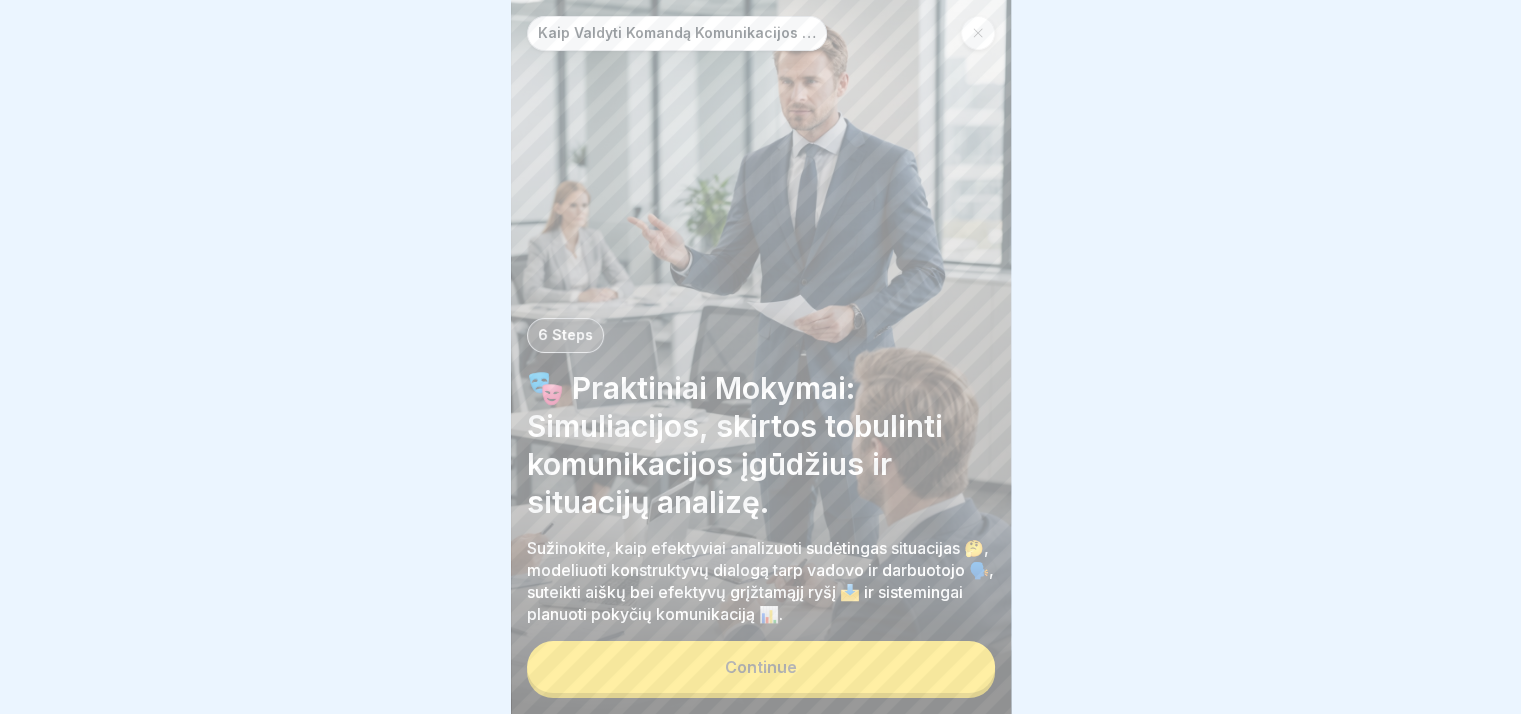 click on "Continue" at bounding box center (761, 667) 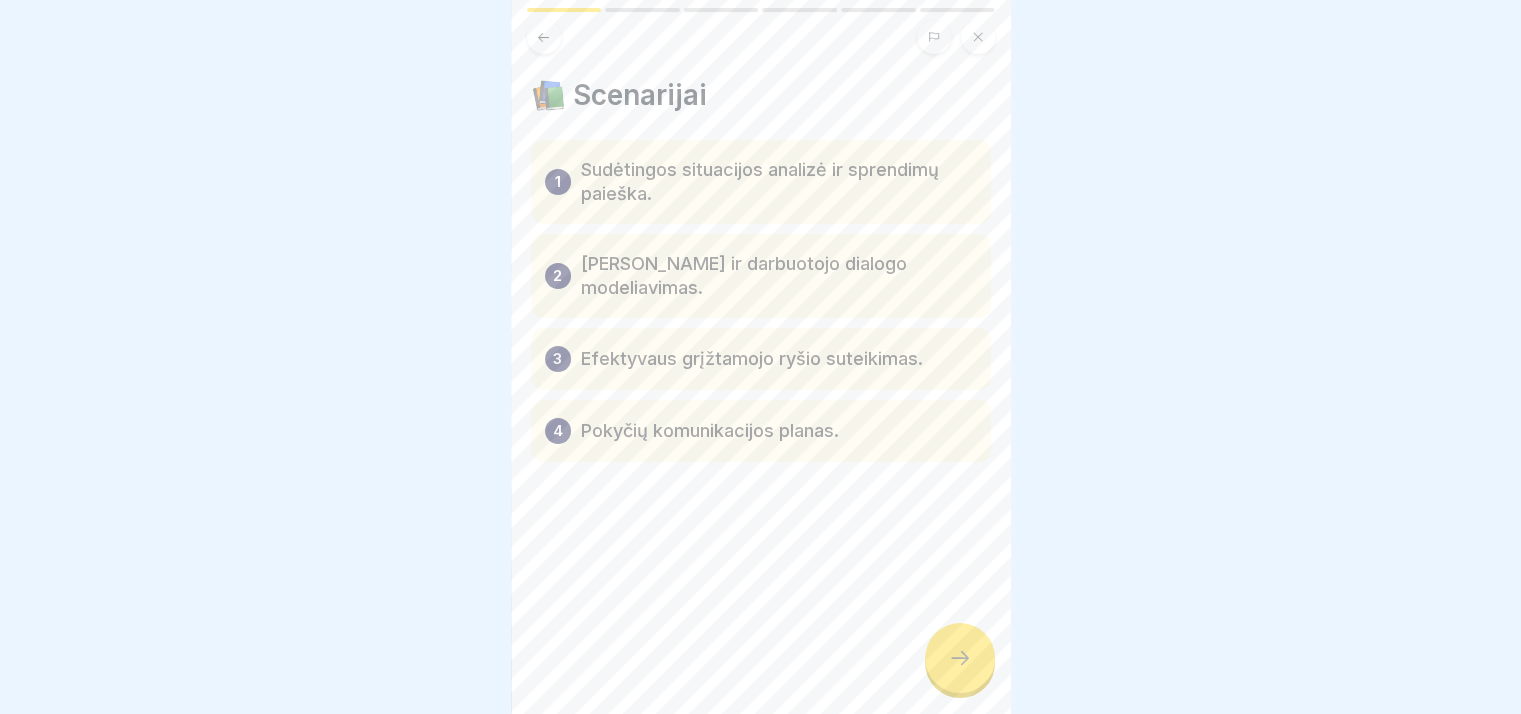 click 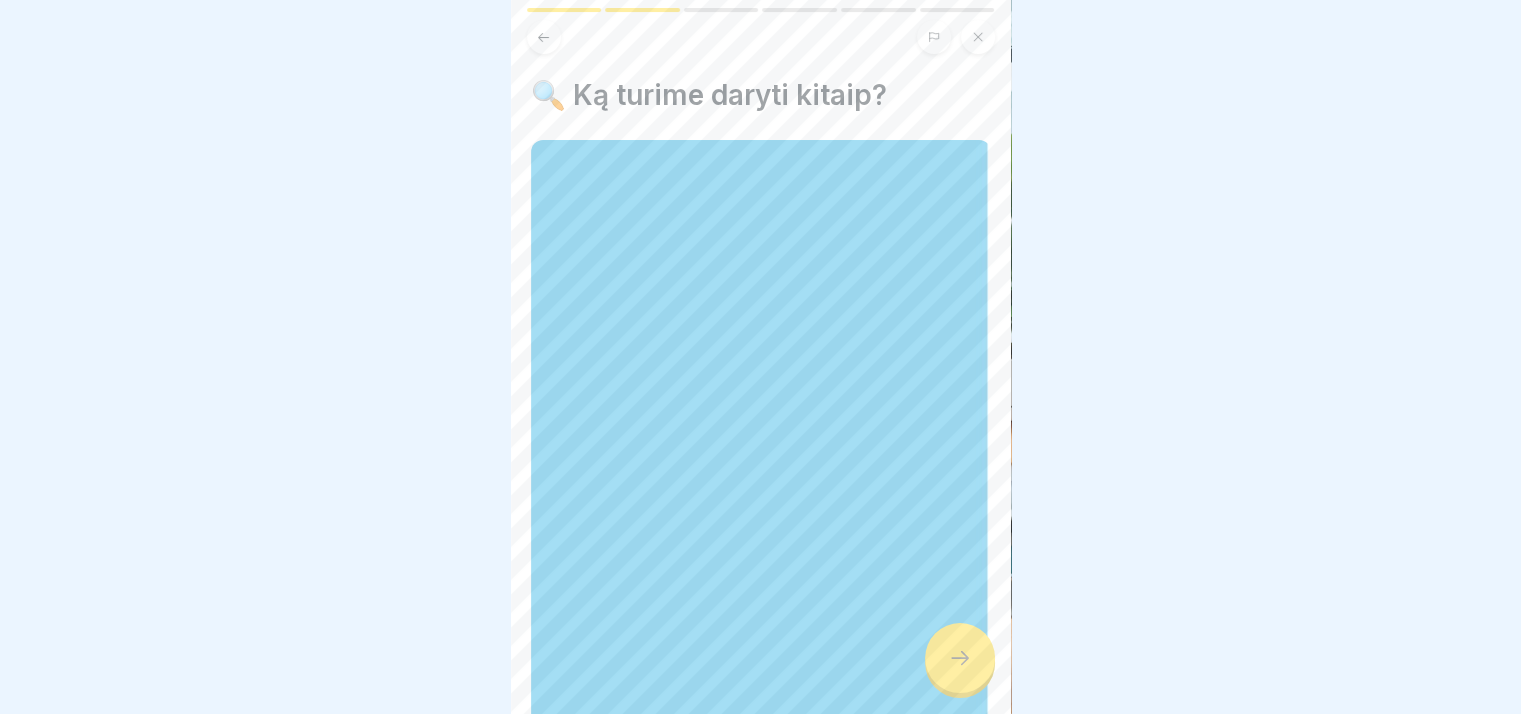 click 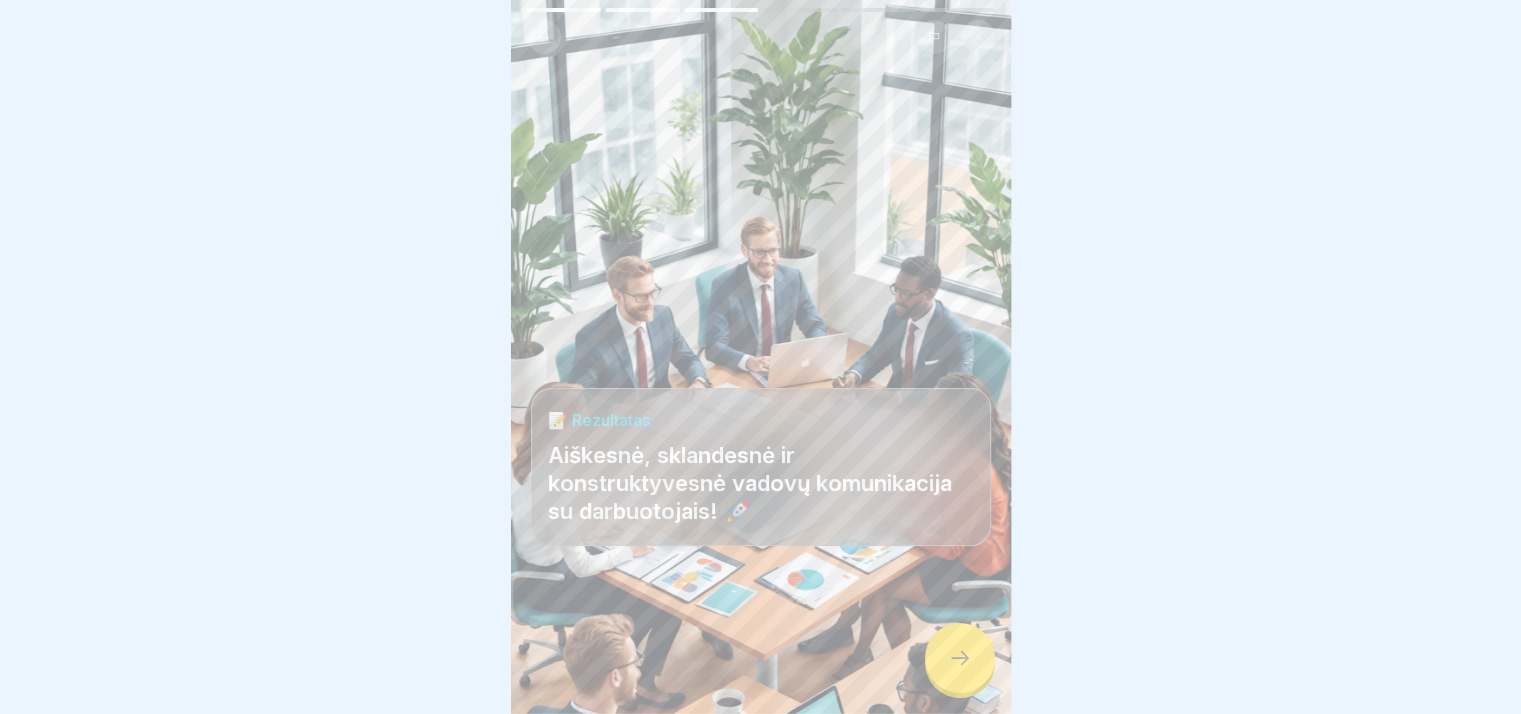 click 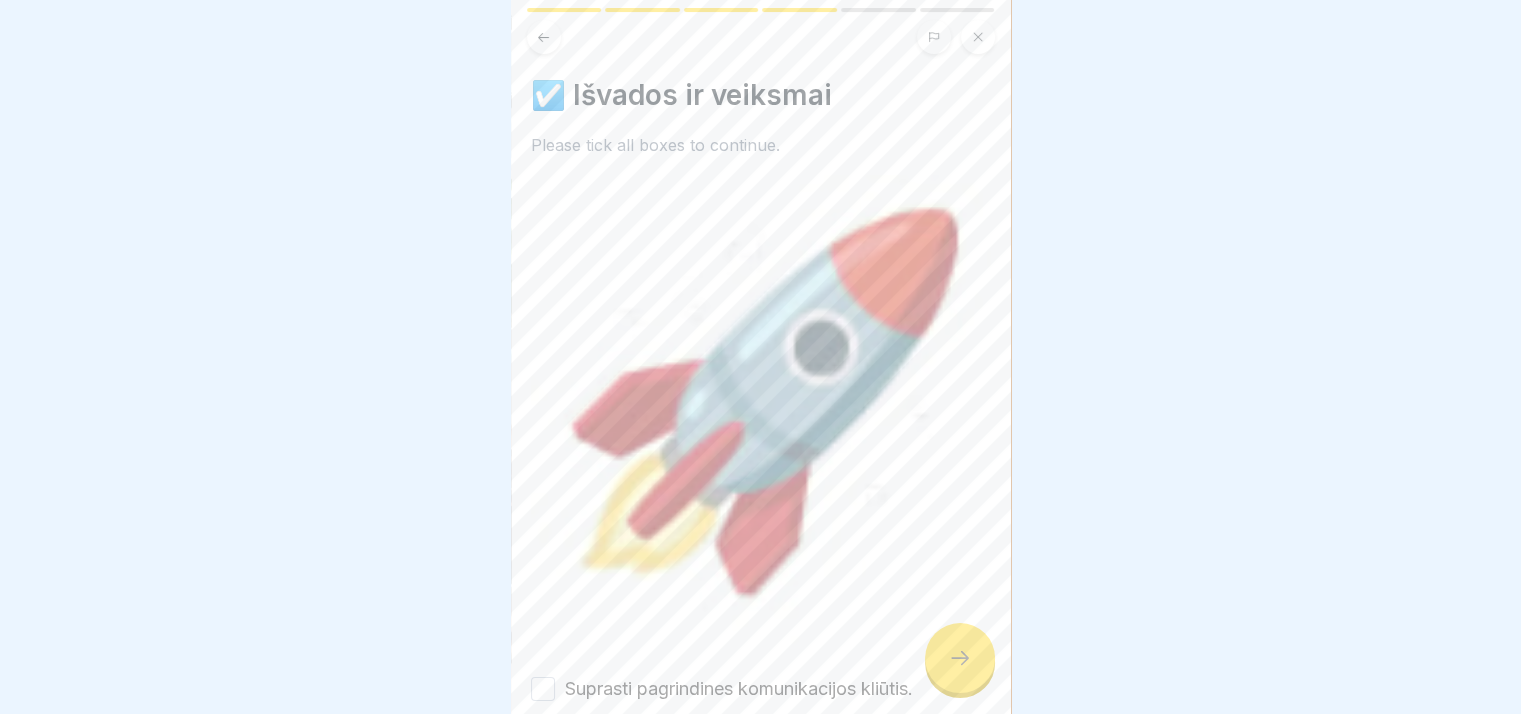click 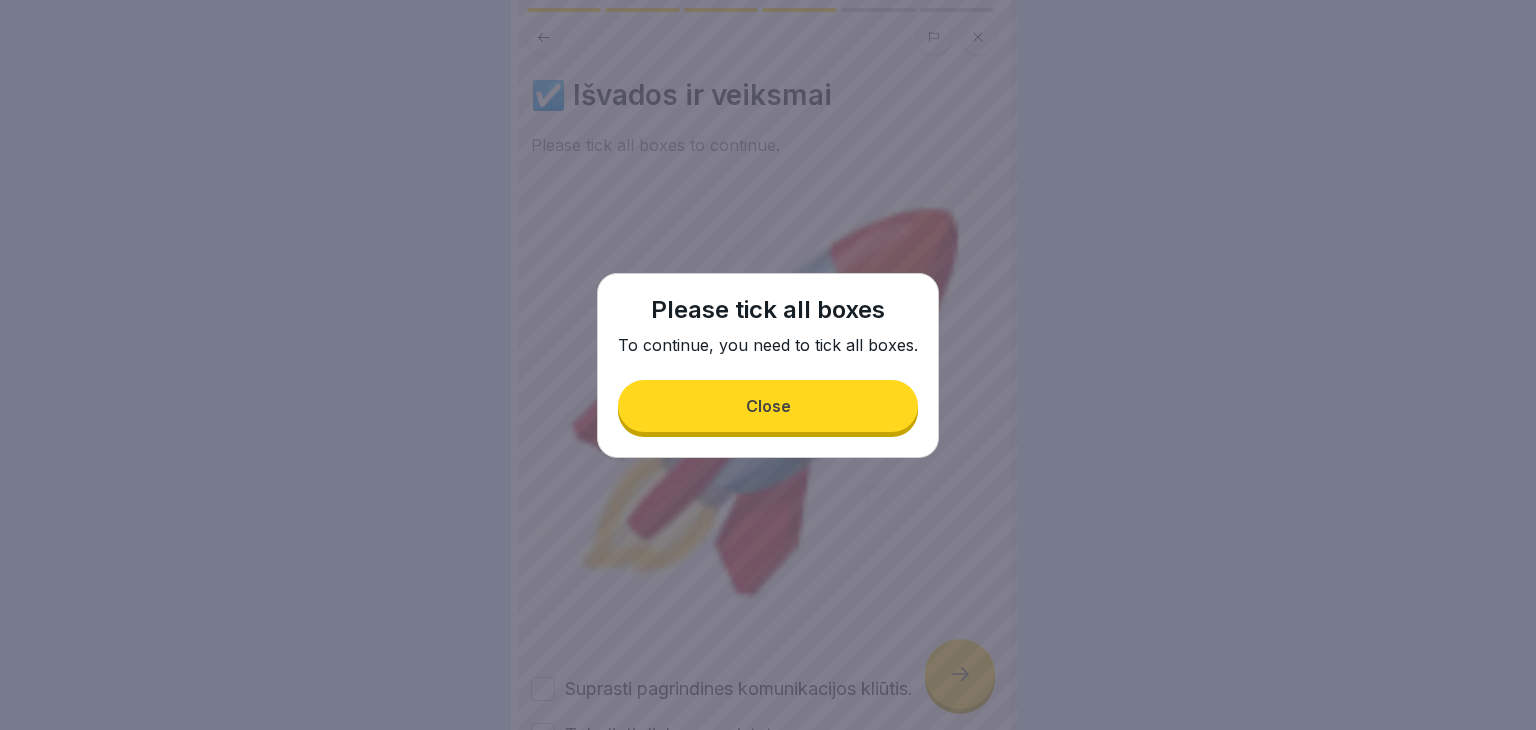 click on "Close" at bounding box center (768, 406) 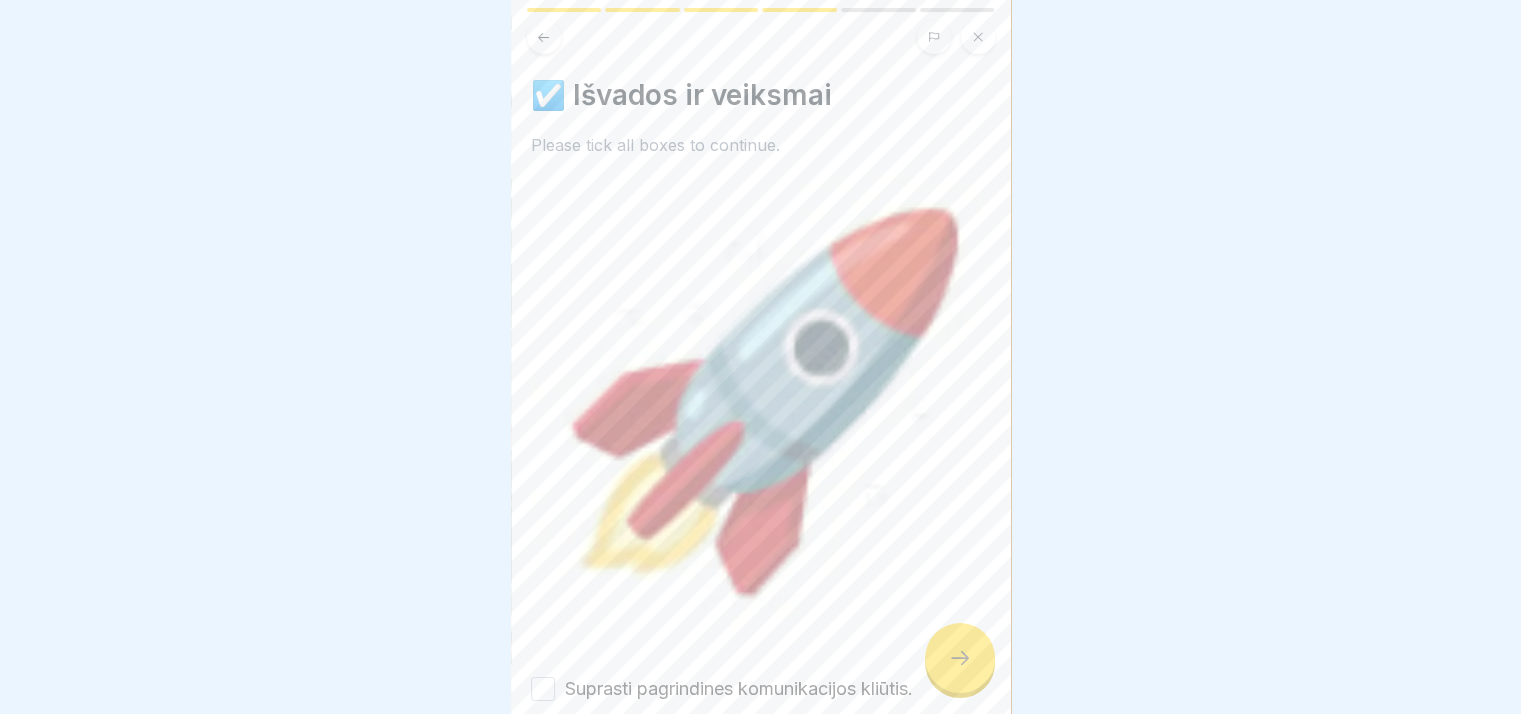 scroll, scrollTop: 184, scrollLeft: 0, axis: vertical 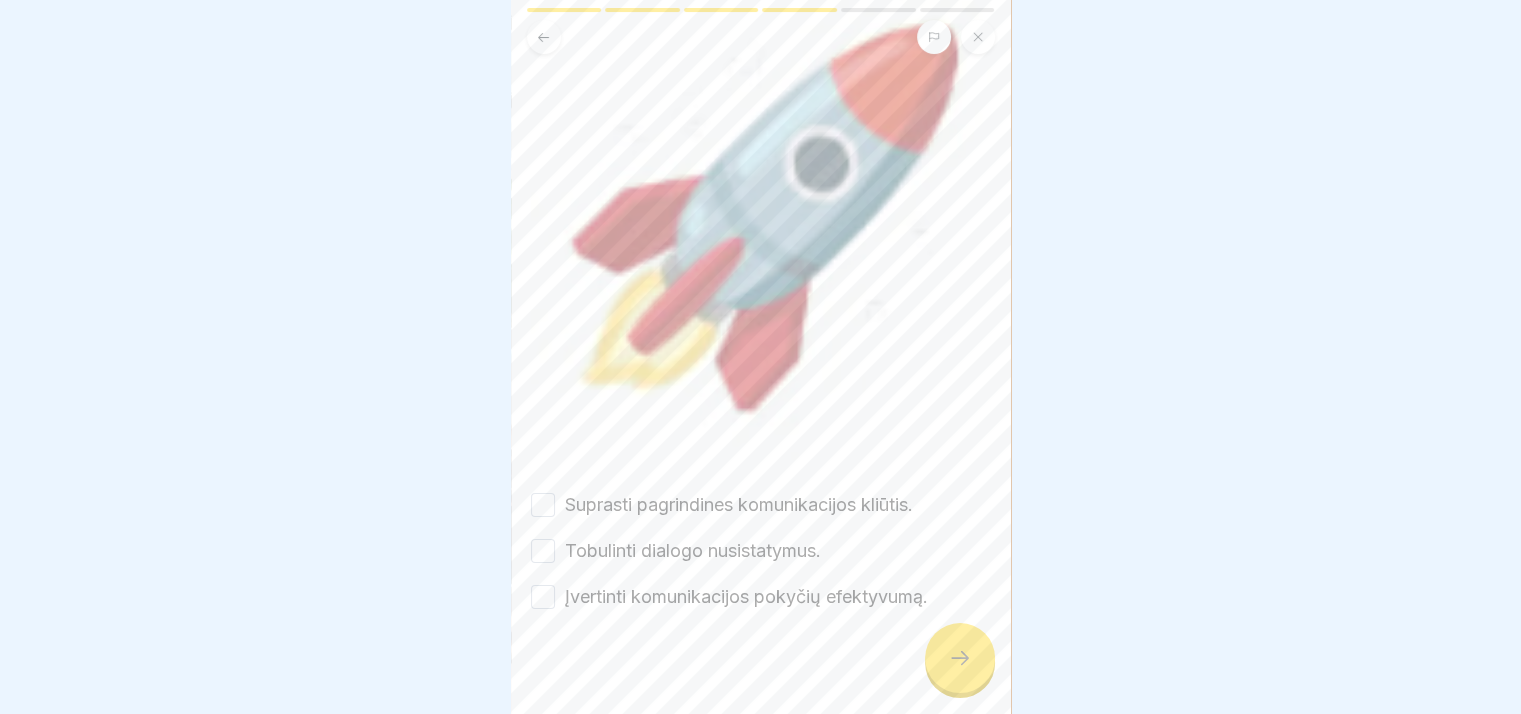 click on "Suprasti pagrindines komunikacijos kliūtis." at bounding box center [739, 505] 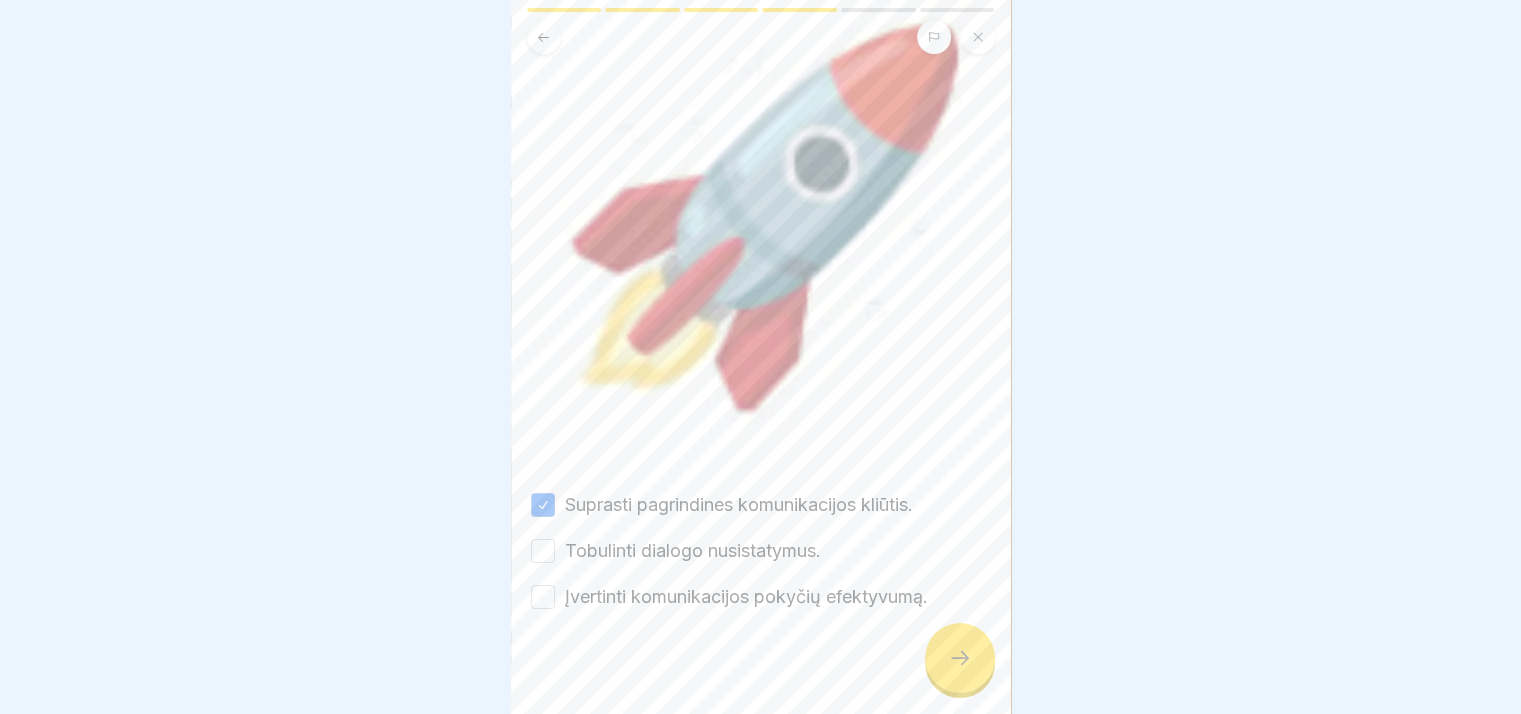 click on "Tobulinti dialogo nusistatymus." at bounding box center (693, 551) 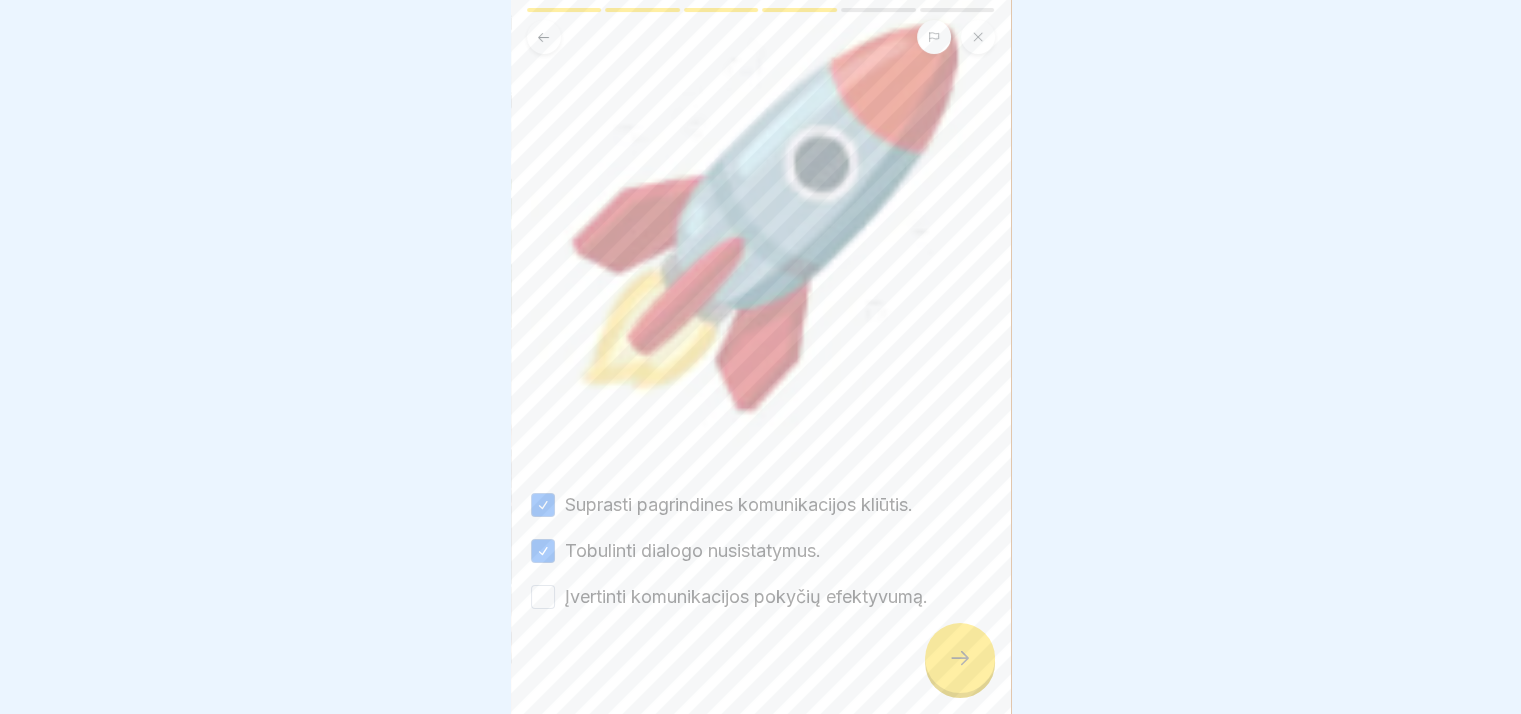 click on "Įvertinti komunikacijos pokyčių efektyvumą." at bounding box center [746, 597] 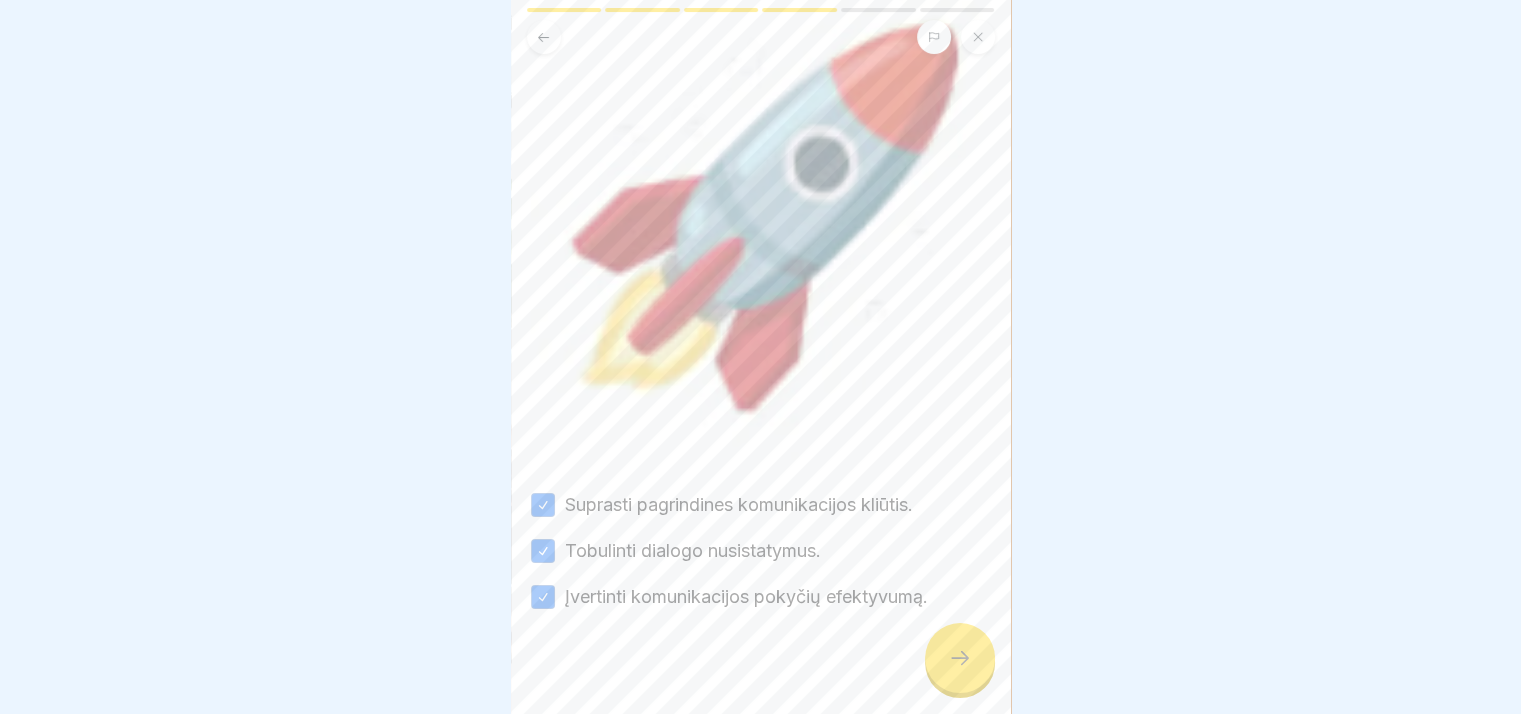 click 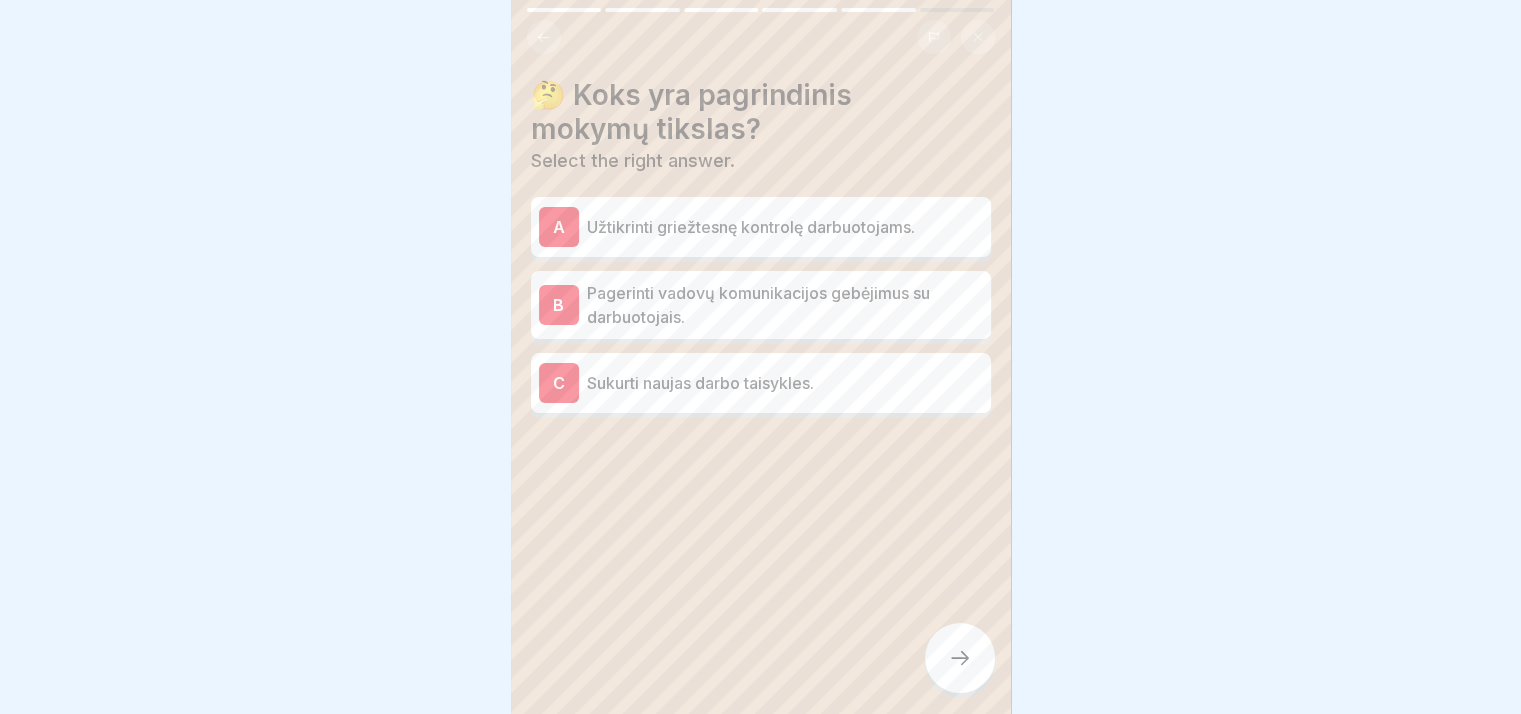 click on "B Pagerinti vadovų komunikacijos gebėjimus su darbuotojais." at bounding box center [761, 305] 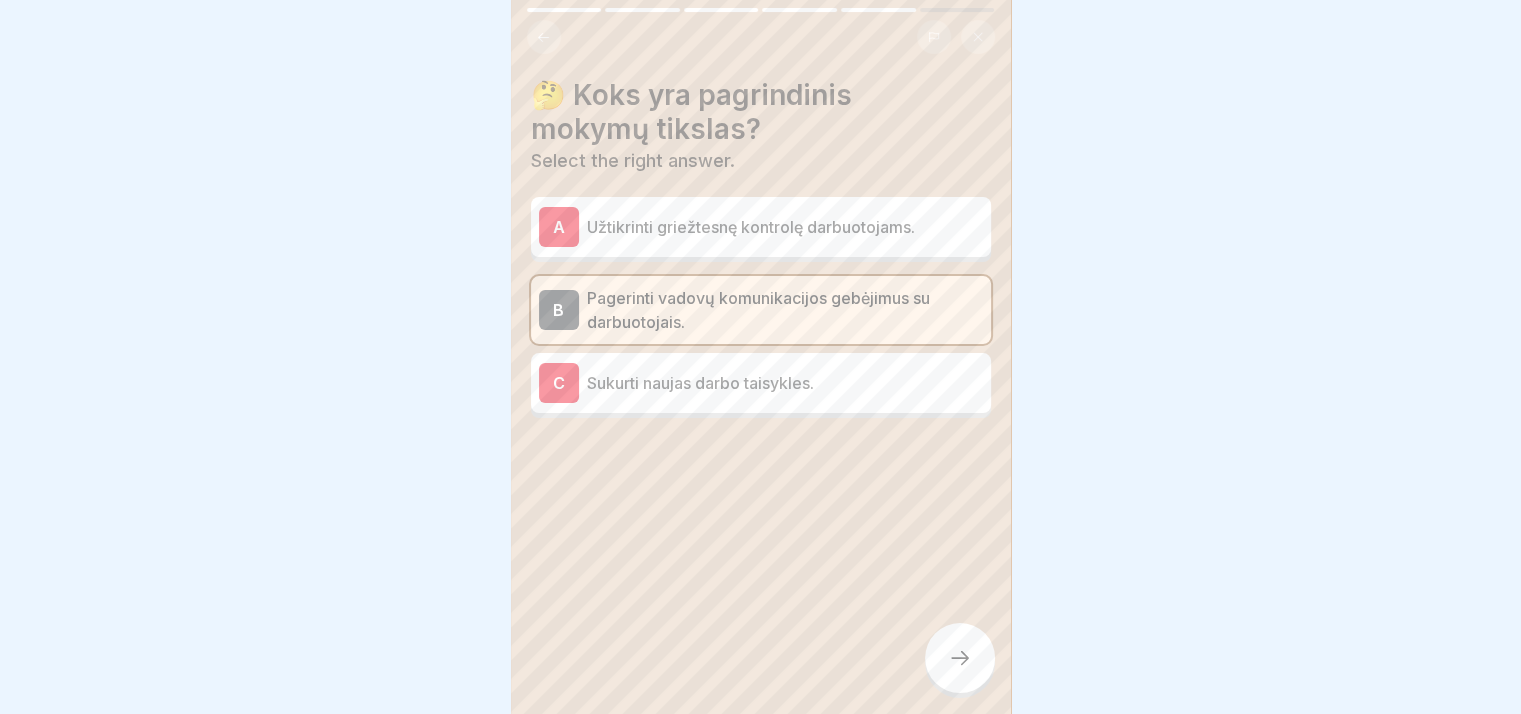click at bounding box center [960, 658] 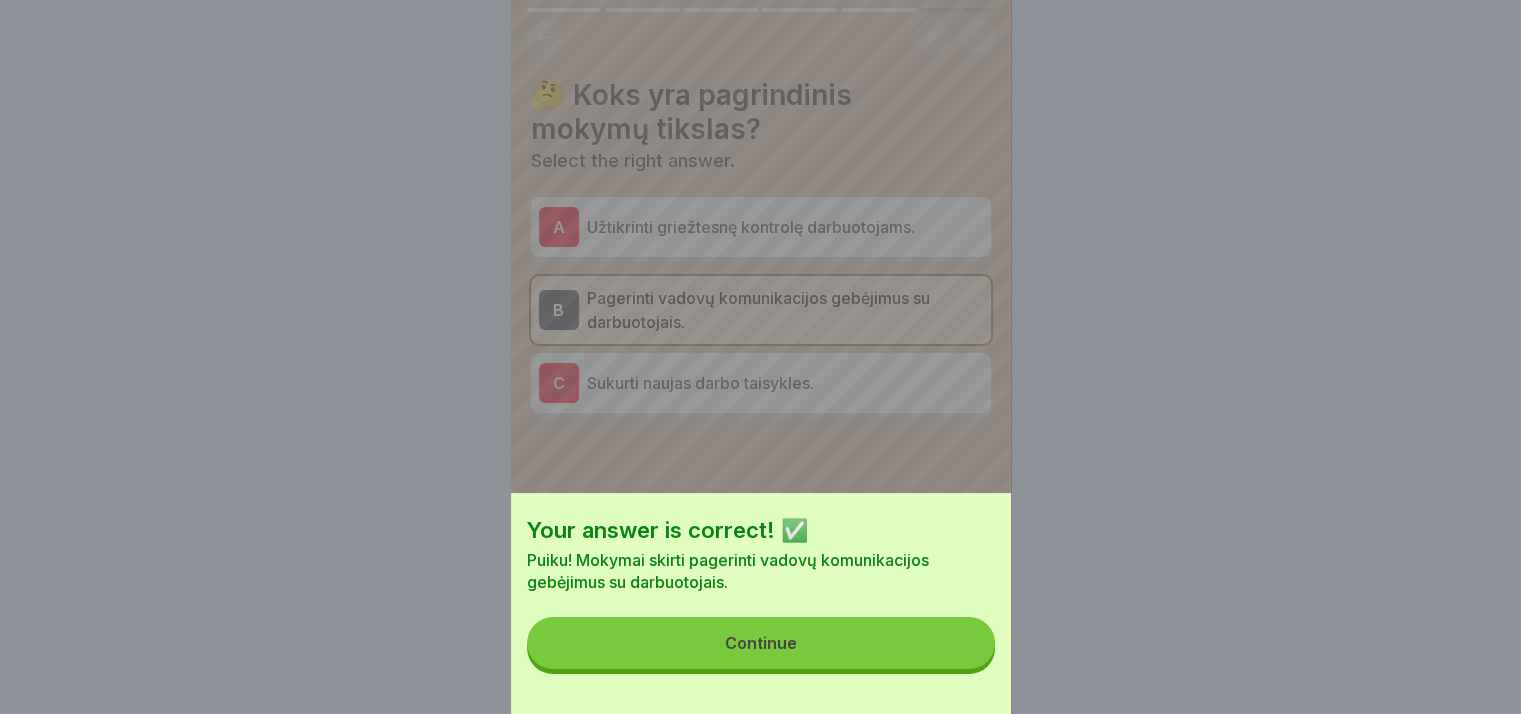 click on "Continue" at bounding box center (761, 643) 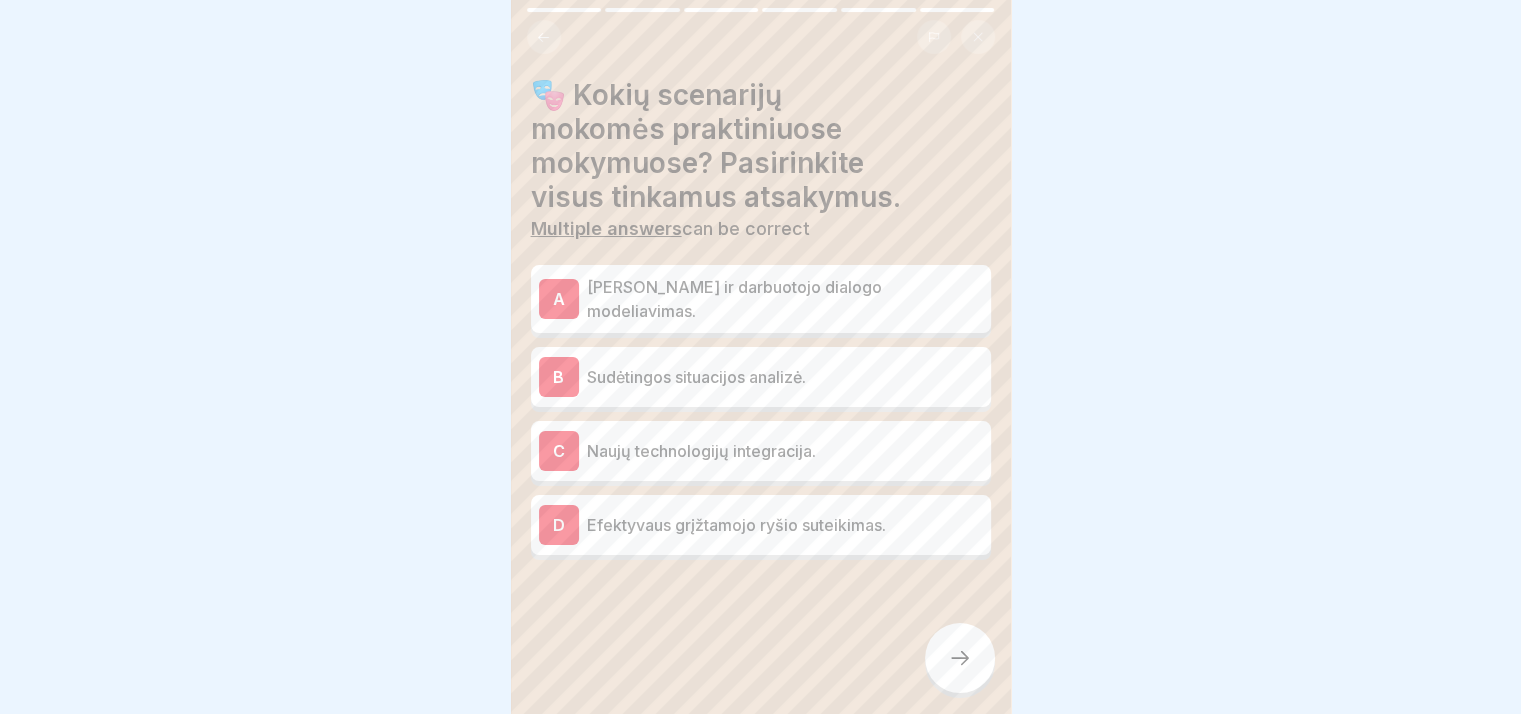 click on "[PERSON_NAME] ir darbuotojo dialogo modeliavimas." at bounding box center (785, 299) 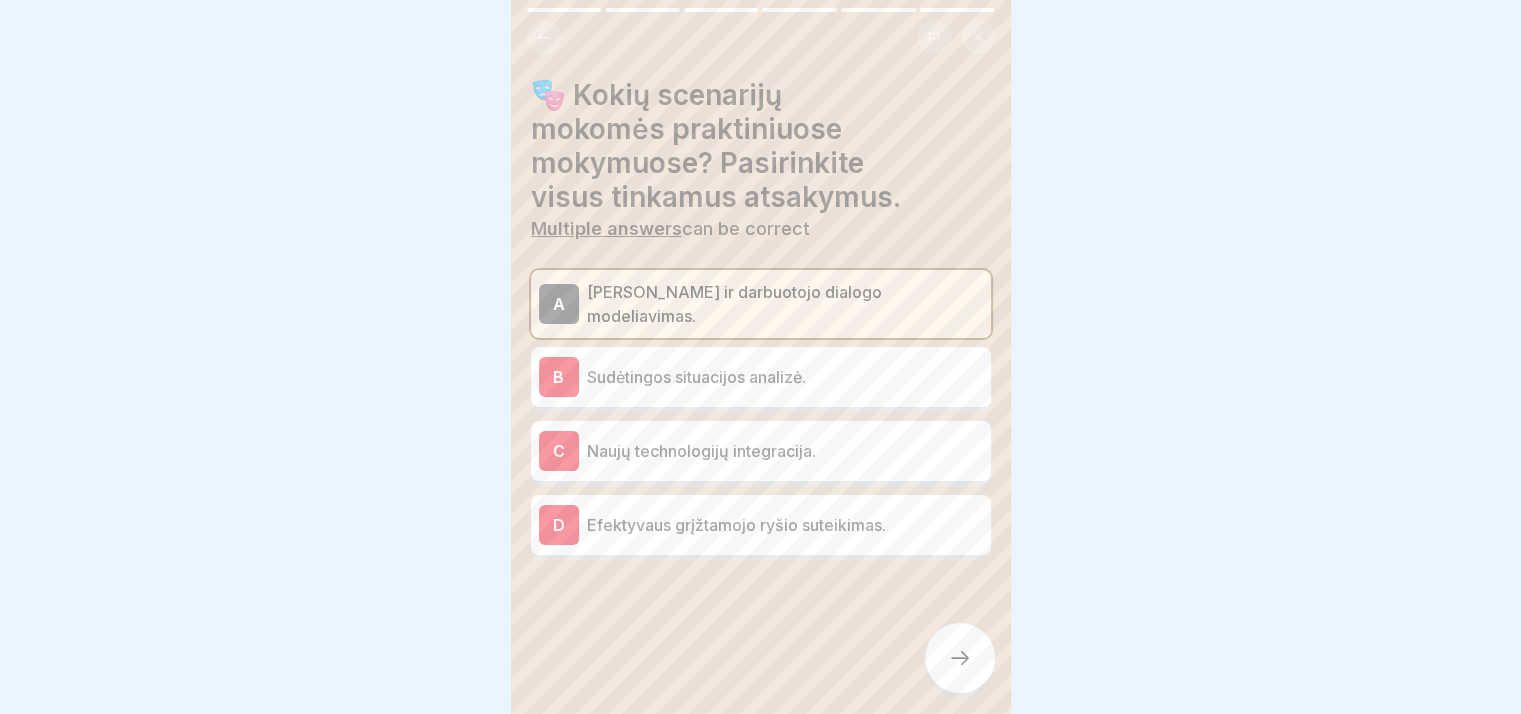 click on "B Sudėtingos situacijos analizė." at bounding box center (761, 377) 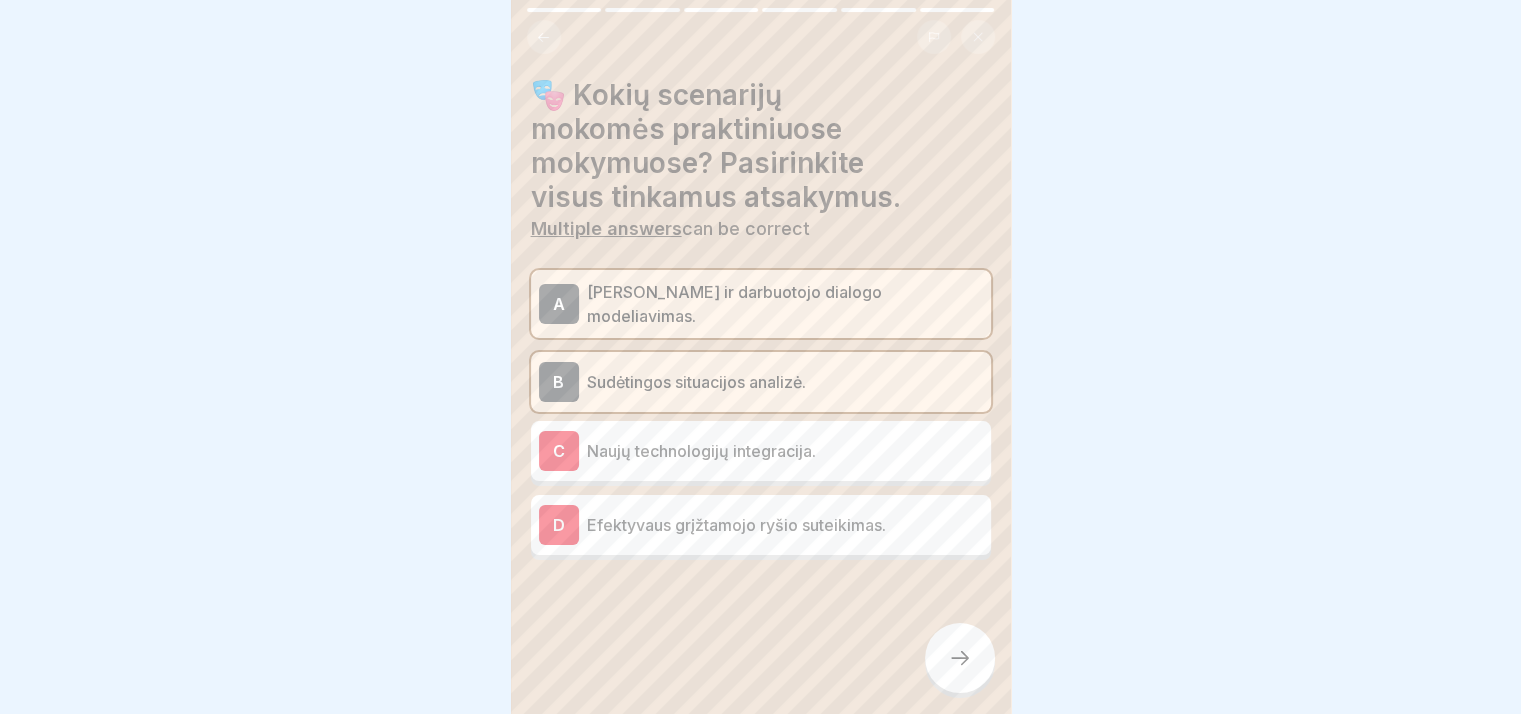 click on "A [PERSON_NAME] ir darbuotojo dialogo modeliavimas. B Sudėtingos situacijos analizė. C Naujų technologijų integracija. D Efektyvaus grįžtamojo ryšio suteikimas." at bounding box center (761, 415) 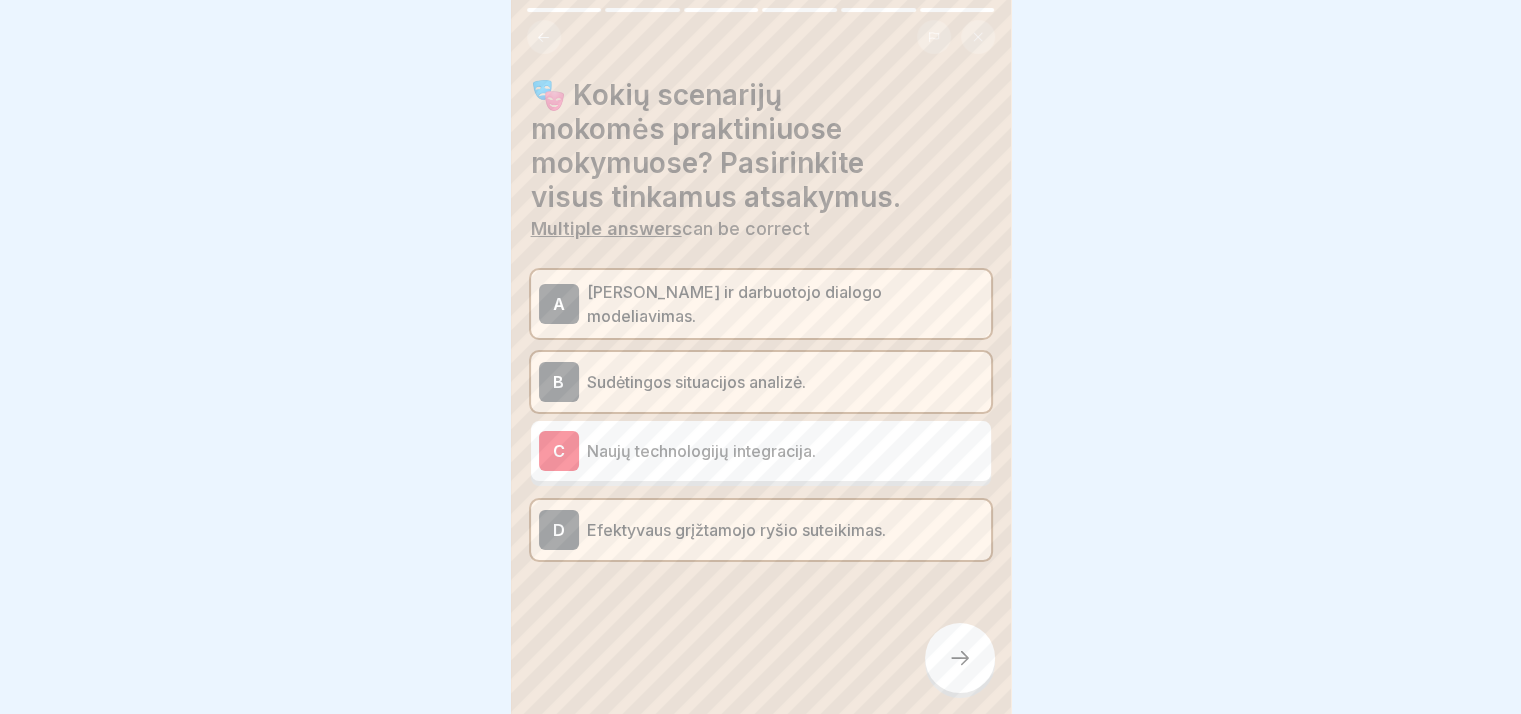 click at bounding box center [960, 658] 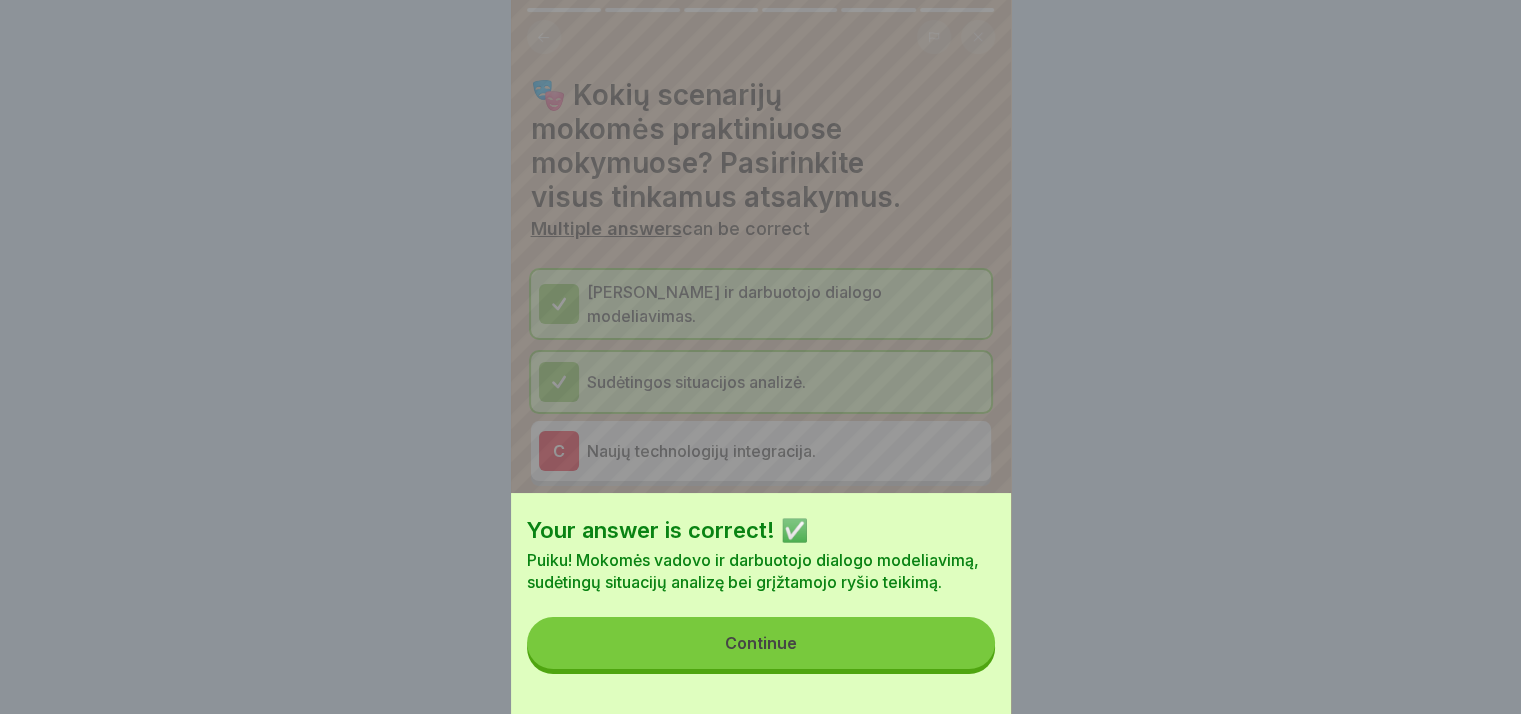 click on "Continue" at bounding box center (761, 643) 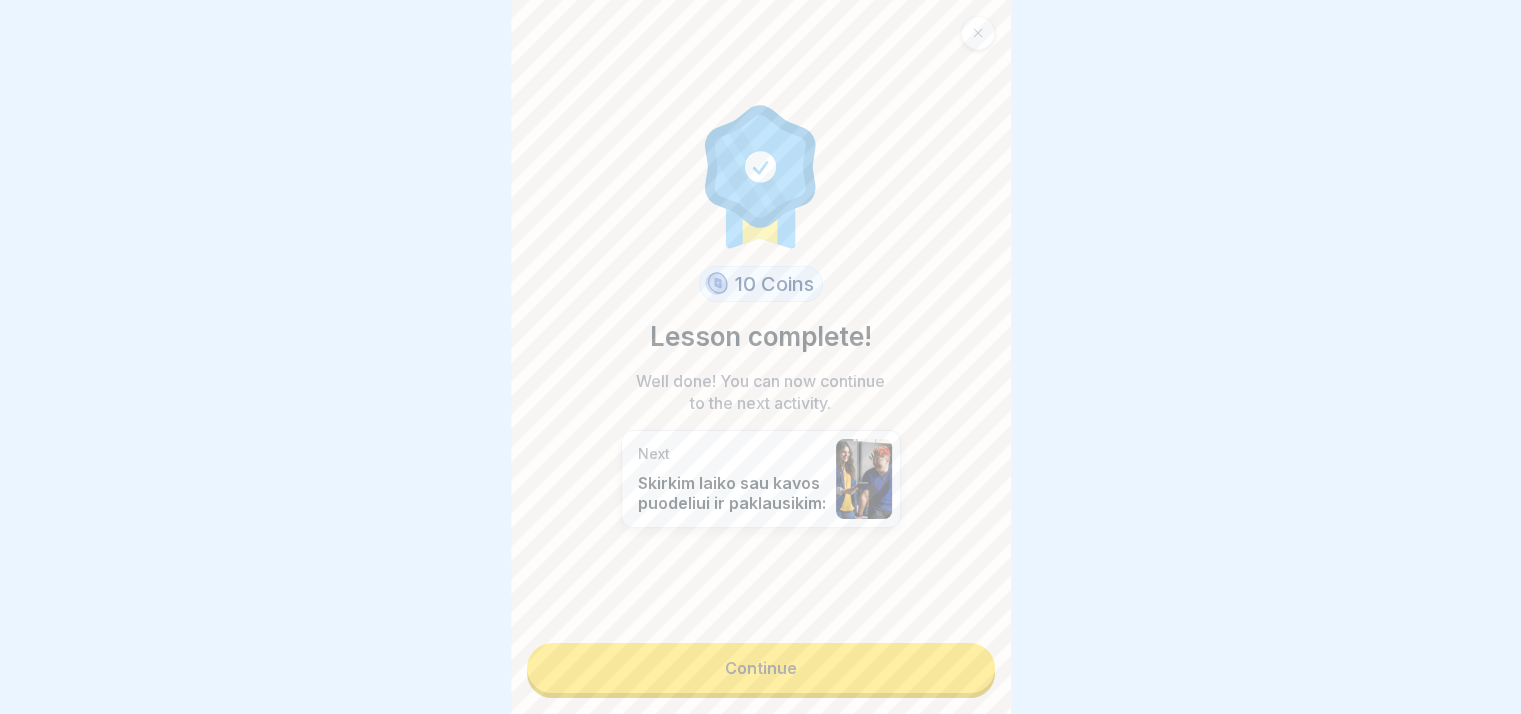 click on "Continue" at bounding box center (761, 668) 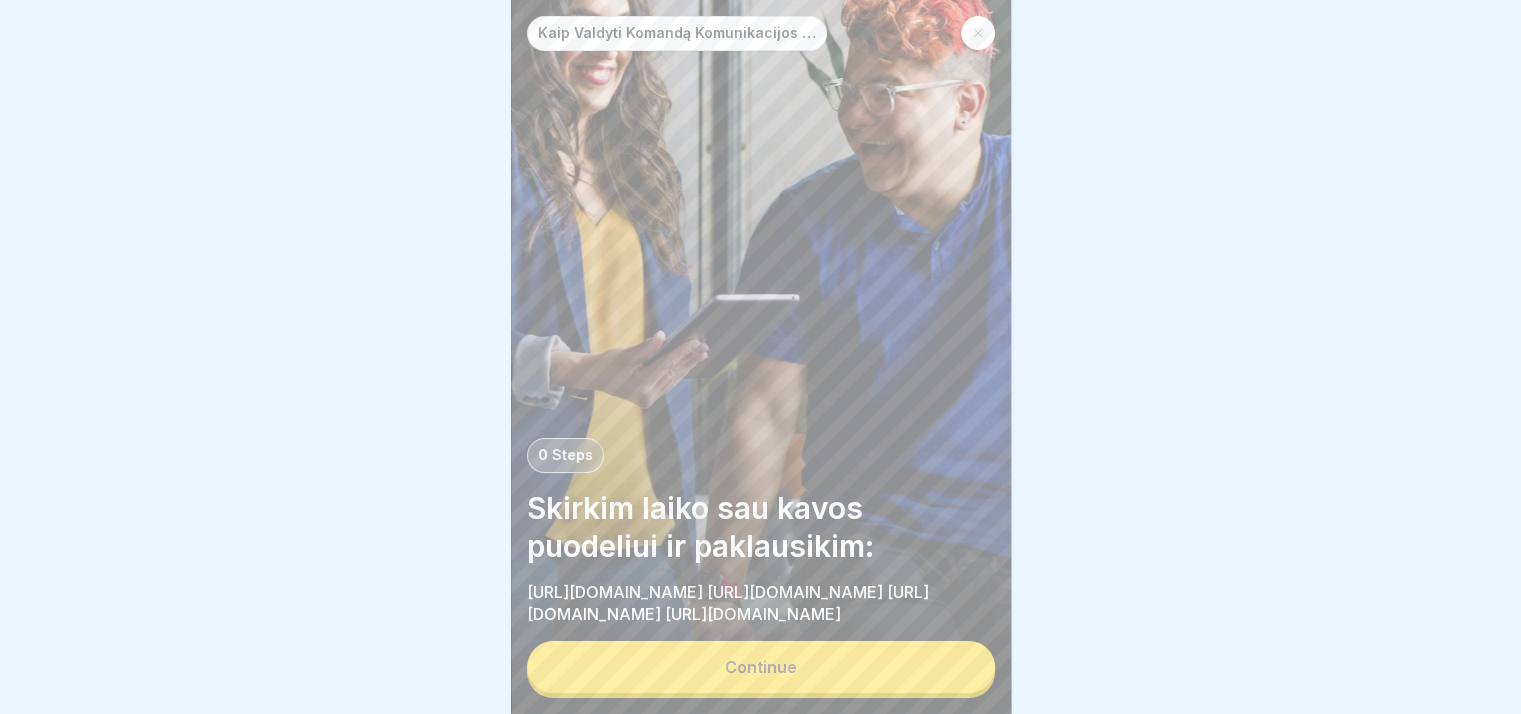 click on "Continue" at bounding box center [761, 667] 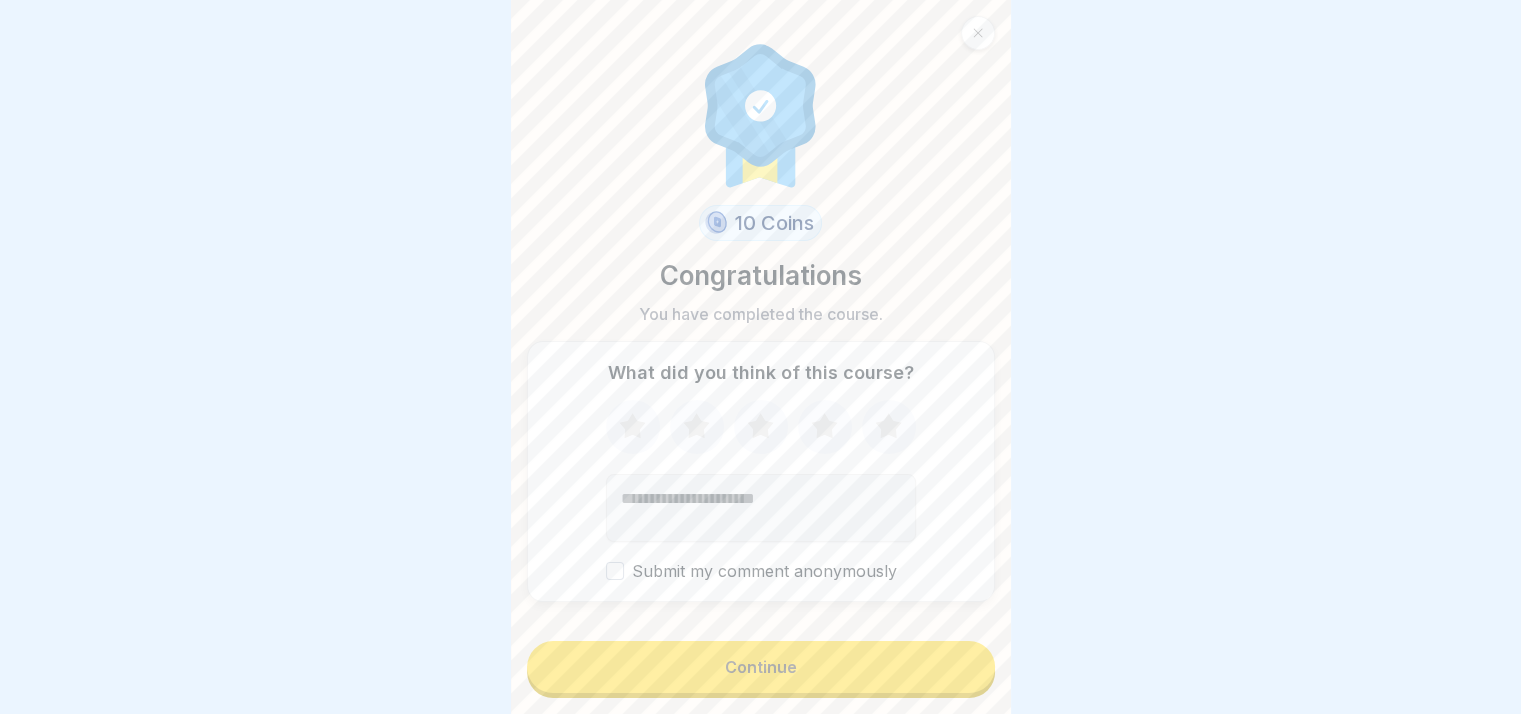 click on "Continue" at bounding box center (761, 667) 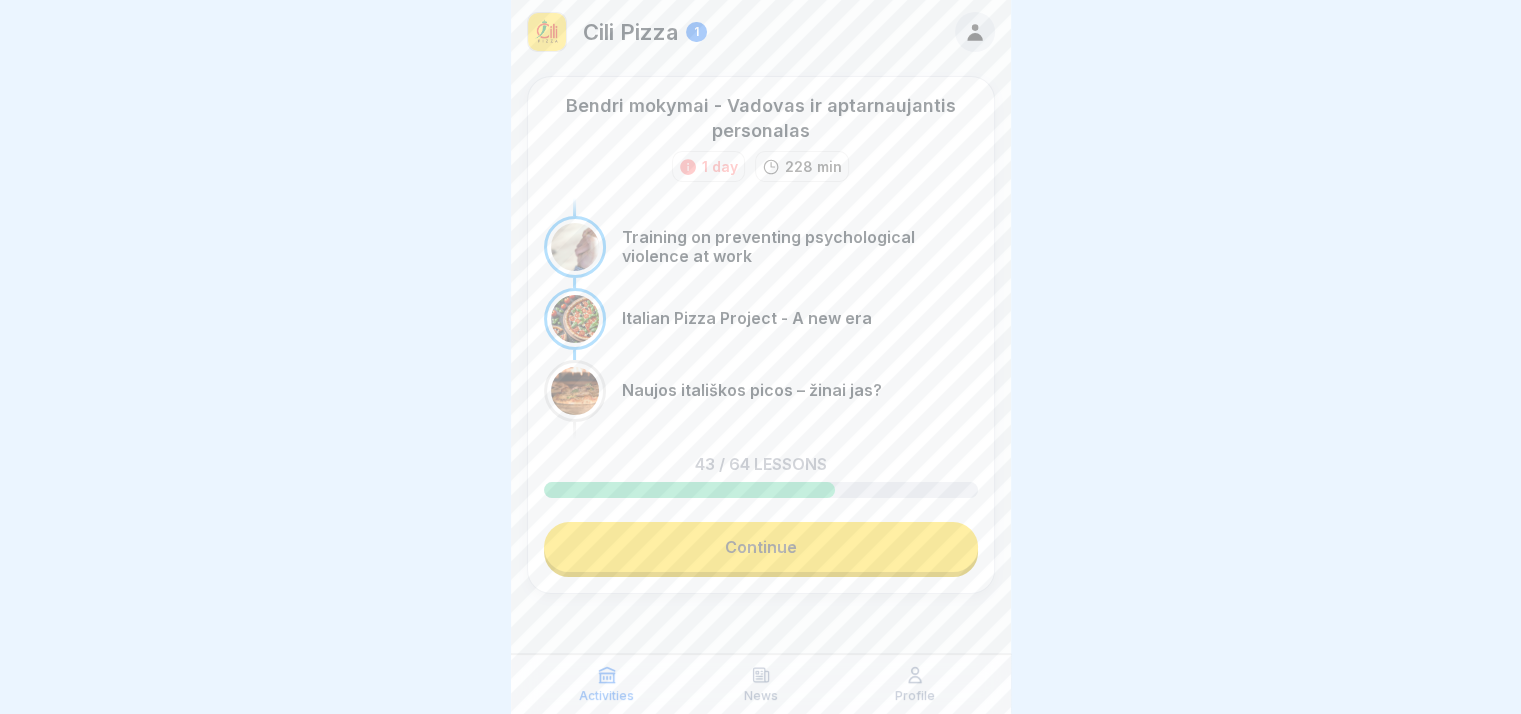 scroll, scrollTop: 0, scrollLeft: 0, axis: both 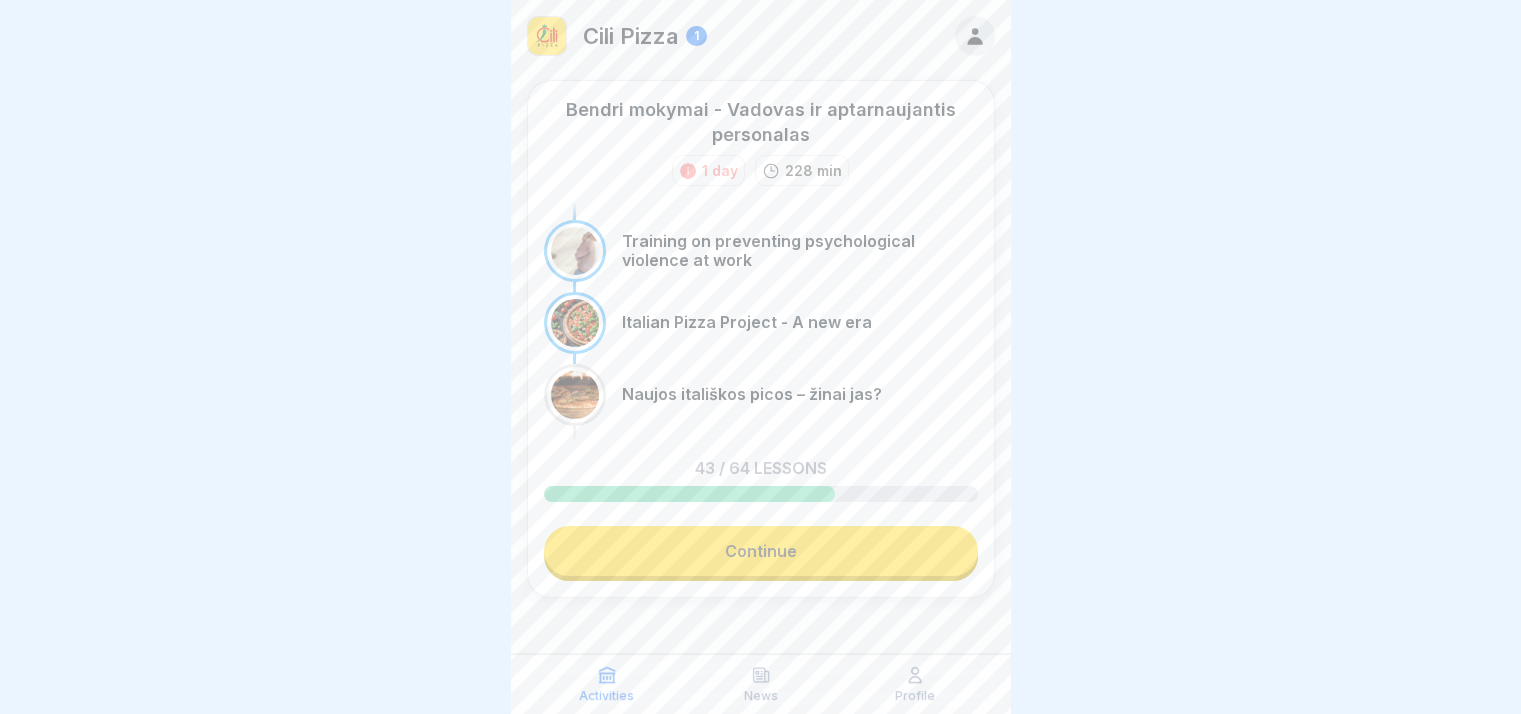 click on "Profile" at bounding box center [915, 696] 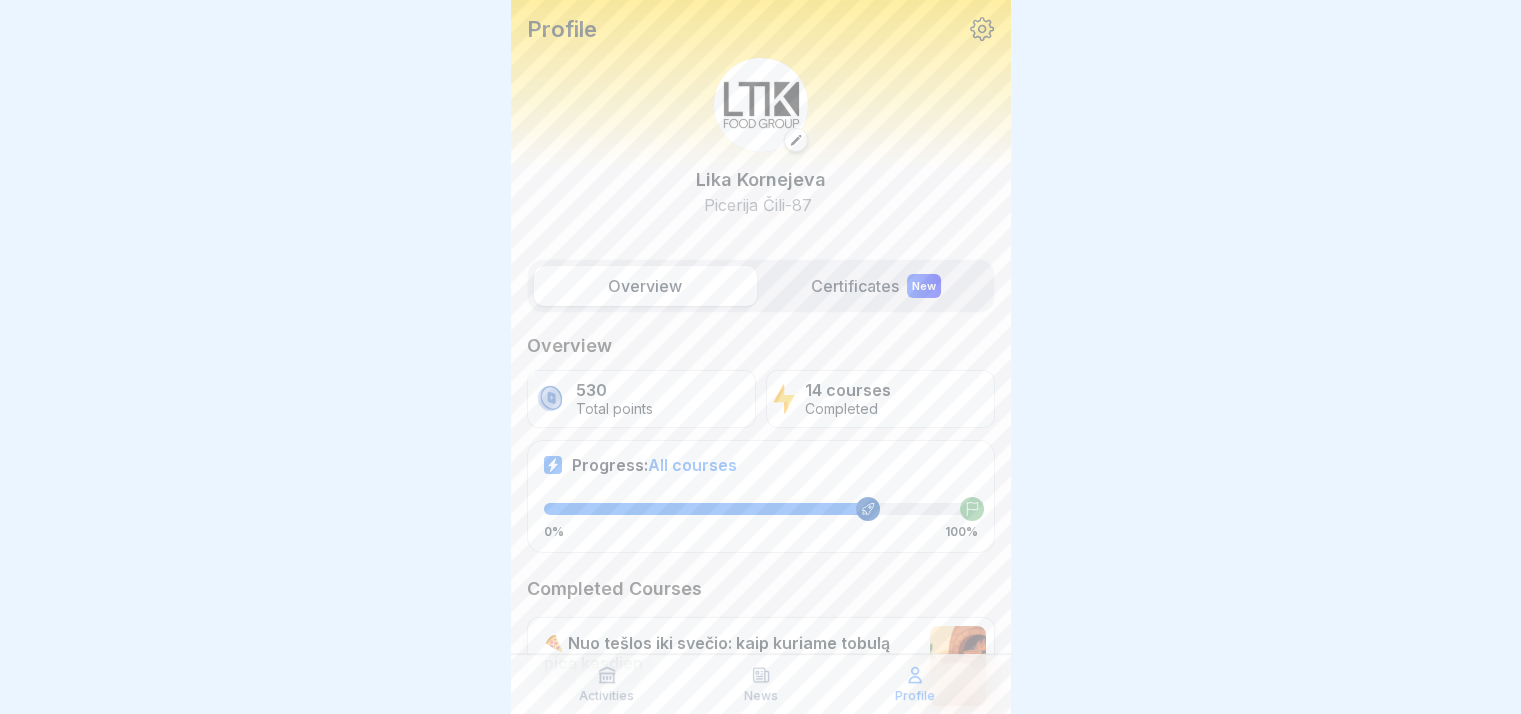 click on "Profile" at bounding box center [915, 696] 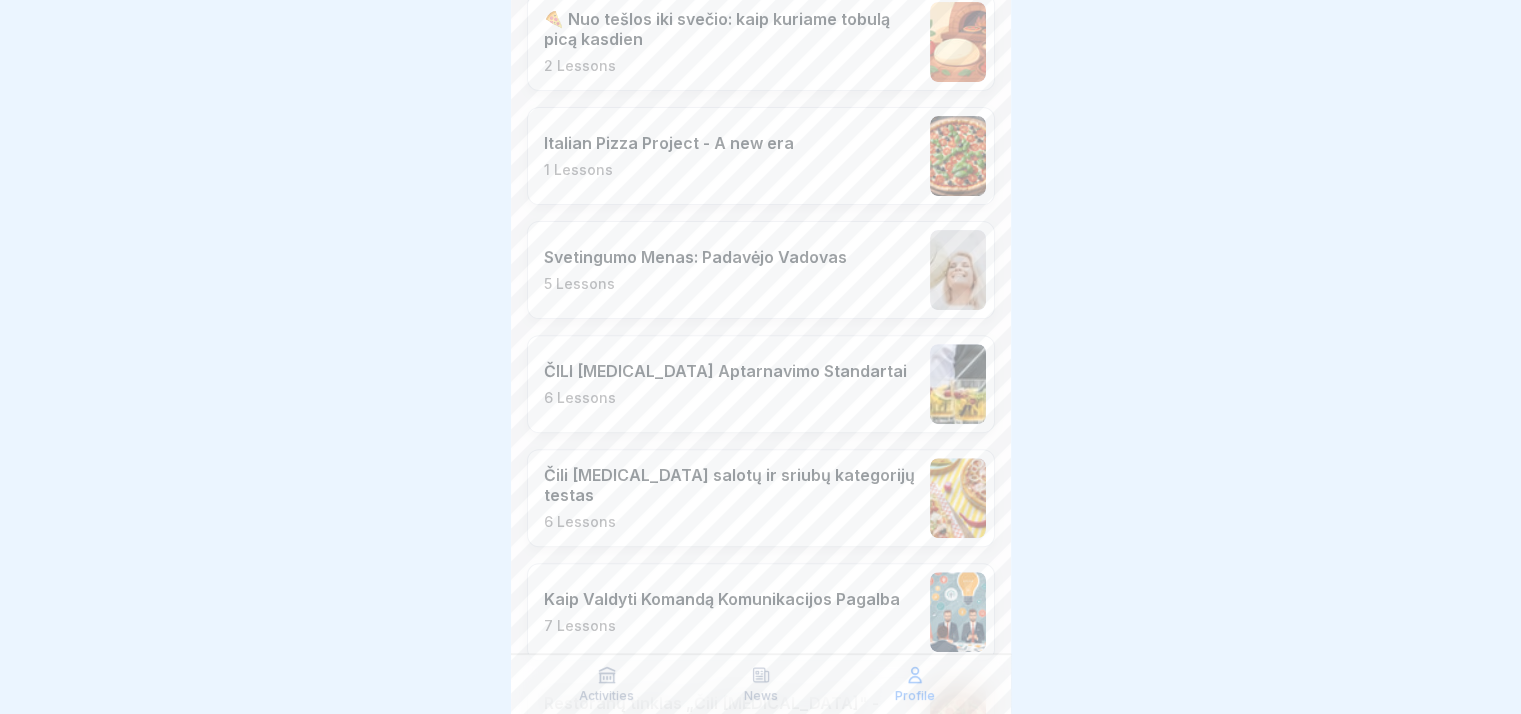 scroll, scrollTop: 0, scrollLeft: 0, axis: both 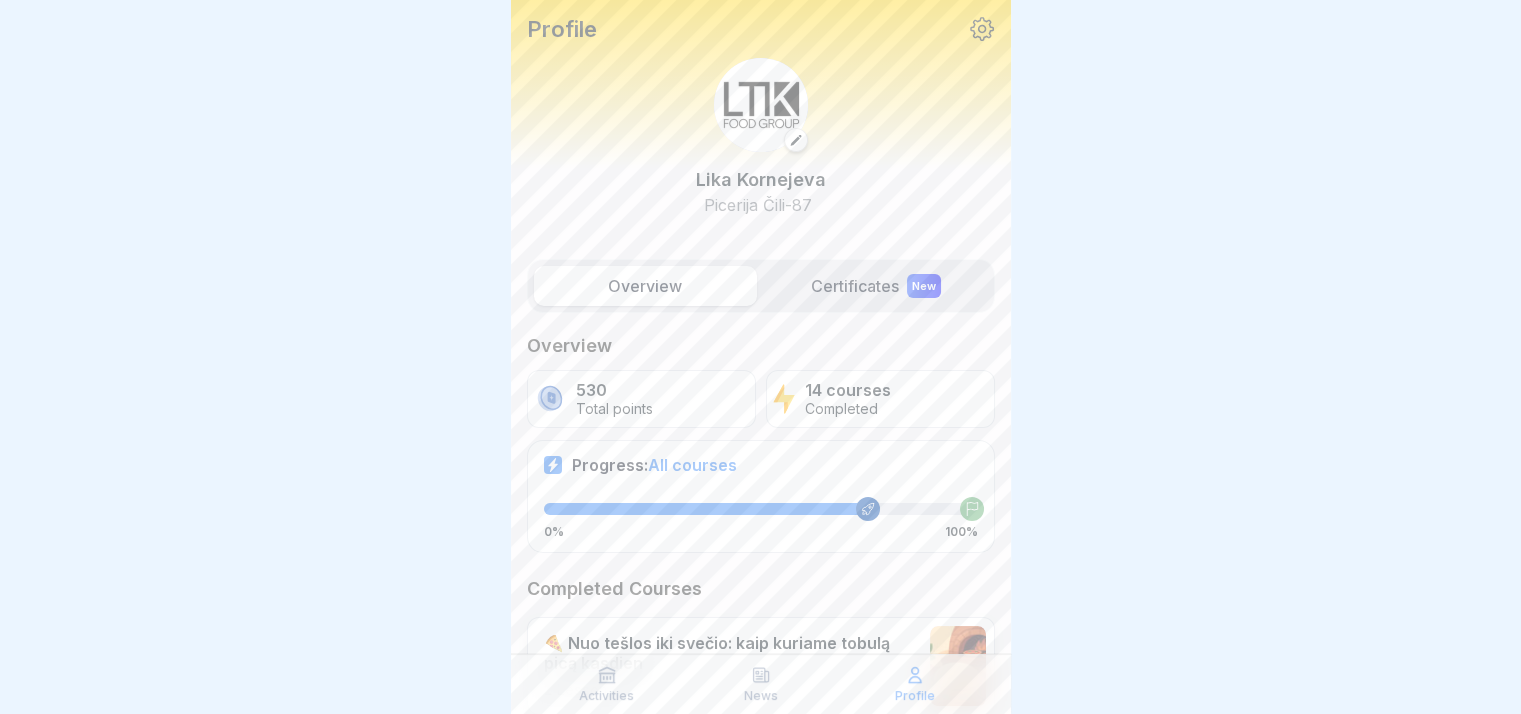 click on "Activities News Profile" at bounding box center (761, 684) 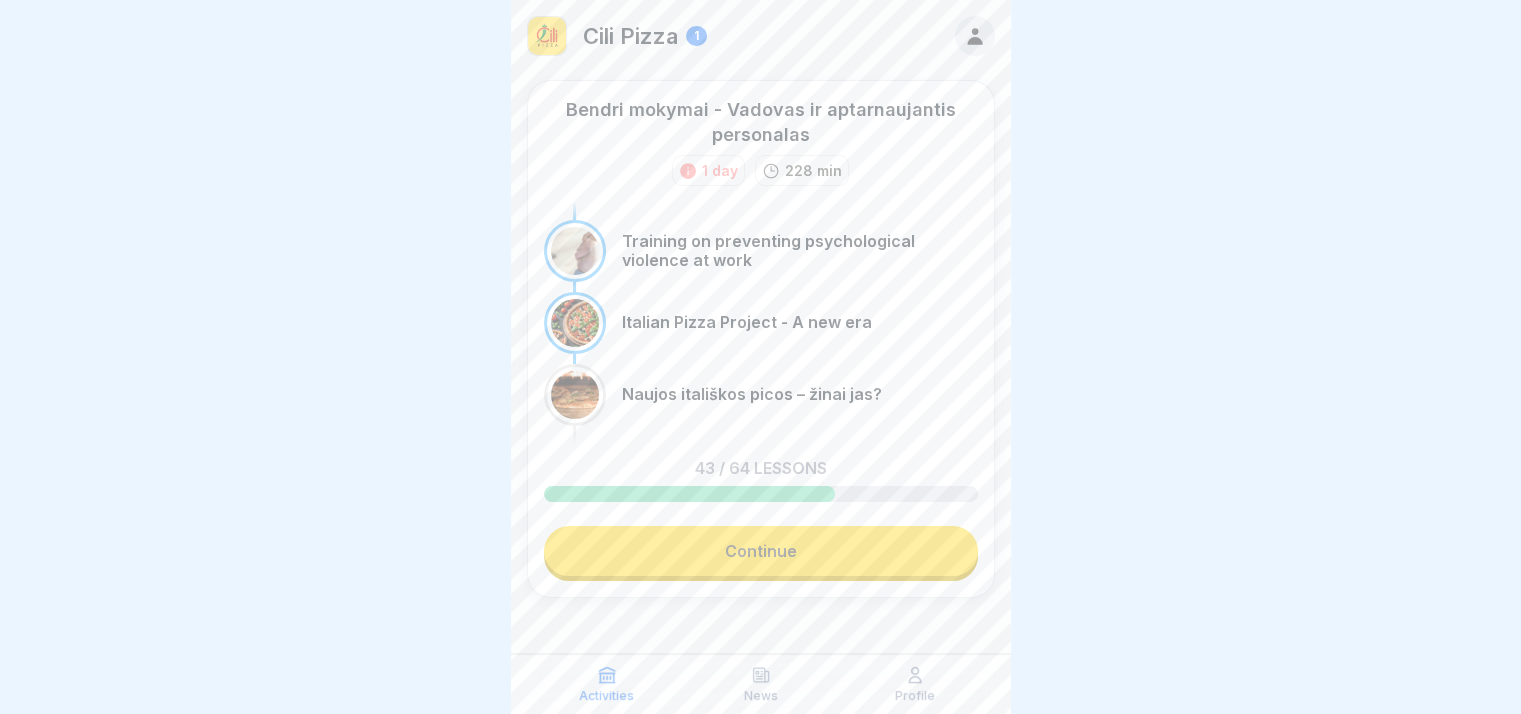 click on "Continue" at bounding box center [761, 551] 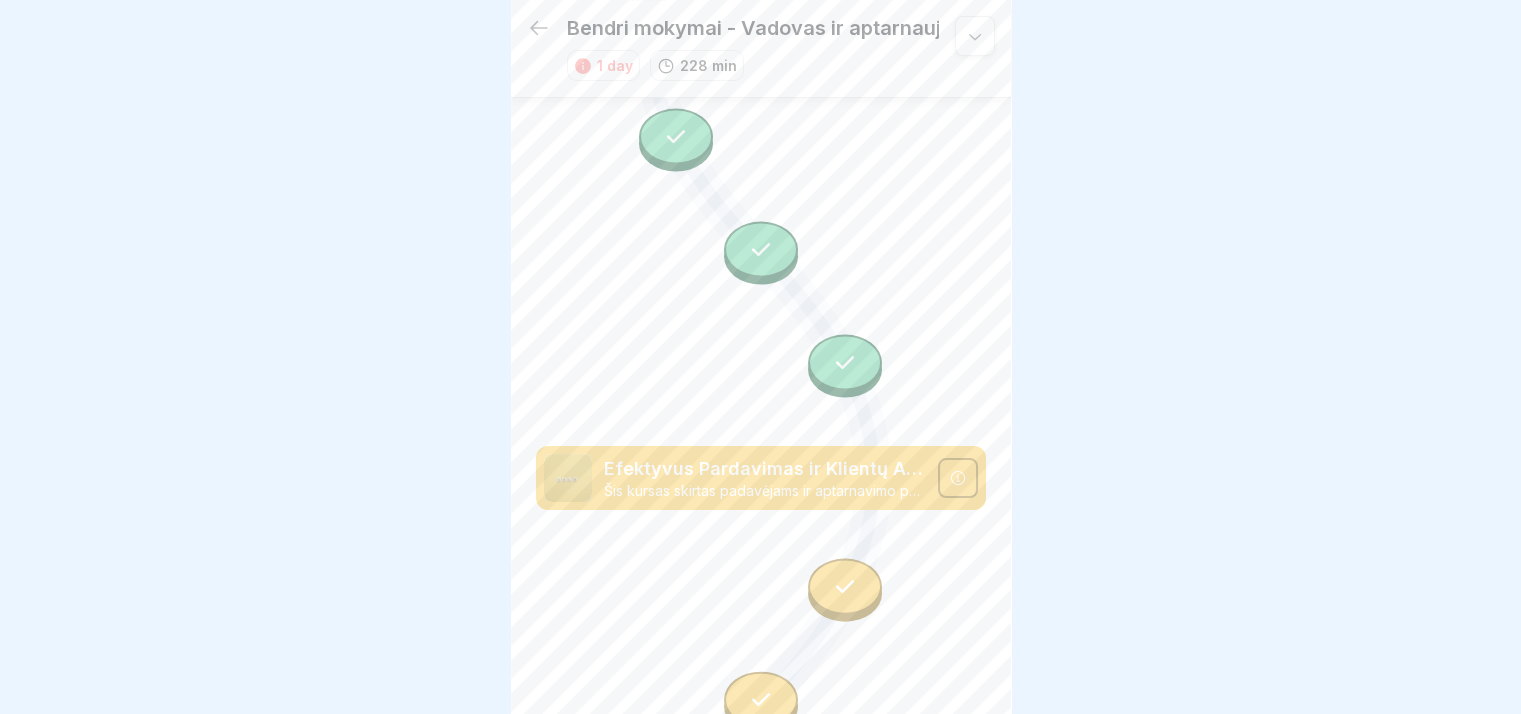 scroll, scrollTop: 8079, scrollLeft: 0, axis: vertical 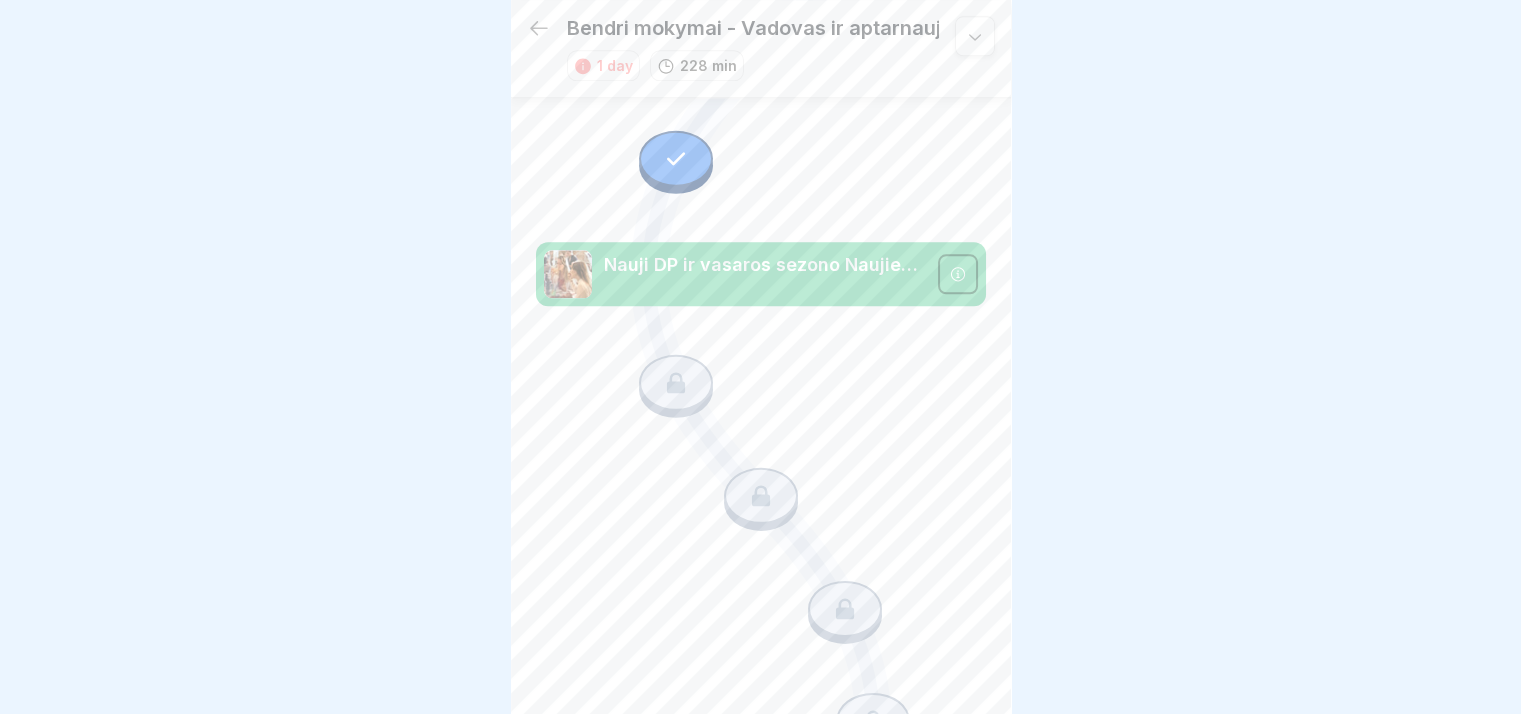 click at bounding box center [958, 274] 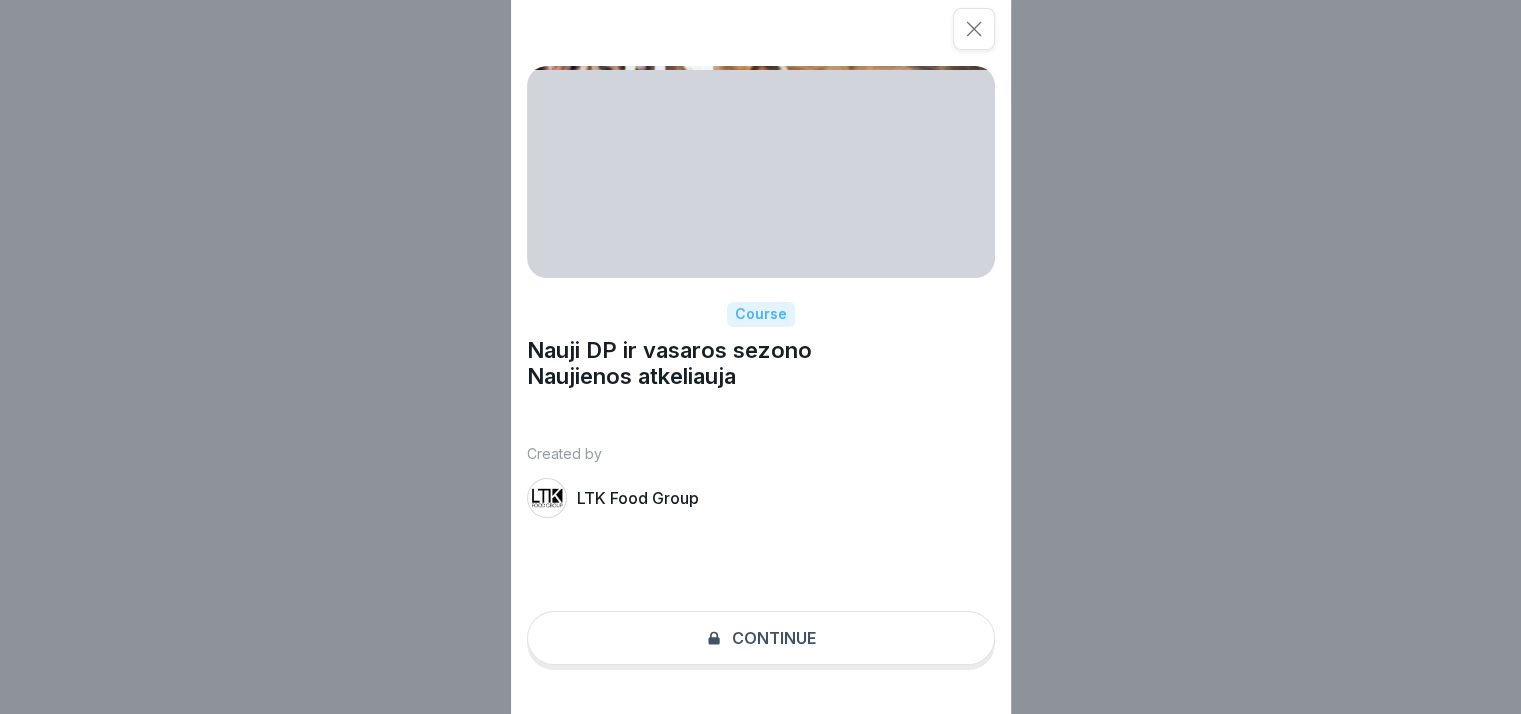 click on "Course Nauji DP  ir vasaros sezono Naujienos atkeliauja Created by LTK Food Group Continue" at bounding box center (761, 357) 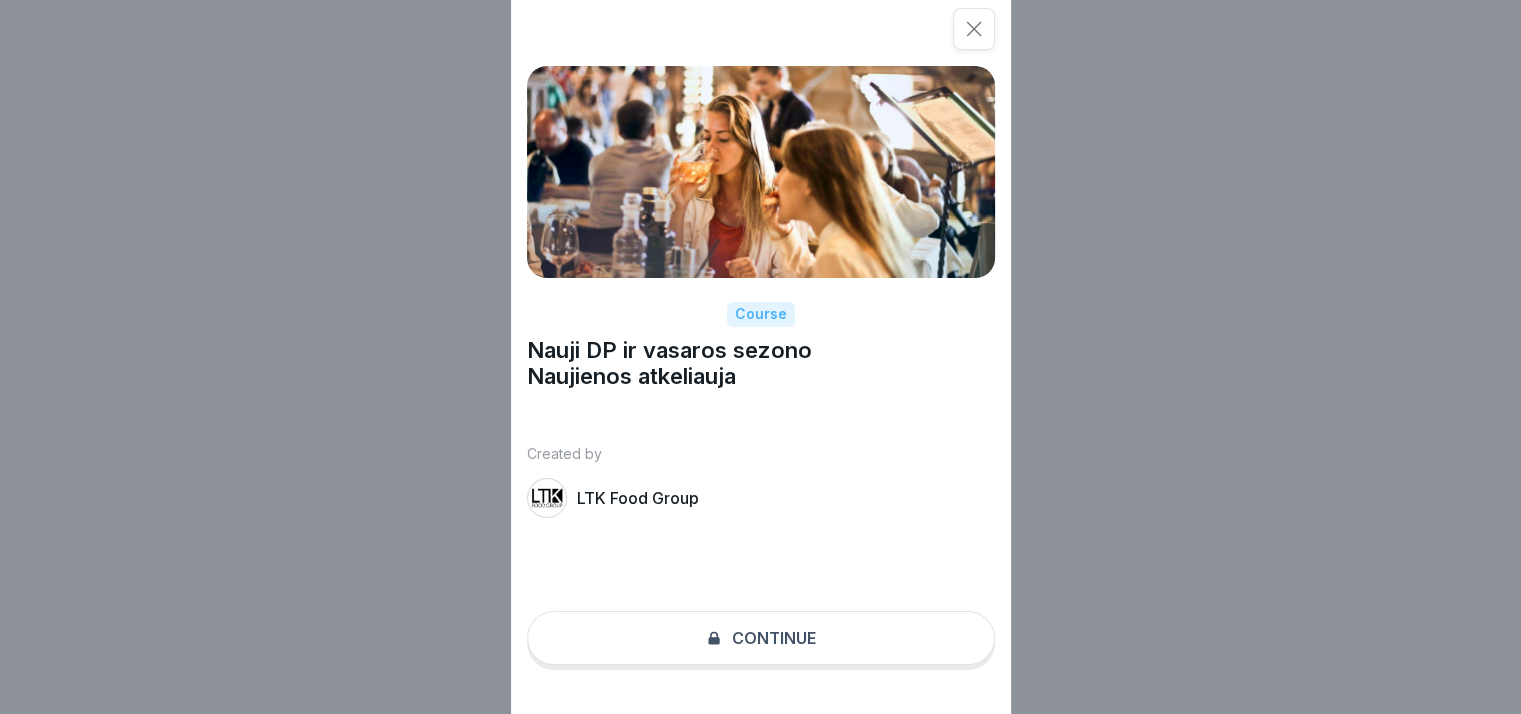 click at bounding box center [974, 29] 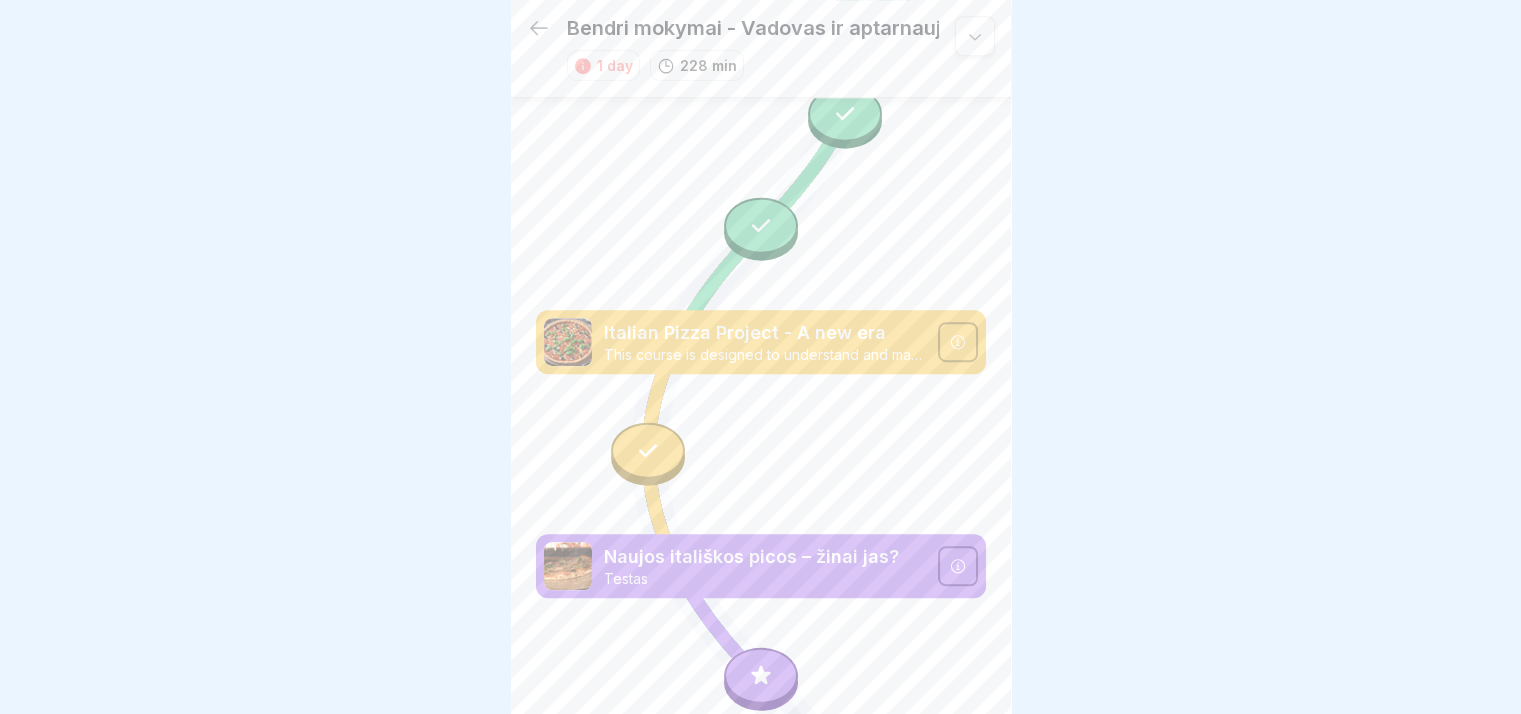 click 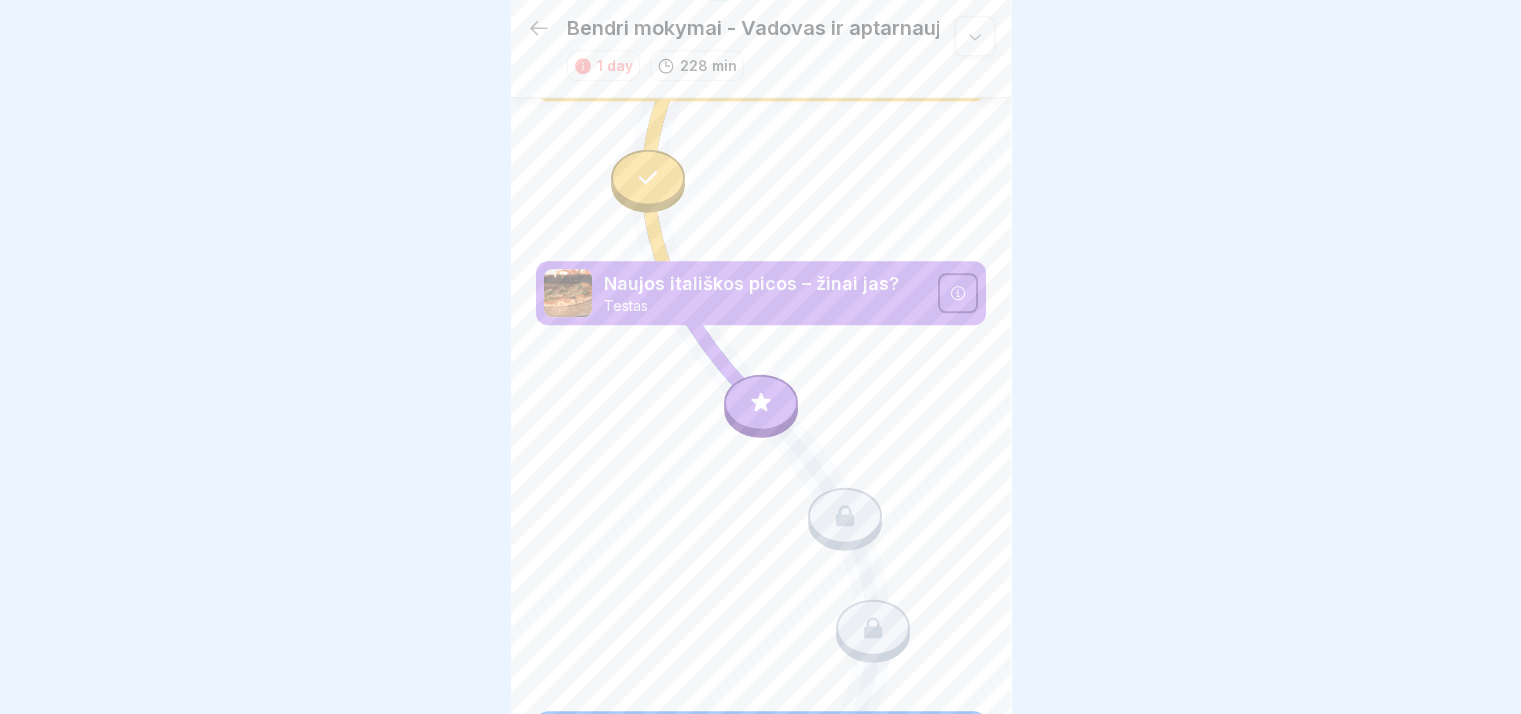 scroll, scrollTop: 1523, scrollLeft: 0, axis: vertical 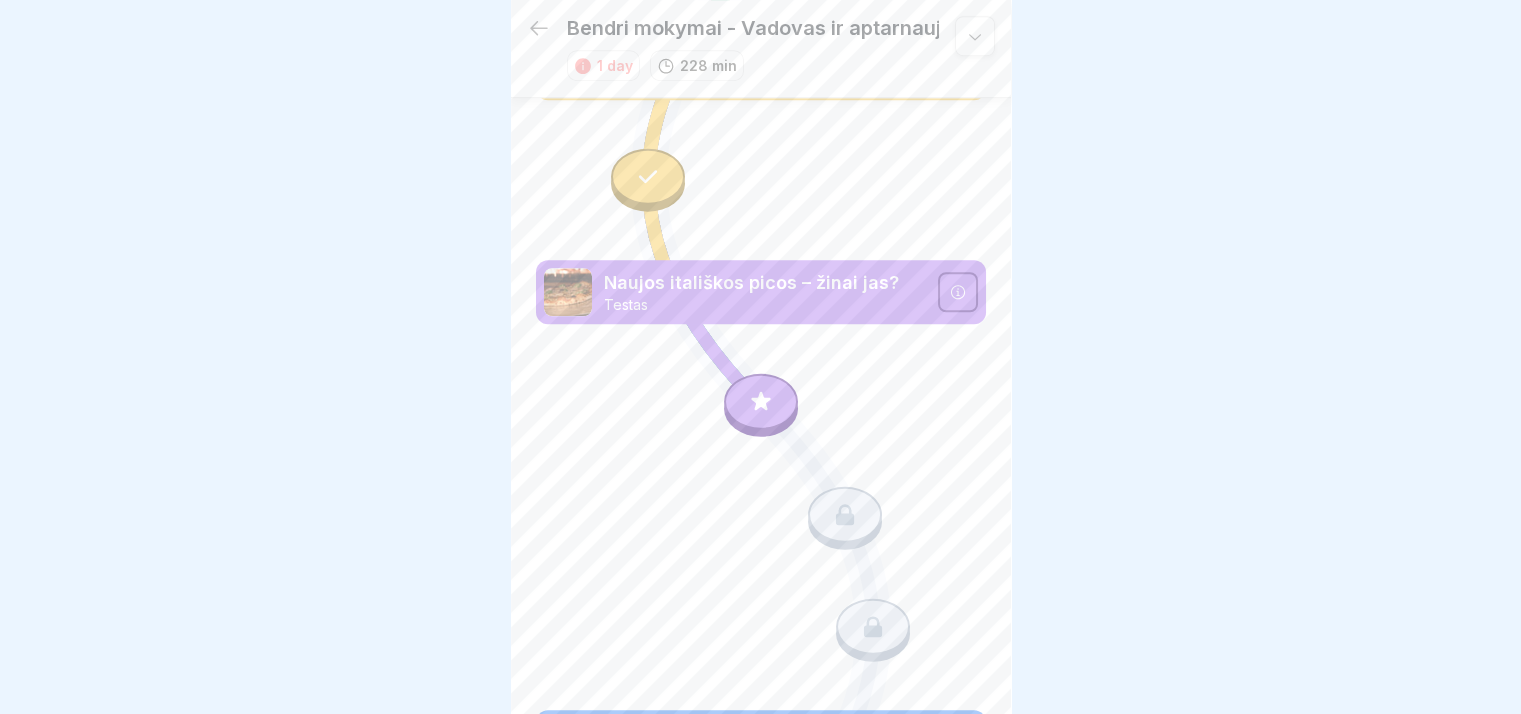 click at bounding box center [761, 402] 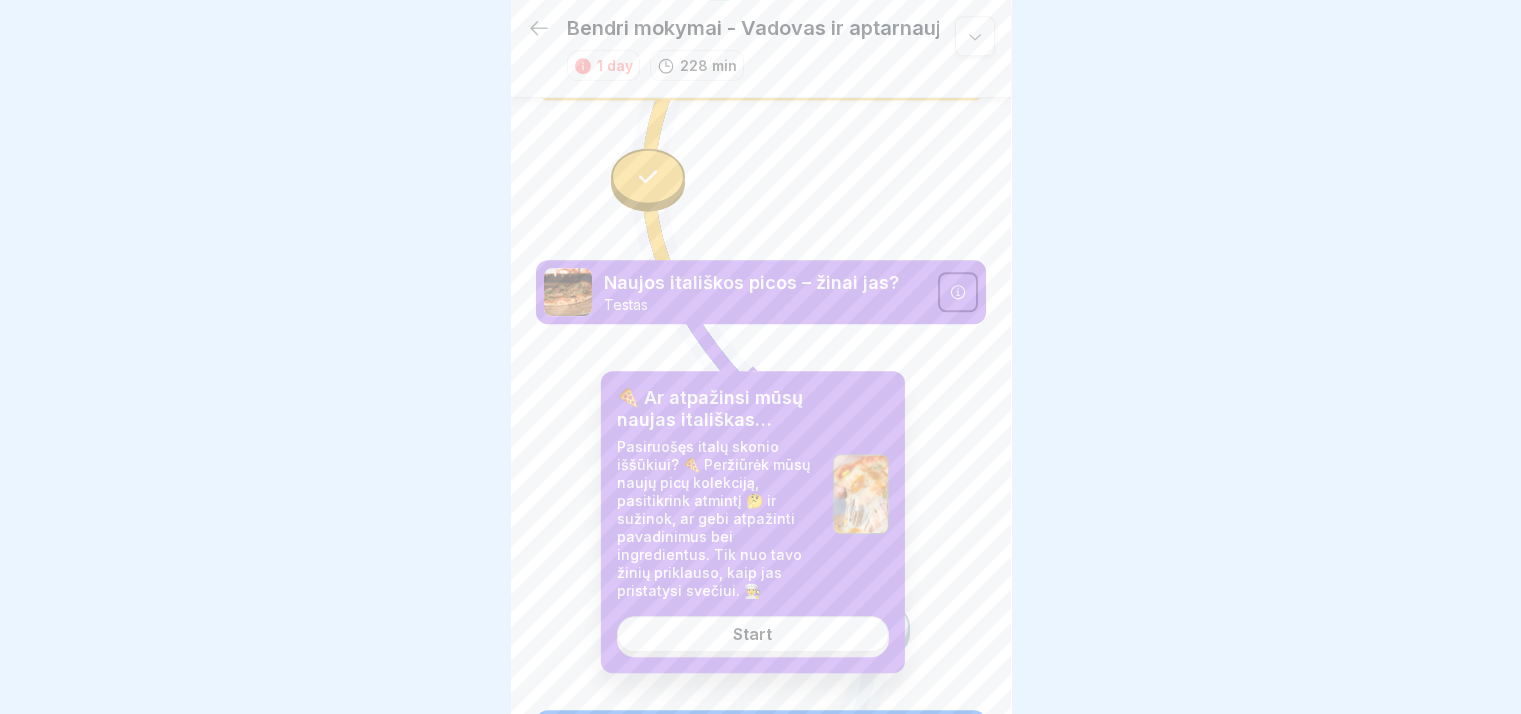 click on "Start" at bounding box center (752, 634) 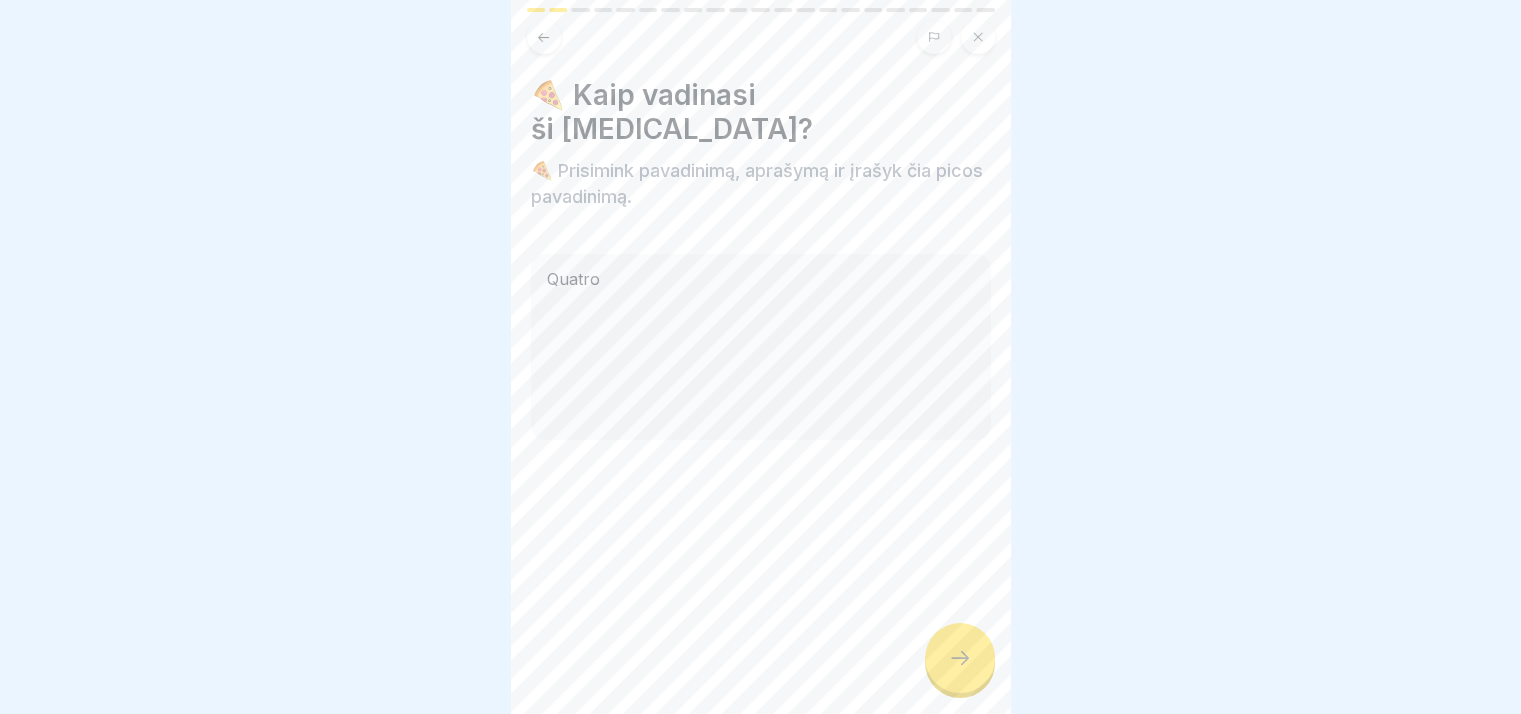 click 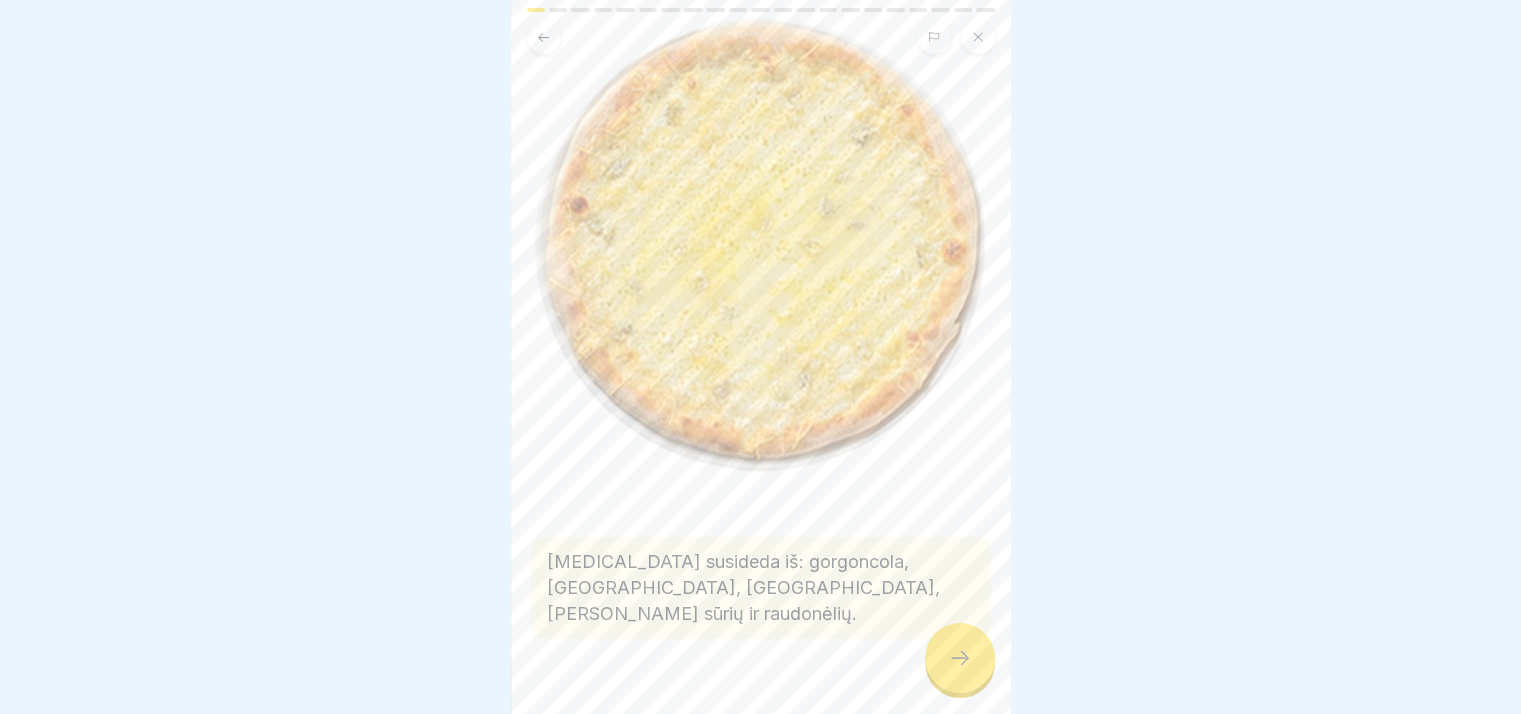 scroll, scrollTop: 365, scrollLeft: 0, axis: vertical 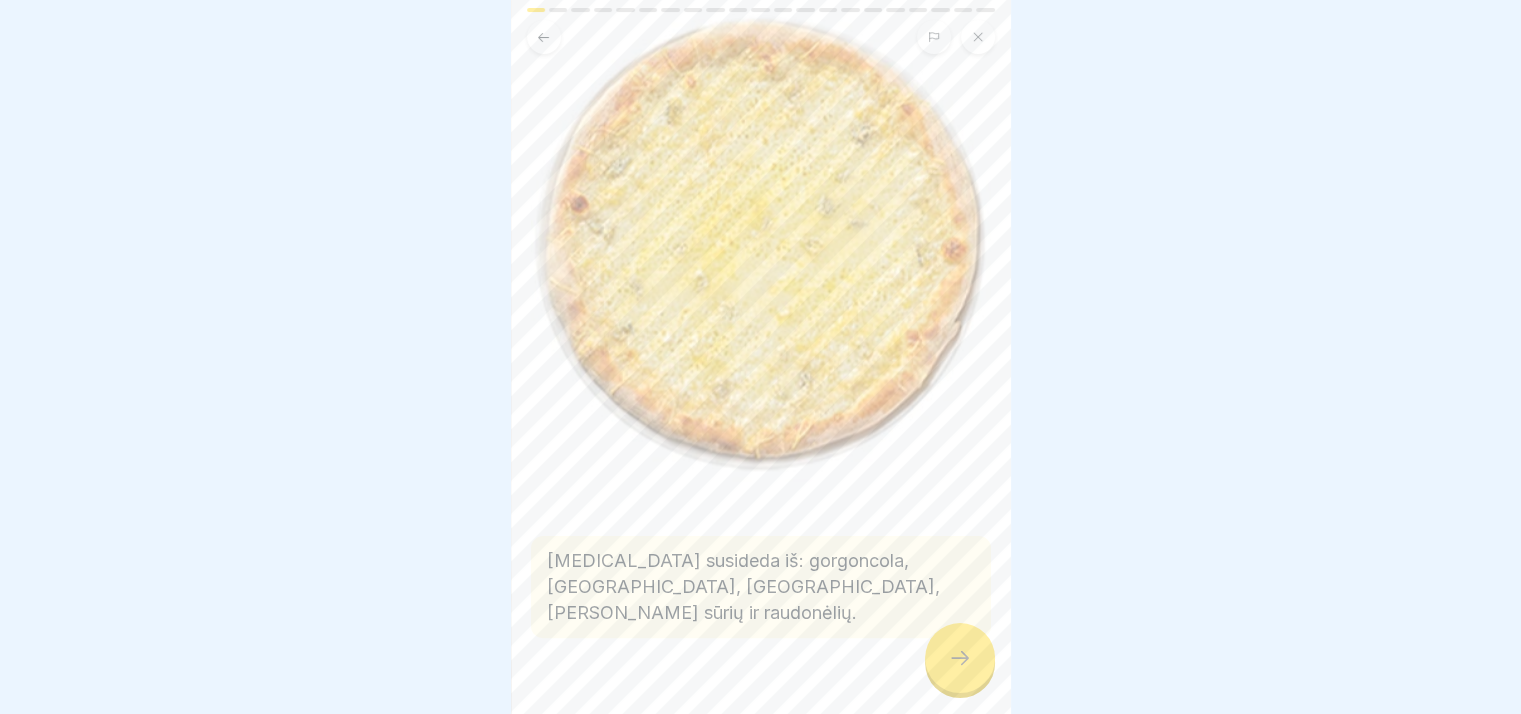 click 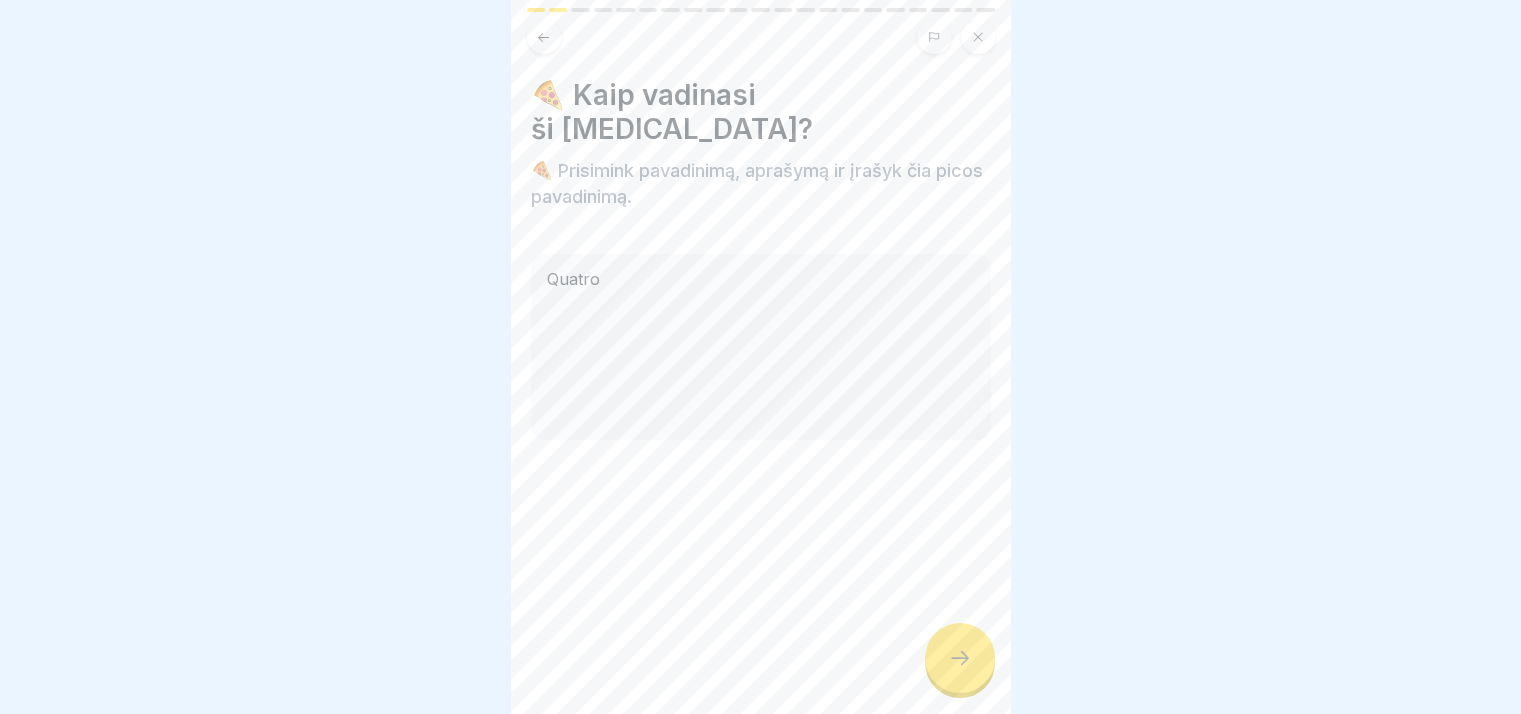 click on "Quatro" at bounding box center (761, 347) 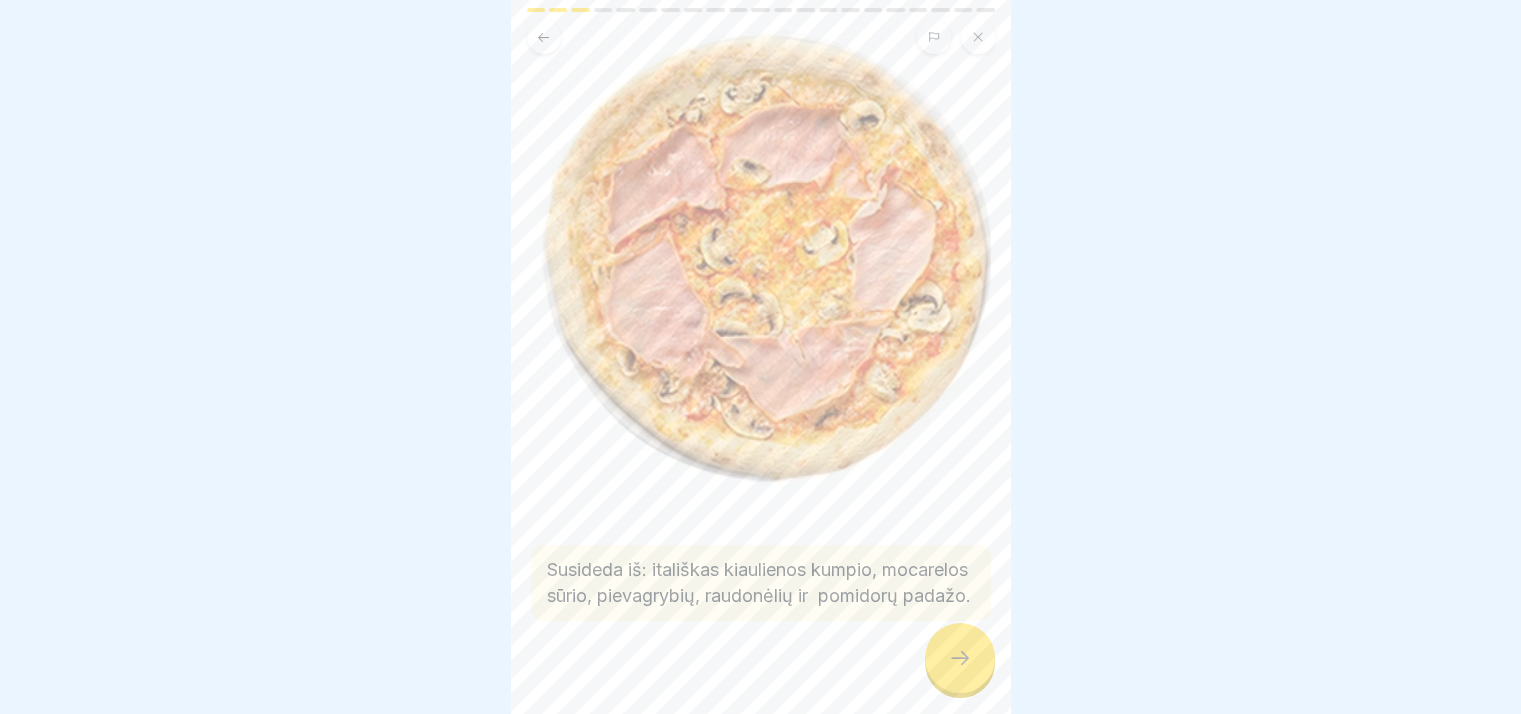 scroll, scrollTop: 302, scrollLeft: 0, axis: vertical 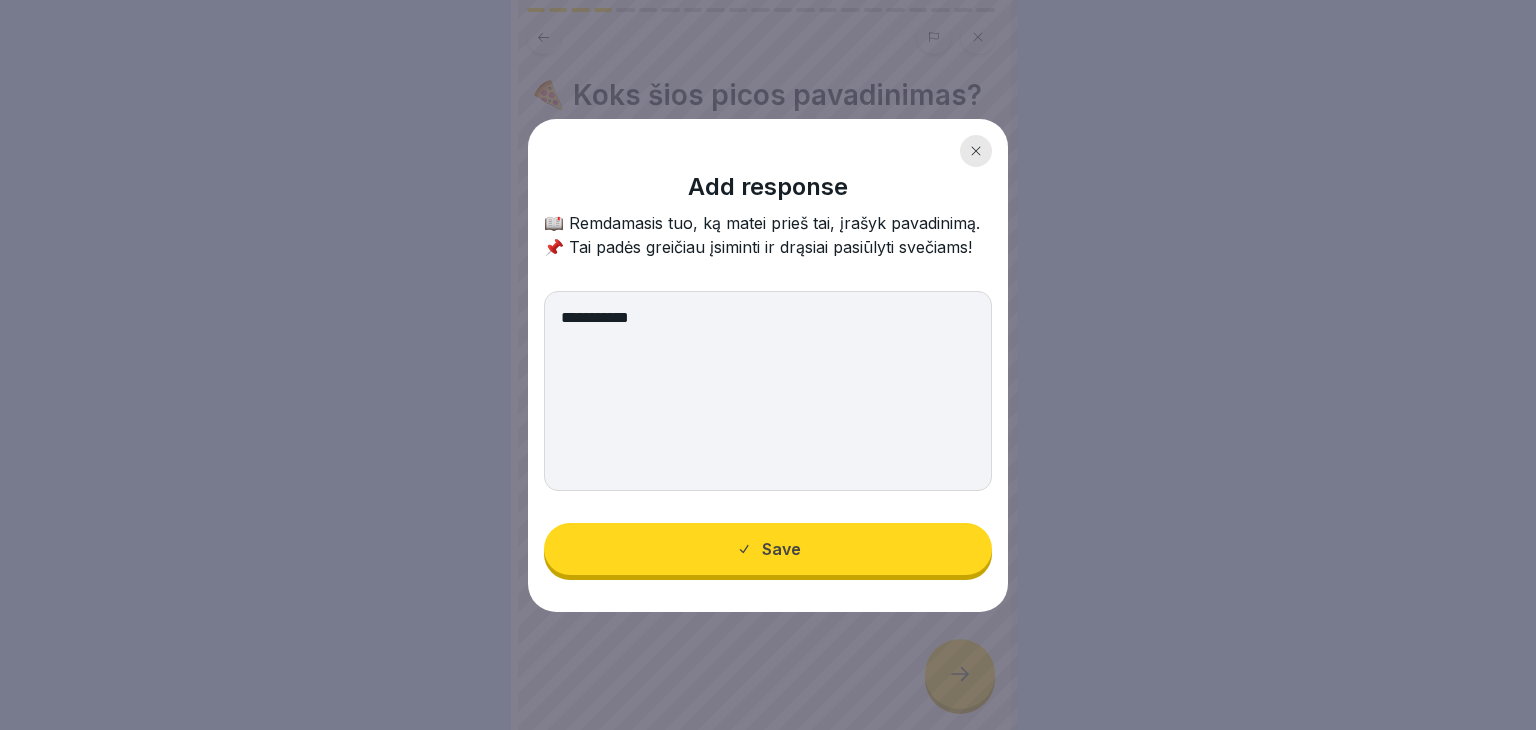 type on "**********" 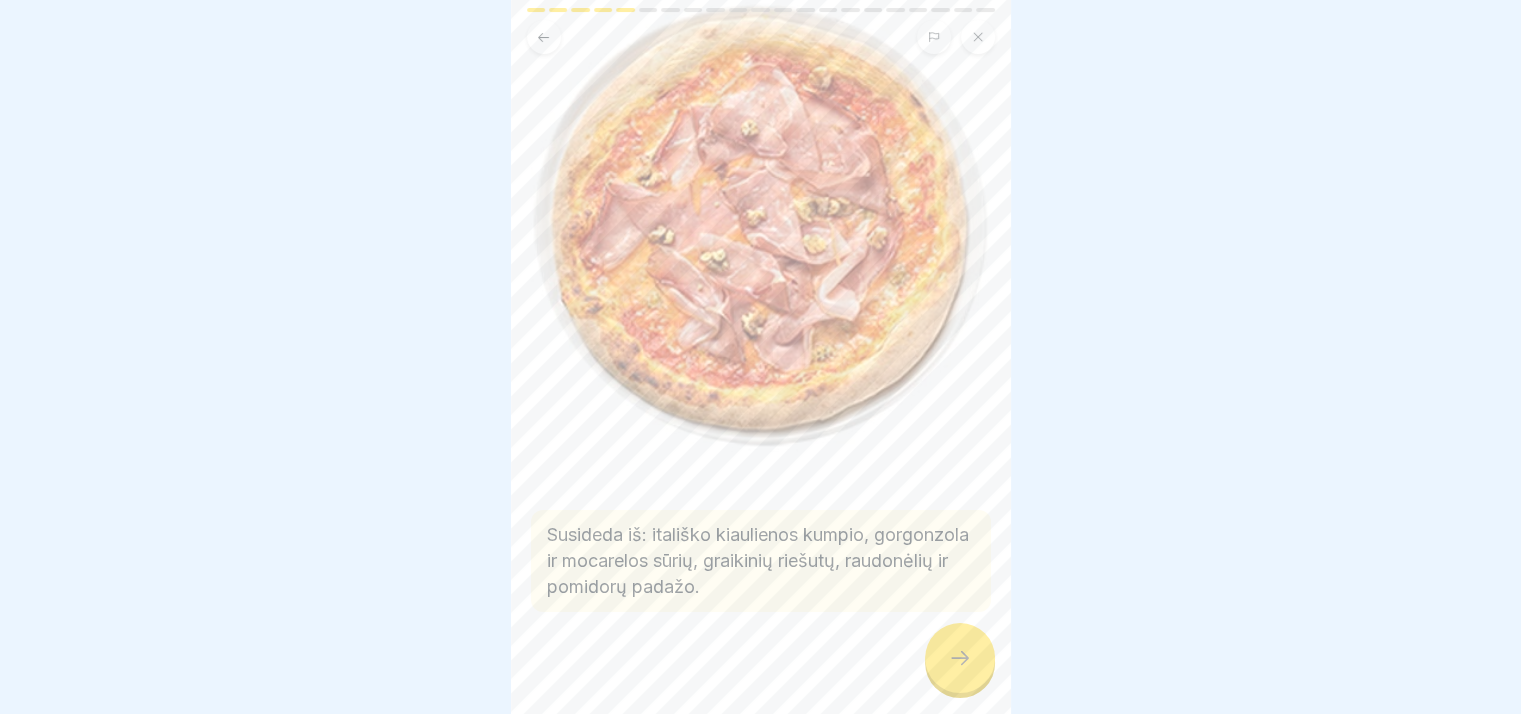 scroll, scrollTop: 308, scrollLeft: 0, axis: vertical 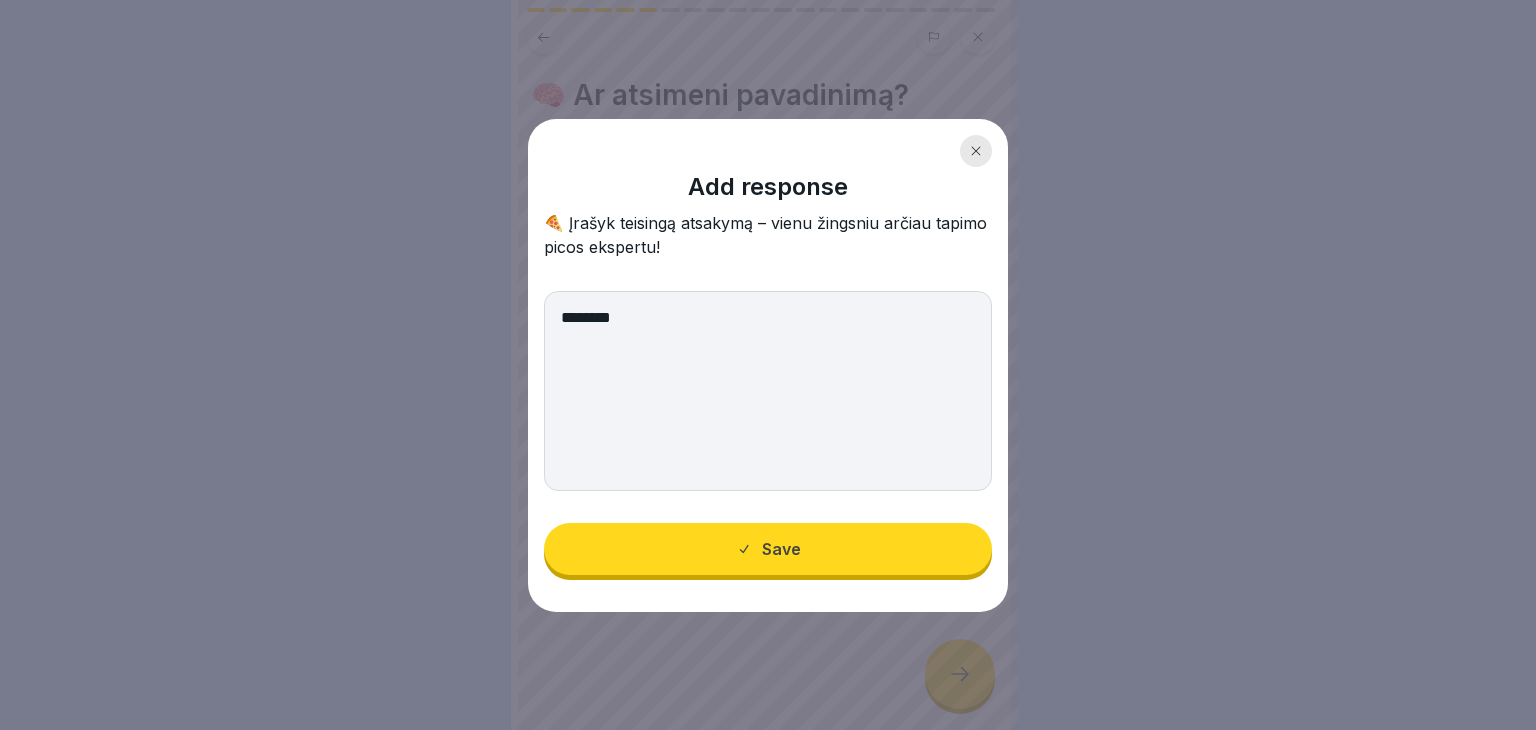 type on "********" 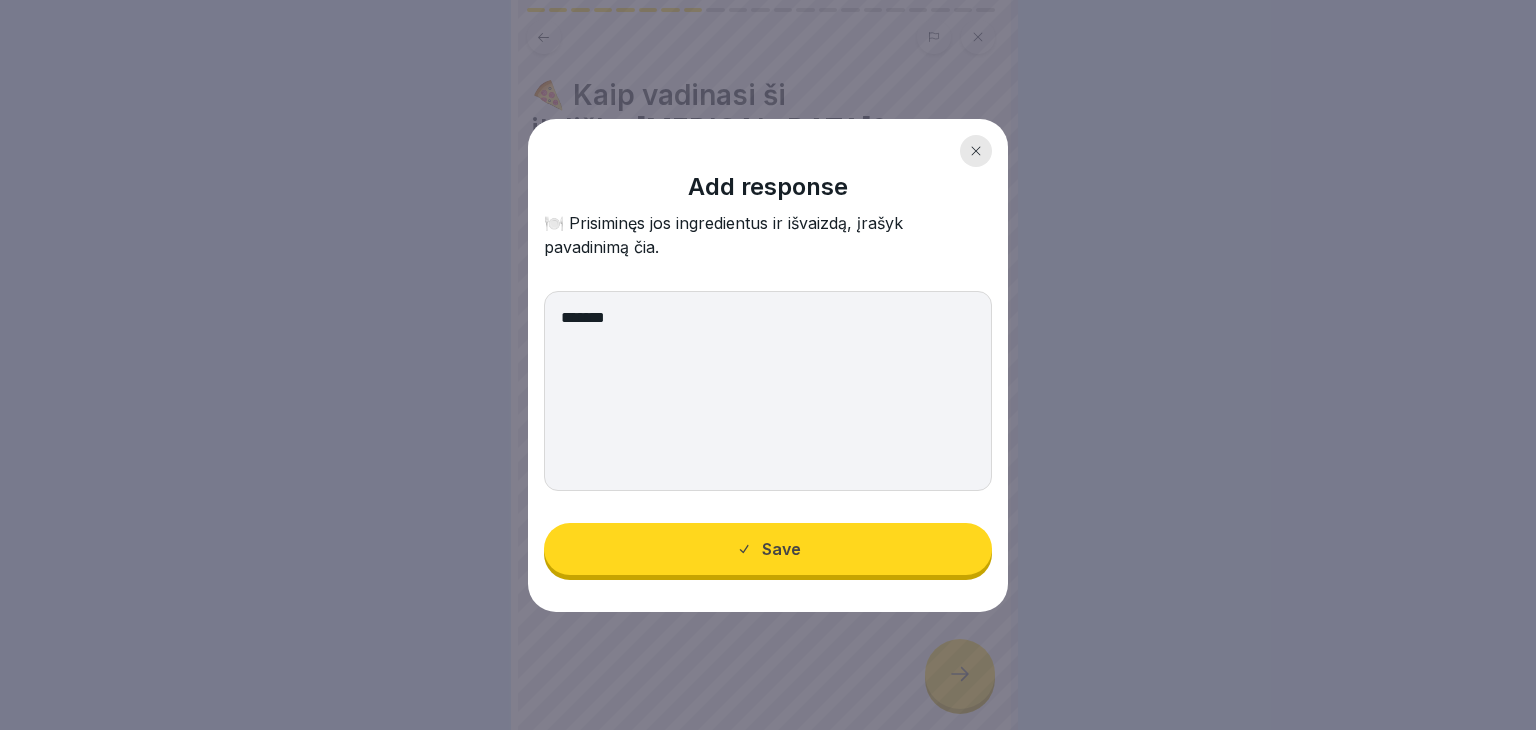 type on "*******" 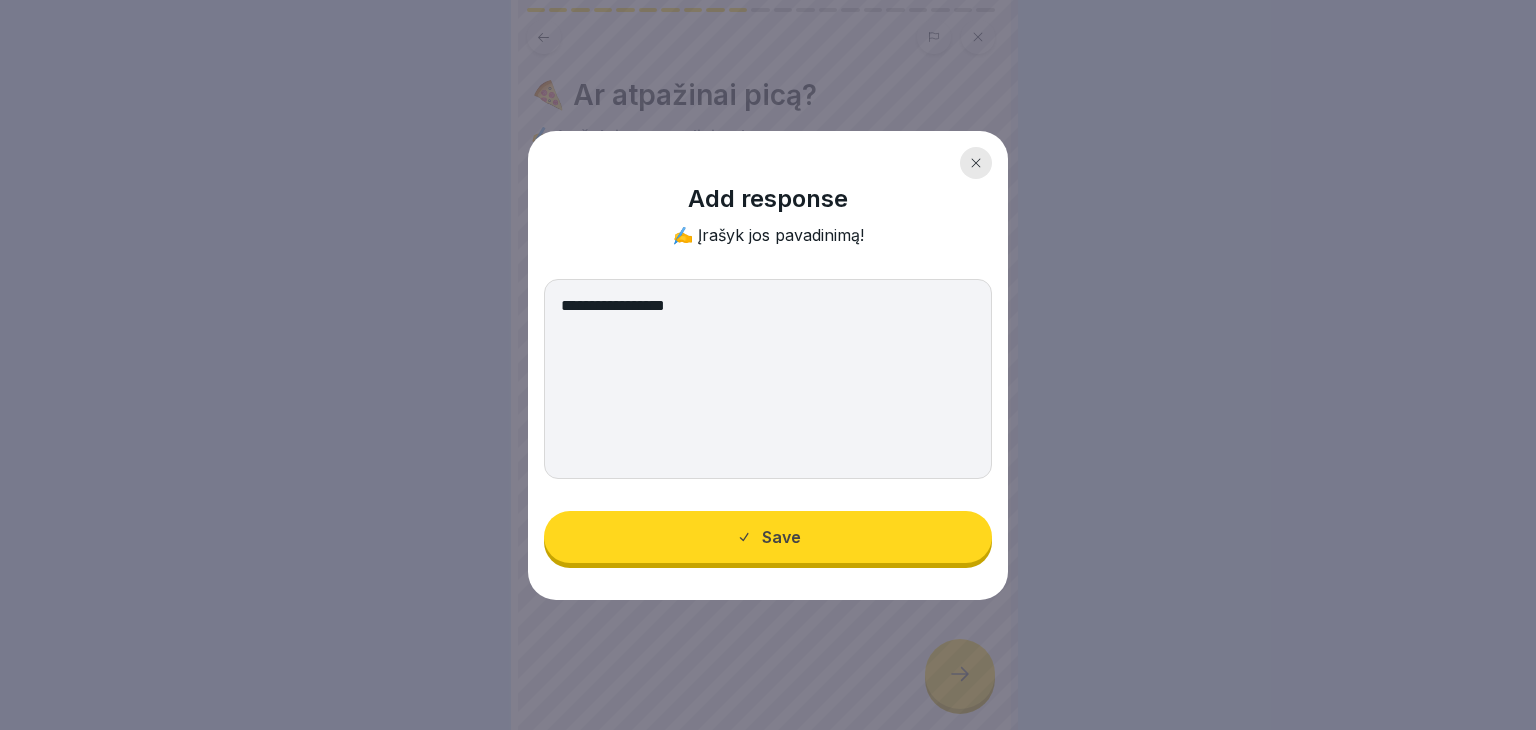 type on "**********" 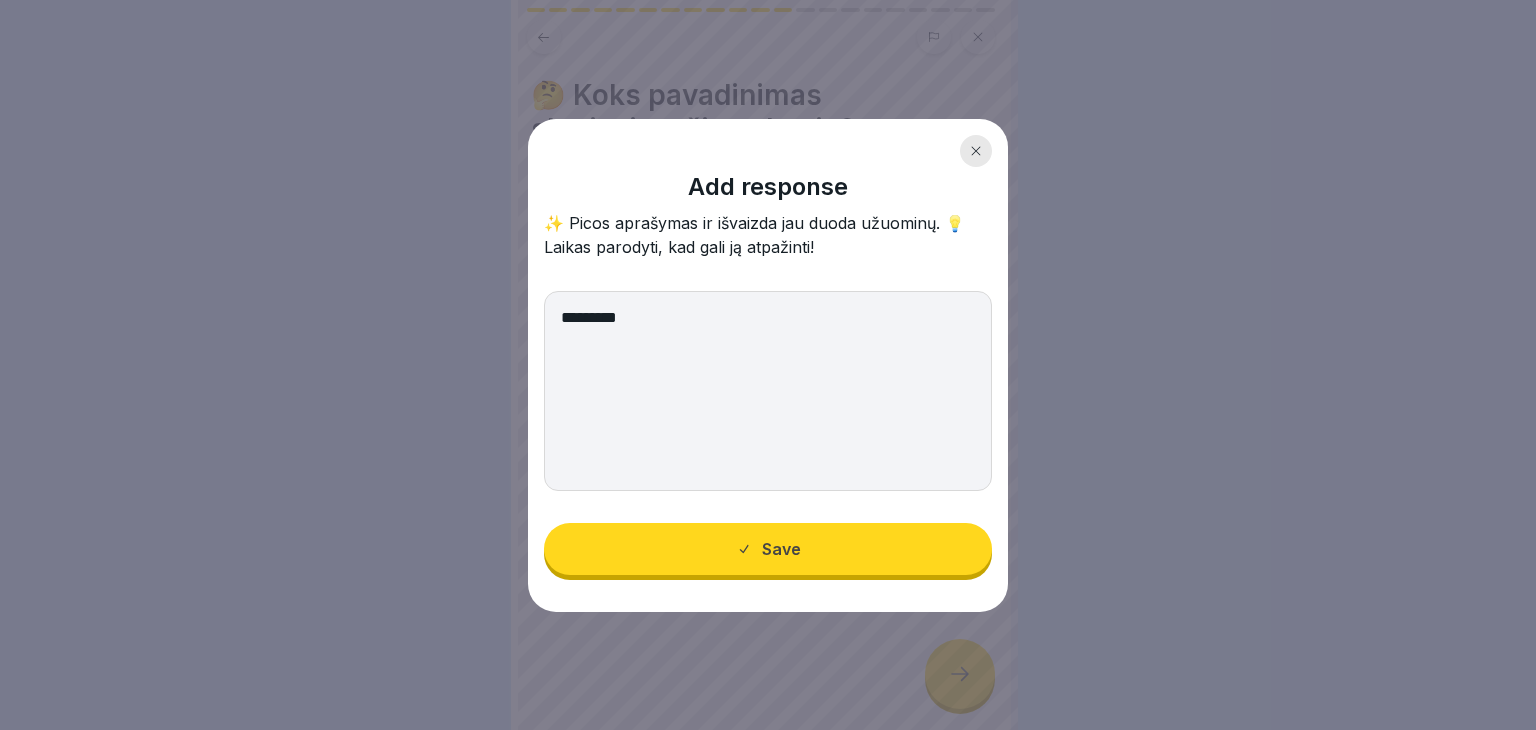 type on "*********" 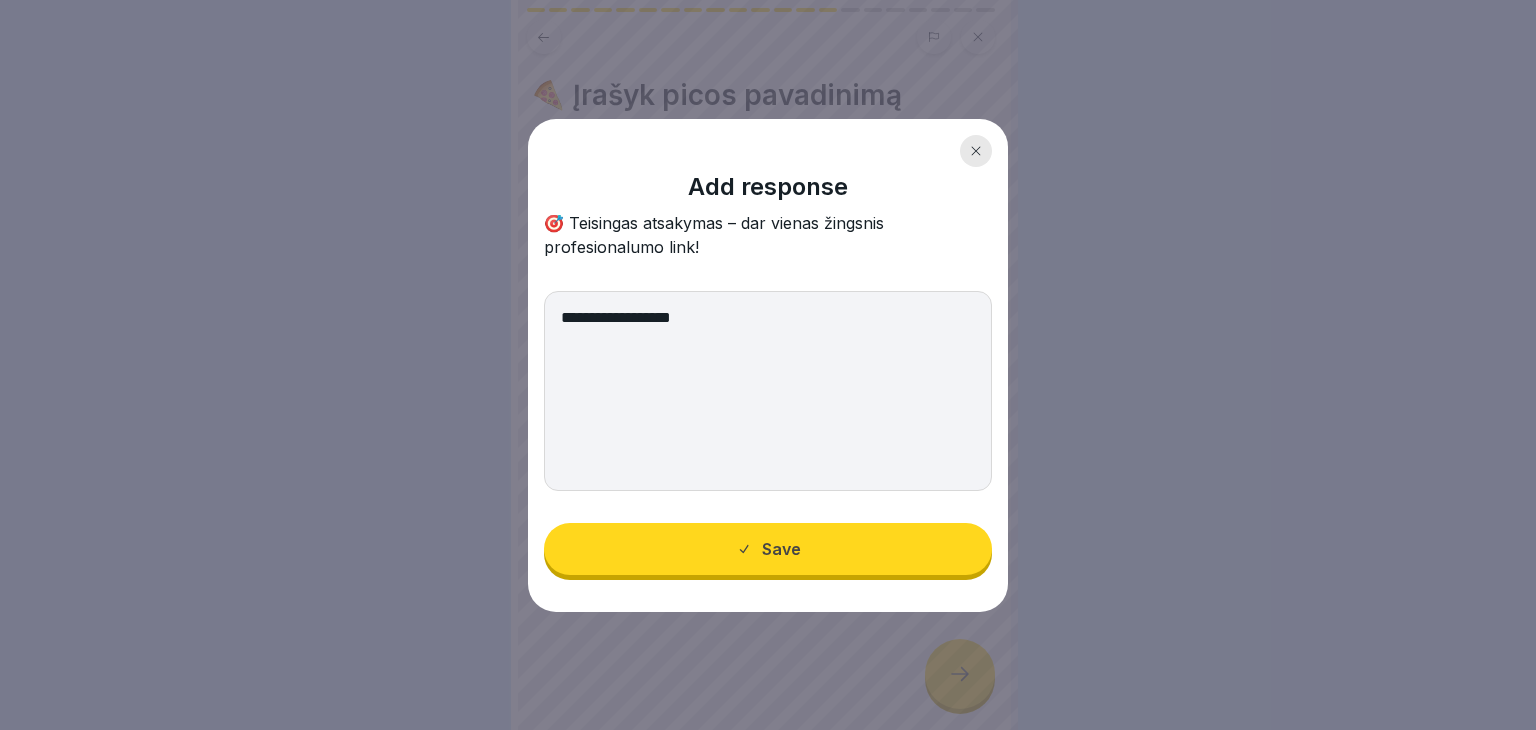type on "**********" 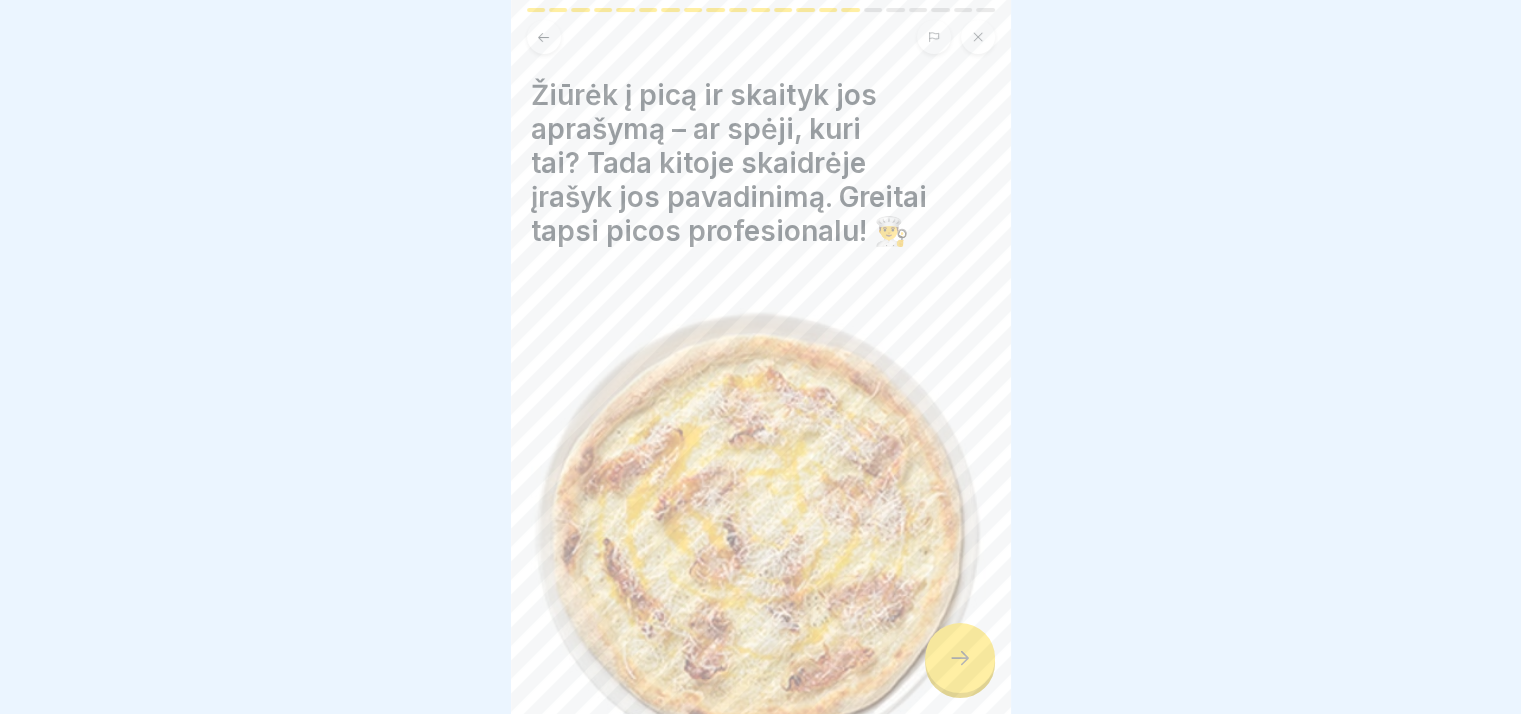 scroll, scrollTop: 232, scrollLeft: 0, axis: vertical 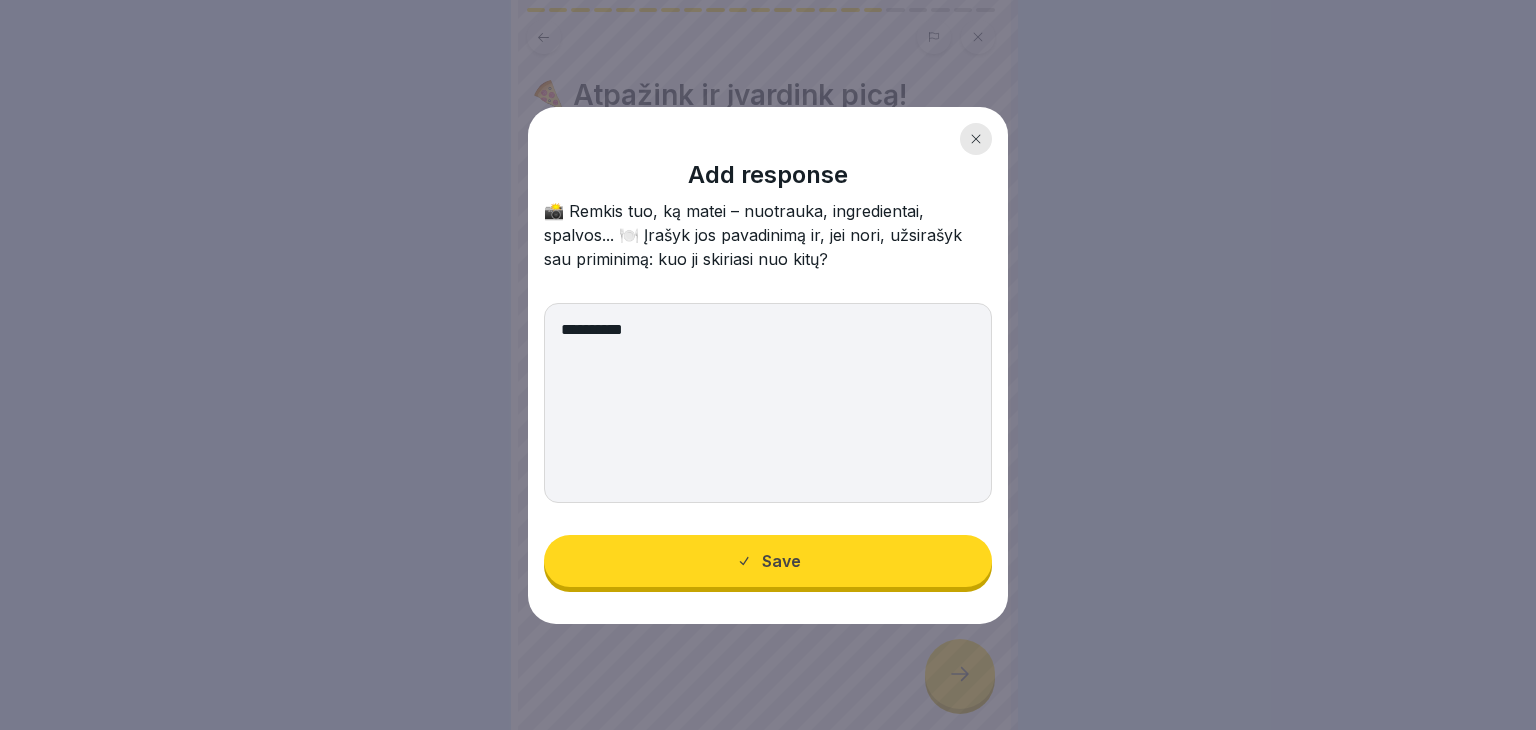 type on "*********" 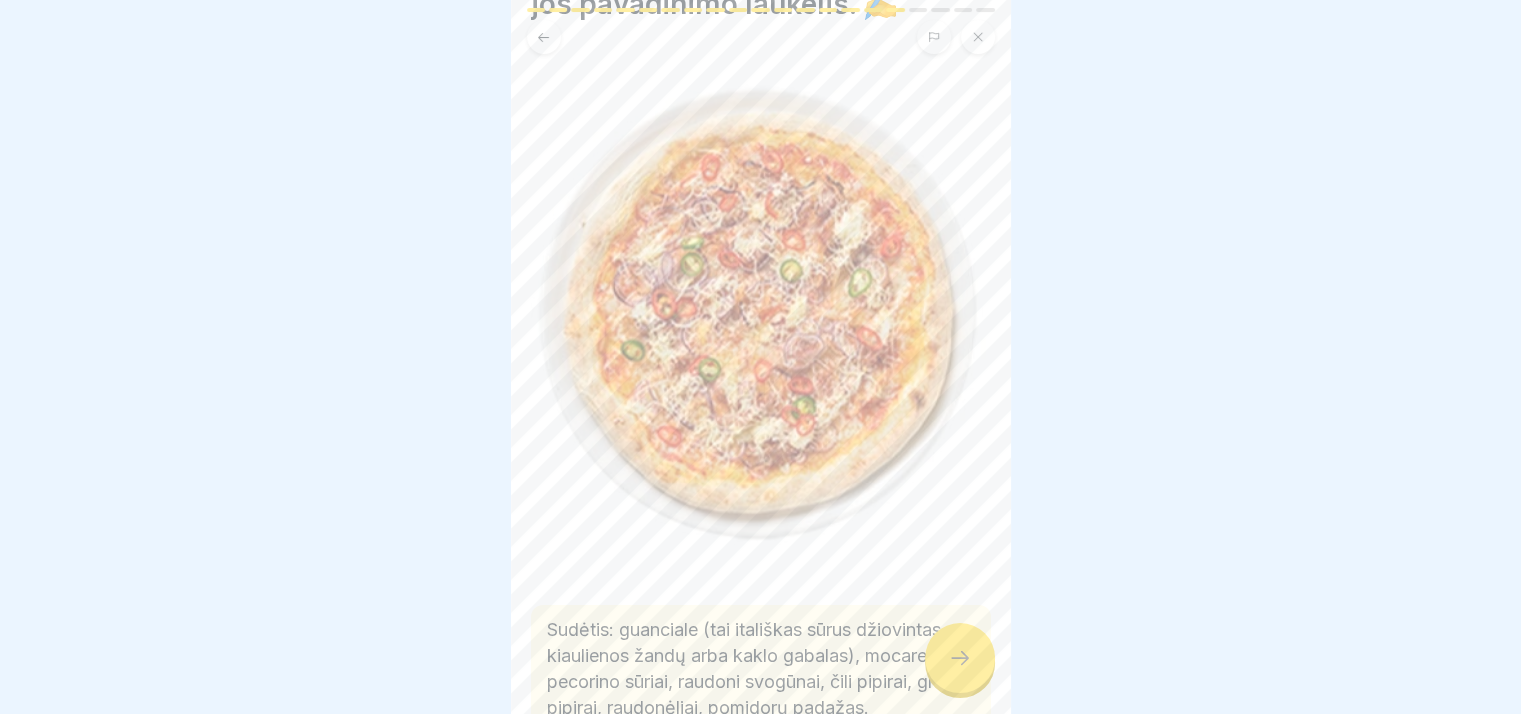 scroll, scrollTop: 224, scrollLeft: 0, axis: vertical 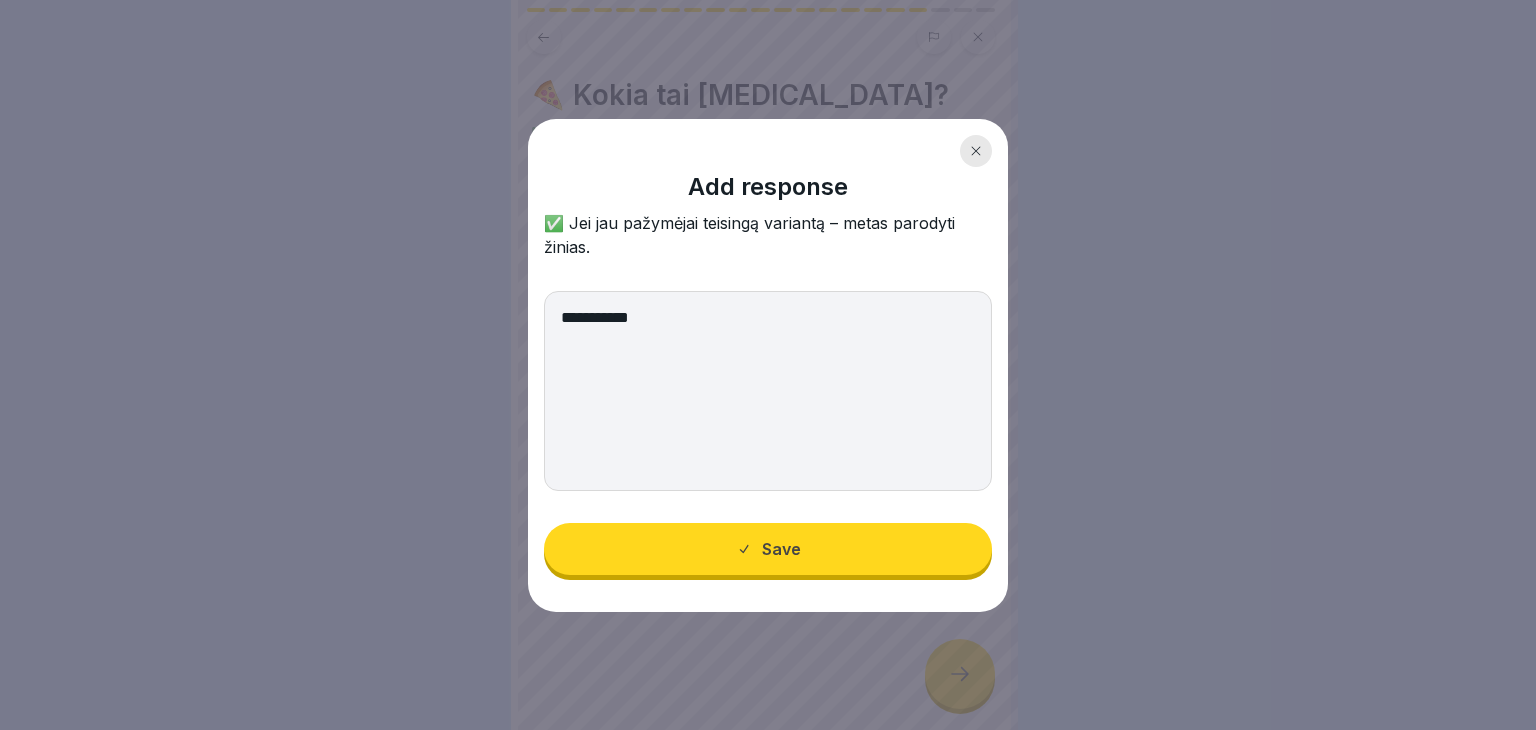type on "**********" 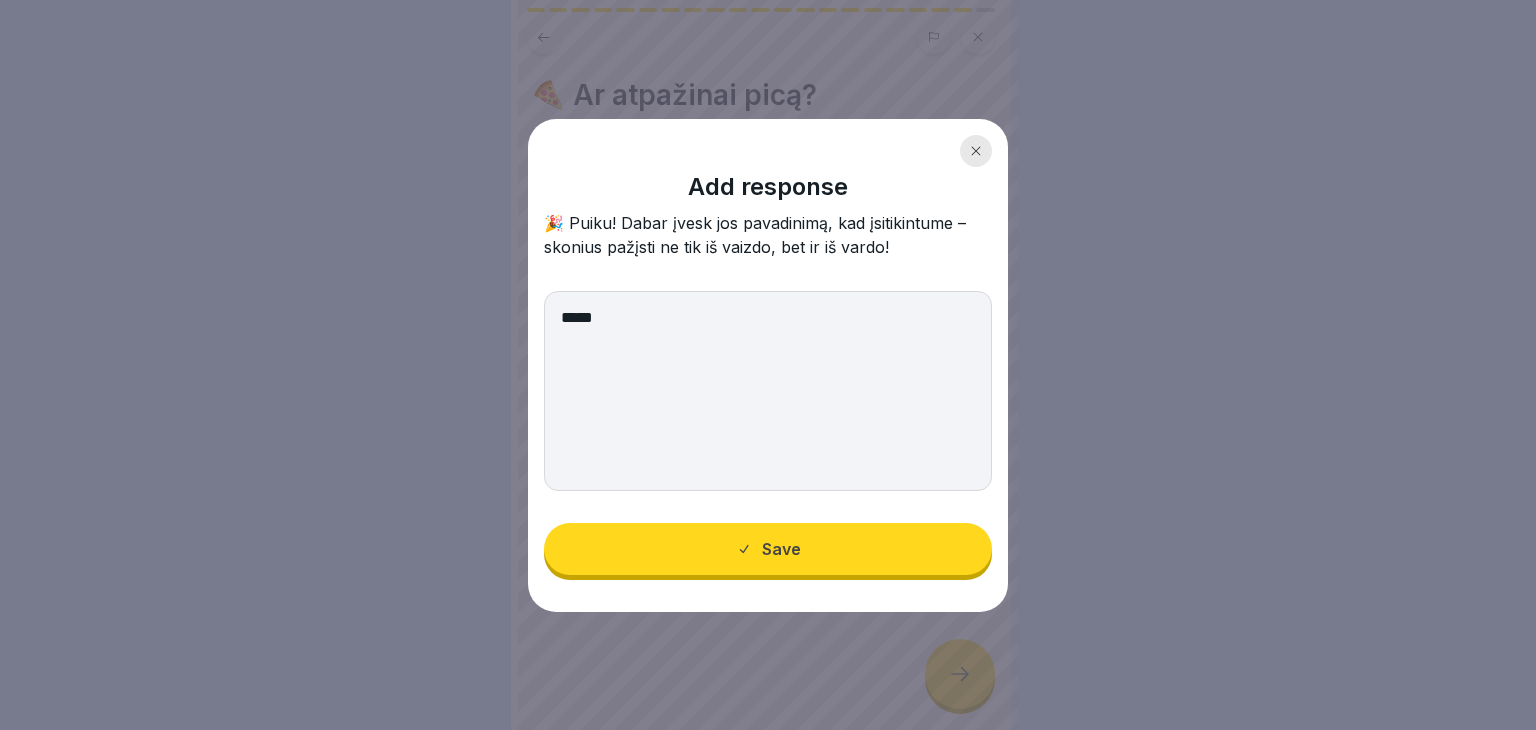 type on "*****" 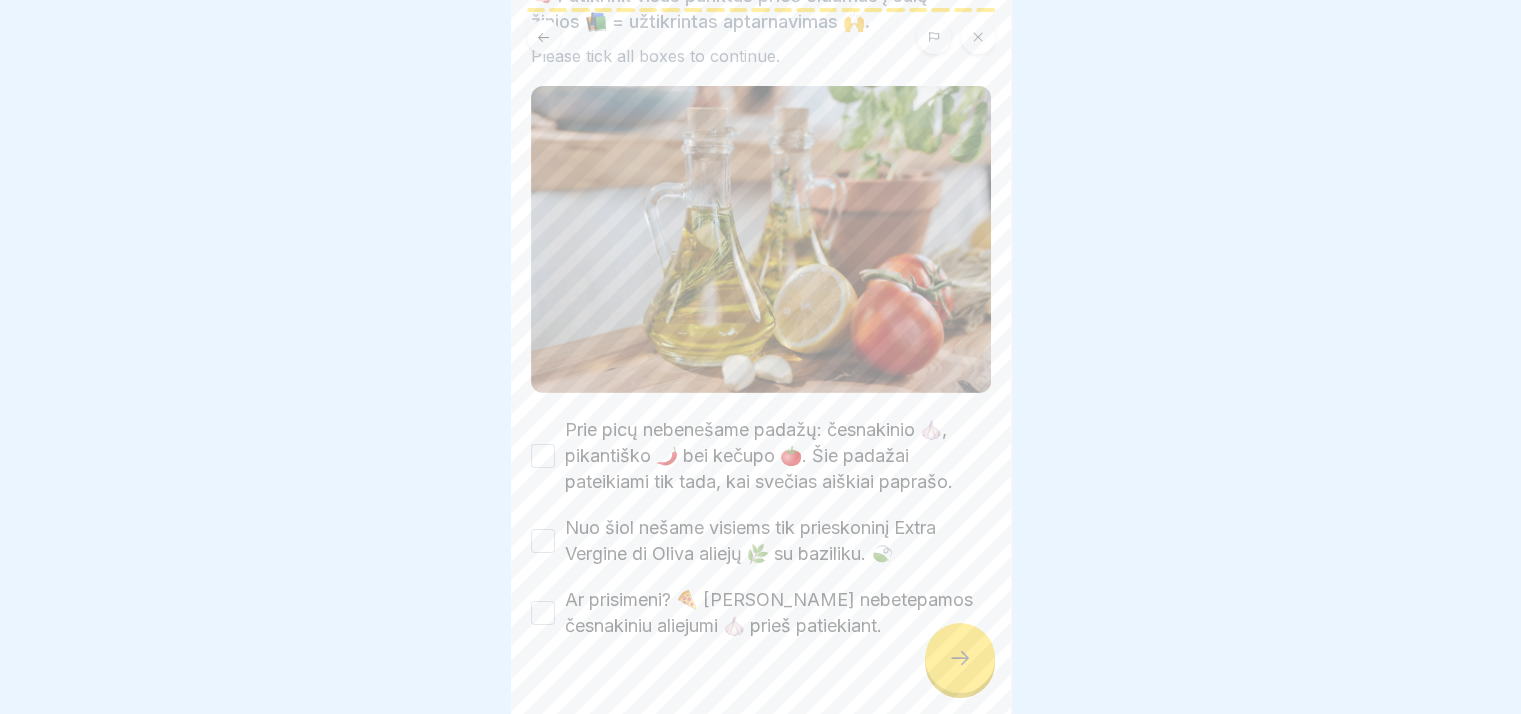 scroll, scrollTop: 174, scrollLeft: 0, axis: vertical 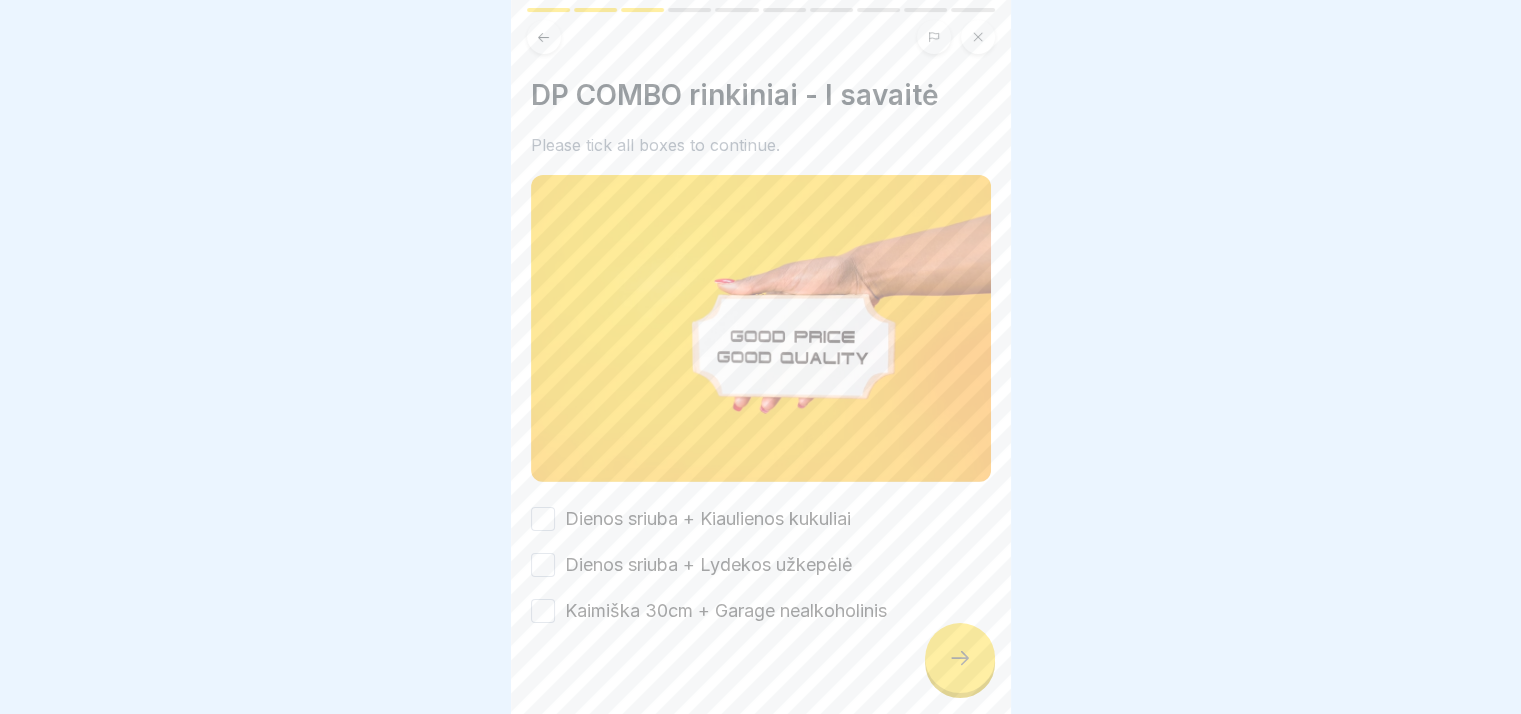 drag, startPoint x: 543, startPoint y: 511, endPoint x: 533, endPoint y: 514, distance: 10.440307 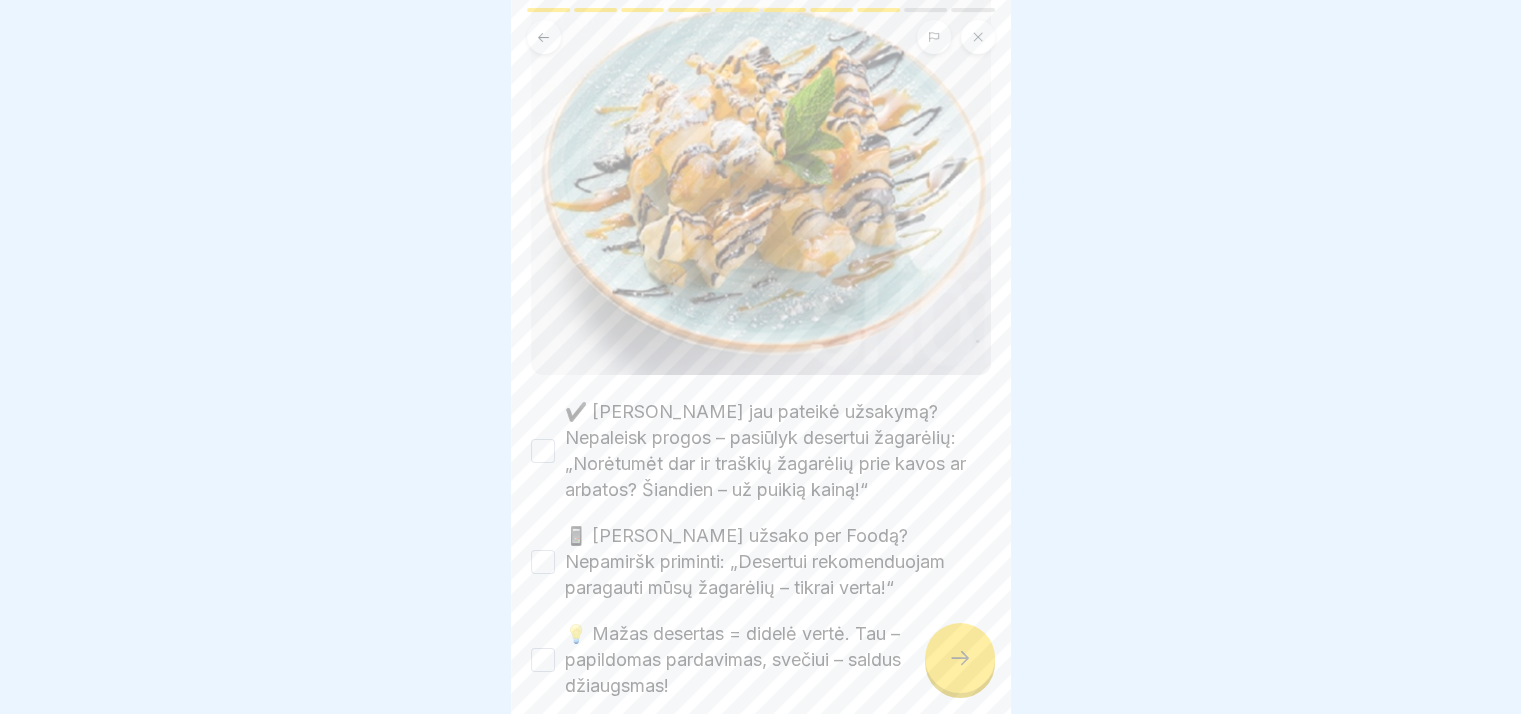 scroll, scrollTop: 441, scrollLeft: 0, axis: vertical 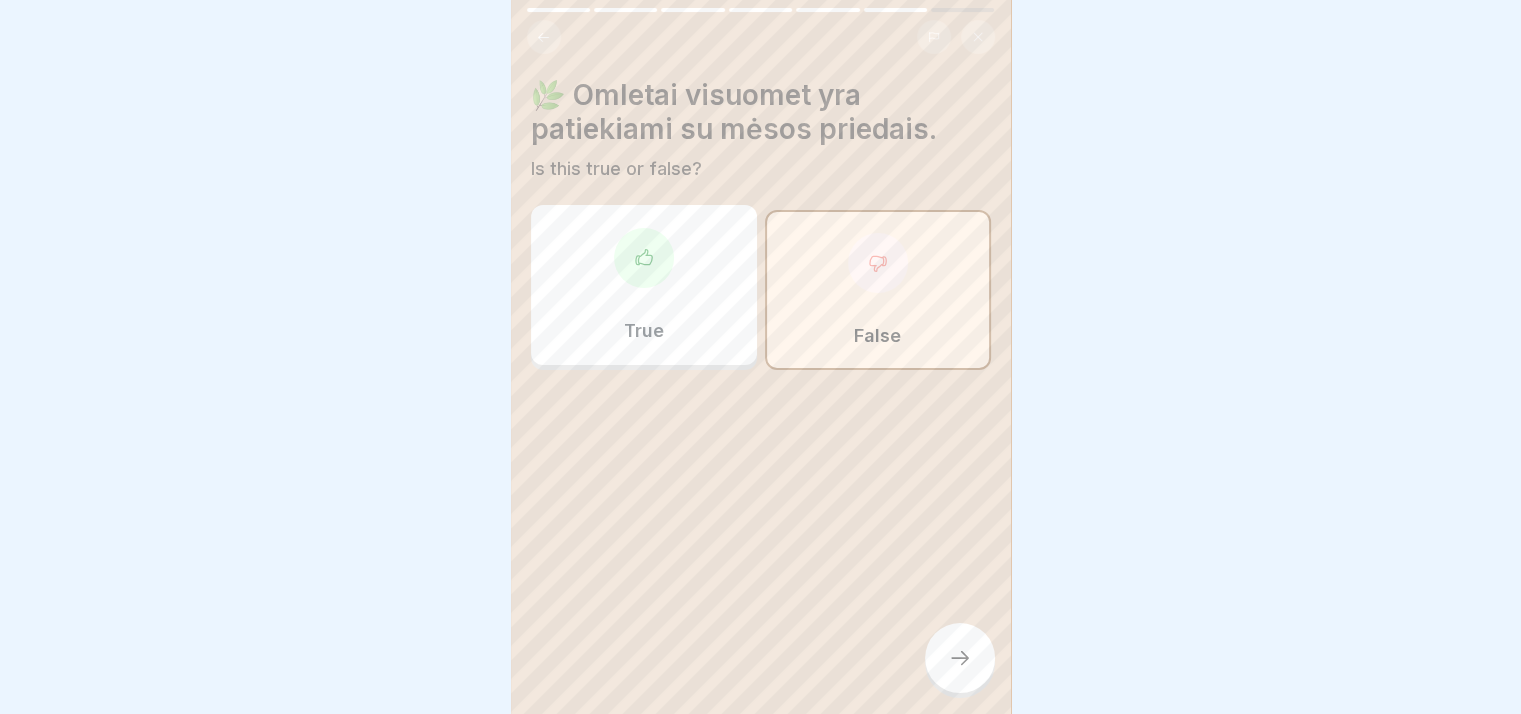 drag, startPoint x: 948, startPoint y: 668, endPoint x: 936, endPoint y: 670, distance: 12.165525 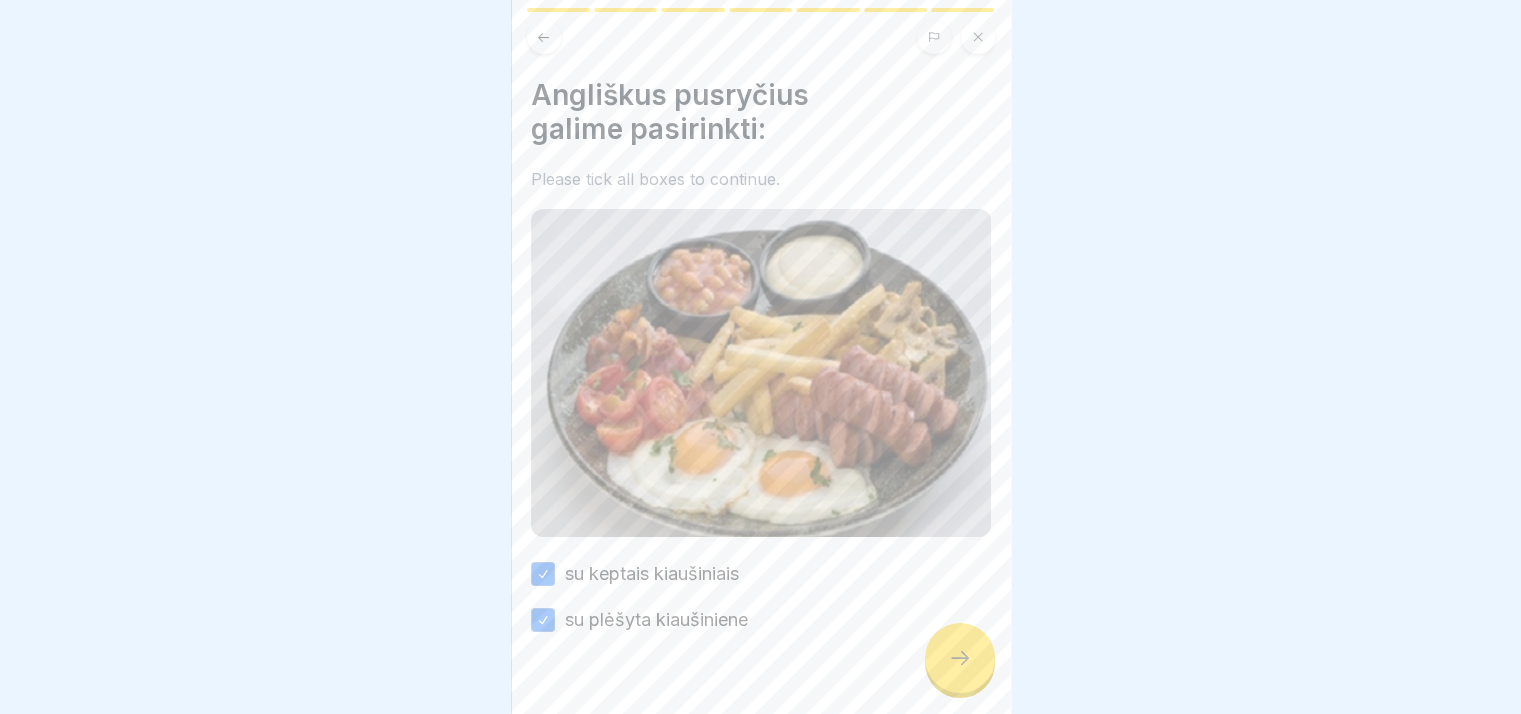 scroll, scrollTop: 28, scrollLeft: 0, axis: vertical 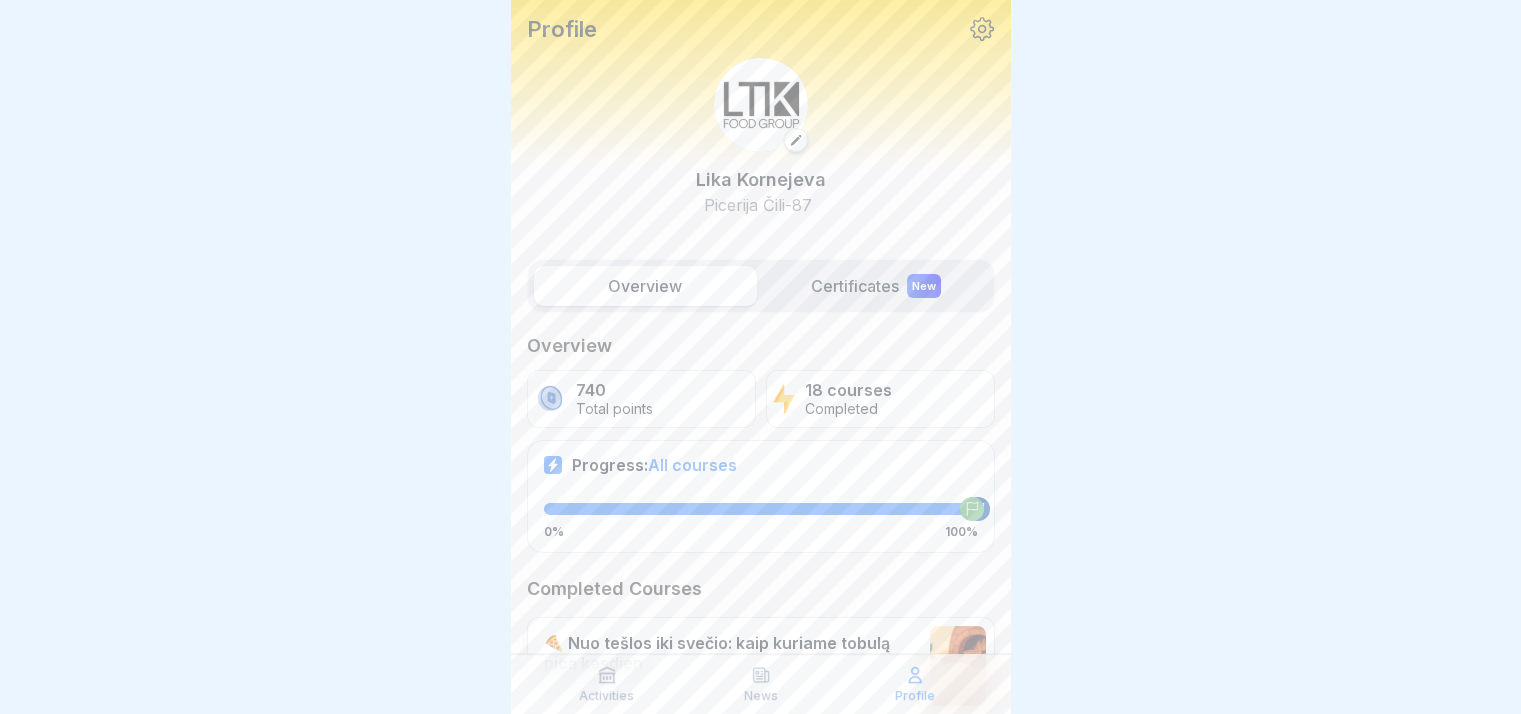 click on "Activities" at bounding box center [606, 696] 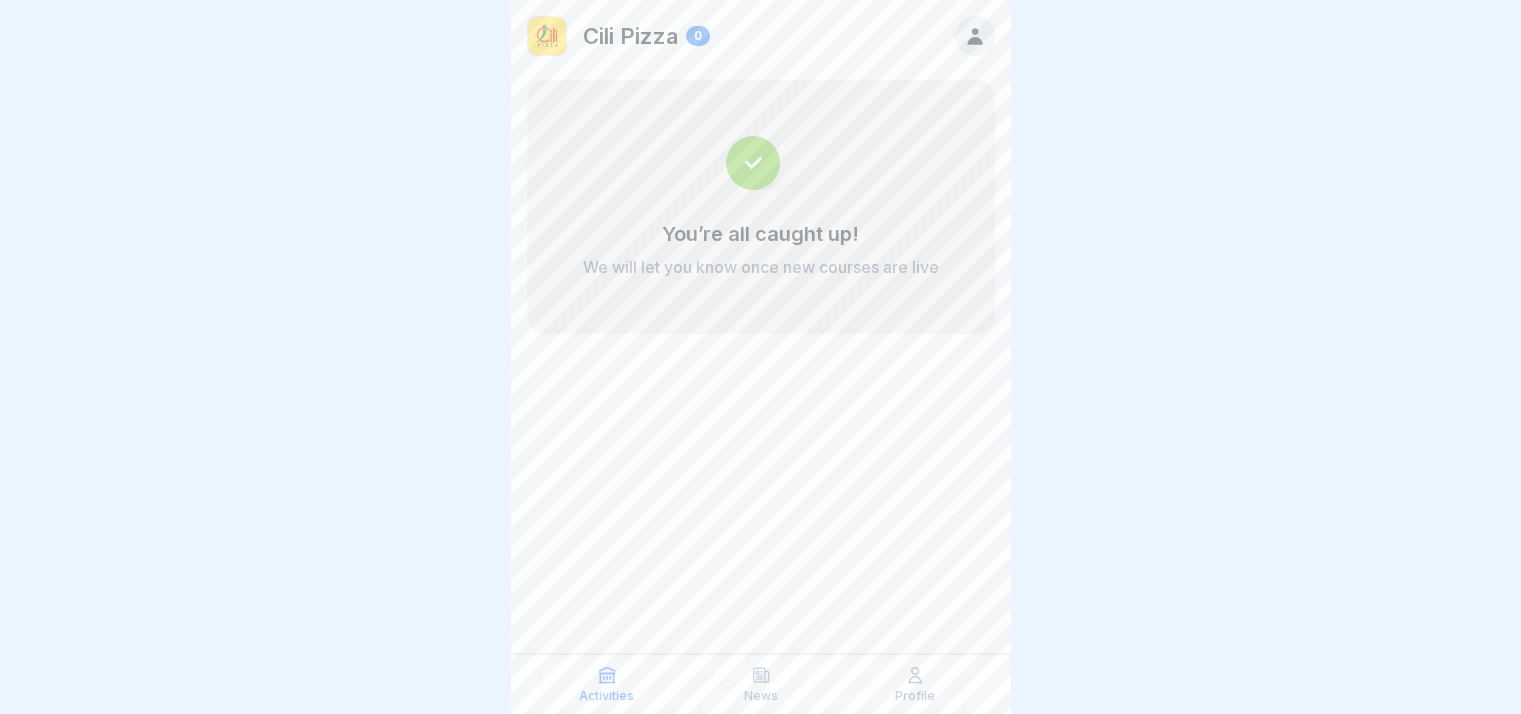 click on "News" at bounding box center (761, 684) 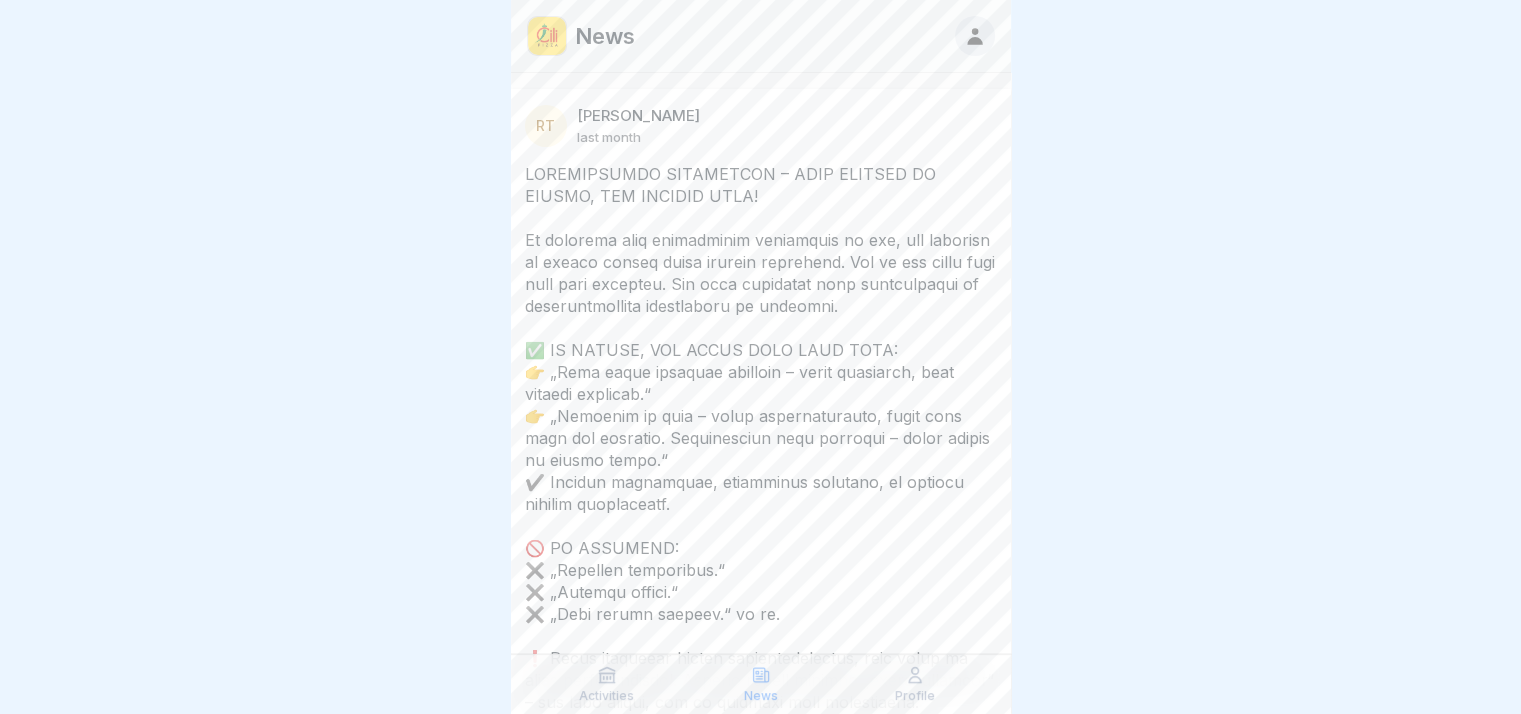 click 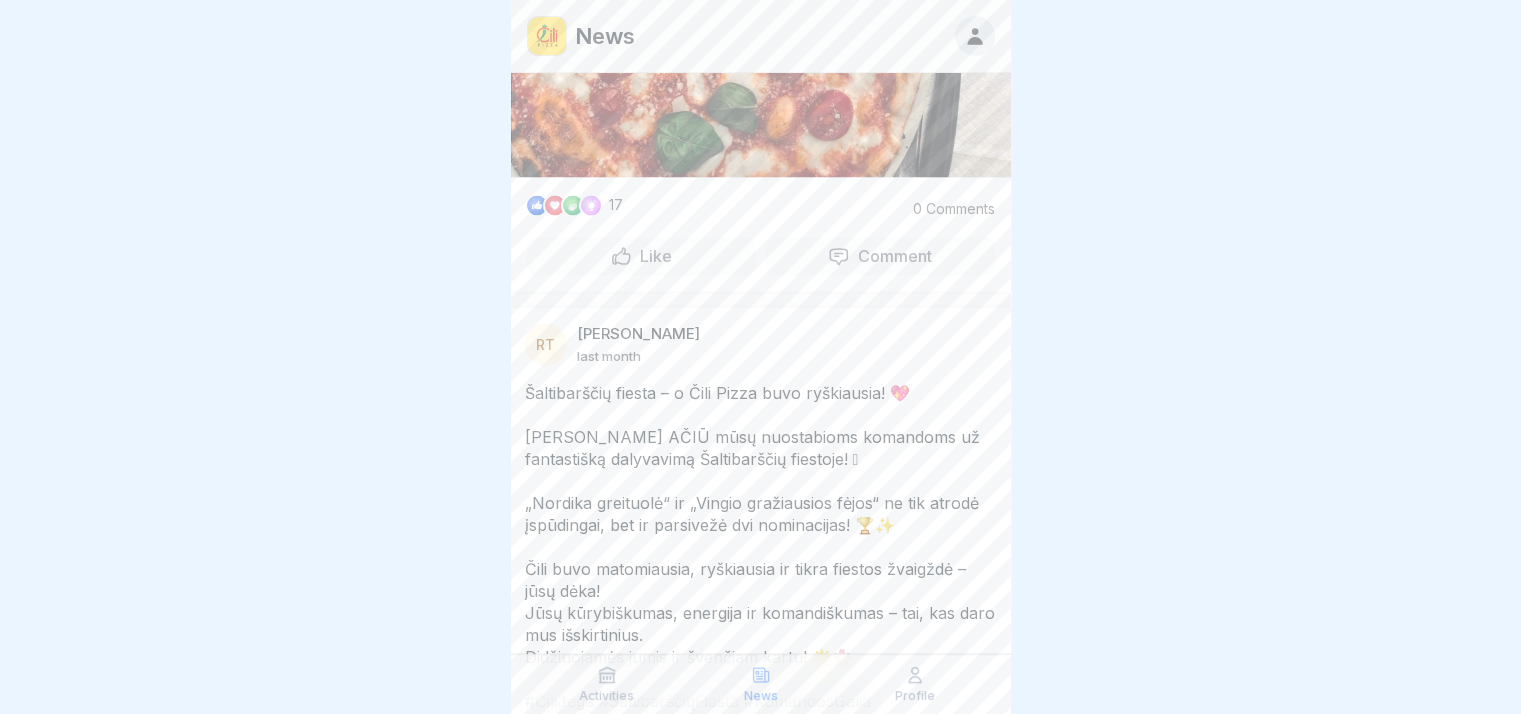 scroll, scrollTop: 3533, scrollLeft: 0, axis: vertical 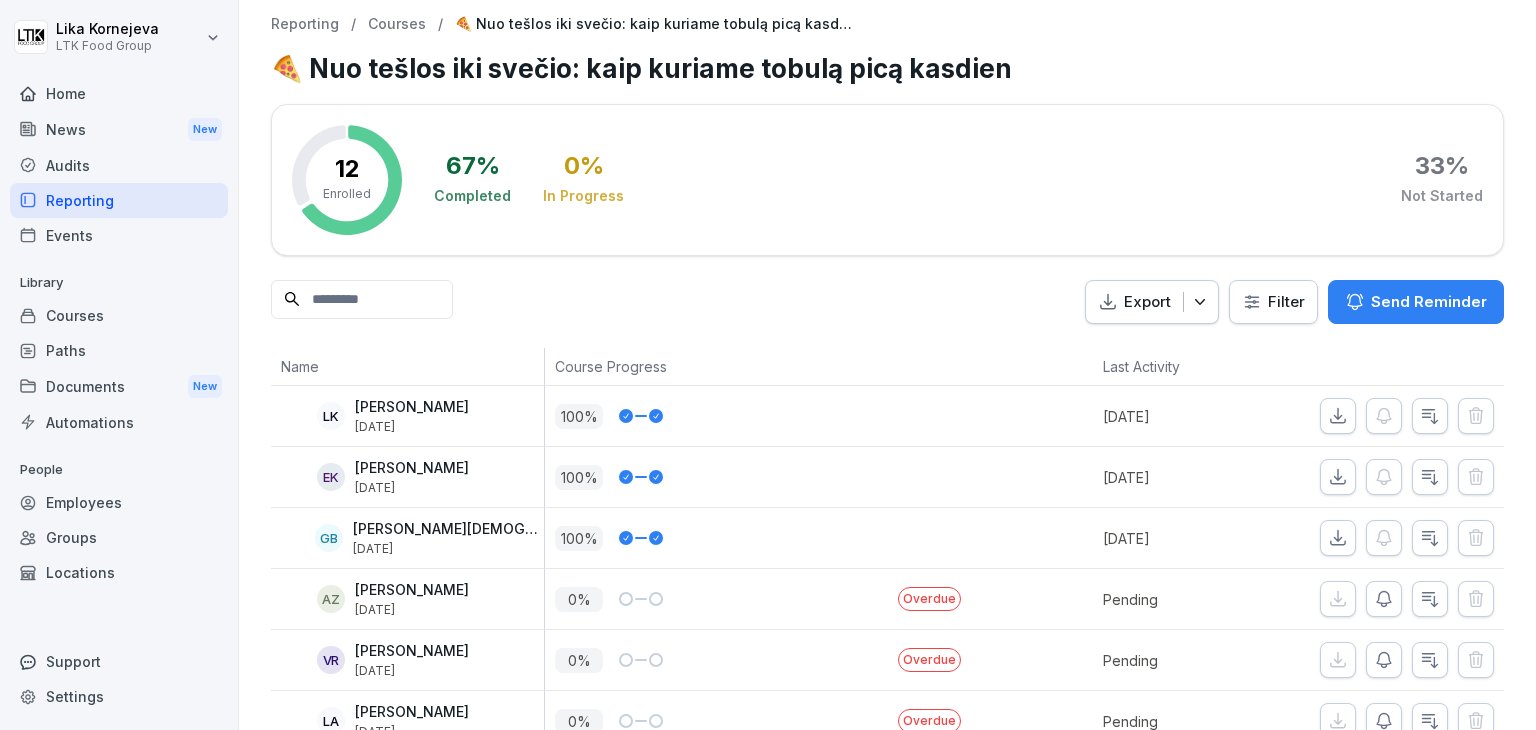 click on "Home" at bounding box center [119, 93] 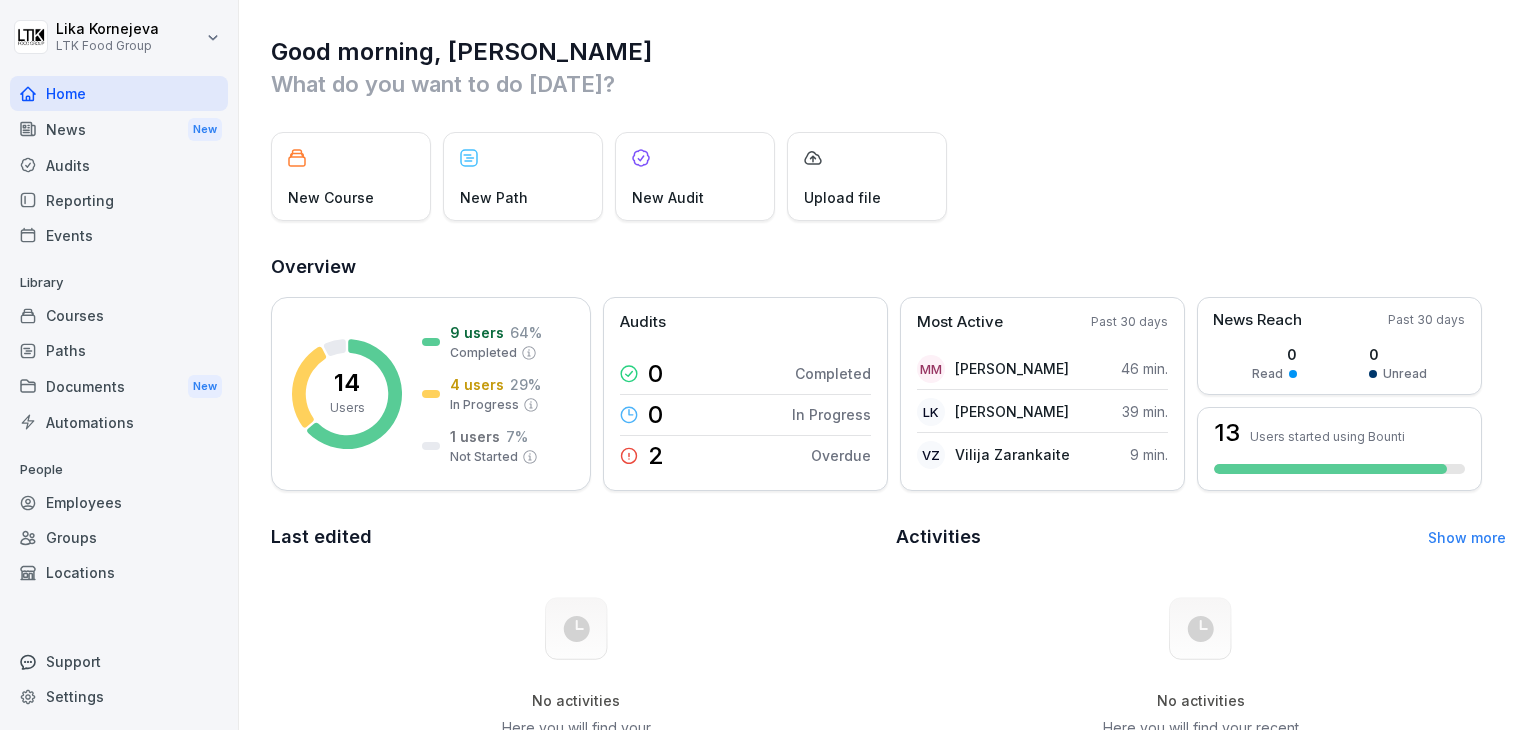 click on "Home" at bounding box center [119, 93] 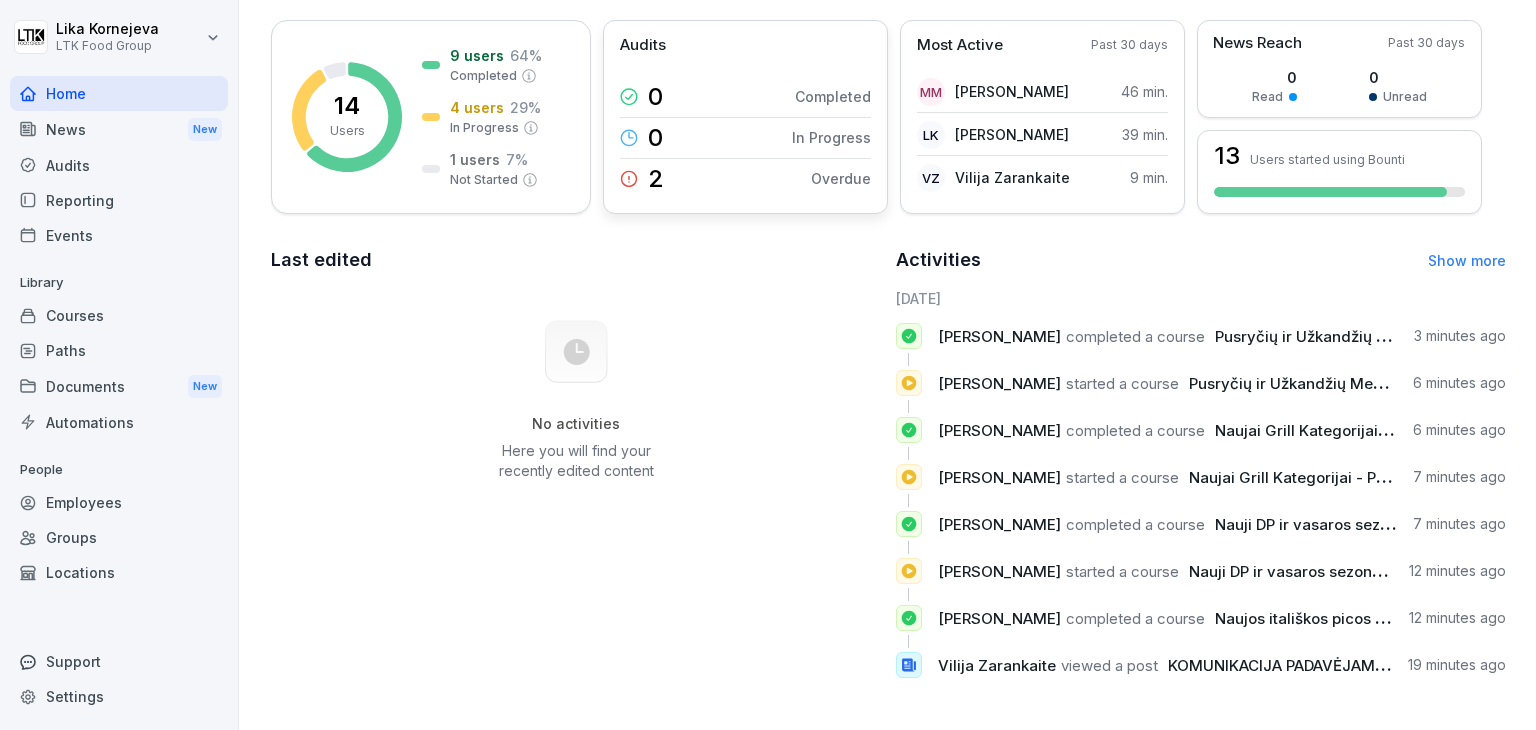 scroll, scrollTop: 0, scrollLeft: 0, axis: both 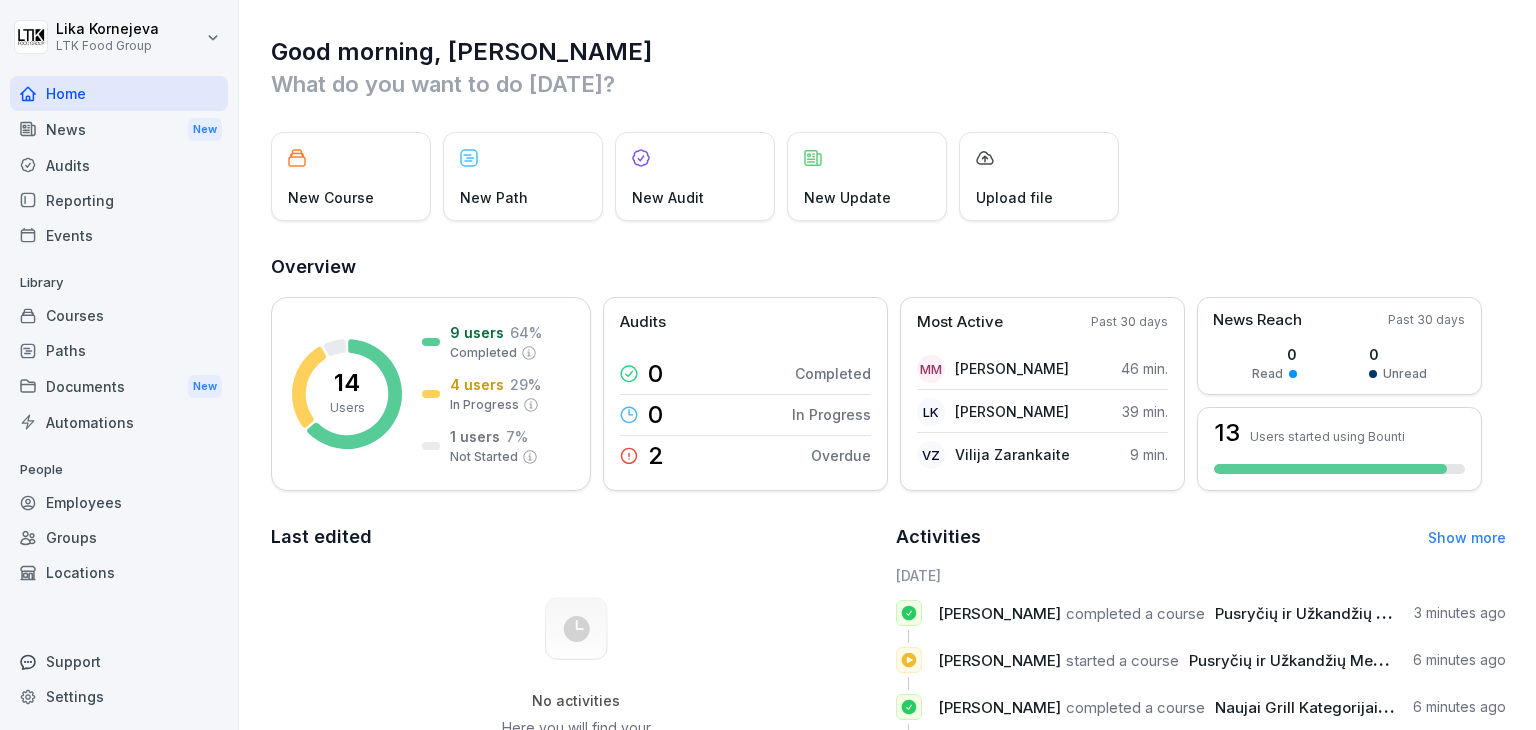 click on "Reporting" at bounding box center [119, 200] 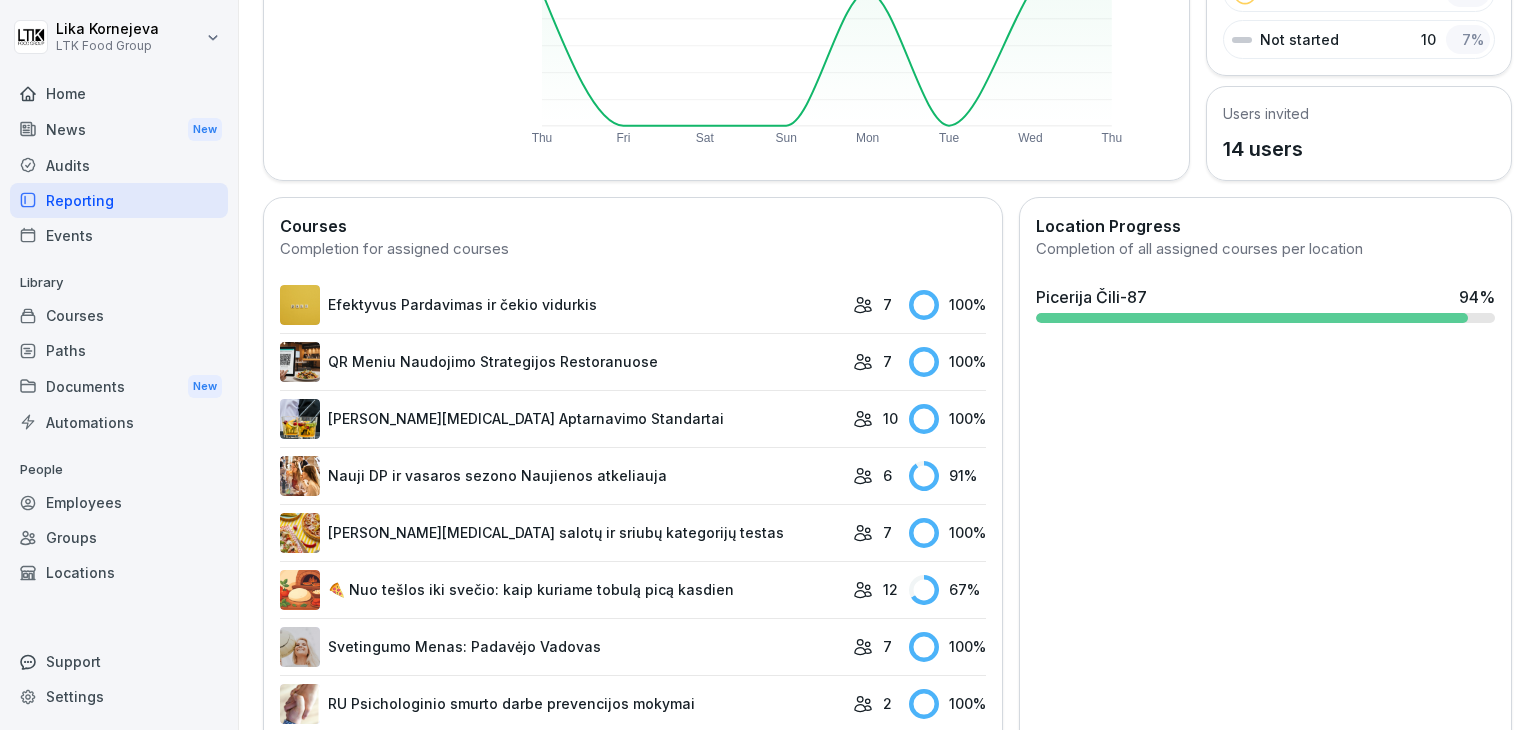 scroll, scrollTop: 382, scrollLeft: 0, axis: vertical 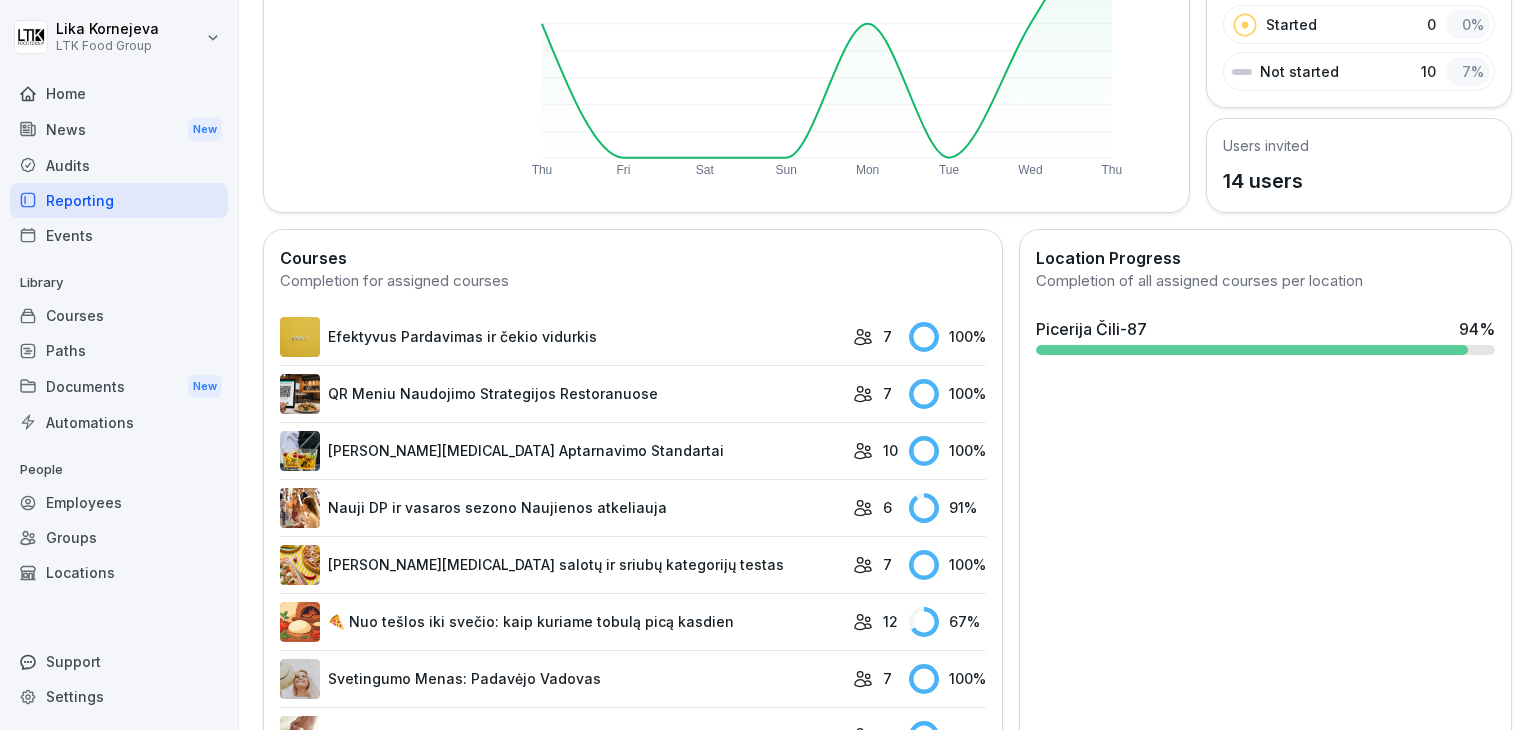 click 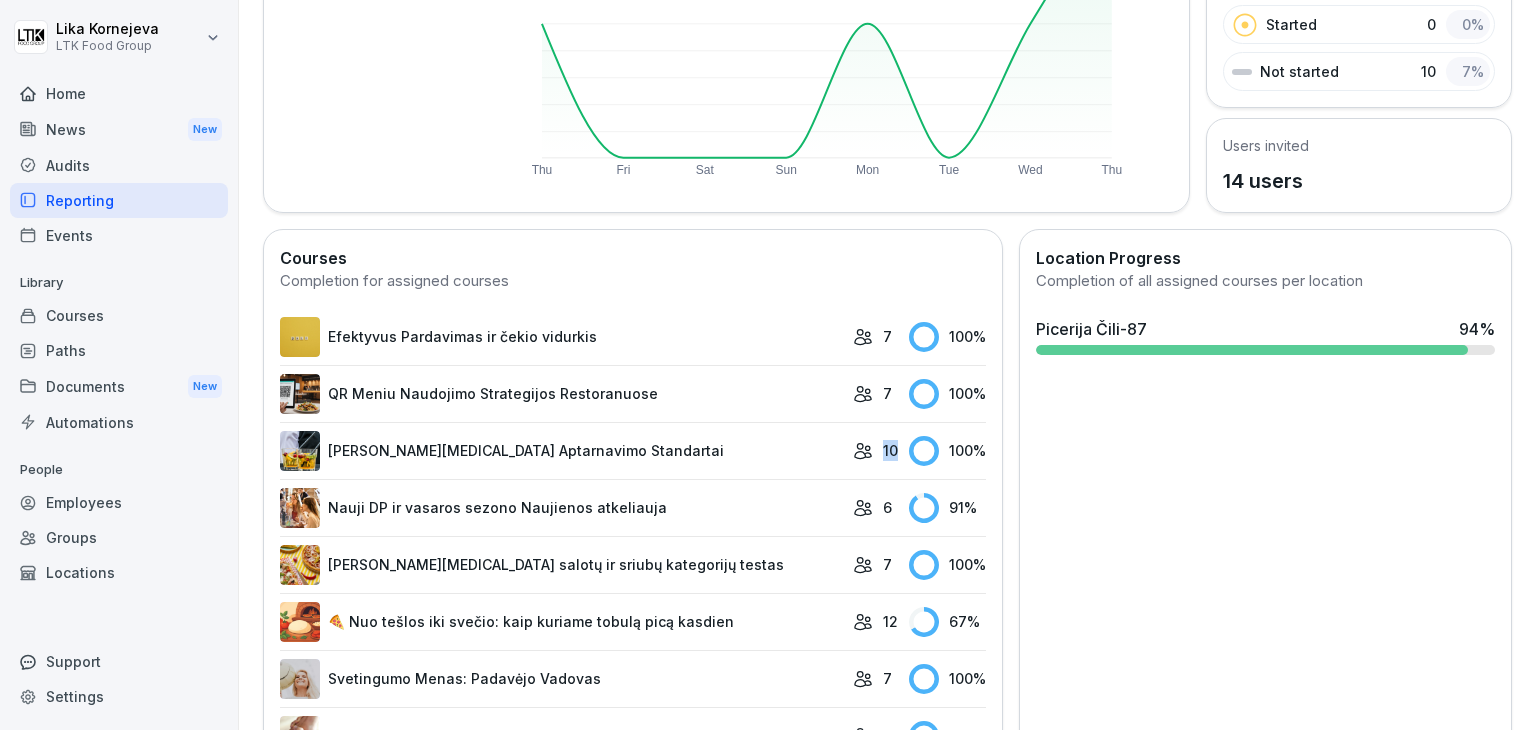 click 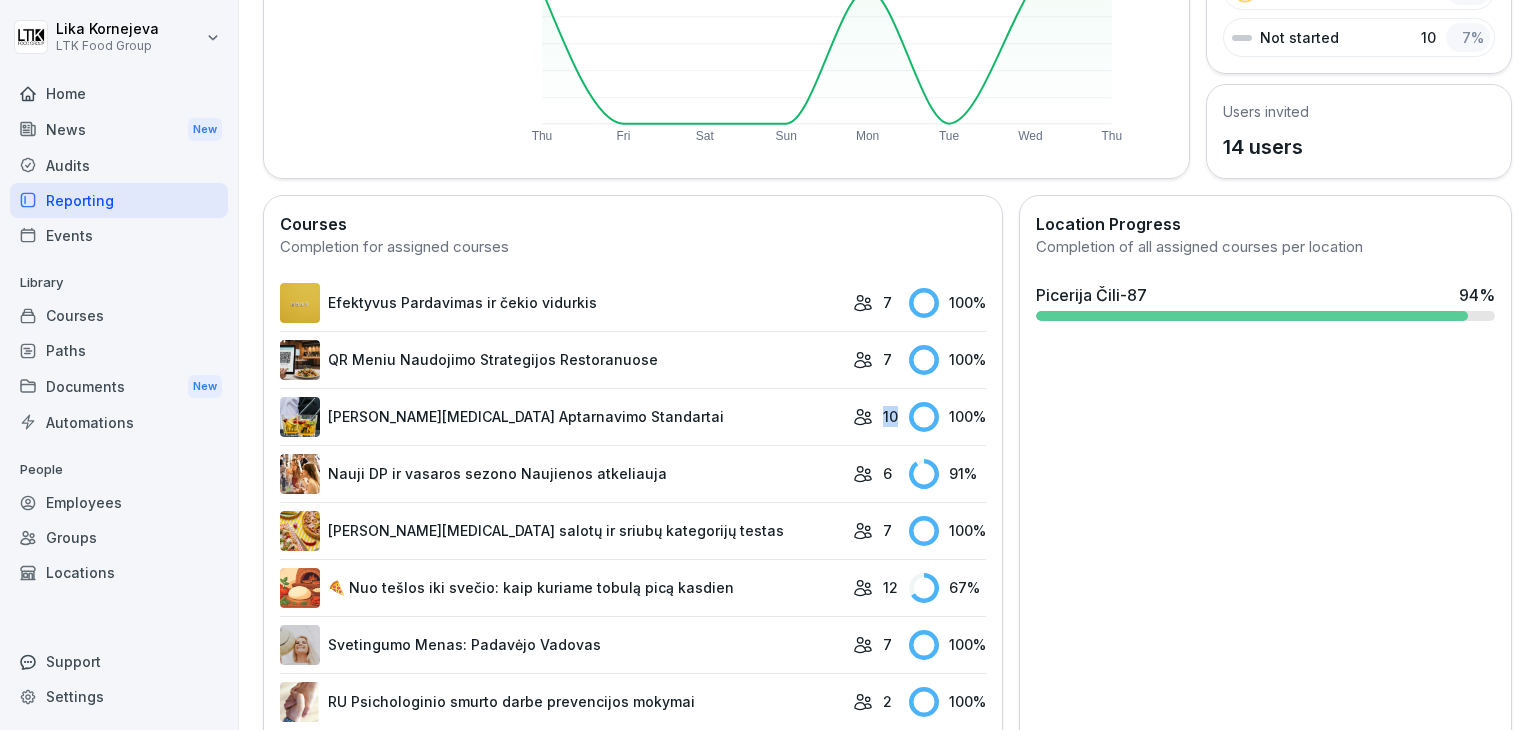 scroll, scrollTop: 0, scrollLeft: 0, axis: both 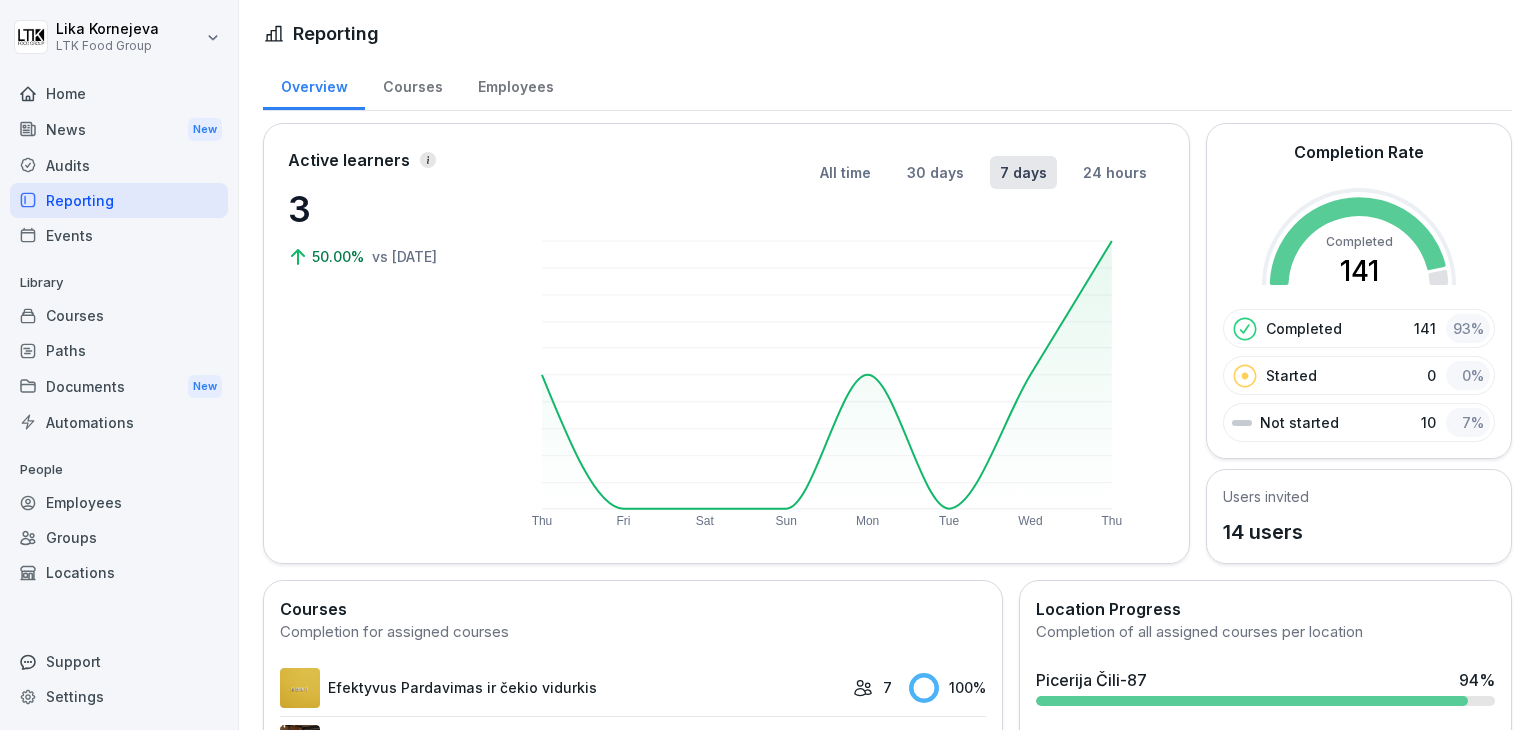 click on "Courses" at bounding box center (119, 315) 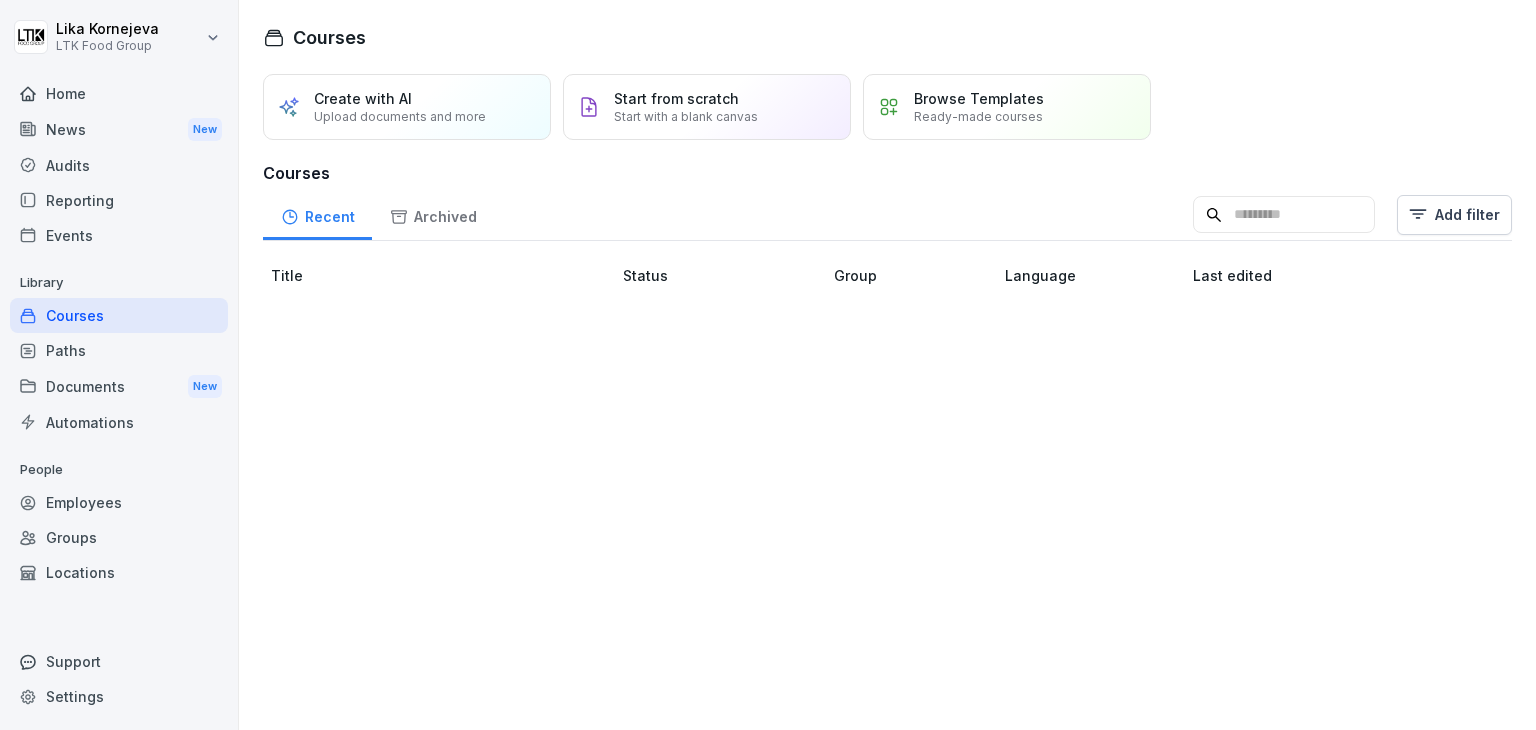 click on "Employees" at bounding box center (119, 502) 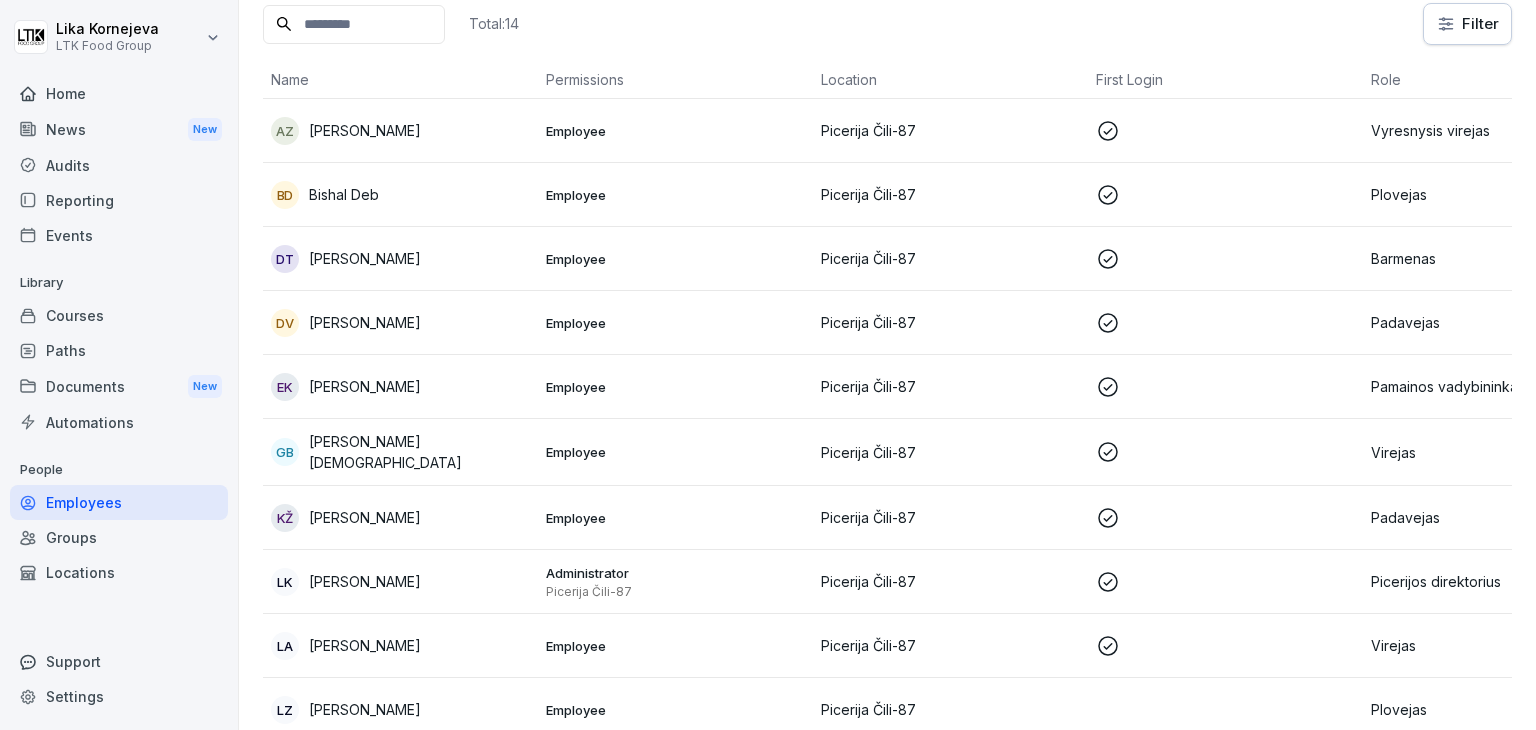 scroll, scrollTop: 124, scrollLeft: 0, axis: vertical 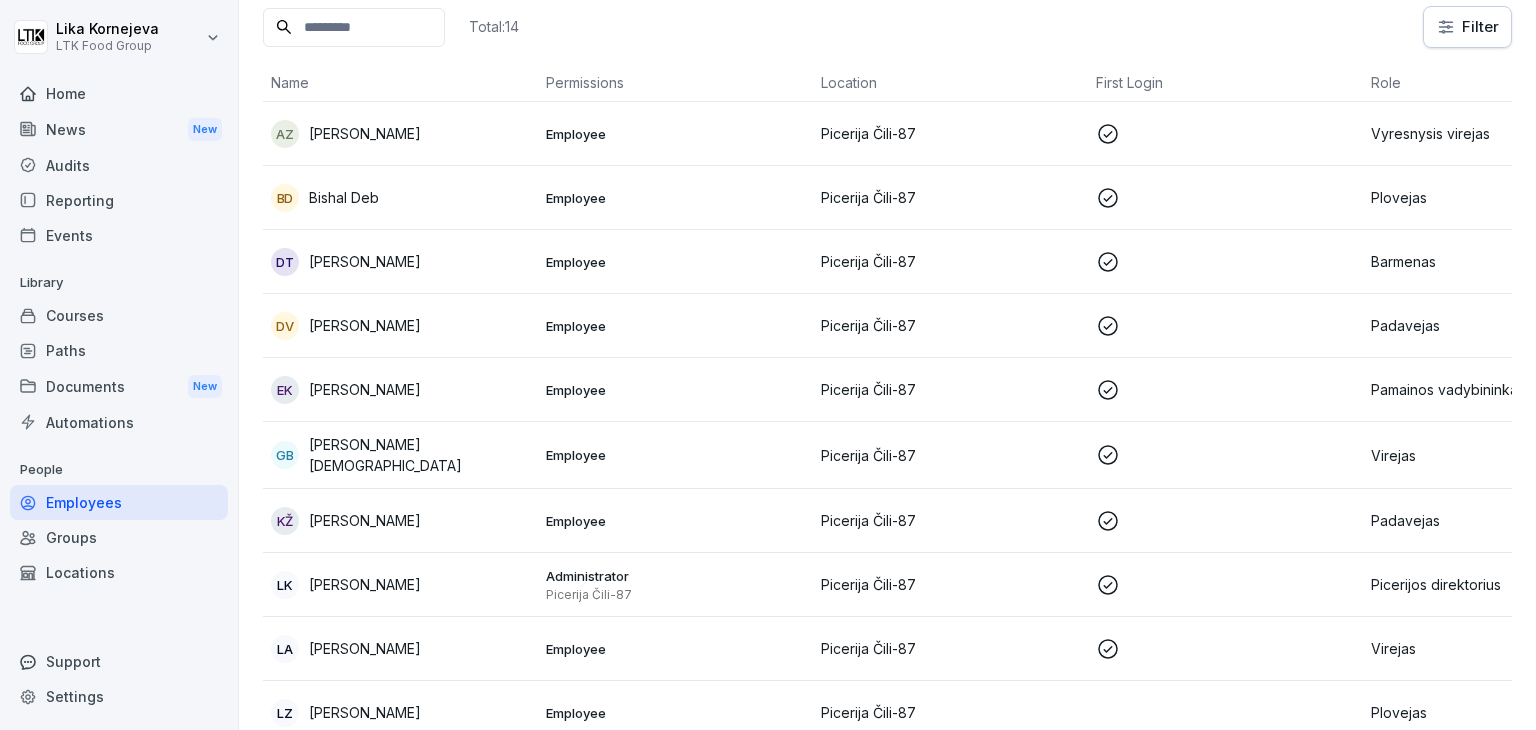 click on "Employee" at bounding box center (675, 134) 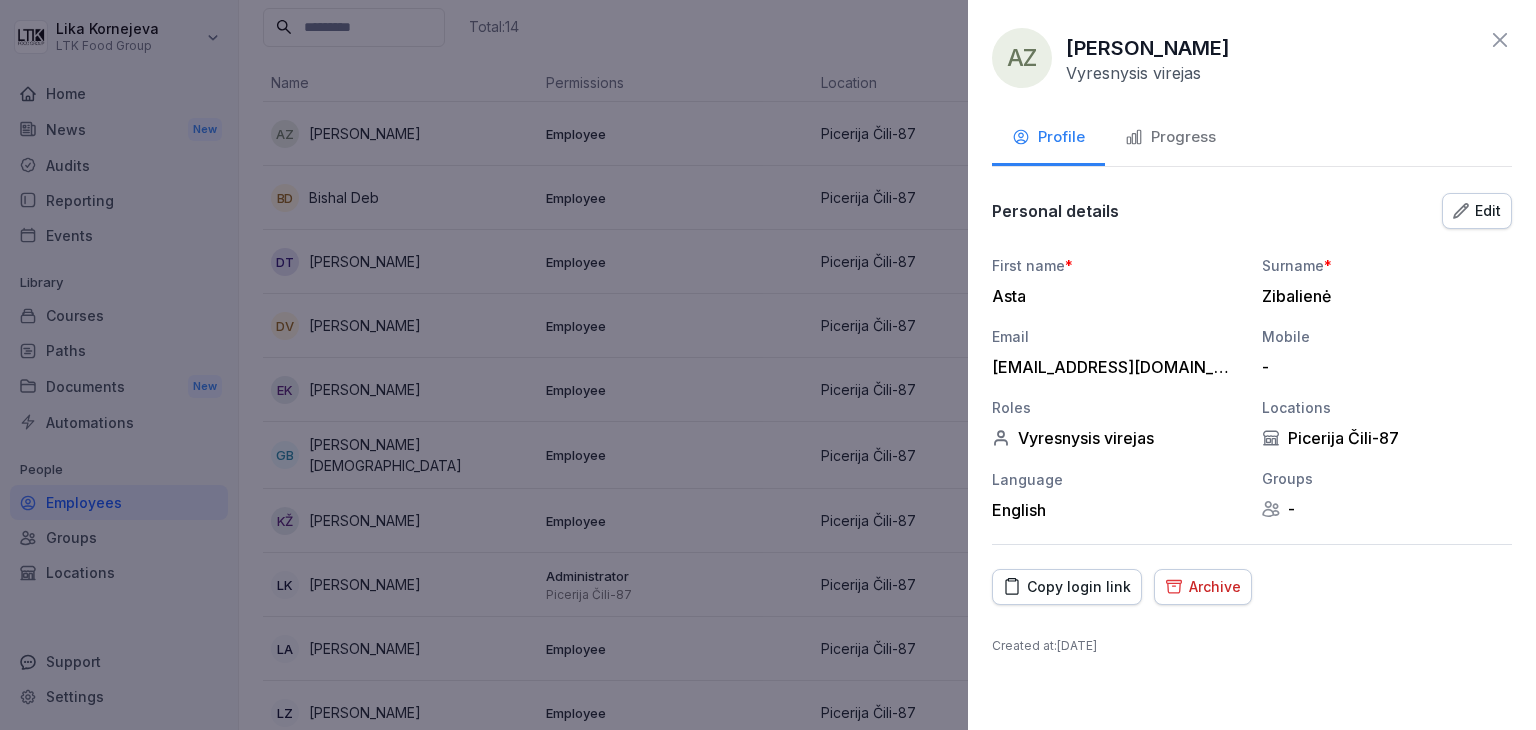 click on "Progress" at bounding box center (1170, 137) 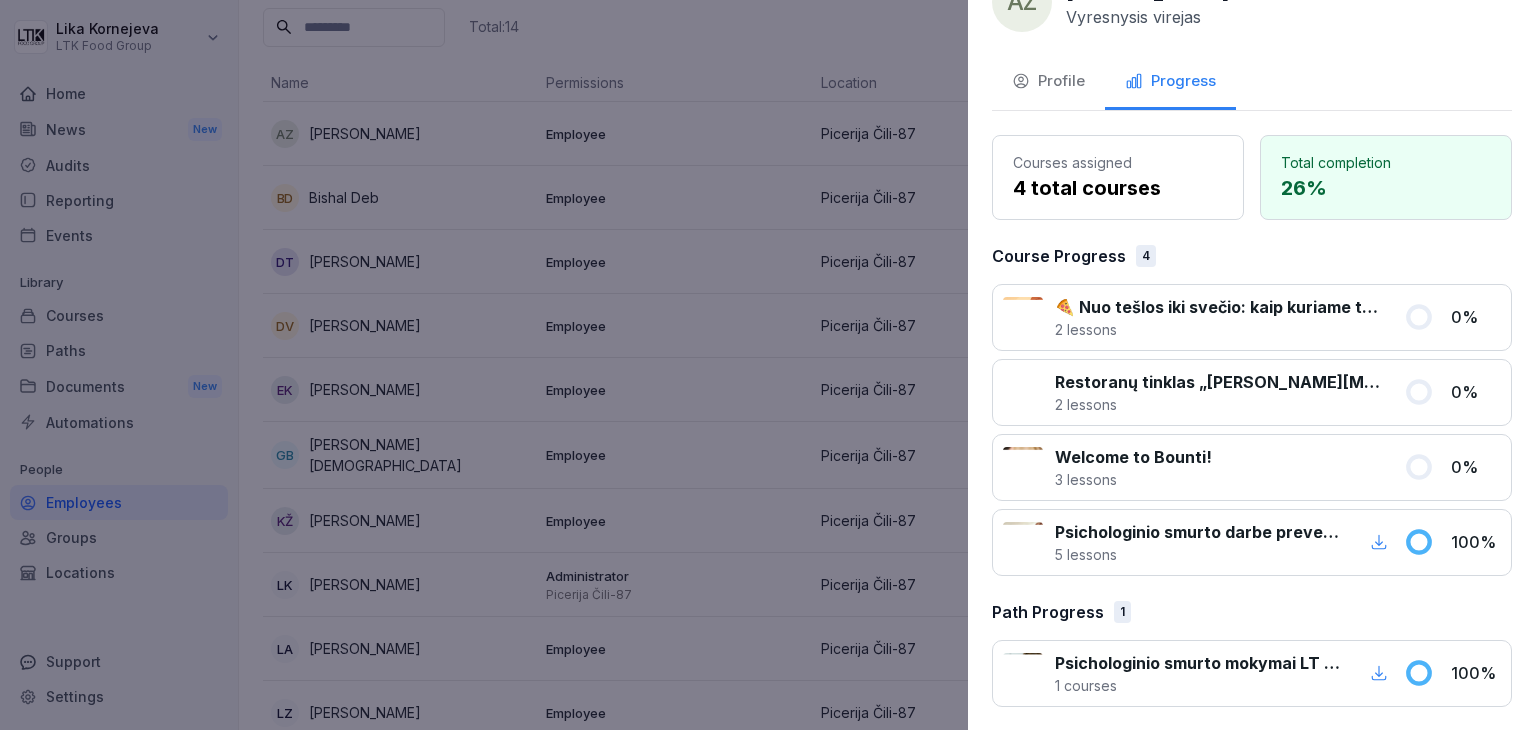 scroll, scrollTop: 53, scrollLeft: 0, axis: vertical 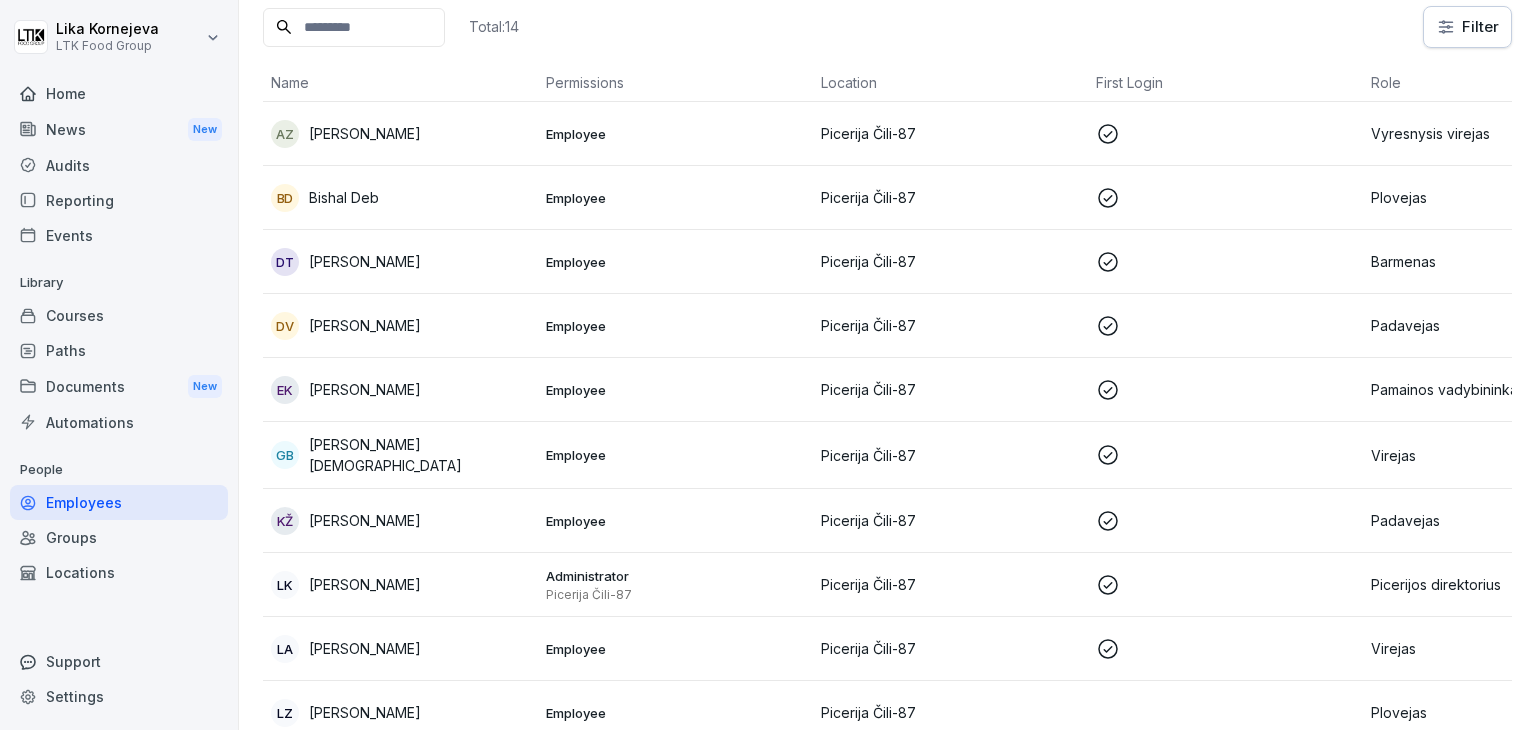 click on "AZ Asta Zibalienė" at bounding box center [400, 134] 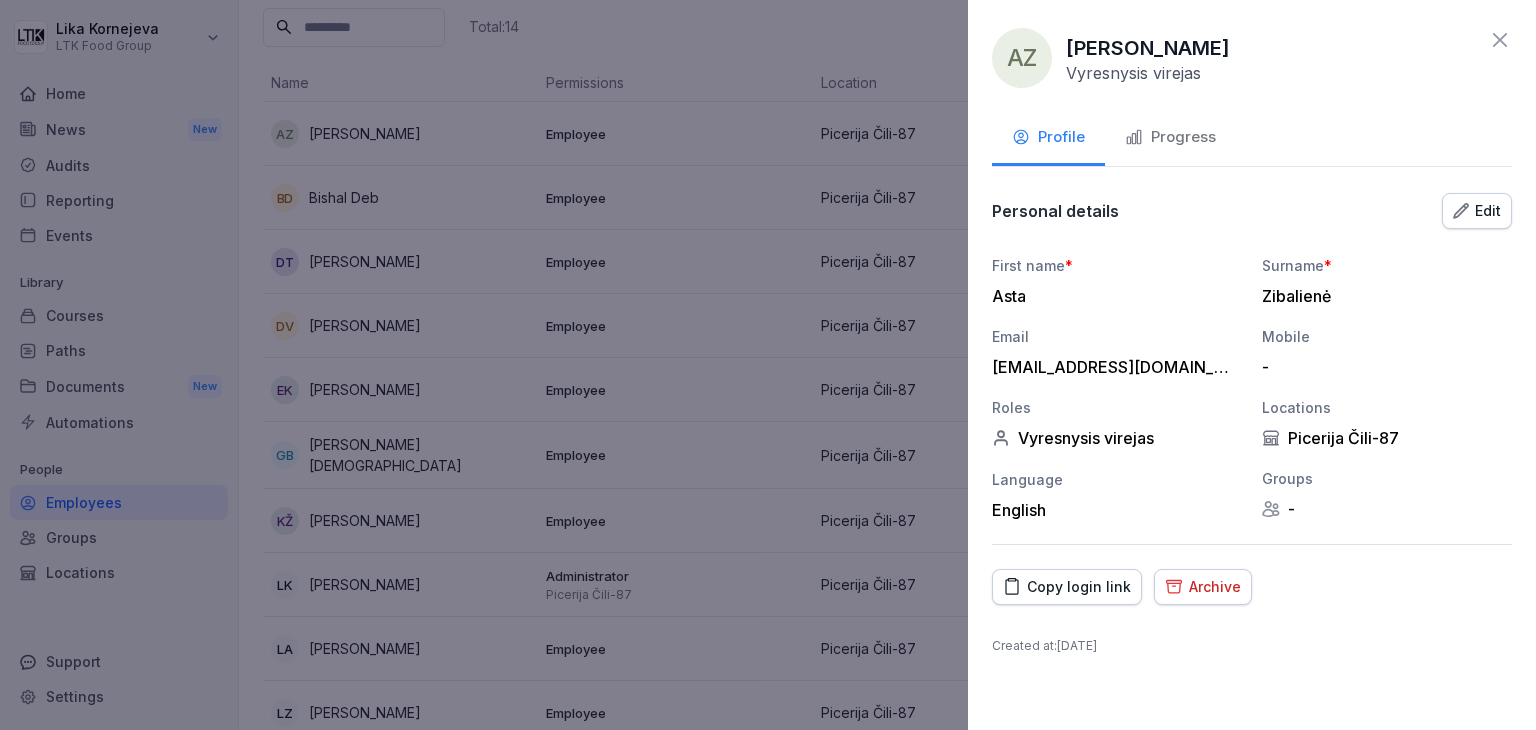 click on "Progress" at bounding box center (1170, 139) 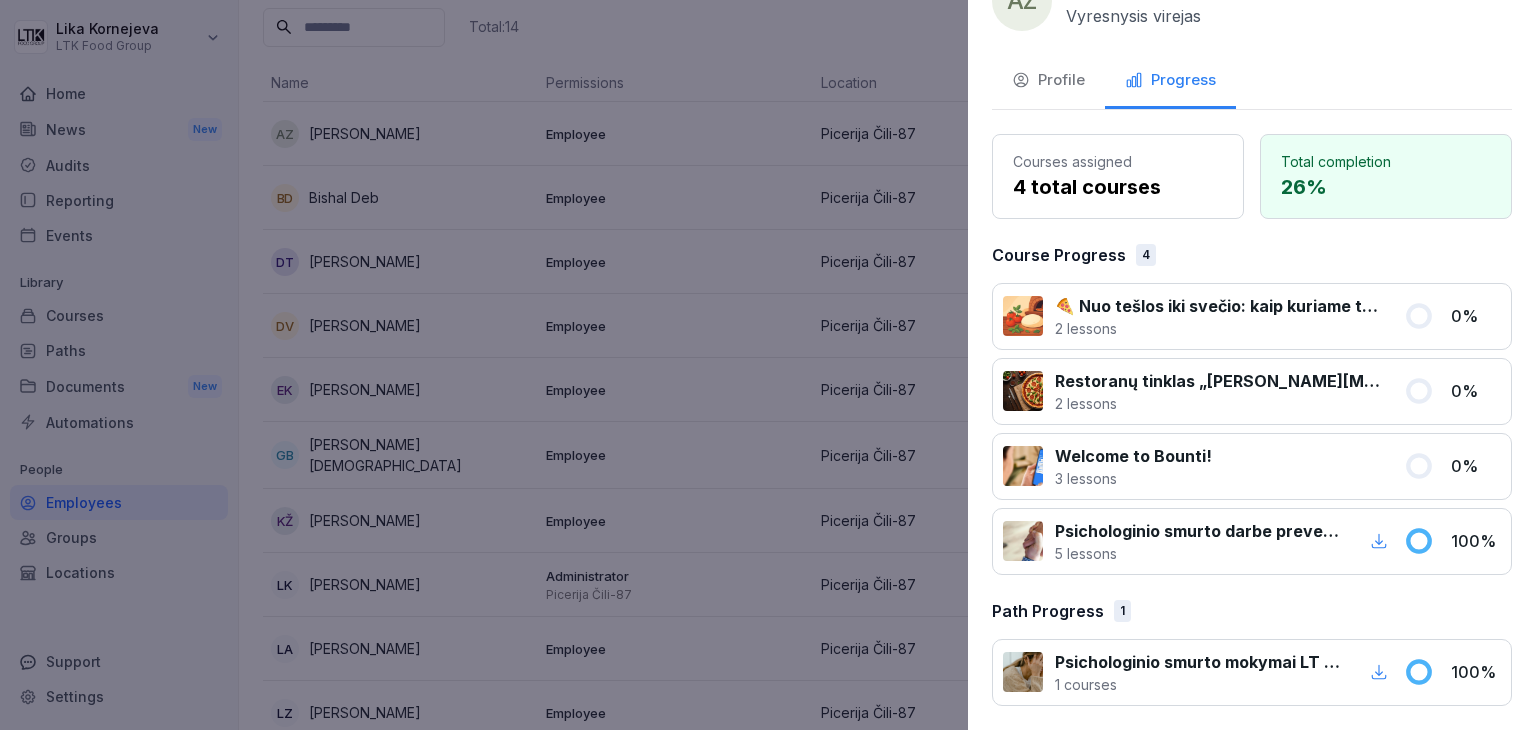 scroll, scrollTop: 56, scrollLeft: 0, axis: vertical 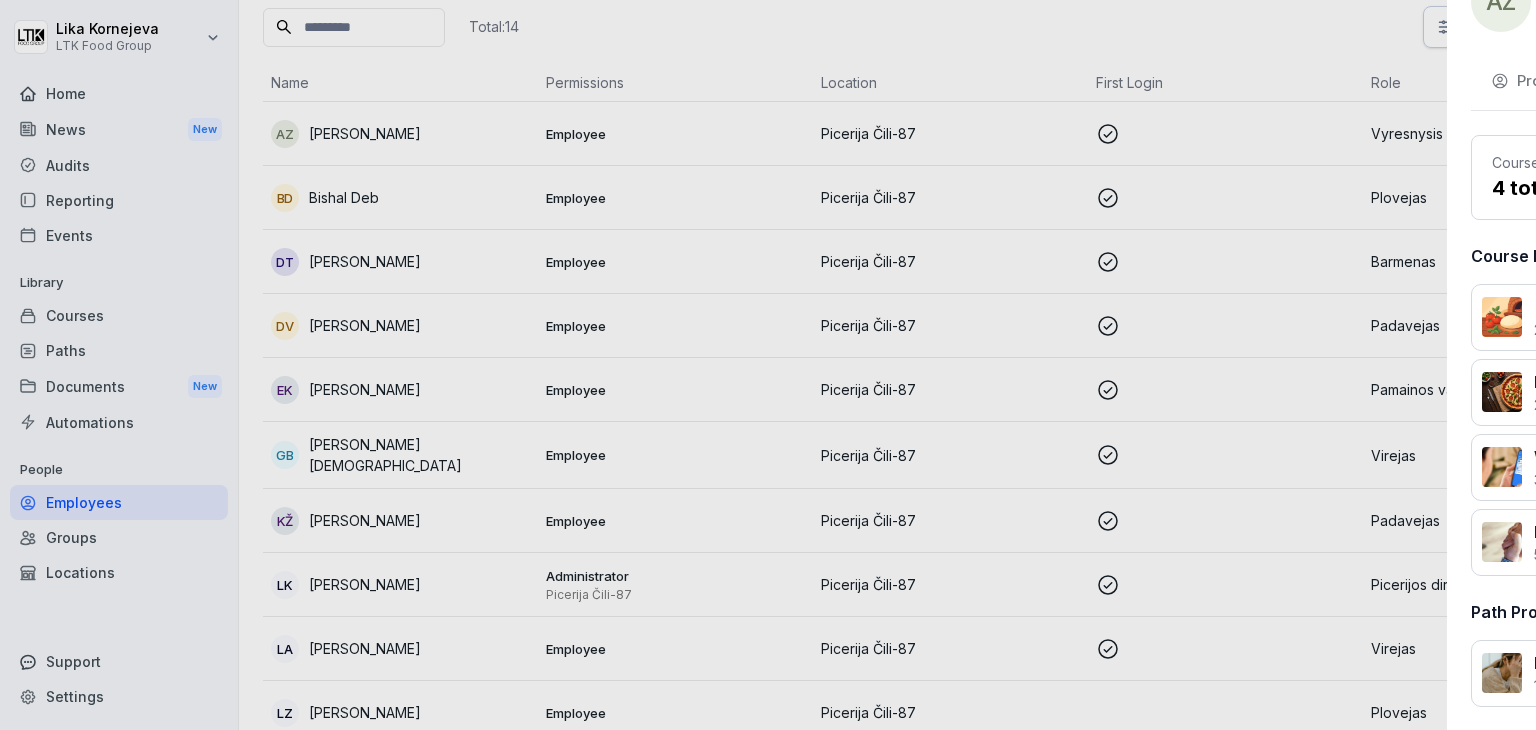 click at bounding box center (768, 365) 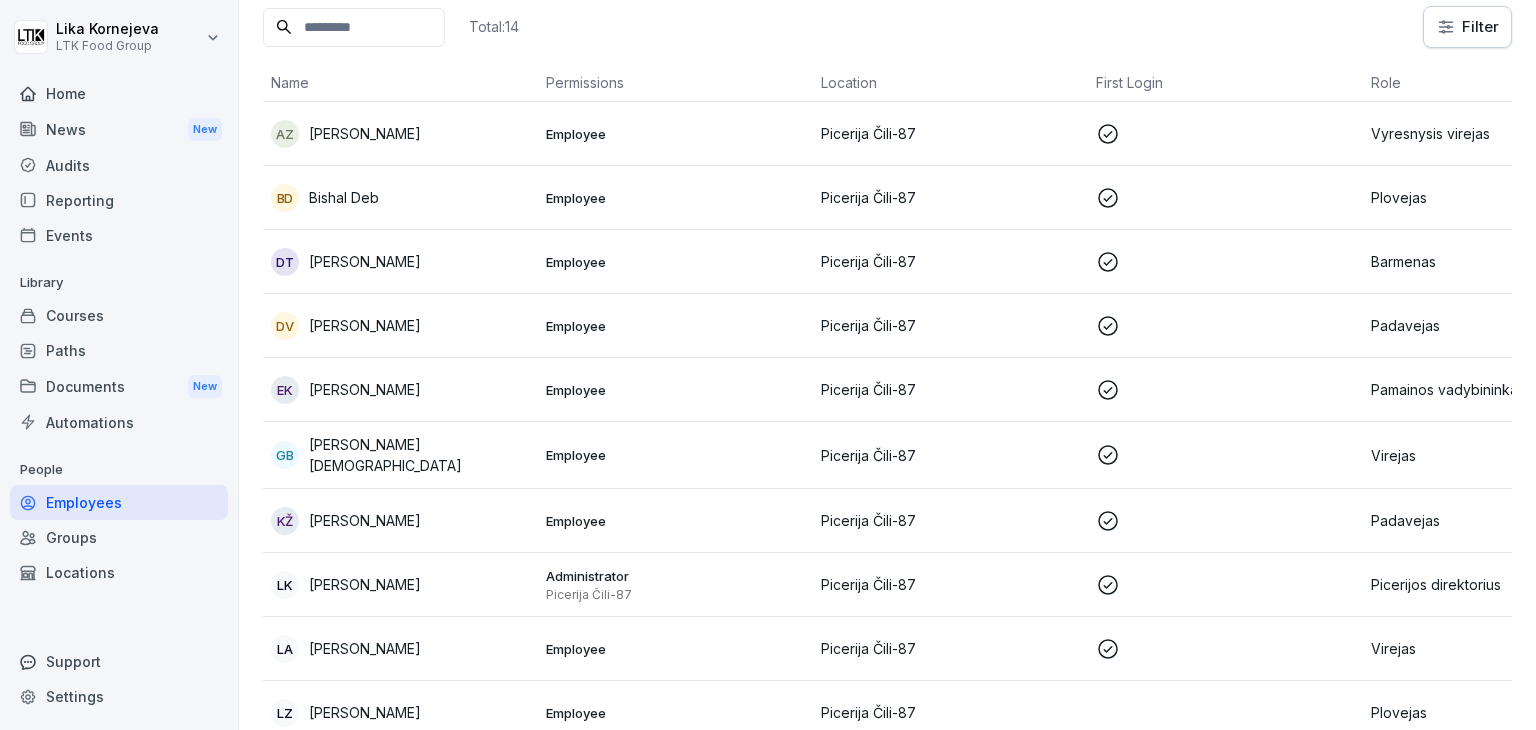 click on "Employee" at bounding box center [675, 198] 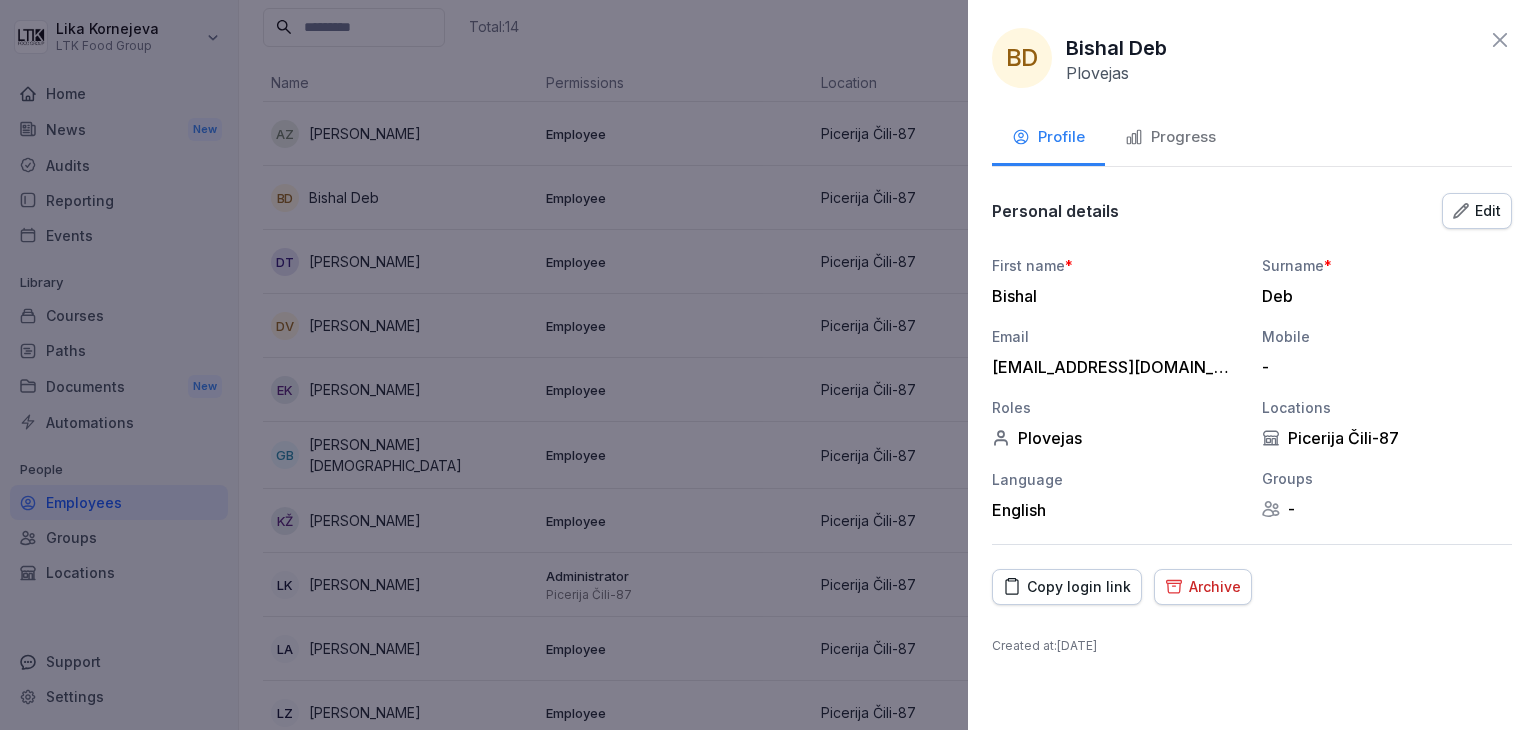 click on "Progress" at bounding box center [1170, 137] 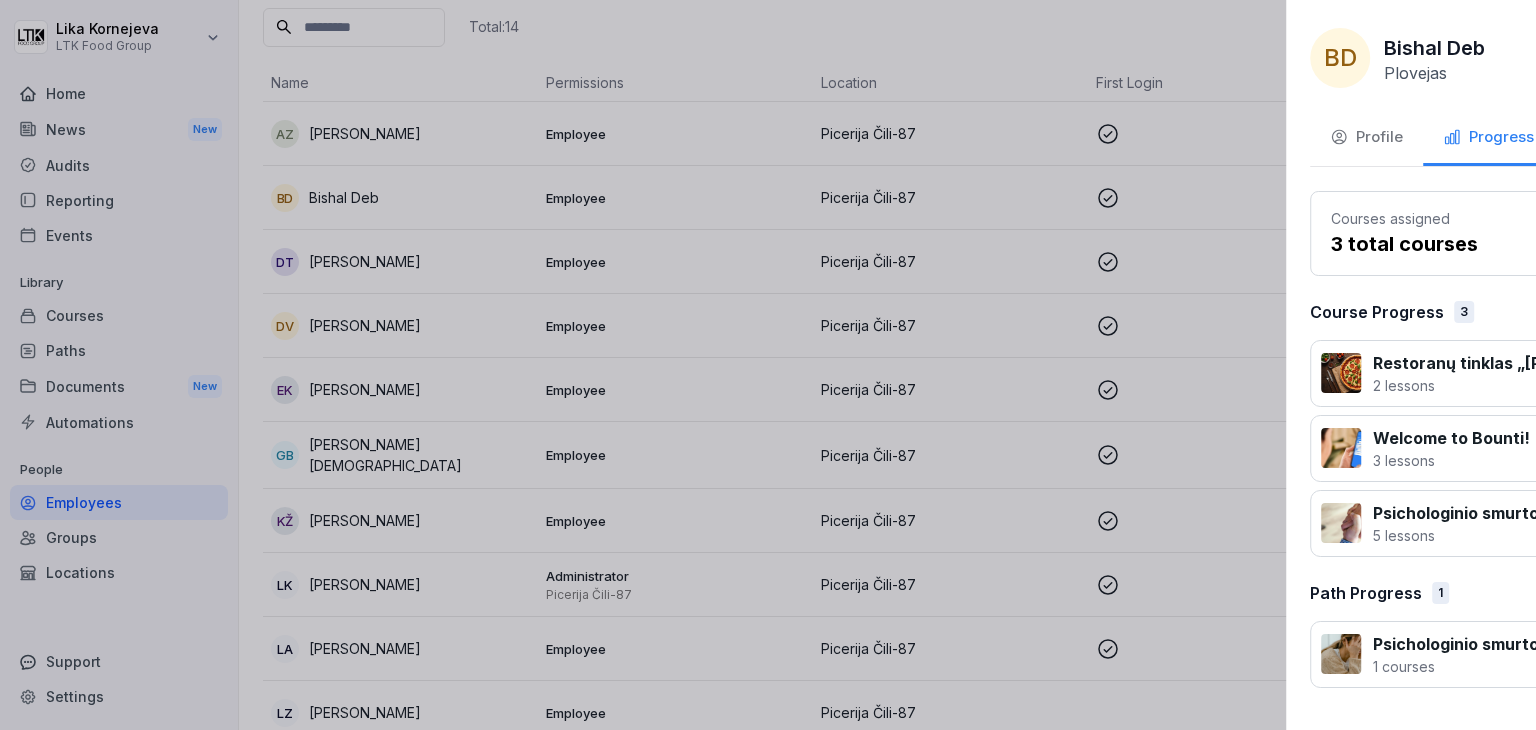 click at bounding box center [768, 365] 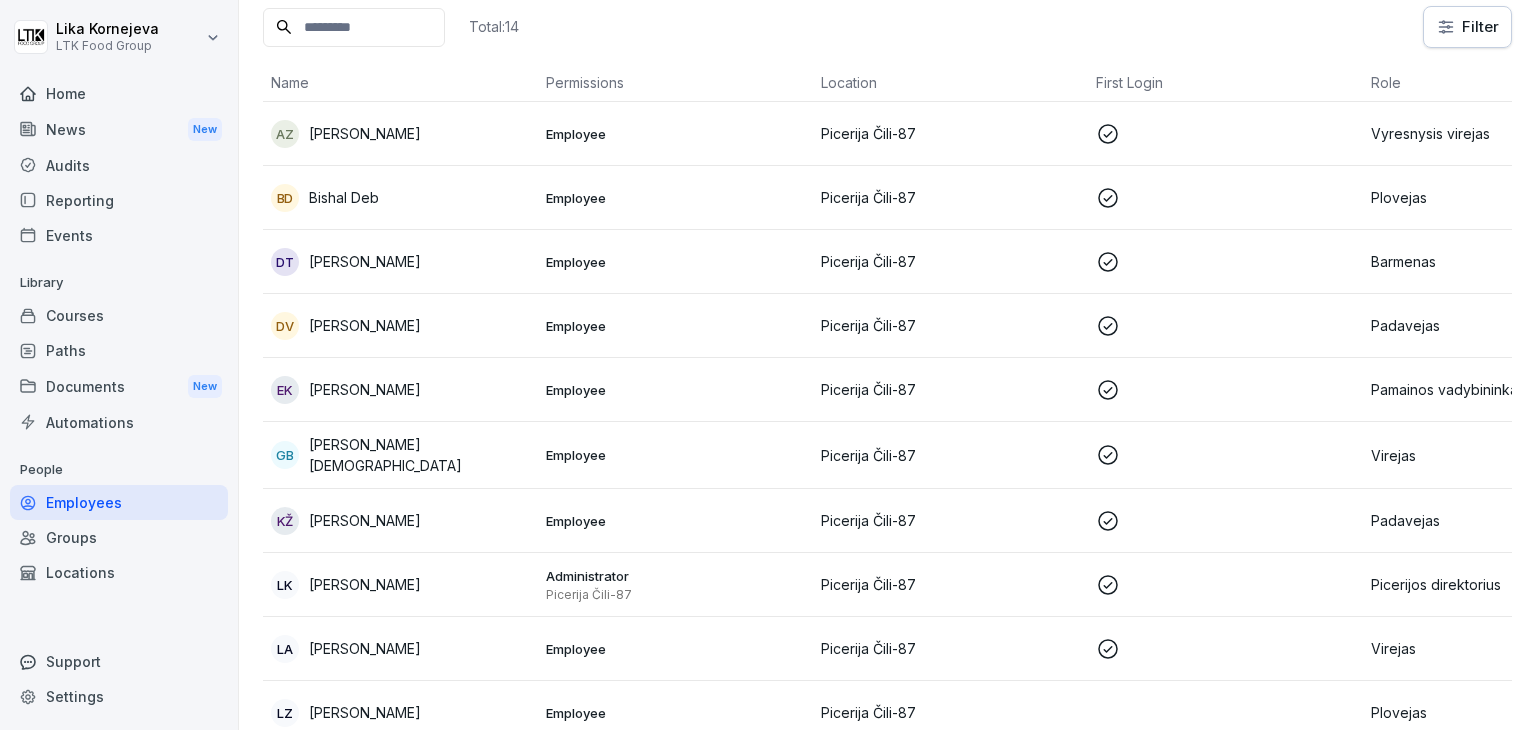 click on "Employee" at bounding box center [675, 262] 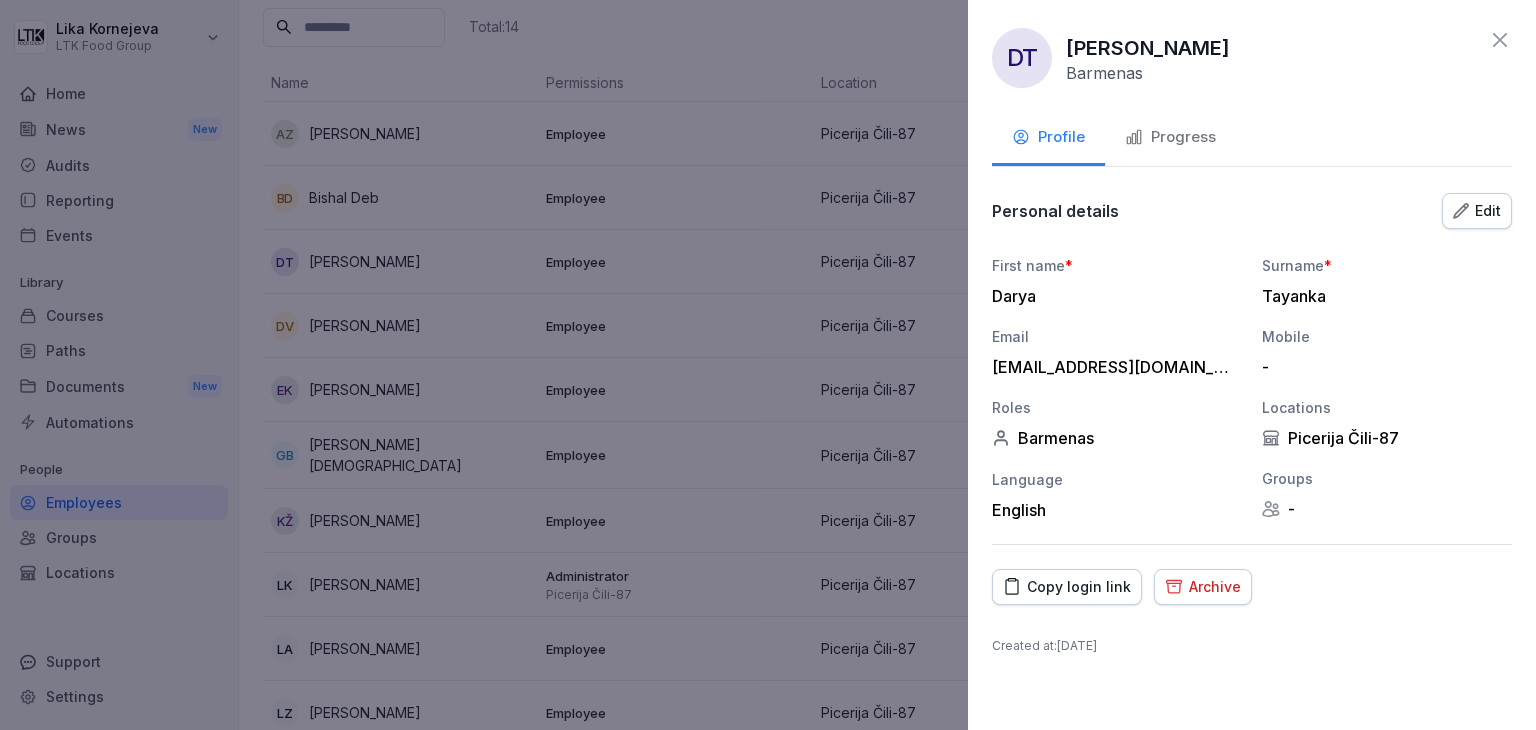 click on "Progress" at bounding box center (1170, 139) 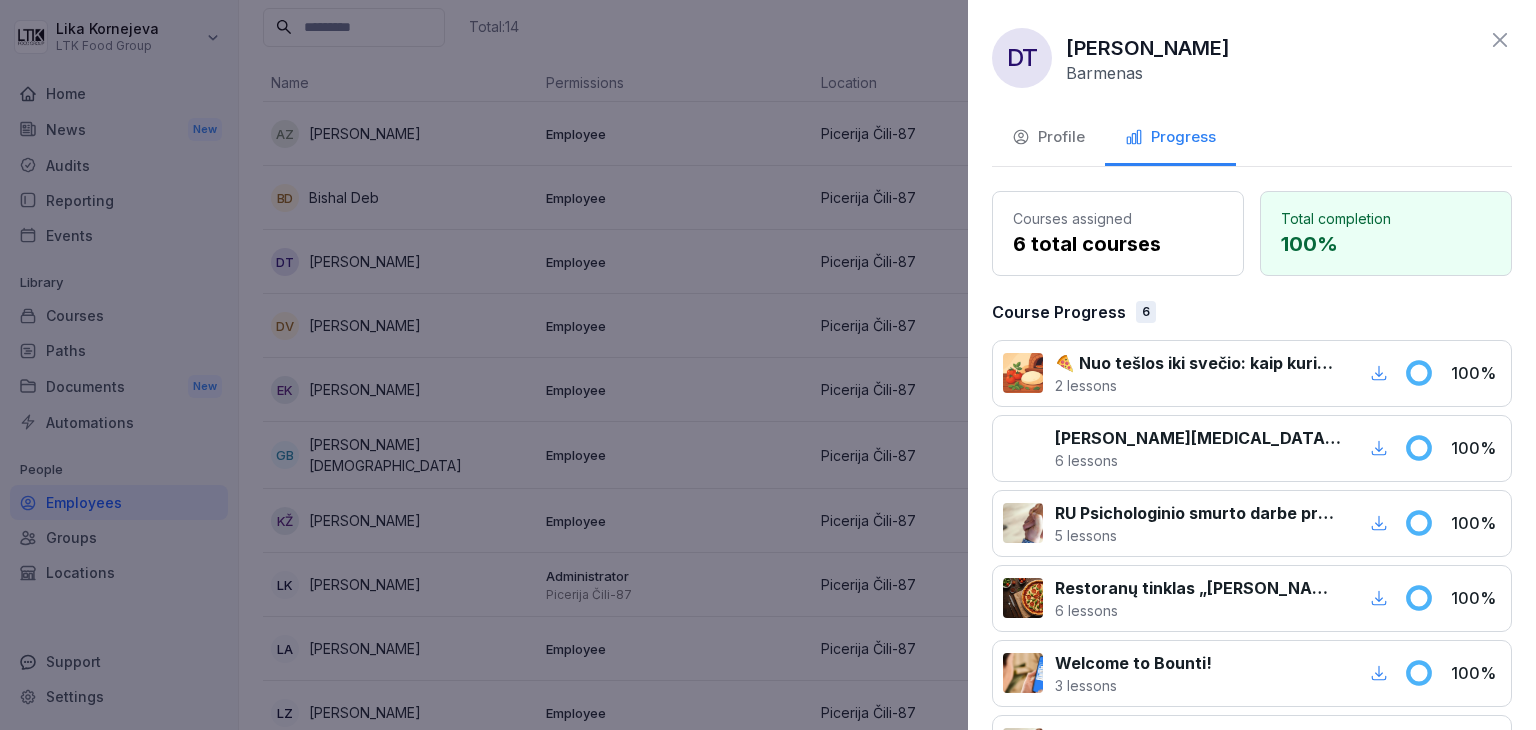 scroll, scrollTop: 207, scrollLeft: 0, axis: vertical 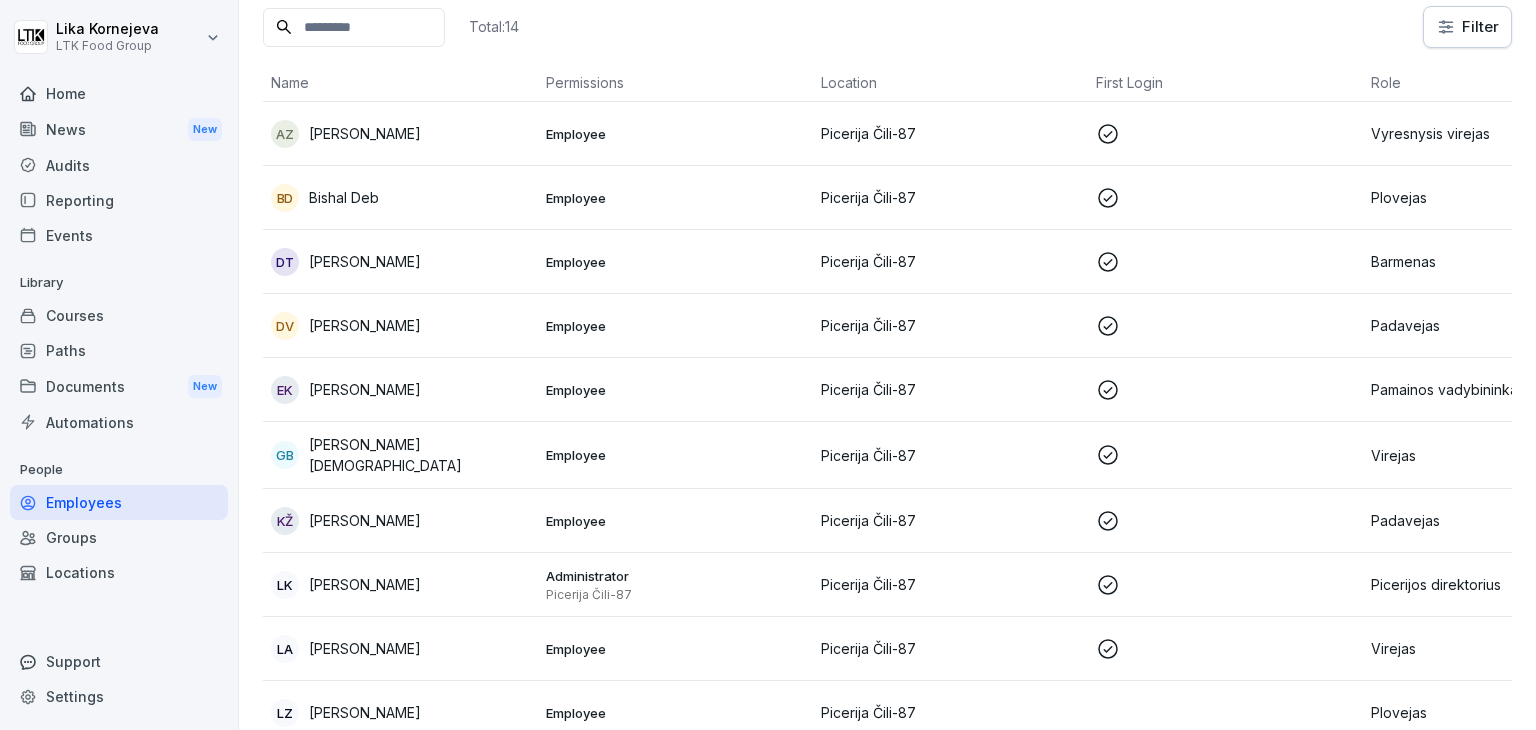 click on "Employee" at bounding box center (675, 326) 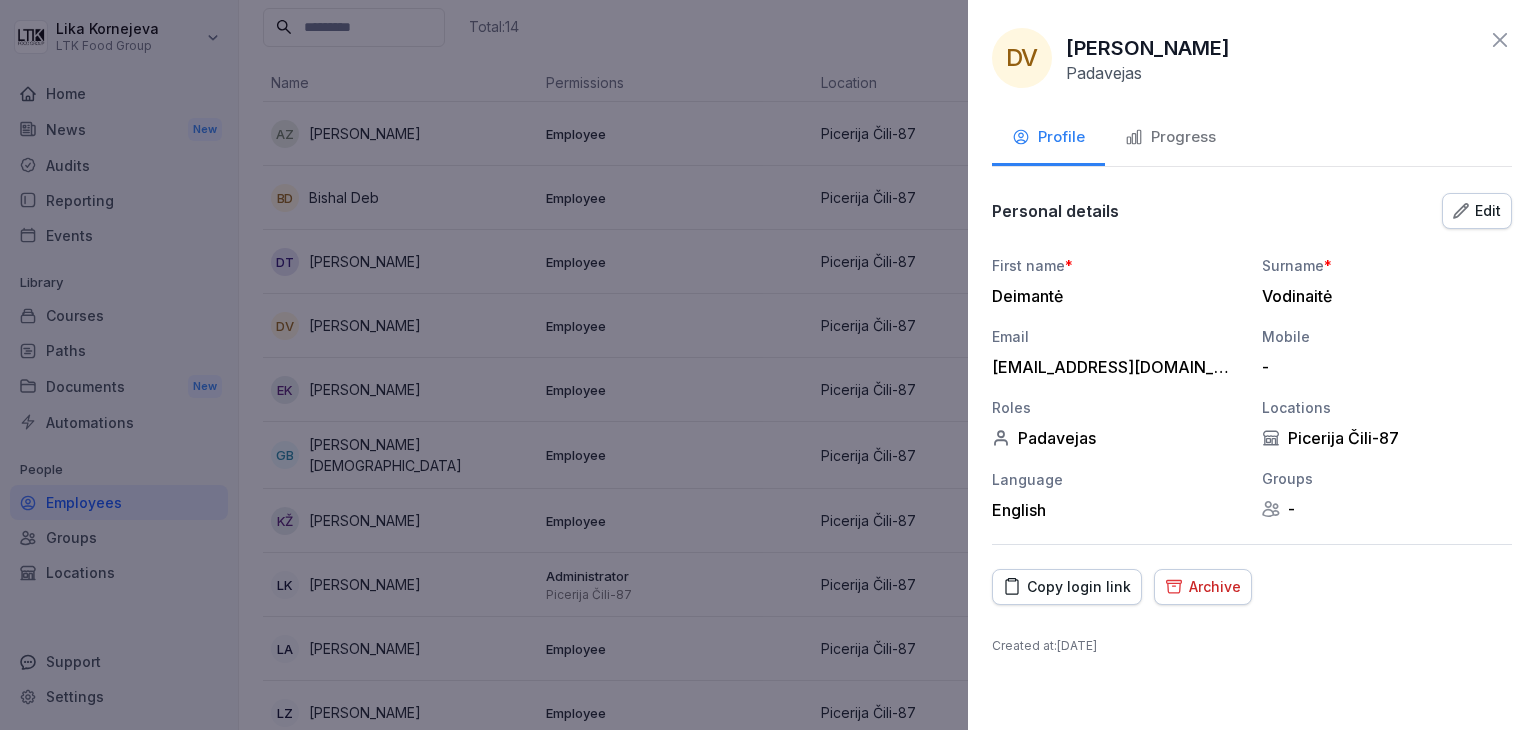 click on "Progress" at bounding box center (1170, 137) 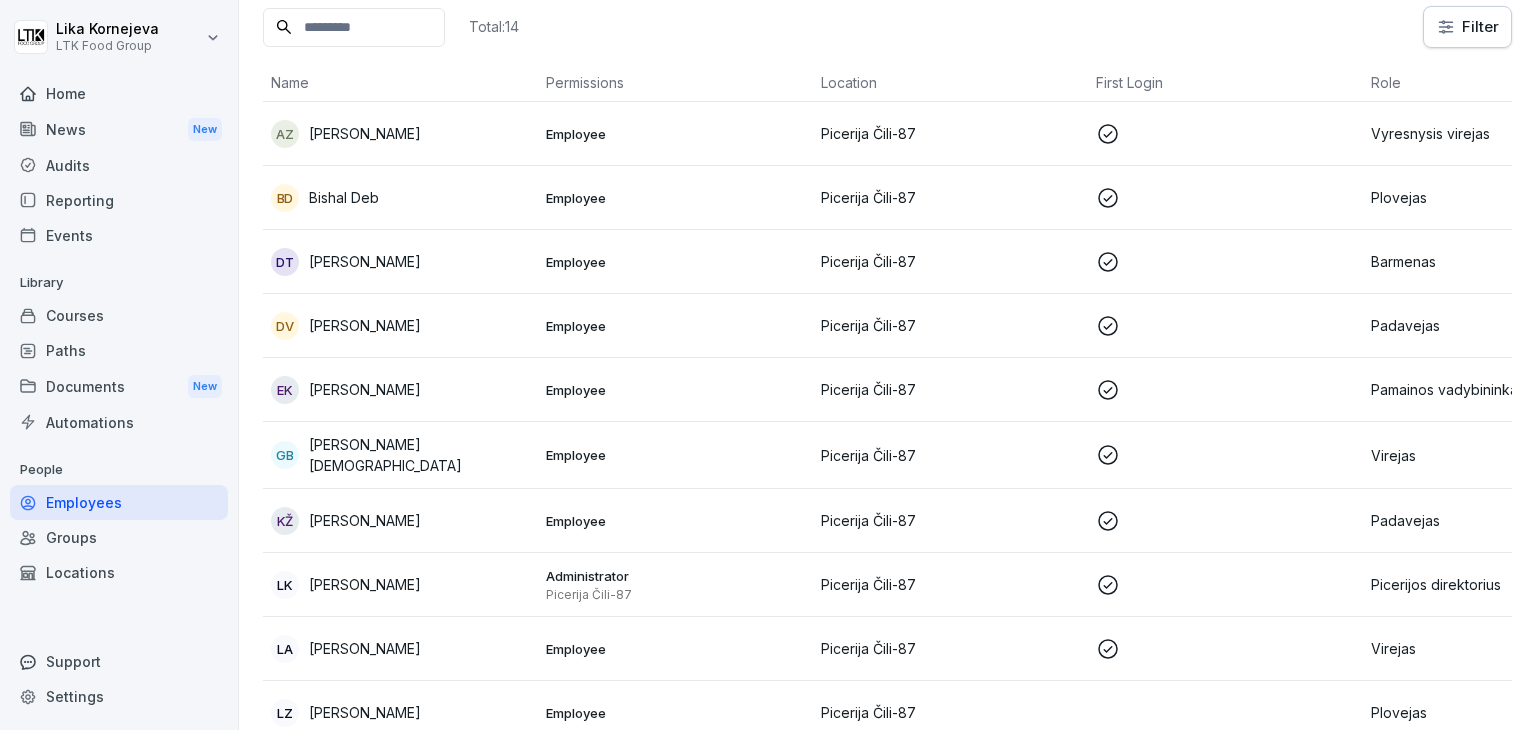 click on "Employee" at bounding box center [675, 390] 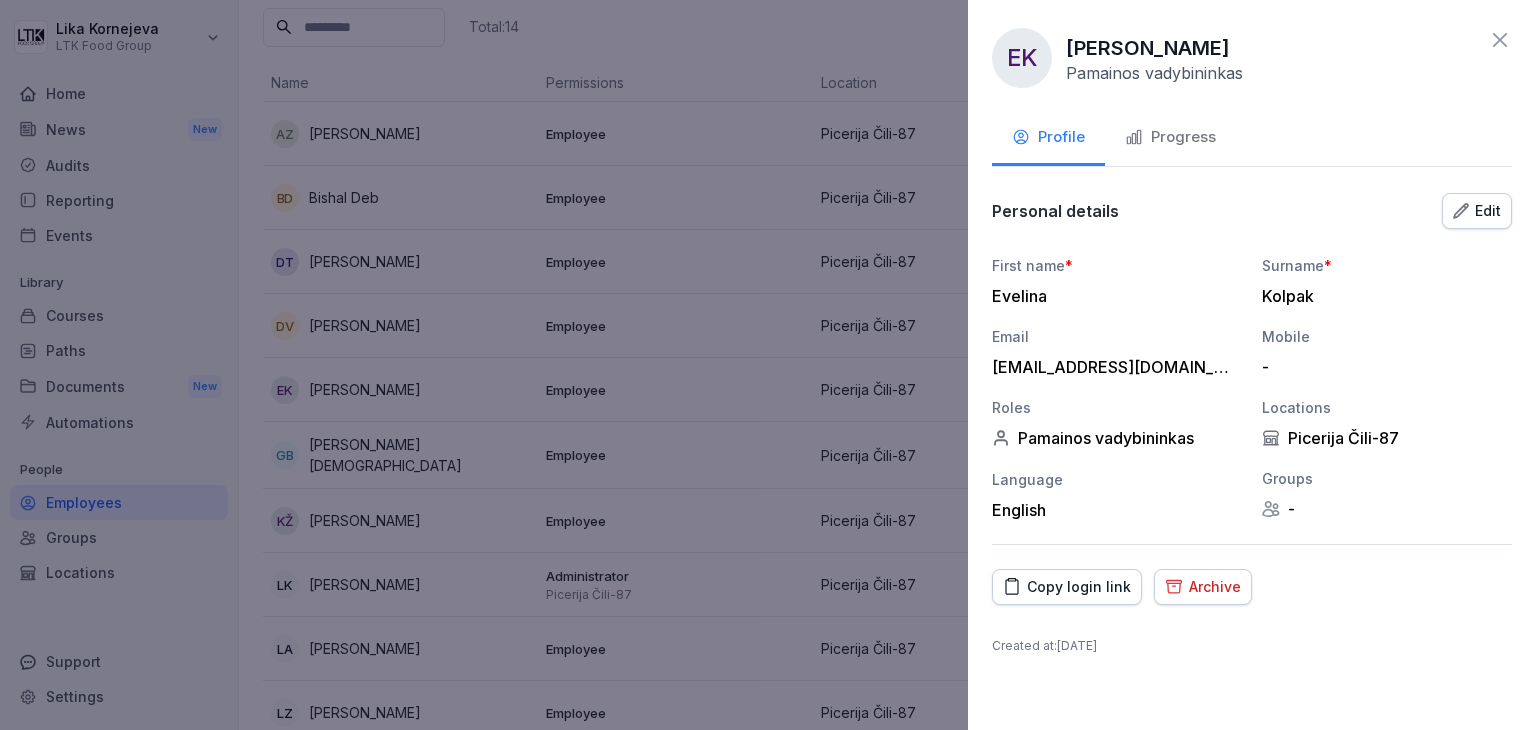 click on "Progress" at bounding box center [1170, 139] 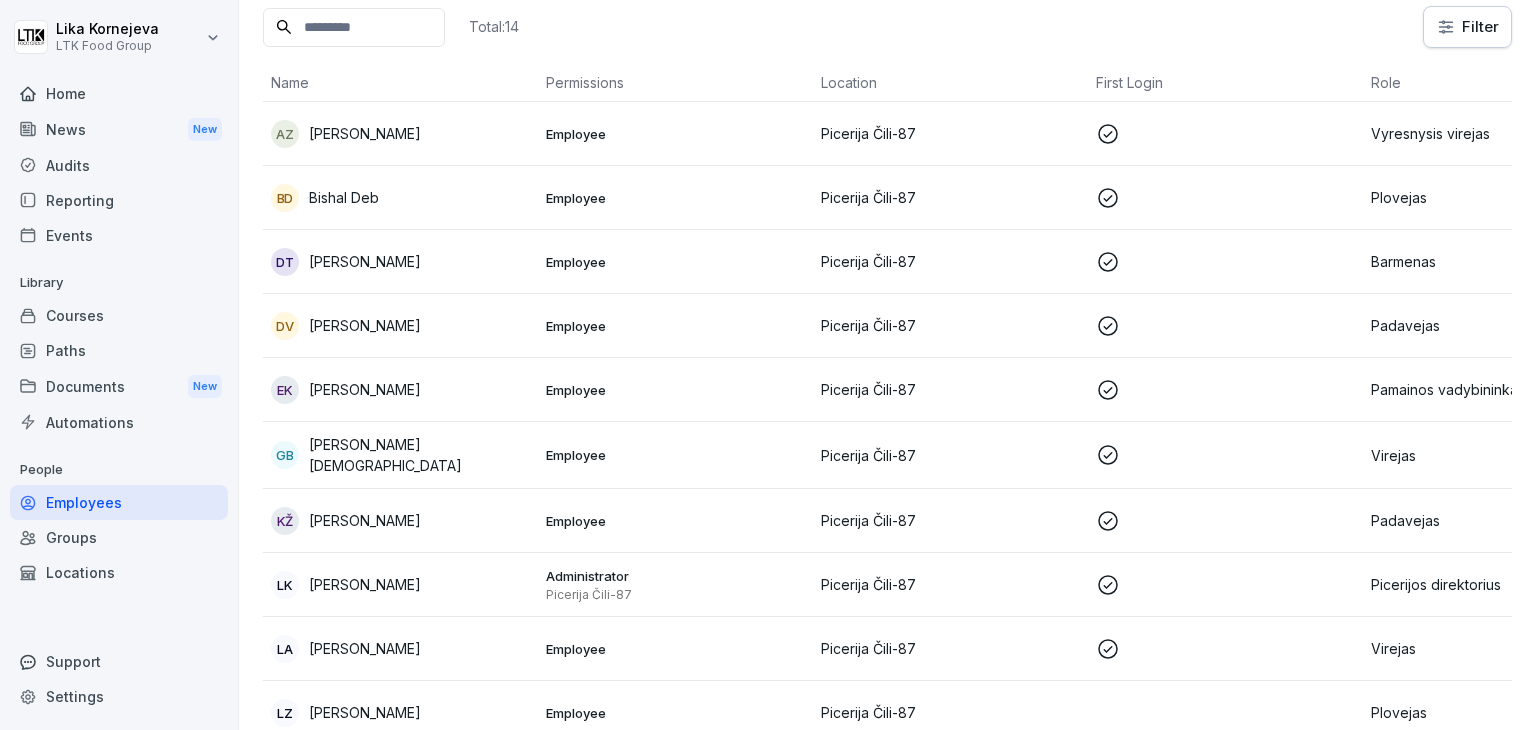 click on "Employee" at bounding box center (675, 455) 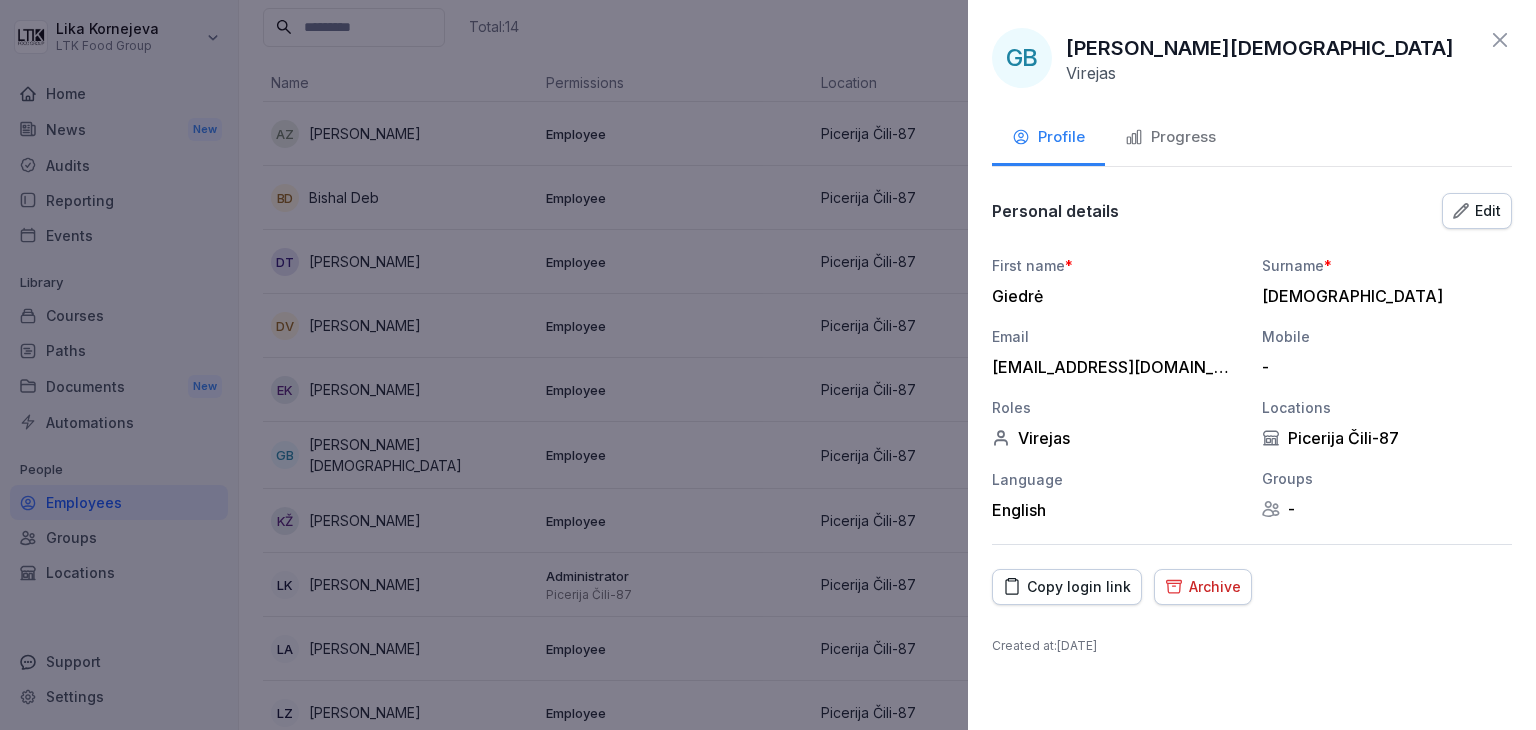 click on "Progress" at bounding box center (1170, 139) 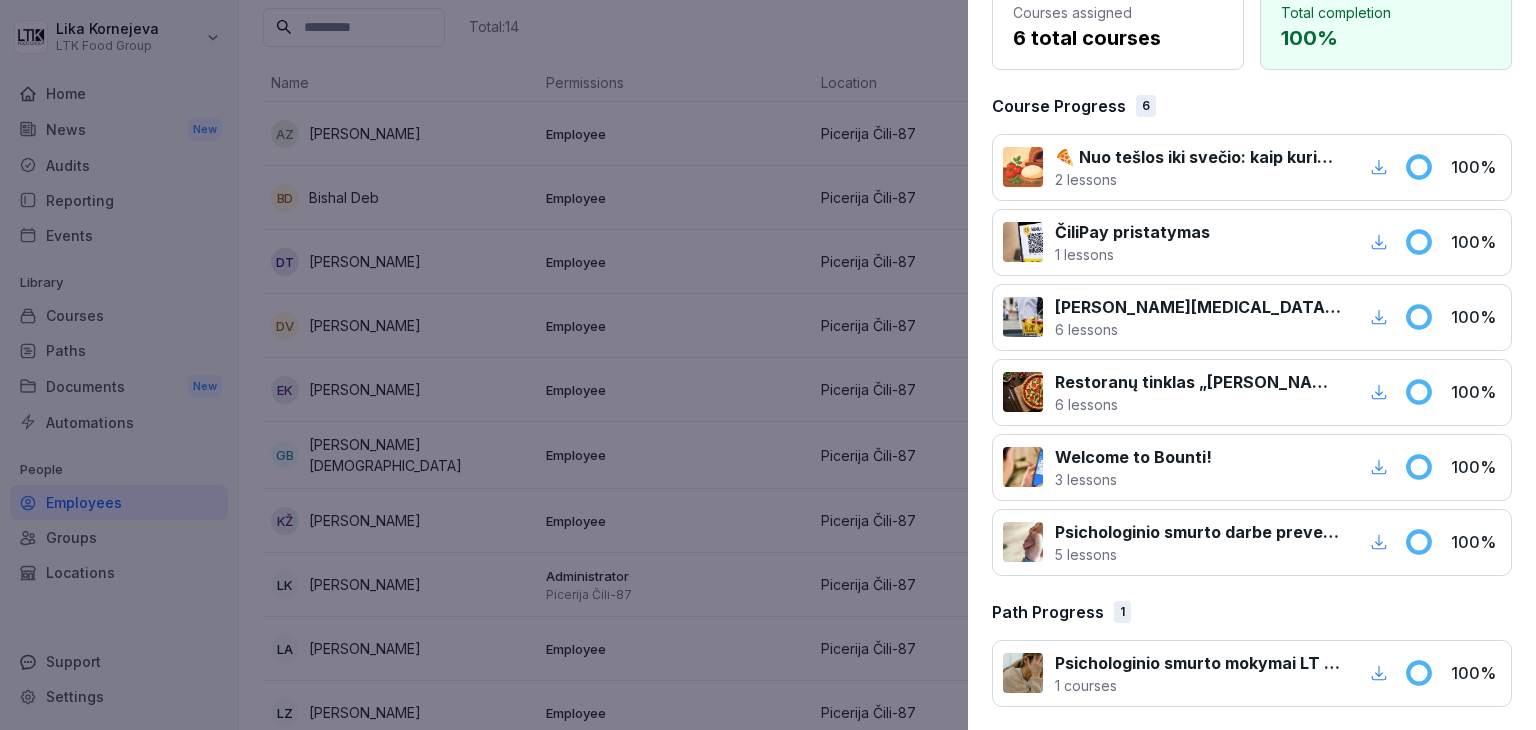 scroll, scrollTop: 204, scrollLeft: 0, axis: vertical 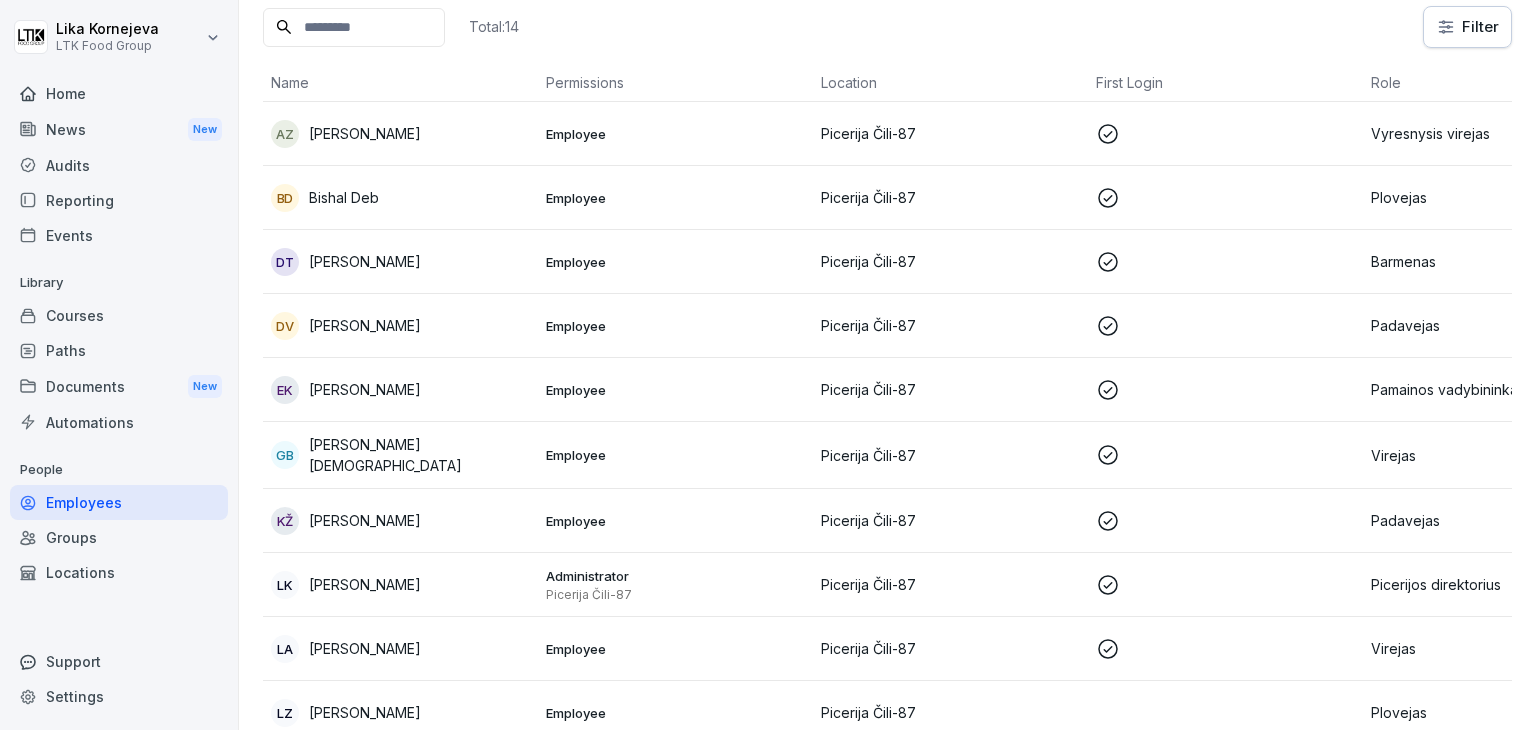 click on "Employee" at bounding box center [675, 521] 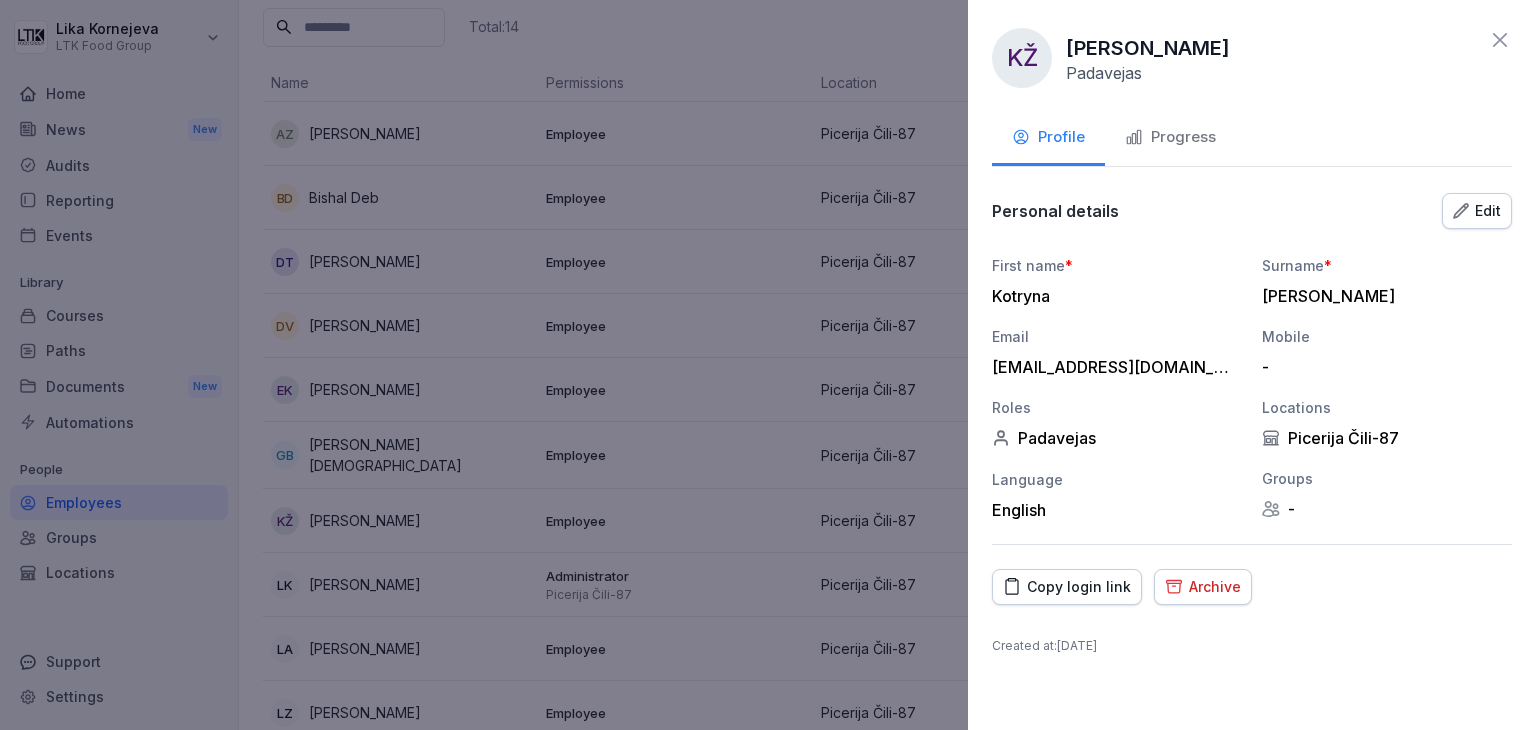 click on "Progress" at bounding box center [1170, 137] 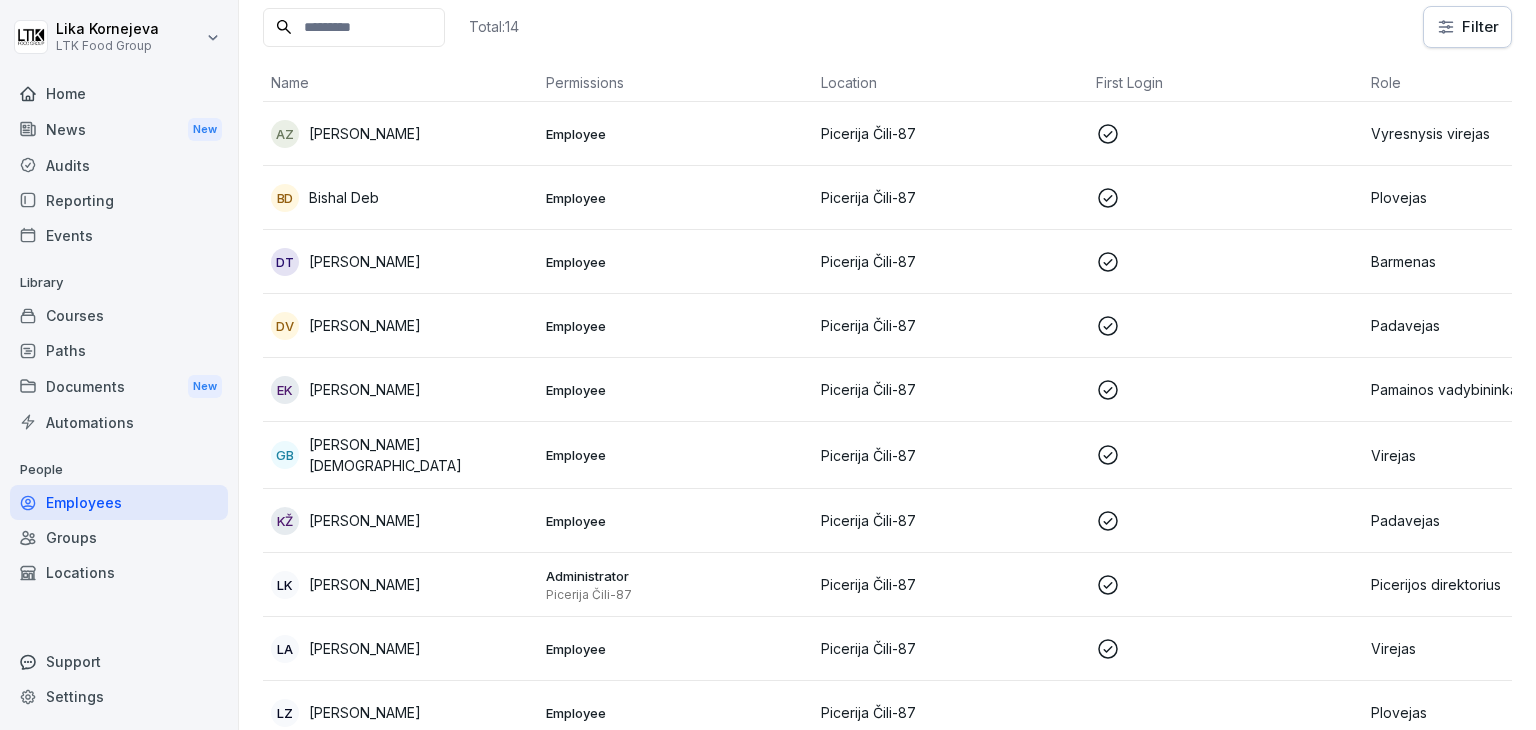 click on "Lika Kornejeva" at bounding box center (365, 584) 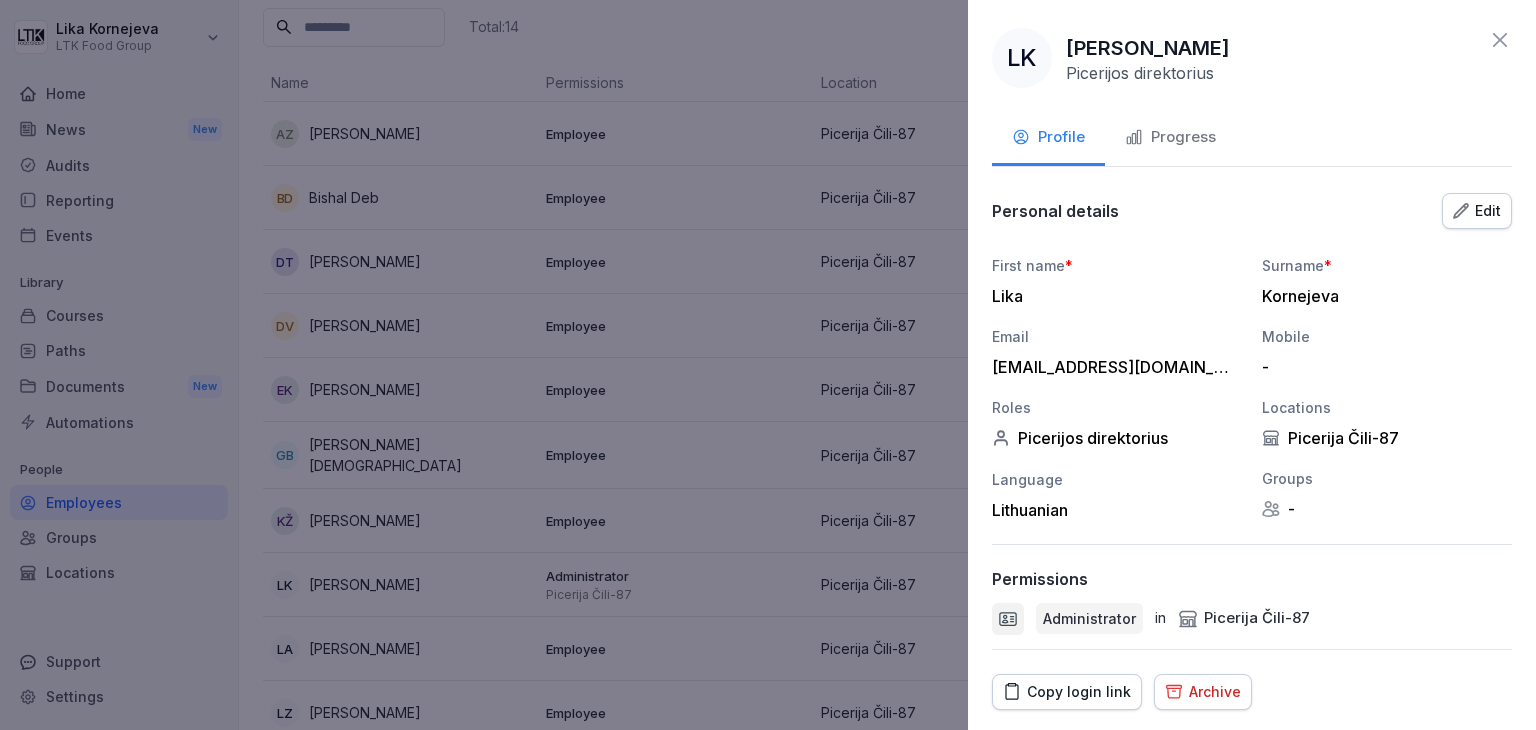 click on "LK Lika Kornejeva Picerijos direktorius Profile Progress Personal details   Edit First name  * Lika Surname  * Kornejeva Email cili87vadovas@cili.eu Mobile - Roles Picerijos direktorius Locations Picerija Čili-87 Language Lithuanian Groups - Permissions Administrator in Picerija Čili-87 Copy login link   Archive Created at :  February 18, 2025" at bounding box center (1252, 365) 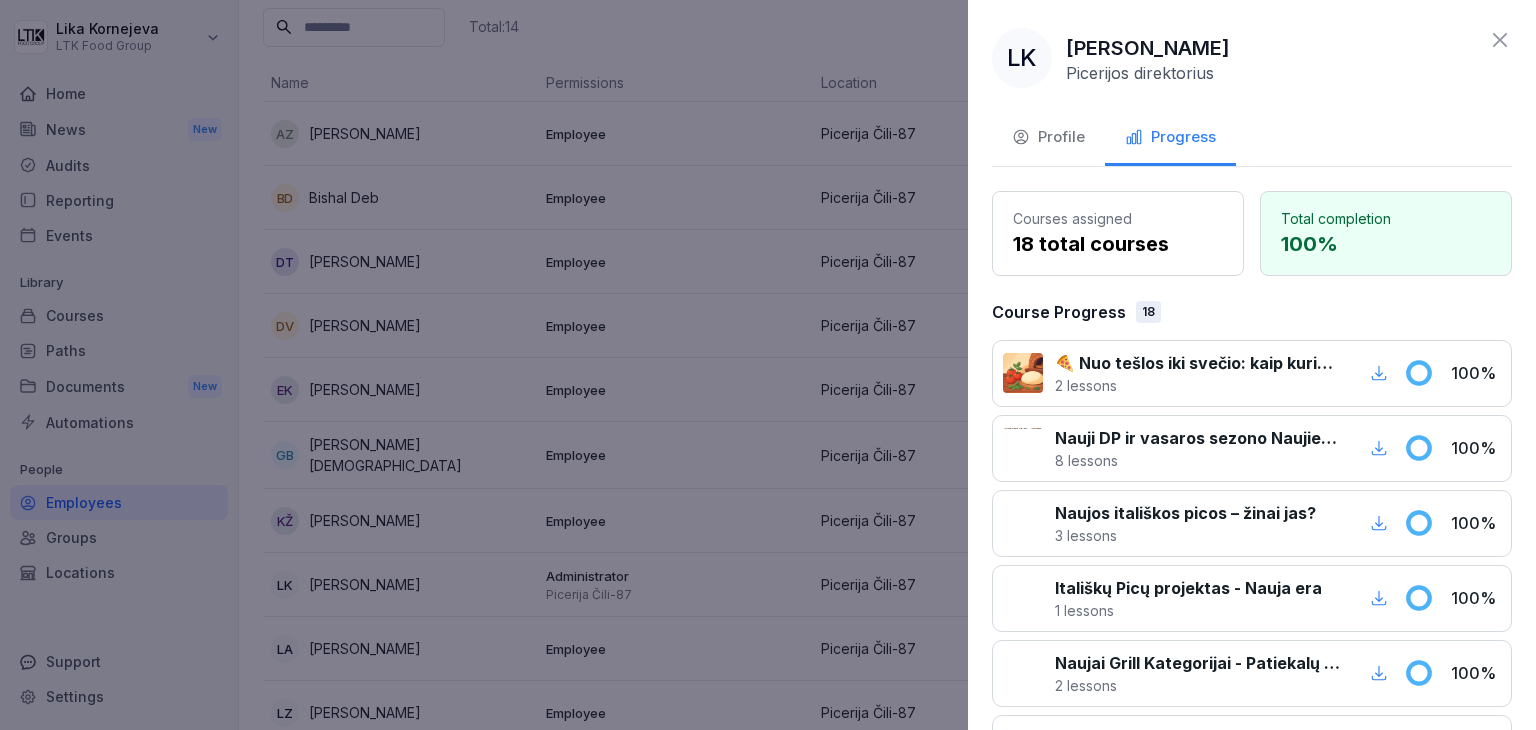 scroll, scrollTop: 0, scrollLeft: 0, axis: both 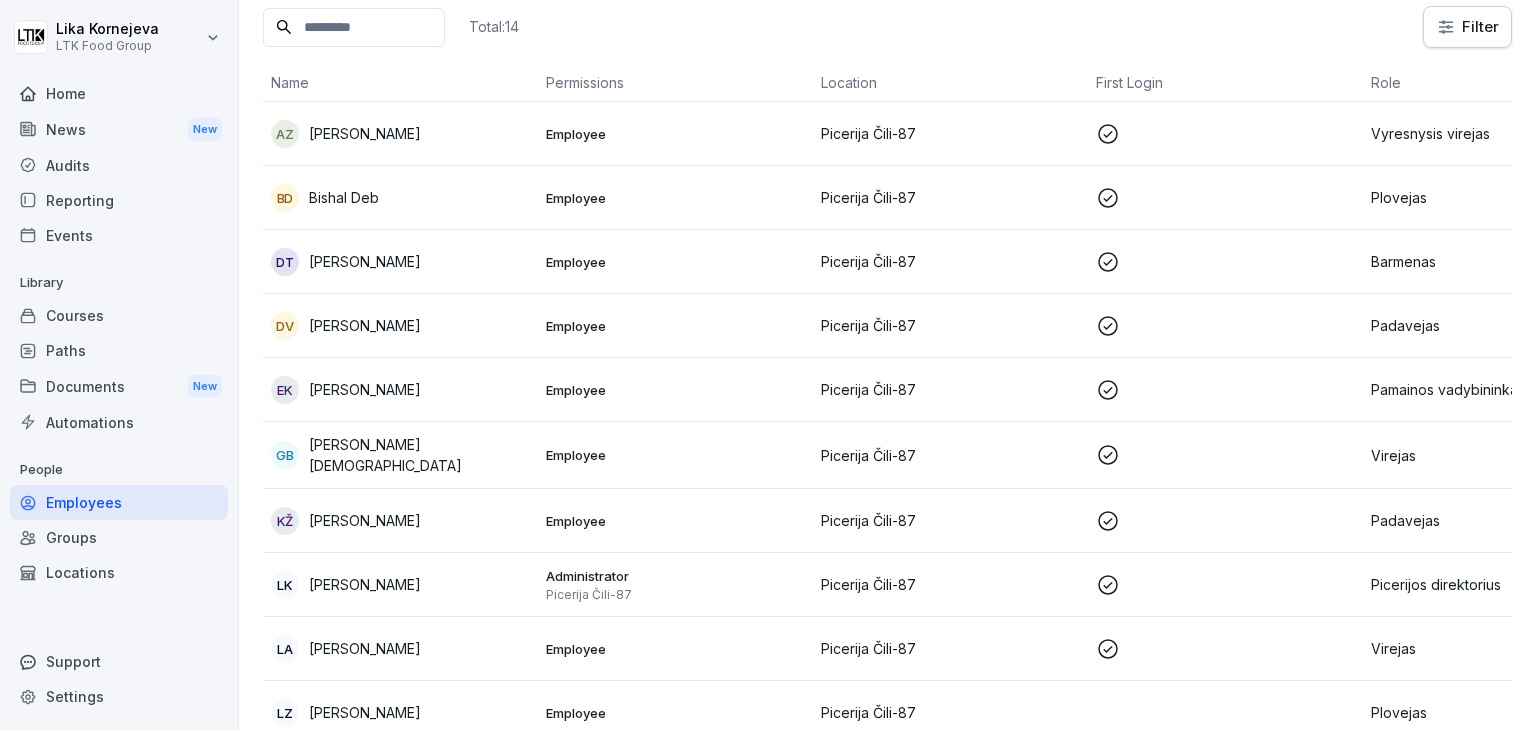 click on "Employee" at bounding box center (675, 649) 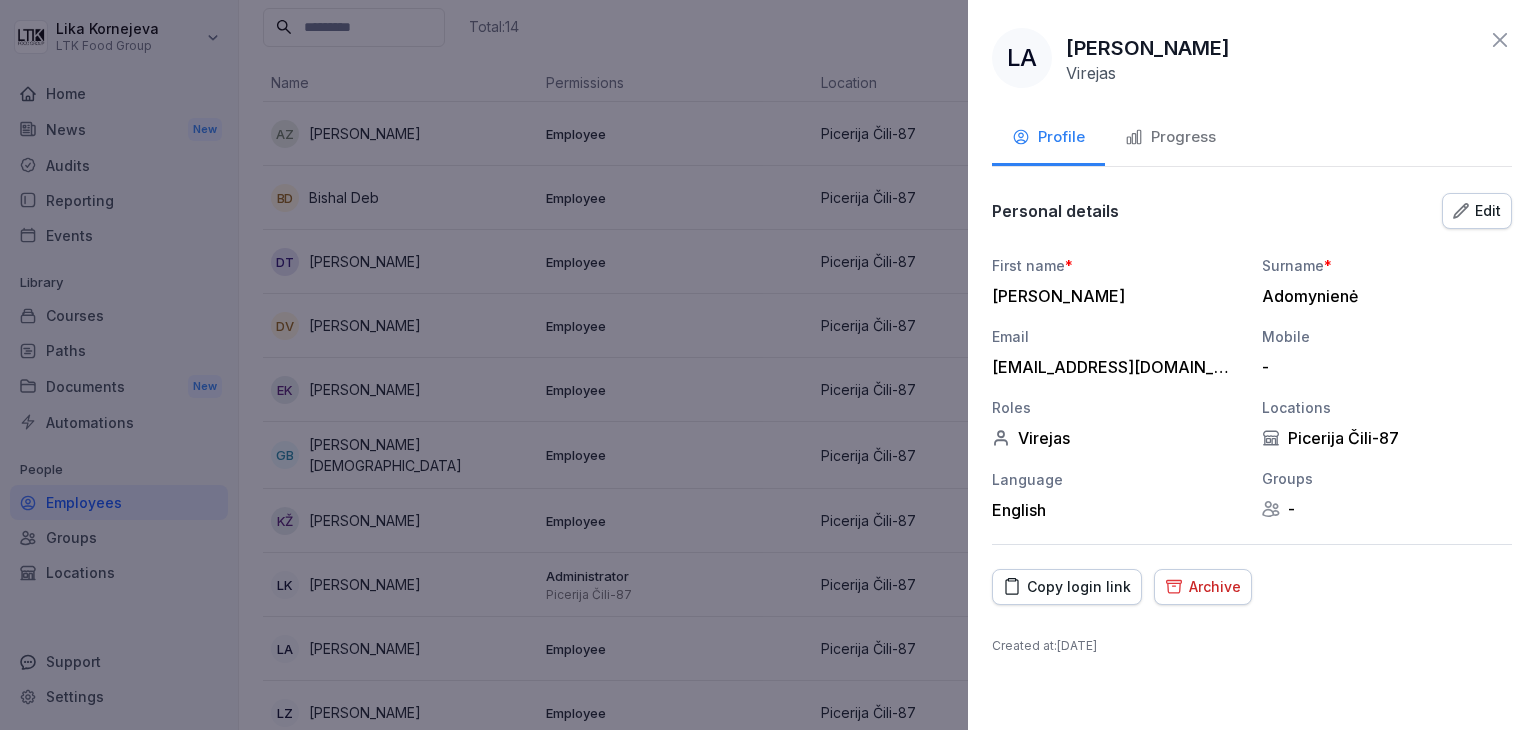 click on "Progress" at bounding box center [1170, 137] 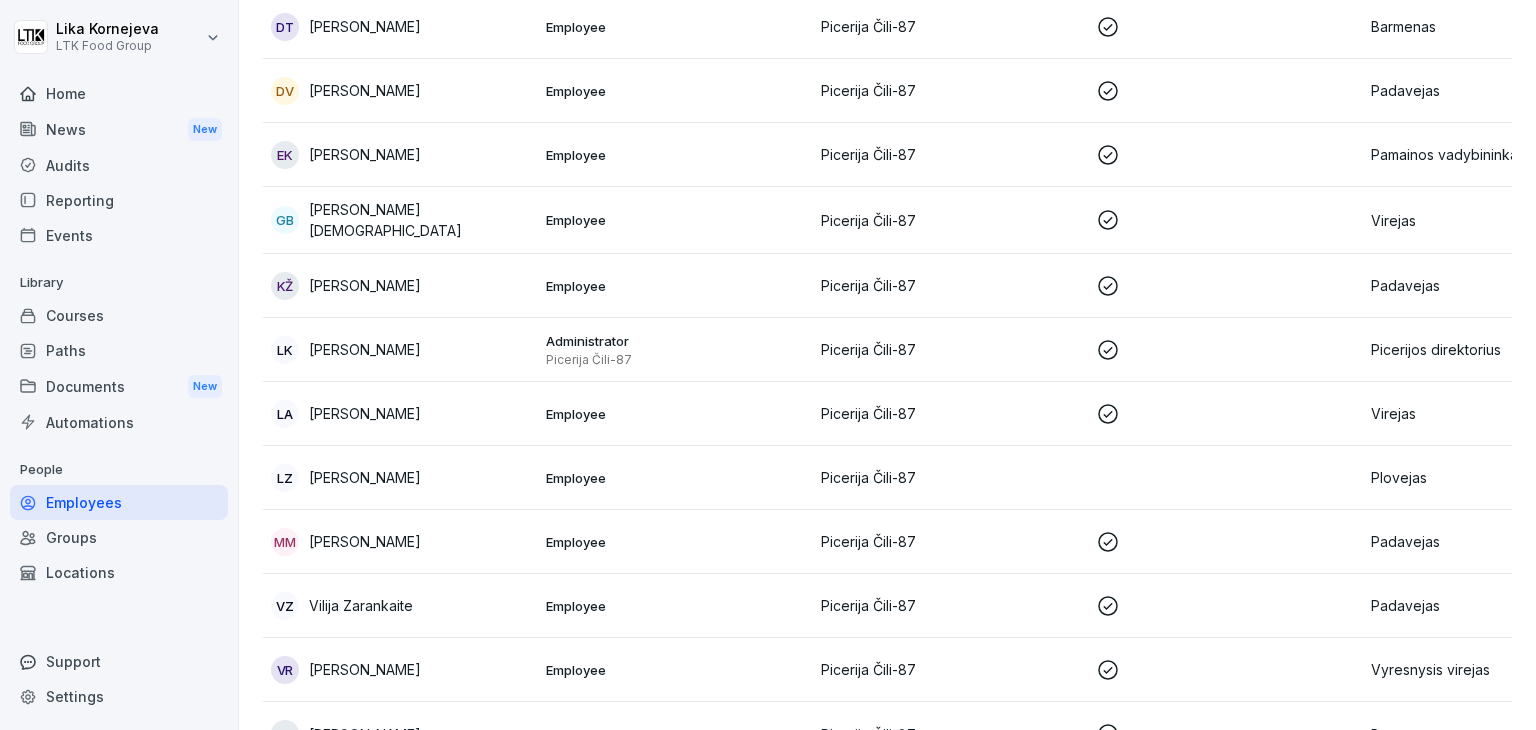 scroll, scrollTop: 358, scrollLeft: 0, axis: vertical 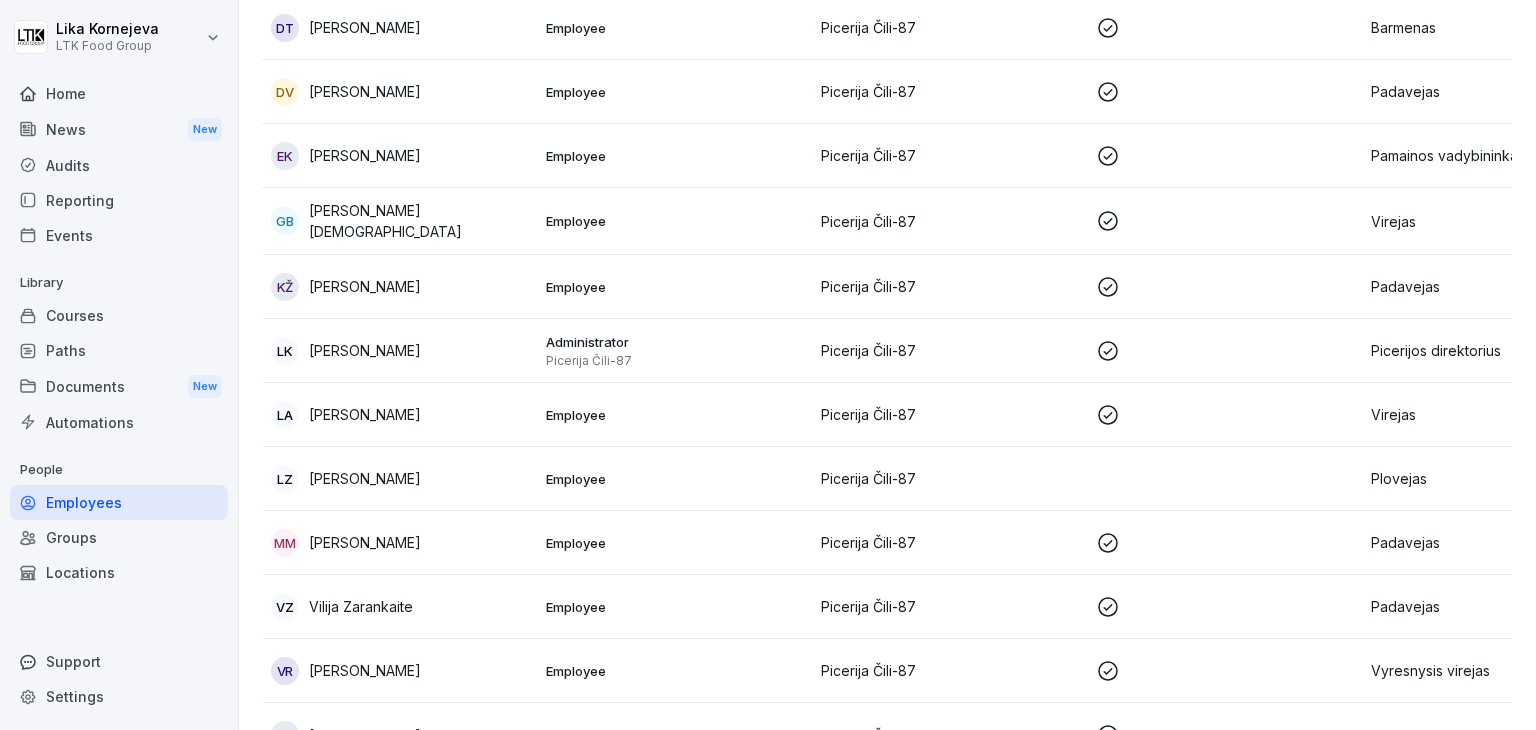 click on "Employee" at bounding box center [675, 479] 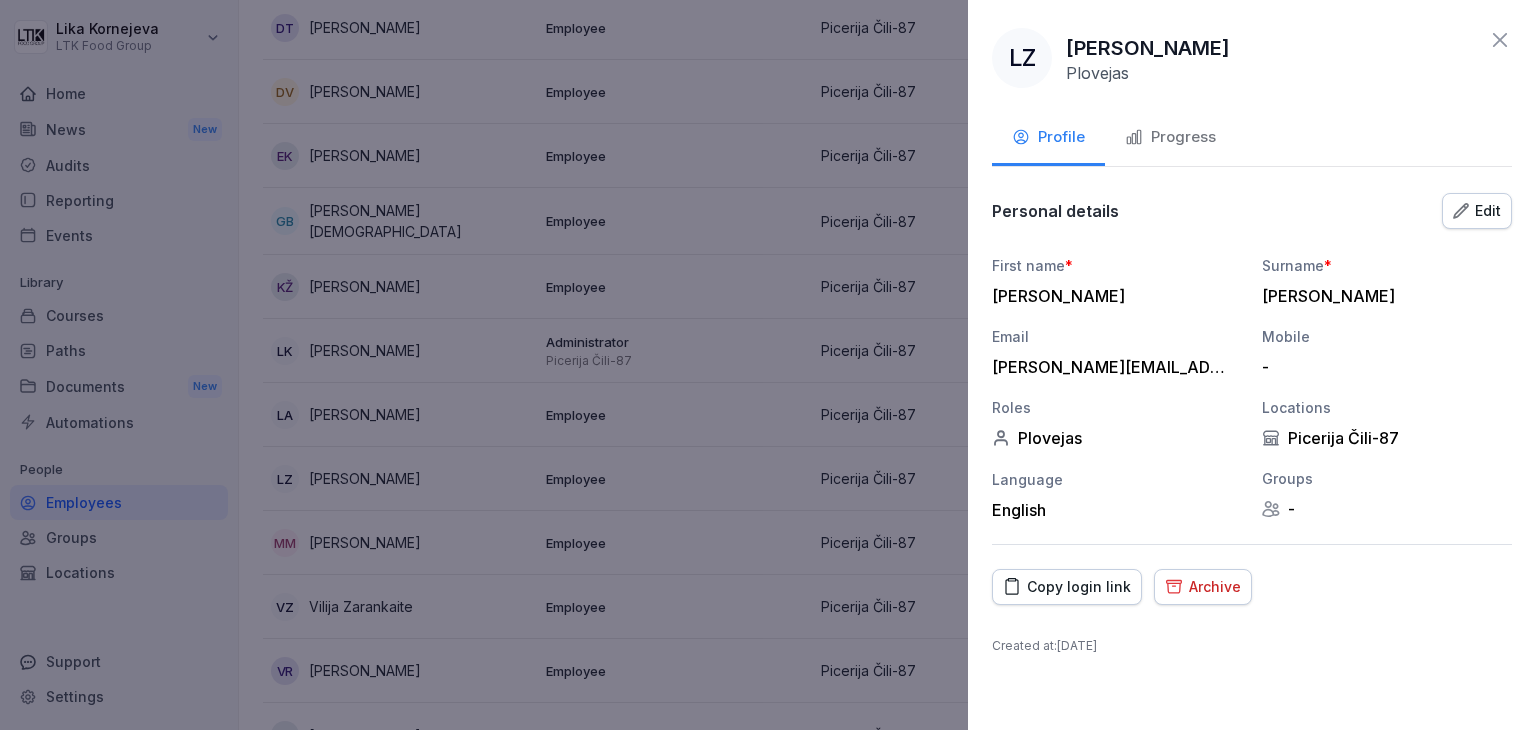 click on "Progress" at bounding box center [1170, 137] 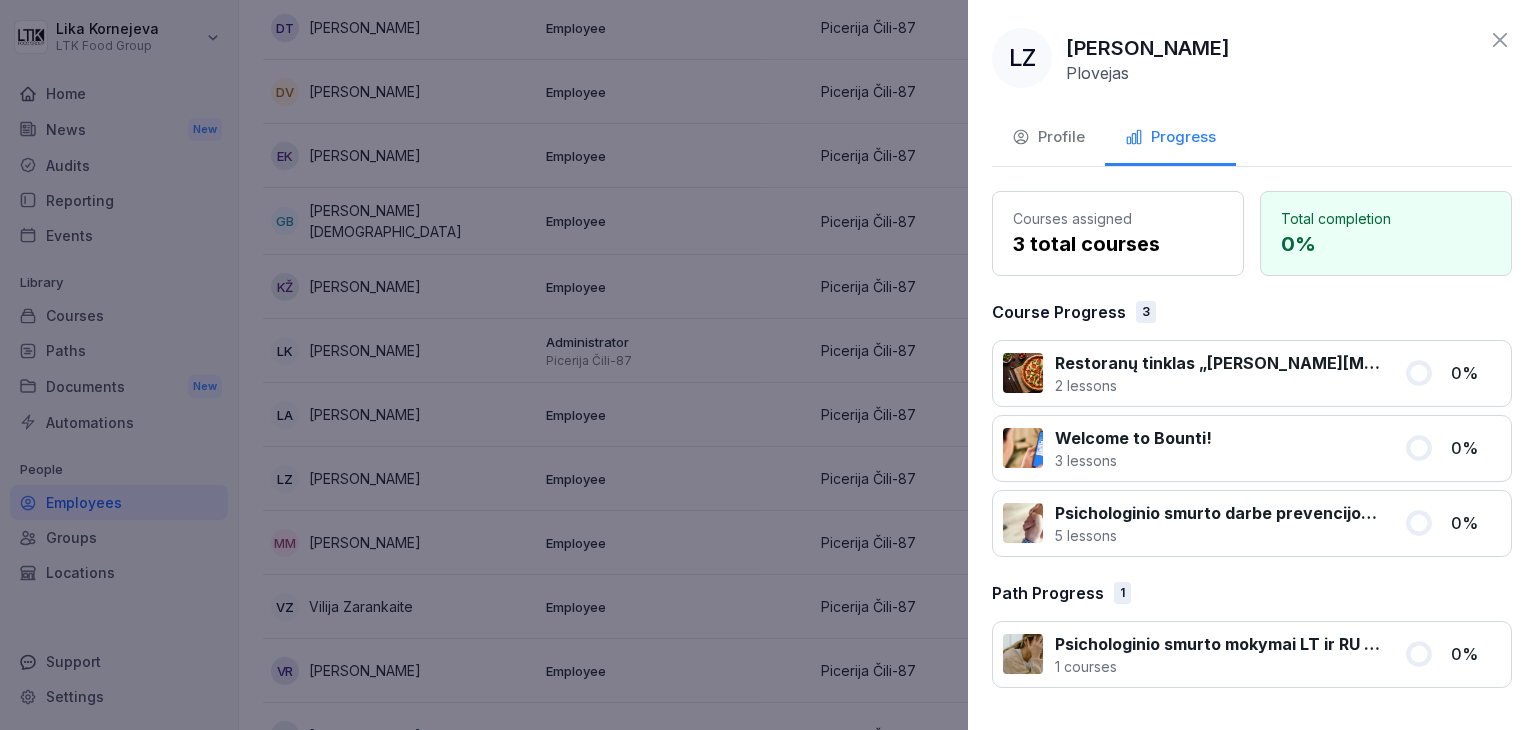 click on "Profile" at bounding box center [1048, 139] 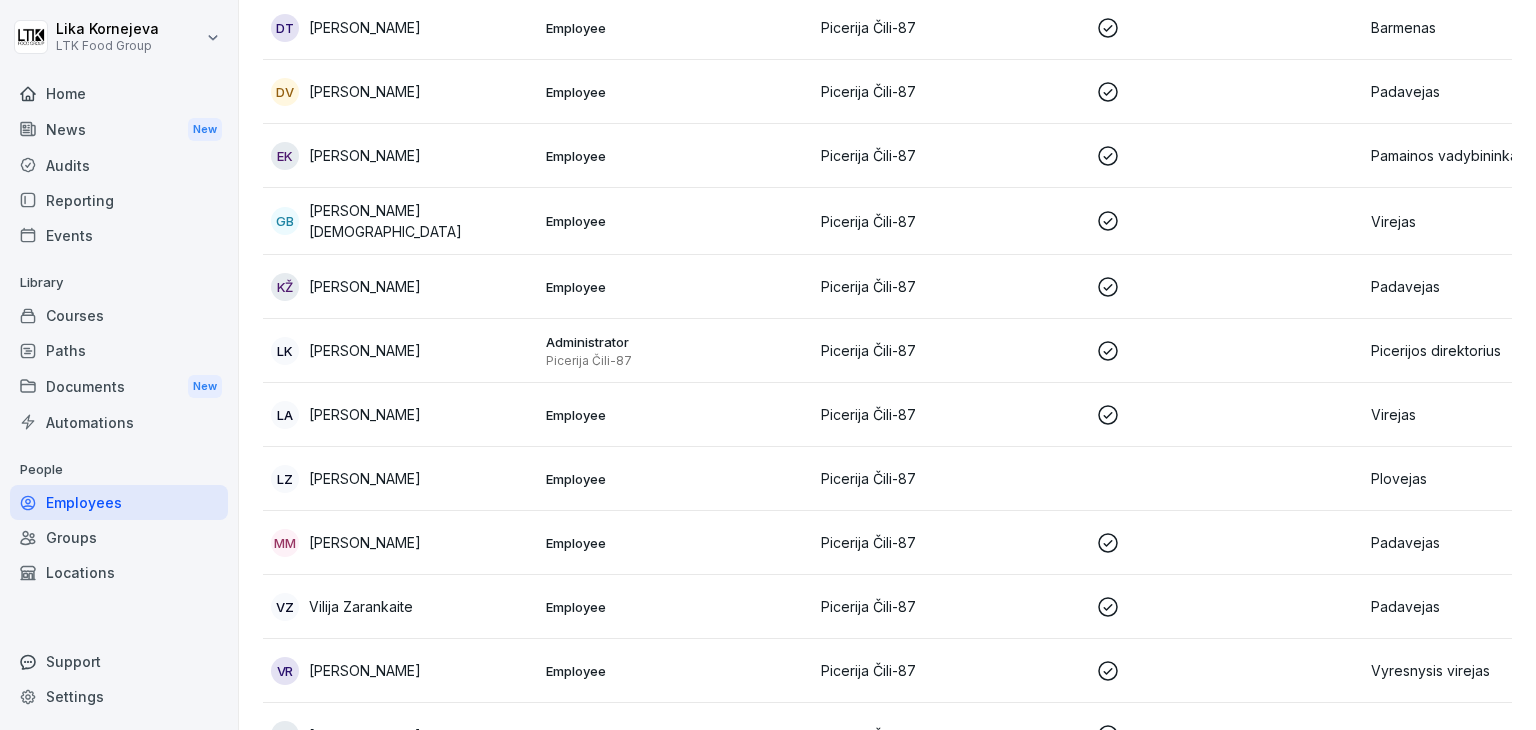 click on "Margarita Mutalibova" at bounding box center (365, 542) 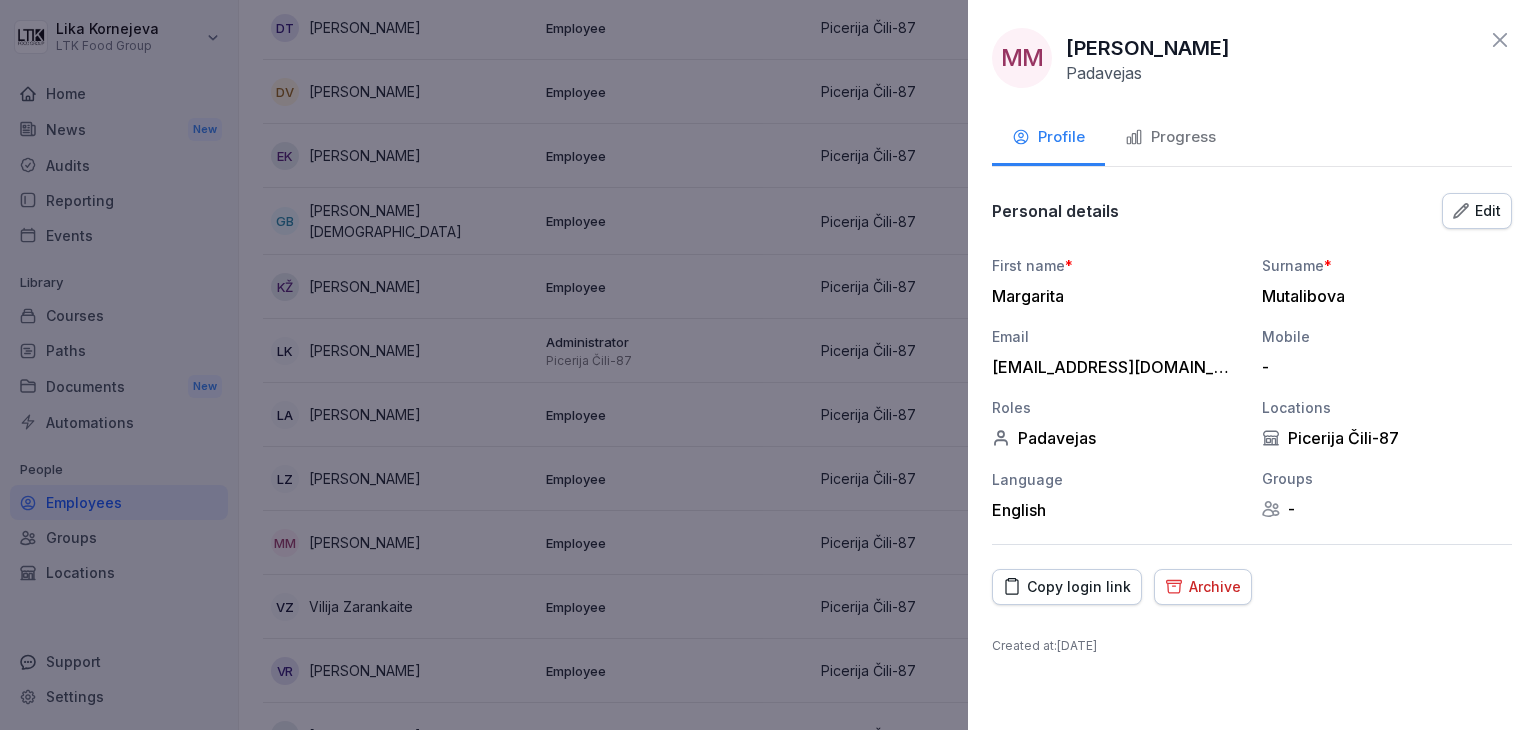 click on "Progress" at bounding box center [1170, 137] 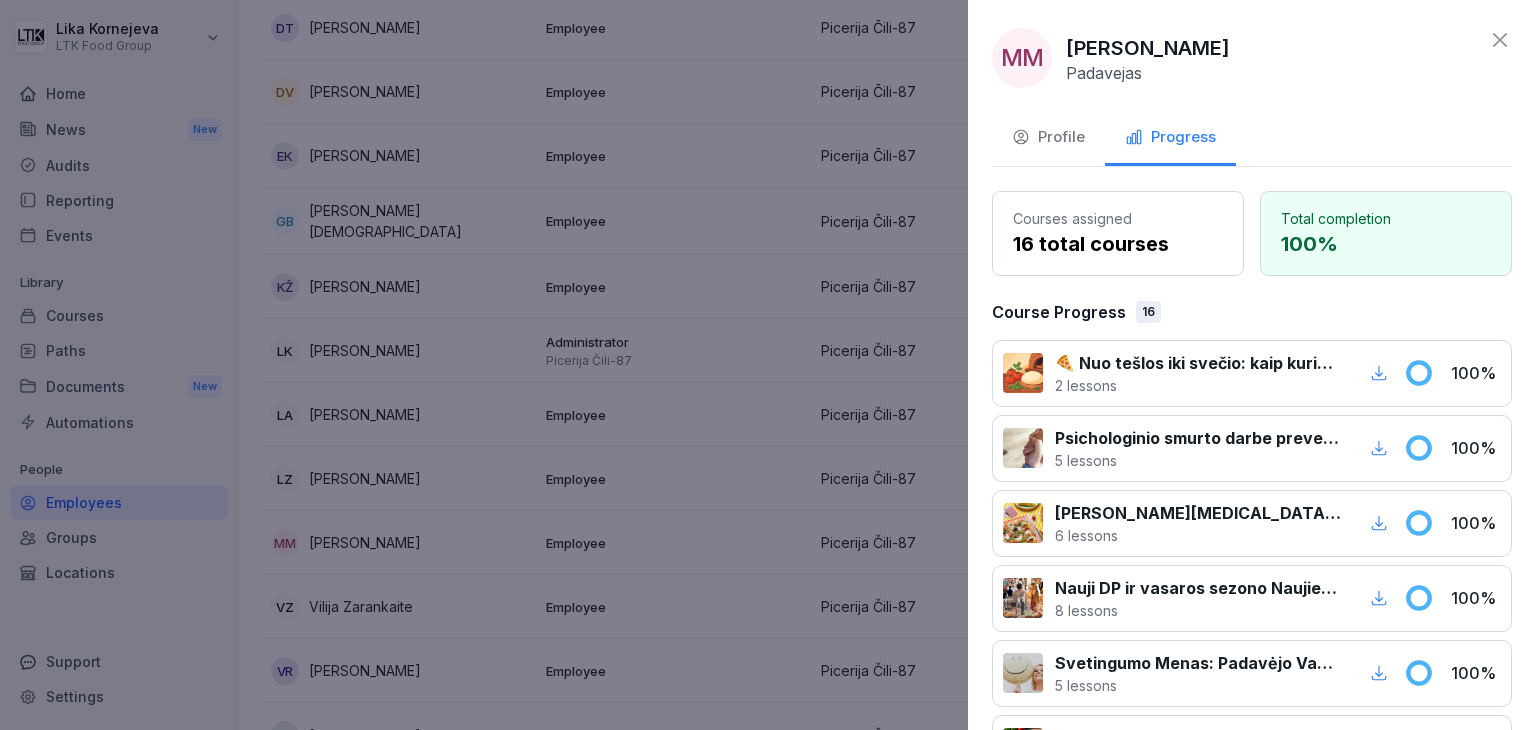 click at bounding box center [768, 365] 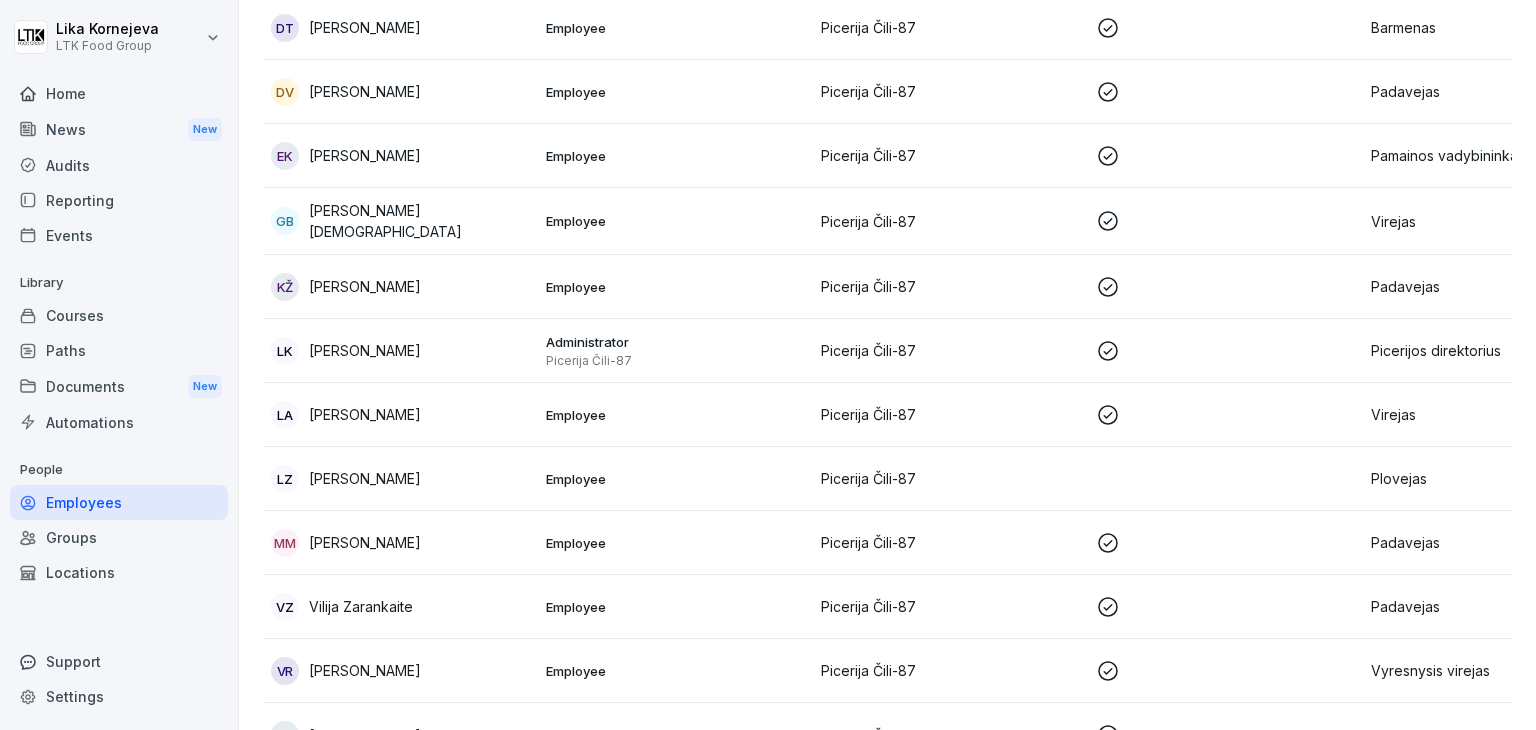 click on "VZ Vilija  Zarankaite" at bounding box center [400, 607] 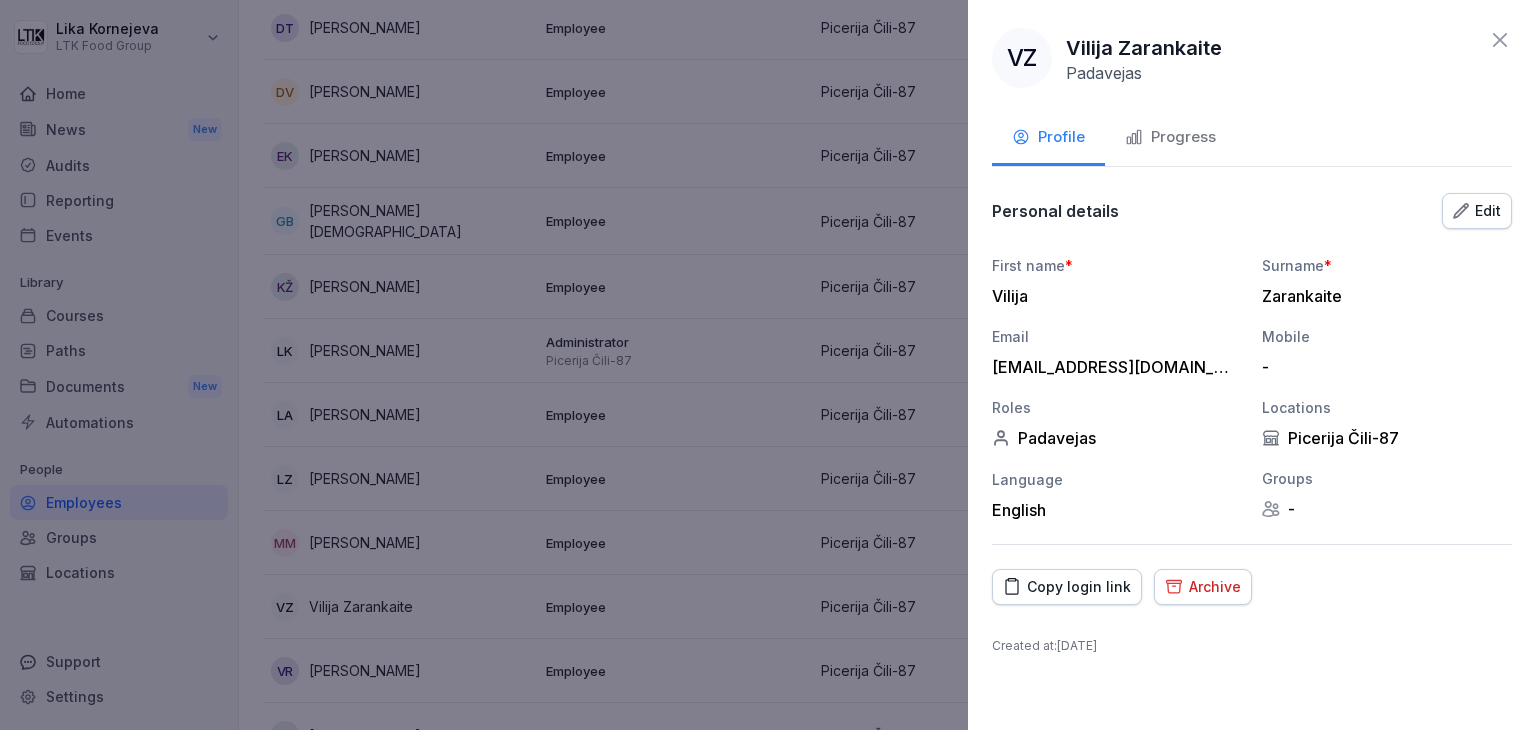 click on "Progress" at bounding box center (1170, 139) 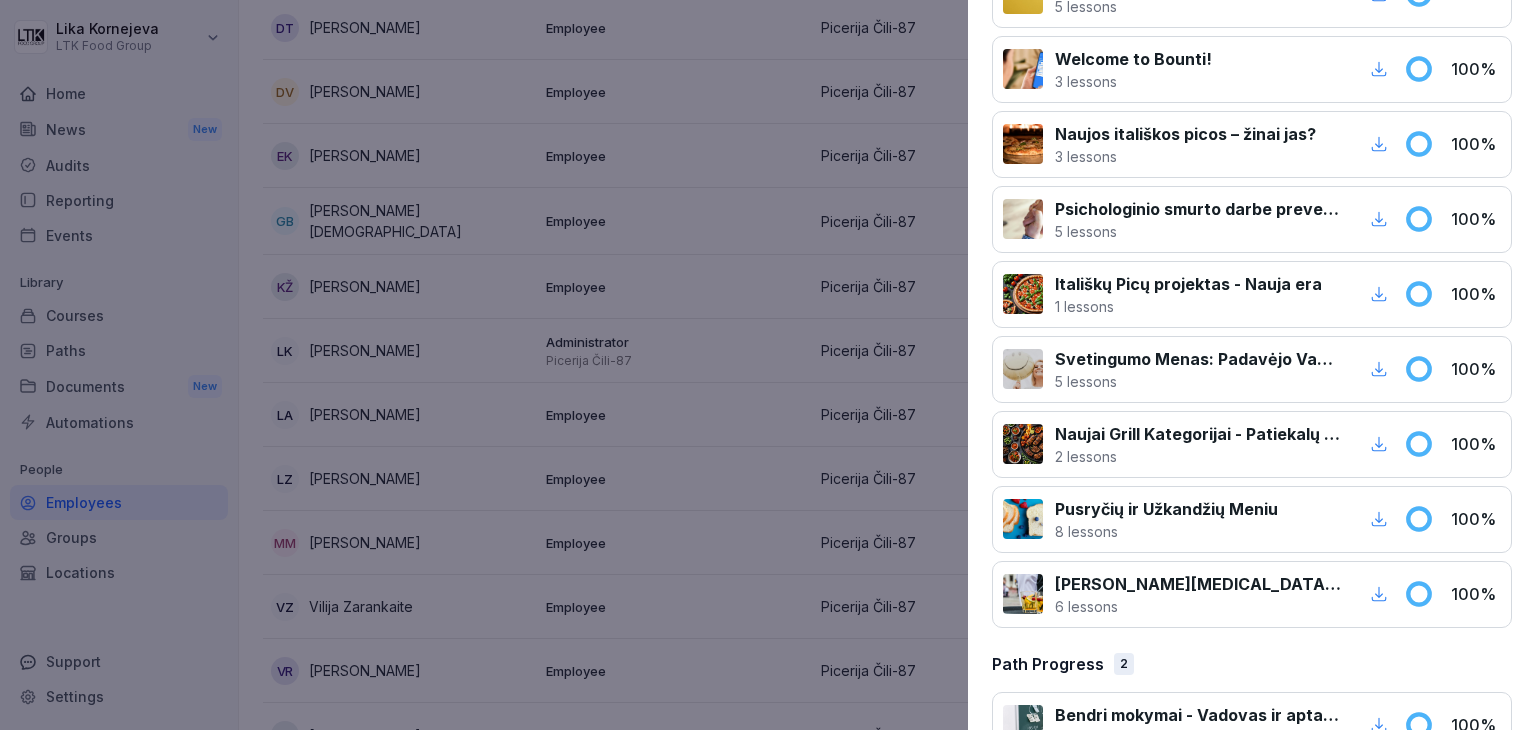 scroll, scrollTop: 1128, scrollLeft: 0, axis: vertical 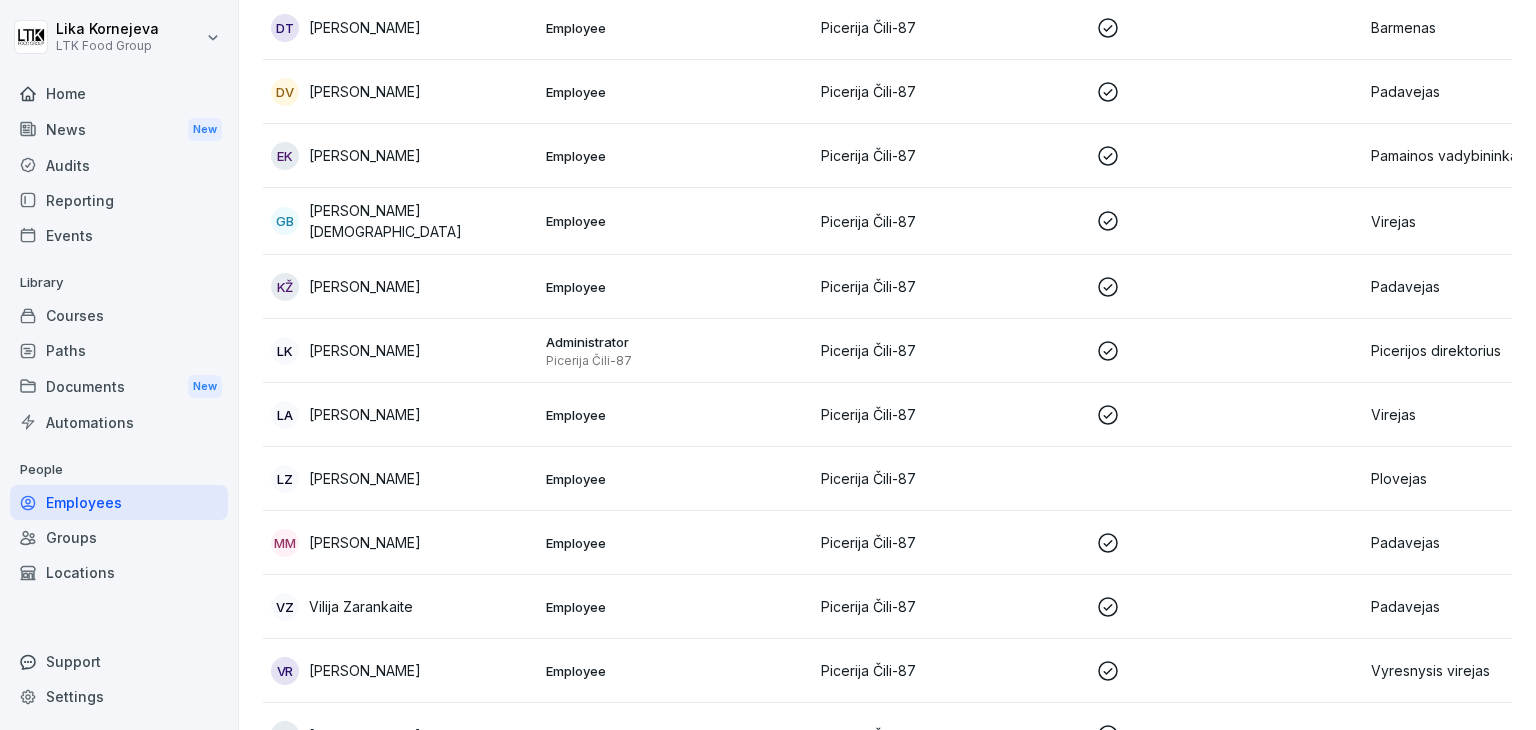 click on "VR Violeta Ruzgaitė" at bounding box center [400, 671] 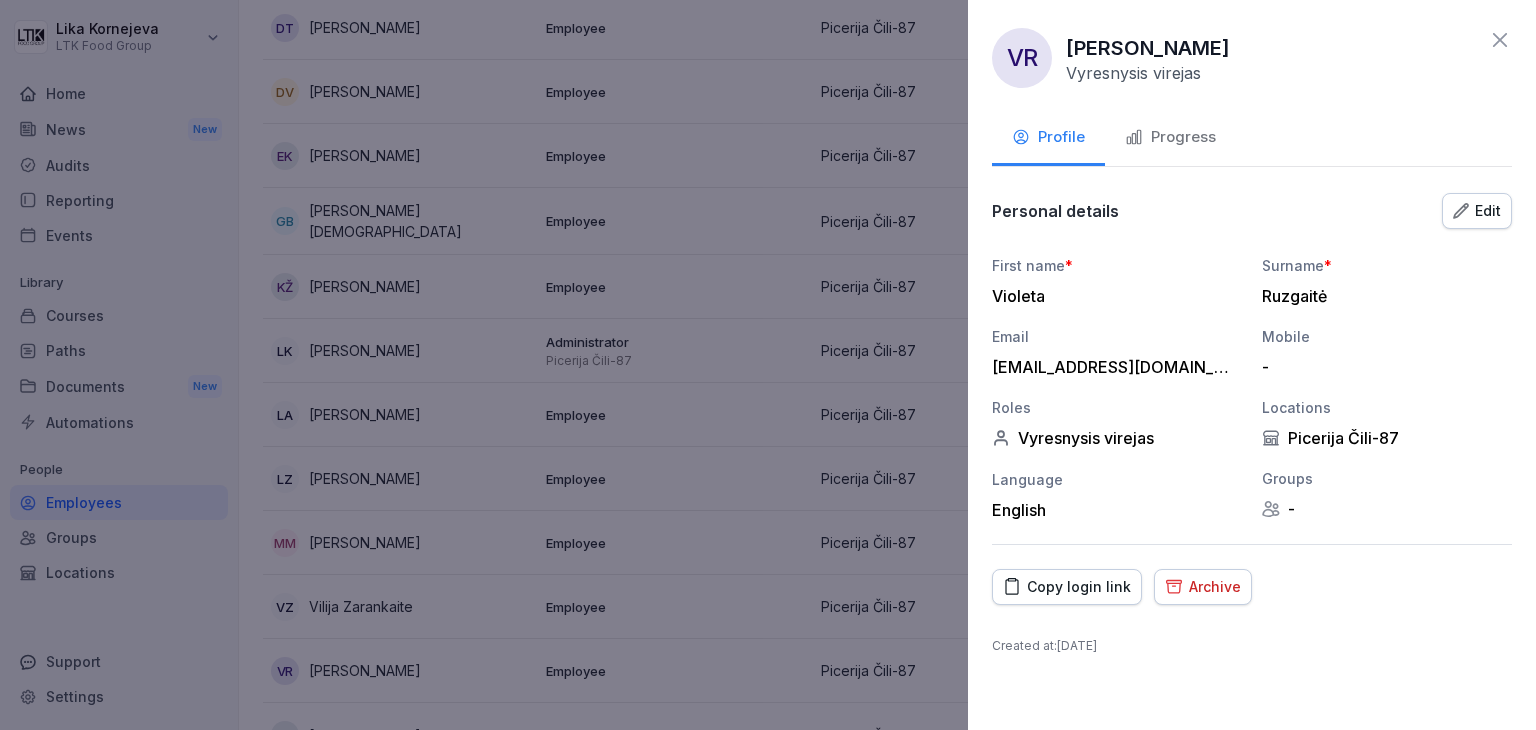 click on "Progress" at bounding box center (1170, 137) 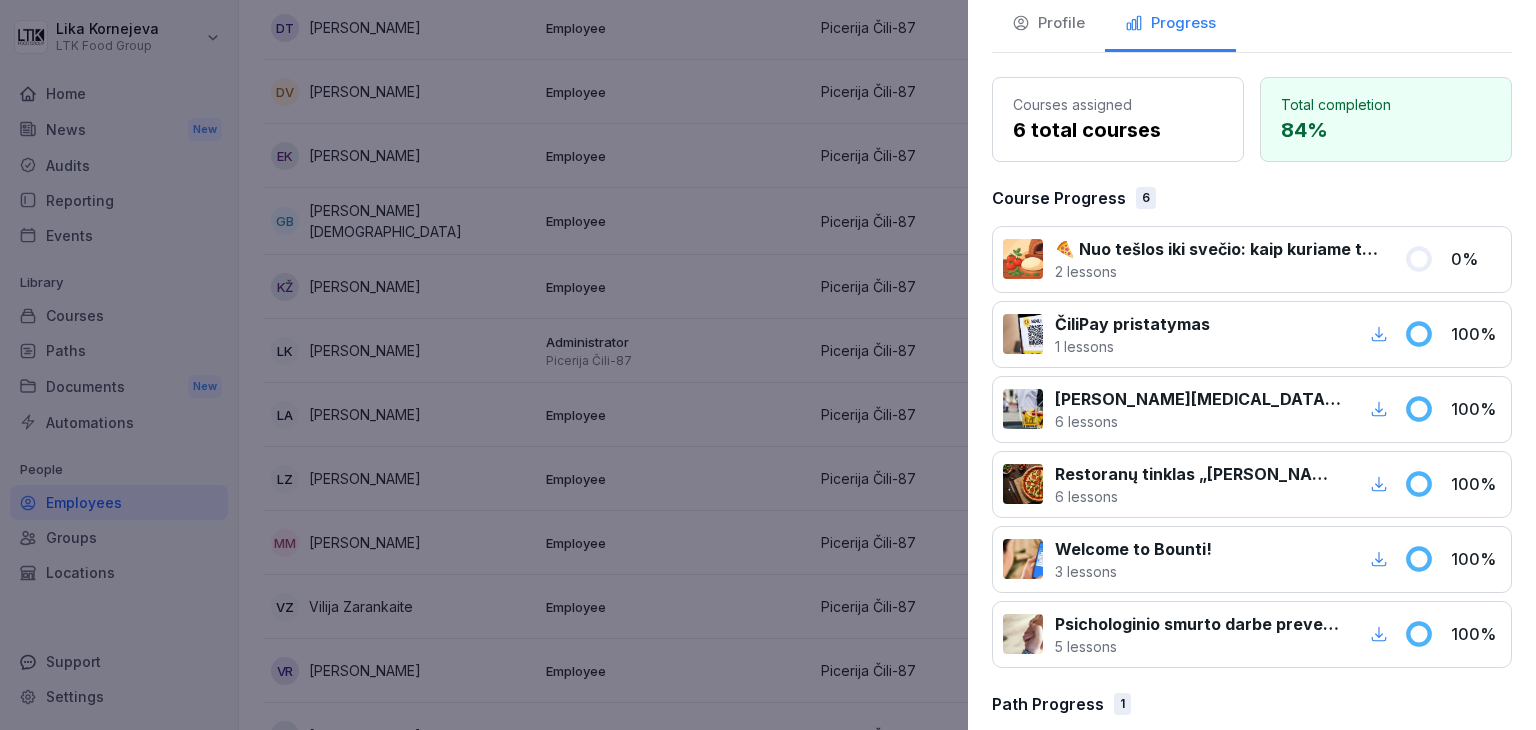 scroll, scrollTop: 0, scrollLeft: 0, axis: both 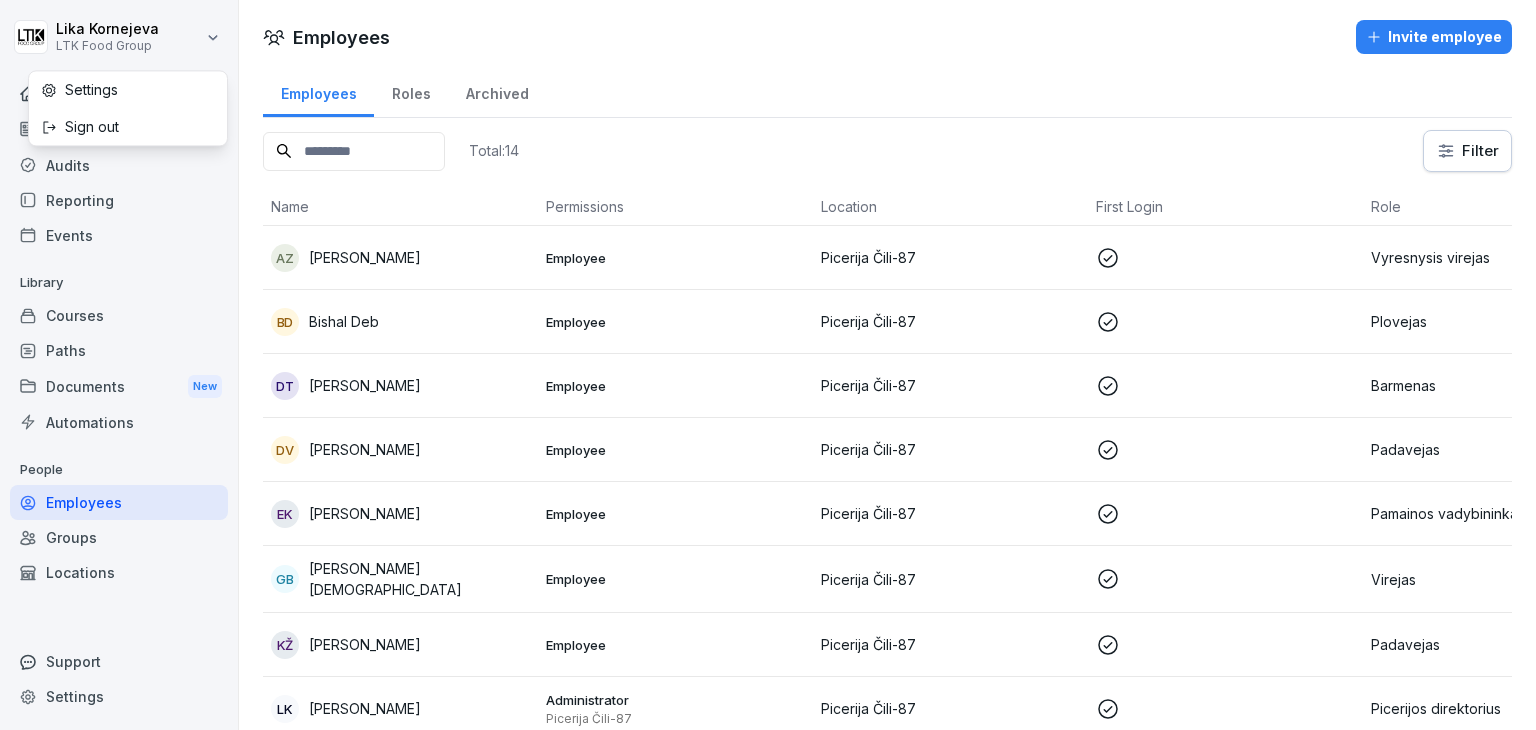 click on "Lika   Kornejeva LTK Food Group Home News New Audits Reporting Events Library Courses Paths Documents New Automations People Employees Groups Locations Support Settings Employees Invite employee Employees Roles Archived Total:  14 Filter Name Permissions Location First Login Role AZ Asta Zibalienė Employee Picerija Čili-87 Vyresnysis virejas BD Bishal Deb Employee Picerija Čili-87 Plovejas DT Darya Tayanka Employee Picerija Čili-87 Barmenas DV Deimantė Vodinaitė Employee Picerija Čili-87 Padavejas EK Evelina Kolpak Employee Picerija Čili-87 Pamainos vadybininkas GB Giedrė Božytė Employee Picerija Čili-87 Virejas KŽ Kotryna Žilytė Employee Picerija Čili-87 Padavejas LK Lika Kornejeva Administrator Picerija Čili-87   Picerija Čili-87 Picerijos direktorius LA Lina Adomynienė Employee Picerija Čili-87 Virejas LZ Liudmila Zinkevičienė Employee Picerija Čili-87 Plovejas MM Margarita Mutalibova Employee Picerija Čili-87 Padavejas VZ Vilija  Zarankaite Employee Picerija Čili-87 Padavejas VR" at bounding box center [768, 365] 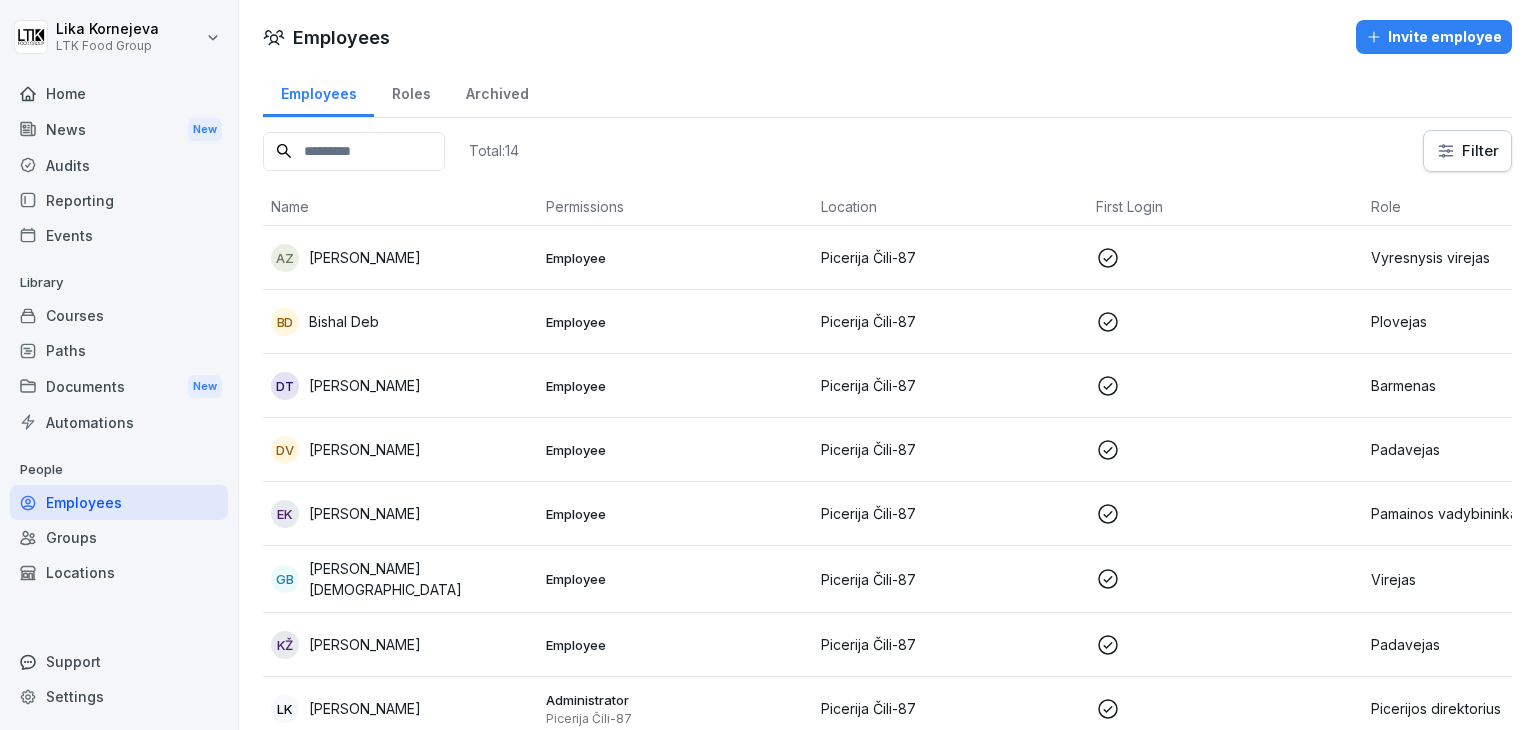 click on "Lika   Kornejeva LTK Food Group Home News New Audits Reporting Events Library Courses Paths Documents New Automations People Employees Groups Locations Support Settings Employees Invite employee Employees Roles Archived Total:  14 Filter Name Permissions Location First Login Role AZ Asta Zibalienė Employee Picerija Čili-87 Vyresnysis virejas BD Bishal Deb Employee Picerija Čili-87 Plovejas DT Darya Tayanka Employee Picerija Čili-87 Barmenas DV Deimantė Vodinaitė Employee Picerija Čili-87 Padavejas EK Evelina Kolpak Employee Picerija Čili-87 Pamainos vadybininkas GB Giedrė Božytė Employee Picerija Čili-87 Virejas KŽ Kotryna Žilytė Employee Picerija Čili-87 Padavejas LK Lika Kornejeva Administrator Picerija Čili-87   Picerija Čili-87 Picerijos direktorius LA Lina Adomynienė Employee Picerija Čili-87 Virejas LZ Liudmila Zinkevičienė Employee Picerija Čili-87 Plovejas MM Margarita Mutalibova Employee Picerija Čili-87 Padavejas VZ Vilija  Zarankaite Employee Picerija Čili-87 Padavejas VR" at bounding box center [768, 365] 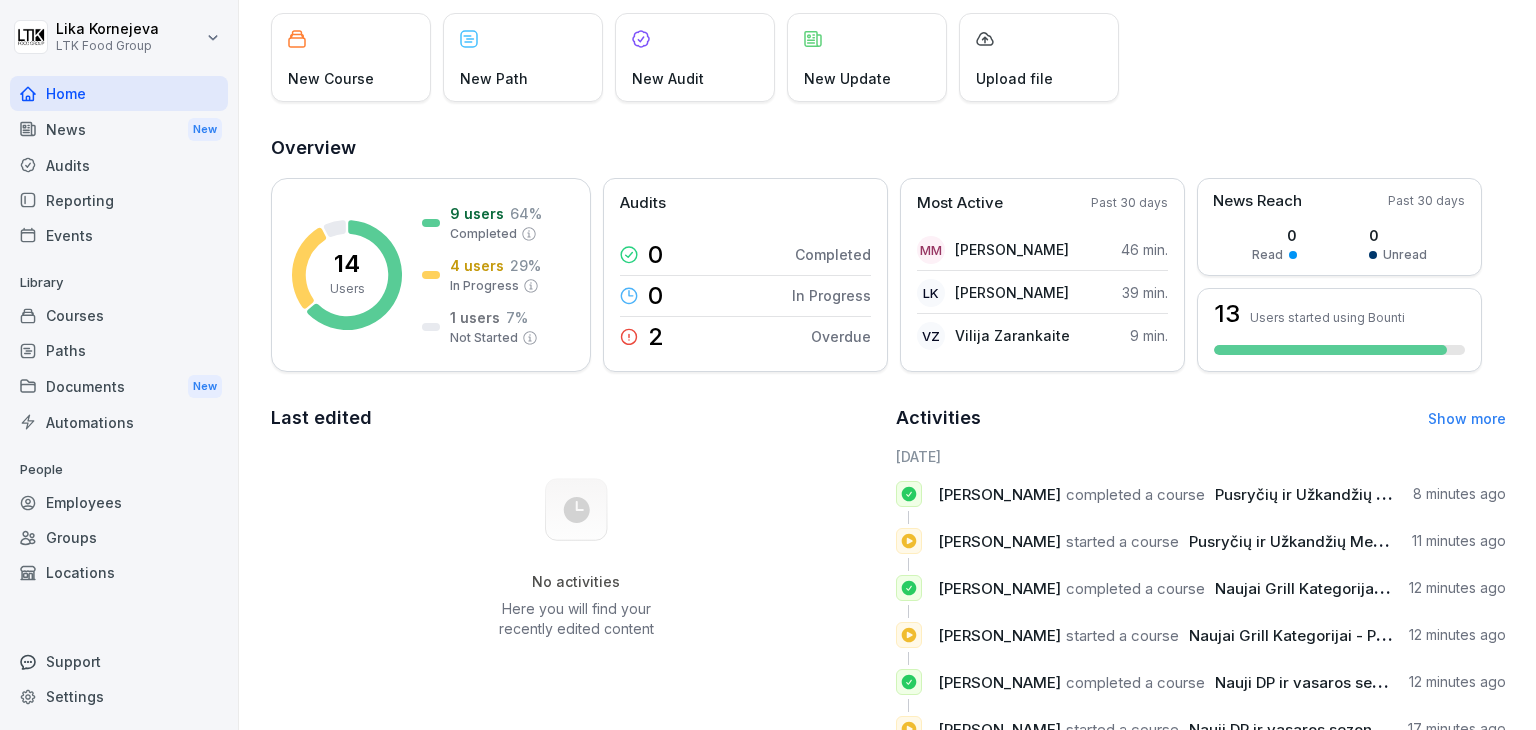 scroll, scrollTop: 118, scrollLeft: 0, axis: vertical 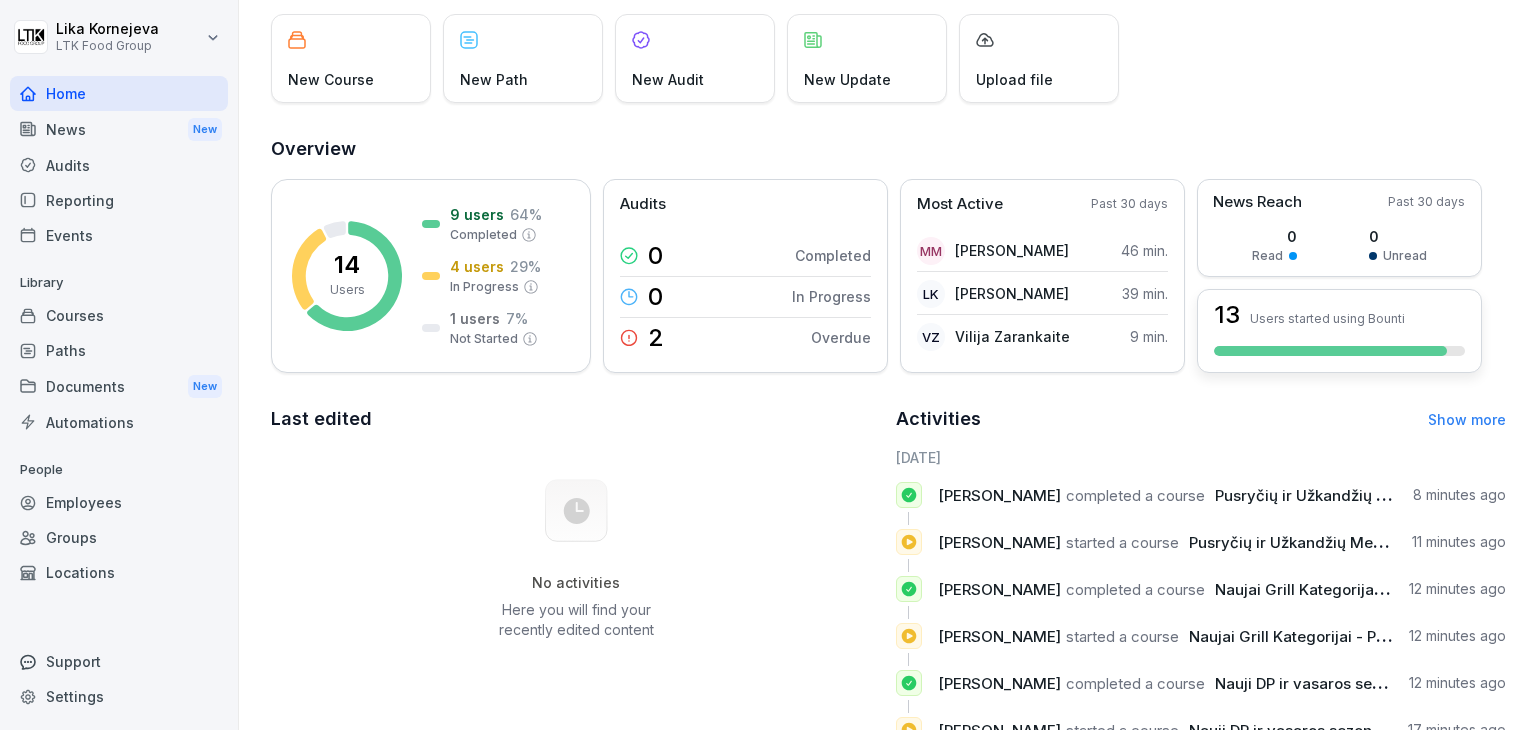 click on "13 Users started using Bounti" at bounding box center [1339, 331] 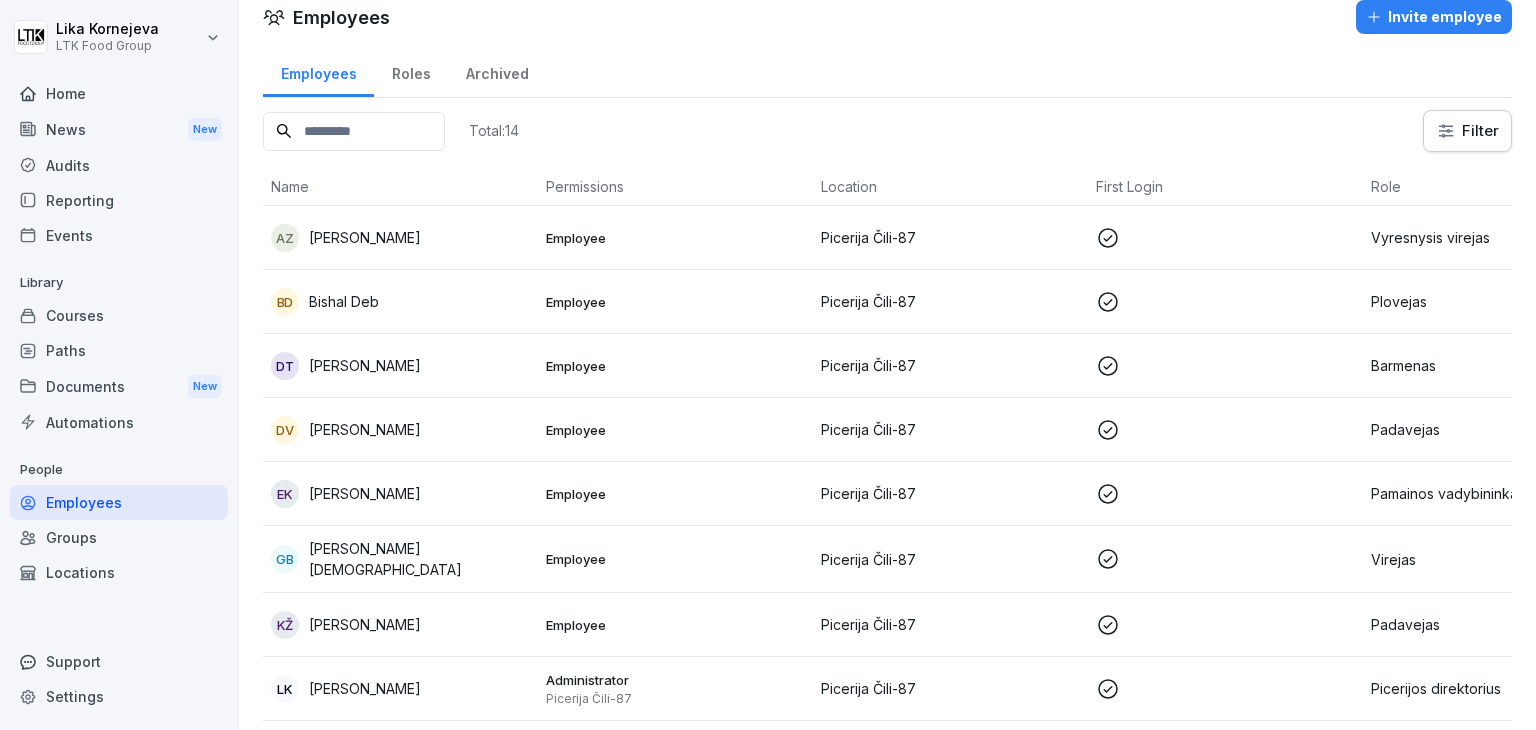 click on "Reporting" at bounding box center [119, 200] 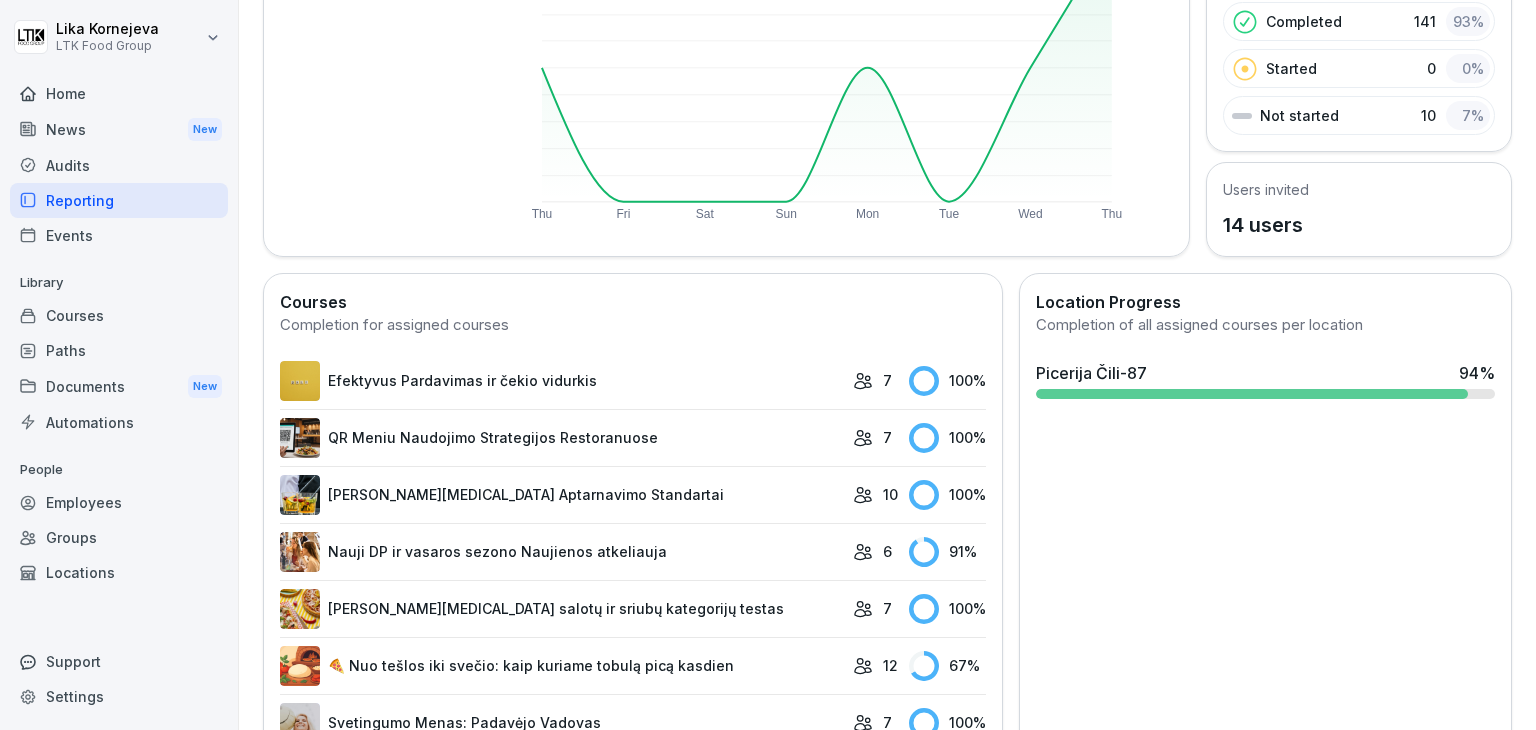 scroll, scrollTop: 0, scrollLeft: 0, axis: both 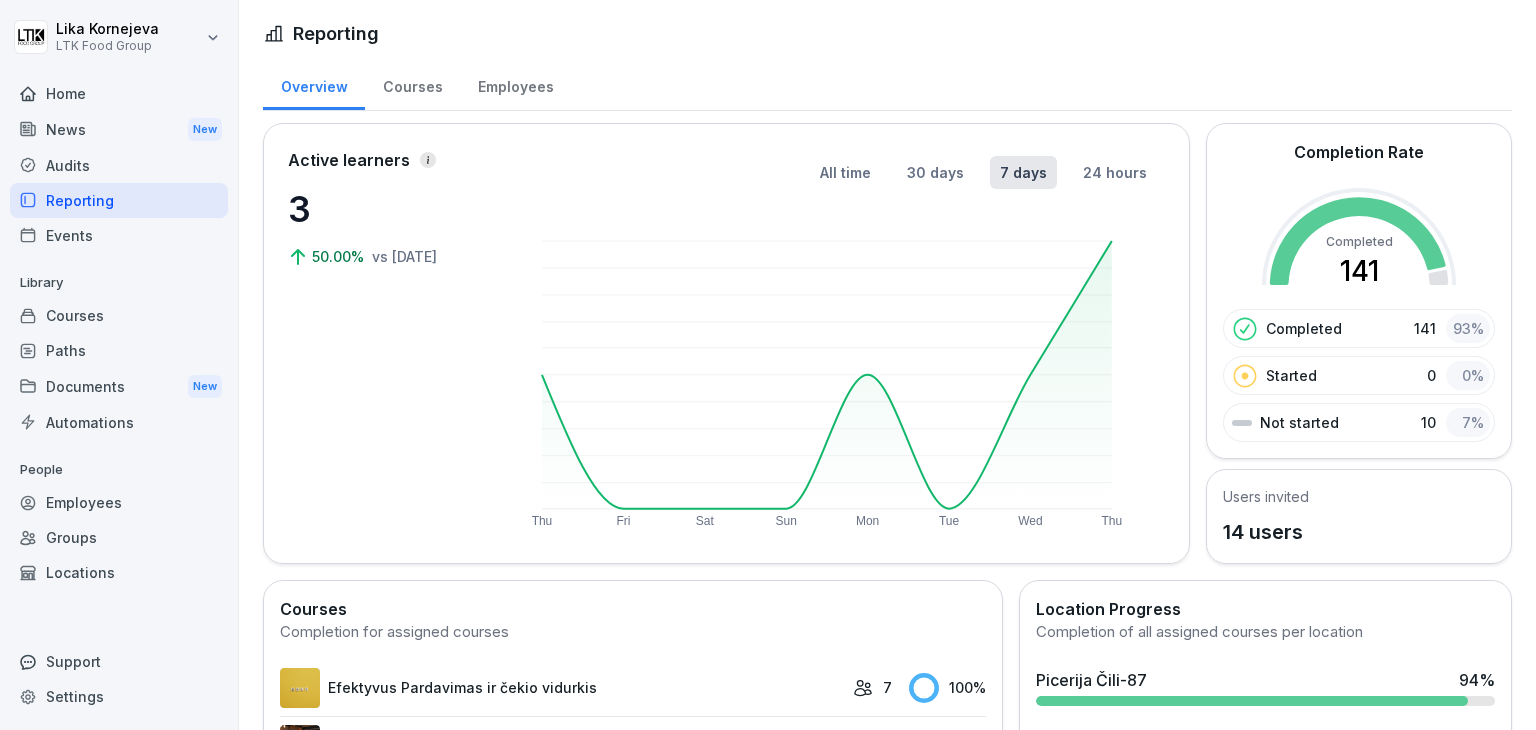 click on "Courses" at bounding box center (119, 315) 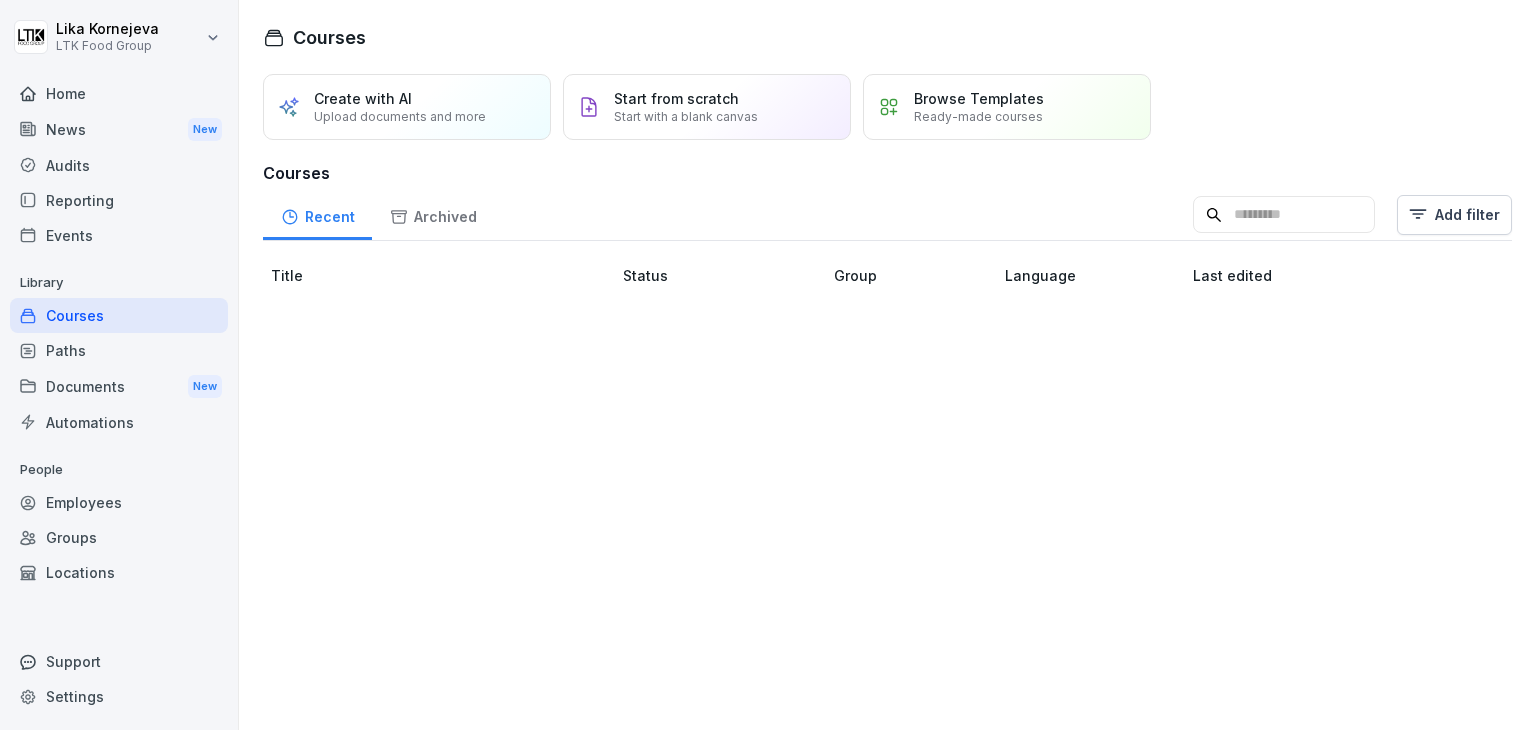 click on "Paths" at bounding box center (119, 350) 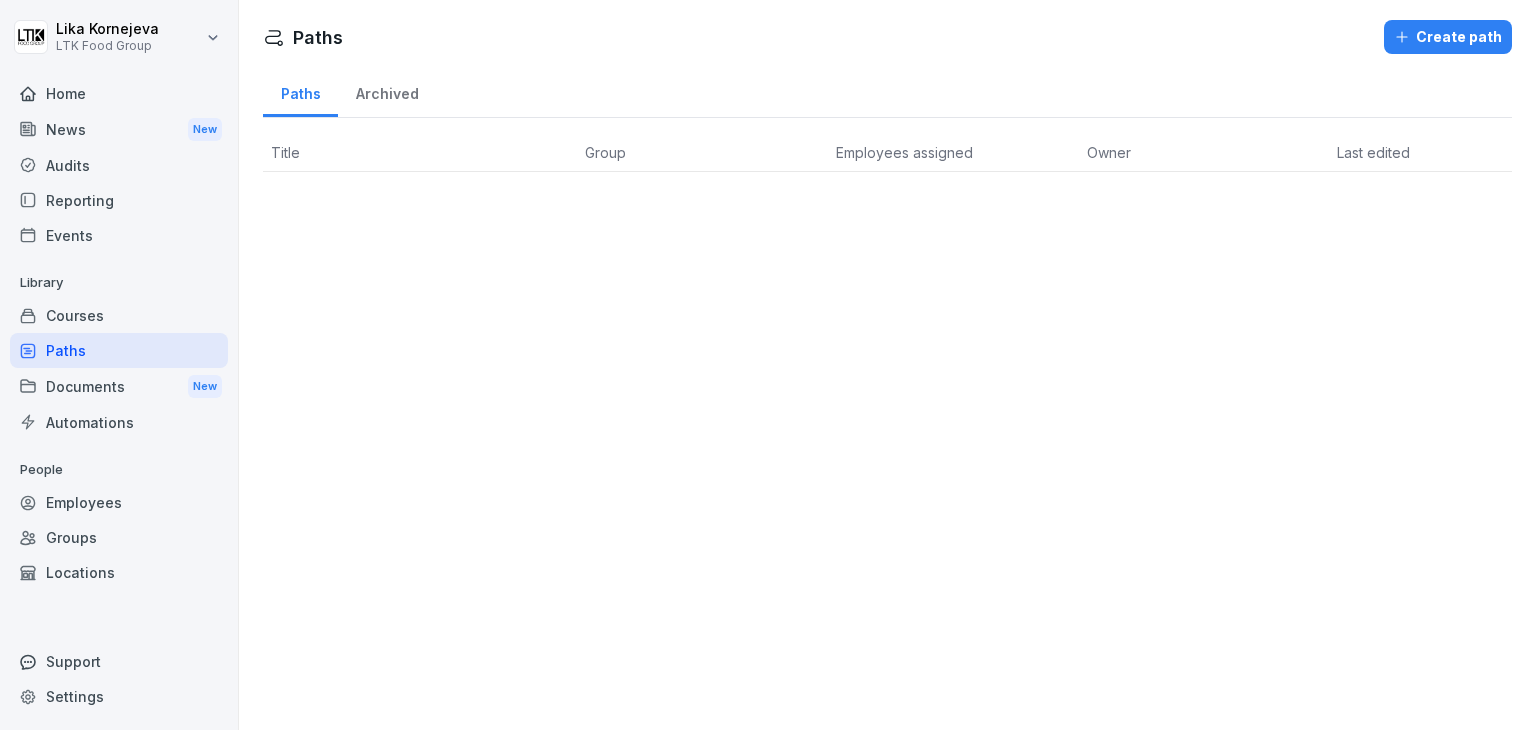 click on "Employees" at bounding box center (119, 502) 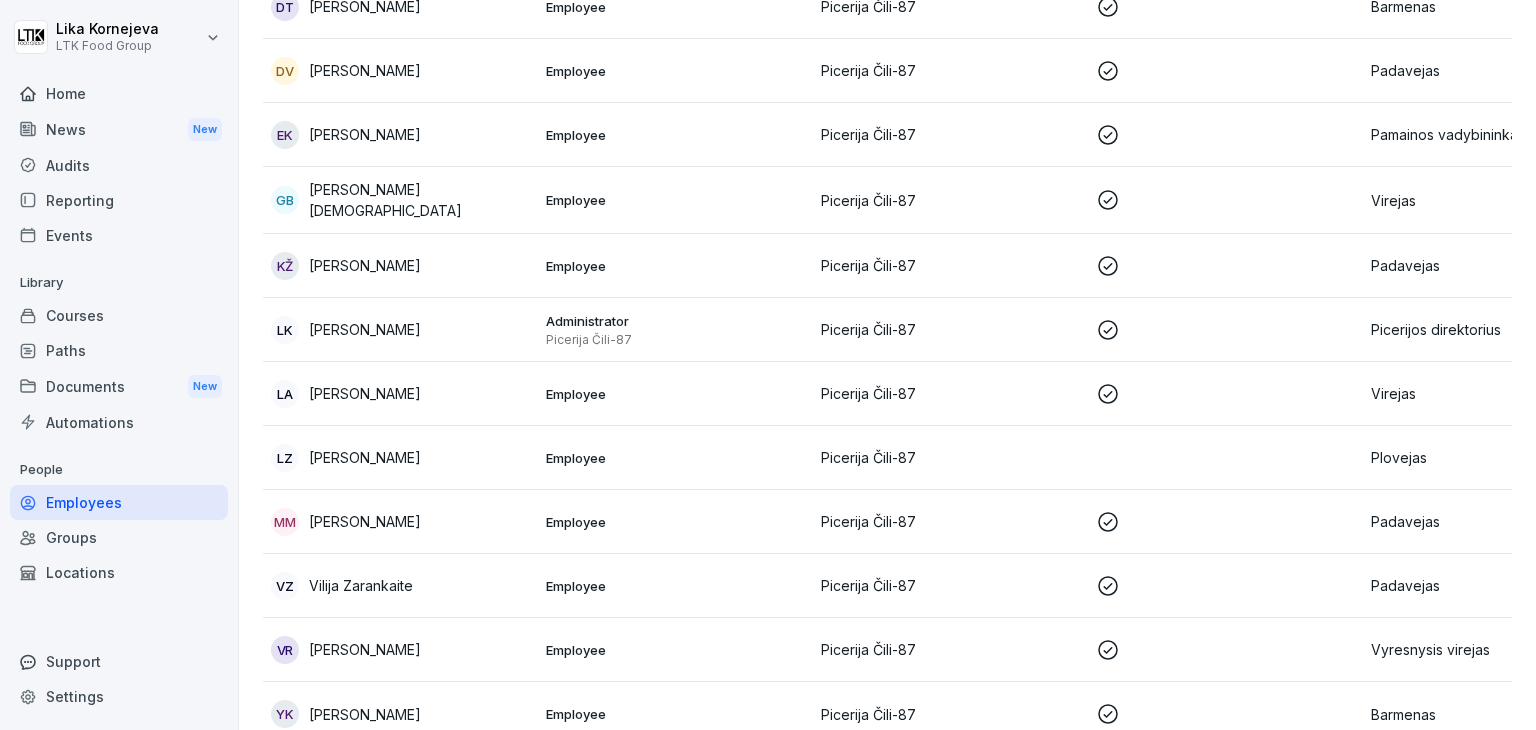 scroll, scrollTop: 437, scrollLeft: 0, axis: vertical 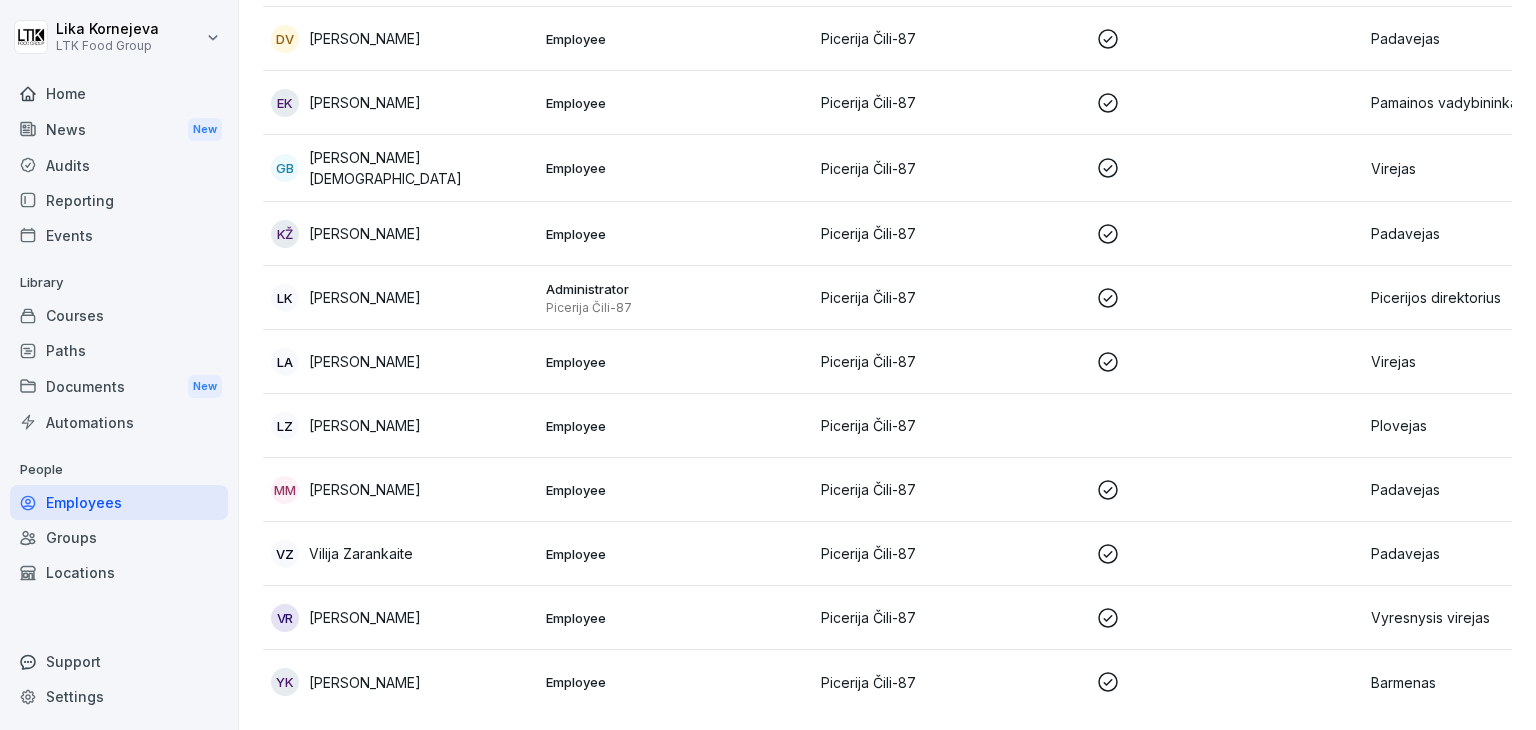 click on "LZ Liudmila Zinkevičienė" at bounding box center (400, 426) 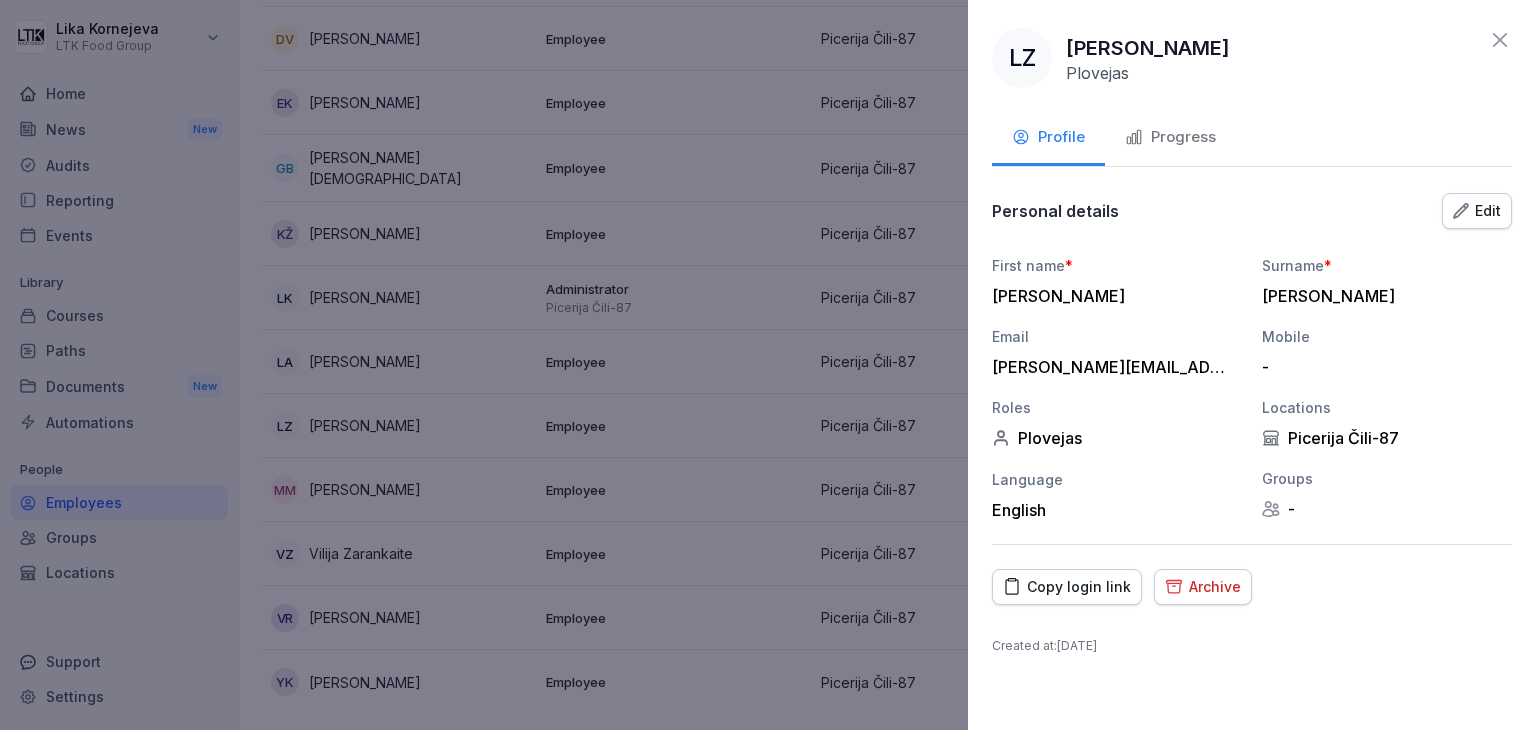 click on "Progress" at bounding box center (1170, 139) 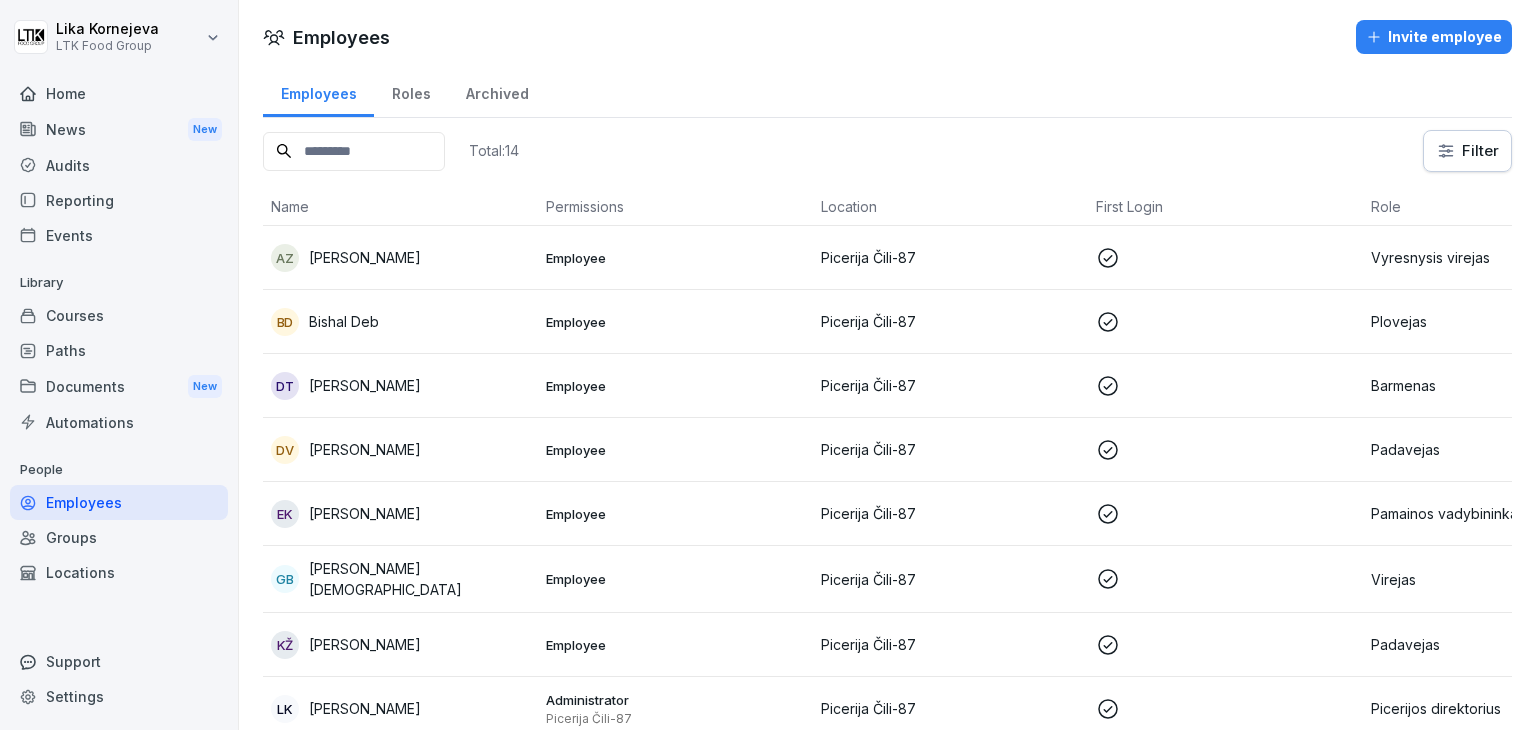 scroll, scrollTop: 248, scrollLeft: 0, axis: vertical 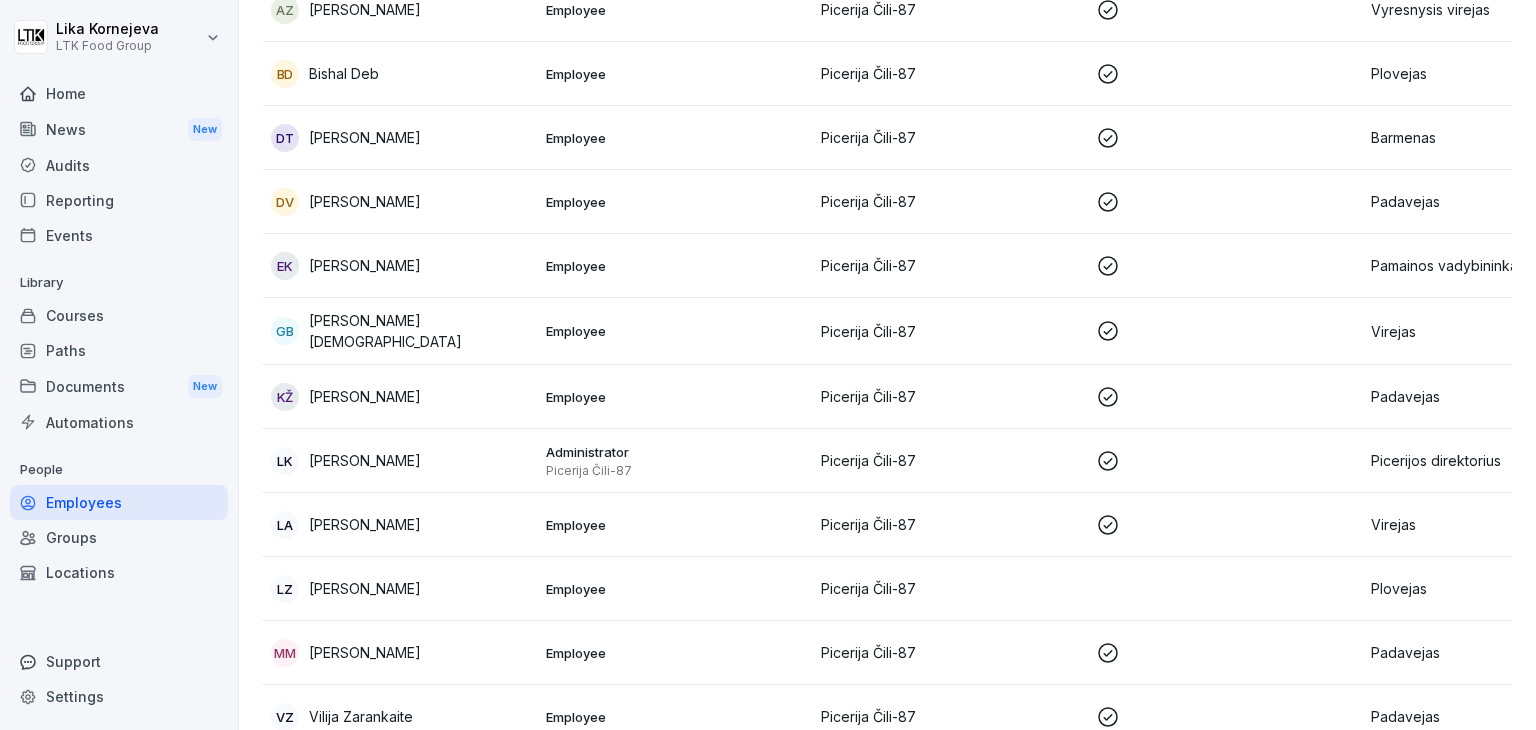 click on "Lika Kornejeva" at bounding box center (365, 460) 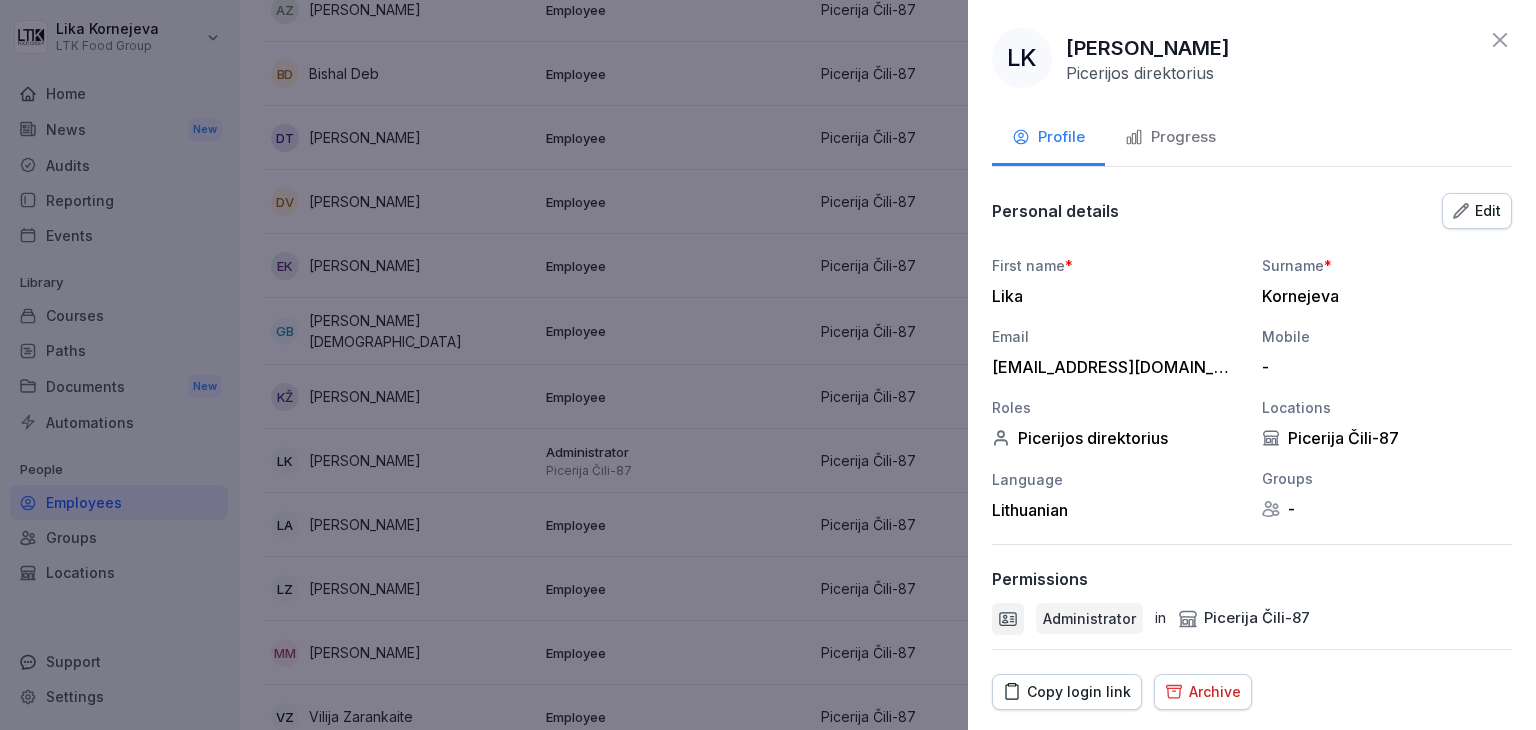 click on "Progress" at bounding box center [1170, 139] 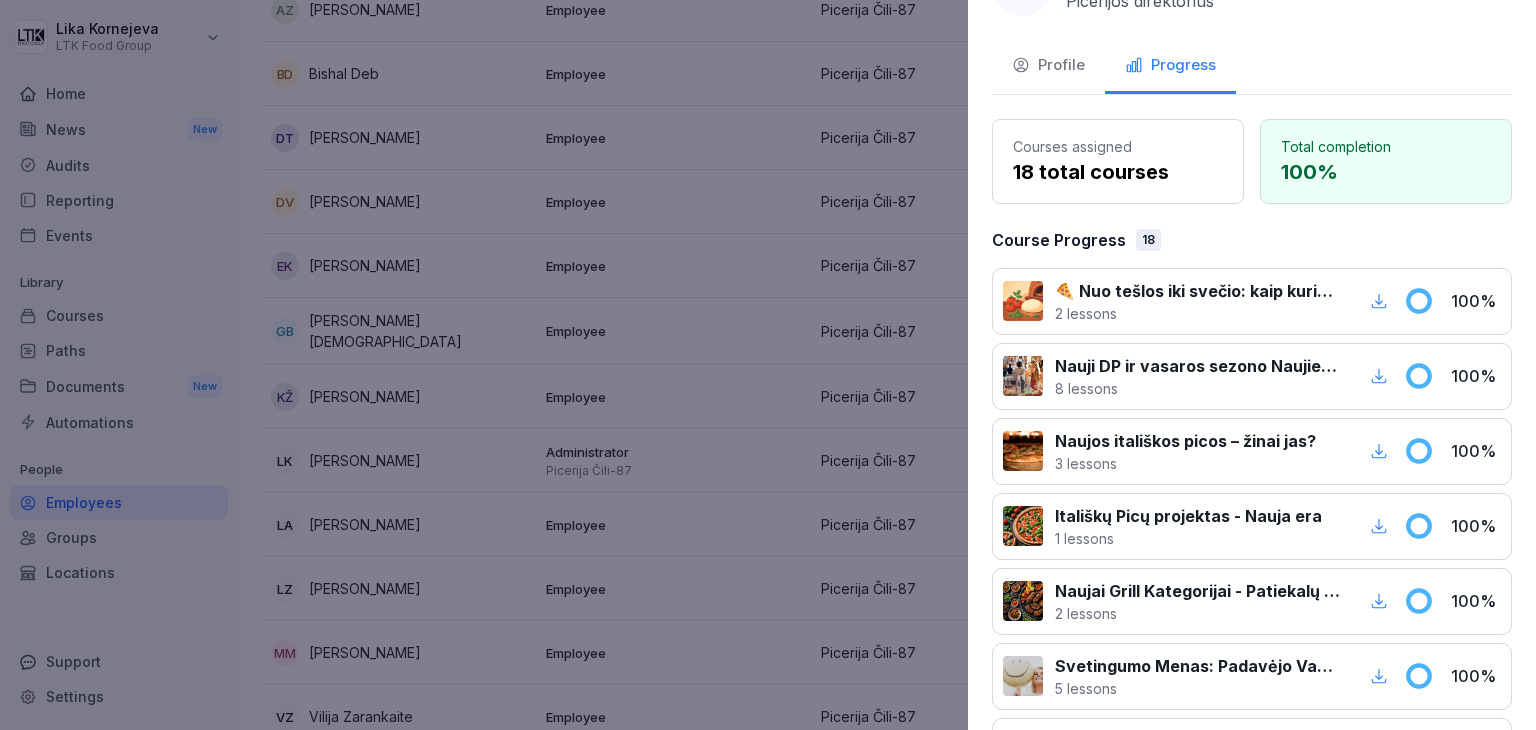 scroll, scrollTop: 0, scrollLeft: 0, axis: both 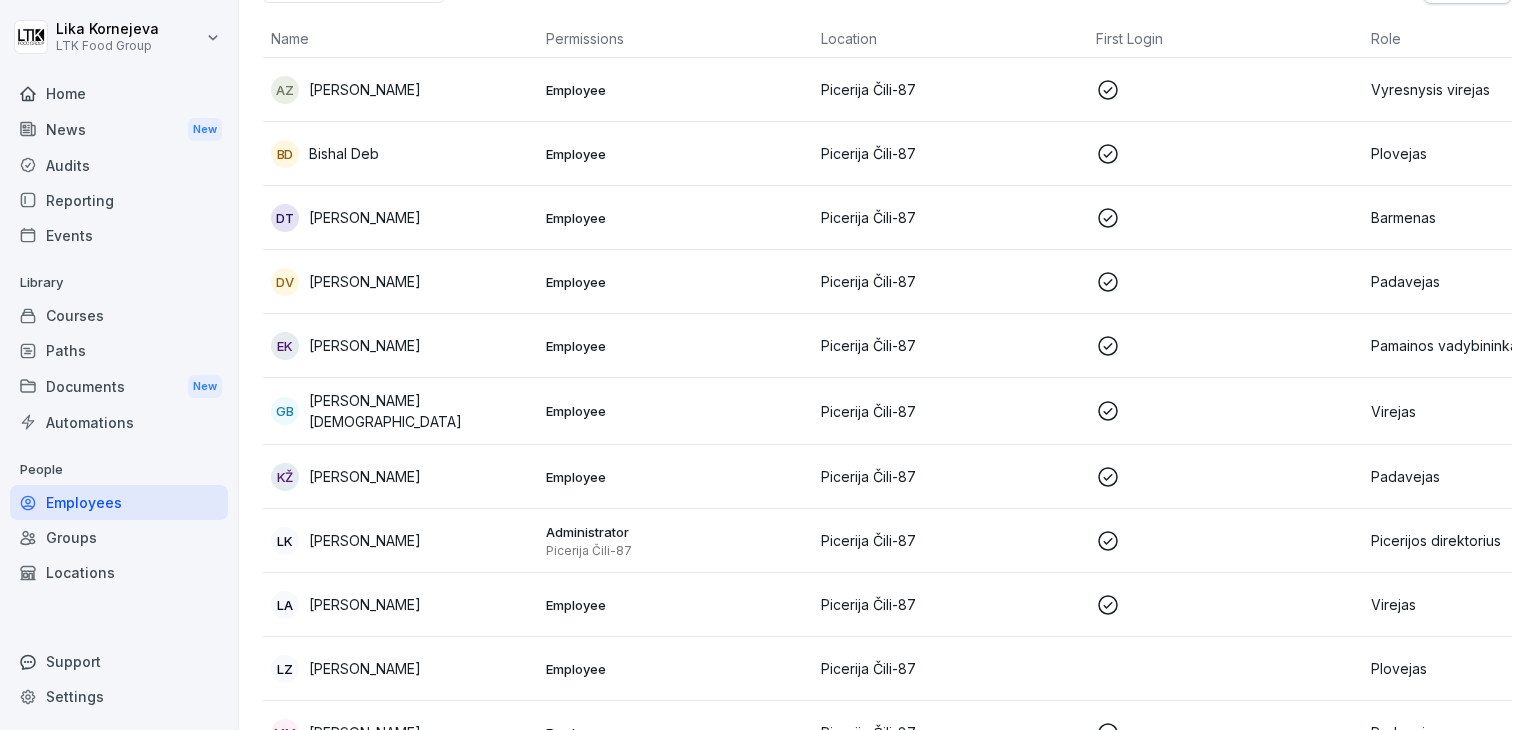 click on "LK Lika Kornejeva" at bounding box center [400, 541] 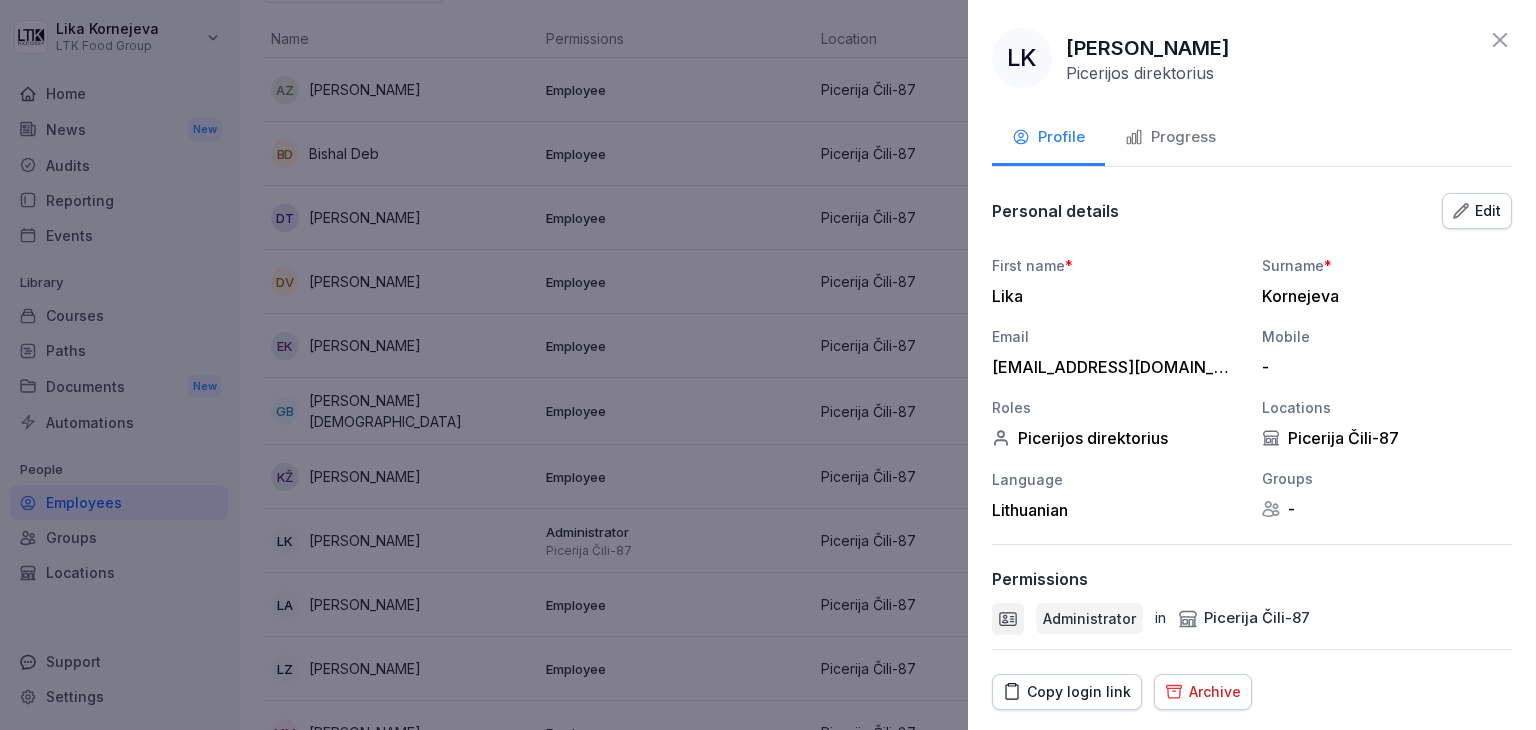 click on "Progress" at bounding box center (1170, 139) 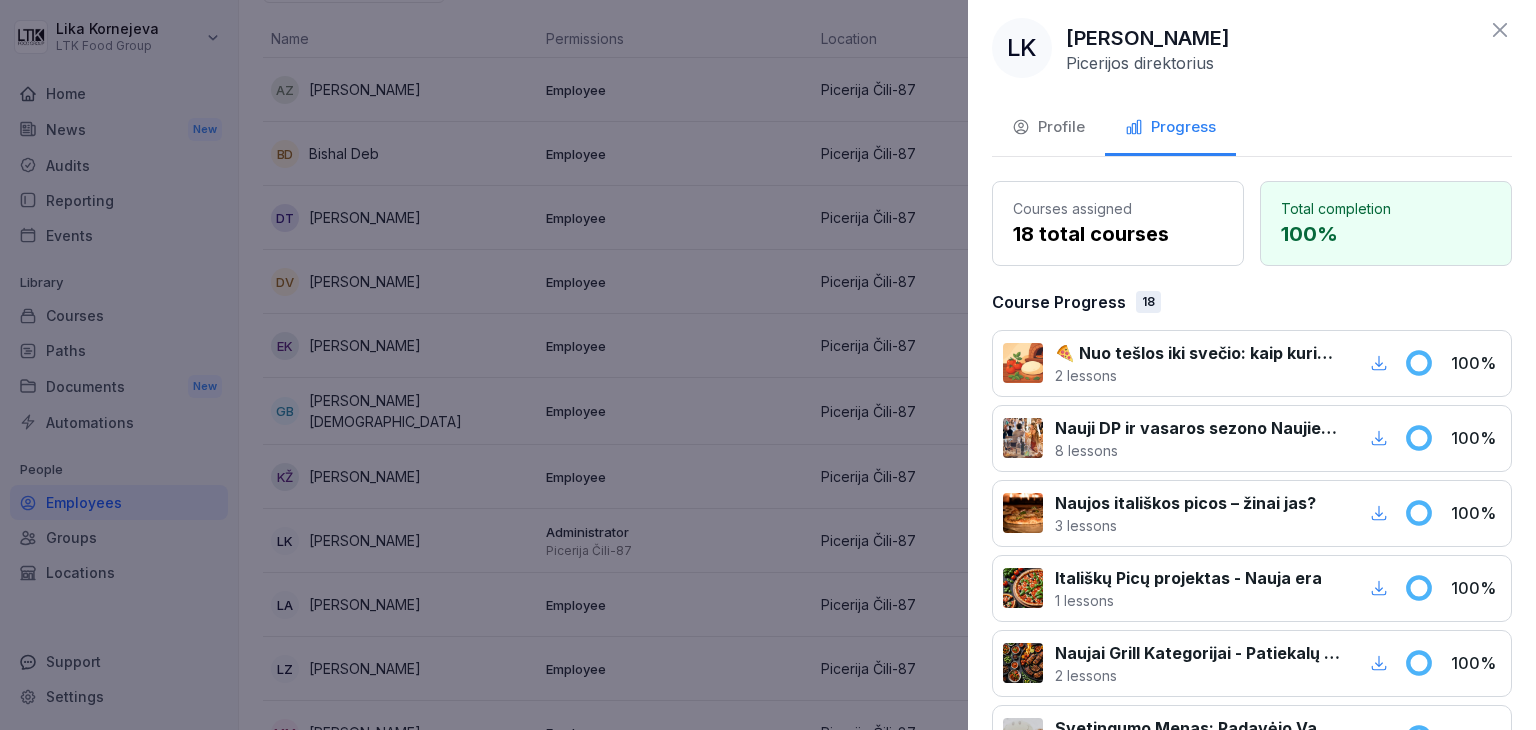 scroll, scrollTop: 0, scrollLeft: 0, axis: both 